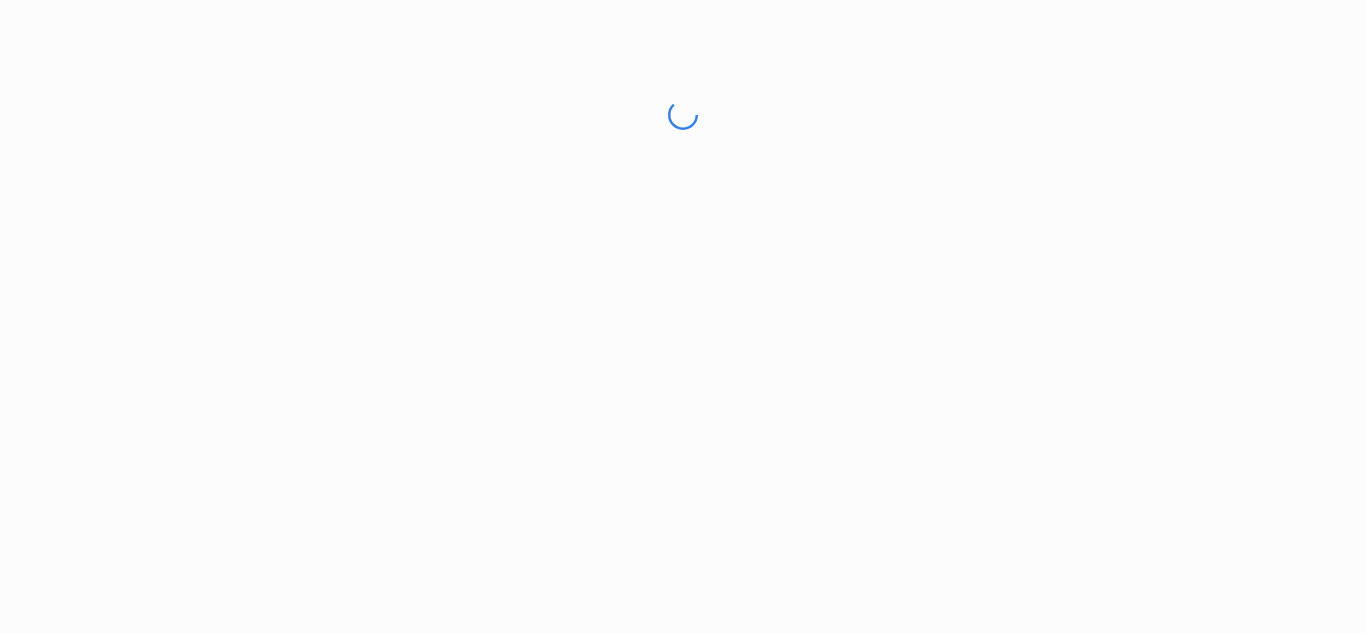 scroll, scrollTop: 0, scrollLeft: 0, axis: both 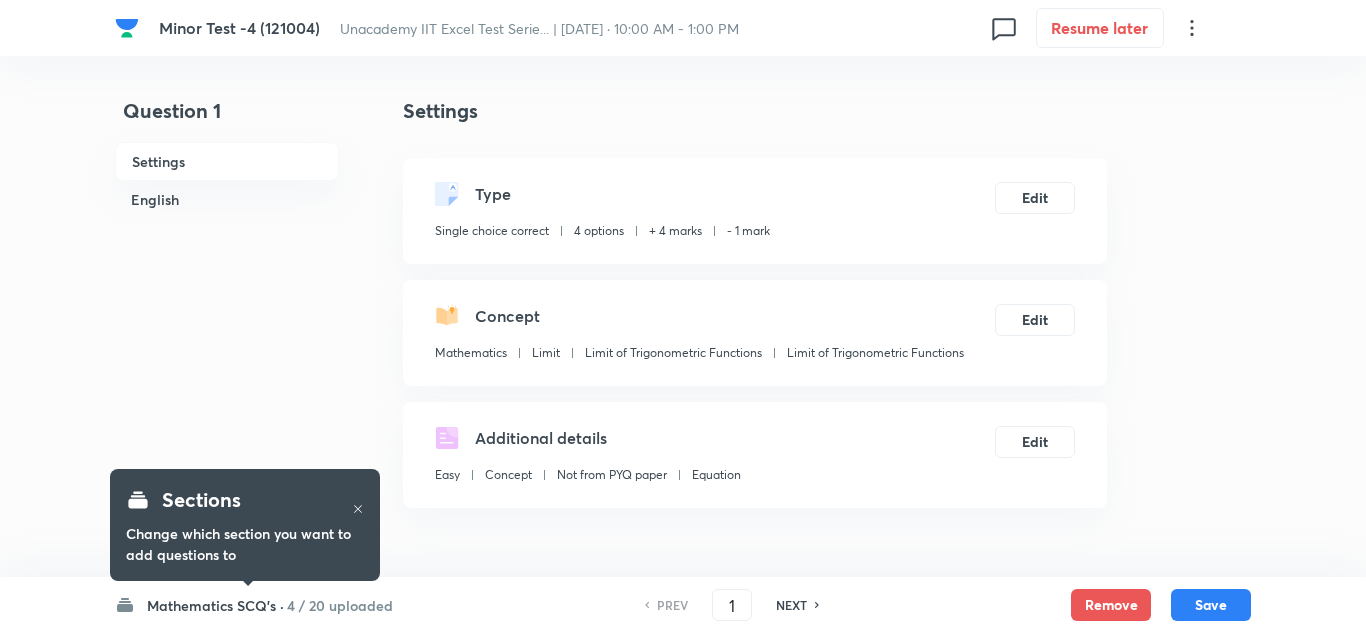 checkbox on "true" 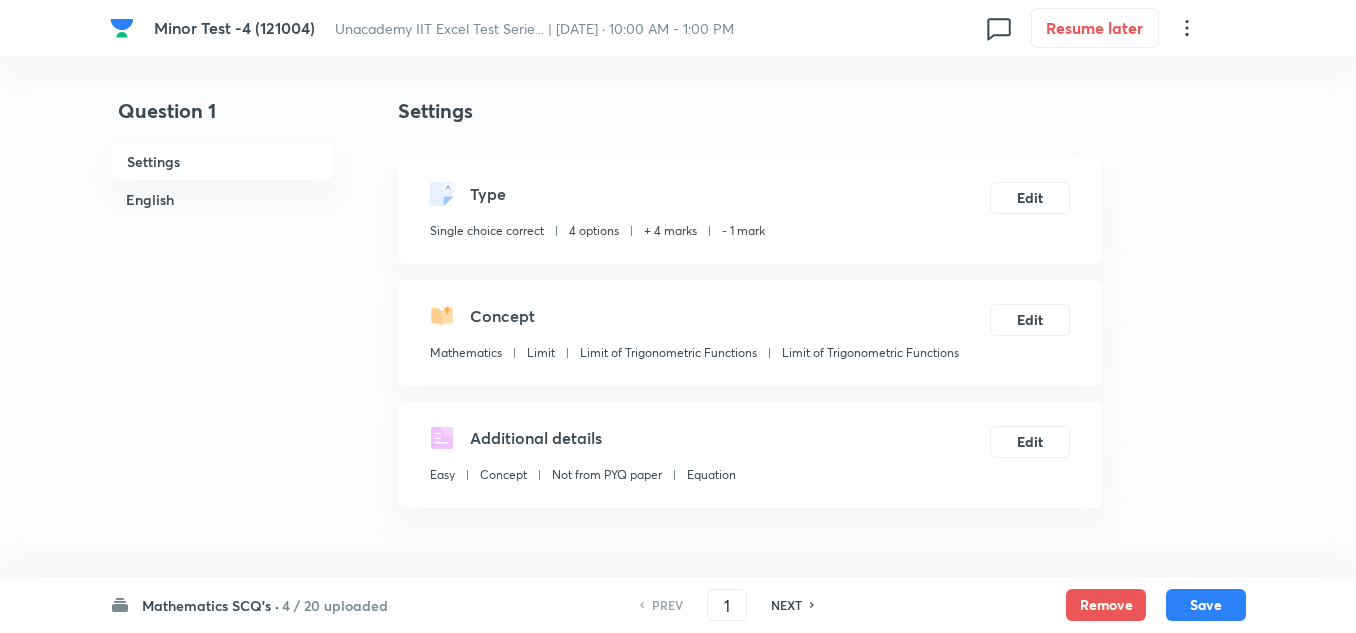 click on "NEXT" at bounding box center [786, 605] 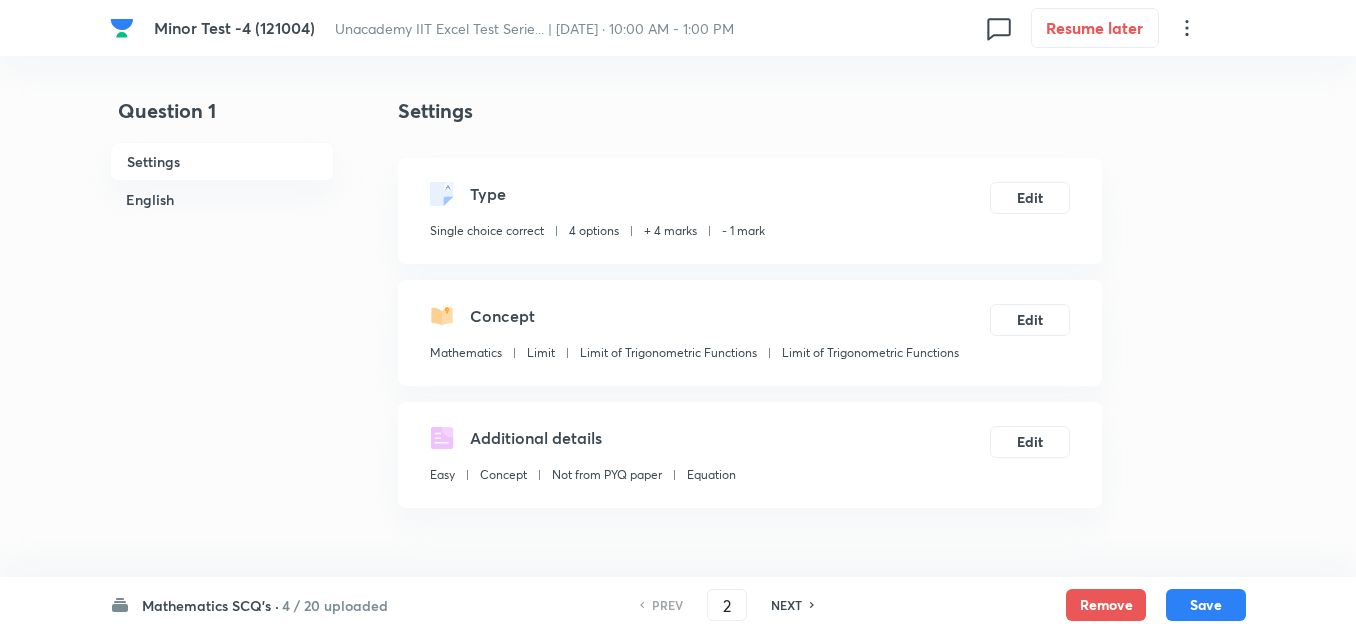 checkbox on "false" 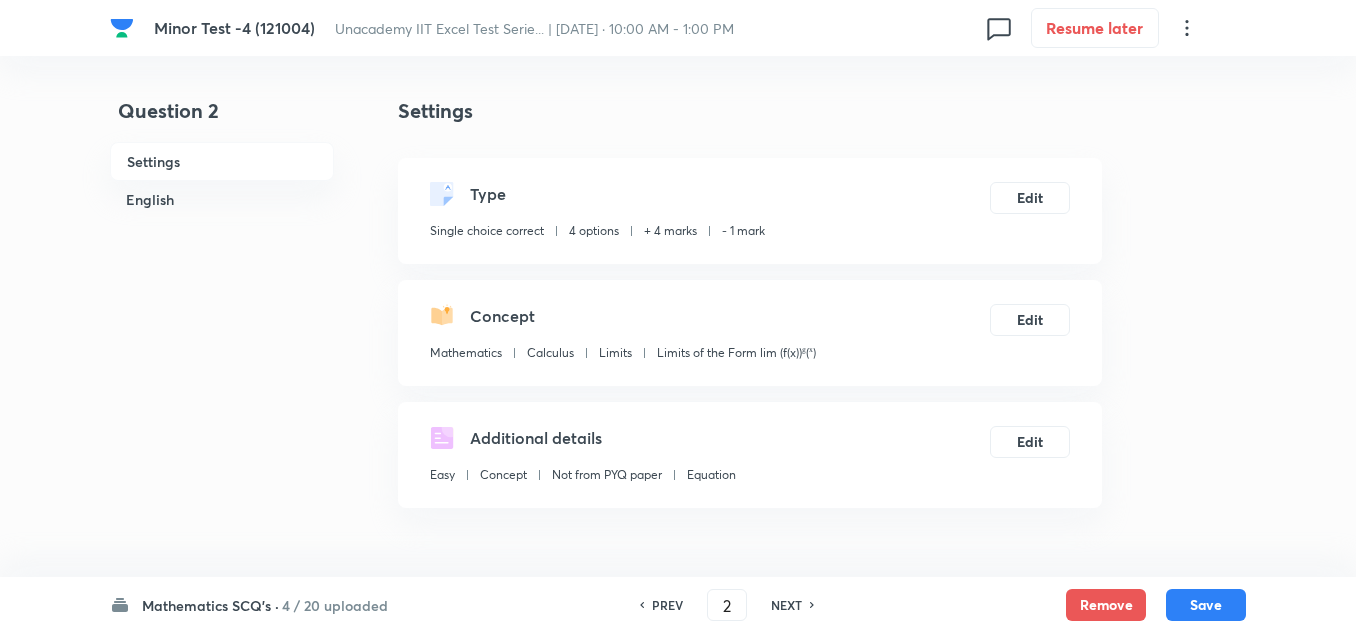 click on "NEXT" at bounding box center (786, 605) 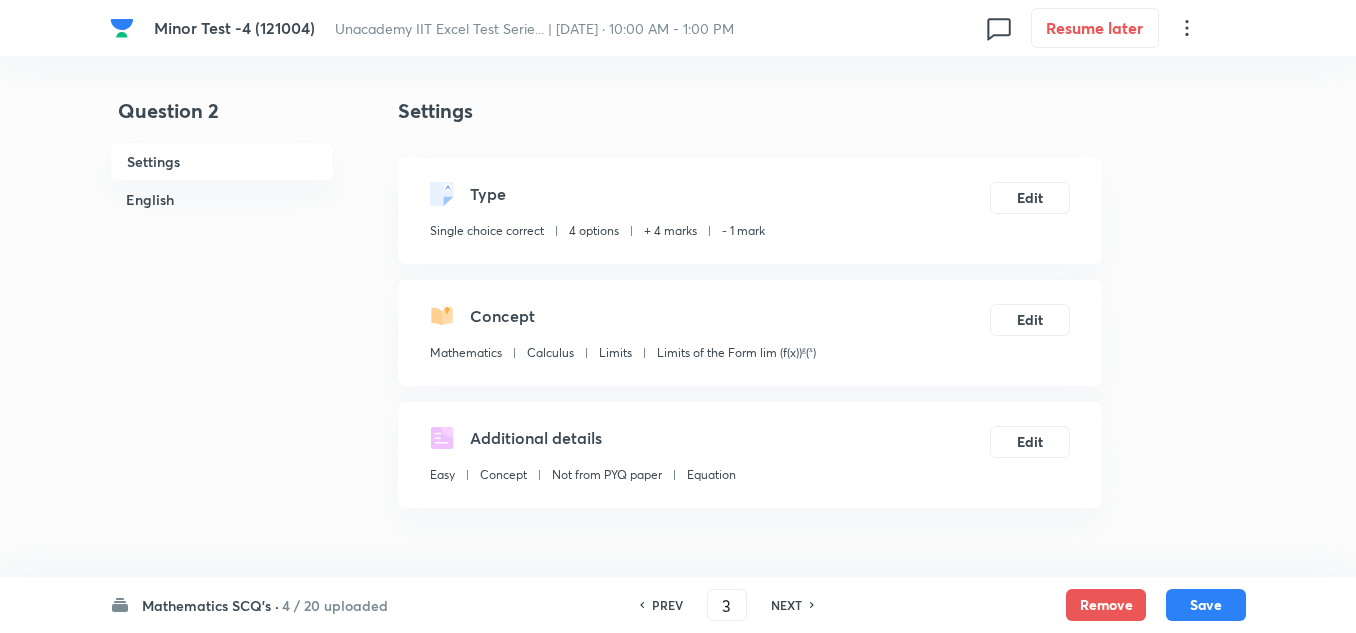 checkbox on "true" 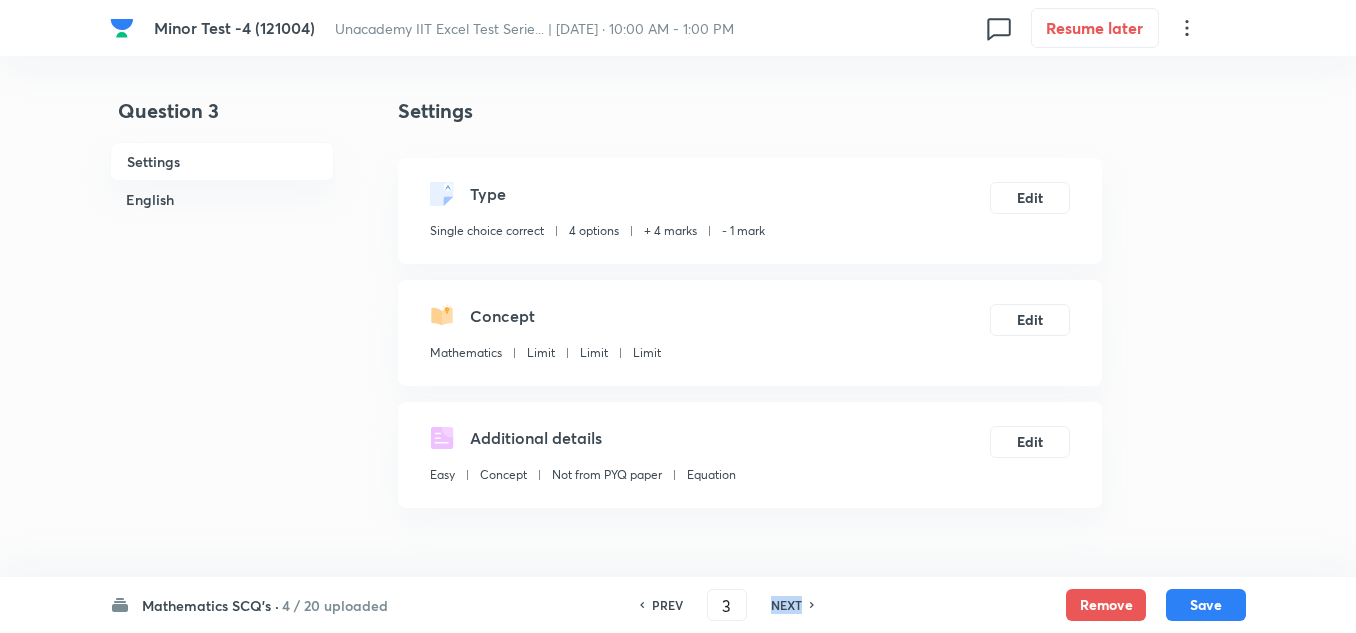click on "NEXT" at bounding box center [786, 605] 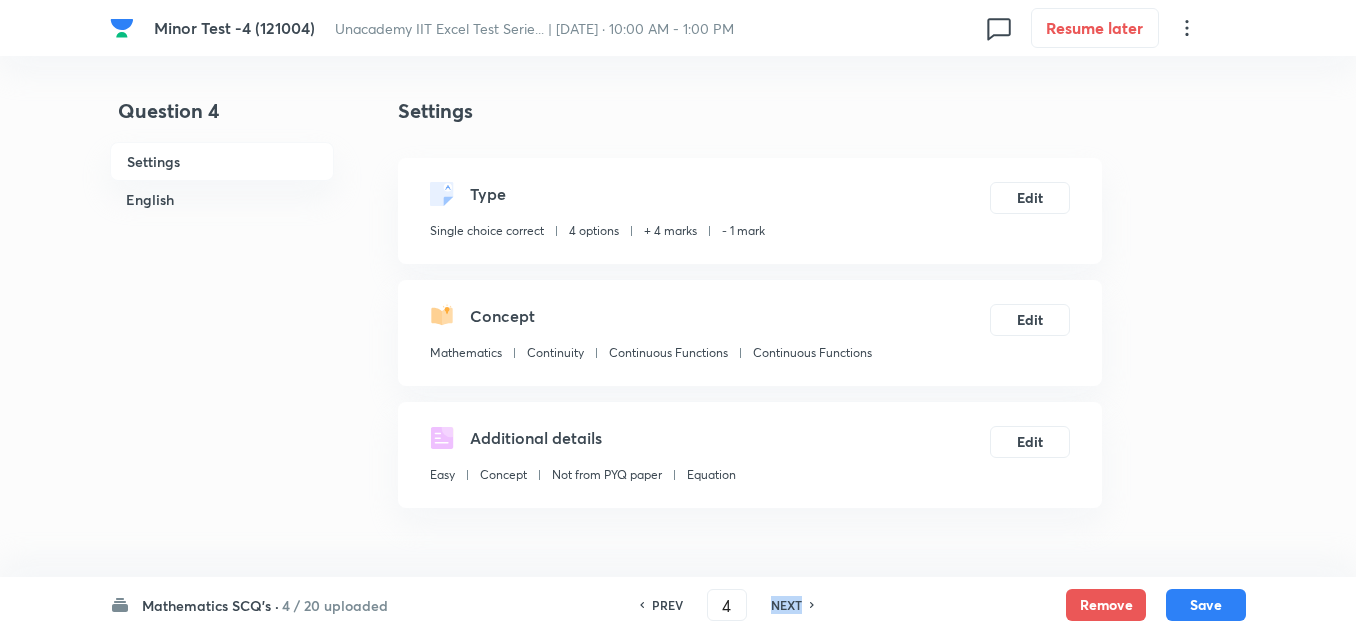 checkbox on "true" 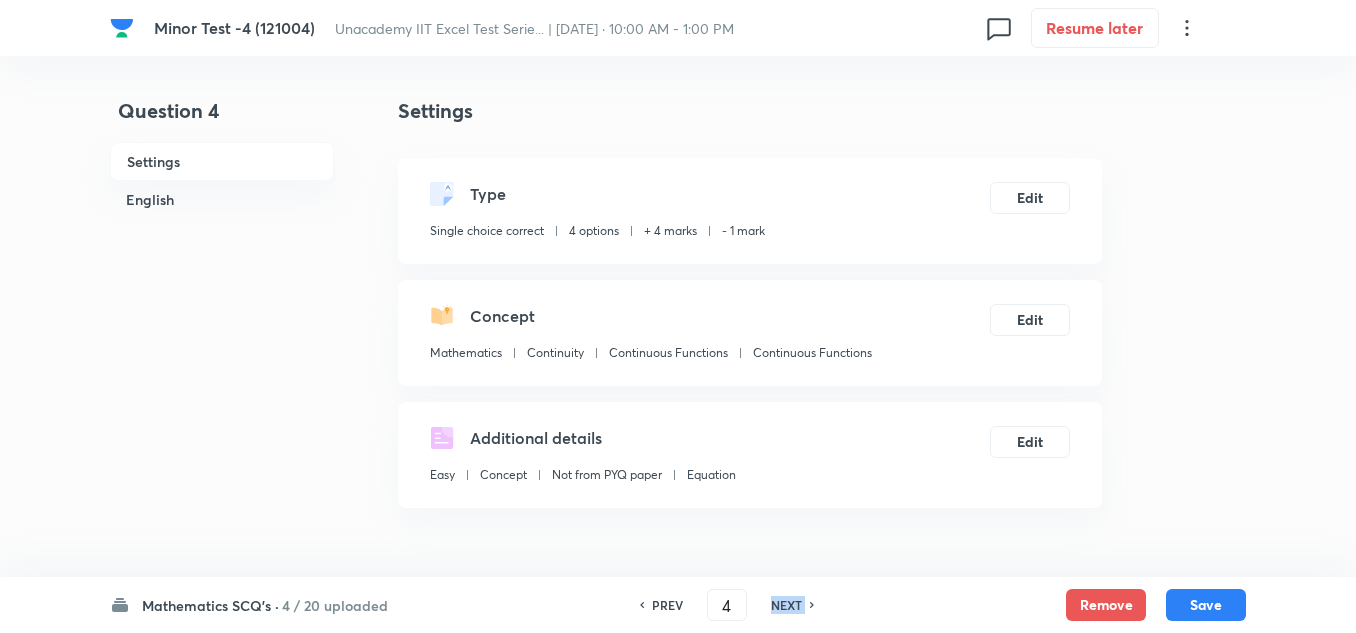 click on "NEXT" at bounding box center [786, 605] 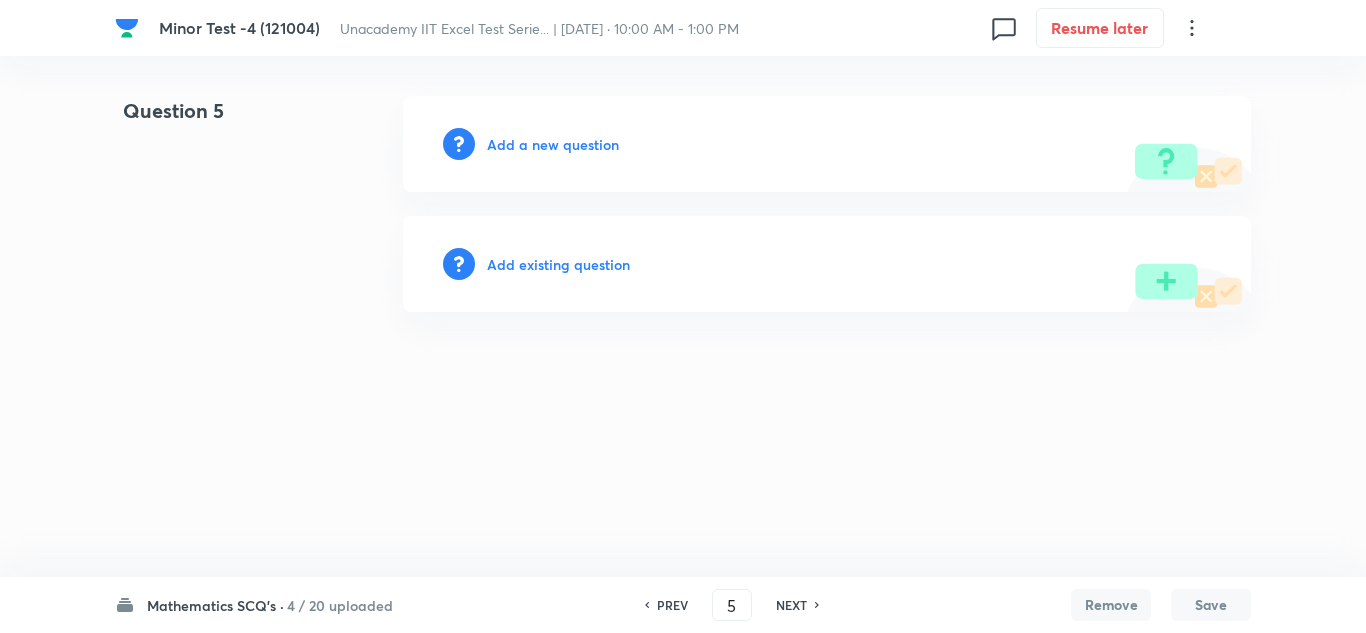 click on "Add a new question" at bounding box center (553, 144) 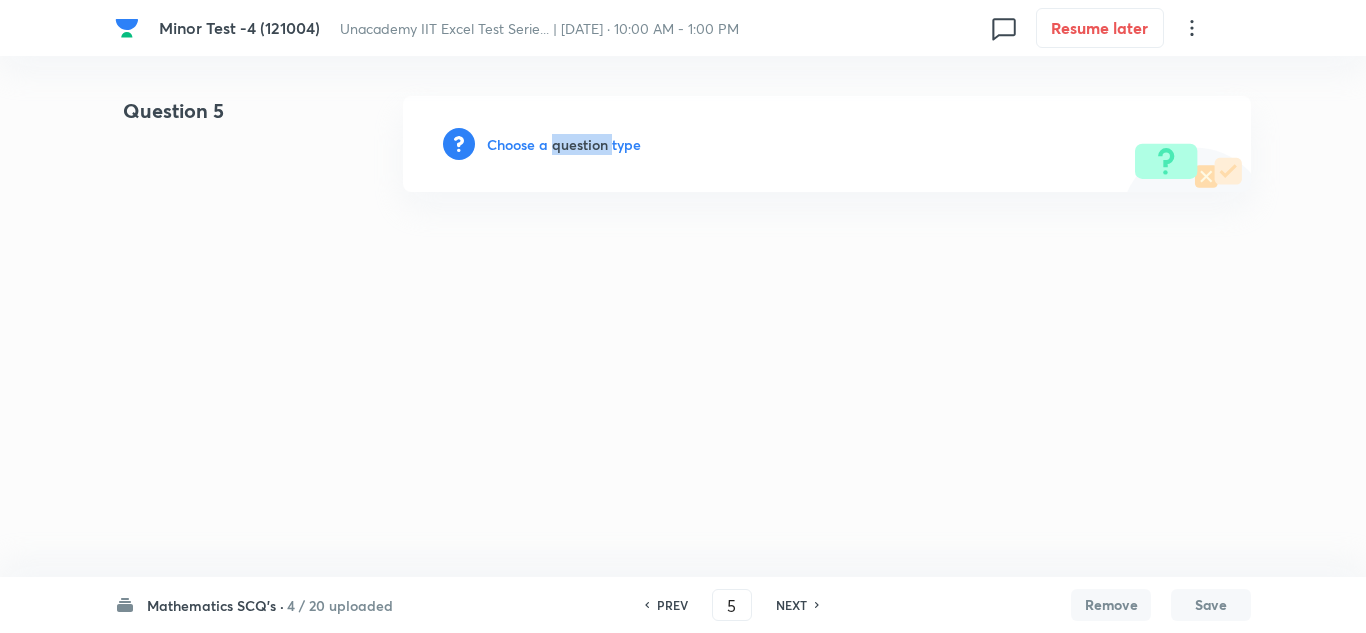 click on "Choose a question type" at bounding box center [564, 144] 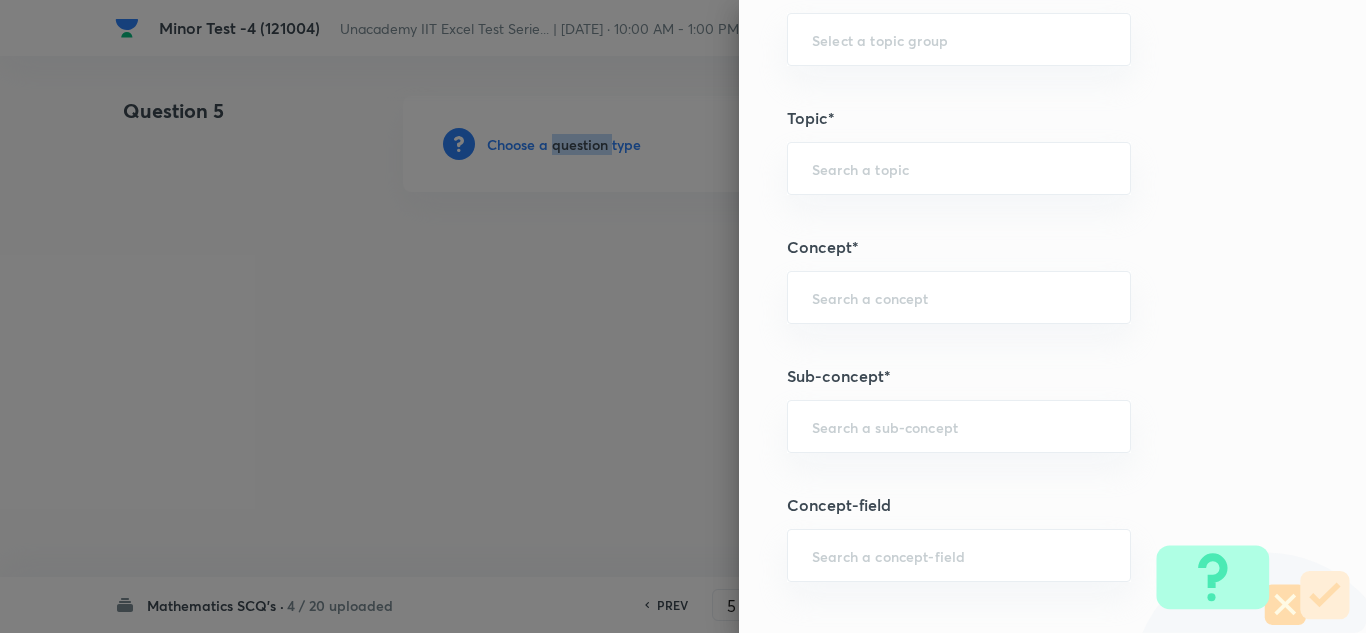 scroll, scrollTop: 1300, scrollLeft: 0, axis: vertical 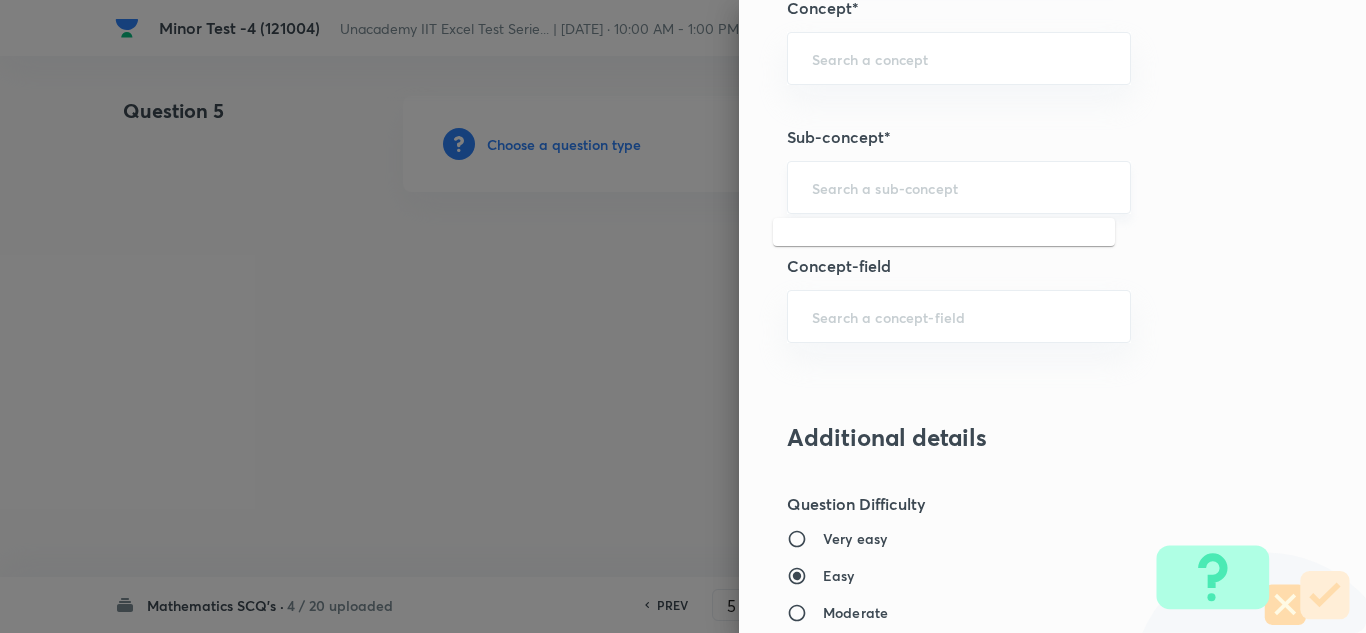 click at bounding box center [959, 187] 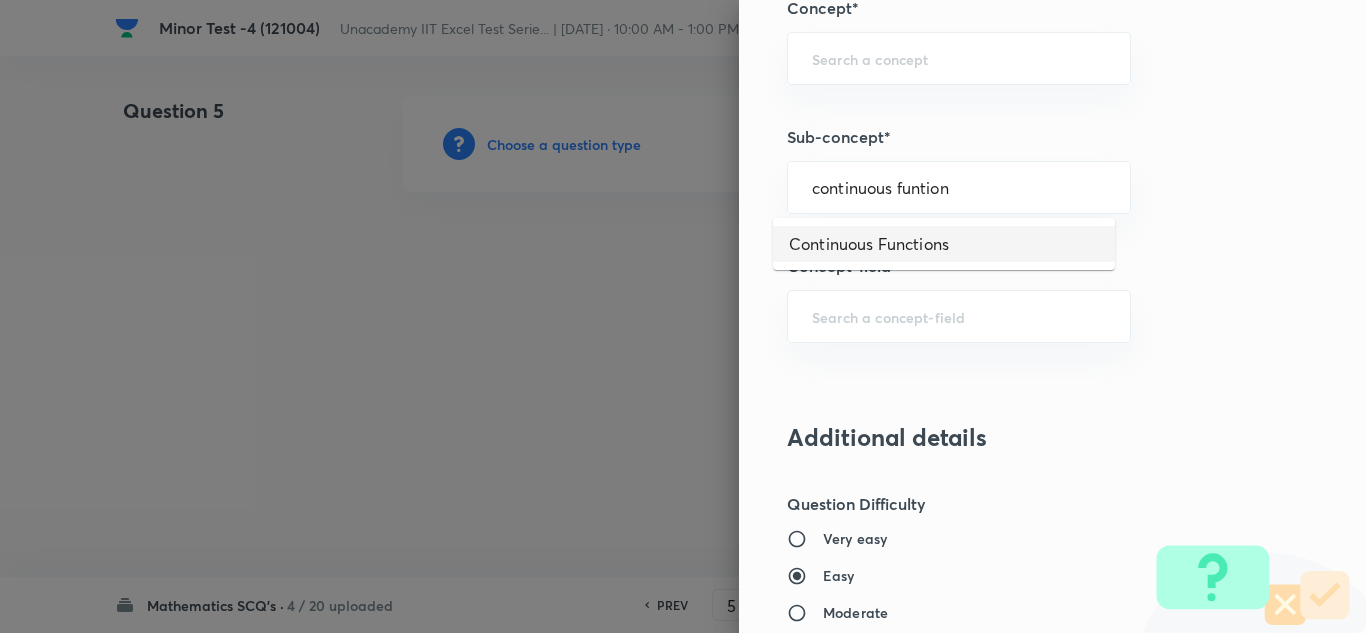 click on "Continuous Functions" at bounding box center (944, 244) 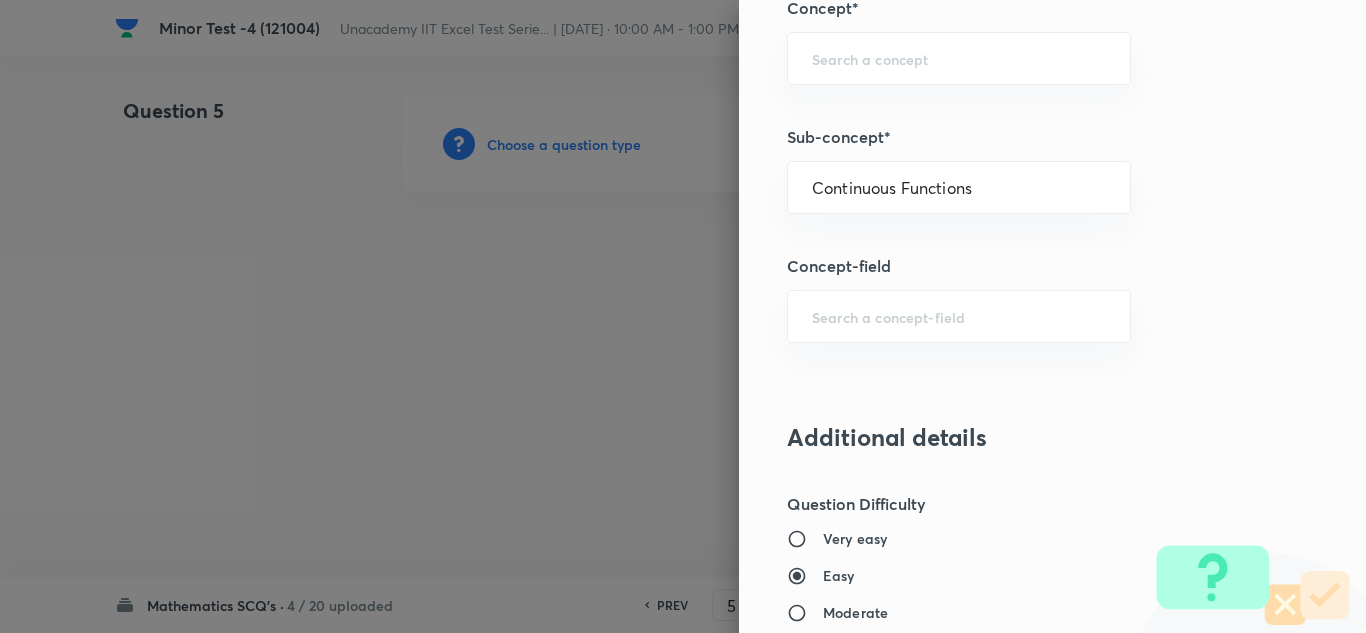 type on "Mathematics" 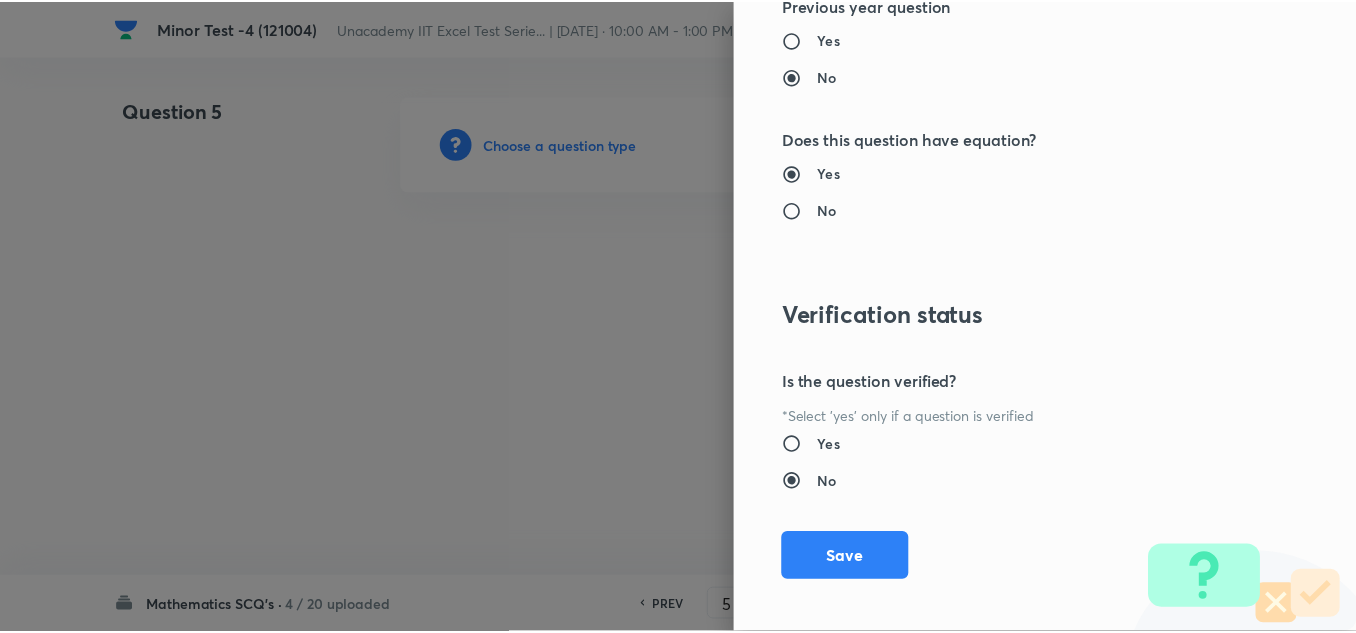 scroll, scrollTop: 2227, scrollLeft: 0, axis: vertical 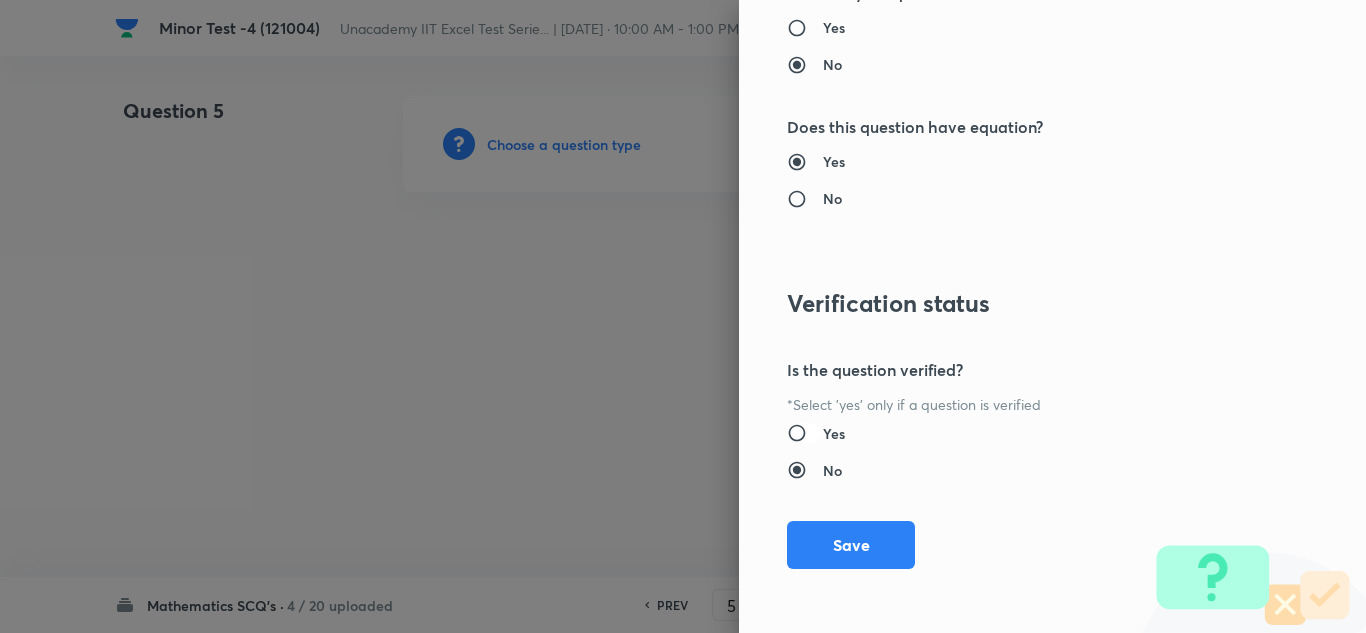 drag, startPoint x: 806, startPoint y: 432, endPoint x: 806, endPoint y: 476, distance: 44 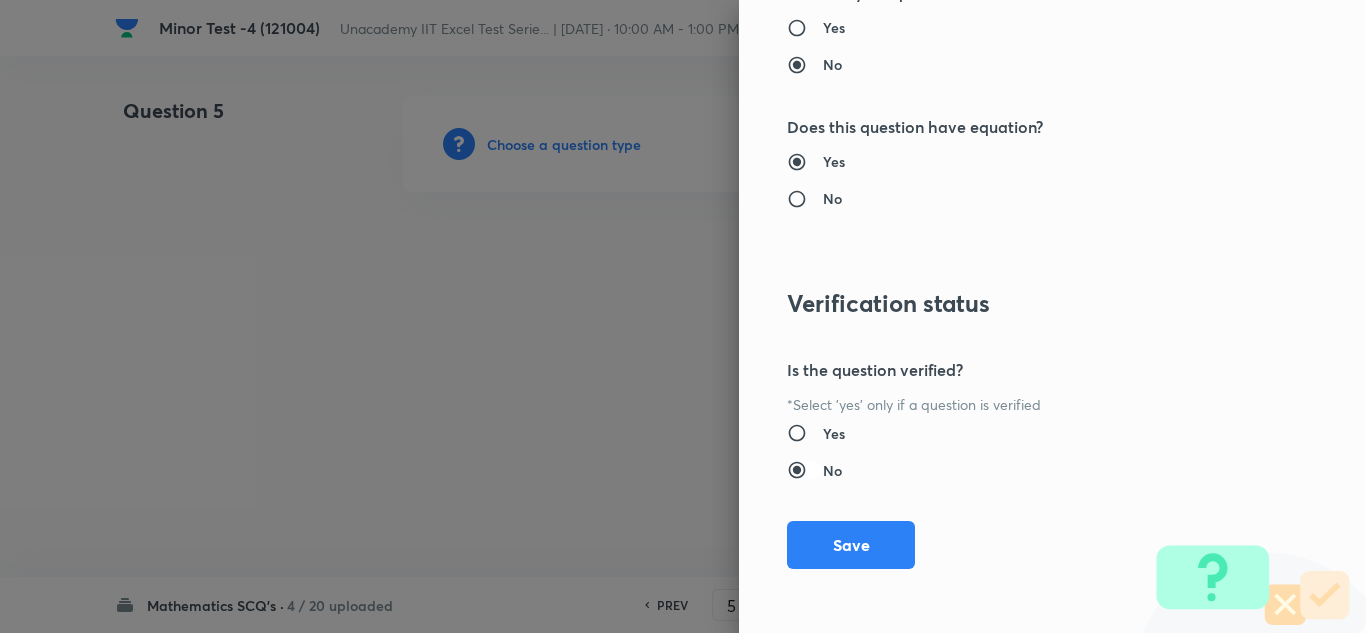 click on "Yes" at bounding box center (805, 433) 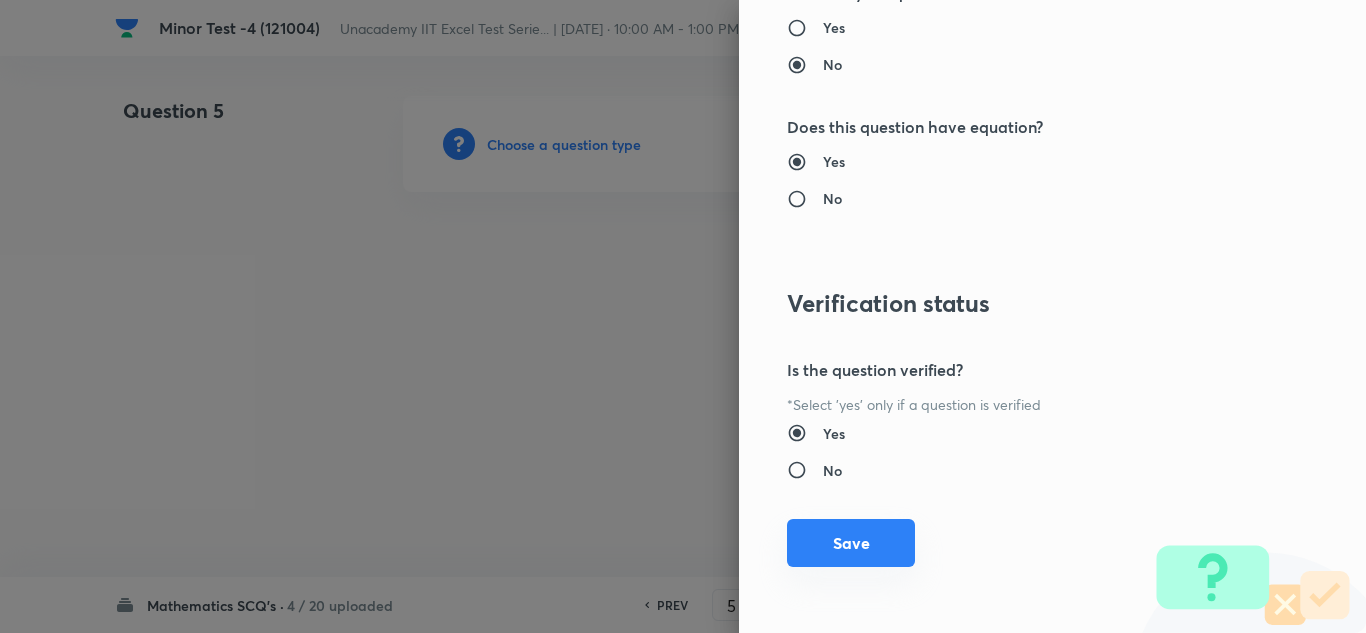 click on "Question settings Question type* Single choice correct Number of options* 2 3 4 5 Does this question have a passage?* Yes No Positive mark 4 ​ Negative Marks (Don’t add negative sign) 1 ​ Grant bonus marks for this question?* Yes No Syllabus Topic group* Mathematics ​ Topic* Continuity ​ Concept* Continuous Functions ​ Sub-concept* Continuous Functions ​ Concept-field ​ Additional details Question Difficulty Very easy Easy Moderate Hard Very hard Question is based on Fact Numerical Concept Previous year question Yes No Does this question have equation? Yes No Verification status Is the question verified? *Select 'yes' only if a question is verified Yes No Save" at bounding box center [1052, 316] 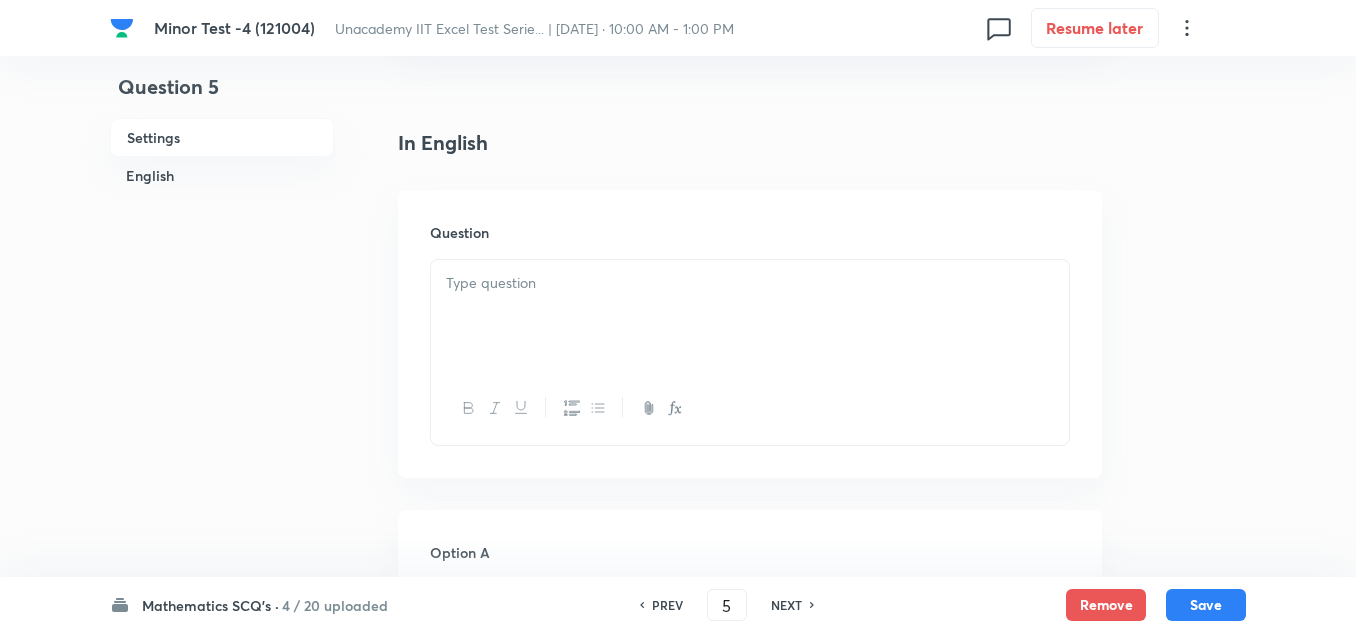 scroll, scrollTop: 500, scrollLeft: 0, axis: vertical 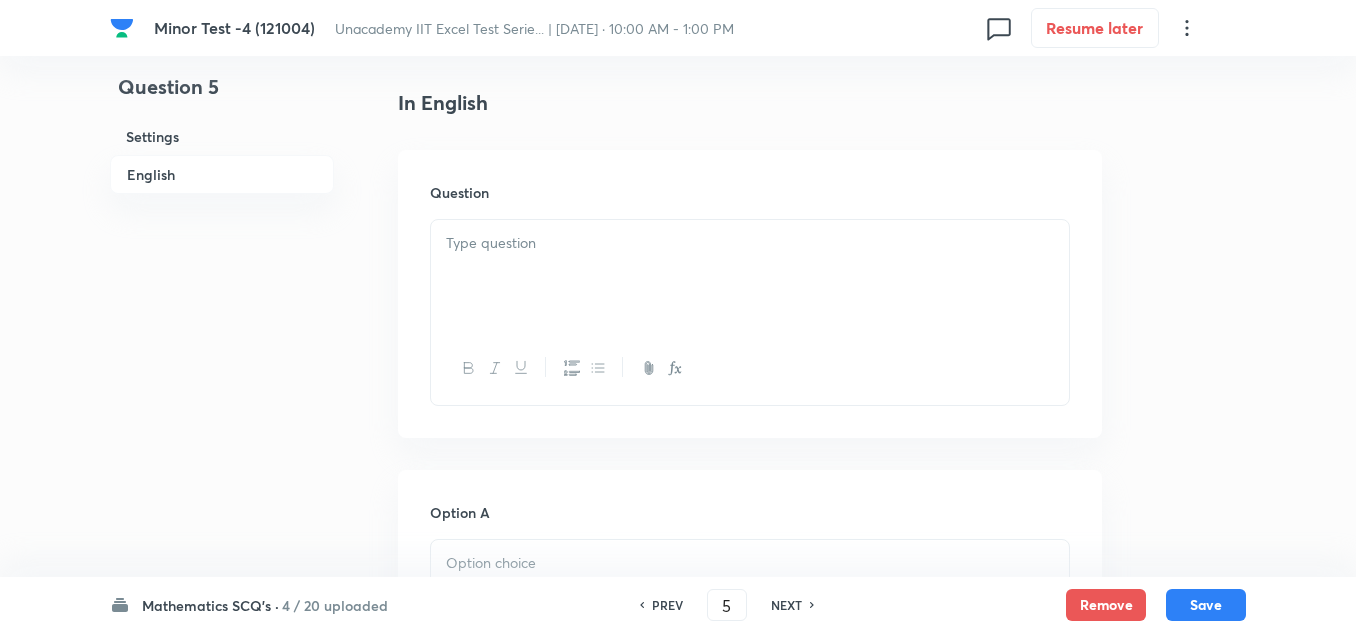 click at bounding box center (750, 276) 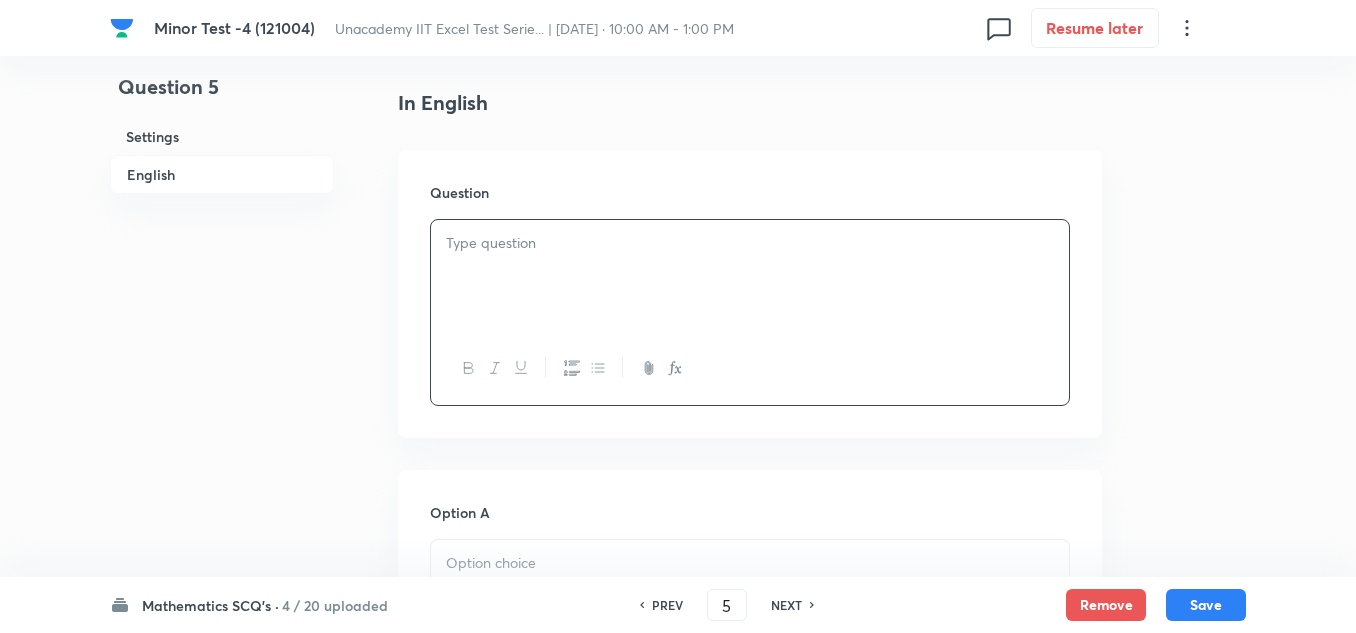 click at bounding box center [750, 276] 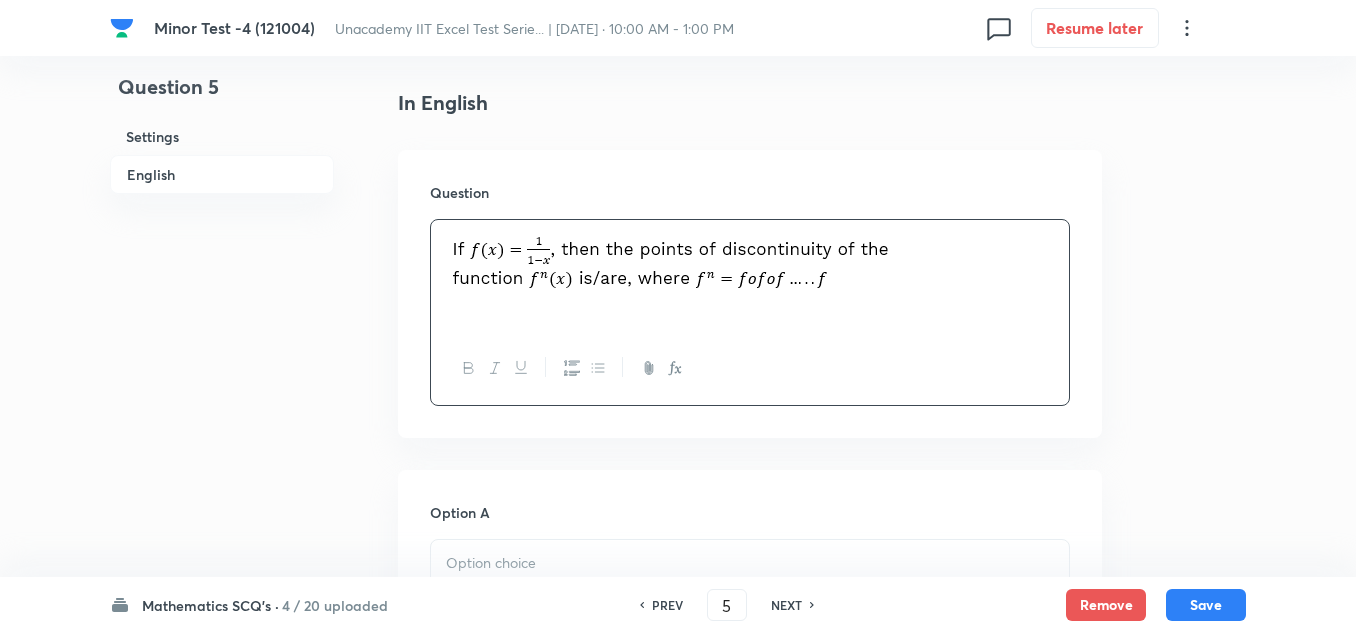 click at bounding box center (750, 264) 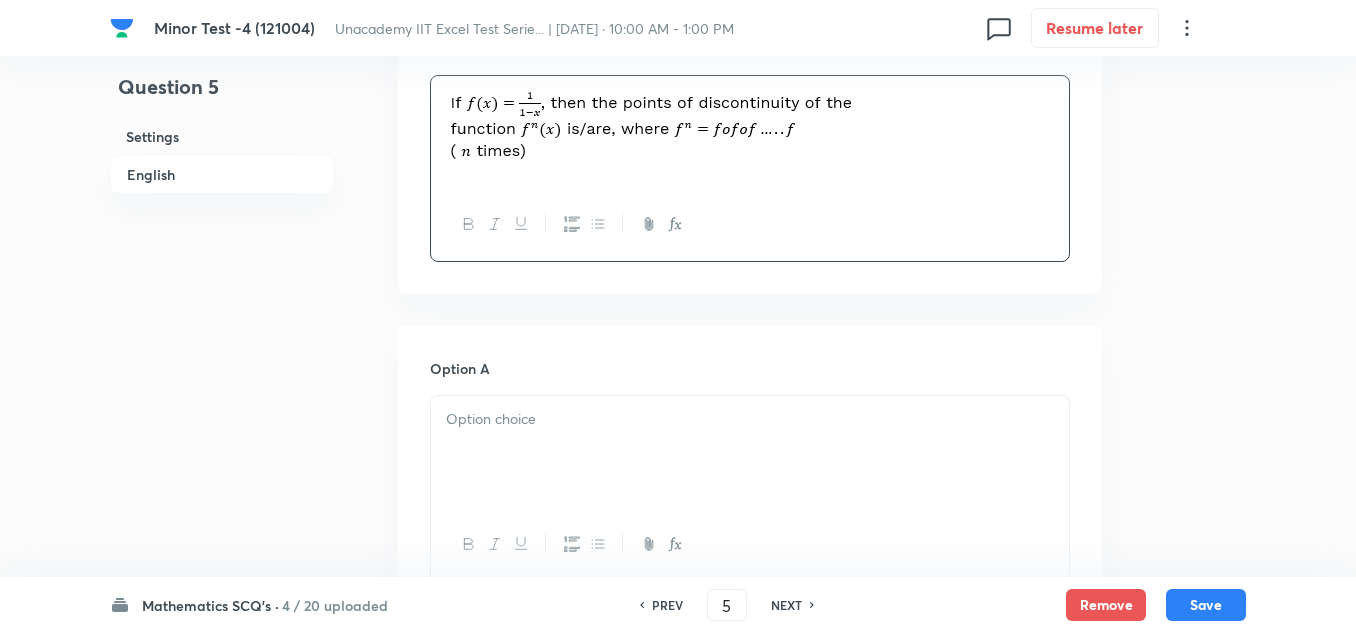 scroll, scrollTop: 800, scrollLeft: 0, axis: vertical 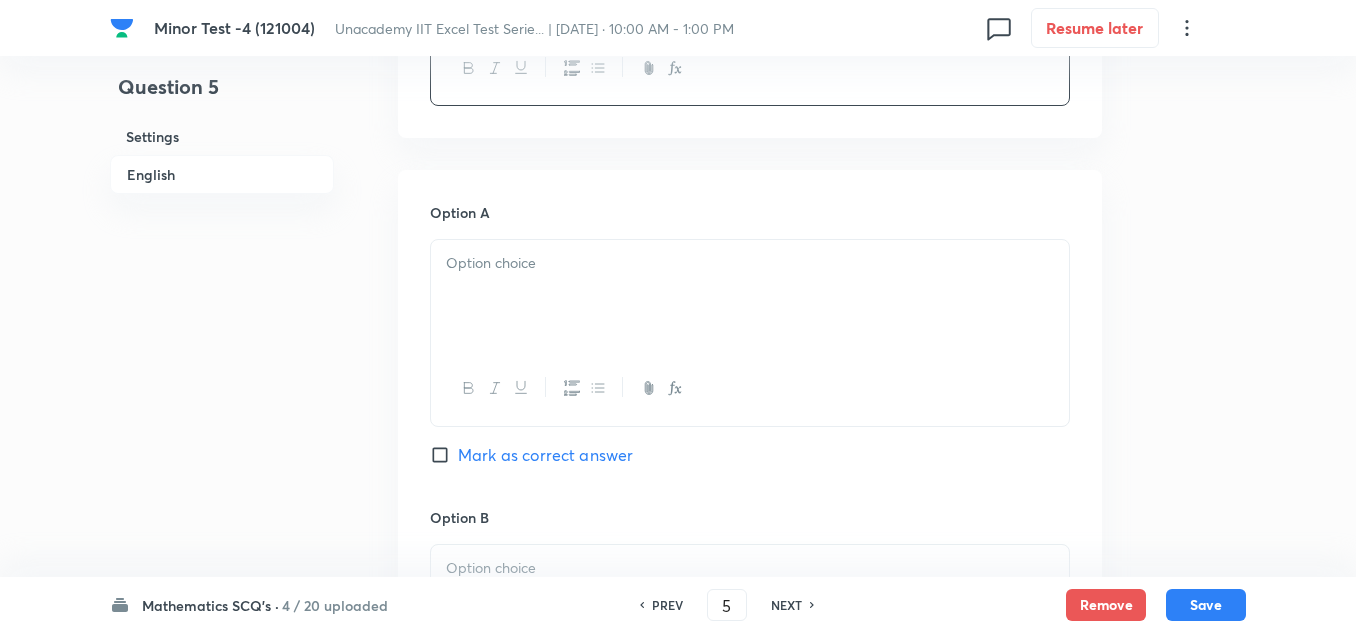 click at bounding box center (750, 296) 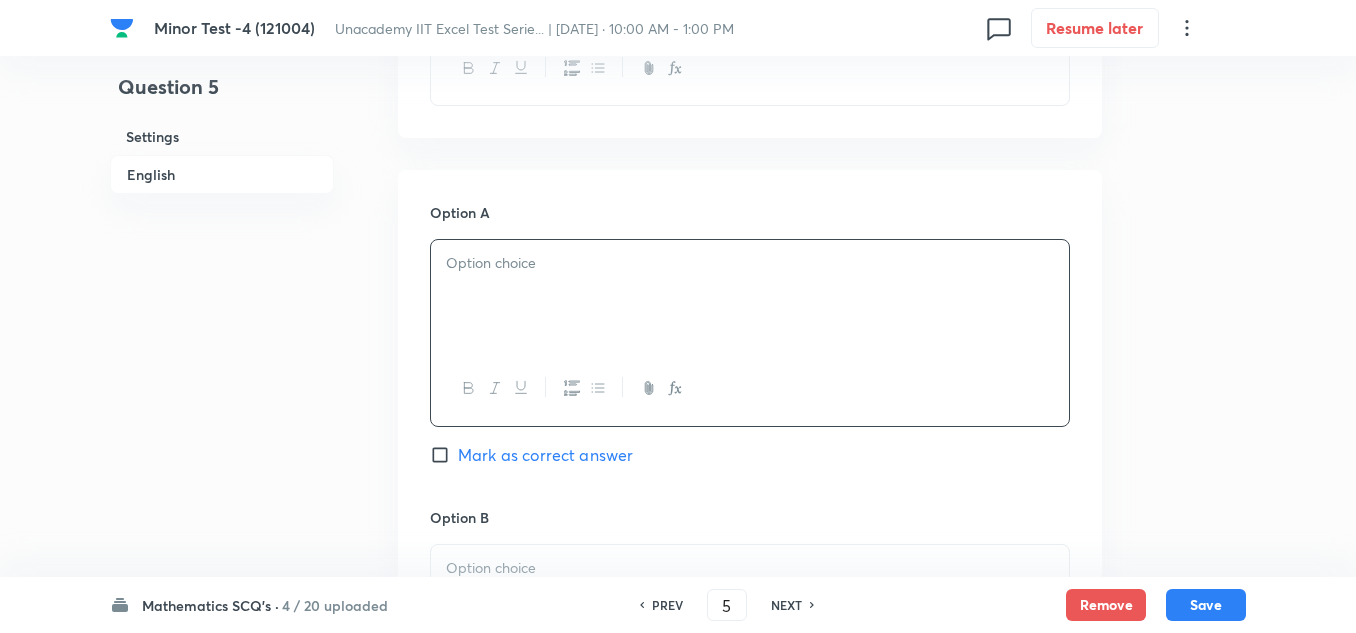 type 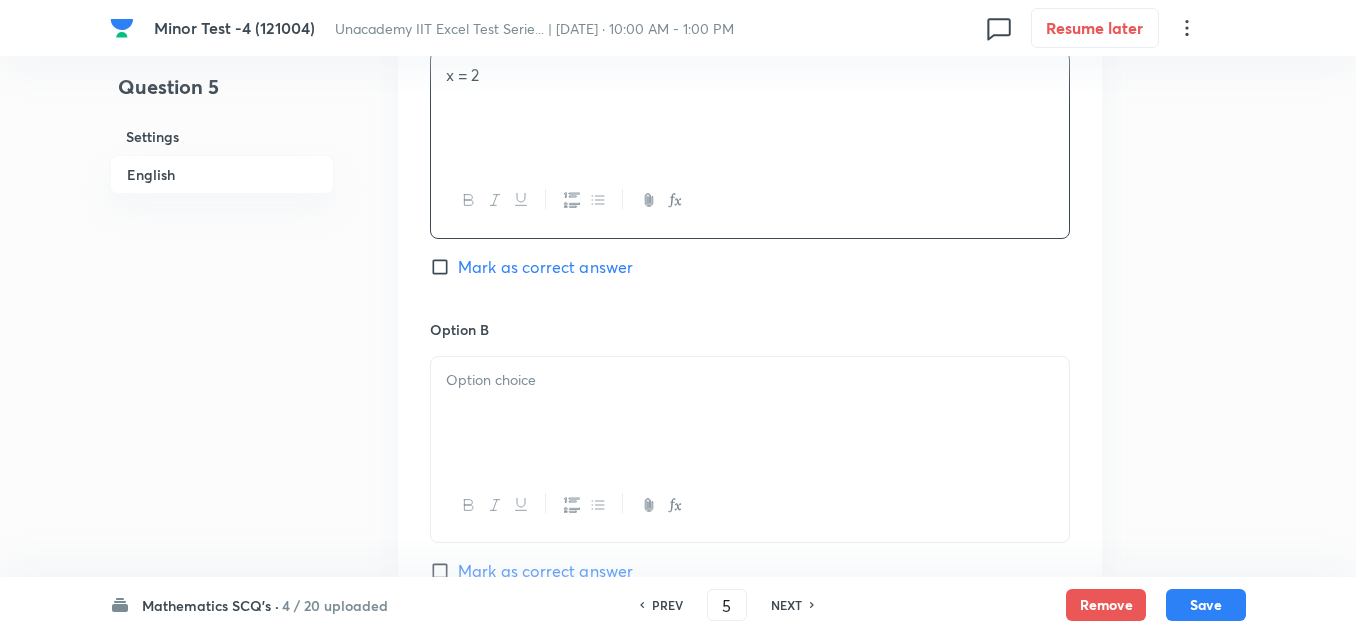 scroll, scrollTop: 1000, scrollLeft: 0, axis: vertical 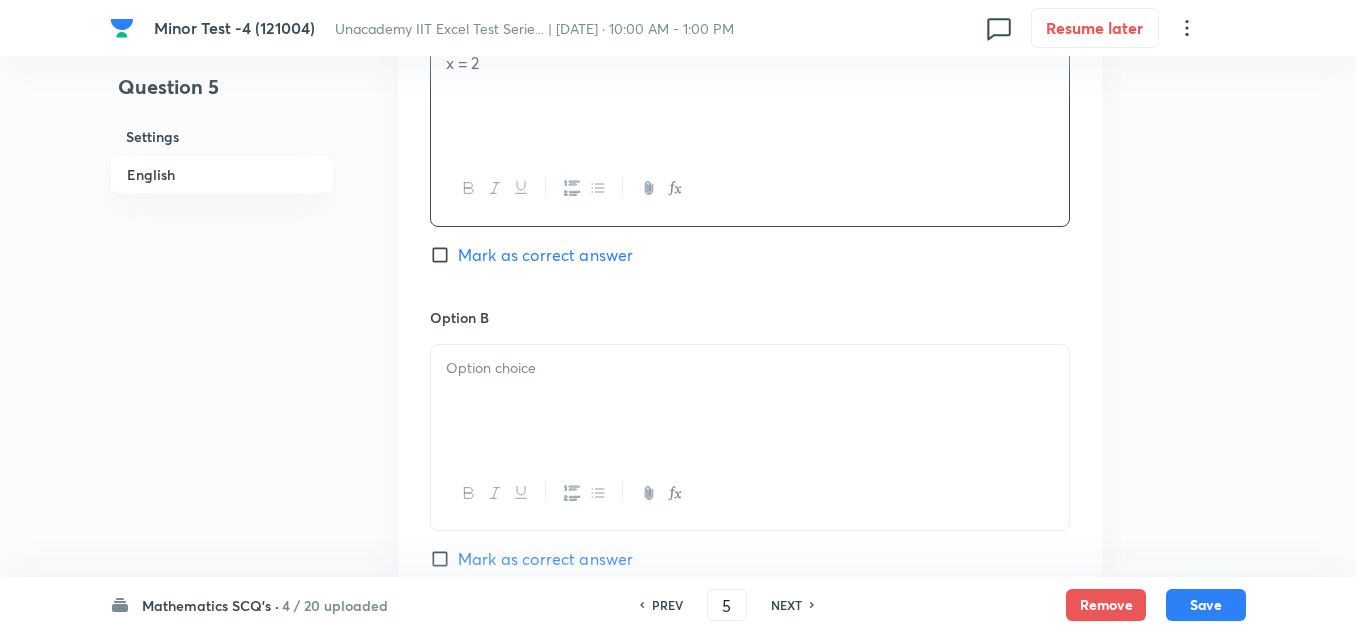 click at bounding box center [750, 368] 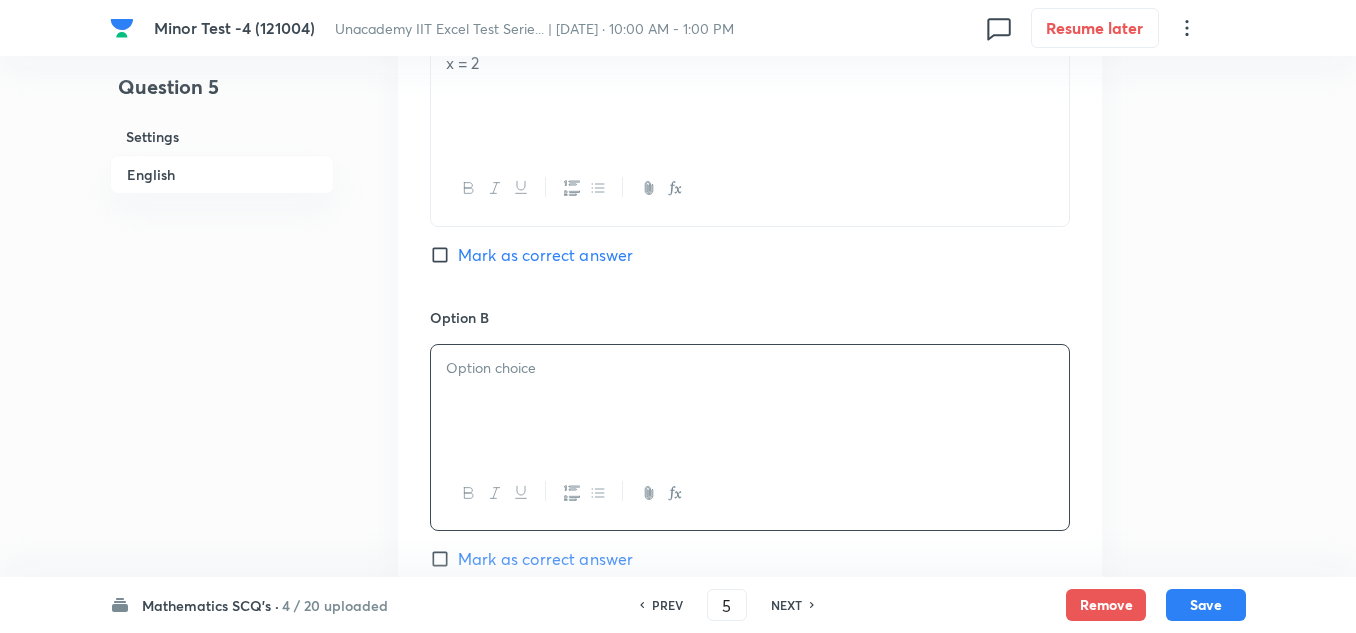 type 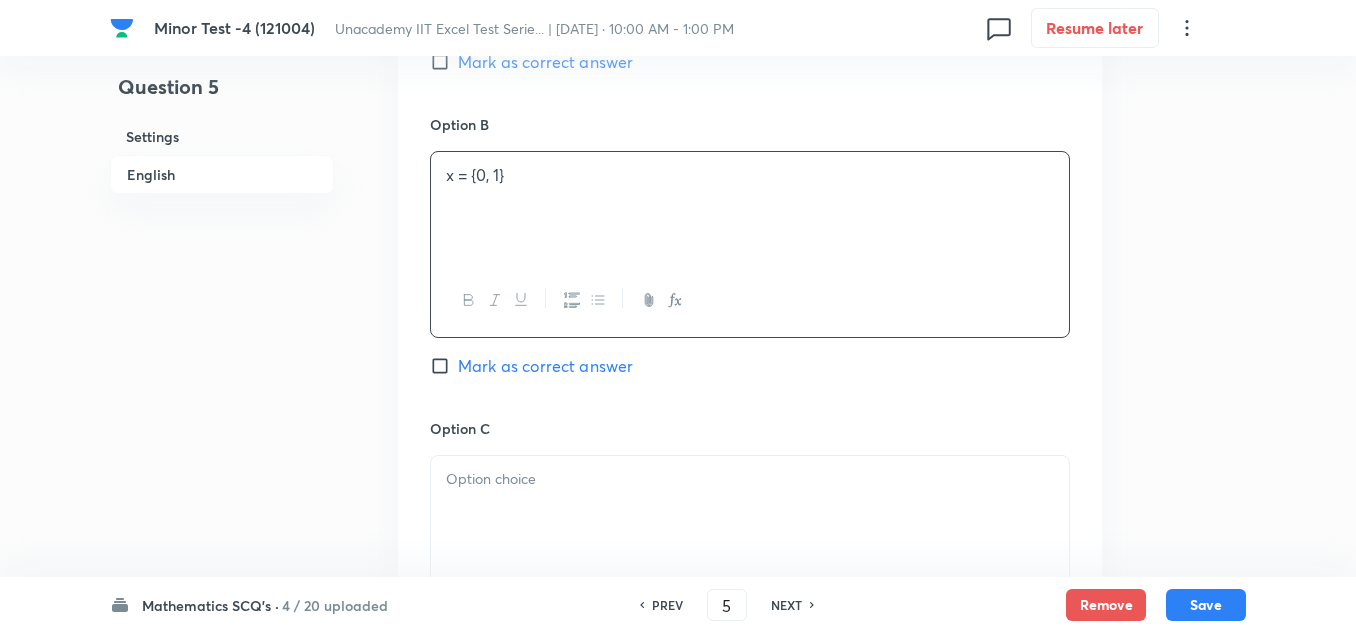 scroll, scrollTop: 1200, scrollLeft: 0, axis: vertical 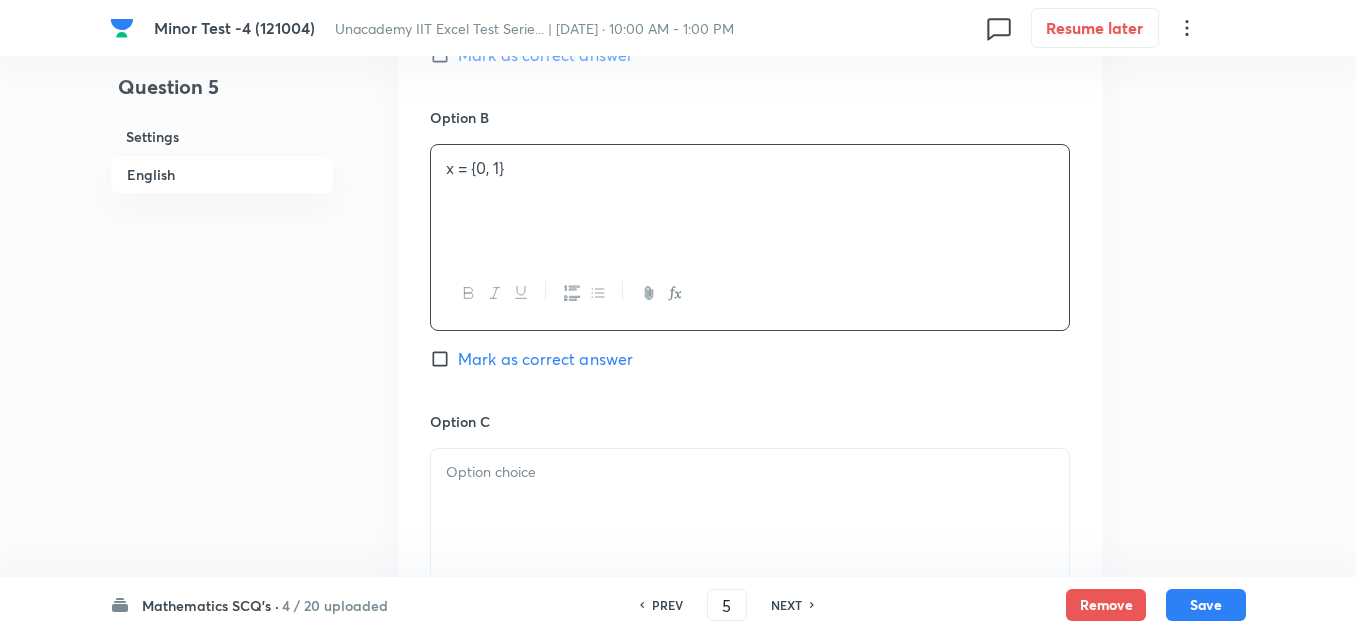 drag, startPoint x: 515, startPoint y: 452, endPoint x: 515, endPoint y: 472, distance: 20 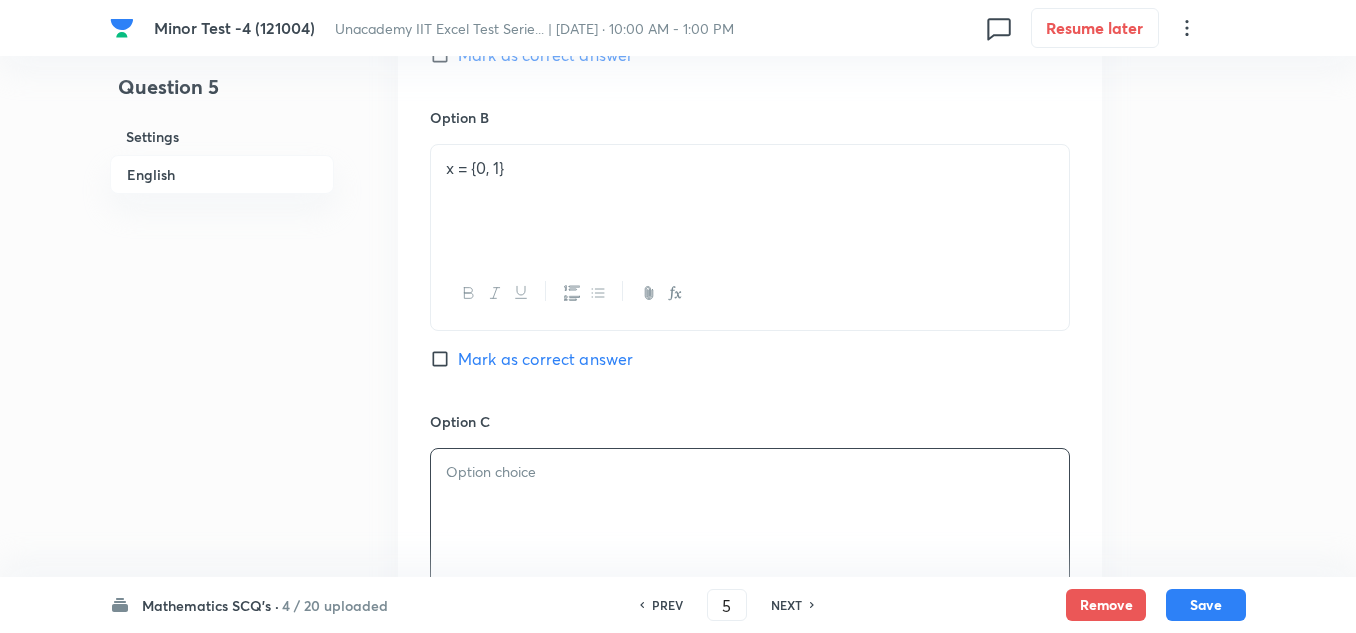 type 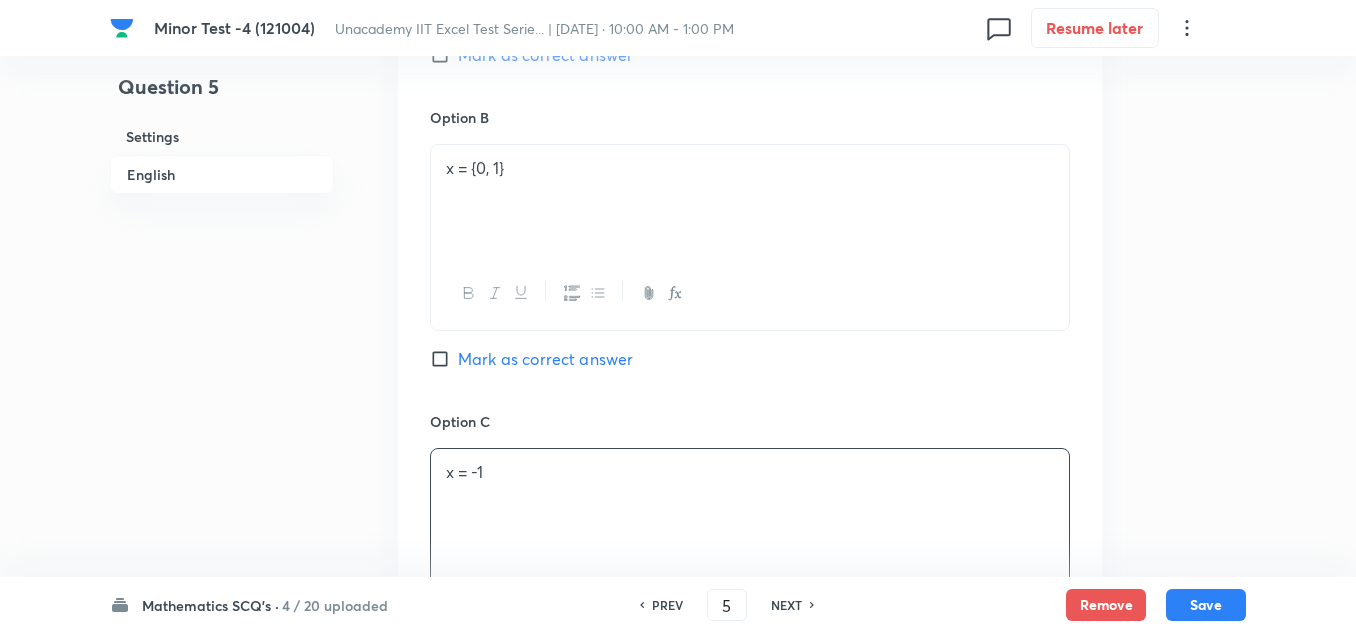 click on "Mark as correct answer" at bounding box center (545, 359) 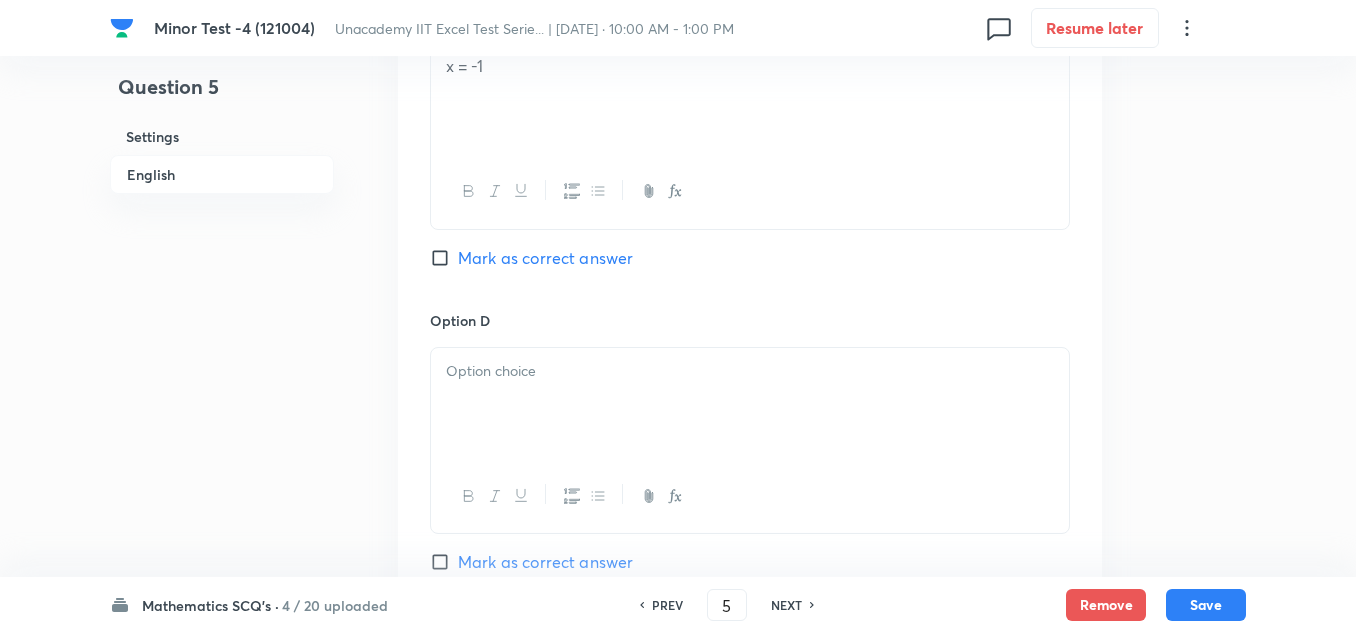 scroll, scrollTop: 1800, scrollLeft: 0, axis: vertical 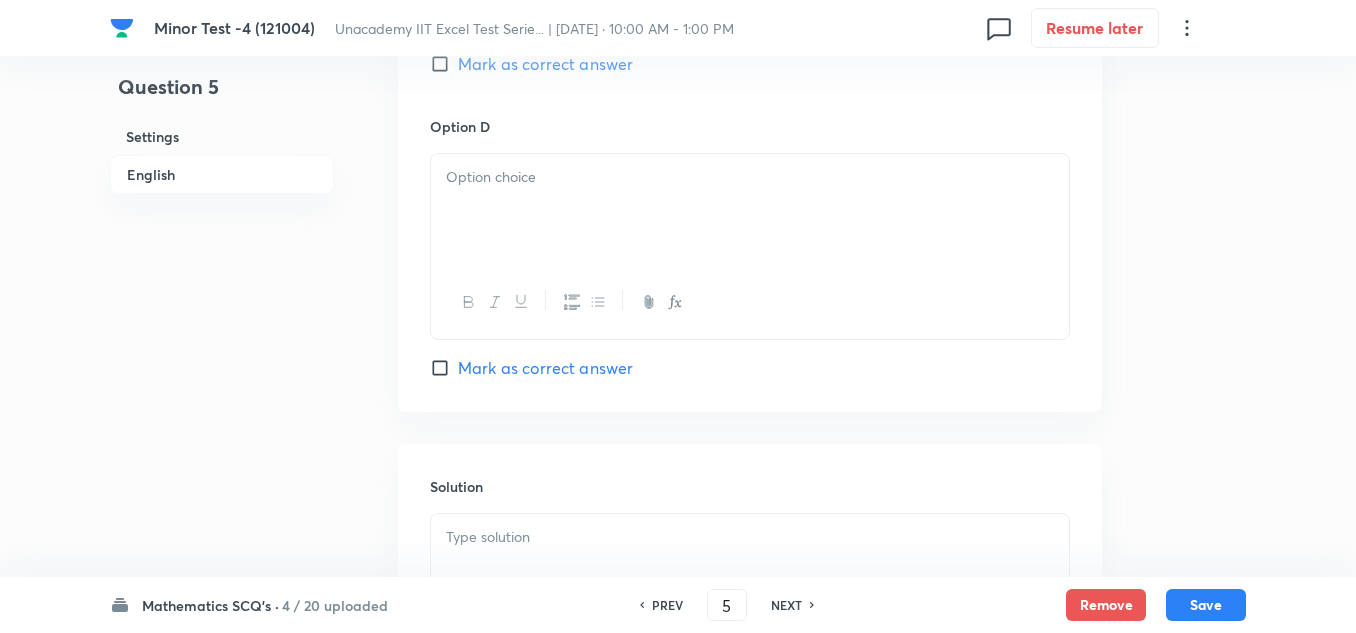 click at bounding box center [750, 210] 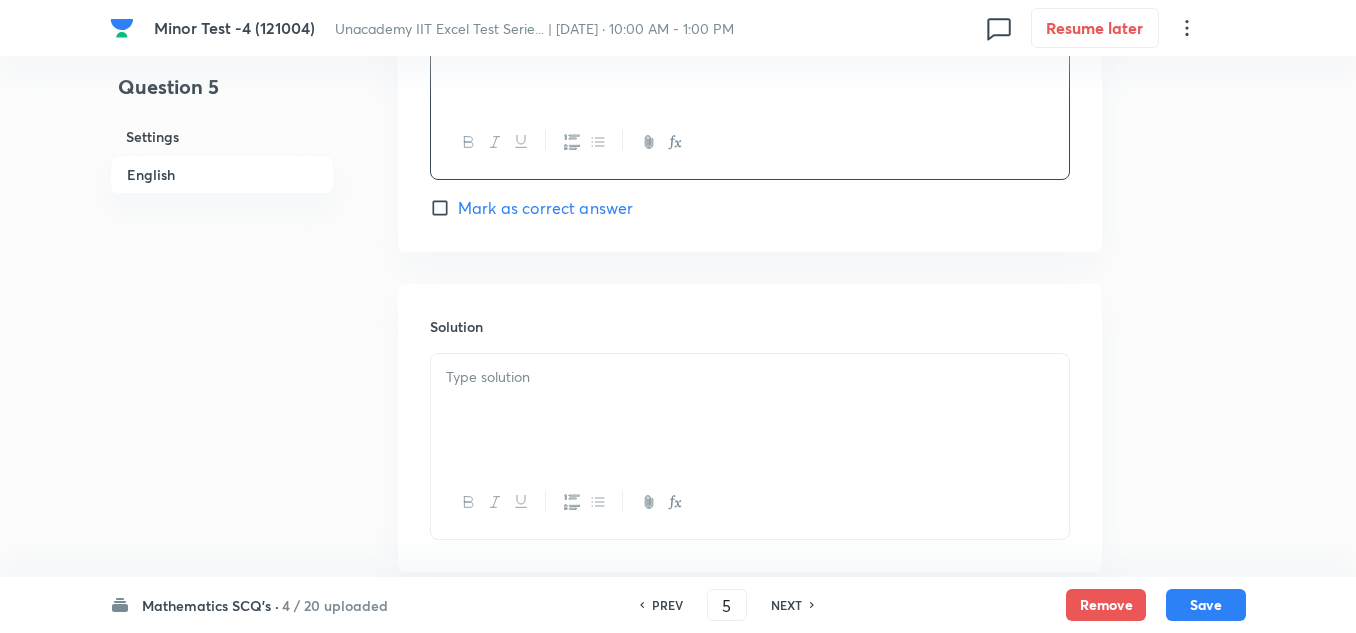 scroll, scrollTop: 2000, scrollLeft: 0, axis: vertical 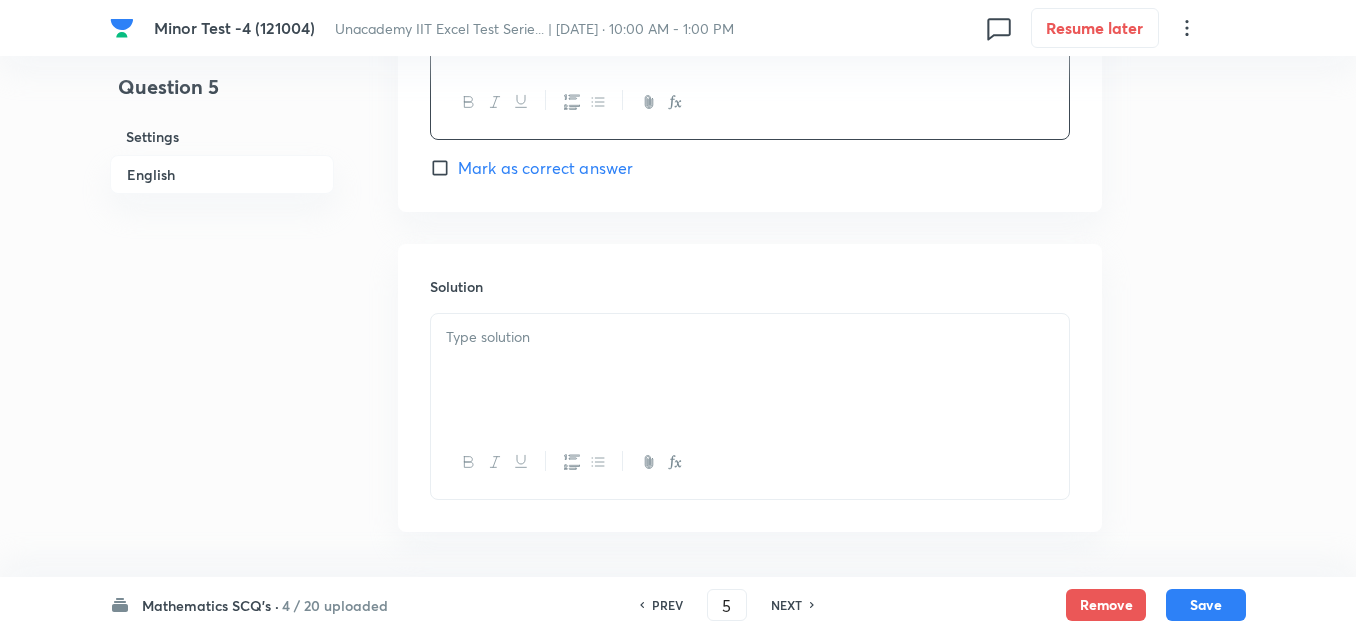 click at bounding box center (750, 337) 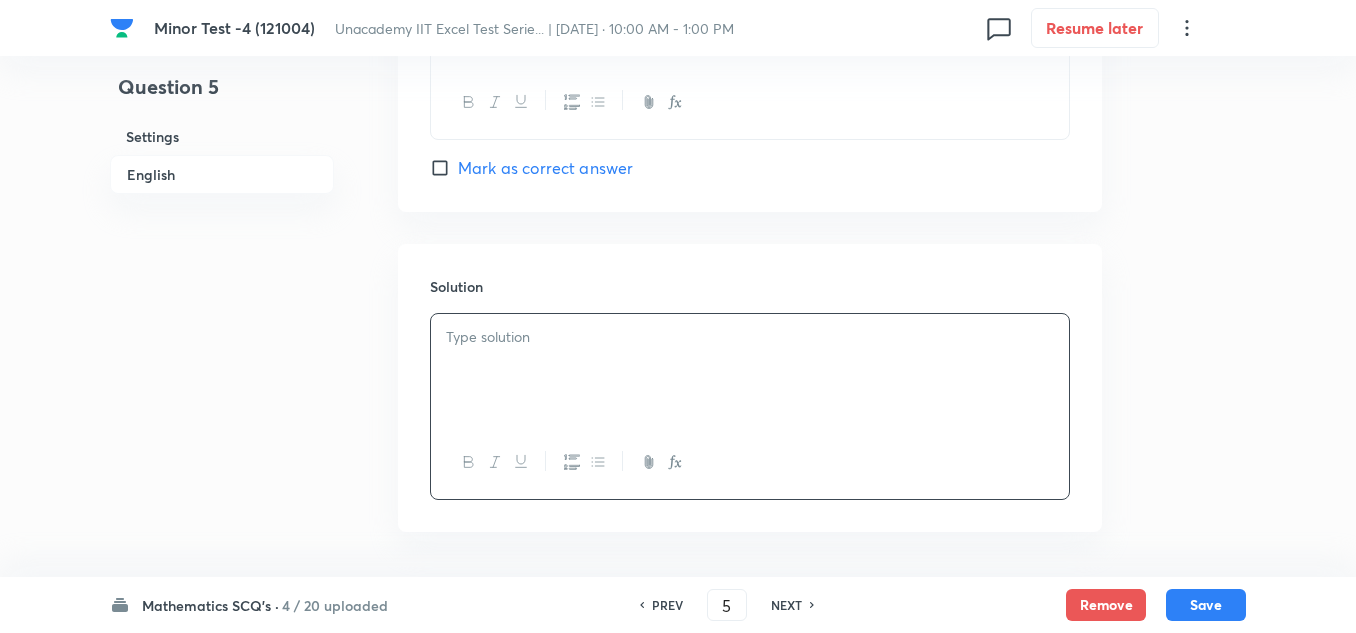 click at bounding box center [750, 370] 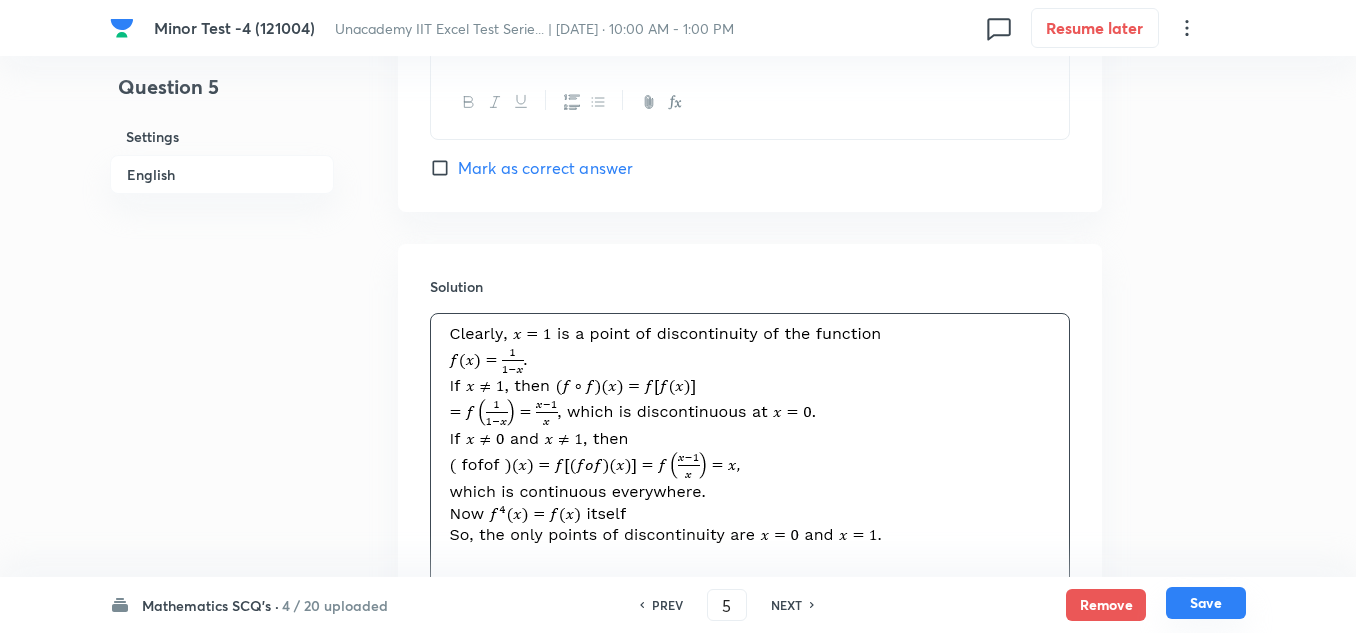 click on "Save" at bounding box center (1206, 603) 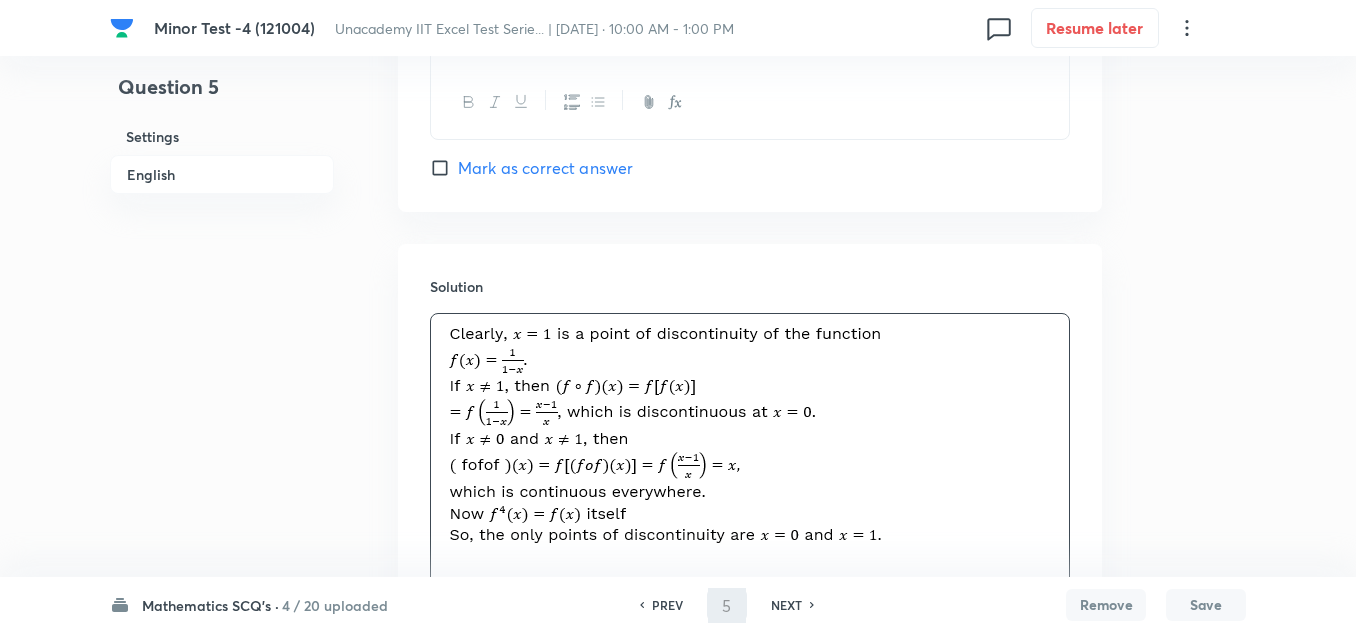 type on "6" 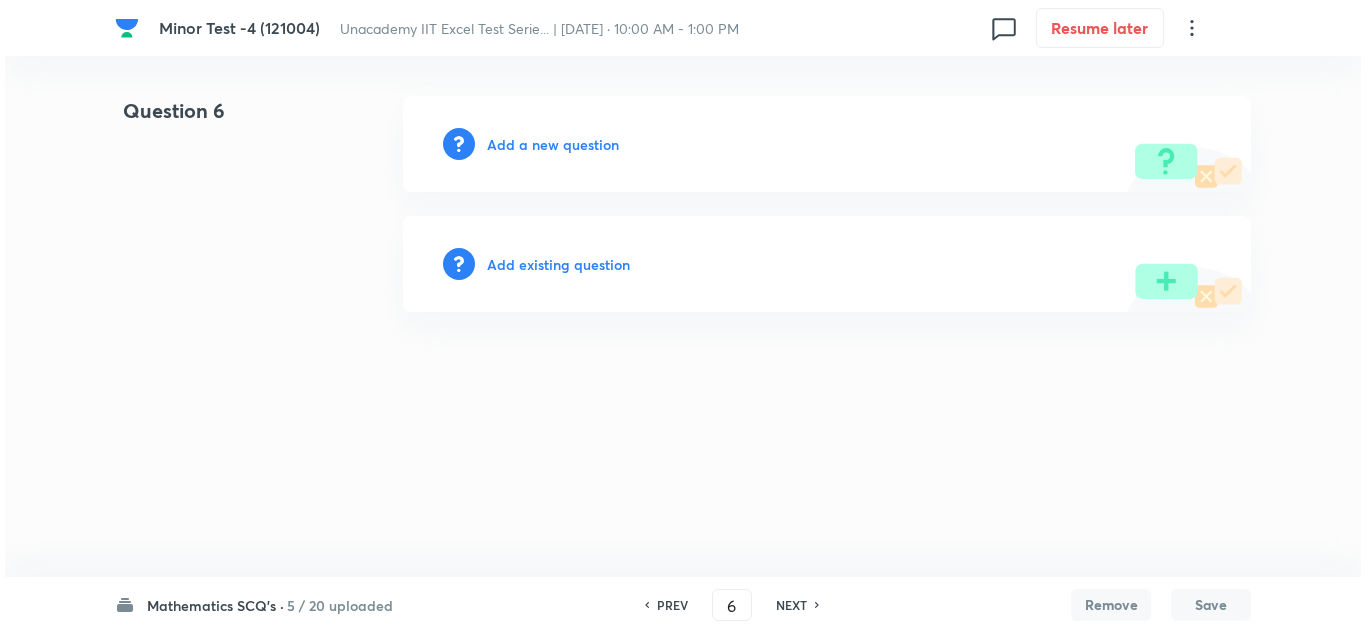 scroll, scrollTop: 0, scrollLeft: 0, axis: both 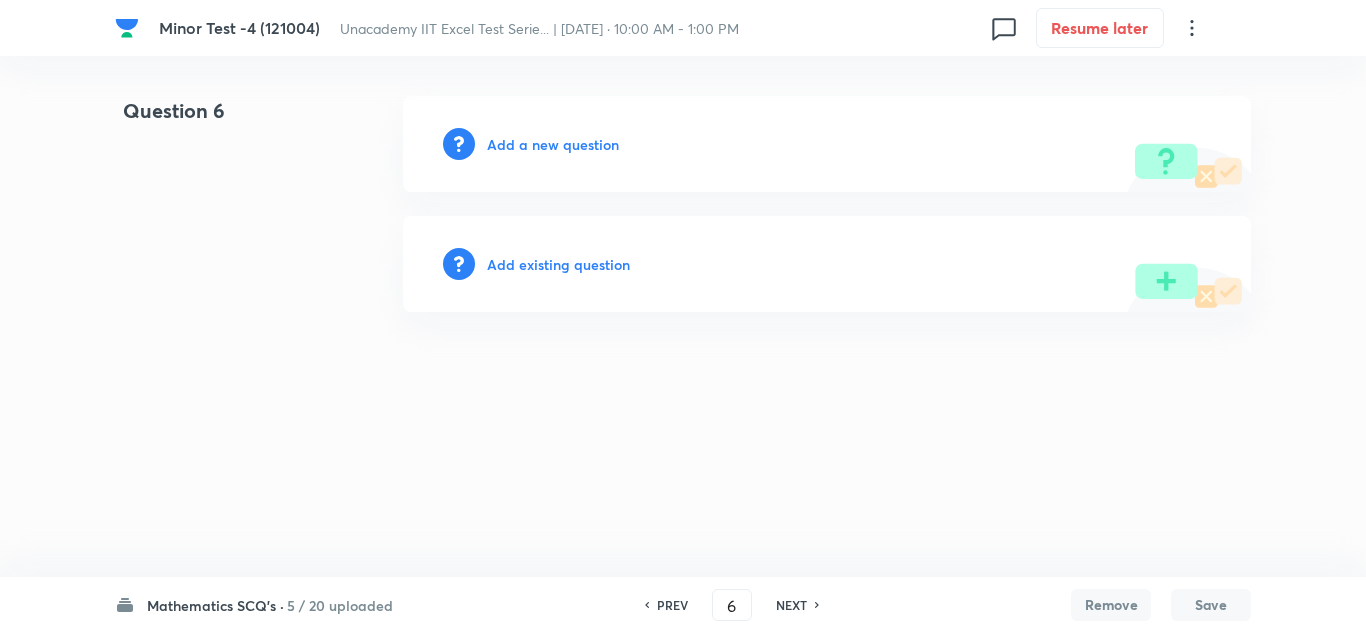 click on "Add a new question" at bounding box center [553, 144] 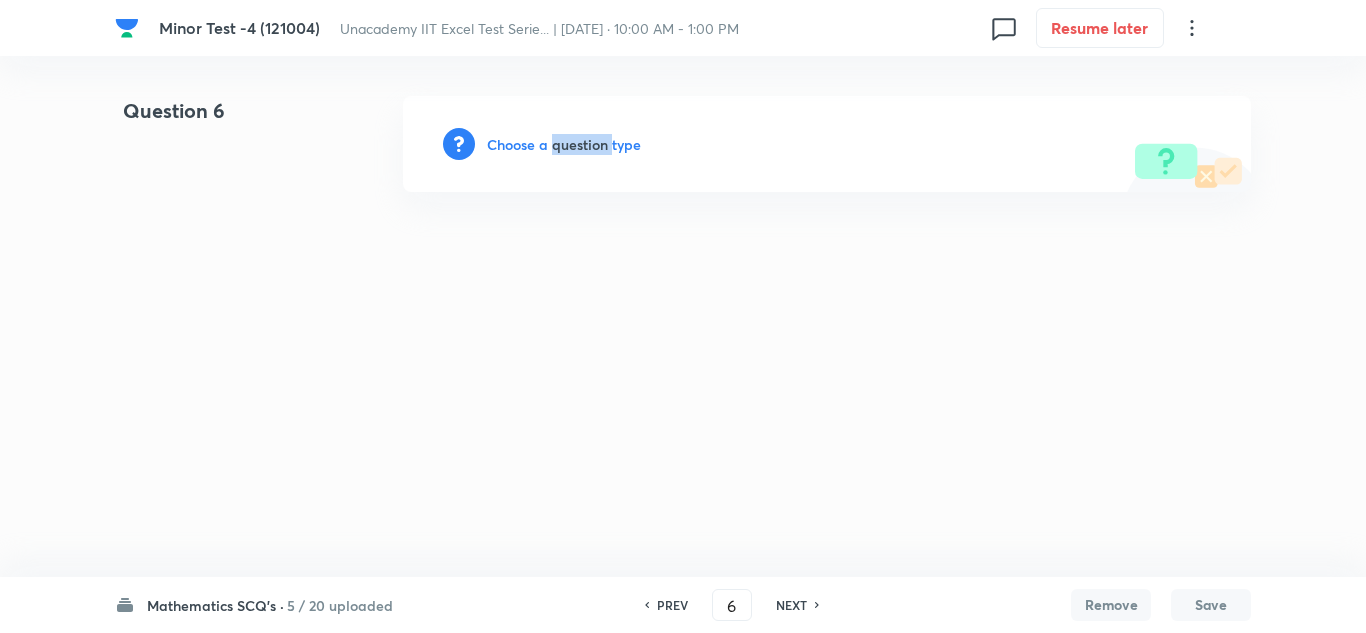 click on "Choose a question type" at bounding box center (564, 144) 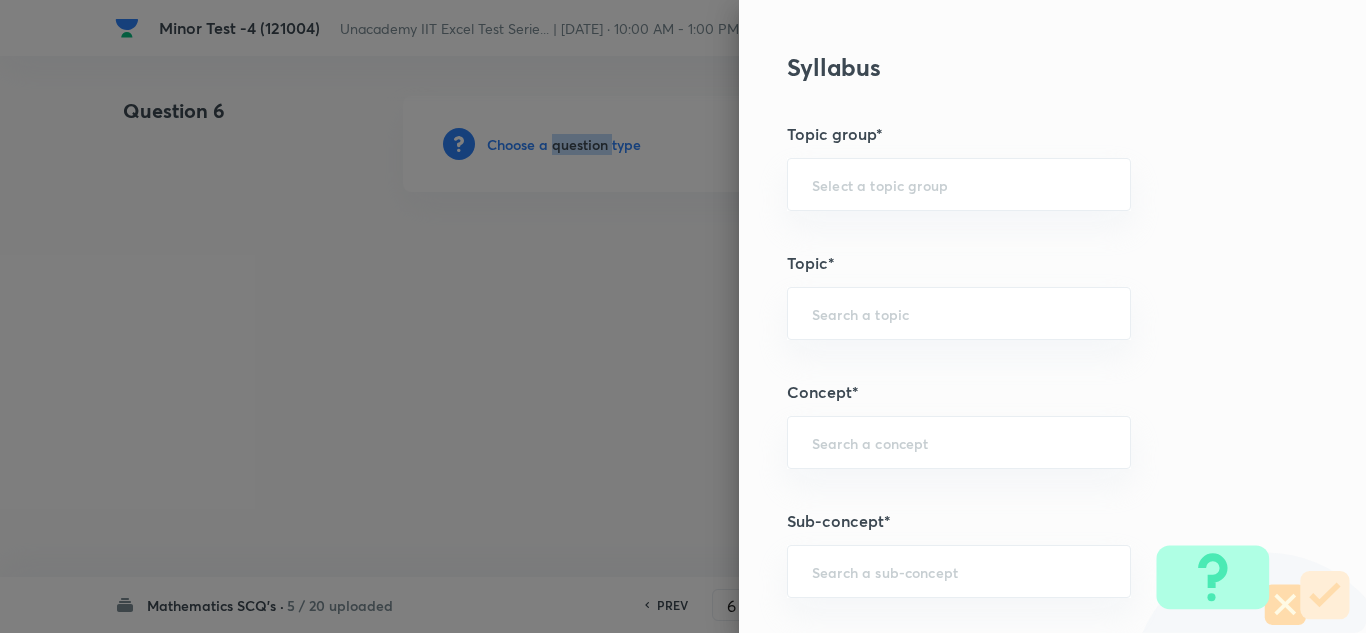 scroll, scrollTop: 1100, scrollLeft: 0, axis: vertical 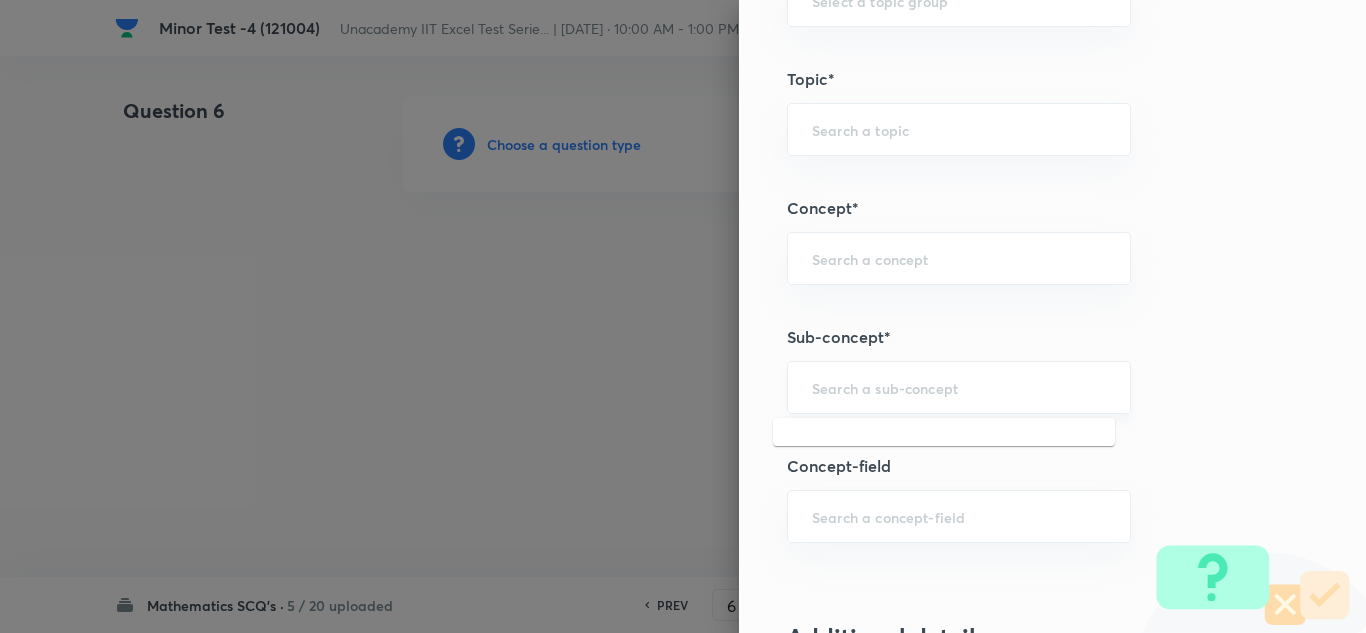 click at bounding box center (959, 387) 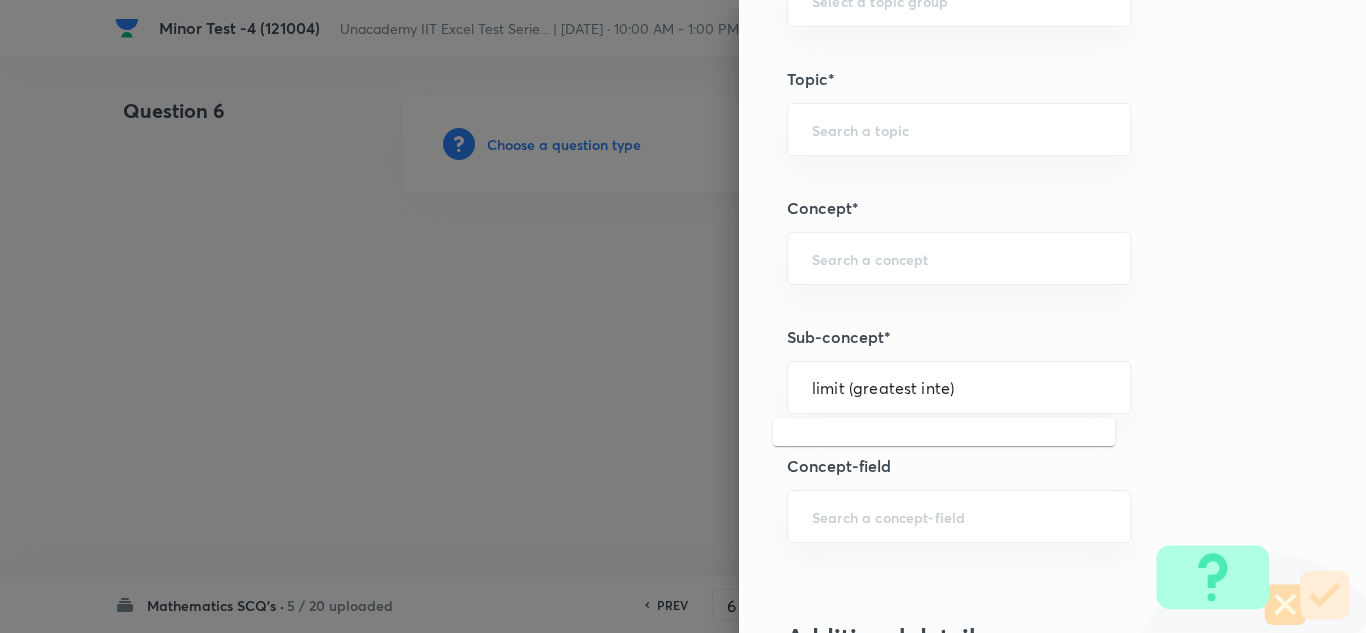 type on "limit (greatest inte)" 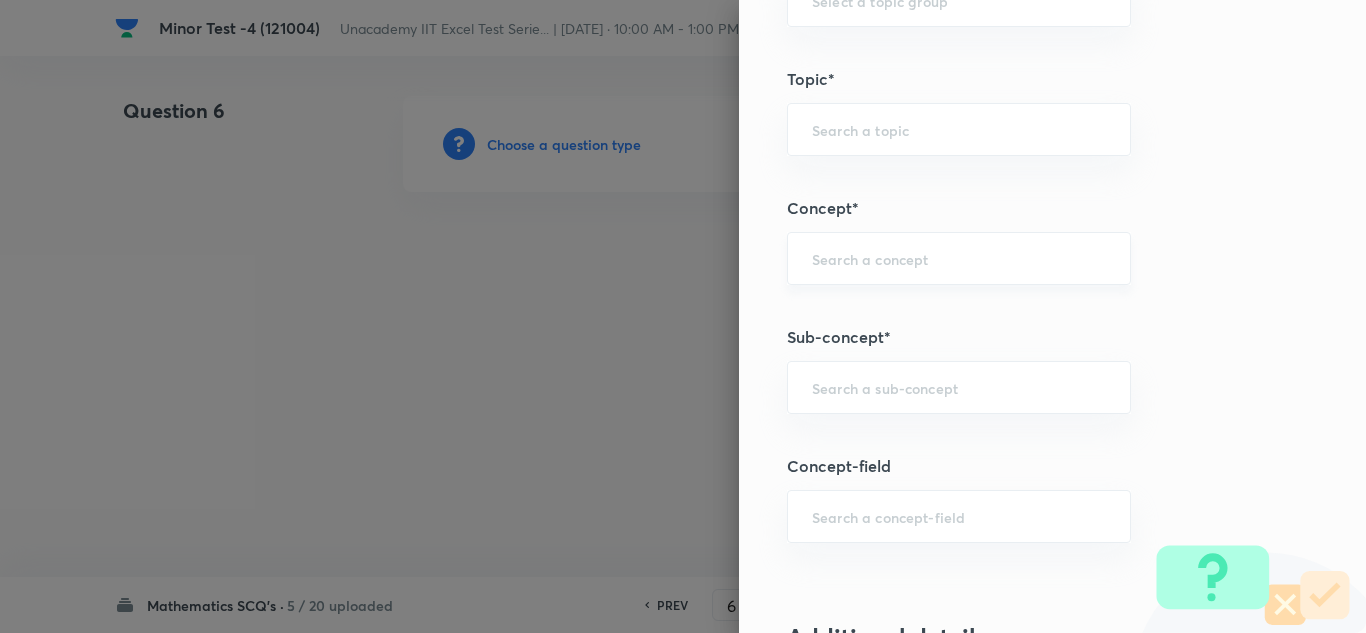 click at bounding box center (959, 258) 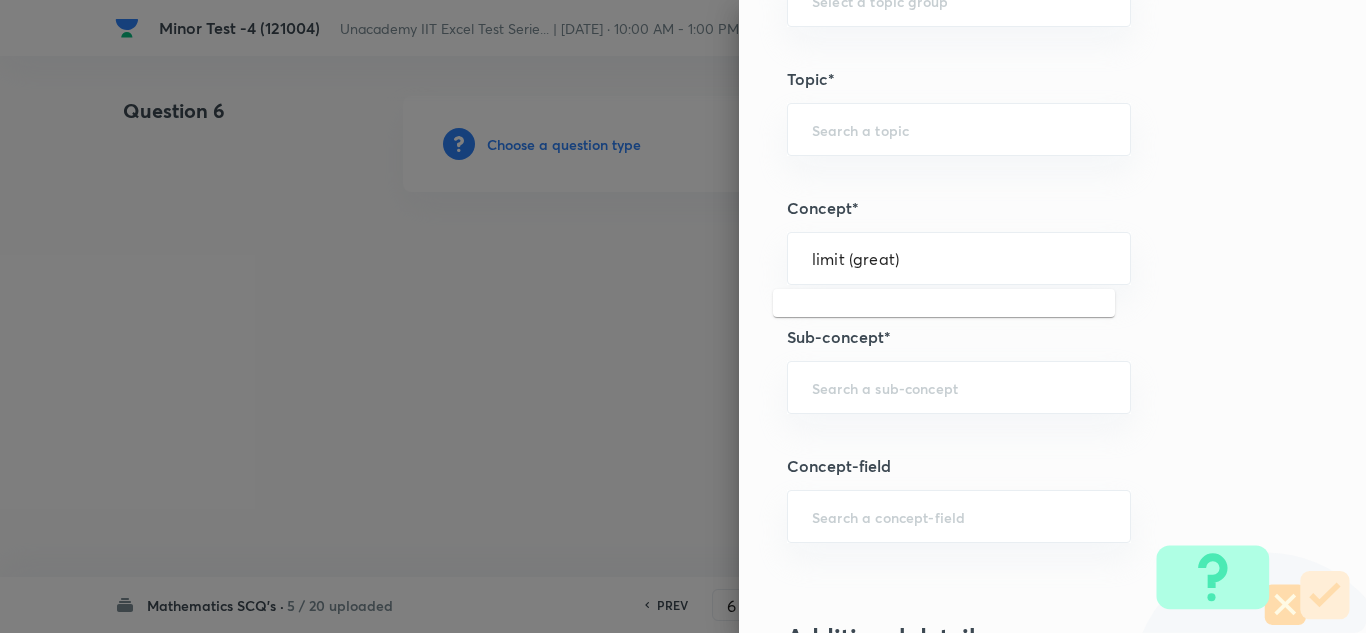 drag, startPoint x: 905, startPoint y: 258, endPoint x: 754, endPoint y: 244, distance: 151.64761 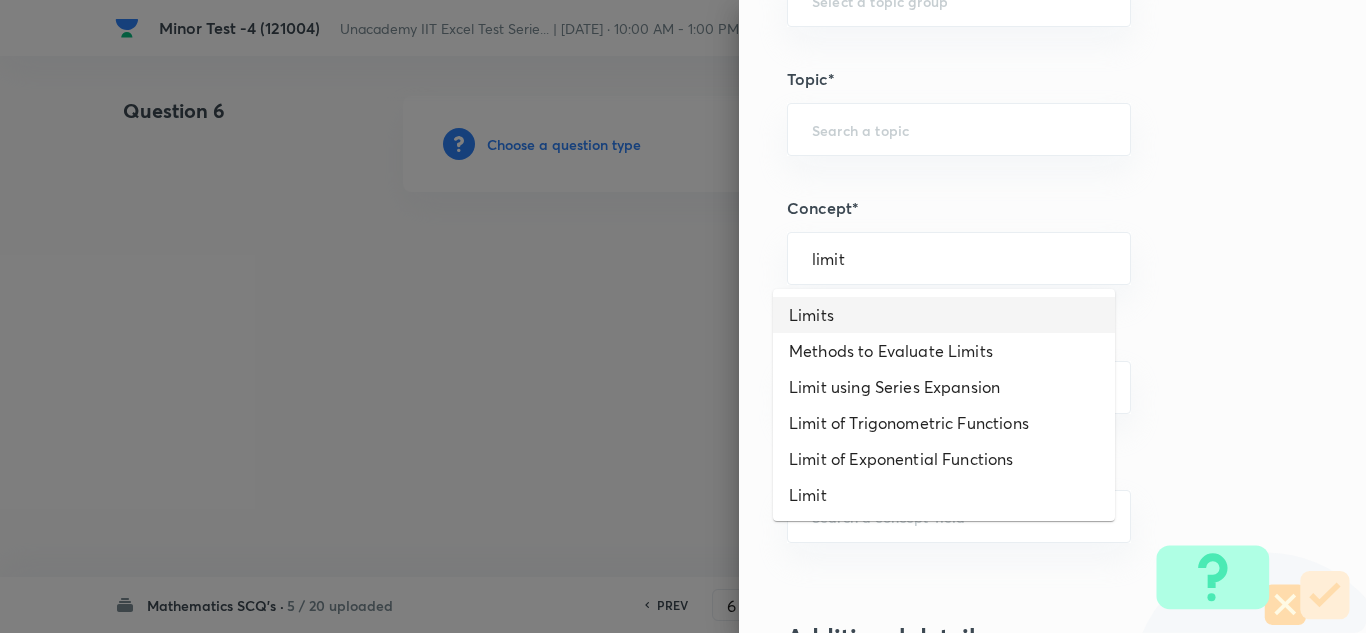 click on "Limits" at bounding box center [944, 315] 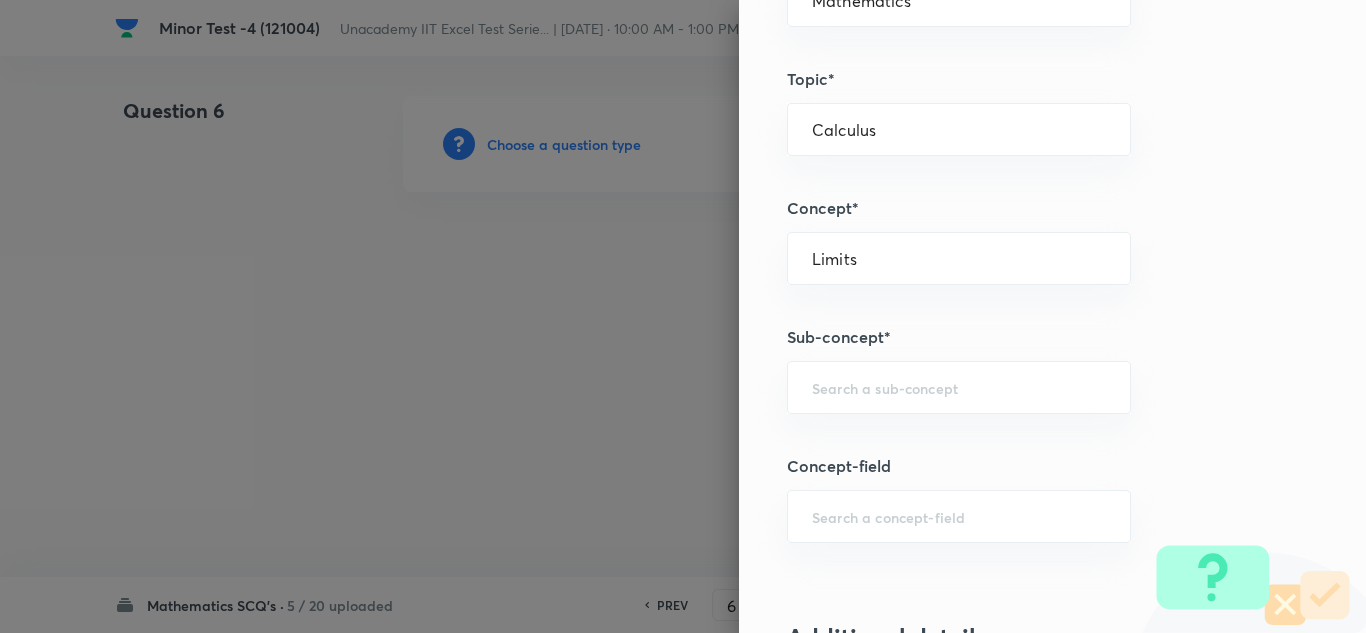type on "Mathematics" 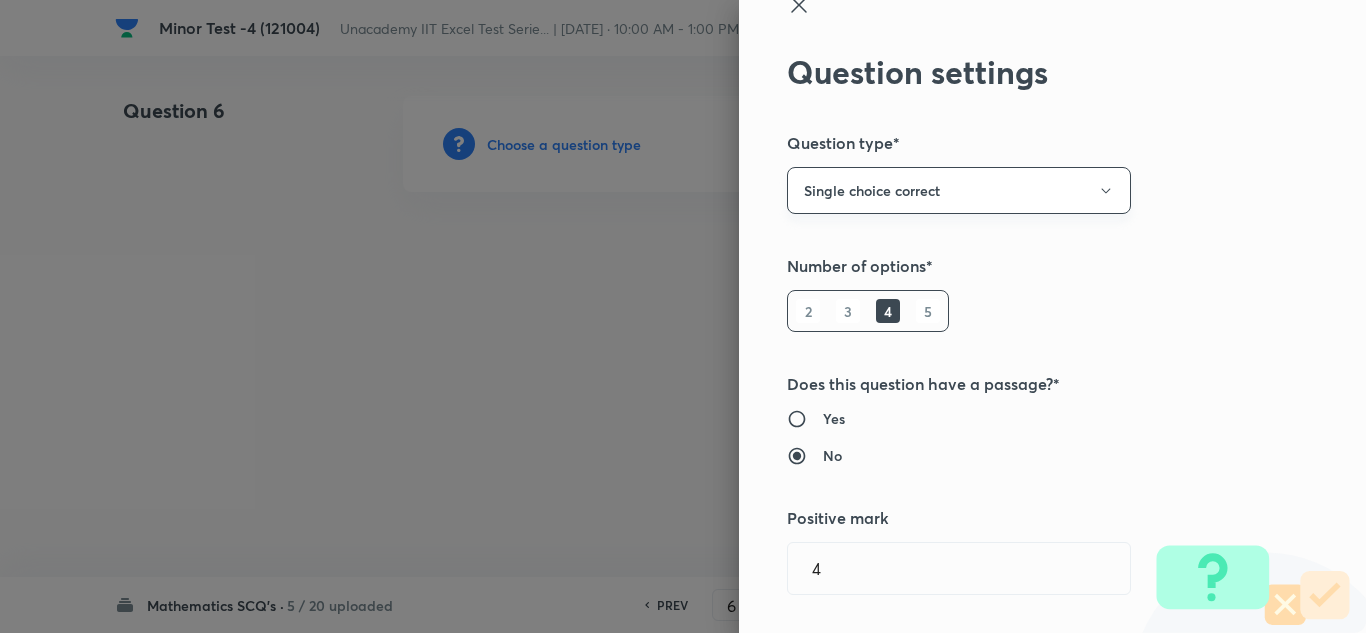 scroll, scrollTop: 0, scrollLeft: 0, axis: both 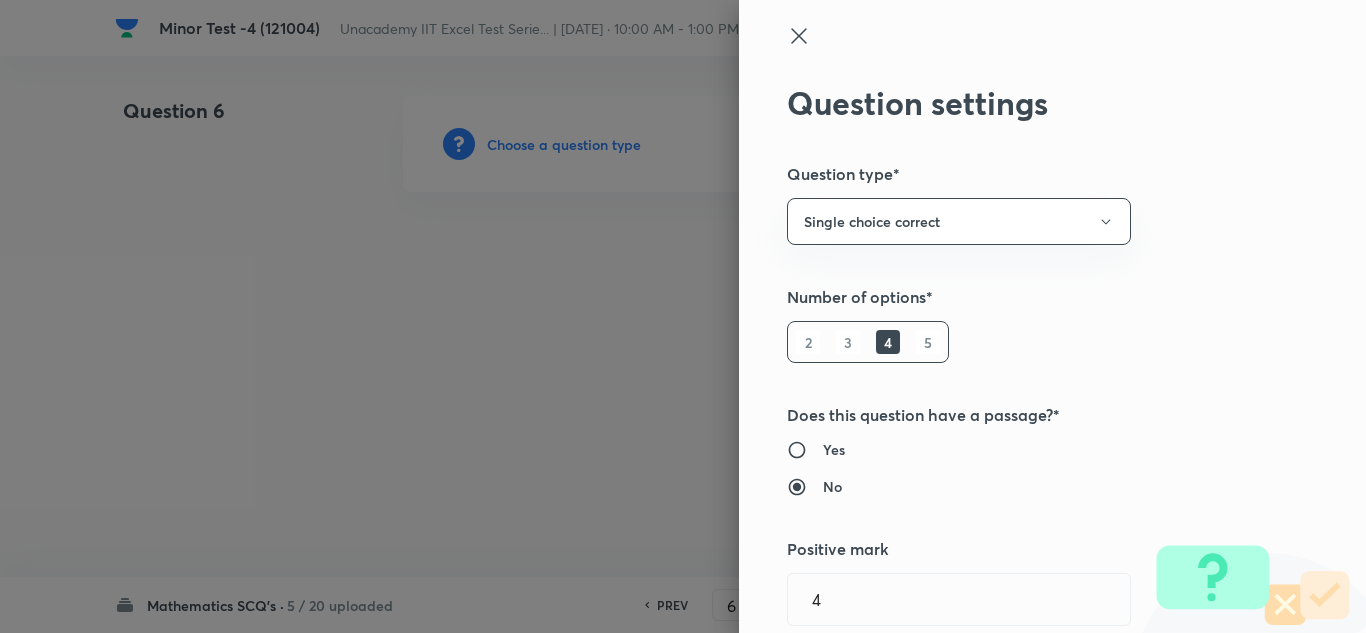 click 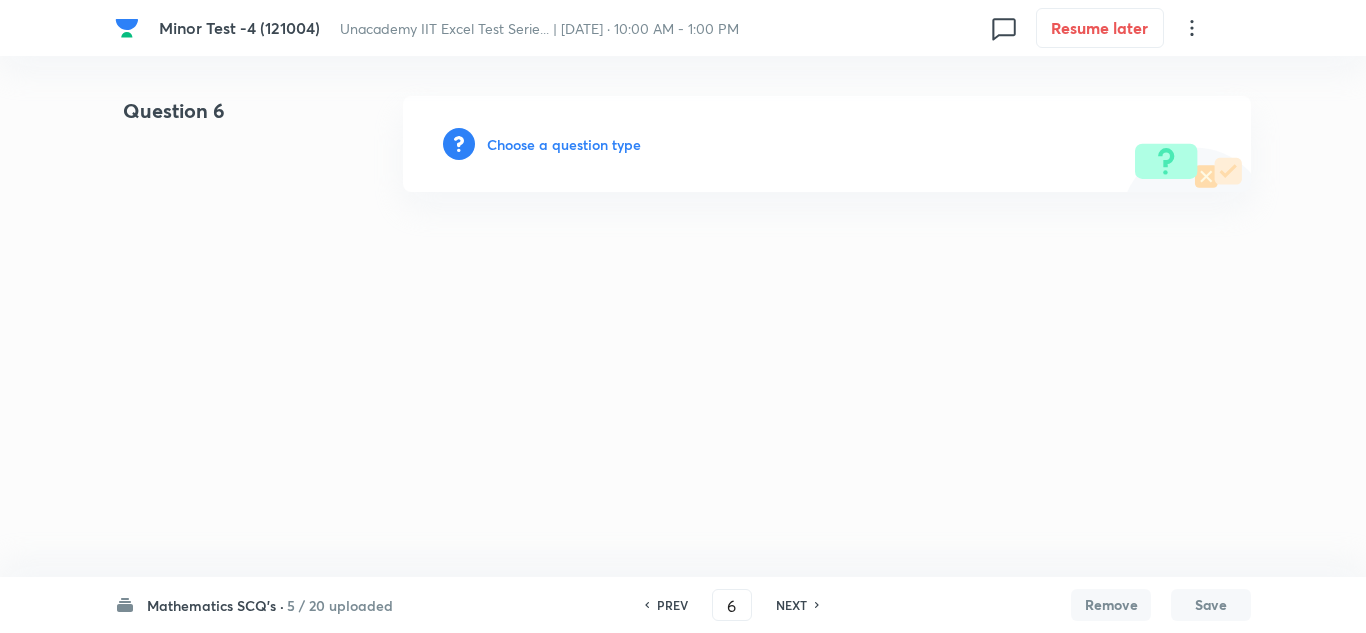 click on "Choose a question type" at bounding box center [564, 144] 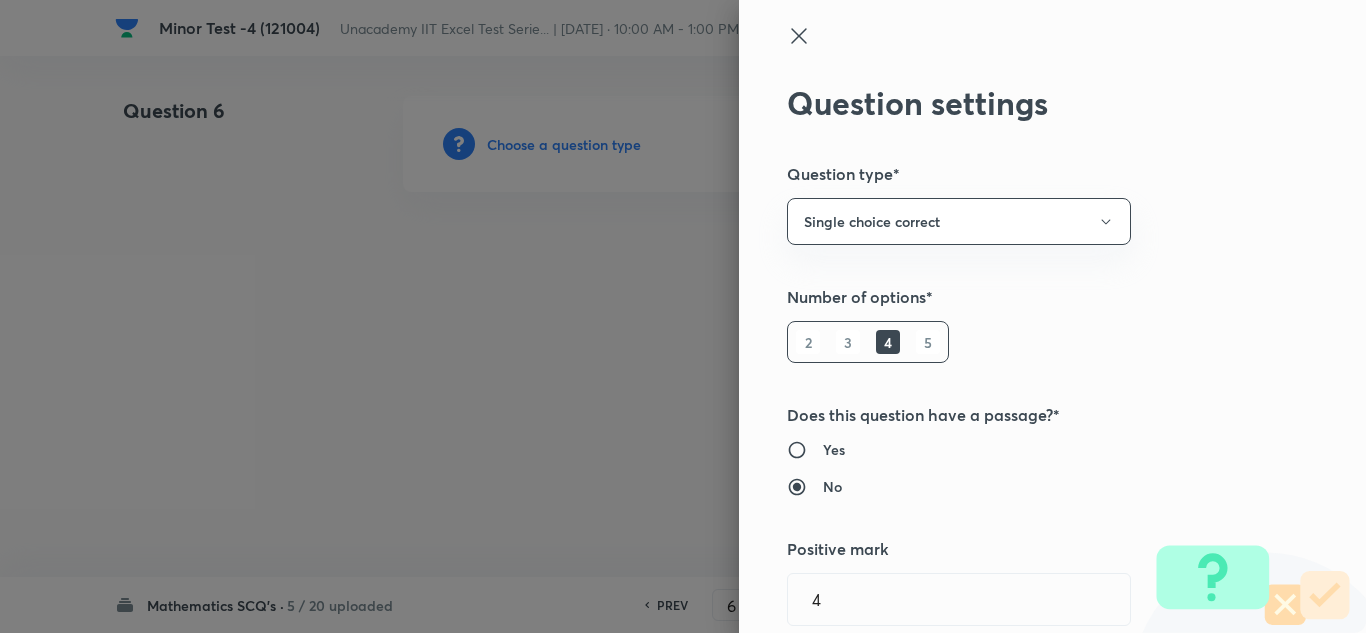 type 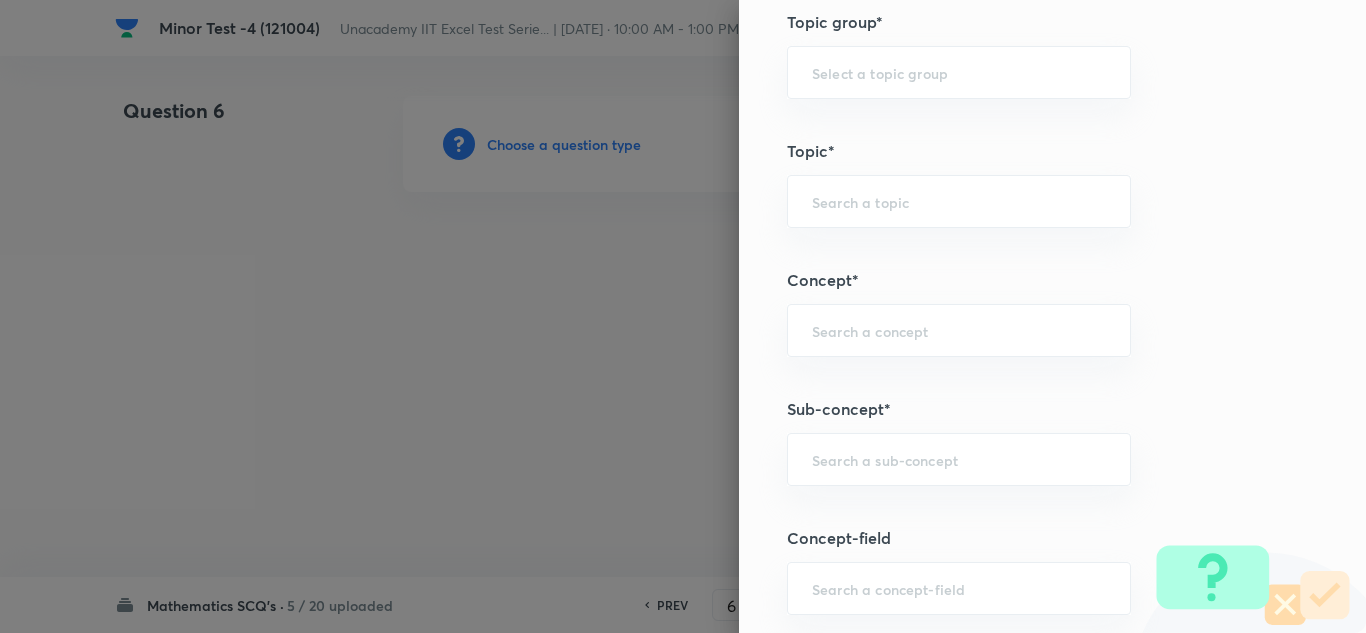 scroll, scrollTop: 1200, scrollLeft: 0, axis: vertical 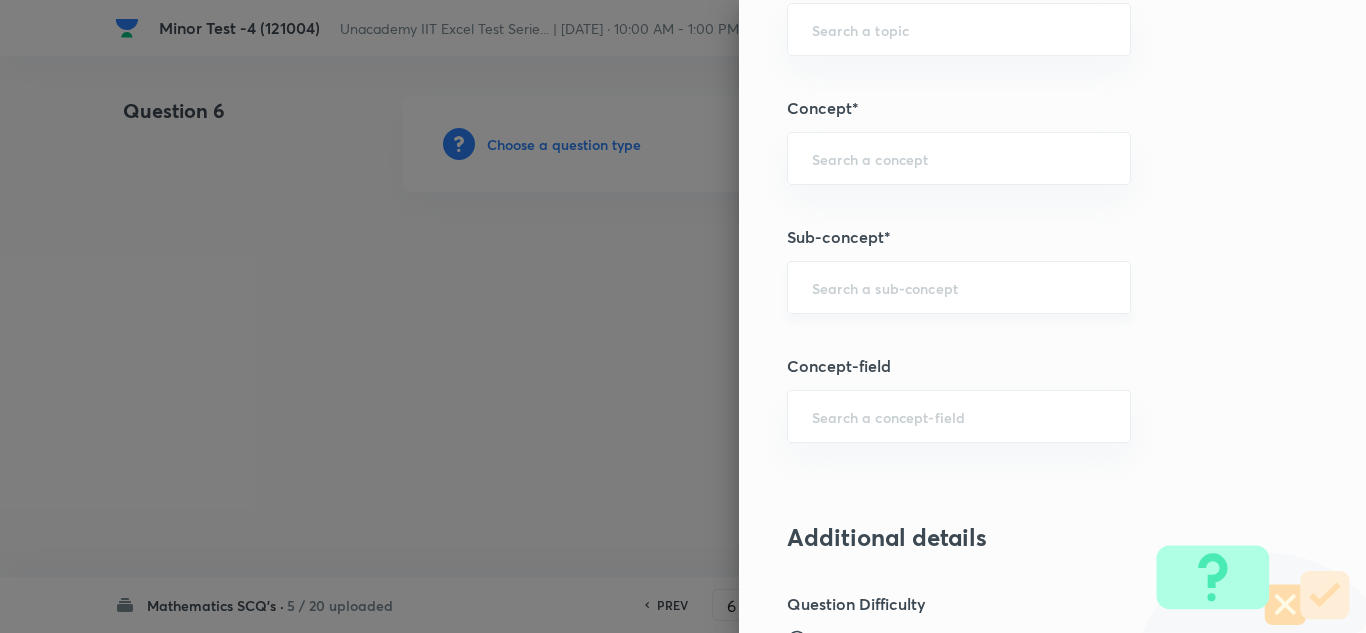 click at bounding box center (959, 287) 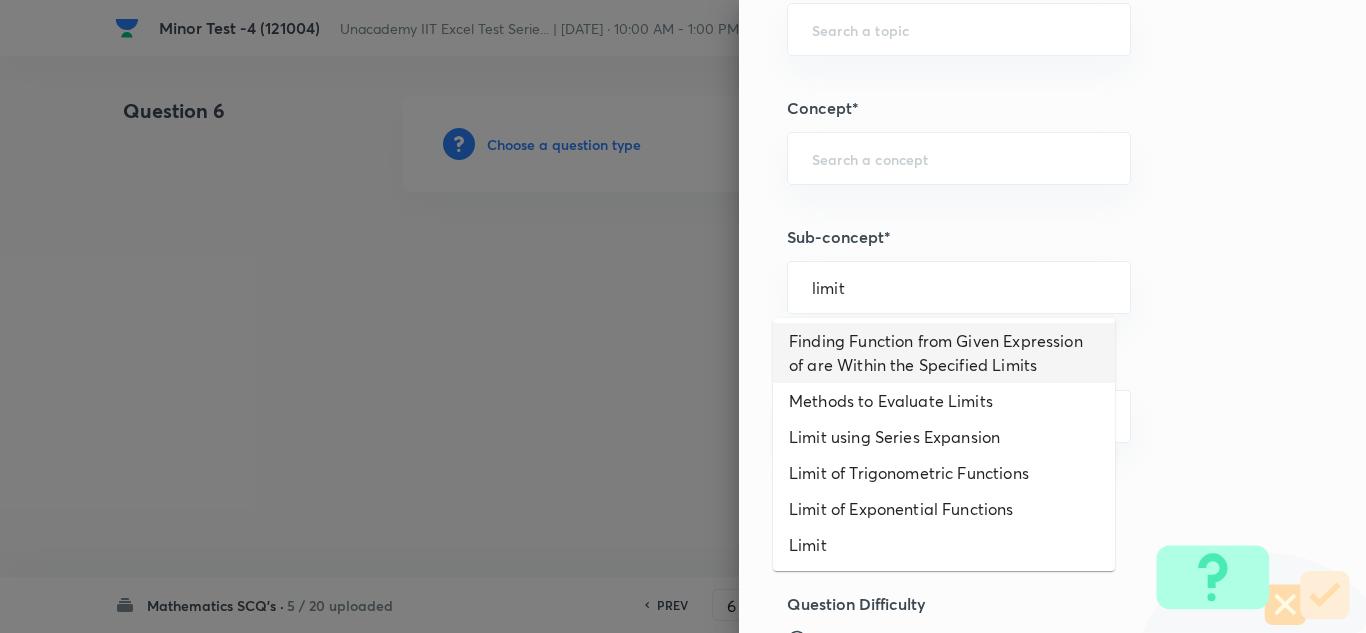 scroll, scrollTop: 507, scrollLeft: 0, axis: vertical 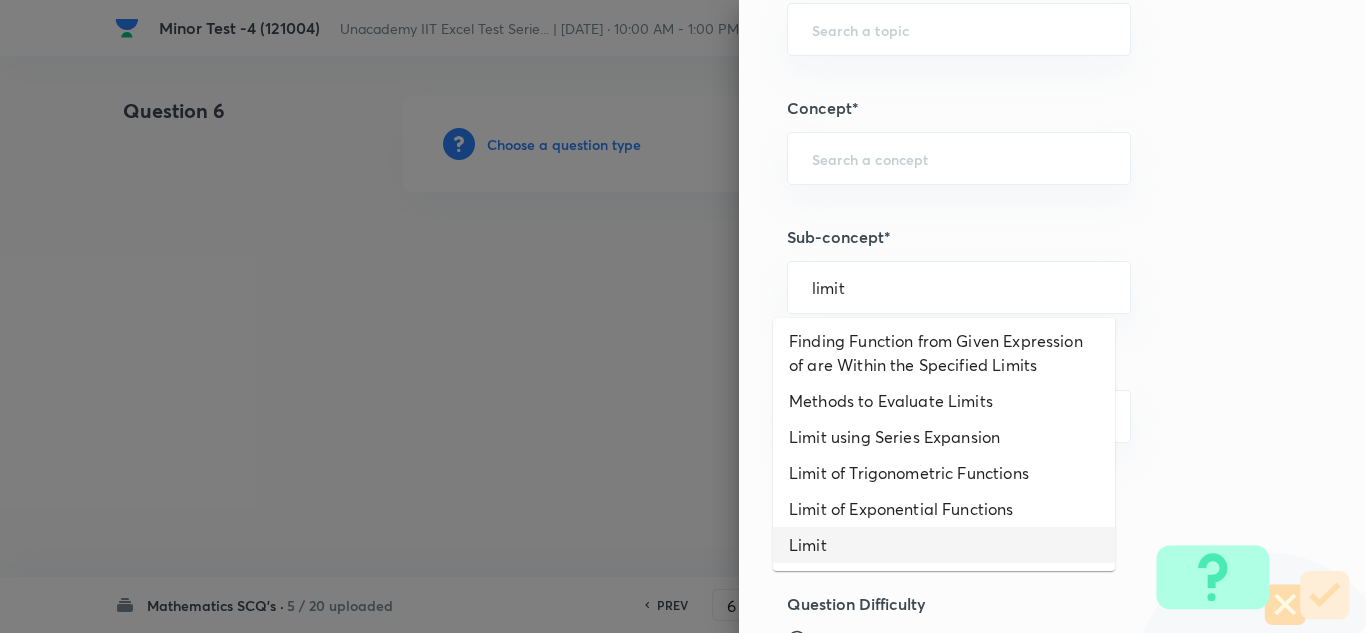 click on "Limit" at bounding box center [944, 545] 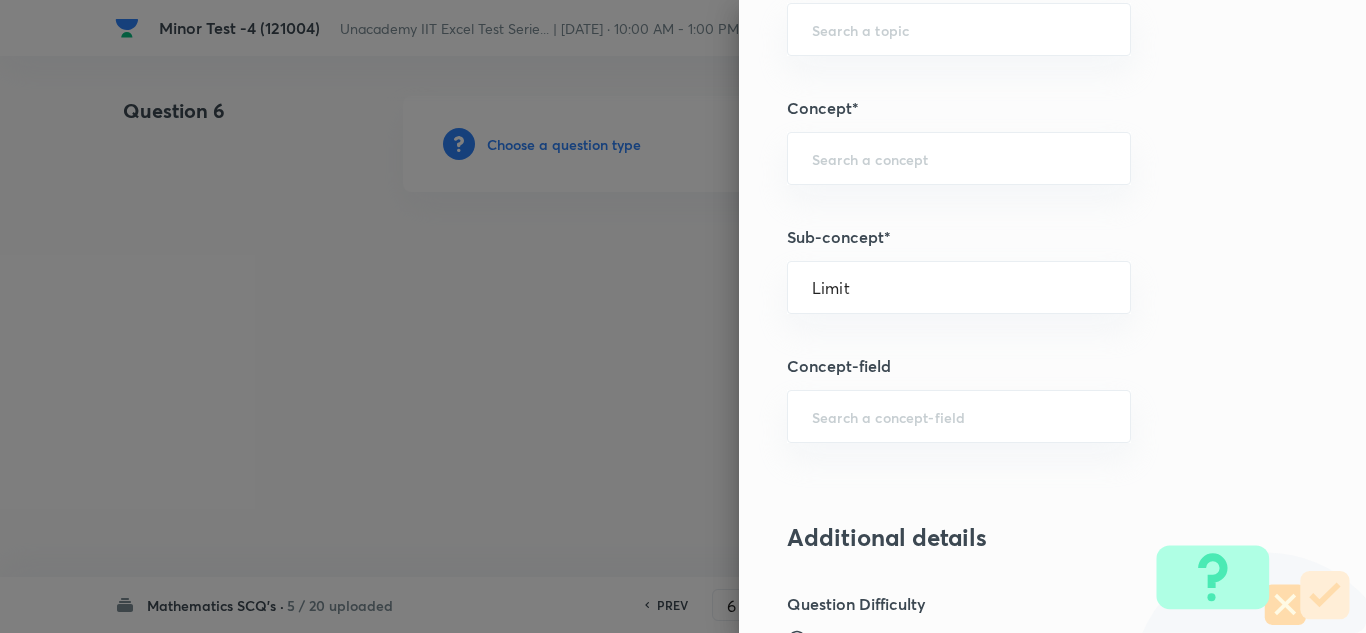 type on "Mathematics" 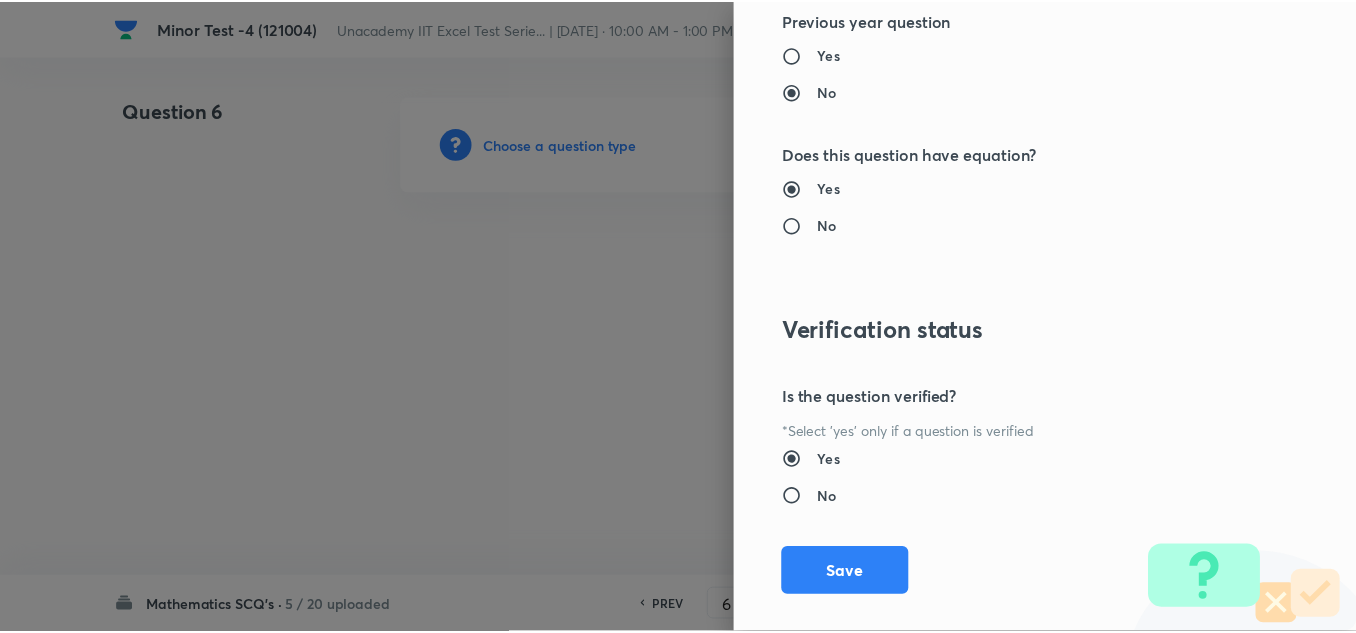 scroll, scrollTop: 2227, scrollLeft: 0, axis: vertical 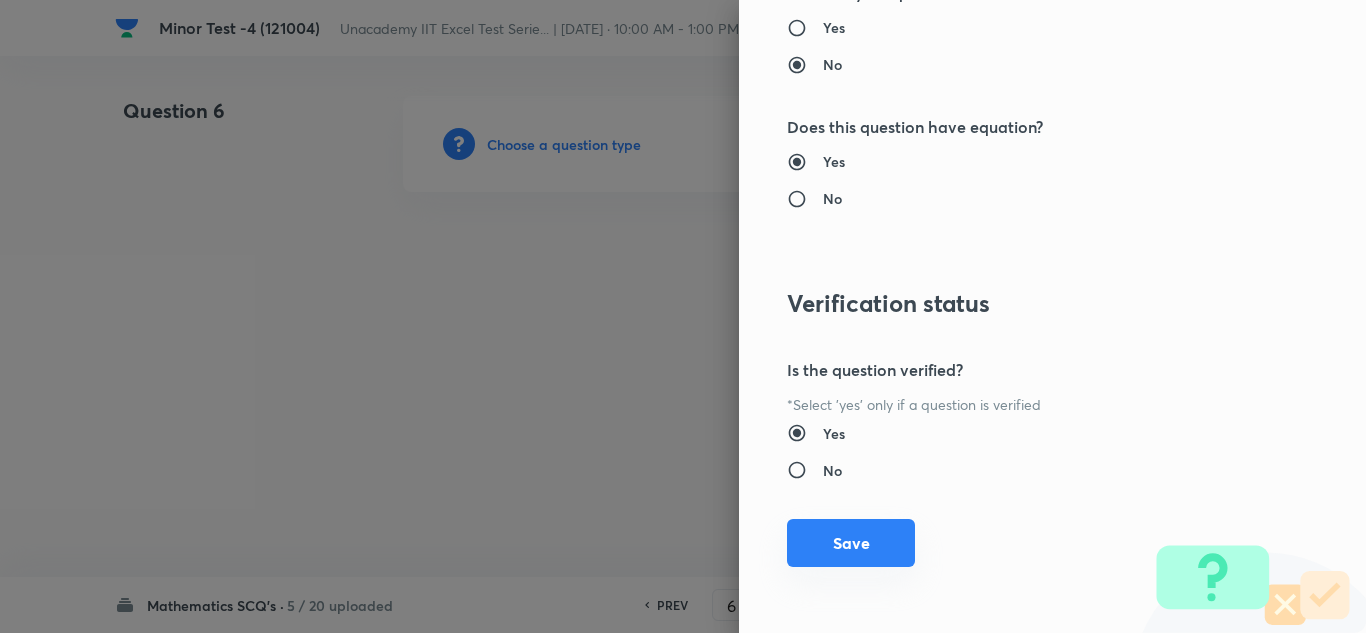 click on "Save" at bounding box center (851, 543) 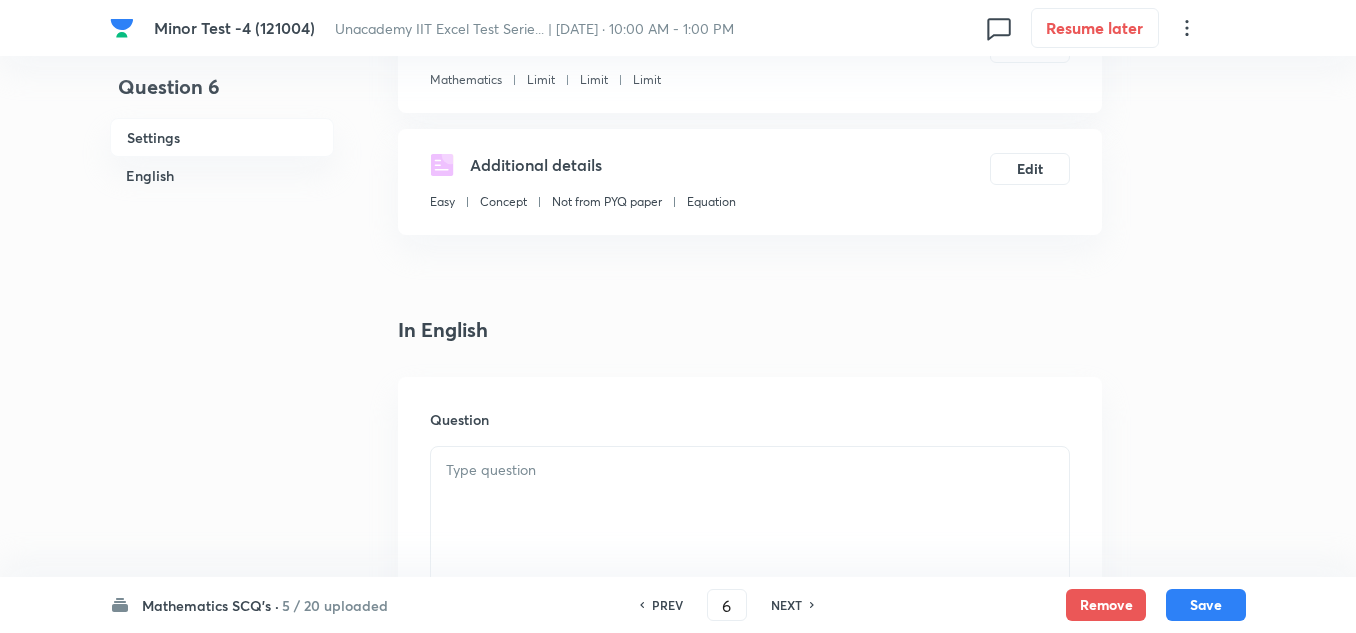 scroll, scrollTop: 400, scrollLeft: 0, axis: vertical 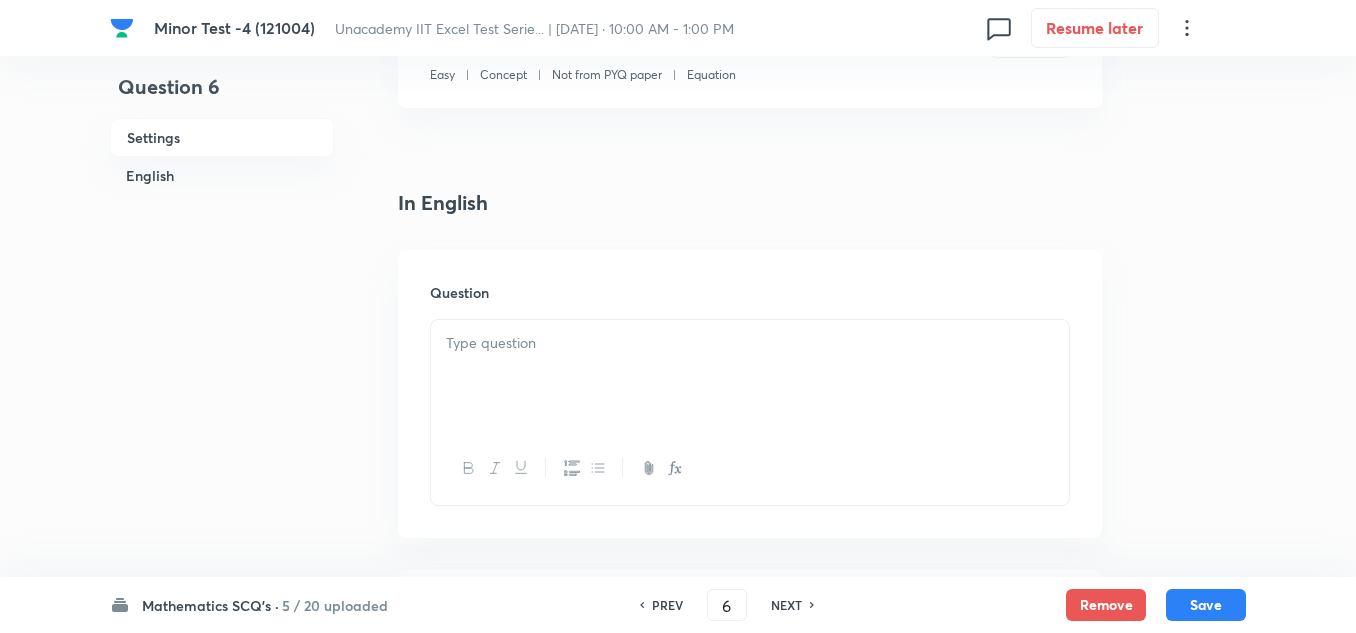 click on "Question" at bounding box center (750, 394) 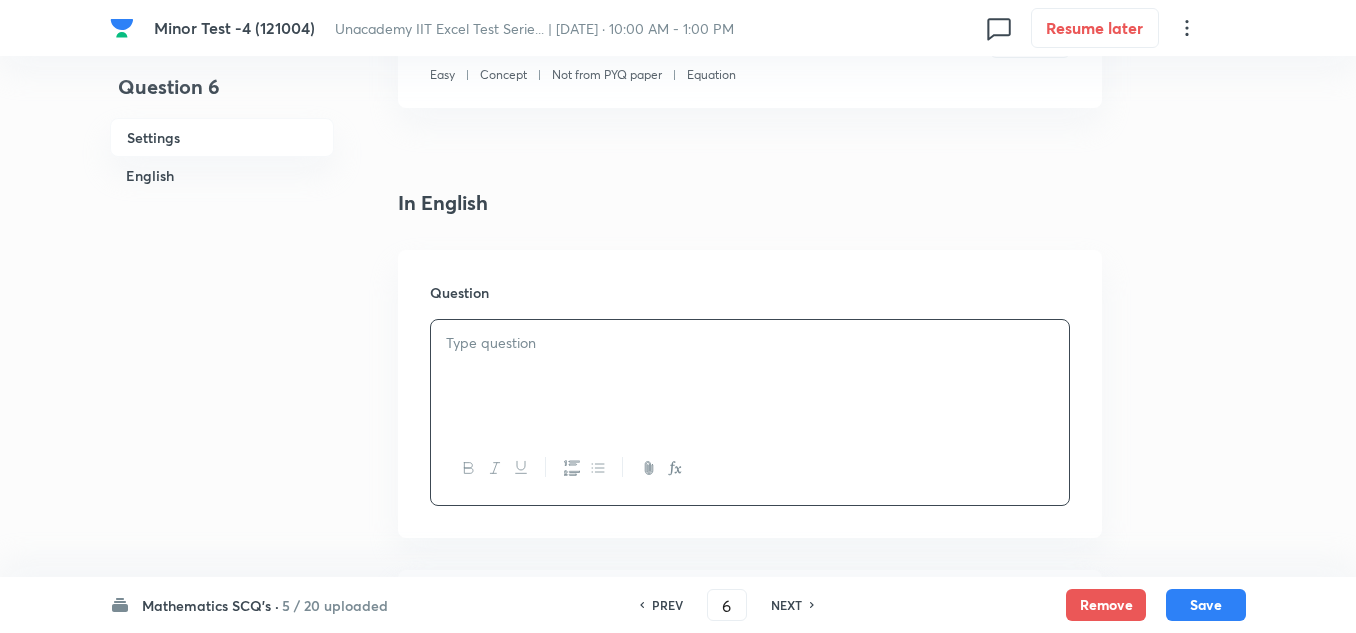 click at bounding box center (750, 376) 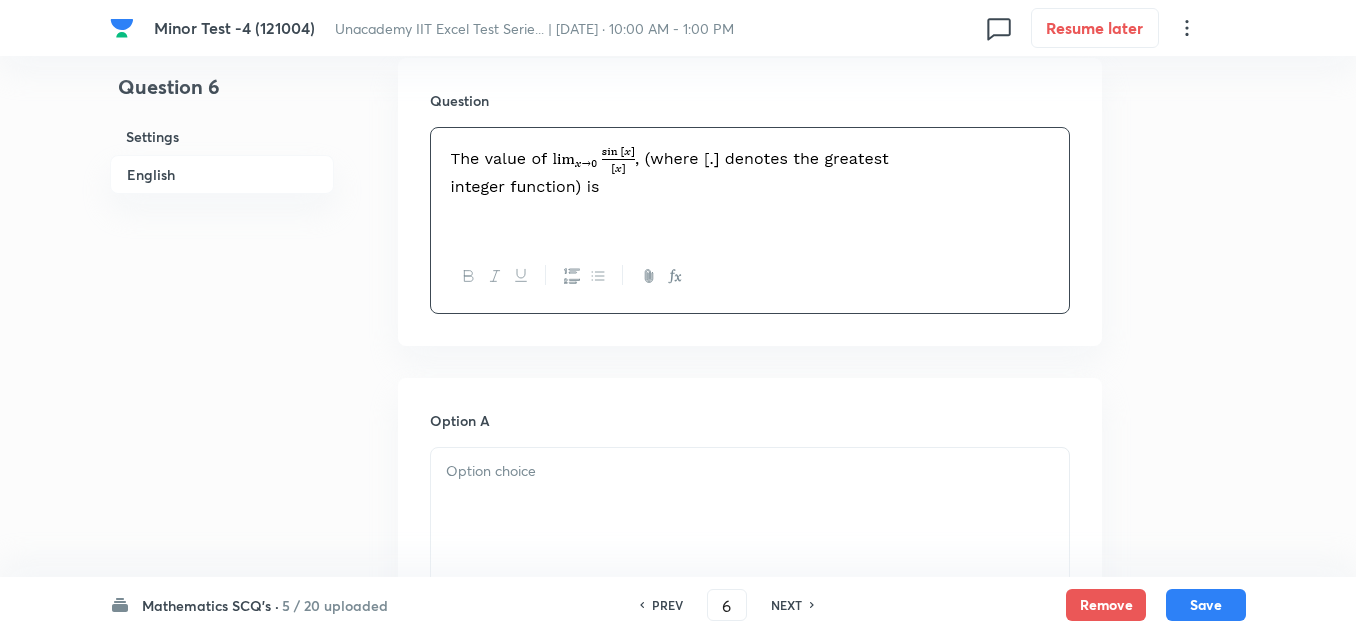 scroll, scrollTop: 600, scrollLeft: 0, axis: vertical 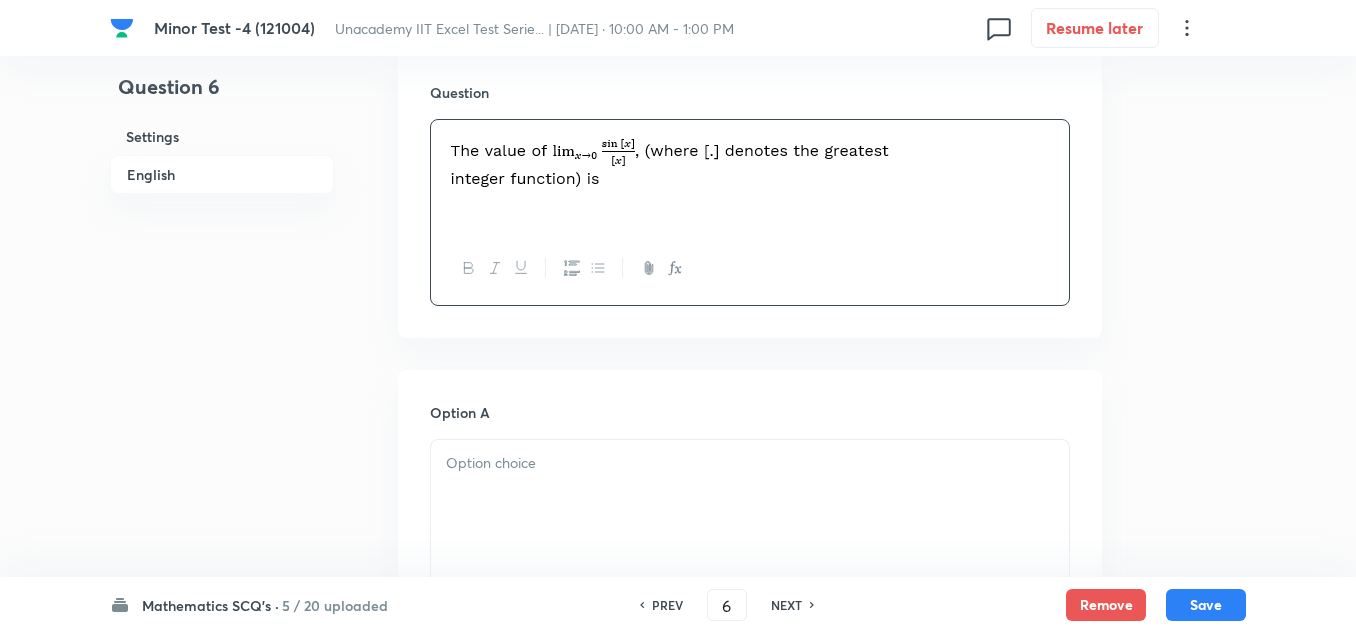 click at bounding box center (750, 496) 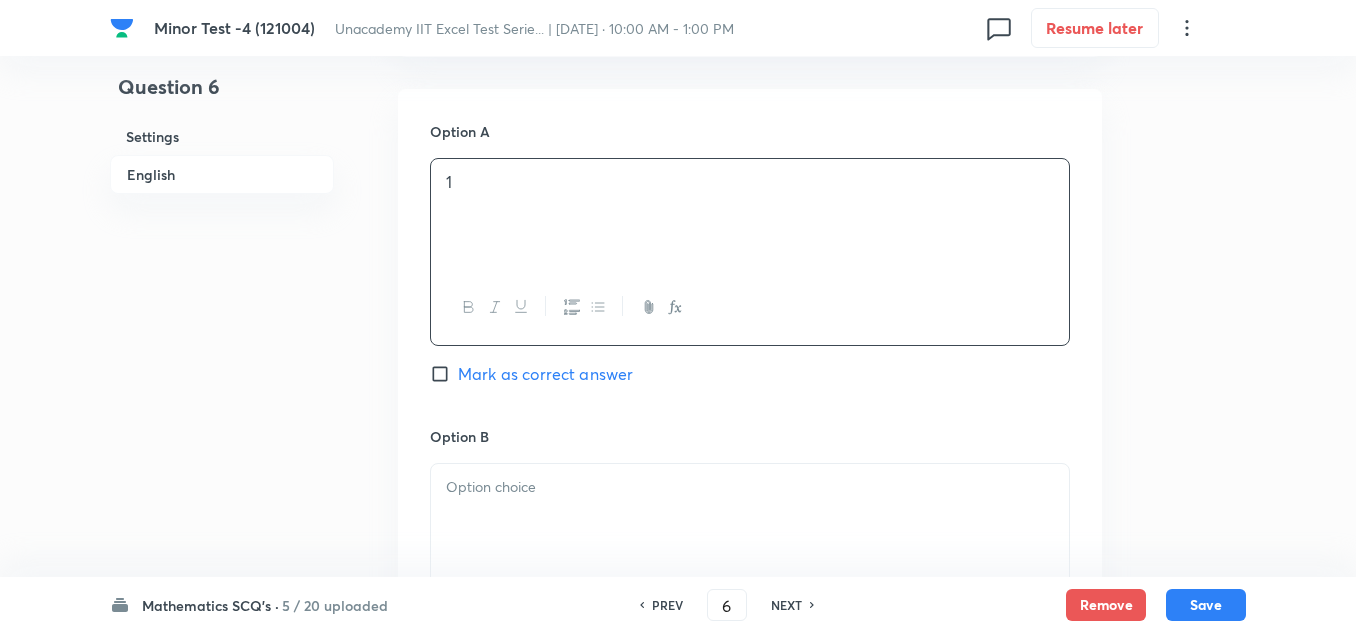 scroll, scrollTop: 900, scrollLeft: 0, axis: vertical 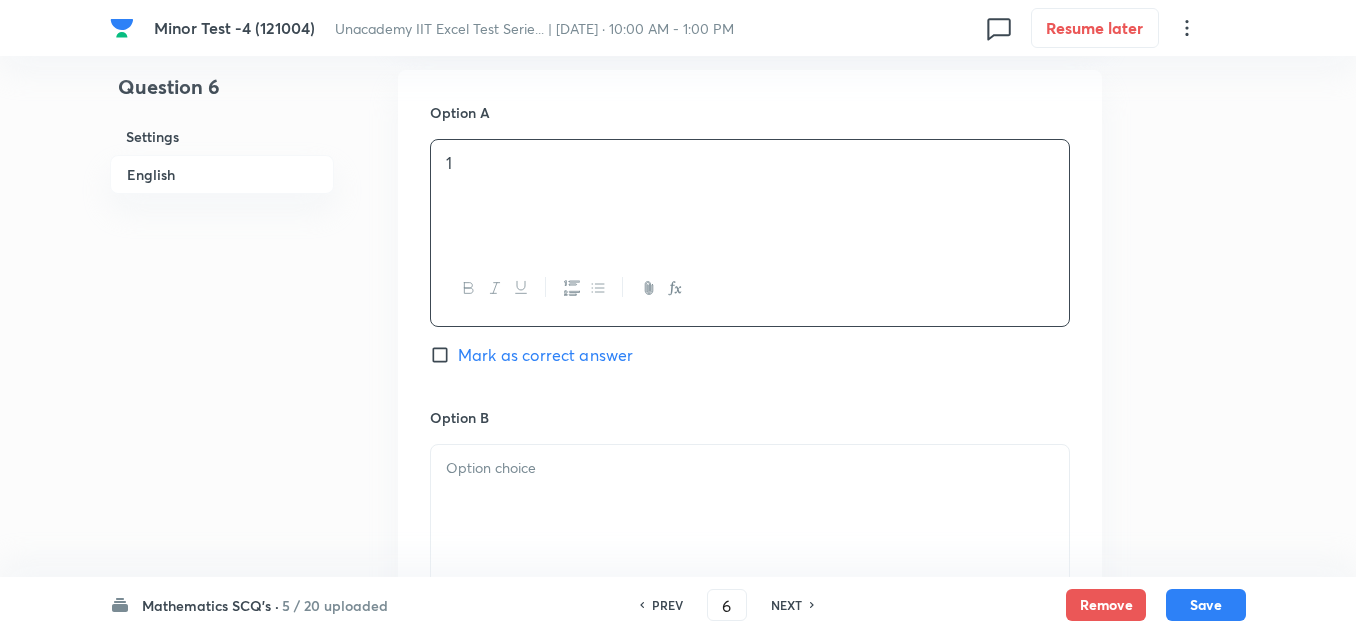 click at bounding box center (750, 501) 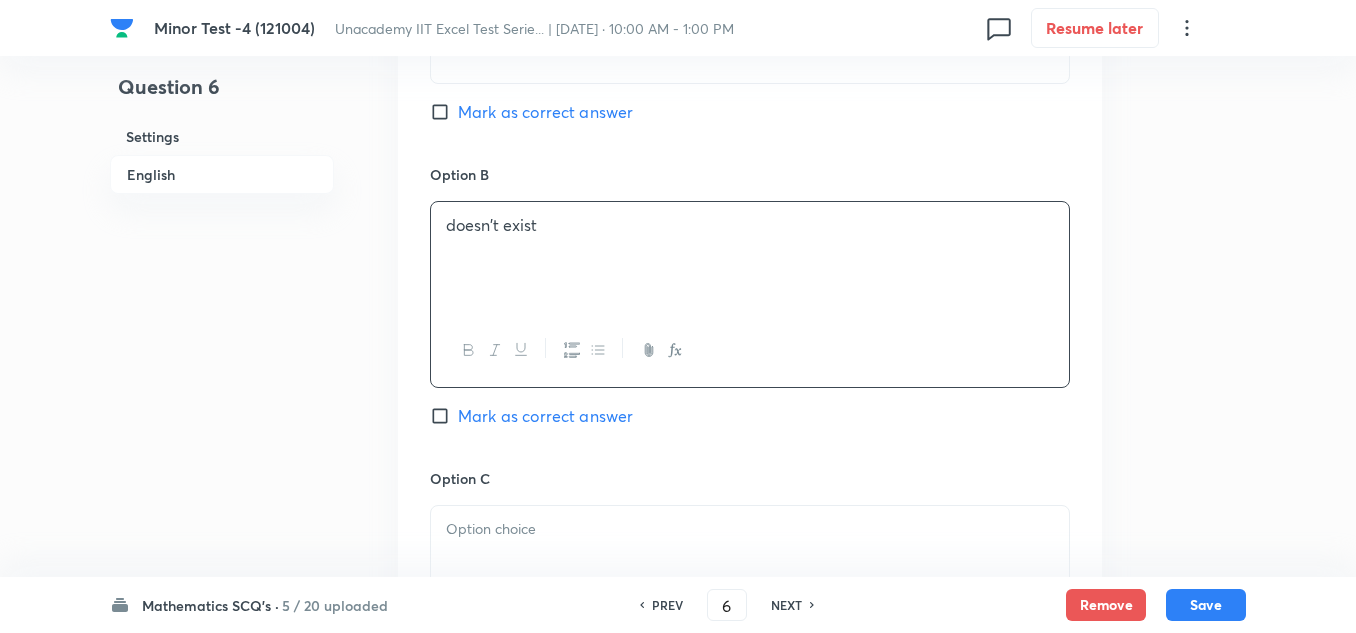 scroll, scrollTop: 1200, scrollLeft: 0, axis: vertical 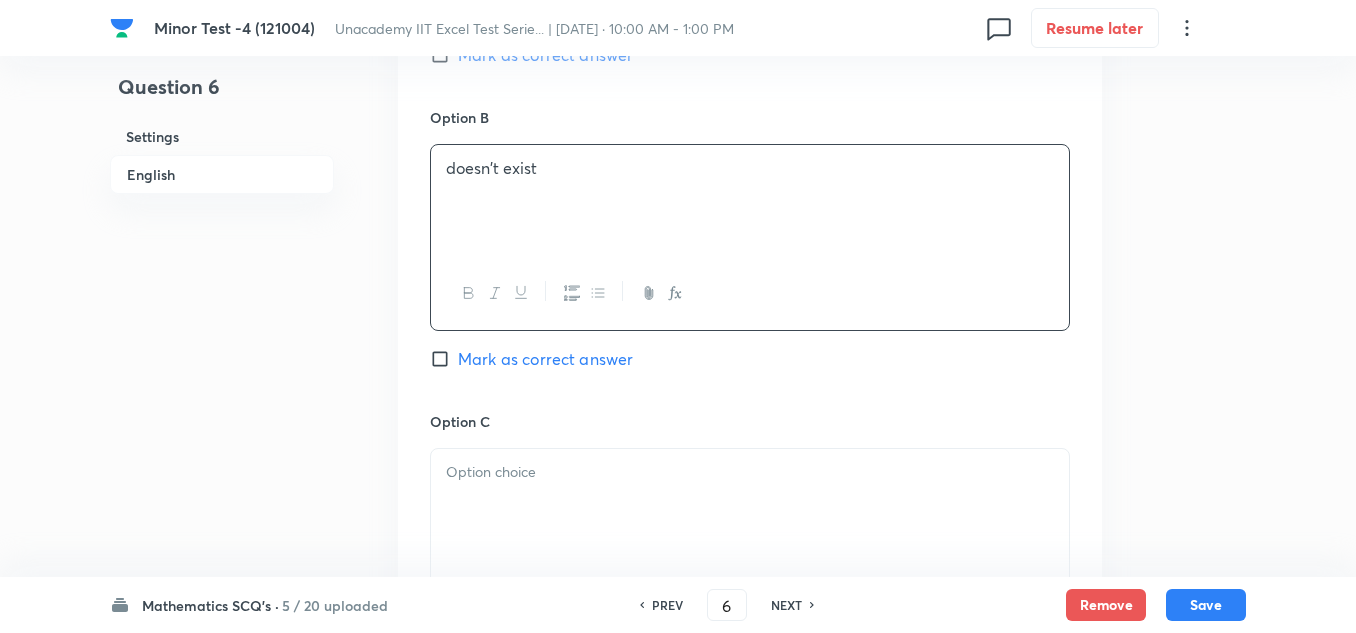 click at bounding box center (750, 505) 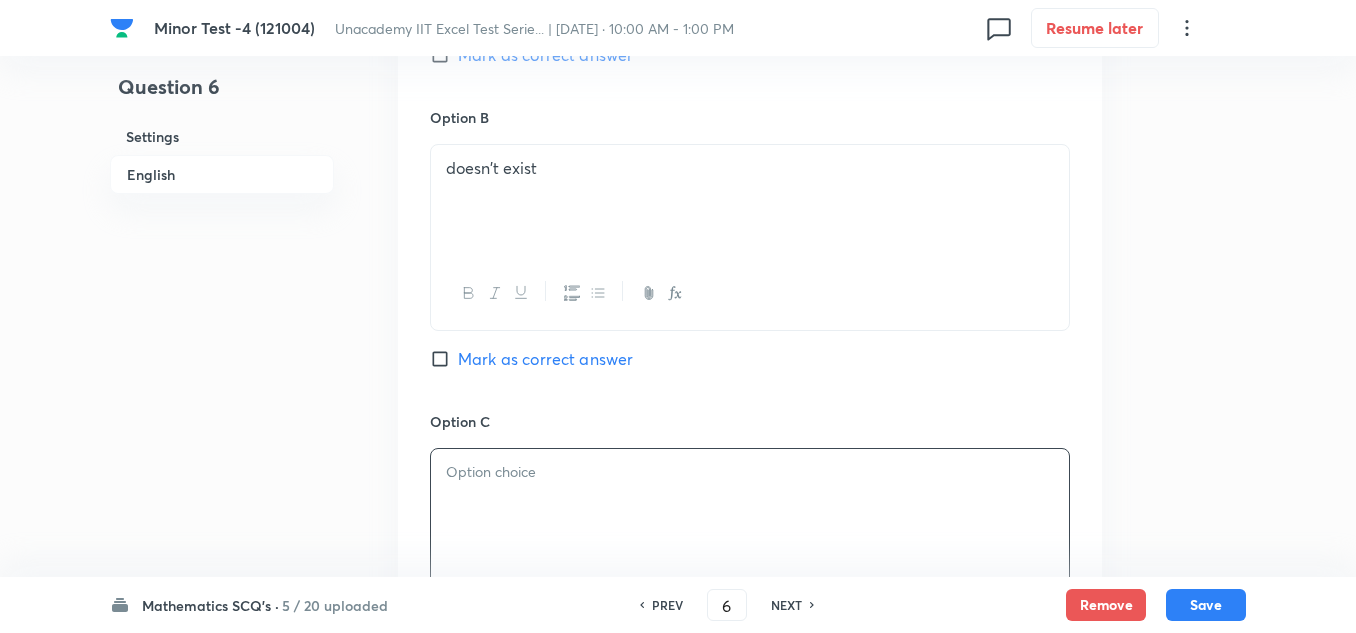 type 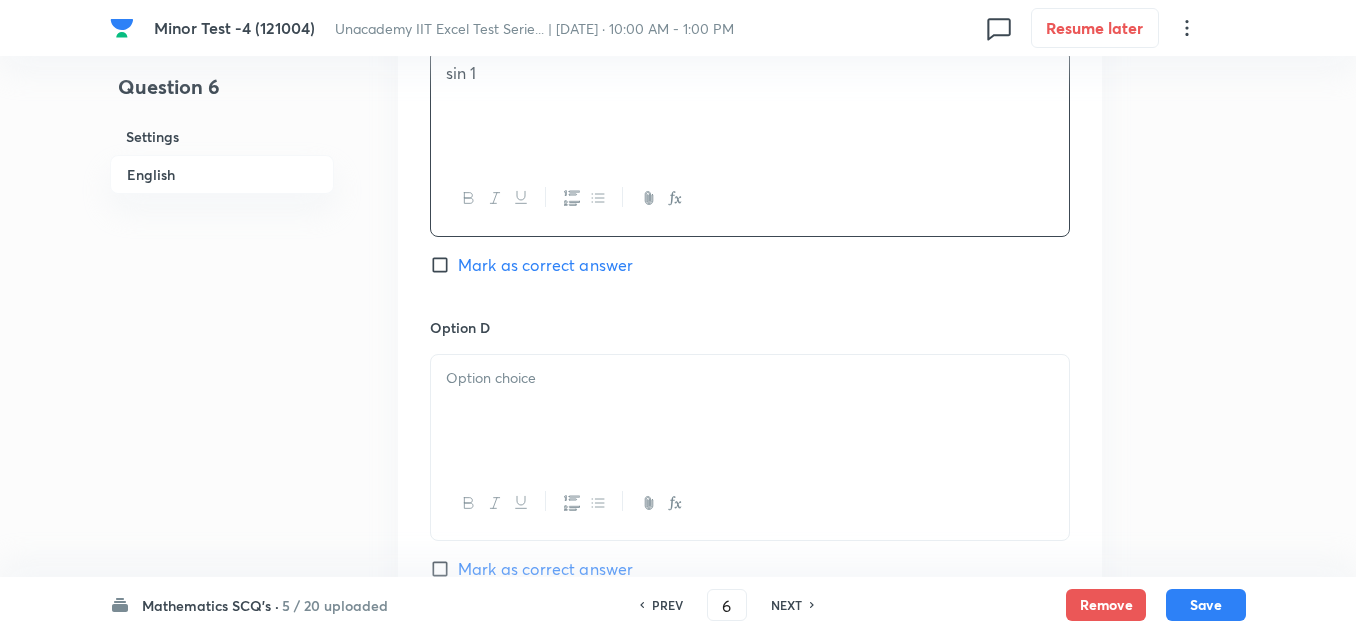 scroll, scrollTop: 1600, scrollLeft: 0, axis: vertical 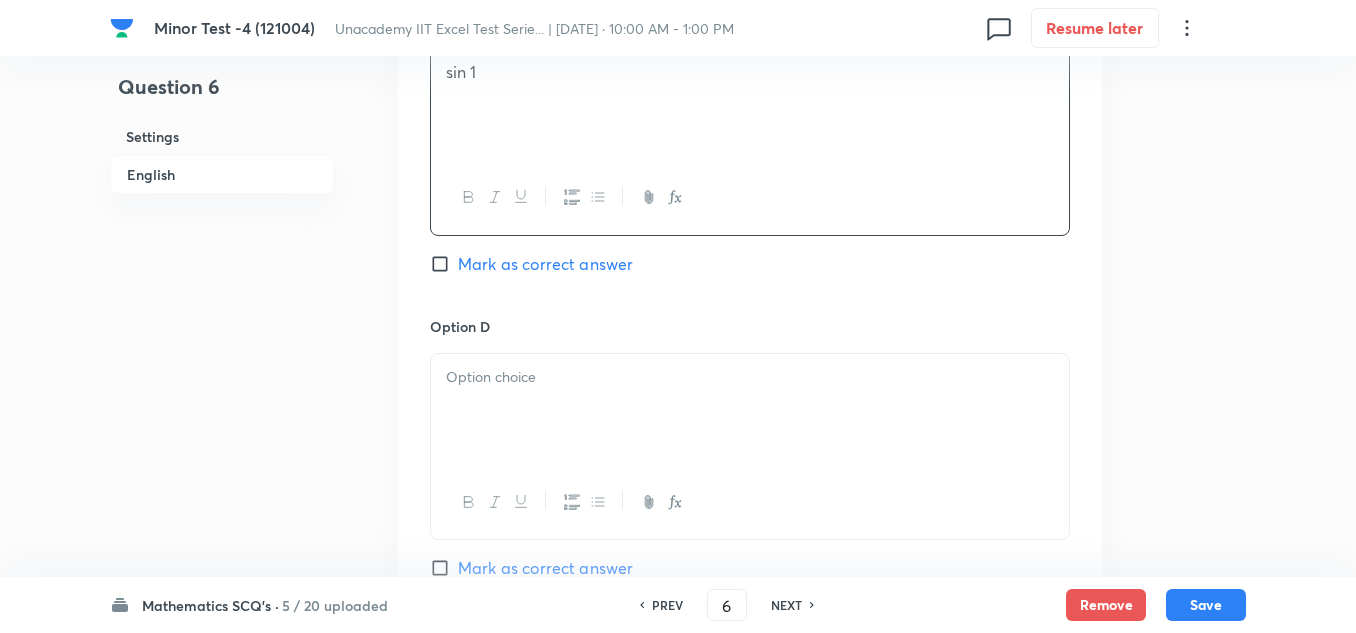 click on "Mark as correct answer" at bounding box center (545, 264) 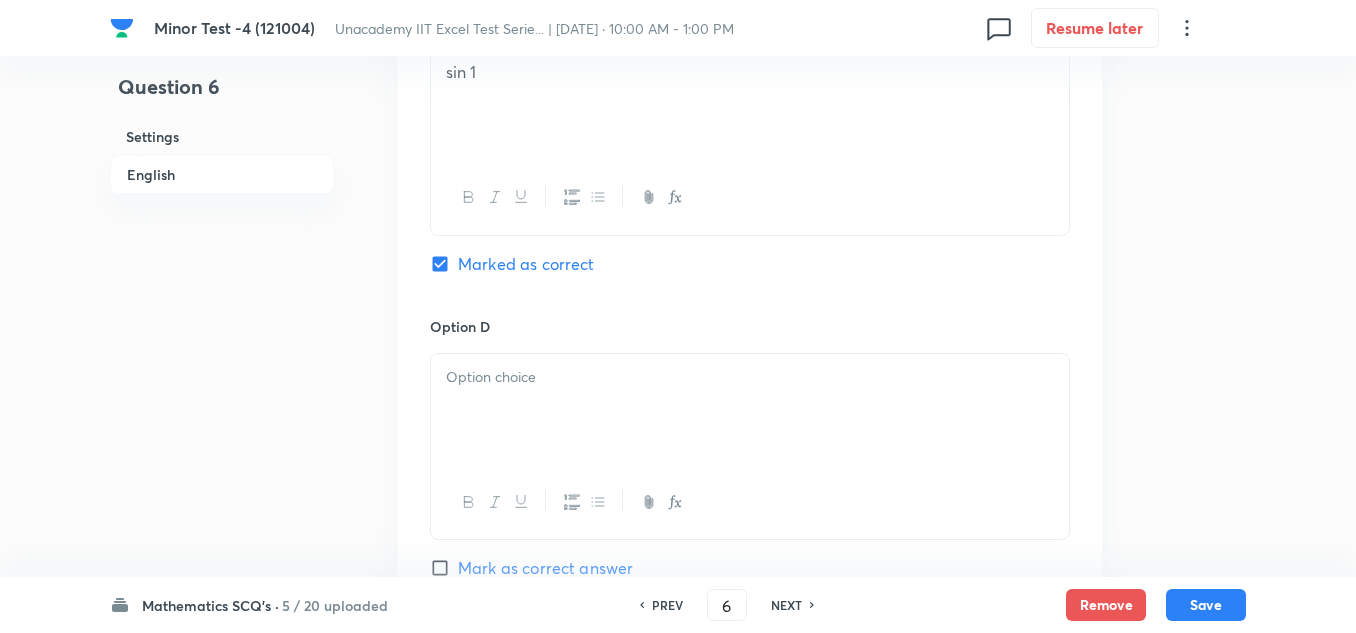 click at bounding box center [750, 410] 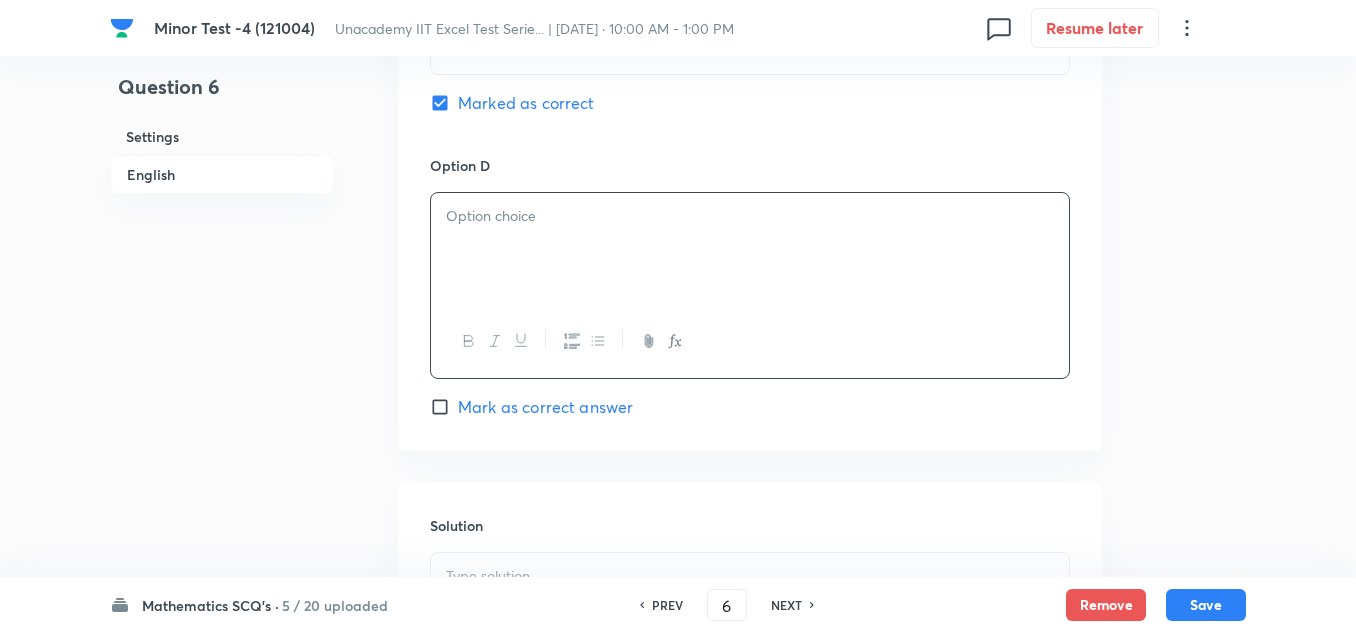 scroll, scrollTop: 1800, scrollLeft: 0, axis: vertical 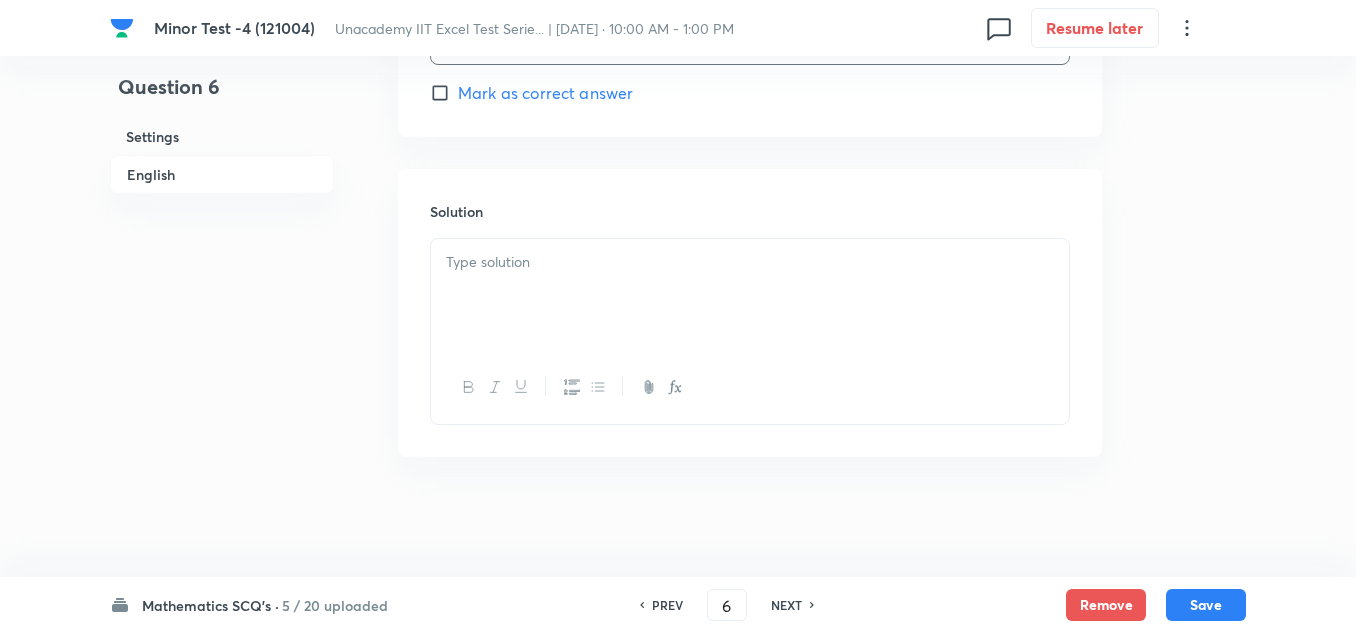 click at bounding box center (750, 295) 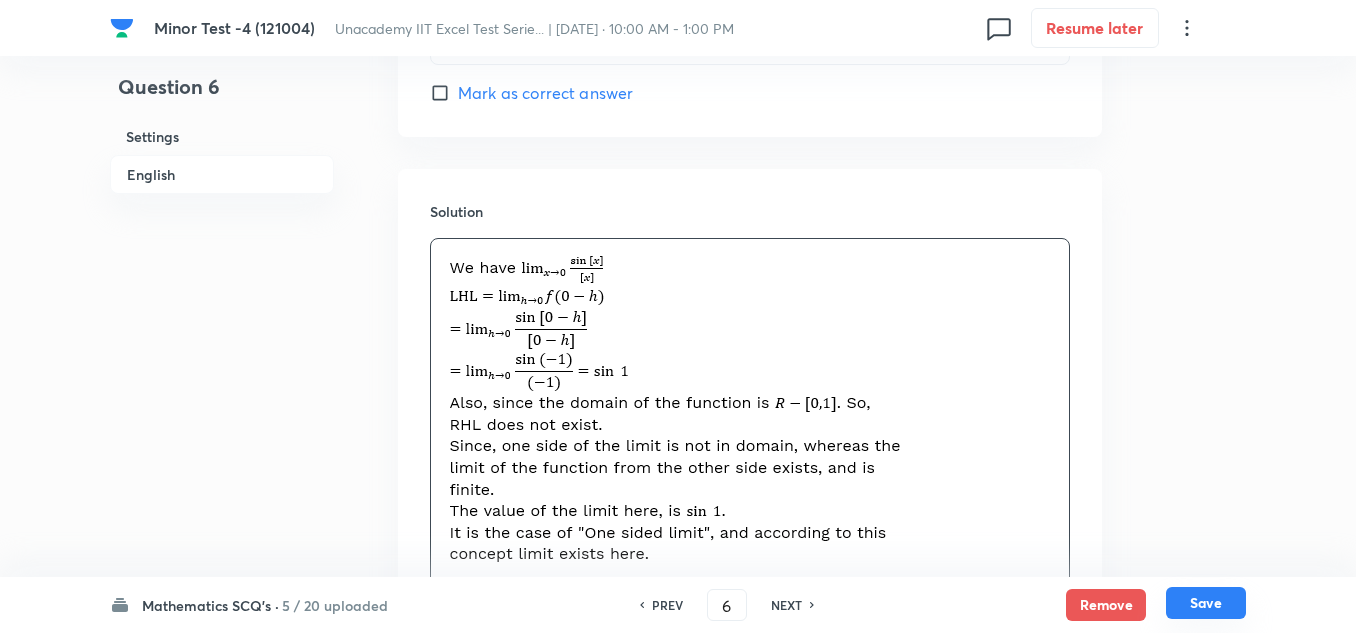 click on "Save" at bounding box center (1206, 603) 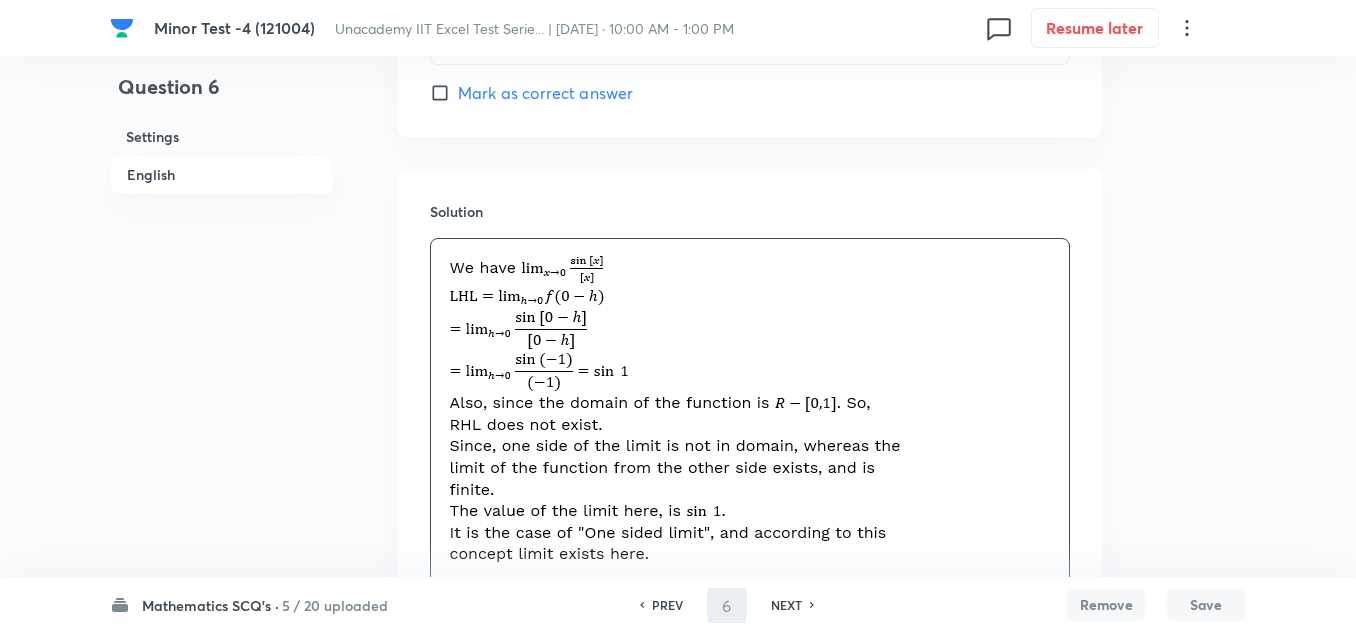 type on "7" 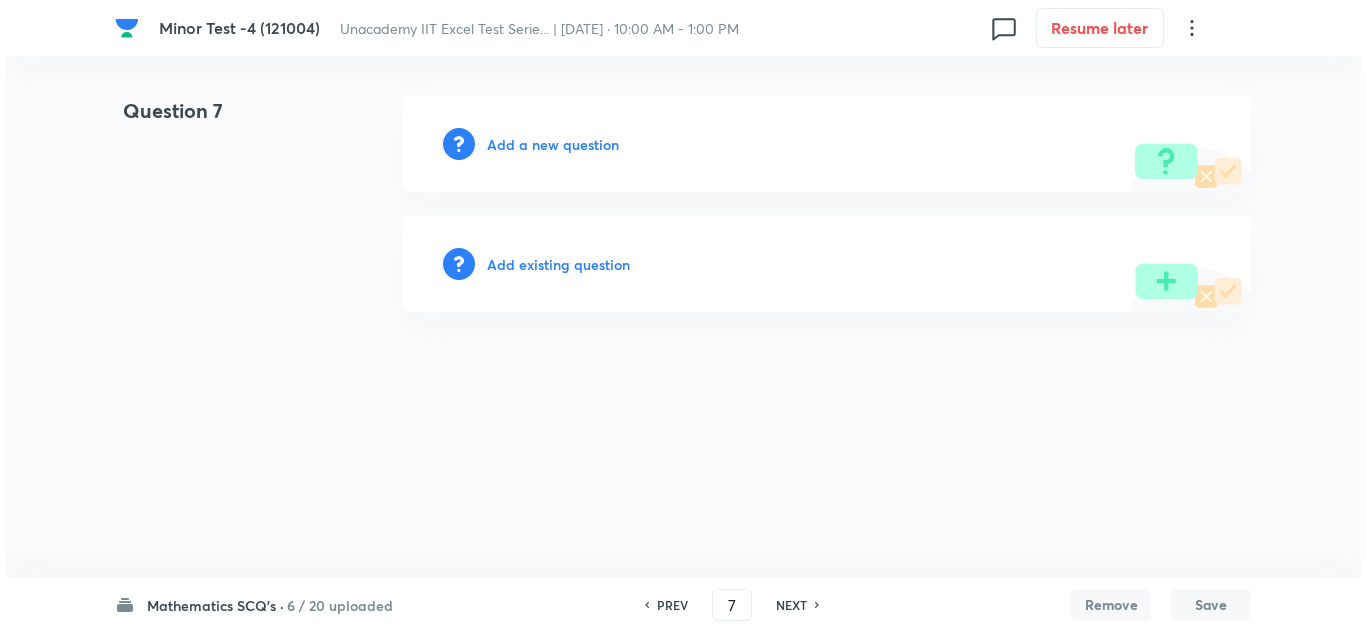 scroll, scrollTop: 0, scrollLeft: 0, axis: both 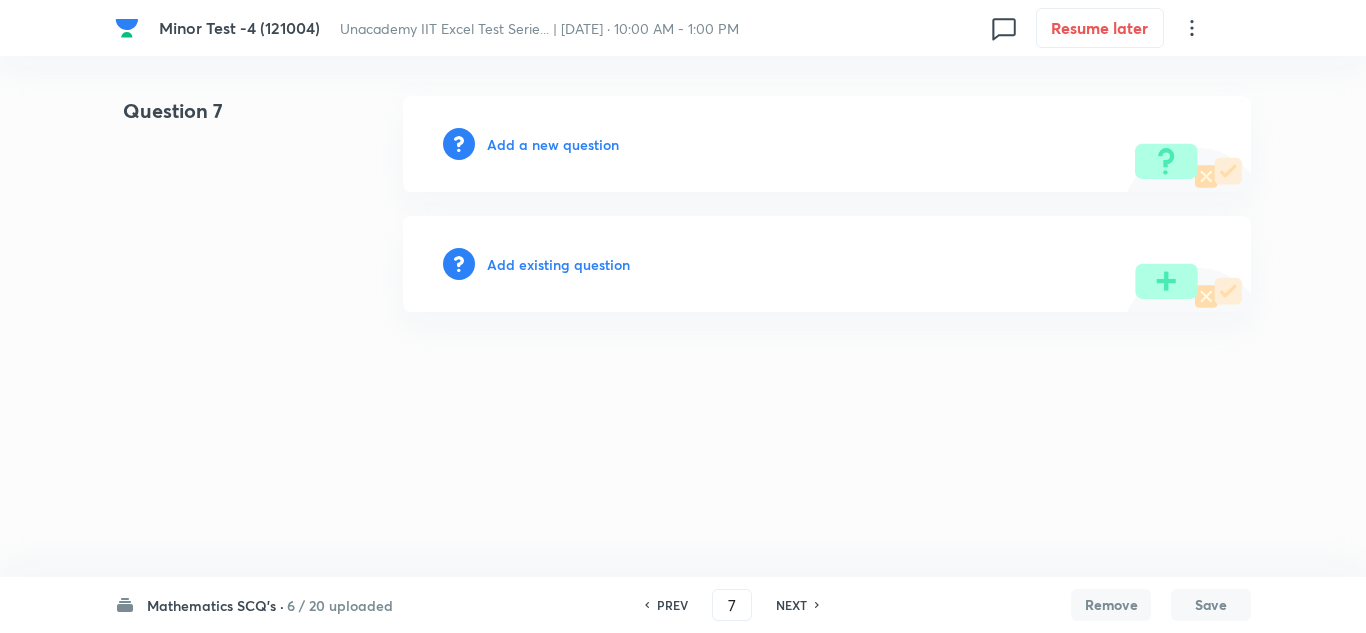 click on "Add a new question" at bounding box center (553, 144) 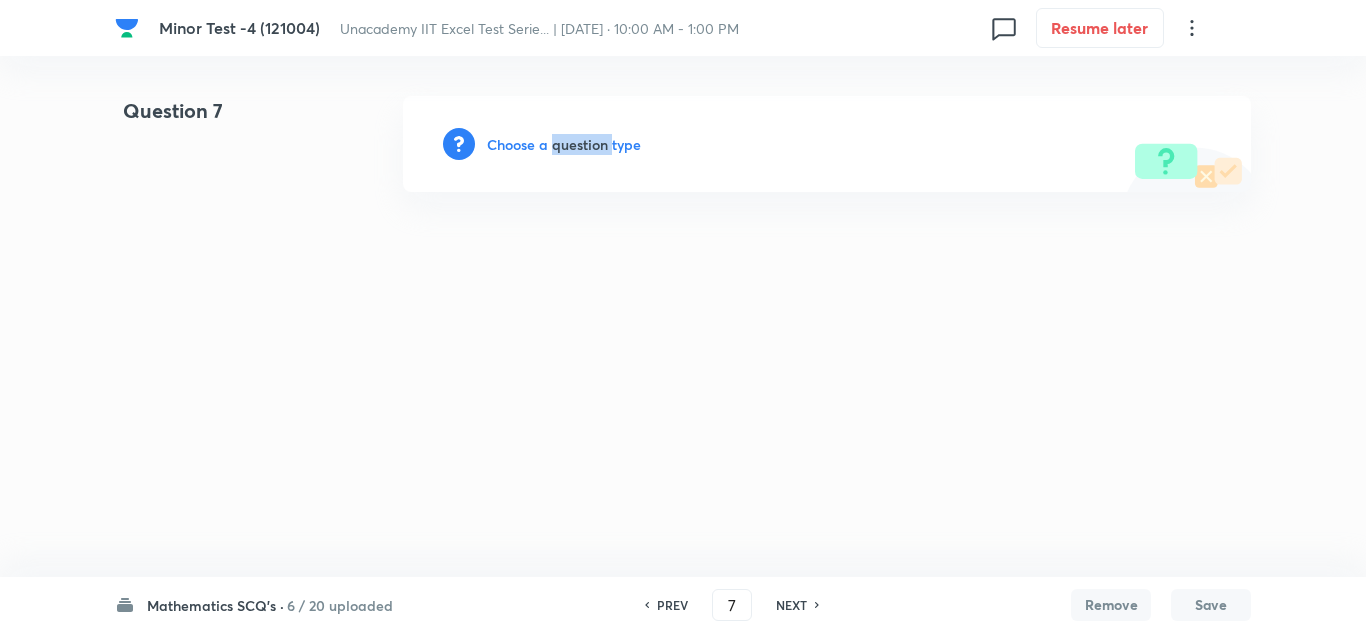 click on "Choose a question type" at bounding box center [564, 144] 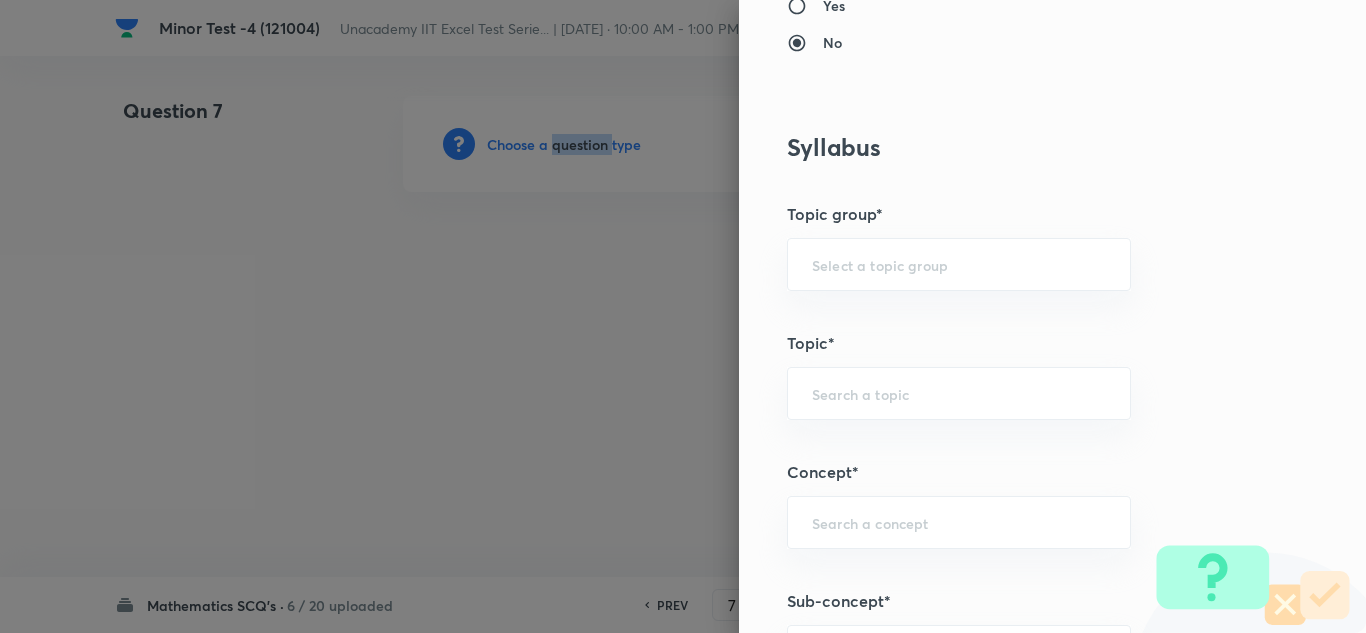 scroll, scrollTop: 1200, scrollLeft: 0, axis: vertical 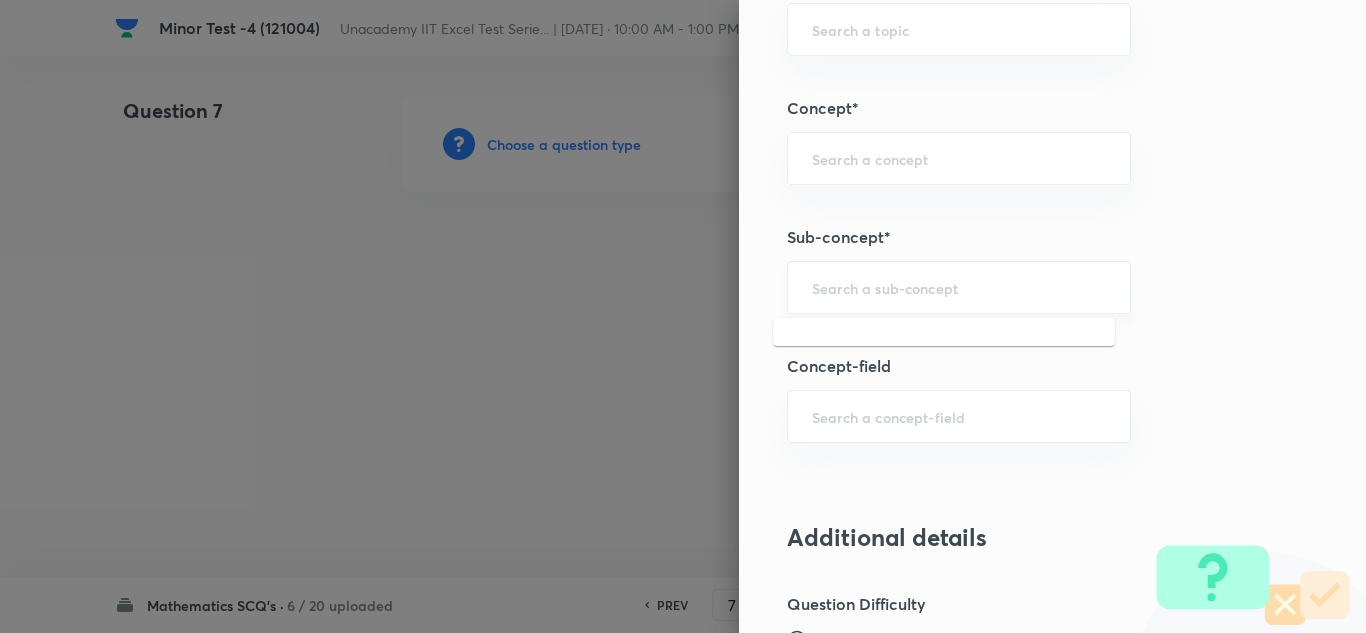 click at bounding box center [959, 287] 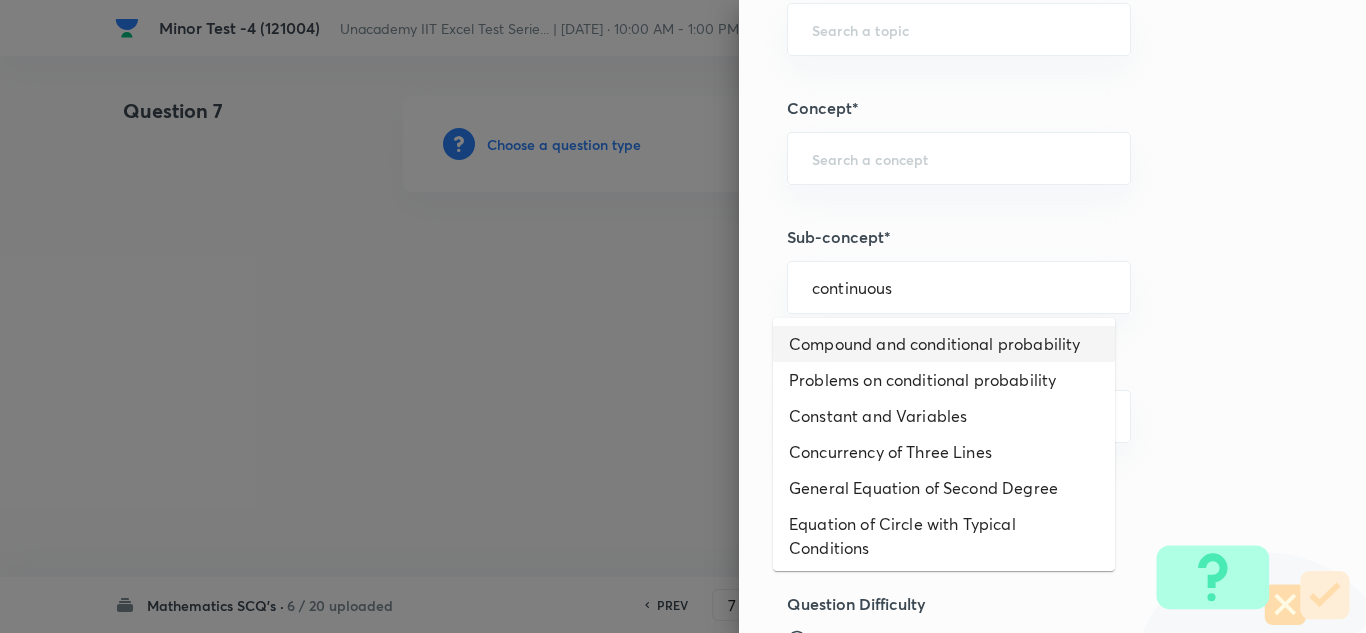 click on "Compound and conditional probability" at bounding box center (944, 344) 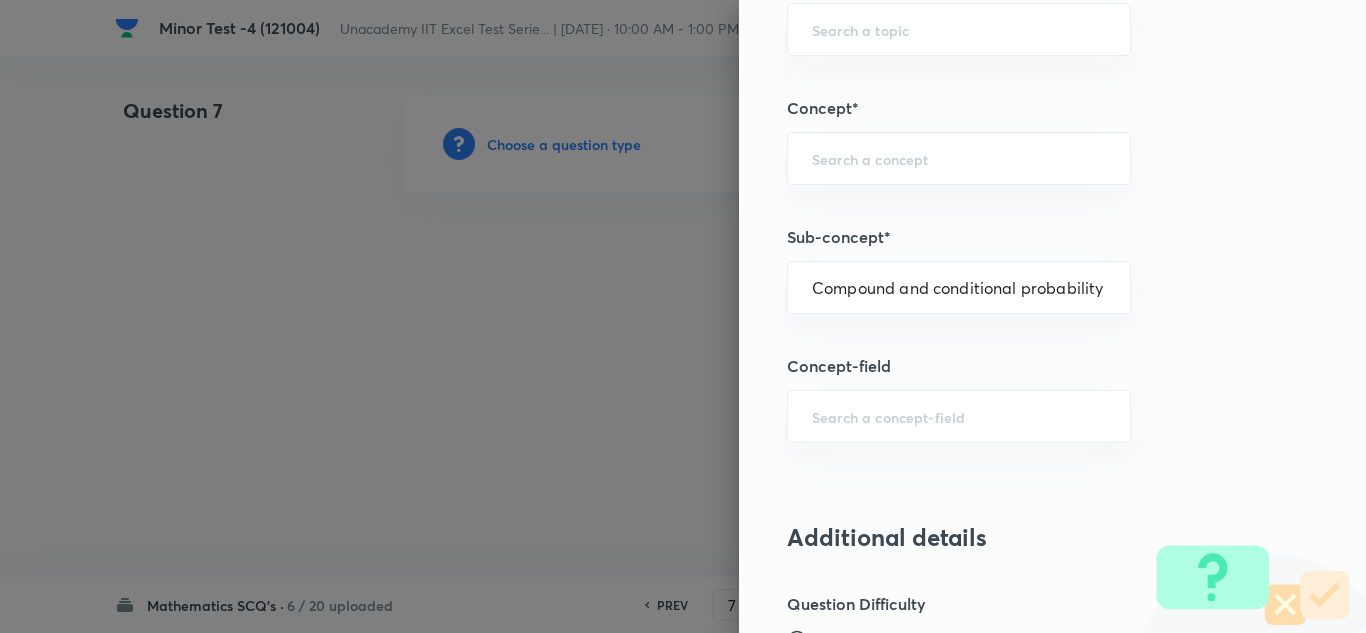 type on "Mathematics" 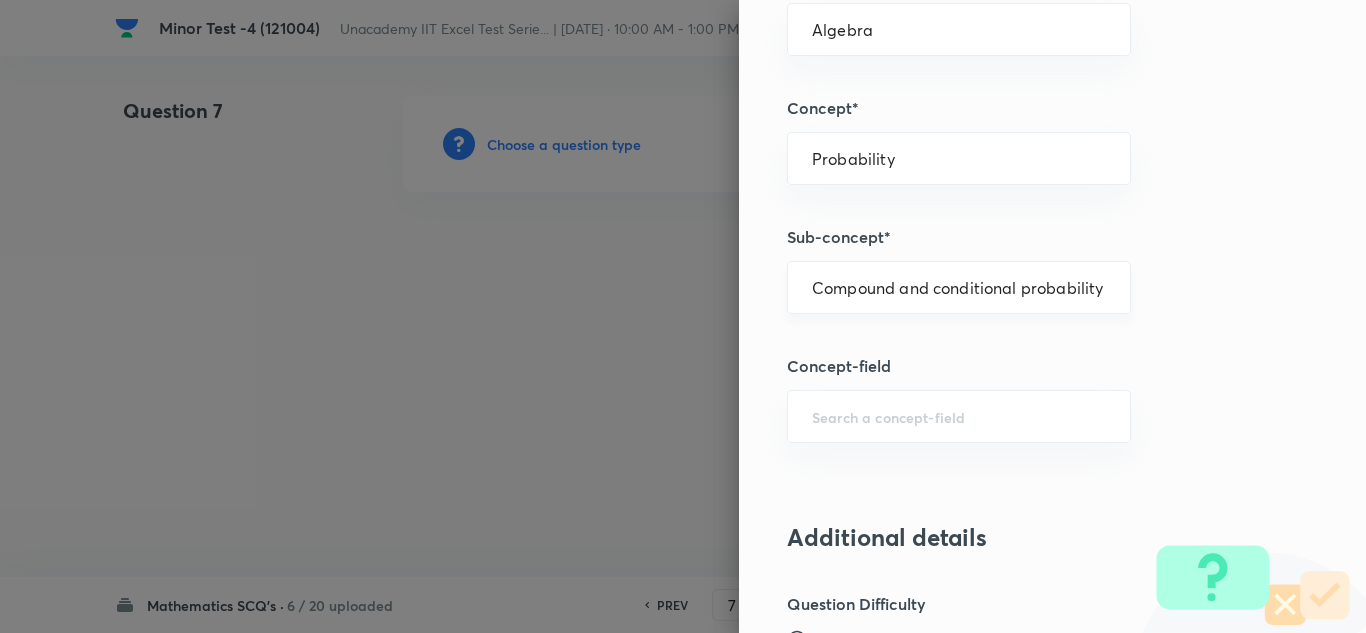 click on "Compound and conditional probability ​" at bounding box center (959, 287) 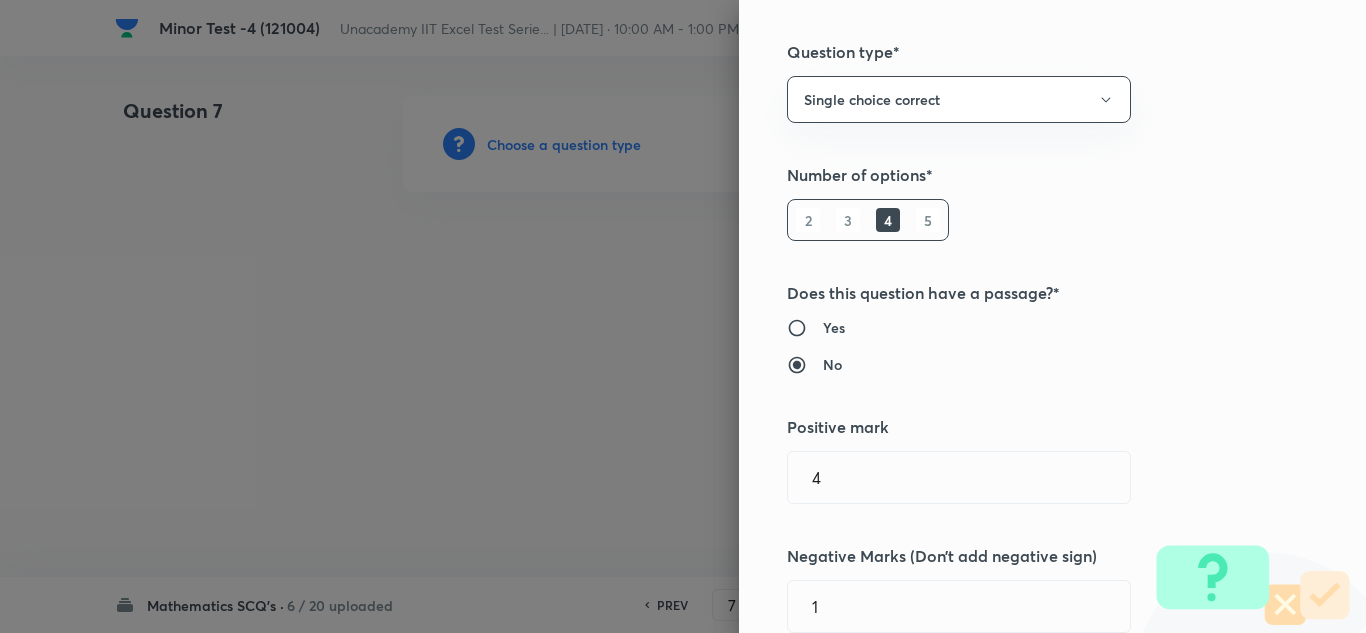 scroll, scrollTop: 0, scrollLeft: 0, axis: both 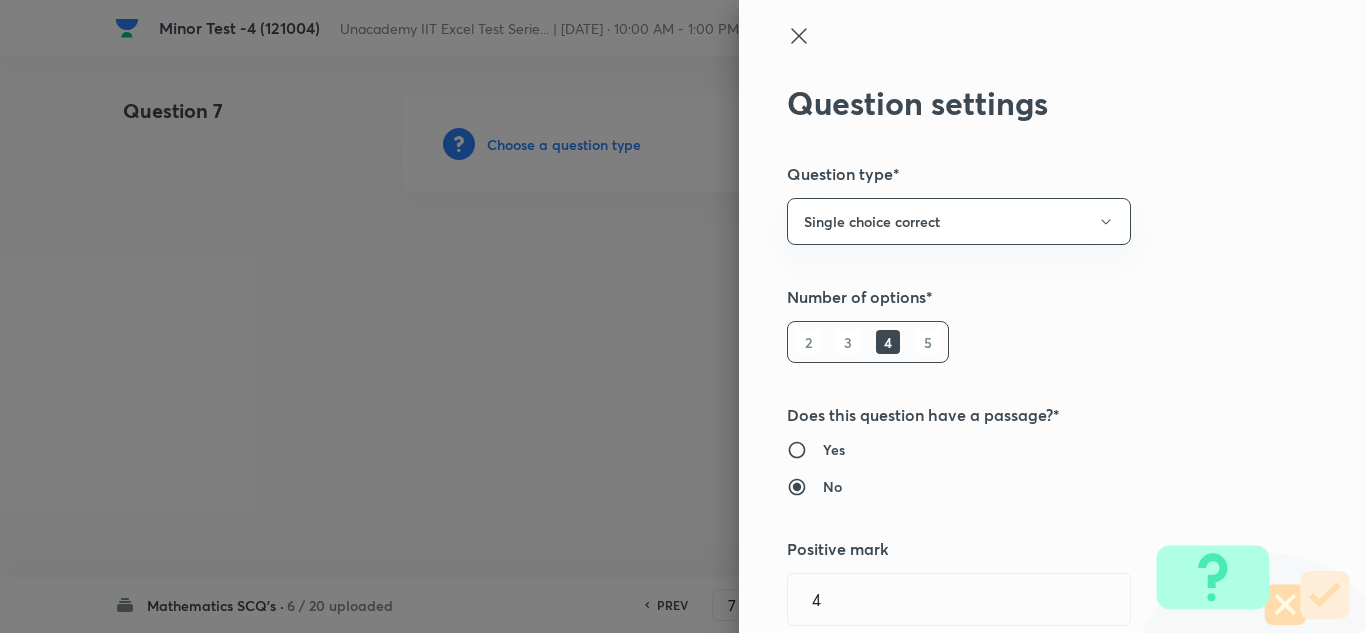 click 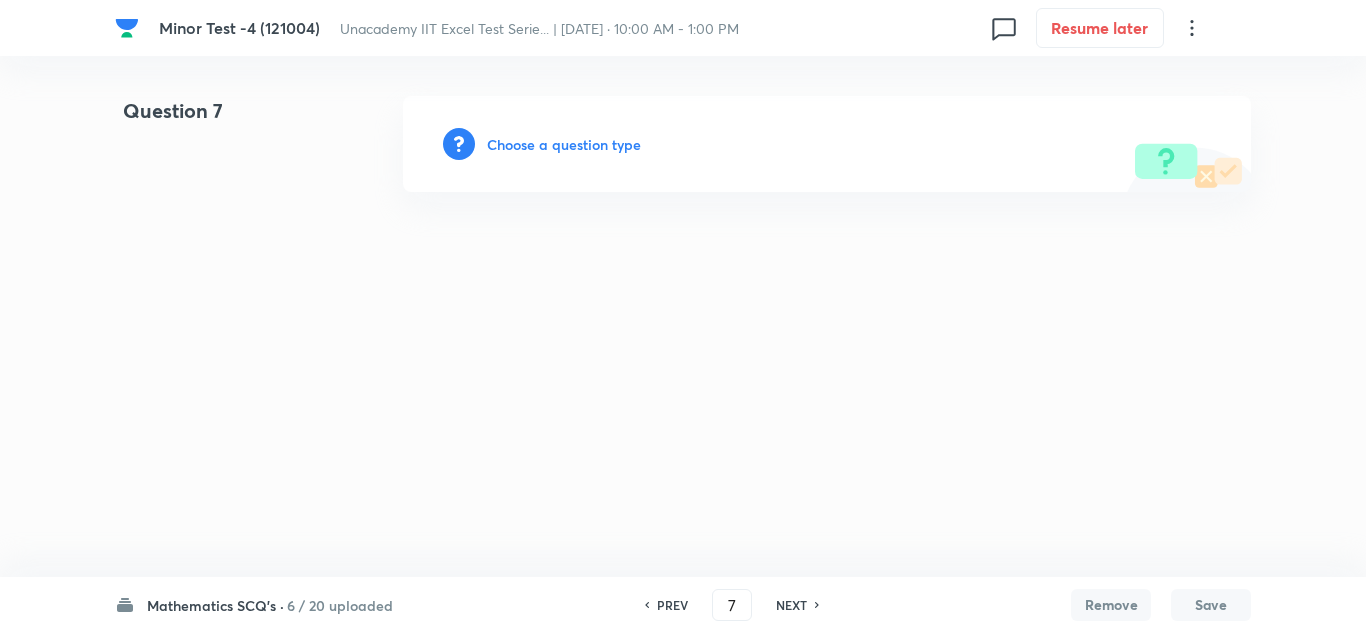 click on "Choose a question type" at bounding box center (564, 144) 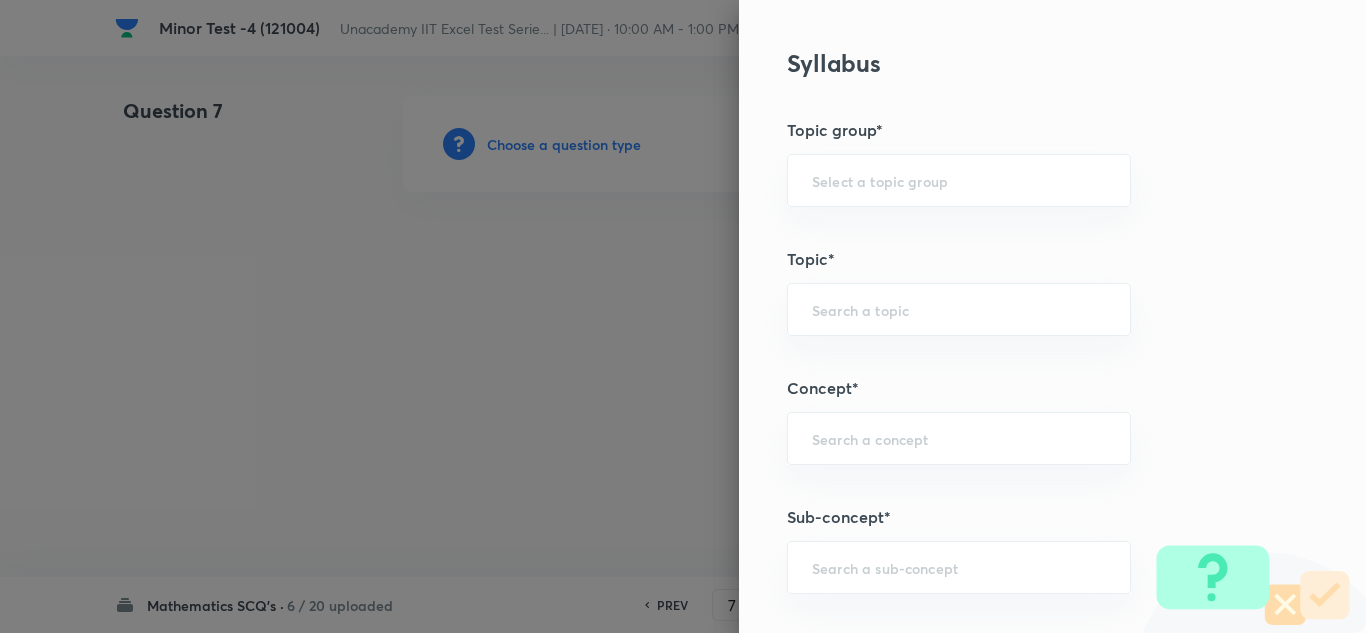 scroll, scrollTop: 1200, scrollLeft: 0, axis: vertical 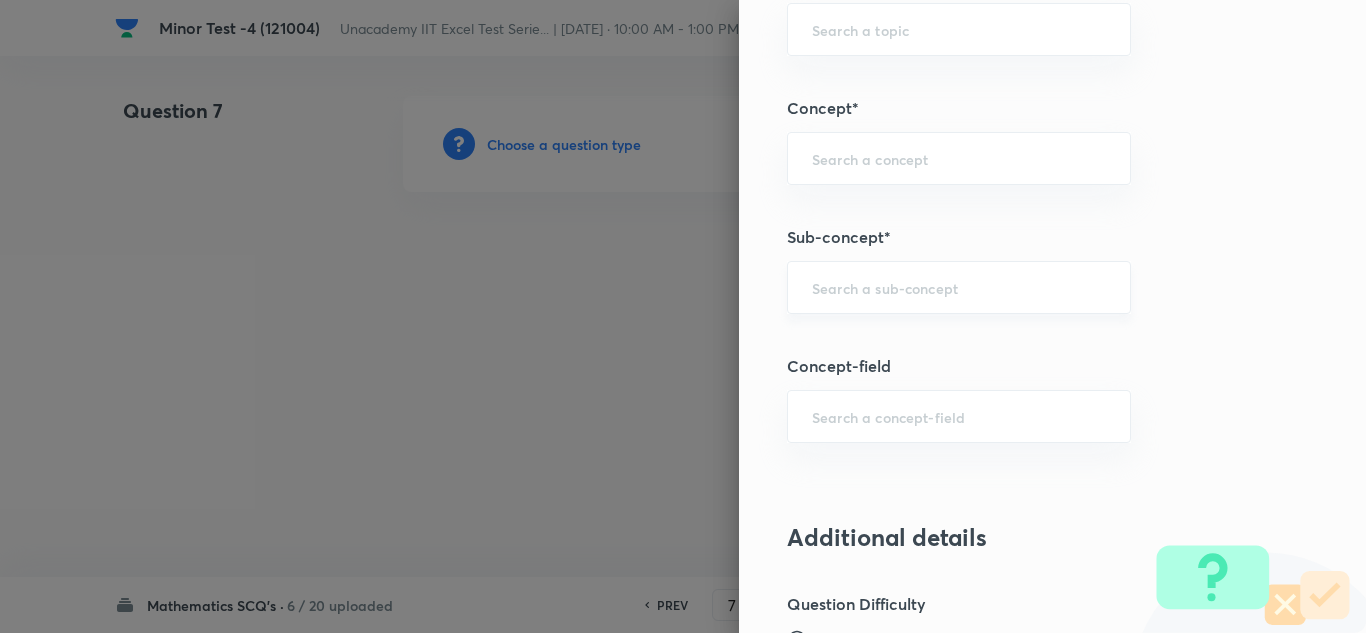 click at bounding box center [959, 287] 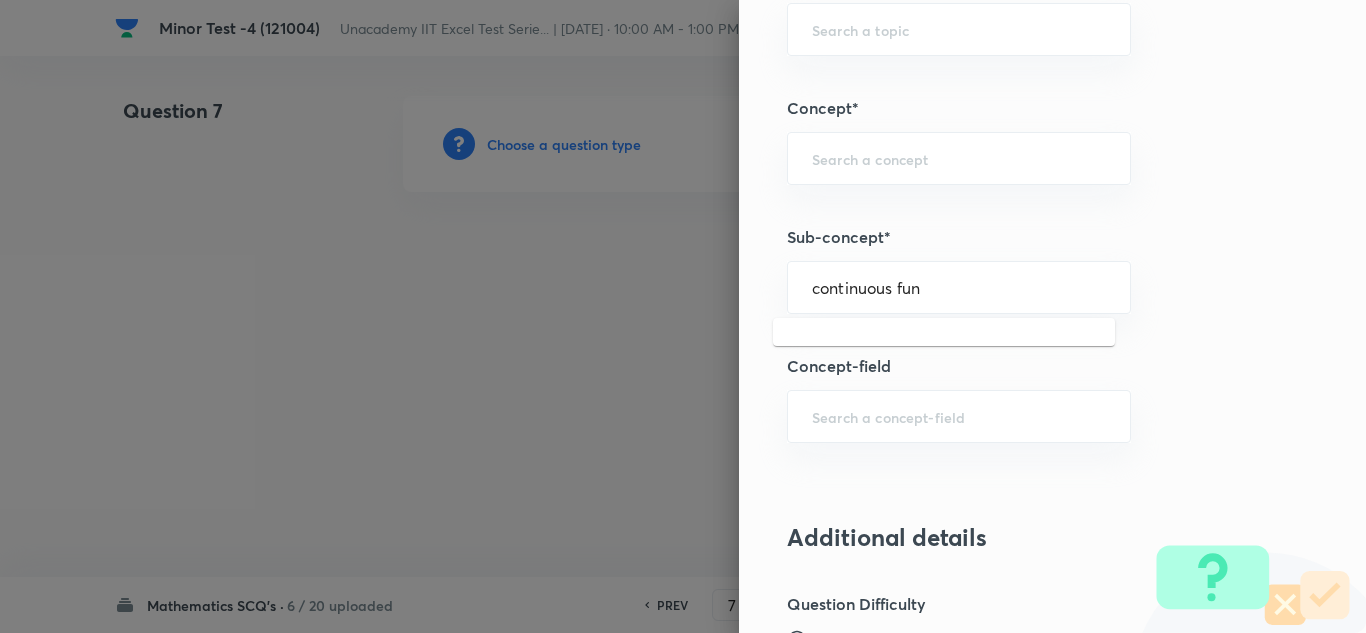 type on "continuous fun" 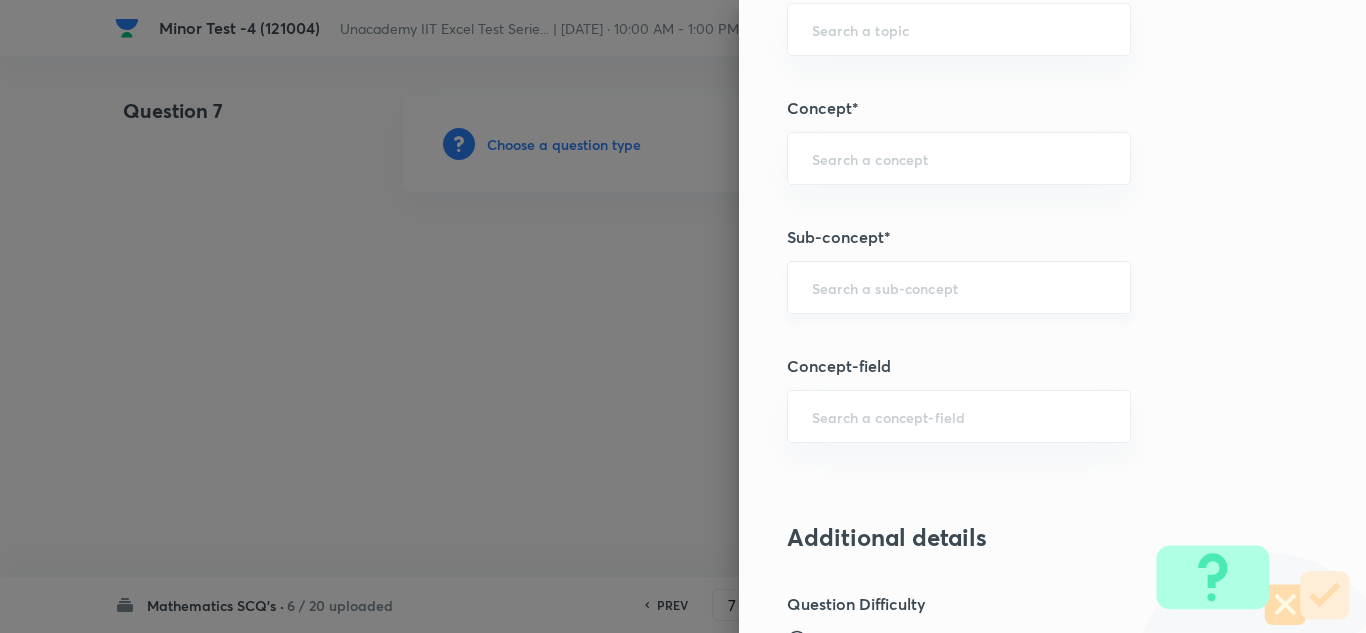 click on "​" at bounding box center (959, 287) 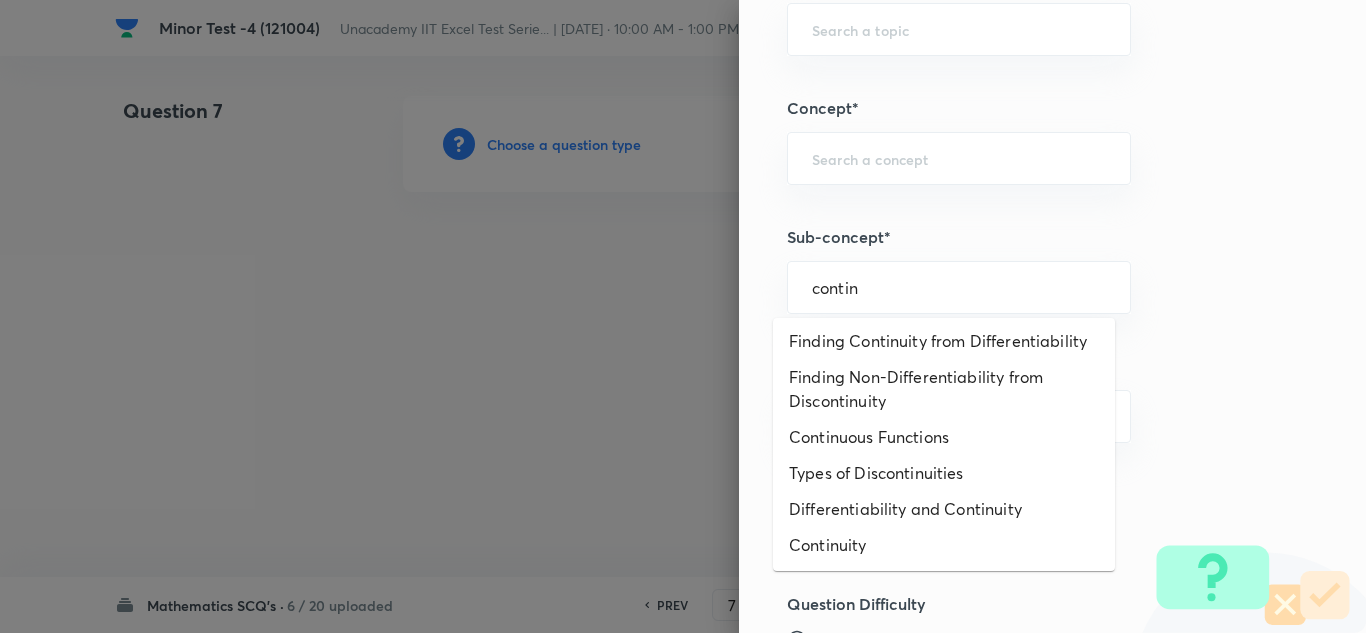 scroll, scrollTop: 300, scrollLeft: 0, axis: vertical 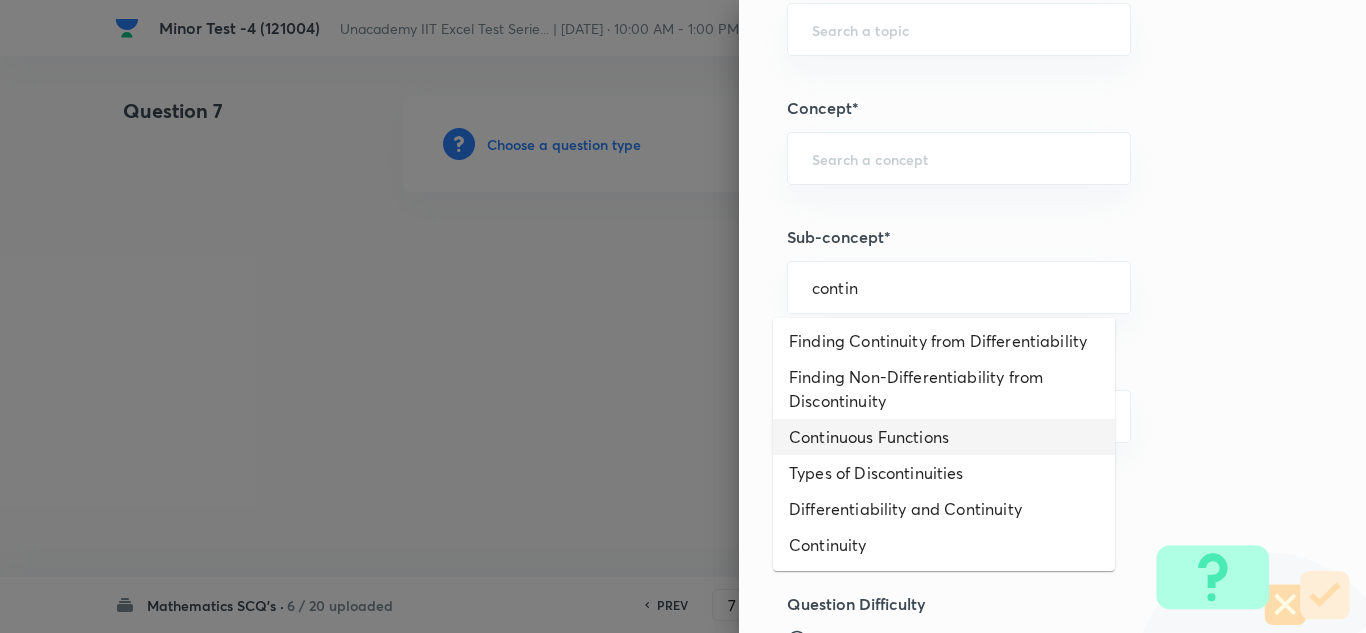 click on "Continuous Functions" at bounding box center (944, 437) 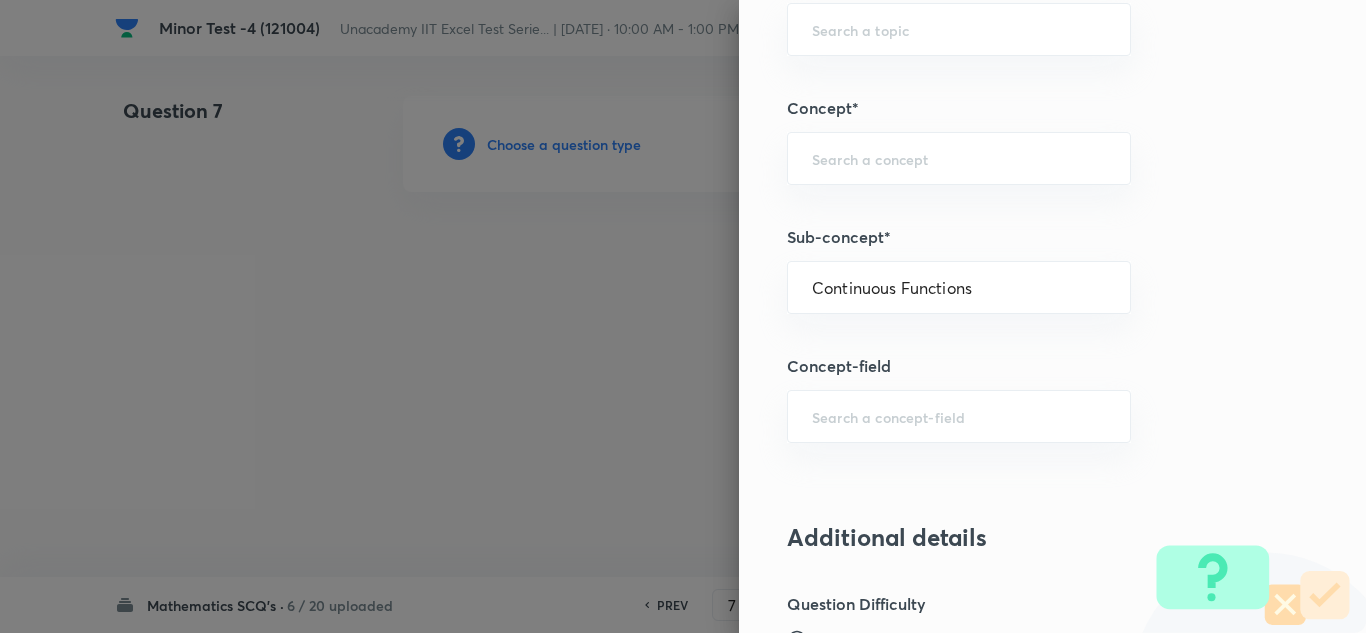 type on "Mathematics" 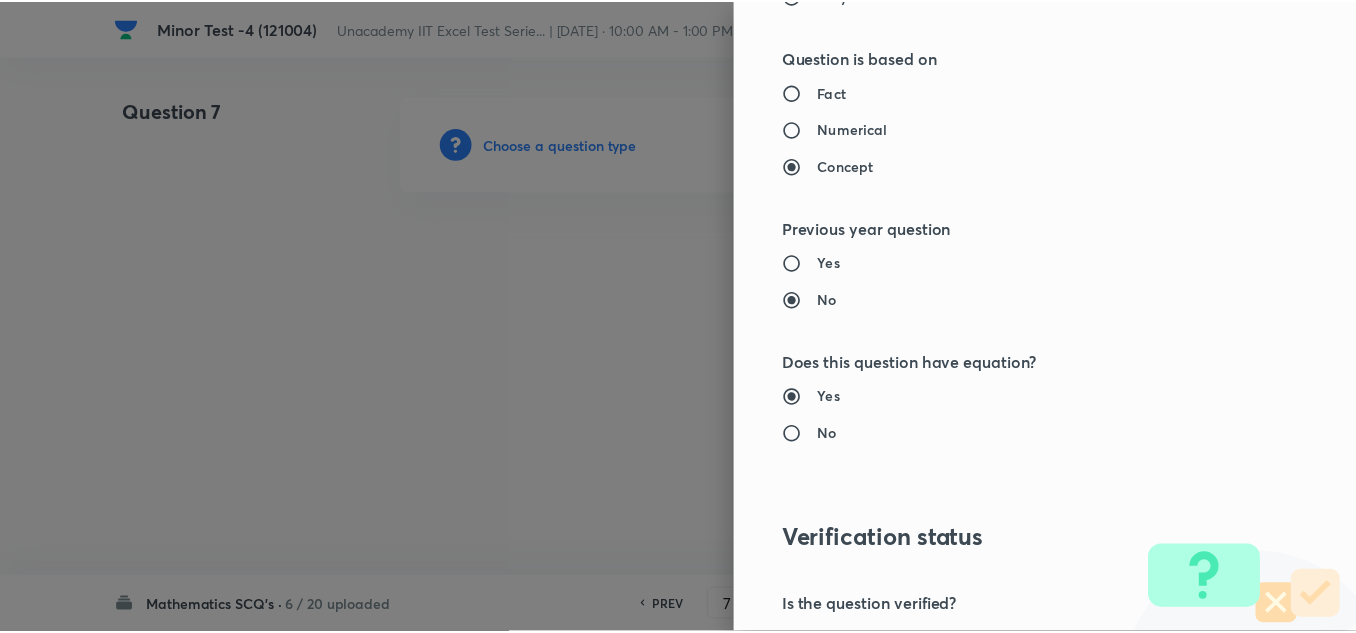scroll, scrollTop: 2227, scrollLeft: 0, axis: vertical 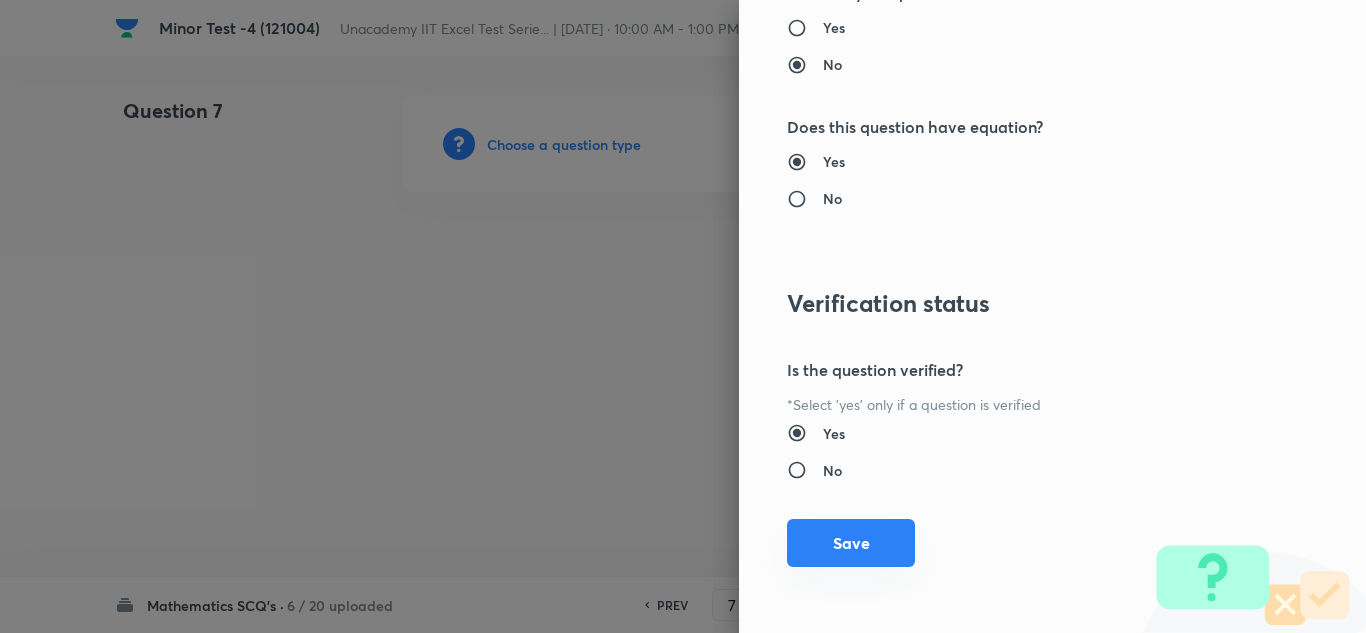 click on "Save" at bounding box center [851, 543] 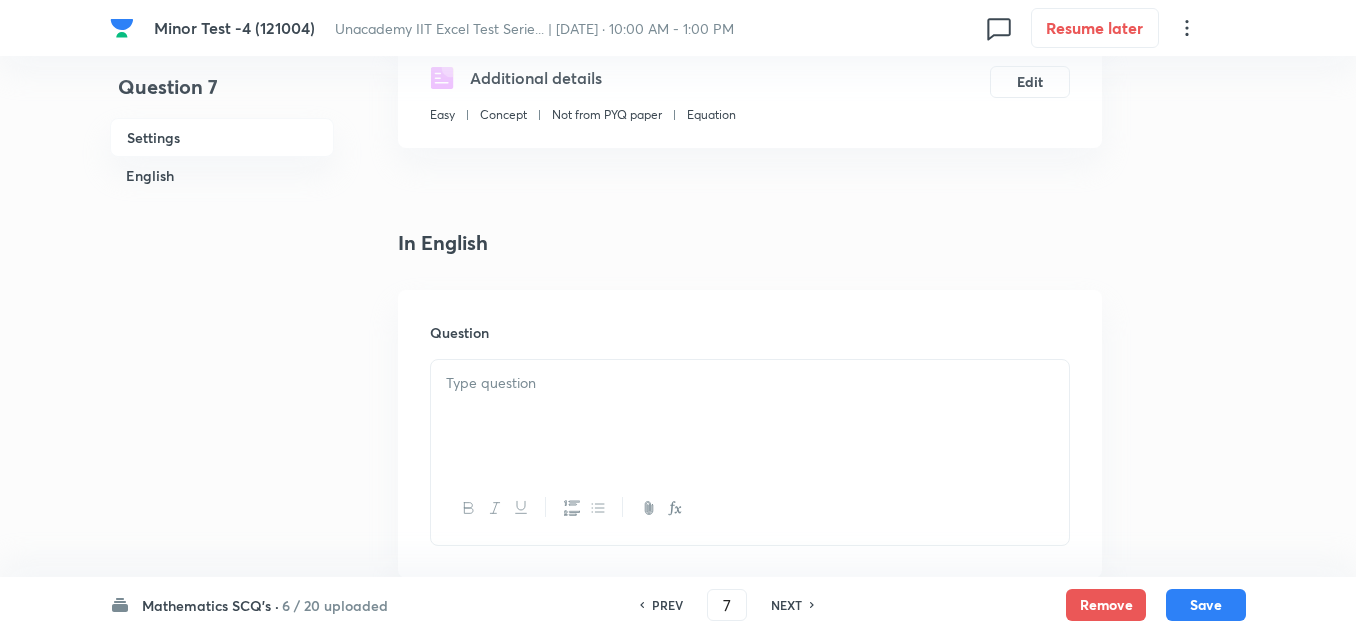 scroll, scrollTop: 400, scrollLeft: 0, axis: vertical 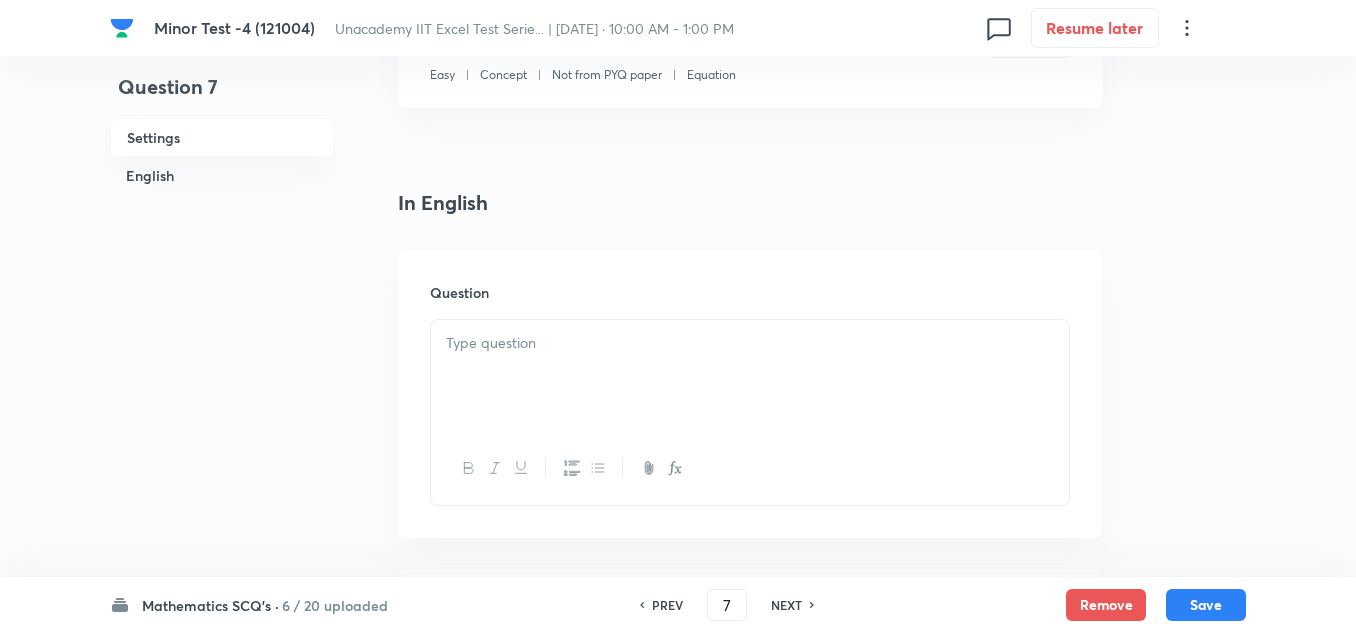 click at bounding box center [750, 343] 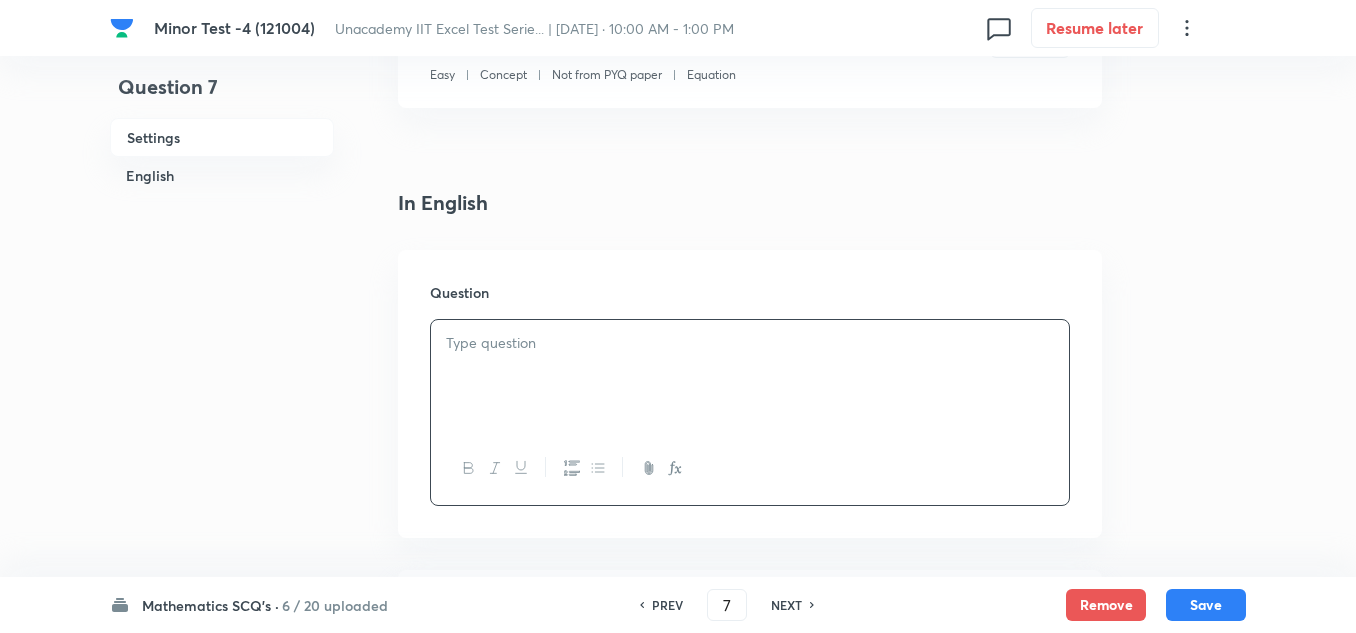 click at bounding box center (750, 376) 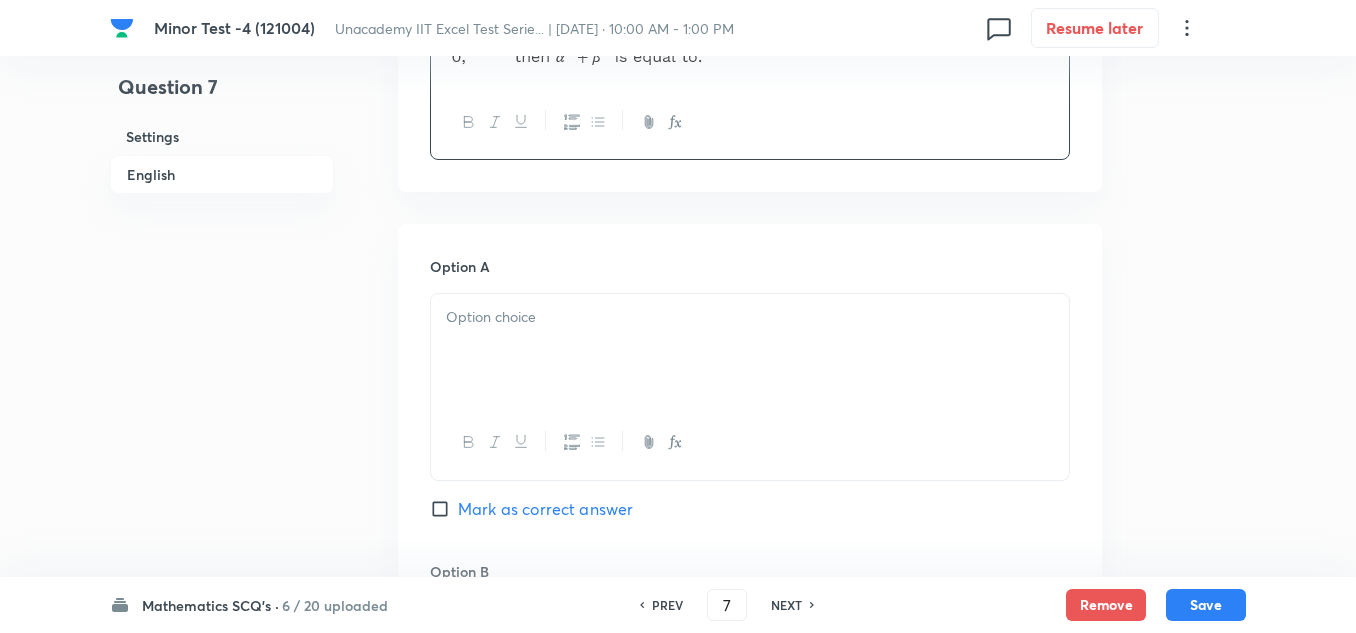 scroll, scrollTop: 800, scrollLeft: 0, axis: vertical 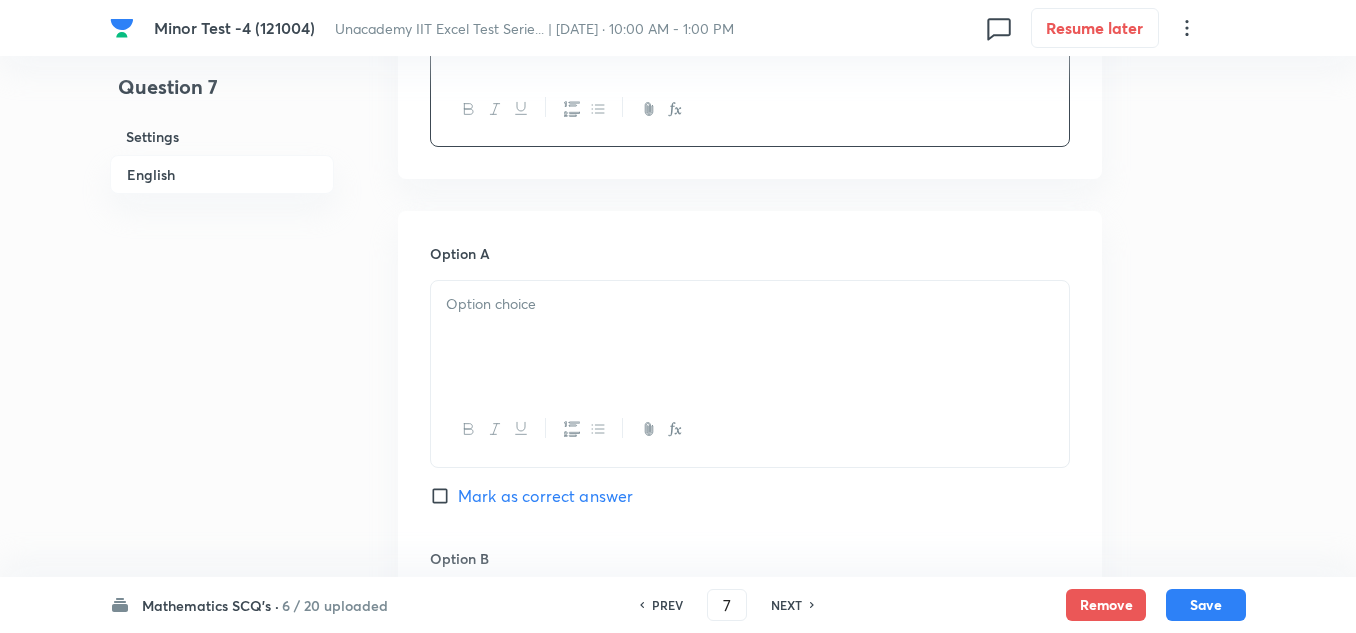 click at bounding box center (750, 337) 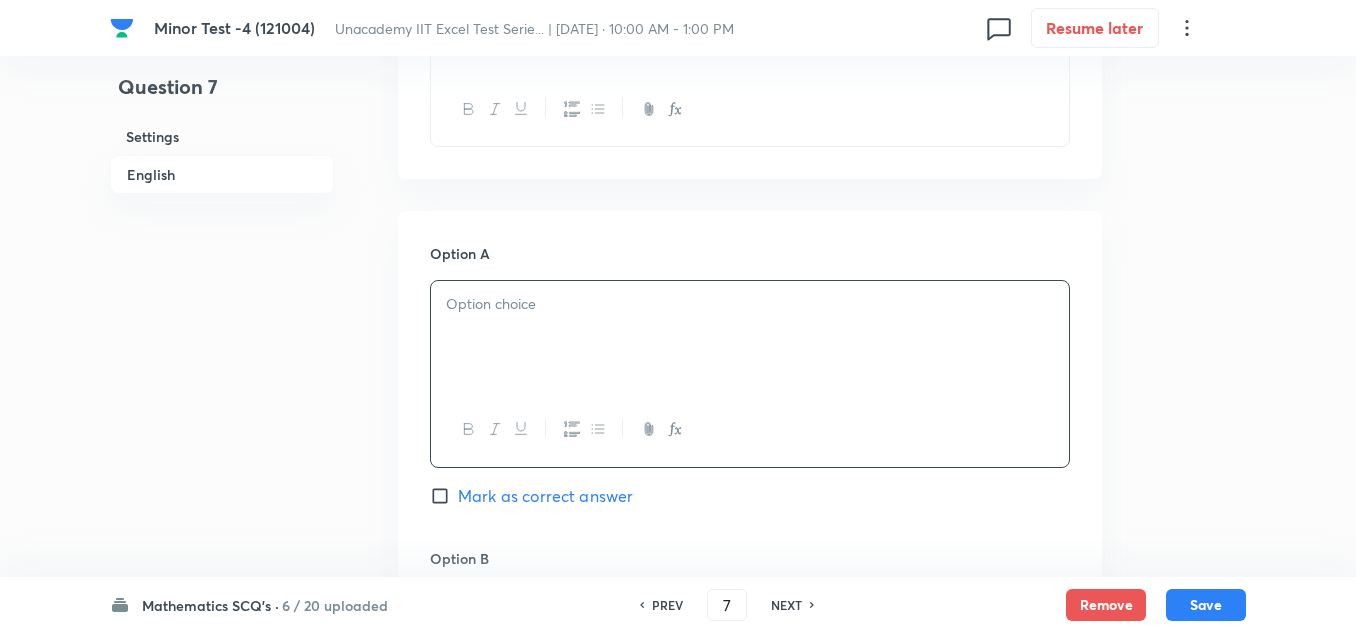 type 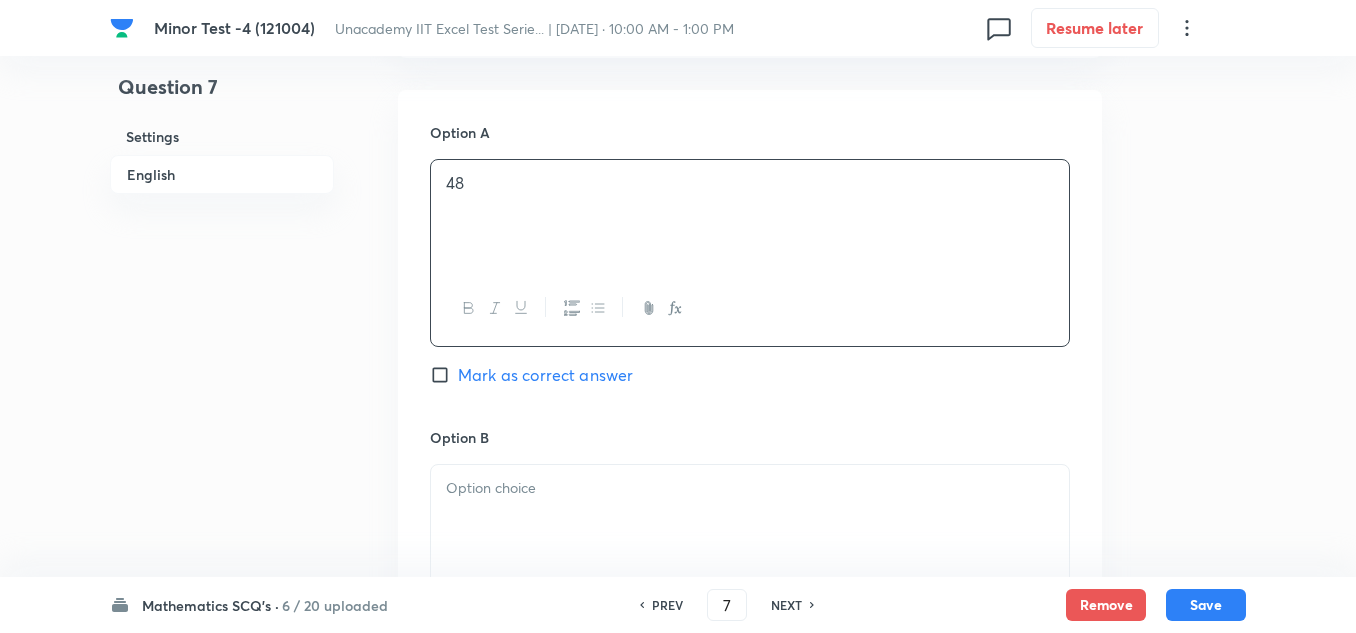 scroll, scrollTop: 1100, scrollLeft: 0, axis: vertical 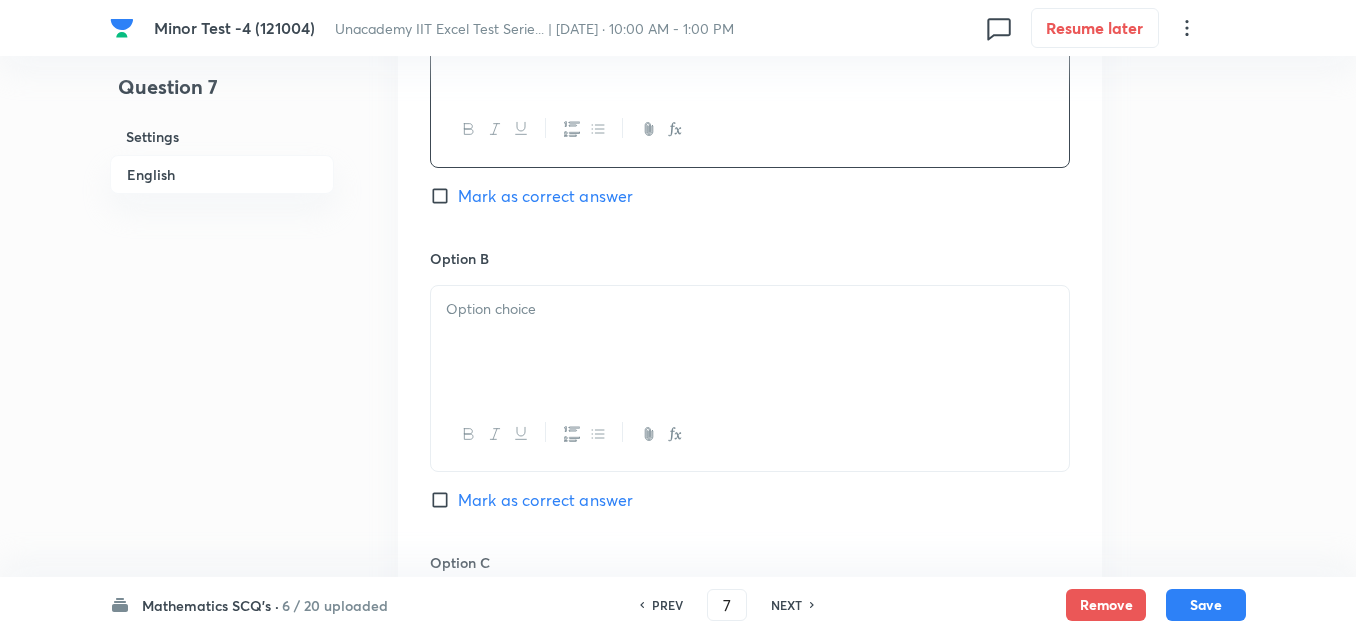 click at bounding box center [750, 342] 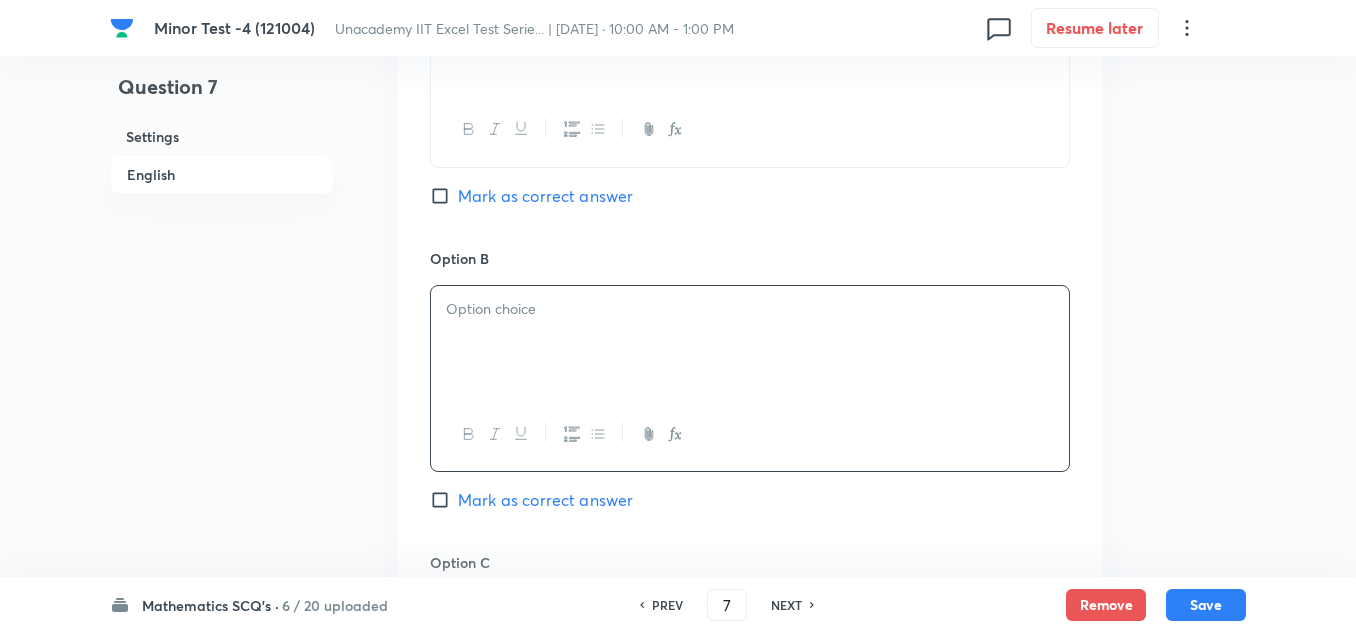 type 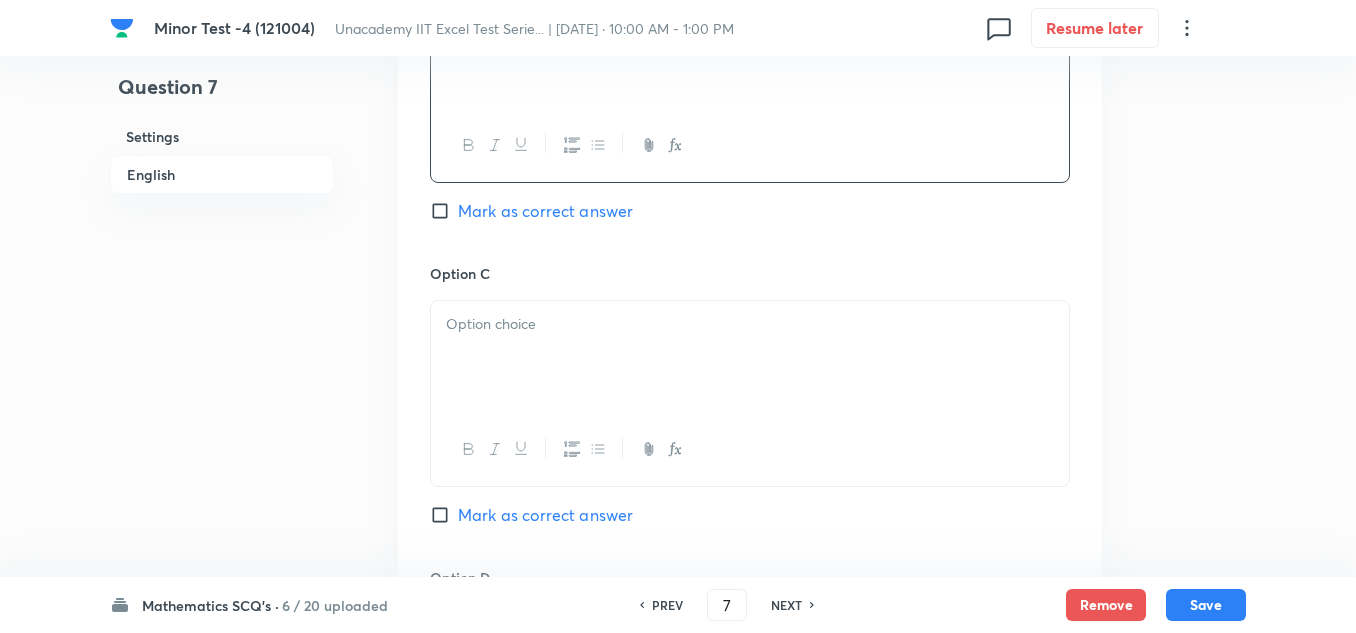 scroll, scrollTop: 1400, scrollLeft: 0, axis: vertical 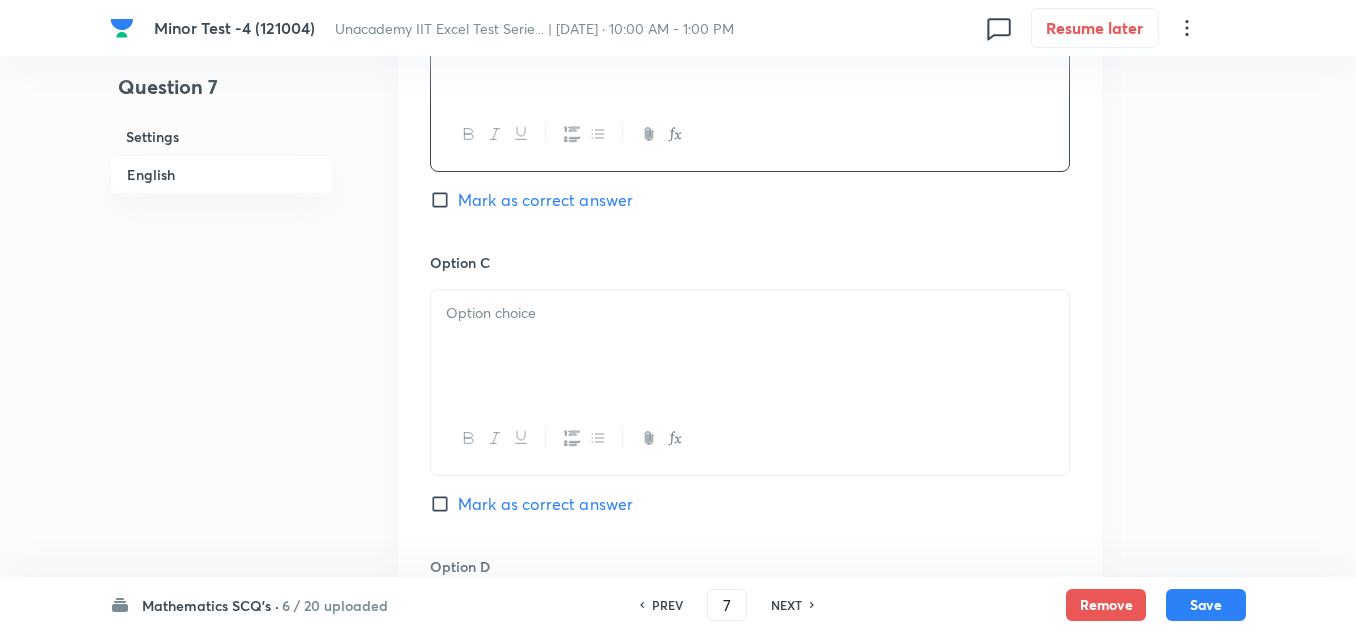 click at bounding box center [750, 346] 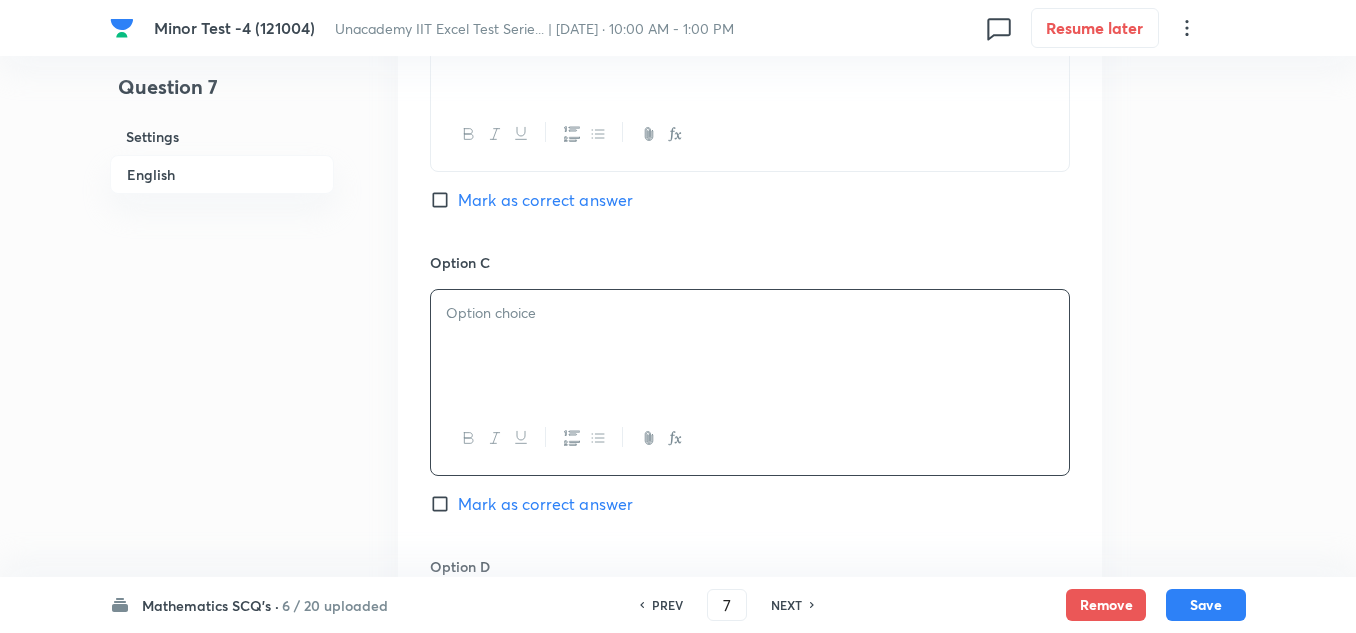 type 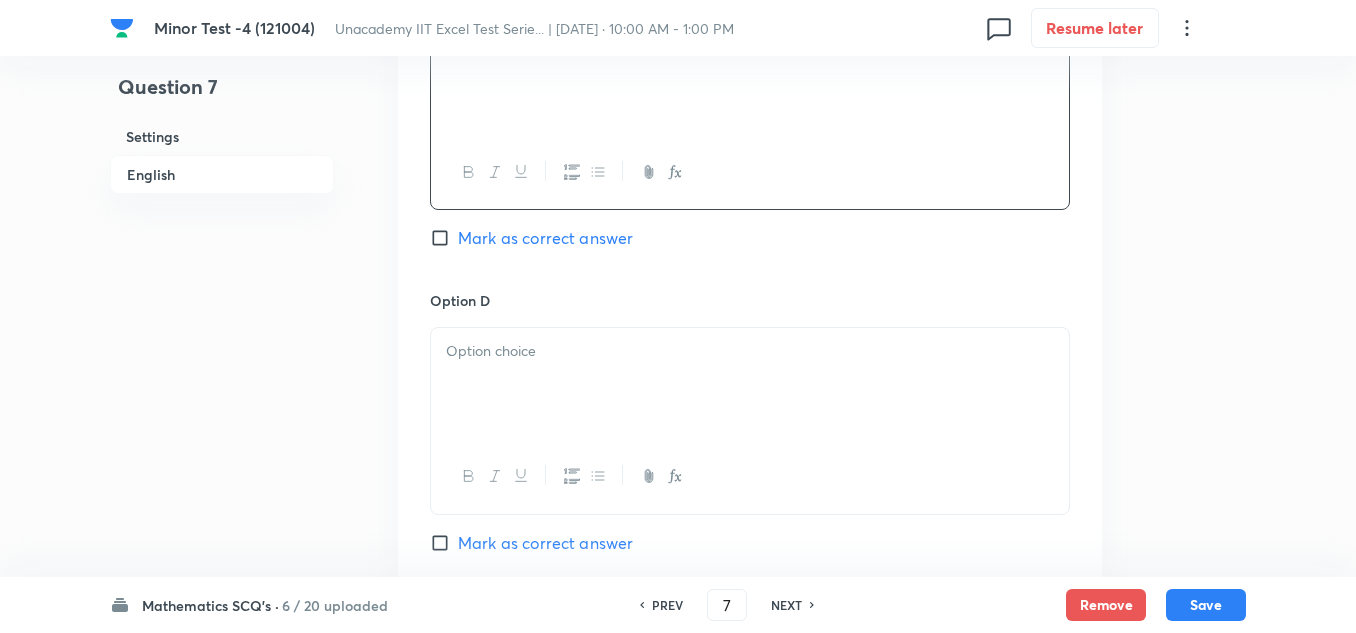 scroll, scrollTop: 1700, scrollLeft: 0, axis: vertical 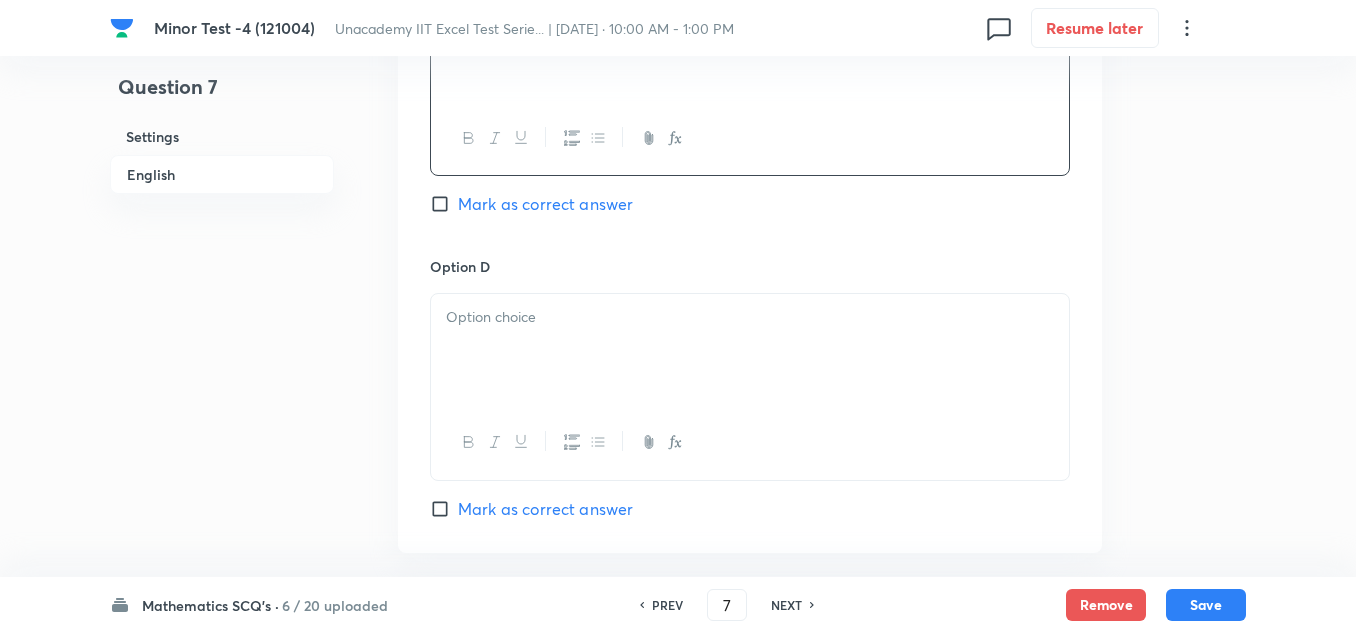 click at bounding box center [750, 350] 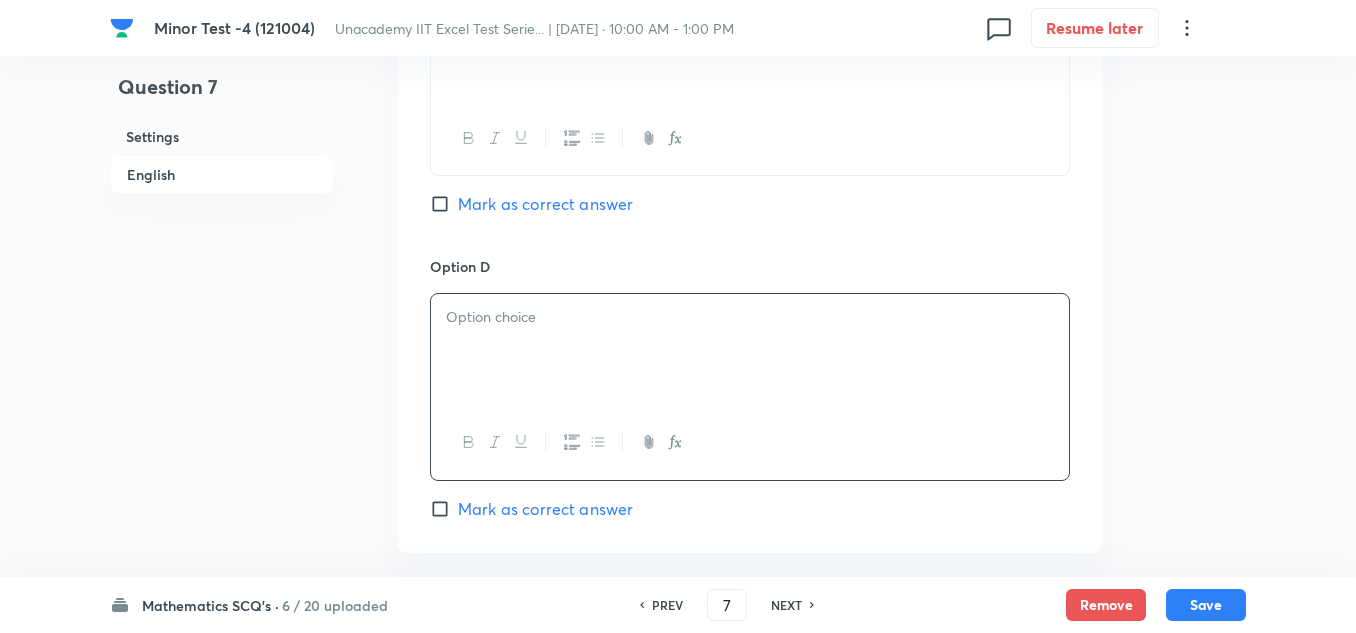 type 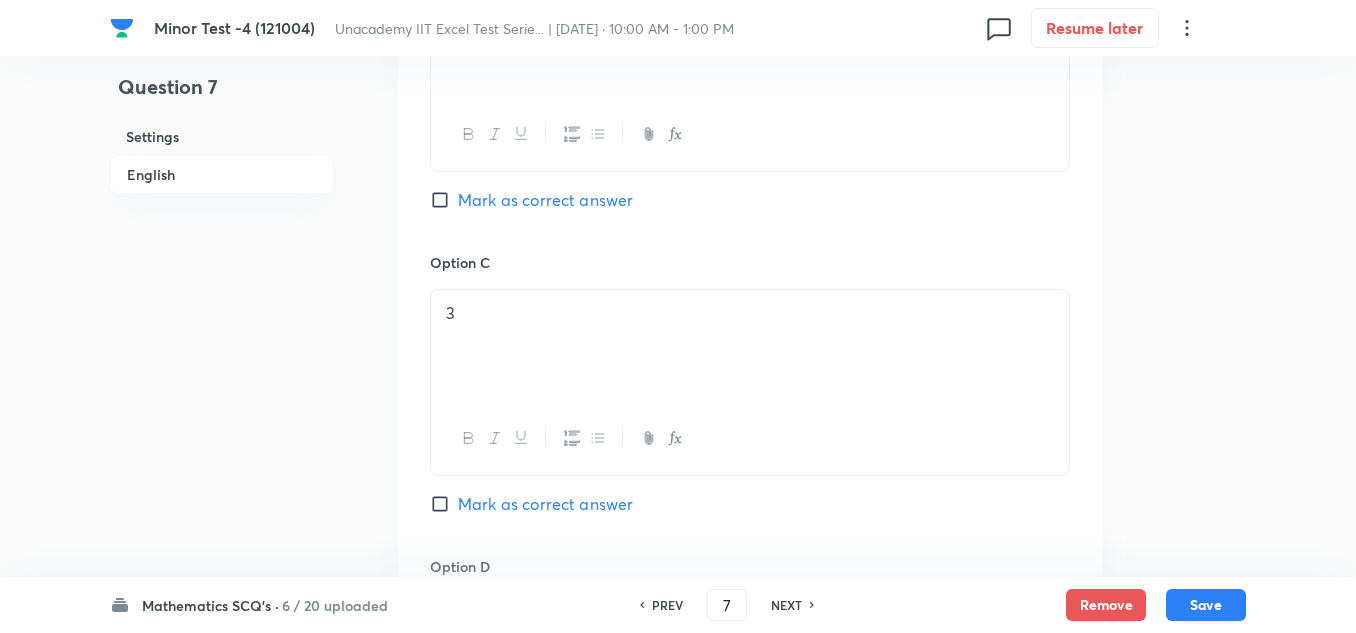 click on "Mark as correct answer" at bounding box center [545, 200] 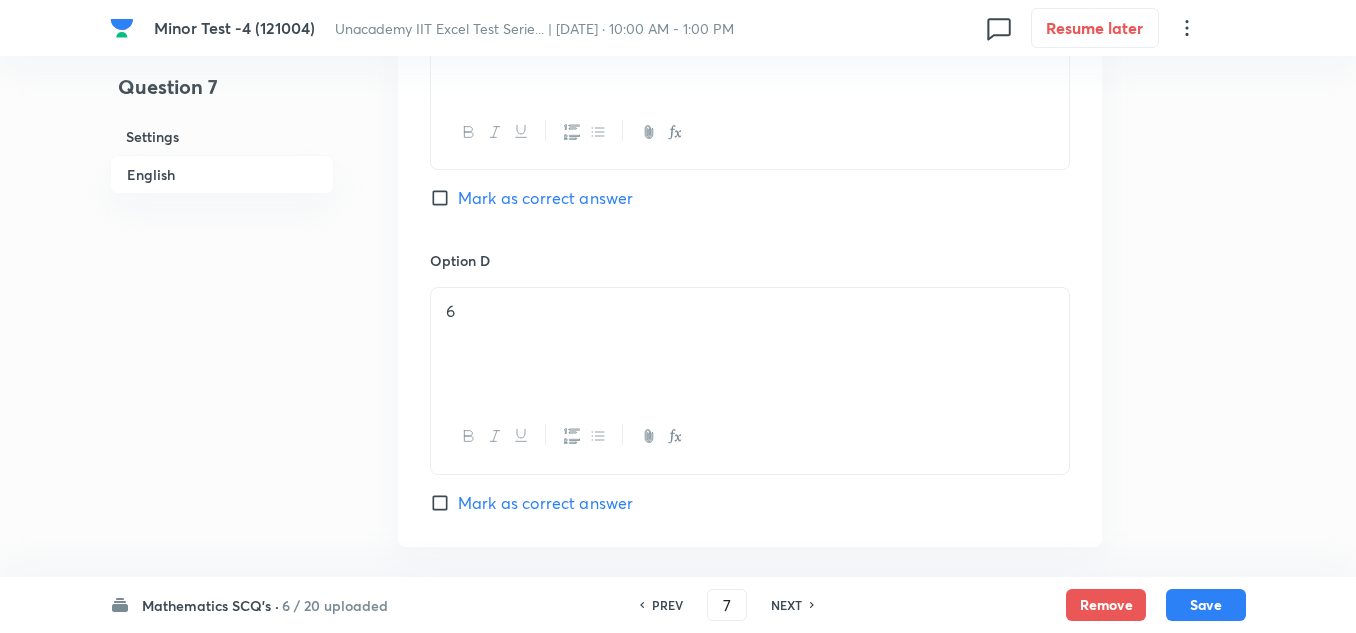 scroll, scrollTop: 2116, scrollLeft: 0, axis: vertical 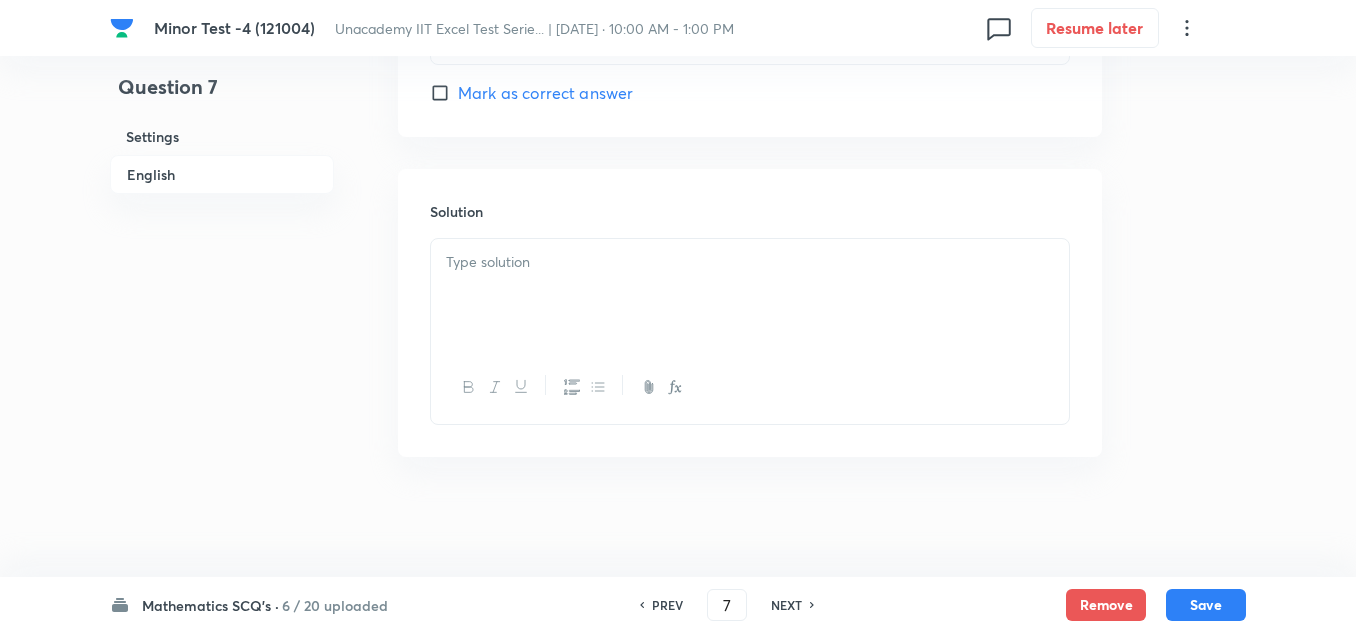 click at bounding box center (750, 262) 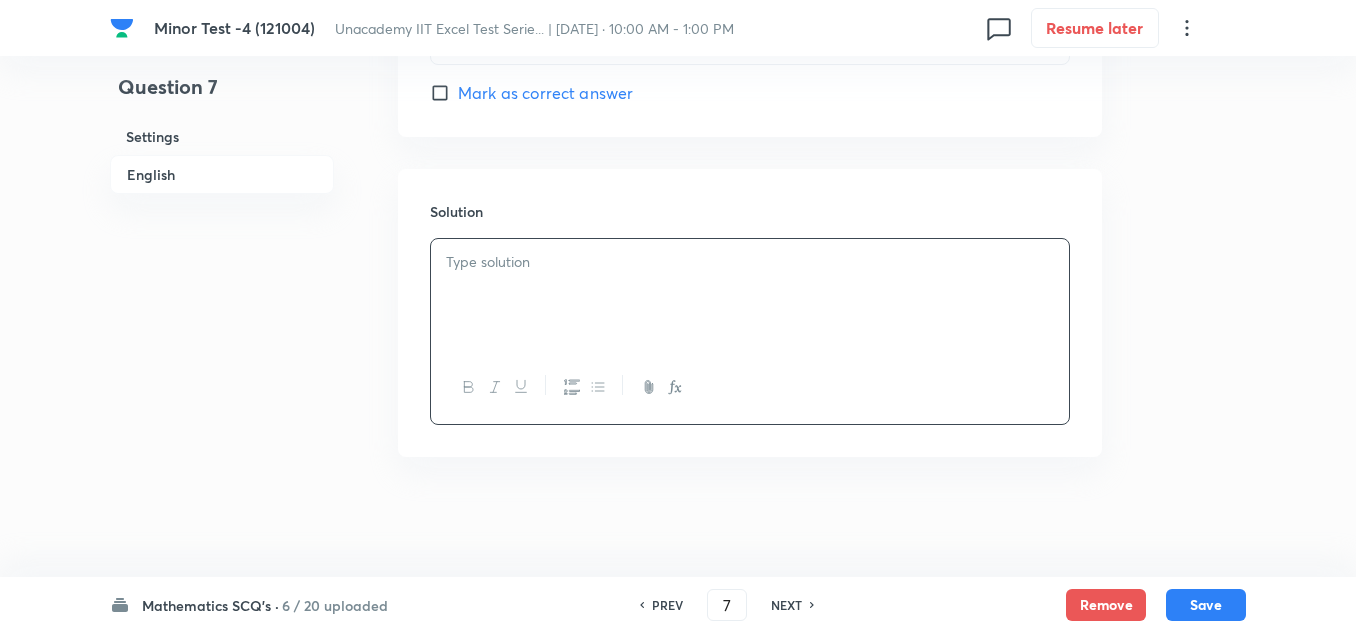 click at bounding box center [750, 295] 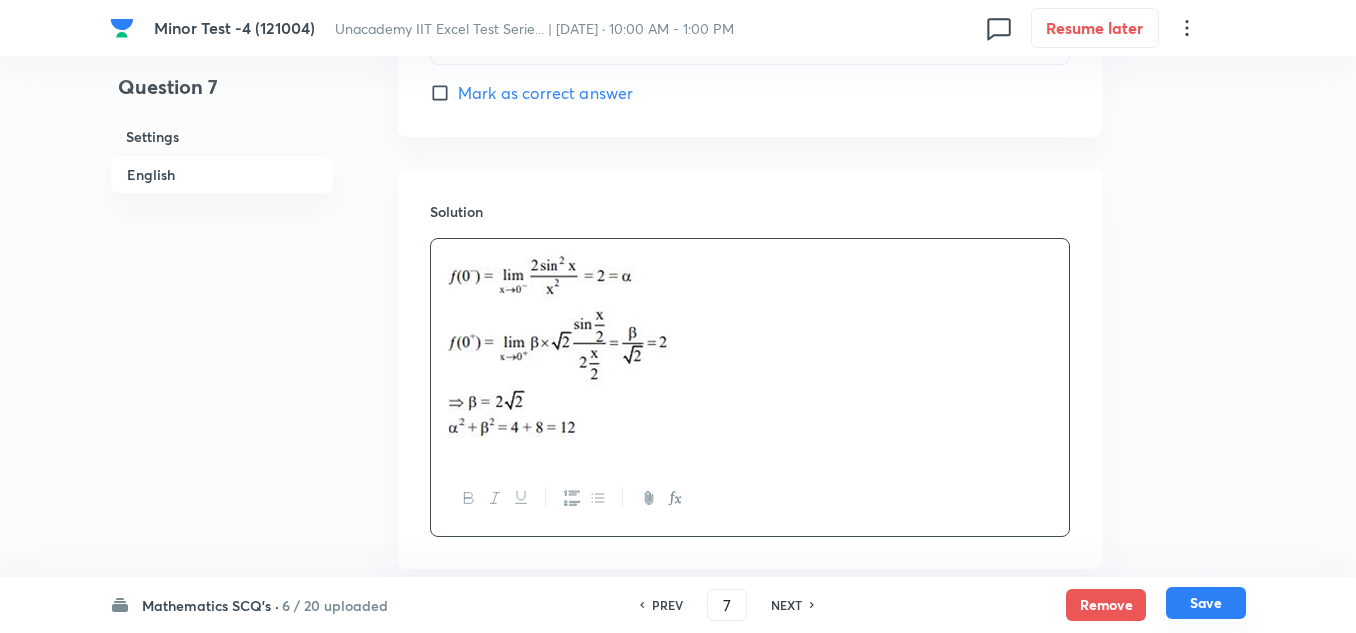 click on "Save" at bounding box center [1206, 603] 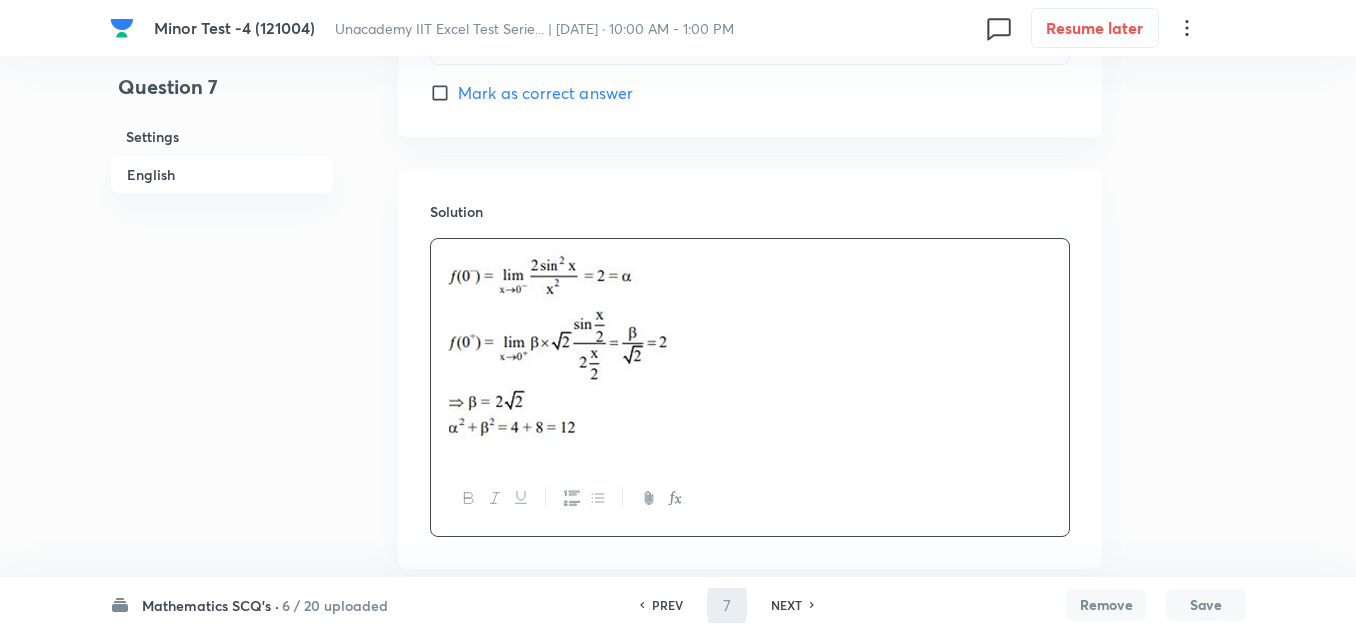 type on "8" 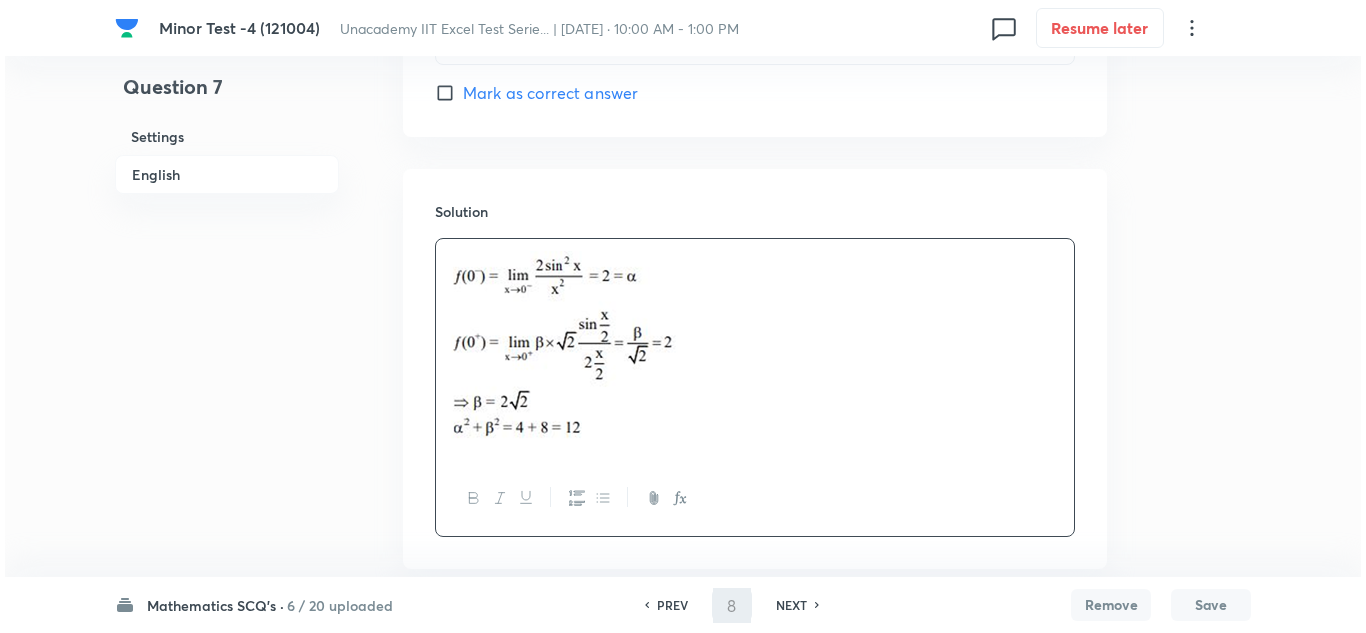 scroll, scrollTop: 0, scrollLeft: 0, axis: both 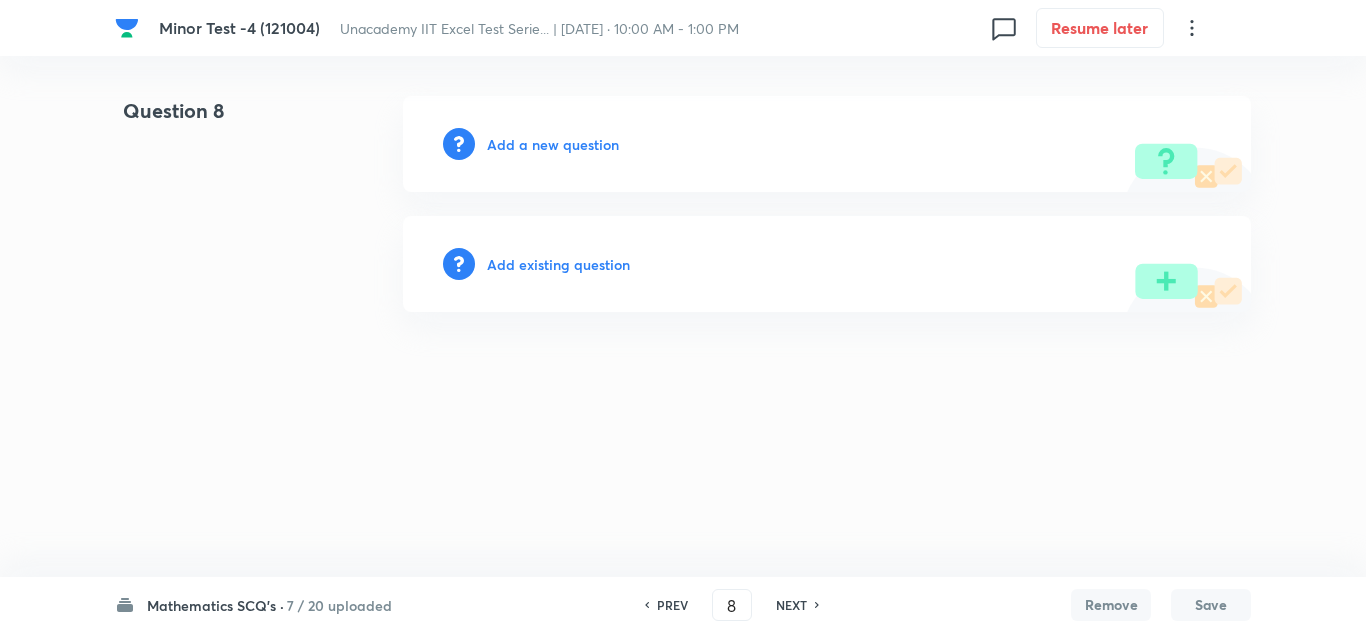 click on "Add a new question" at bounding box center [827, 144] 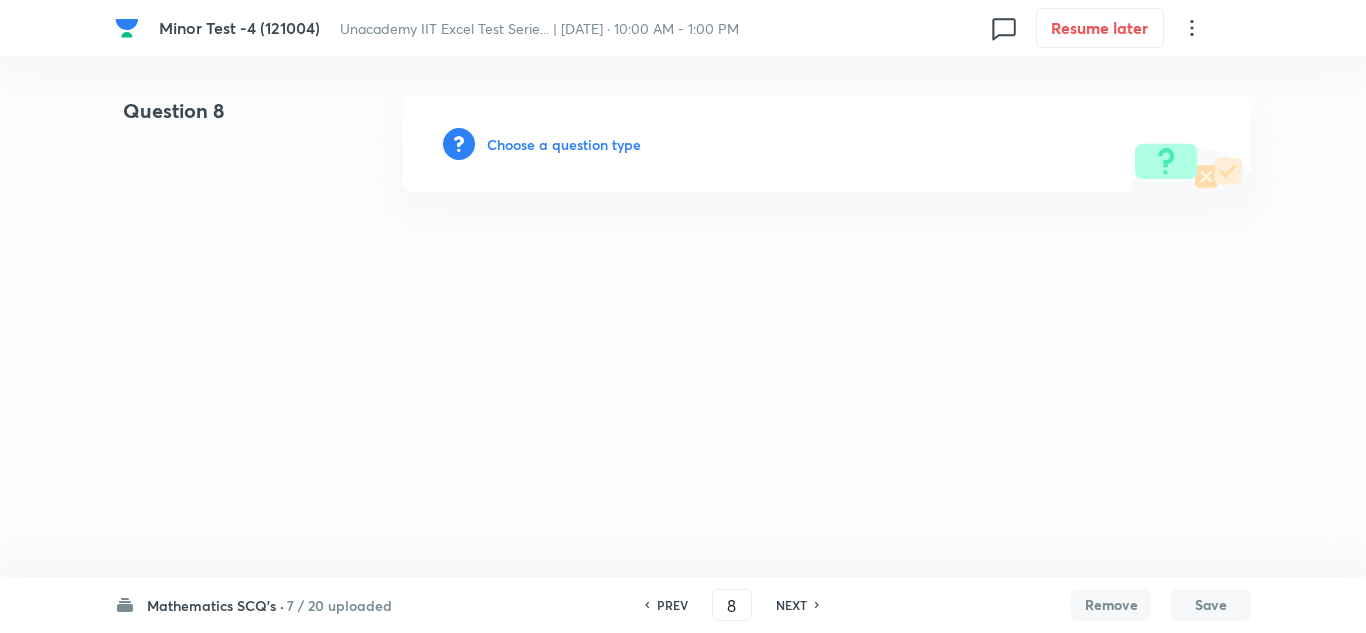 click on "Choose a question type" at bounding box center [564, 144] 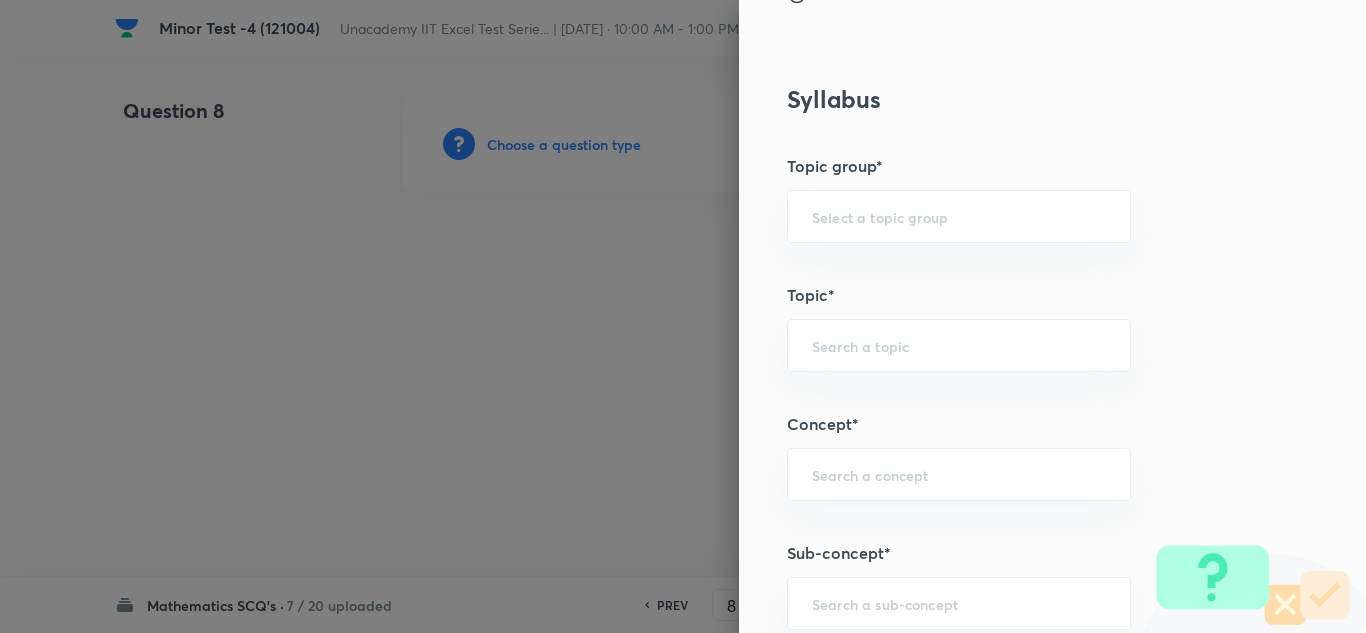 scroll, scrollTop: 1100, scrollLeft: 0, axis: vertical 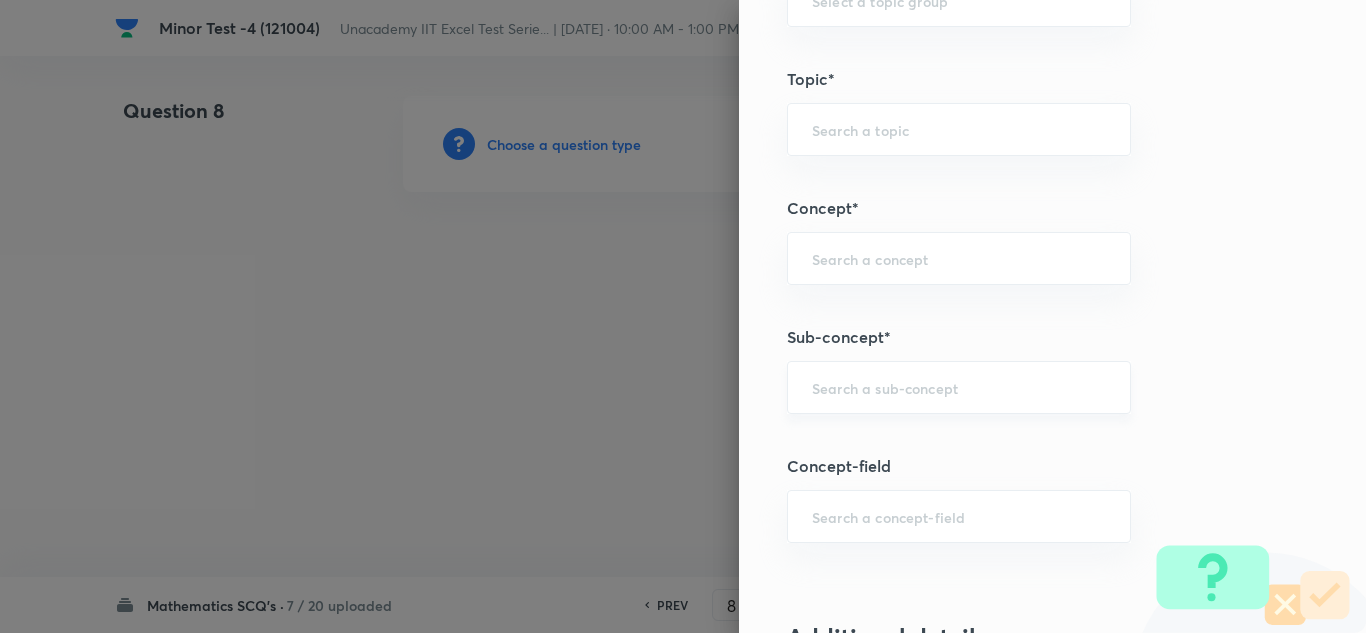 click on "​" at bounding box center (959, 387) 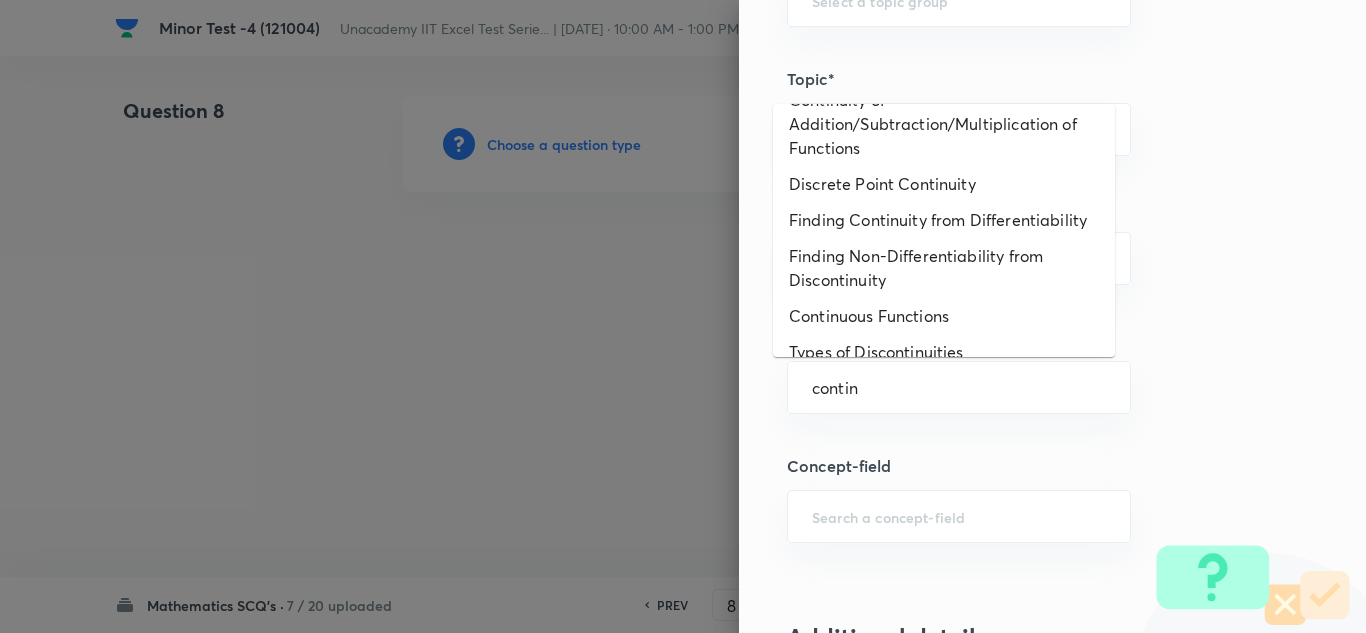 scroll, scrollTop: 300, scrollLeft: 0, axis: vertical 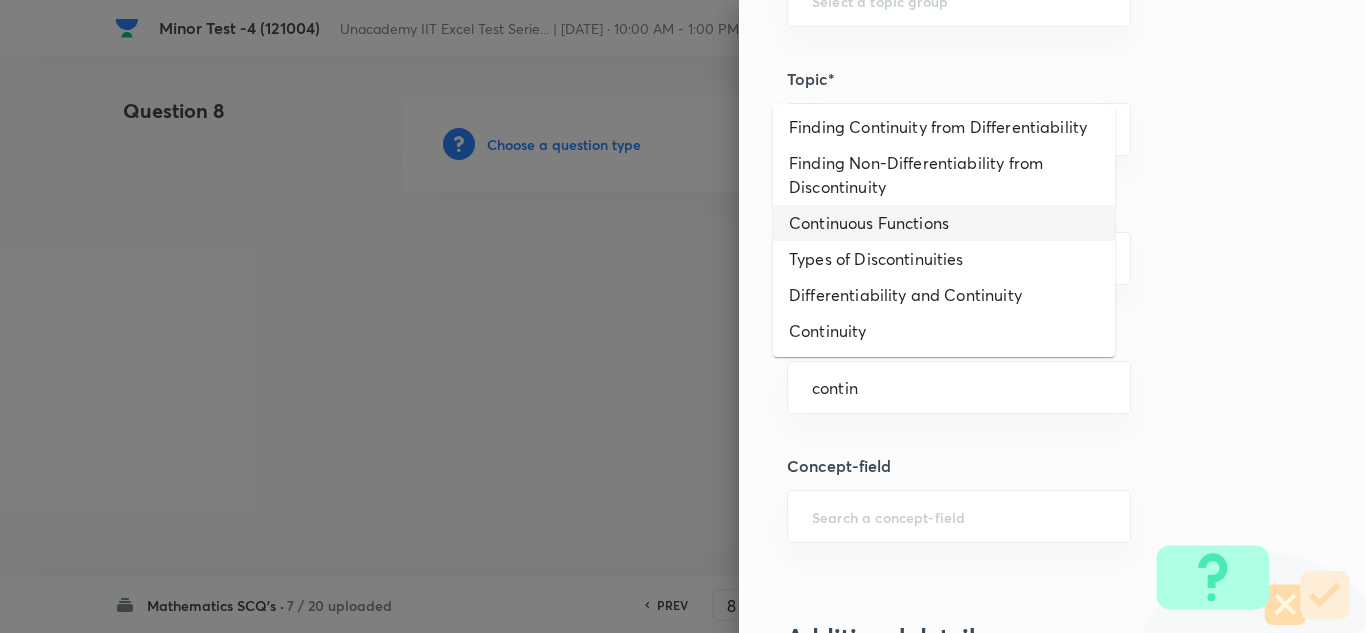 click on "Continuous Functions" at bounding box center [944, 223] 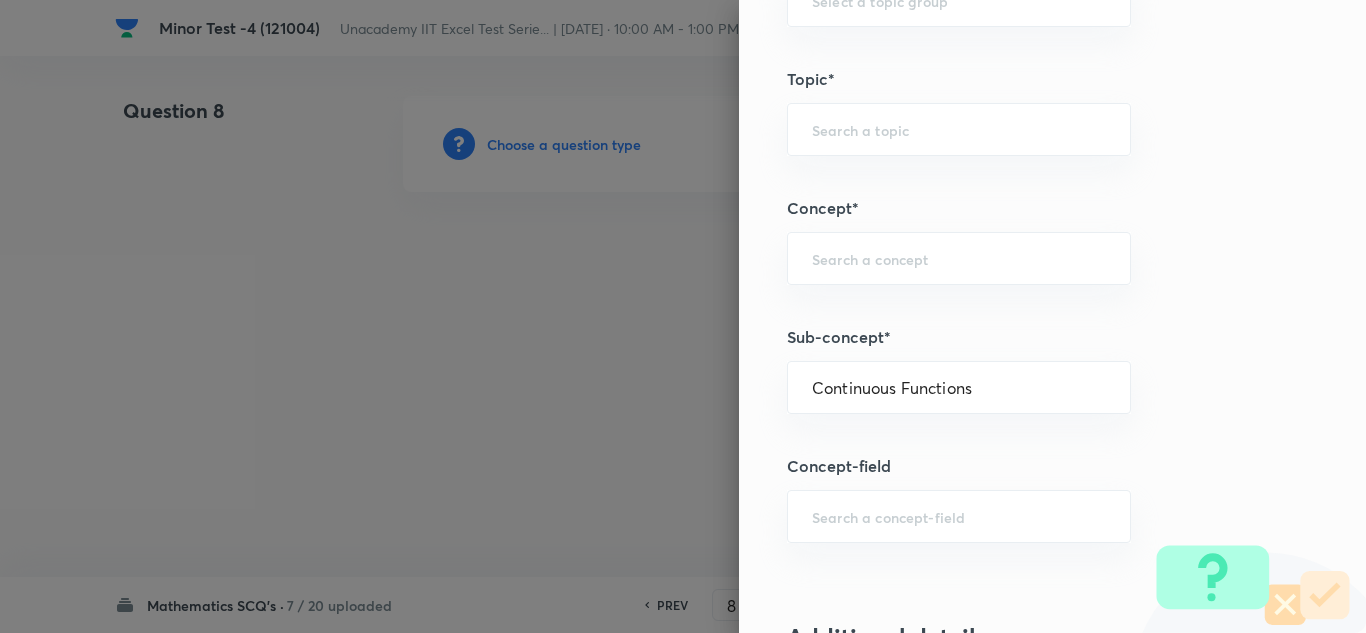 type on "Mathematics" 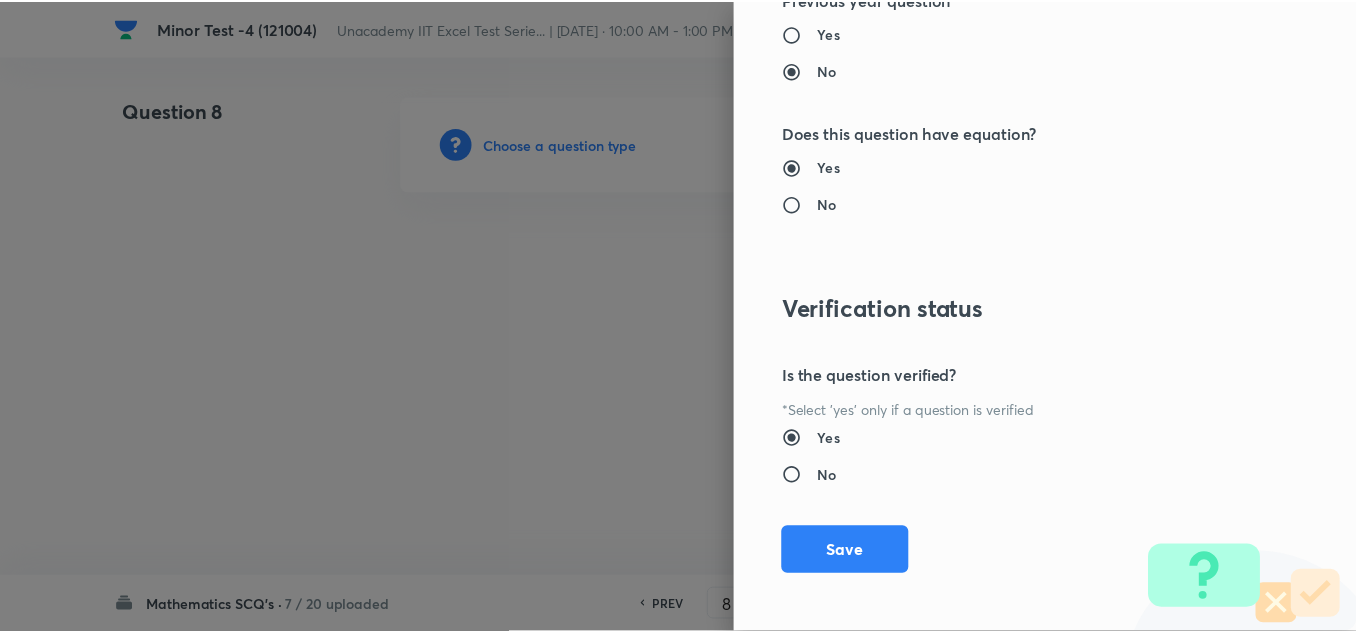 scroll, scrollTop: 2227, scrollLeft: 0, axis: vertical 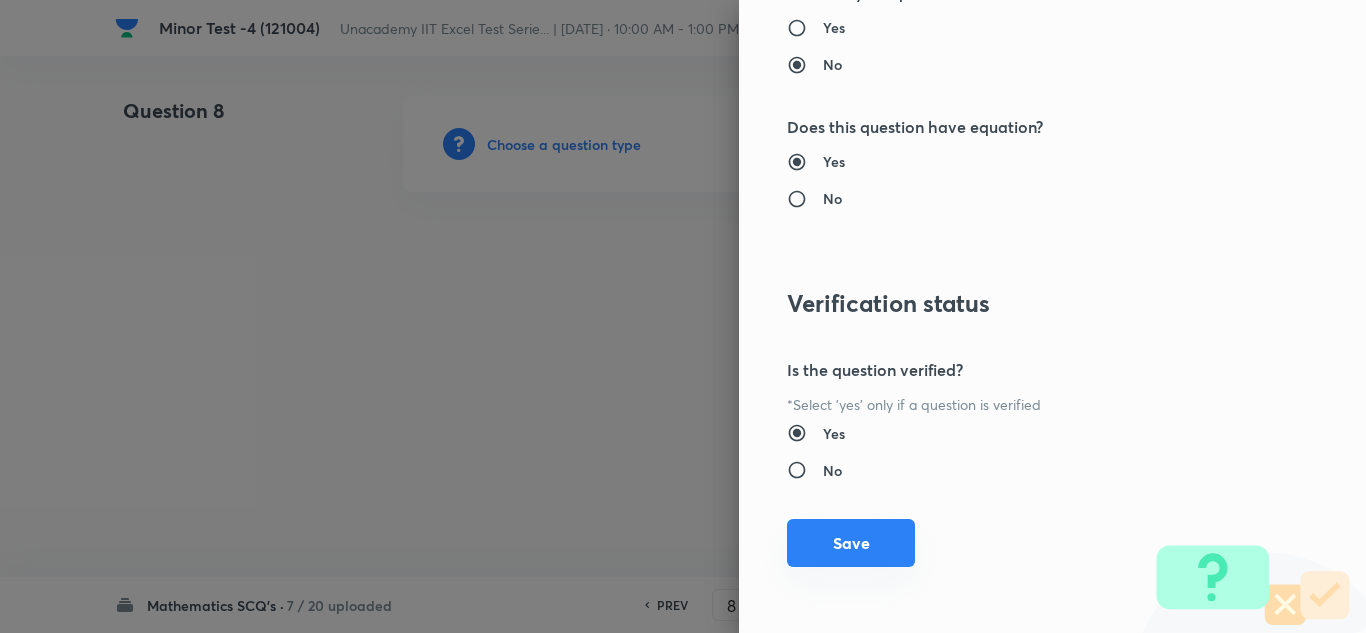 drag, startPoint x: 829, startPoint y: 557, endPoint x: 784, endPoint y: 519, distance: 58.898216 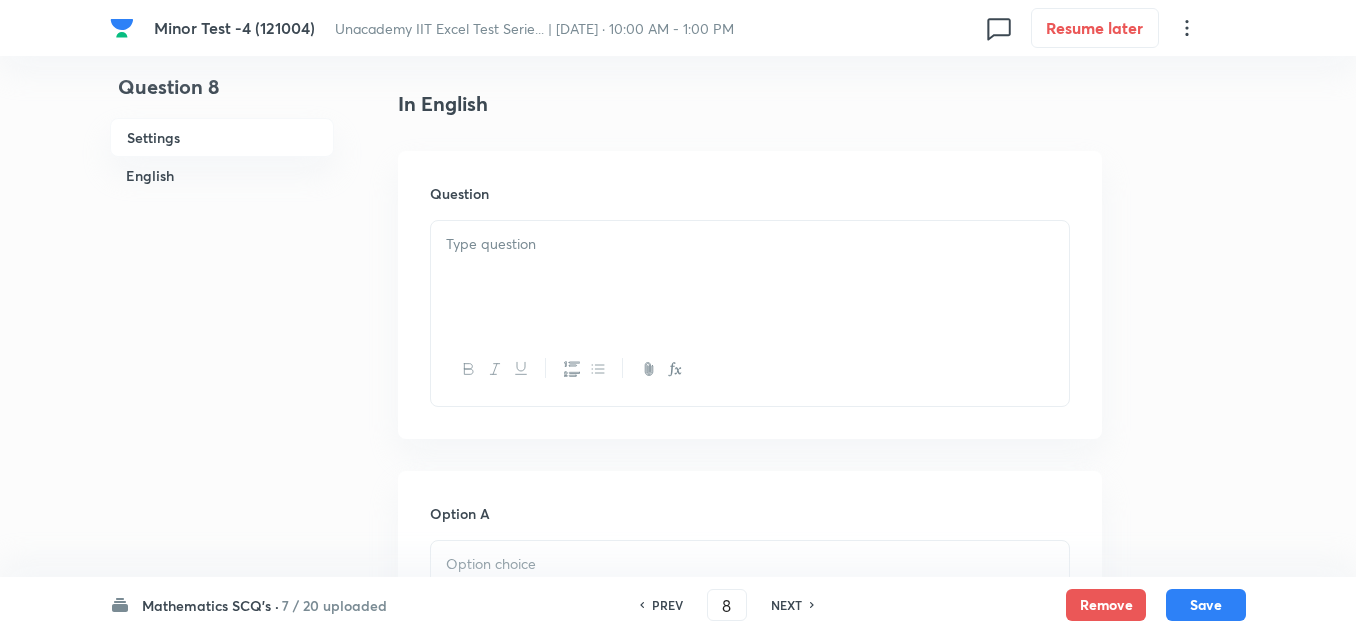 scroll, scrollTop: 500, scrollLeft: 0, axis: vertical 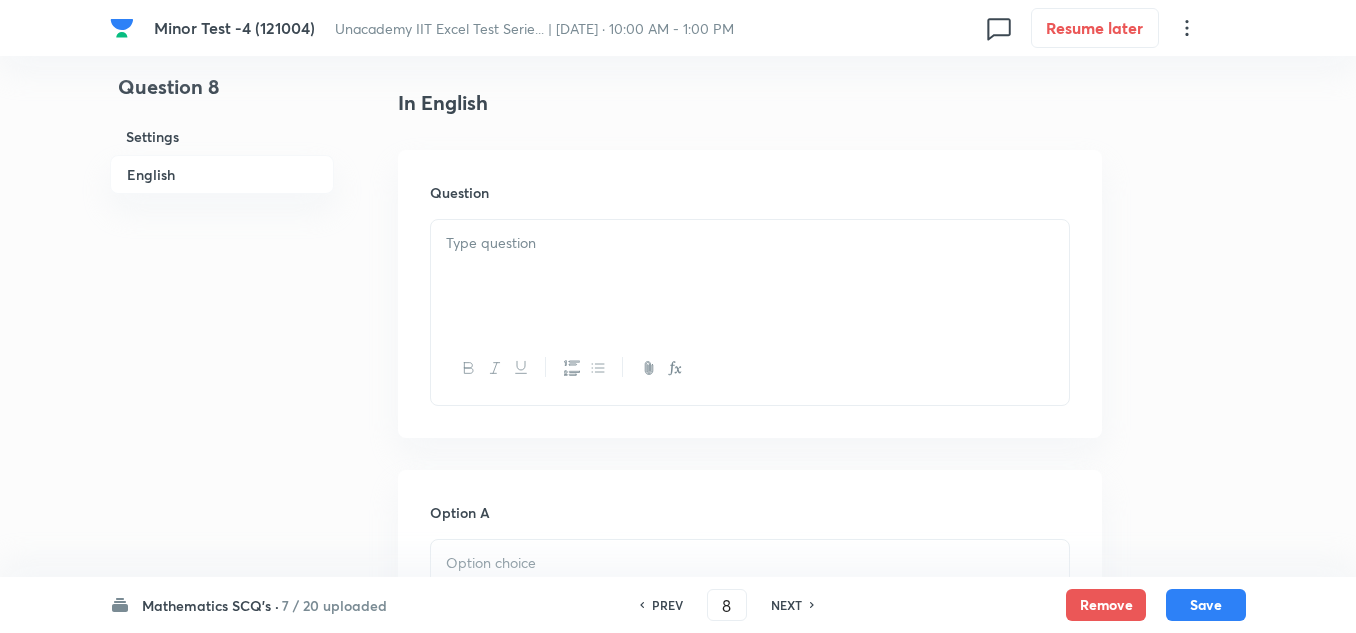 click at bounding box center [750, 276] 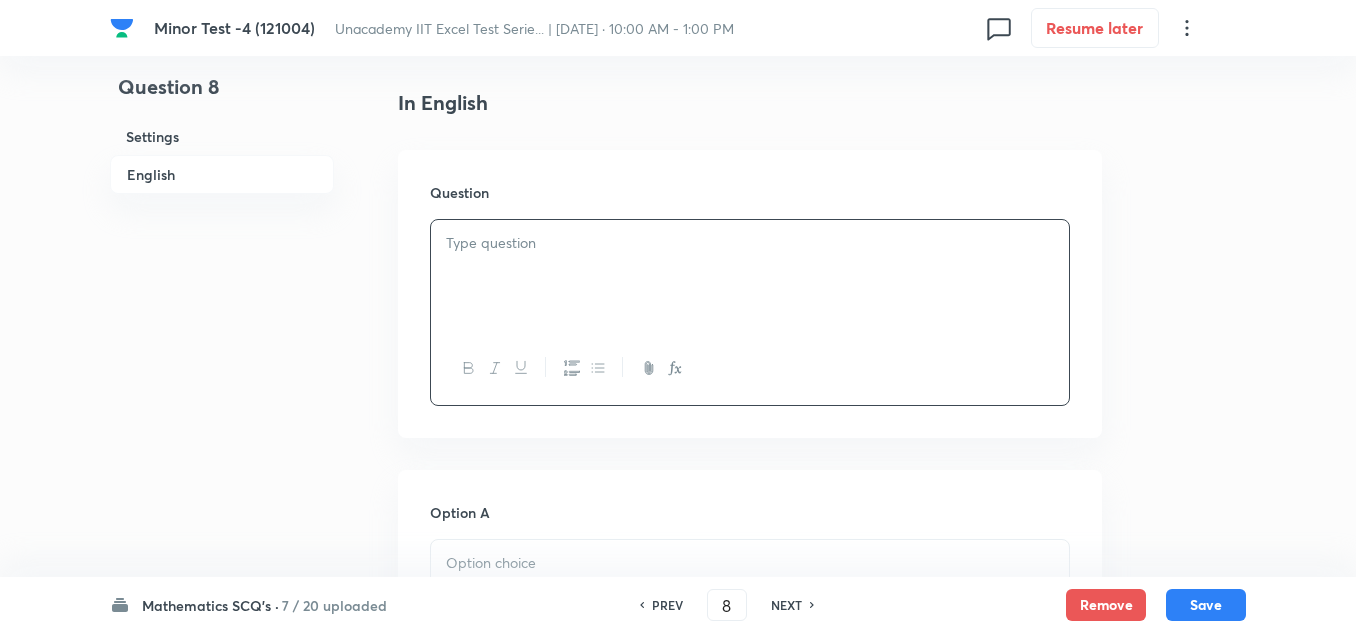 click at bounding box center [750, 276] 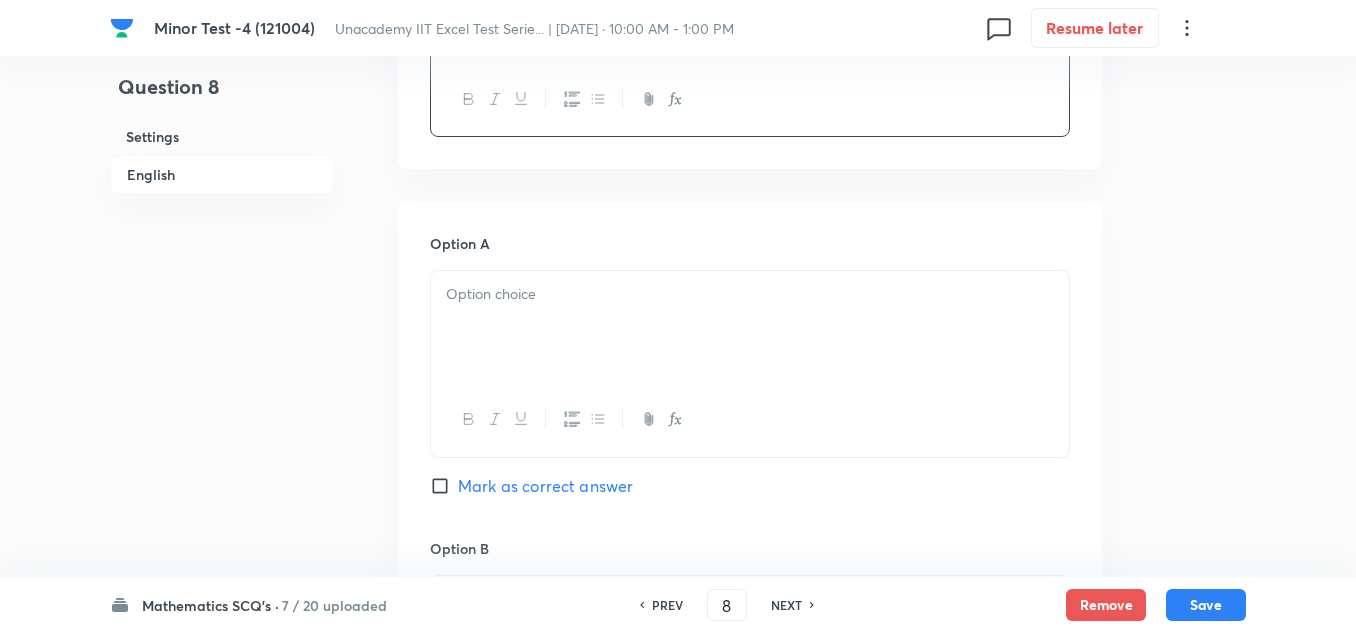 scroll, scrollTop: 800, scrollLeft: 0, axis: vertical 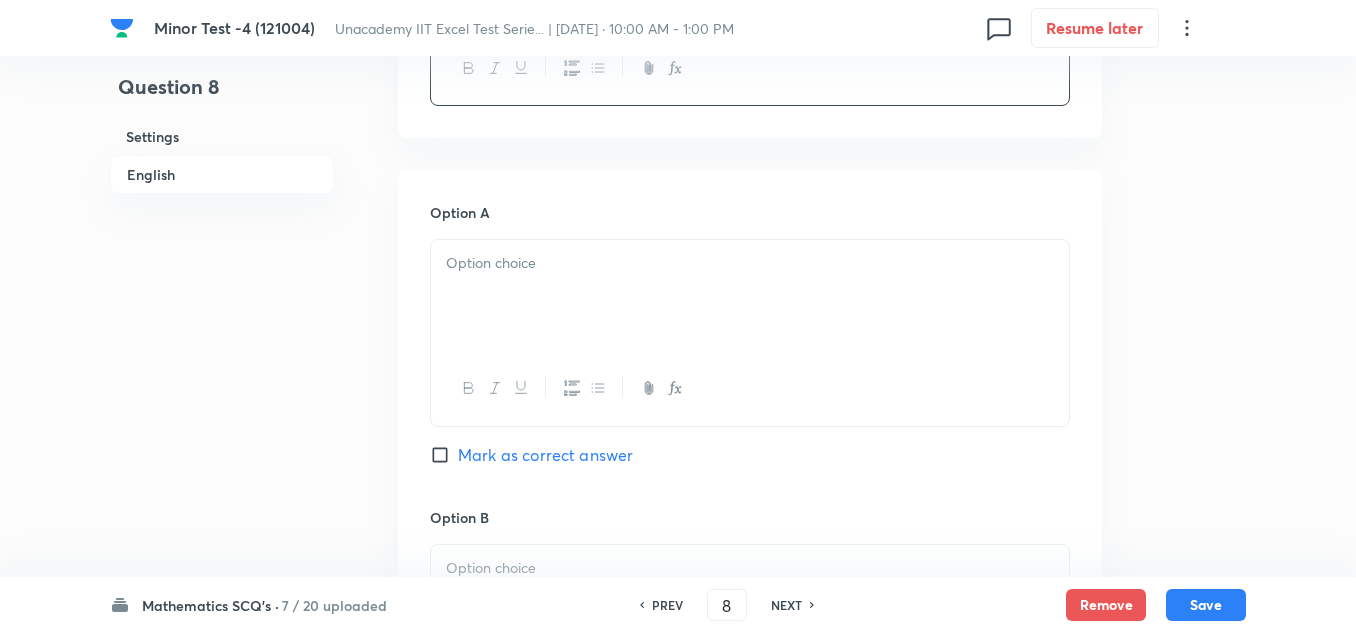 click at bounding box center [750, 296] 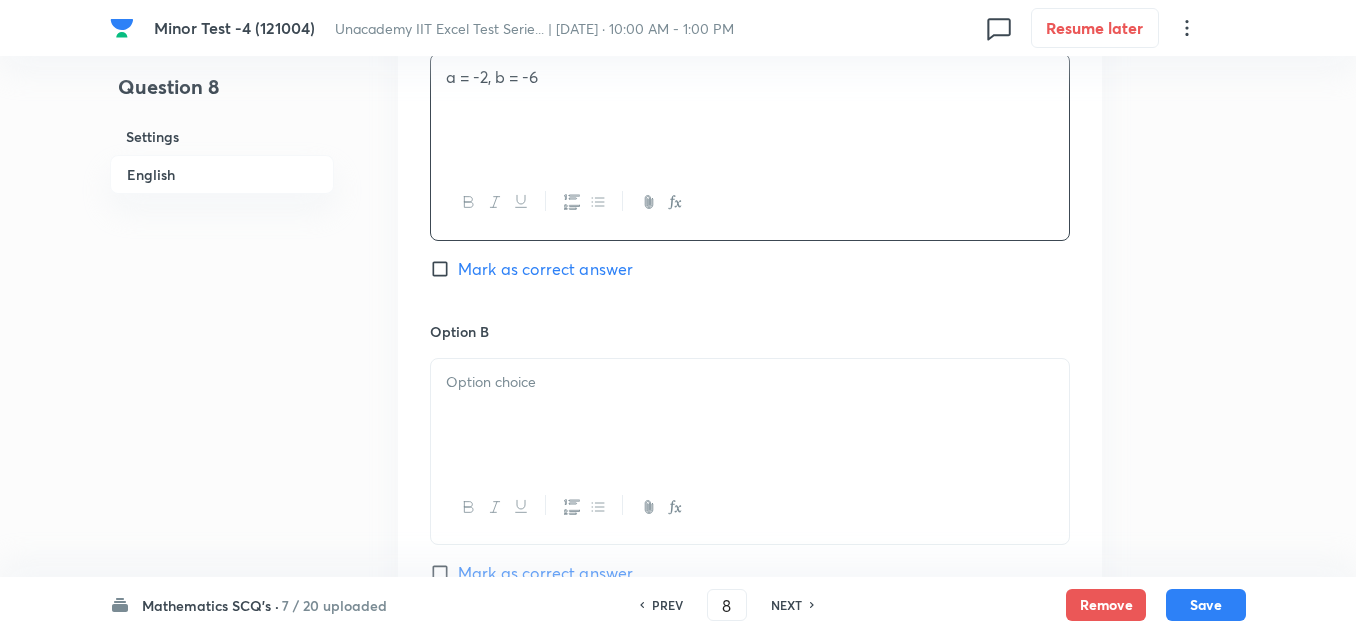 scroll, scrollTop: 1000, scrollLeft: 0, axis: vertical 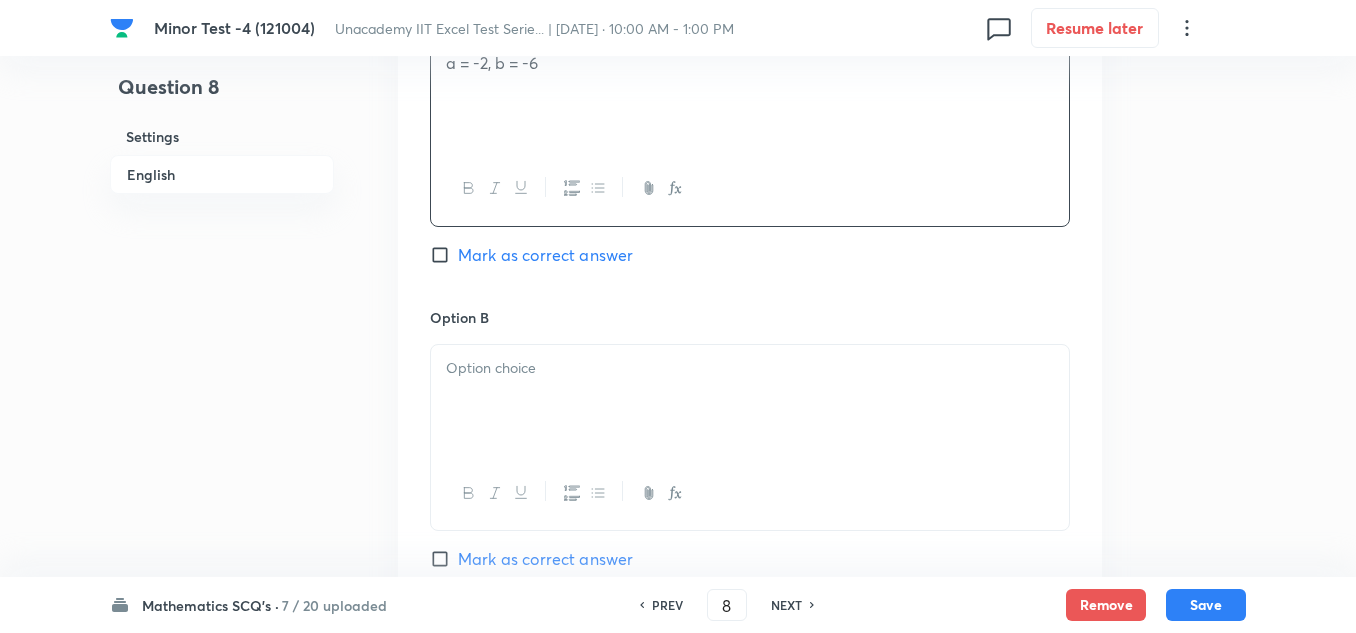 click at bounding box center [750, 401] 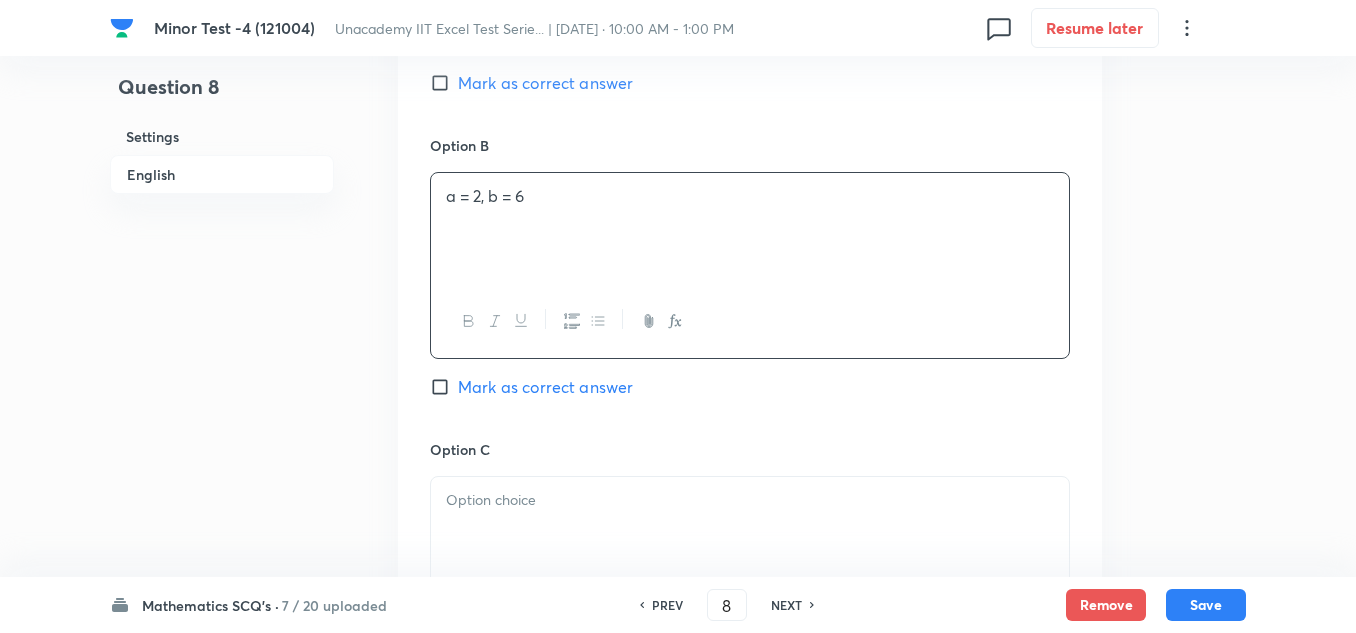 scroll, scrollTop: 1200, scrollLeft: 0, axis: vertical 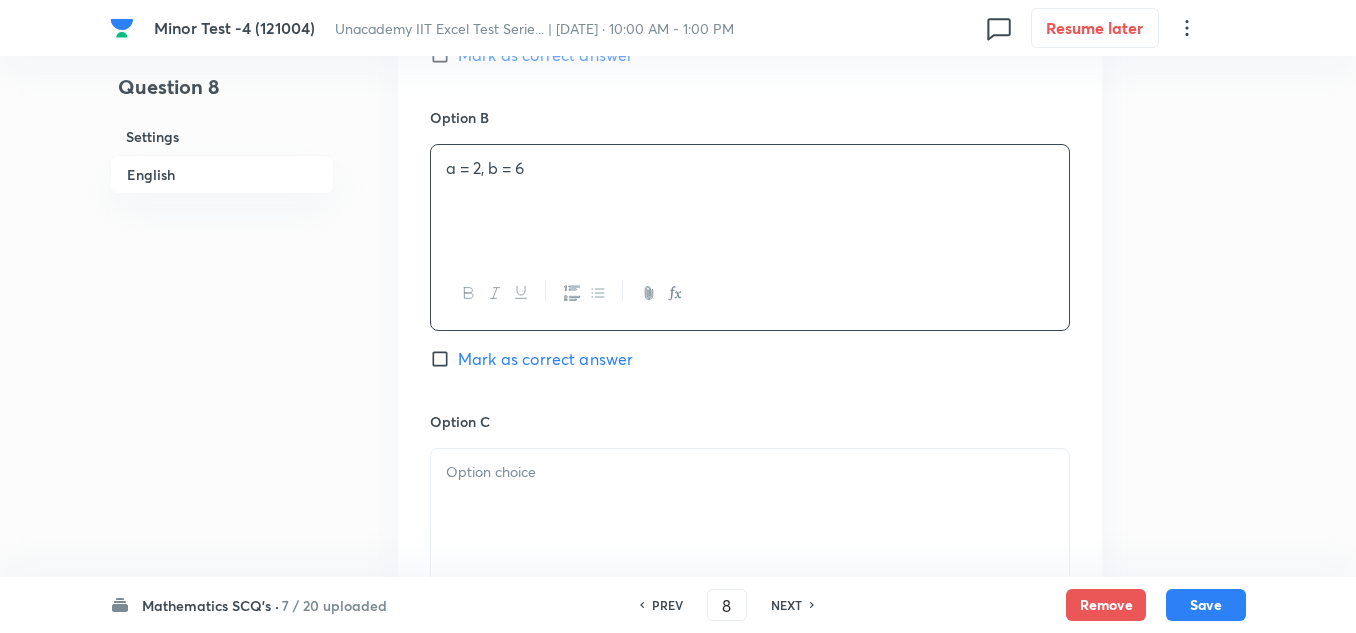click at bounding box center [750, 505] 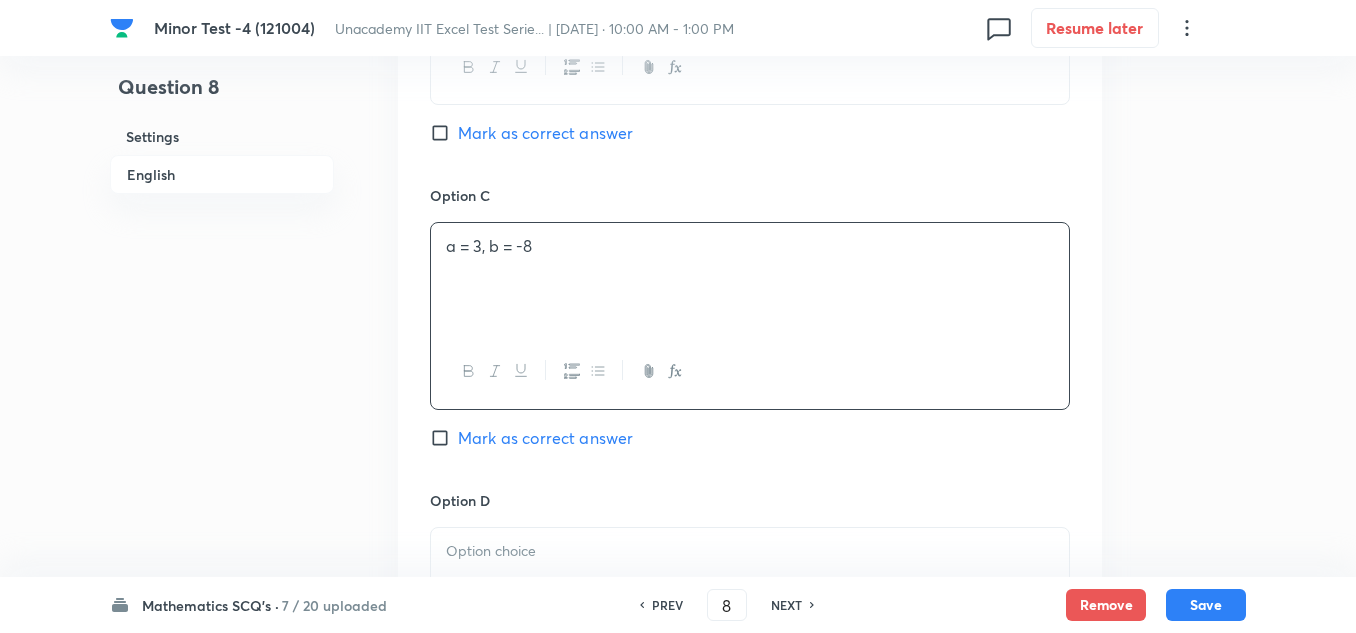 scroll, scrollTop: 1500, scrollLeft: 0, axis: vertical 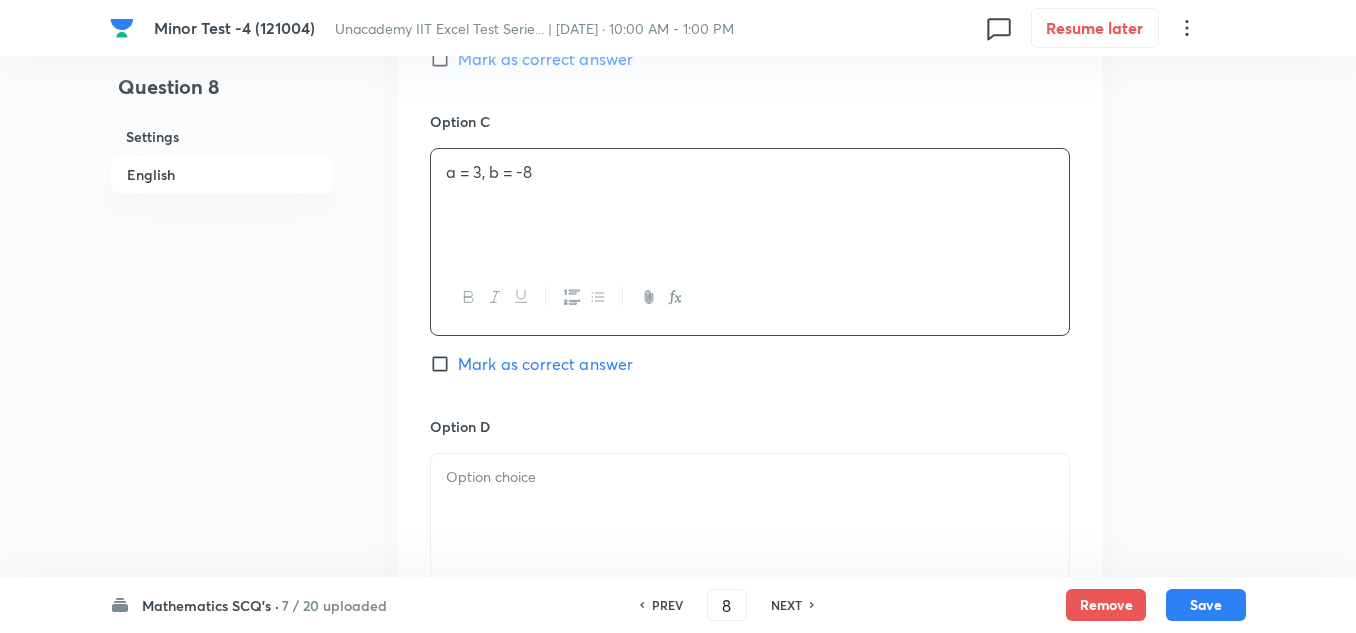click on "Mark as correct answer" at bounding box center (545, 364) 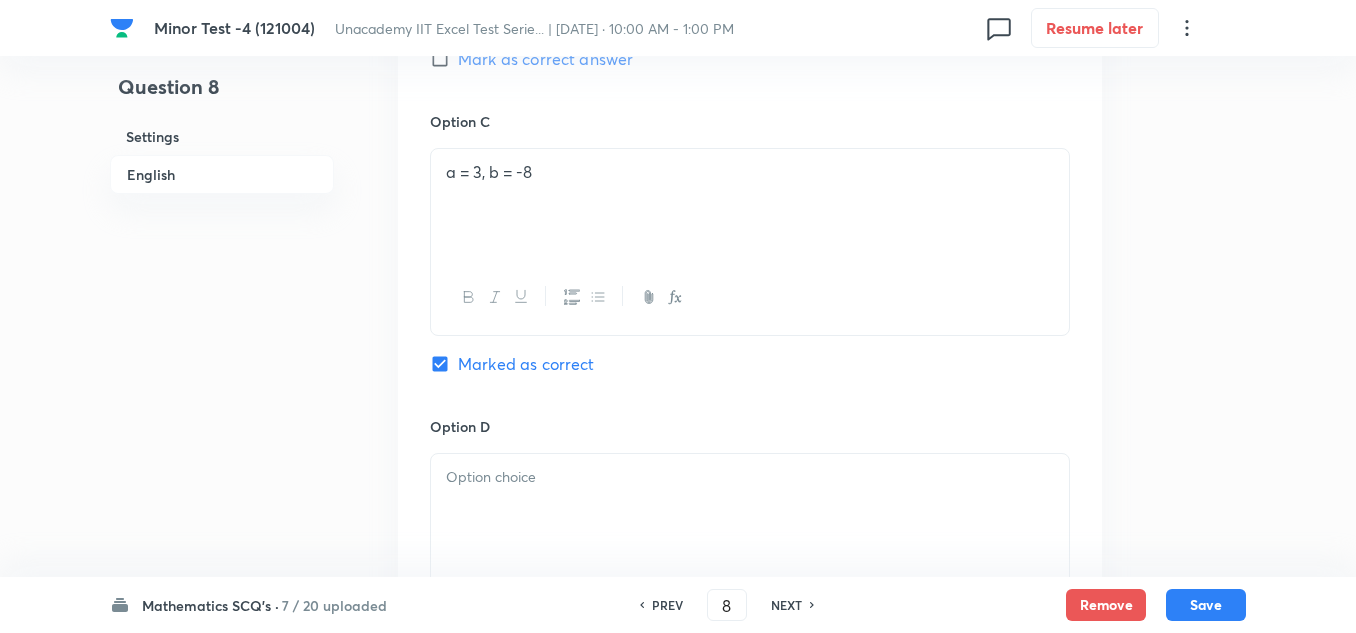 scroll, scrollTop: 1600, scrollLeft: 0, axis: vertical 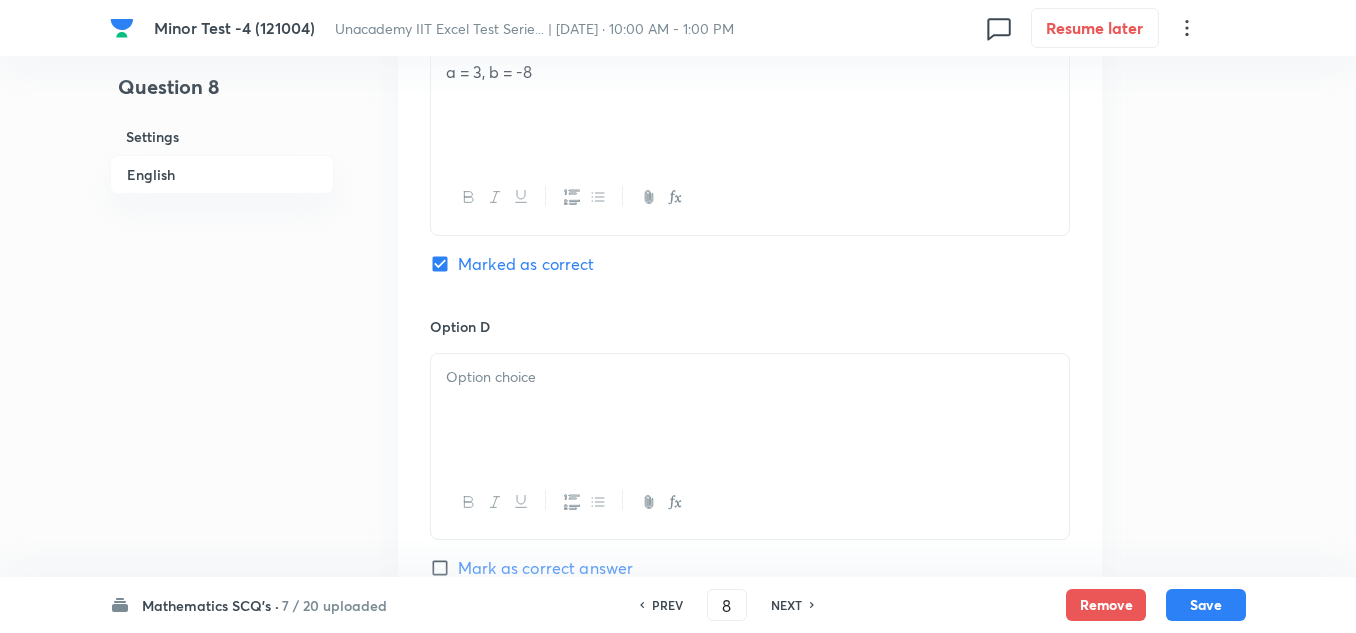 click at bounding box center (750, 410) 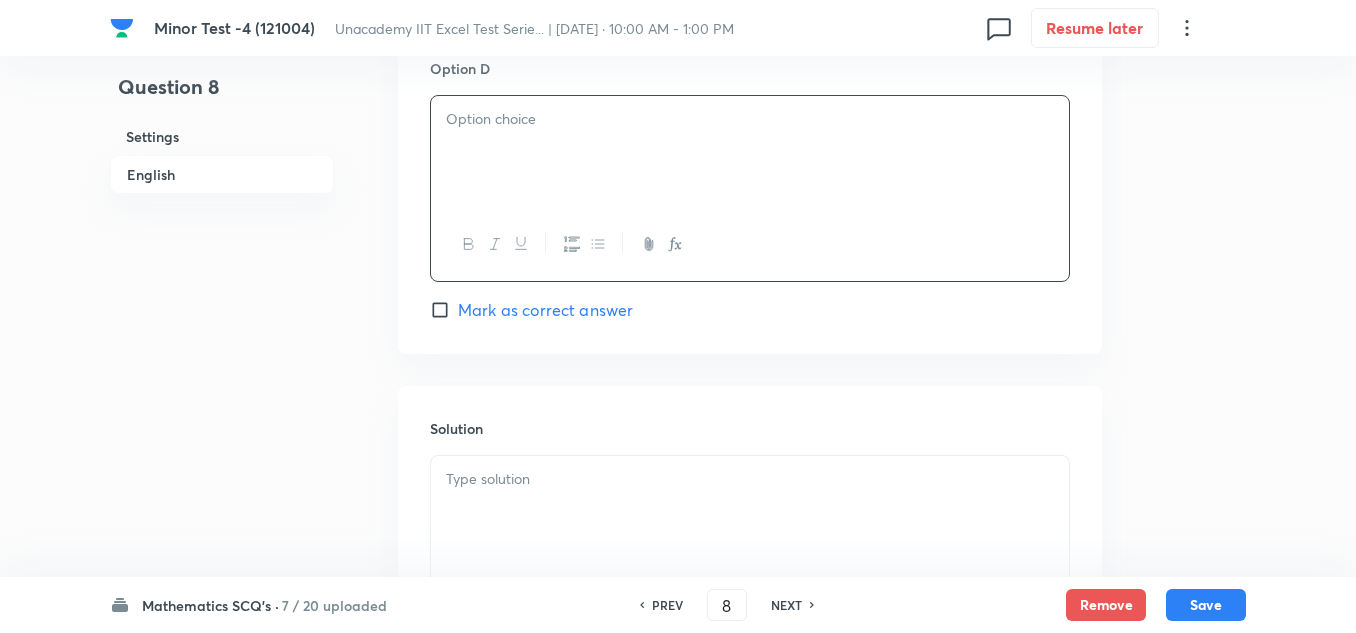 scroll, scrollTop: 1900, scrollLeft: 0, axis: vertical 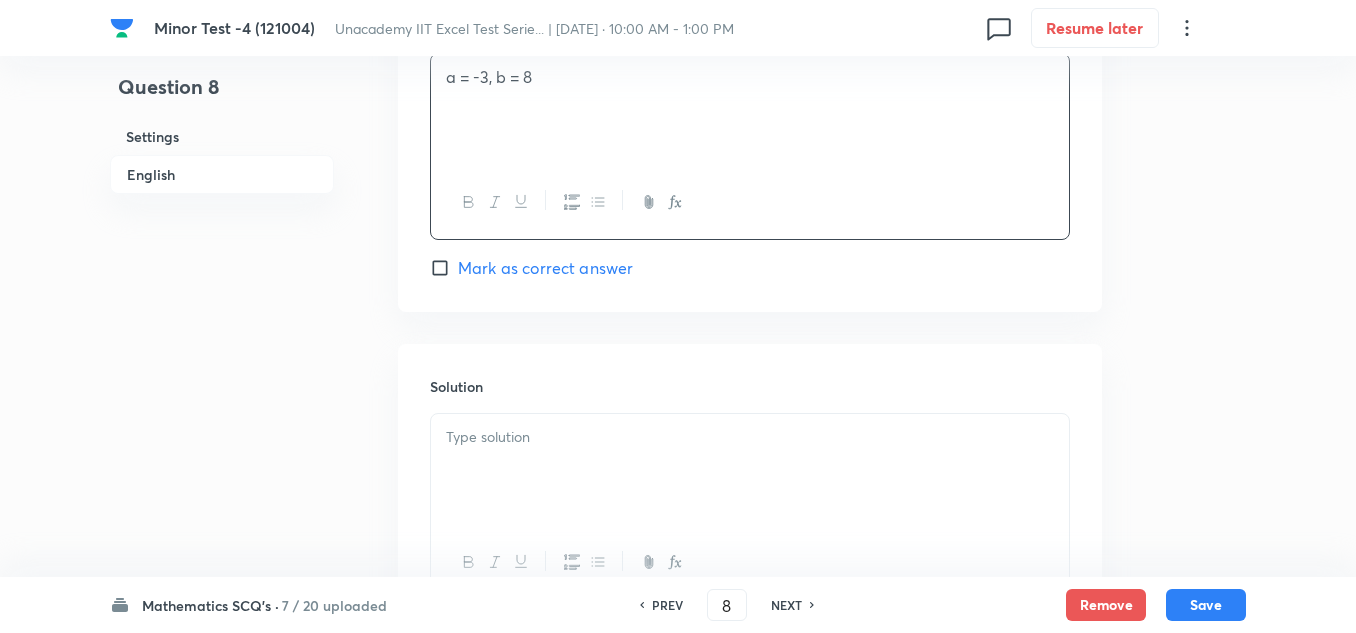click at bounding box center (750, 470) 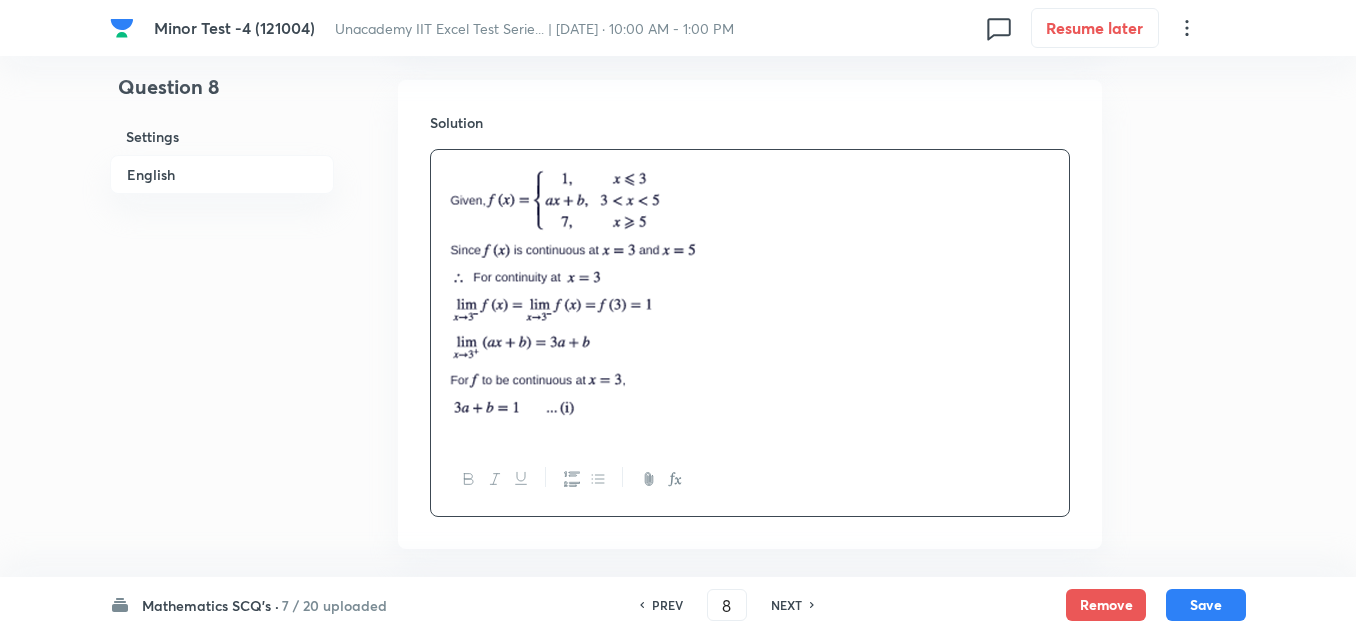 scroll, scrollTop: 2200, scrollLeft: 0, axis: vertical 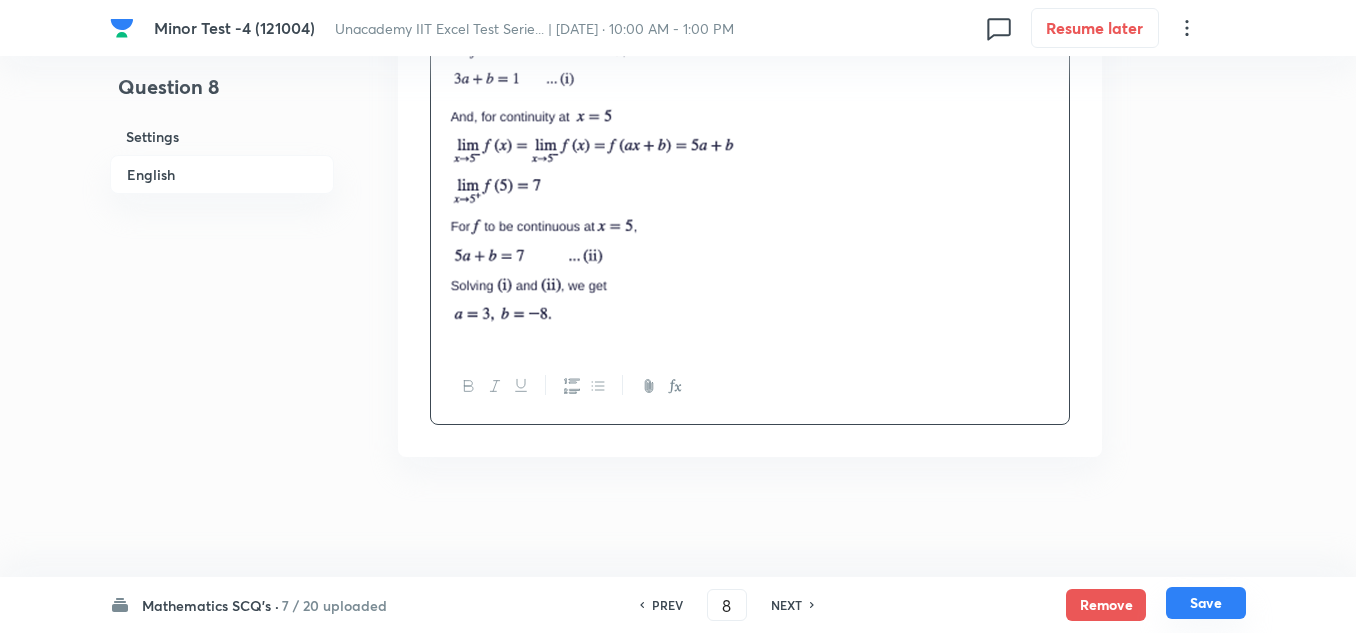 click on "Save" at bounding box center [1206, 603] 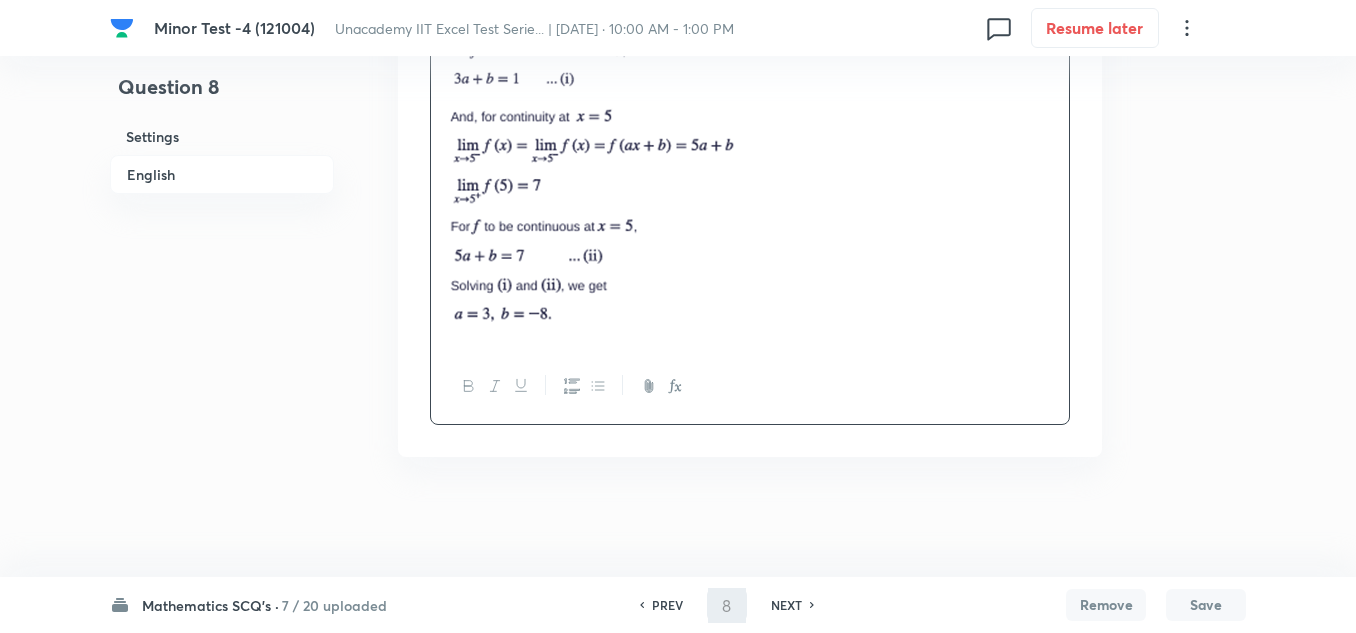 type on "9" 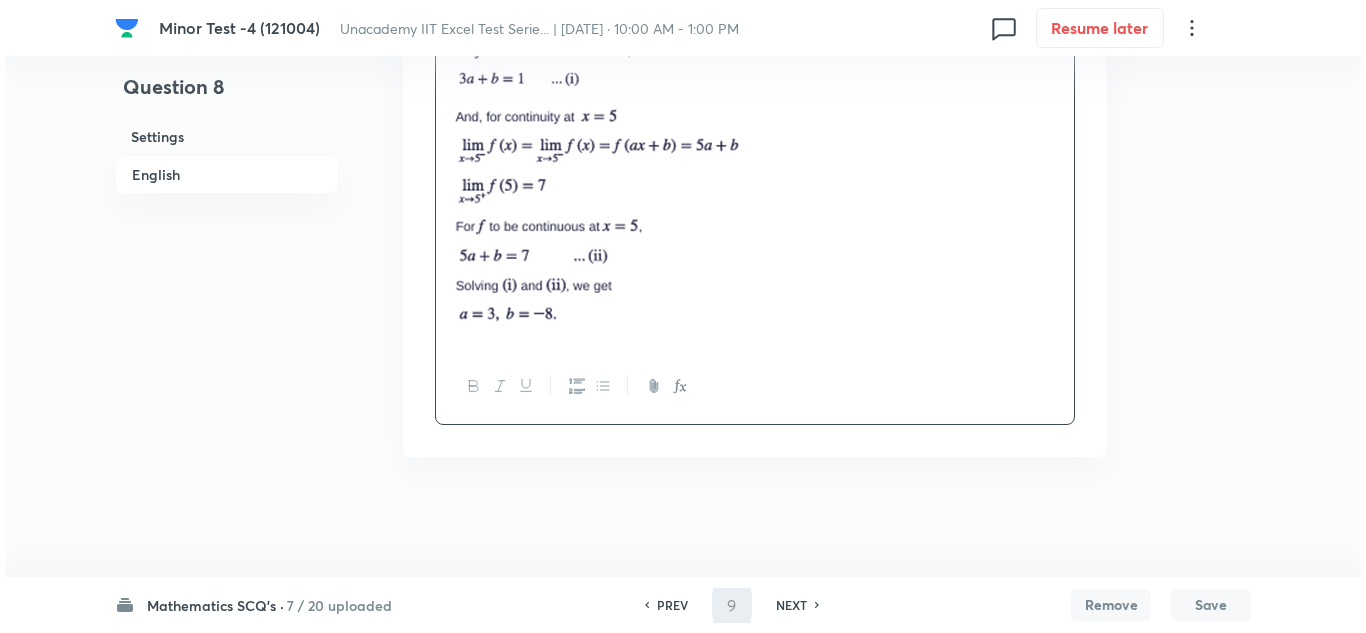 scroll, scrollTop: 0, scrollLeft: 0, axis: both 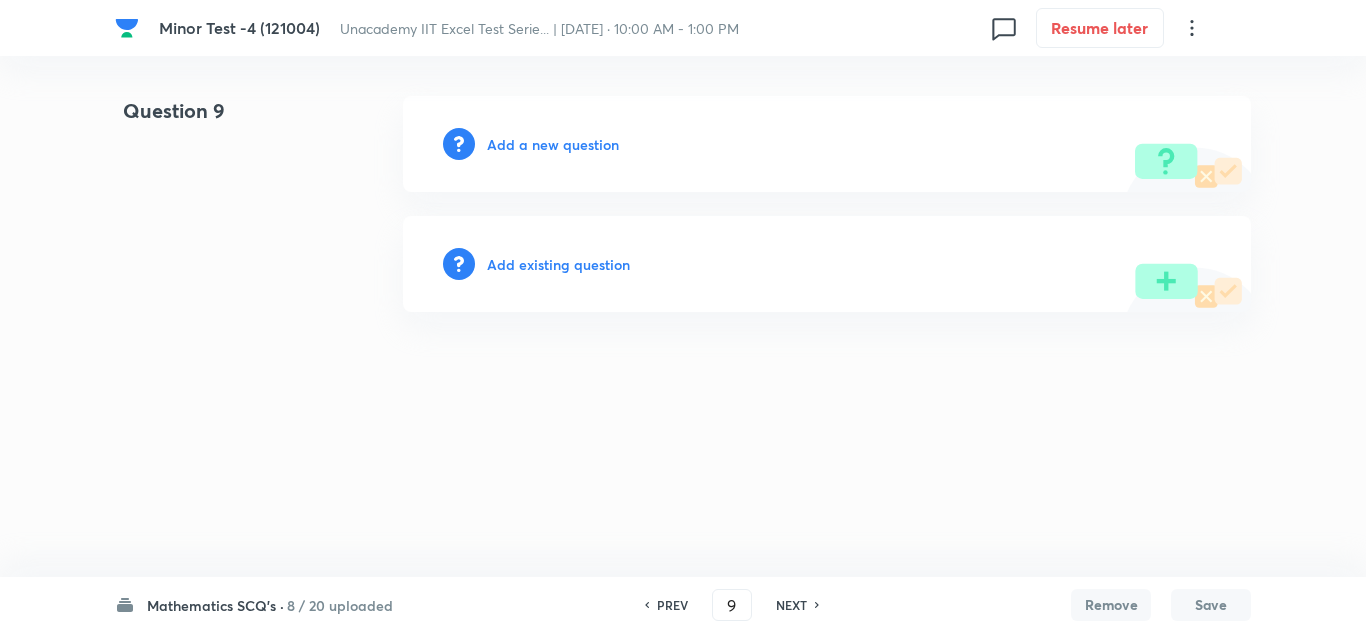 click on "Add a new question" at bounding box center [553, 144] 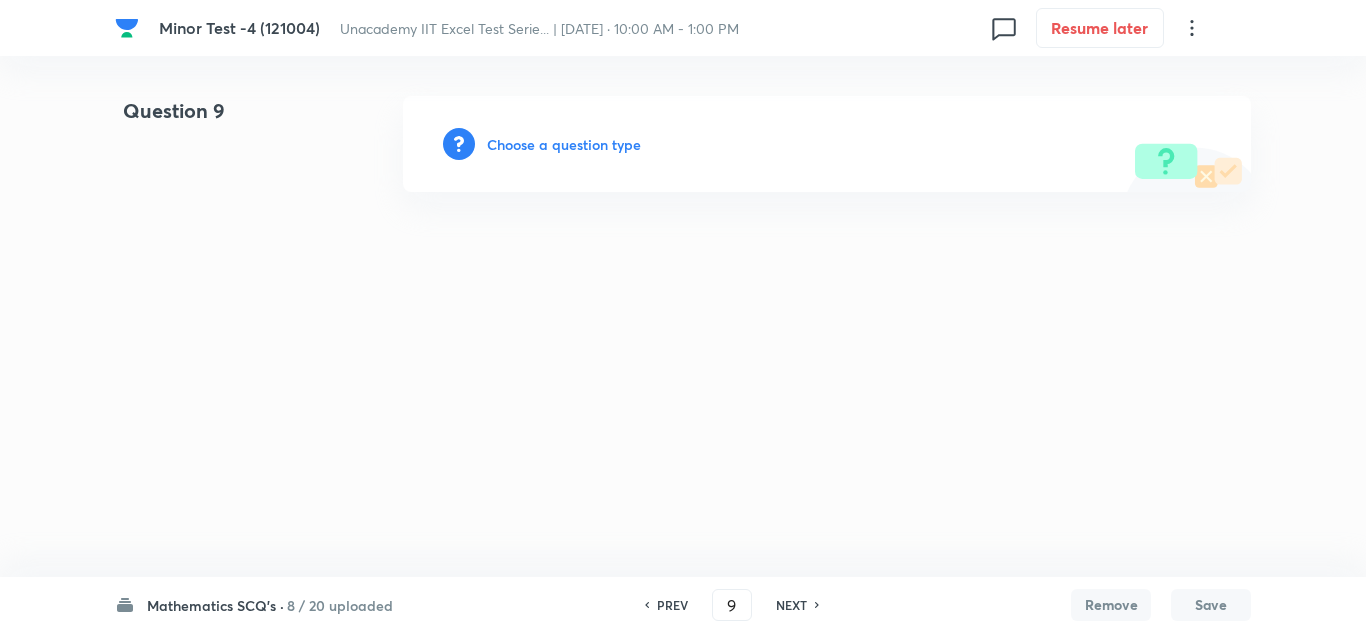 click on "Choose a question type" at bounding box center (564, 144) 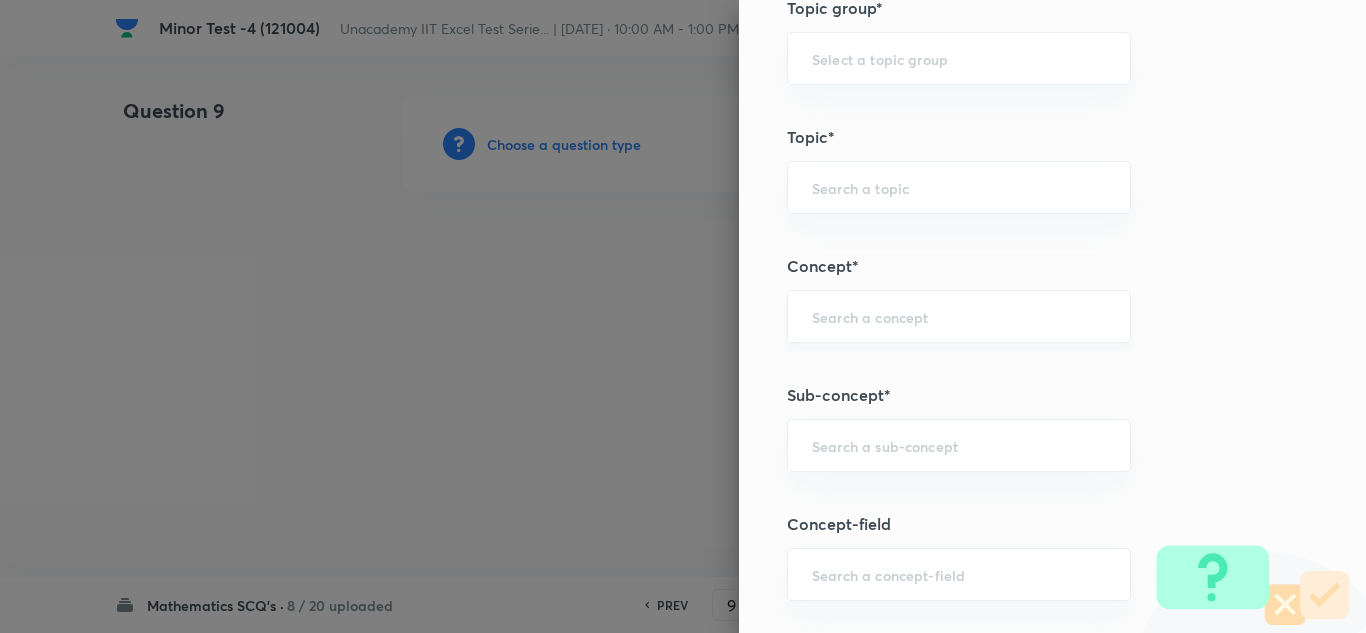 scroll, scrollTop: 1400, scrollLeft: 0, axis: vertical 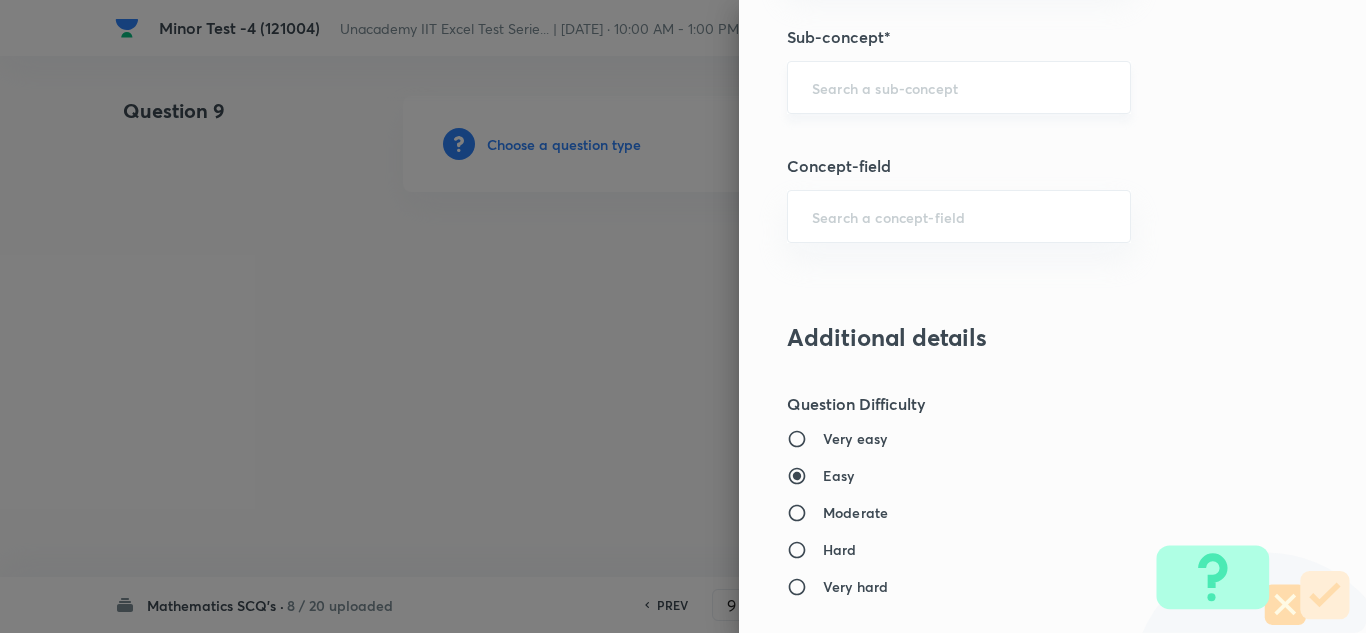 click at bounding box center [959, 87] 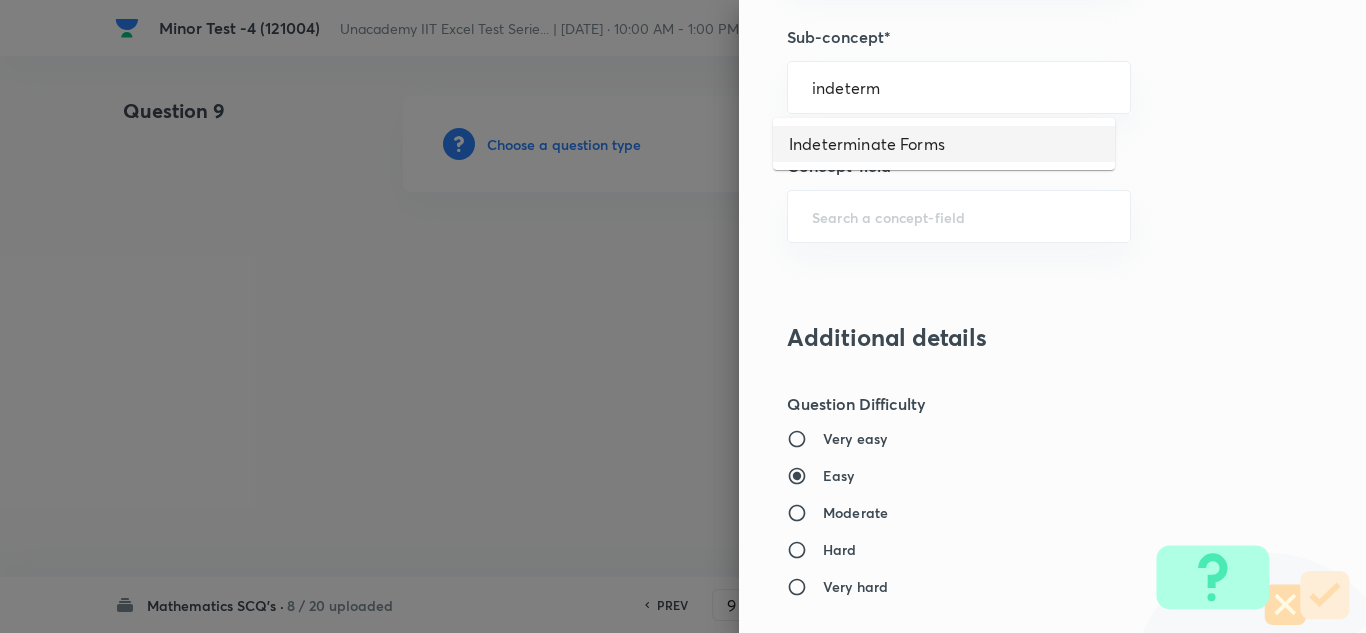 click on "Indeterminate Forms" at bounding box center (944, 144) 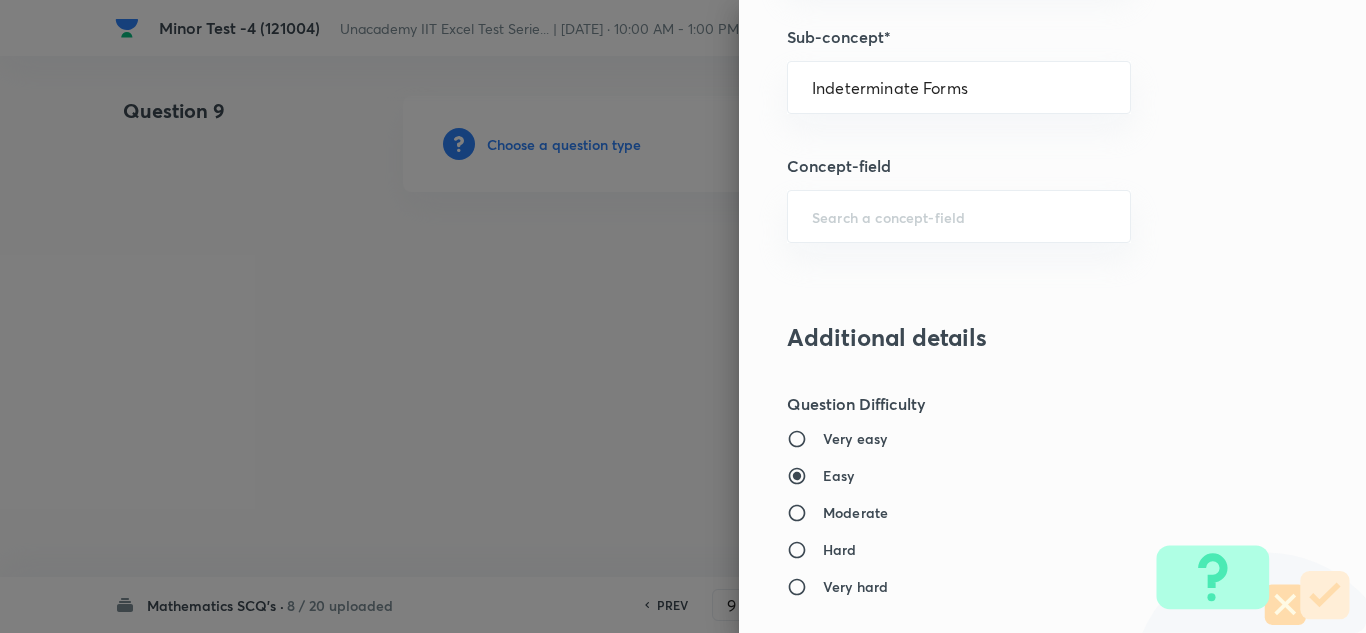 type on "Mathematics" 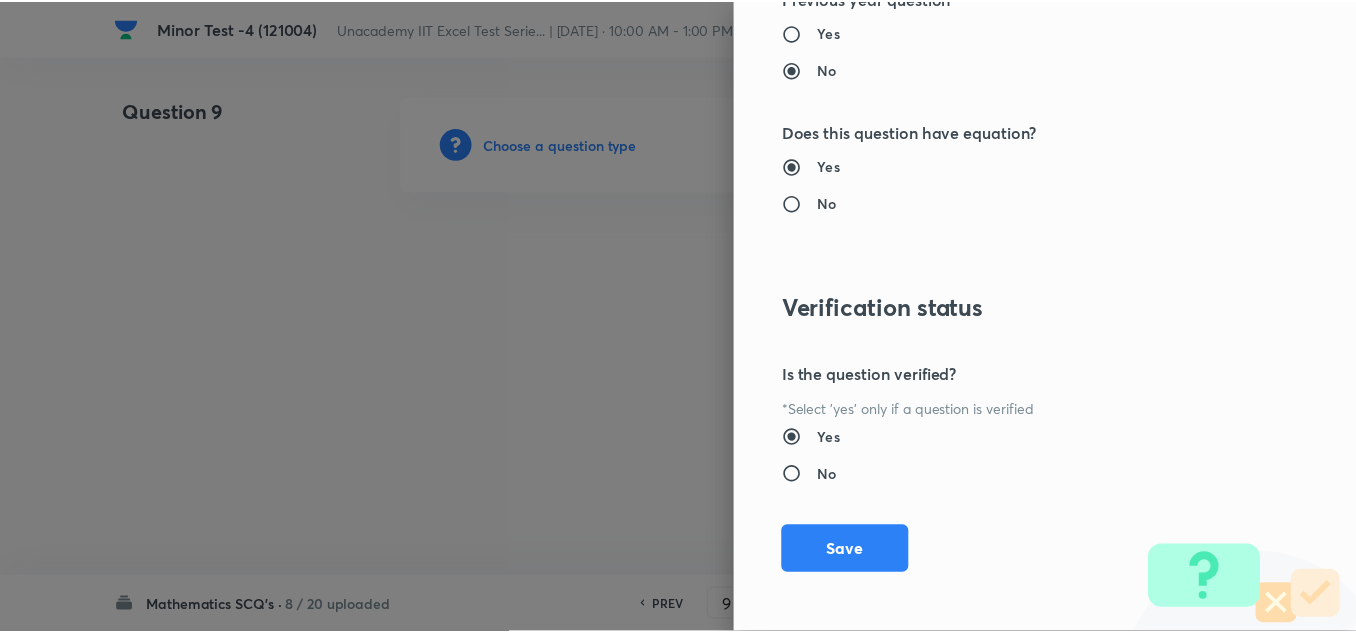 scroll, scrollTop: 2227, scrollLeft: 0, axis: vertical 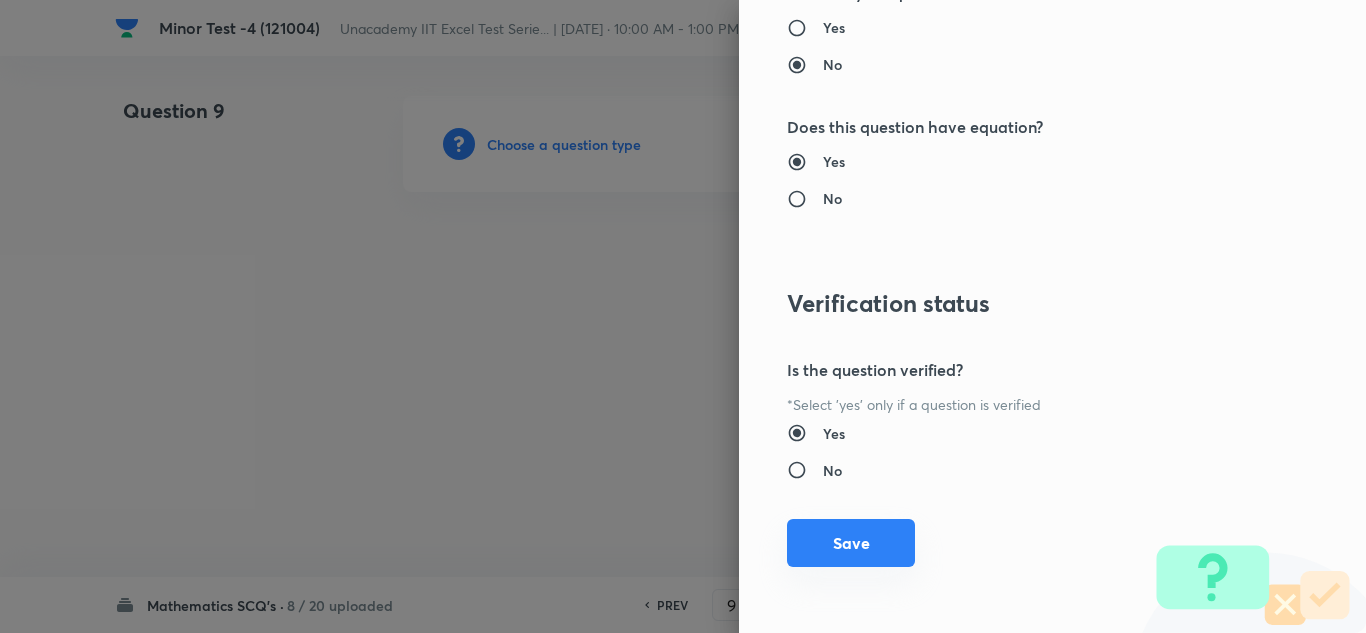 drag, startPoint x: 852, startPoint y: 550, endPoint x: 838, endPoint y: 541, distance: 16.643316 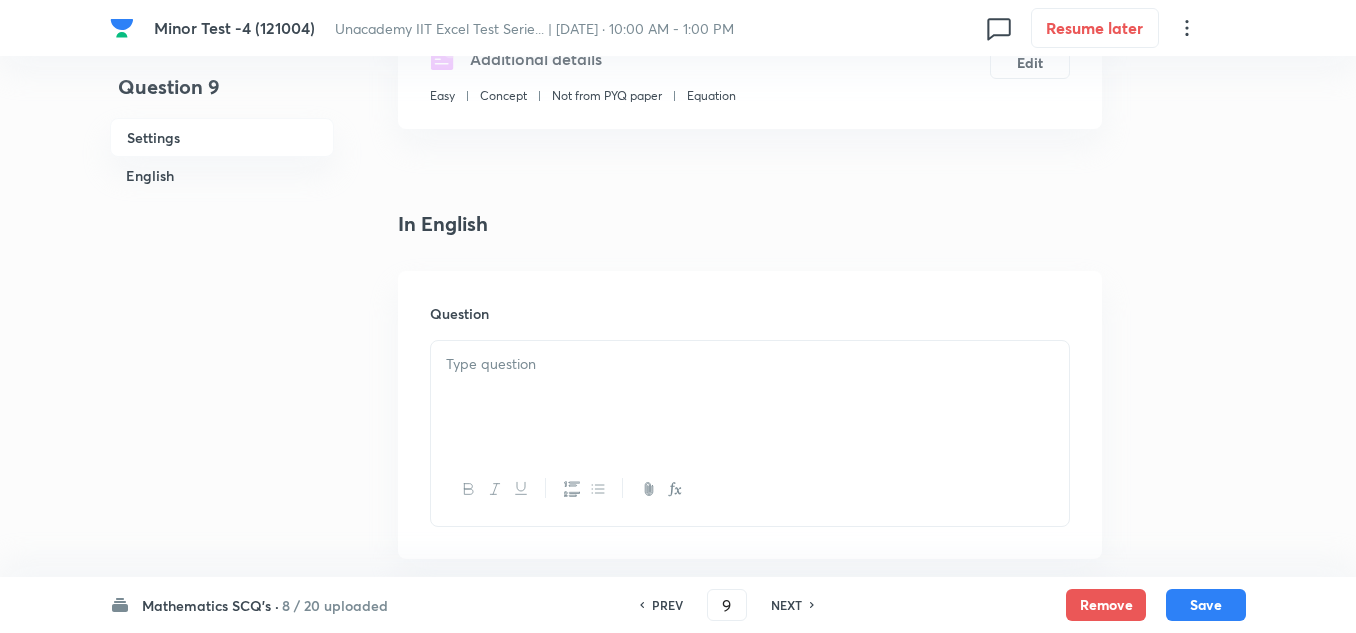 scroll, scrollTop: 500, scrollLeft: 0, axis: vertical 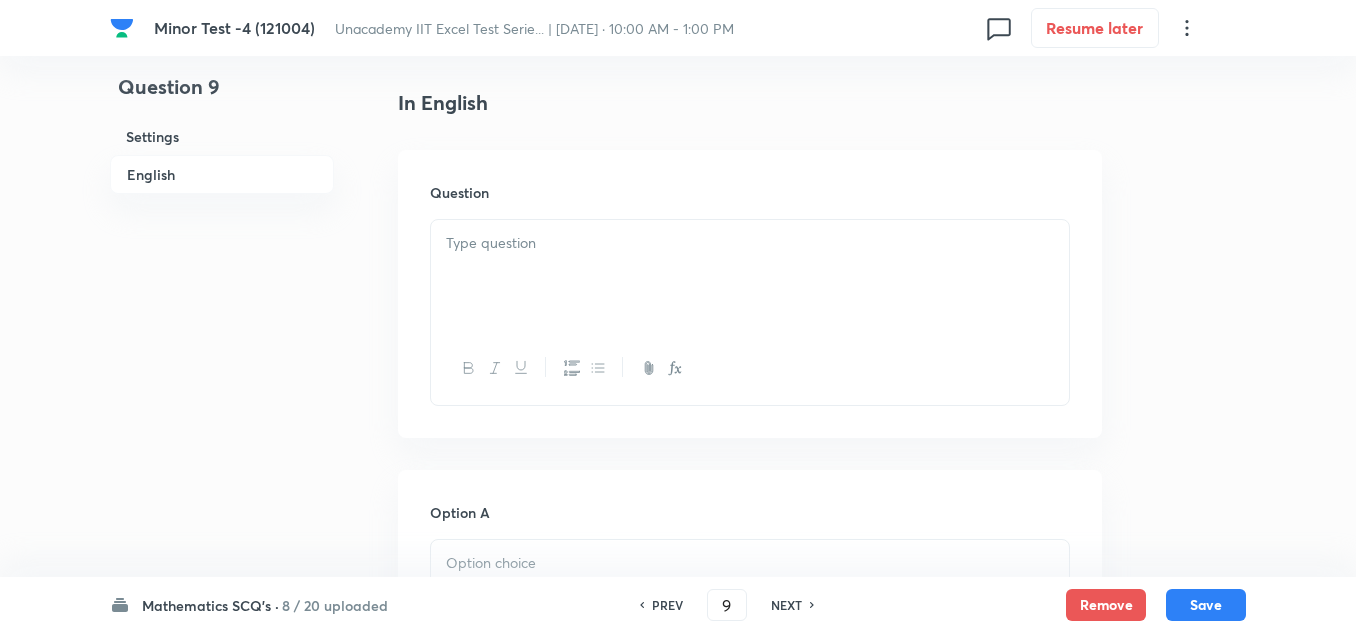 click at bounding box center (750, 276) 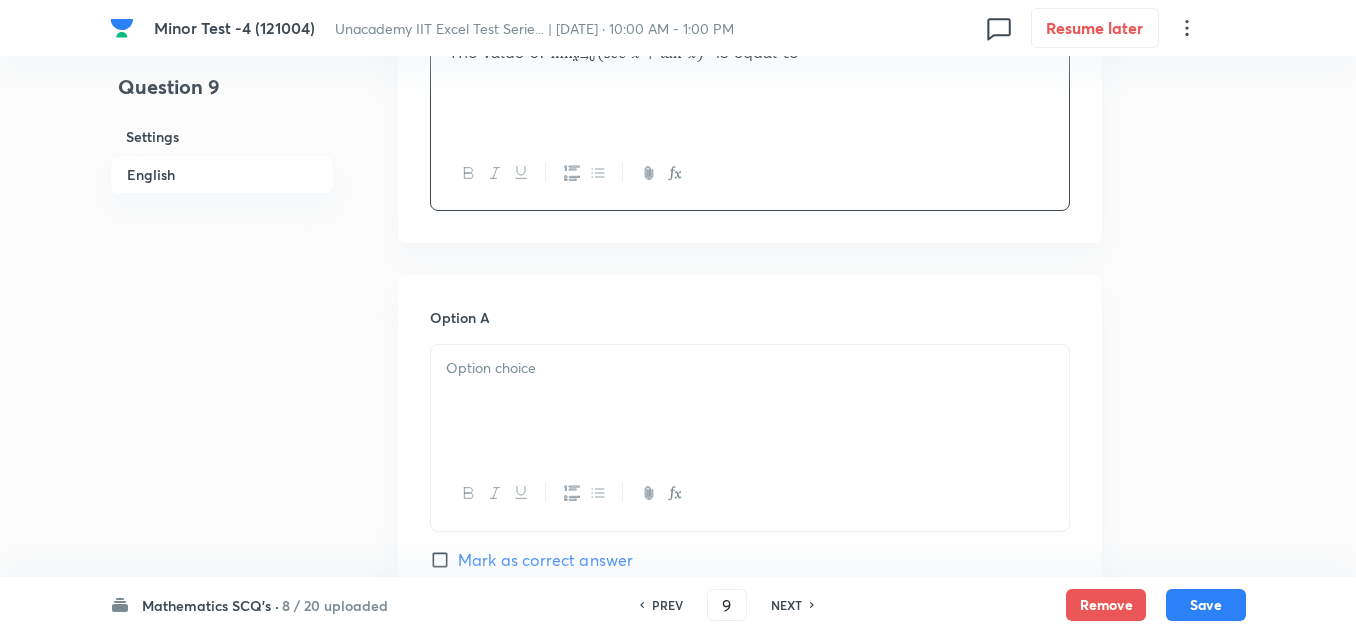 scroll, scrollTop: 700, scrollLeft: 0, axis: vertical 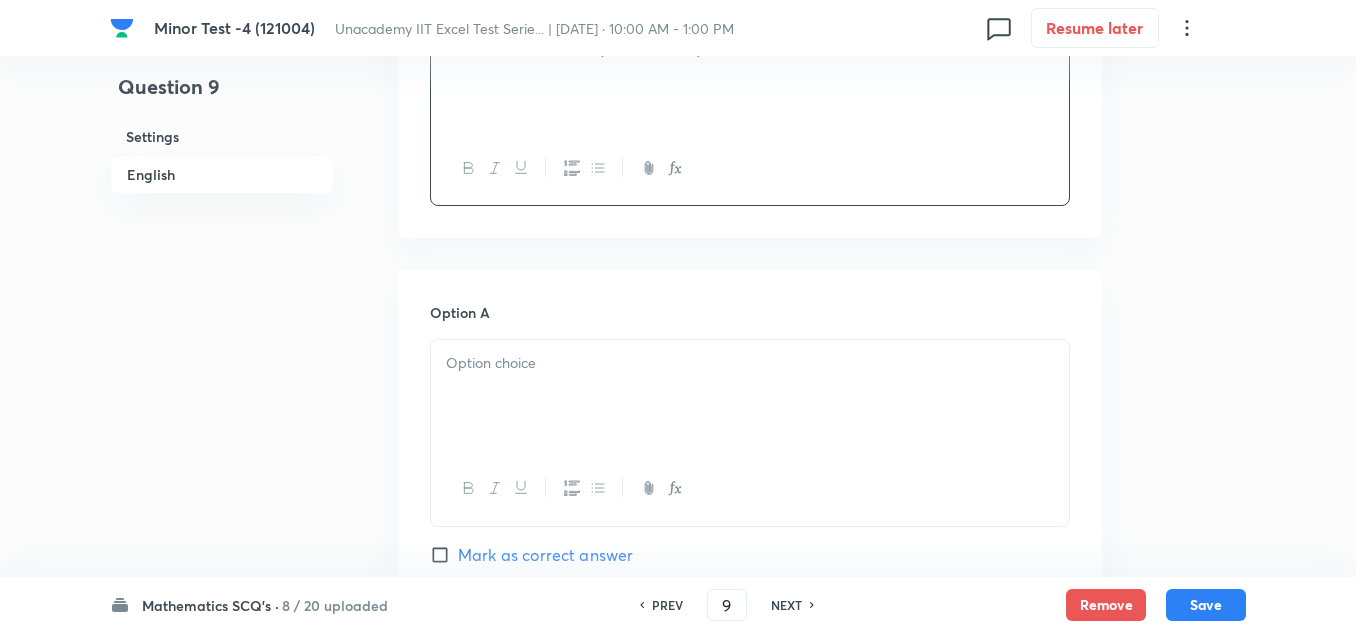 click at bounding box center [750, 396] 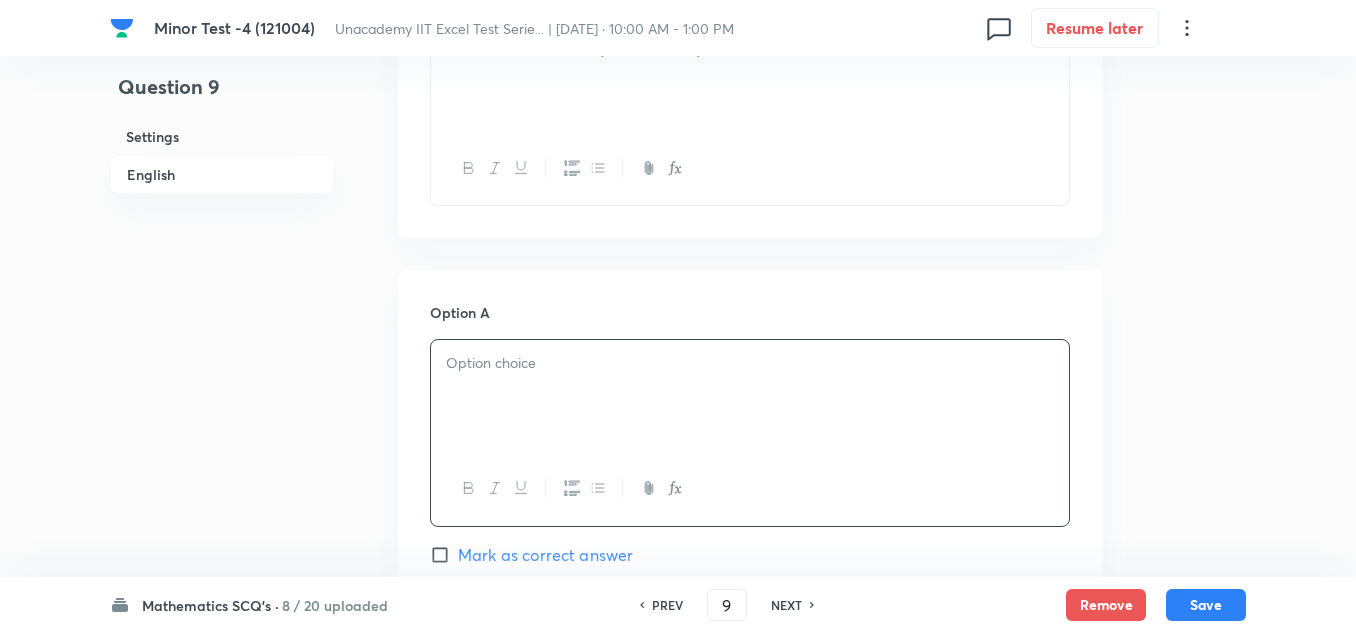 type 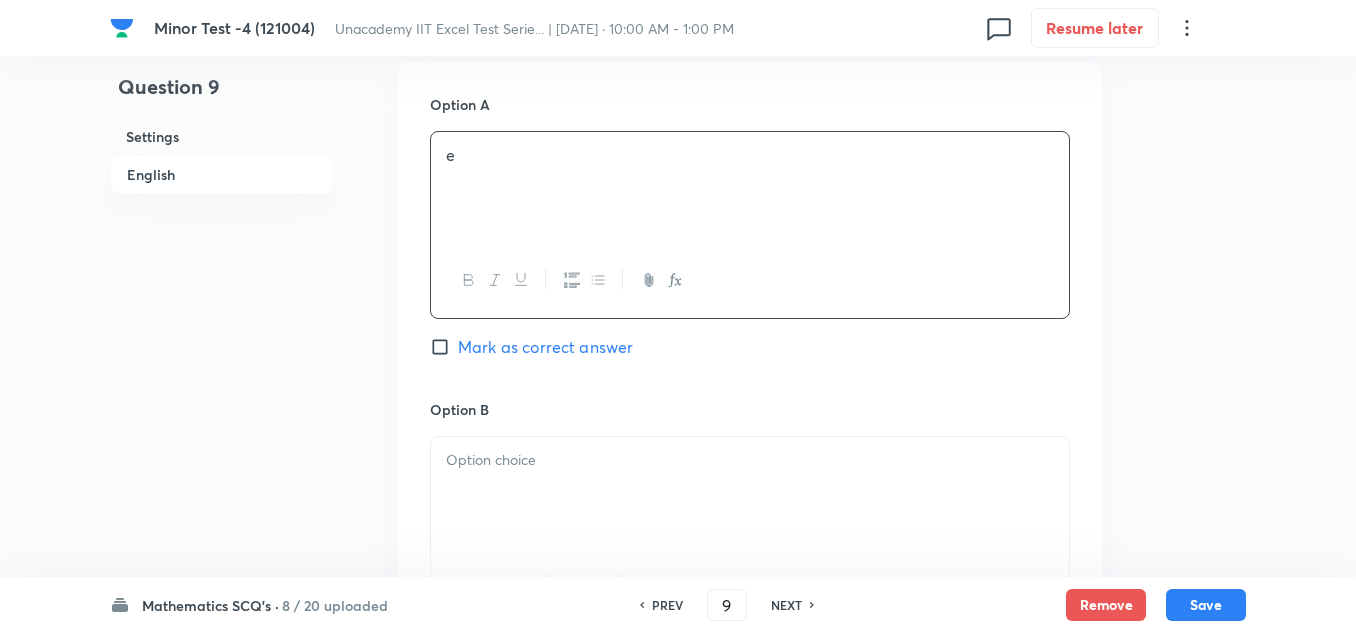 scroll, scrollTop: 1000, scrollLeft: 0, axis: vertical 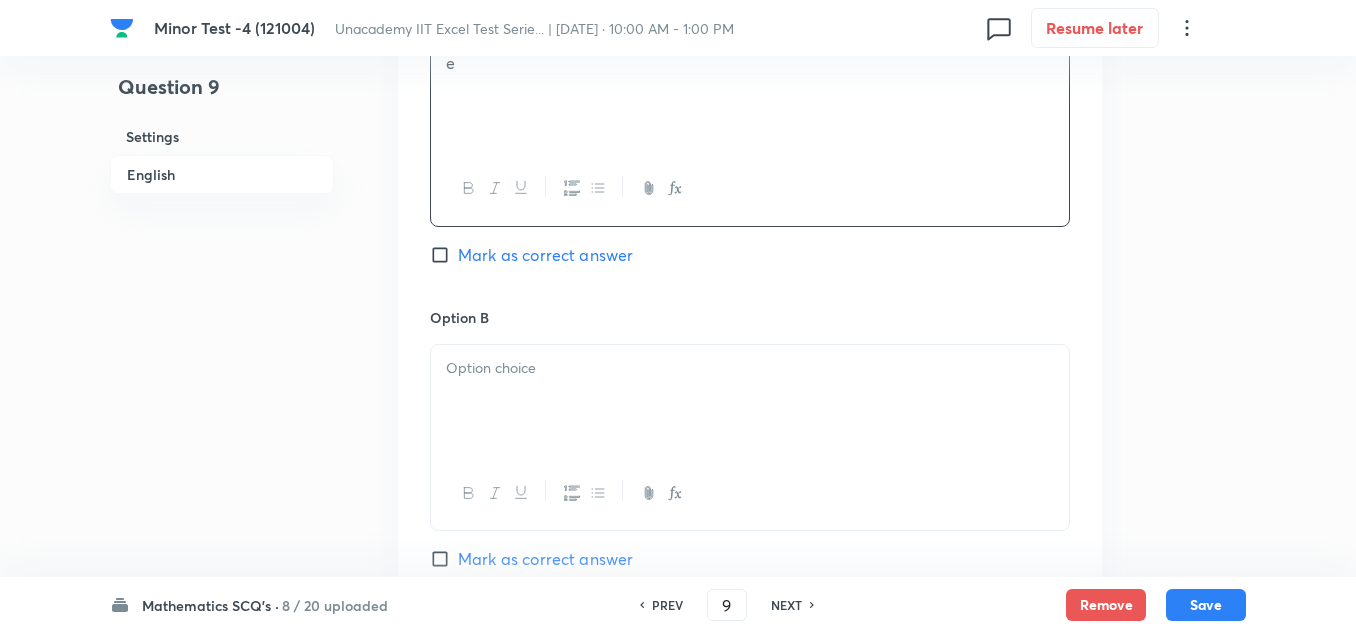 drag, startPoint x: 533, startPoint y: 361, endPoint x: 534, endPoint y: 375, distance: 14.035668 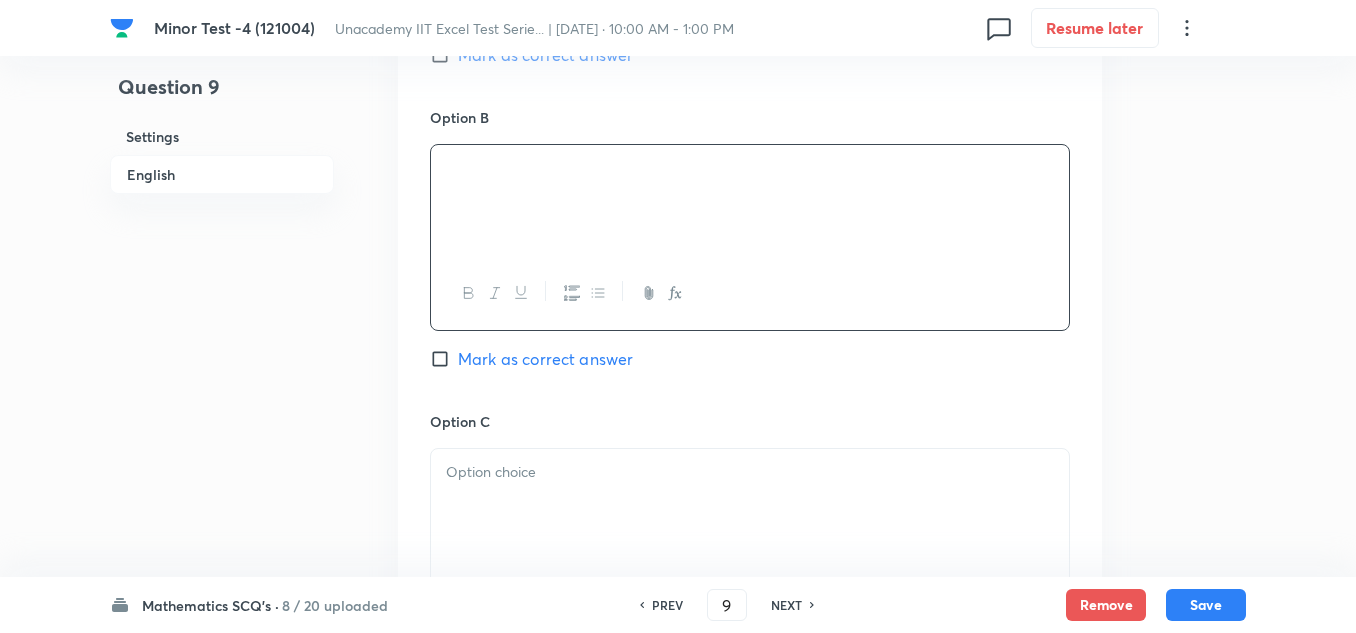 scroll, scrollTop: 1300, scrollLeft: 0, axis: vertical 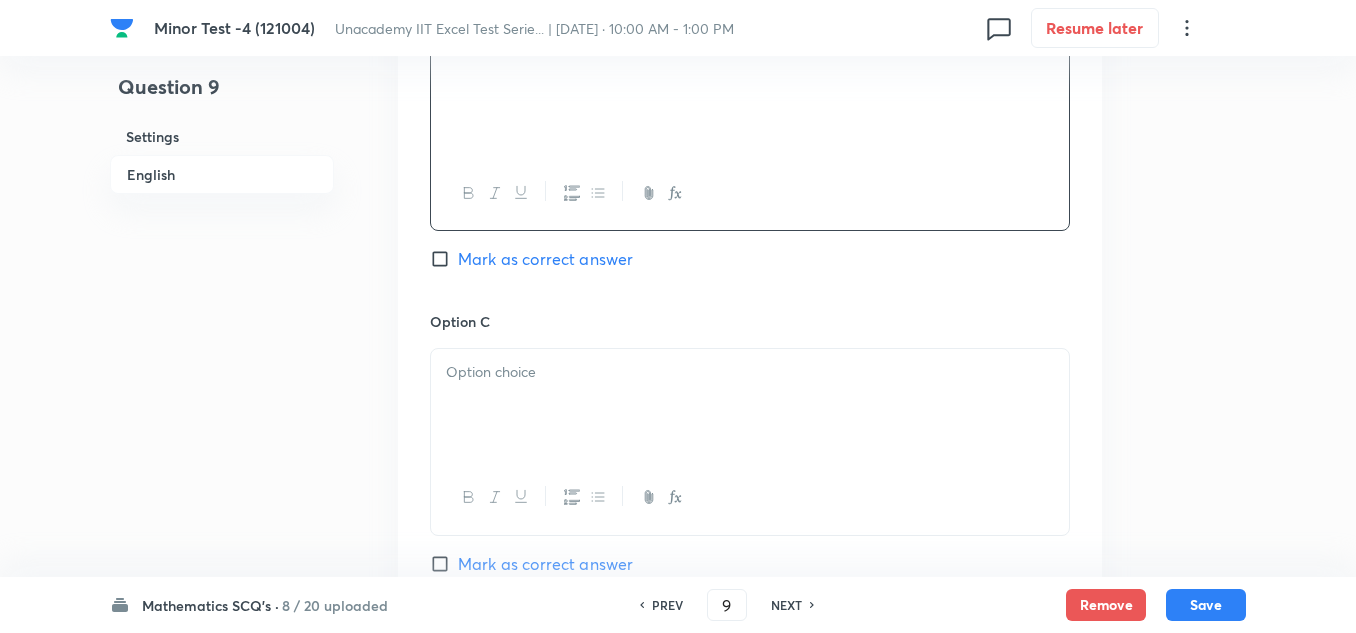 click at bounding box center [750, 372] 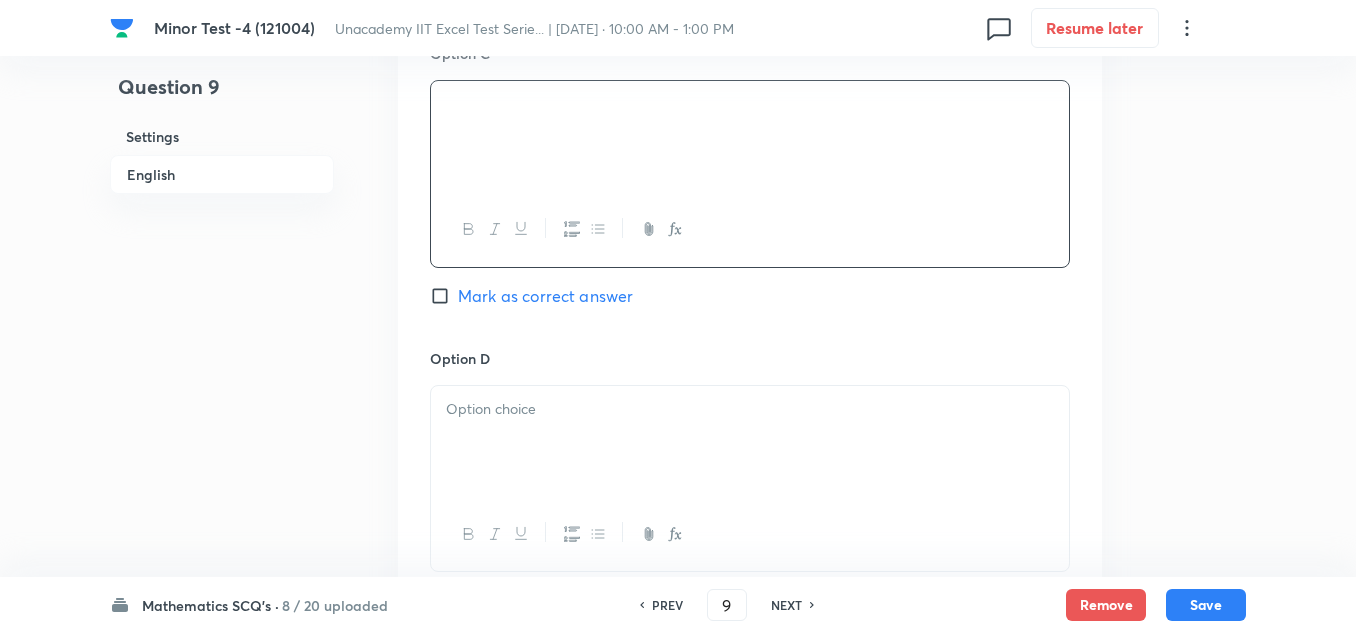 scroll, scrollTop: 1700, scrollLeft: 0, axis: vertical 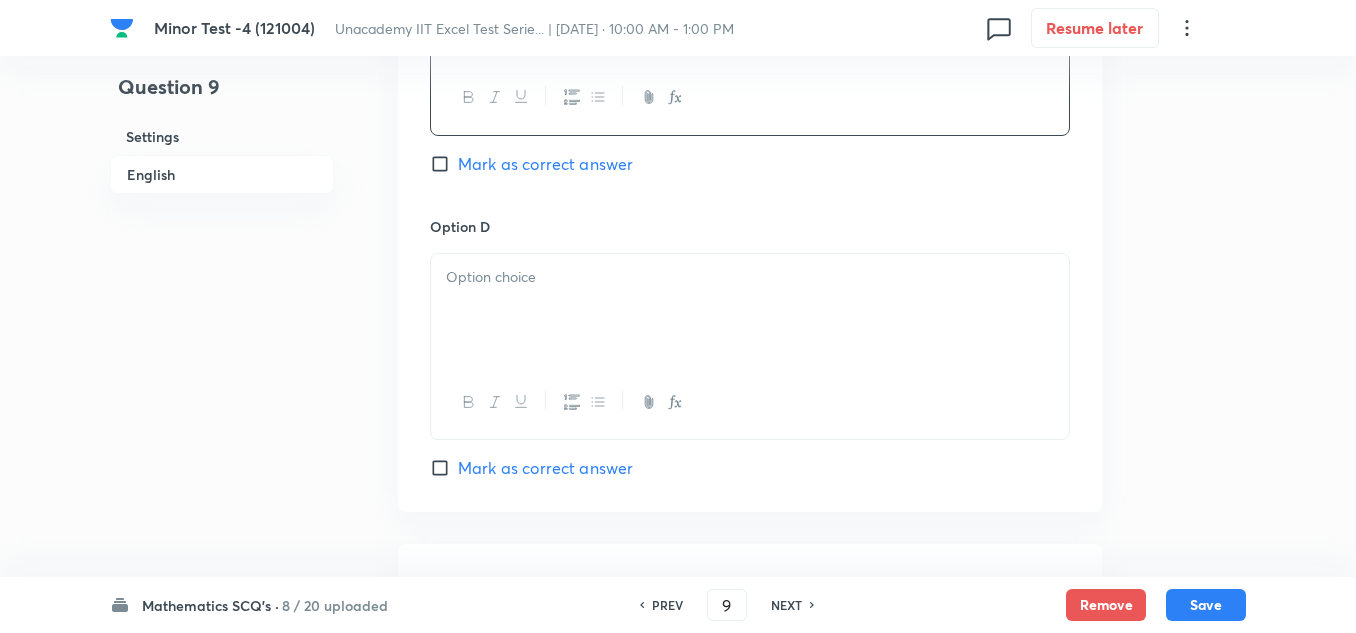 click at bounding box center [750, 310] 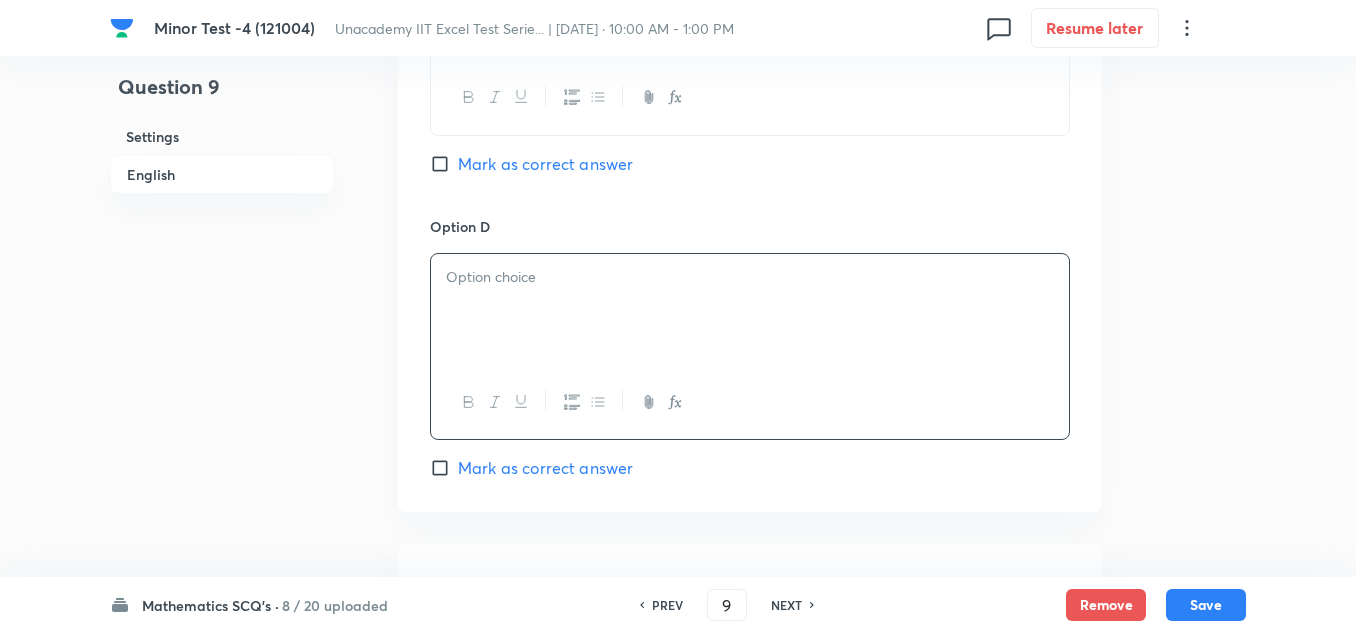 type 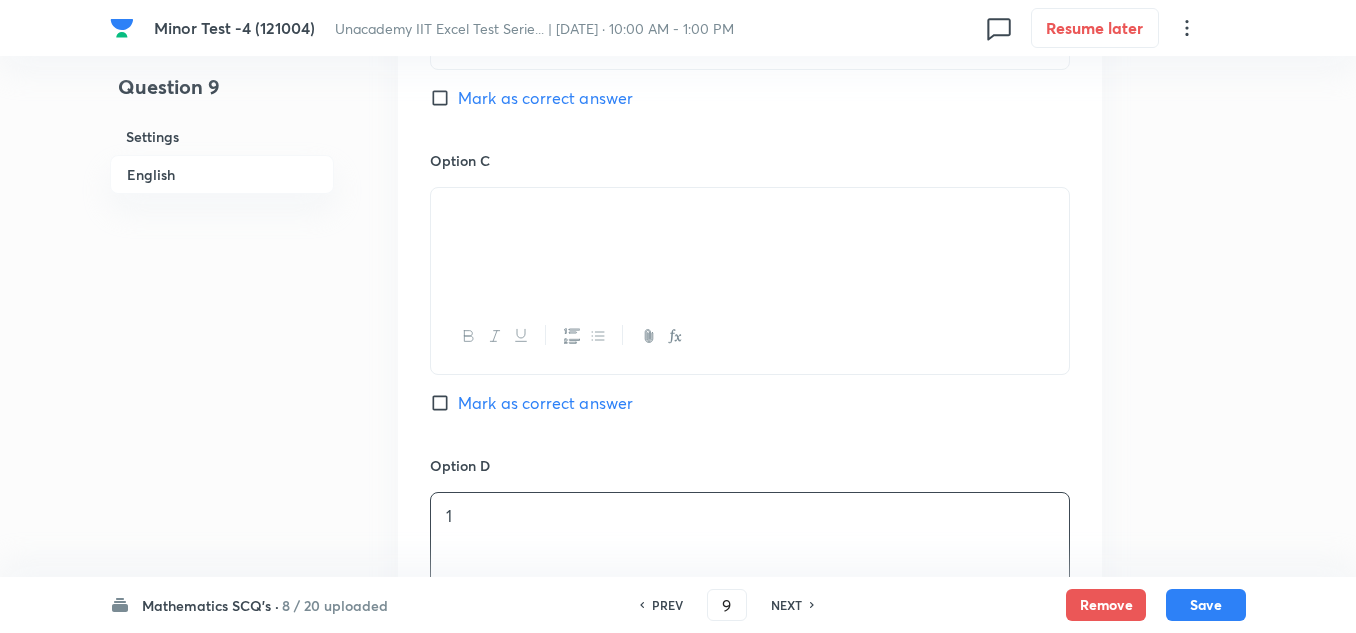scroll, scrollTop: 1200, scrollLeft: 0, axis: vertical 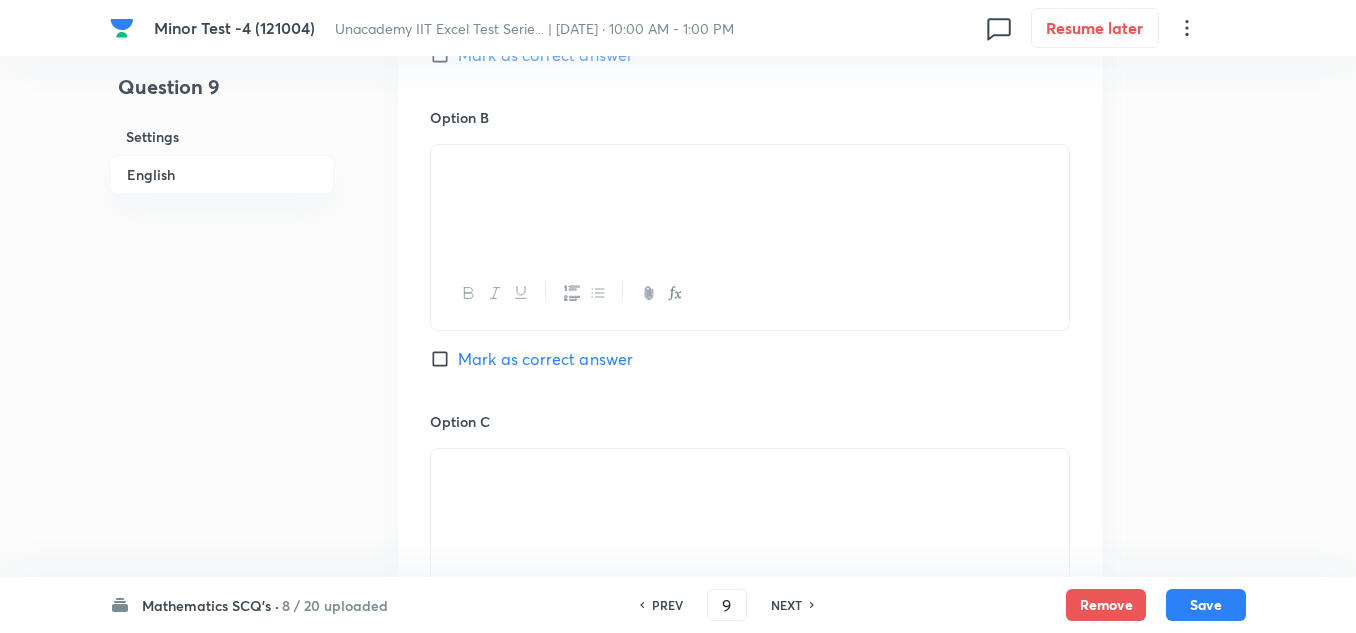 click on "Mark as correct answer" at bounding box center (545, 55) 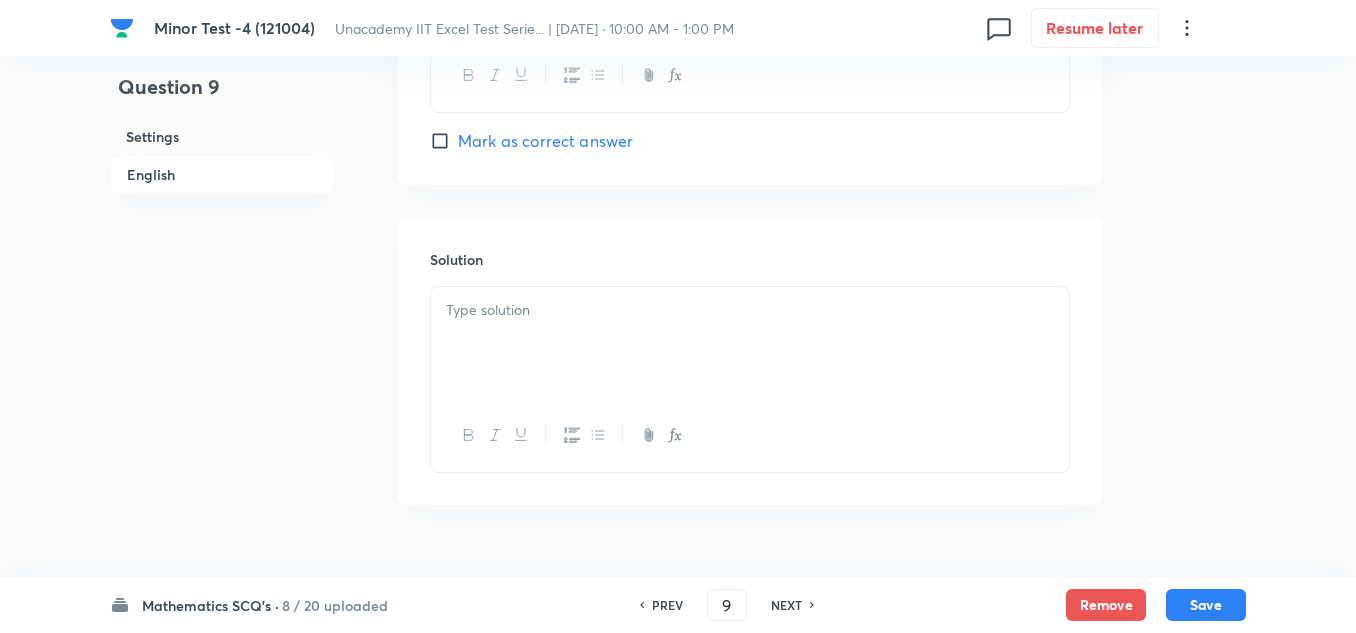 scroll, scrollTop: 2075, scrollLeft: 0, axis: vertical 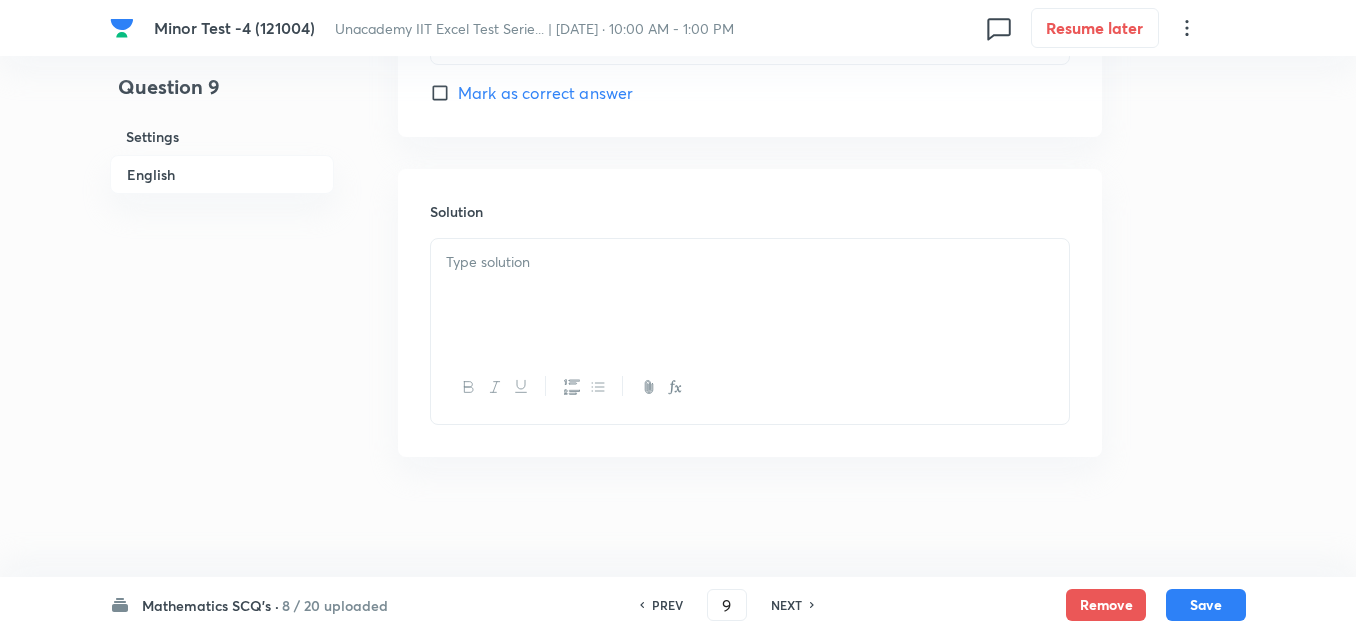 click at bounding box center [750, 262] 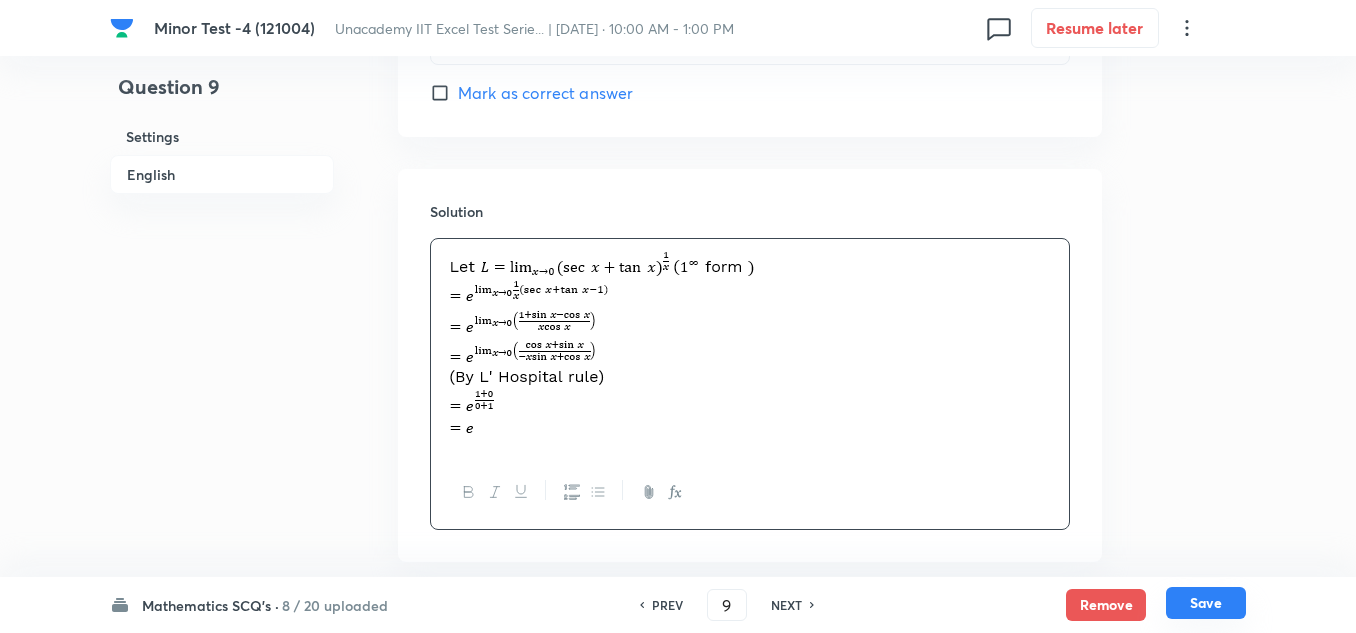 click on "Save" at bounding box center [1206, 603] 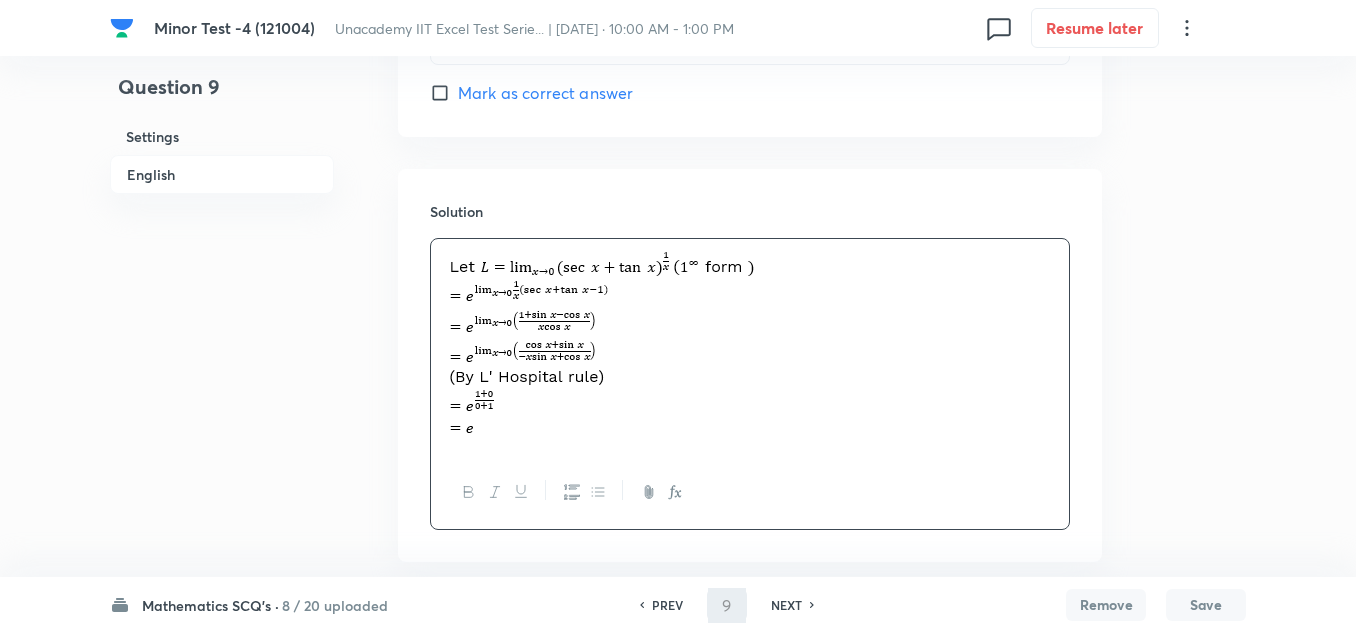 type on "10" 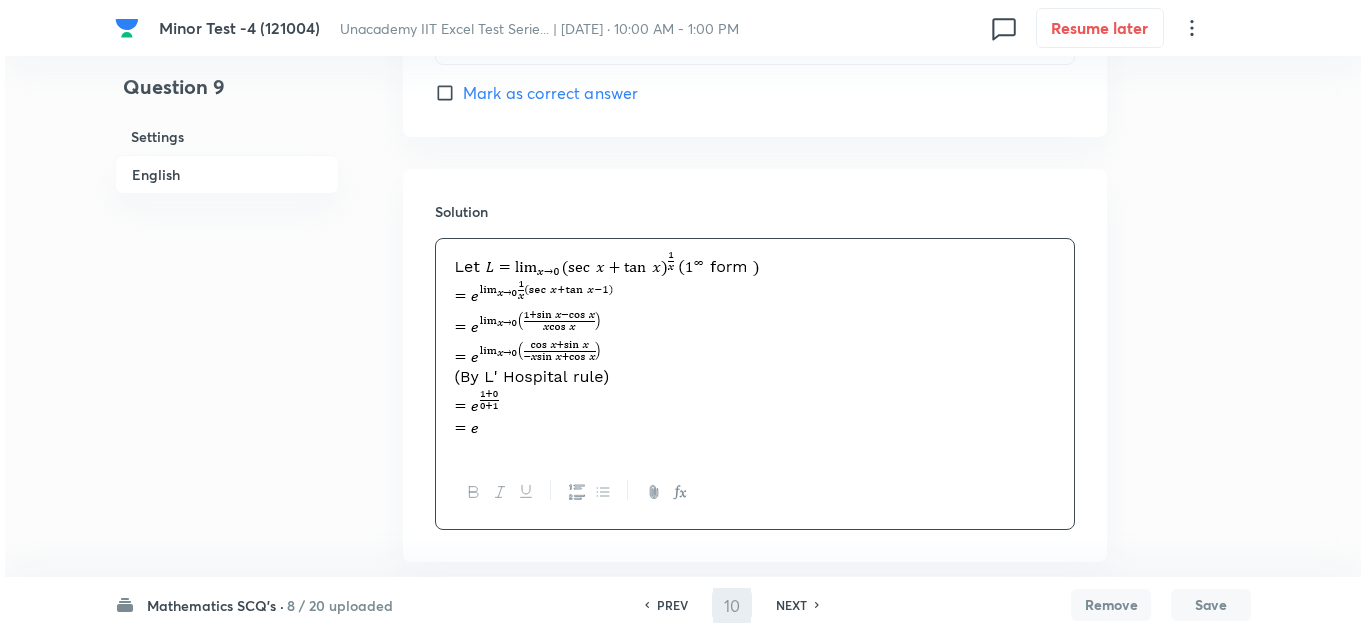 scroll, scrollTop: 0, scrollLeft: 0, axis: both 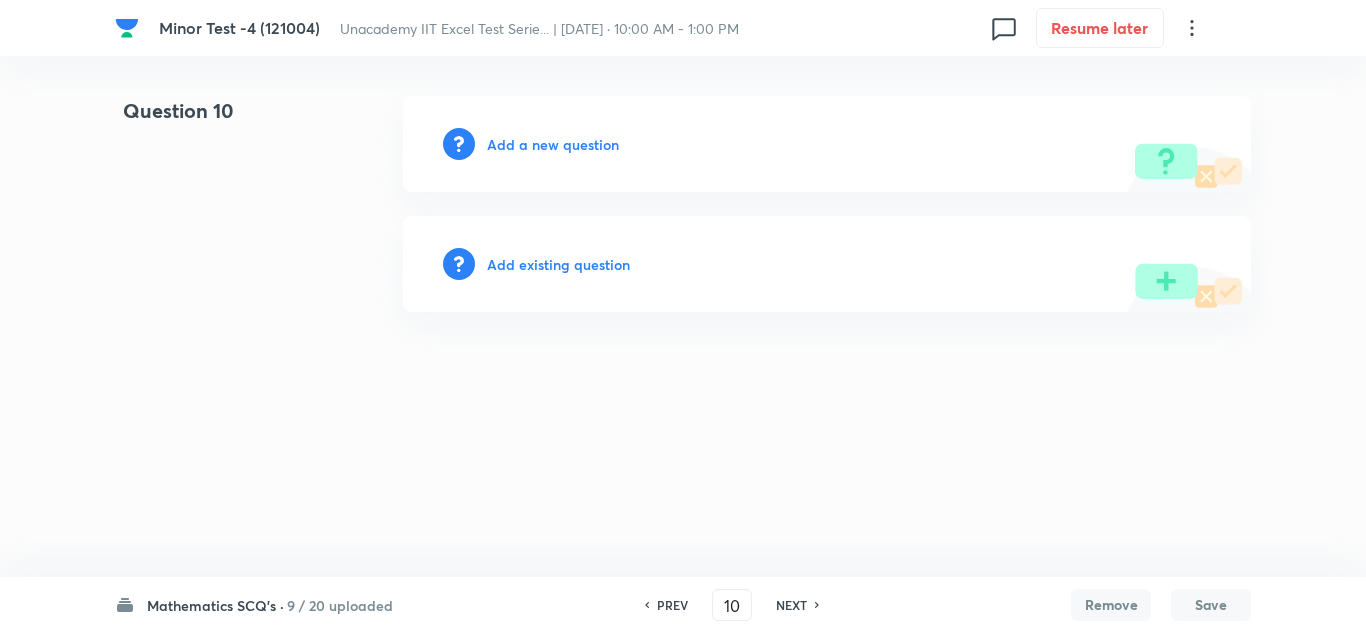 click on "Add a new question" at bounding box center [553, 144] 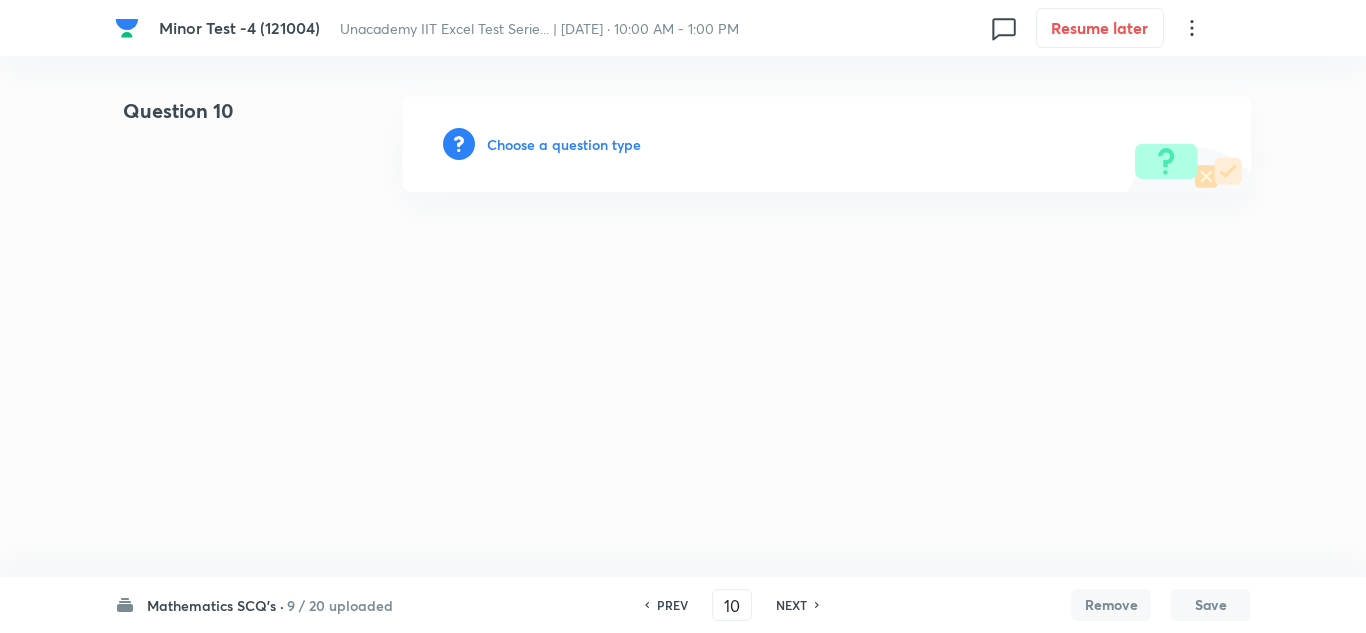 click on "Choose a question type" at bounding box center [564, 144] 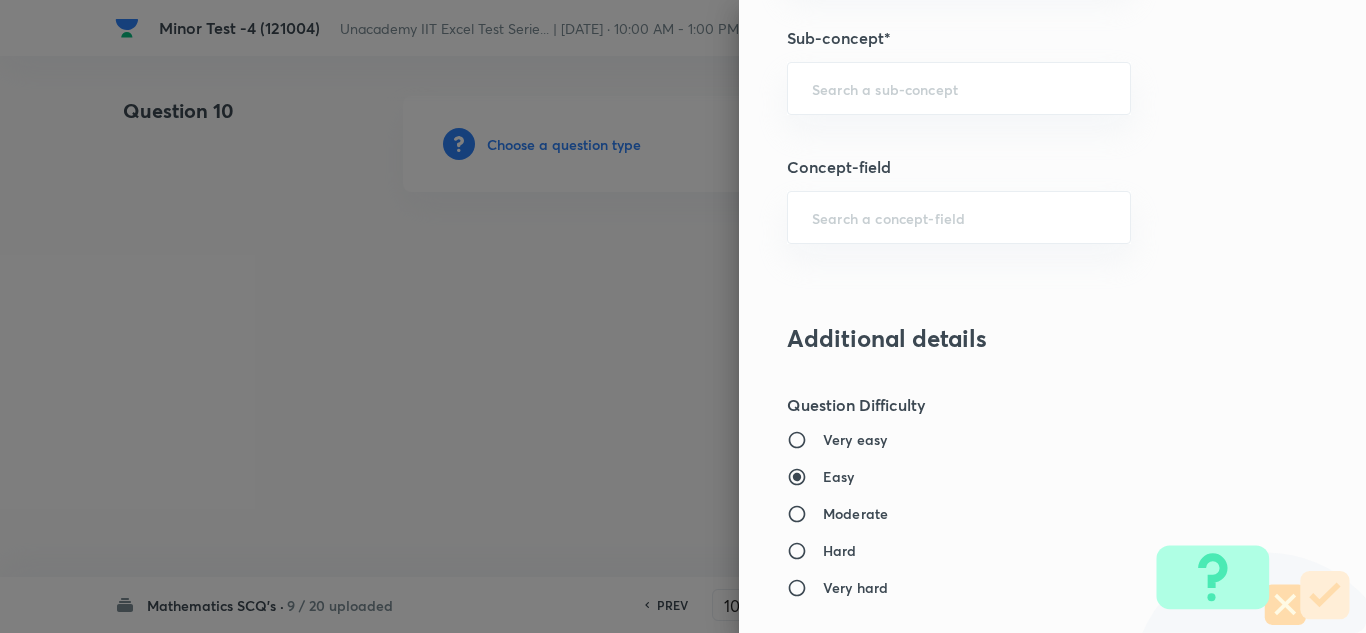 scroll, scrollTop: 1400, scrollLeft: 0, axis: vertical 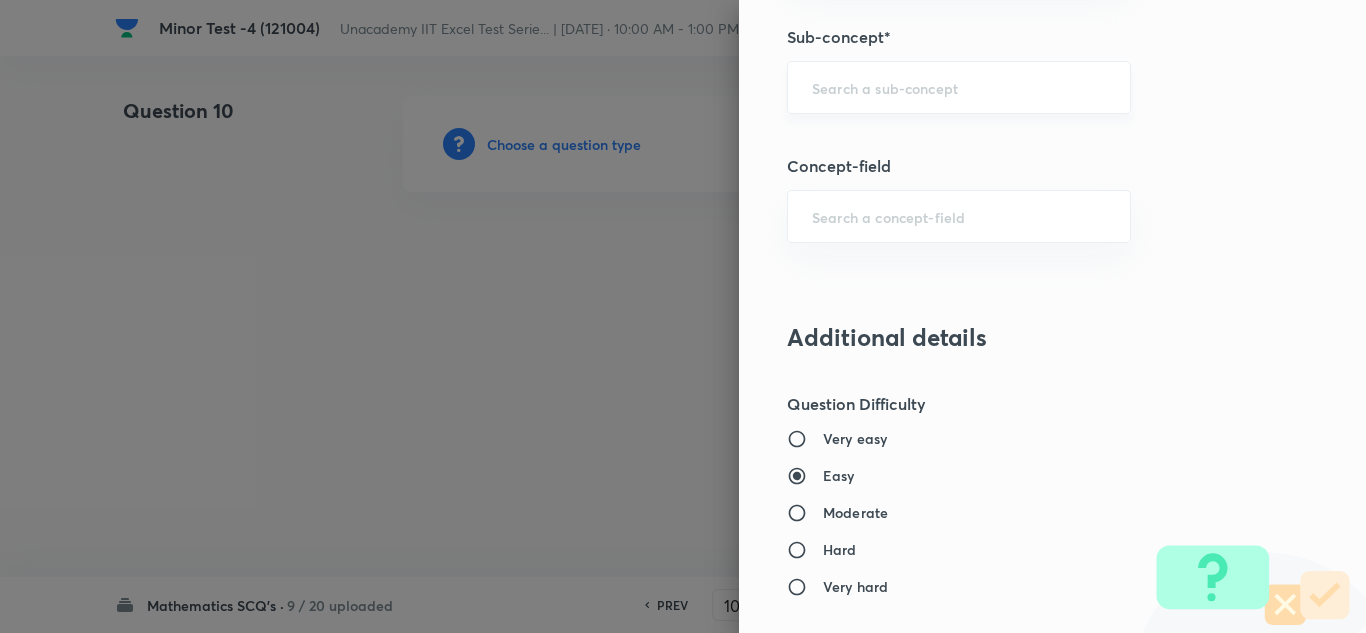 click at bounding box center [959, 87] 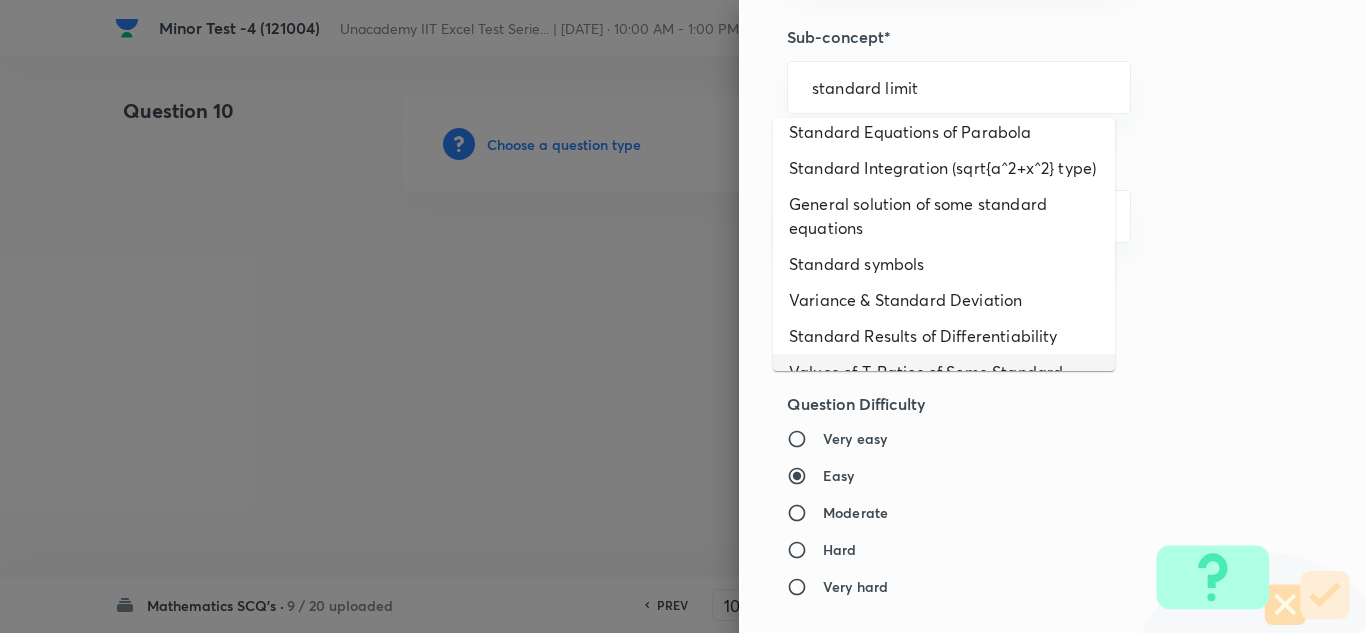 scroll, scrollTop: 0, scrollLeft: 0, axis: both 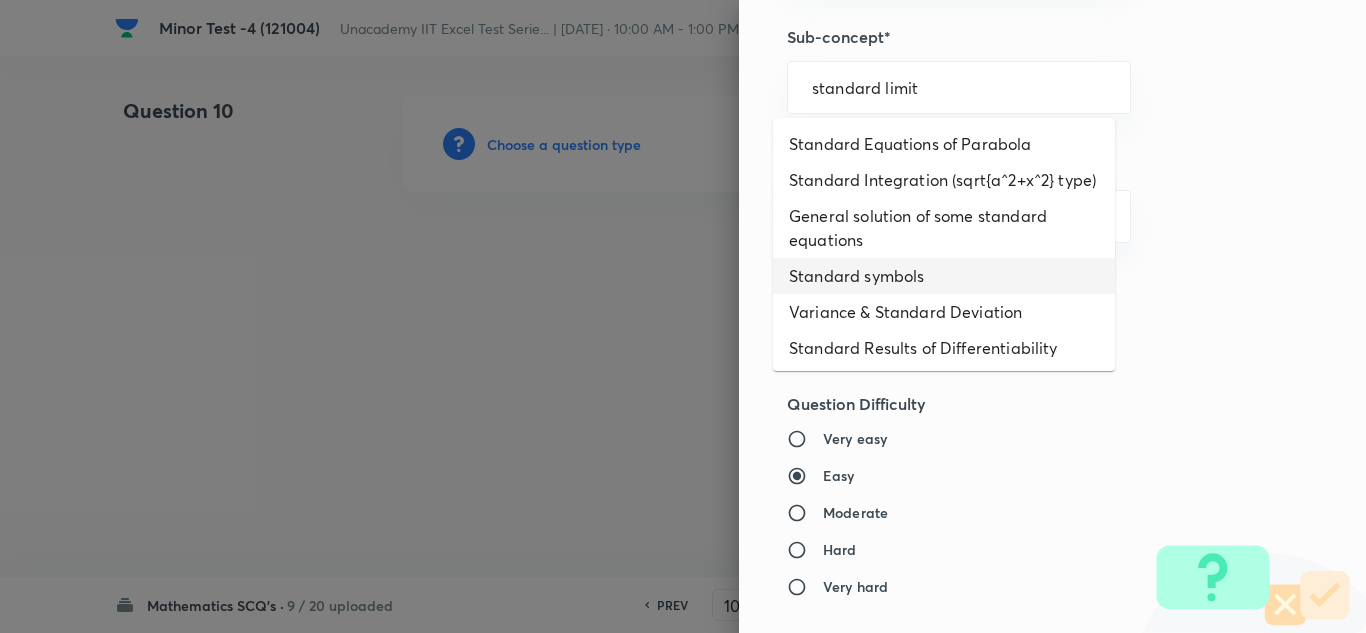 click on "Standard symbols" at bounding box center [944, 276] 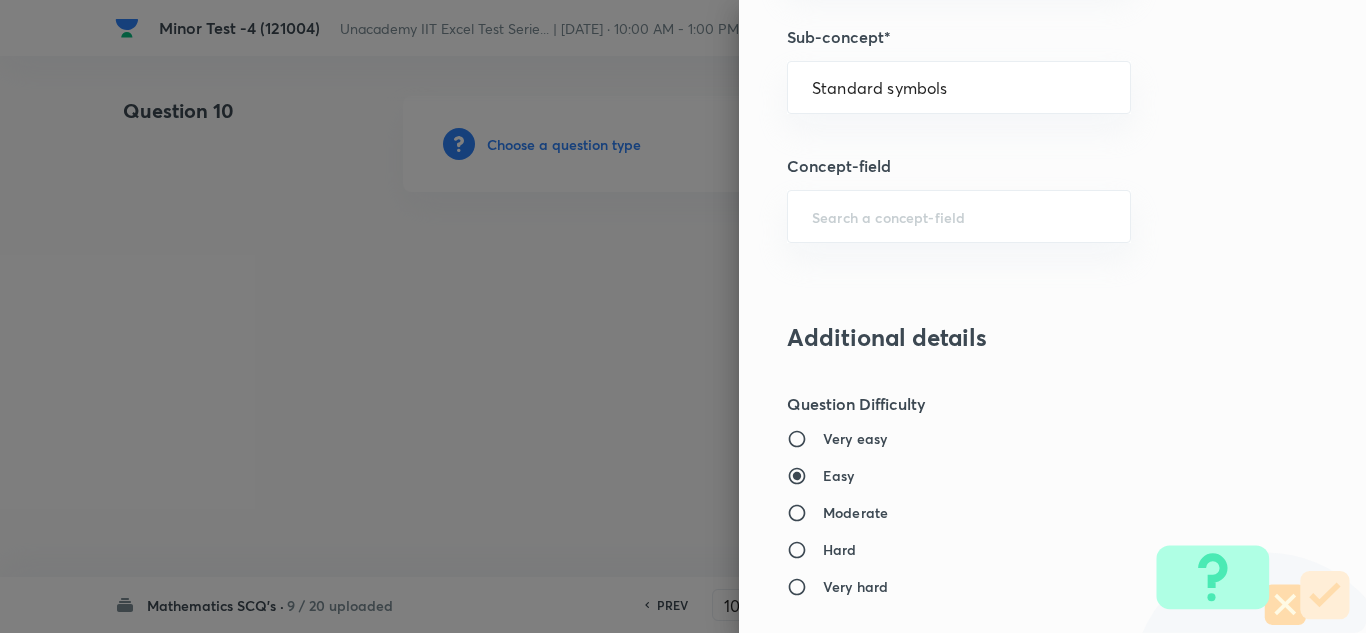 type on "Mathematics" 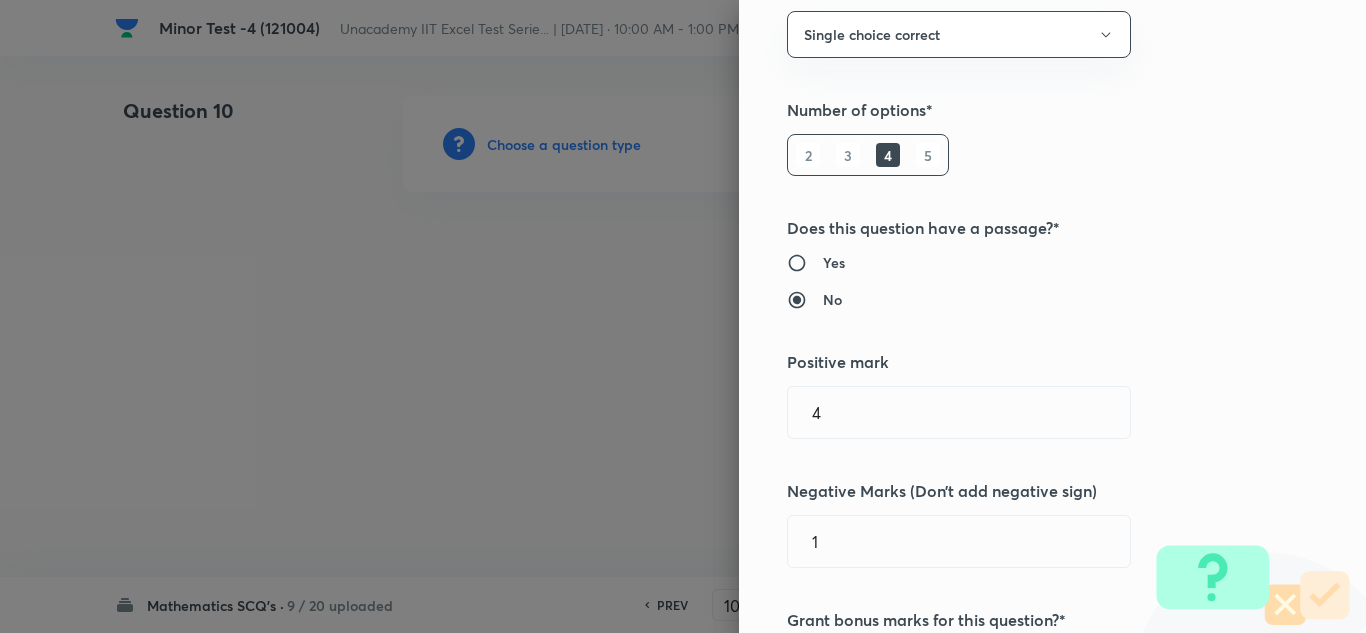 scroll, scrollTop: 0, scrollLeft: 0, axis: both 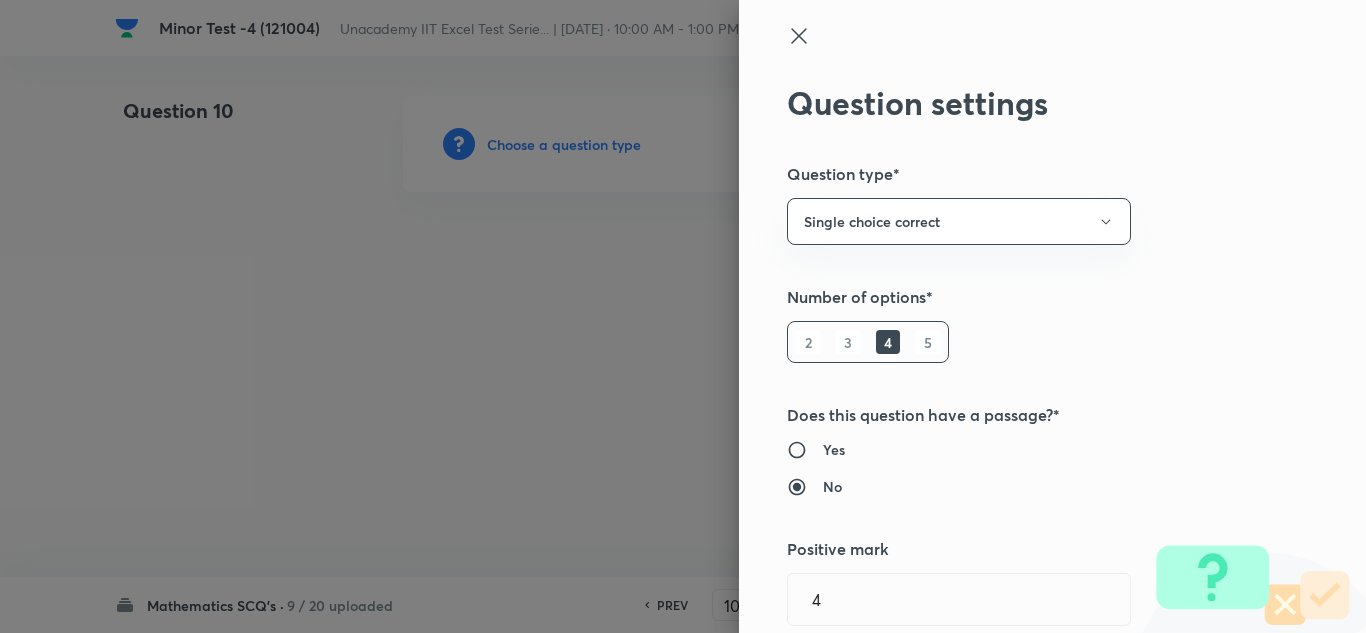 click 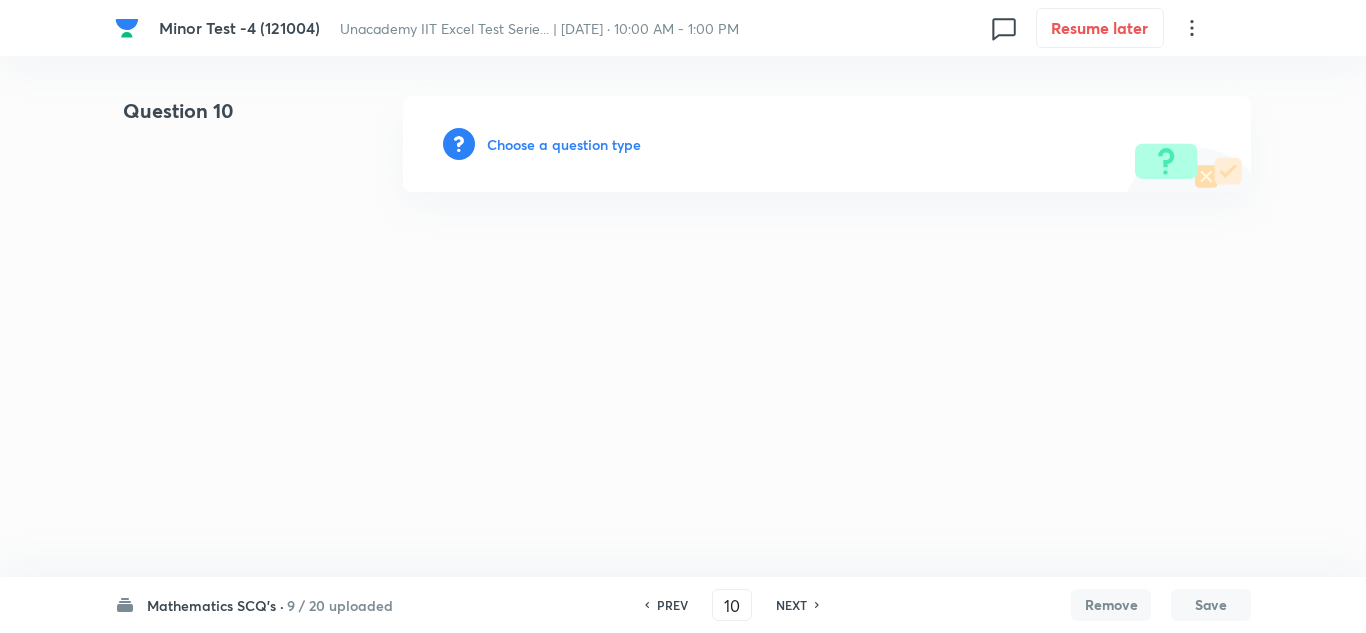click on "Choose a question type" at bounding box center (827, 144) 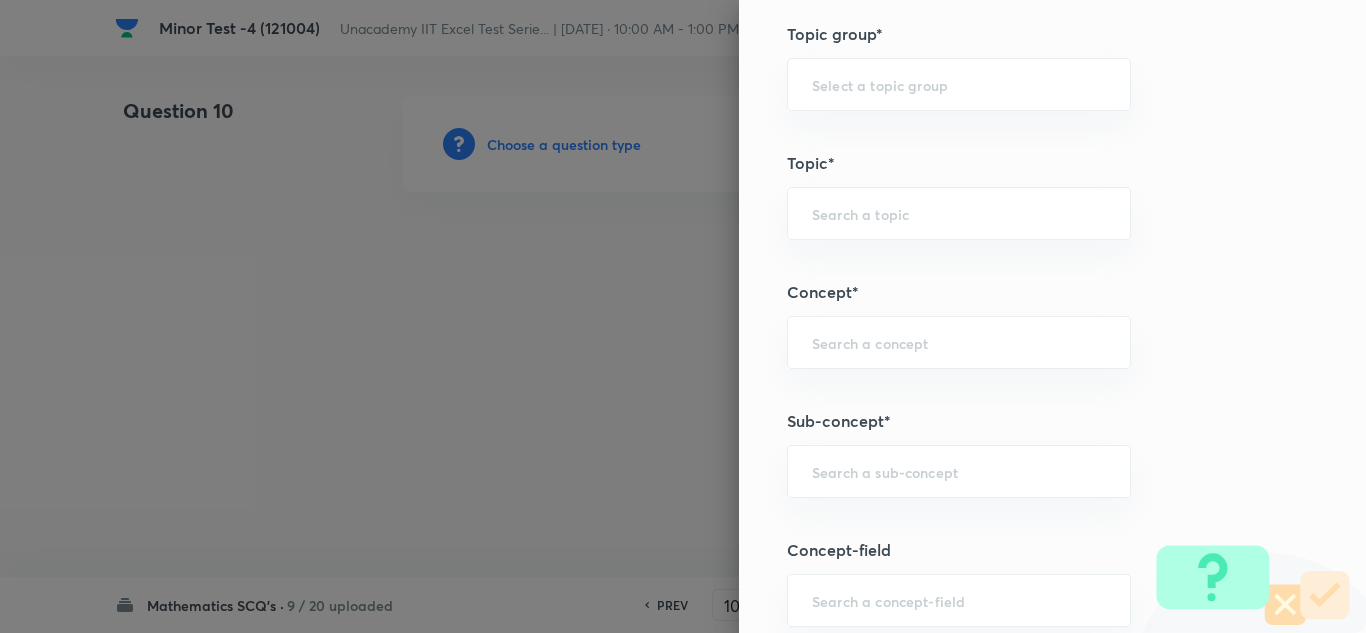 scroll, scrollTop: 1200, scrollLeft: 0, axis: vertical 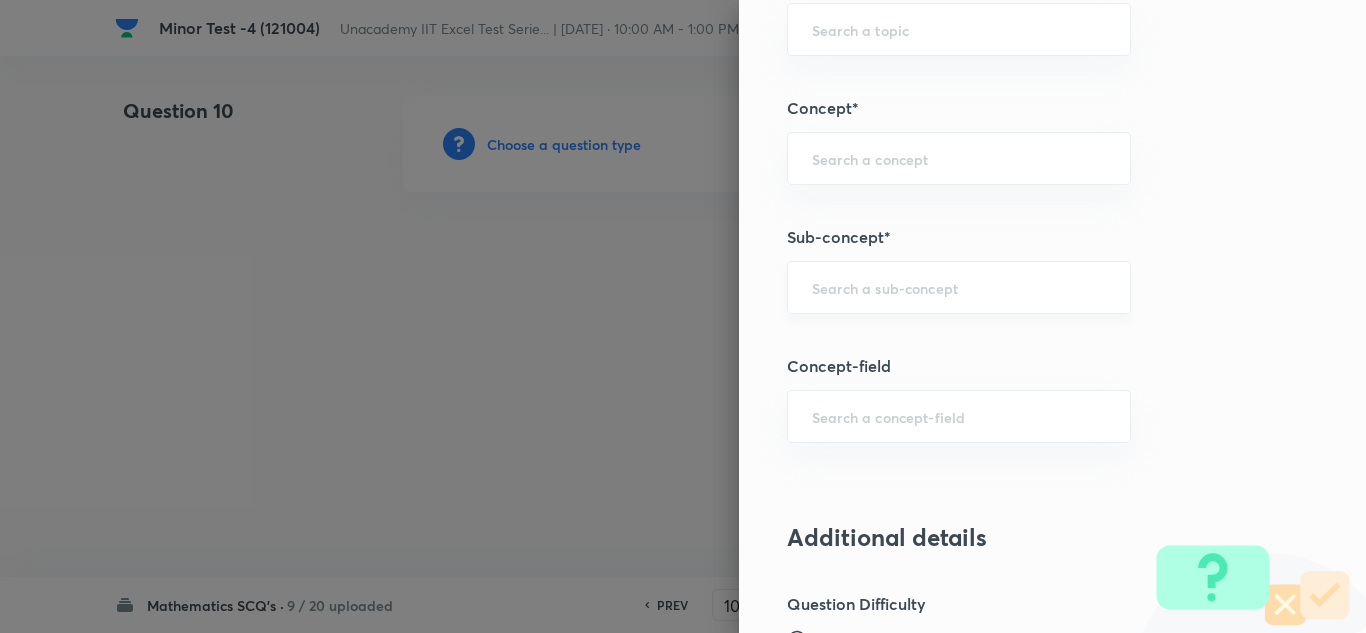 click at bounding box center (959, 287) 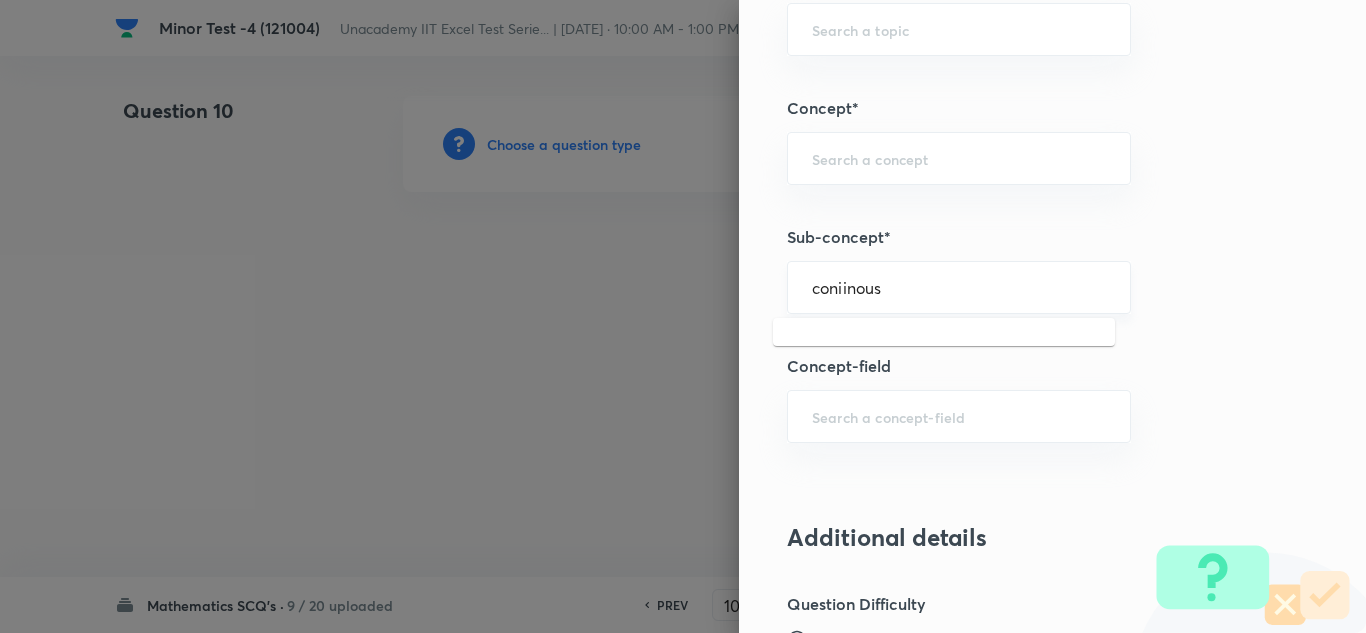click on "coniinous" at bounding box center [959, 287] 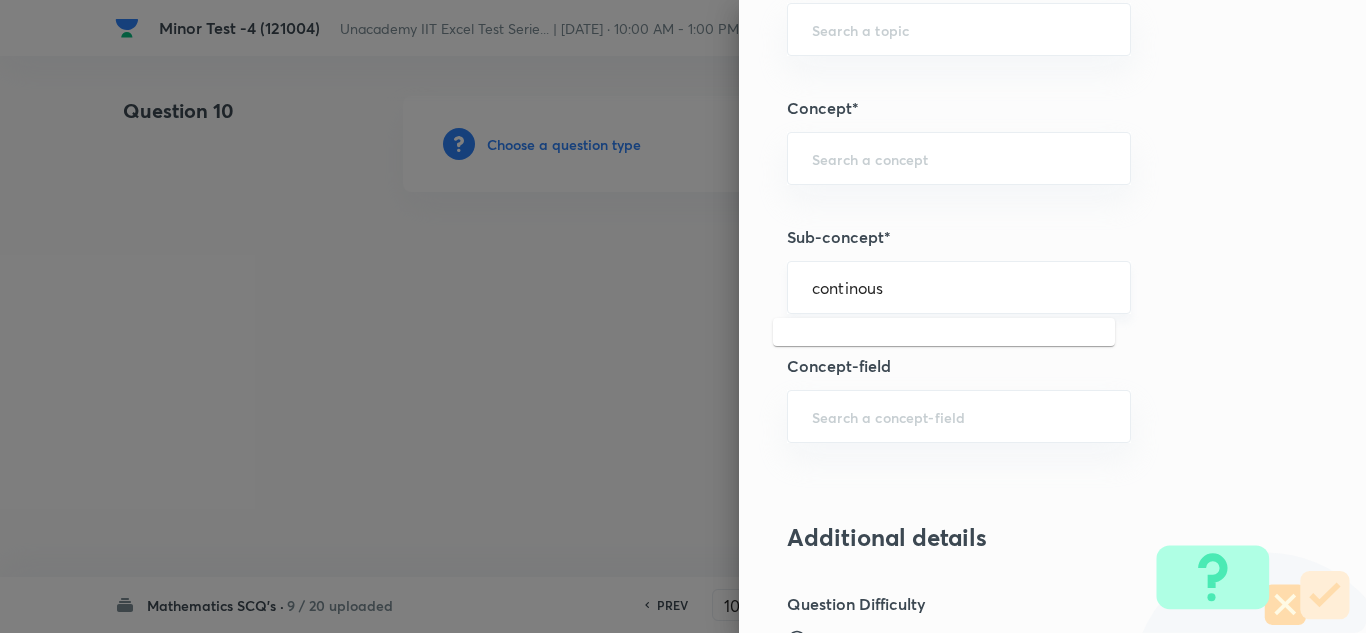click on "continous" at bounding box center (959, 287) 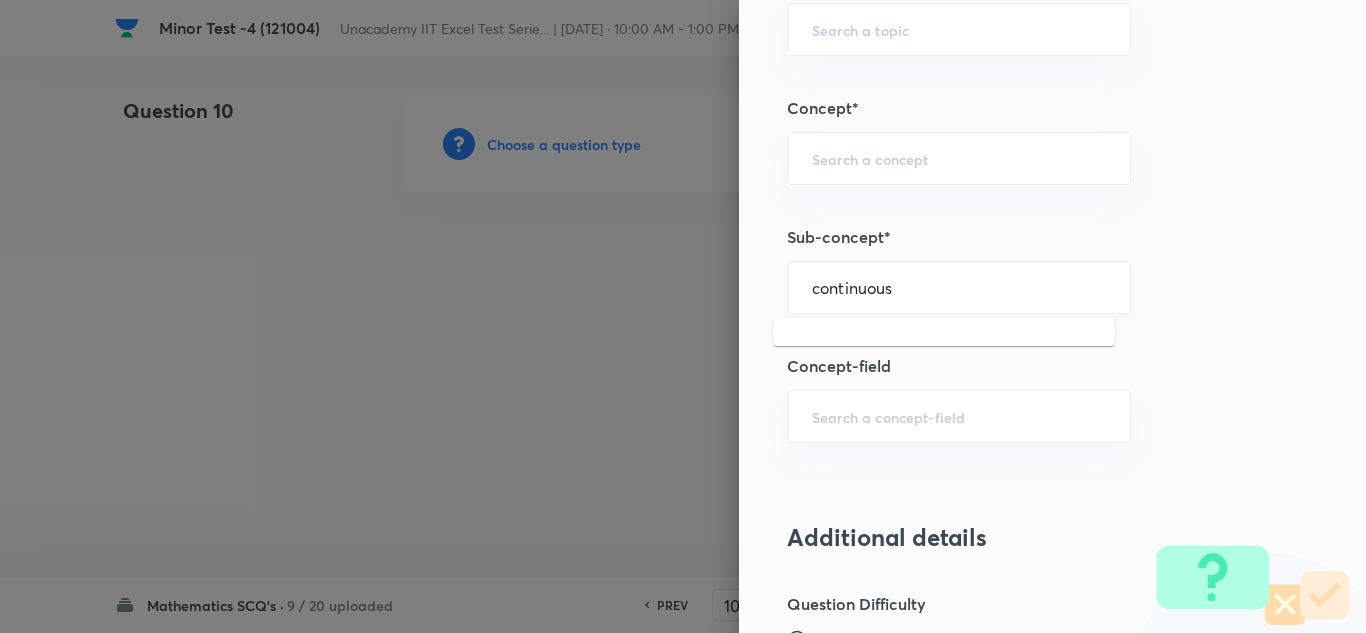 click on "continuous" at bounding box center (959, 287) 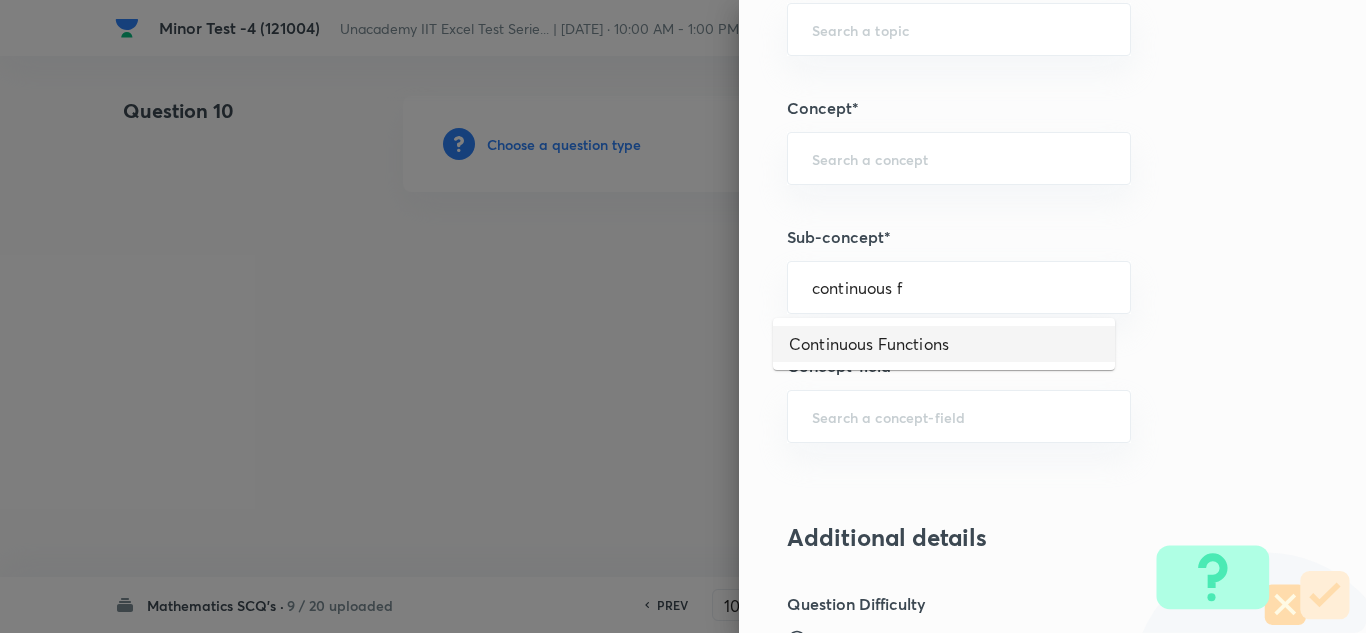 click on "Continuous Functions" at bounding box center [944, 344] 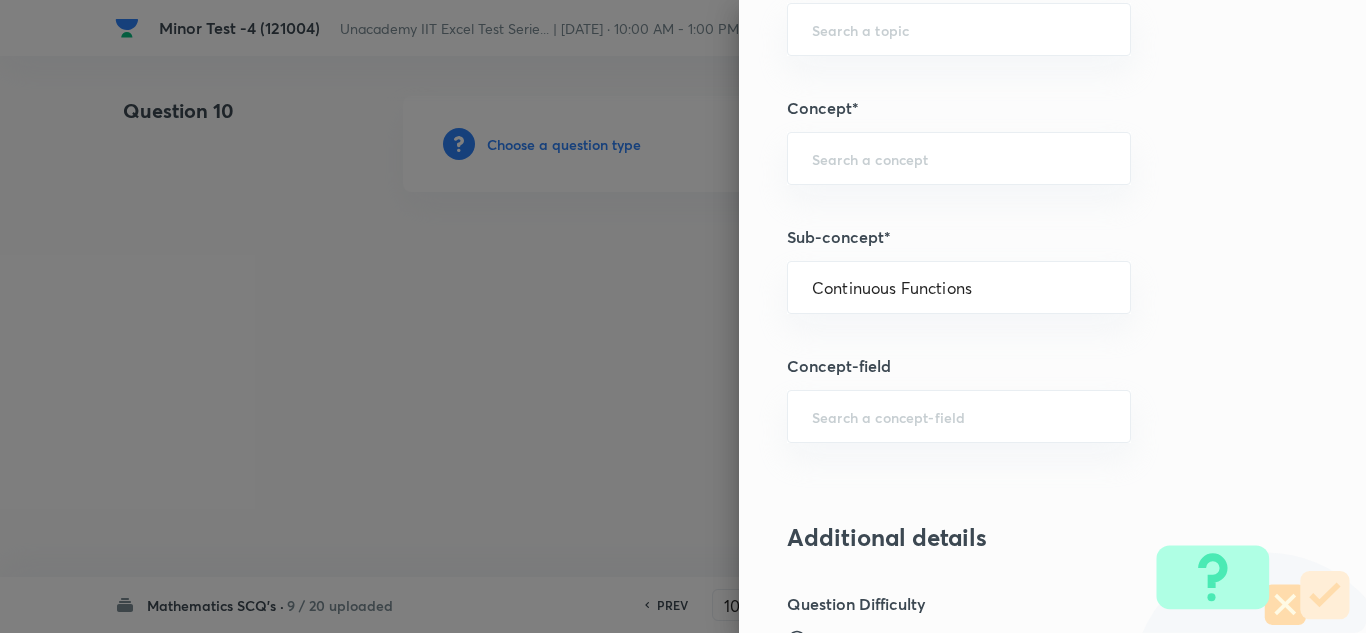 type on "Mathematics" 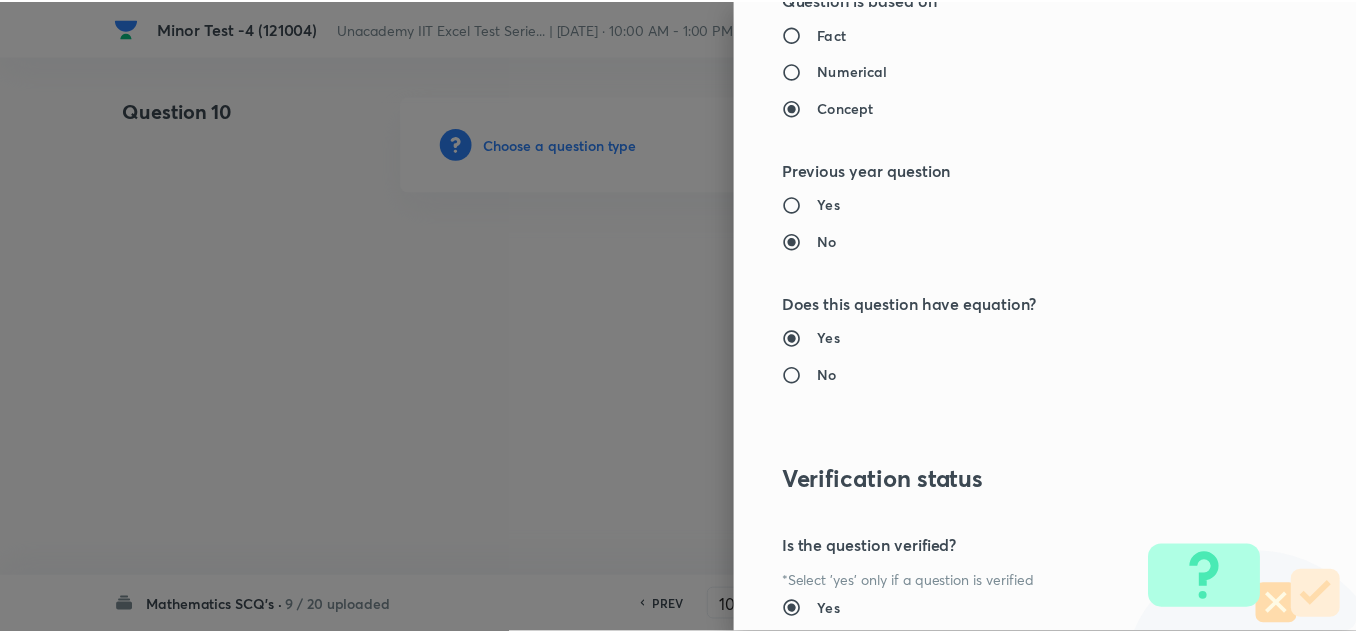 scroll, scrollTop: 2227, scrollLeft: 0, axis: vertical 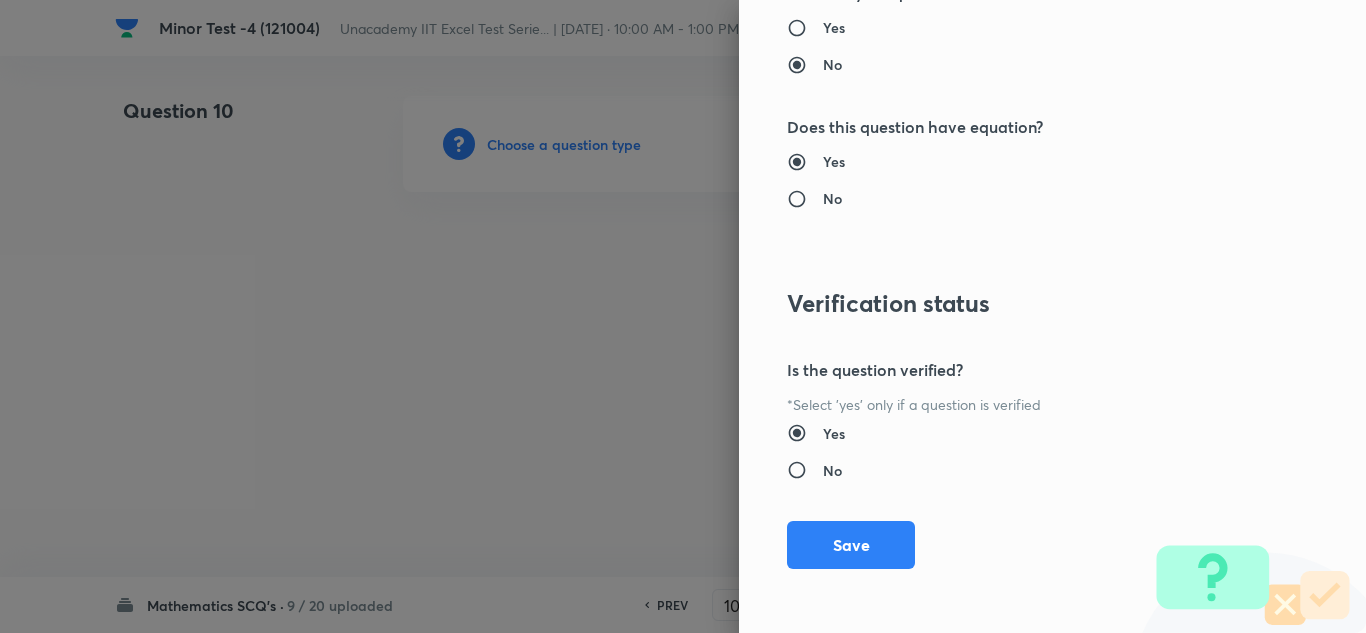 click on "Save" at bounding box center [851, 545] 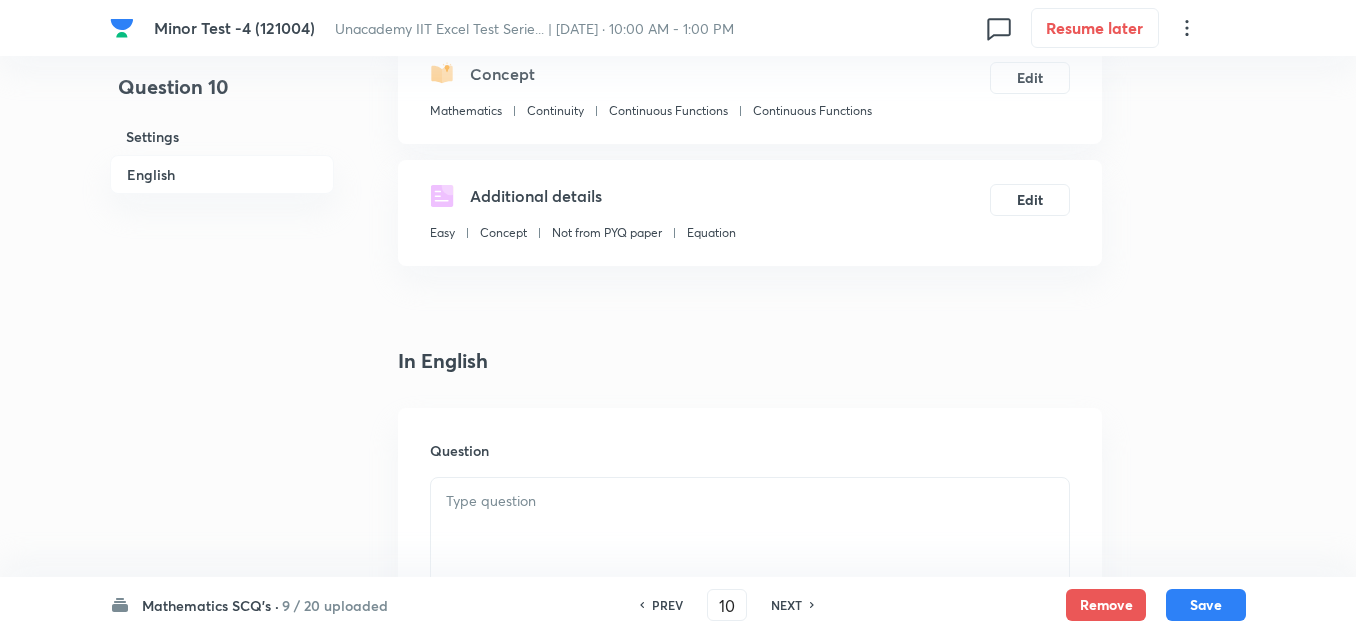 scroll, scrollTop: 500, scrollLeft: 0, axis: vertical 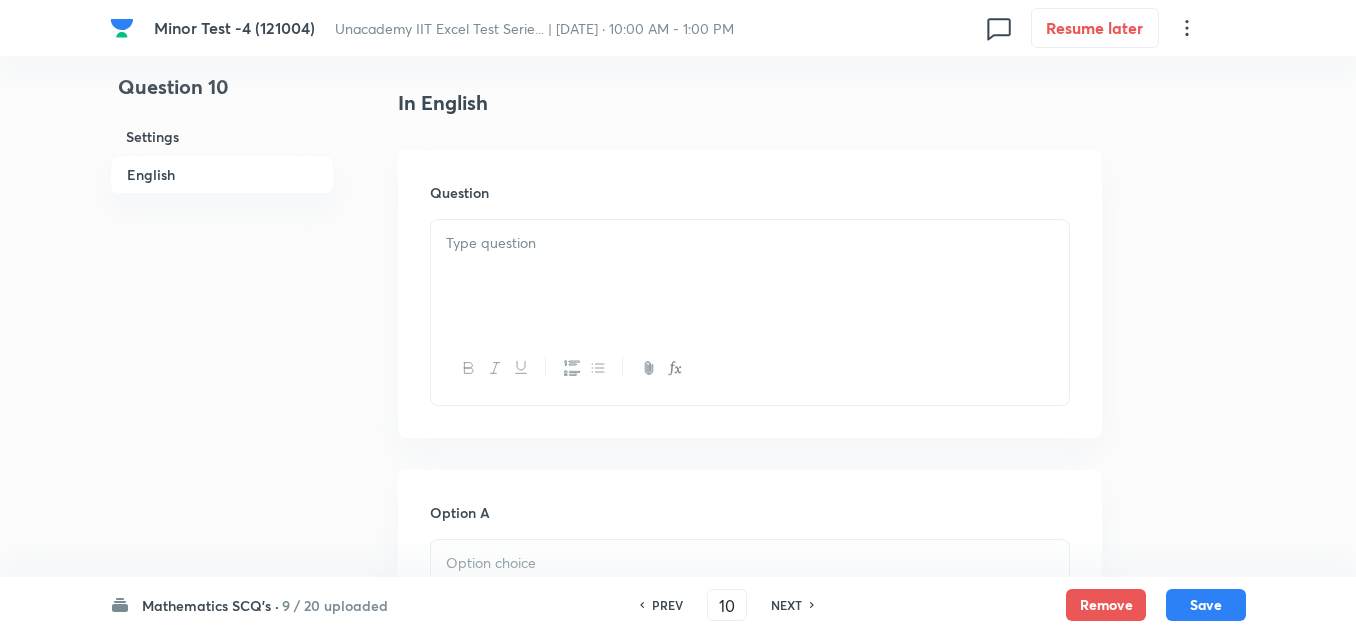 click at bounding box center [750, 243] 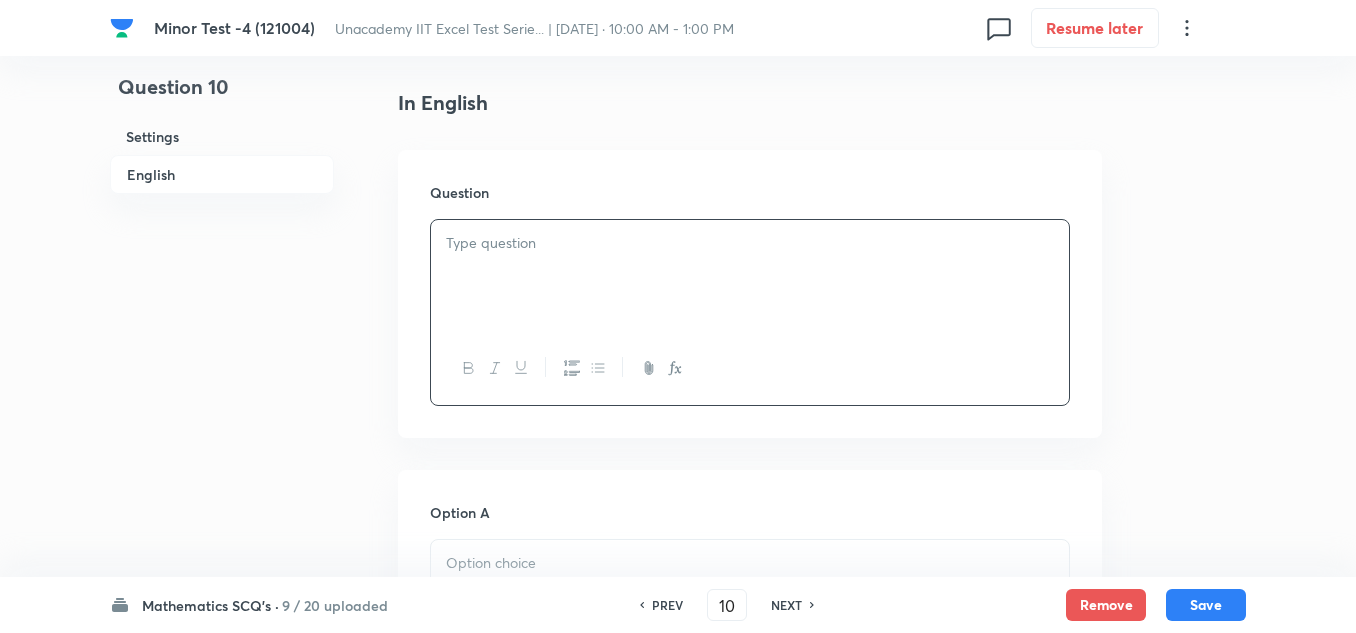 click at bounding box center (750, 276) 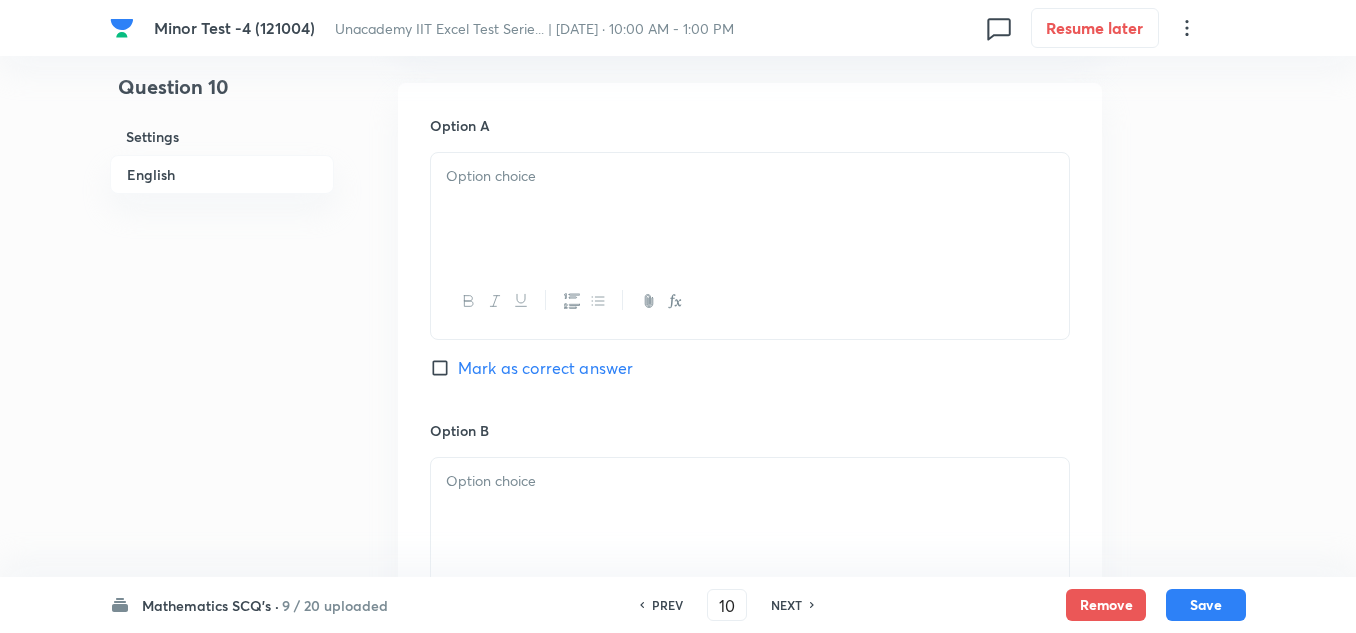 scroll, scrollTop: 900, scrollLeft: 0, axis: vertical 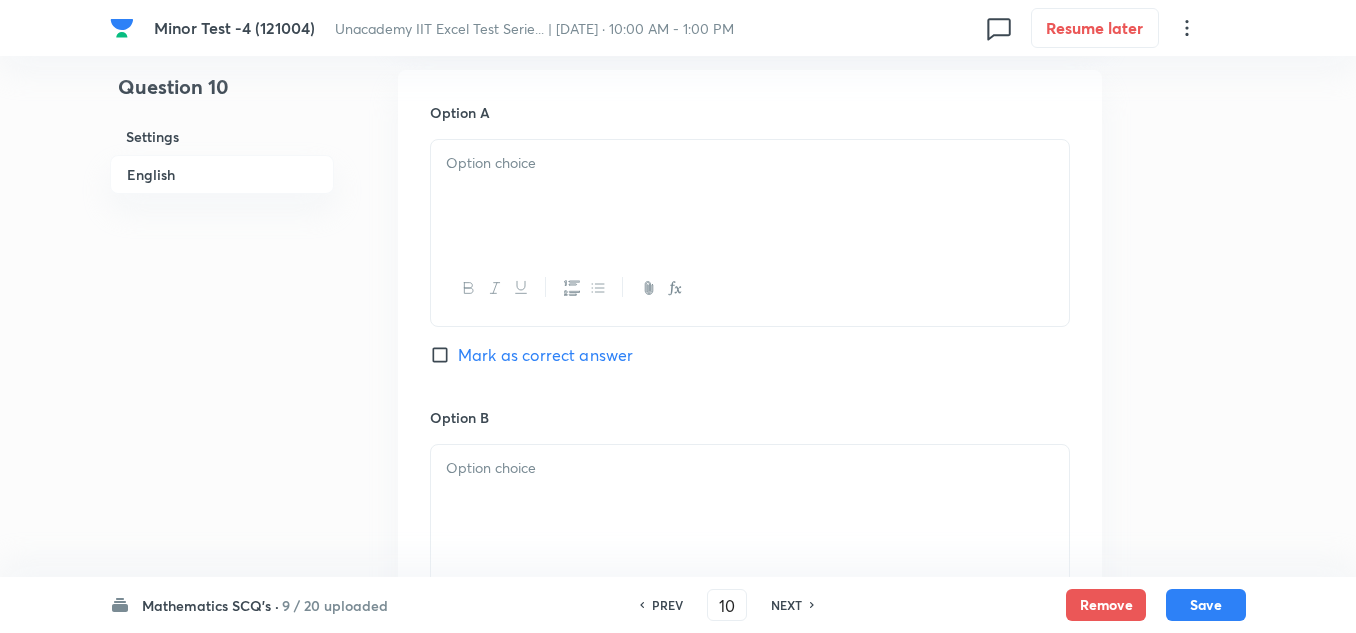 click at bounding box center (750, 196) 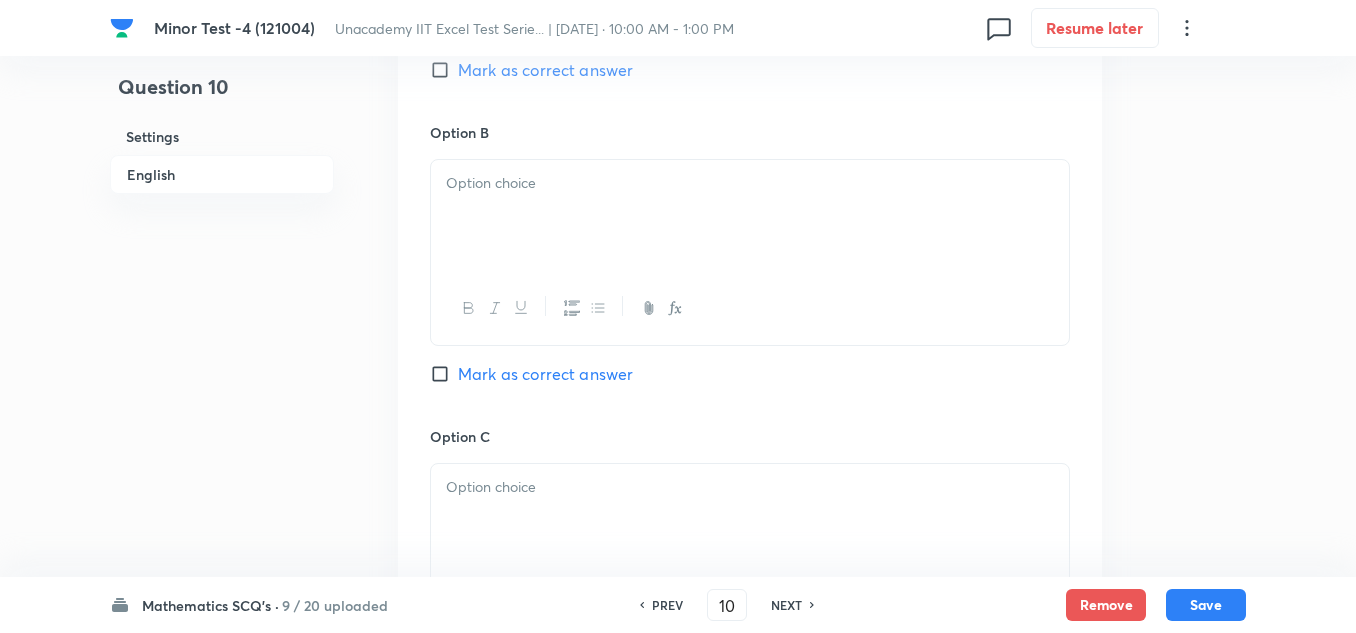 scroll, scrollTop: 1200, scrollLeft: 0, axis: vertical 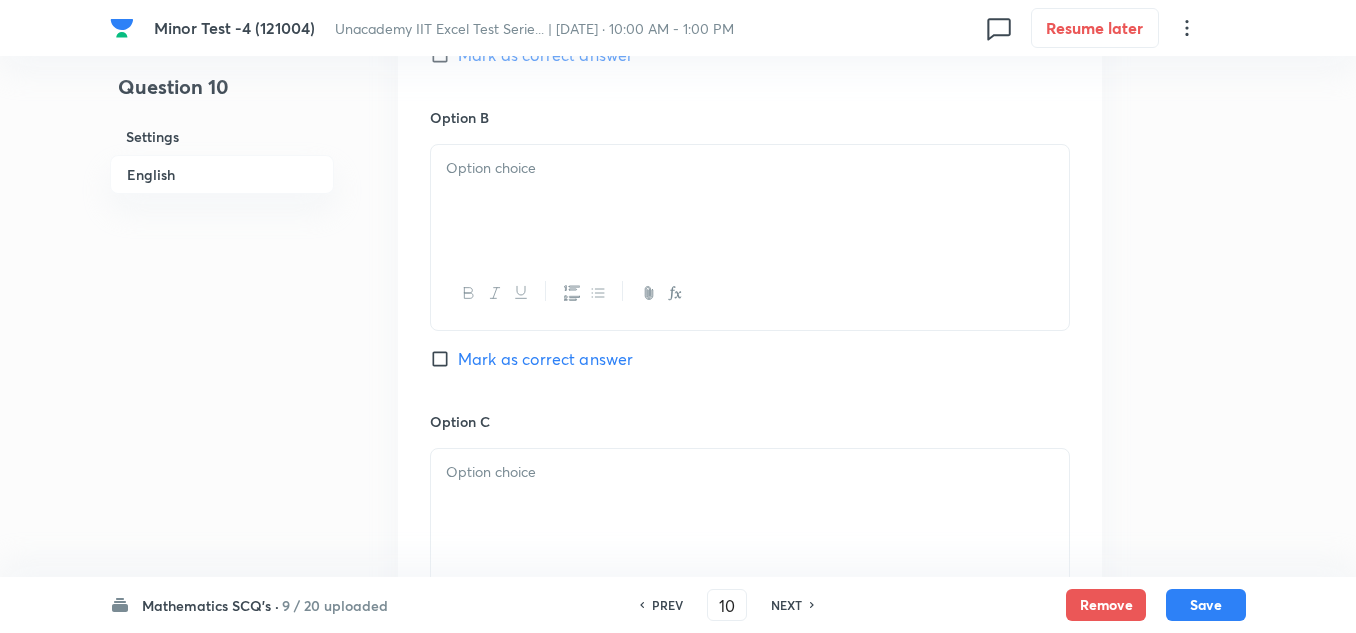 click at bounding box center [750, 201] 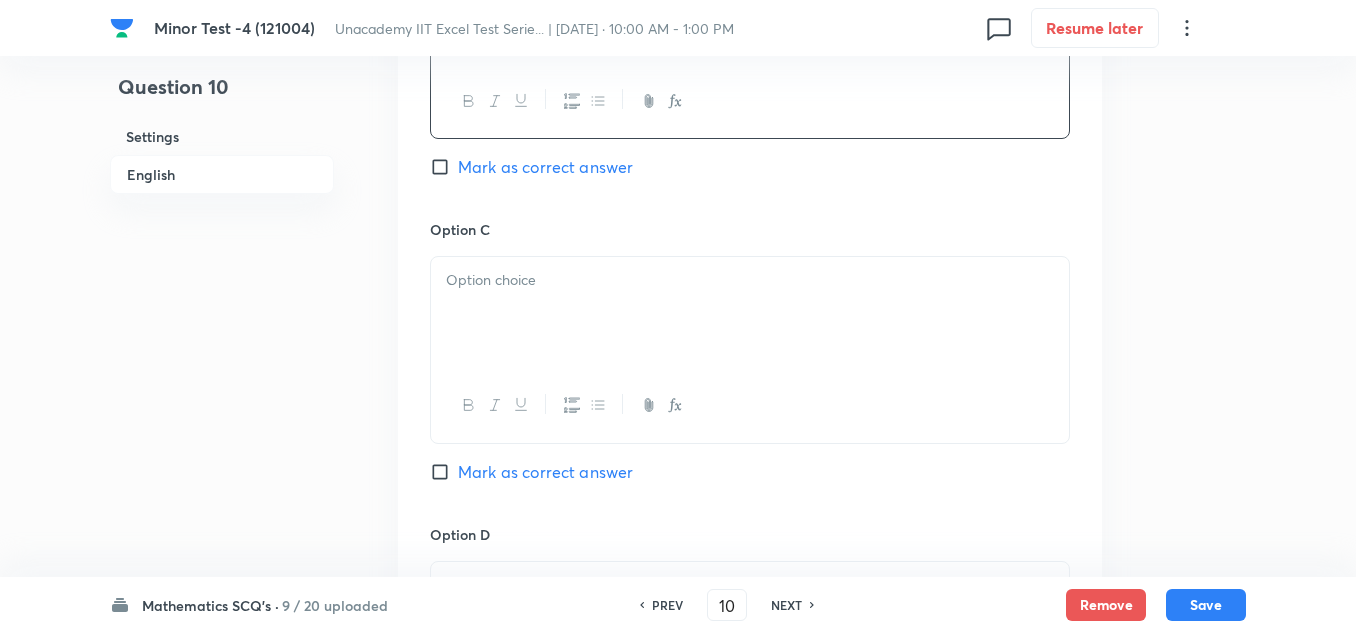 scroll, scrollTop: 1400, scrollLeft: 0, axis: vertical 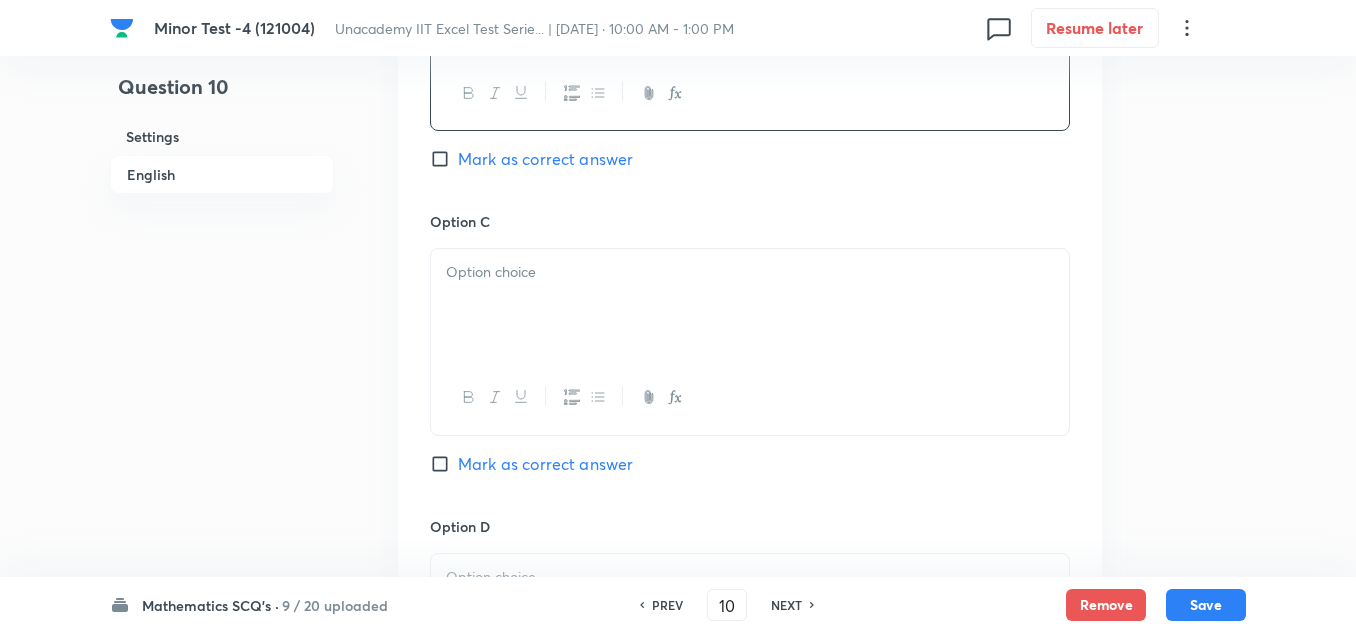 click at bounding box center [750, 305] 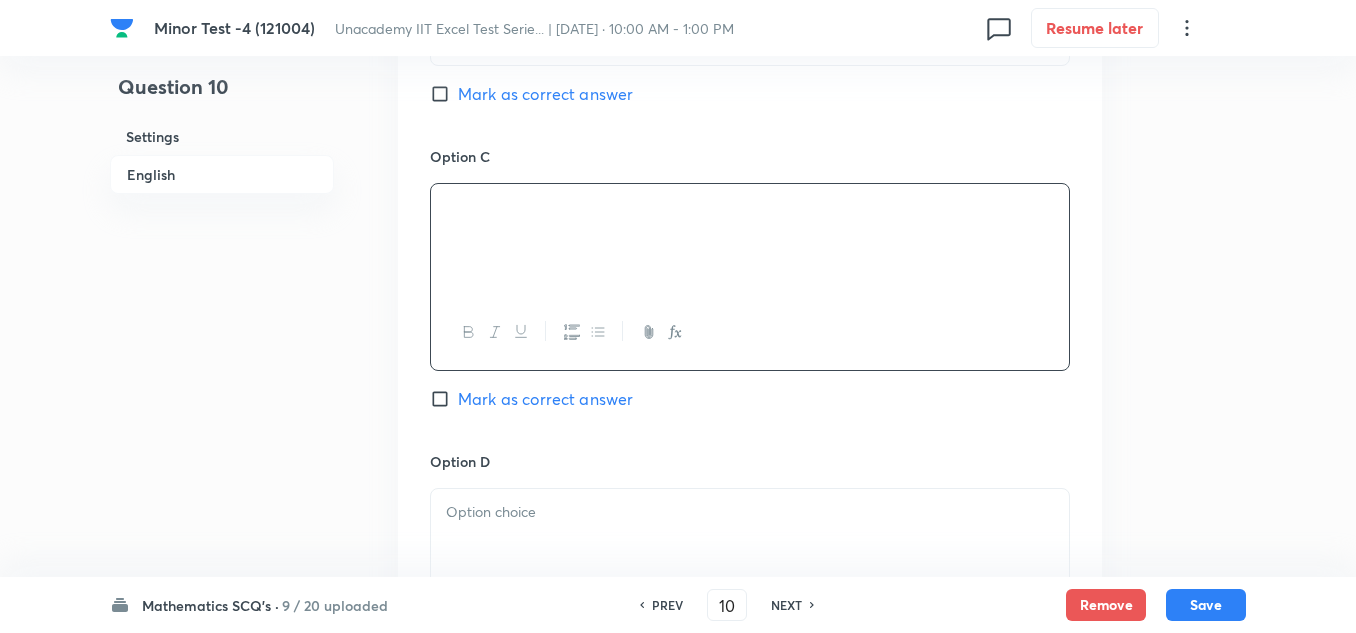 scroll, scrollTop: 1500, scrollLeft: 0, axis: vertical 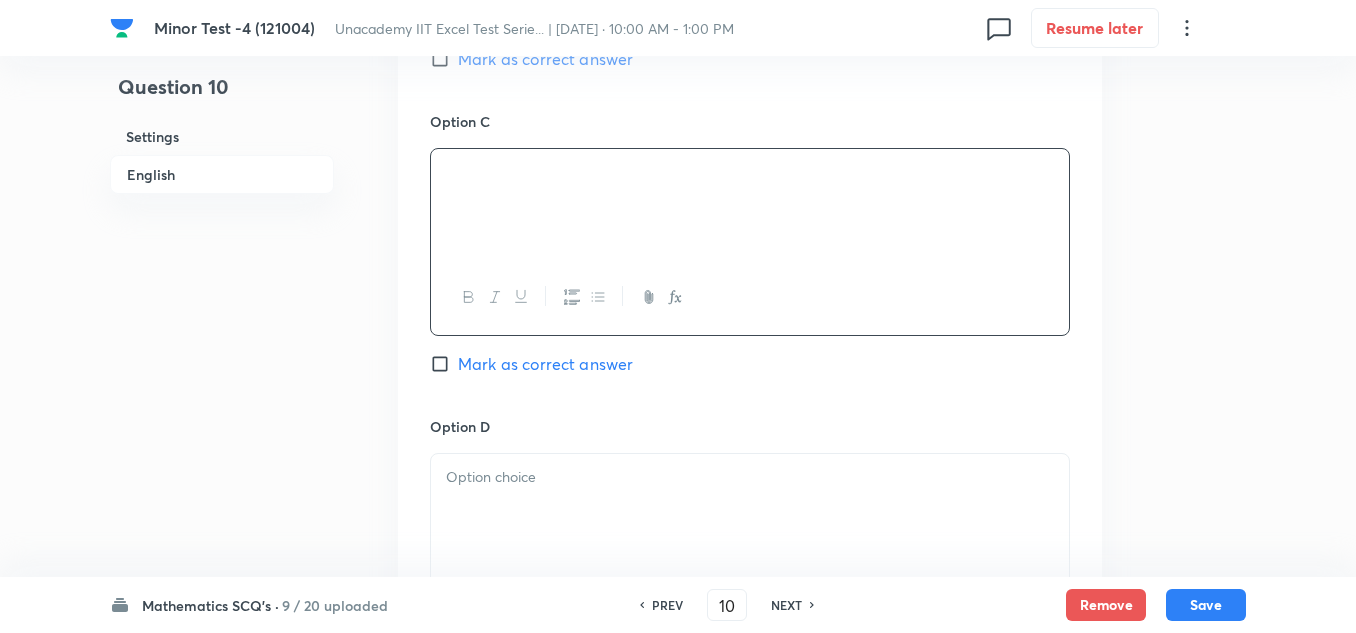click on "Mark as correct answer" at bounding box center [545, 364] 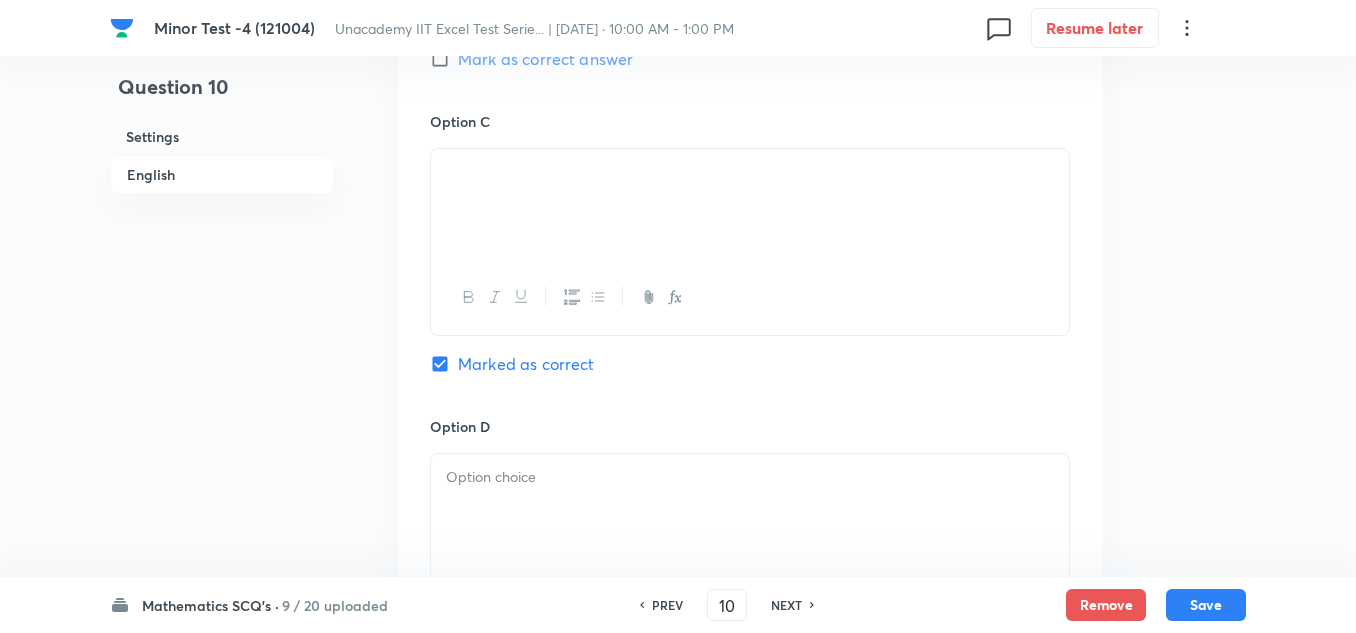 click at bounding box center [750, 510] 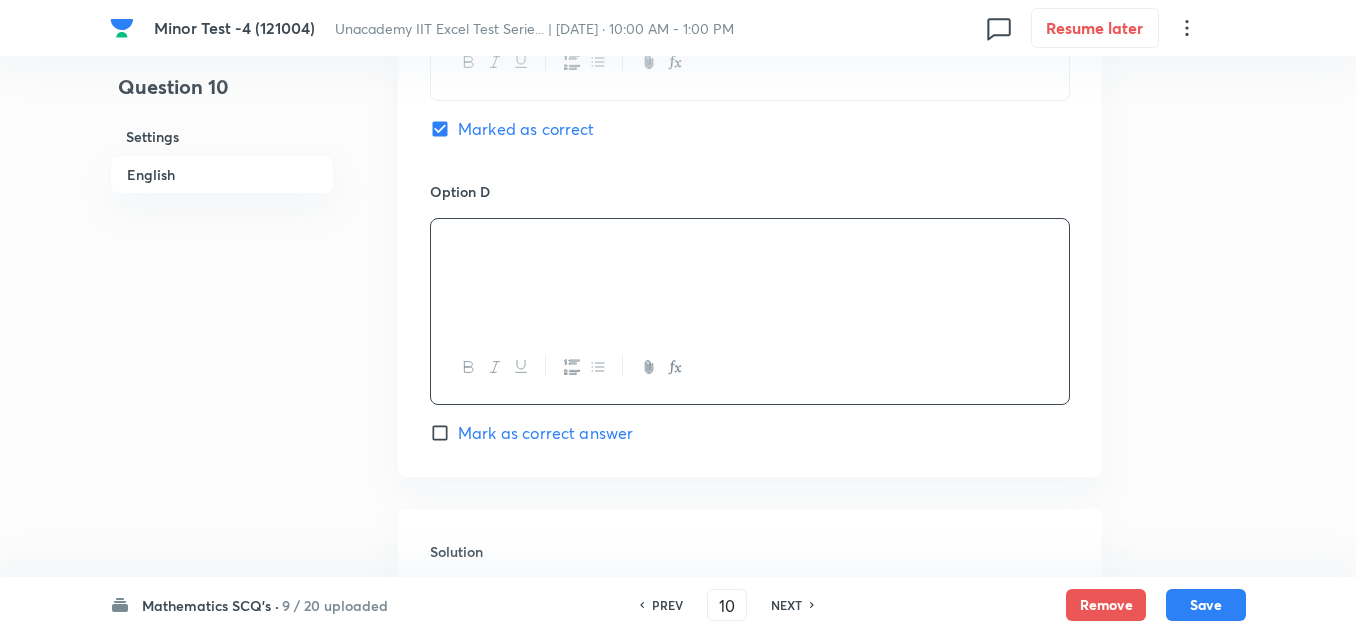 scroll, scrollTop: 2000, scrollLeft: 0, axis: vertical 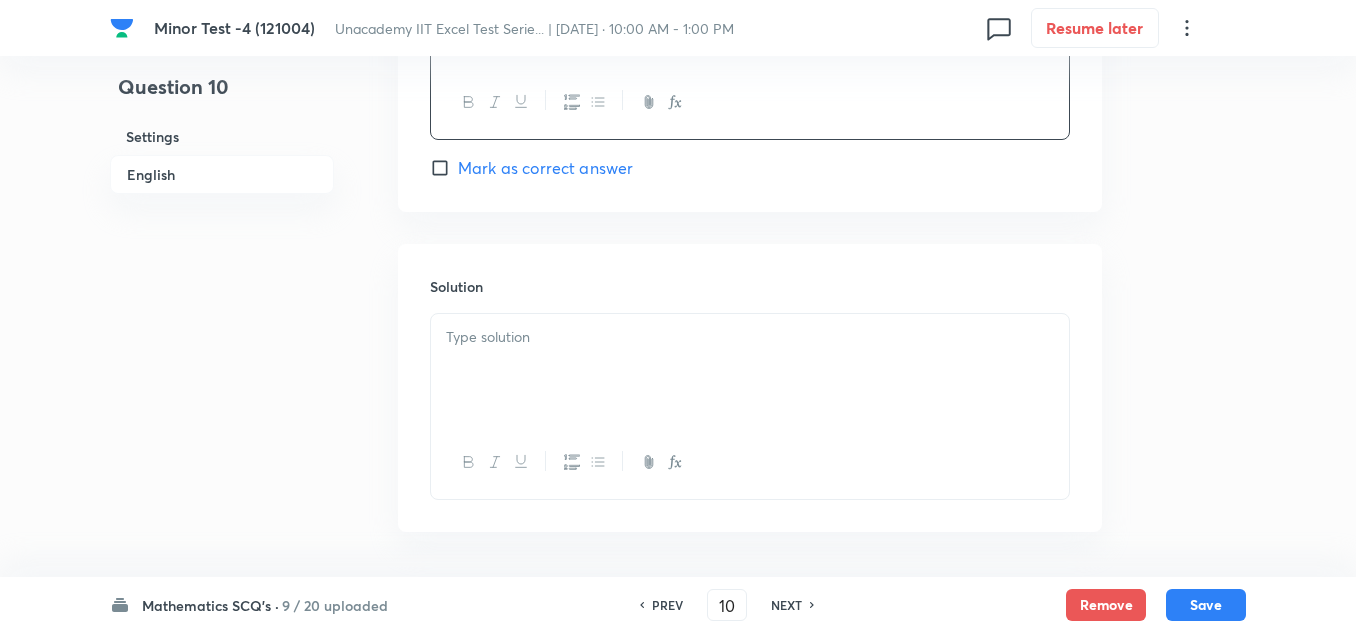 click at bounding box center (750, 370) 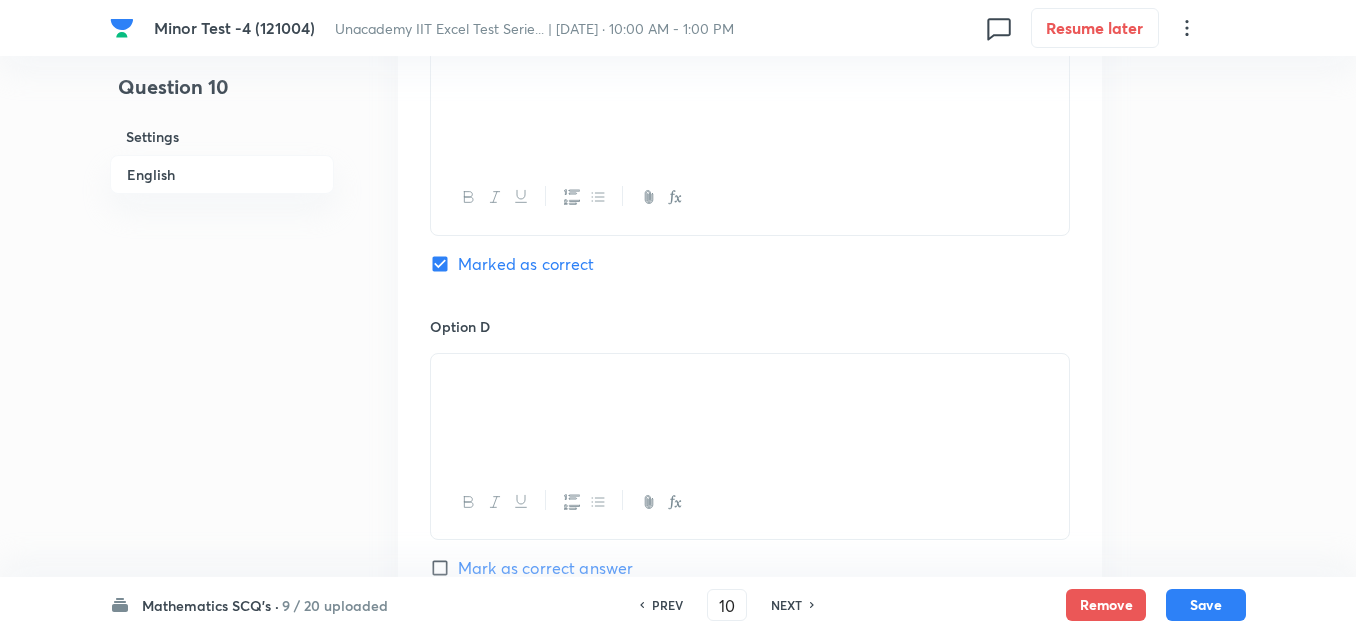 scroll, scrollTop: 2161, scrollLeft: 0, axis: vertical 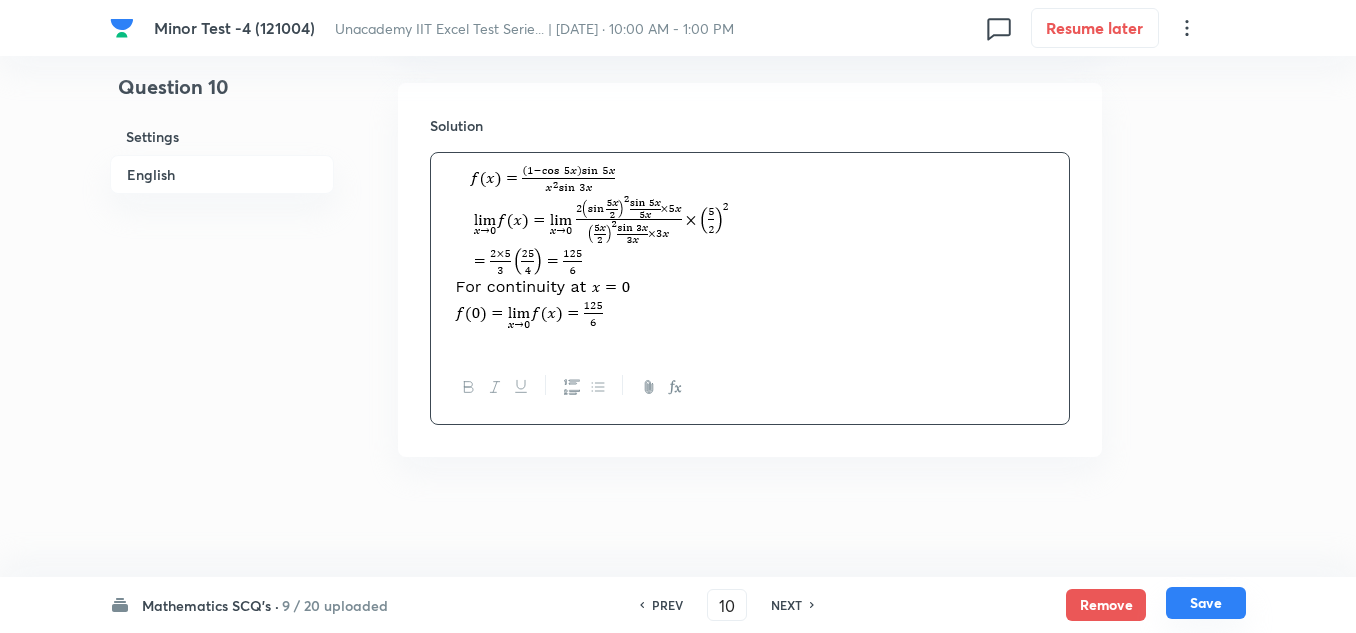 click on "Save" at bounding box center (1206, 603) 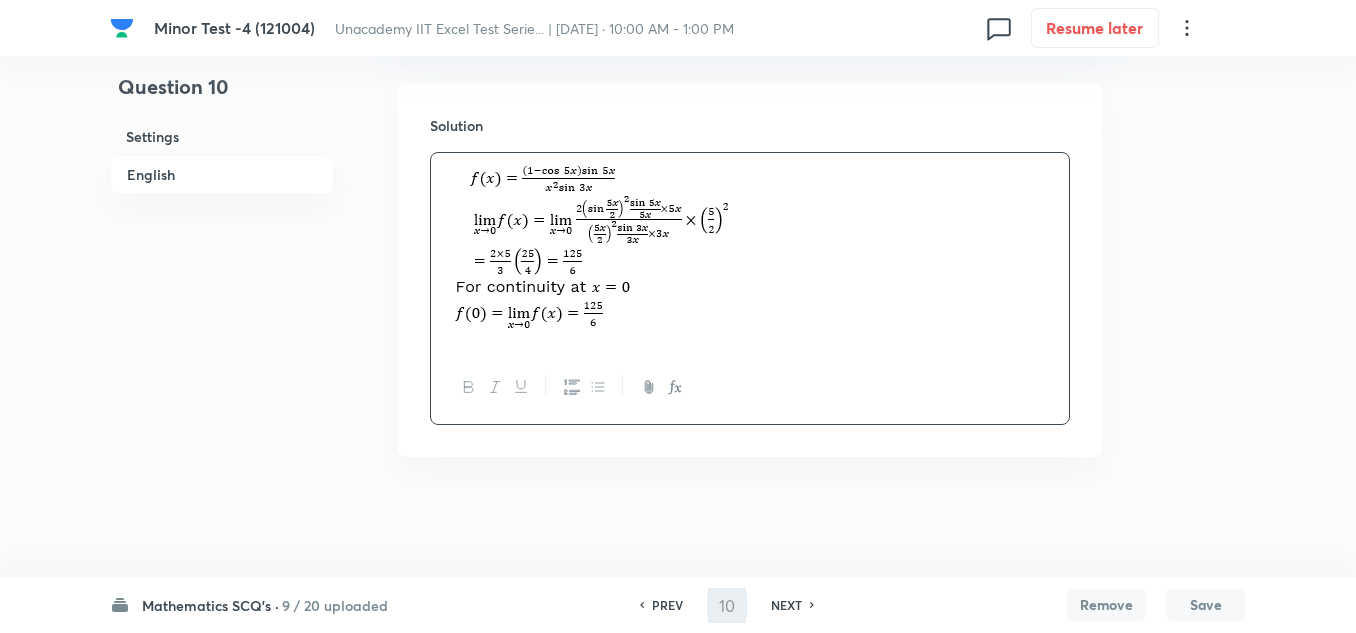 type on "11" 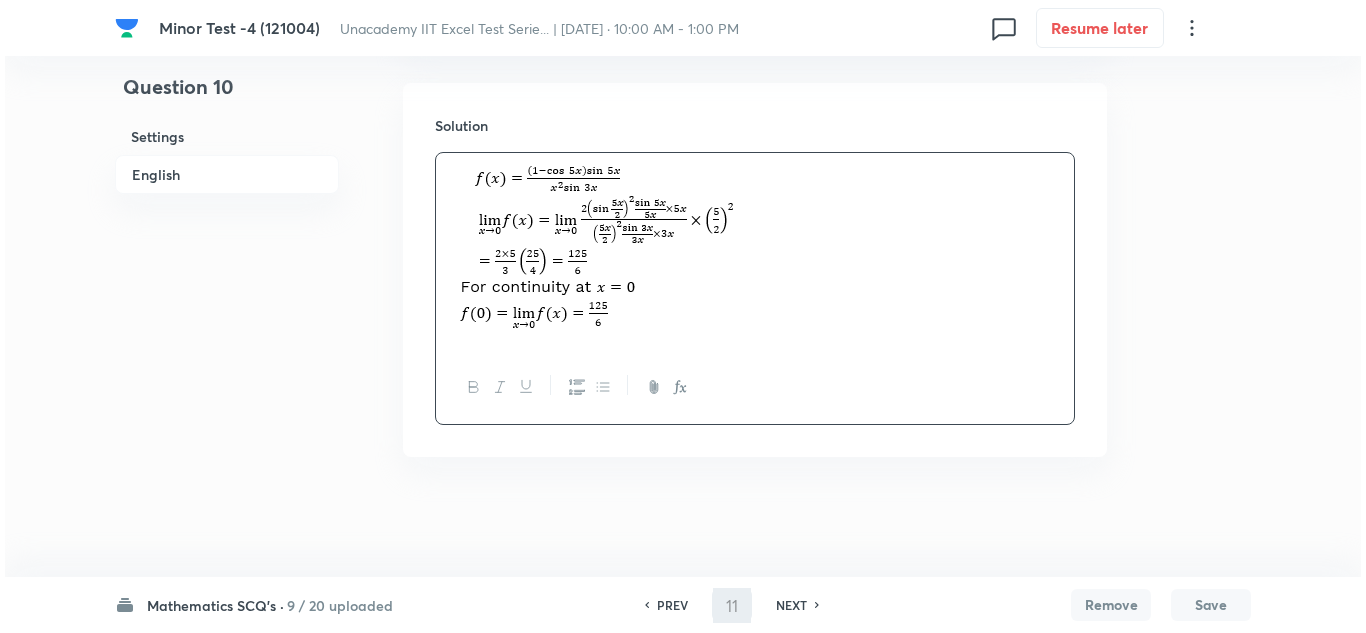 scroll, scrollTop: 0, scrollLeft: 0, axis: both 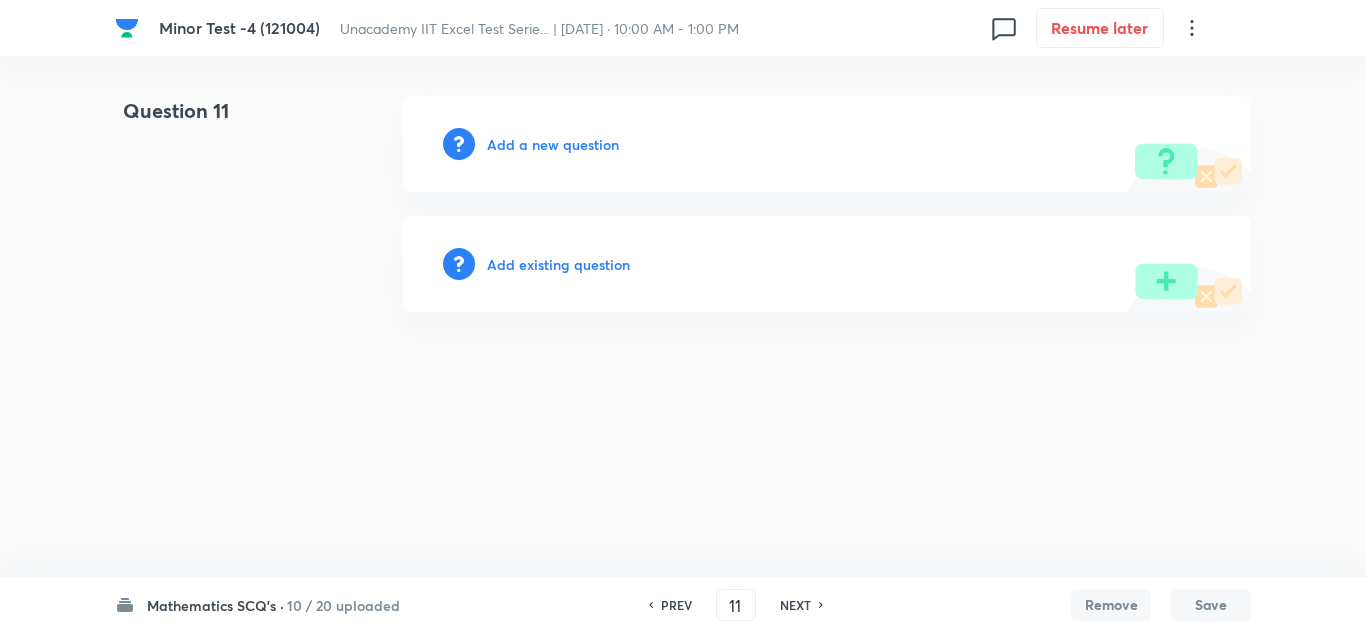 click on "Add a new question" at bounding box center (553, 144) 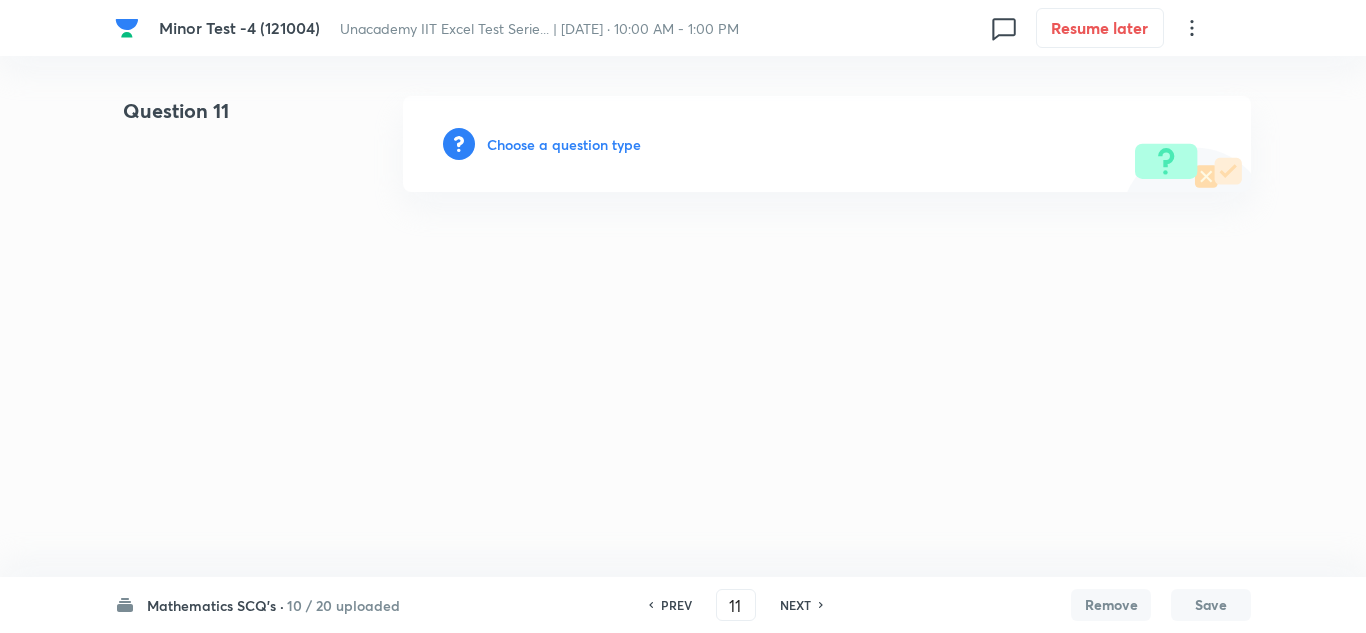 click on "Choose a question type" at bounding box center (564, 144) 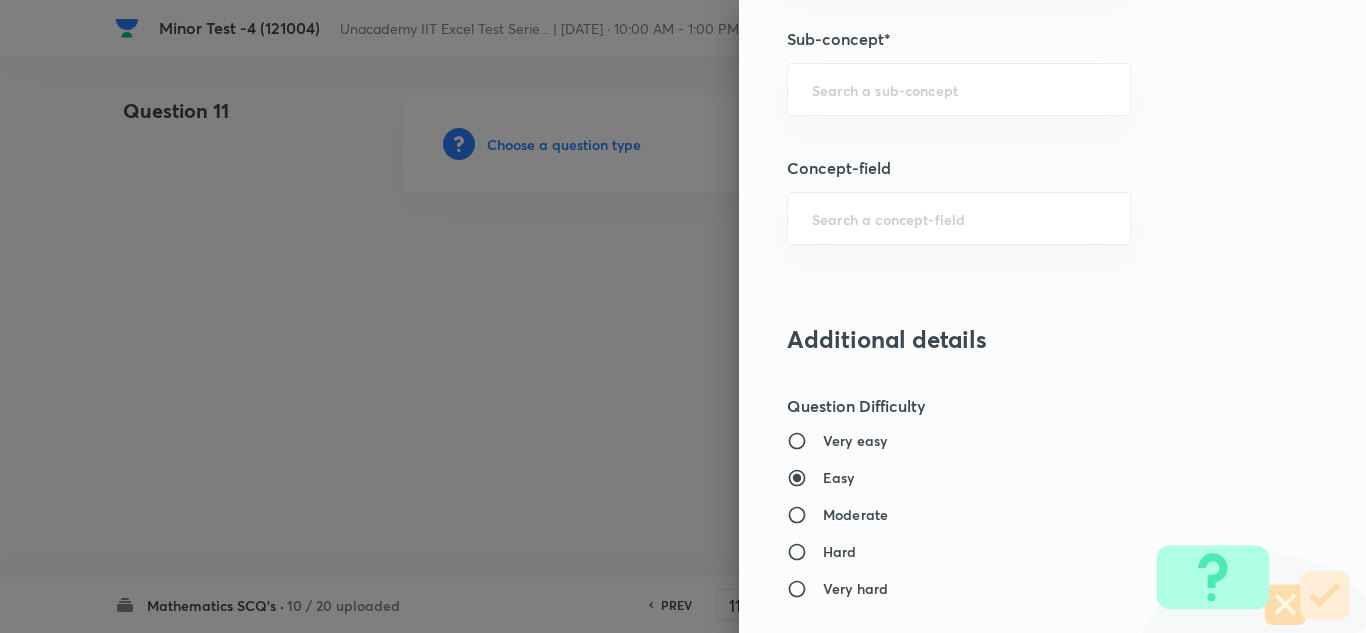 scroll, scrollTop: 1400, scrollLeft: 0, axis: vertical 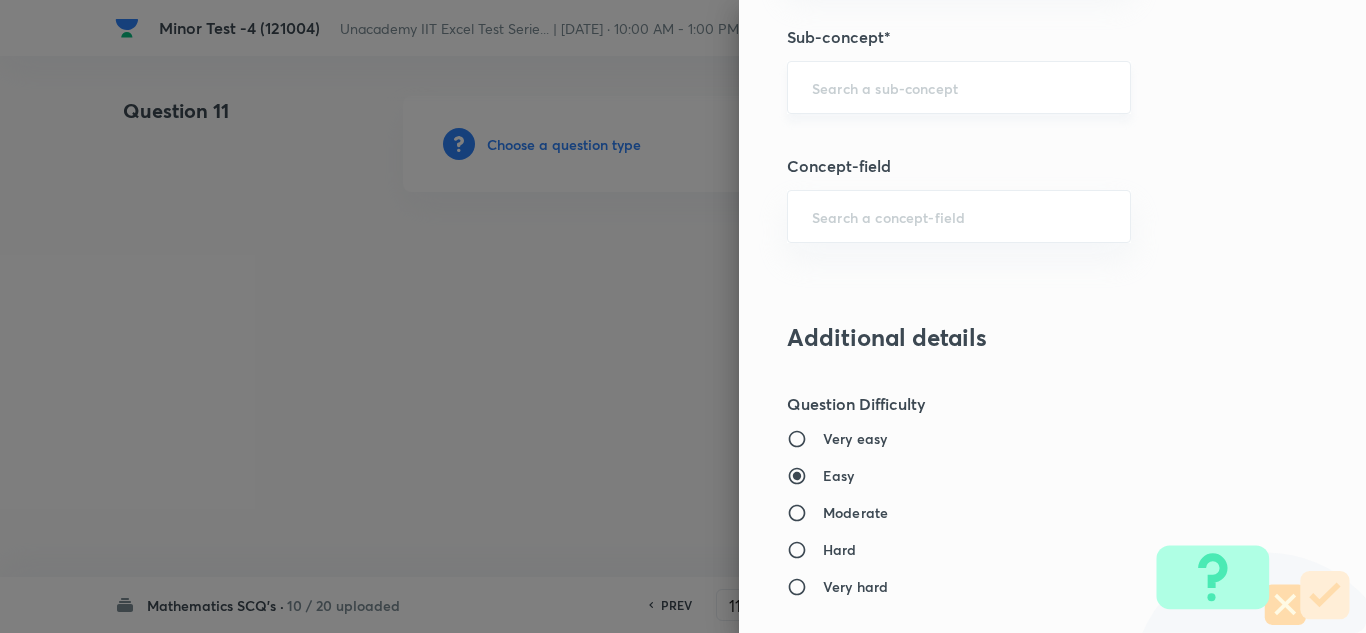 click at bounding box center [959, 87] 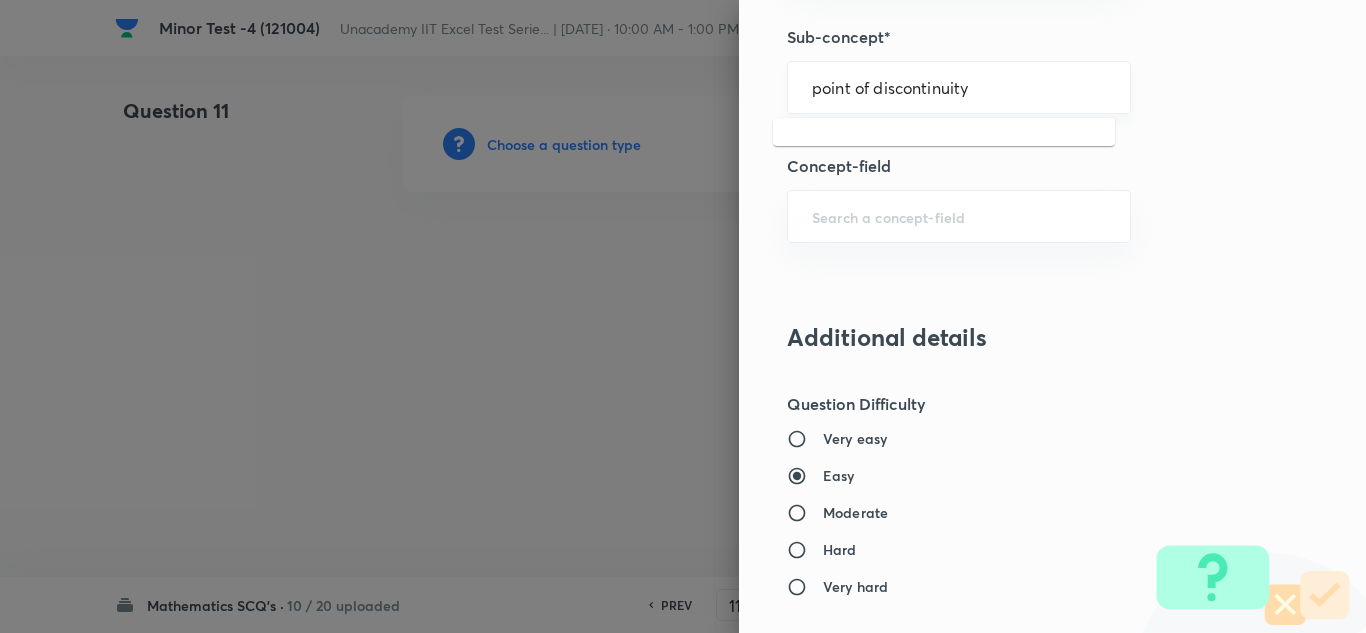 click on "point of discontinuity" at bounding box center (959, 87) 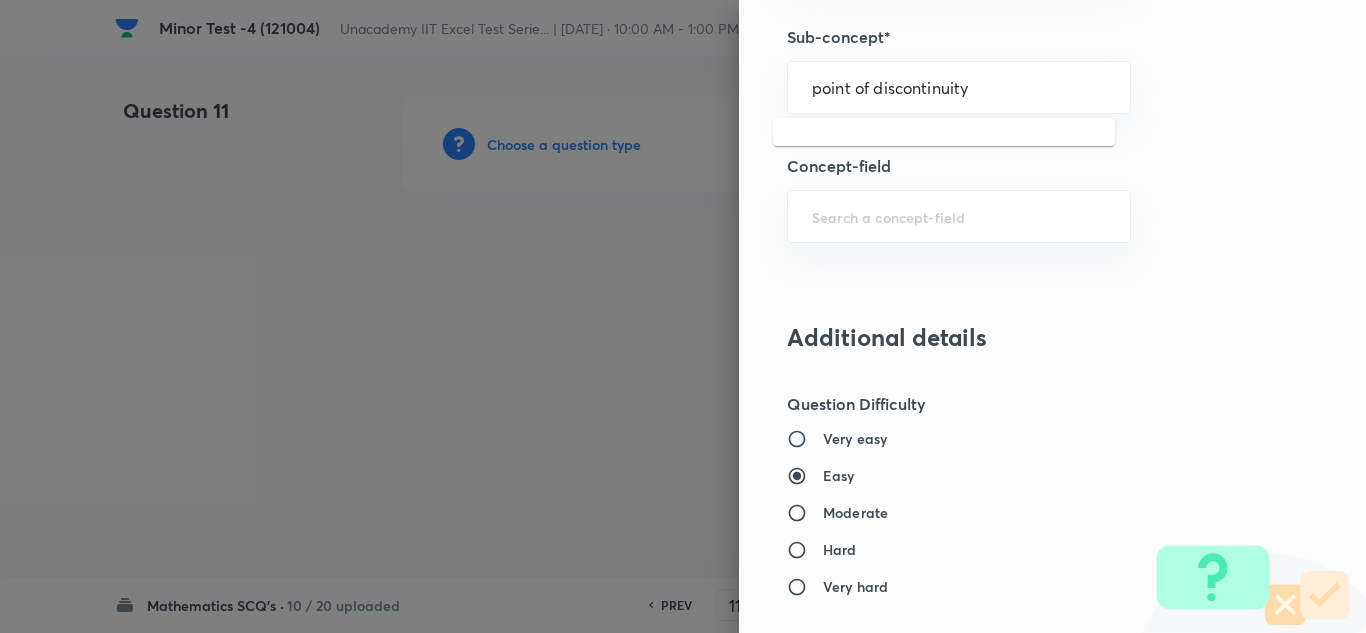 drag, startPoint x: 1007, startPoint y: 87, endPoint x: 662, endPoint y: 87, distance: 345 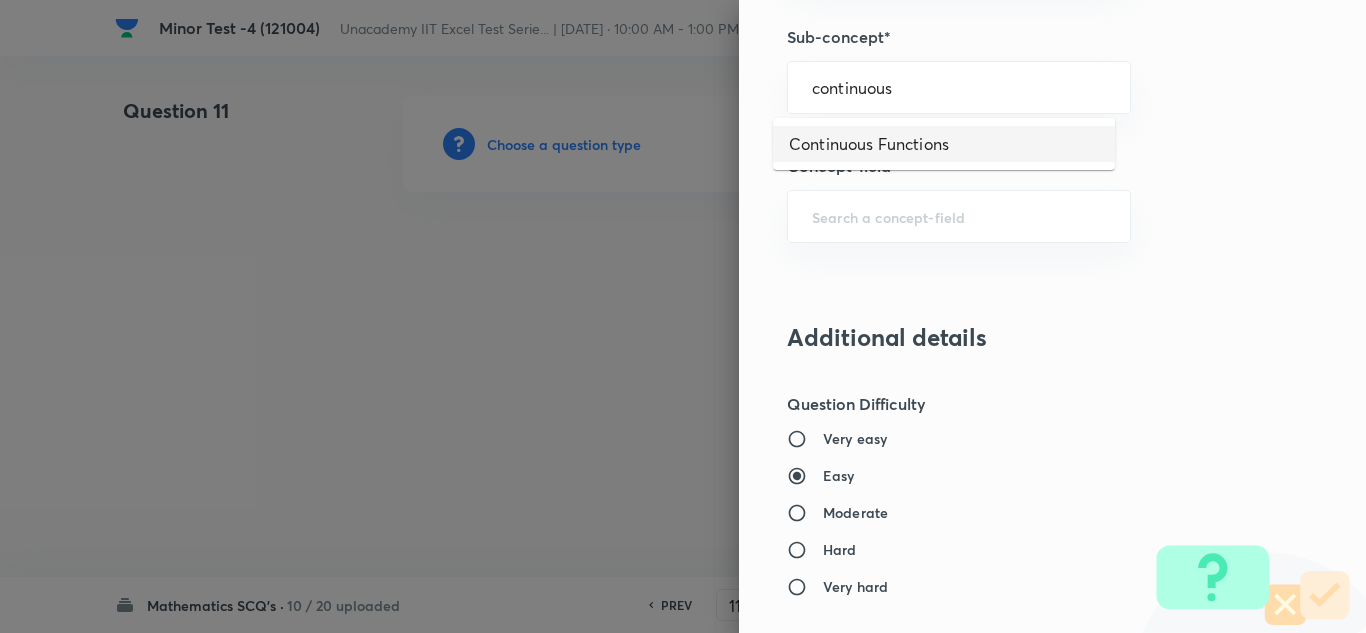 click on "Continuous Functions" at bounding box center (944, 144) 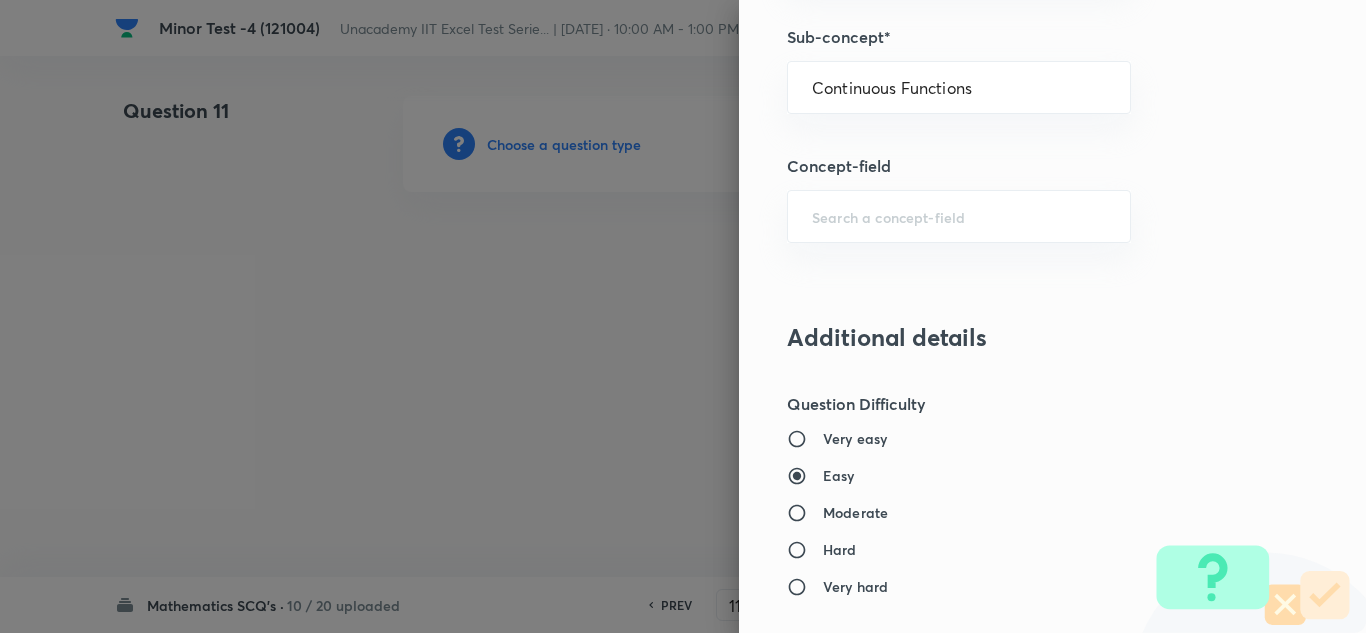 type on "Mathematics" 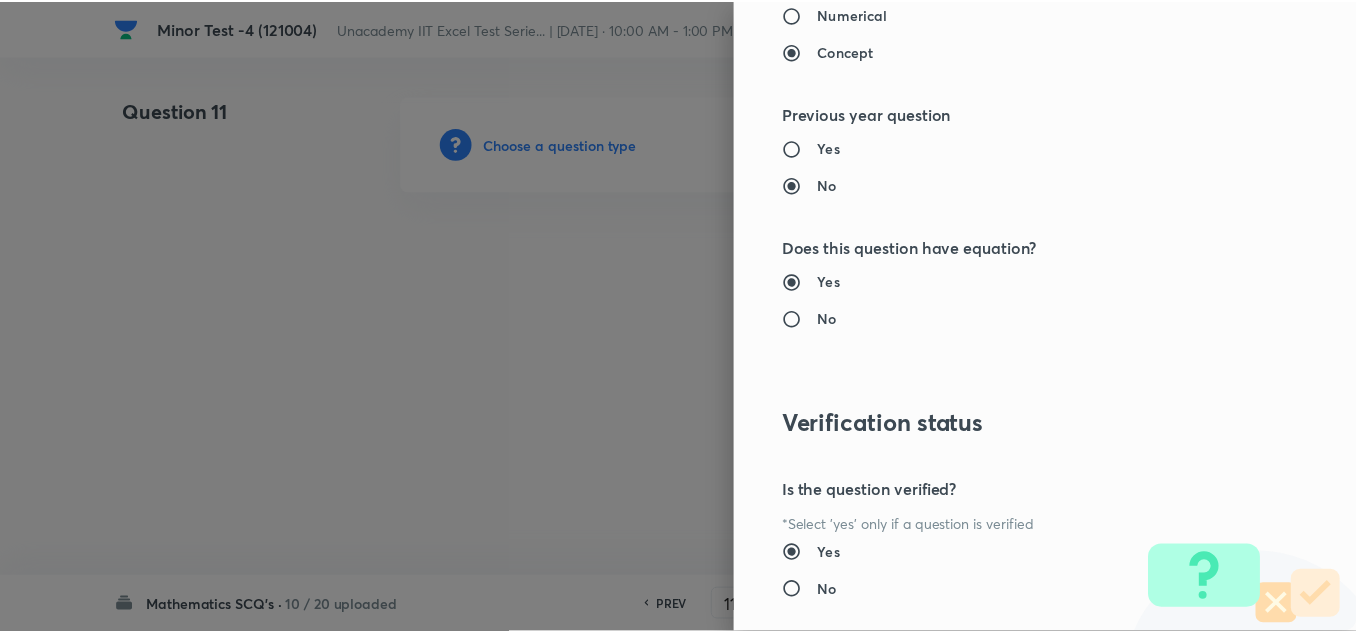 scroll, scrollTop: 2227, scrollLeft: 0, axis: vertical 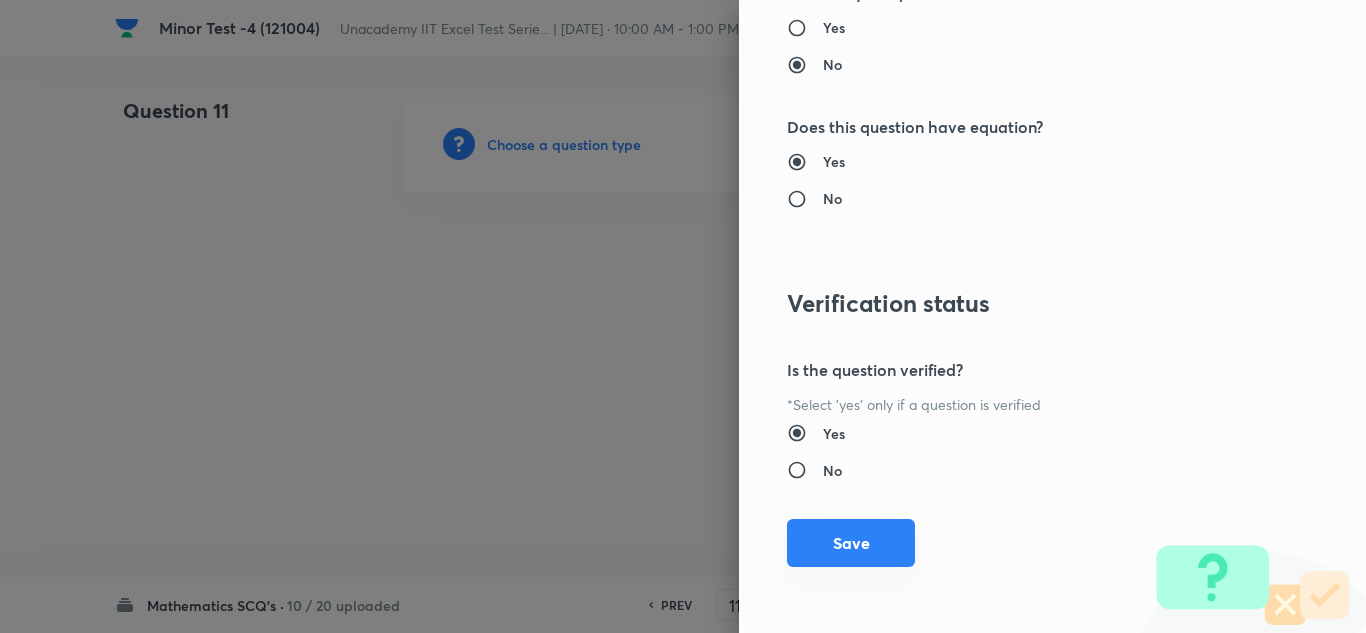 click on "Save" at bounding box center (851, 543) 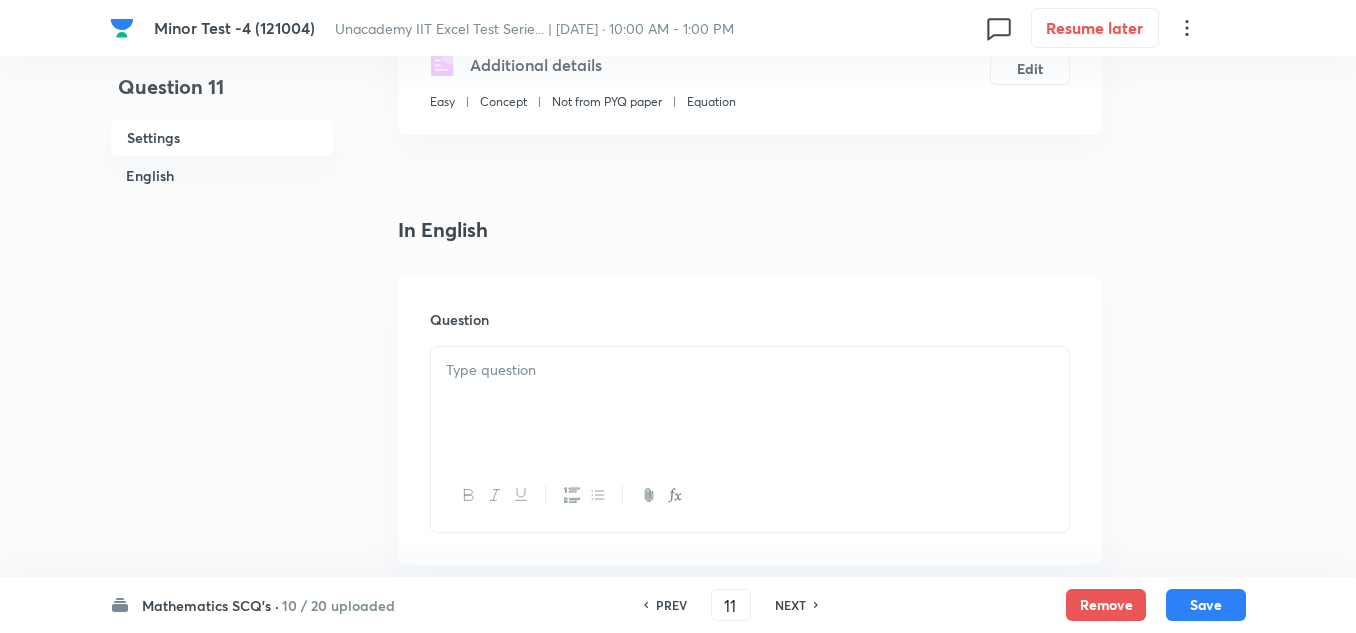 scroll, scrollTop: 500, scrollLeft: 0, axis: vertical 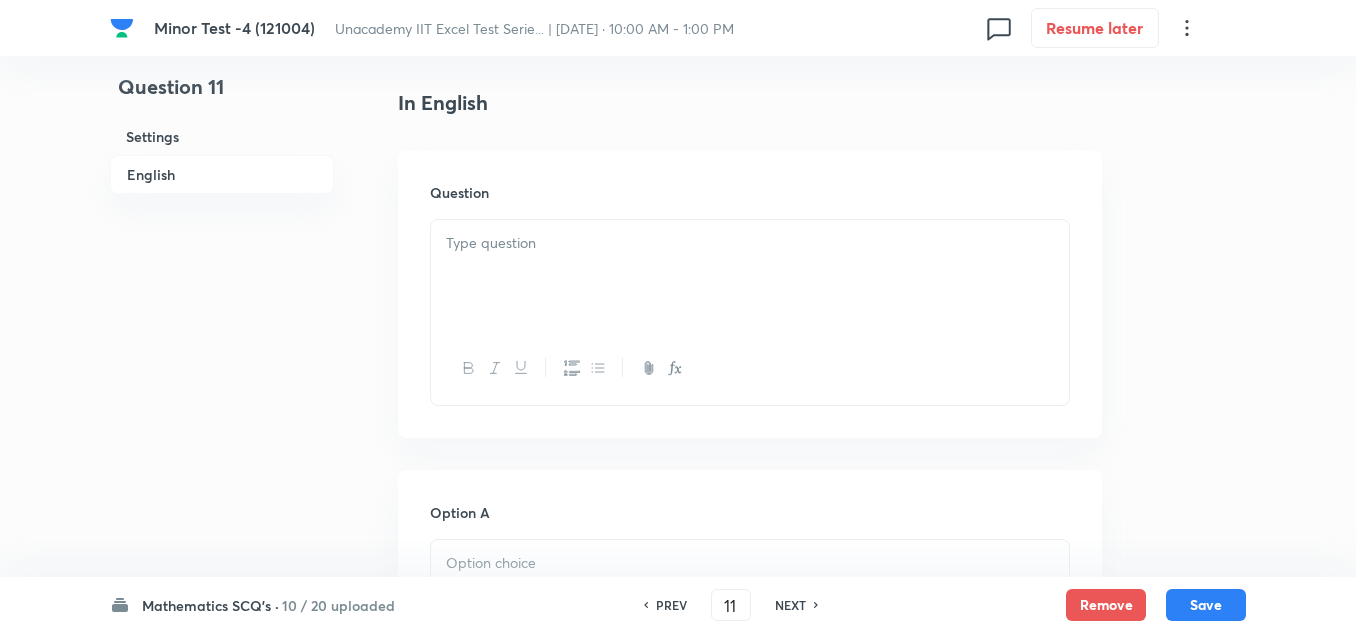 click at bounding box center (750, 276) 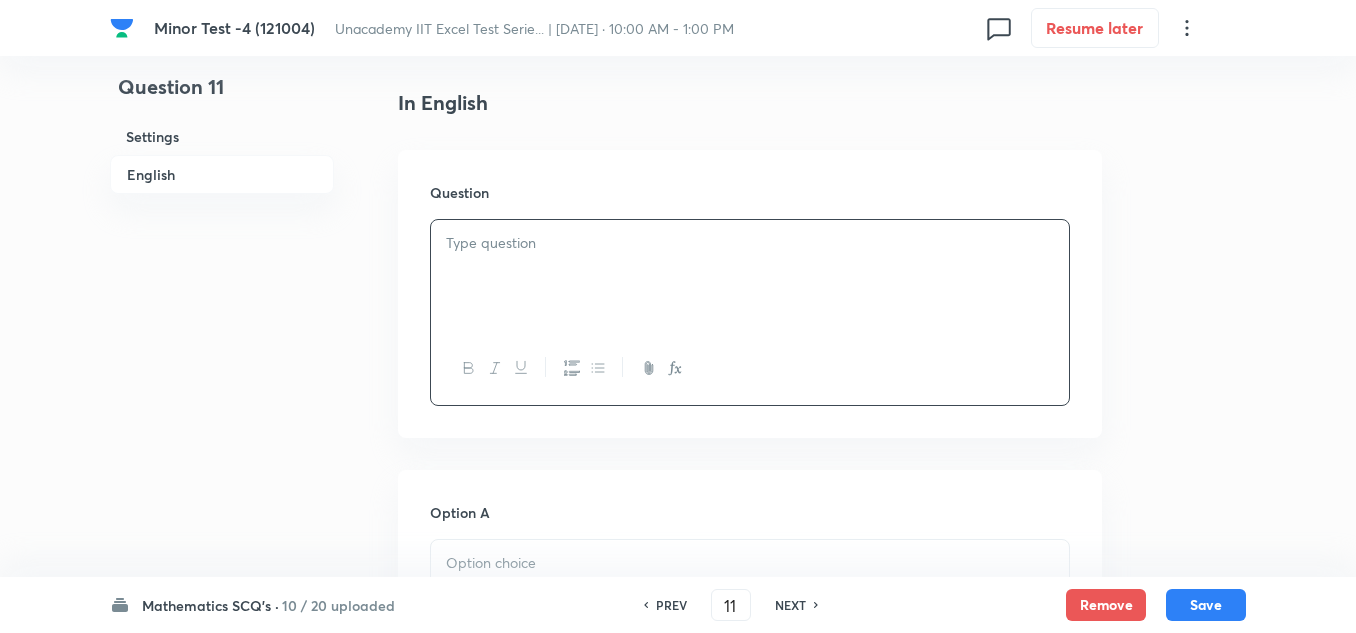 click at bounding box center [750, 276] 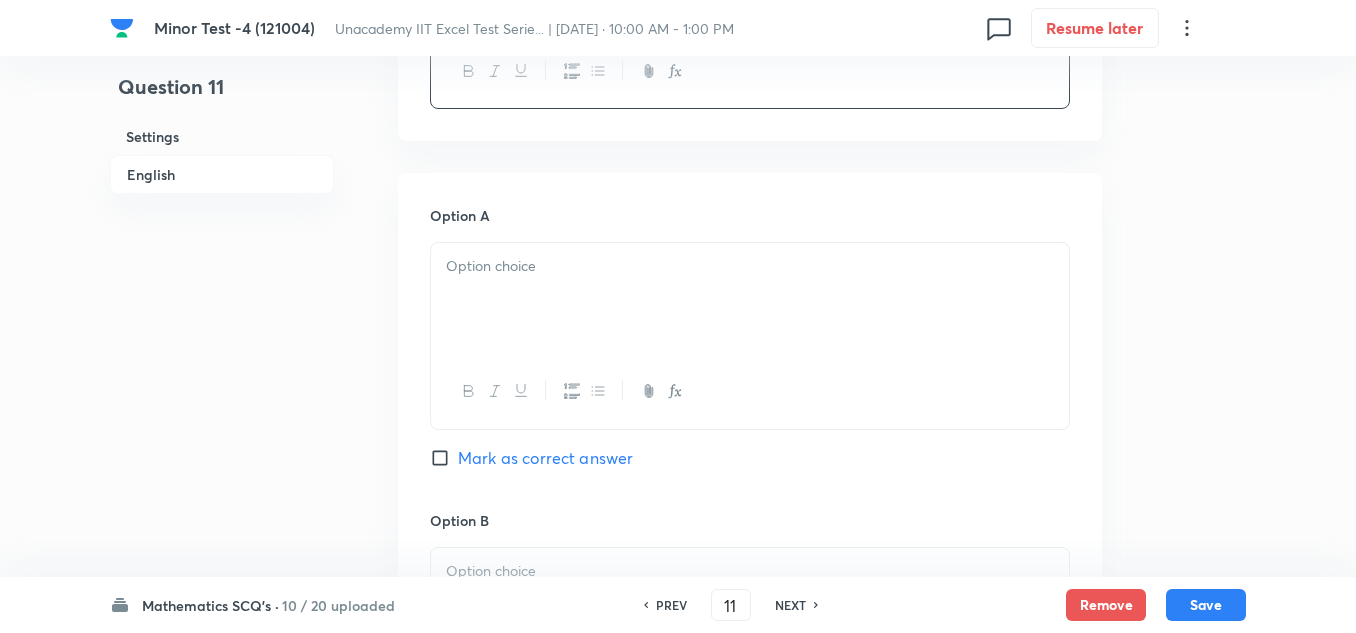 scroll, scrollTop: 800, scrollLeft: 0, axis: vertical 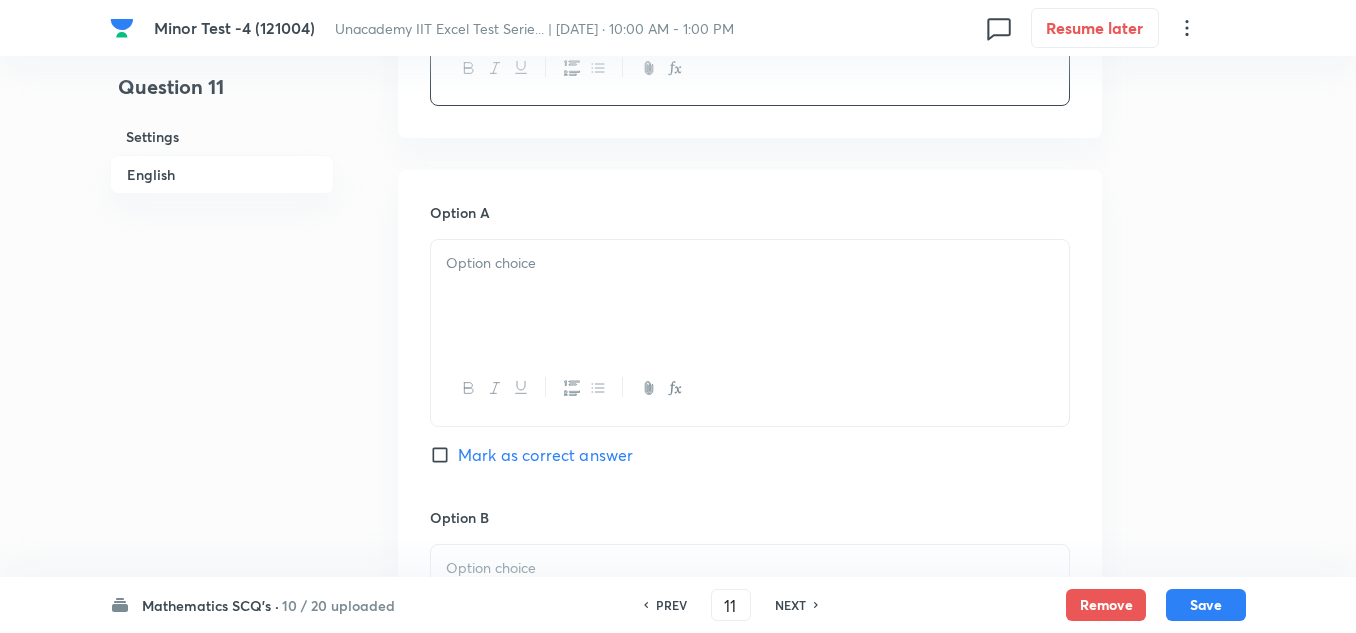 click at bounding box center (750, 296) 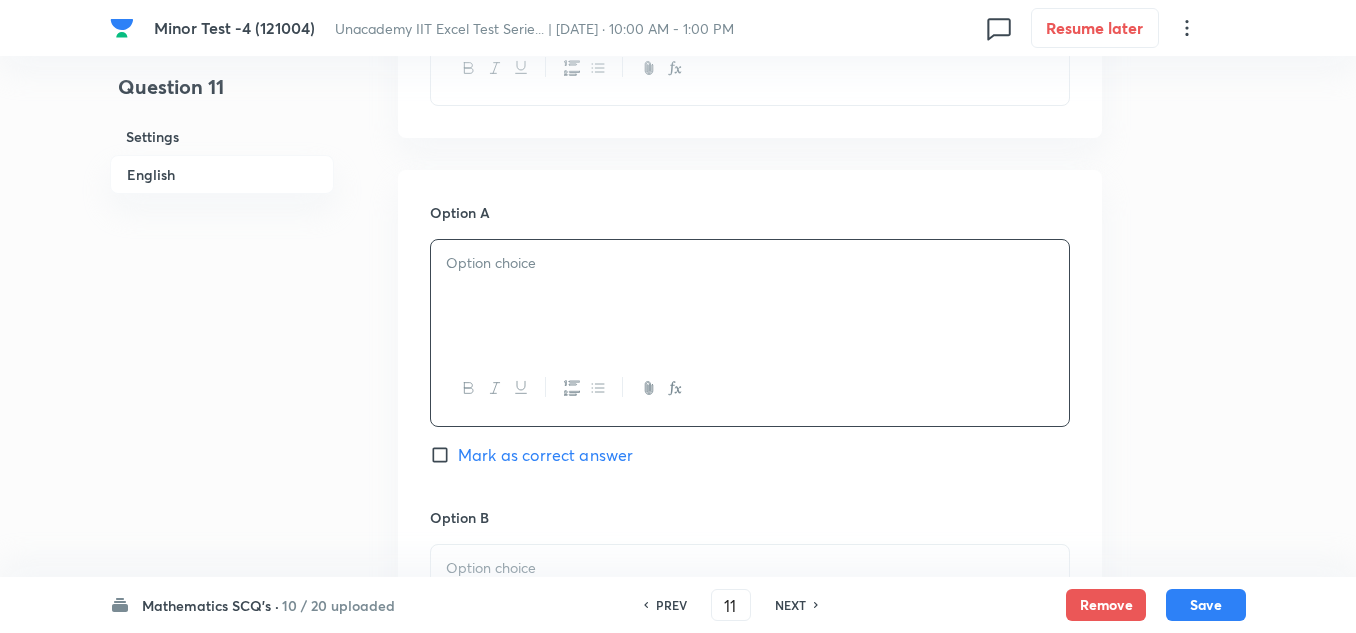 type 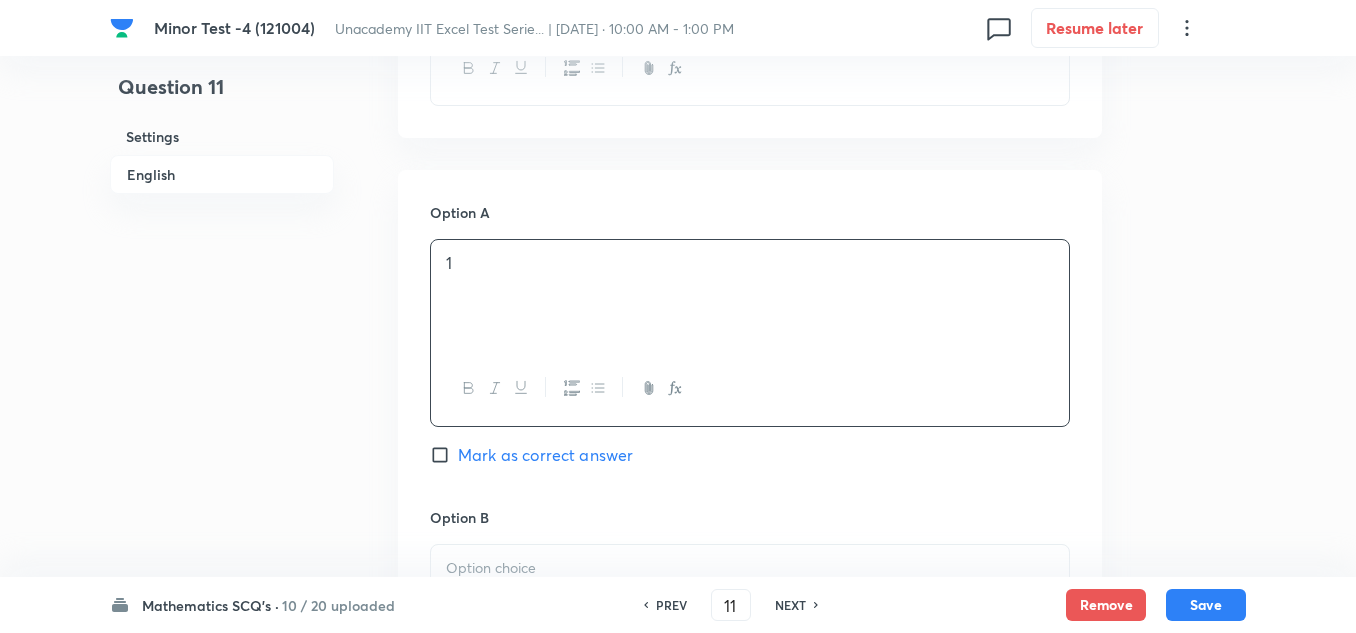 scroll, scrollTop: 1000, scrollLeft: 0, axis: vertical 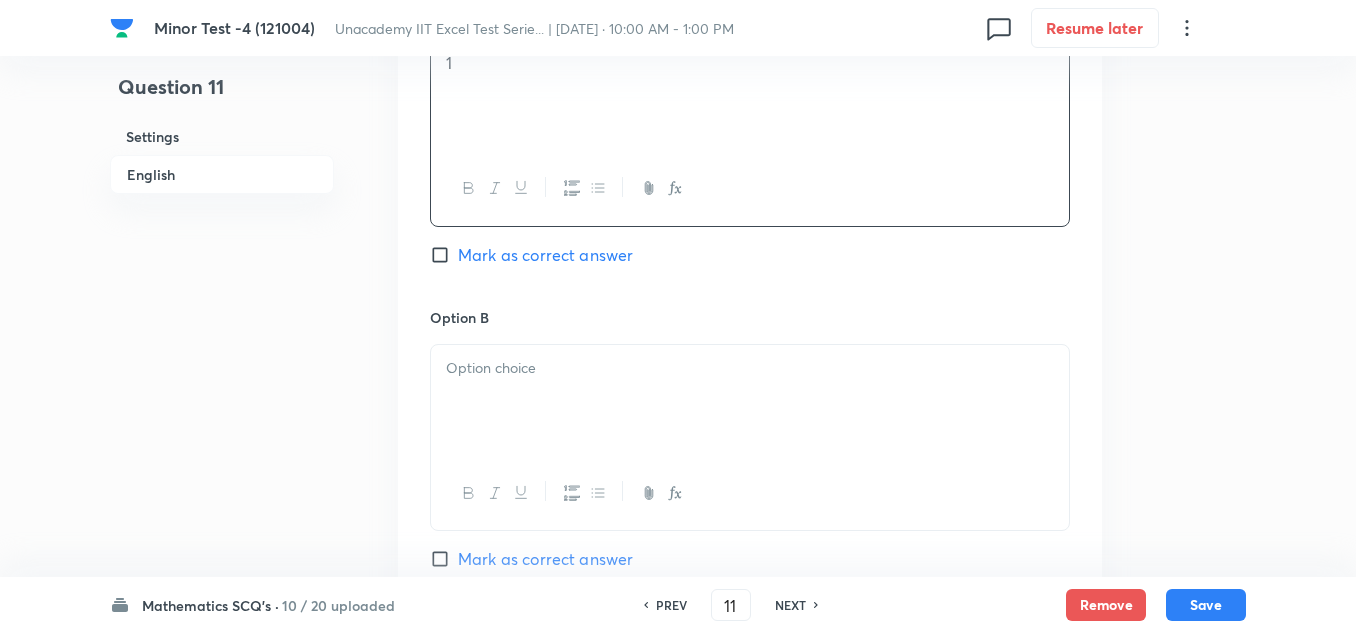 click at bounding box center [750, 368] 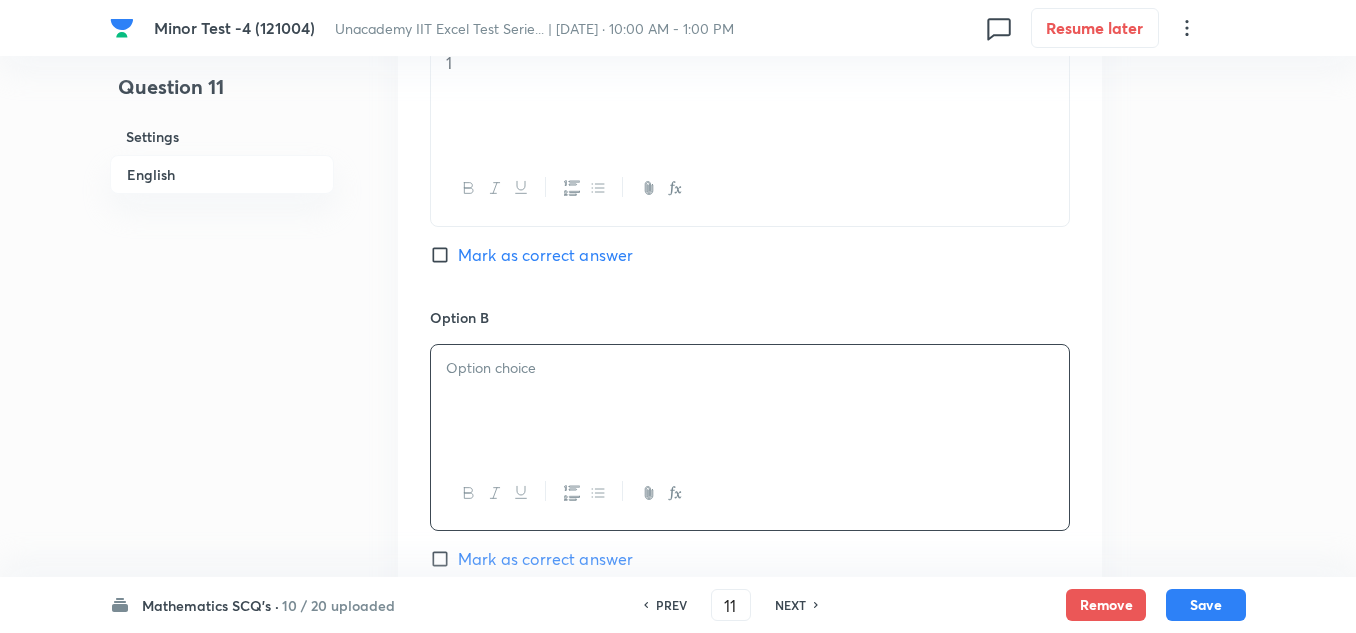 type 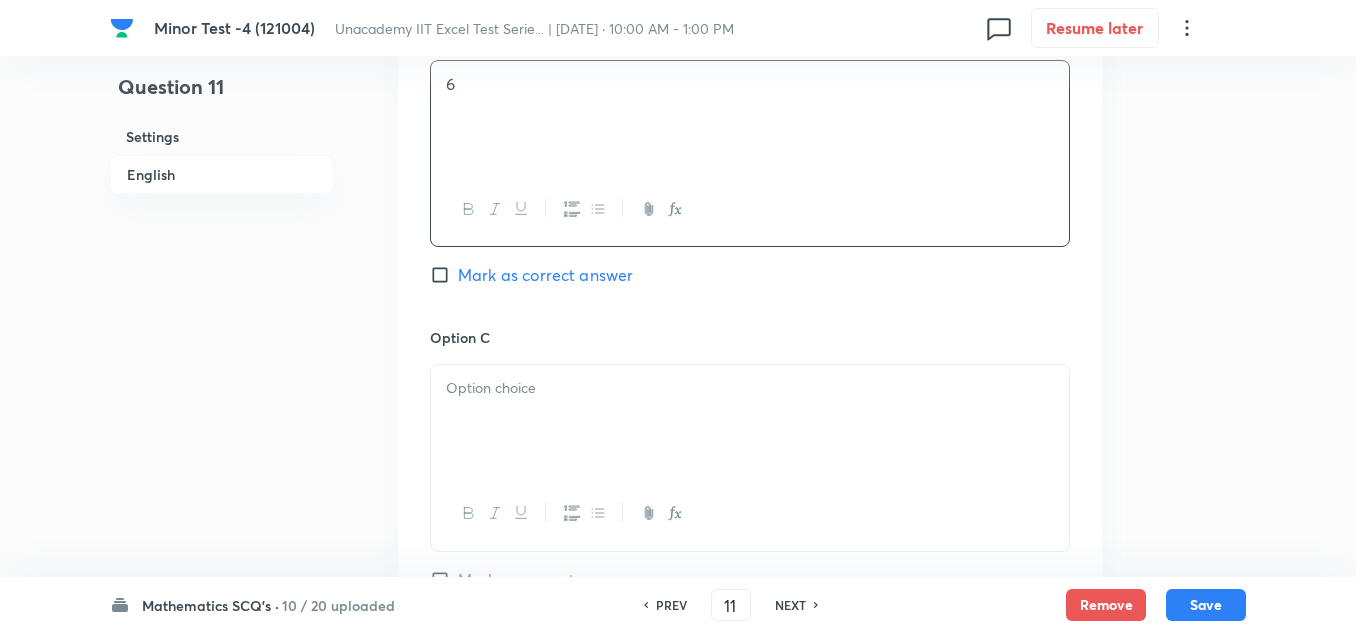scroll, scrollTop: 1300, scrollLeft: 0, axis: vertical 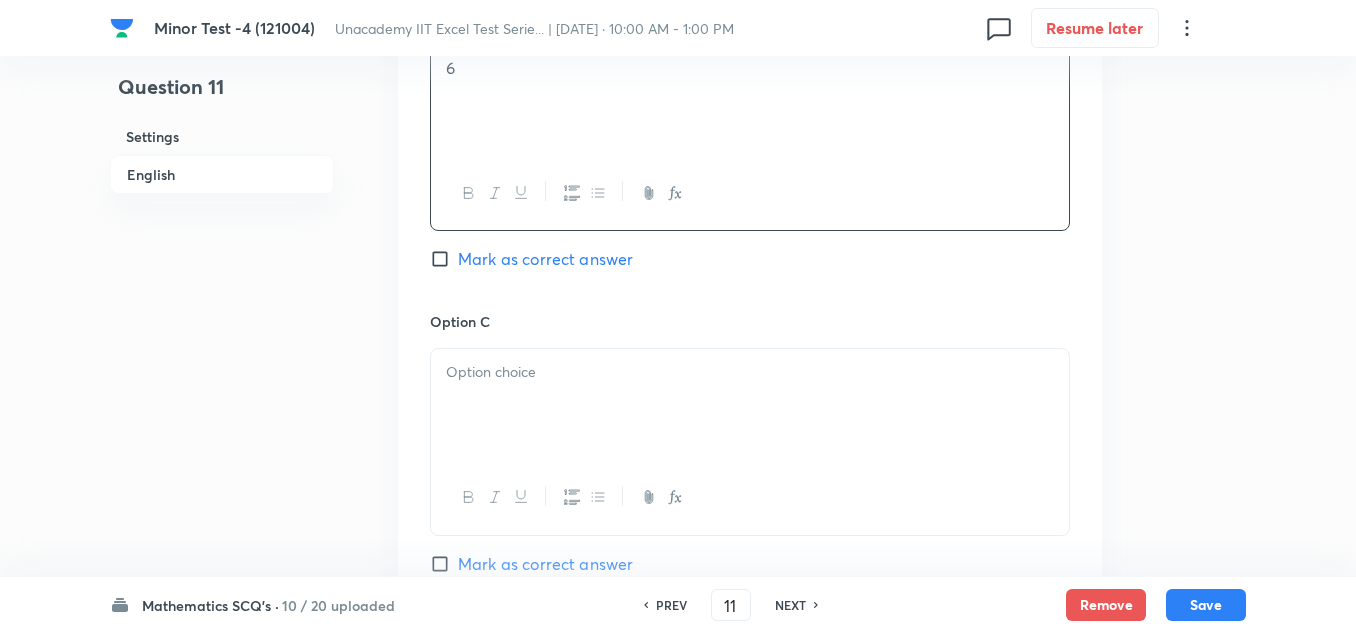 click at bounding box center (750, 405) 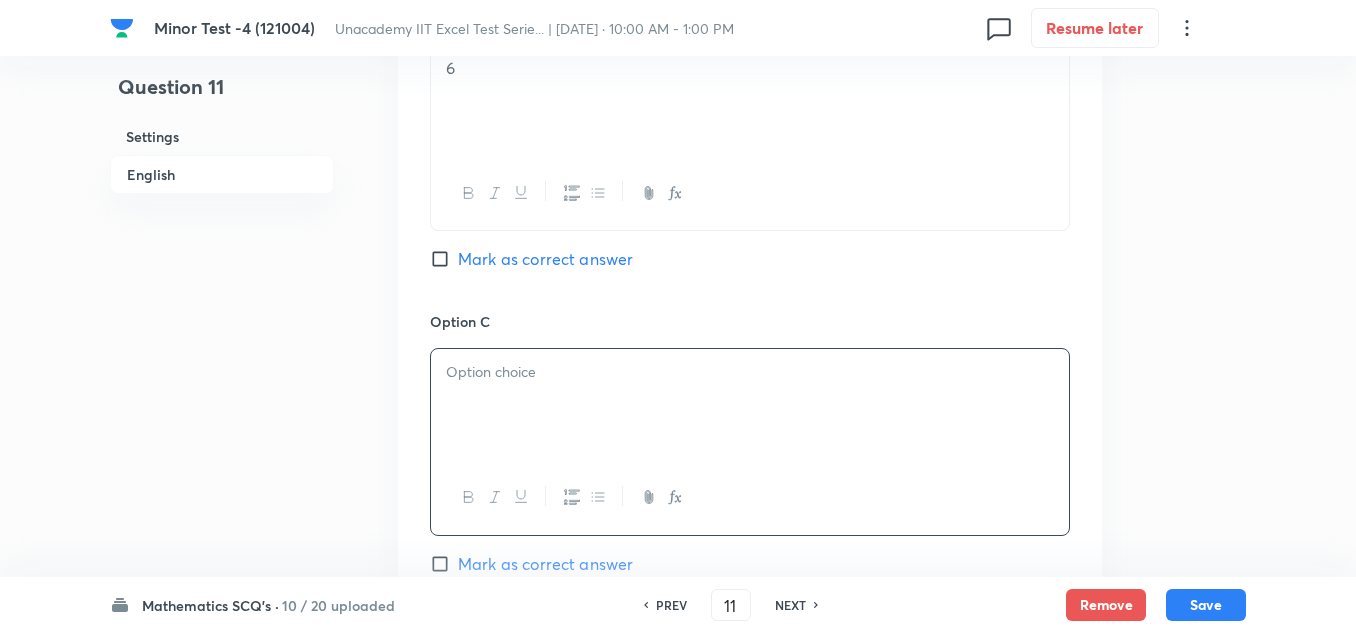 type 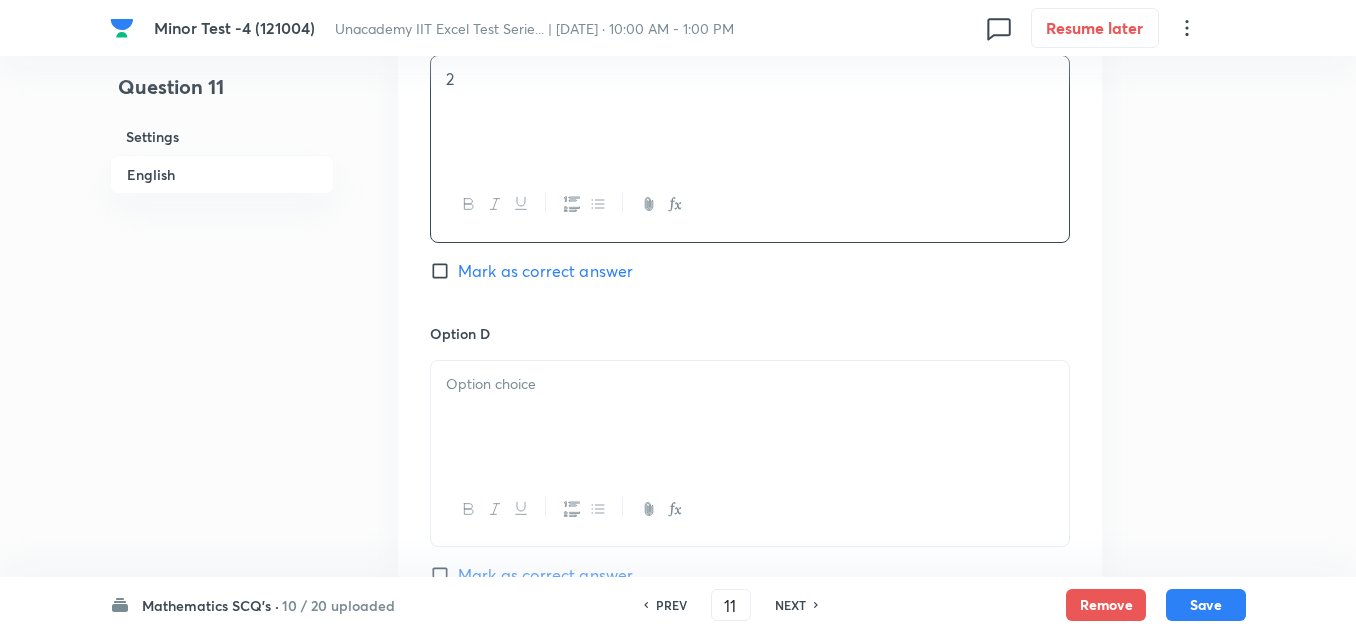 scroll, scrollTop: 1600, scrollLeft: 0, axis: vertical 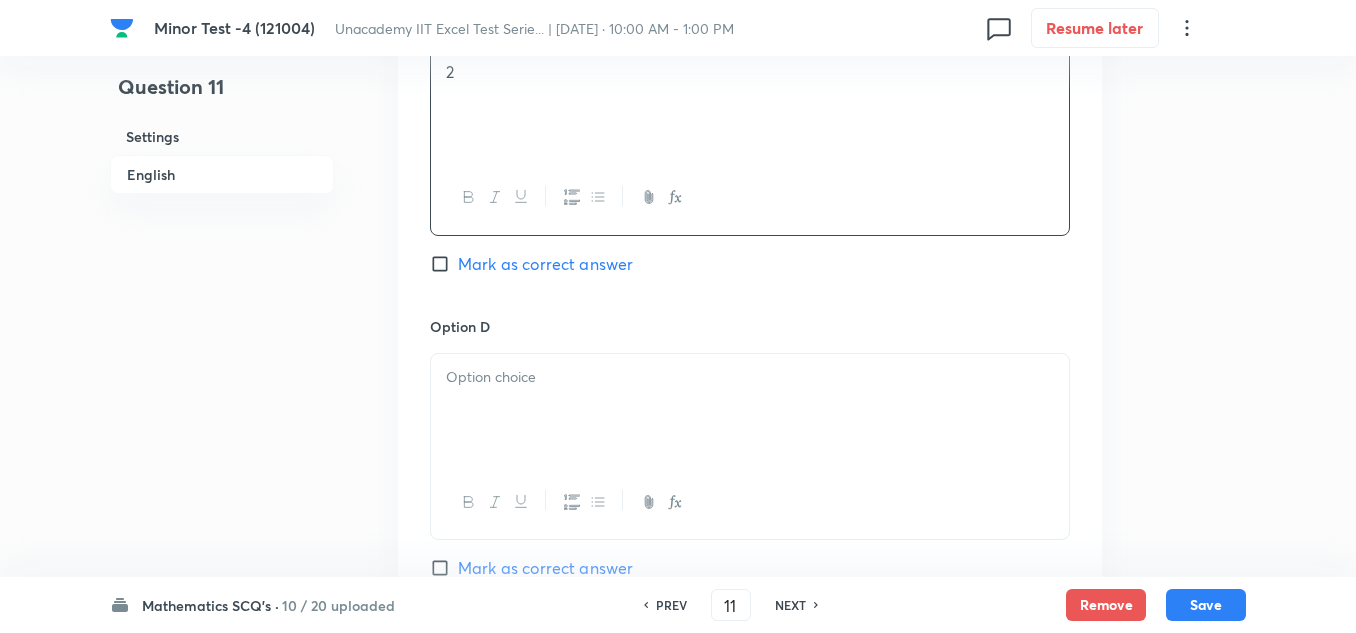 click at bounding box center (750, 410) 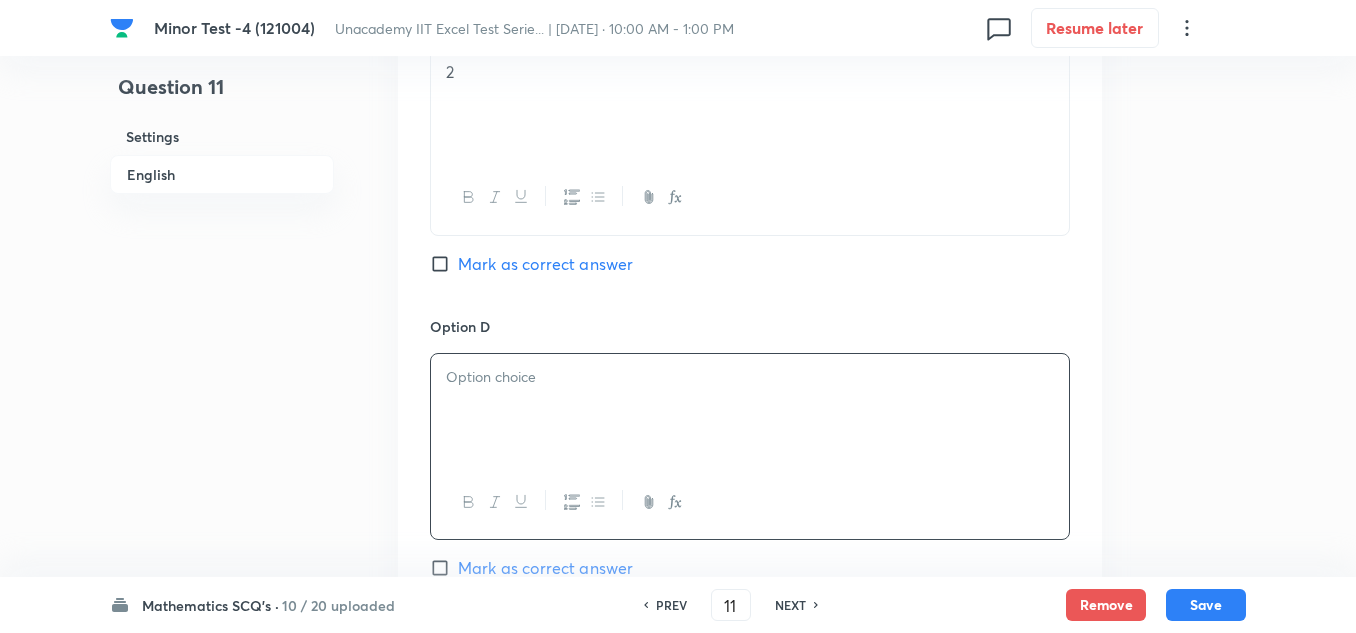 type 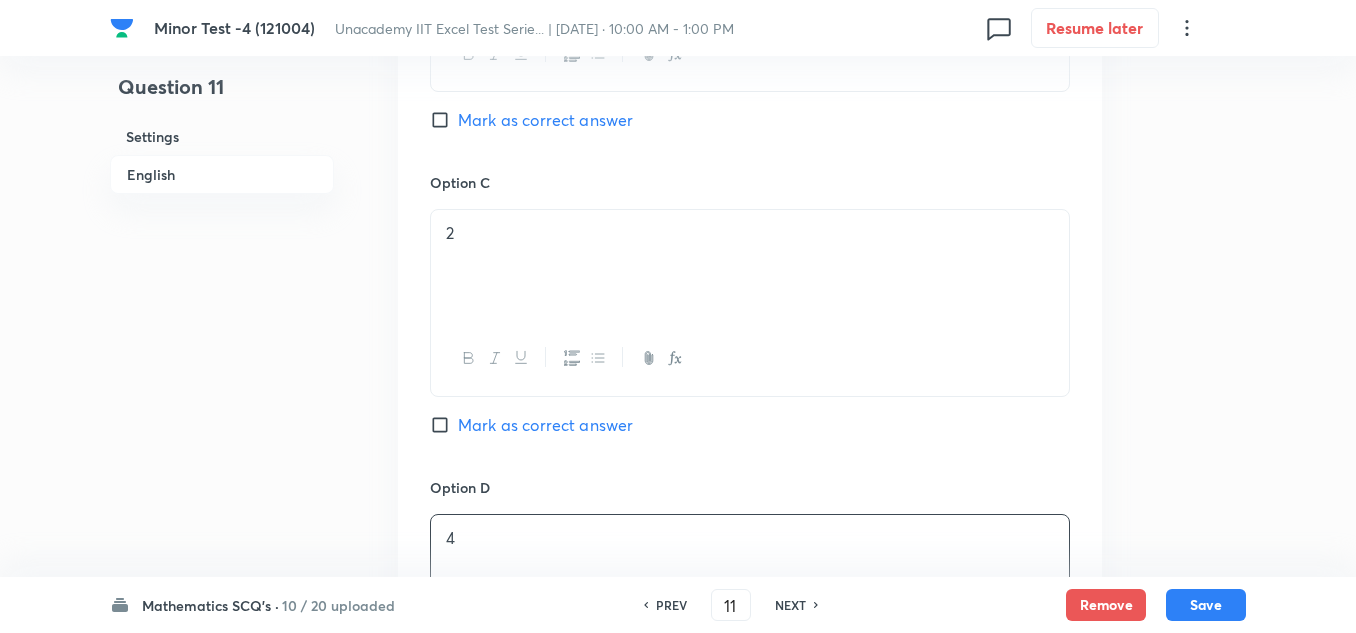 scroll, scrollTop: 1200, scrollLeft: 0, axis: vertical 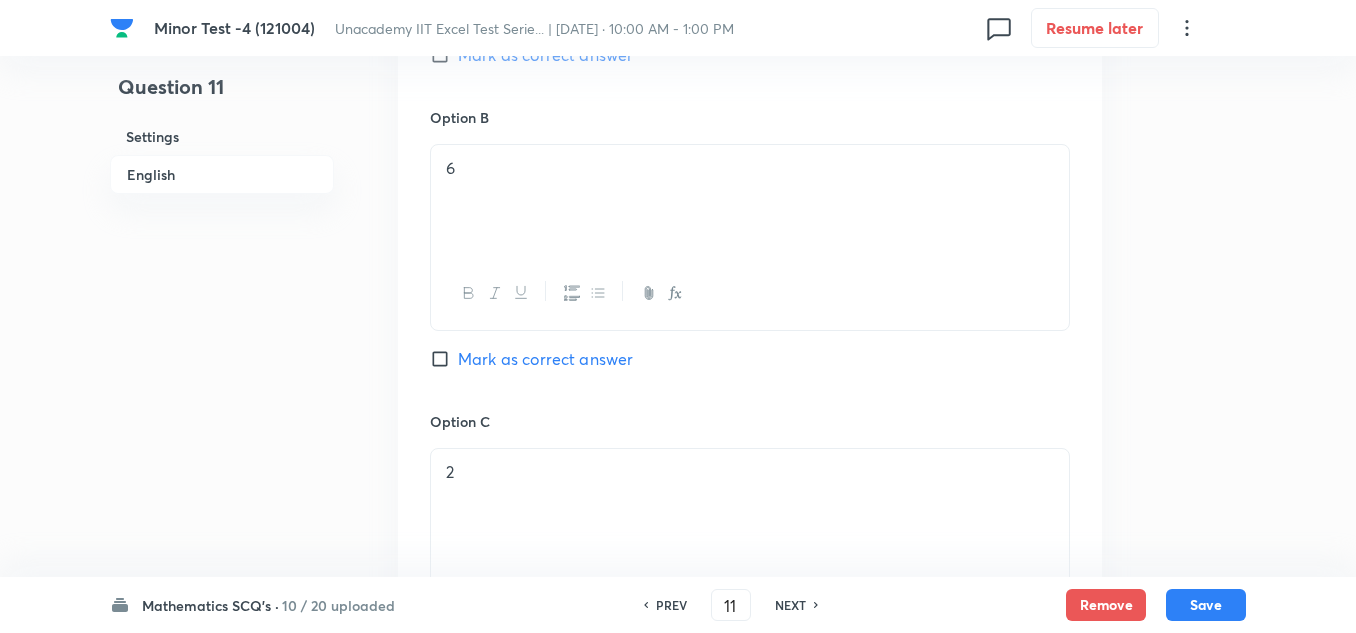 click on "Option B" at bounding box center [750, 117] 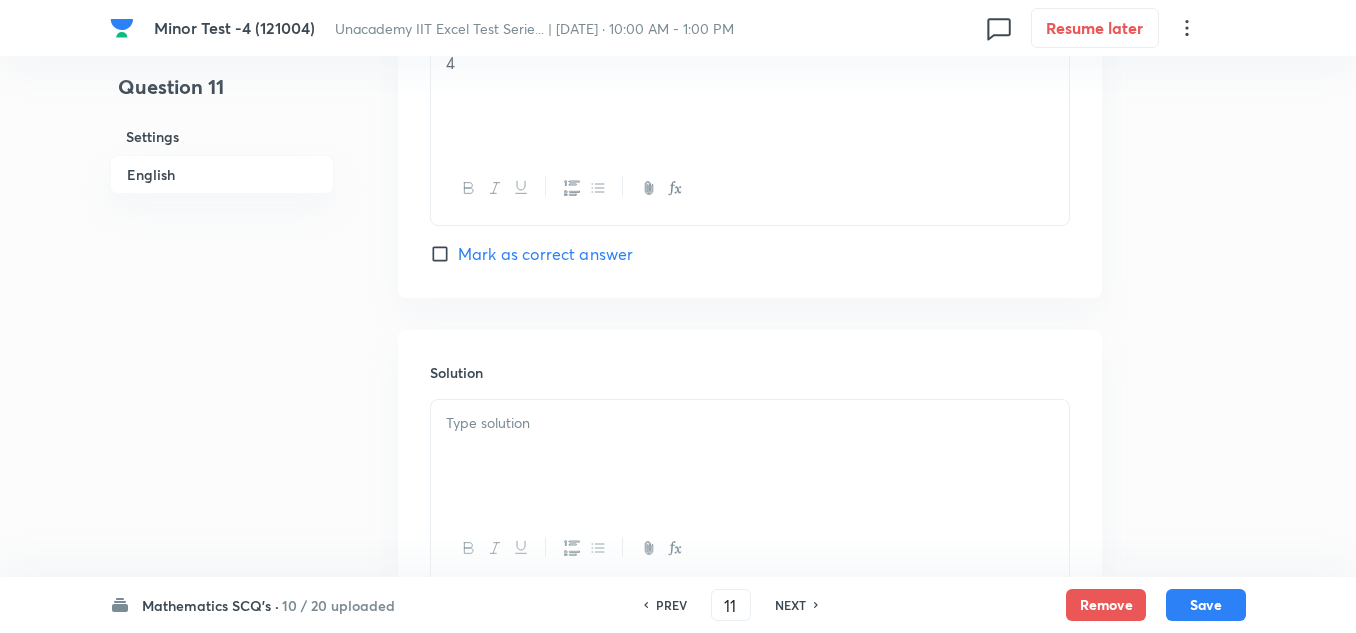 scroll, scrollTop: 2075, scrollLeft: 0, axis: vertical 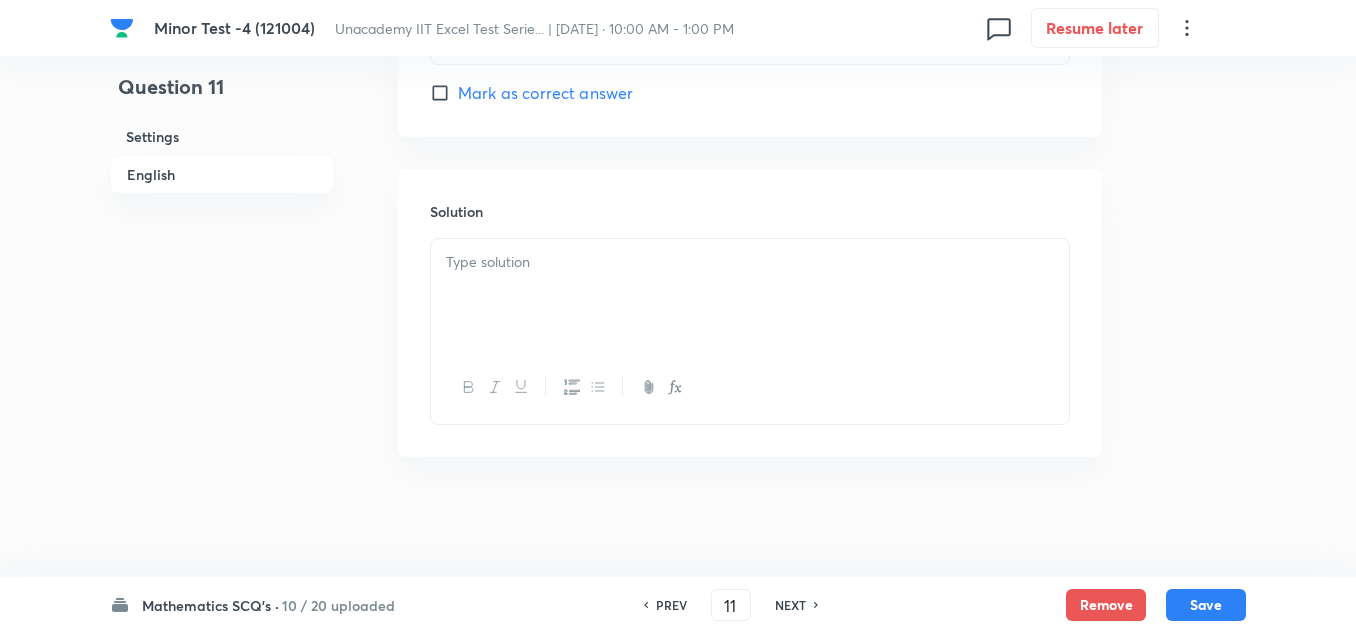 click at bounding box center (750, 295) 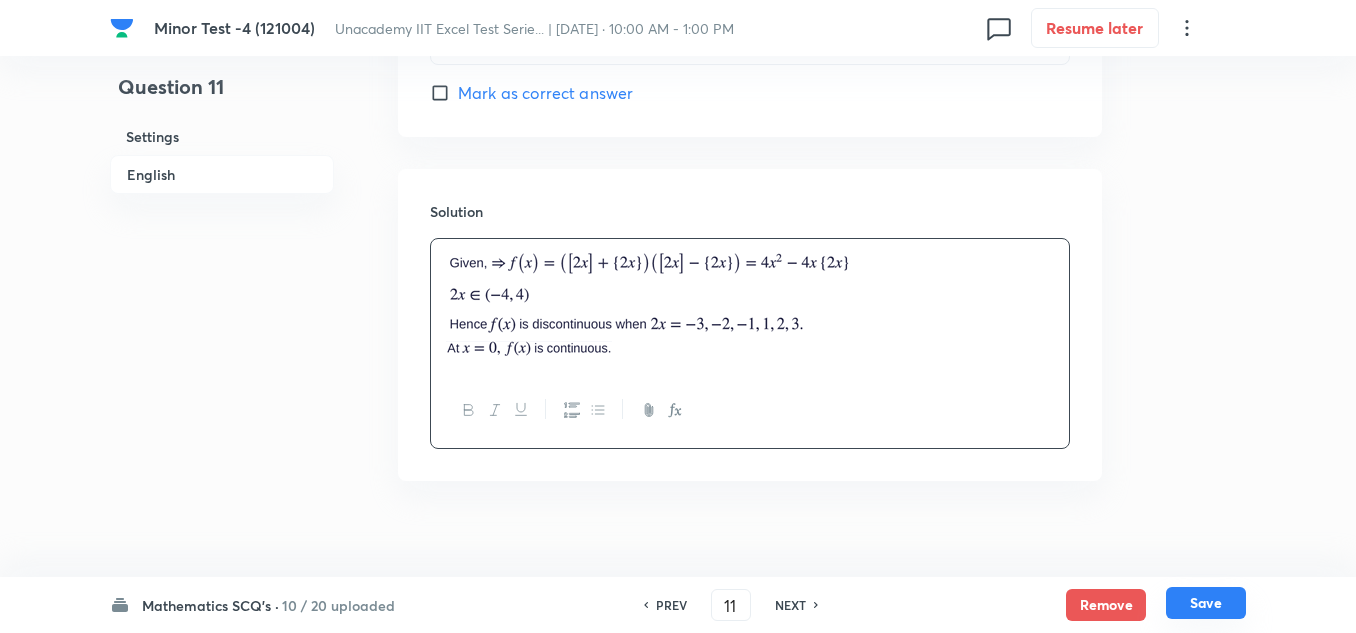 click on "Save" at bounding box center (1206, 603) 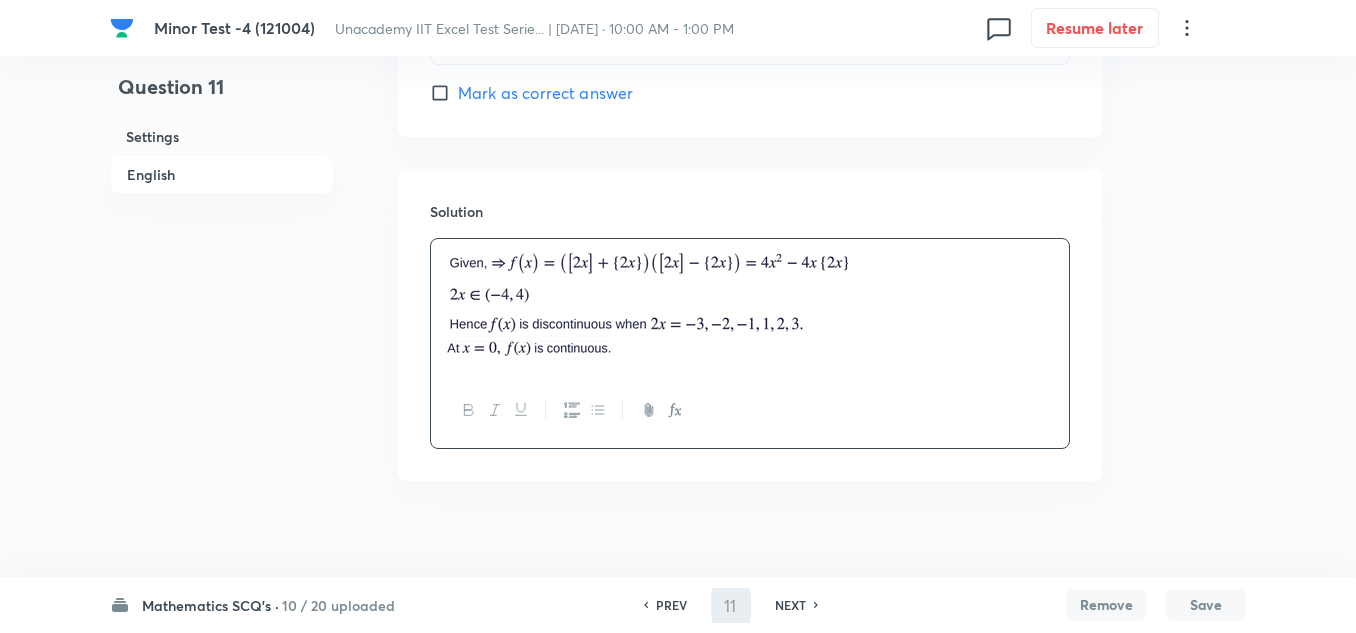 type on "12" 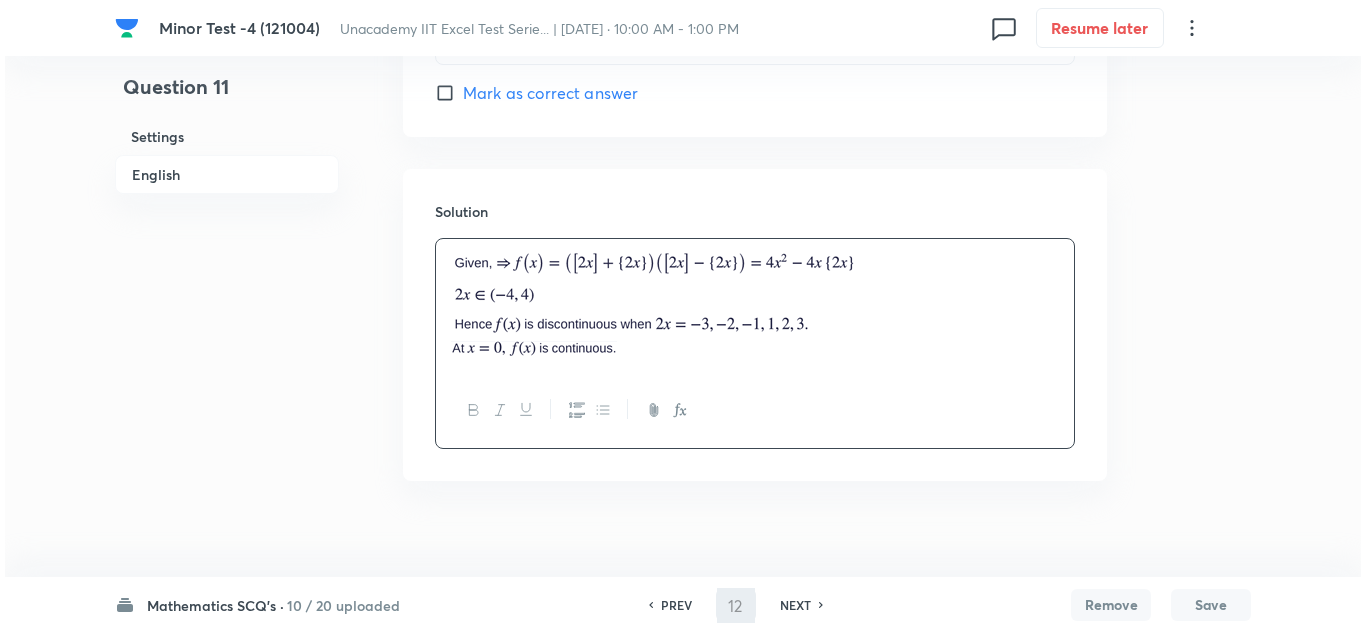 scroll, scrollTop: 0, scrollLeft: 0, axis: both 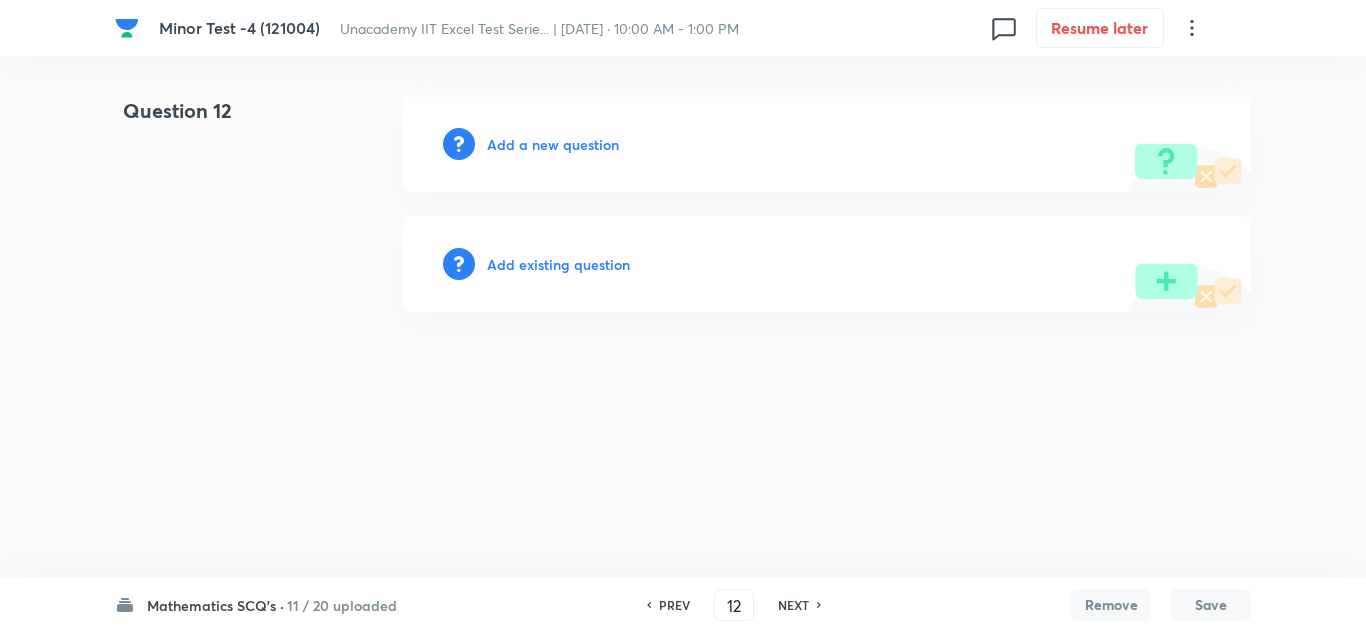 click on "Add a new question" at bounding box center [553, 144] 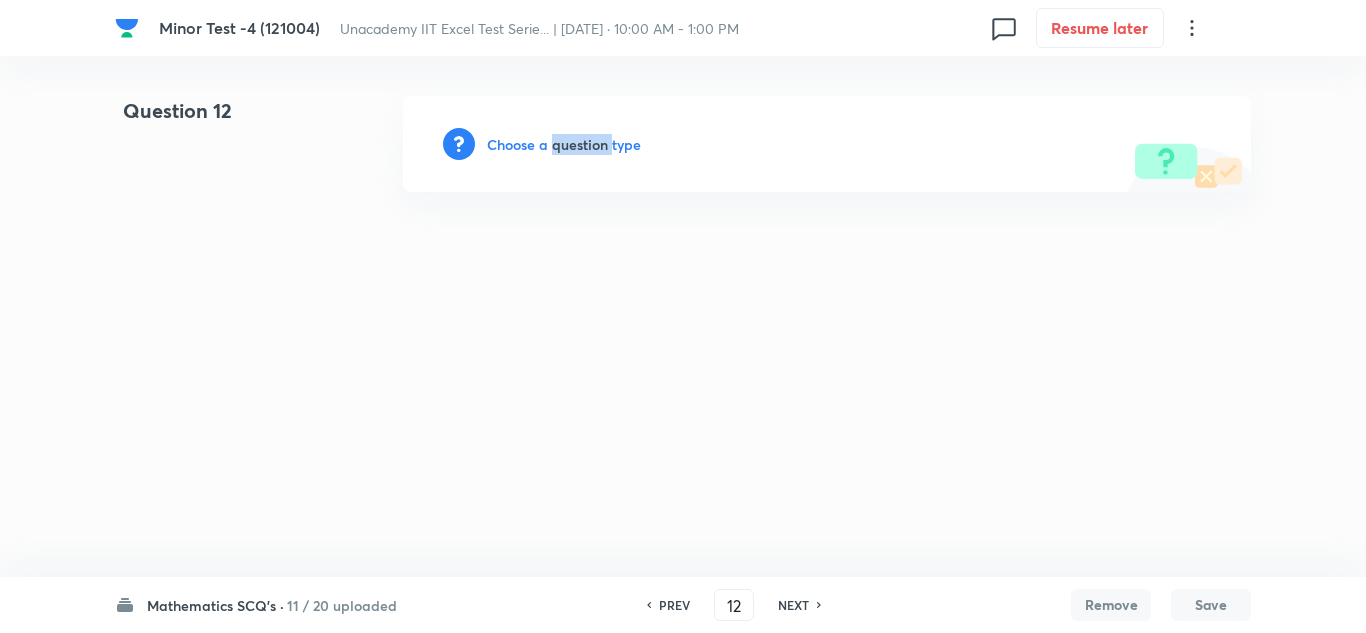 click on "Choose a question type" at bounding box center (564, 144) 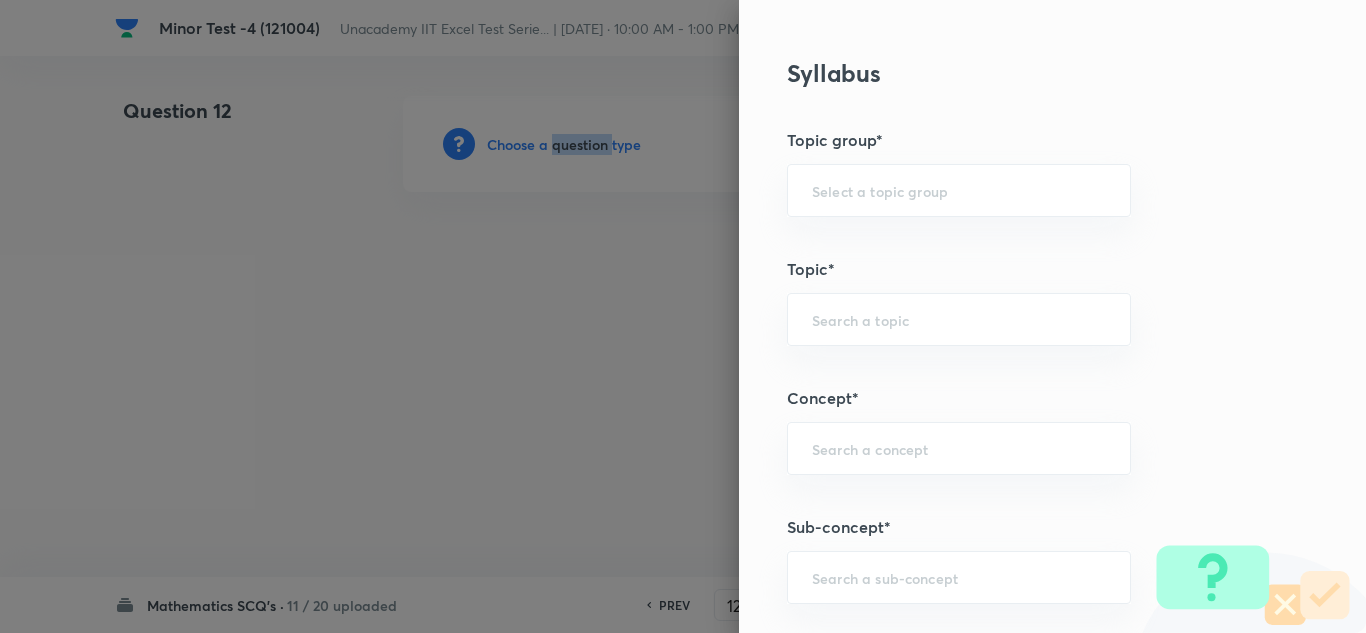 scroll, scrollTop: 1100, scrollLeft: 0, axis: vertical 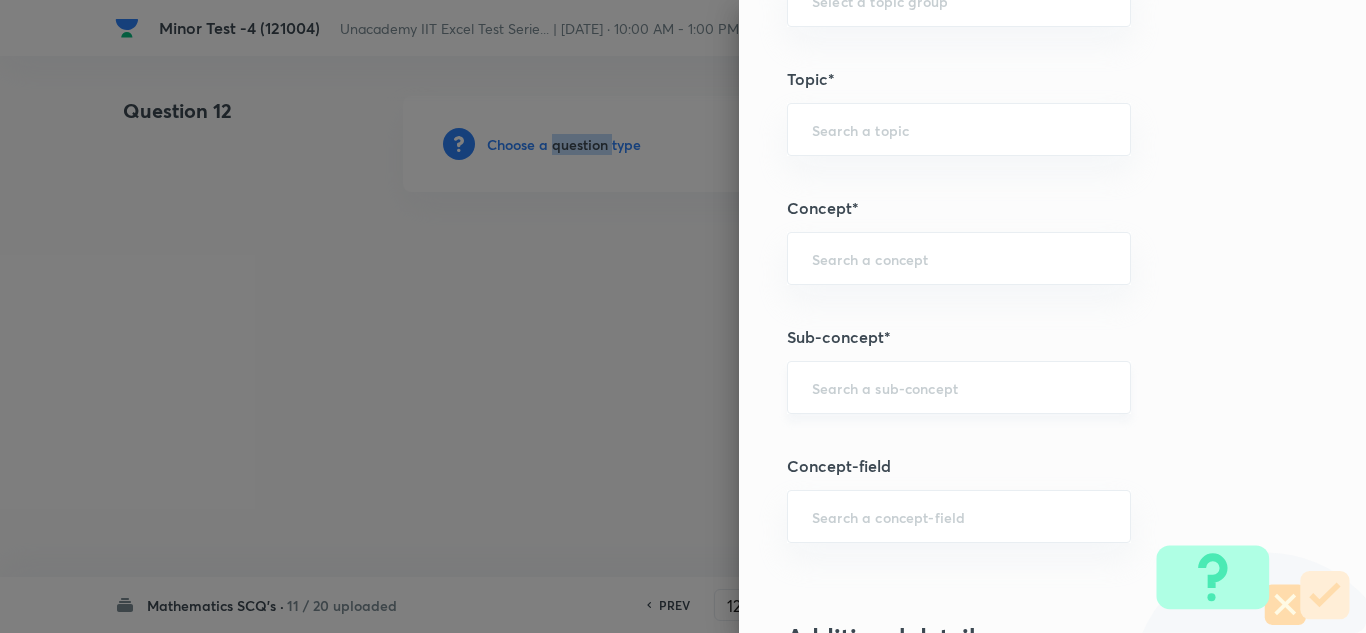 click on "​" at bounding box center [959, 387] 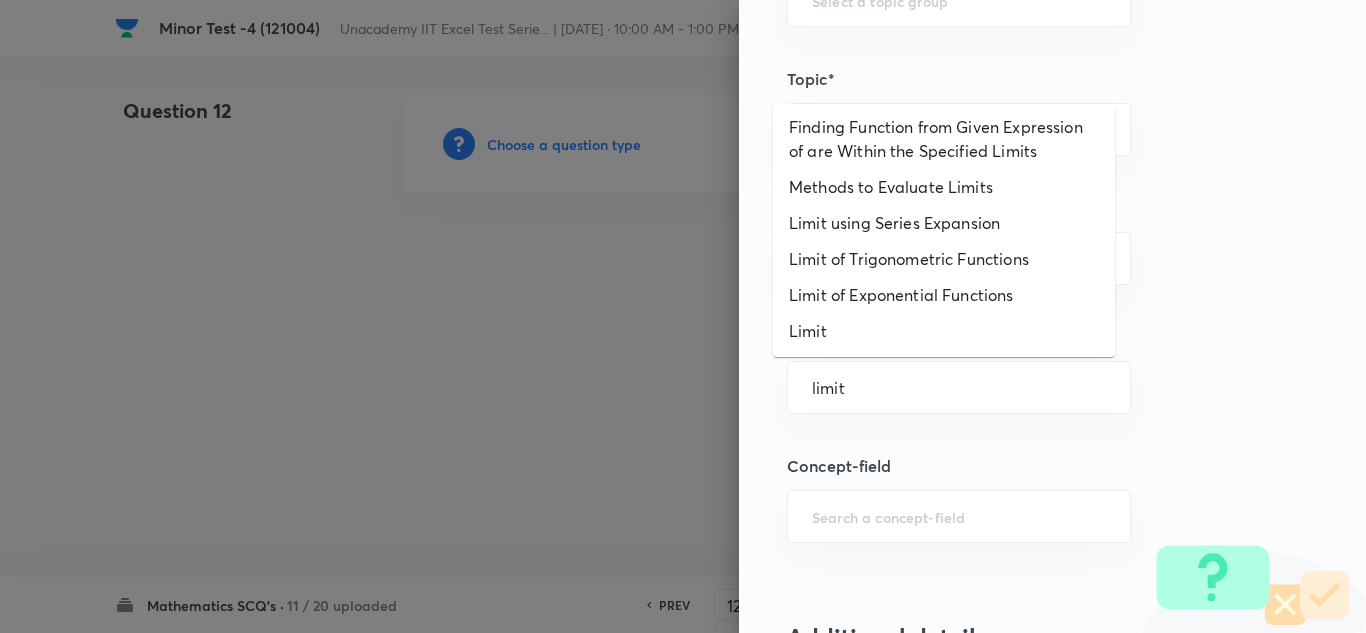 scroll, scrollTop: 507, scrollLeft: 0, axis: vertical 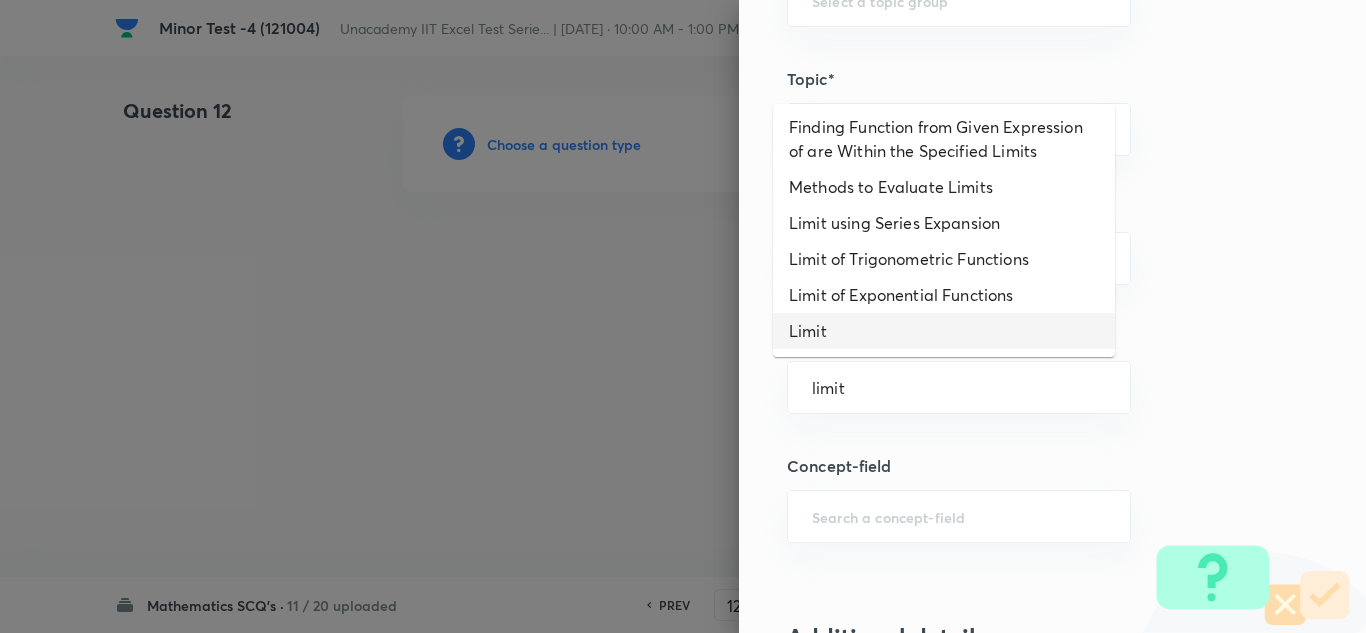 click on "Limit" at bounding box center [944, 331] 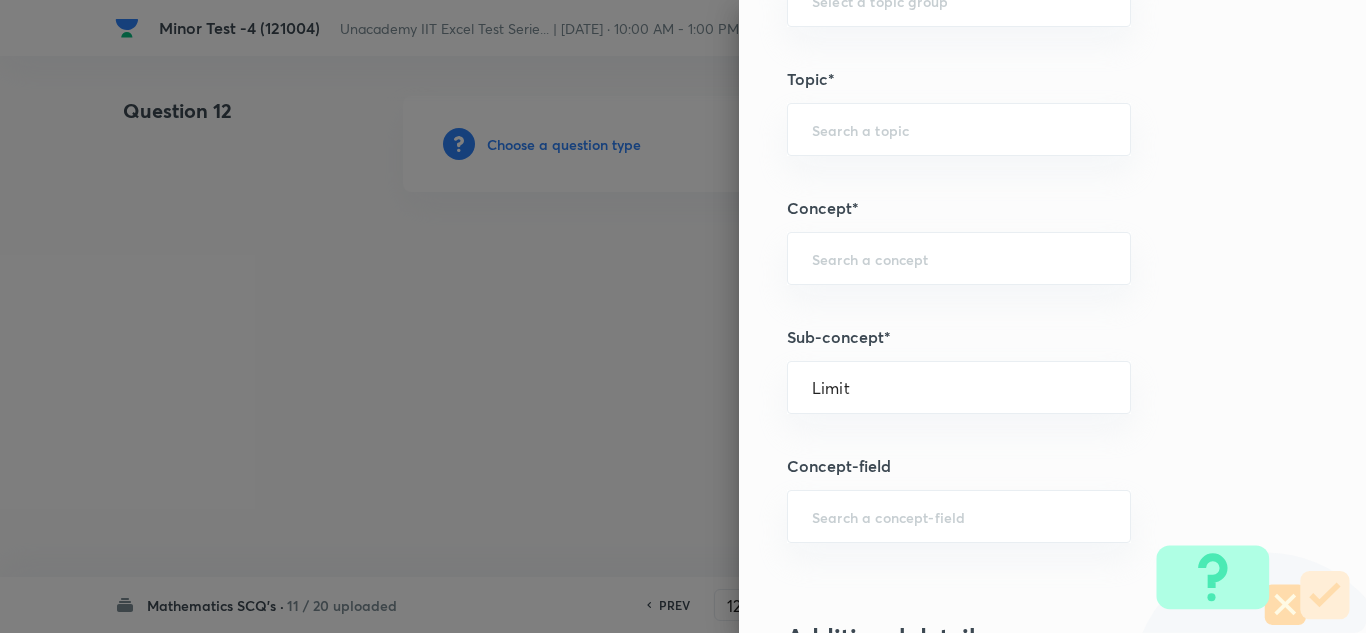 type on "Mathematics" 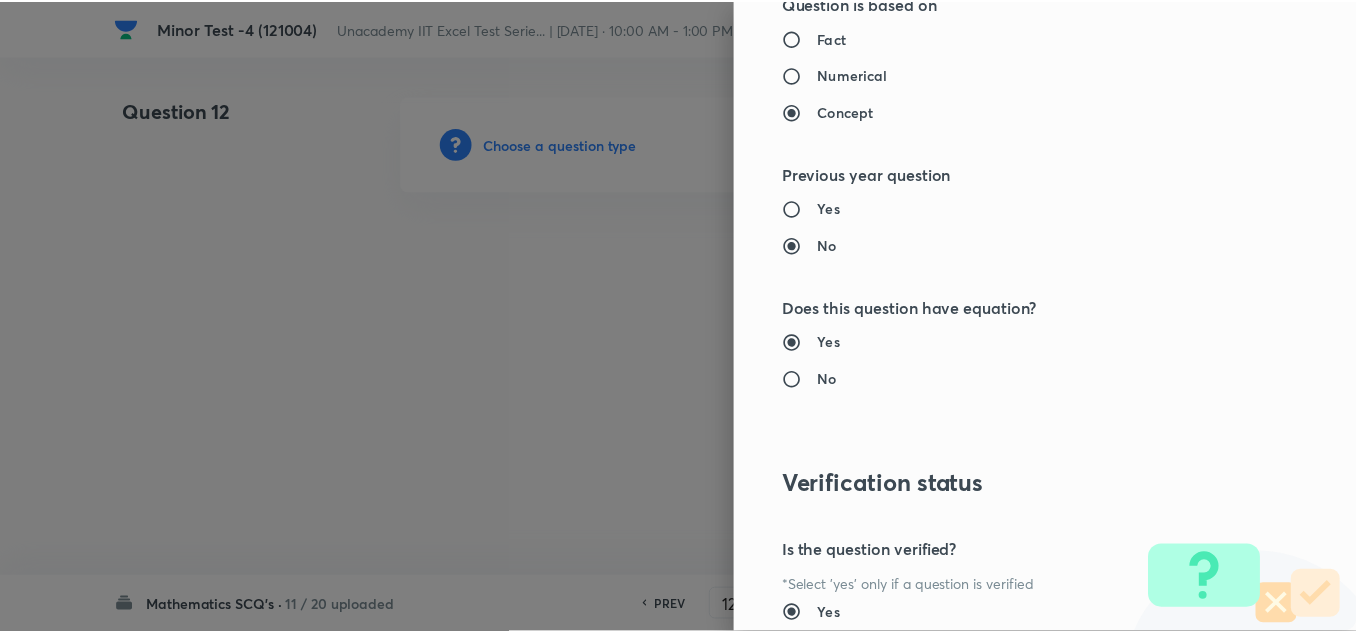 scroll, scrollTop: 2200, scrollLeft: 0, axis: vertical 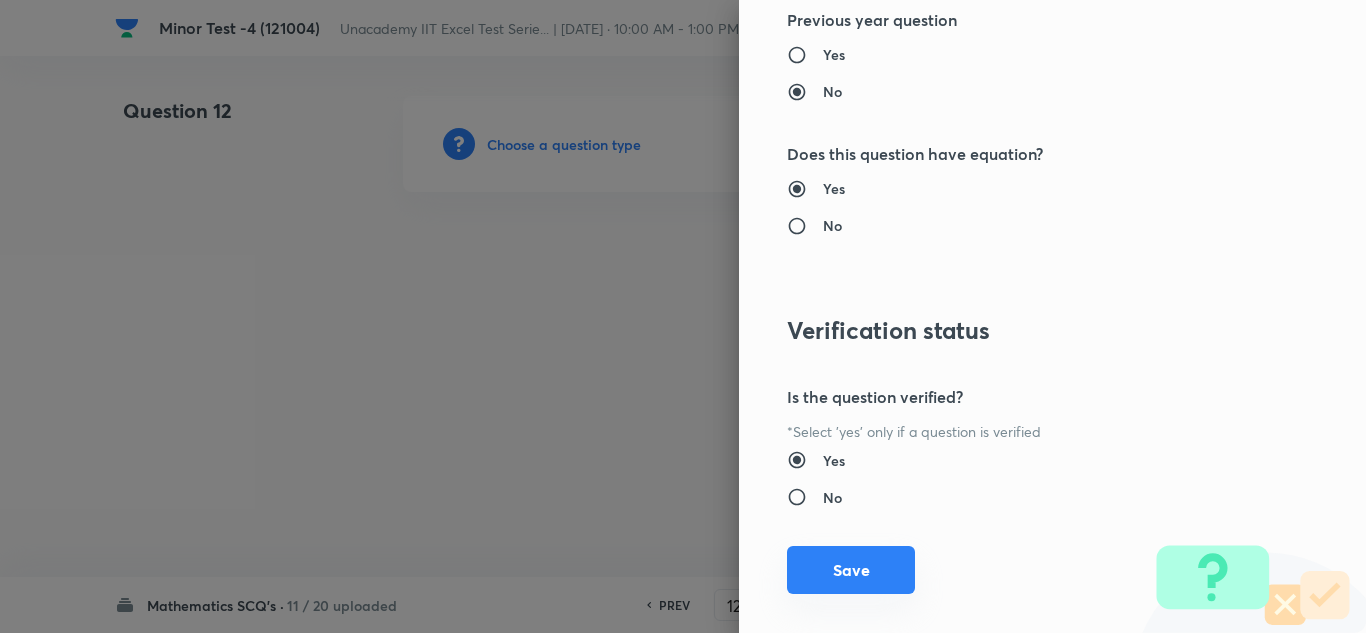 click on "Save" at bounding box center (851, 570) 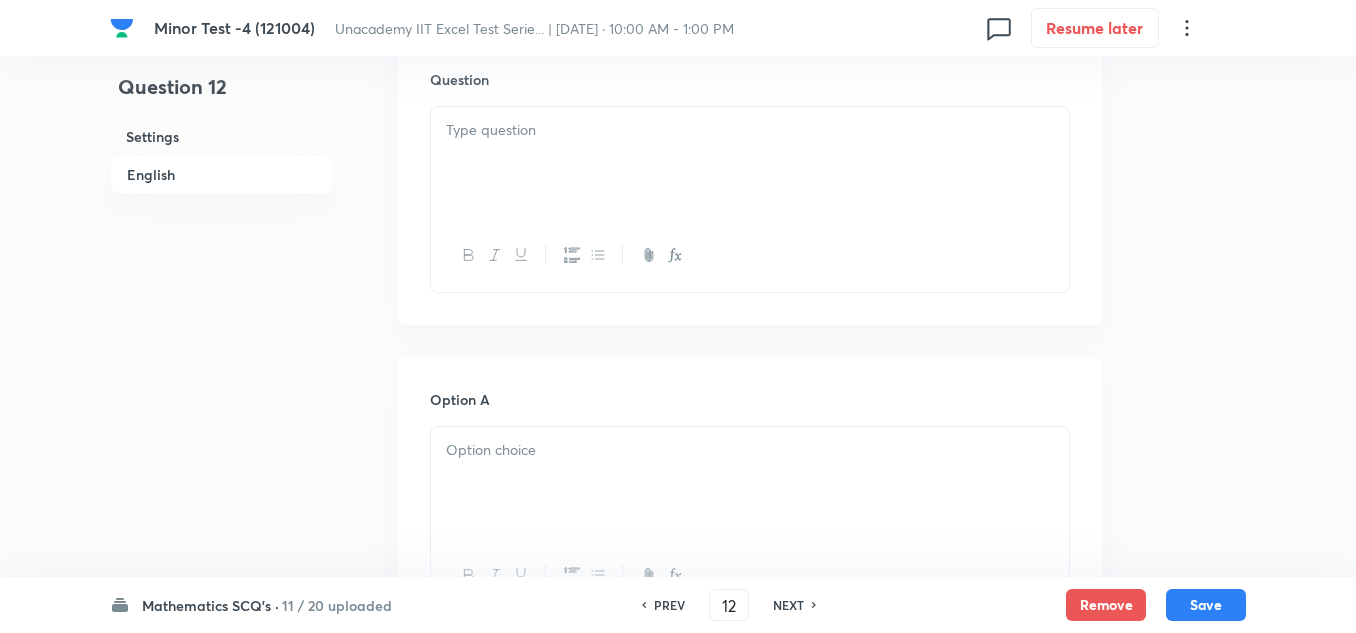 scroll, scrollTop: 500, scrollLeft: 0, axis: vertical 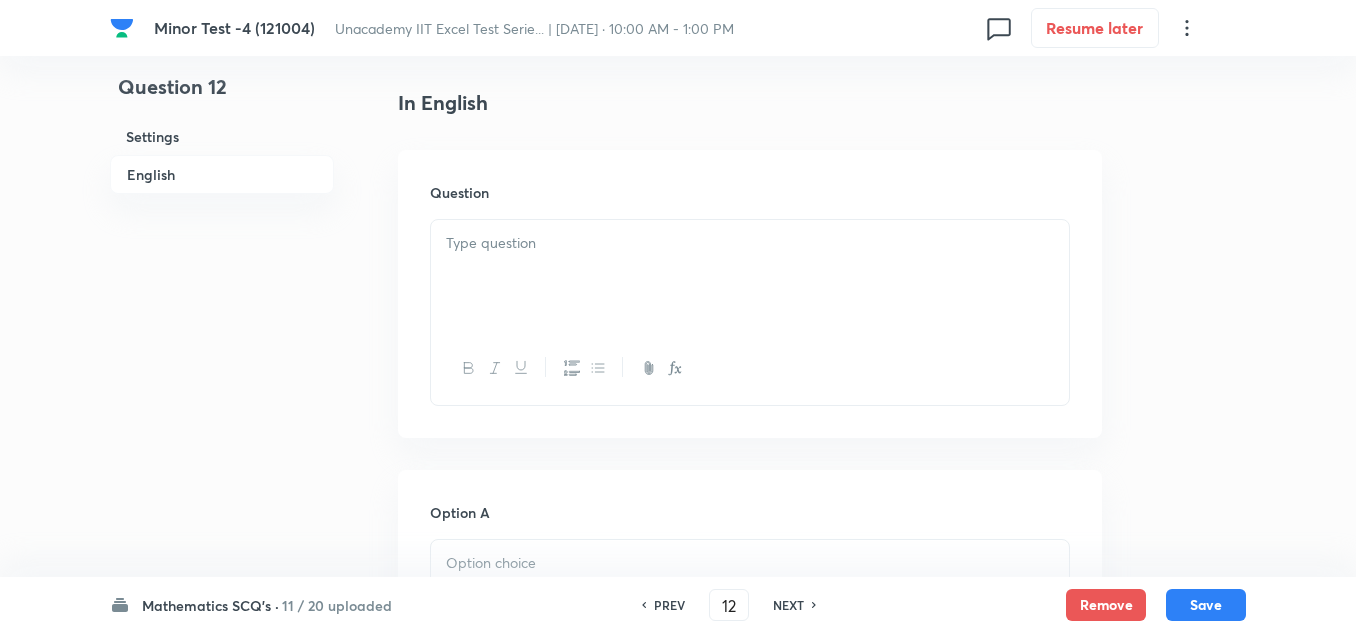 click at bounding box center [750, 276] 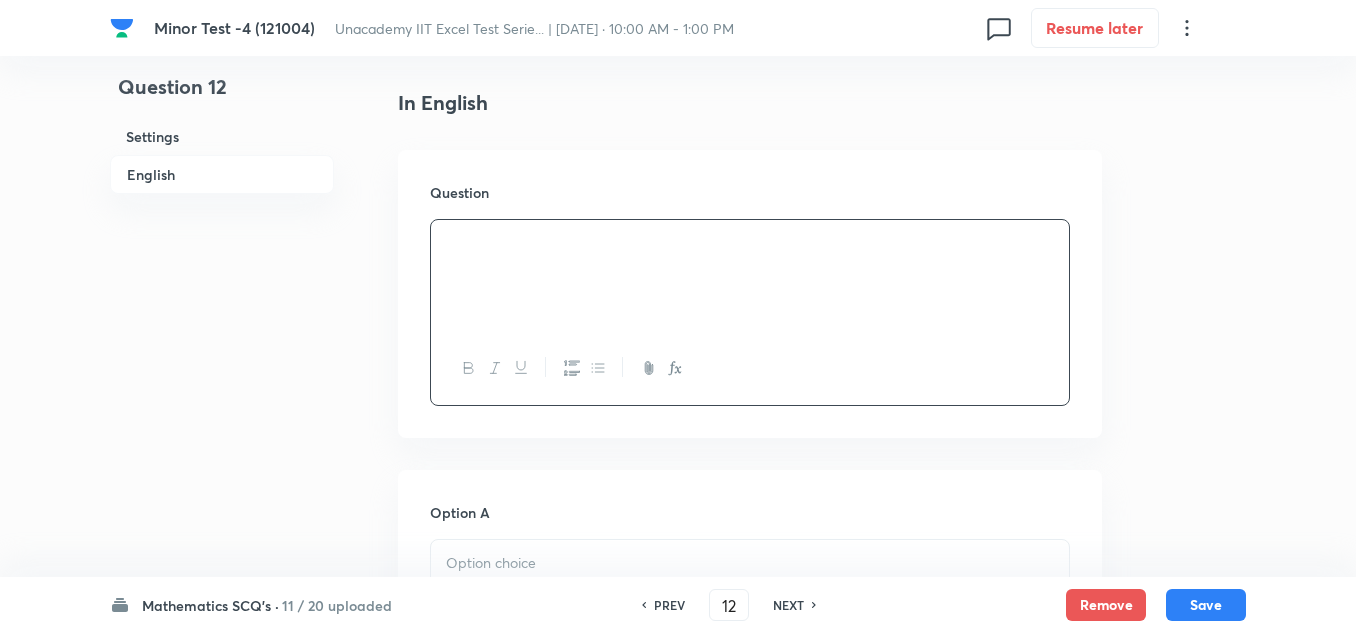 click at bounding box center (750, 276) 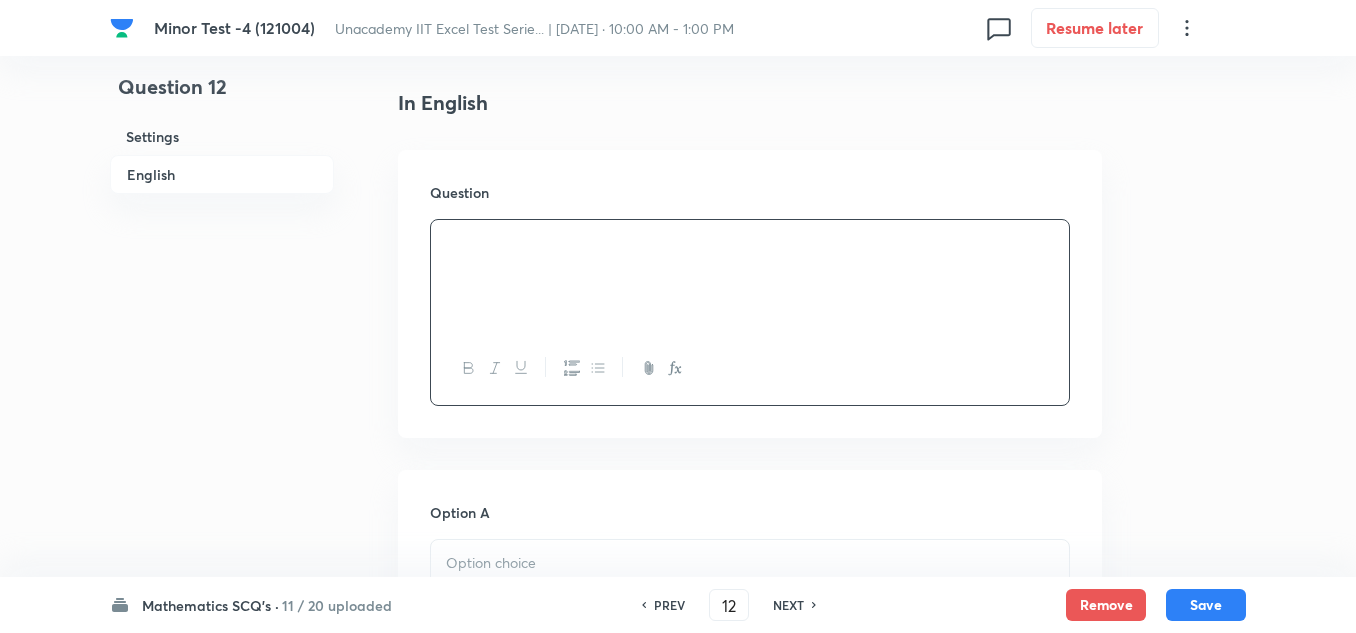 click at bounding box center (750, 596) 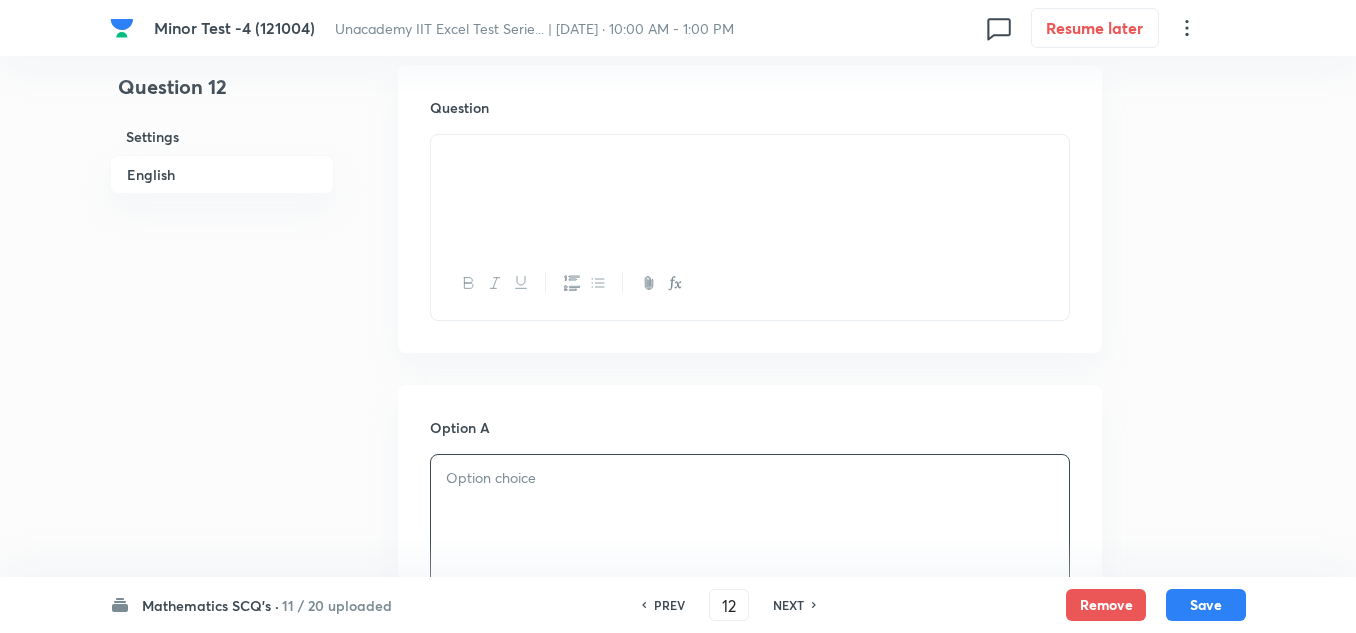 scroll, scrollTop: 700, scrollLeft: 0, axis: vertical 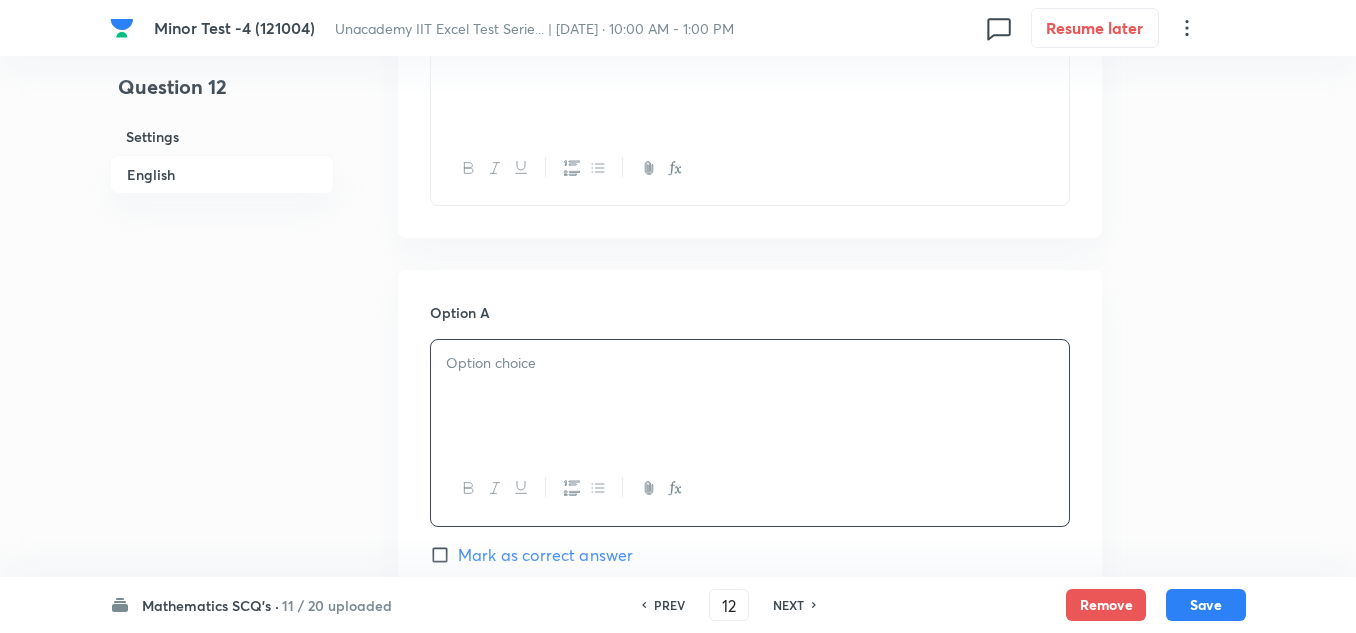 type 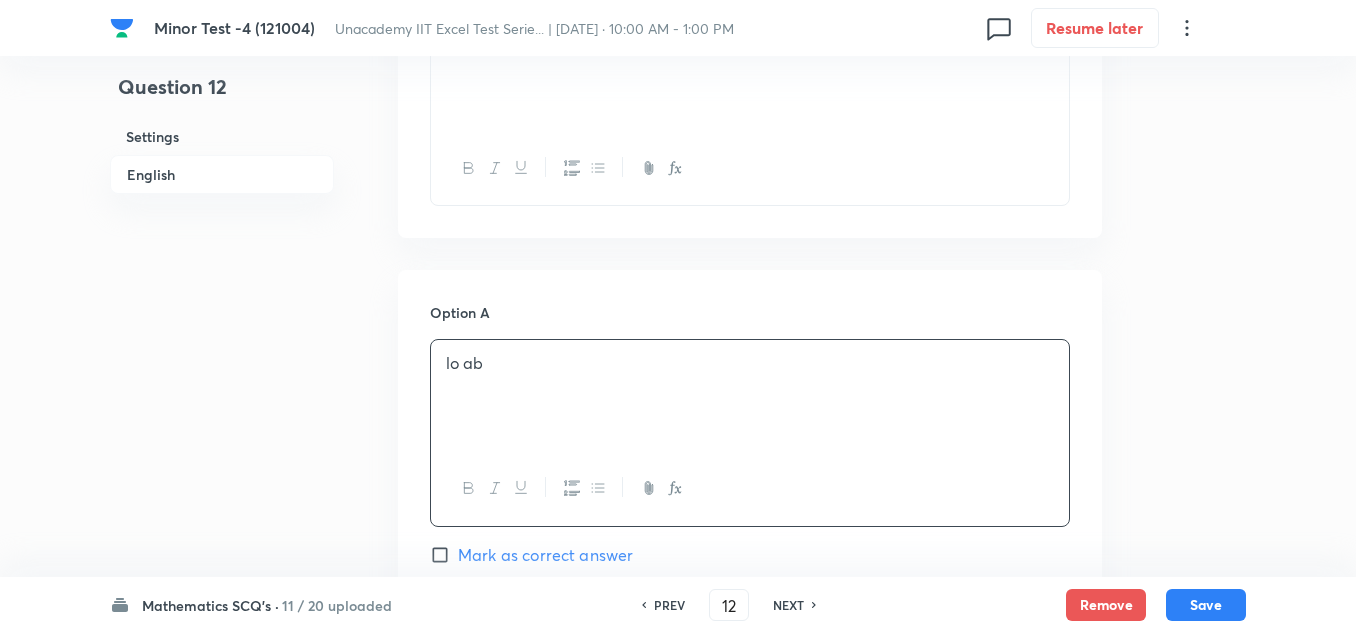 click on "lo ab" at bounding box center (750, 363) 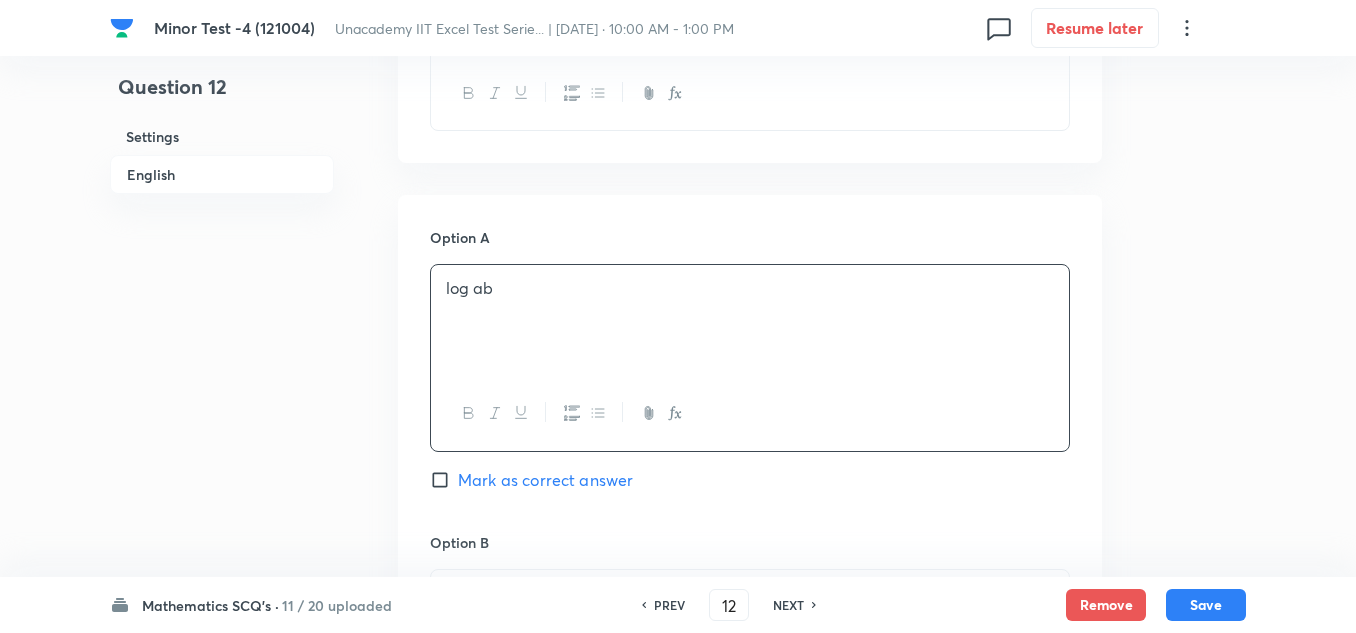 scroll, scrollTop: 1000, scrollLeft: 0, axis: vertical 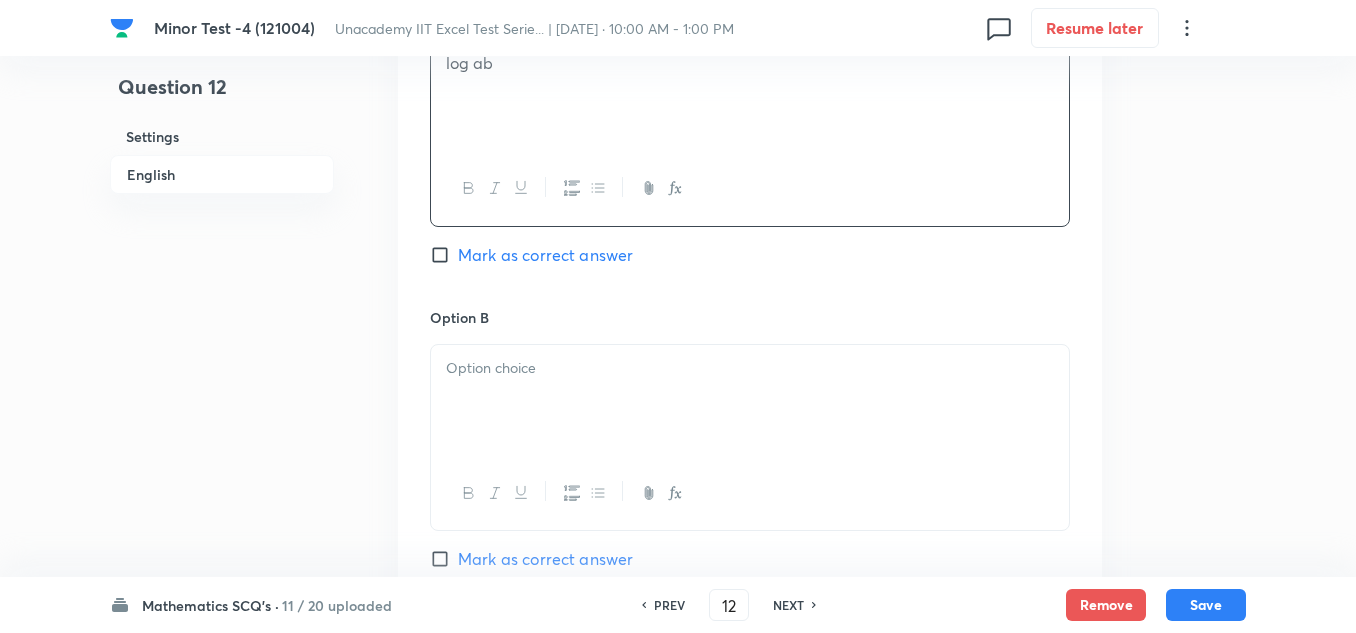 click at bounding box center [750, 368] 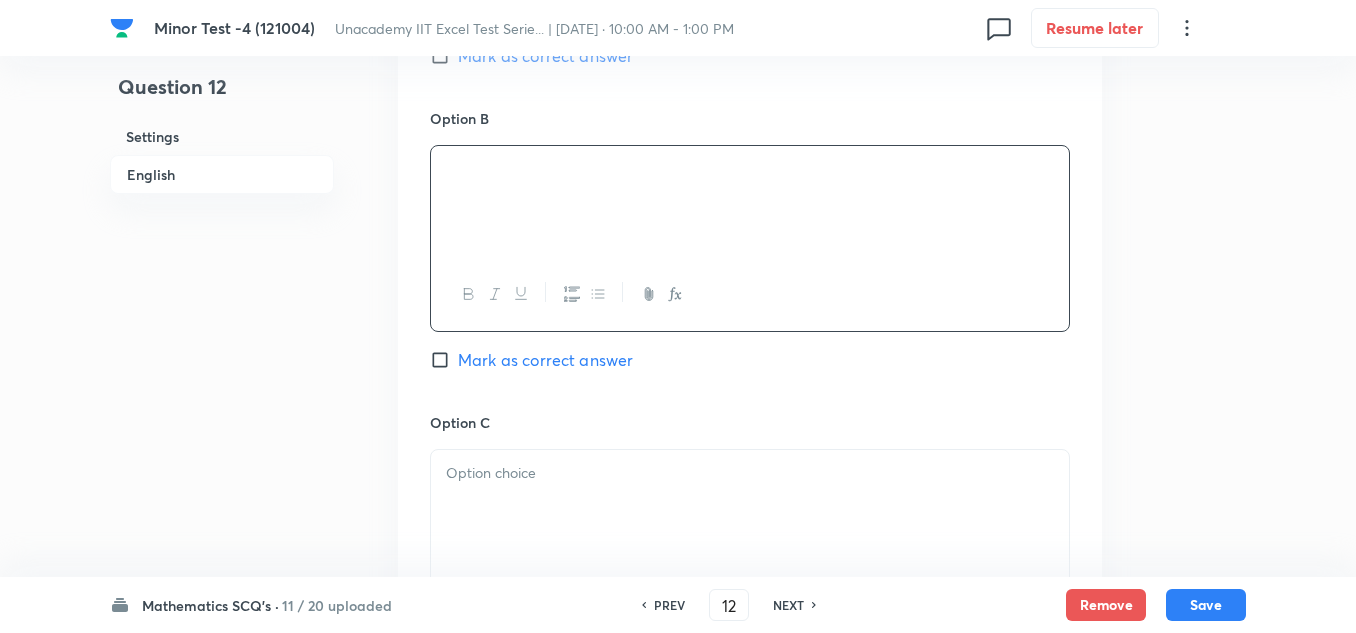 scroll, scrollTop: 1200, scrollLeft: 0, axis: vertical 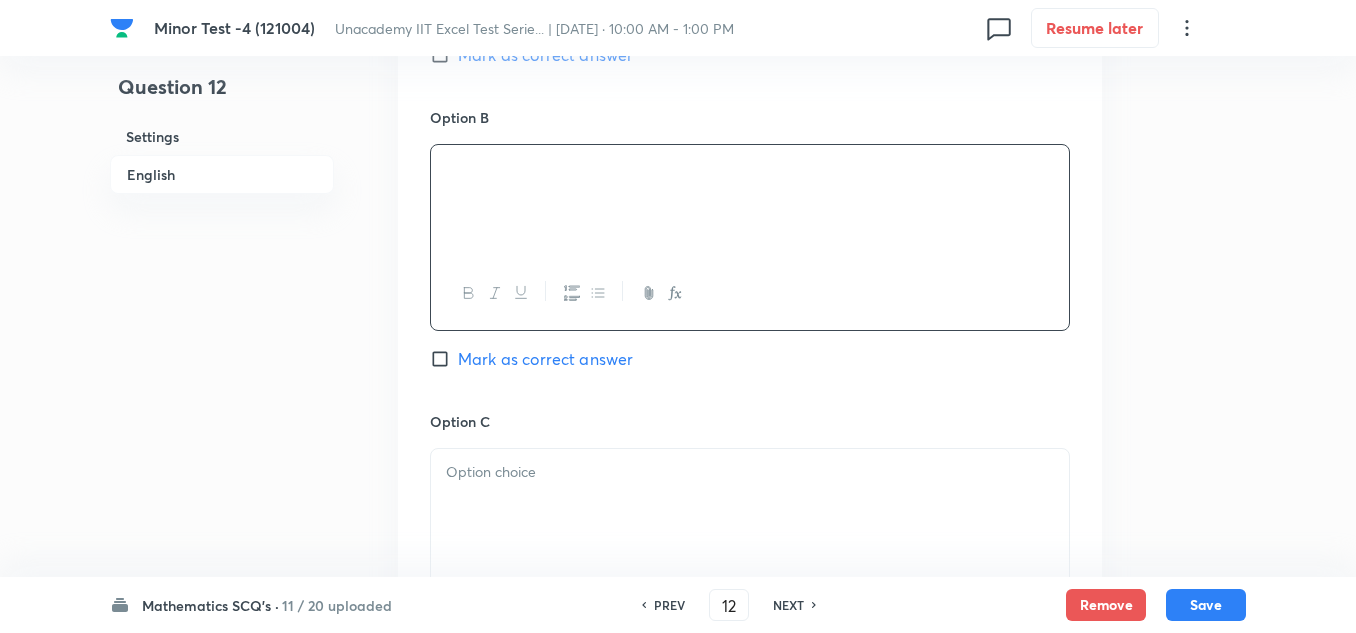 click on "Option C Mark as correct answer" at bounding box center (750, 563) 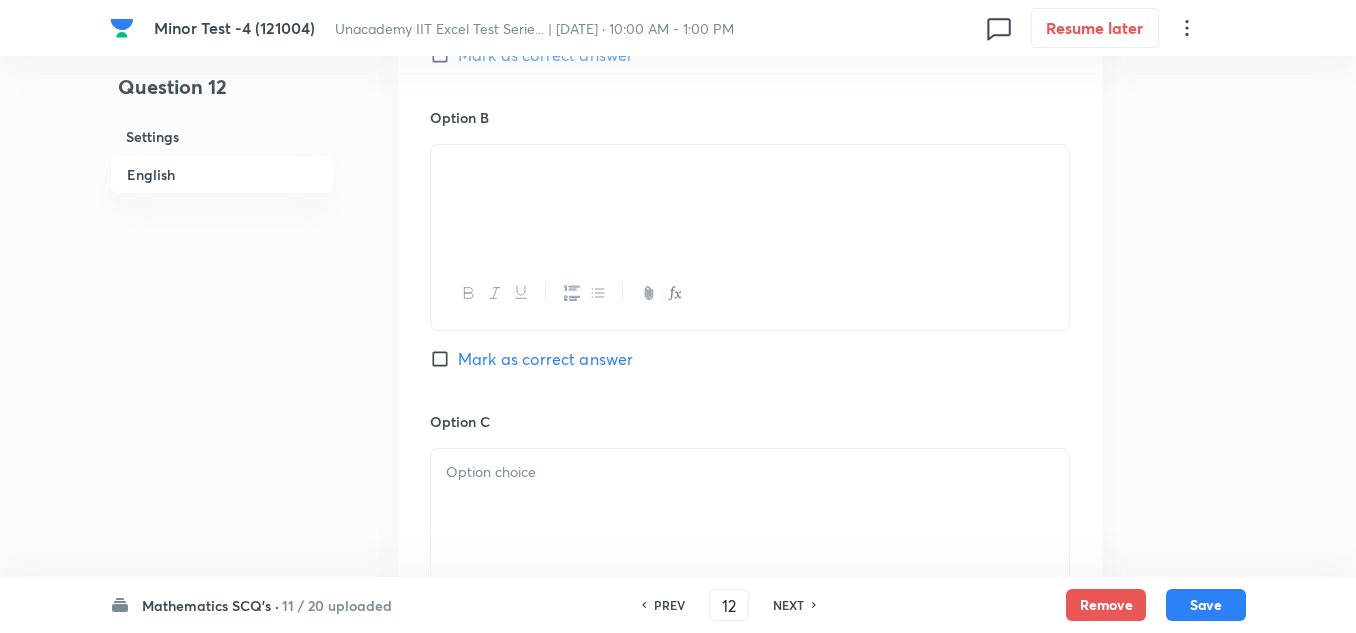 click at bounding box center [750, 472] 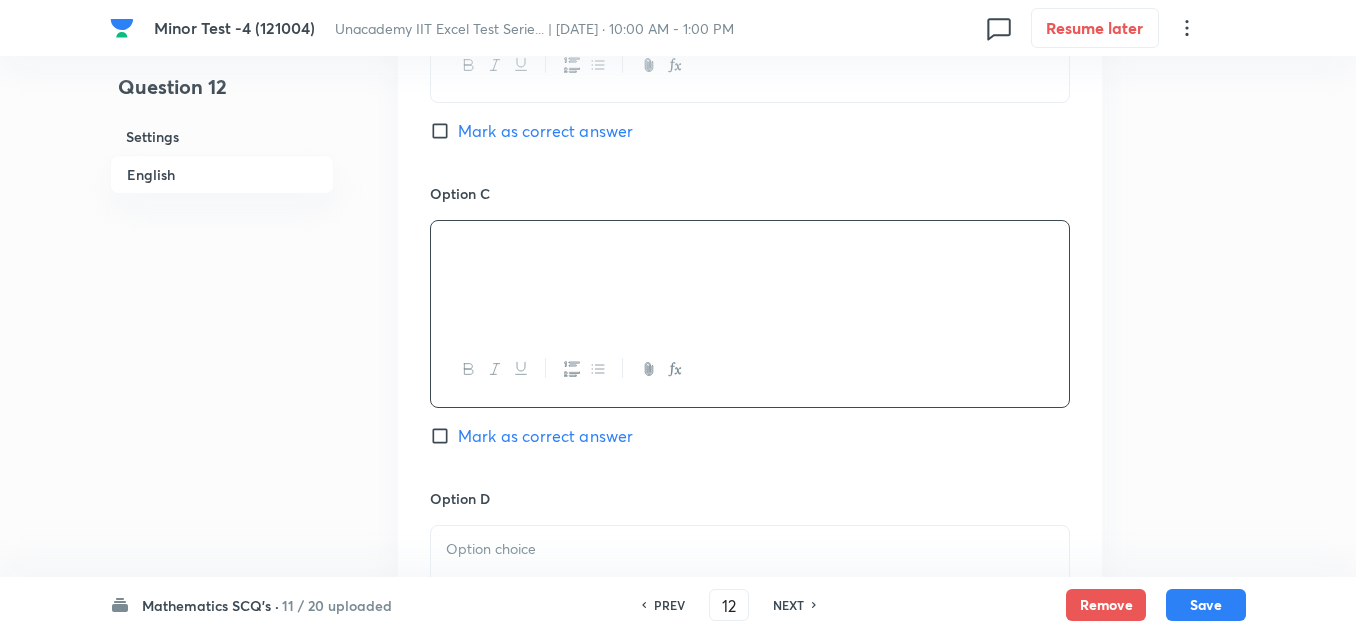 scroll, scrollTop: 1500, scrollLeft: 0, axis: vertical 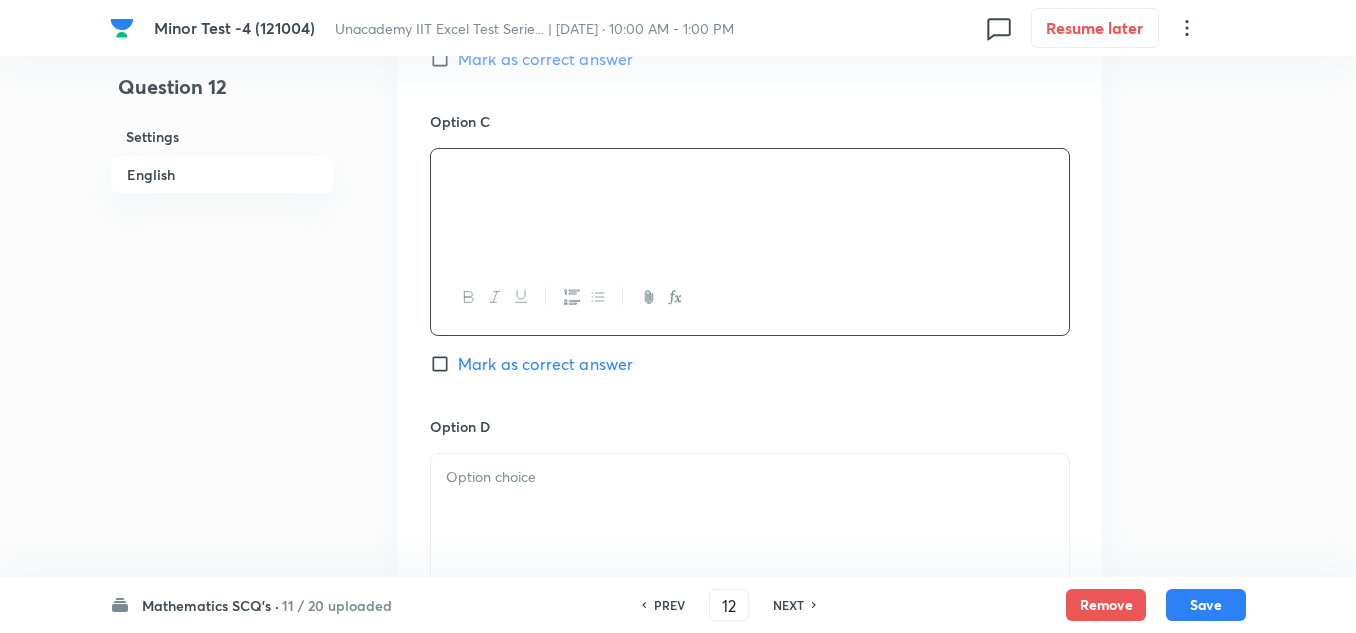 click on "Mark as correct answer" at bounding box center [545, 364] 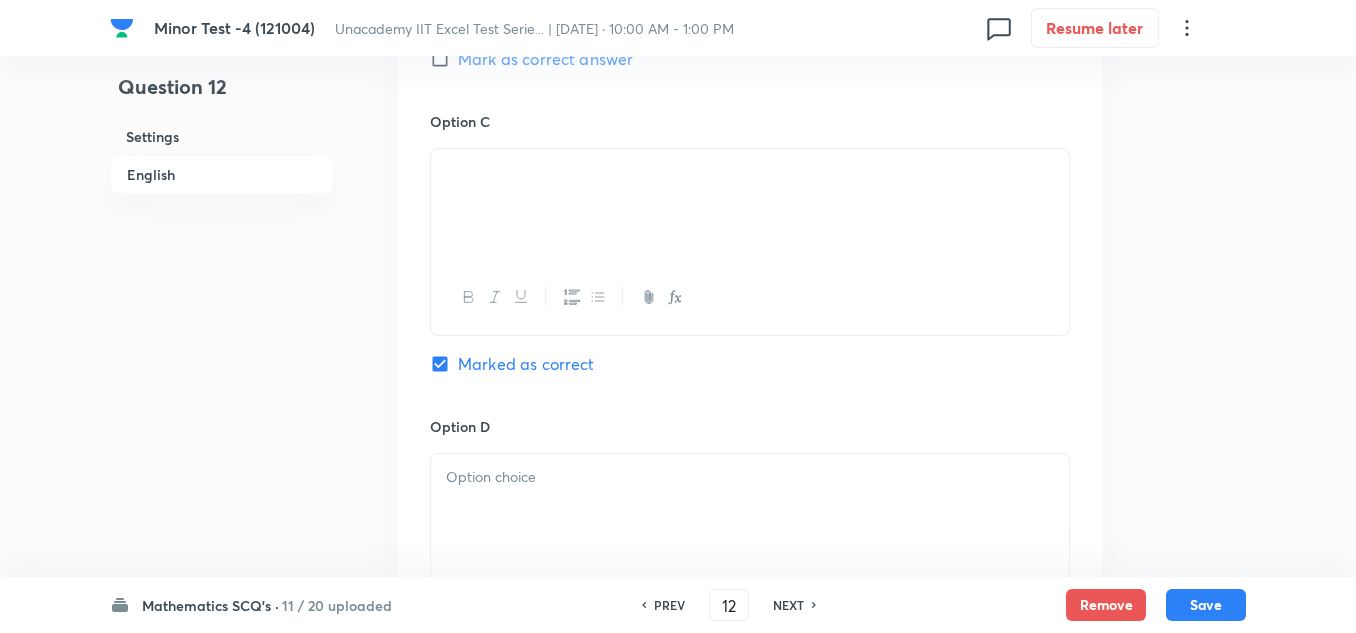 click at bounding box center [750, 477] 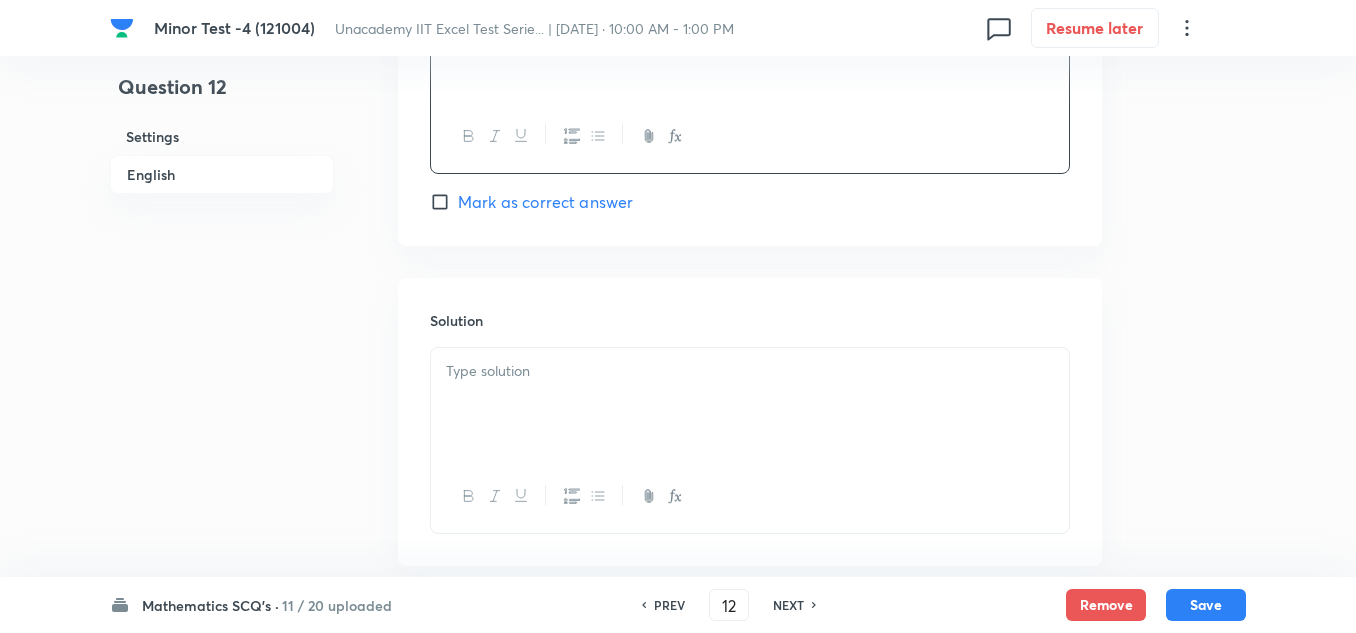scroll, scrollTop: 2000, scrollLeft: 0, axis: vertical 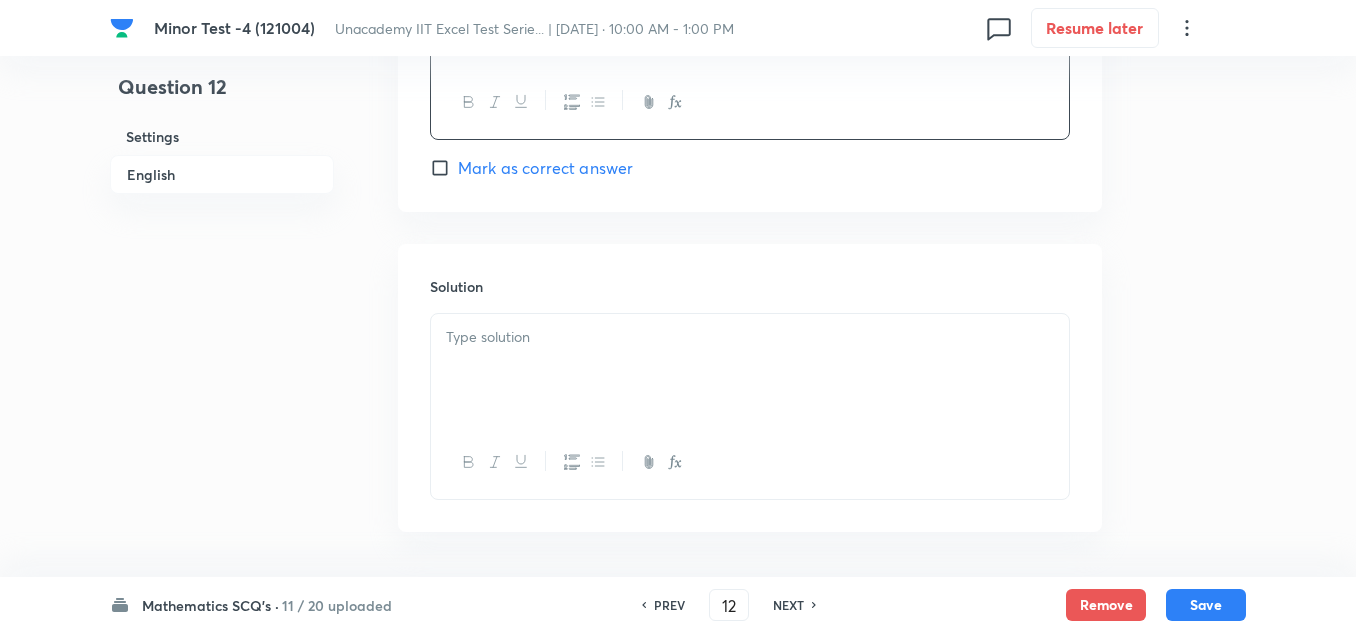 click at bounding box center (750, 370) 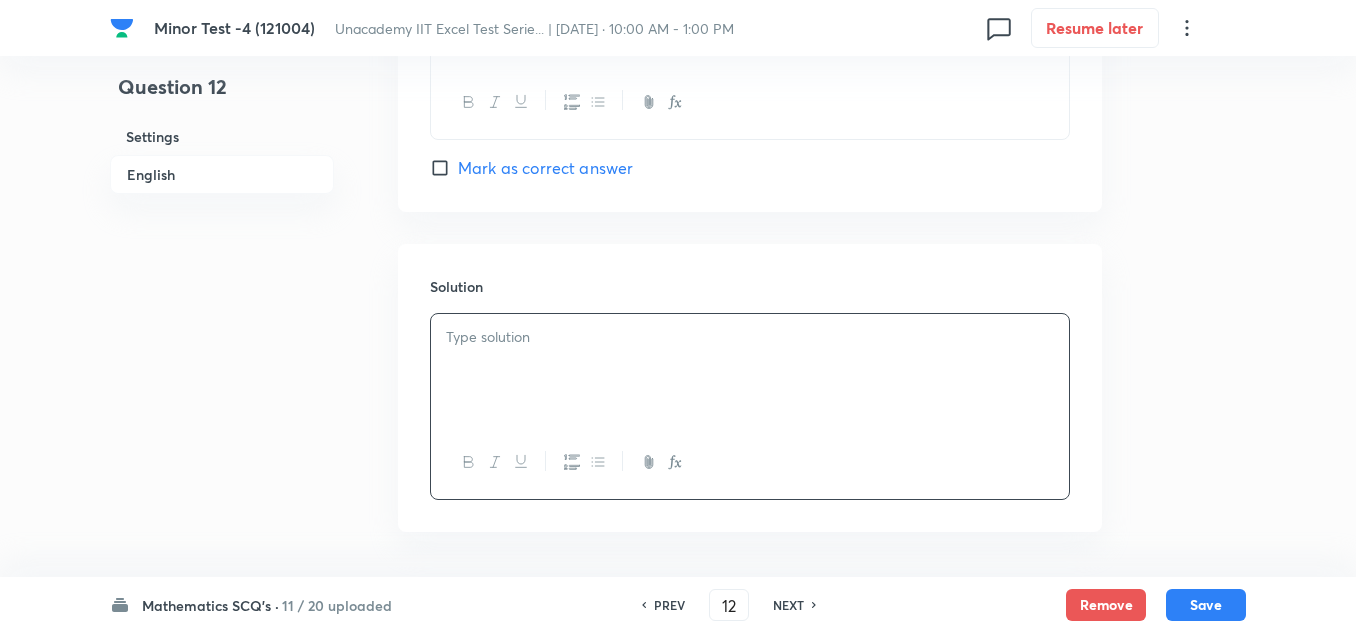 type 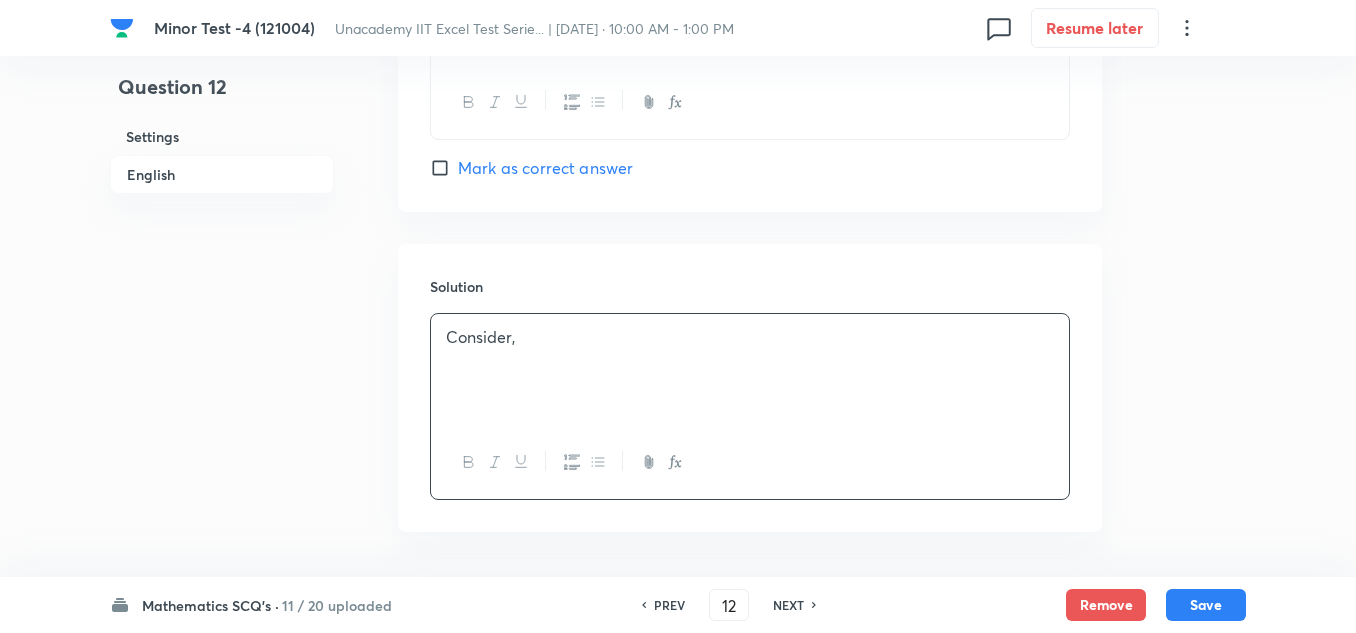 click on "Consider," at bounding box center (750, 370) 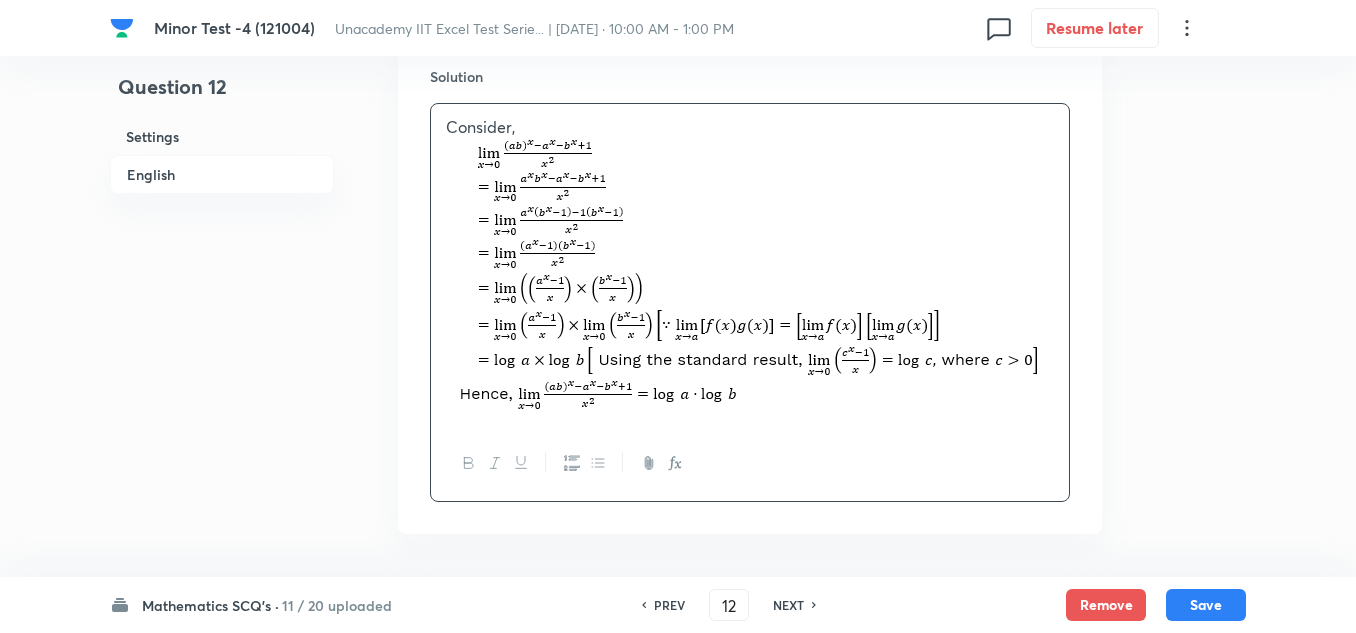 scroll, scrollTop: 2287, scrollLeft: 0, axis: vertical 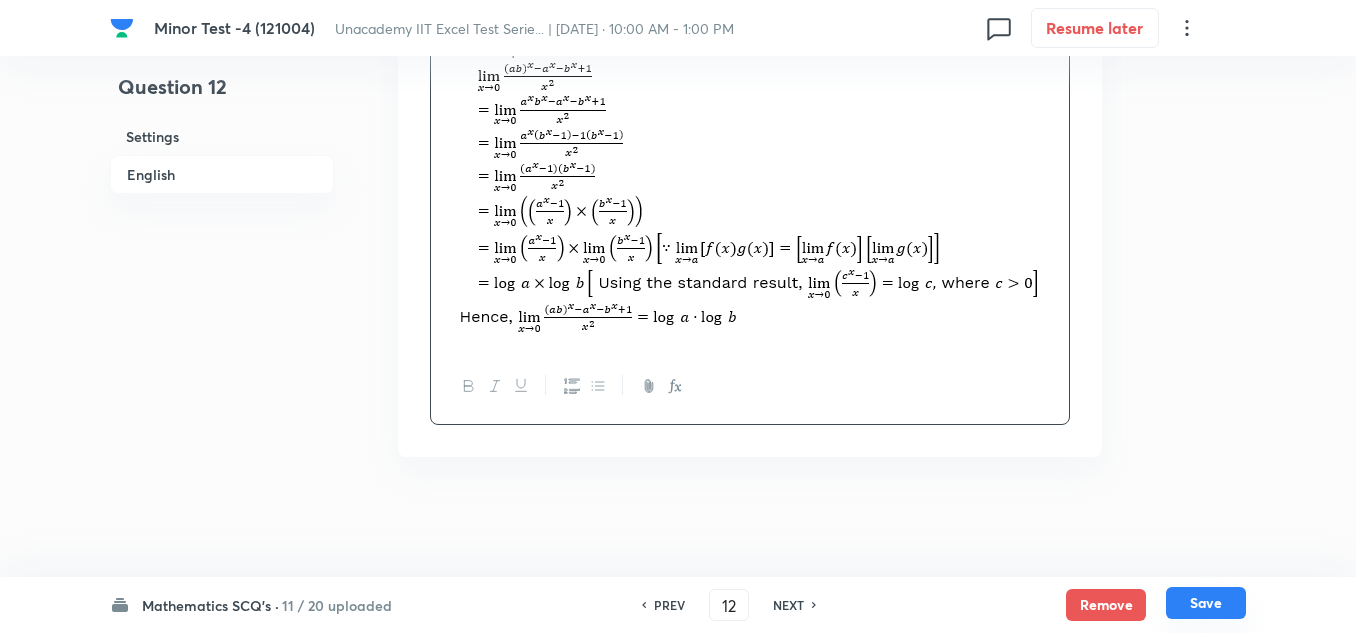 click on "Save" at bounding box center [1206, 603] 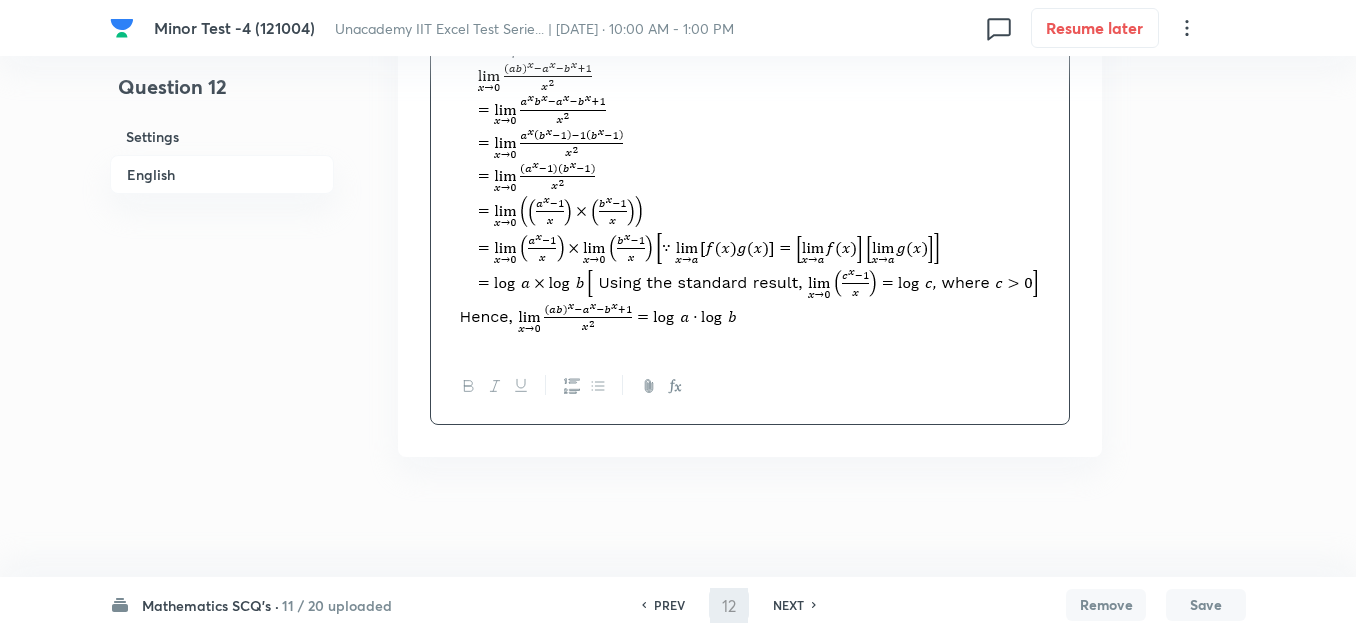 type on "13" 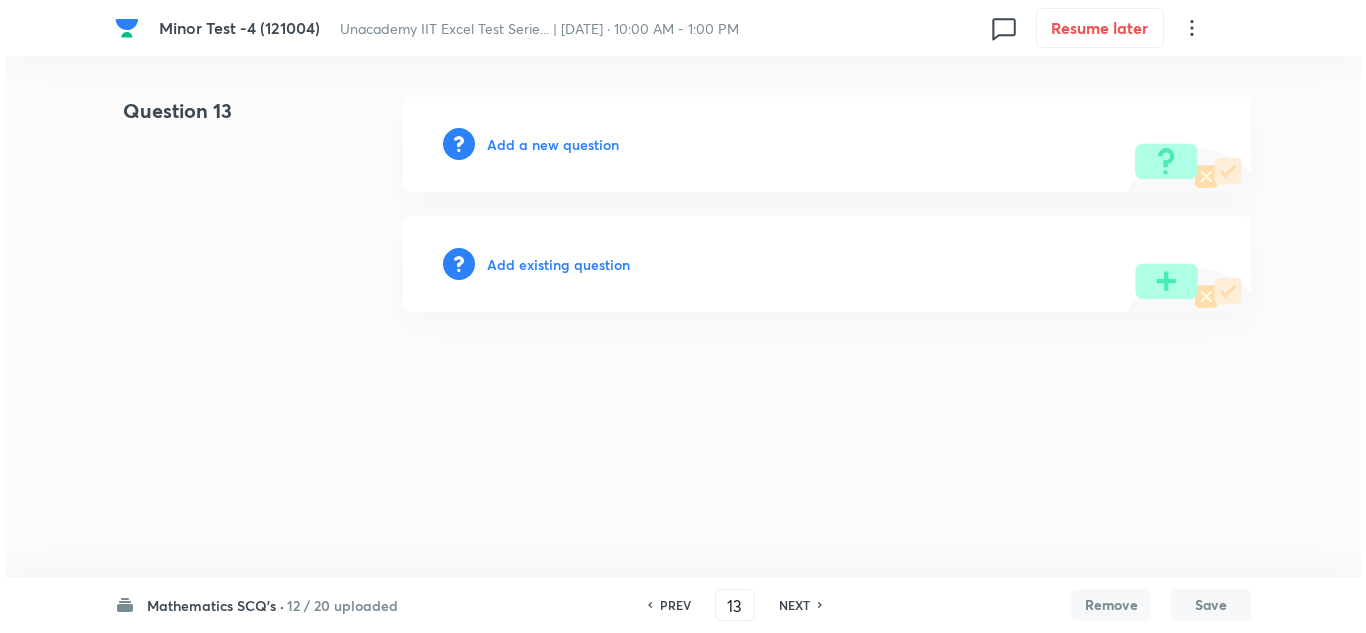 scroll, scrollTop: 0, scrollLeft: 0, axis: both 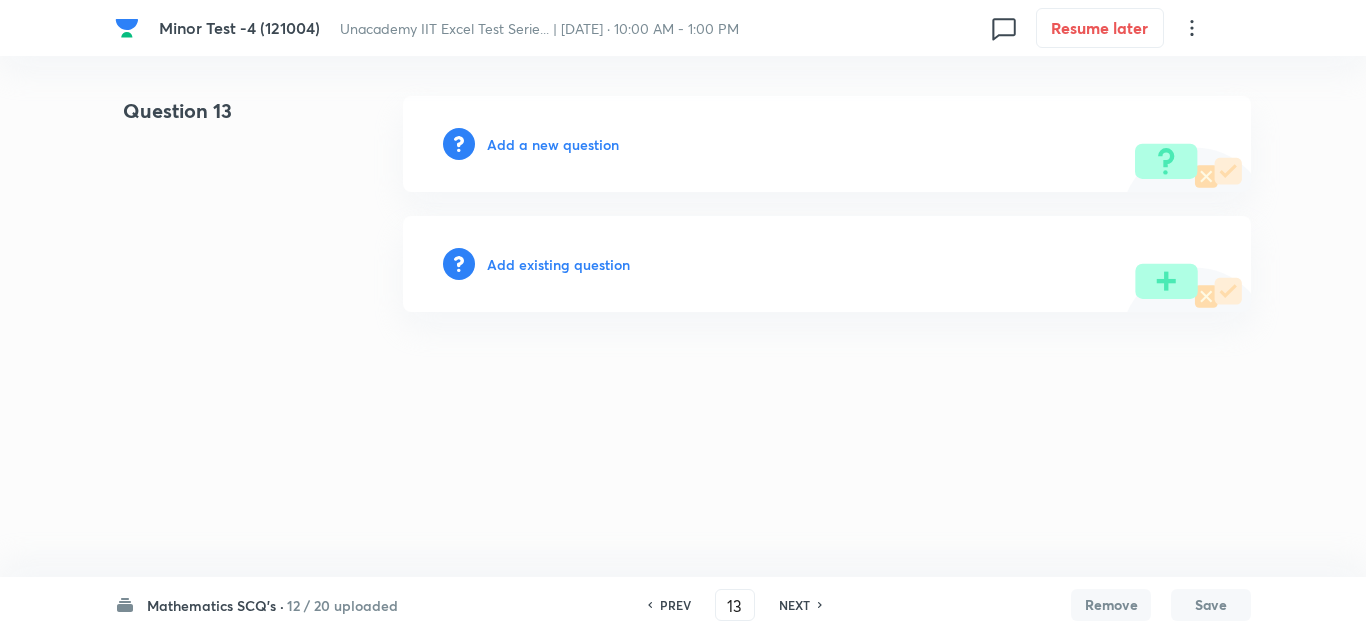 click on "Add a new question" at bounding box center (553, 144) 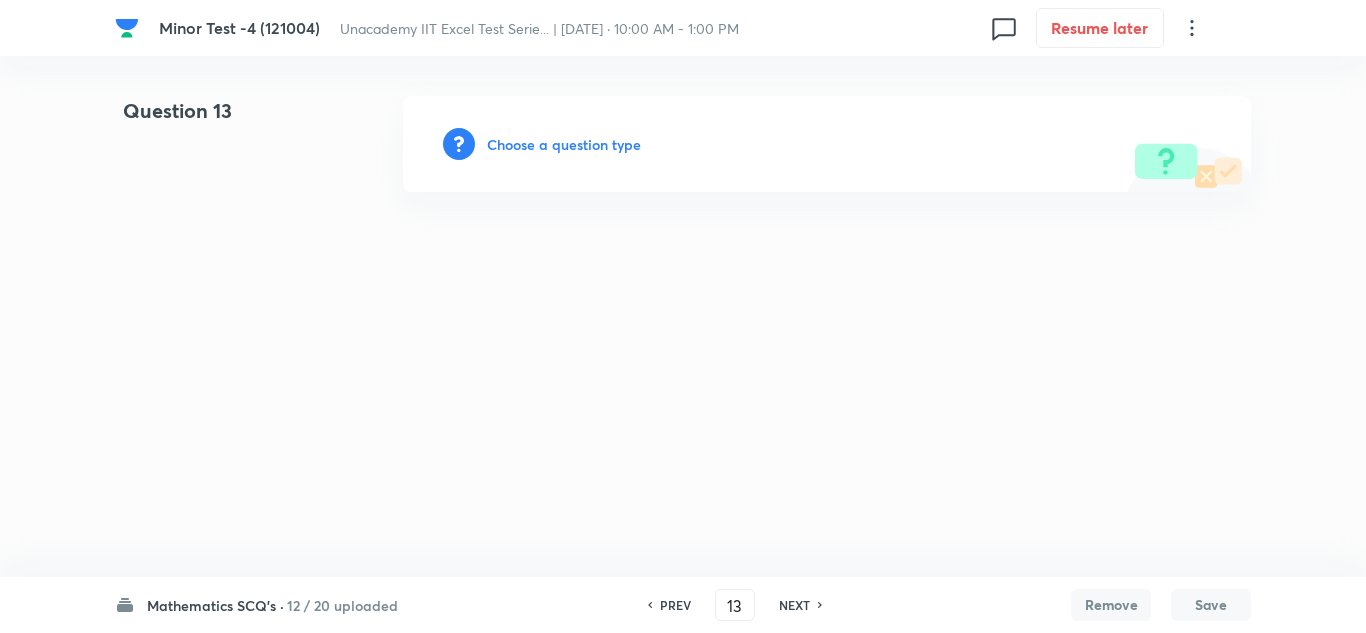 click on "Choose a question type" at bounding box center (564, 144) 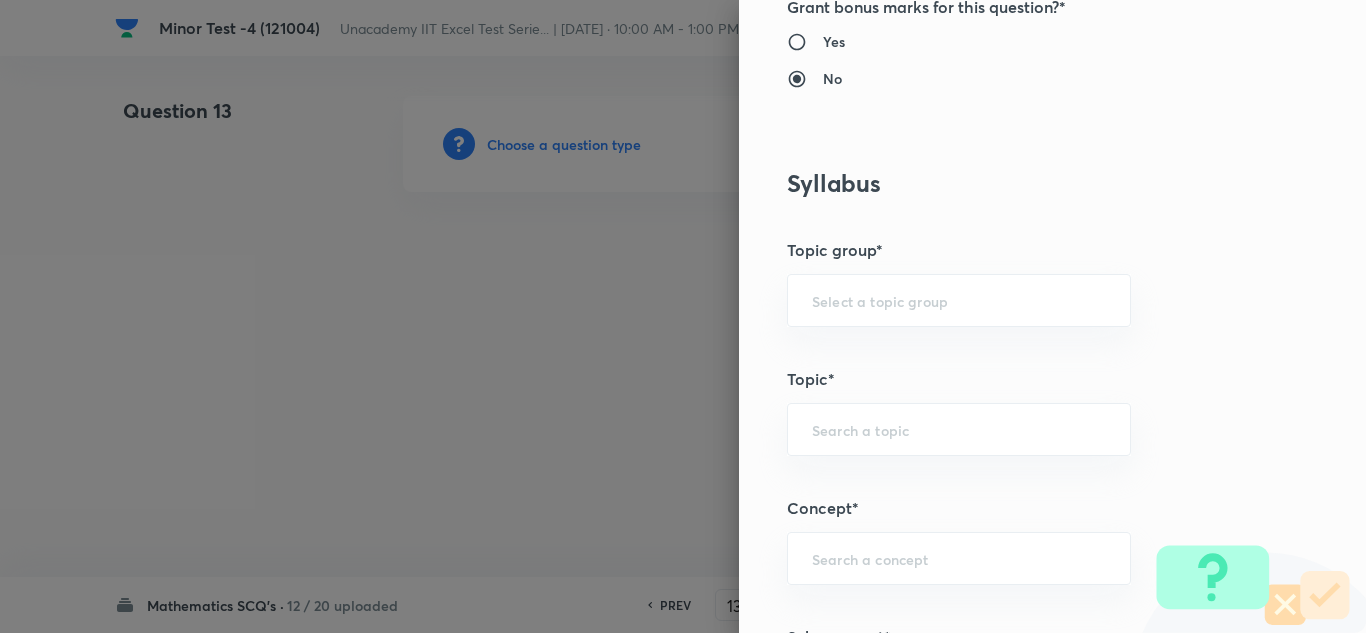 scroll, scrollTop: 1100, scrollLeft: 0, axis: vertical 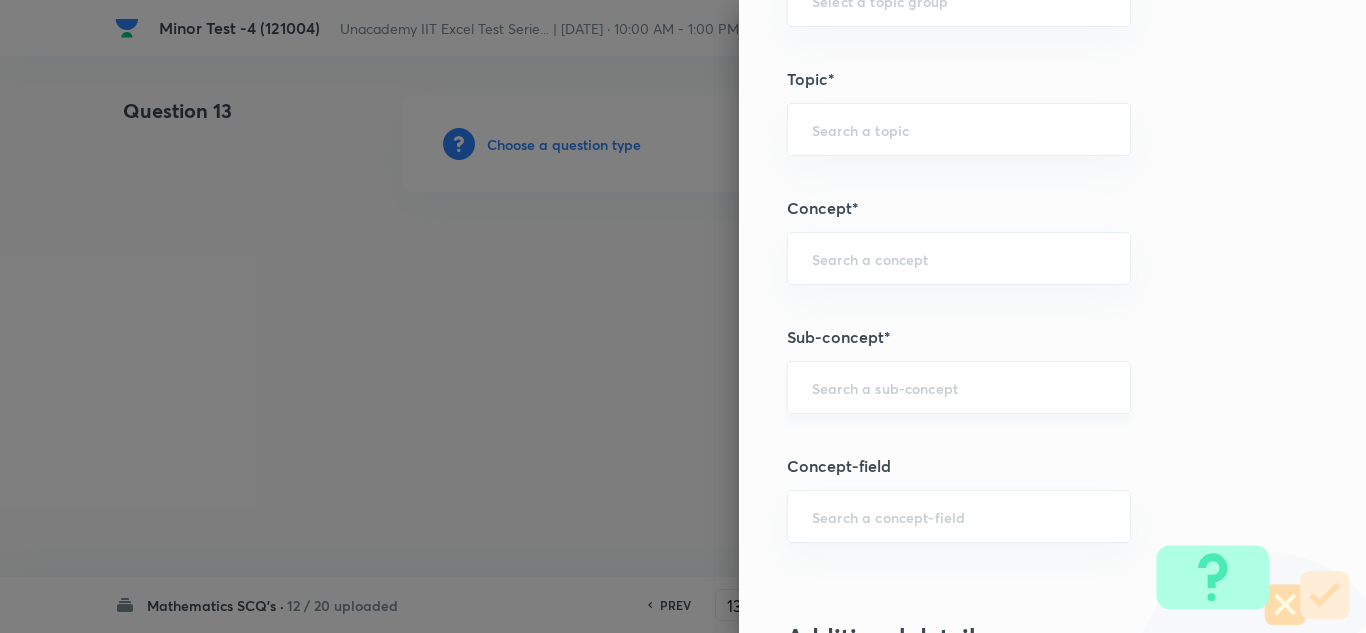 click at bounding box center [959, 387] 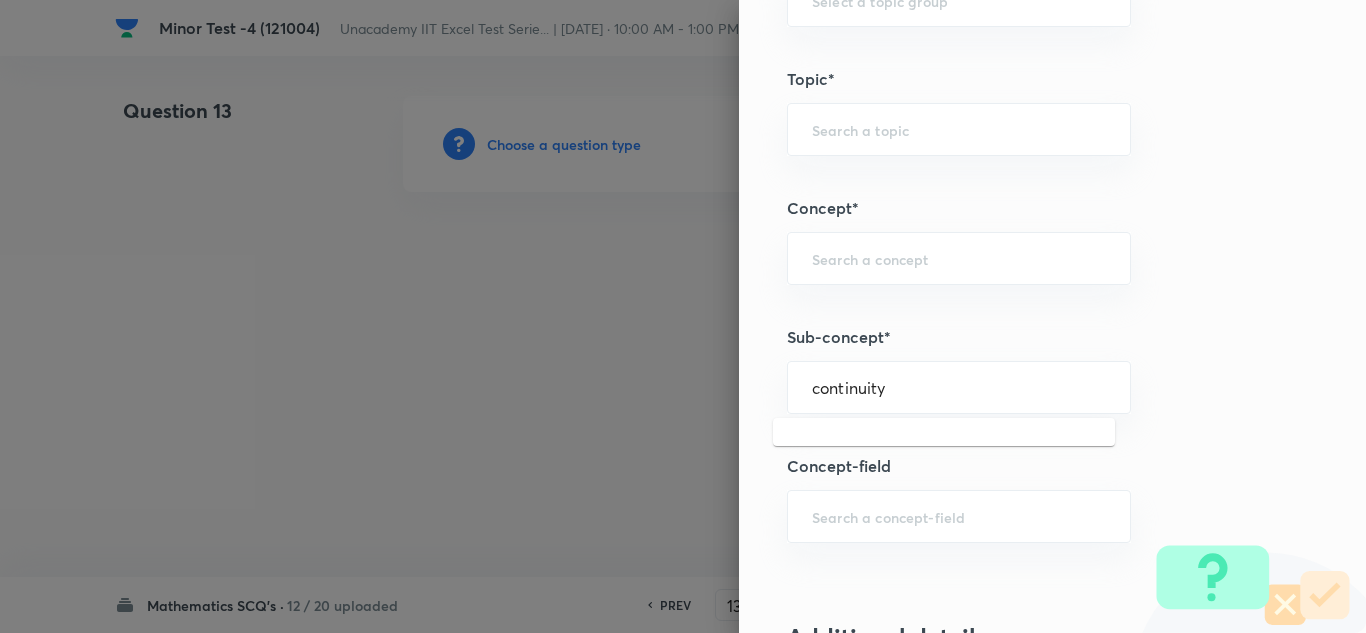 type on "continuity" 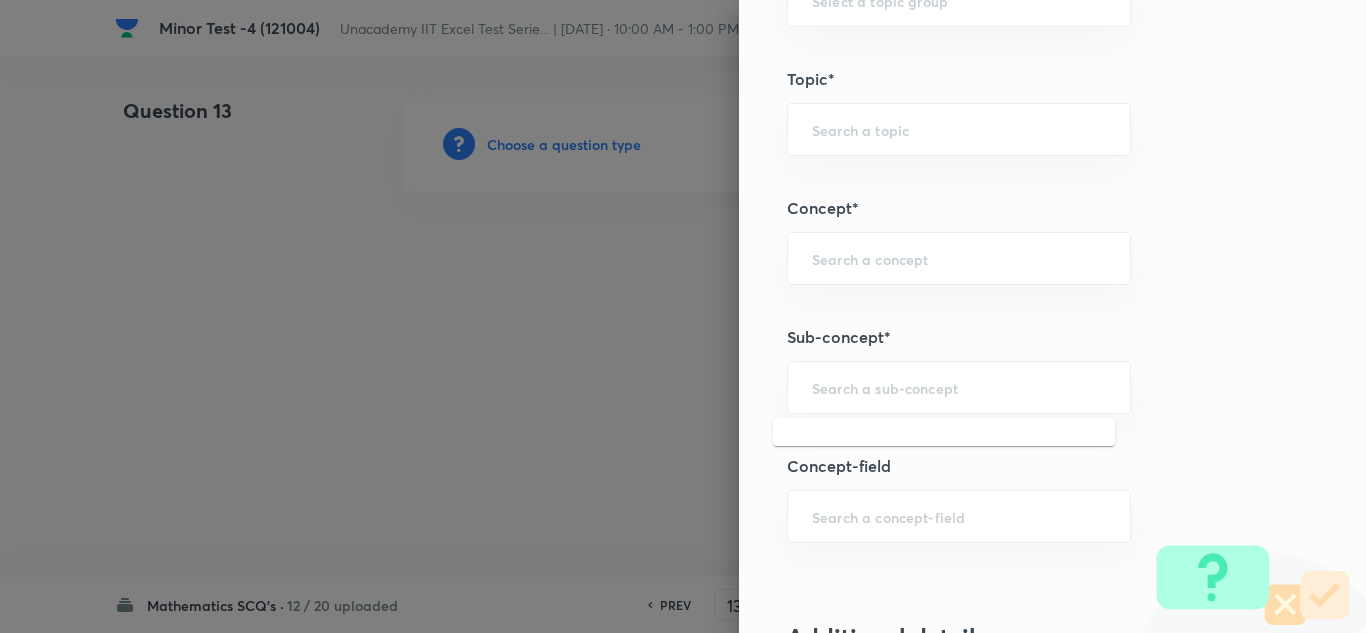 click at bounding box center (959, 129) 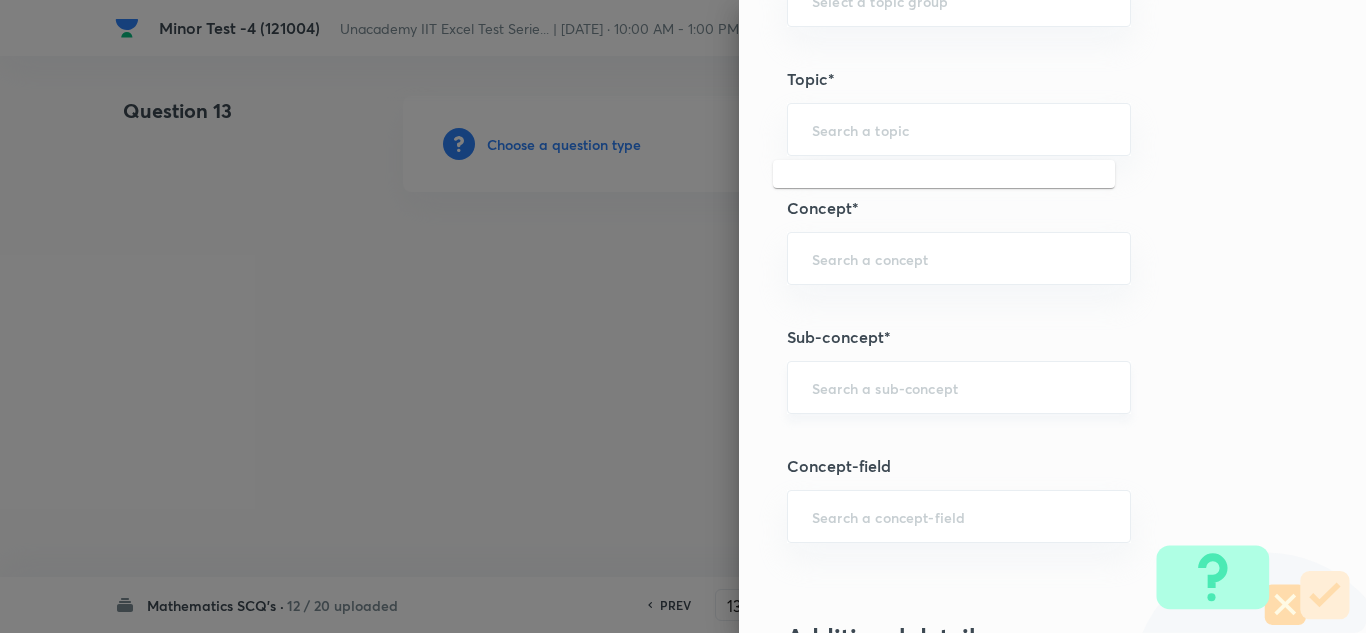 click at bounding box center [959, 387] 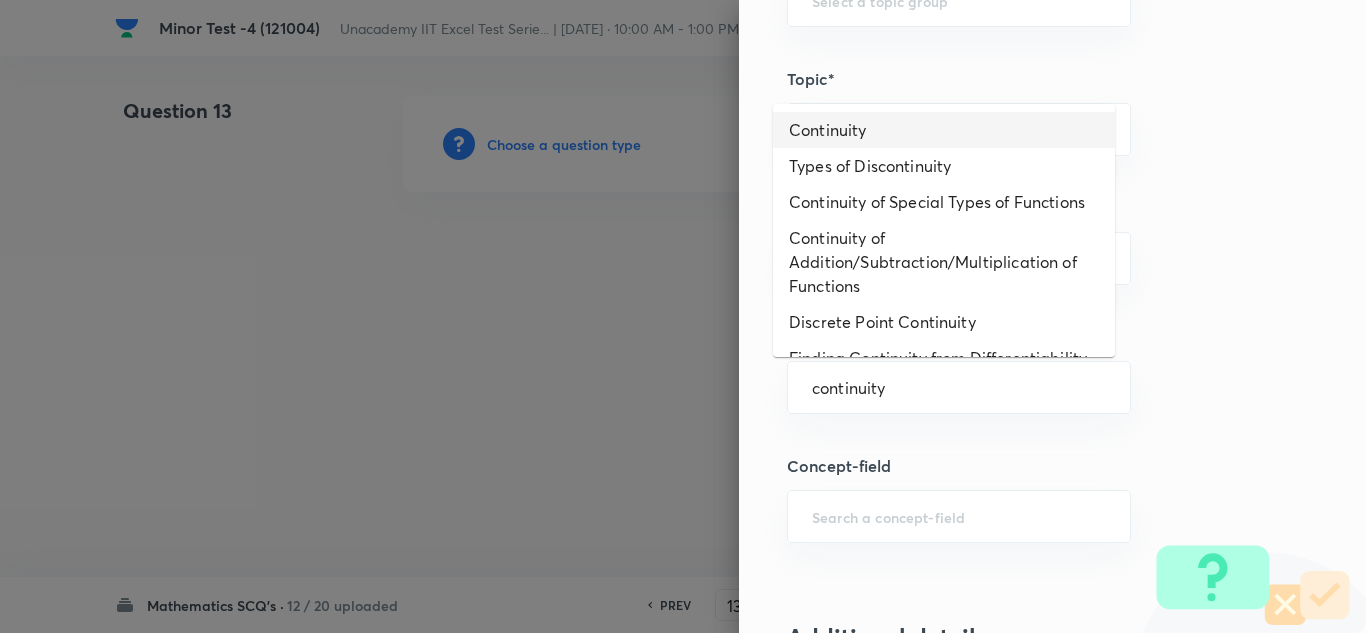 click on "Continuity" at bounding box center (944, 130) 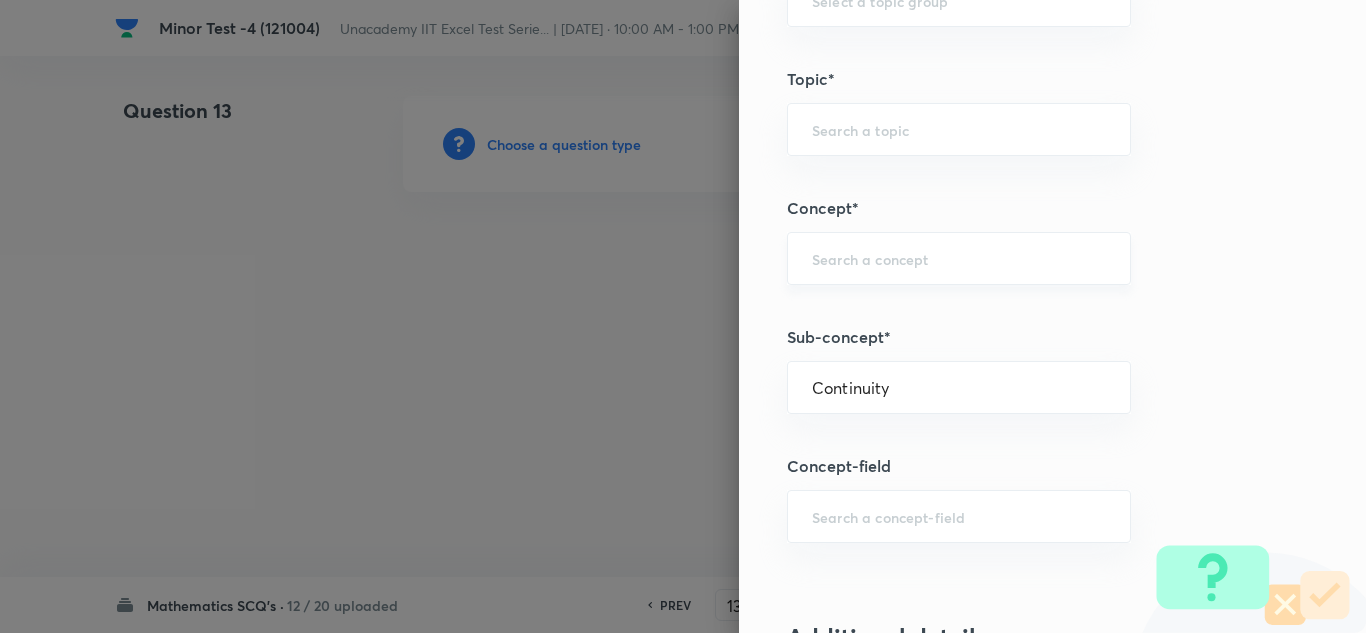 type on "Mathematics" 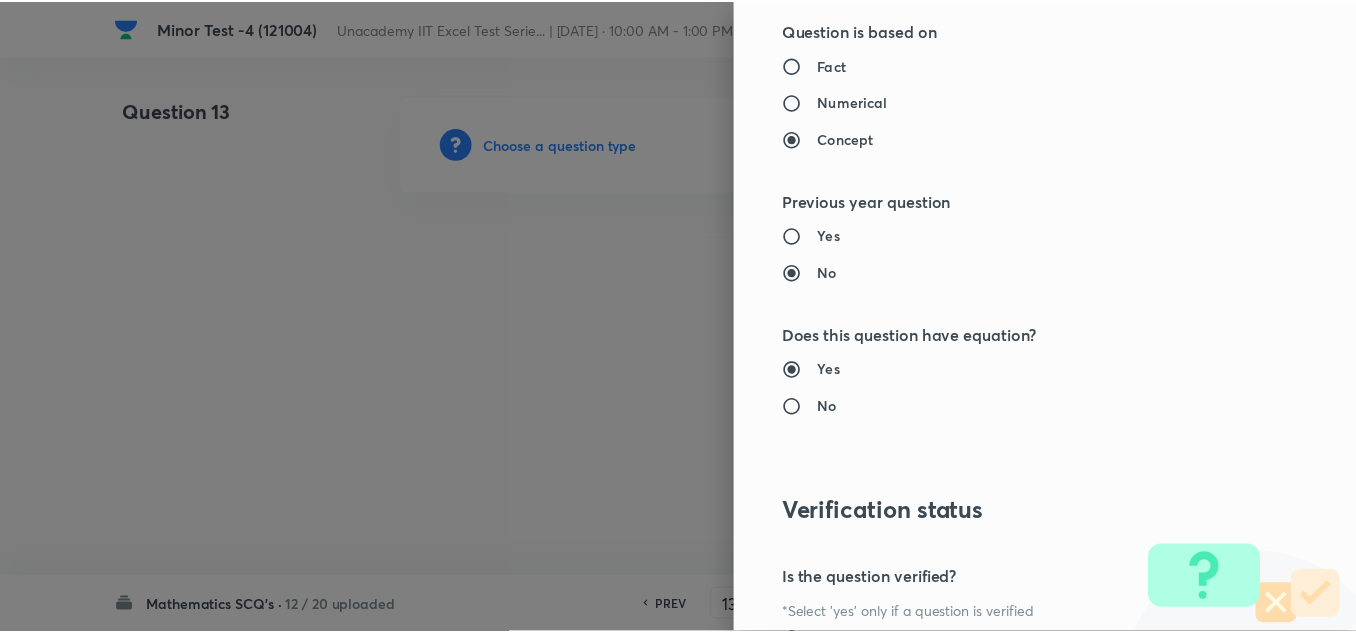 scroll, scrollTop: 2227, scrollLeft: 0, axis: vertical 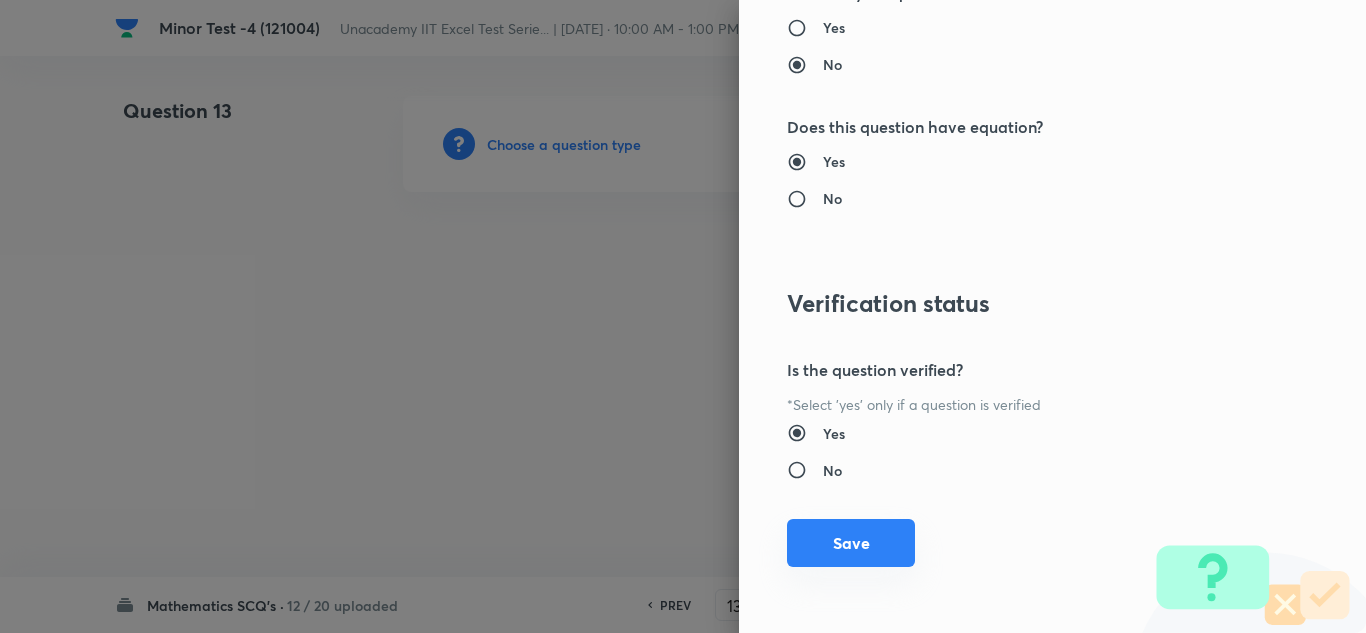 drag, startPoint x: 854, startPoint y: 546, endPoint x: 833, endPoint y: 539, distance: 22.135944 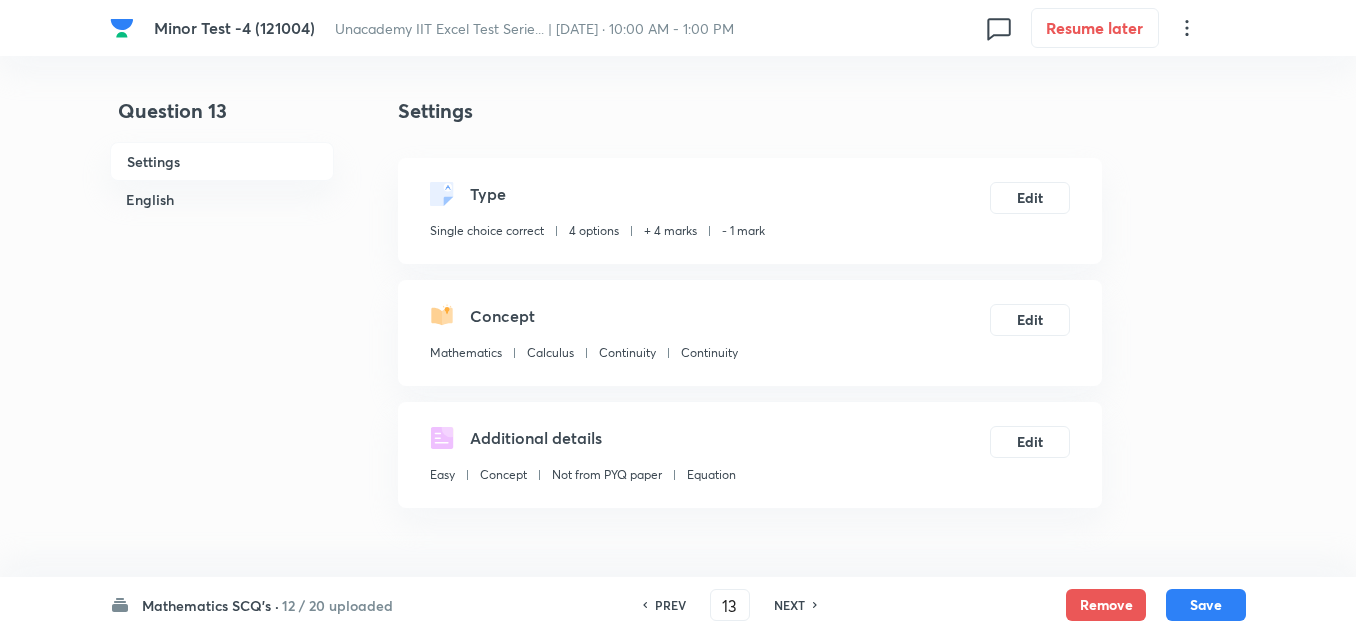scroll, scrollTop: 300, scrollLeft: 0, axis: vertical 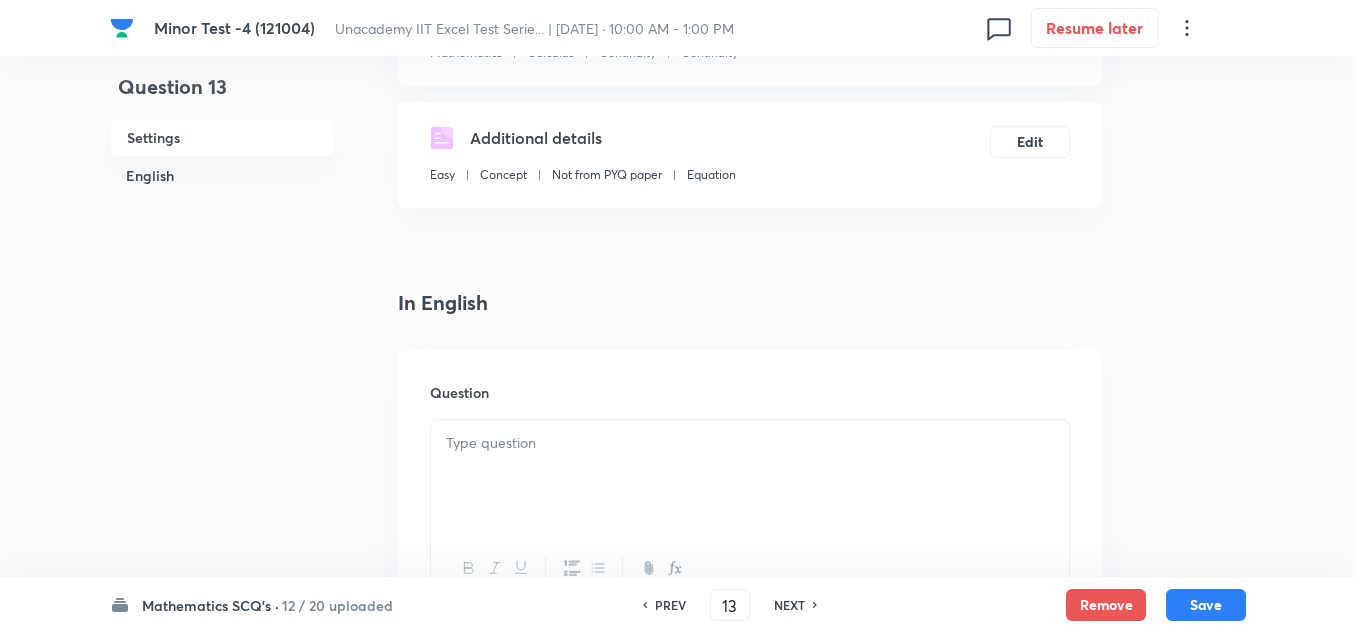 click at bounding box center [750, 443] 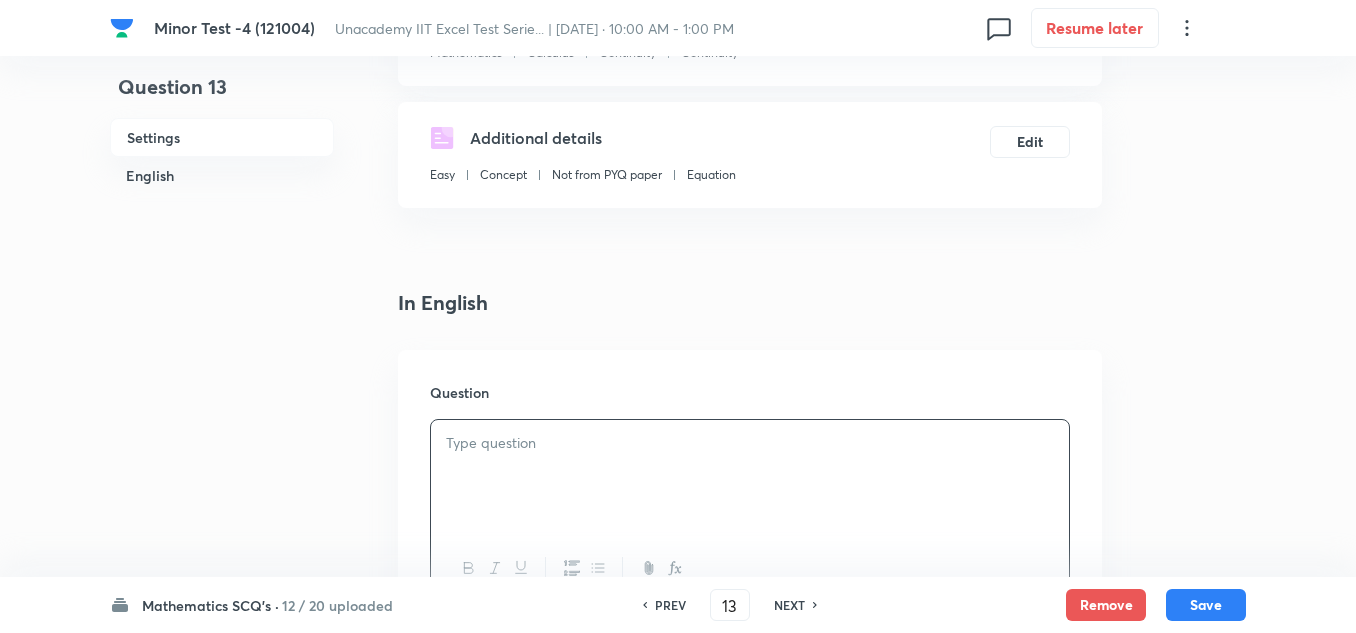 click at bounding box center (750, 476) 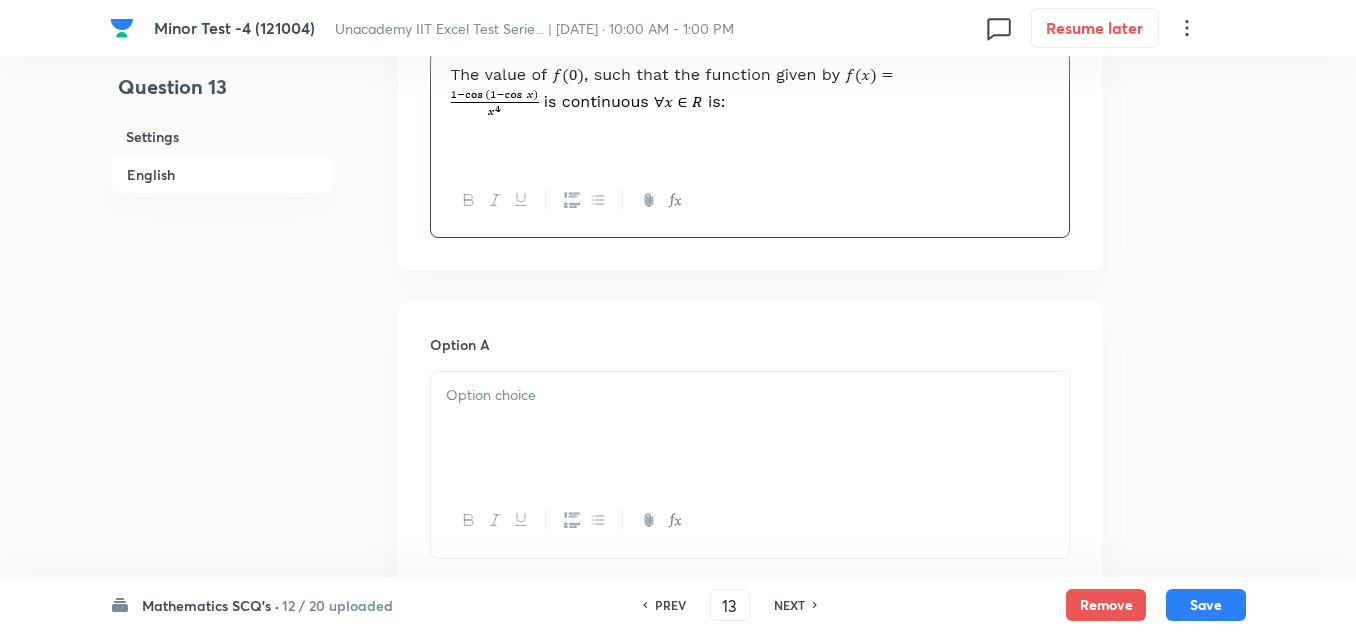scroll, scrollTop: 700, scrollLeft: 0, axis: vertical 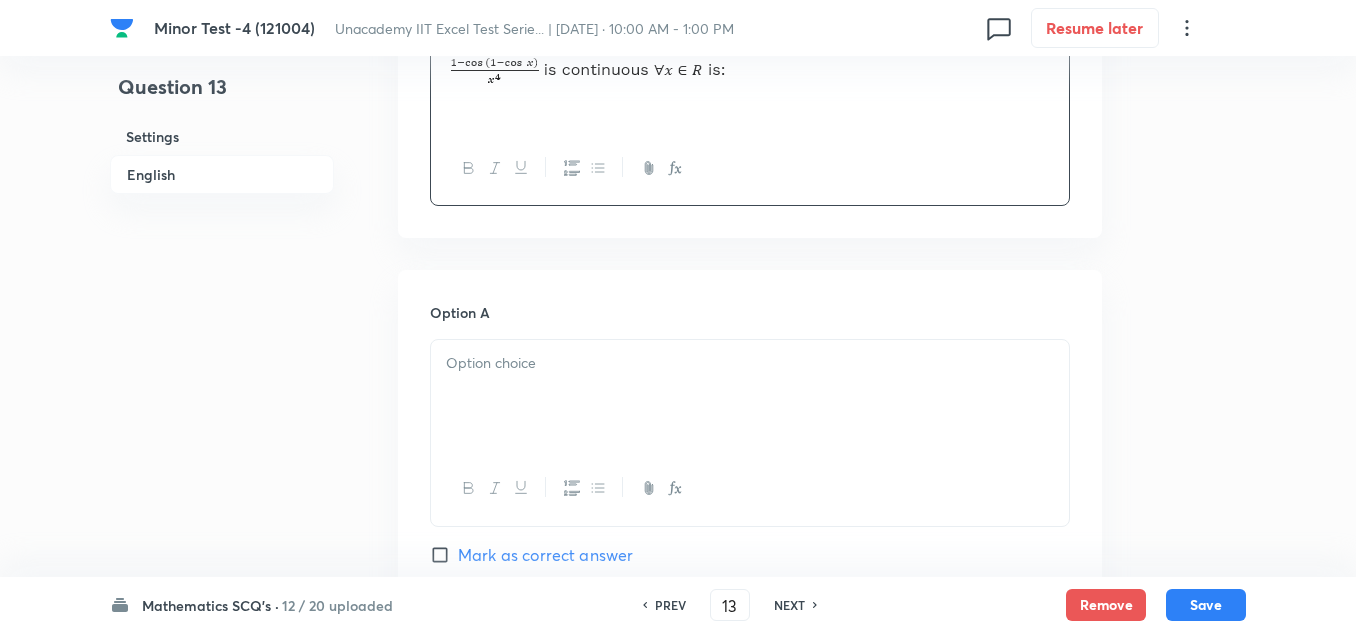 click at bounding box center (750, 363) 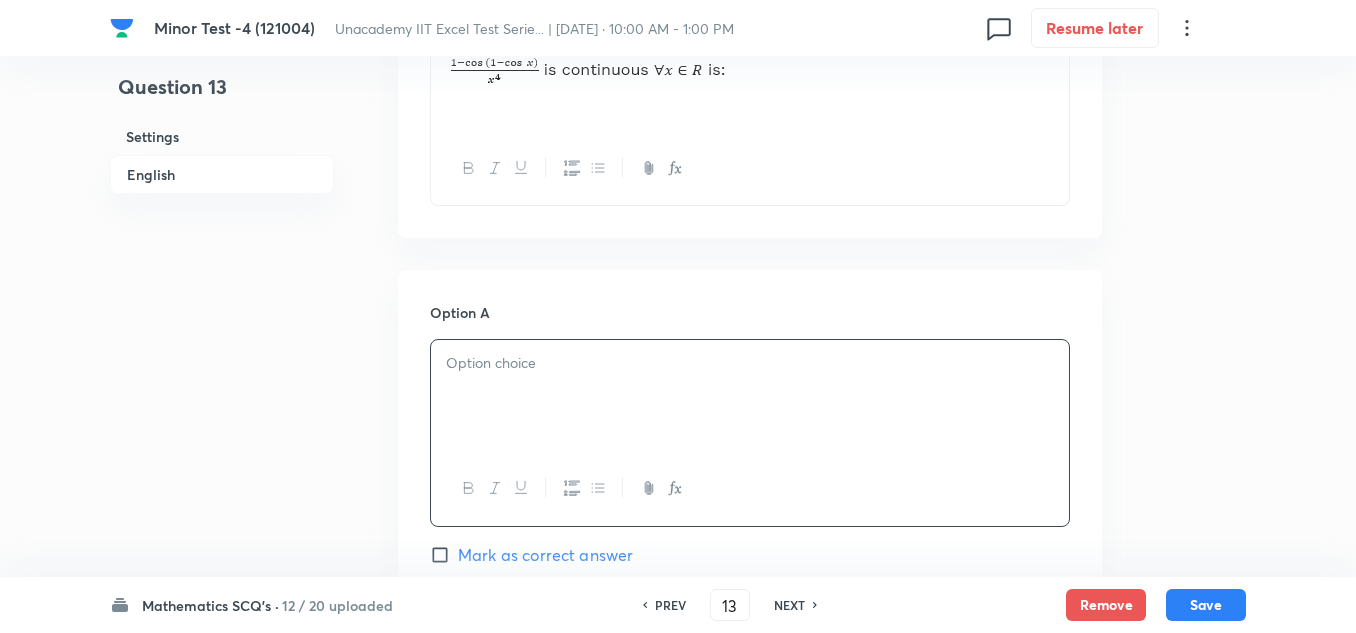 click at bounding box center (750, 396) 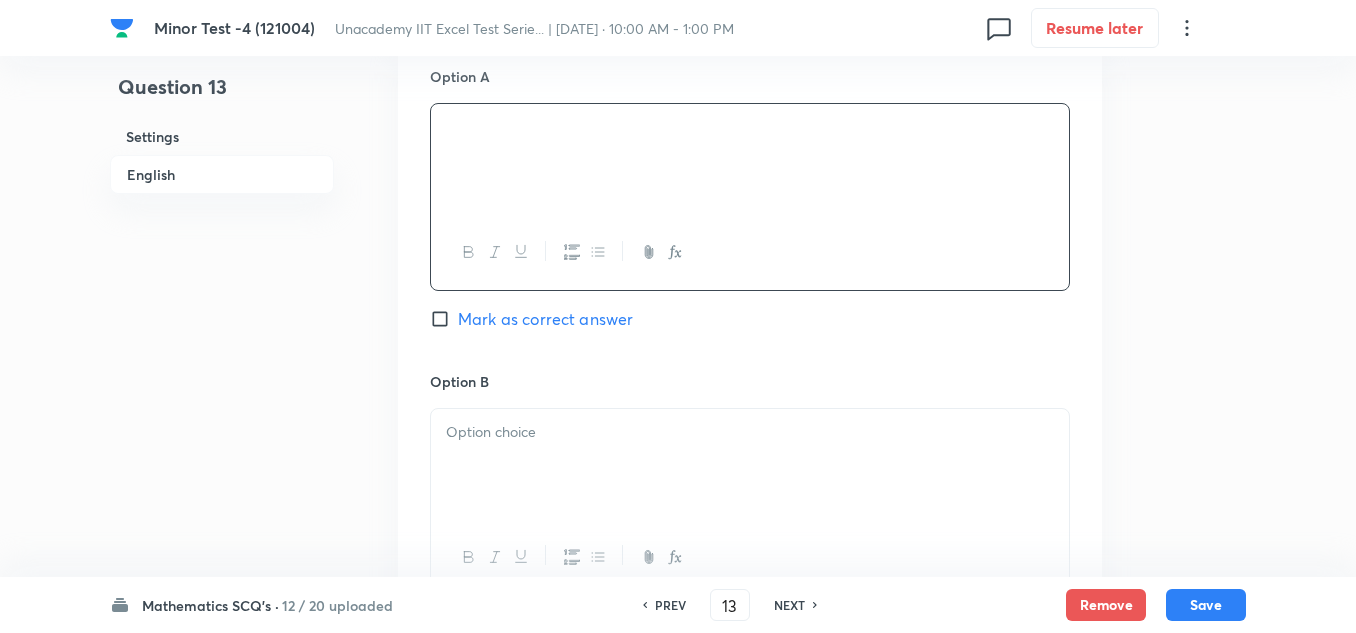 scroll, scrollTop: 1000, scrollLeft: 0, axis: vertical 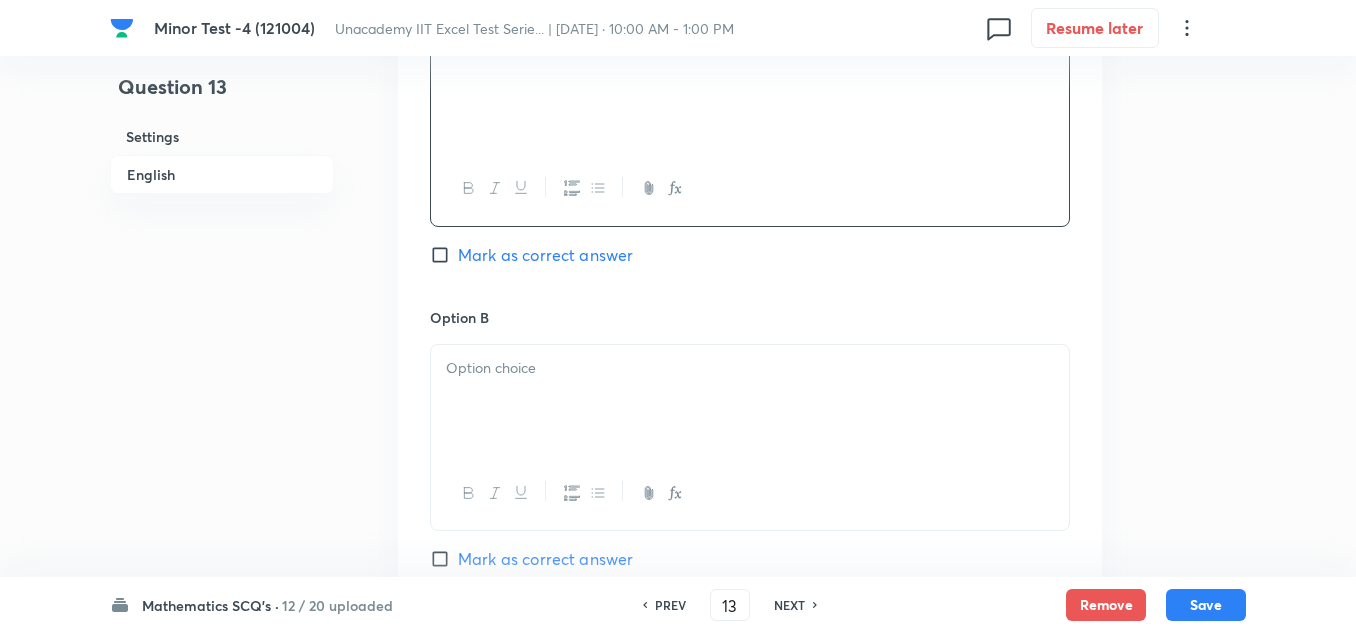 click at bounding box center (750, 368) 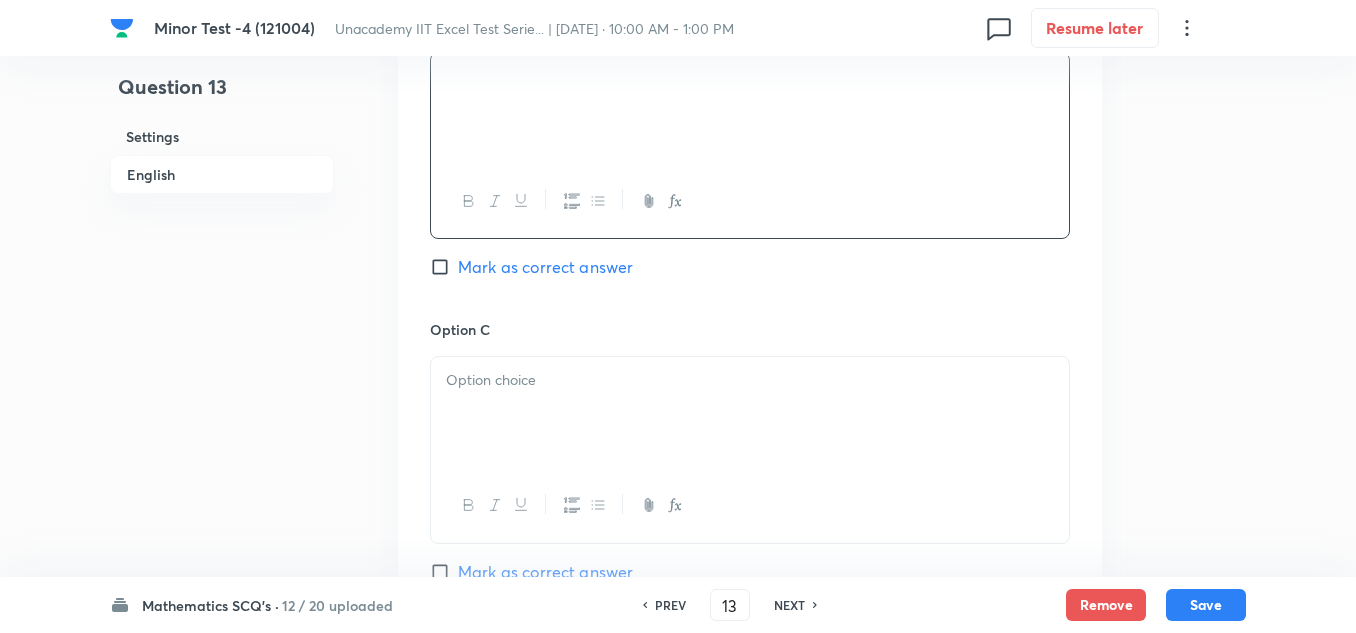 scroll, scrollTop: 1300, scrollLeft: 0, axis: vertical 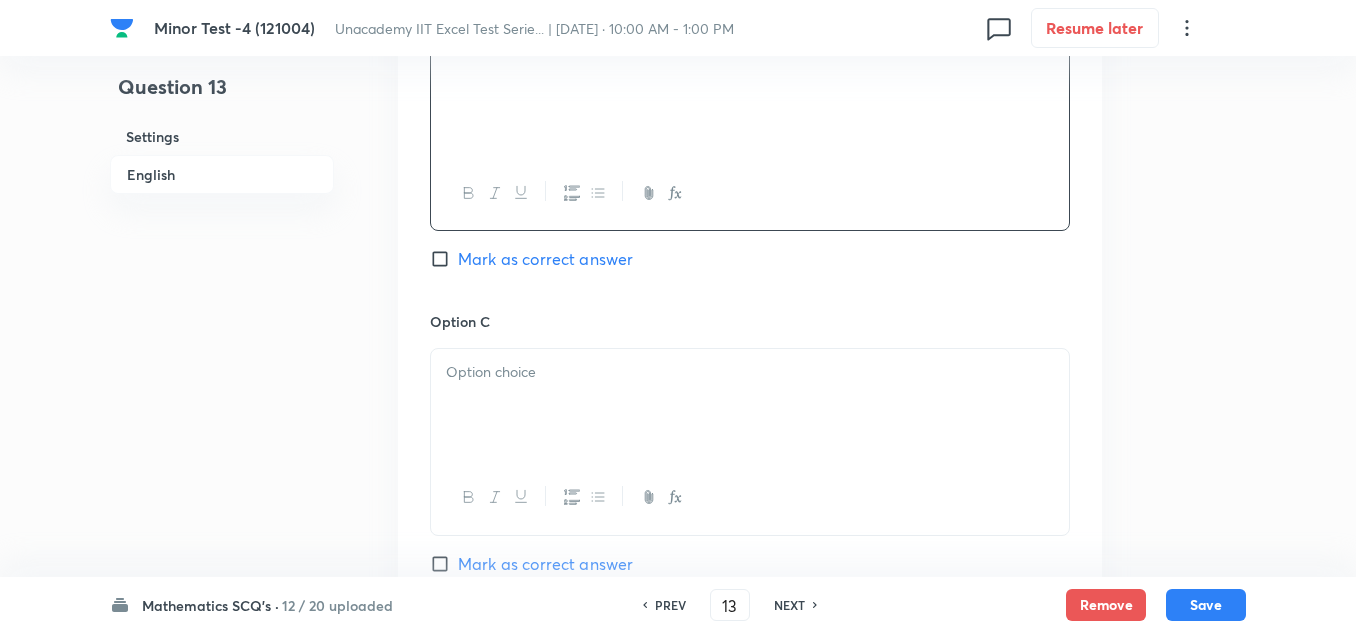 click at bounding box center (750, 405) 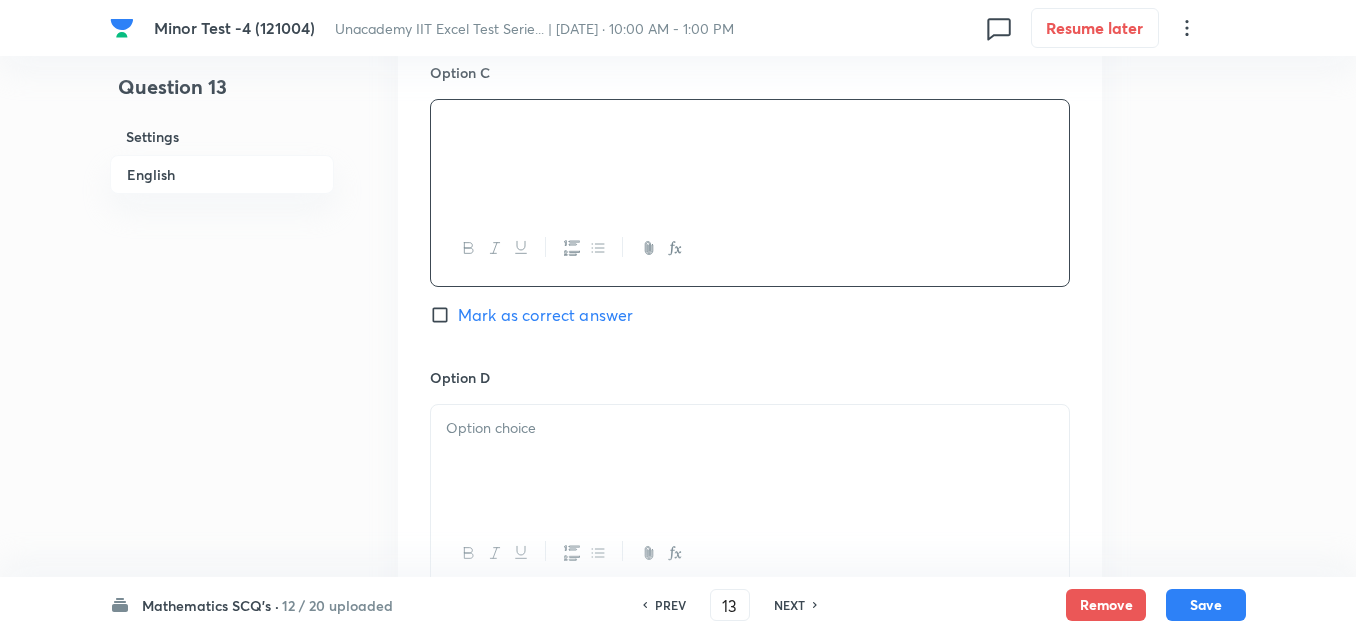 scroll, scrollTop: 1600, scrollLeft: 0, axis: vertical 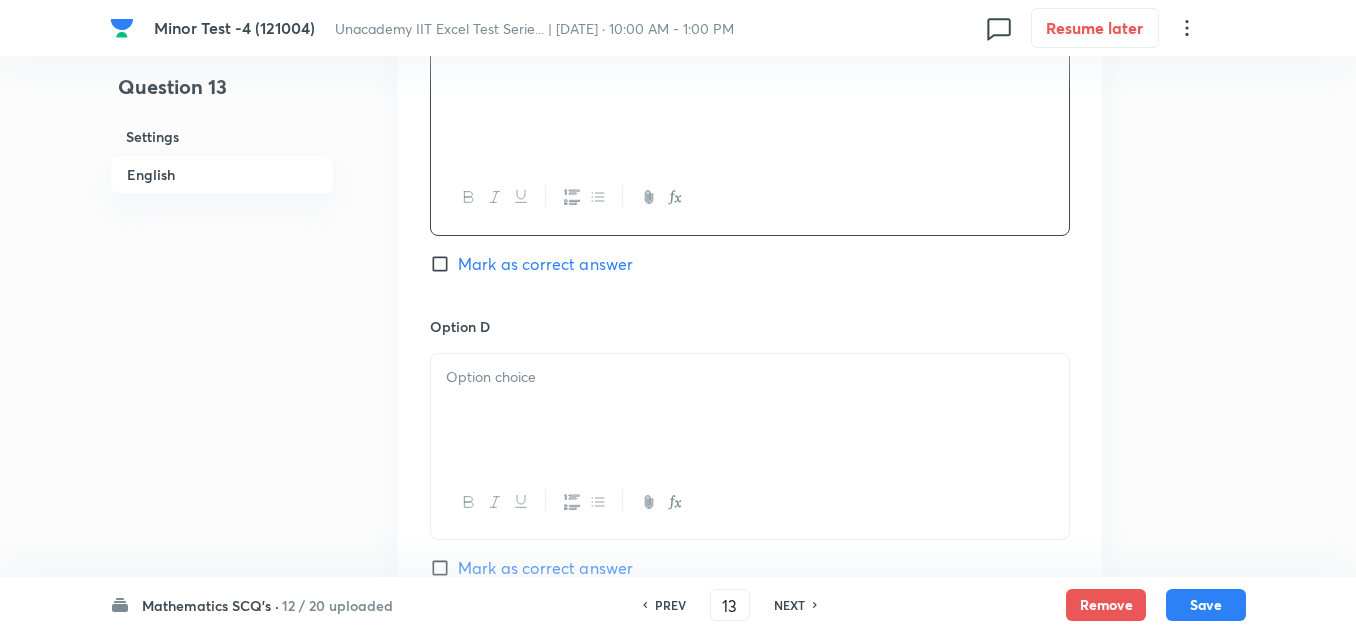click at bounding box center (750, 377) 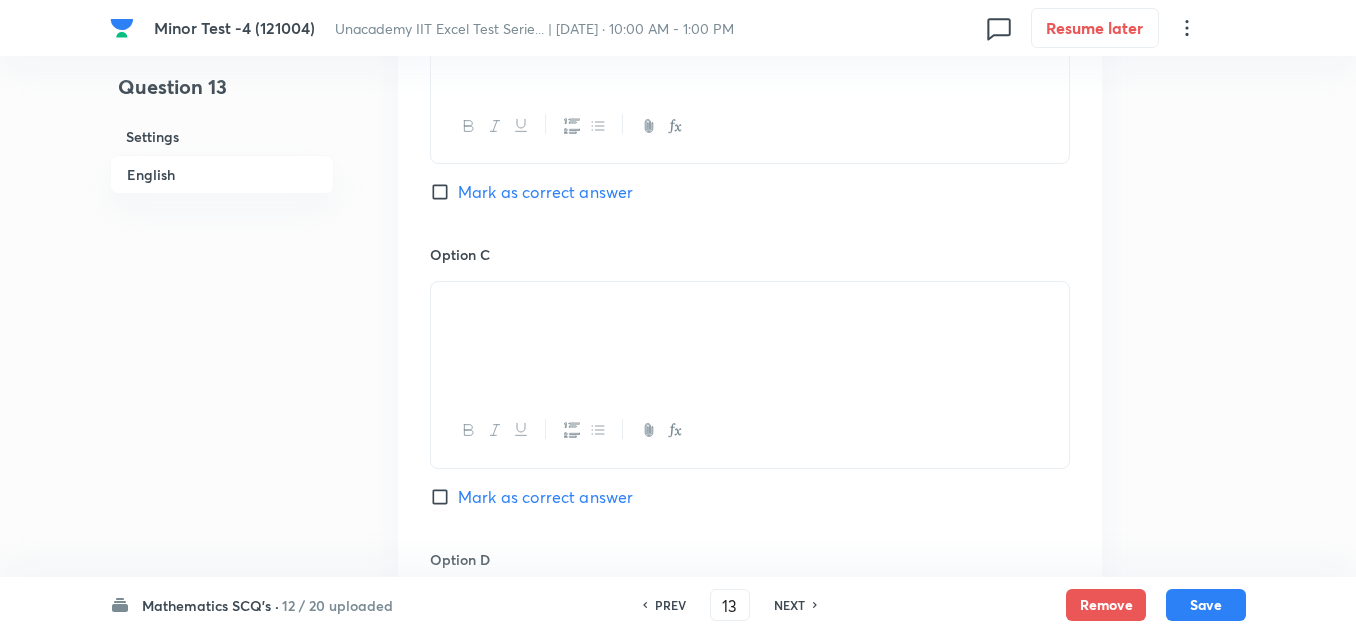 scroll, scrollTop: 1100, scrollLeft: 0, axis: vertical 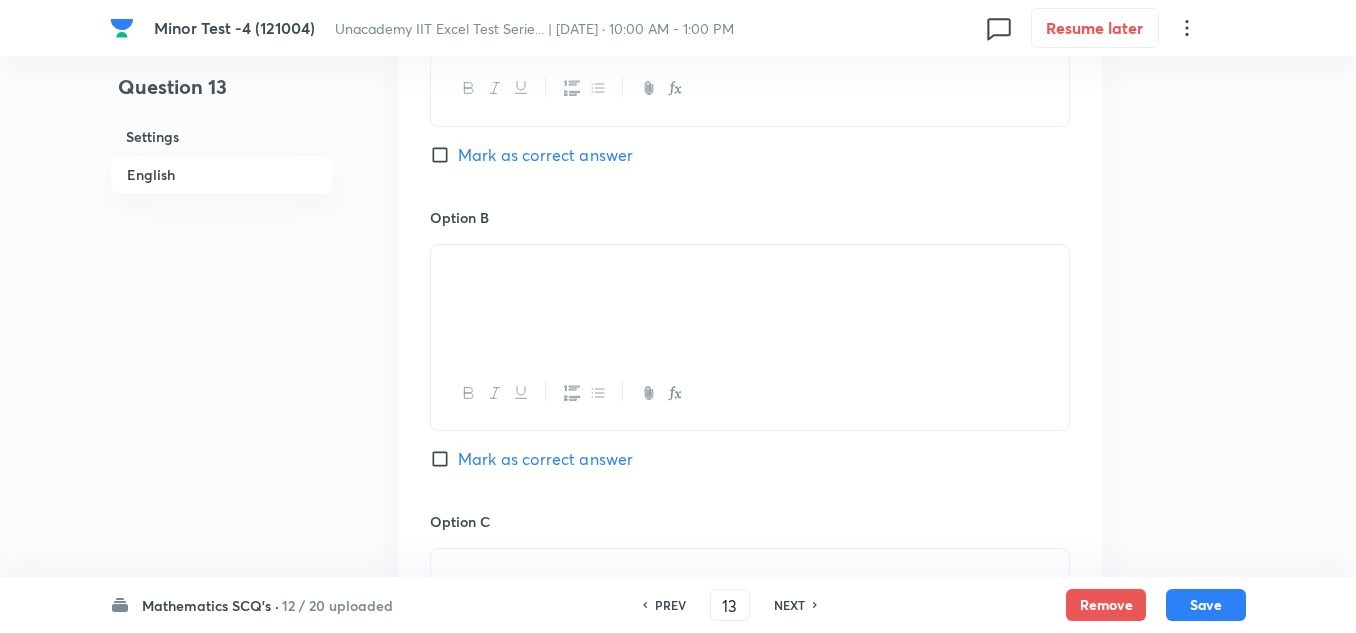 click on "Mark as correct answer" at bounding box center (545, 155) 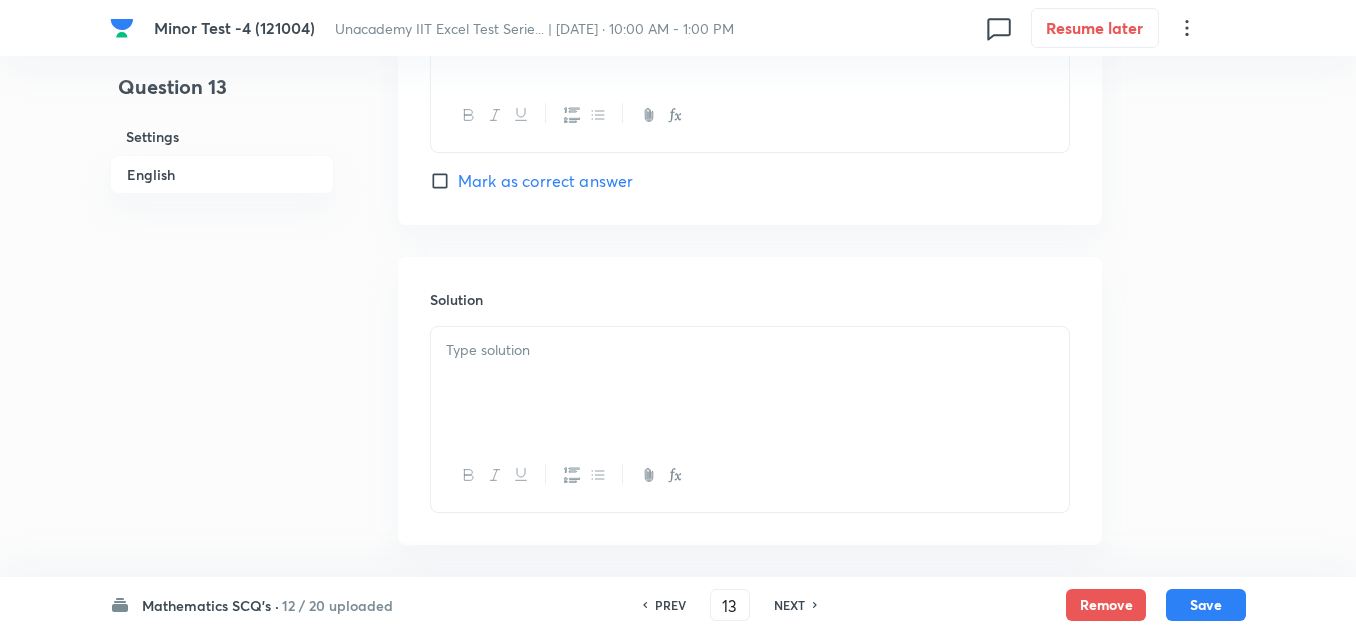 scroll, scrollTop: 2075, scrollLeft: 0, axis: vertical 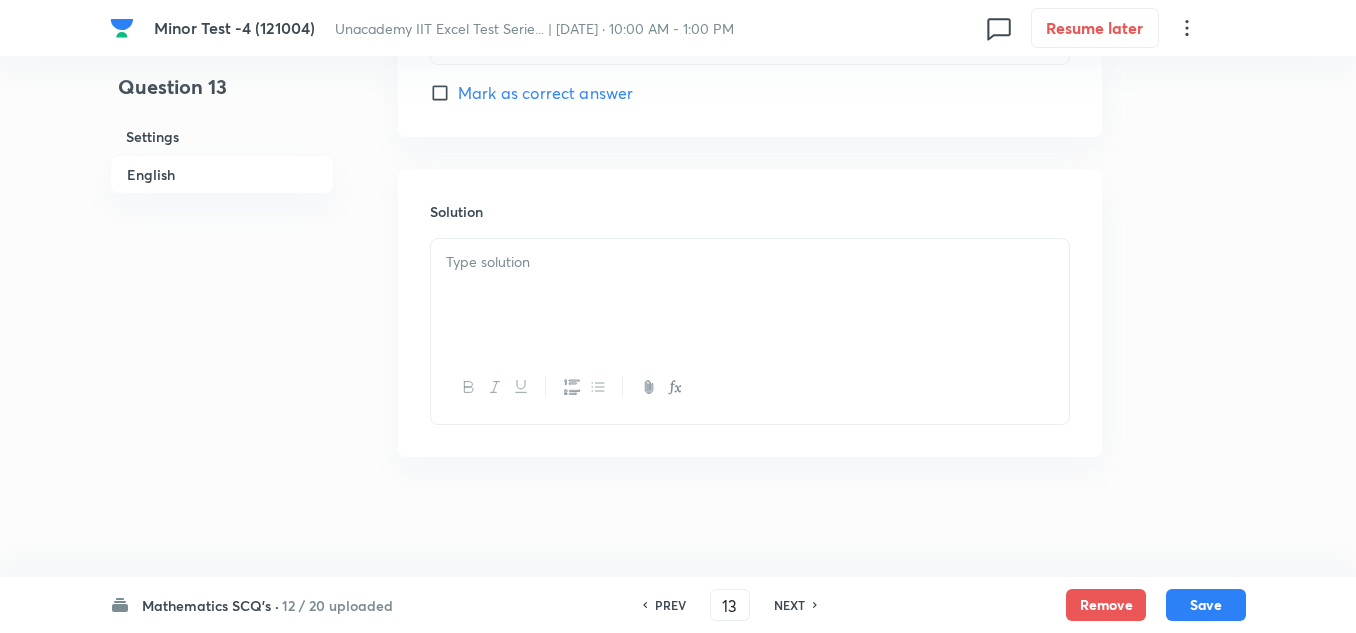 click at bounding box center (750, 295) 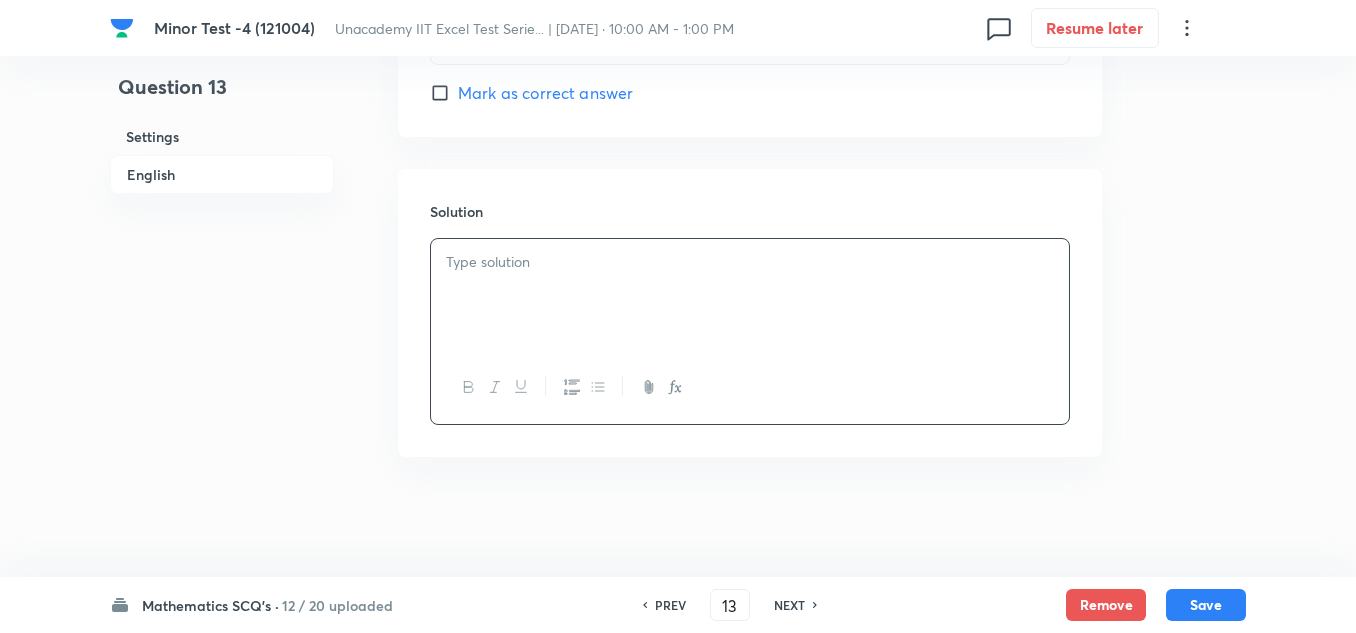 click at bounding box center (750, 295) 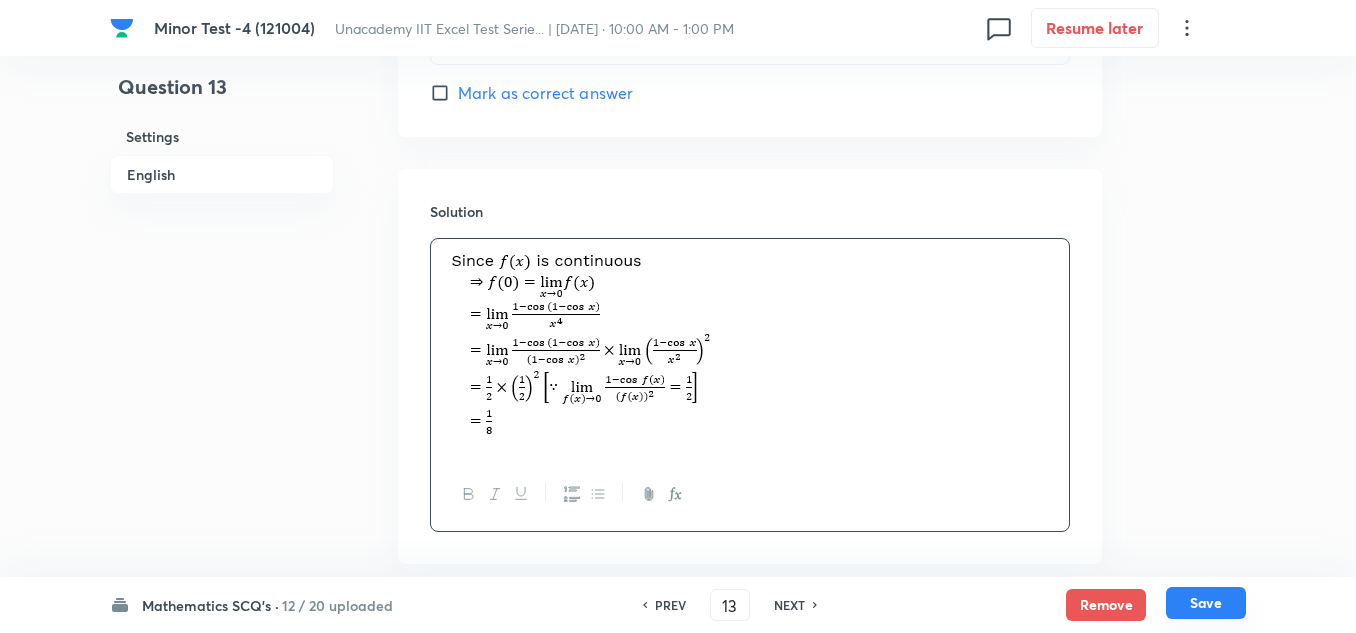 click on "Save" at bounding box center [1206, 603] 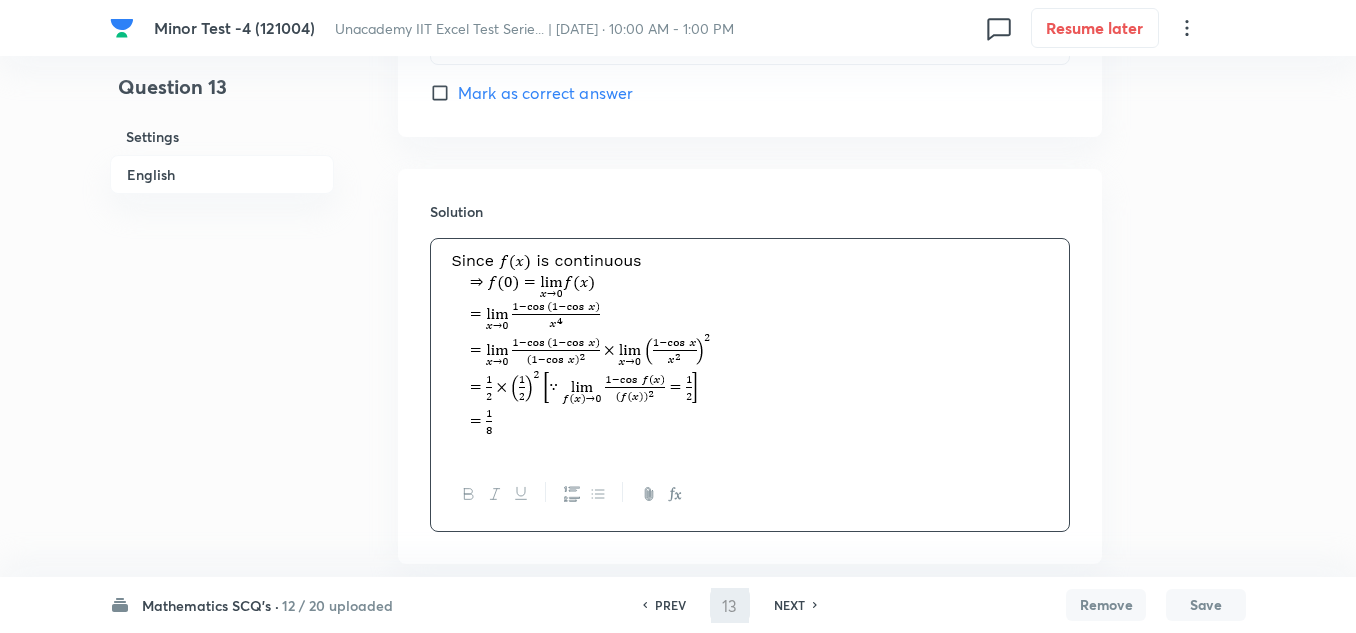 type on "14" 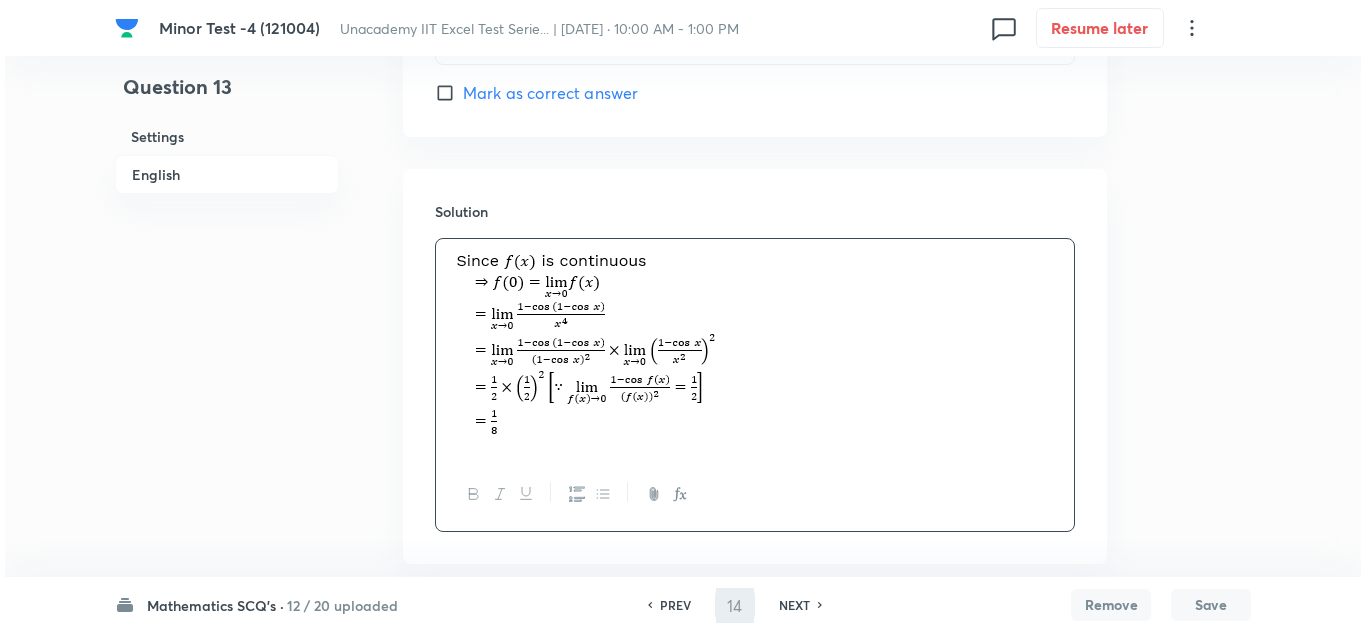 scroll, scrollTop: 0, scrollLeft: 0, axis: both 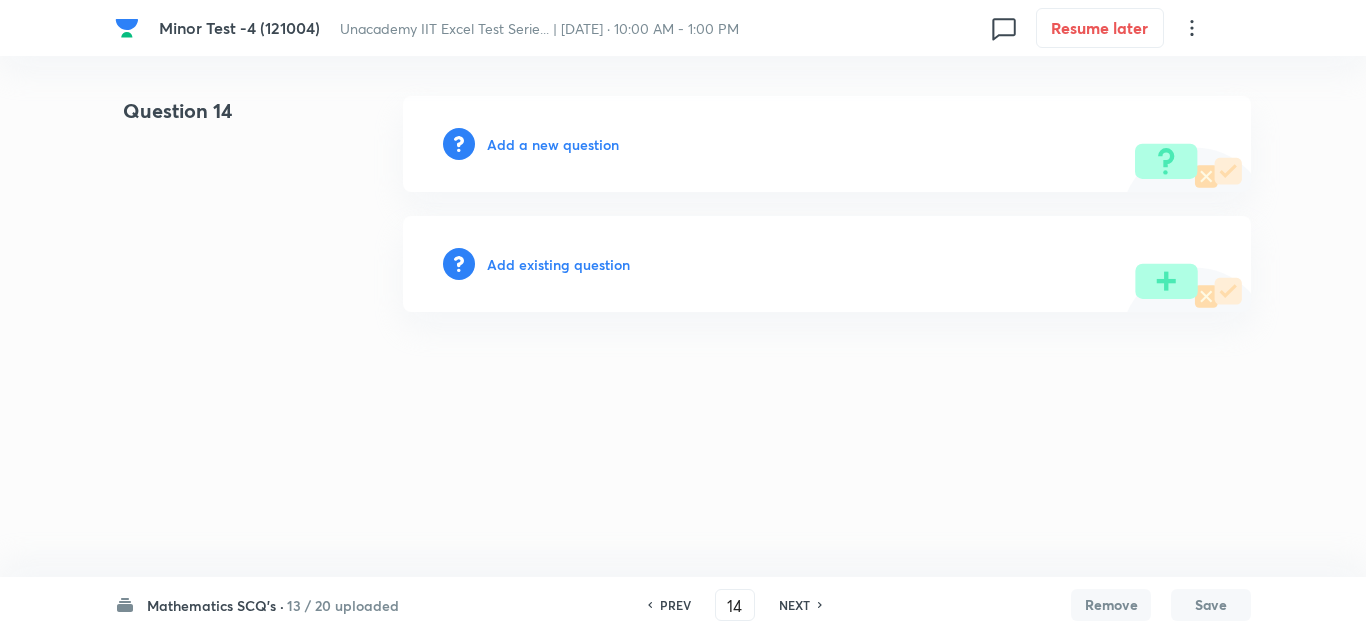 click on "Add a new question" at bounding box center [827, 144] 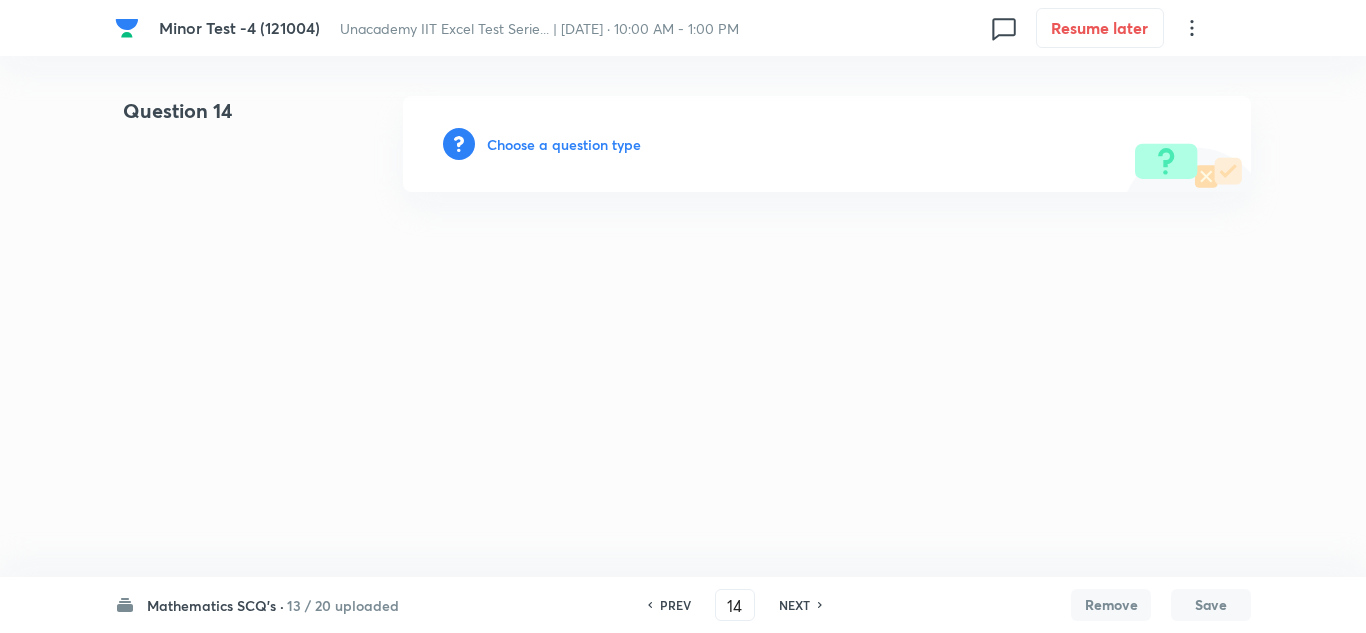 click on "Choose a question type" at bounding box center [564, 144] 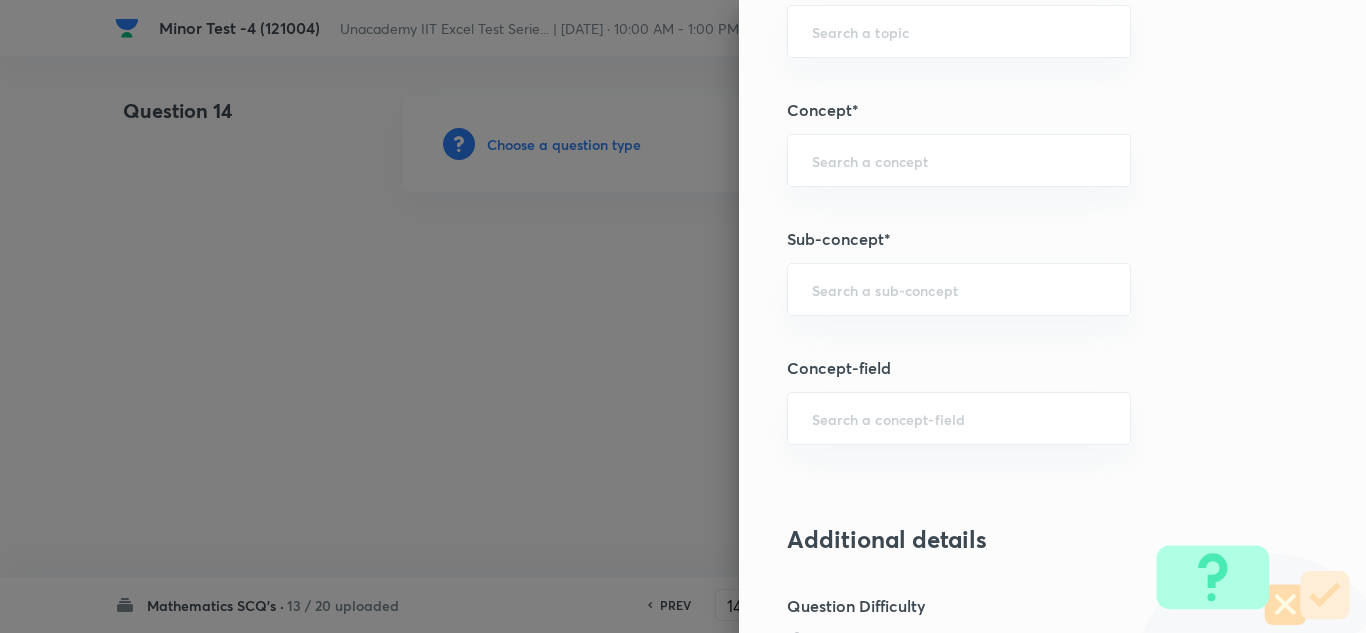 scroll, scrollTop: 1200, scrollLeft: 0, axis: vertical 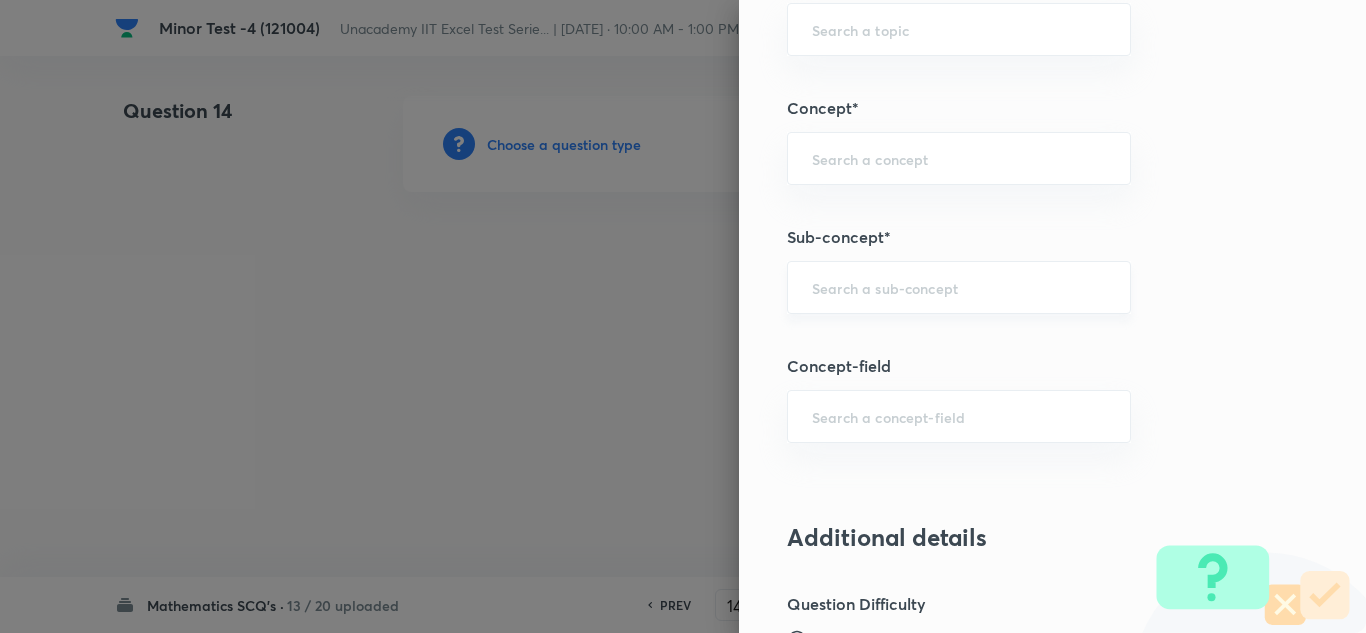 click at bounding box center [959, 287] 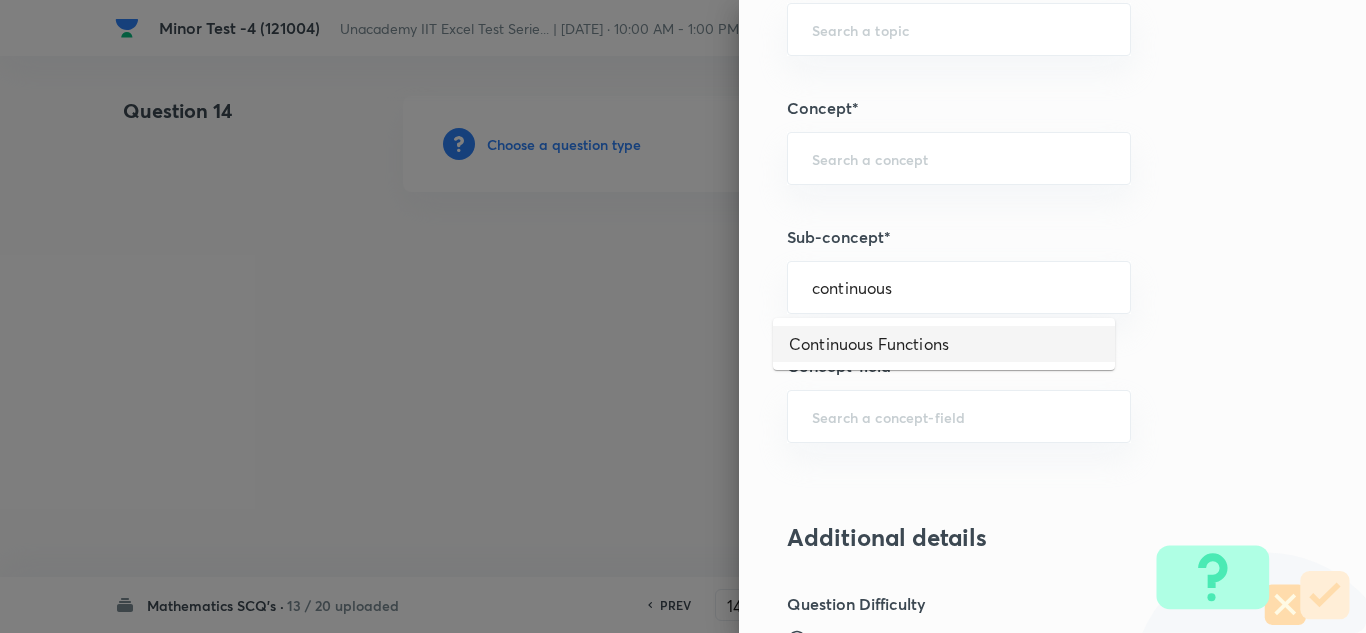 click on "Continuous Functions" at bounding box center [944, 344] 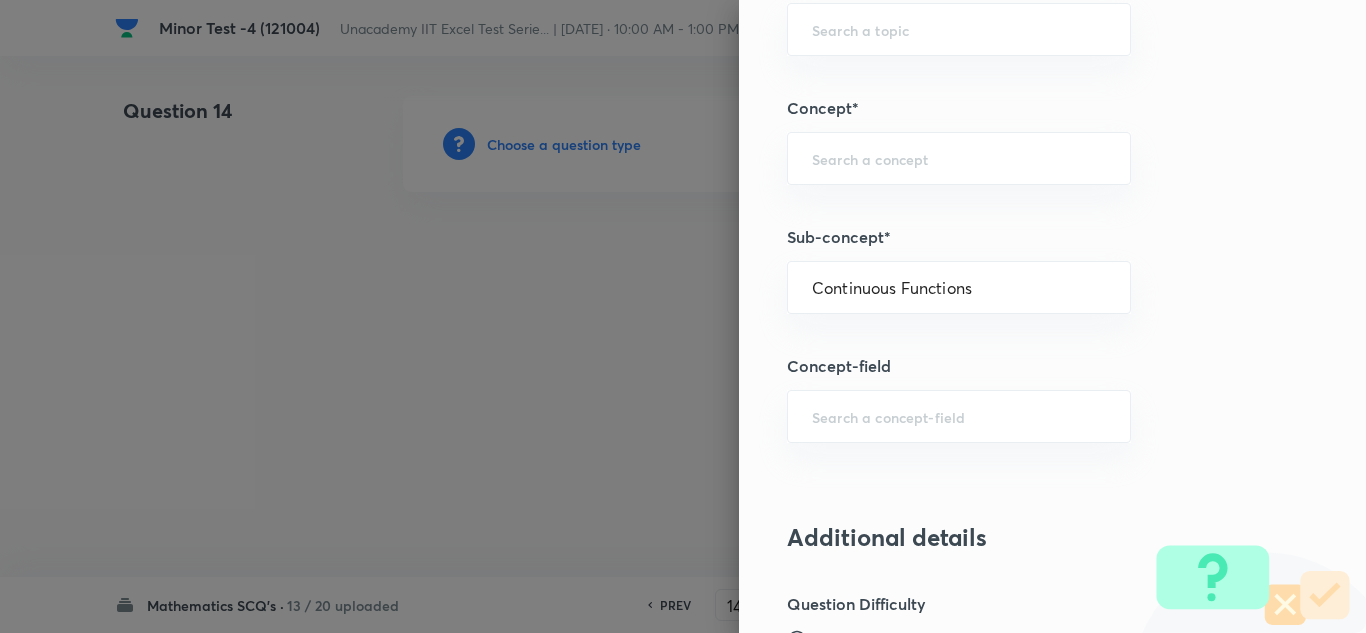 type on "Mathematics" 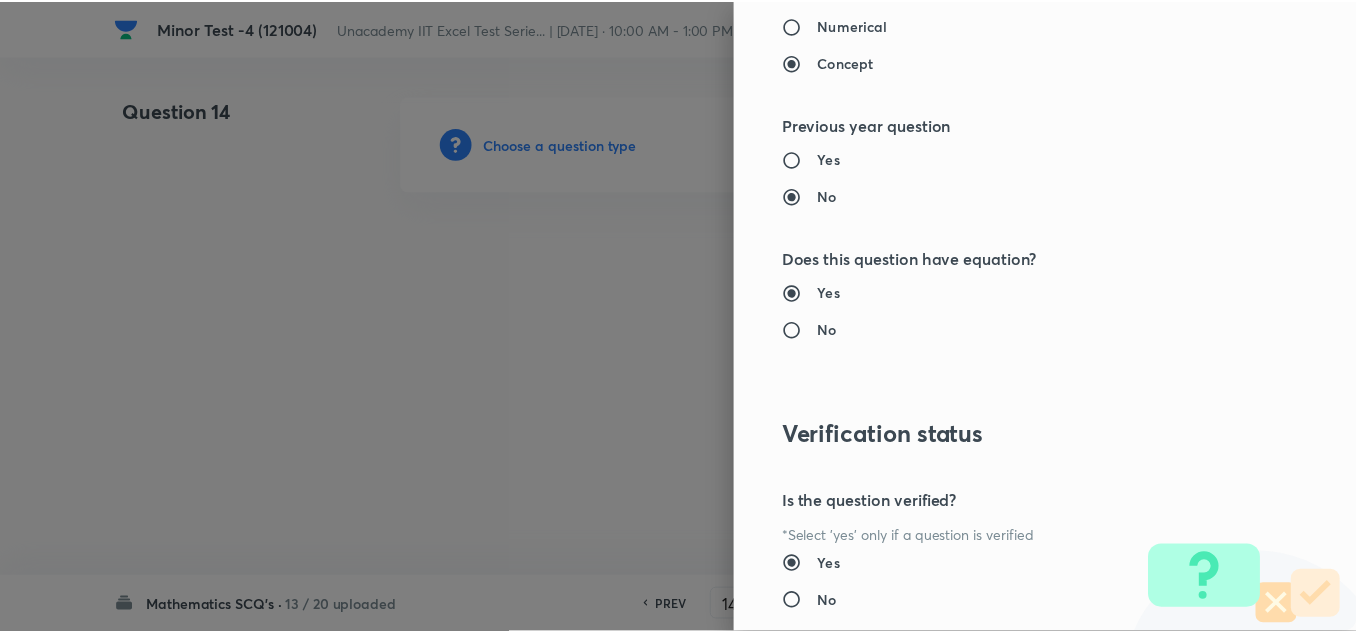 scroll, scrollTop: 2227, scrollLeft: 0, axis: vertical 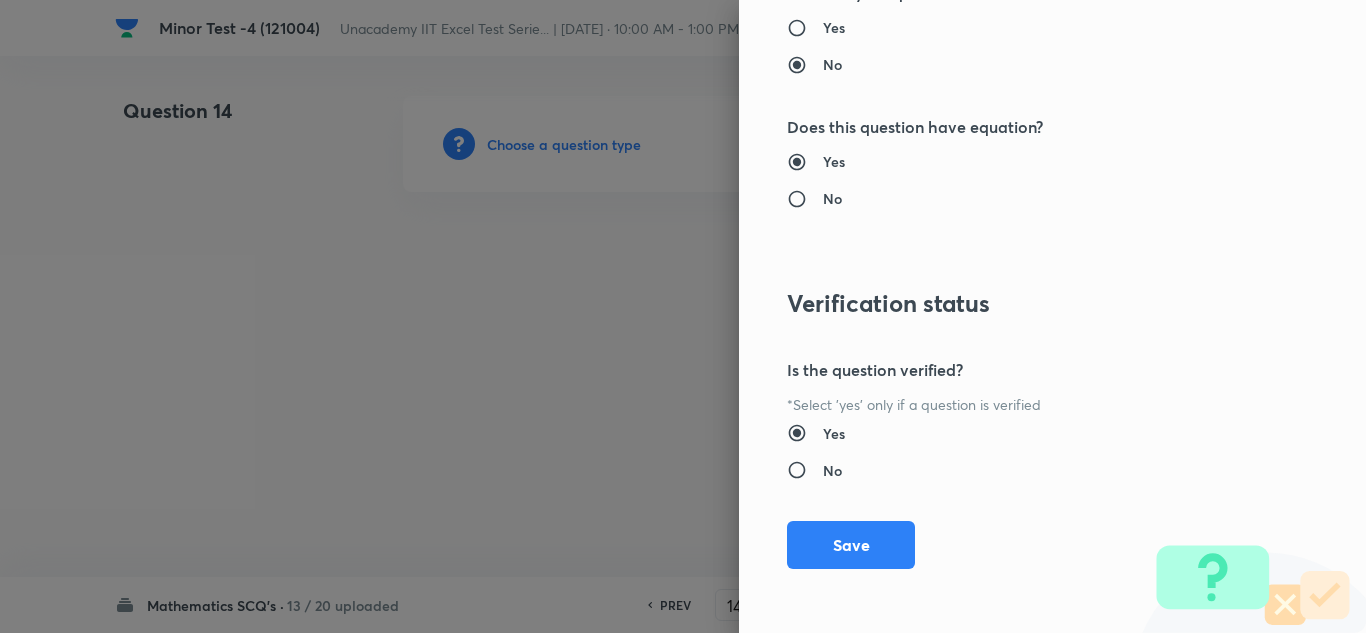 click on "Question settings Question type* Single choice correct Number of options* 2 3 4 5 Does this question have a passage?* Yes No Positive mark 4 ​ Negative Marks (Don’t add negative sign) 1 ​ Grant bonus marks for this question?* Yes No Syllabus Topic group* Mathematics ​ Topic* Continuity ​ Concept* Continuous Functions ​ Sub-concept* Continuous Functions ​ Concept-field ​ Additional details Question Difficulty Very easy Easy Moderate Hard Very hard Question is based on Fact Numerical Concept Previous year question Yes No Does this question have equation? Yes No Verification status Is the question verified? *Select 'yes' only if a question is verified Yes No Save" at bounding box center [1052, 316] 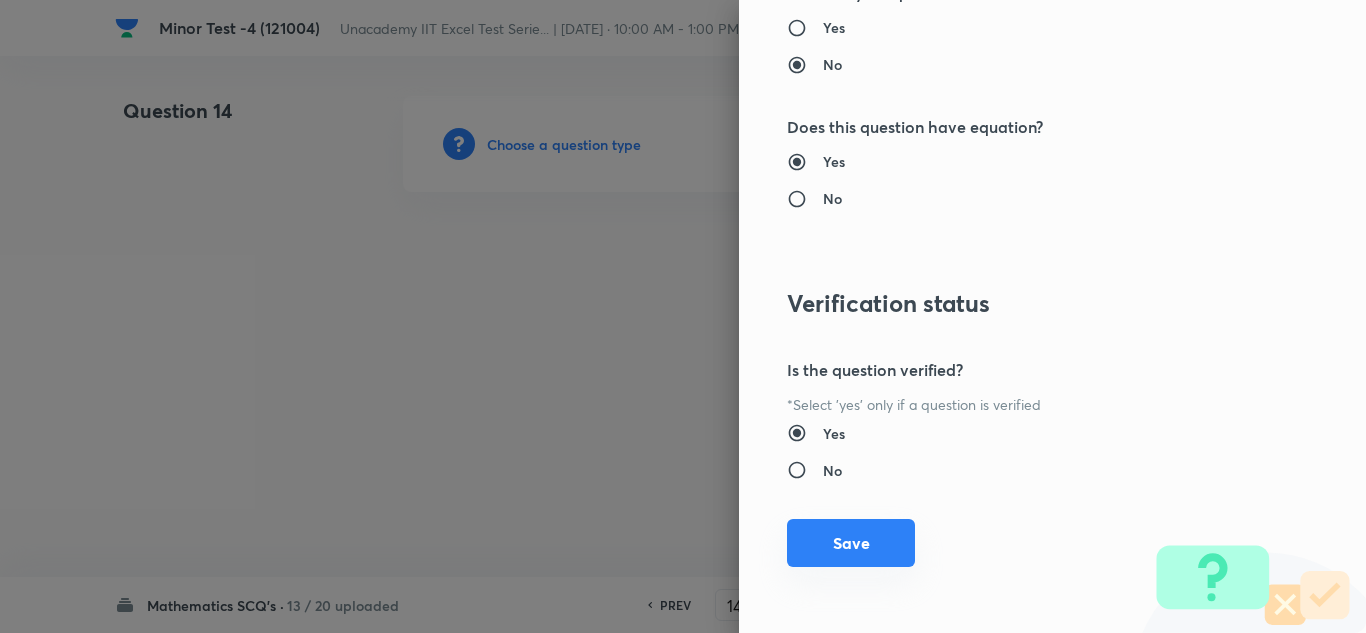 click on "Save" at bounding box center [851, 543] 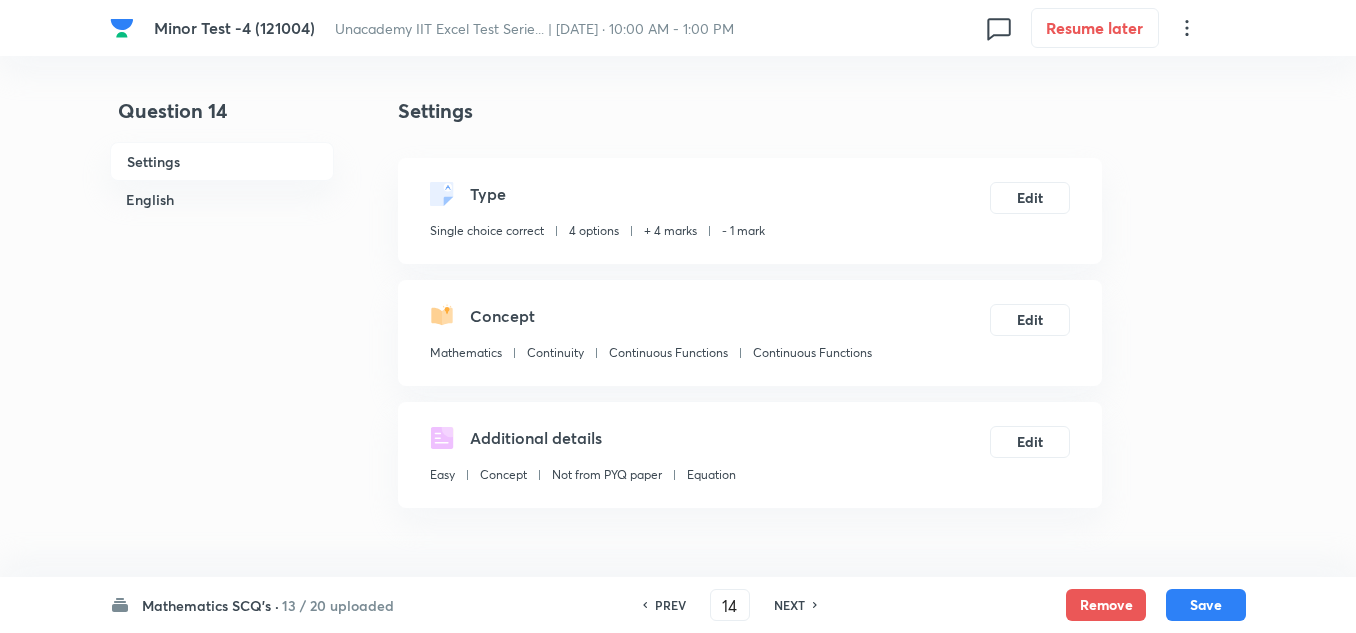 scroll, scrollTop: 600, scrollLeft: 0, axis: vertical 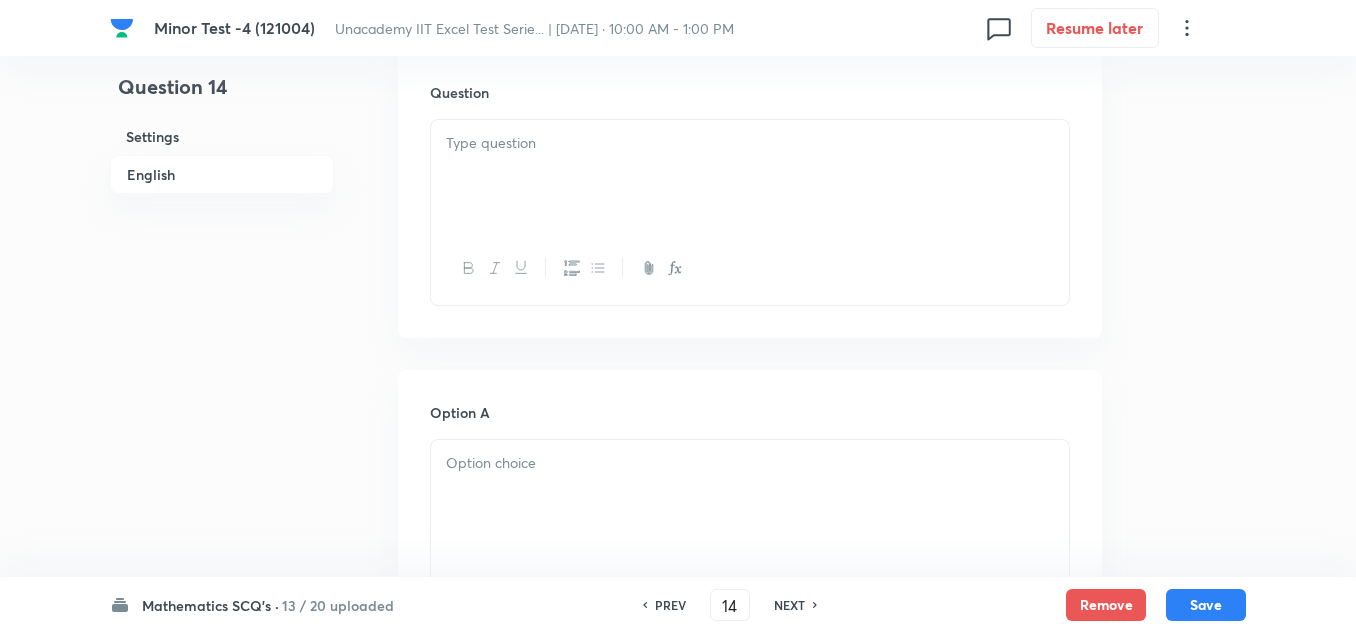 click at bounding box center [750, 176] 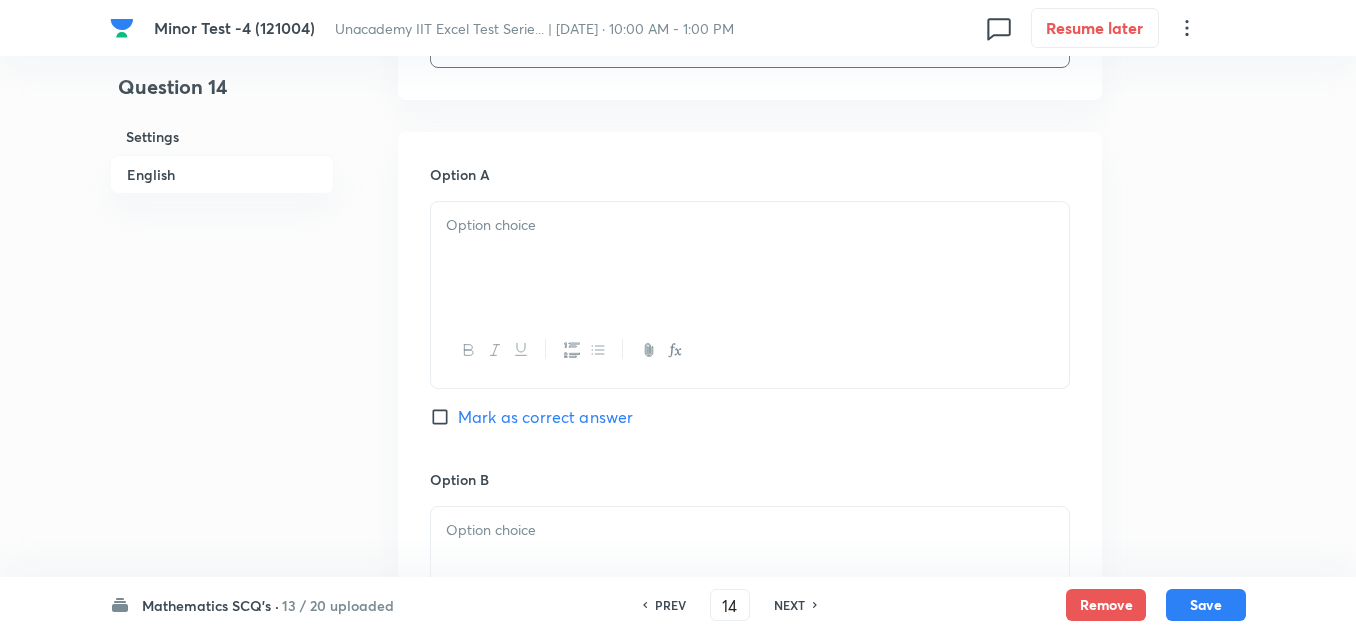 scroll, scrollTop: 1000, scrollLeft: 0, axis: vertical 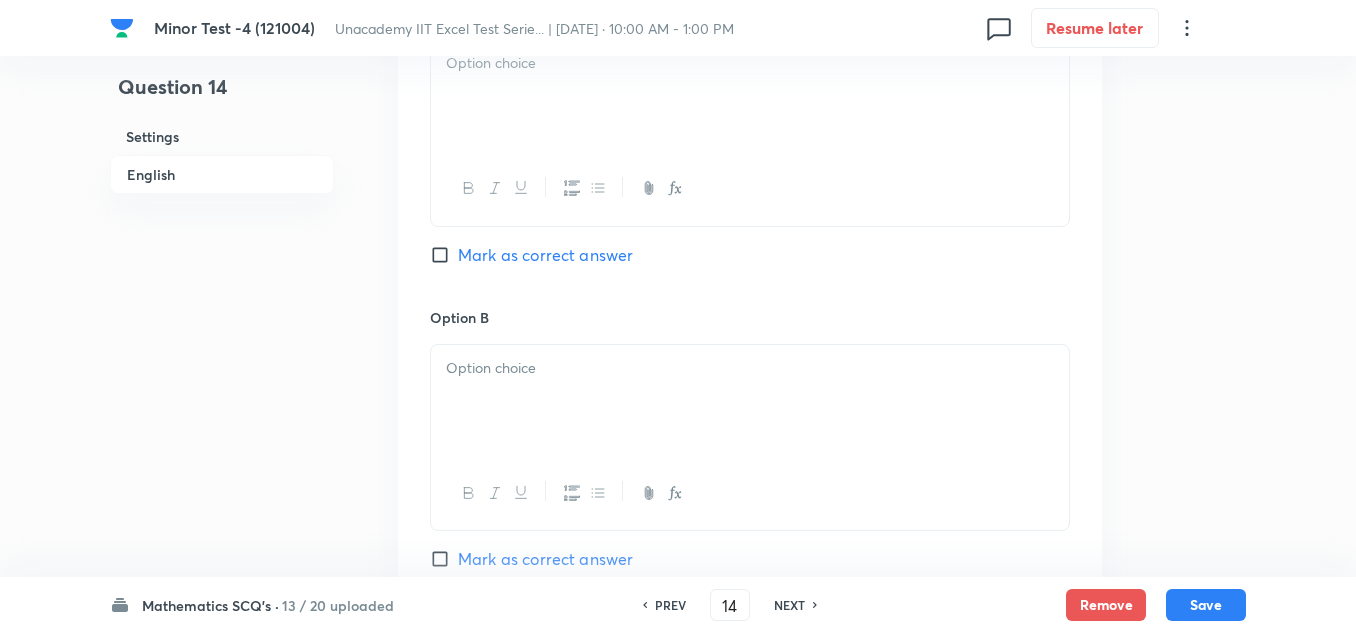 click at bounding box center (750, 96) 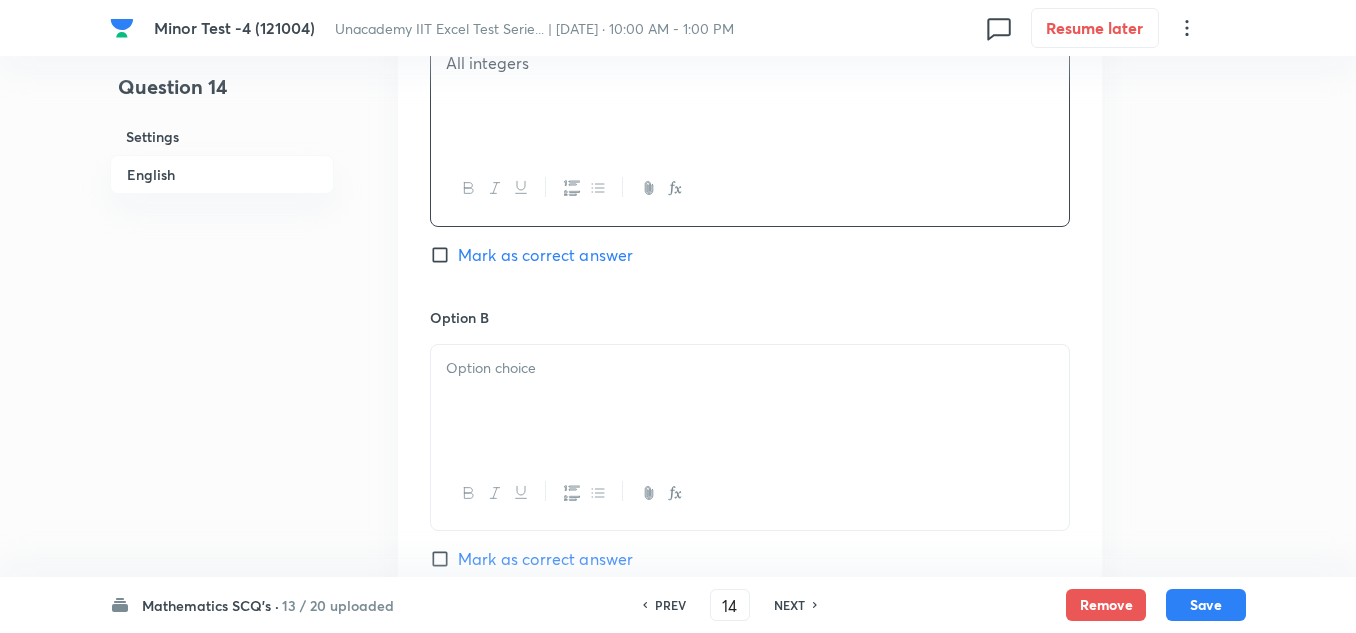 click at bounding box center (750, 401) 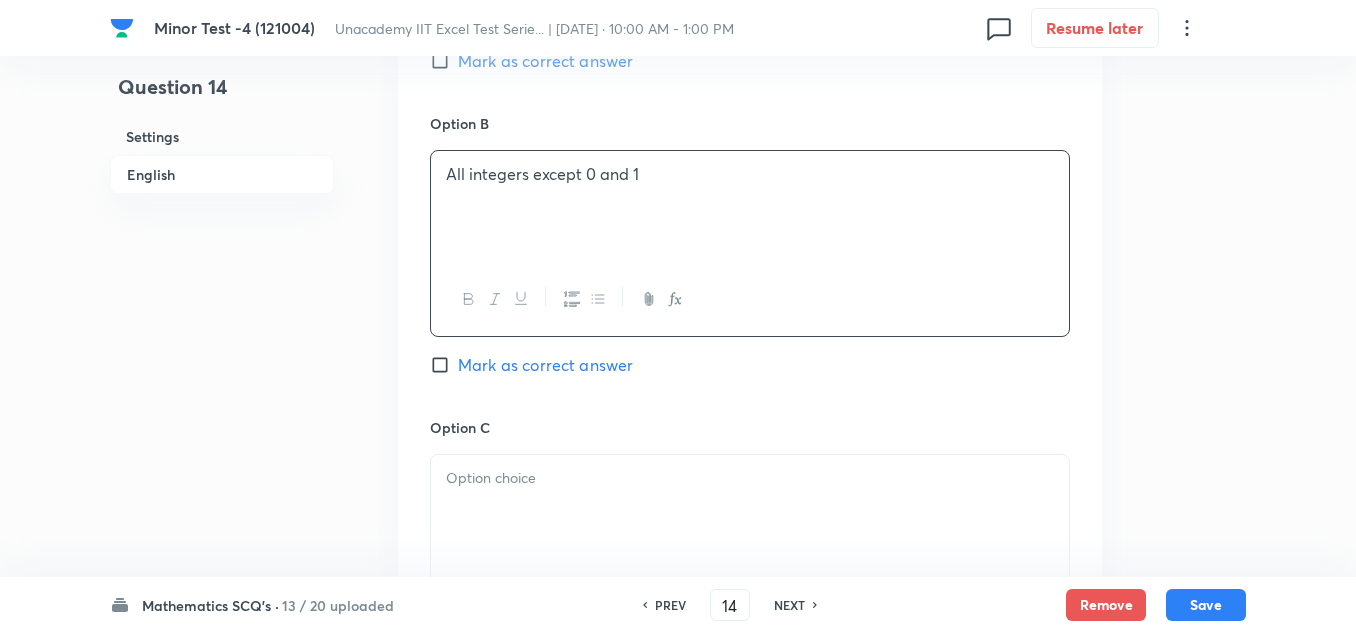 scroll, scrollTop: 1400, scrollLeft: 0, axis: vertical 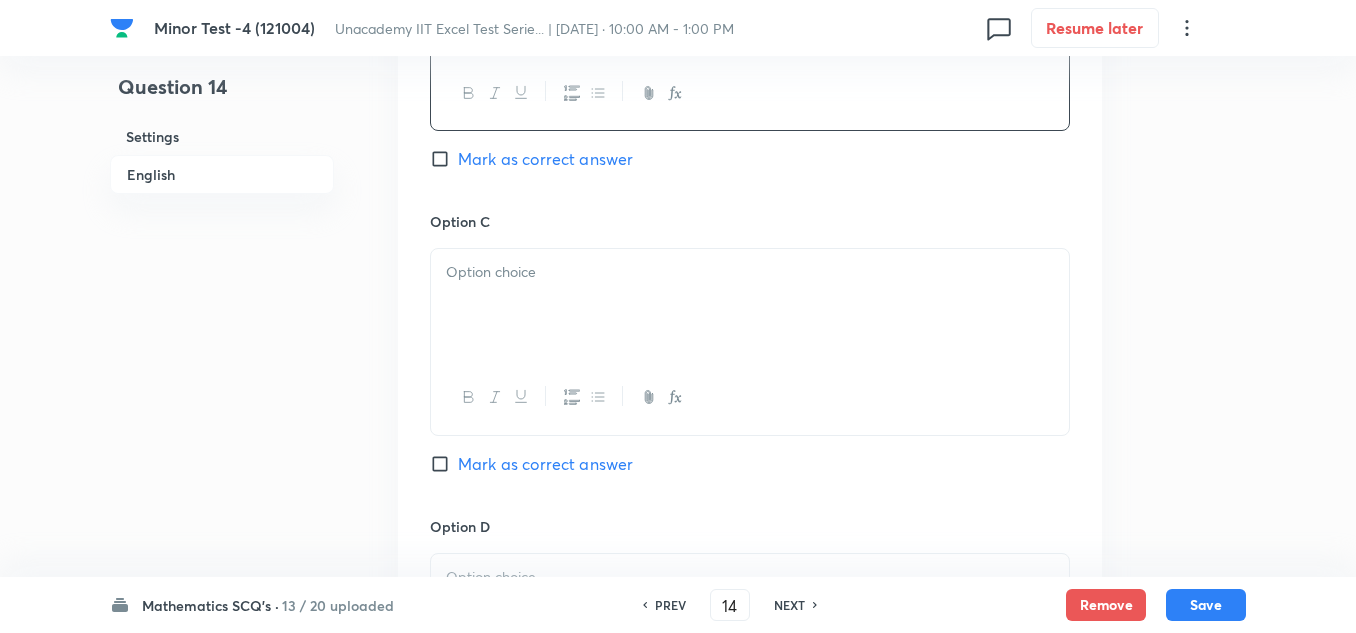 click at bounding box center [750, 272] 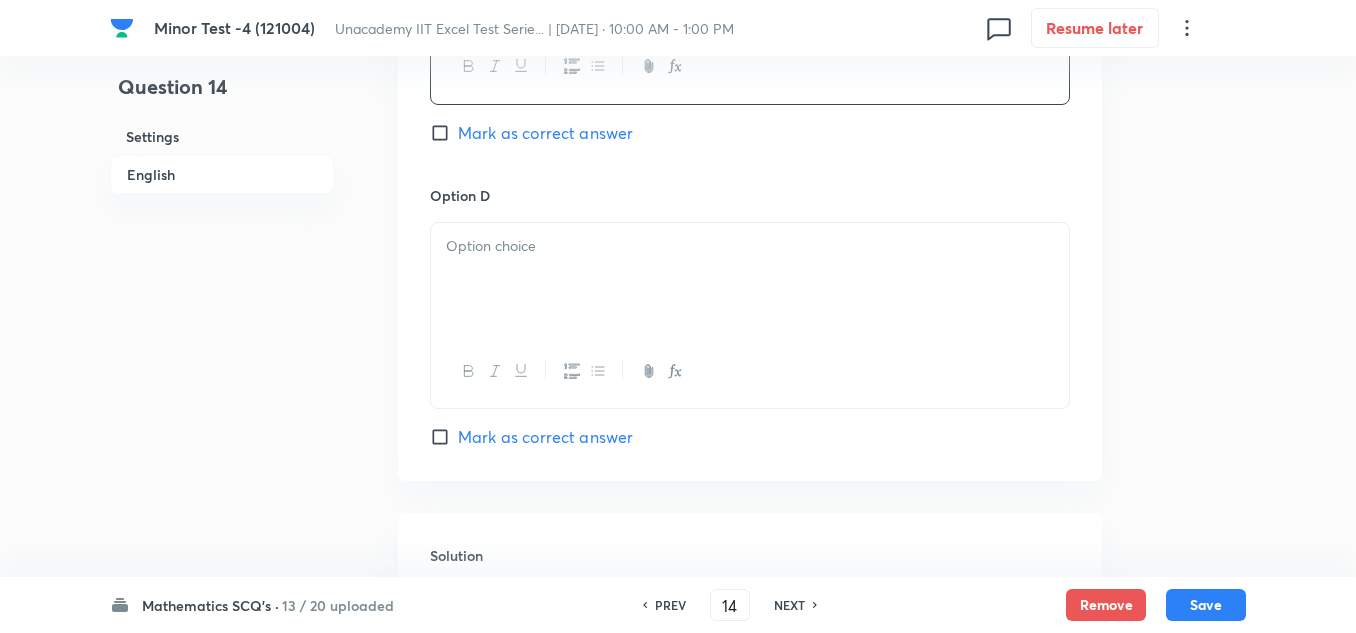 scroll, scrollTop: 1800, scrollLeft: 0, axis: vertical 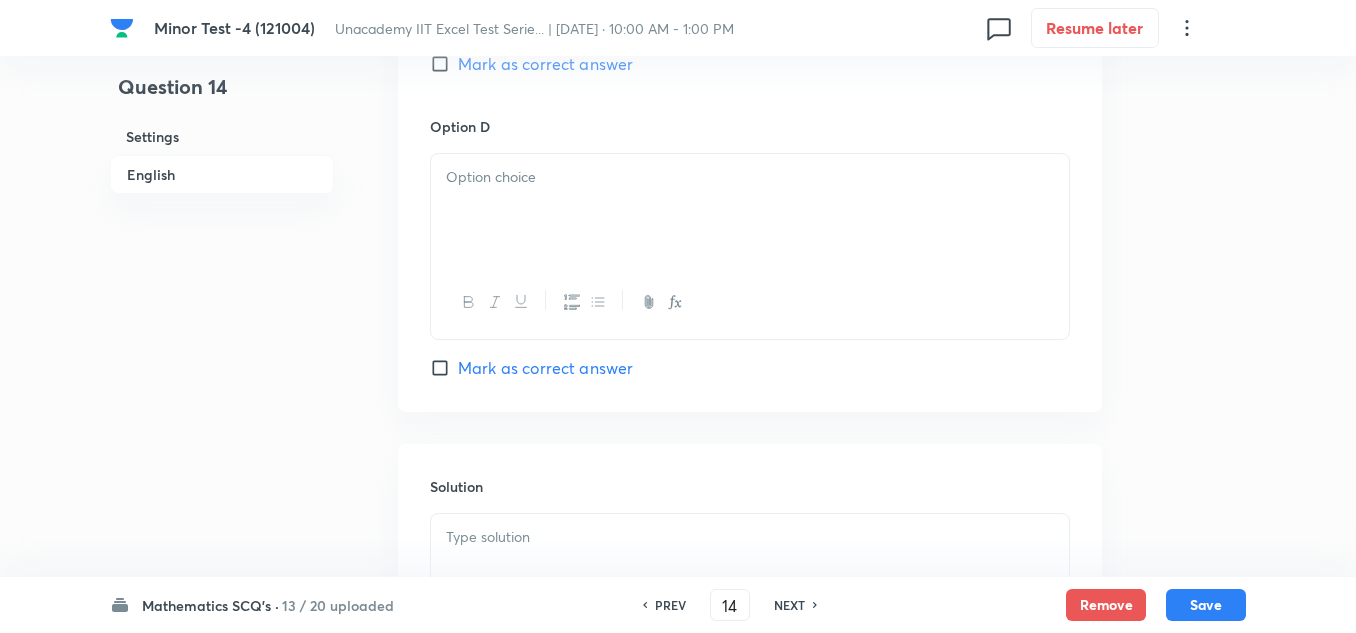 click on "Mark as correct answer" at bounding box center [545, 368] 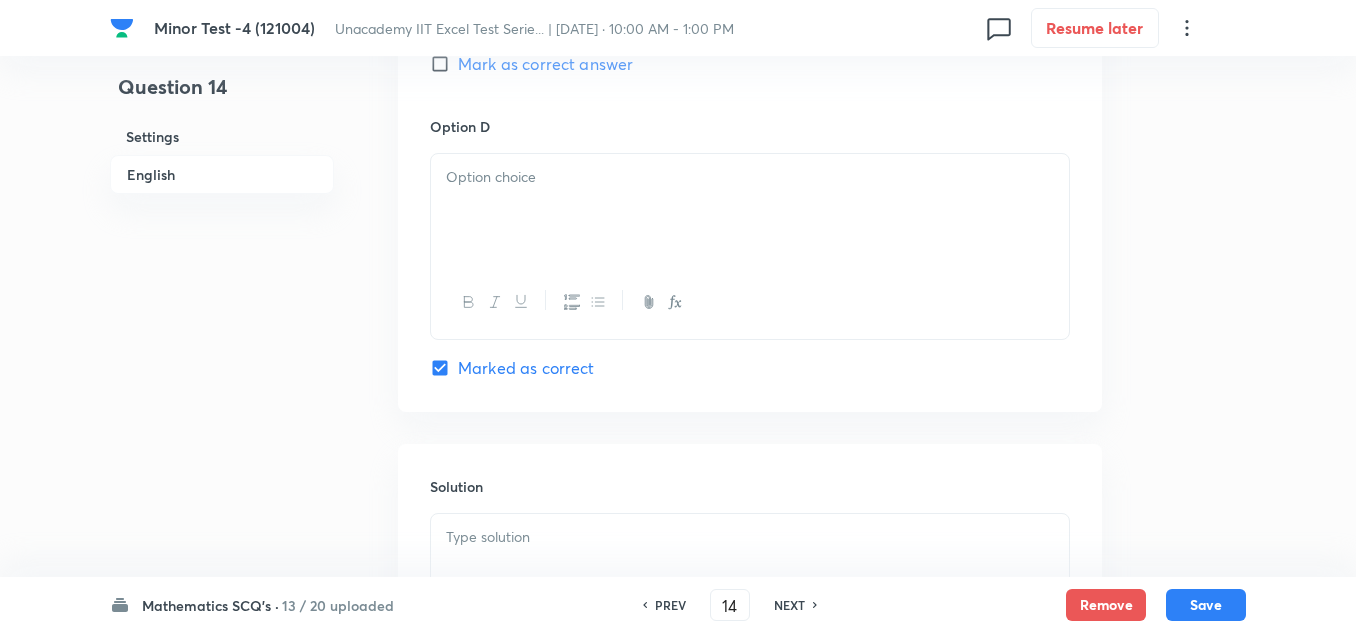 click at bounding box center [750, 210] 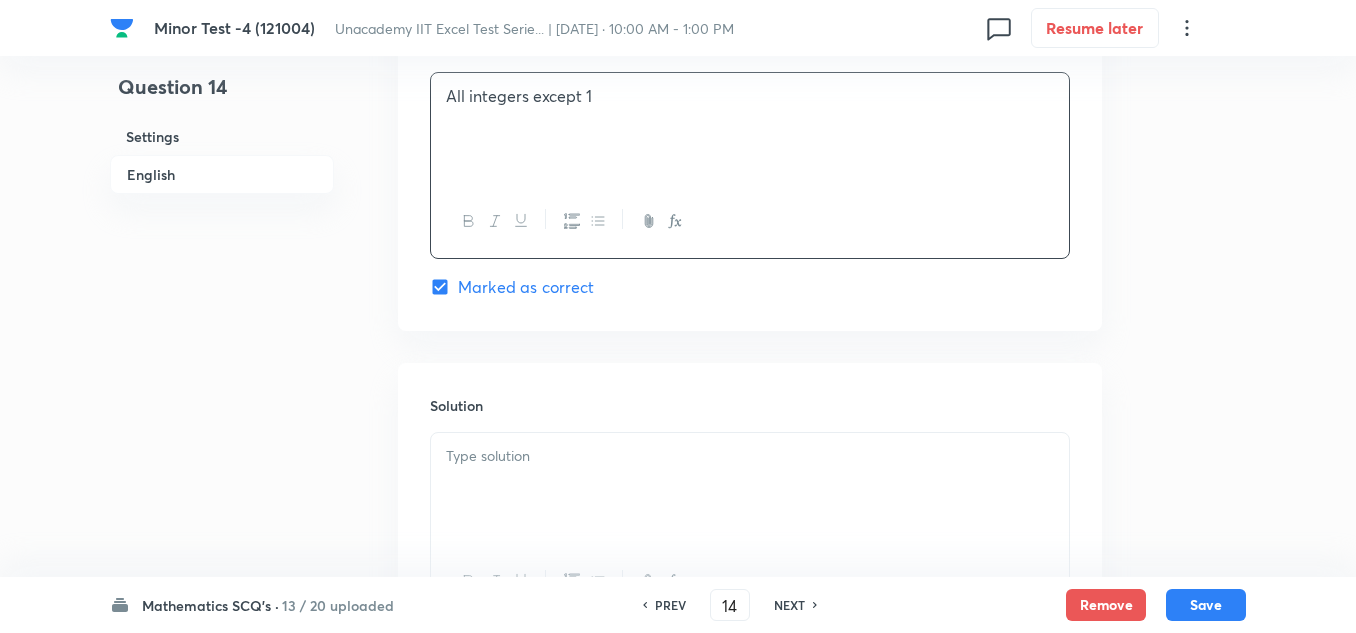 scroll, scrollTop: 2000, scrollLeft: 0, axis: vertical 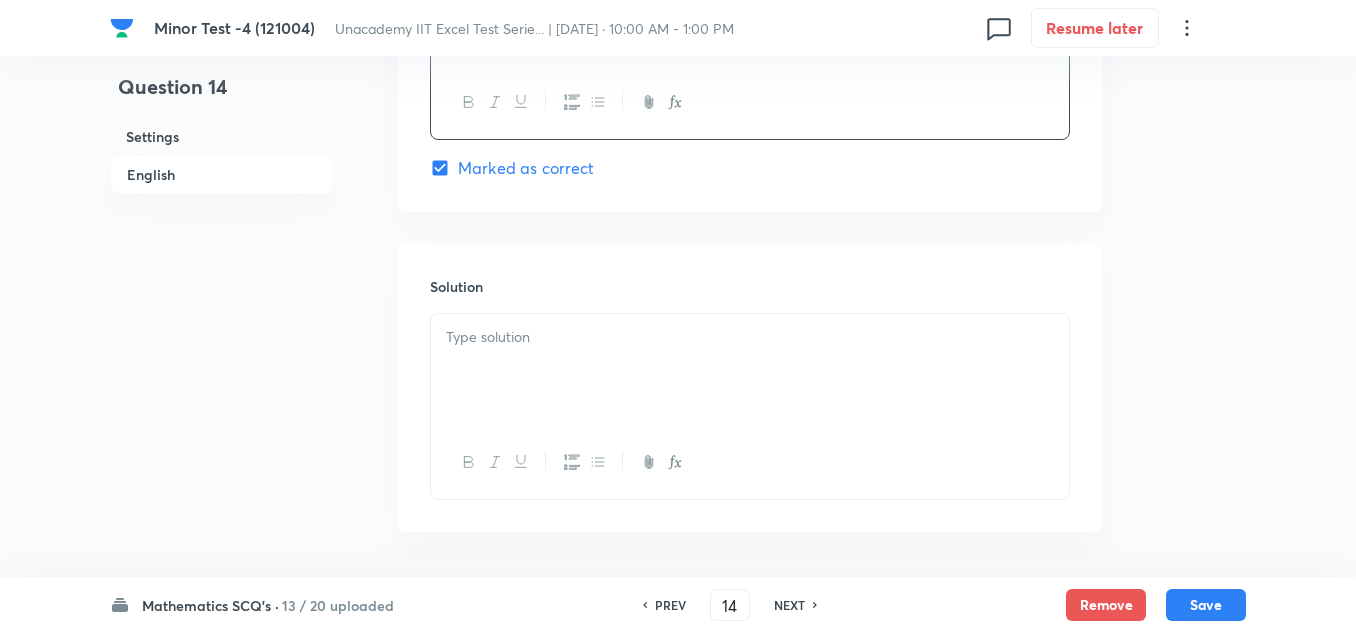 click at bounding box center (750, 370) 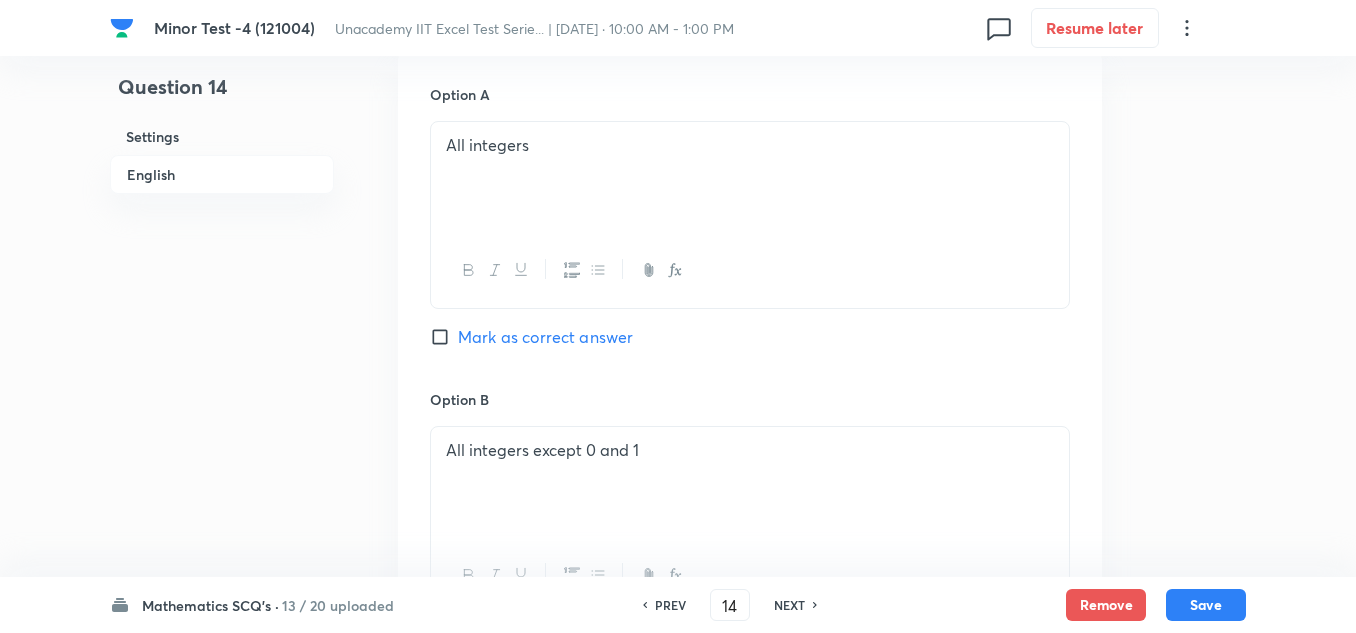 scroll, scrollTop: 900, scrollLeft: 0, axis: vertical 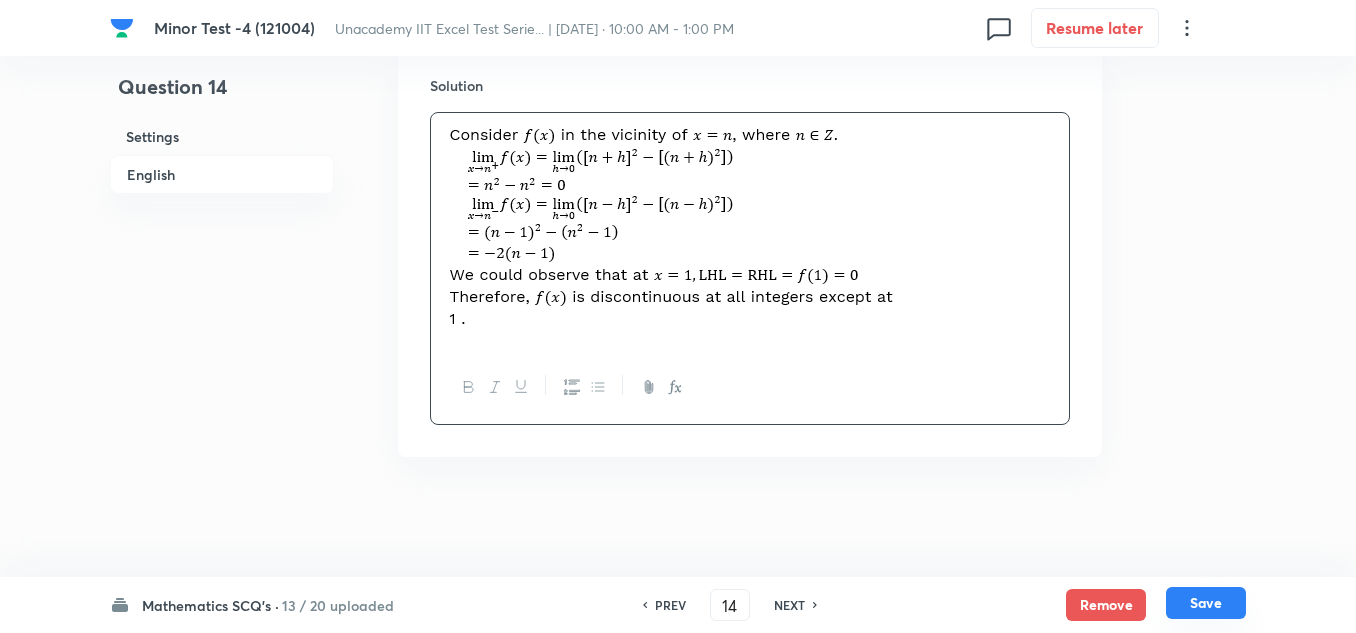 click on "Save" at bounding box center (1206, 603) 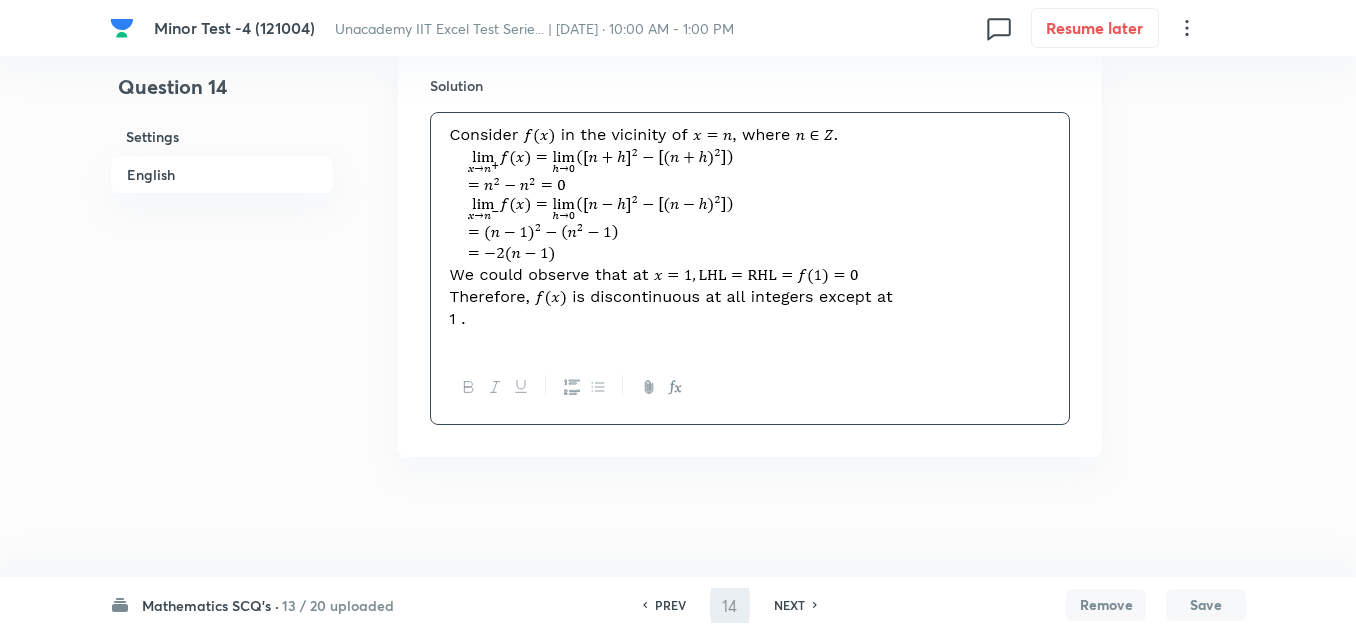 type on "15" 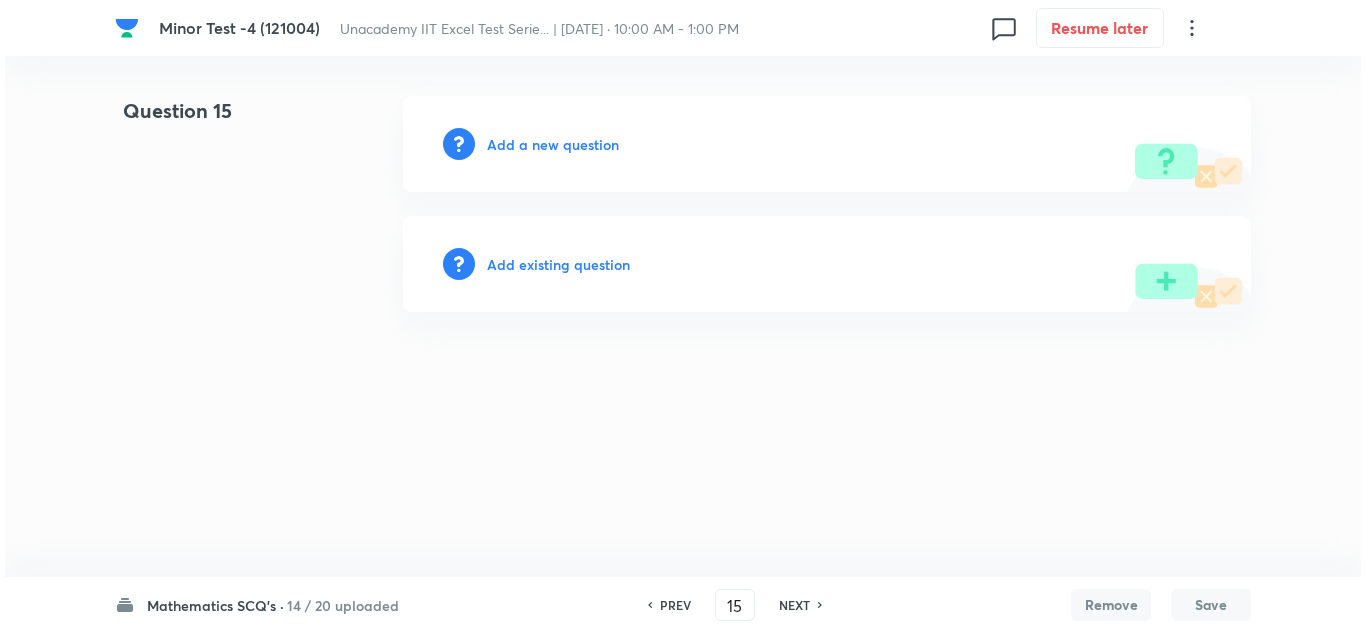 scroll, scrollTop: 0, scrollLeft: 0, axis: both 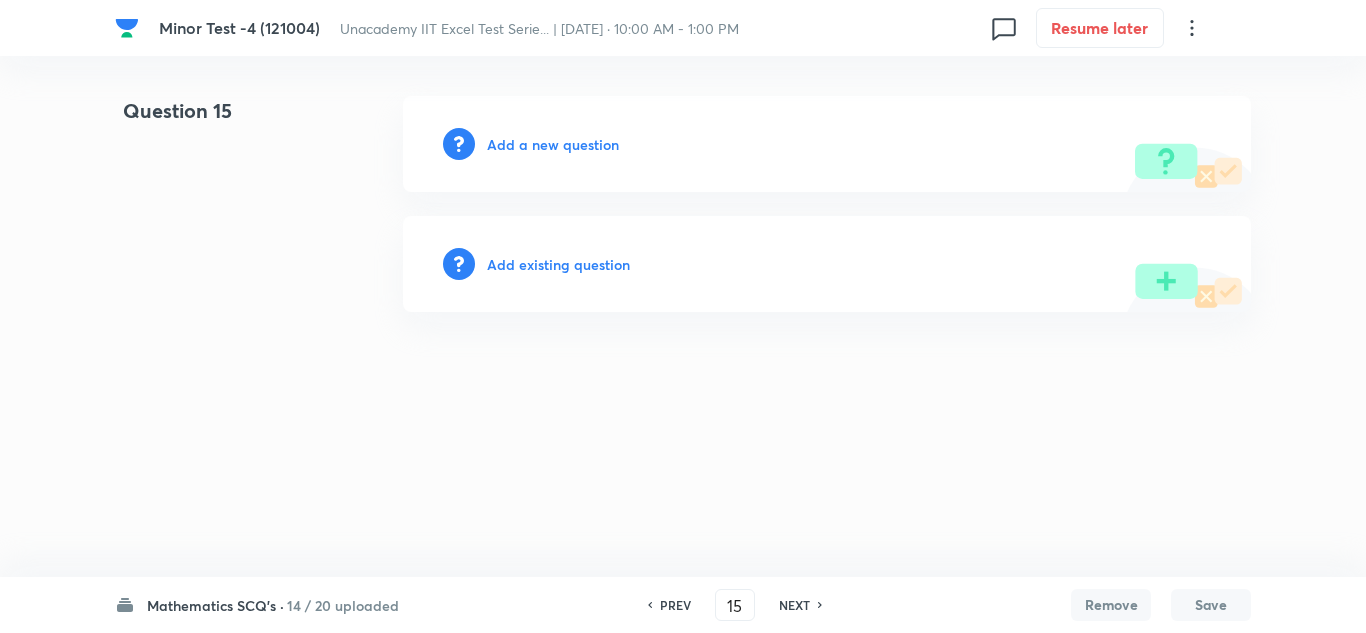 click on "Add a new question" at bounding box center [553, 144] 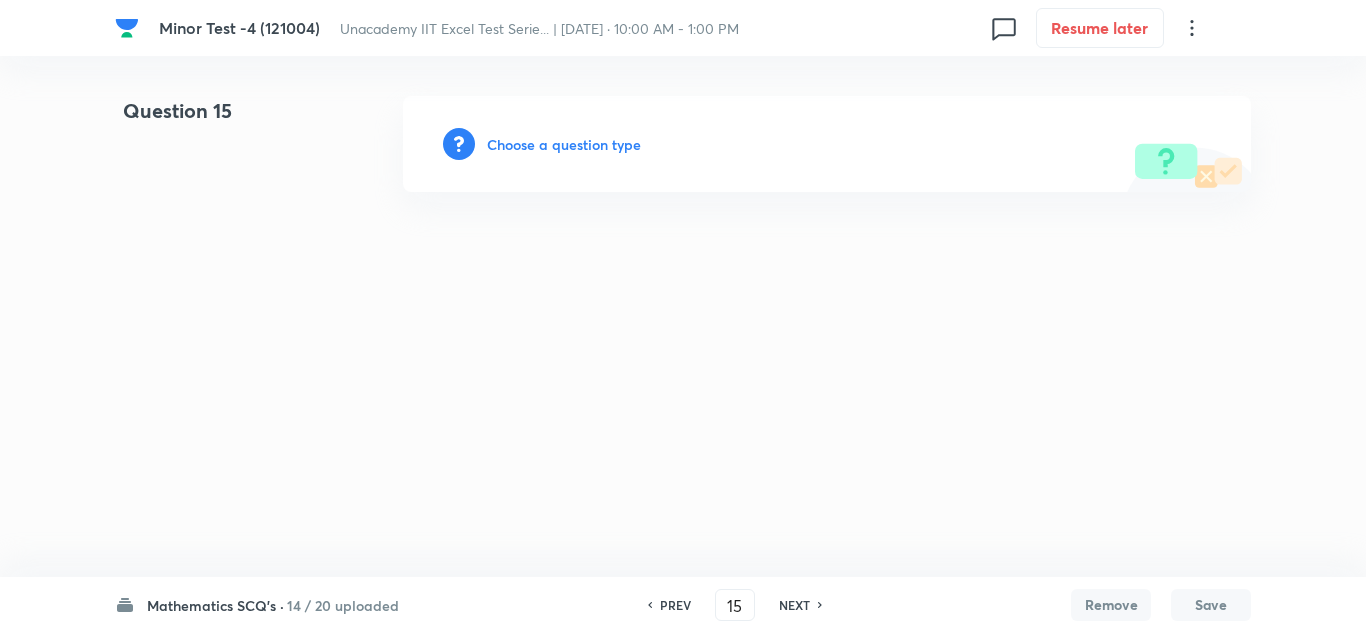 click on "Choose a question type" at bounding box center [564, 144] 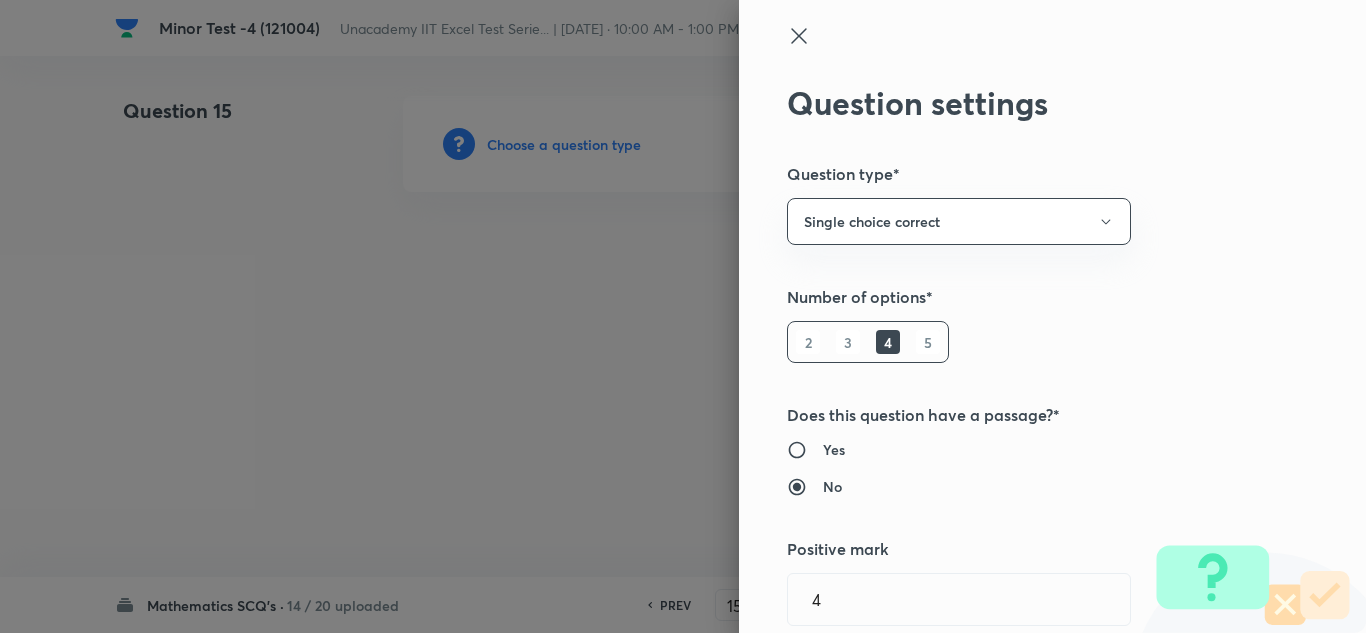type 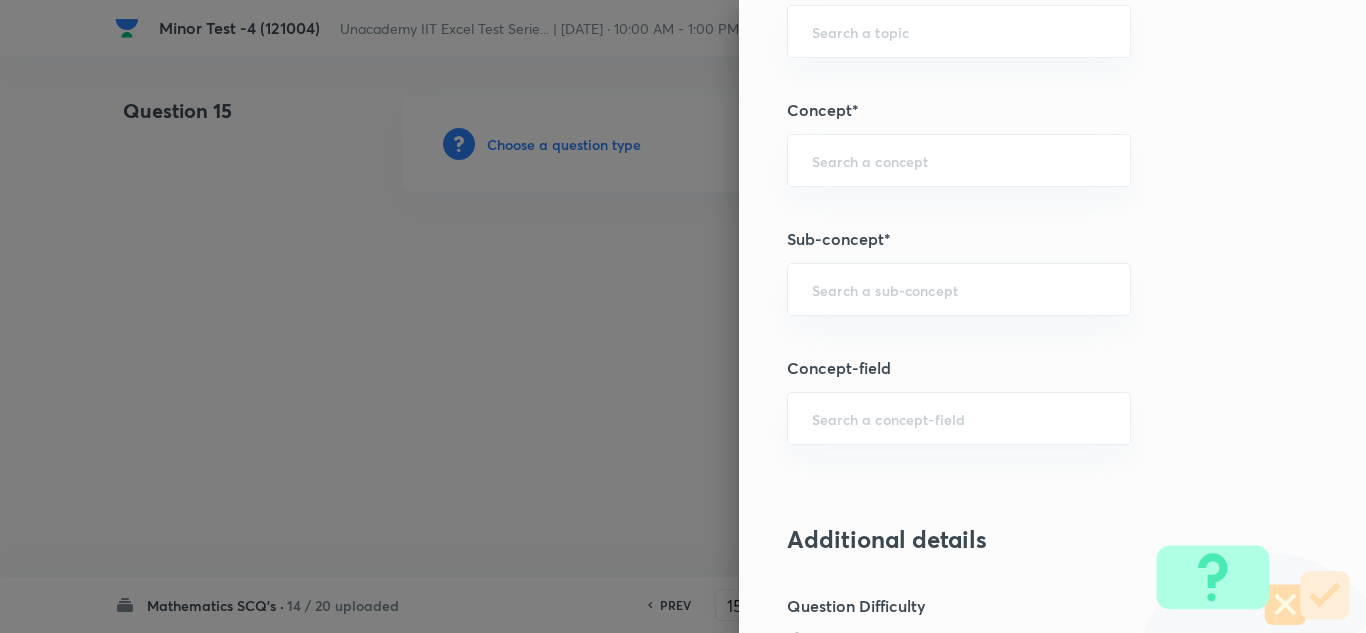 scroll, scrollTop: 1200, scrollLeft: 0, axis: vertical 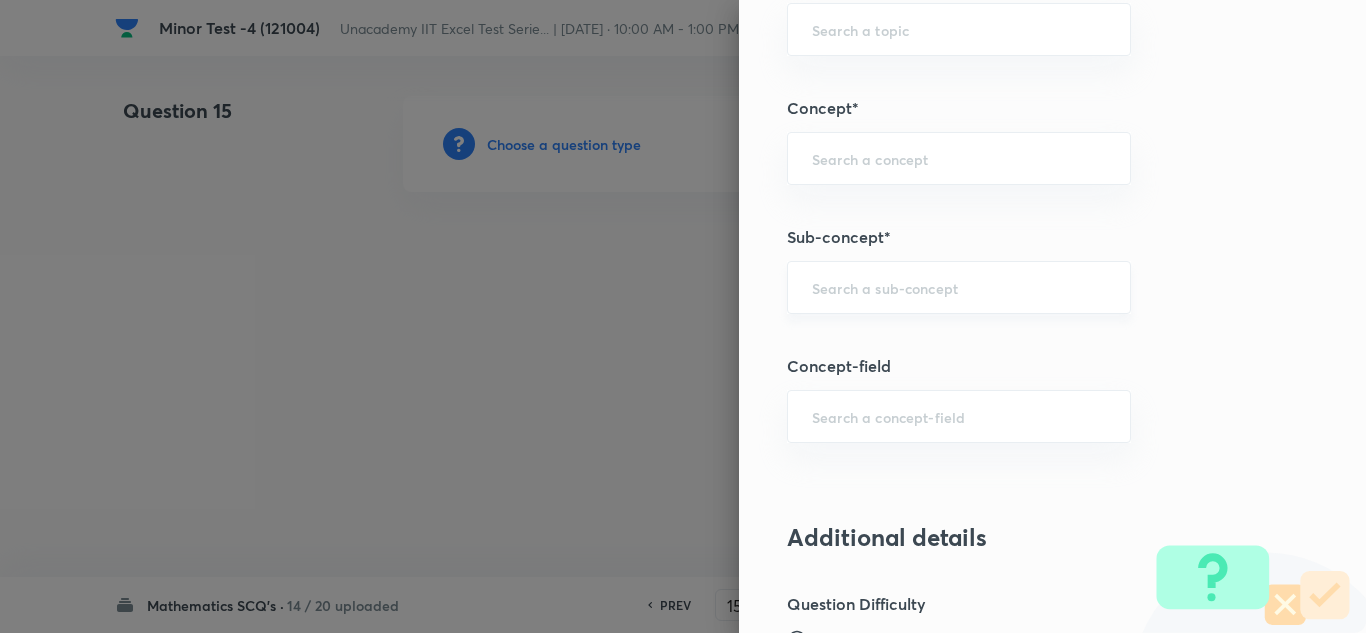 click at bounding box center (959, 287) 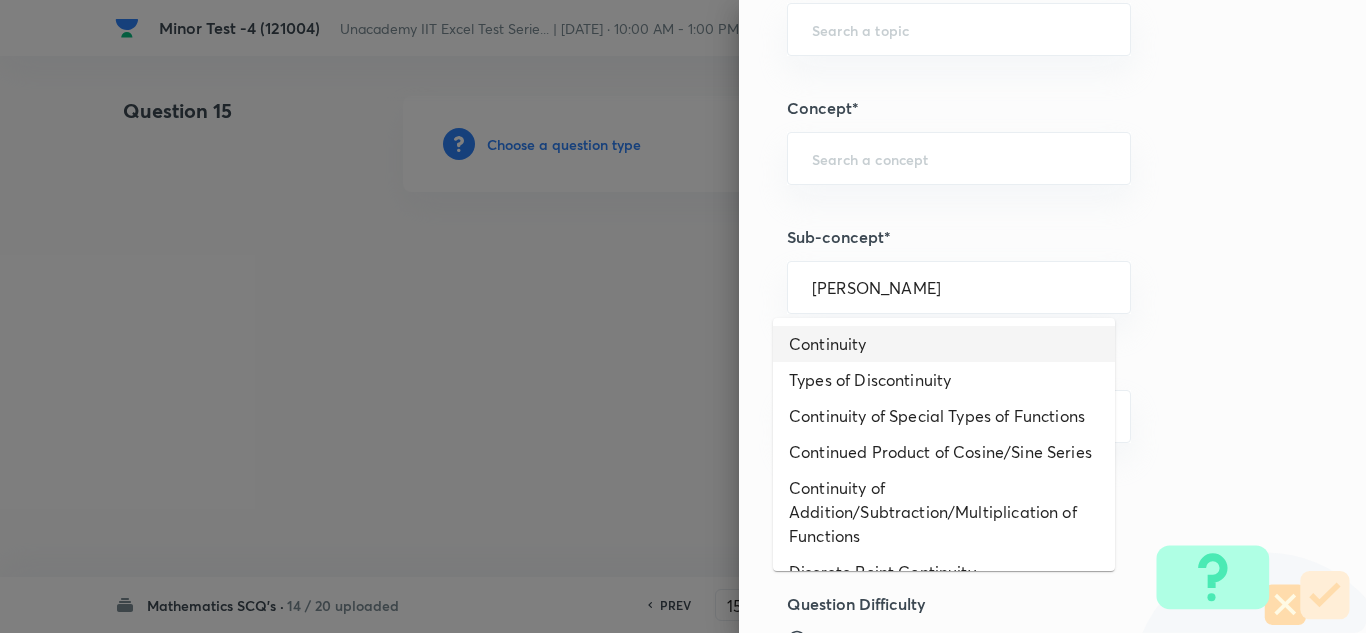 click on "Continuity" at bounding box center [944, 344] 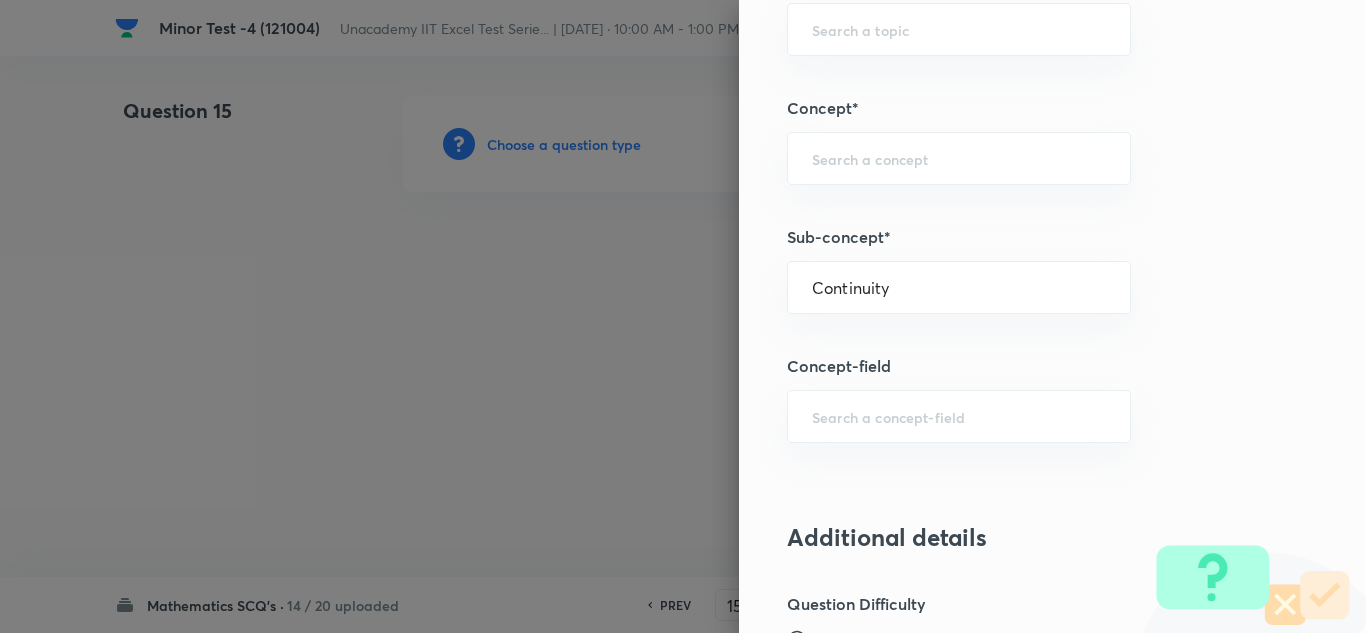 type on "Mathematics" 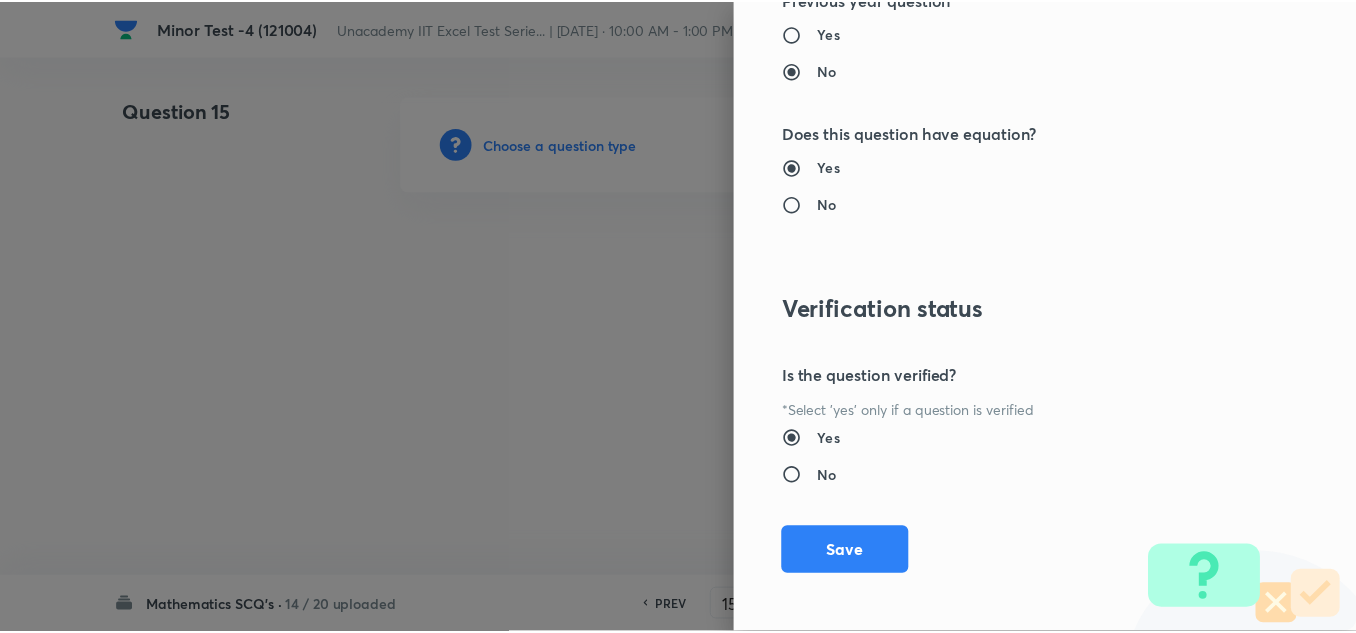 scroll, scrollTop: 2227, scrollLeft: 0, axis: vertical 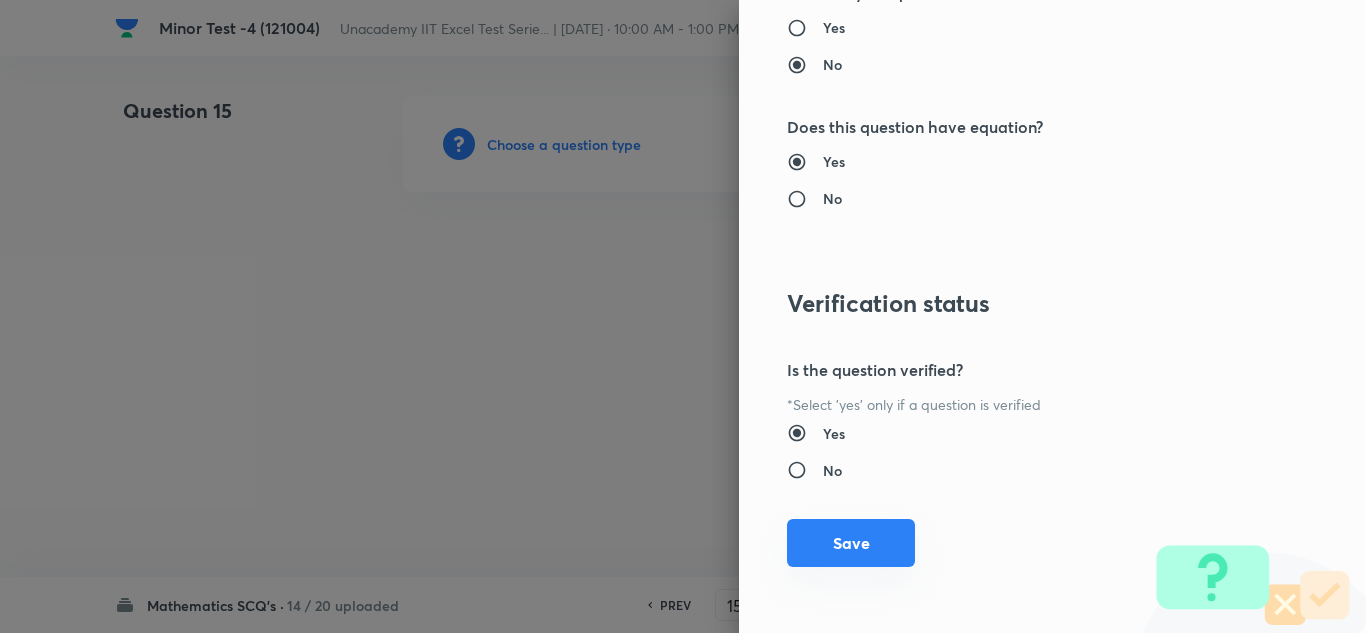 click on "Save" at bounding box center (851, 543) 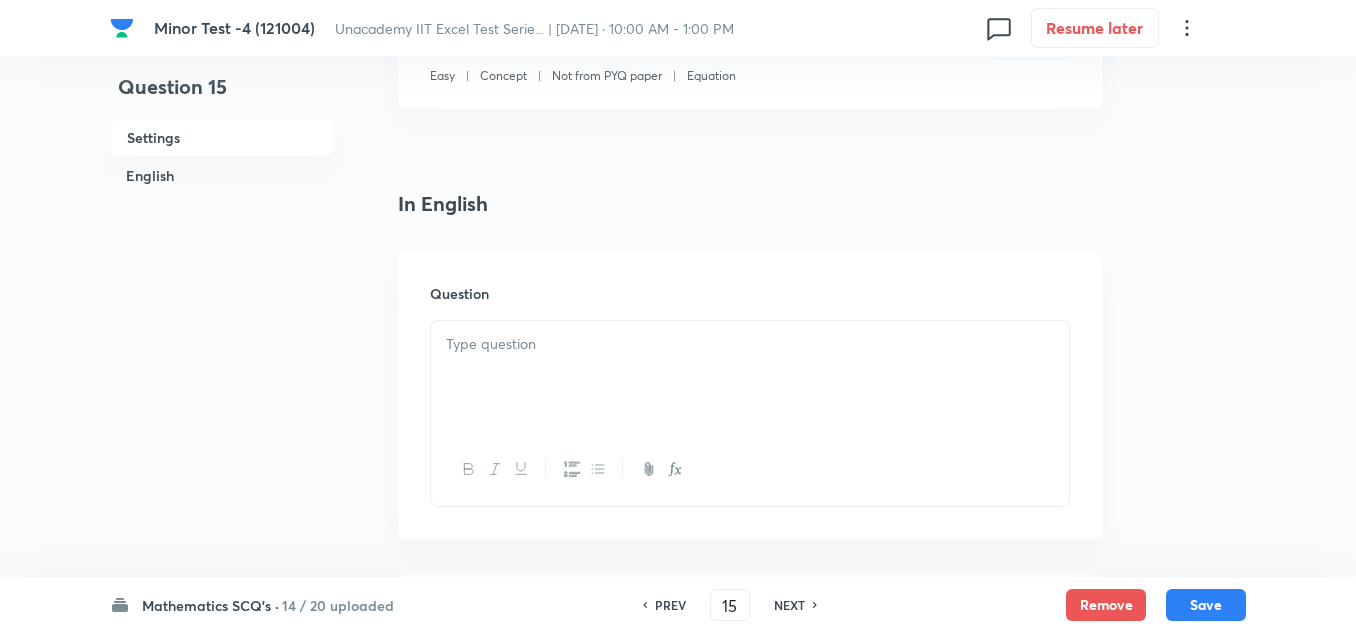 scroll, scrollTop: 400, scrollLeft: 0, axis: vertical 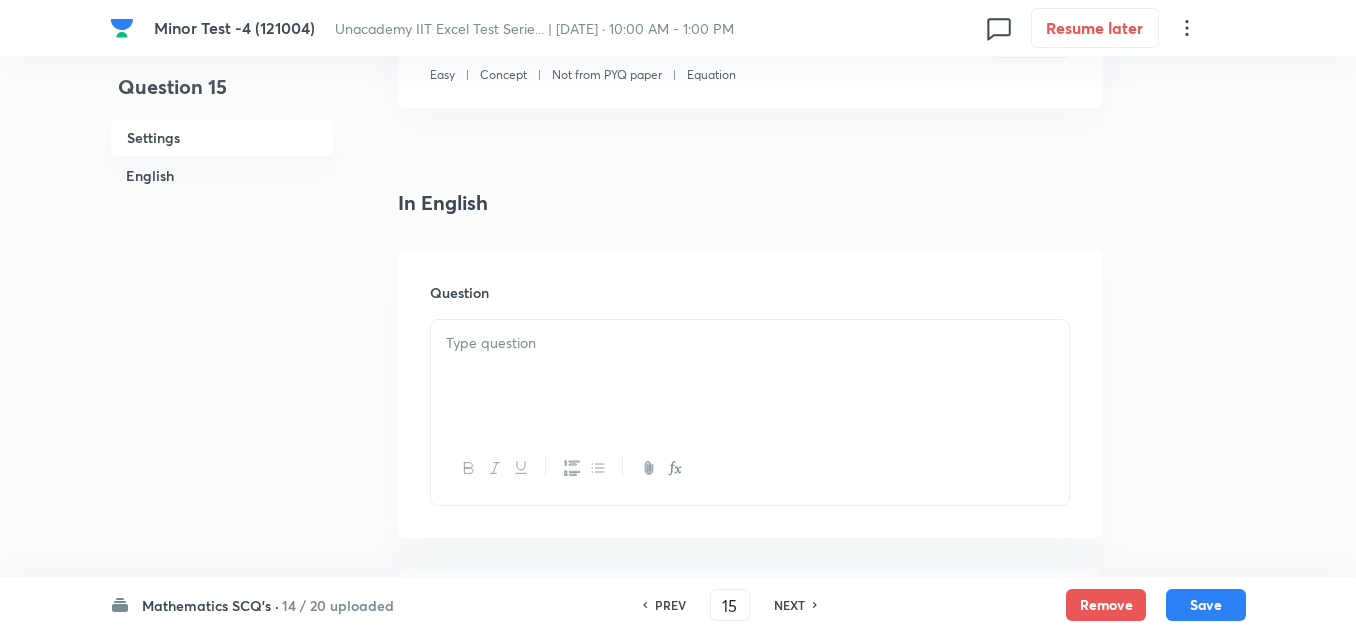 click at bounding box center [750, 376] 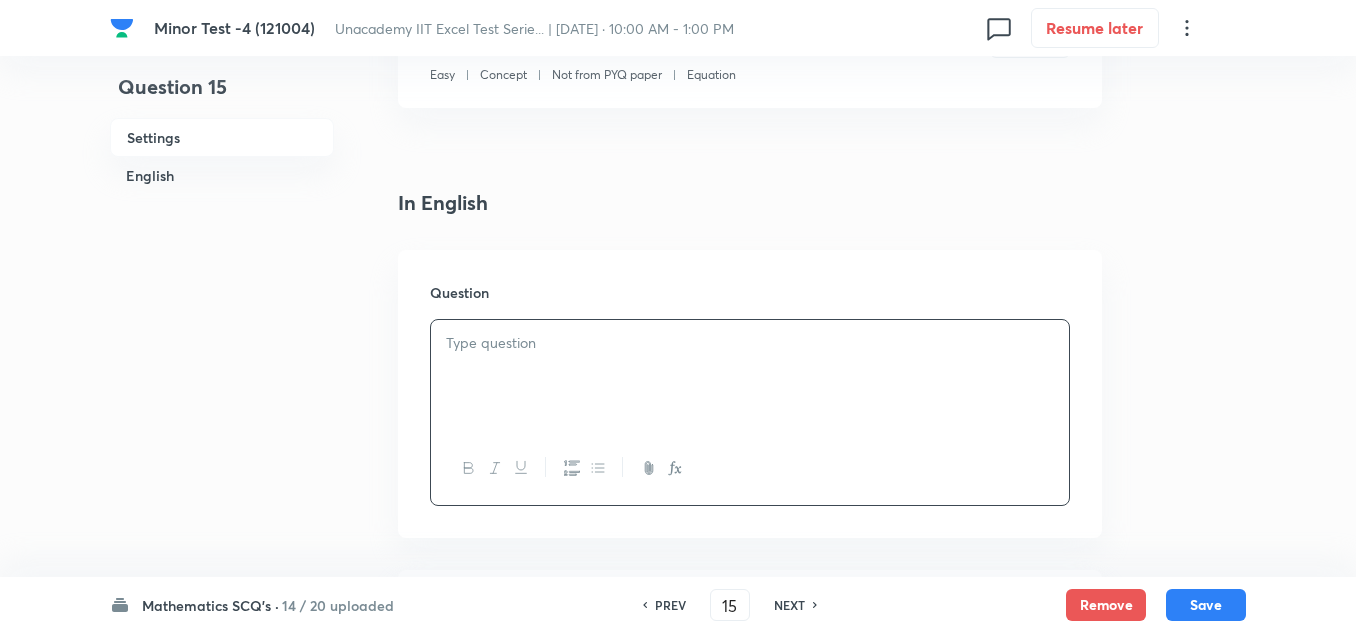 click at bounding box center [750, 343] 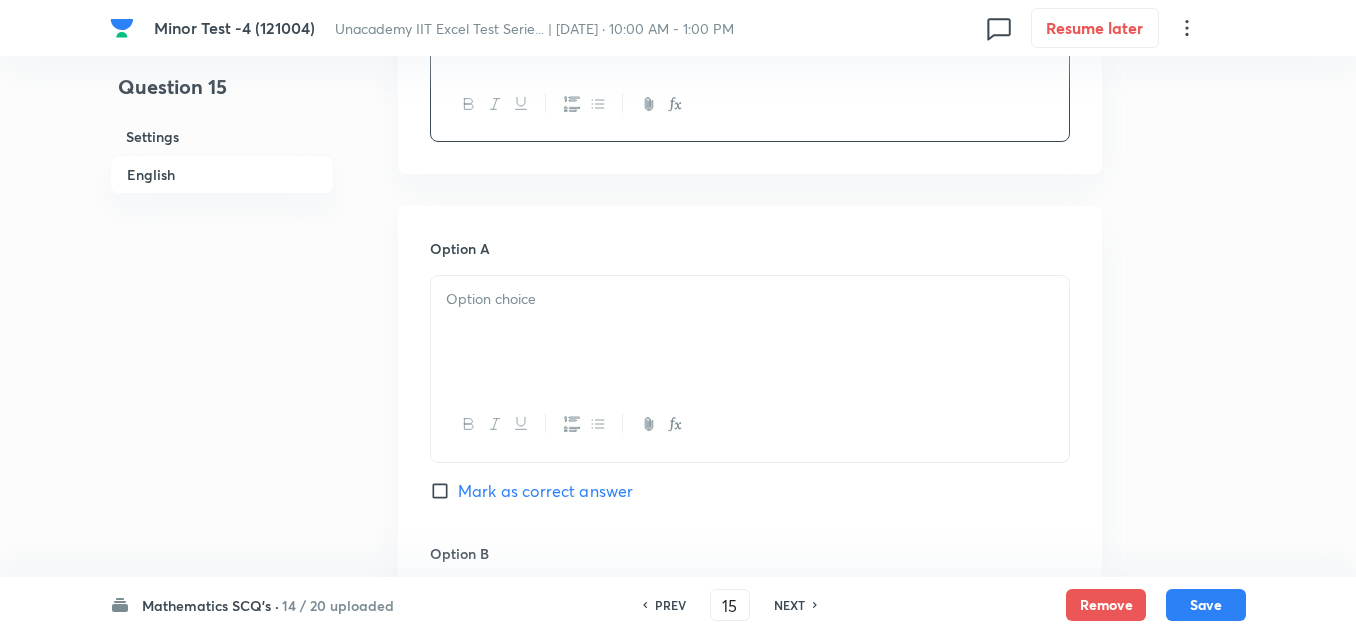 scroll, scrollTop: 800, scrollLeft: 0, axis: vertical 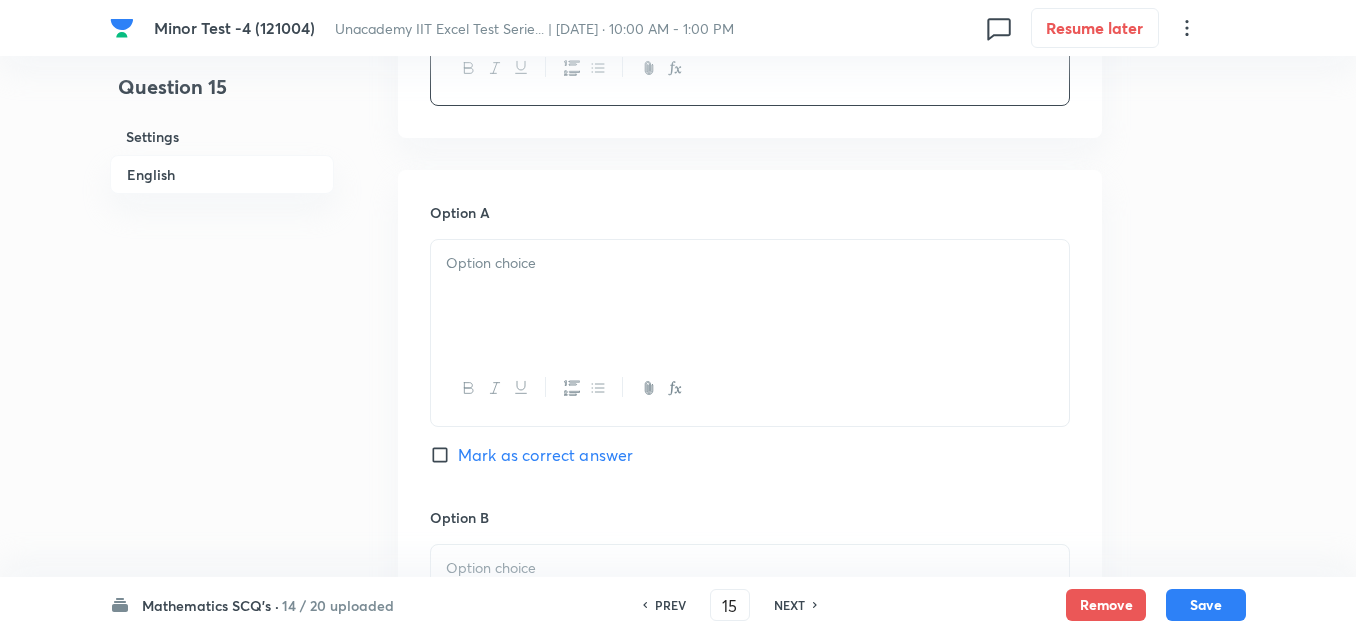 click at bounding box center (750, 263) 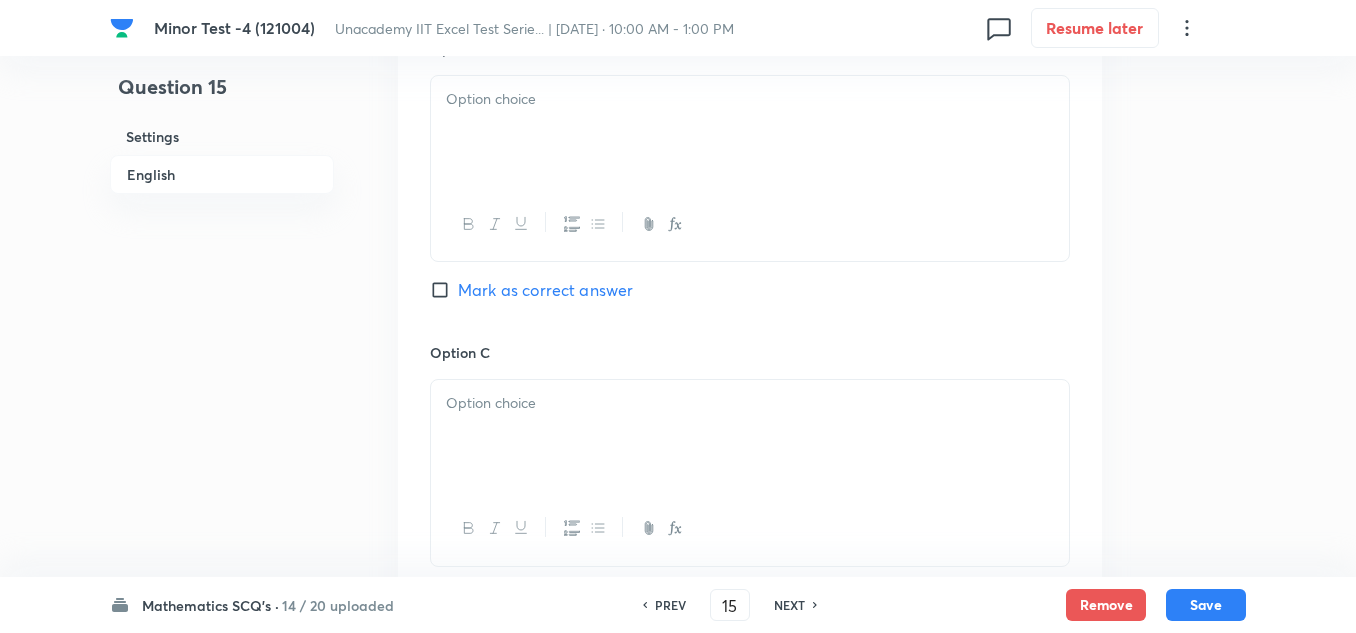 scroll, scrollTop: 1300, scrollLeft: 0, axis: vertical 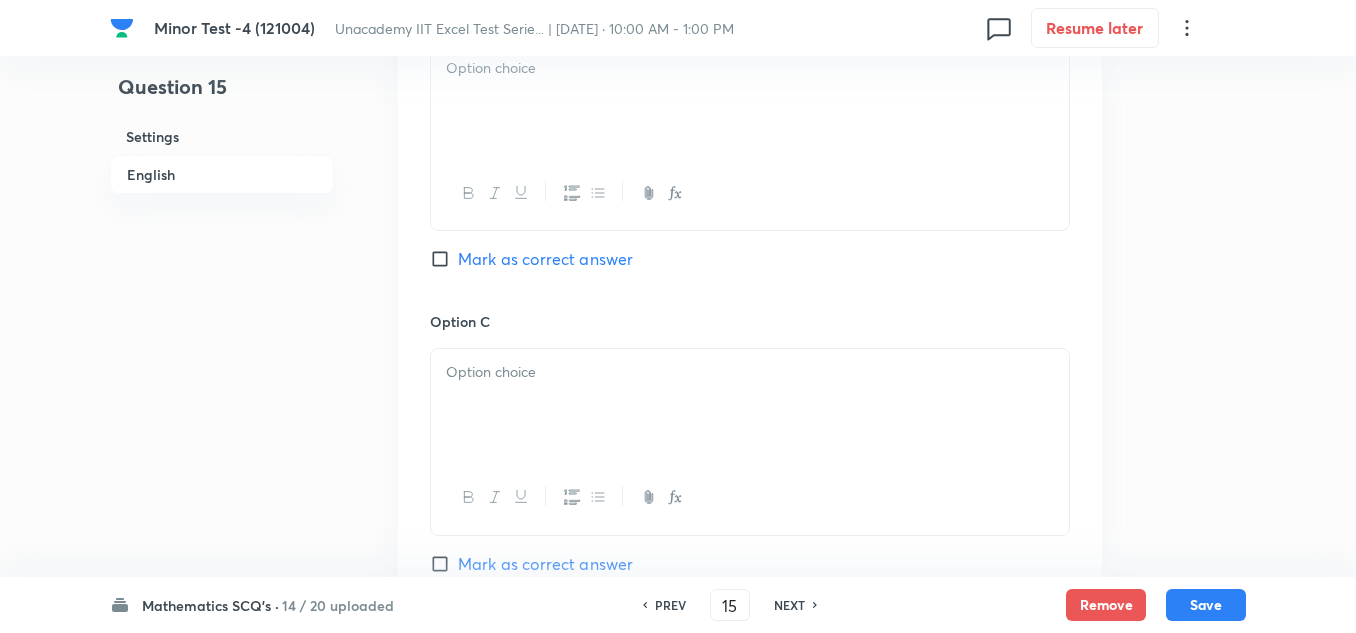 click at bounding box center (750, 101) 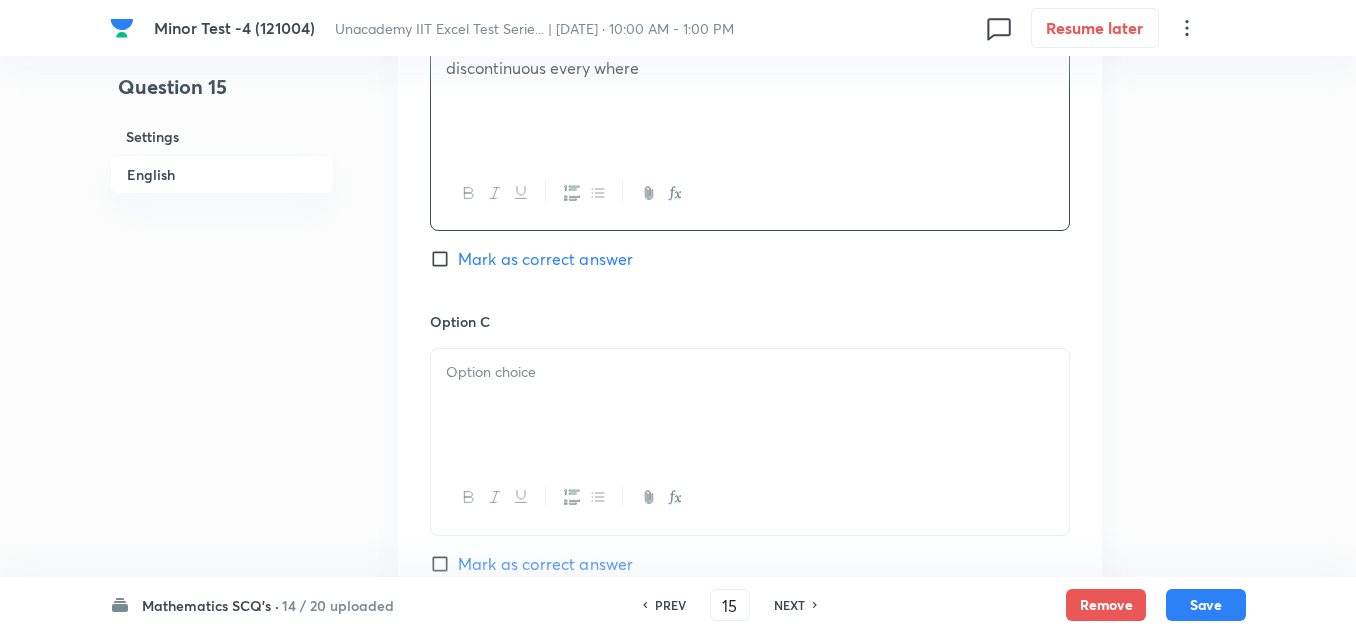 click at bounding box center (750, 372) 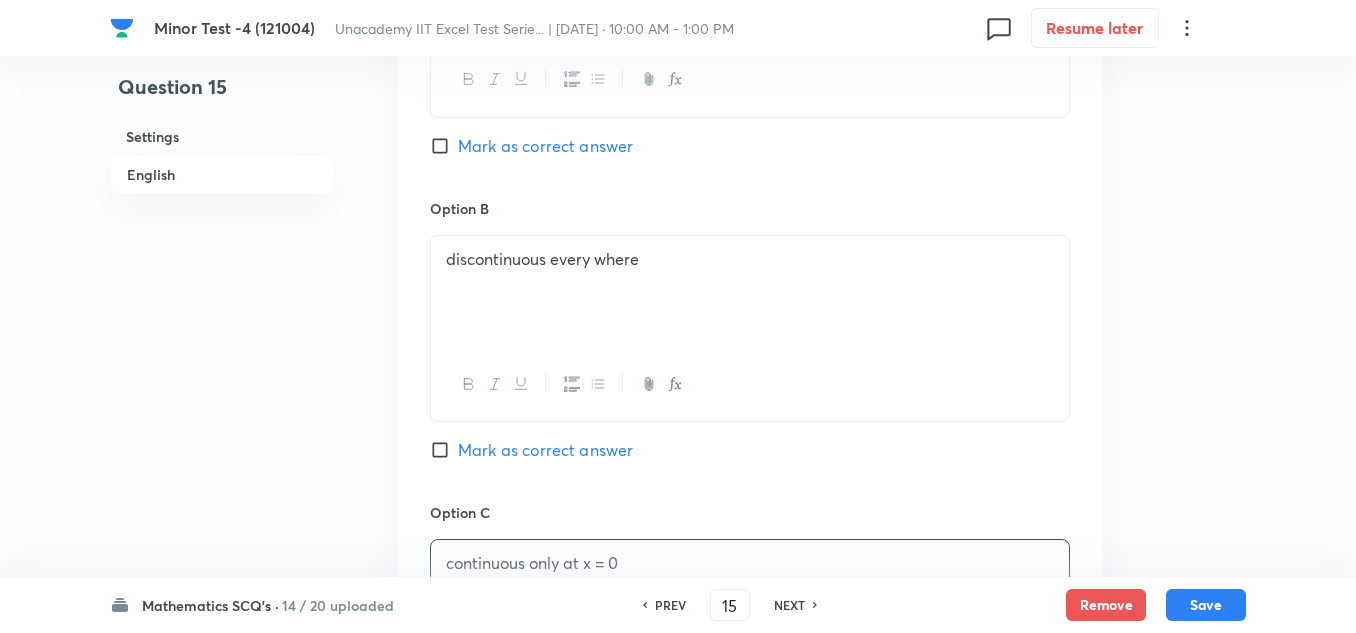 scroll, scrollTop: 1000, scrollLeft: 0, axis: vertical 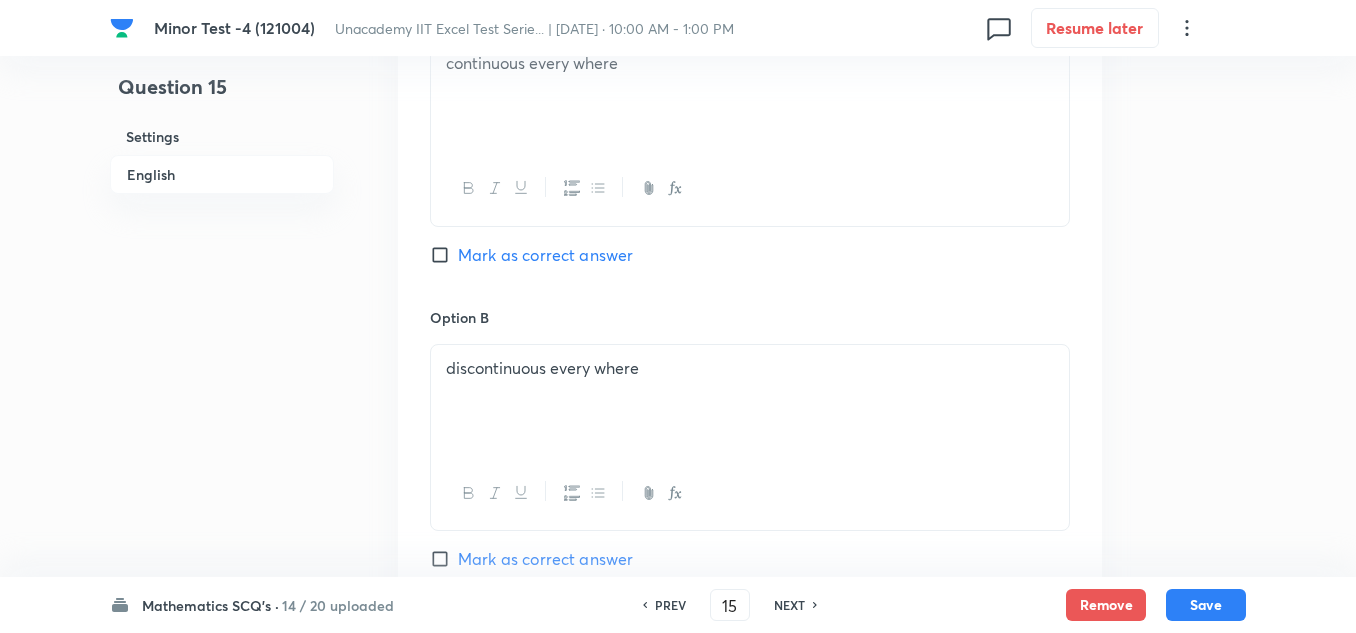 click on "Mark as correct answer" at bounding box center (545, 255) 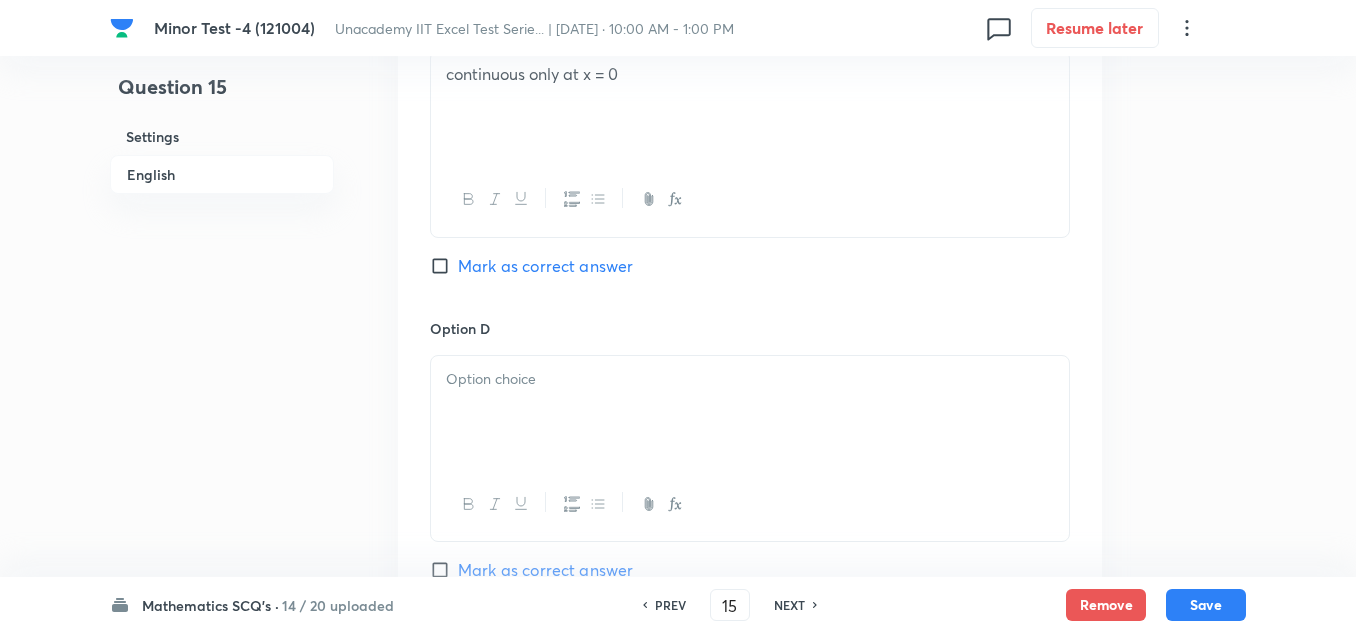scroll, scrollTop: 1600, scrollLeft: 0, axis: vertical 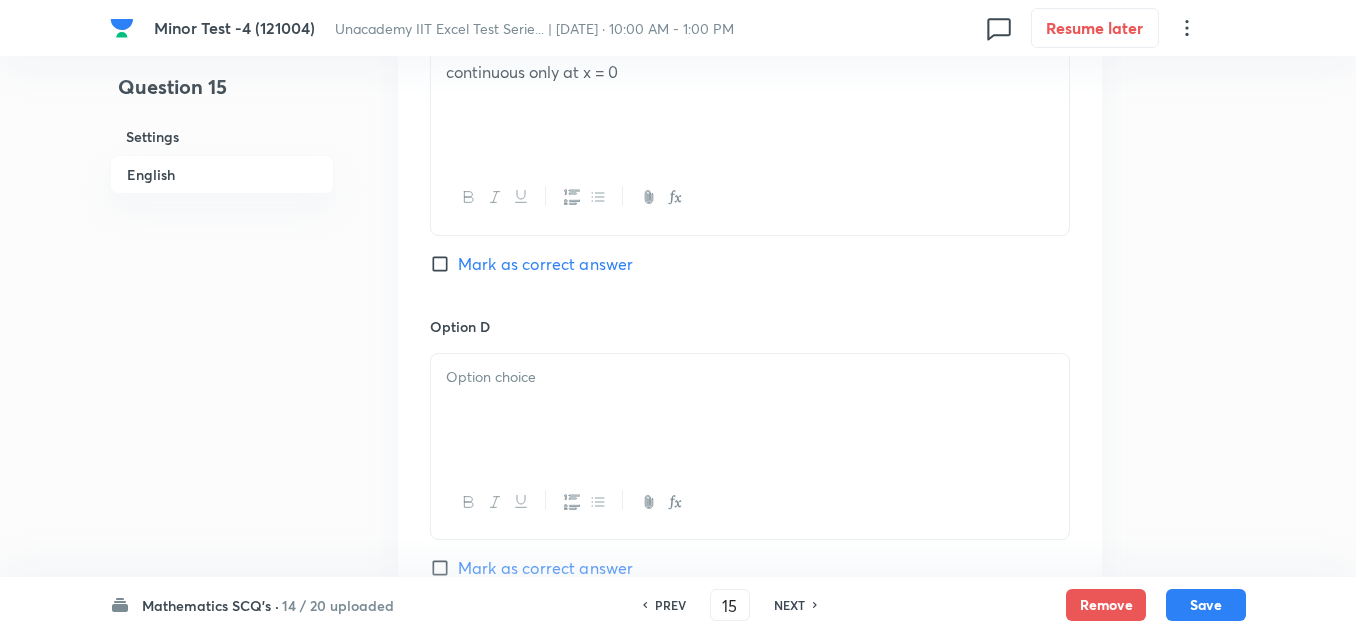 click at bounding box center (750, 410) 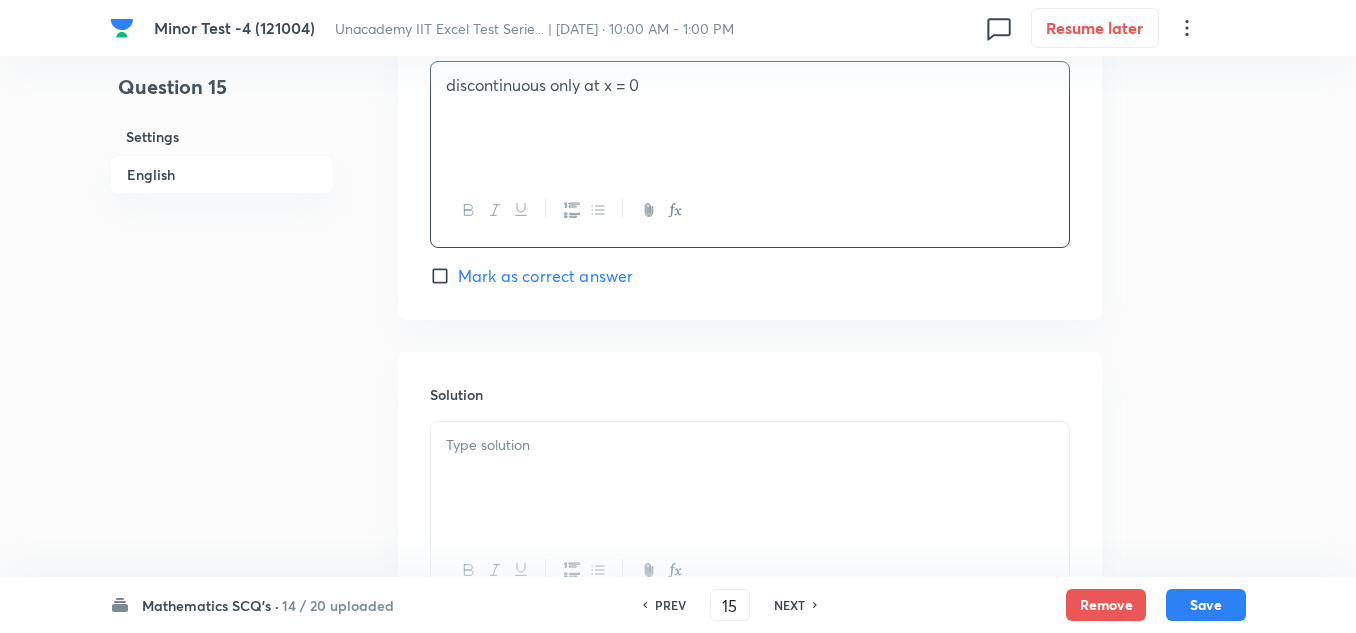 scroll, scrollTop: 2075, scrollLeft: 0, axis: vertical 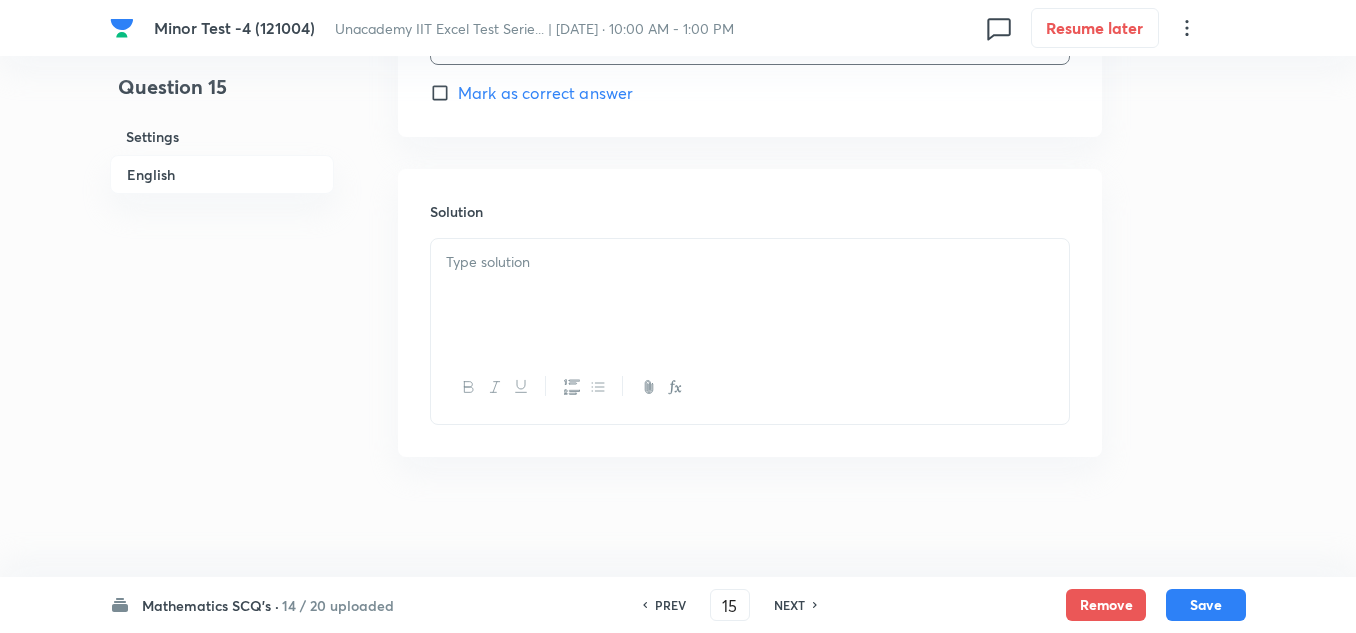 click at bounding box center (750, 295) 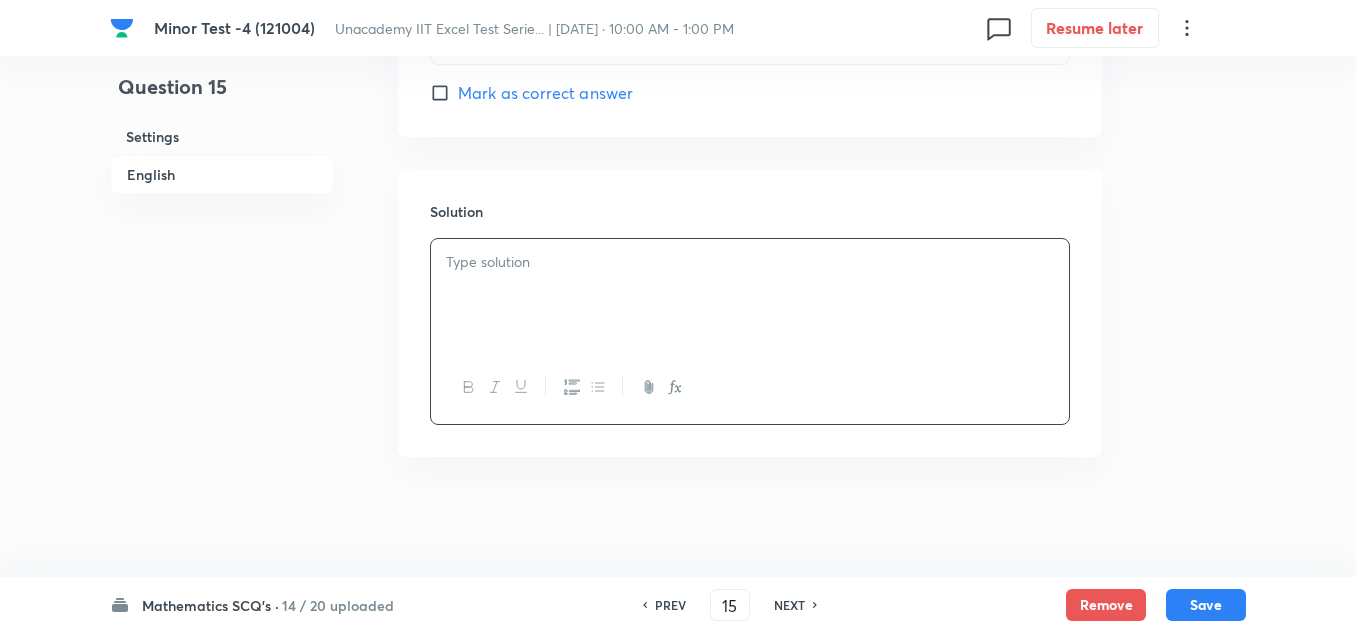 click at bounding box center [750, 295] 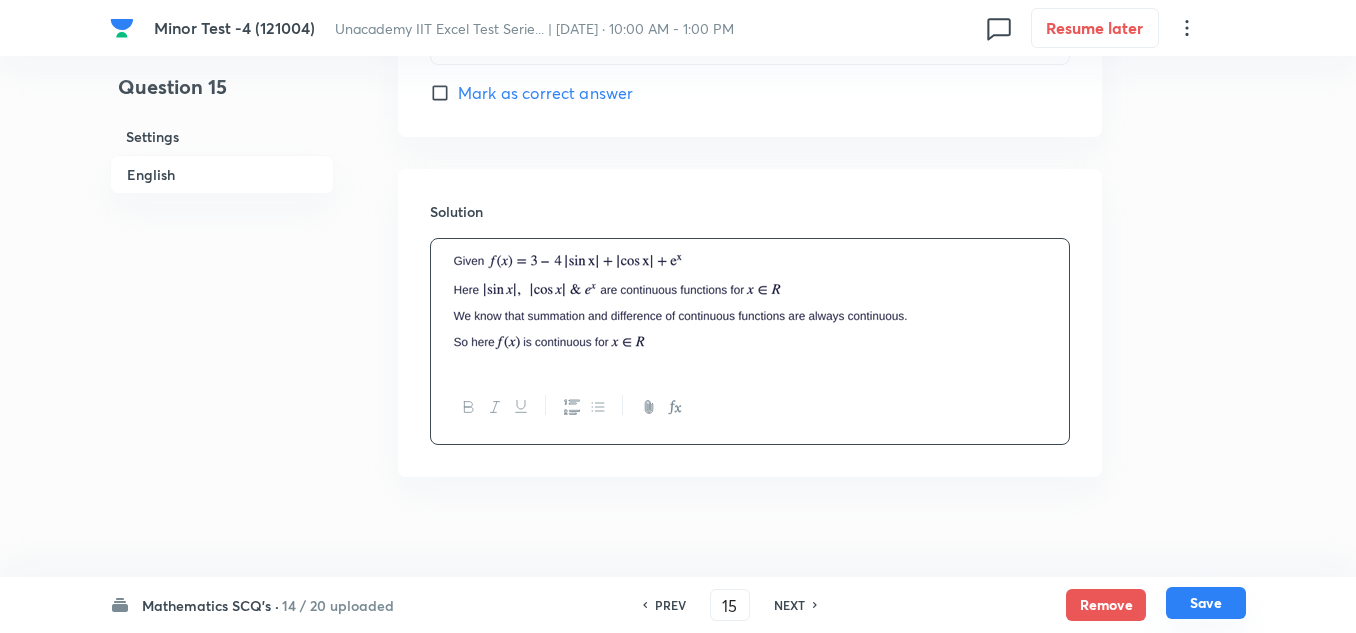 click on "Save" at bounding box center (1206, 603) 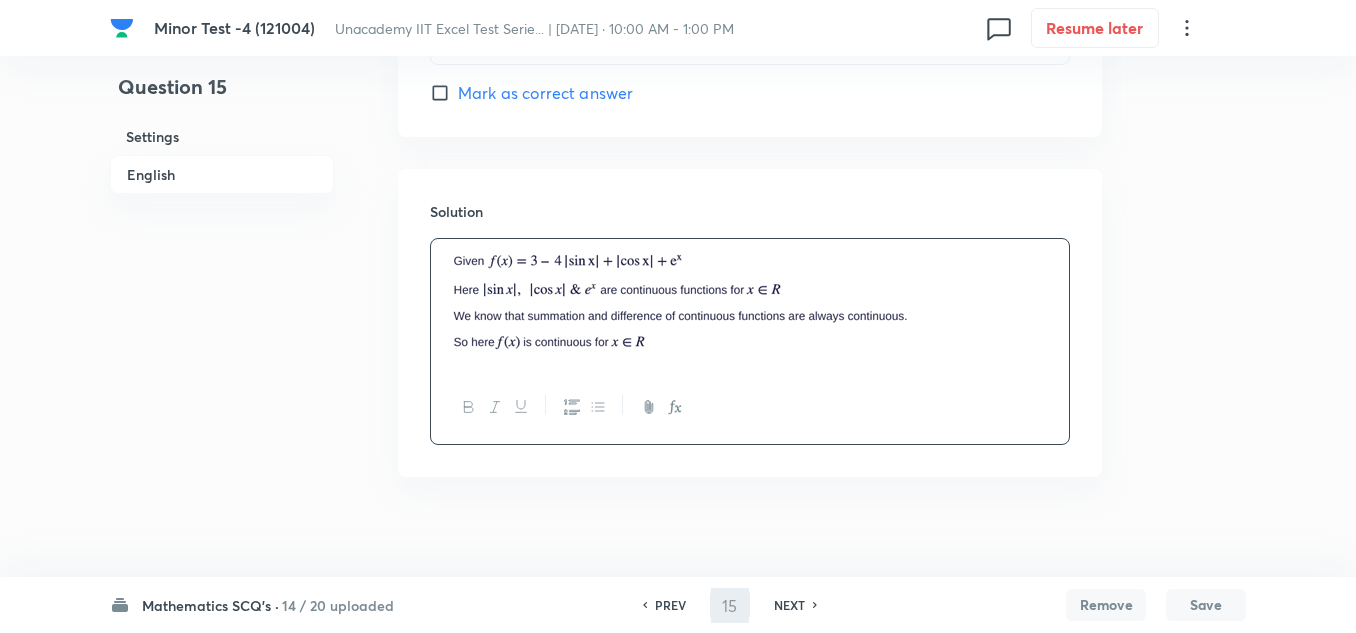 type on "16" 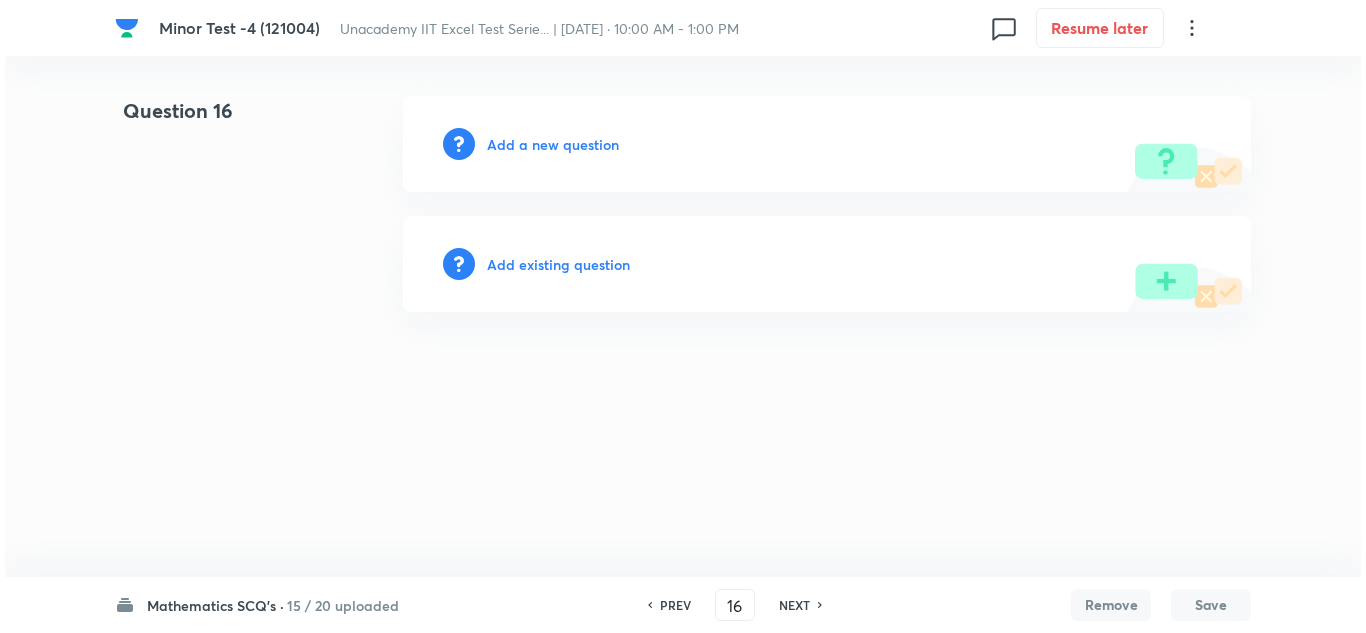 scroll, scrollTop: 0, scrollLeft: 0, axis: both 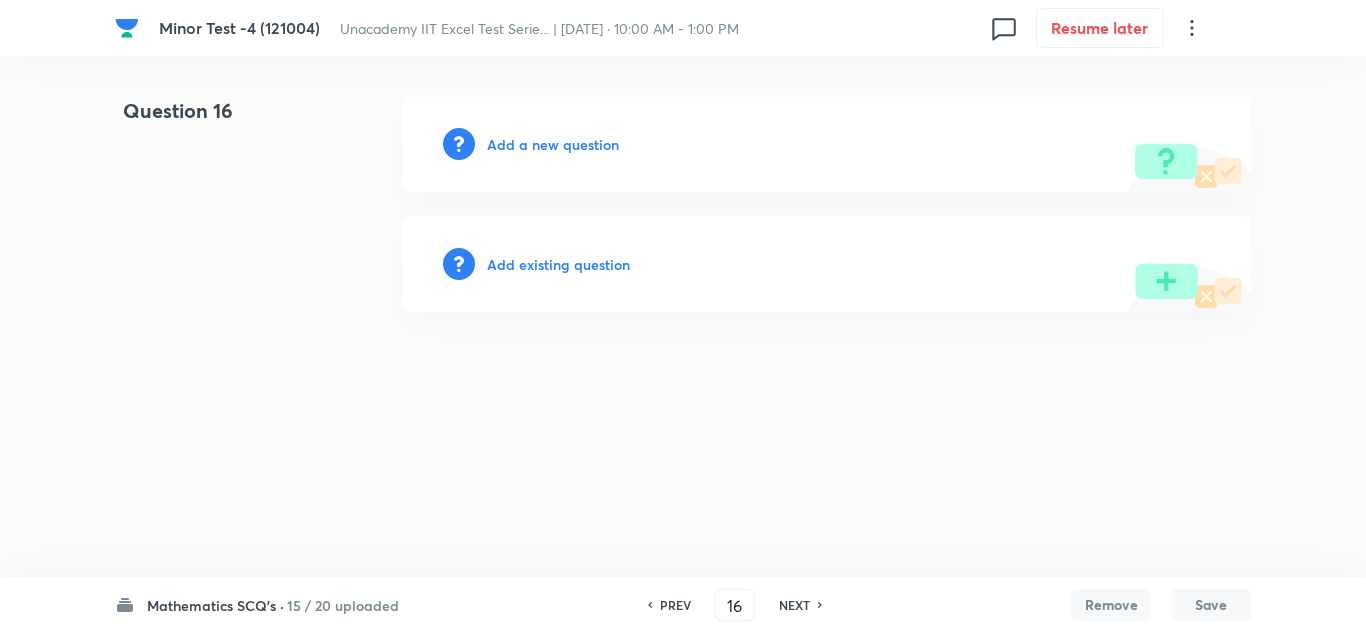 click on "Add a new question" at bounding box center (553, 144) 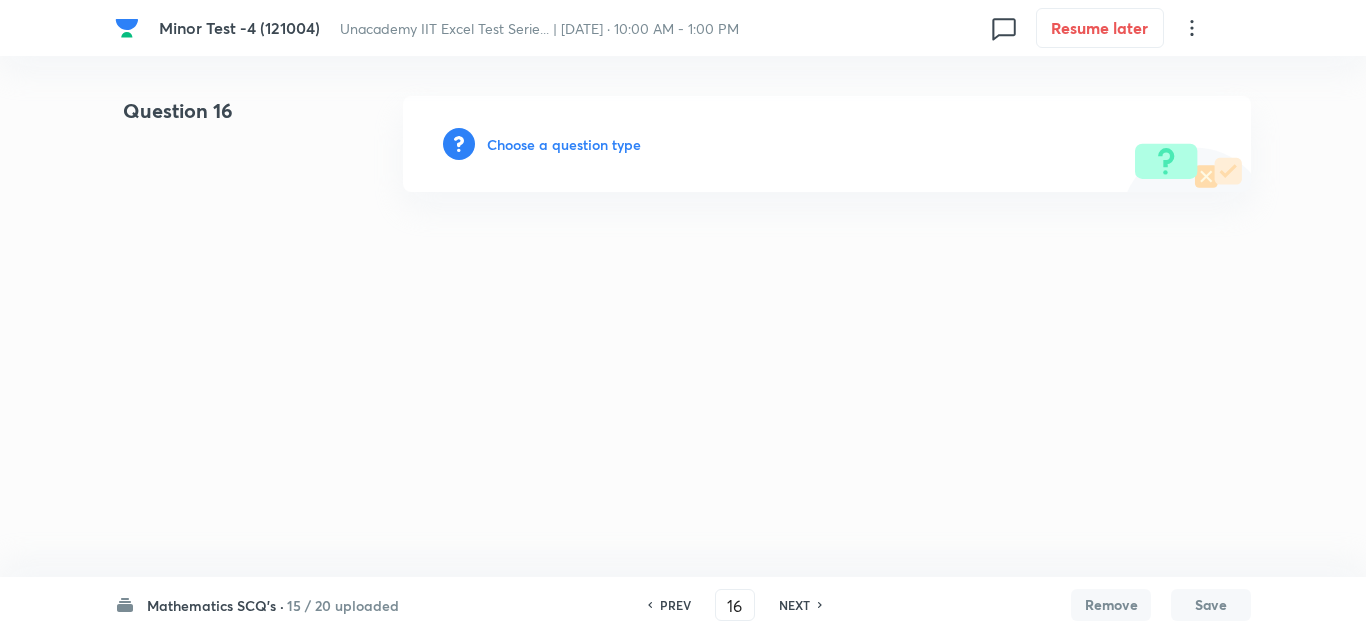 click on "Choose a question type" at bounding box center (564, 144) 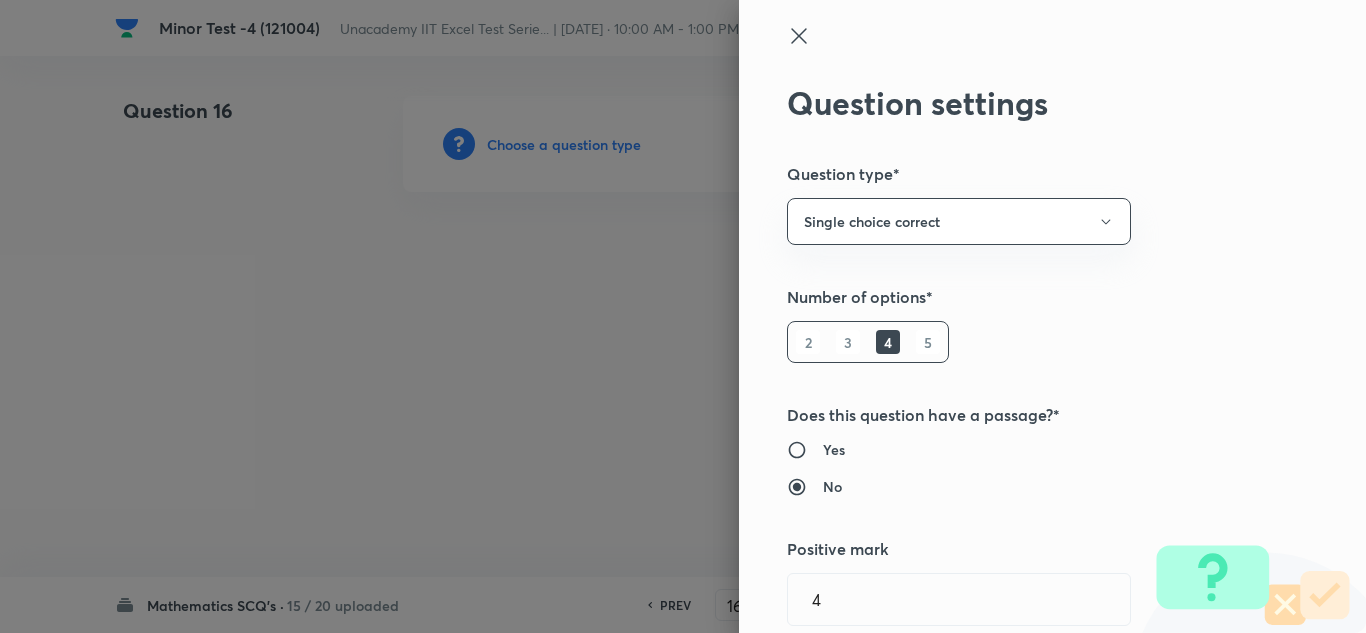 type 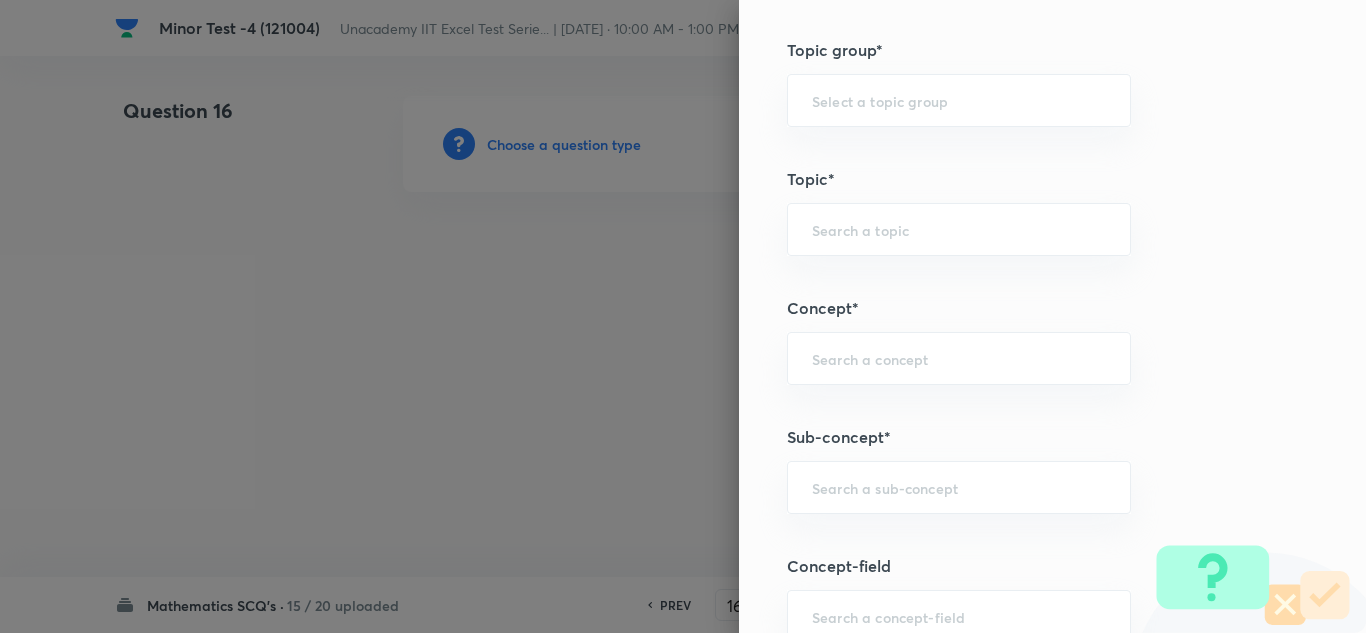 scroll, scrollTop: 1200, scrollLeft: 0, axis: vertical 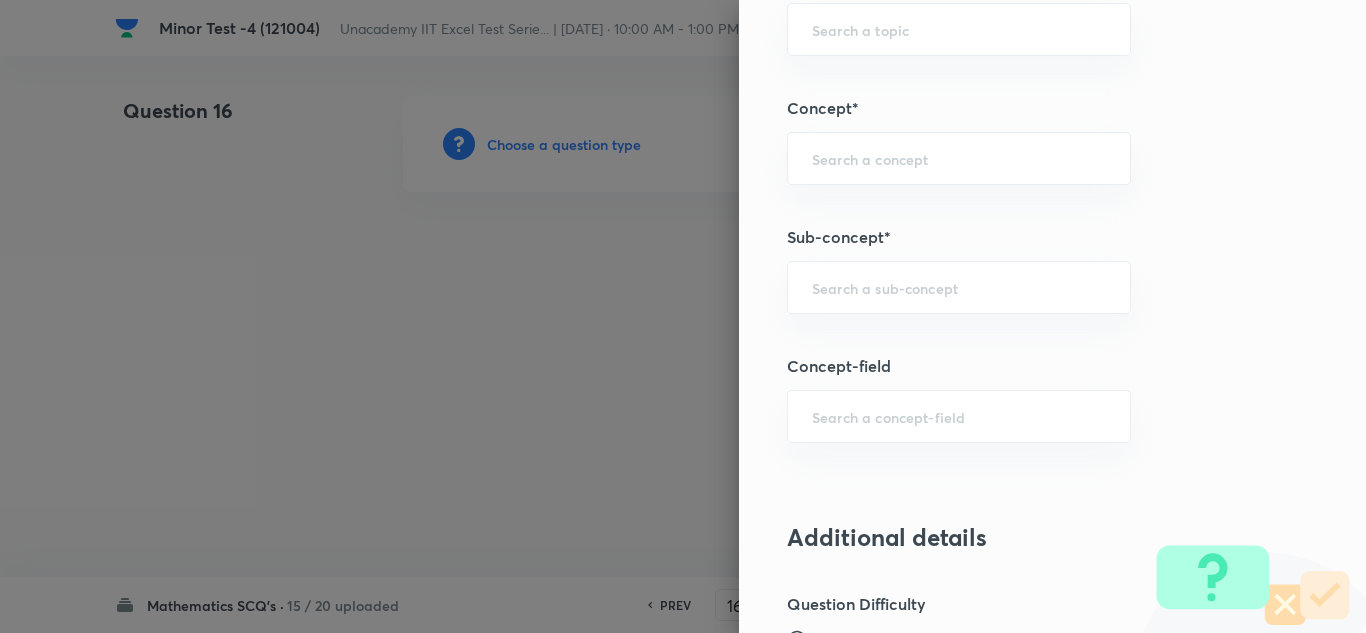 click on "​" at bounding box center (959, 287) 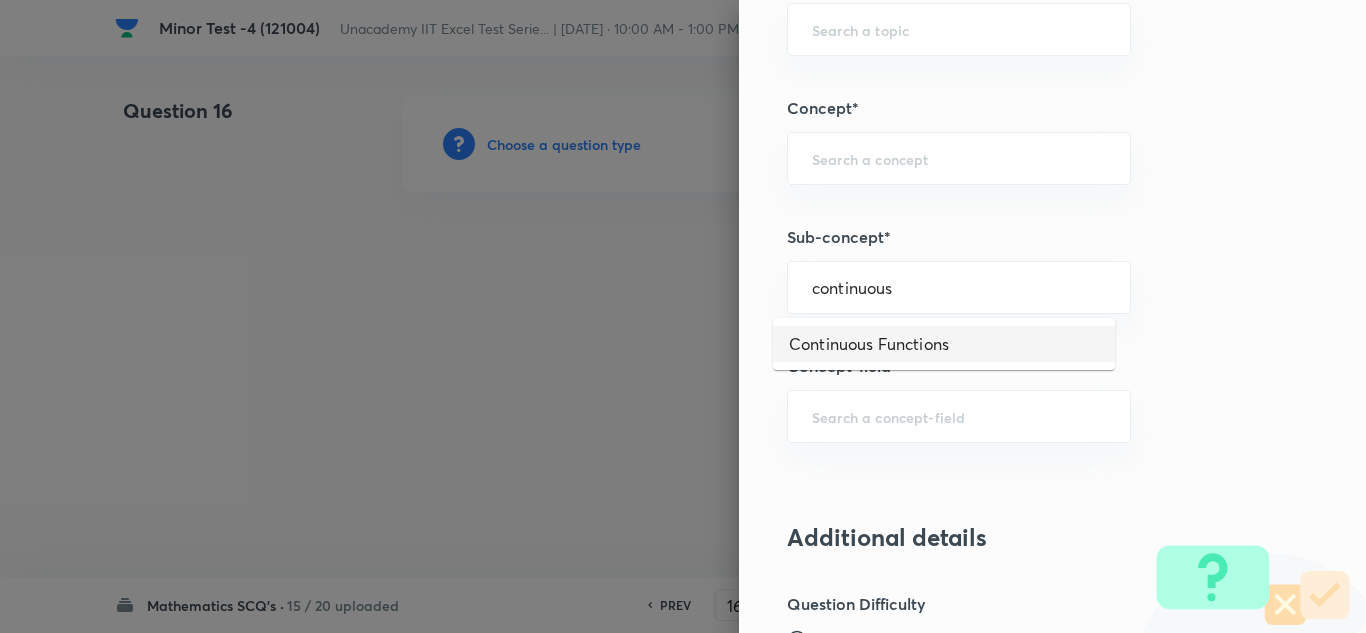 click on "Continuous Functions" at bounding box center (944, 344) 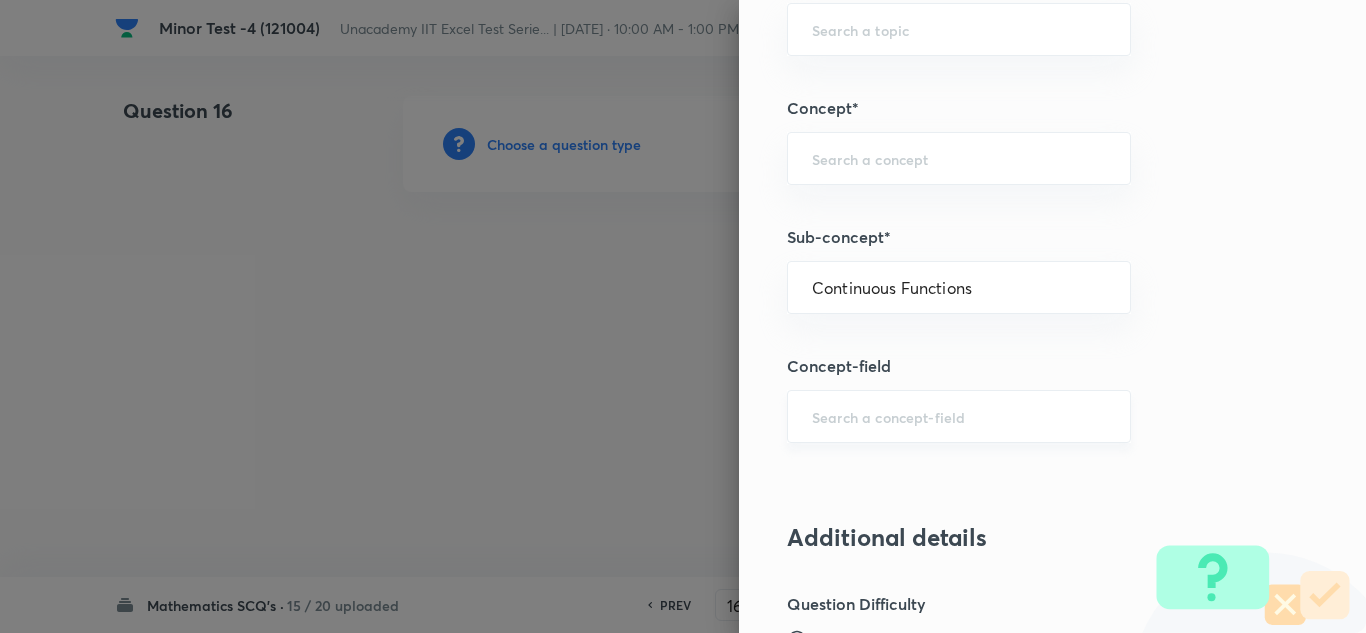 type on "Mathematics" 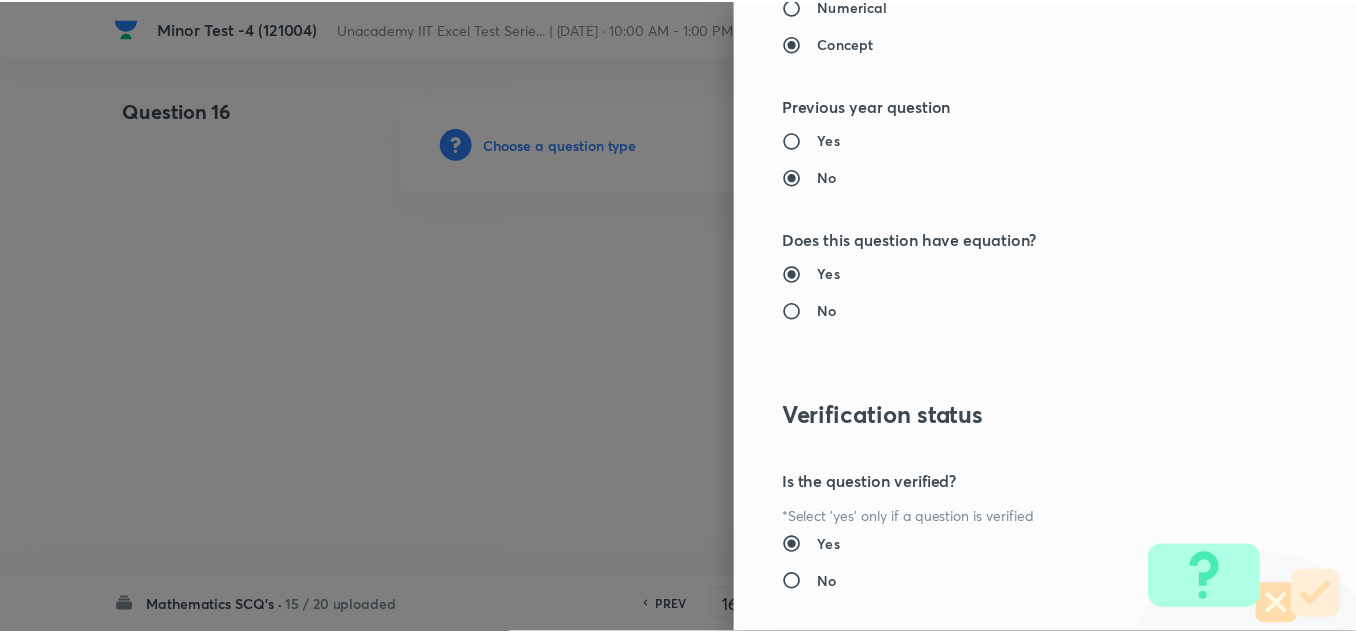 scroll, scrollTop: 2227, scrollLeft: 0, axis: vertical 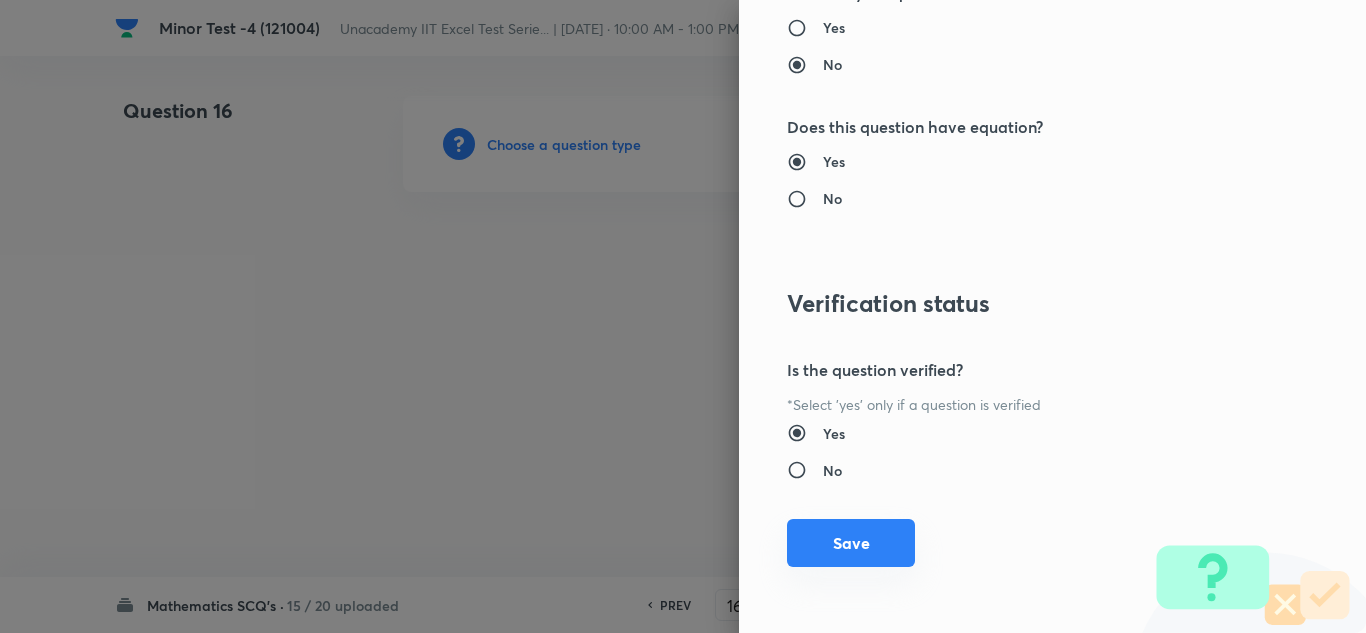 click on "Save" at bounding box center [851, 543] 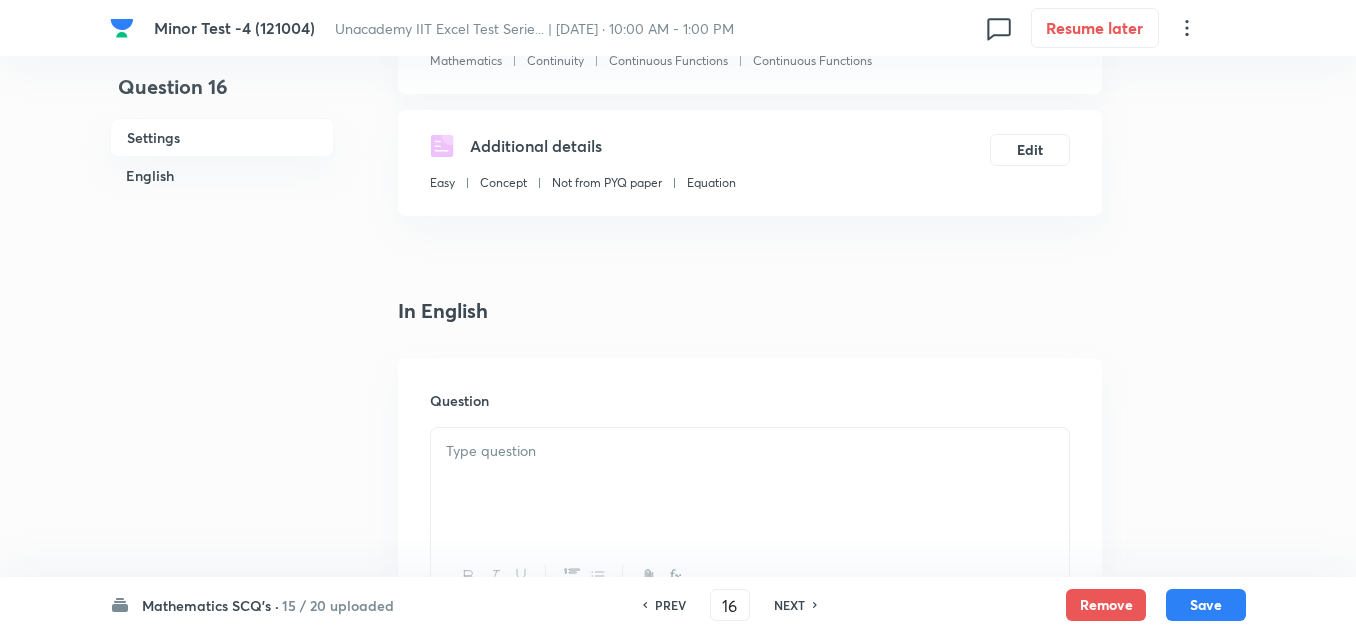 scroll, scrollTop: 300, scrollLeft: 0, axis: vertical 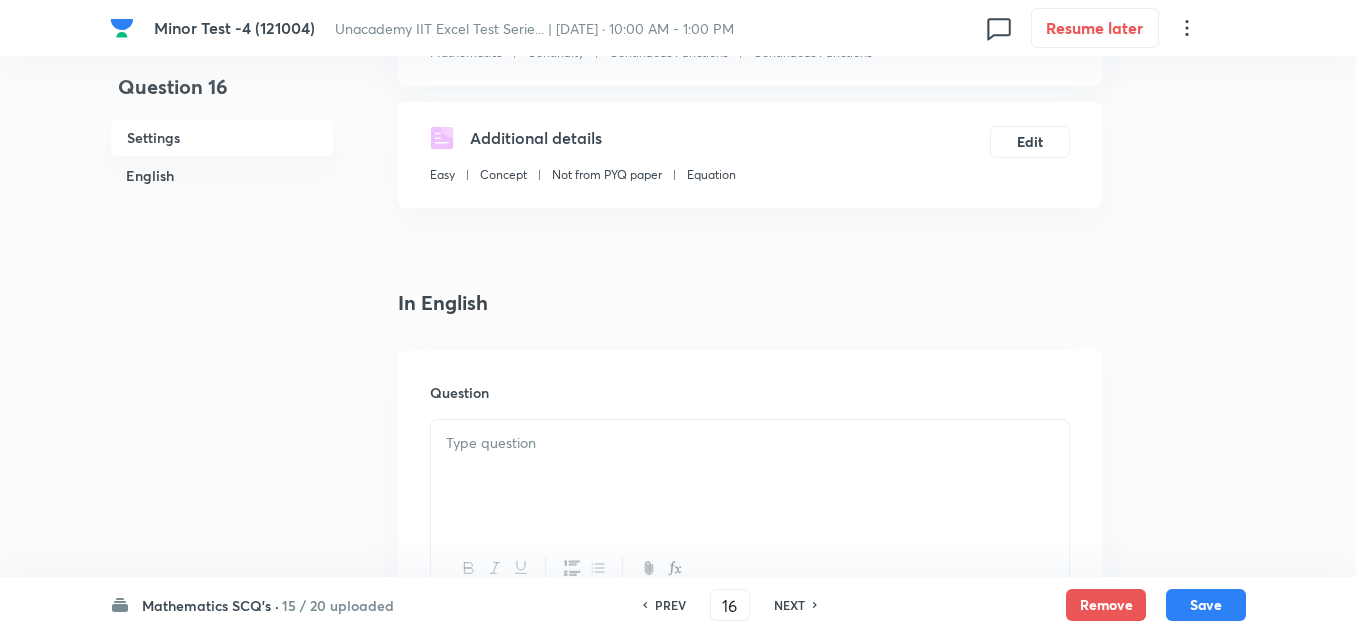 click at bounding box center (750, 476) 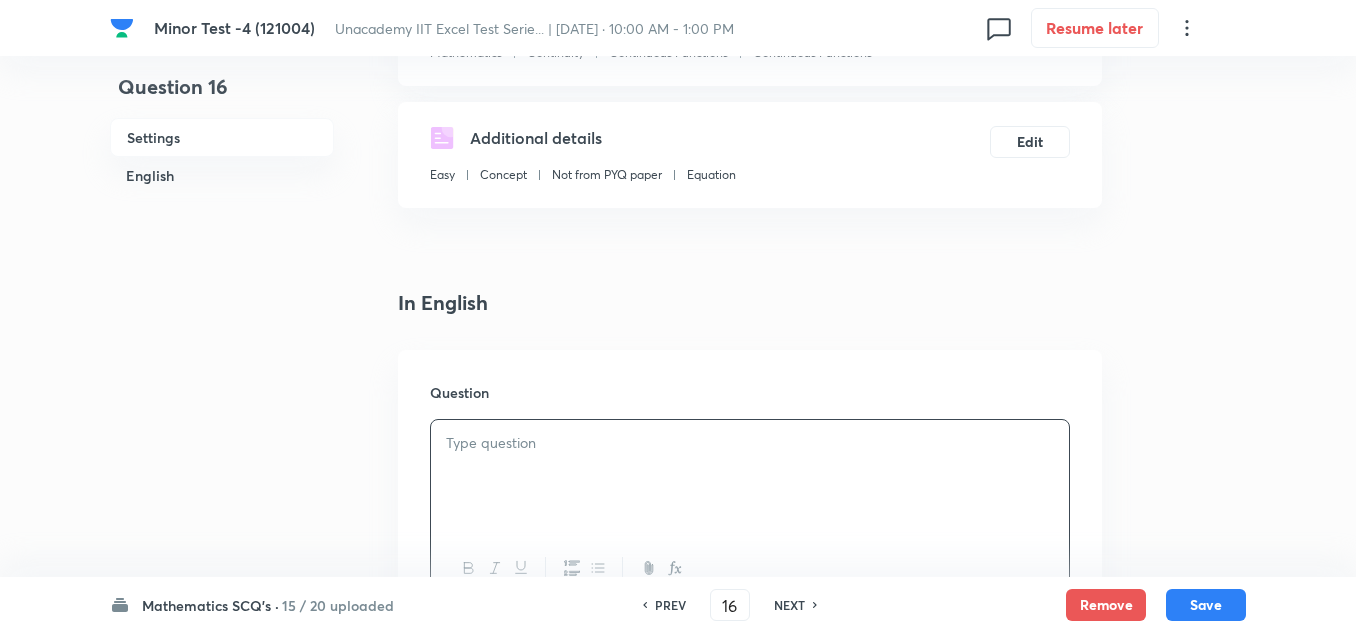click on "Mathematics SCQ's ·
15 / 20 uploaded
PREV 16 ​ NEXT Remove Save" at bounding box center (678, 605) 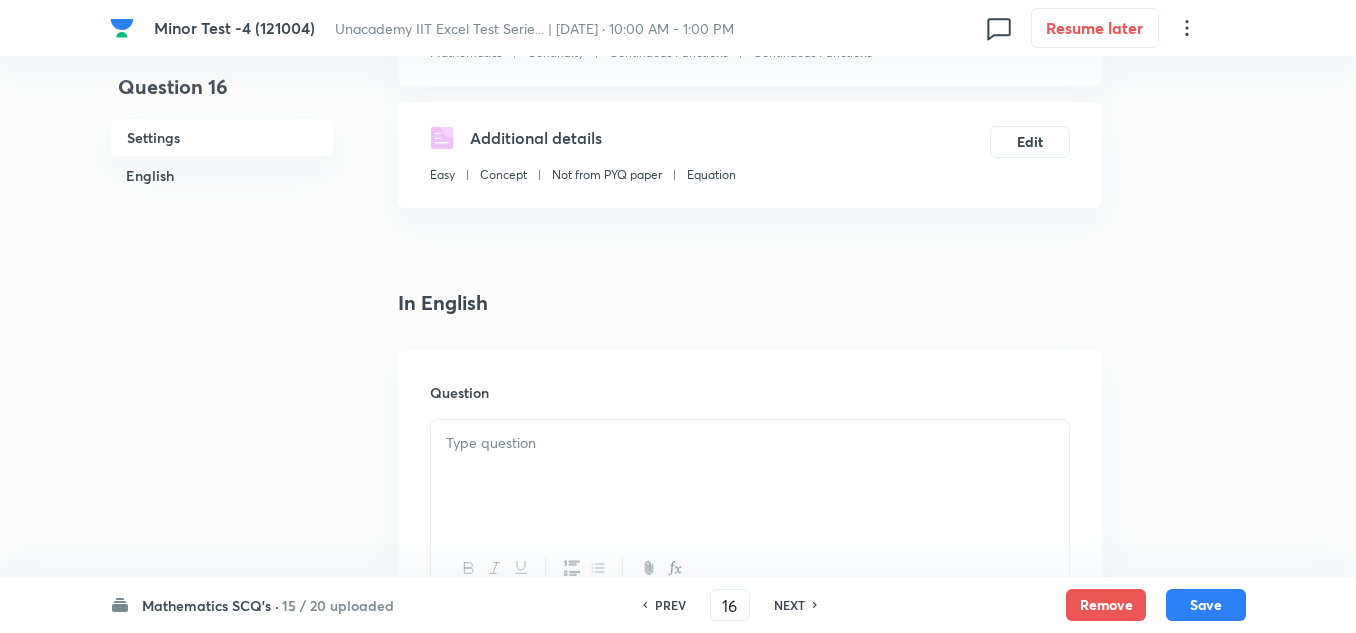click at bounding box center (750, 476) 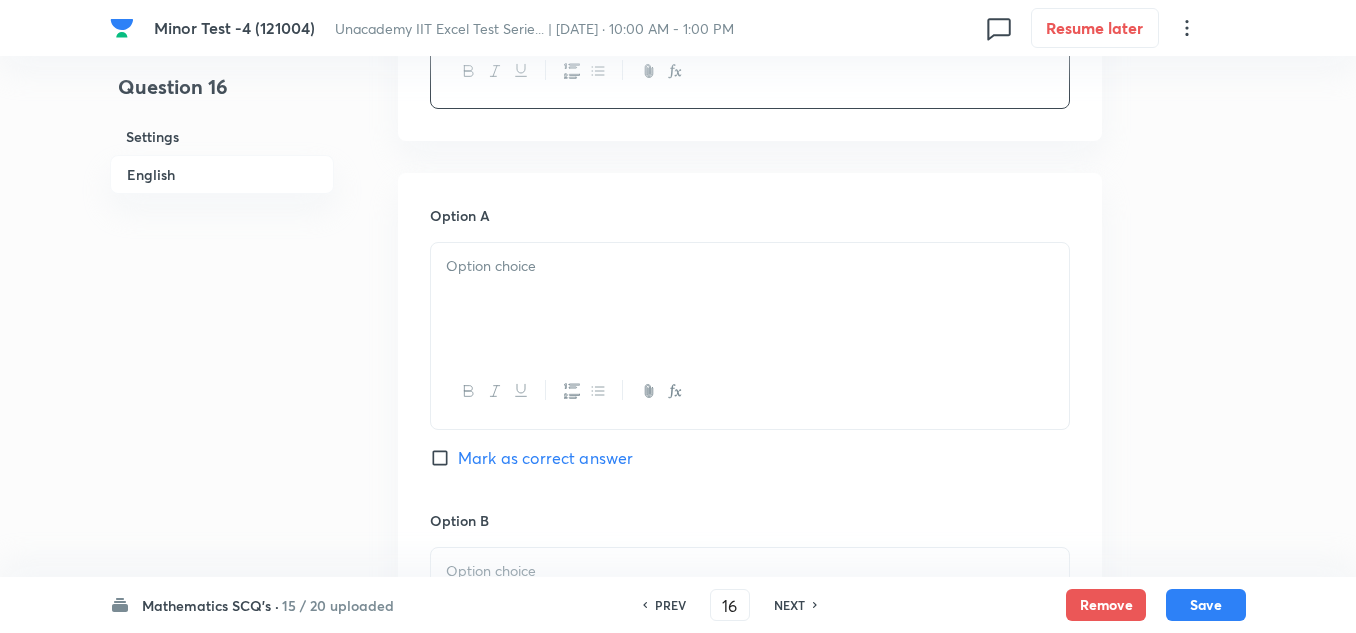 scroll, scrollTop: 800, scrollLeft: 0, axis: vertical 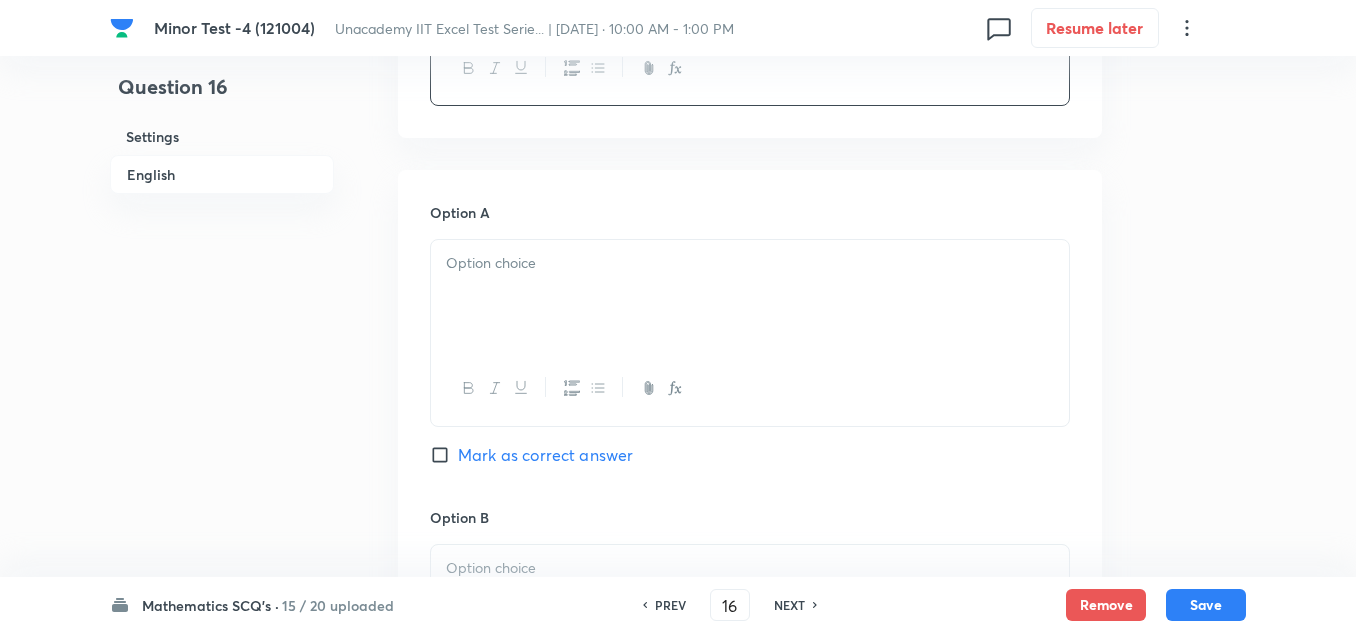click at bounding box center [750, 296] 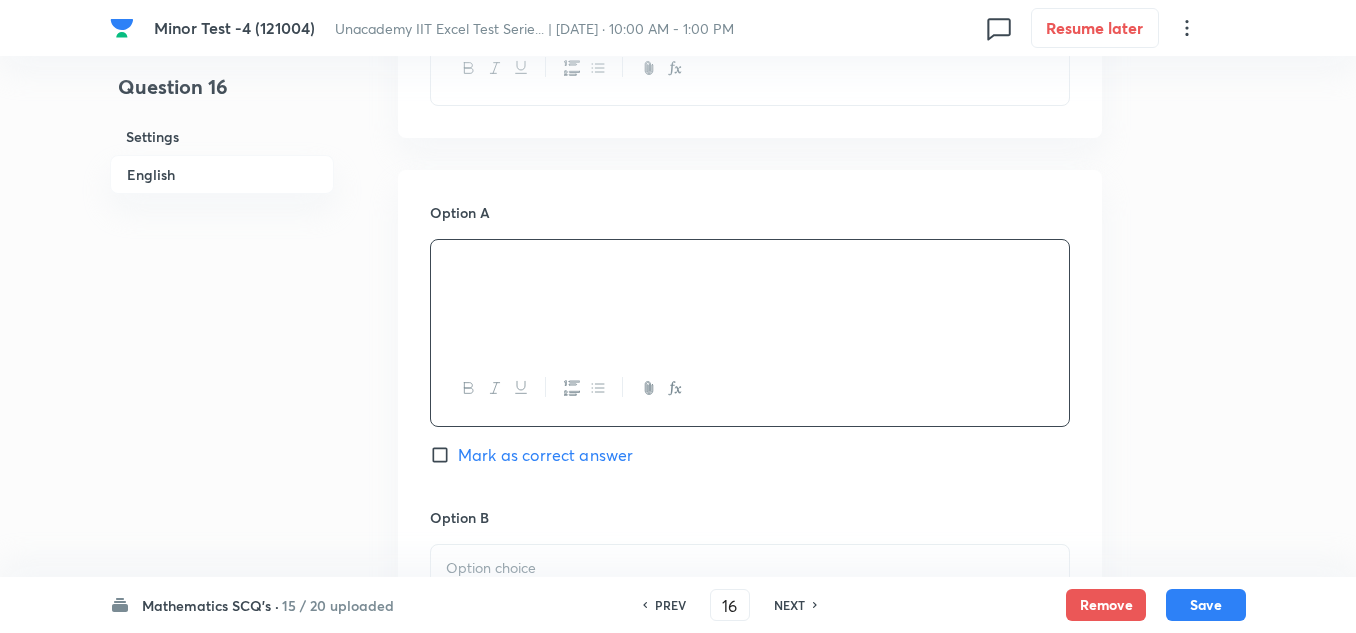 click at bounding box center (750, 568) 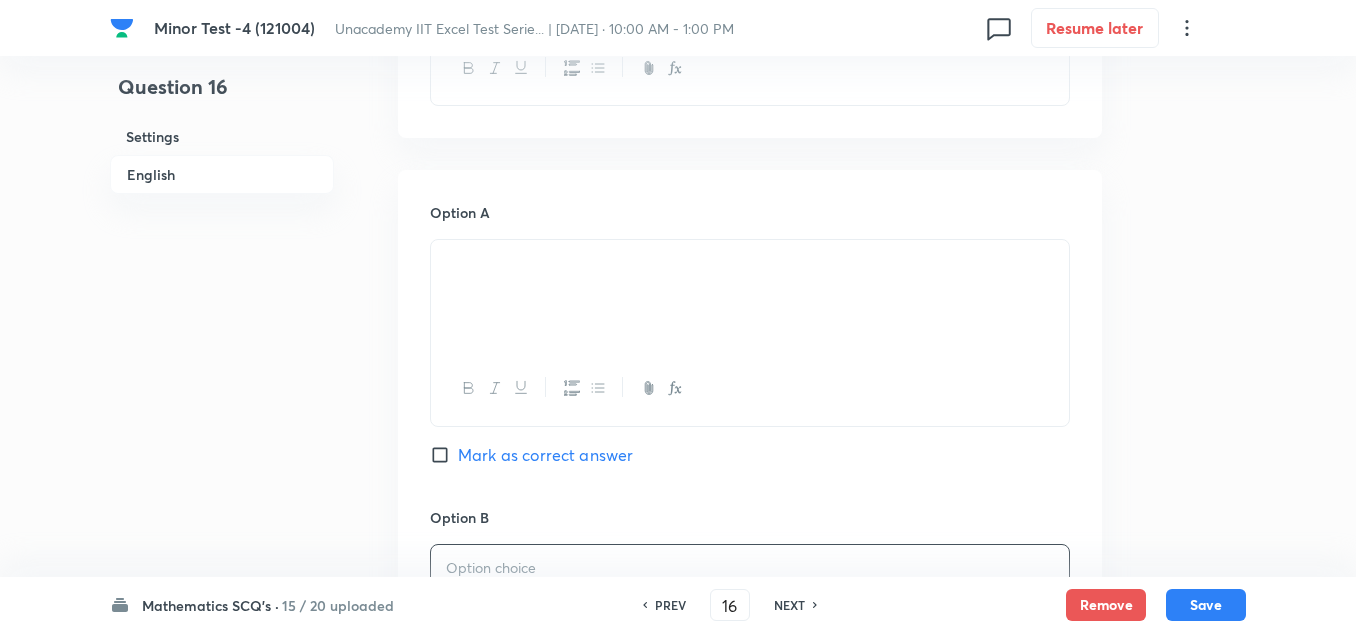type 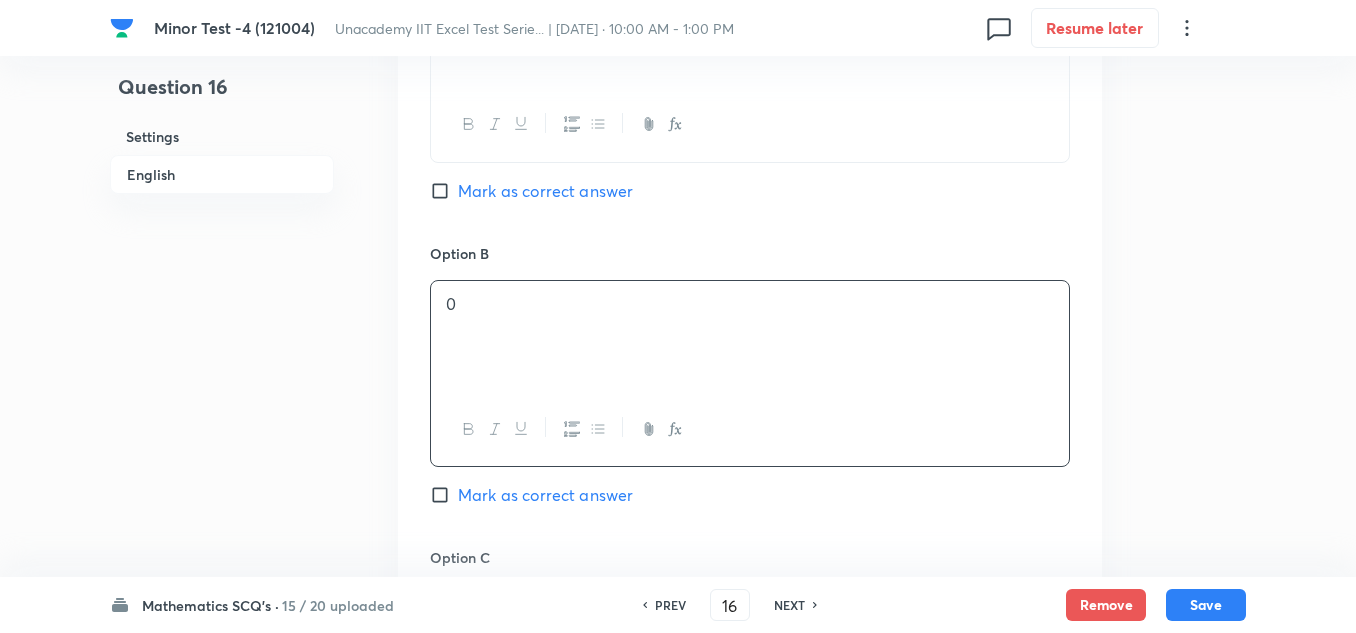 scroll, scrollTop: 1100, scrollLeft: 0, axis: vertical 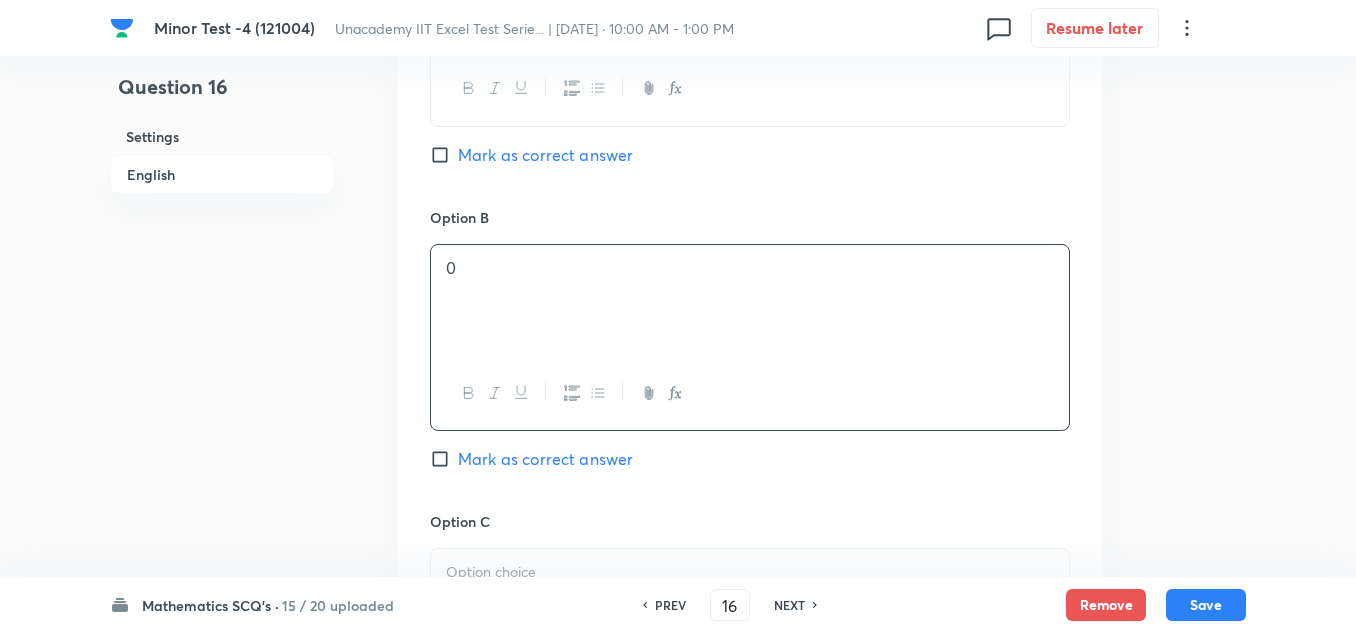 click at bounding box center [750, 572] 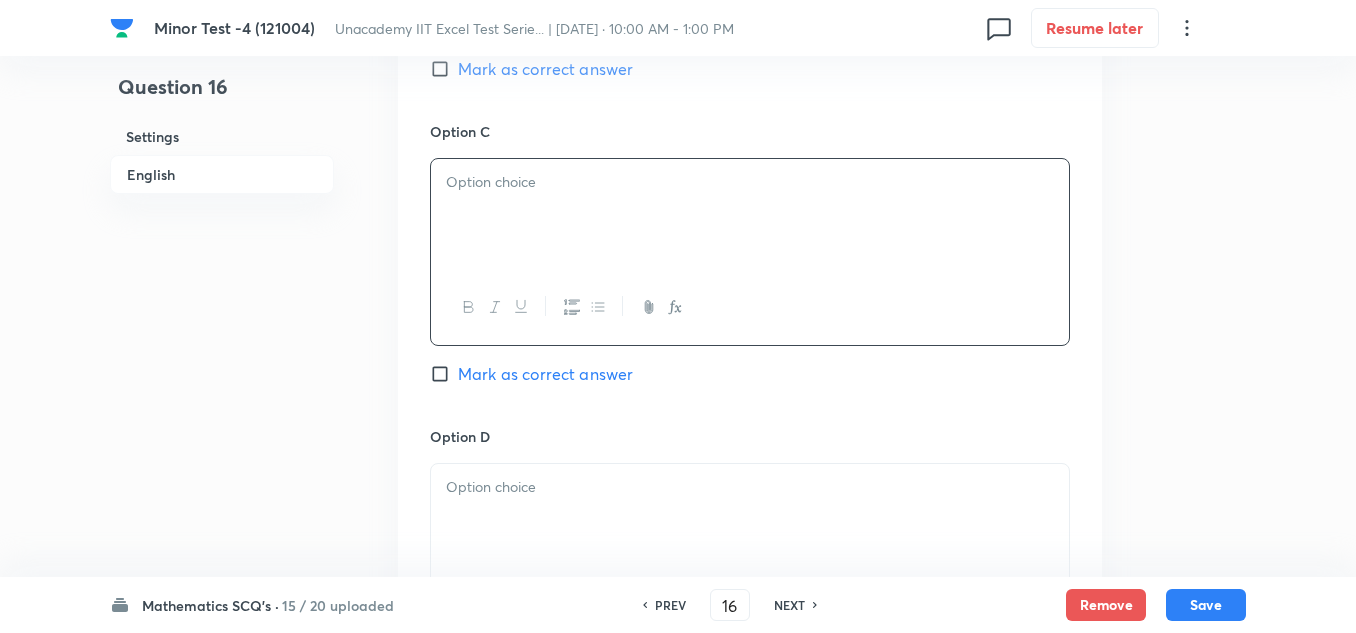 scroll, scrollTop: 1500, scrollLeft: 0, axis: vertical 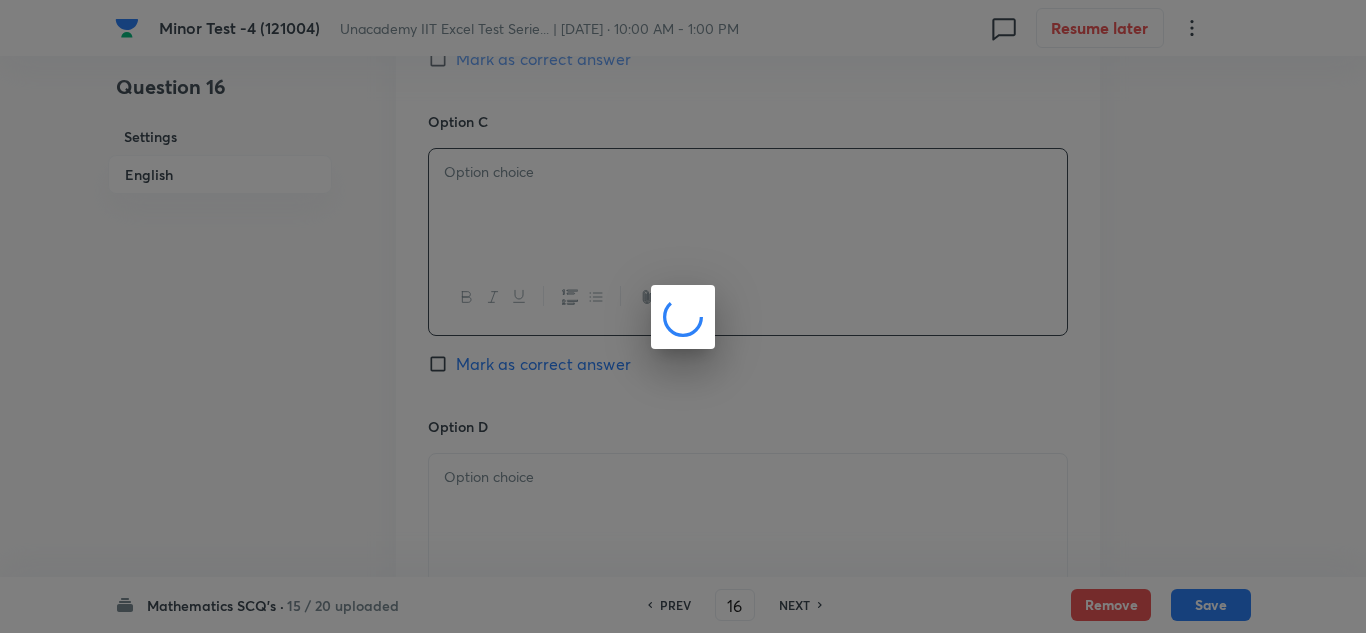 click at bounding box center (683, 316) 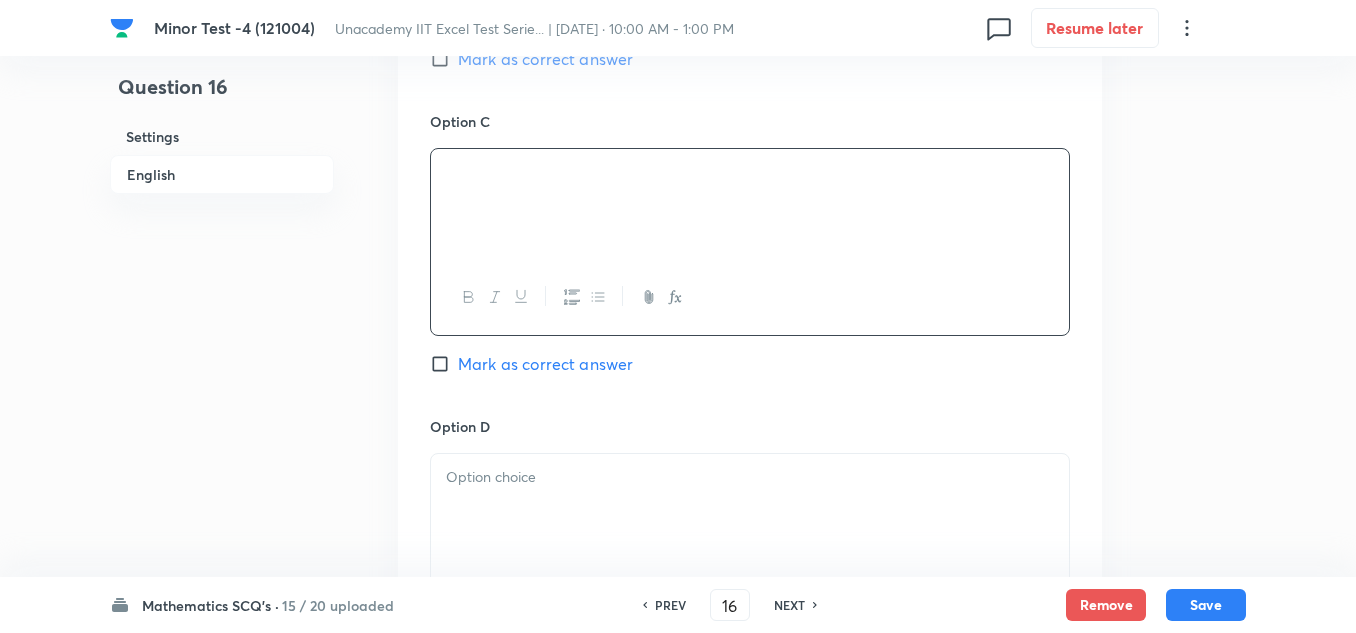 click at bounding box center [750, 510] 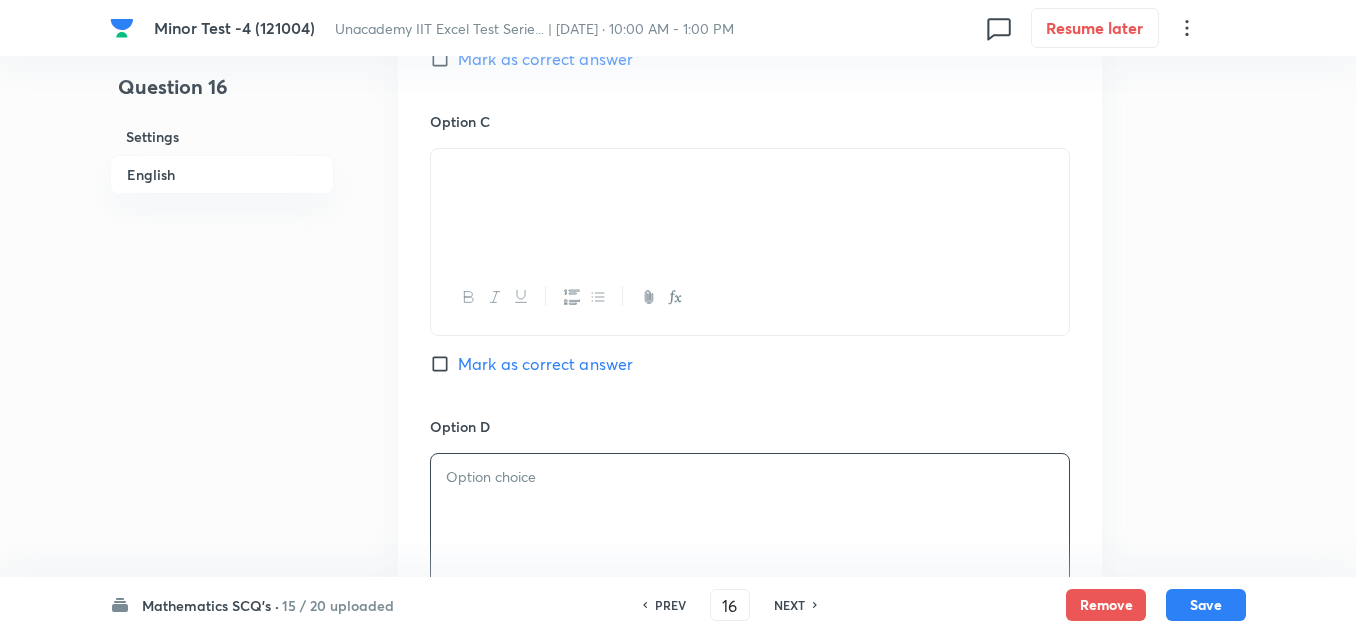 type 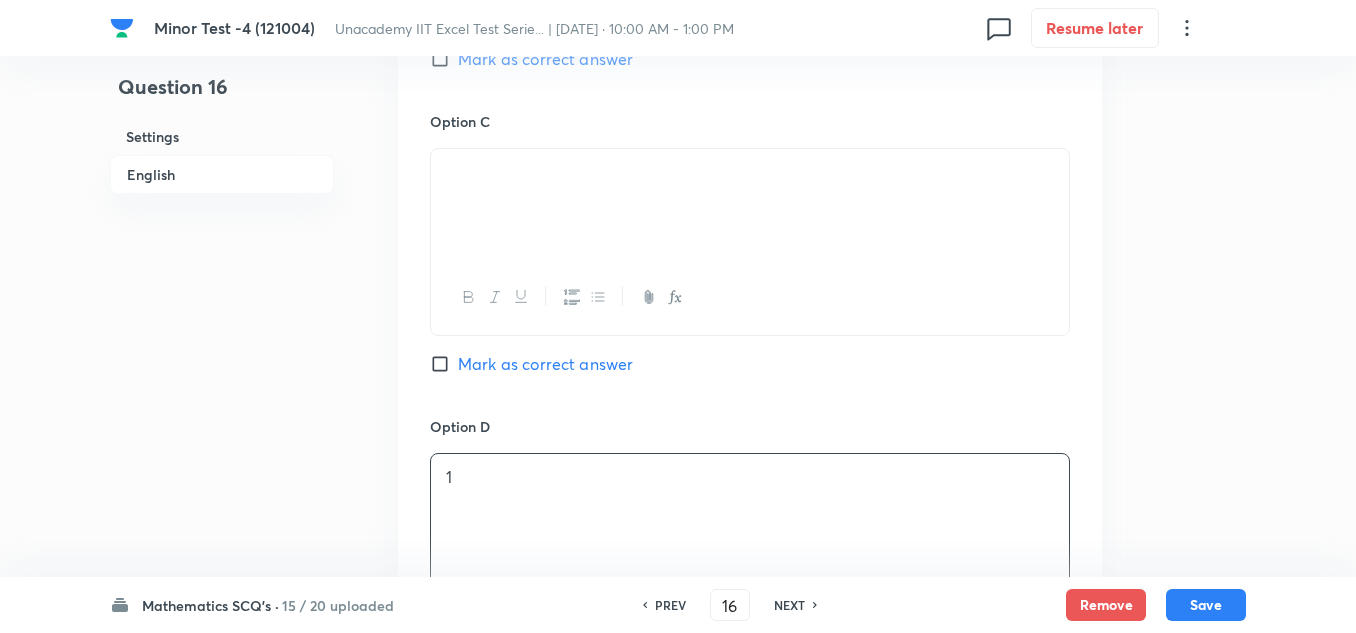 click on "Mark as correct answer" at bounding box center (545, 364) 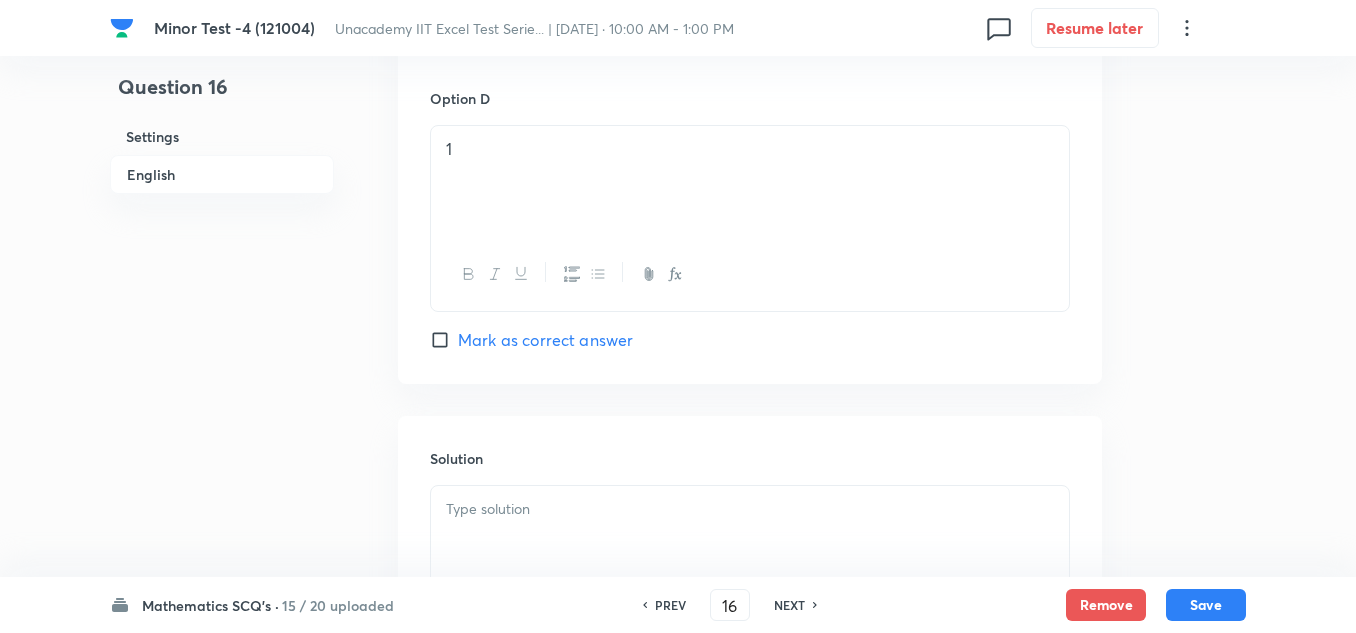 scroll, scrollTop: 1900, scrollLeft: 0, axis: vertical 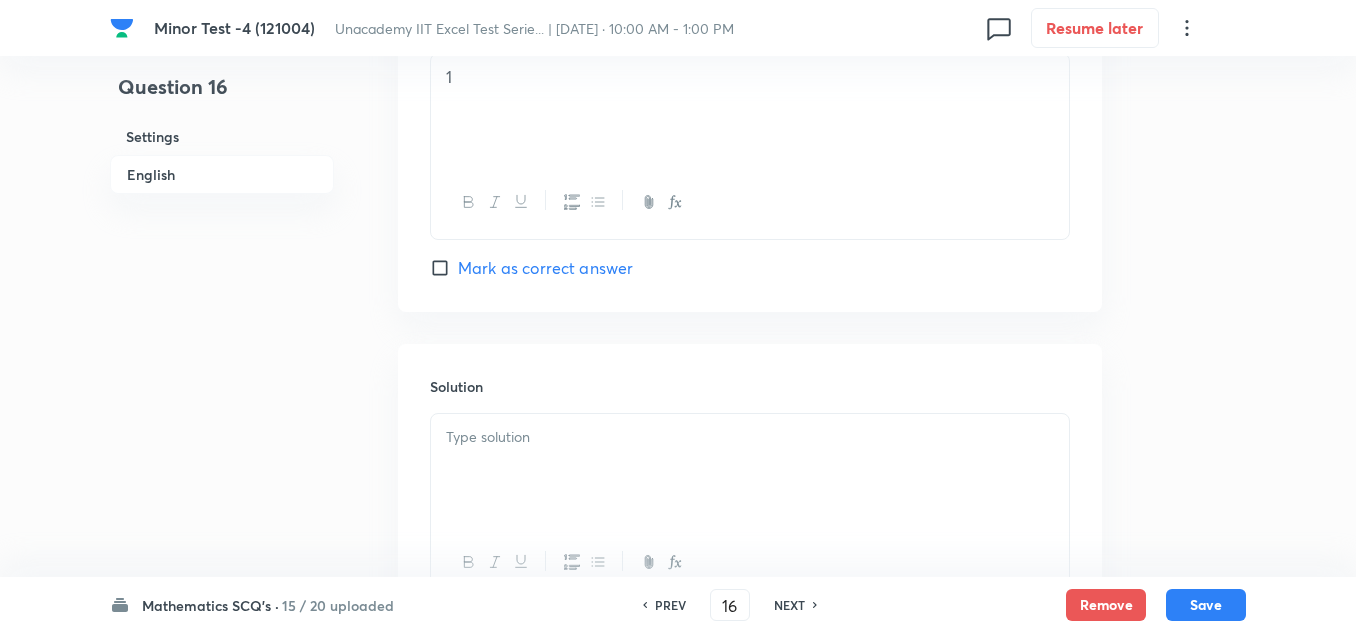 click at bounding box center [750, 470] 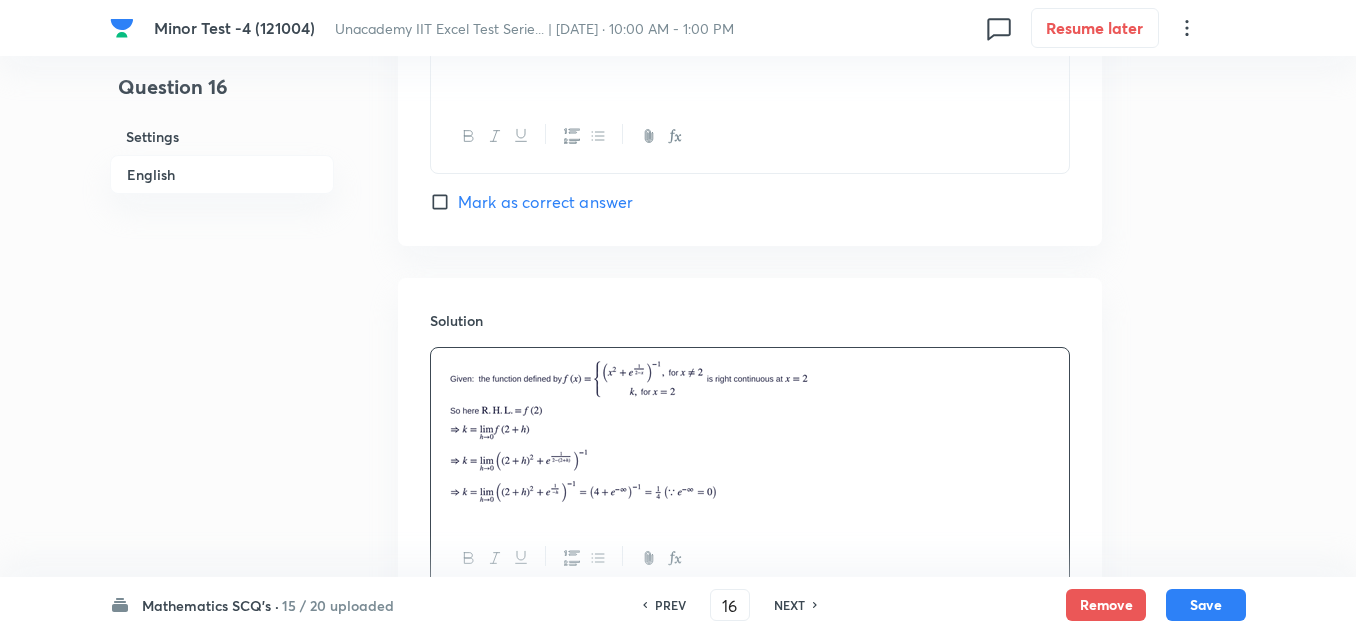 scroll, scrollTop: 2000, scrollLeft: 0, axis: vertical 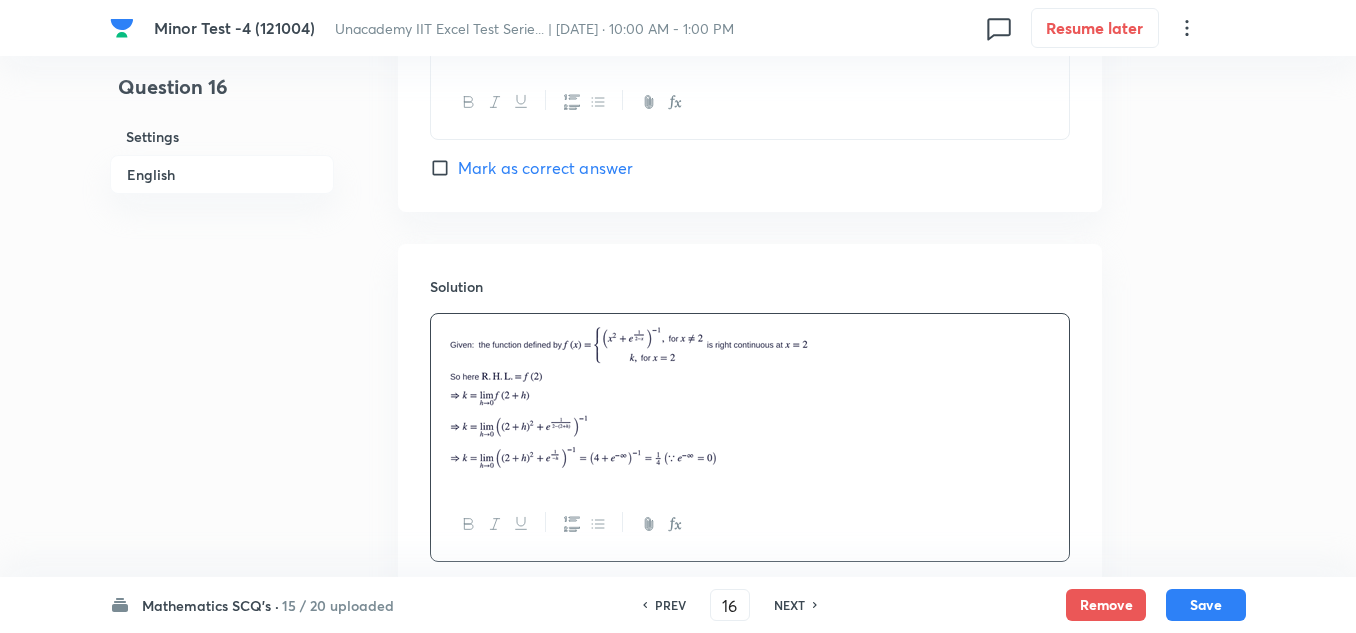 click at bounding box center (628, 398) 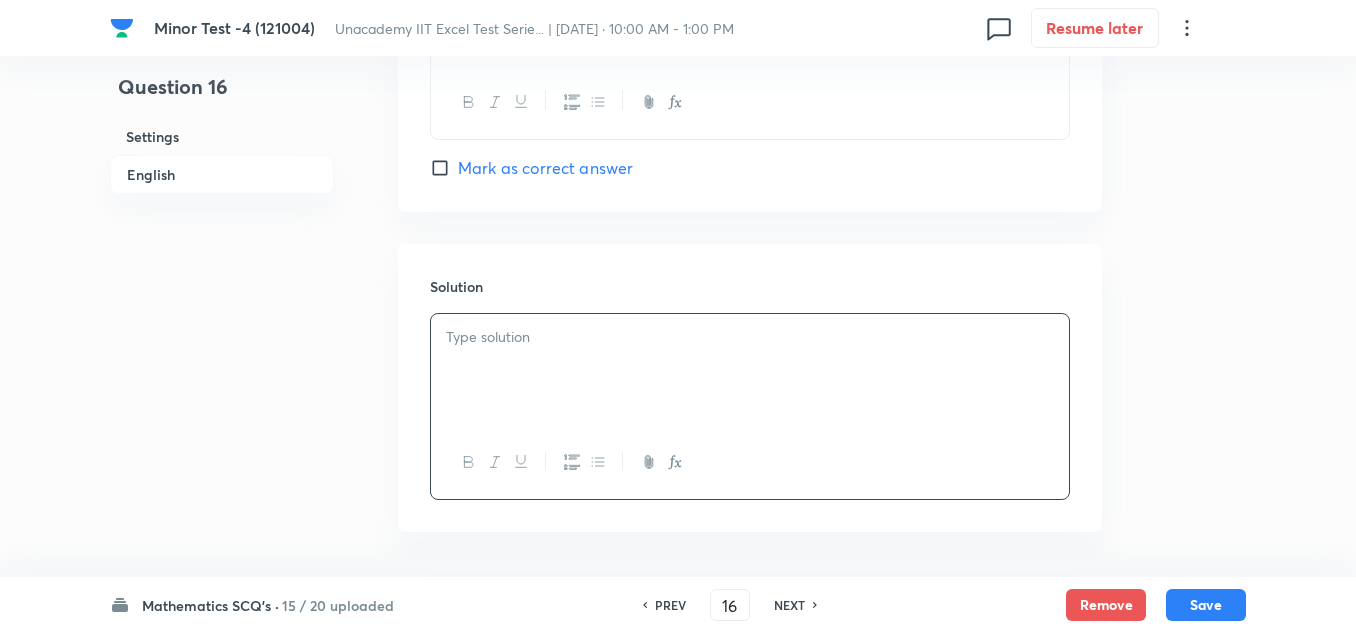 click at bounding box center (750, 370) 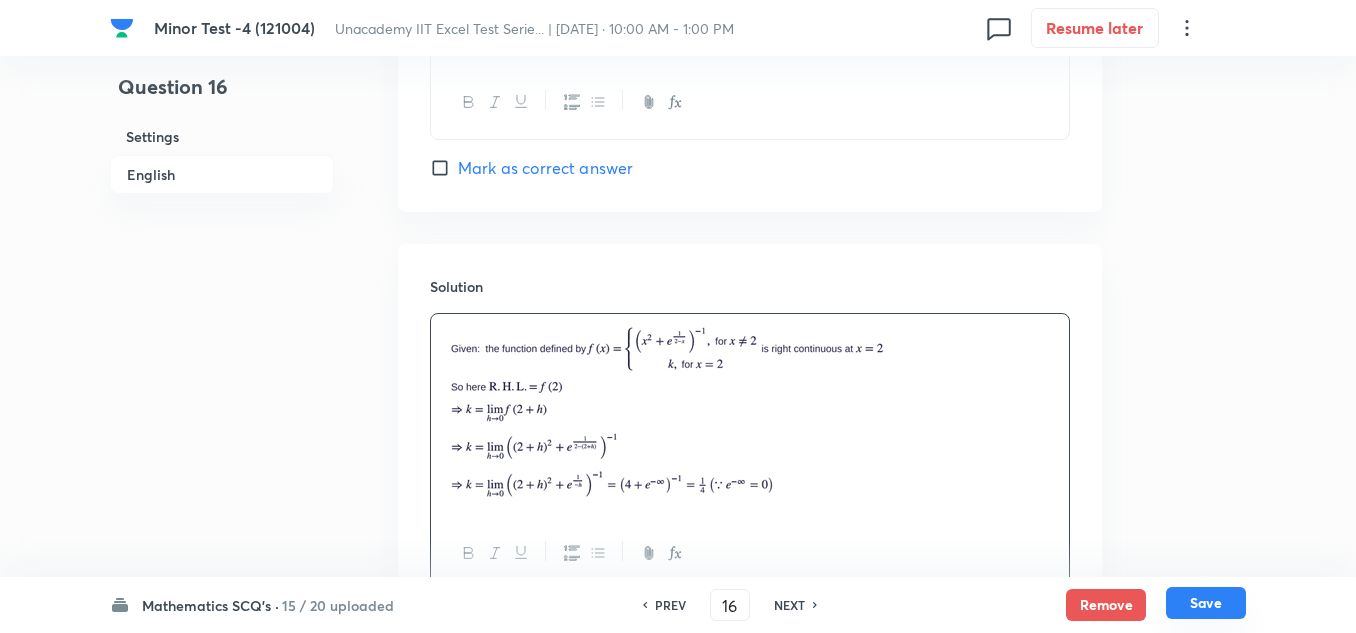 click on "Save" at bounding box center (1206, 603) 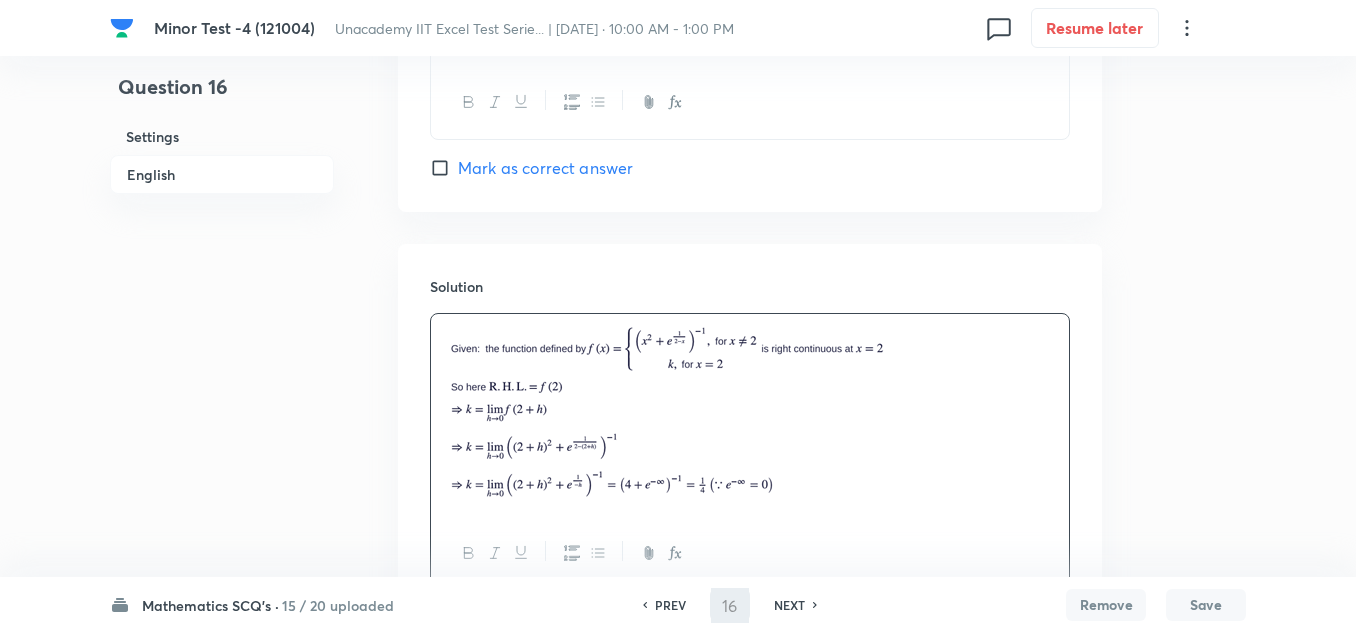 type on "17" 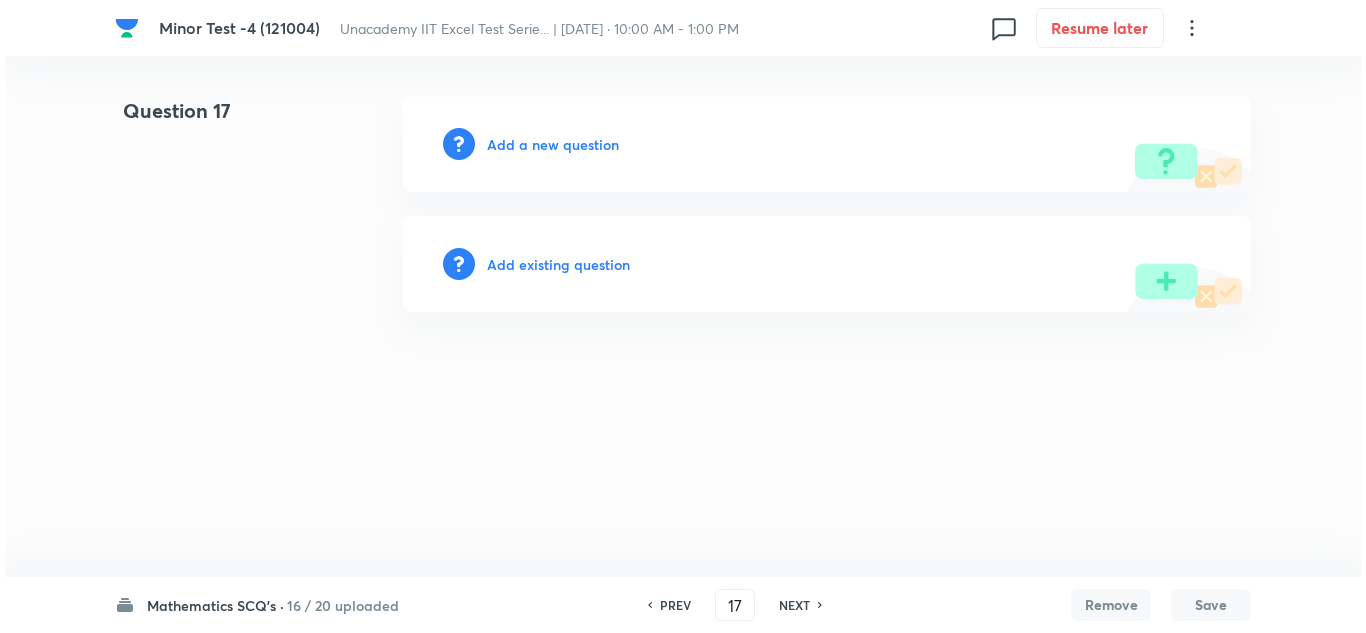 scroll, scrollTop: 0, scrollLeft: 0, axis: both 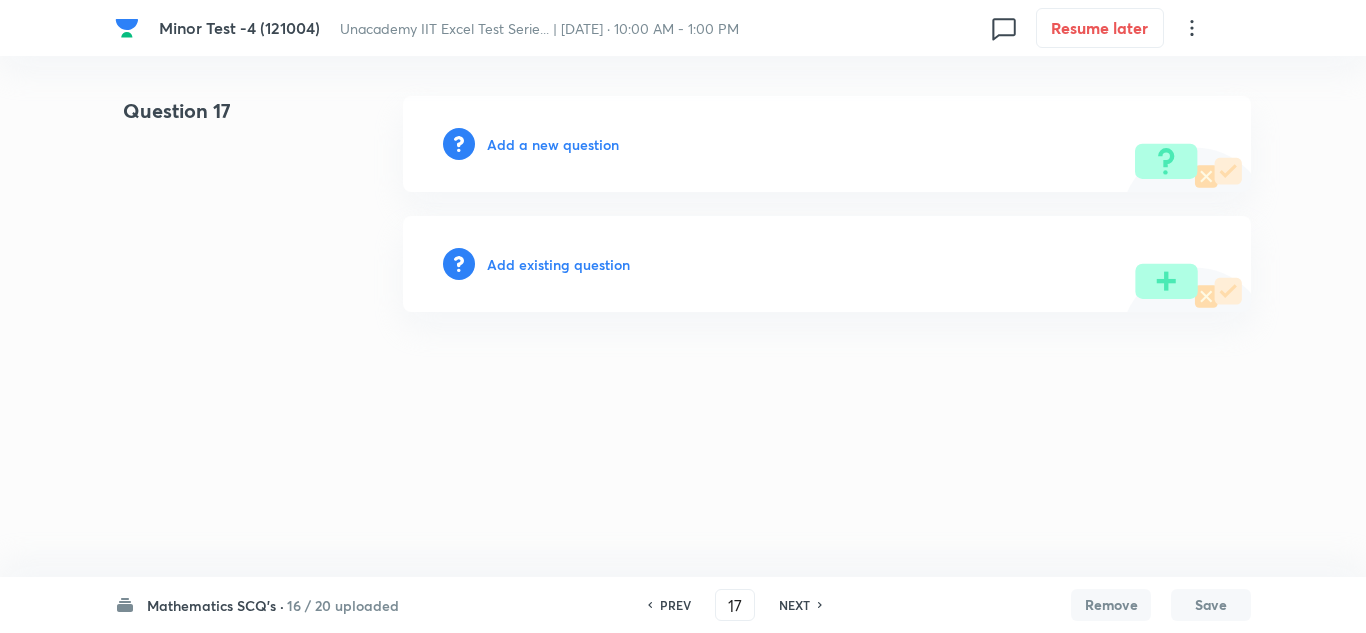 click on "Add a new question" at bounding box center (553, 144) 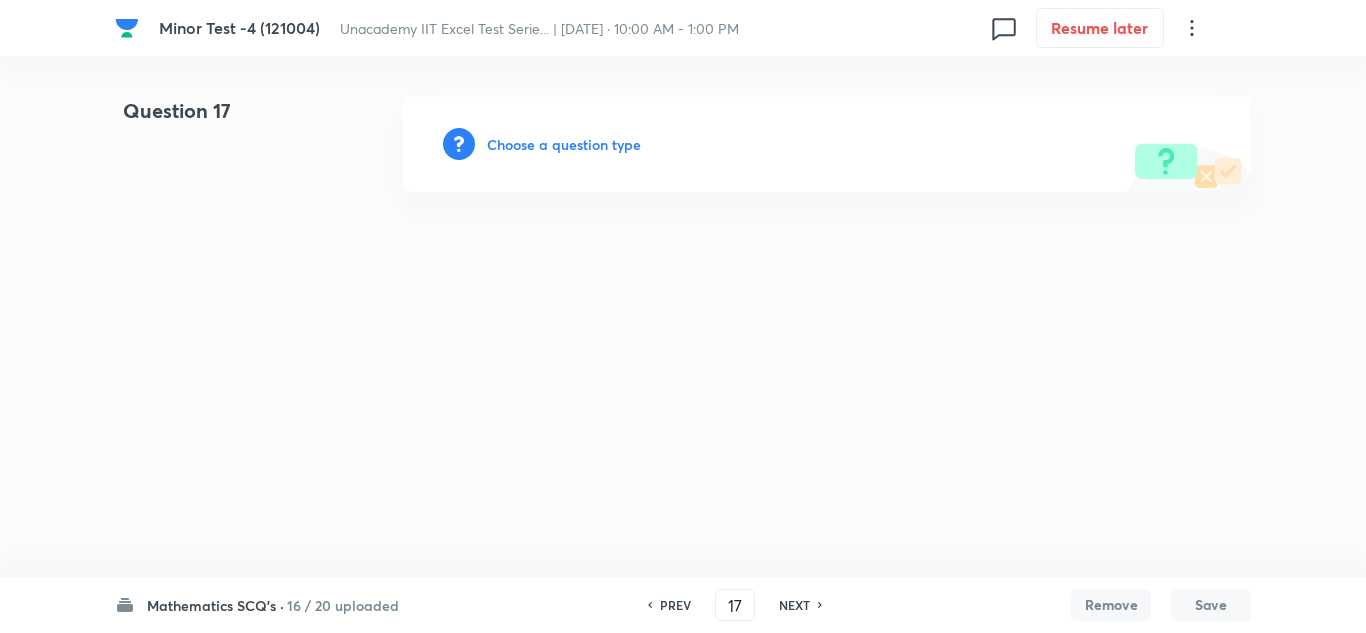 click on "Choose a question type" at bounding box center (564, 144) 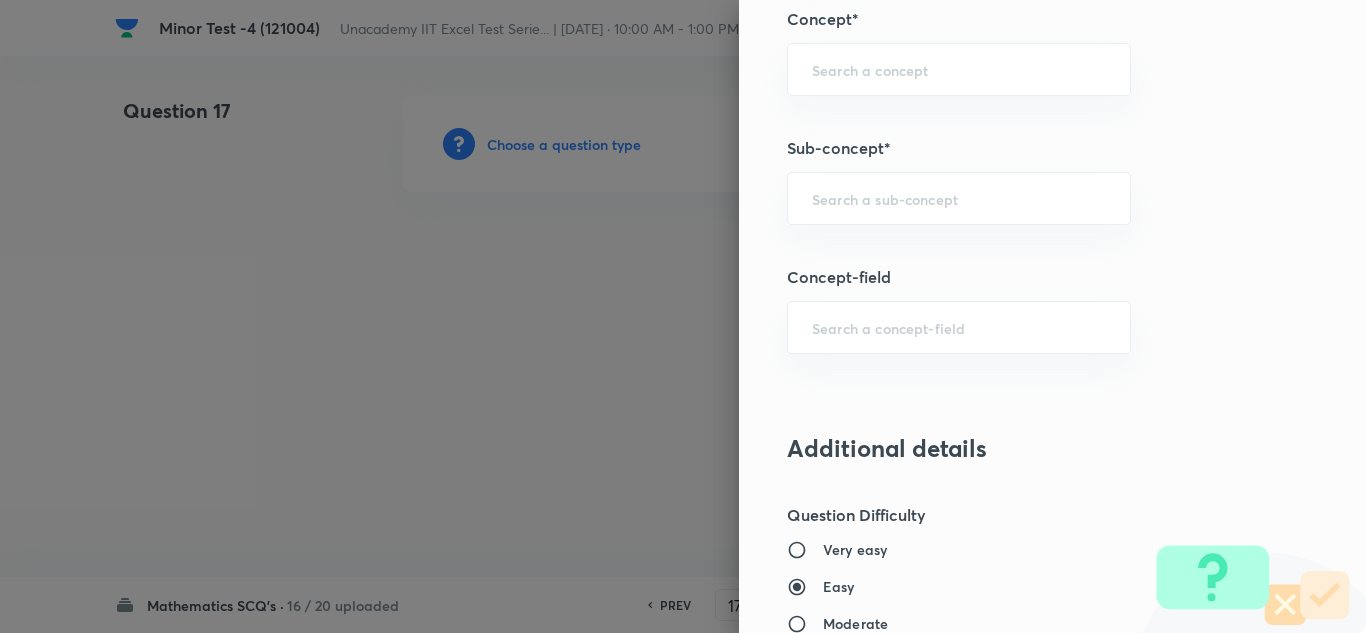scroll, scrollTop: 1300, scrollLeft: 0, axis: vertical 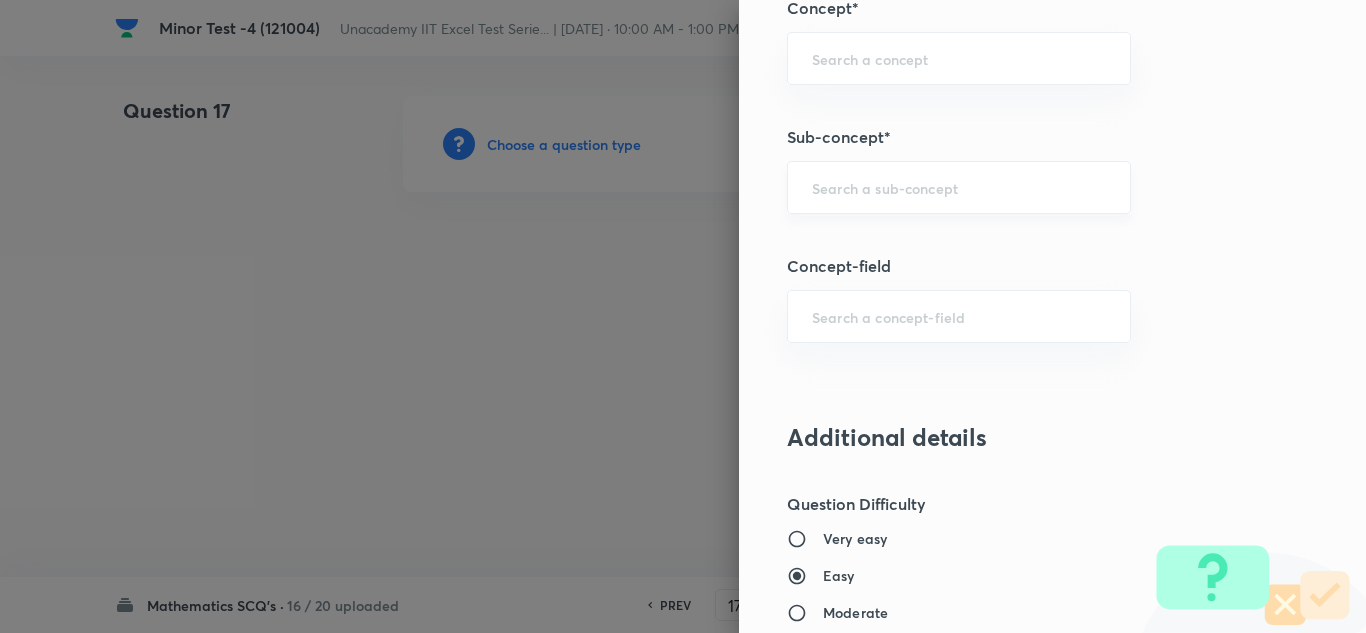 click at bounding box center [959, 187] 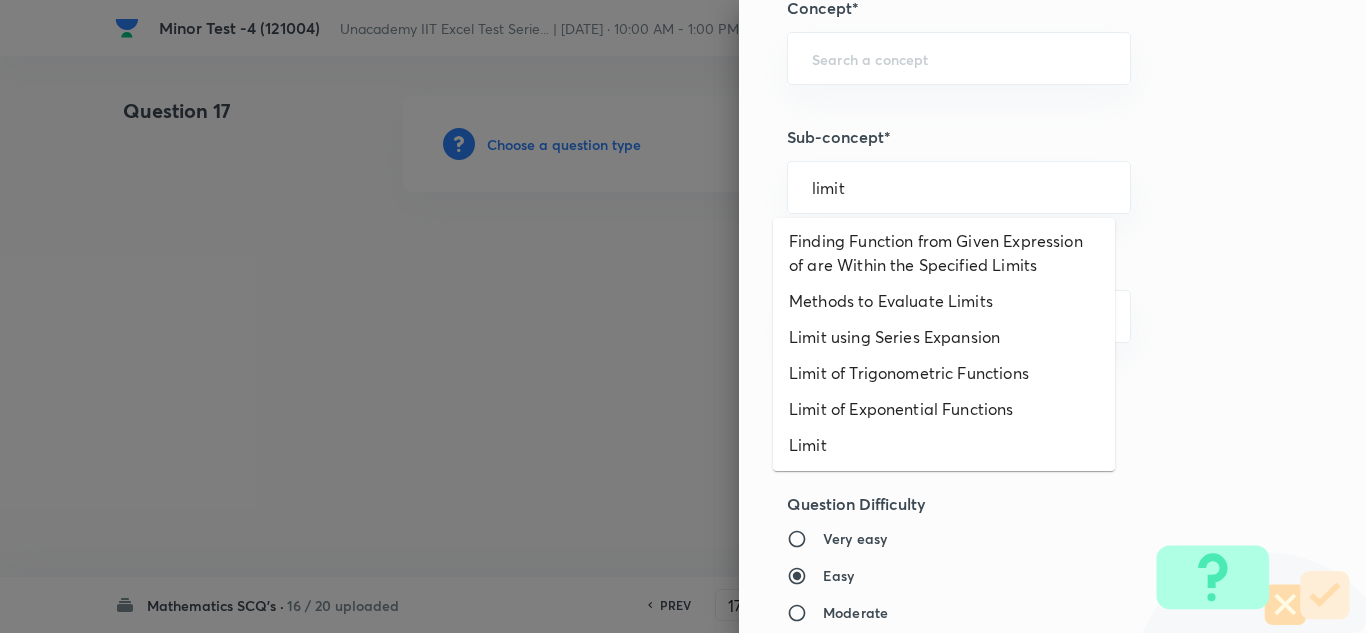 scroll, scrollTop: 507, scrollLeft: 0, axis: vertical 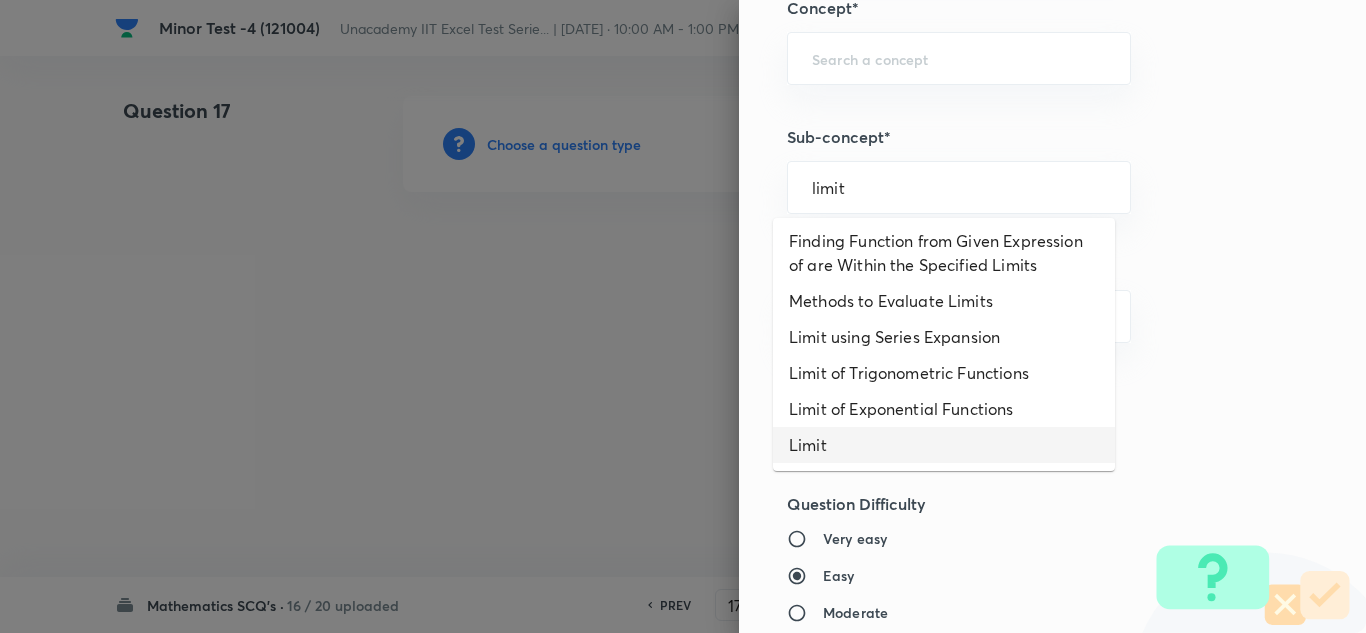 click on "Limit" at bounding box center [944, 445] 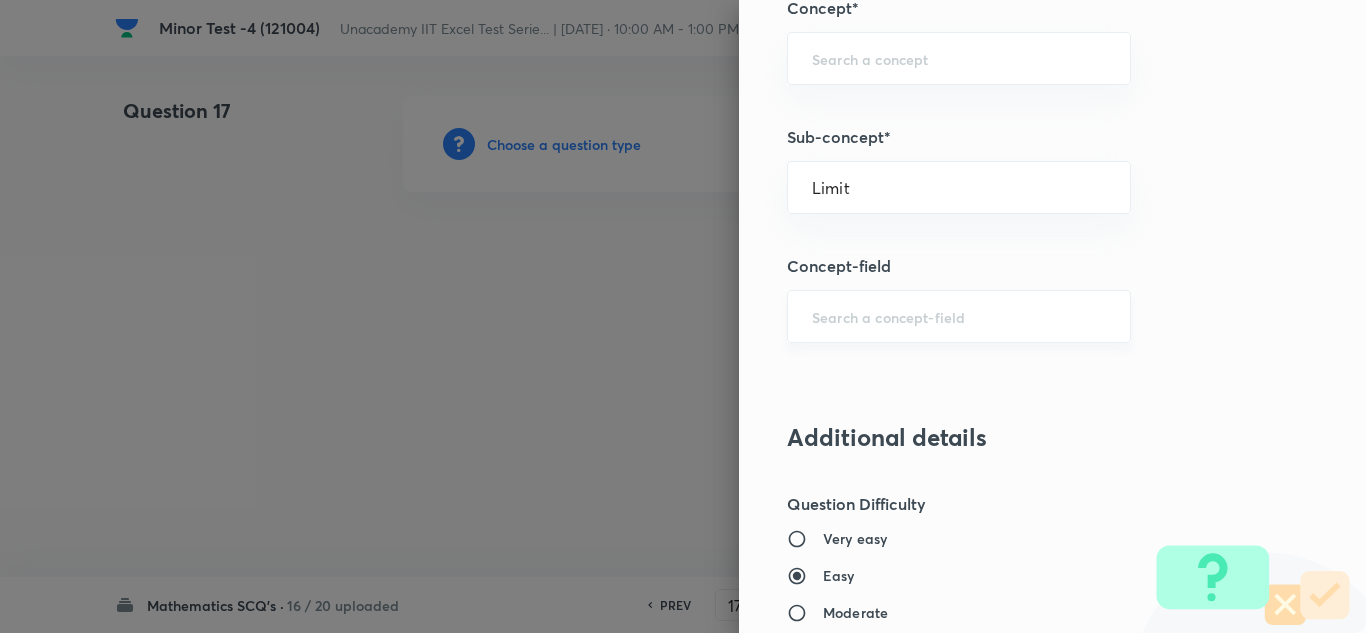 type on "Mathematics" 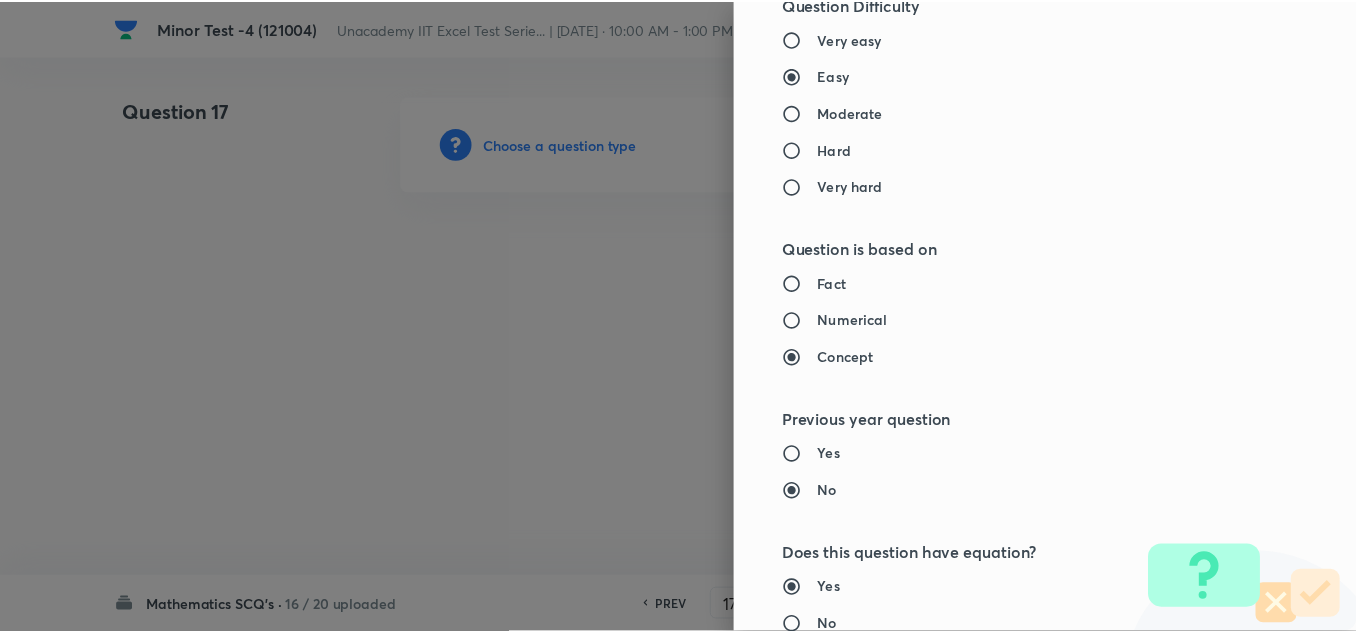 scroll, scrollTop: 2227, scrollLeft: 0, axis: vertical 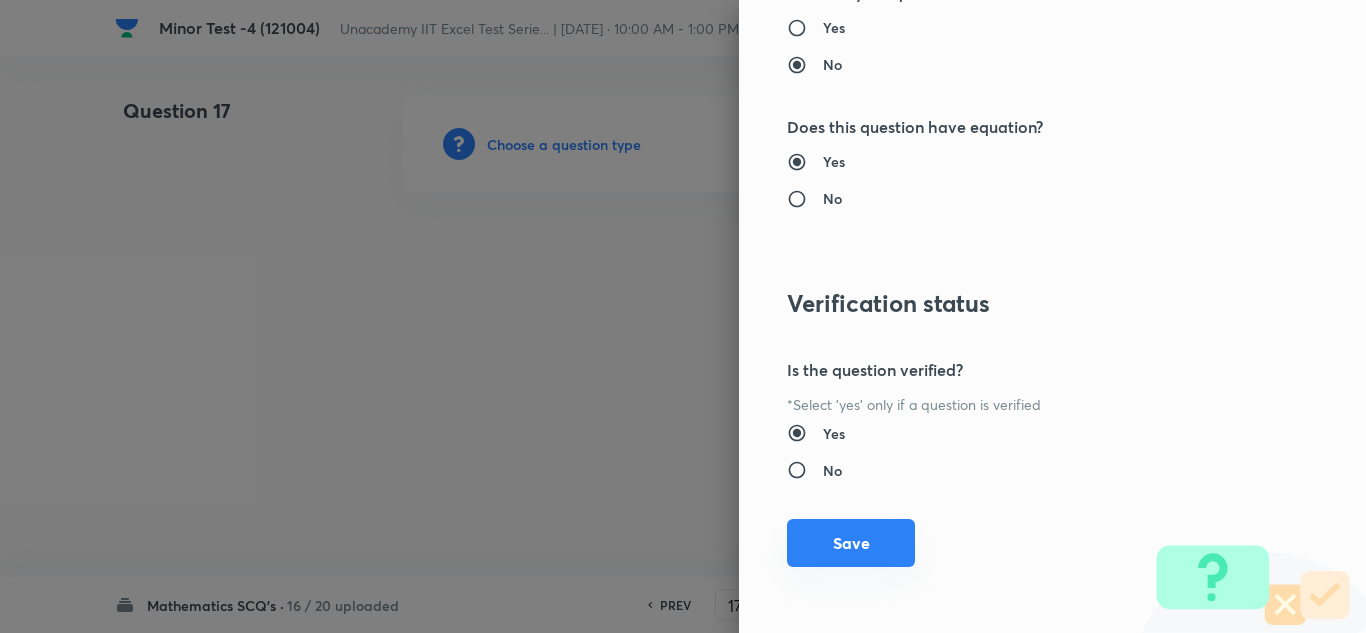 click on "Save" at bounding box center [851, 543] 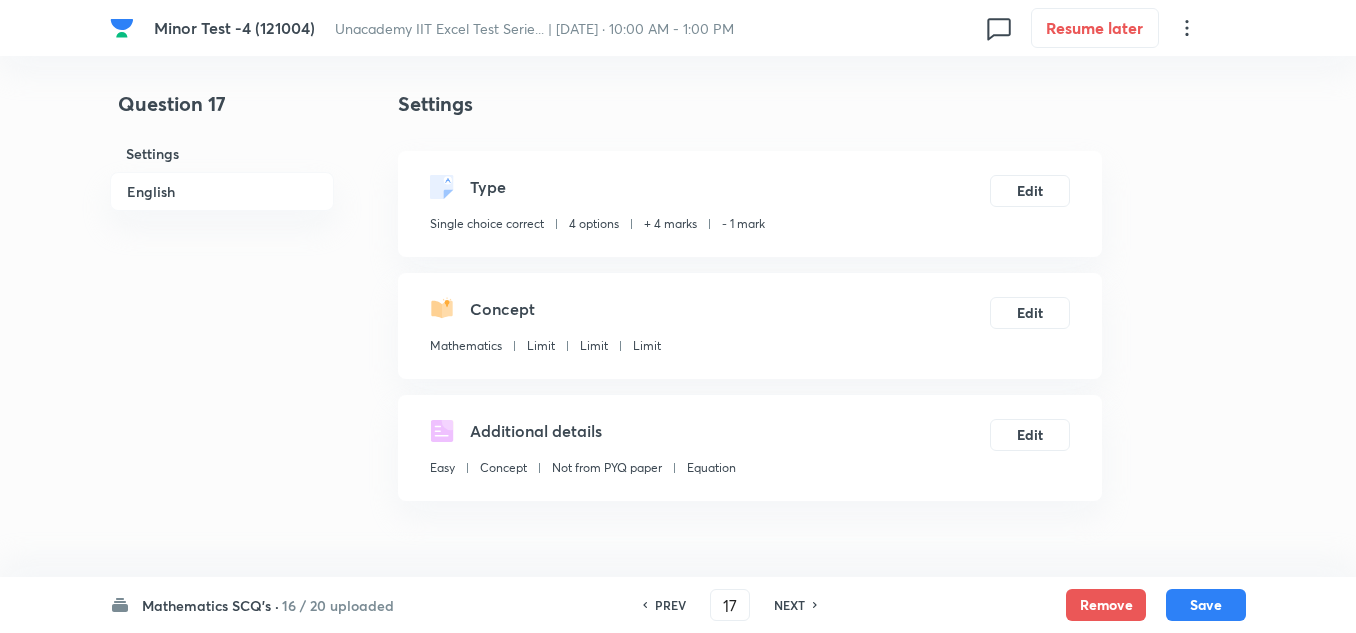 scroll, scrollTop: 400, scrollLeft: 0, axis: vertical 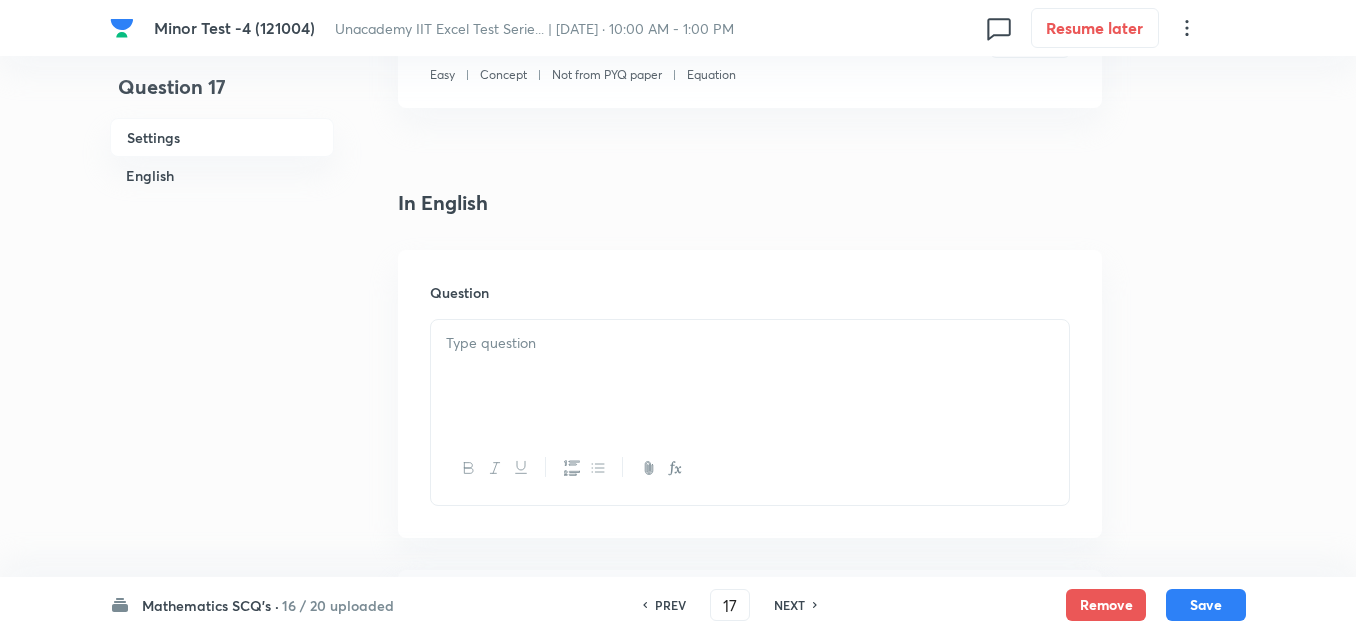 click at bounding box center [750, 376] 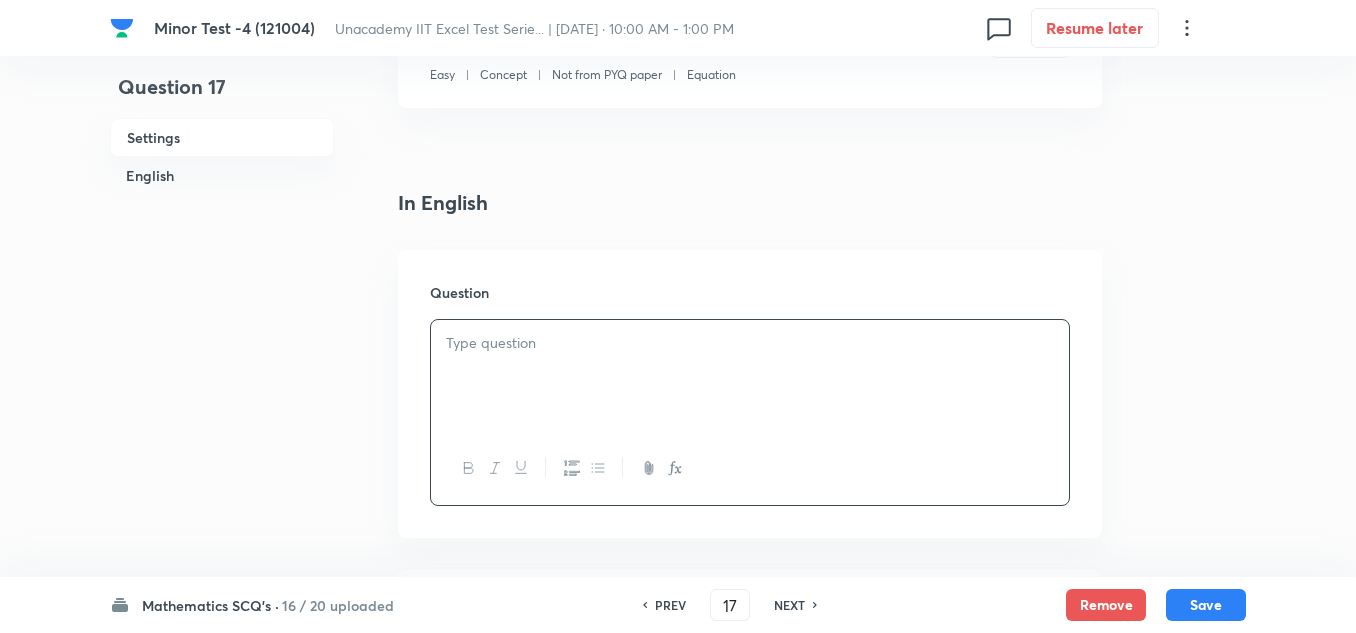 click at bounding box center [750, 376] 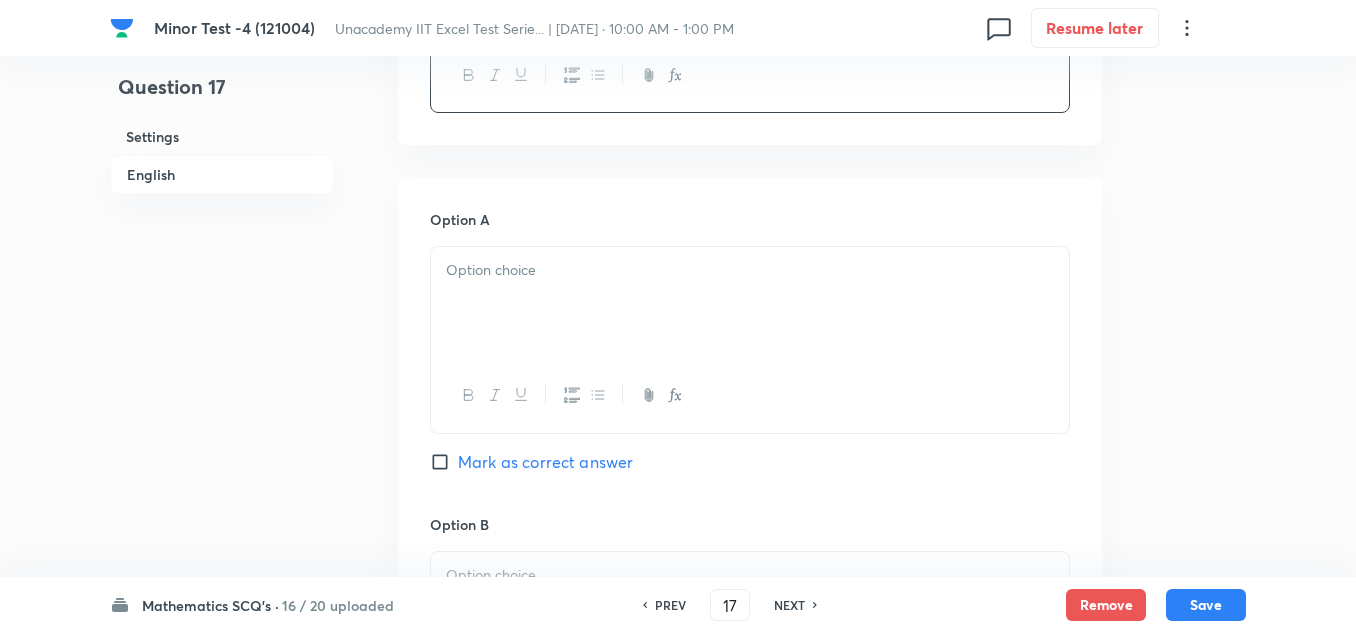 scroll, scrollTop: 800, scrollLeft: 0, axis: vertical 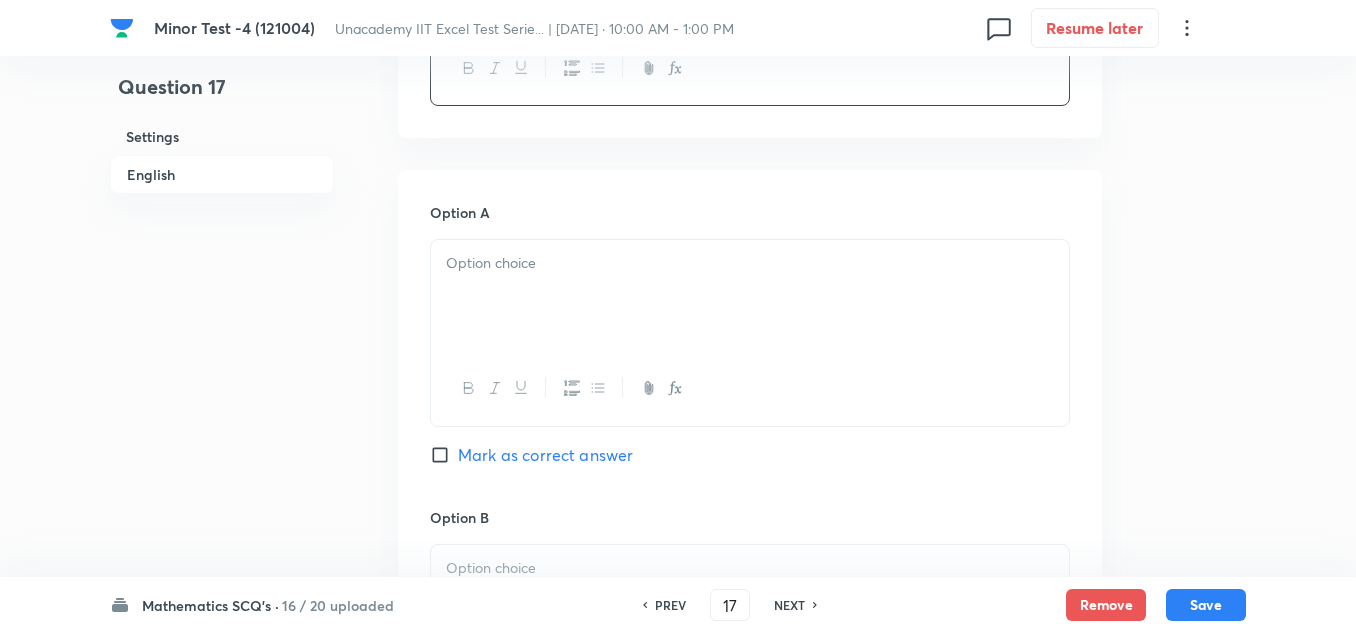 click at bounding box center (750, 296) 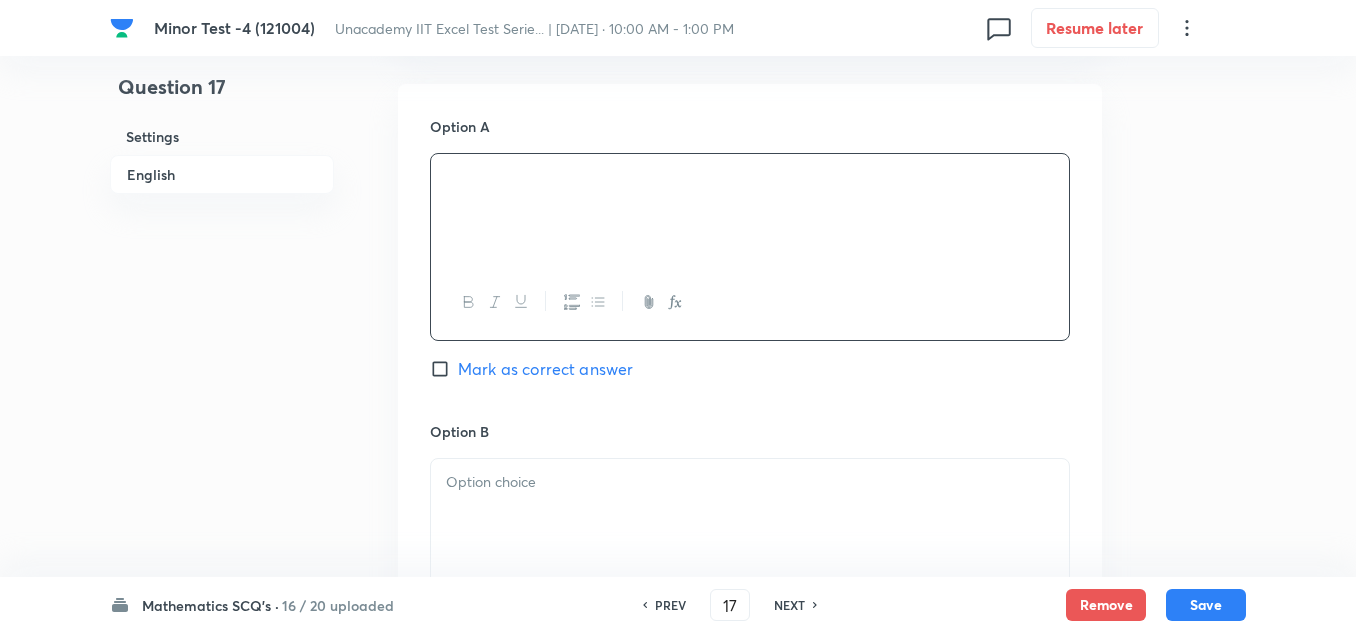 scroll, scrollTop: 1000, scrollLeft: 0, axis: vertical 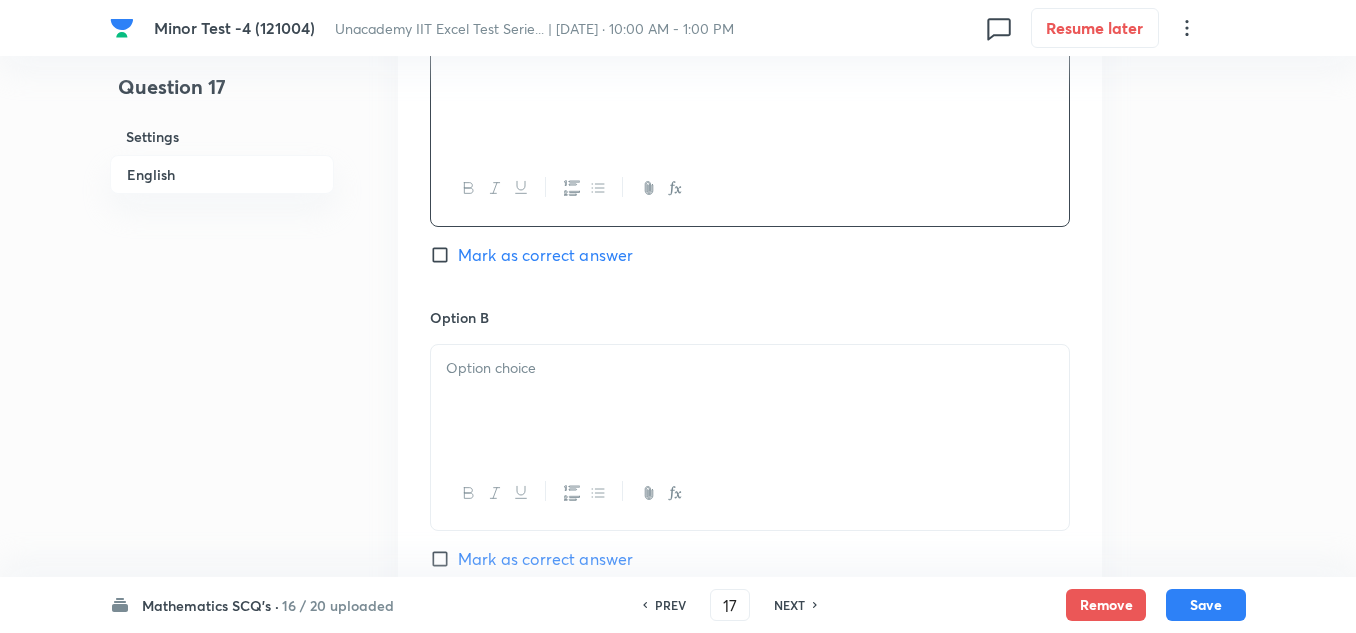 click at bounding box center [750, 493] 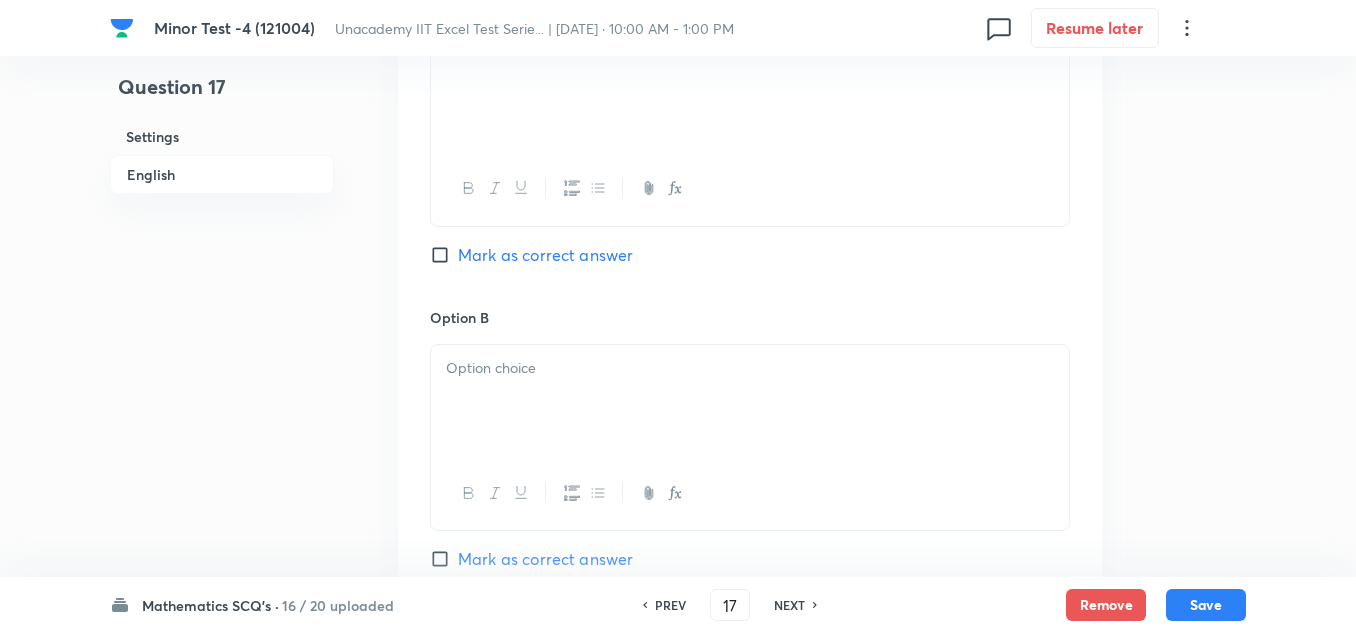 click at bounding box center [750, 401] 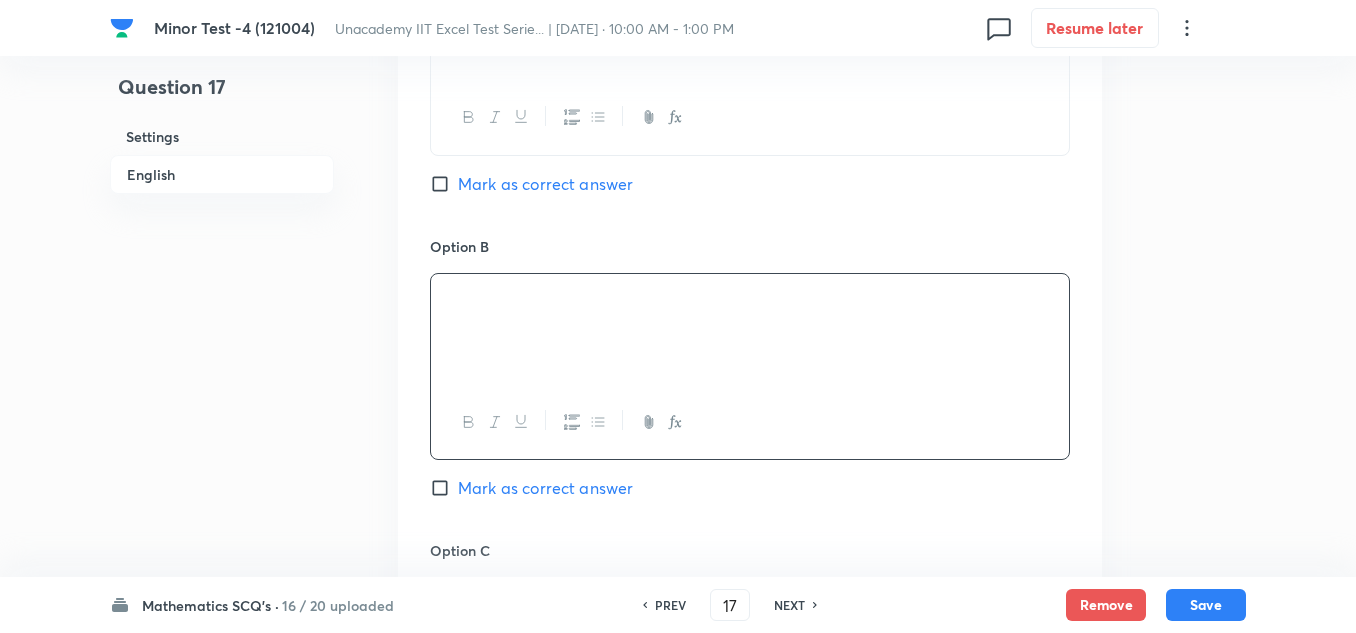 scroll, scrollTop: 1100, scrollLeft: 0, axis: vertical 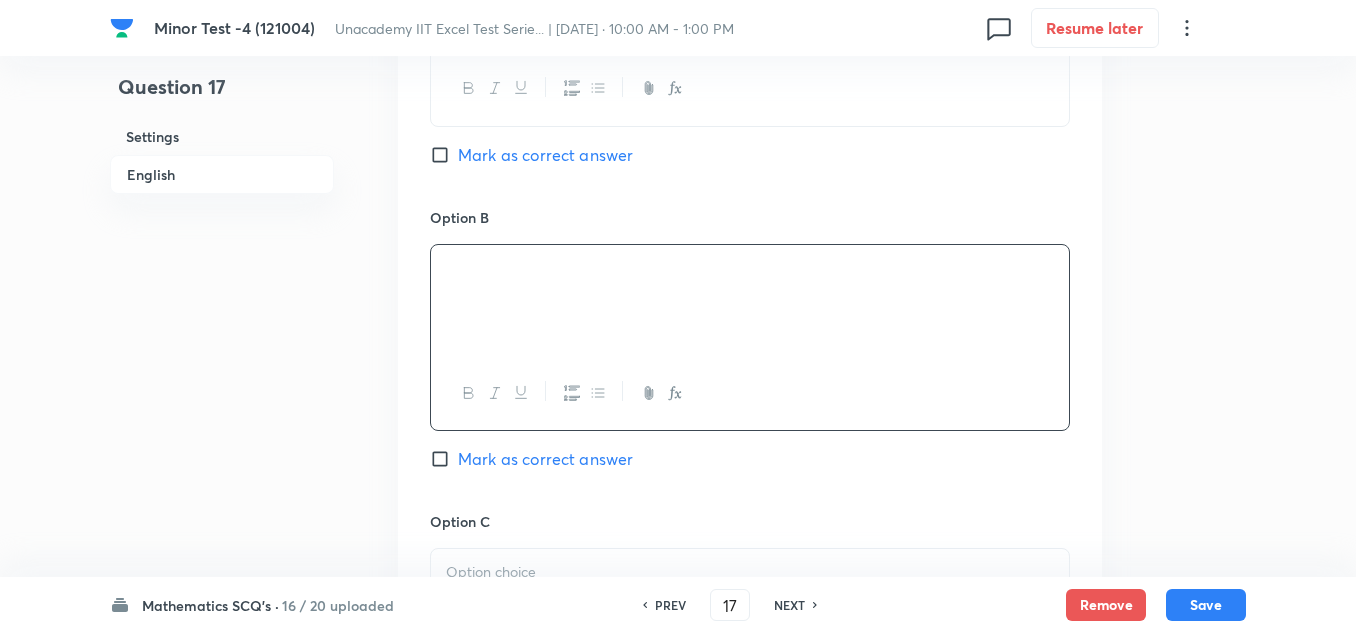 click on "Mark as correct answer" at bounding box center (545, 459) 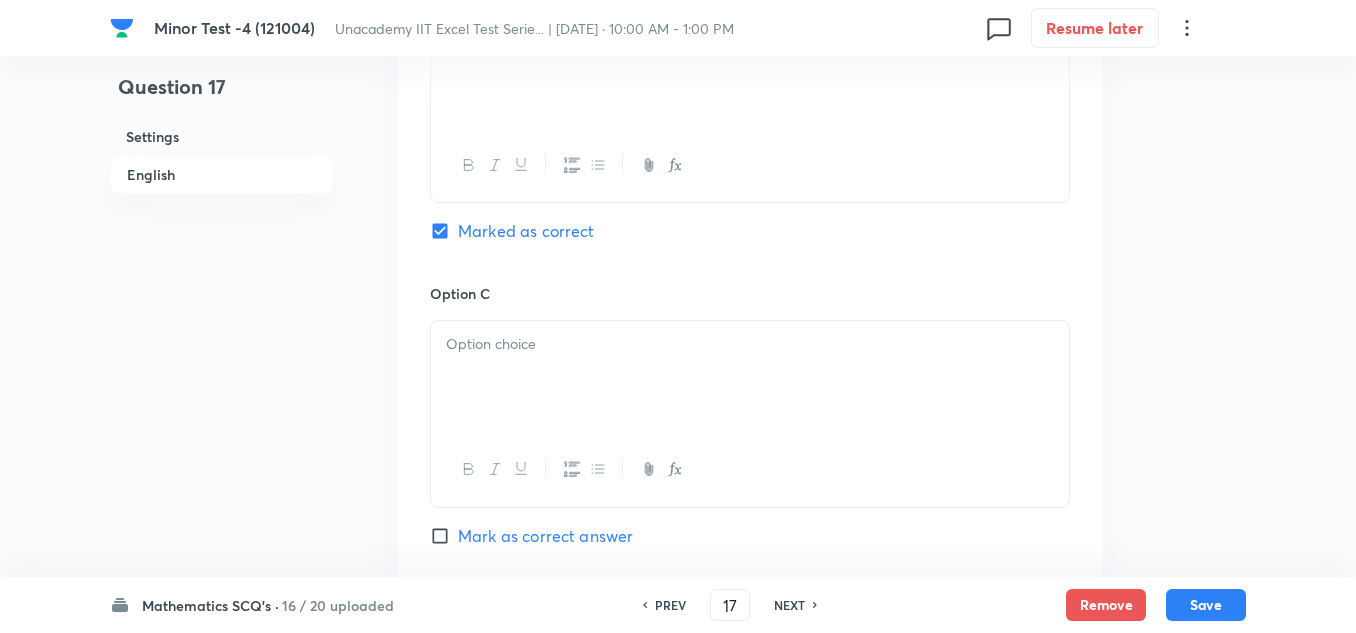 scroll, scrollTop: 1500, scrollLeft: 0, axis: vertical 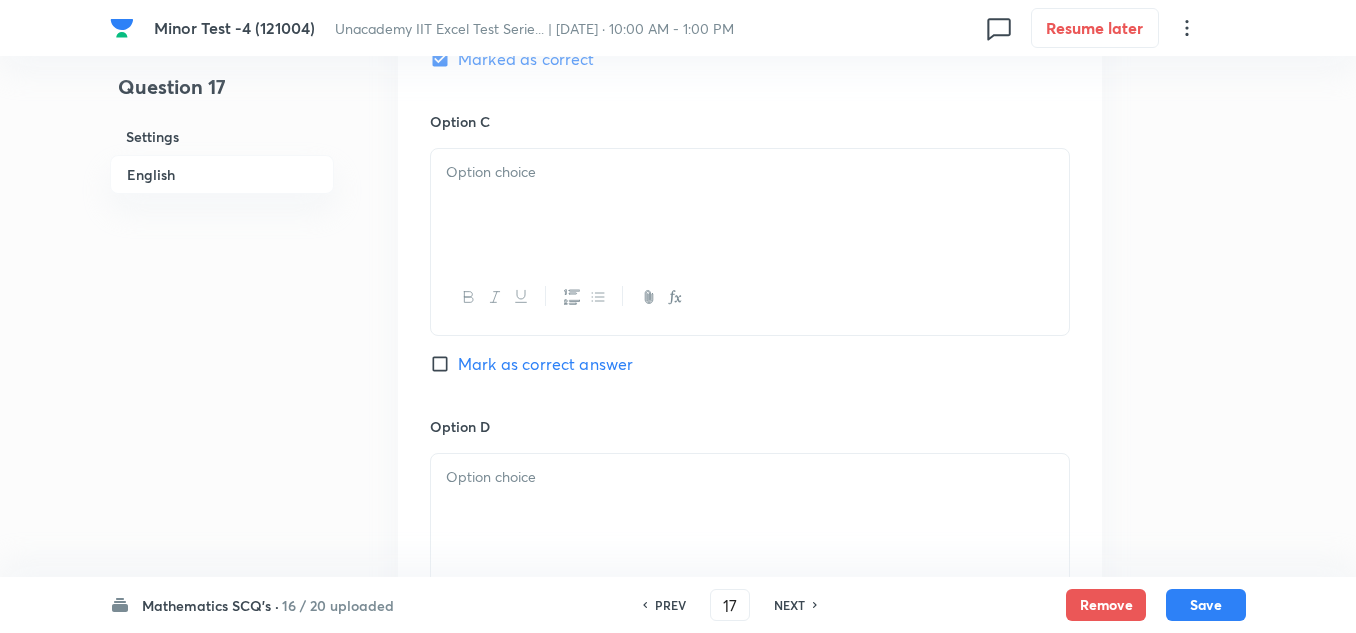 click at bounding box center [750, 205] 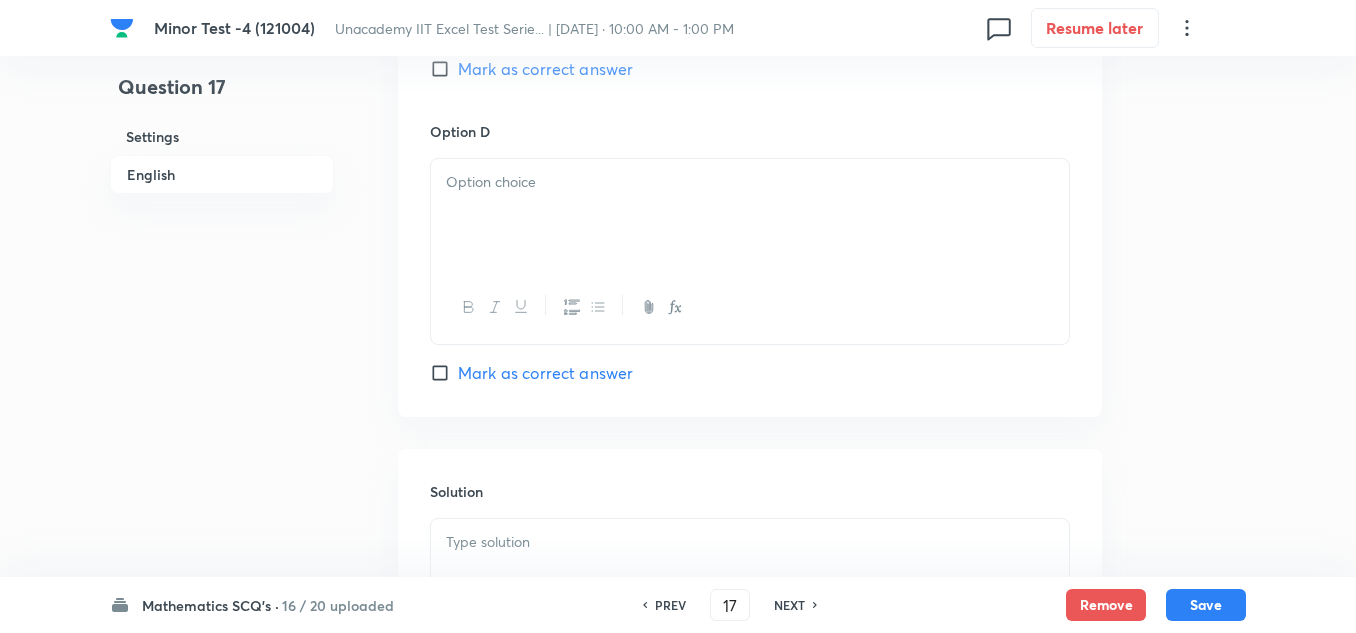 scroll, scrollTop: 1800, scrollLeft: 0, axis: vertical 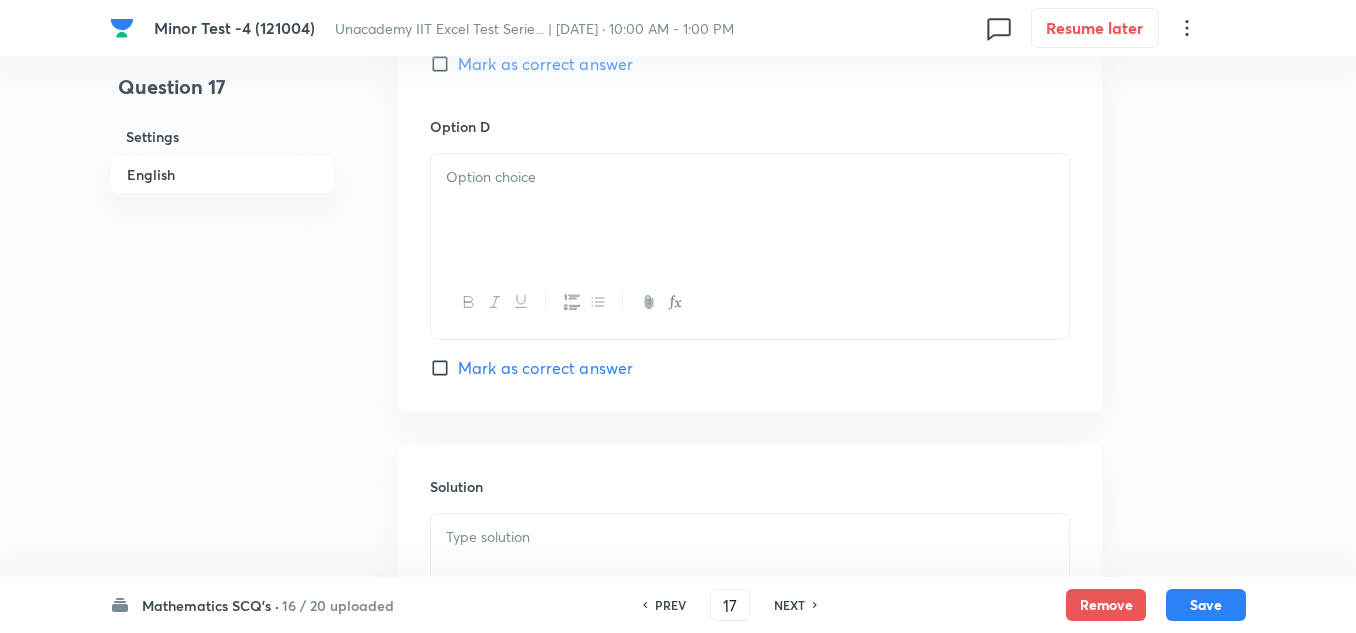 click at bounding box center [750, 302] 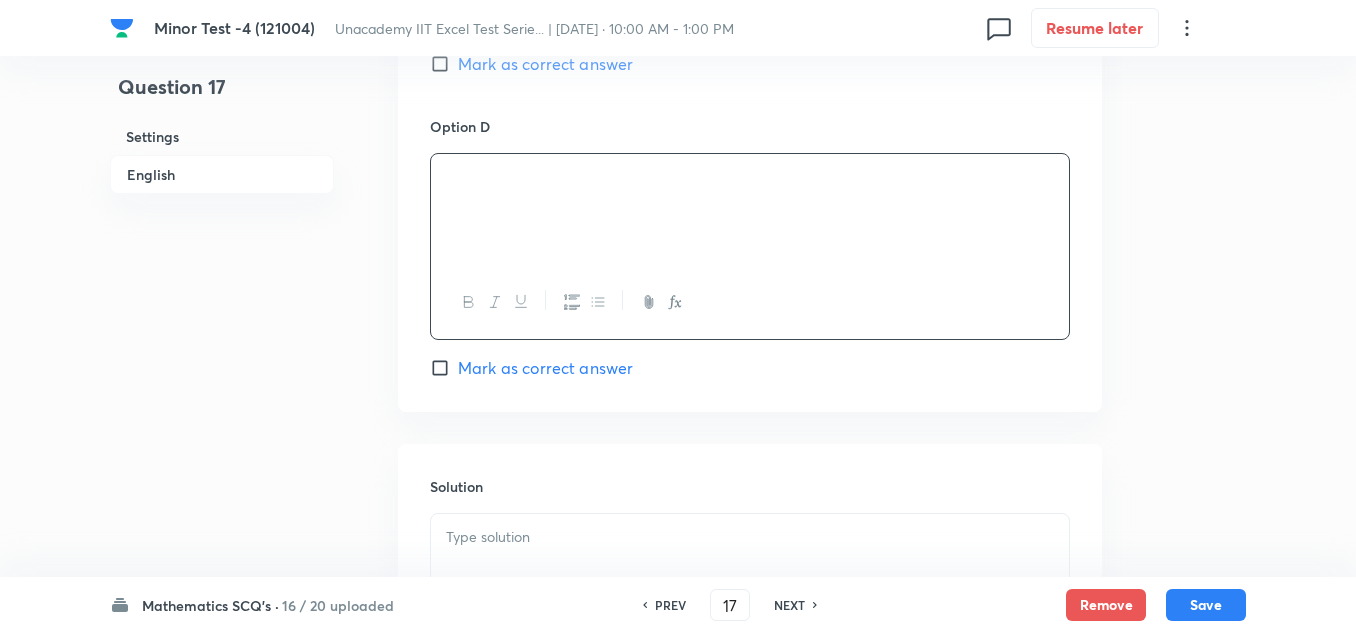 click at bounding box center (750, 537) 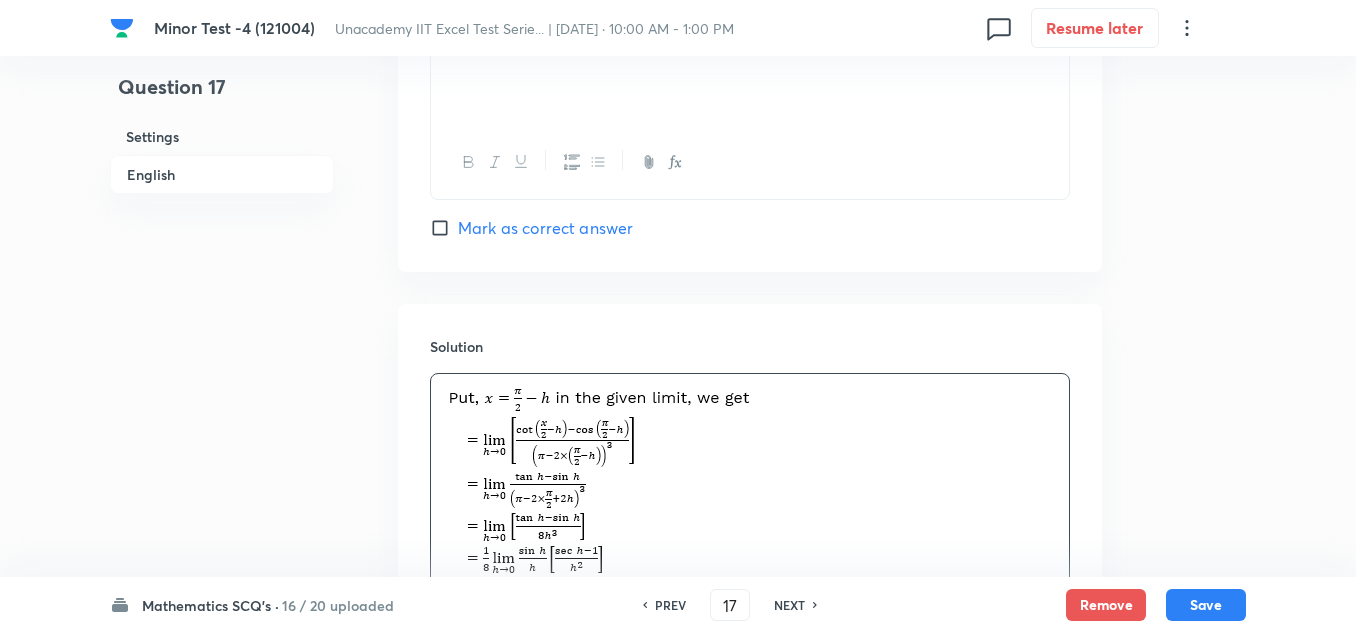 scroll, scrollTop: 2300, scrollLeft: 0, axis: vertical 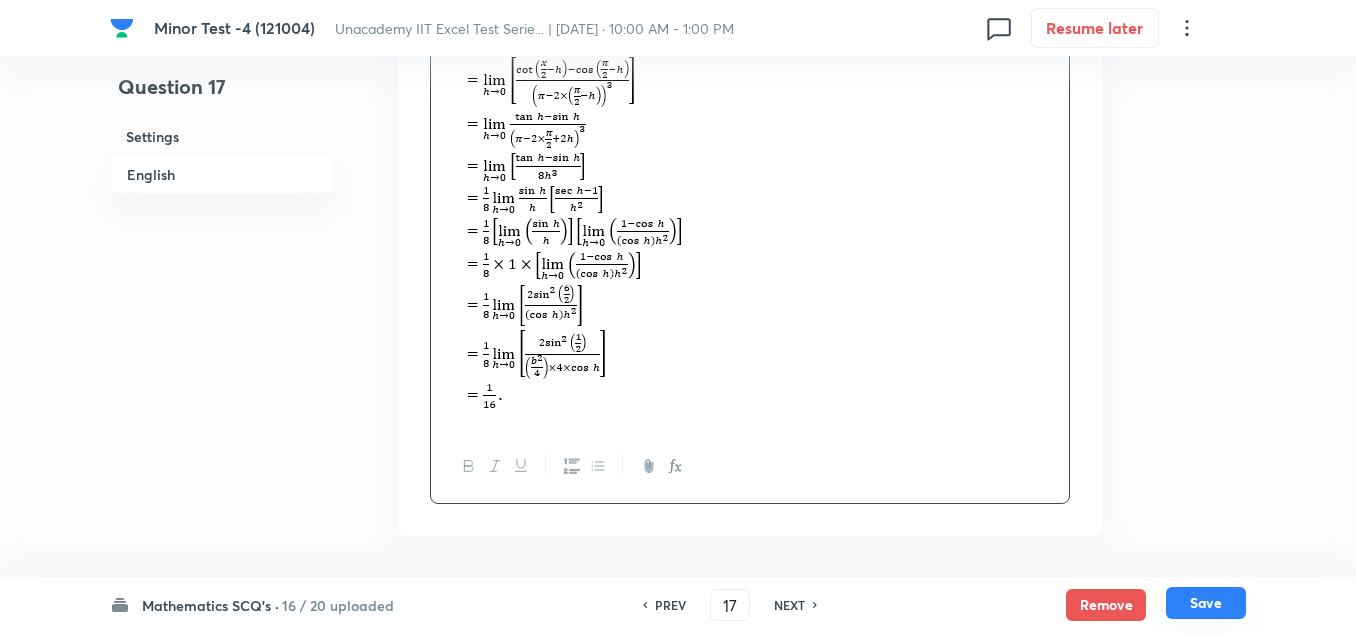 click on "Save" at bounding box center (1206, 603) 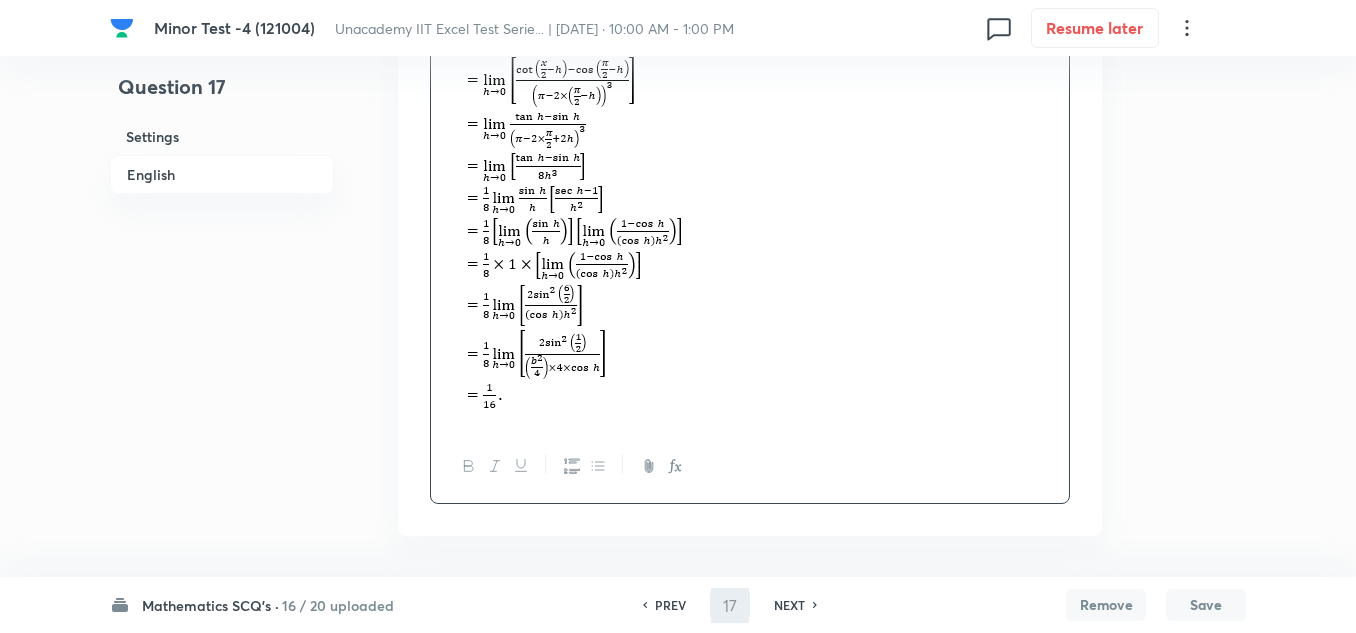 type on "18" 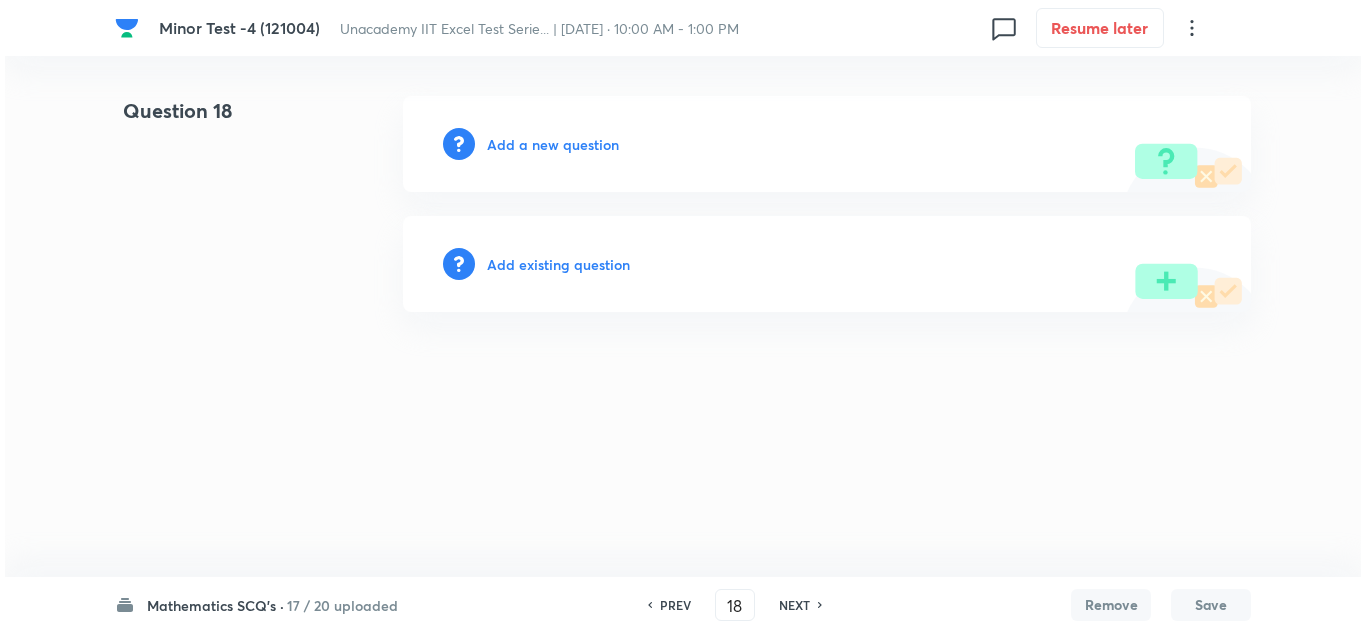 scroll, scrollTop: 0, scrollLeft: 0, axis: both 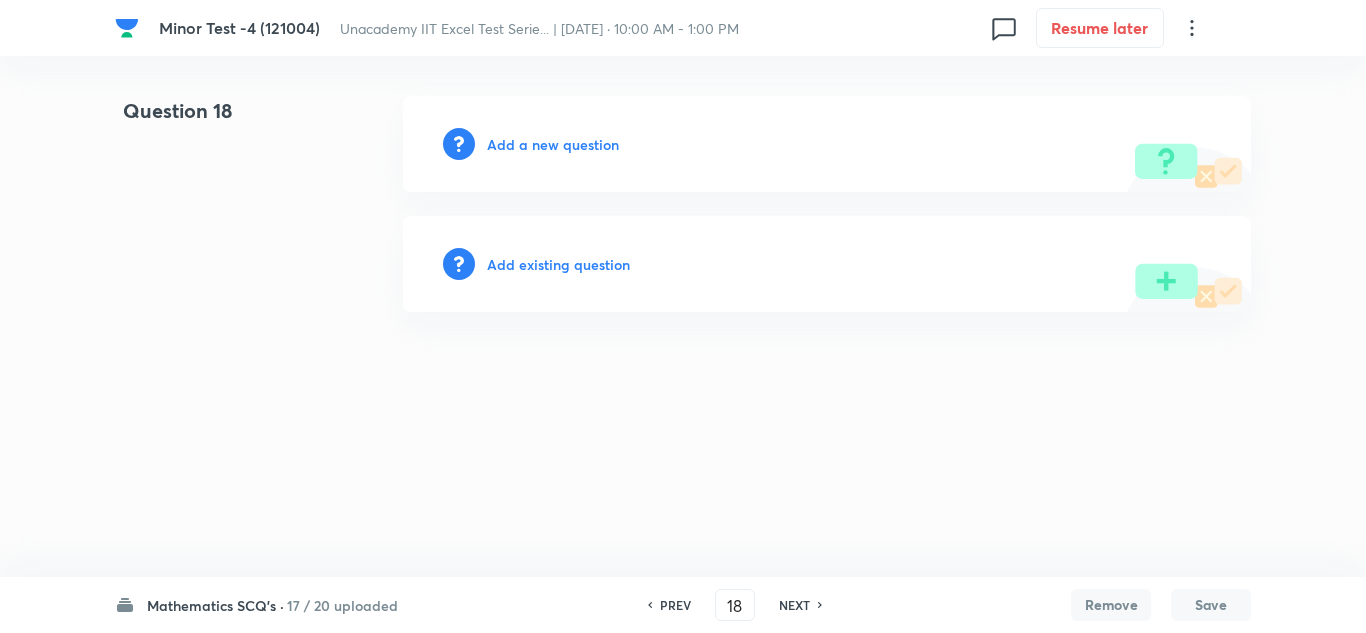 click on "Add a new question" at bounding box center (553, 144) 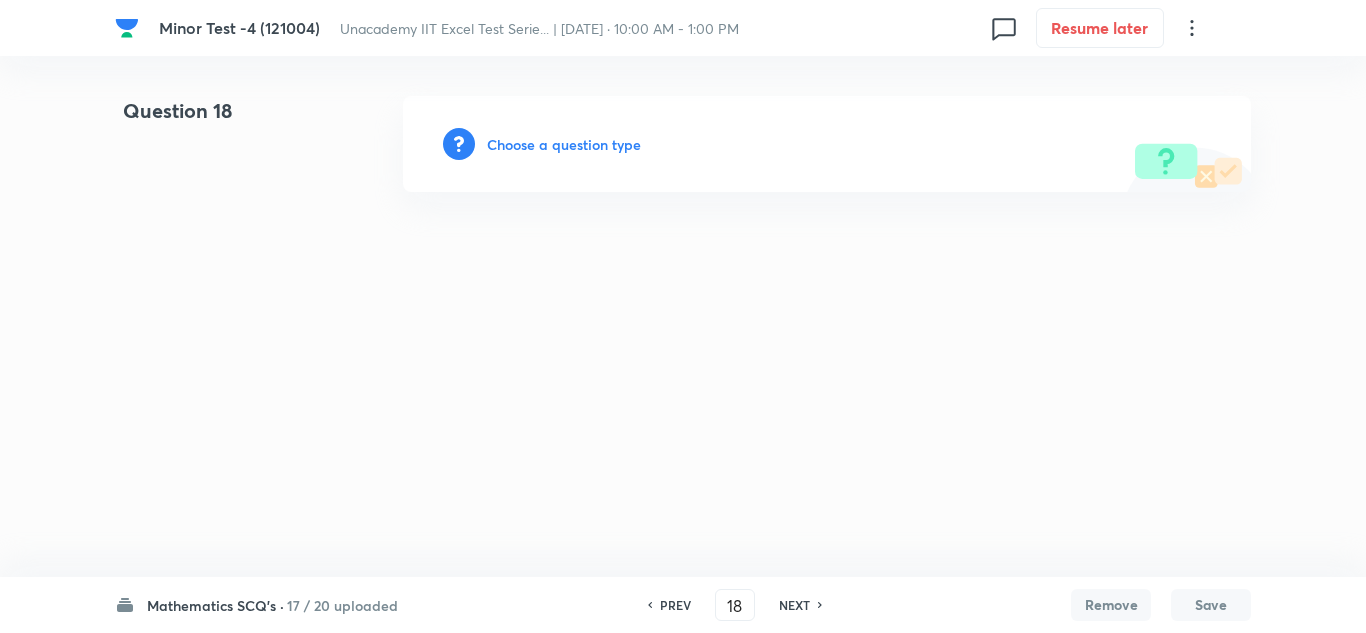 click on "Choose a question type" at bounding box center (564, 144) 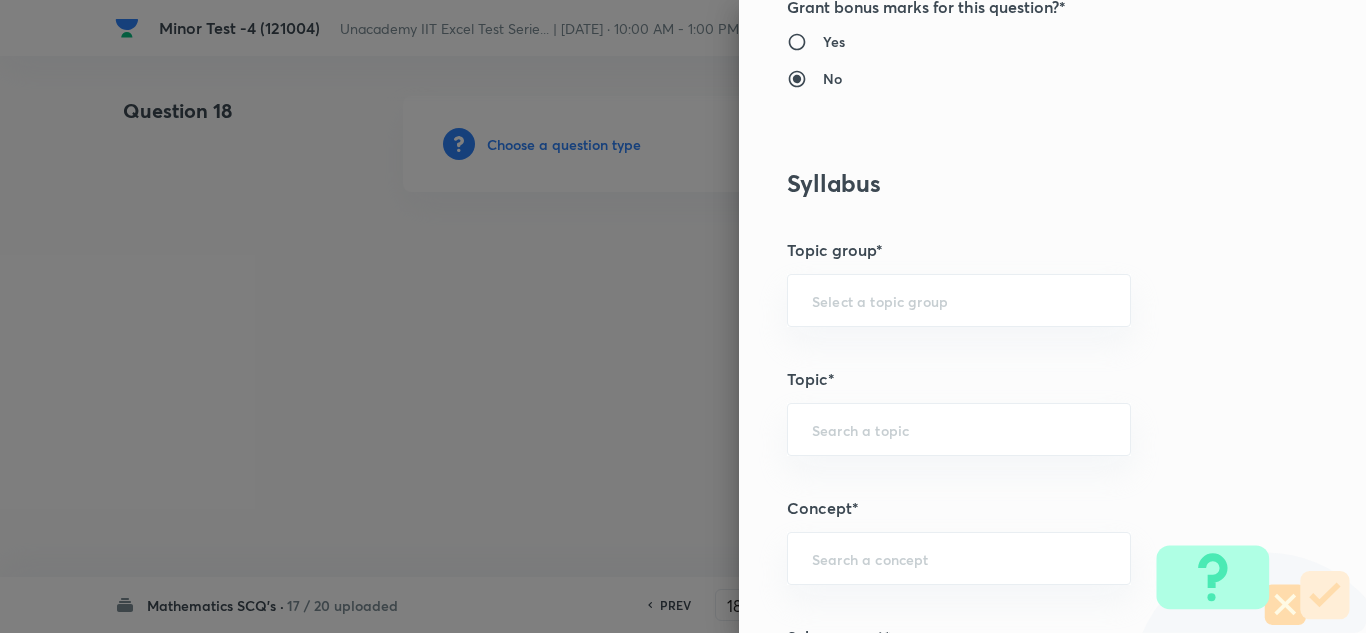 scroll, scrollTop: 1100, scrollLeft: 0, axis: vertical 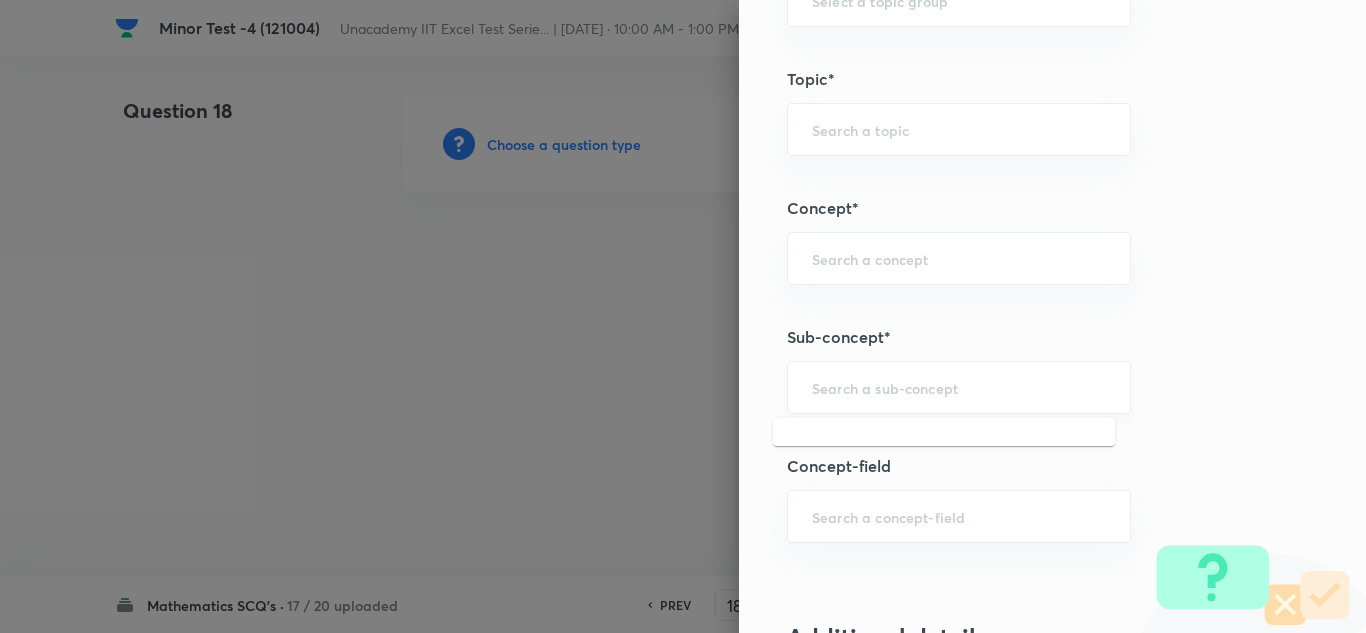 click at bounding box center [959, 387] 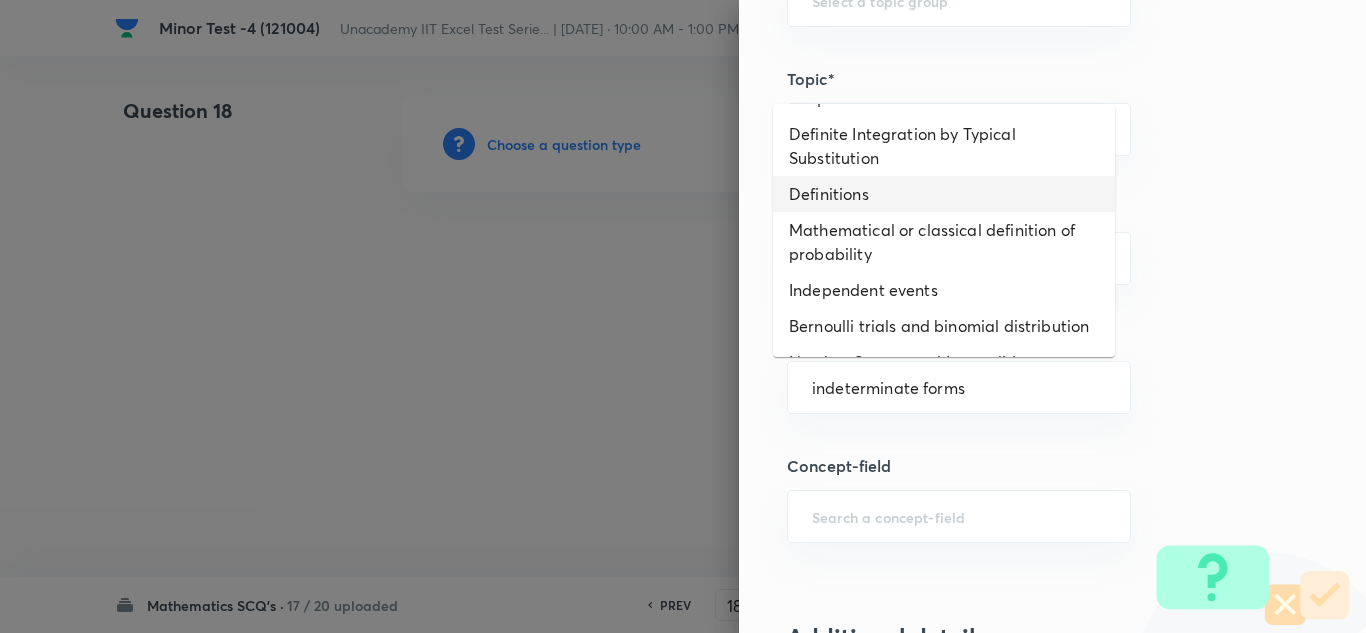 scroll, scrollTop: 0, scrollLeft: 0, axis: both 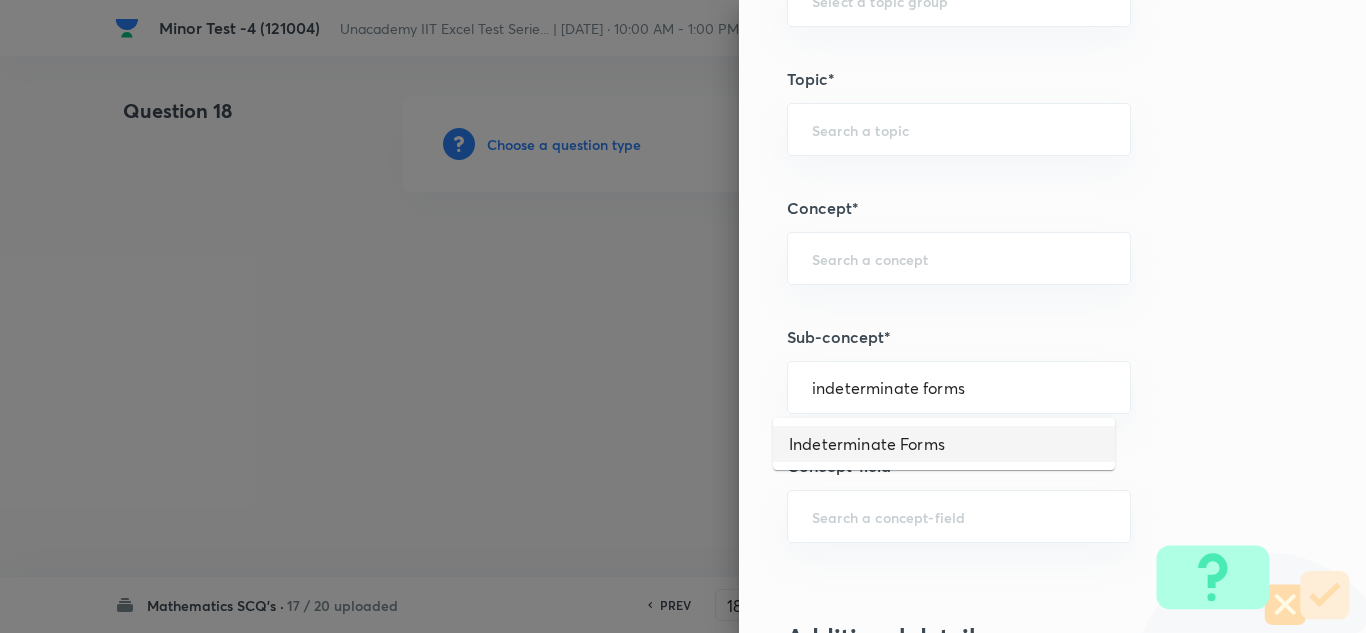 click on "Indeterminate Forms" at bounding box center (944, 444) 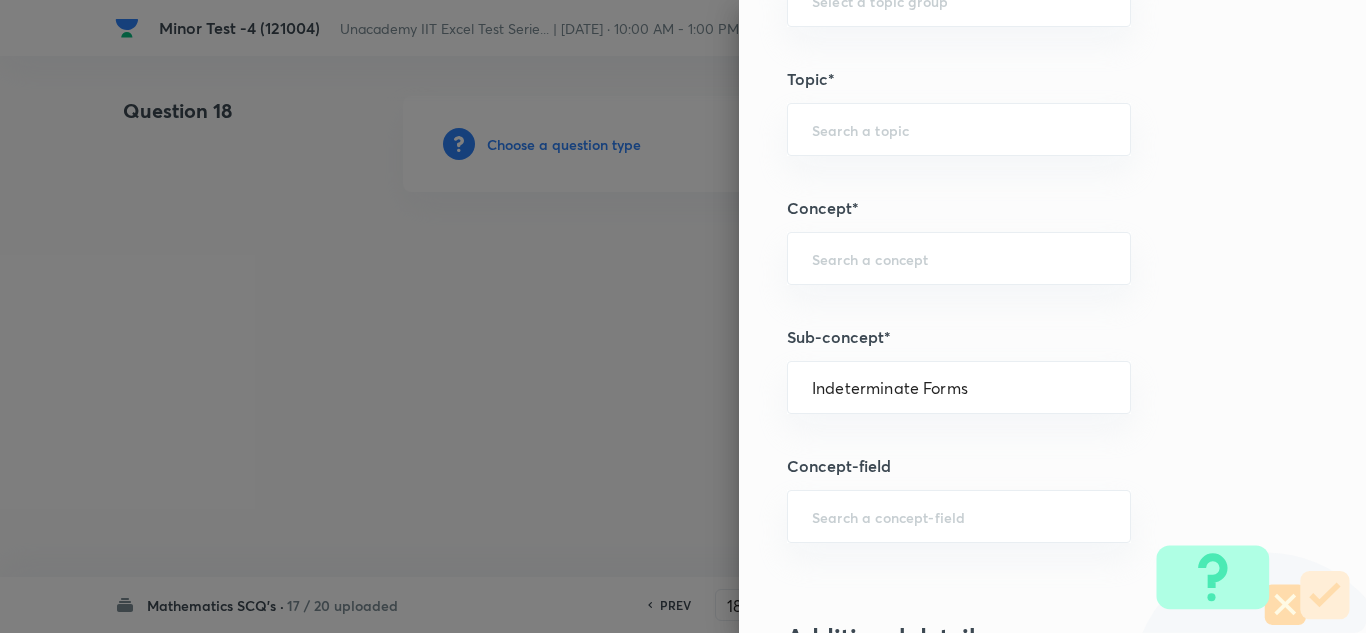 type on "Mathematics" 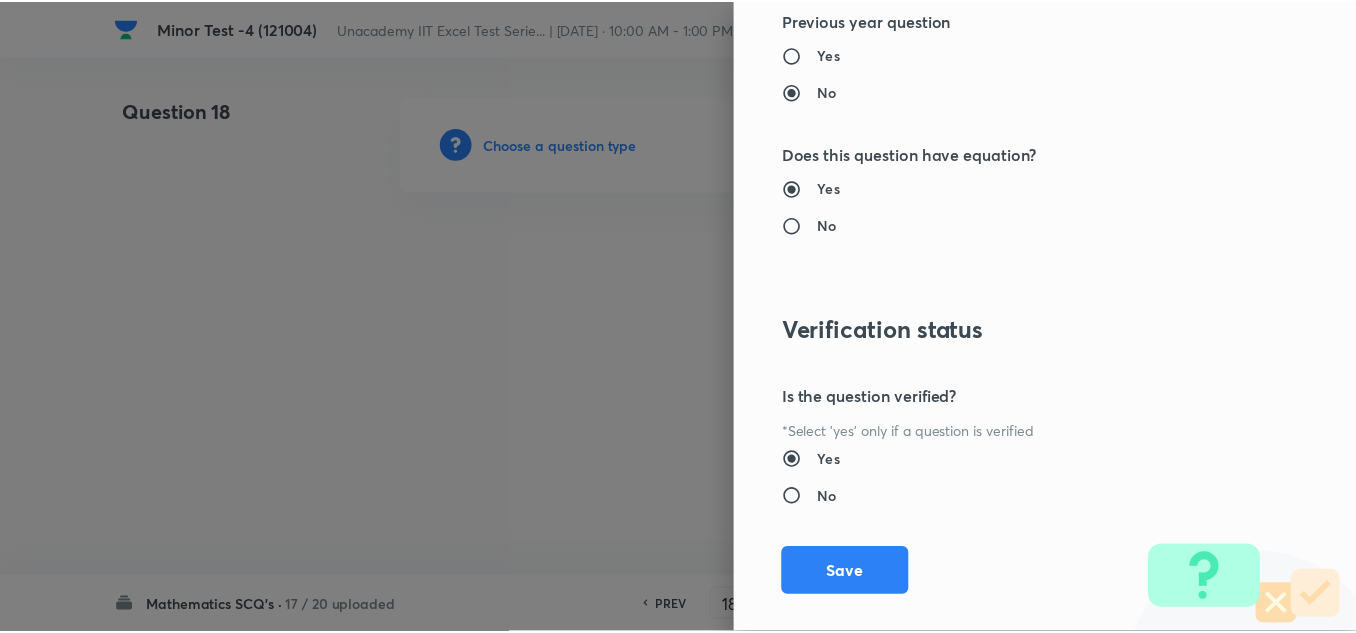 scroll, scrollTop: 2227, scrollLeft: 0, axis: vertical 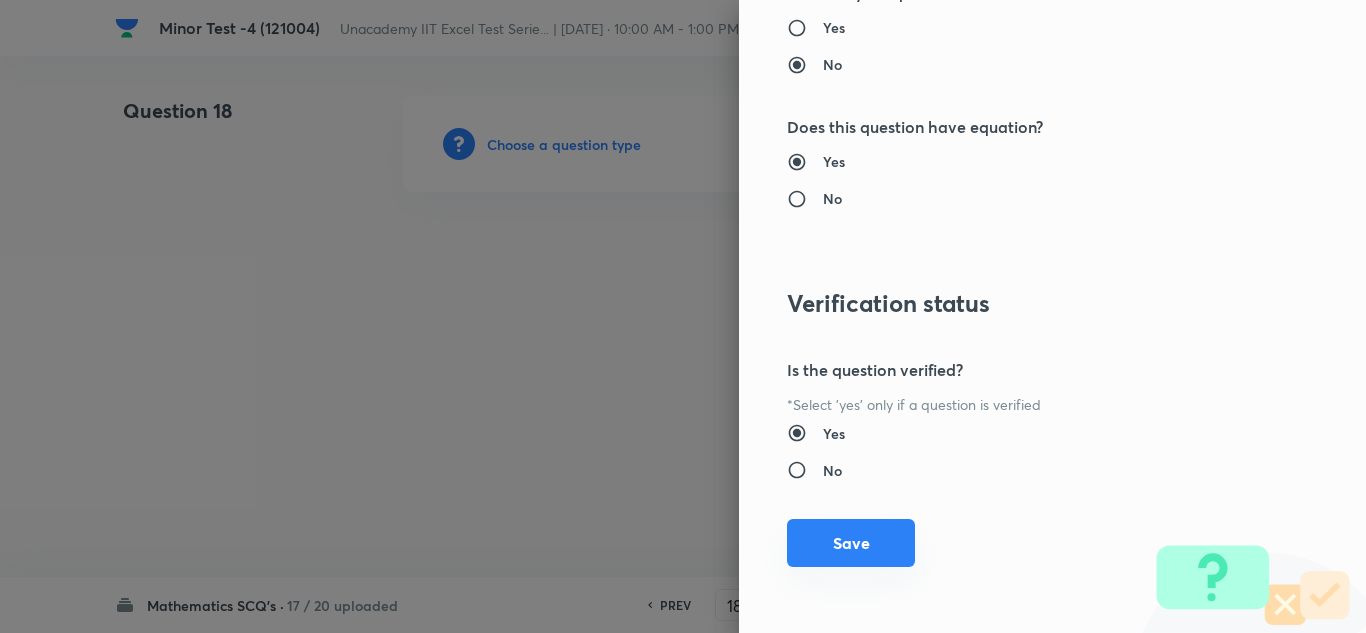 click on "Save" at bounding box center (851, 543) 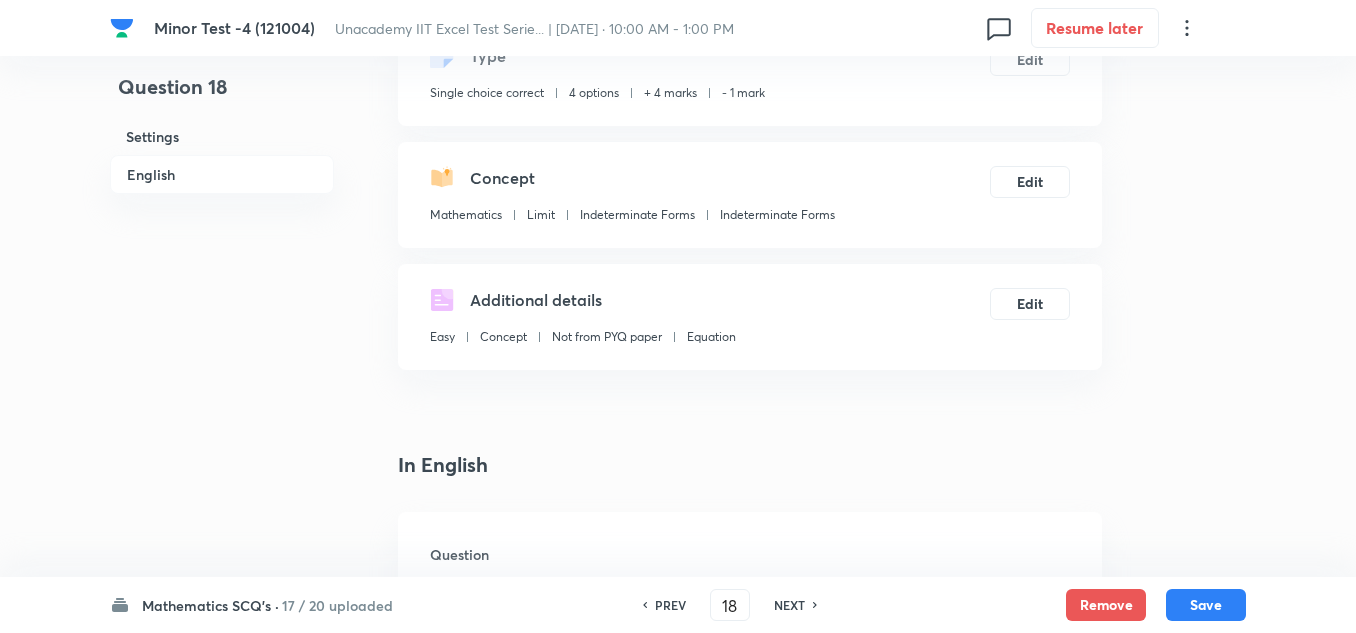 scroll, scrollTop: 500, scrollLeft: 0, axis: vertical 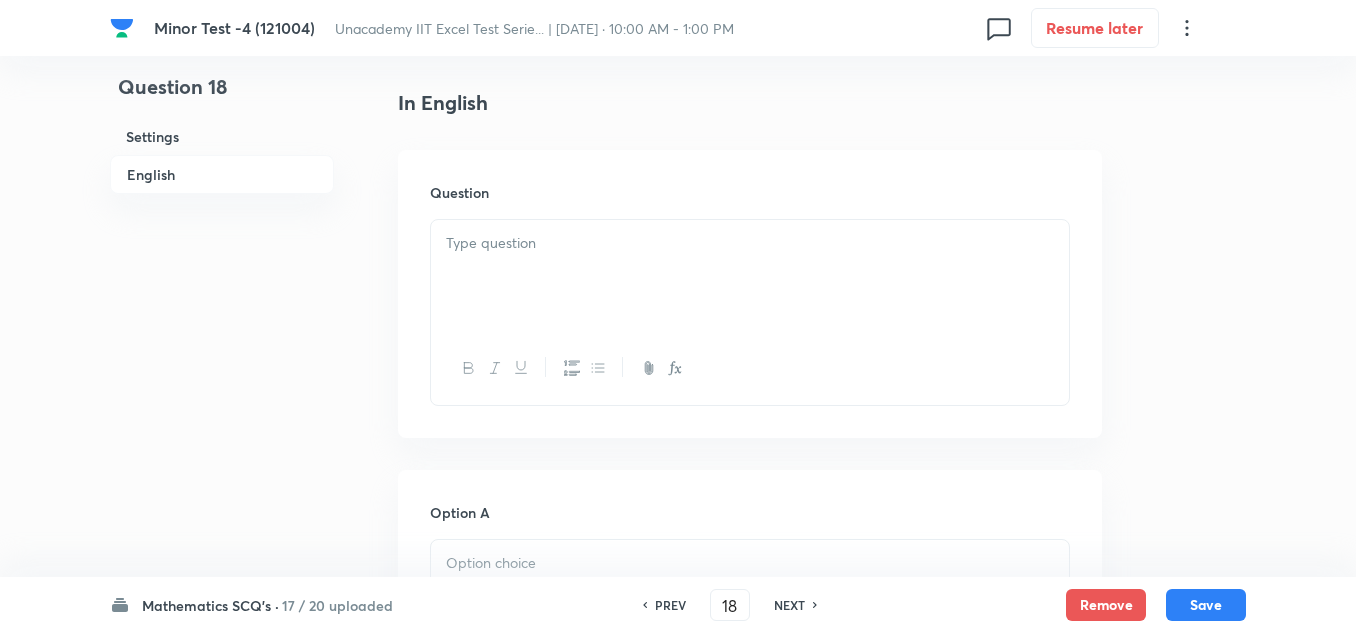 click at bounding box center [750, 276] 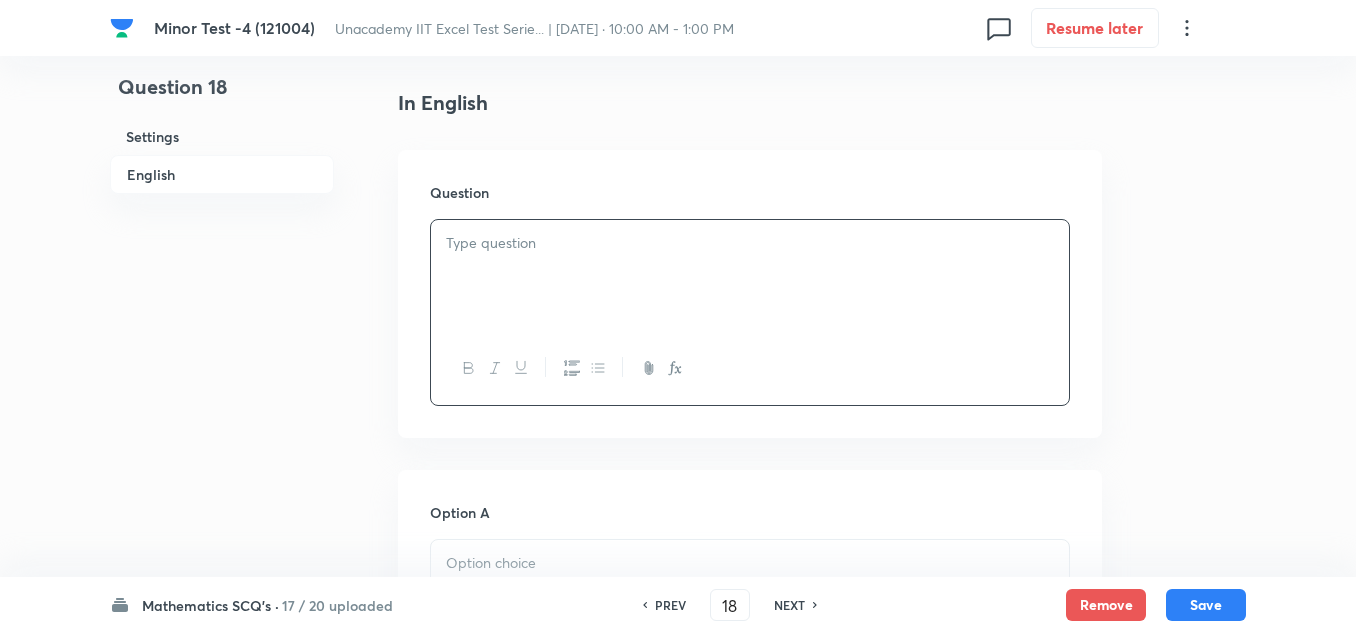 click at bounding box center [750, 276] 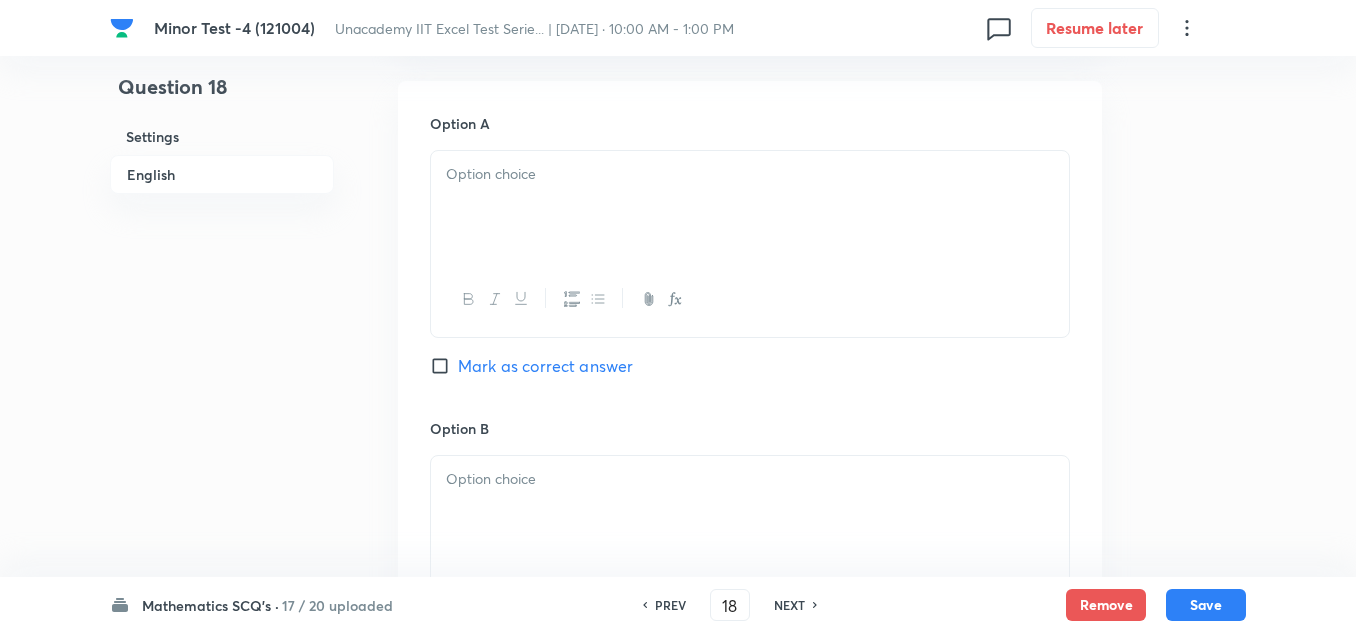 scroll, scrollTop: 900, scrollLeft: 0, axis: vertical 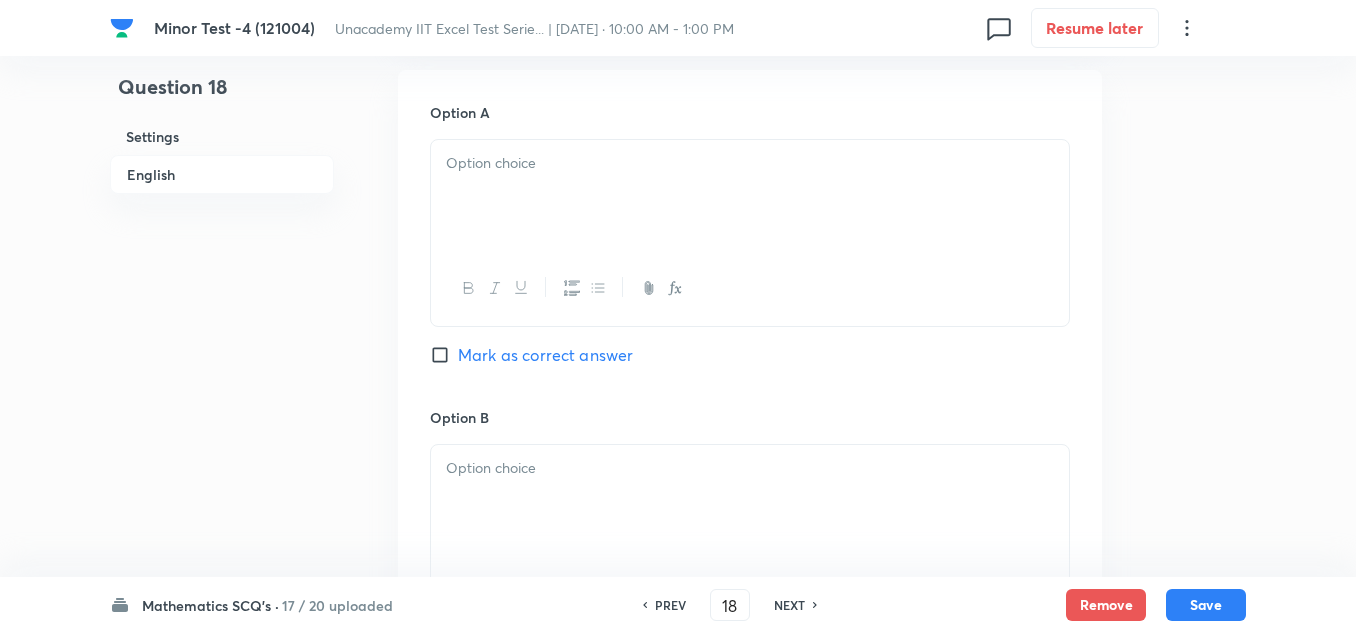 click at bounding box center (750, 196) 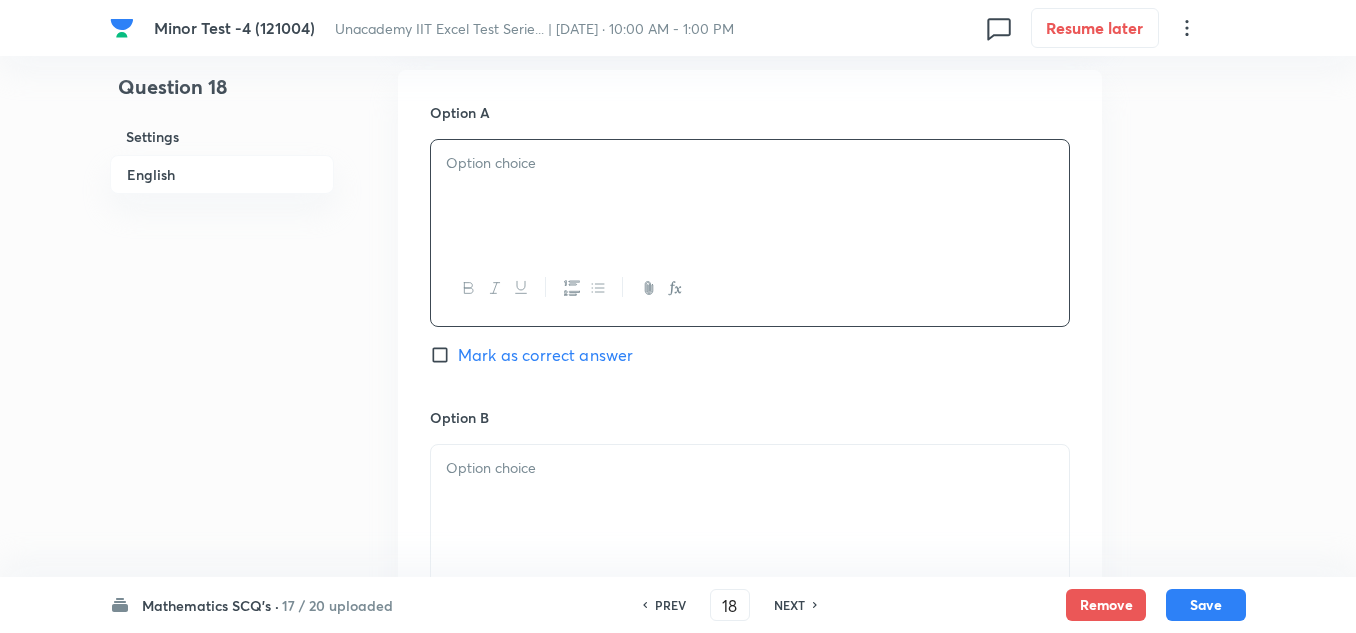 type 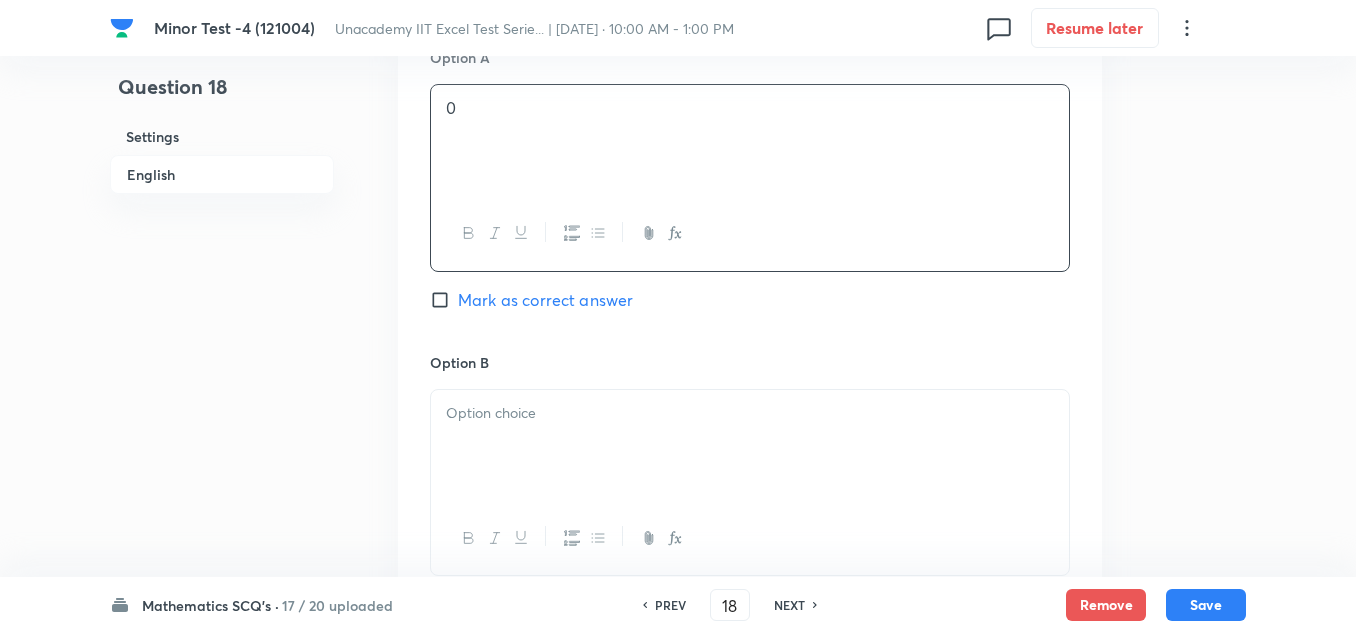 scroll, scrollTop: 1000, scrollLeft: 0, axis: vertical 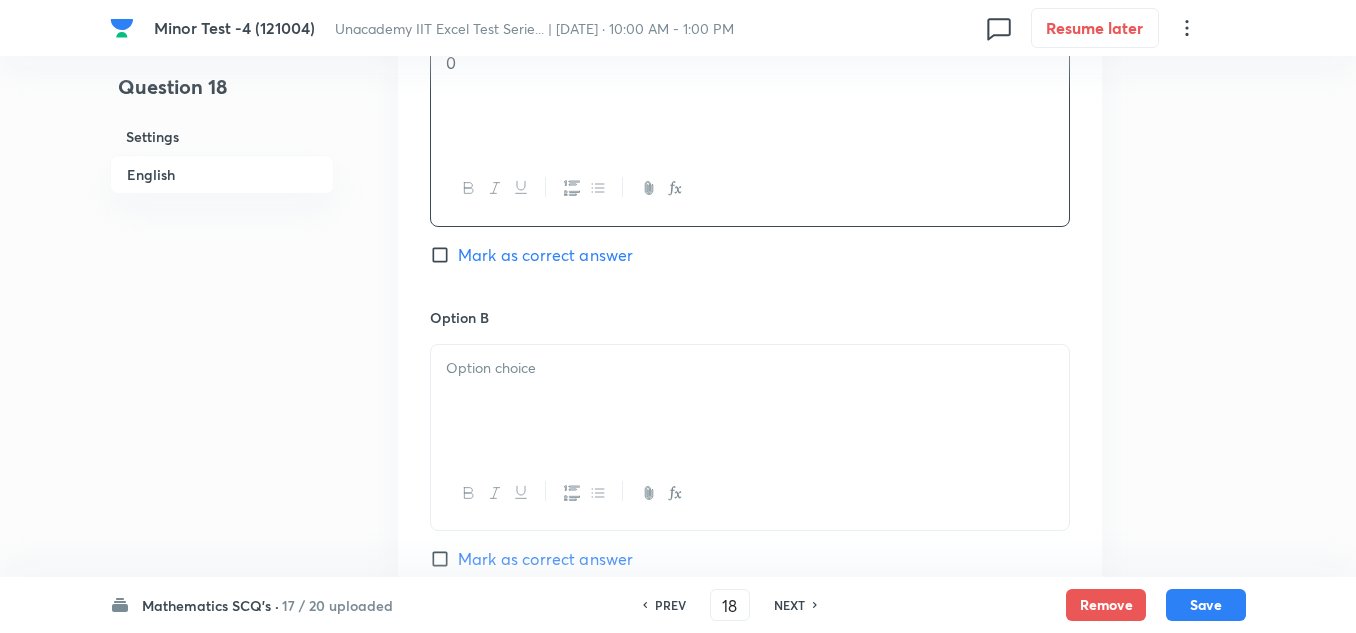 click at bounding box center [750, 401] 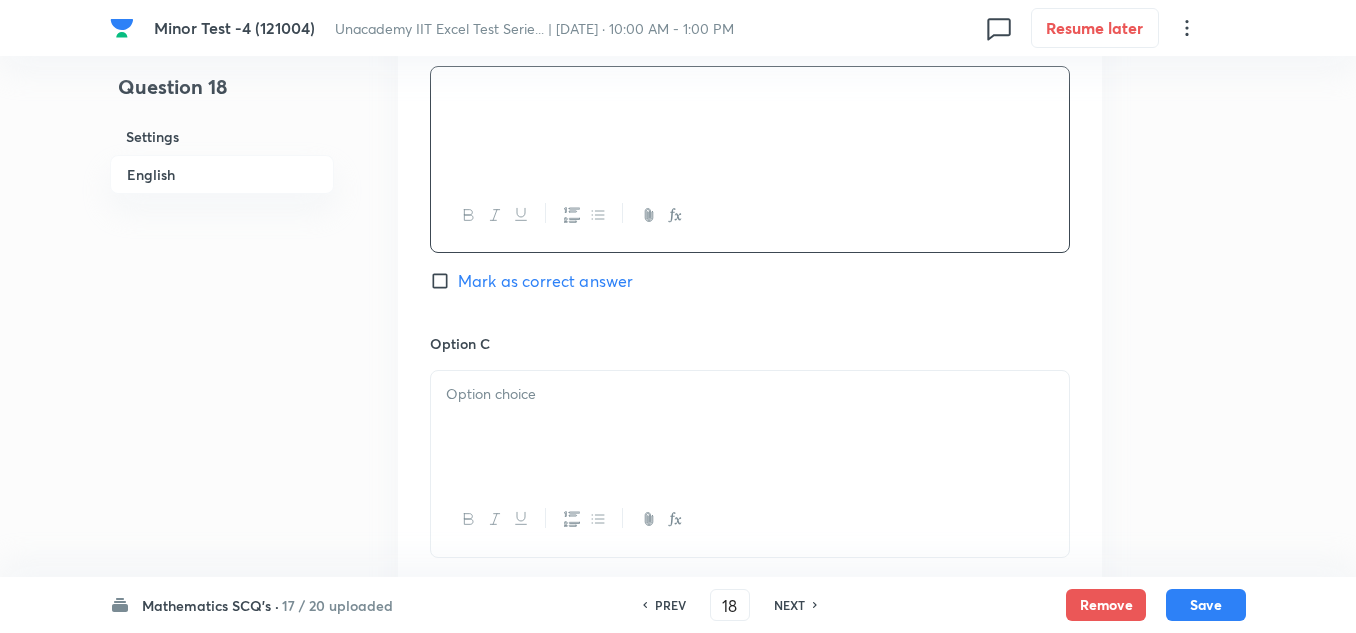scroll, scrollTop: 1300, scrollLeft: 0, axis: vertical 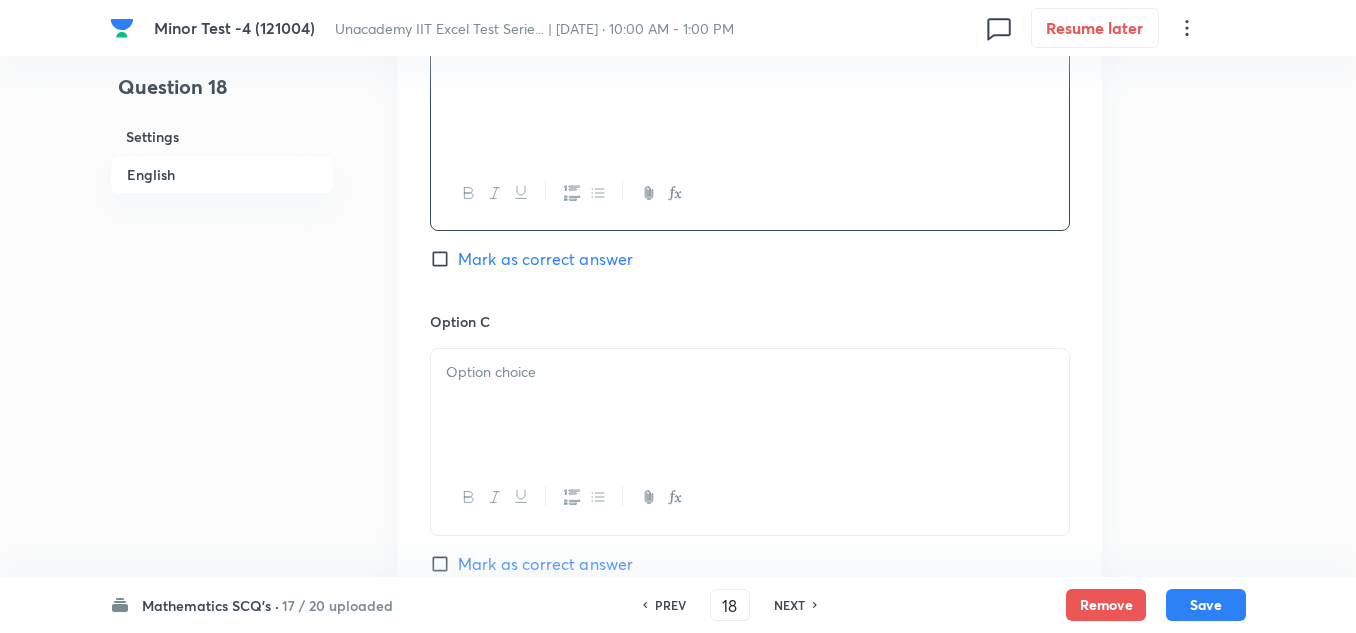 click at bounding box center (750, 405) 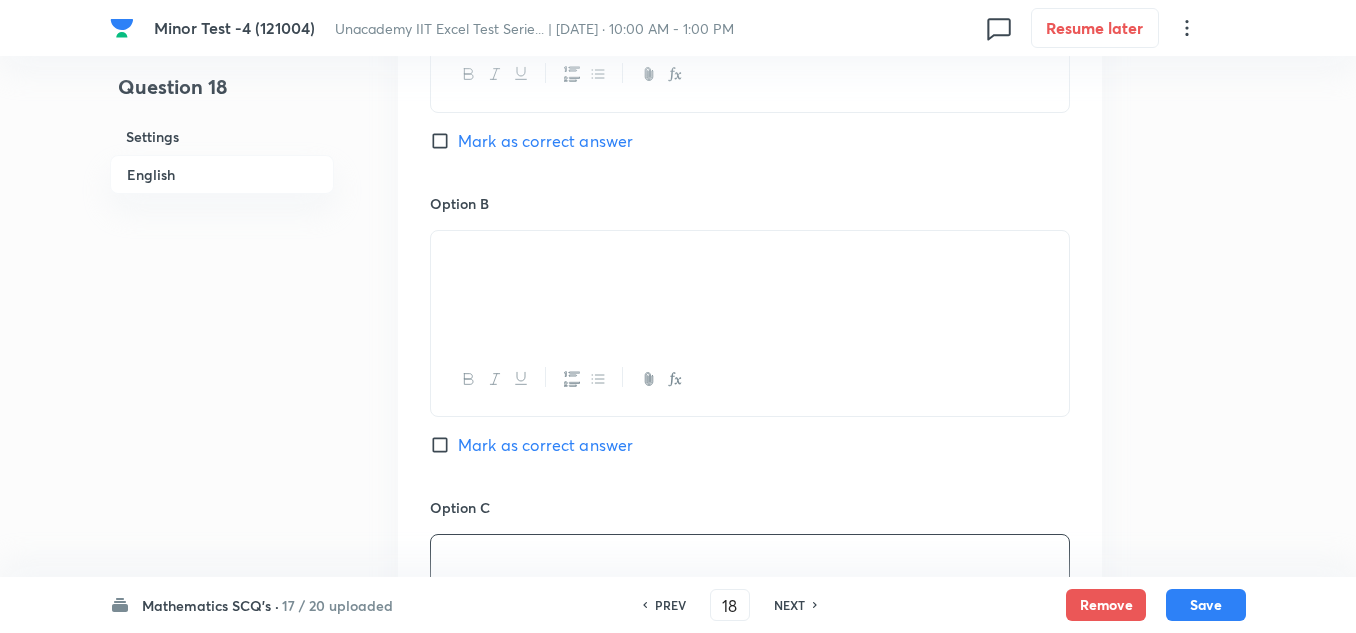 scroll, scrollTop: 1100, scrollLeft: 0, axis: vertical 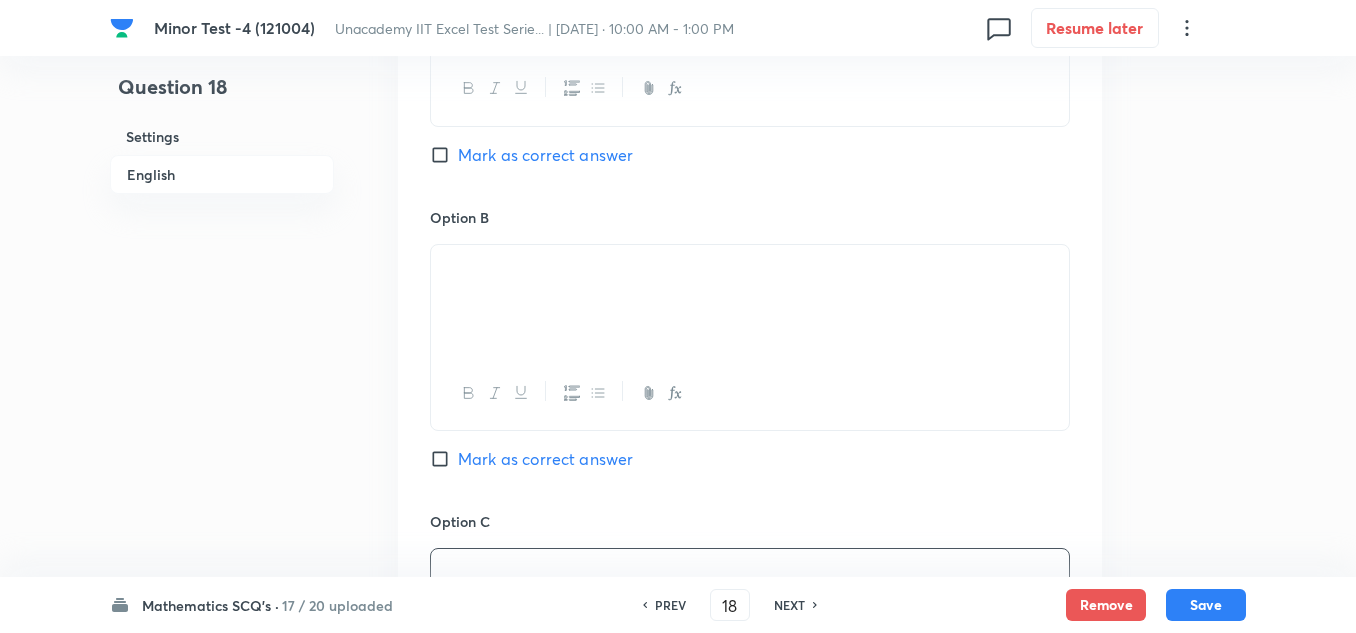 click on "Mark as correct answer" at bounding box center (545, 155) 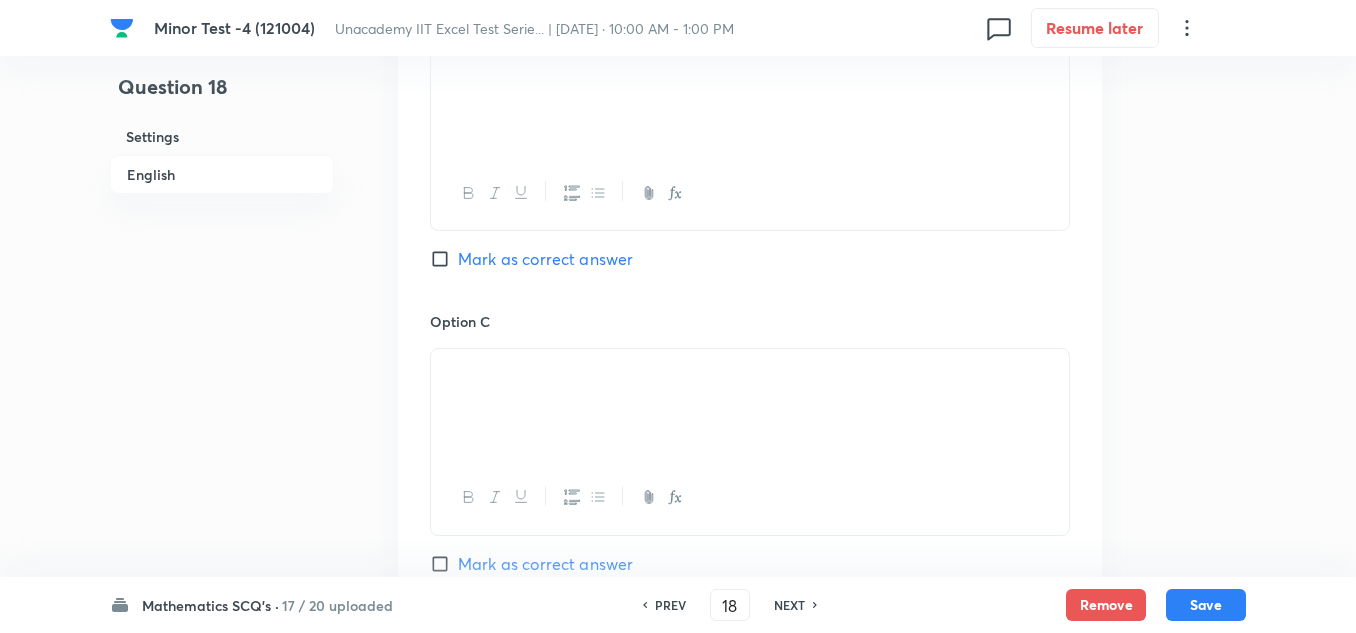 click on "Mark as correct answer" at bounding box center (545, 259) 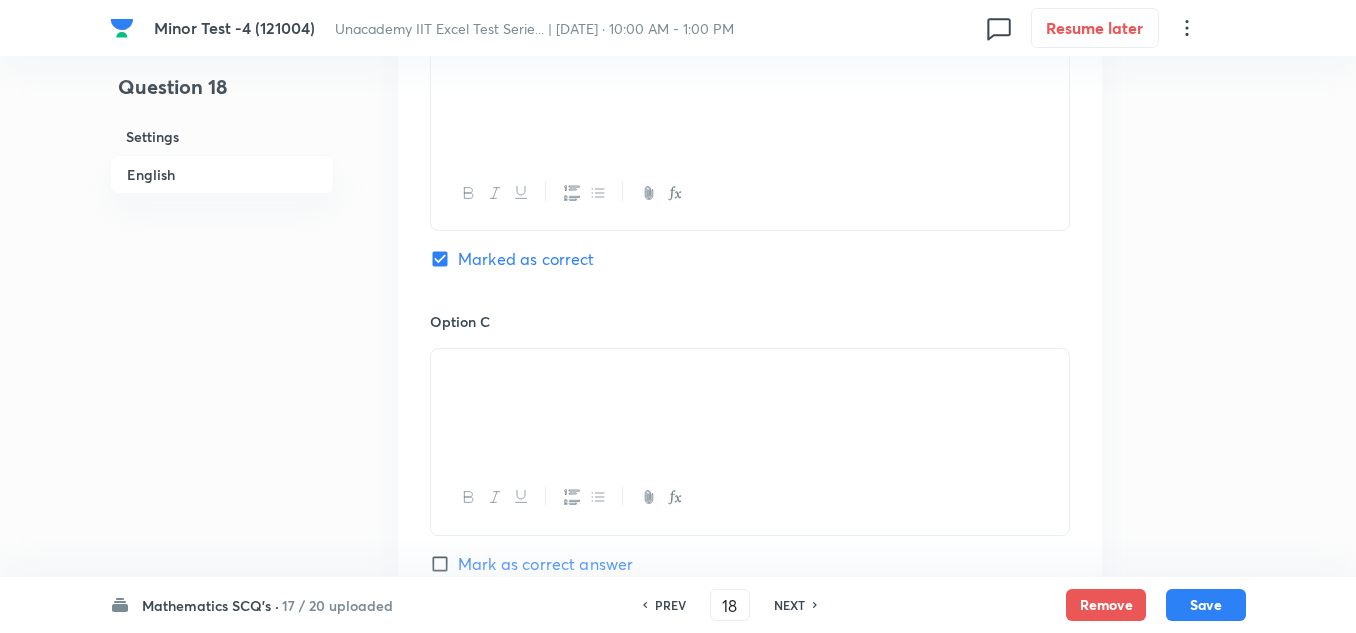 checkbox on "false" 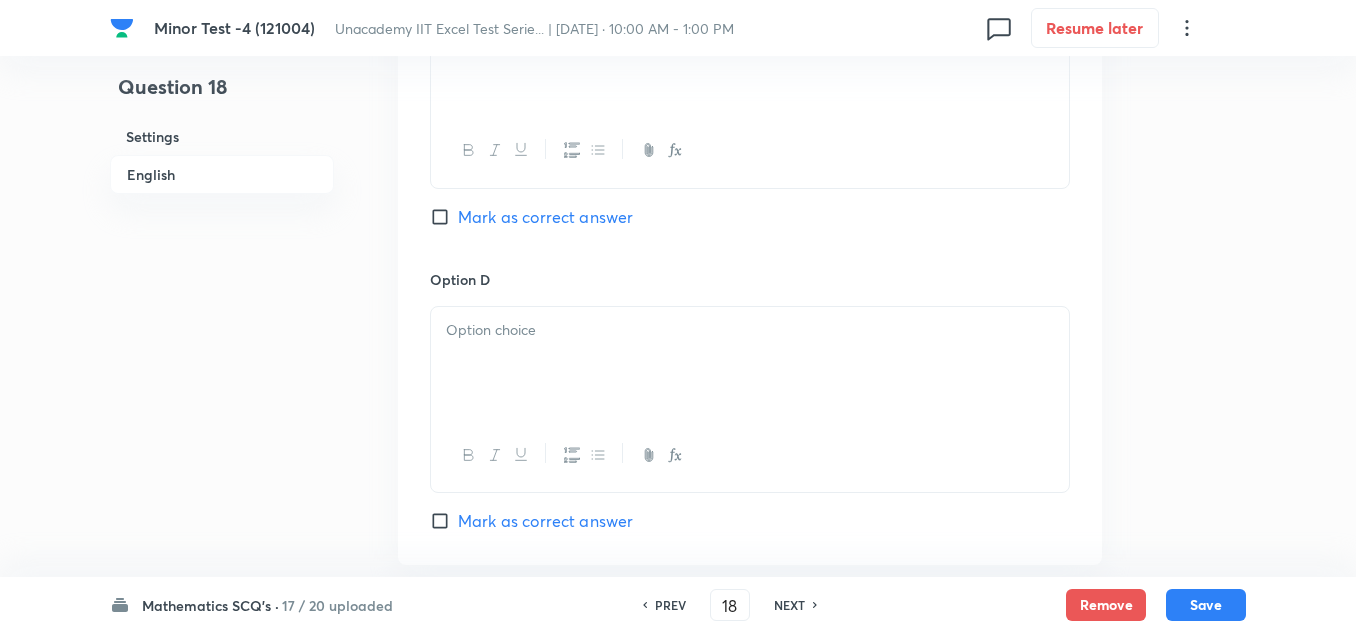scroll, scrollTop: 1700, scrollLeft: 0, axis: vertical 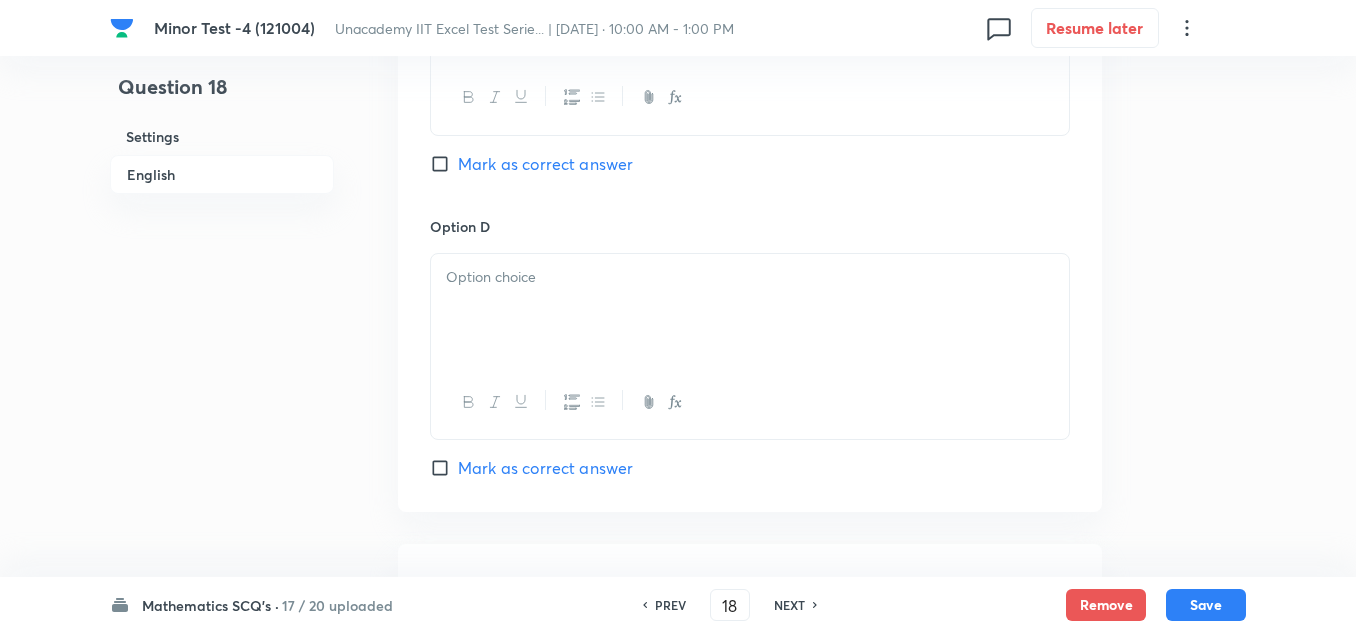 click at bounding box center (750, 310) 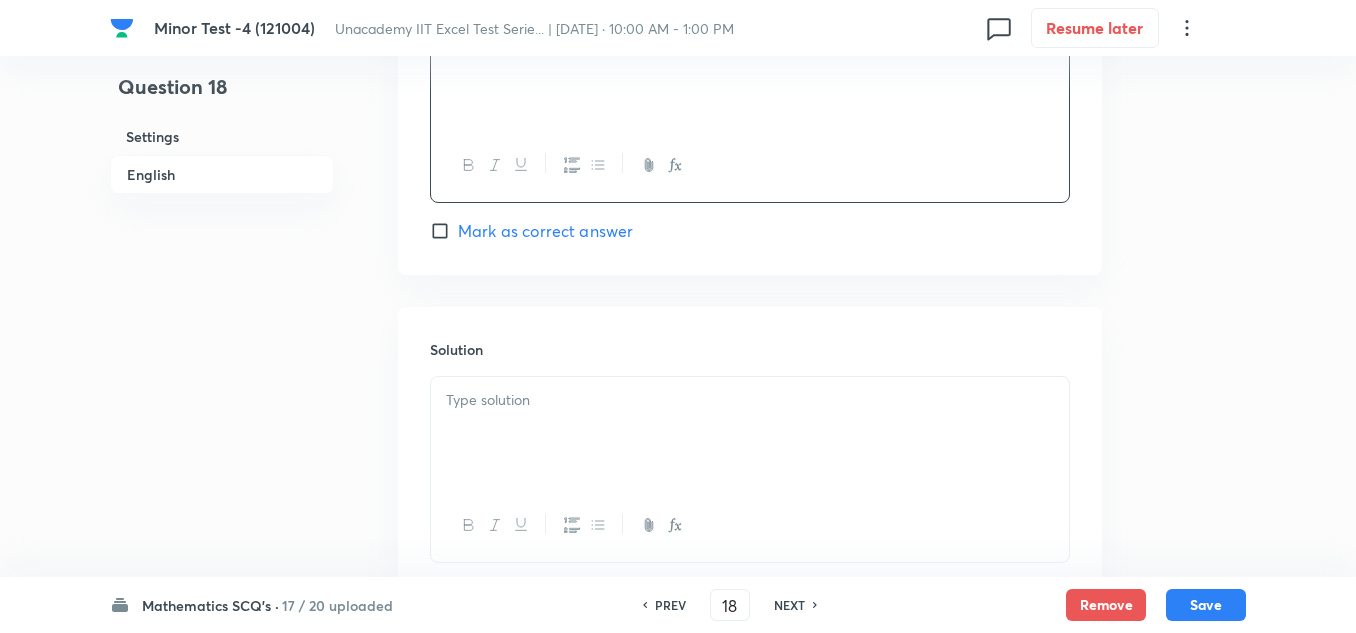 scroll, scrollTop: 2000, scrollLeft: 0, axis: vertical 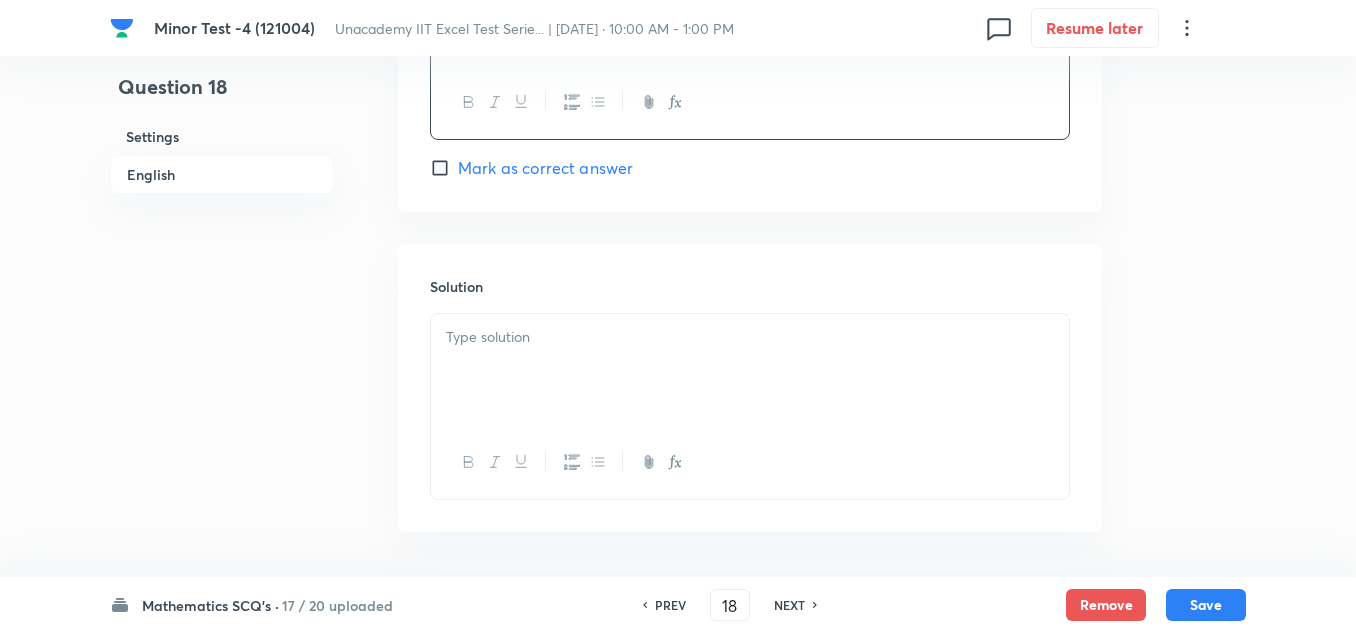 click at bounding box center [750, 370] 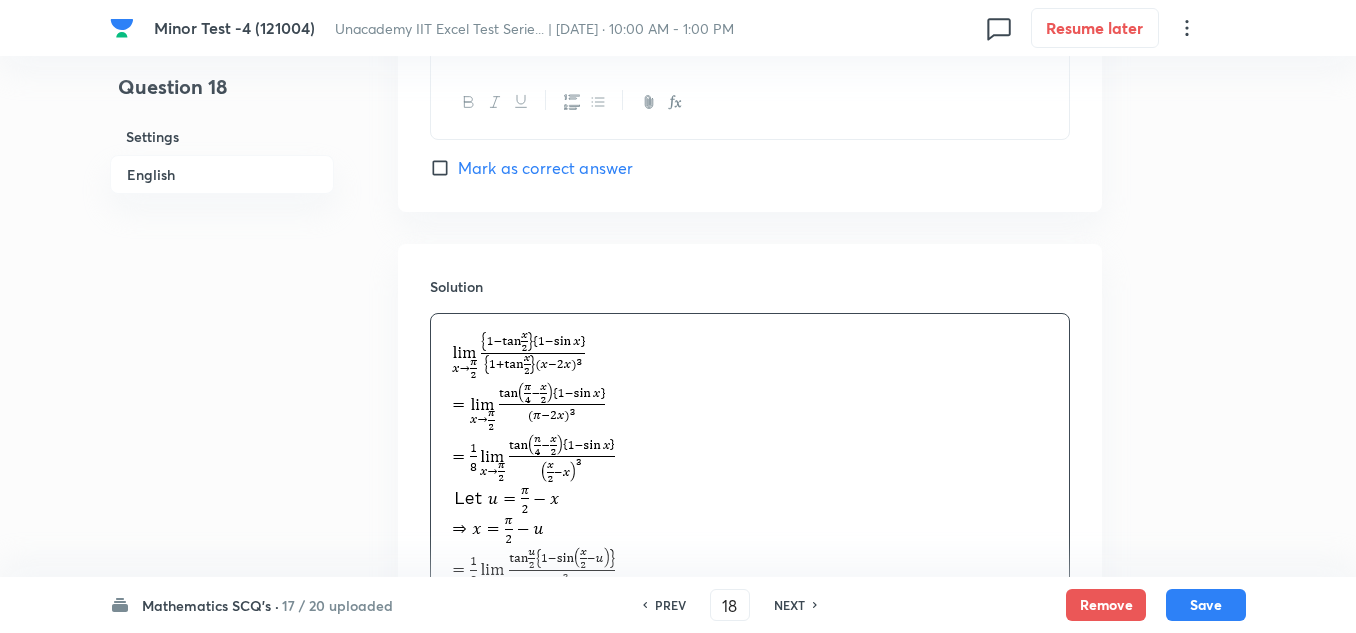 type 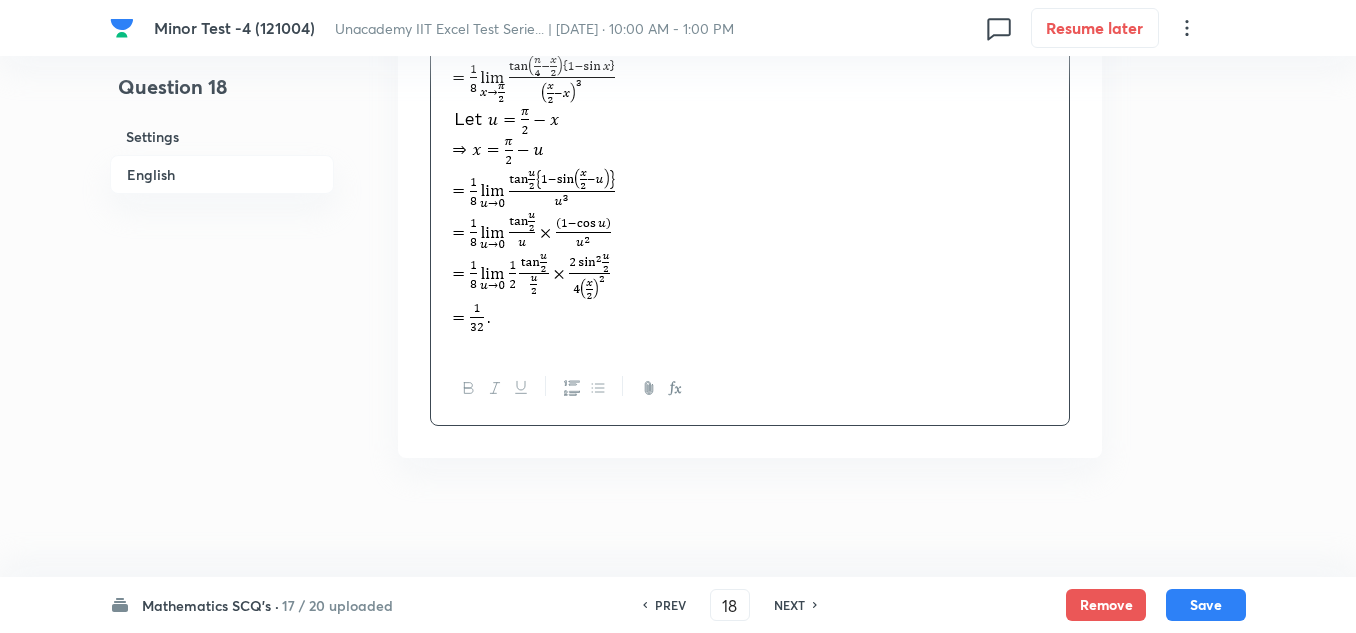 scroll, scrollTop: 2380, scrollLeft: 0, axis: vertical 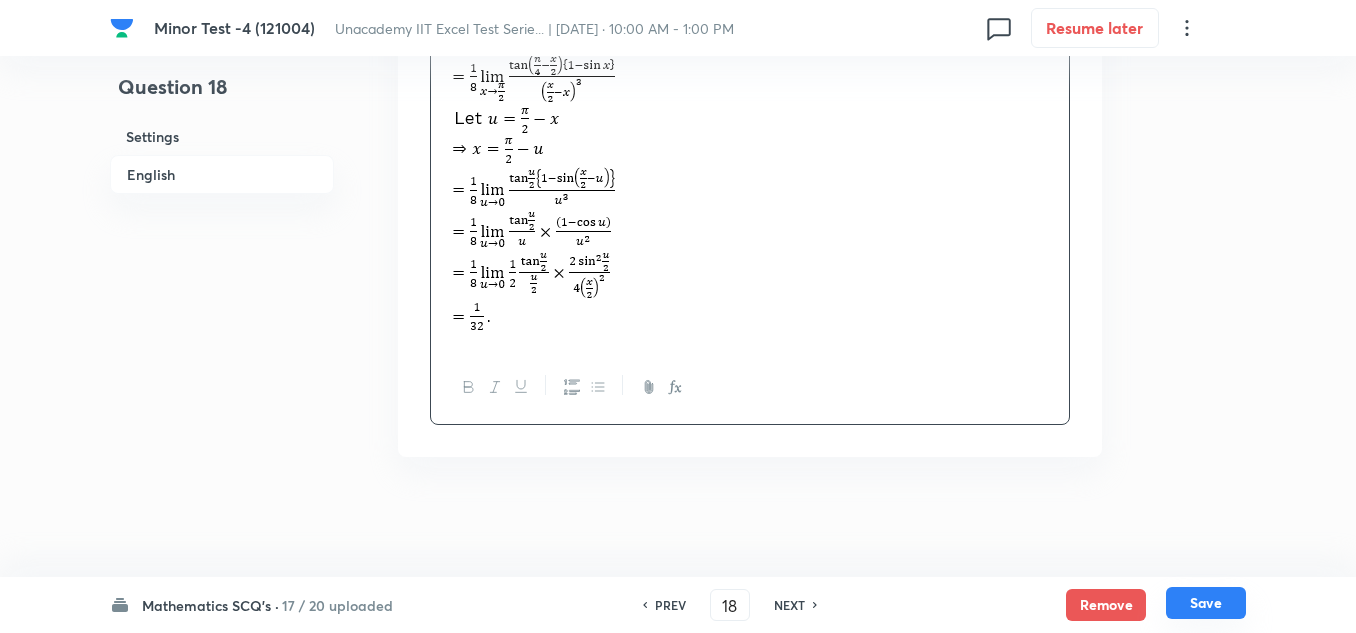 click on "Save" at bounding box center [1206, 603] 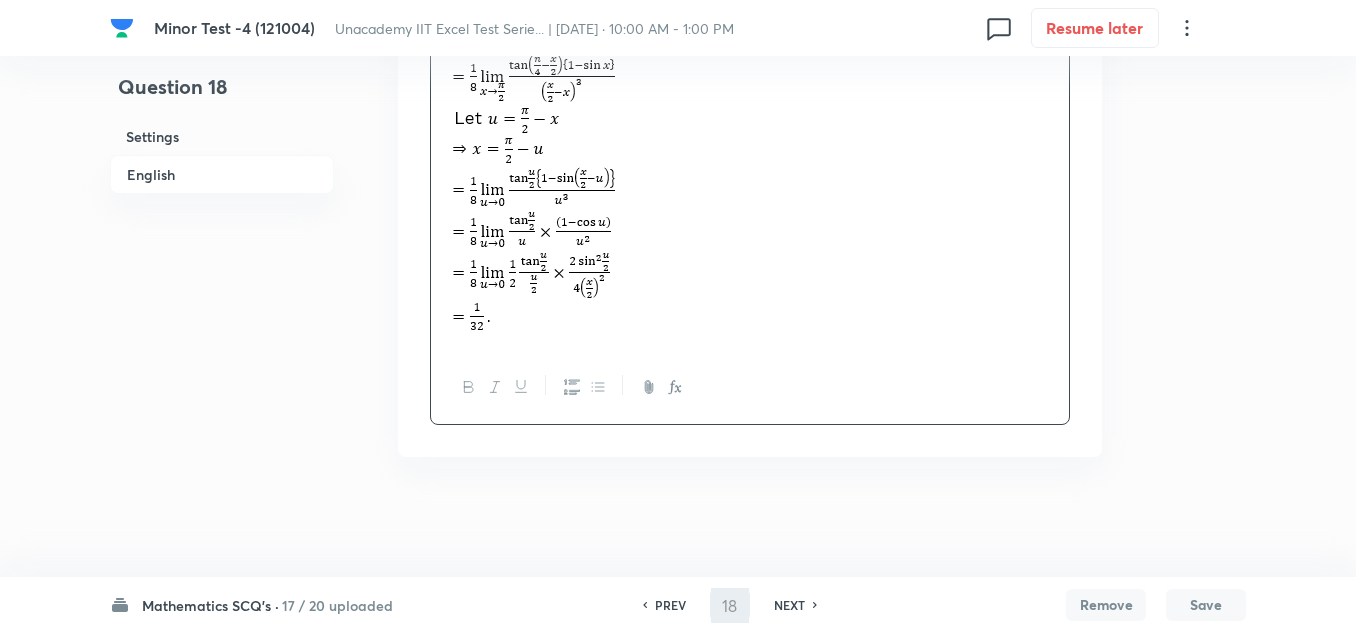 type on "19" 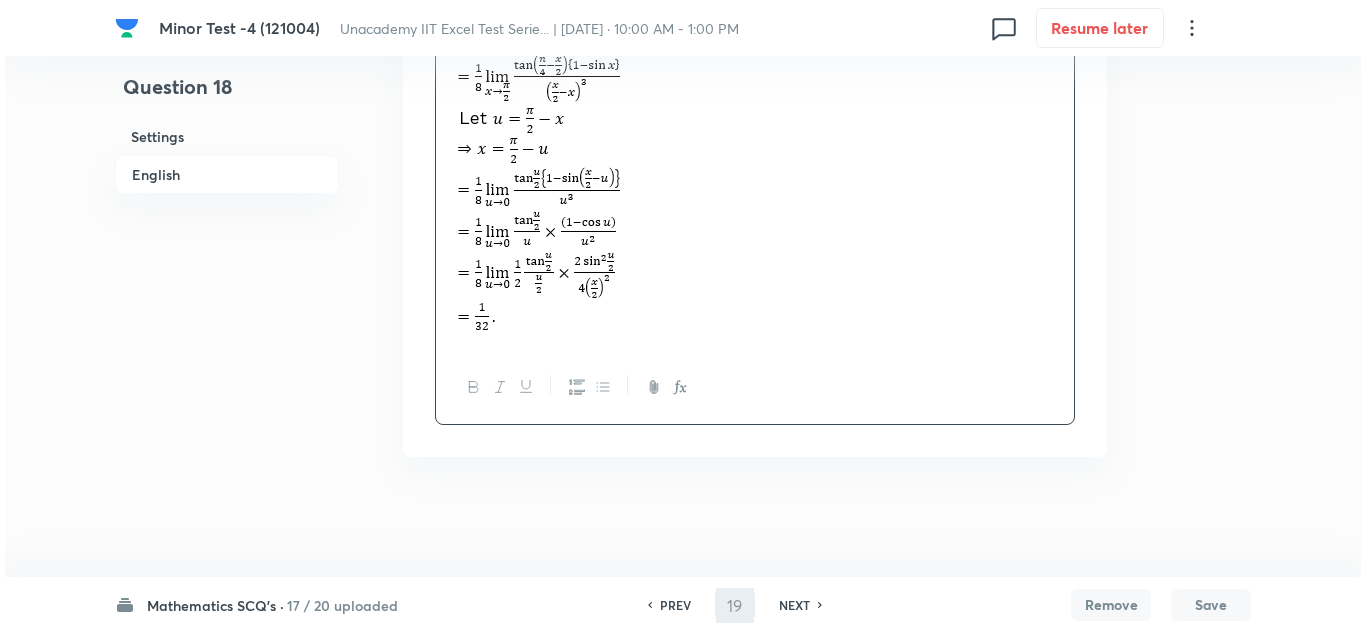 scroll, scrollTop: 0, scrollLeft: 0, axis: both 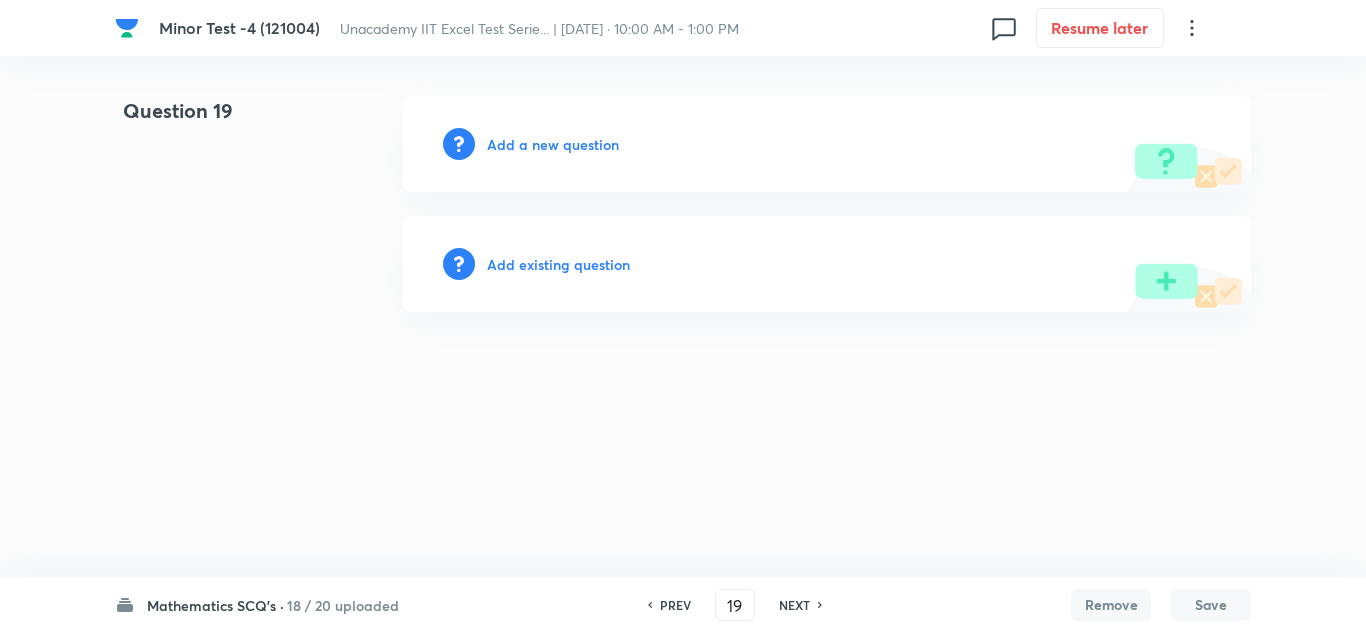 click on "Add a new question" at bounding box center [553, 144] 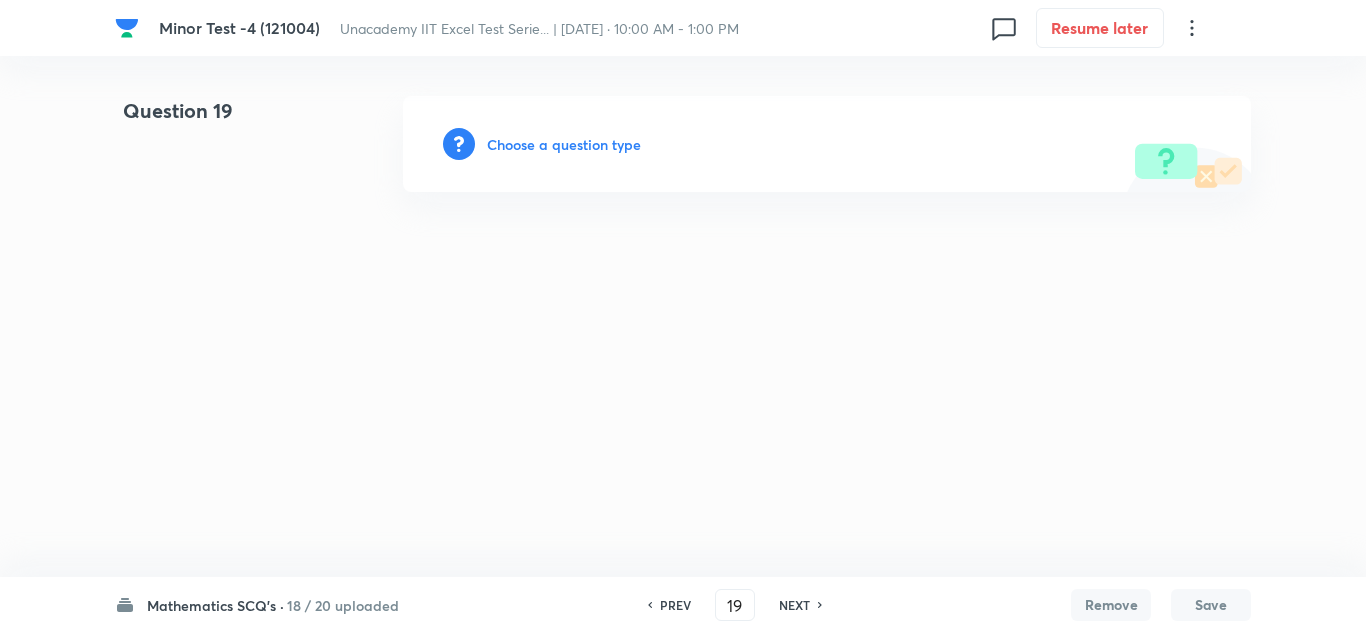 click on "Choose a question type" at bounding box center [564, 144] 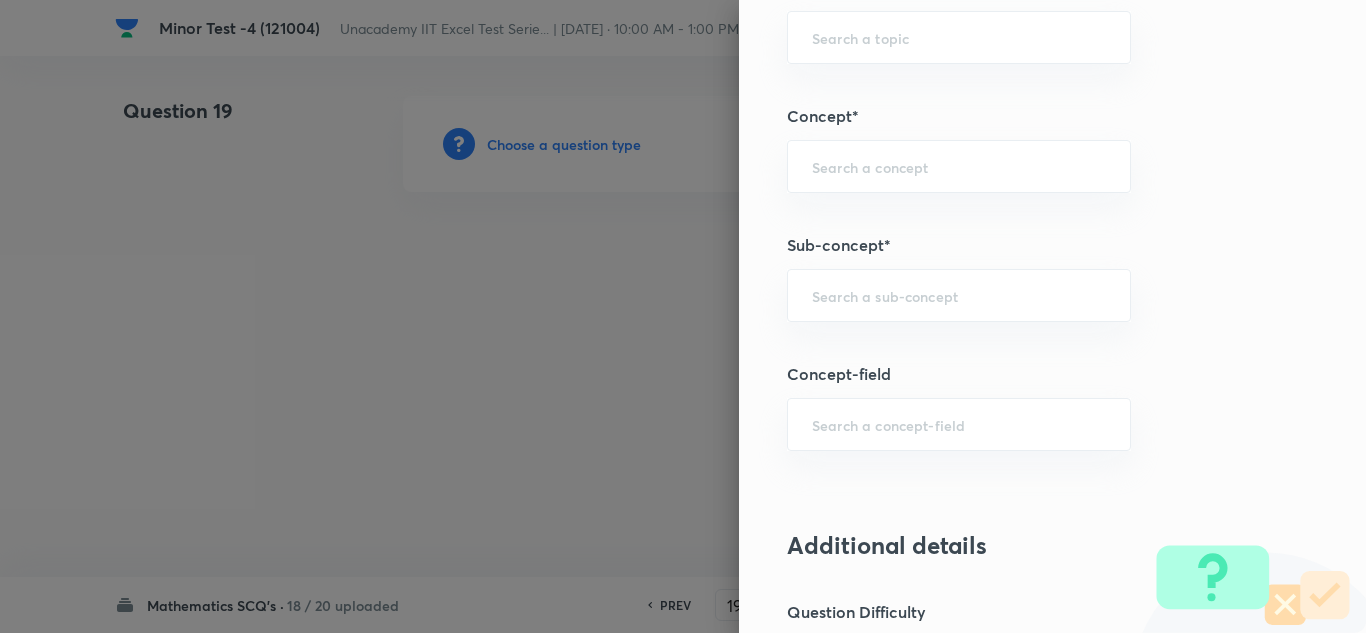 scroll, scrollTop: 1200, scrollLeft: 0, axis: vertical 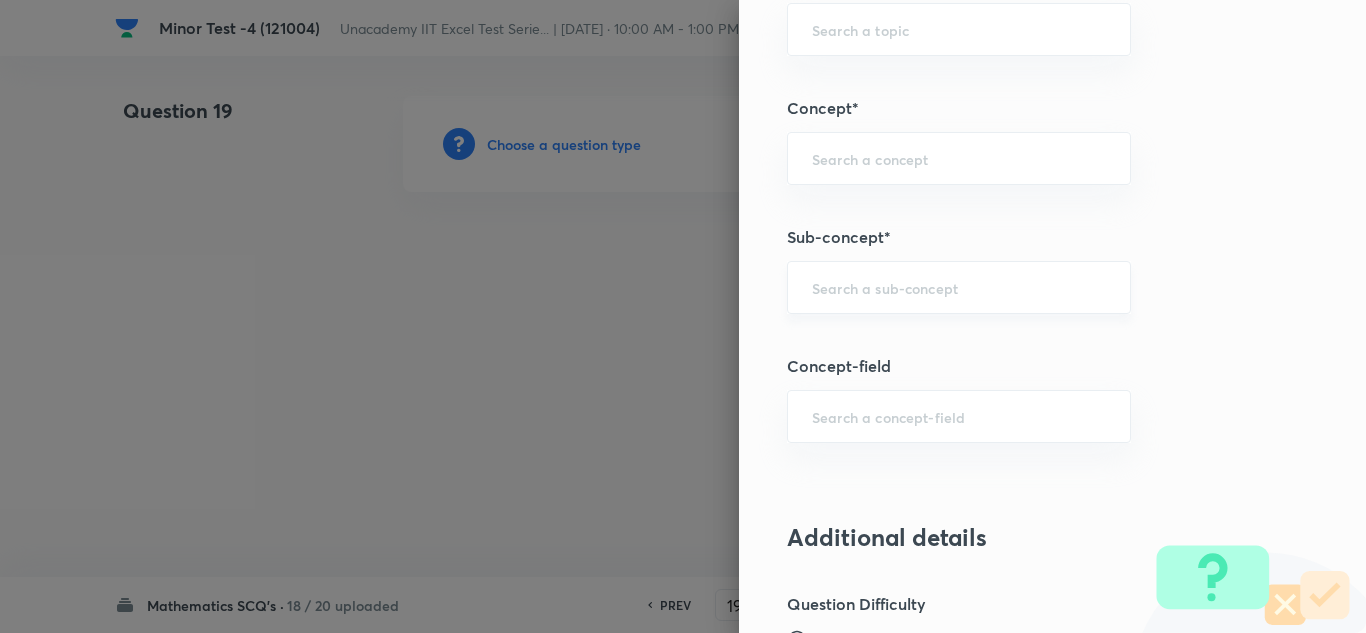 click at bounding box center (959, 287) 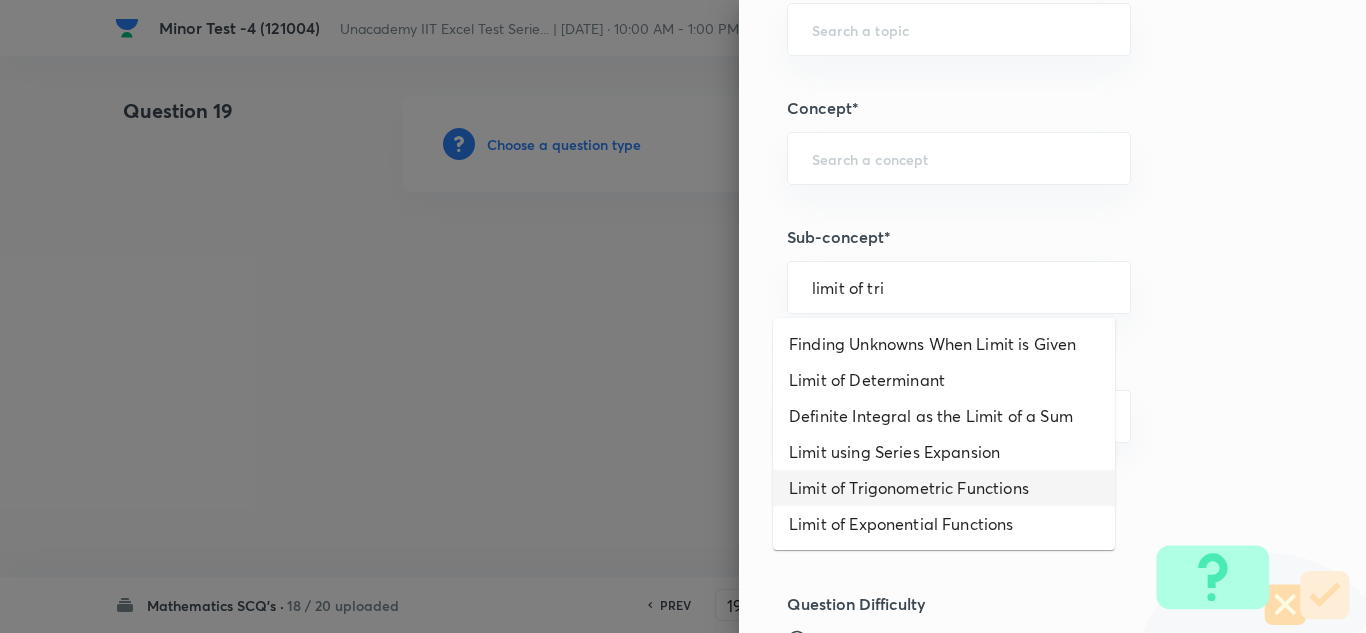 click on "Limit of Trigonometric Functions" at bounding box center (944, 488) 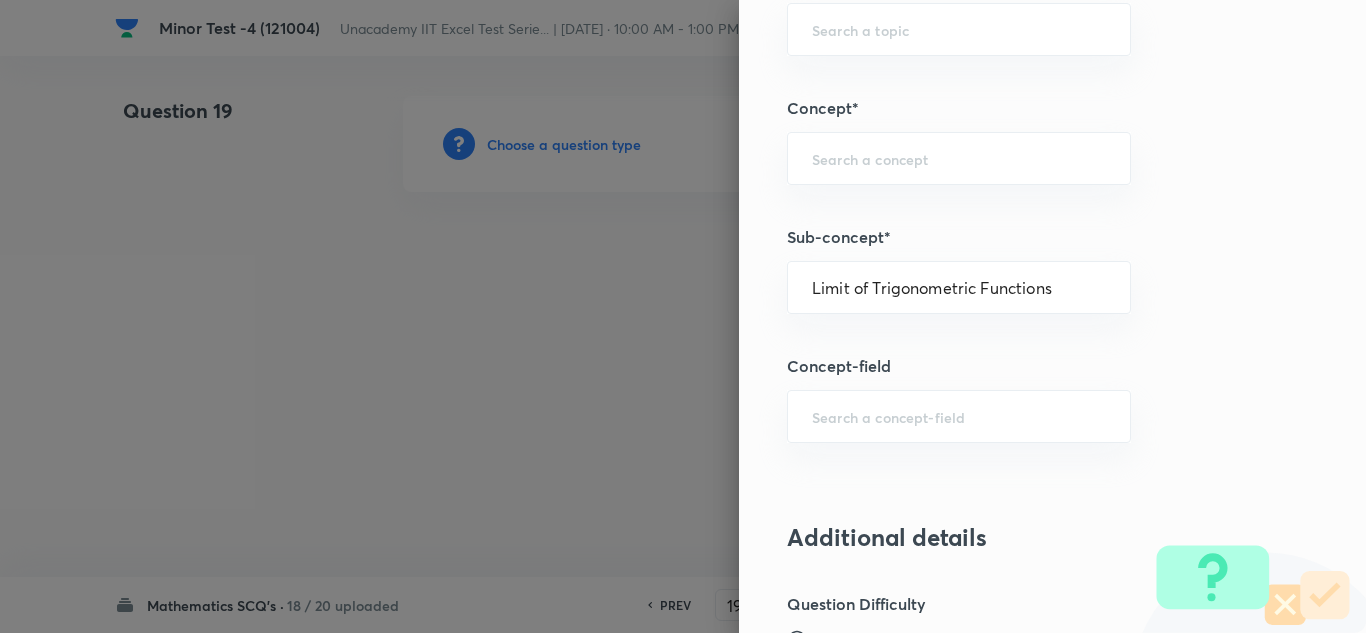 type on "Mathematics" 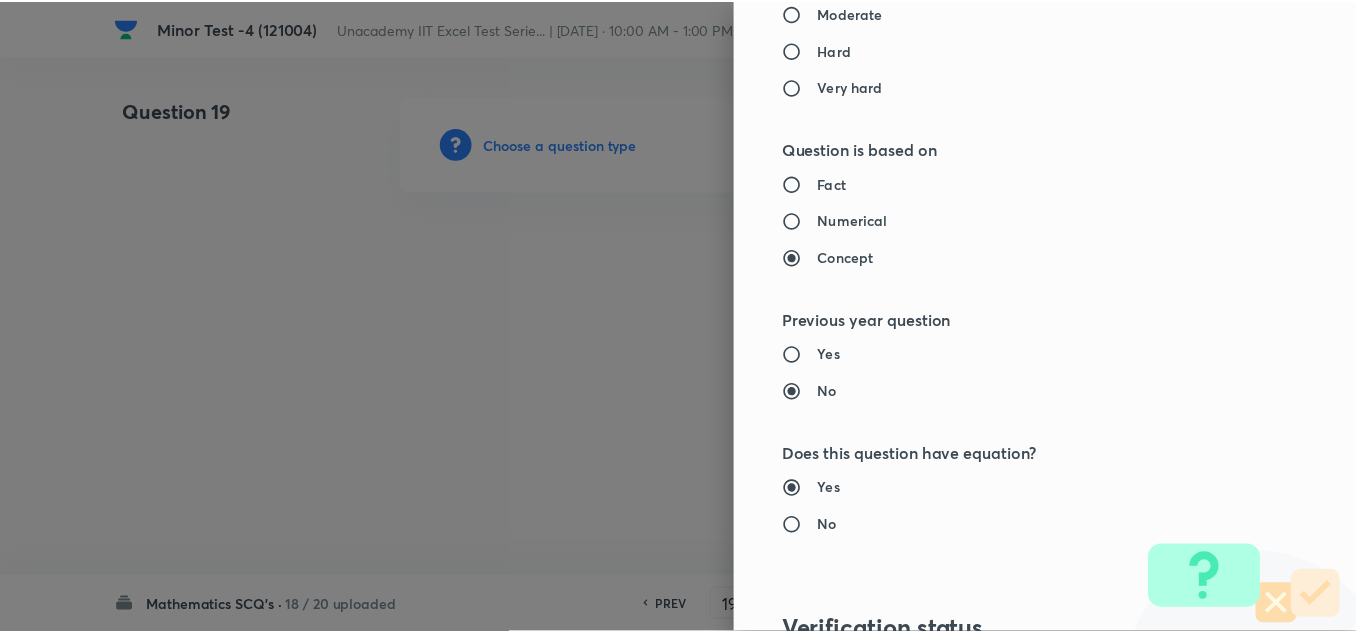 scroll, scrollTop: 2227, scrollLeft: 0, axis: vertical 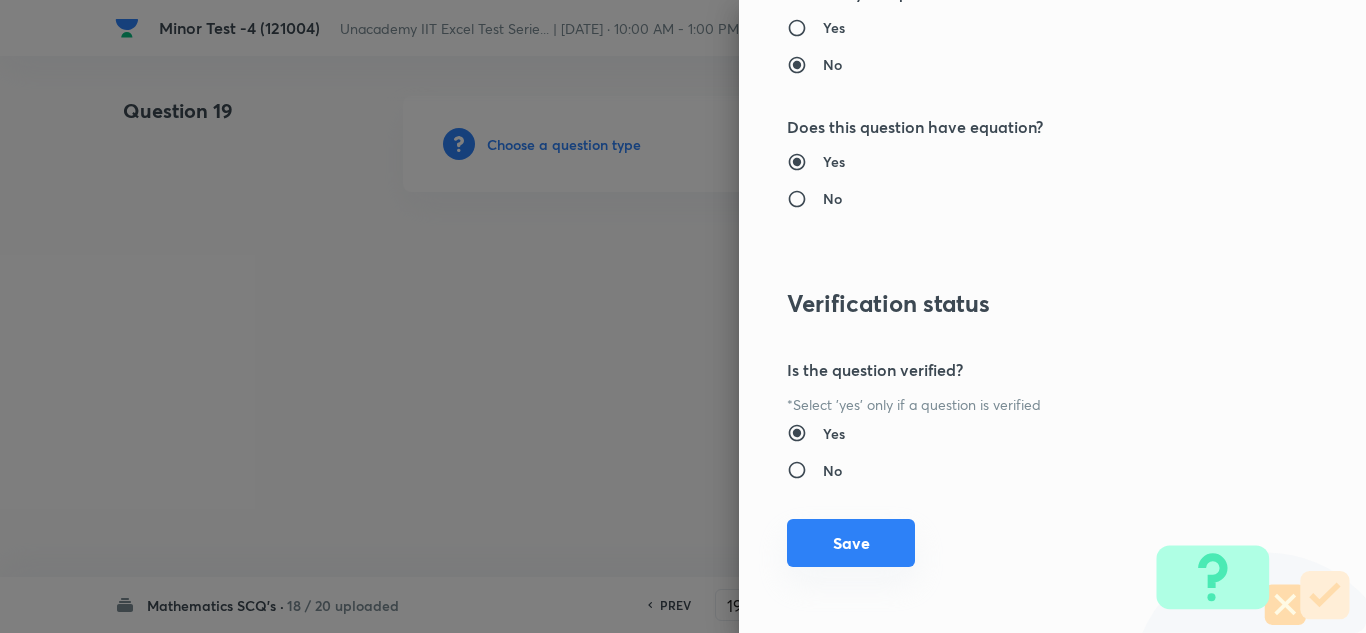 click on "Save" at bounding box center (851, 543) 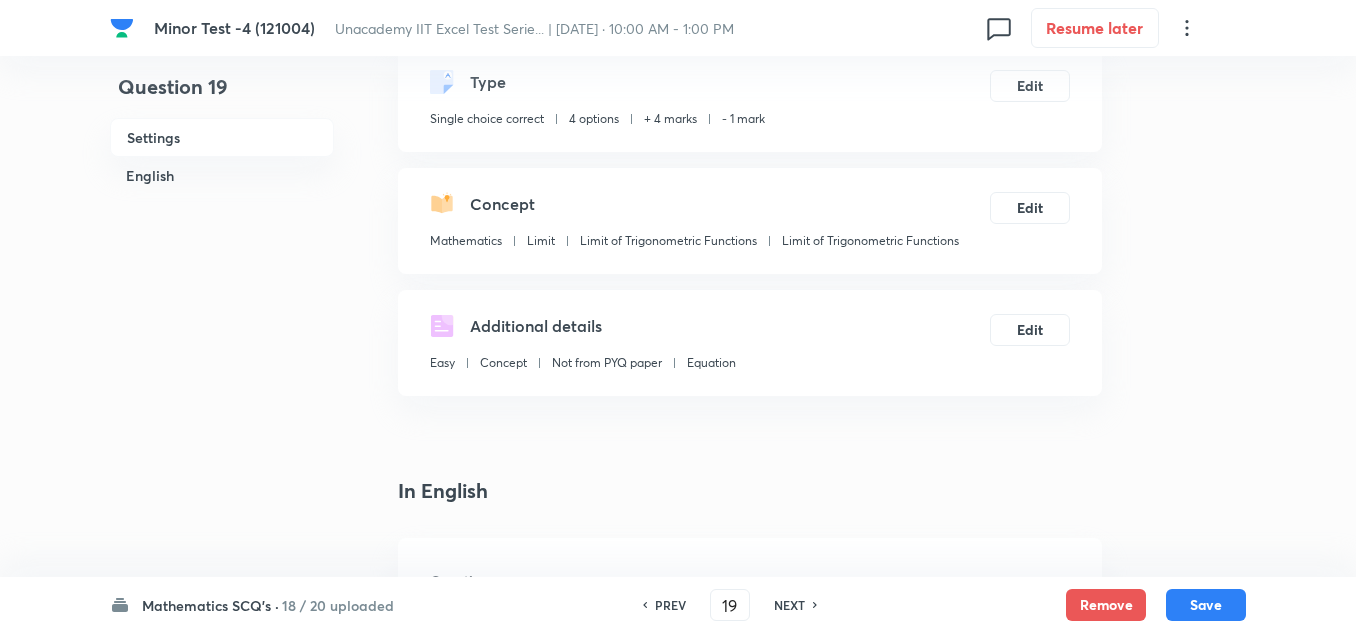 scroll, scrollTop: 400, scrollLeft: 0, axis: vertical 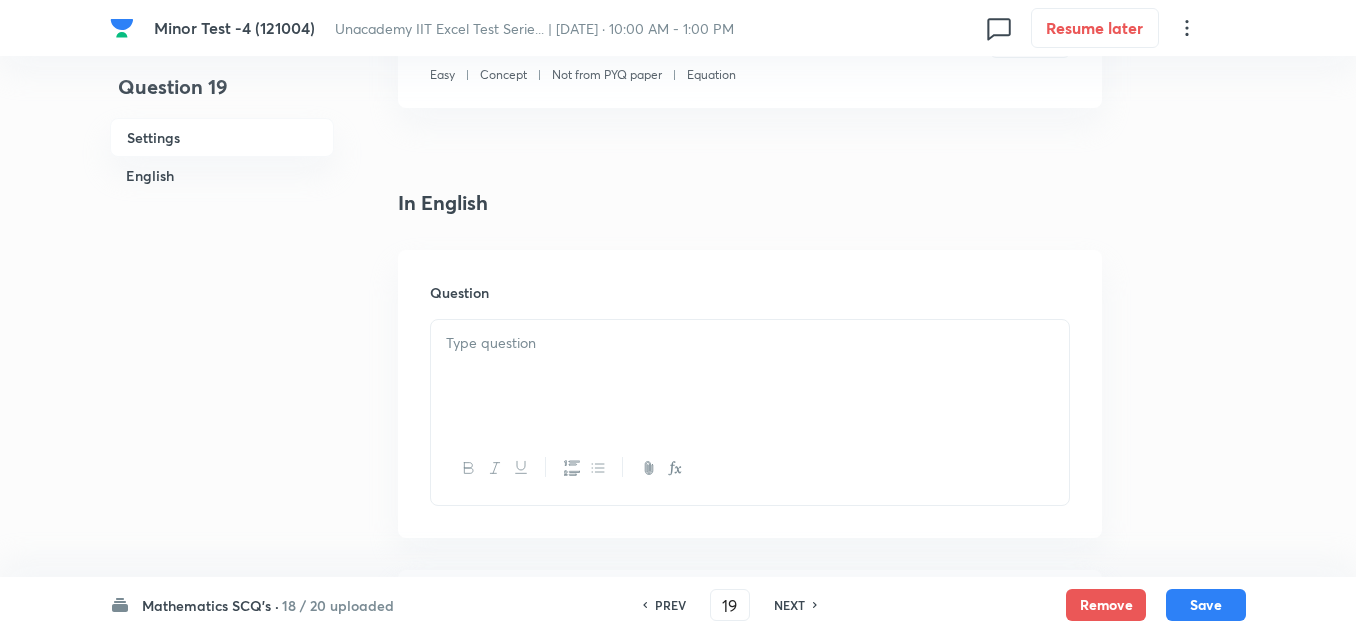 drag, startPoint x: 574, startPoint y: 309, endPoint x: 574, endPoint y: 338, distance: 29 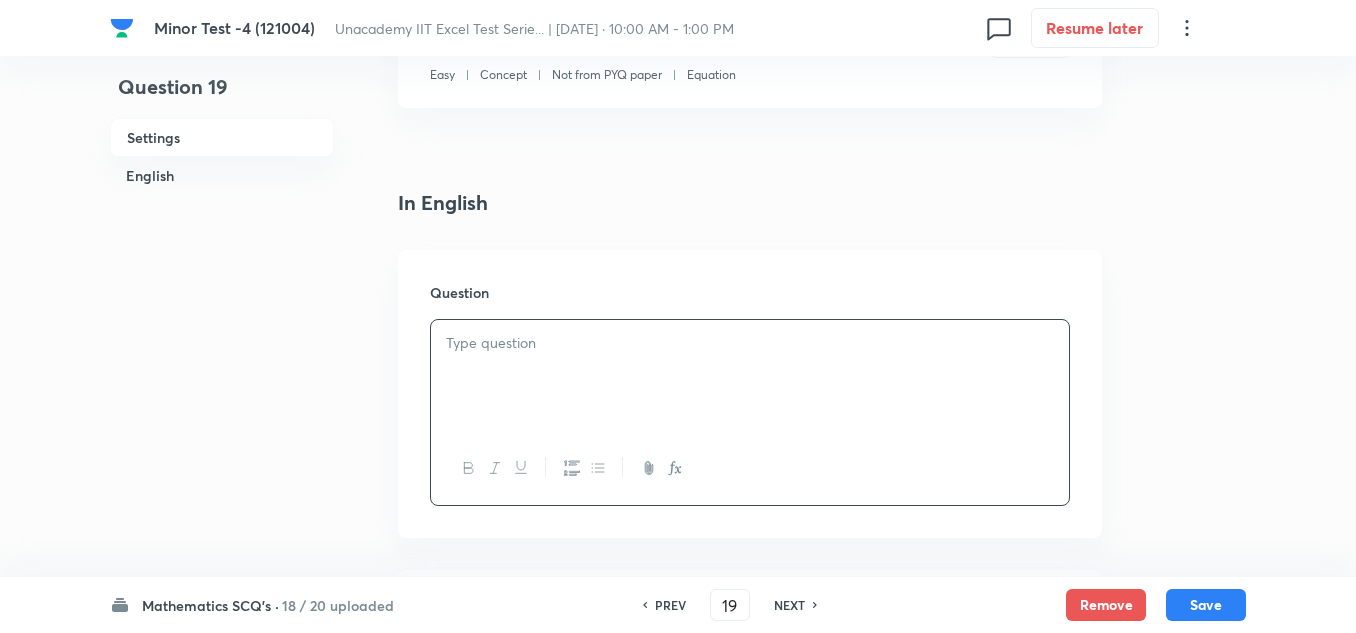 click at bounding box center (750, 376) 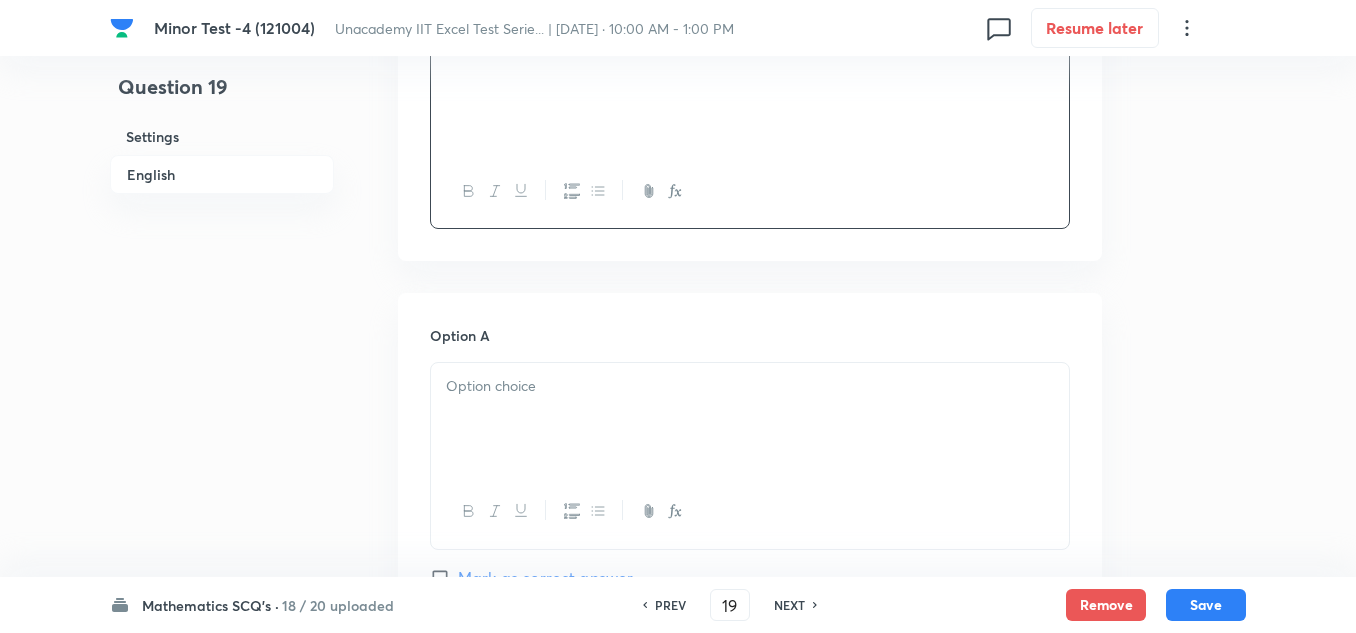 scroll, scrollTop: 800, scrollLeft: 0, axis: vertical 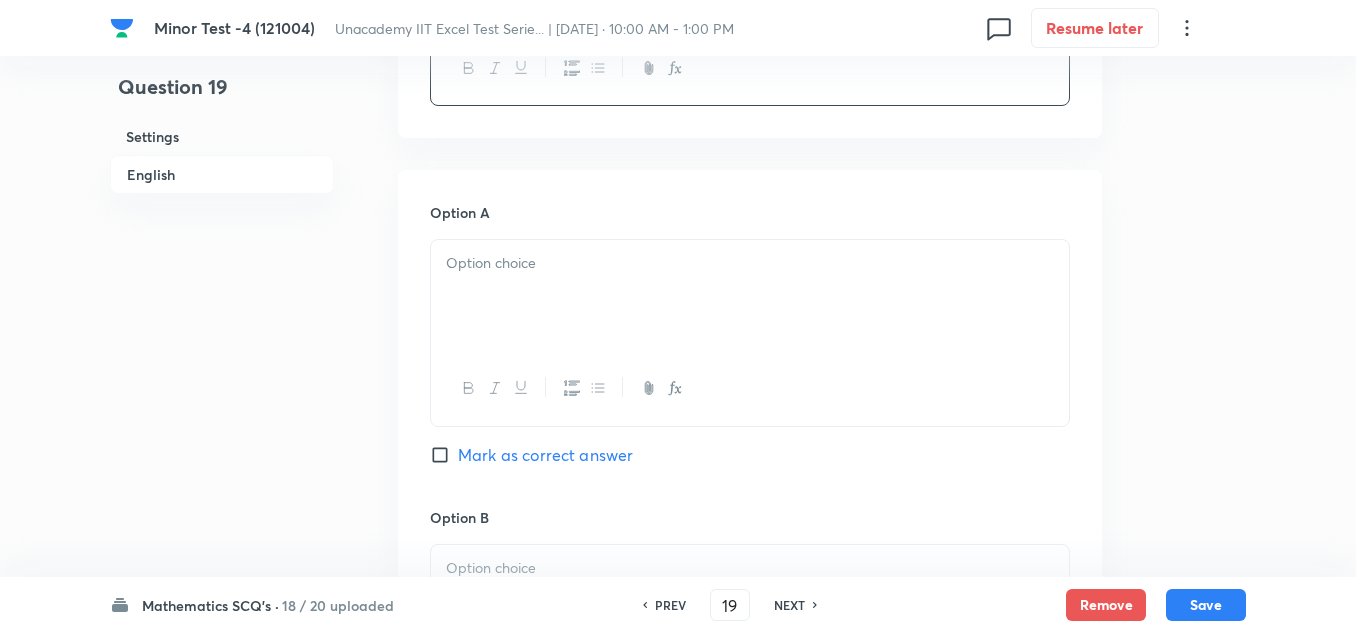 click at bounding box center [750, 263] 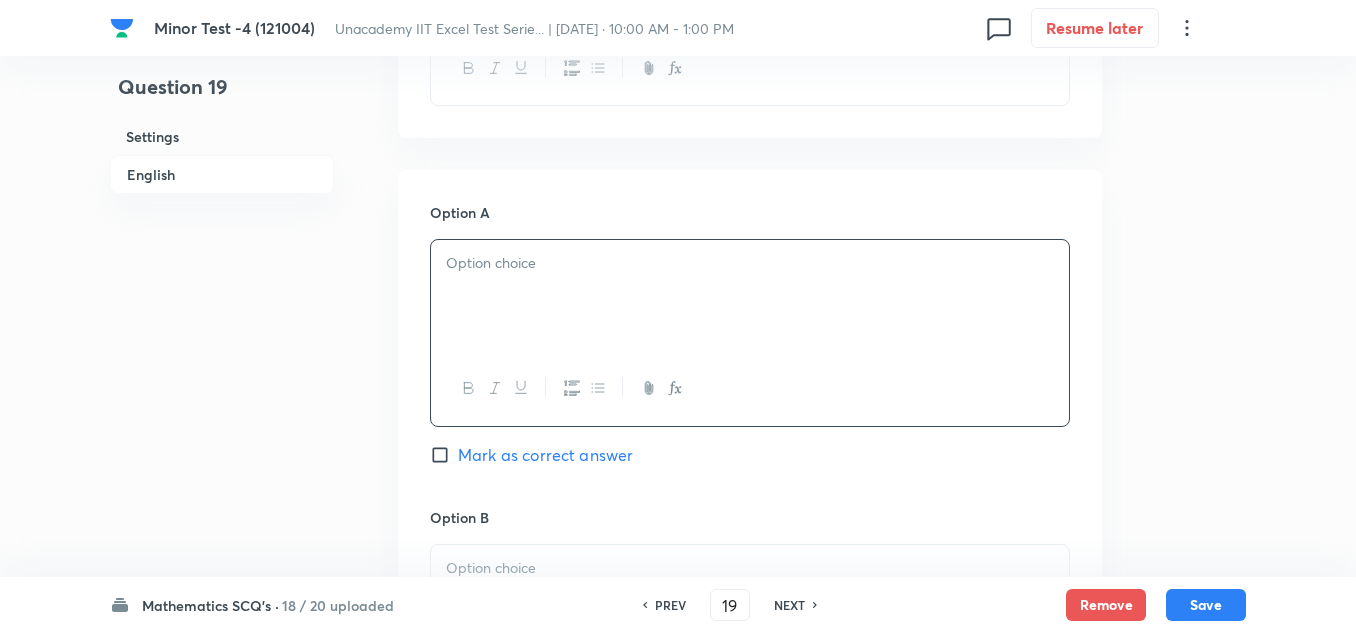 type 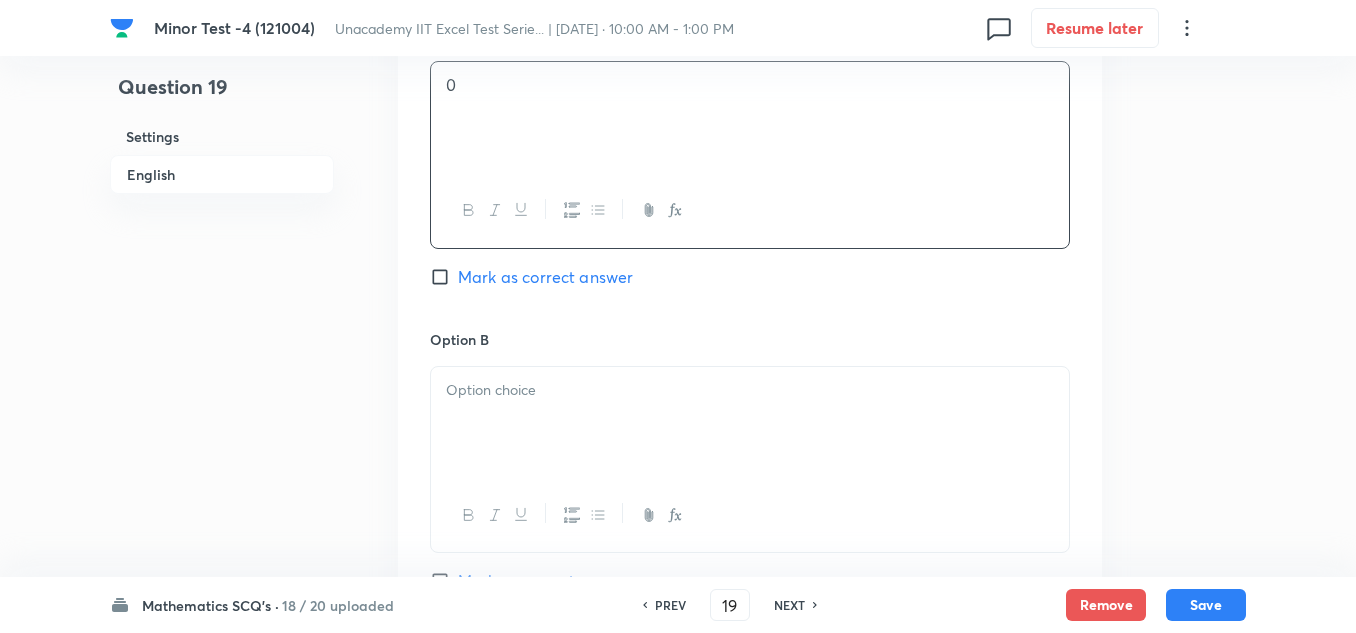 scroll, scrollTop: 800, scrollLeft: 0, axis: vertical 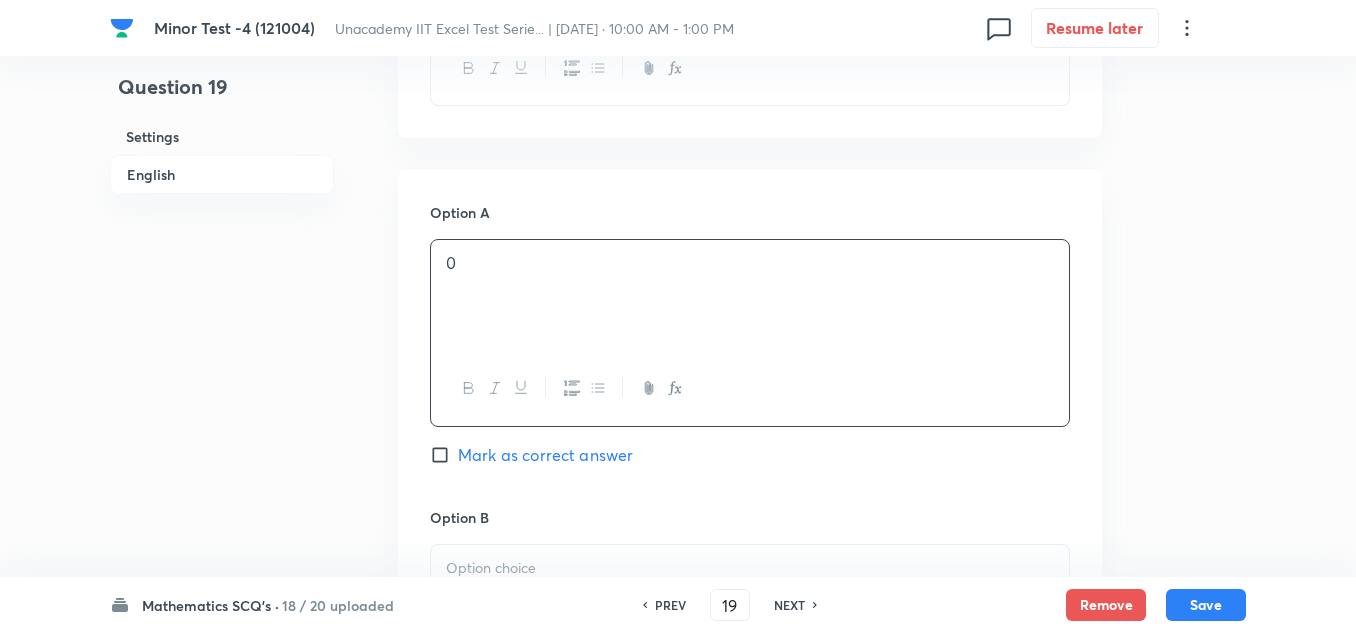 drag, startPoint x: 490, startPoint y: 258, endPoint x: 458, endPoint y: 260, distance: 32.06244 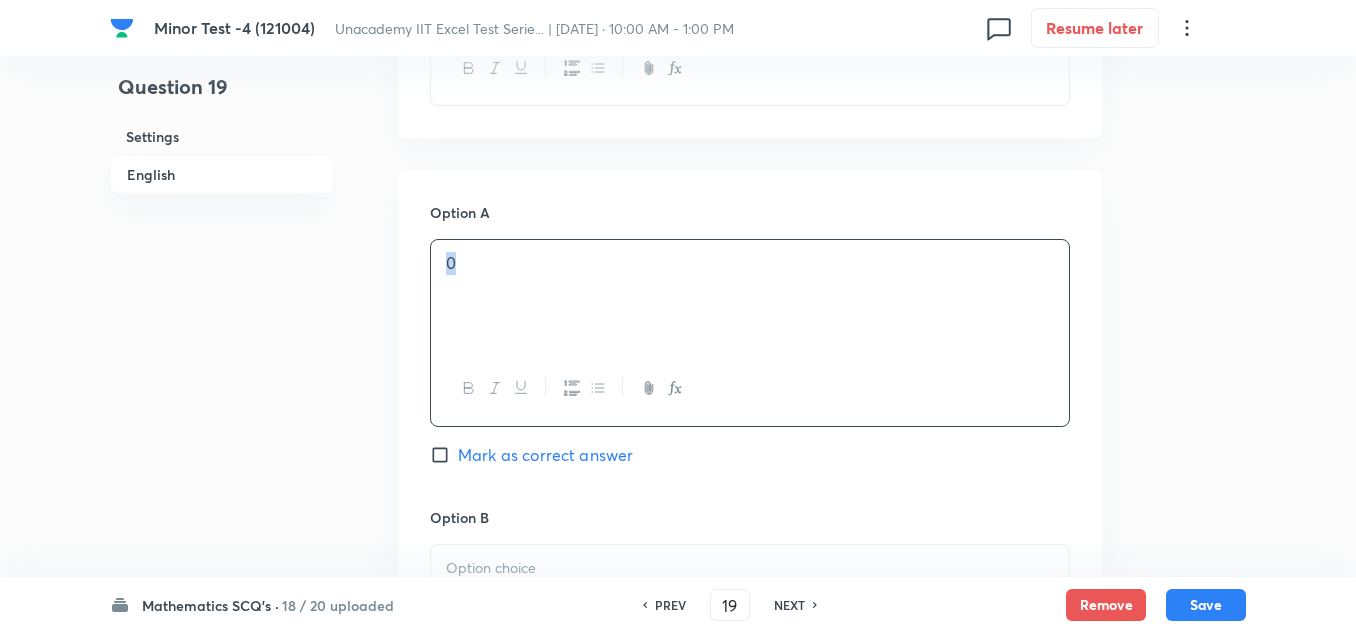drag, startPoint x: 458, startPoint y: 260, endPoint x: 400, endPoint y: 273, distance: 59.439045 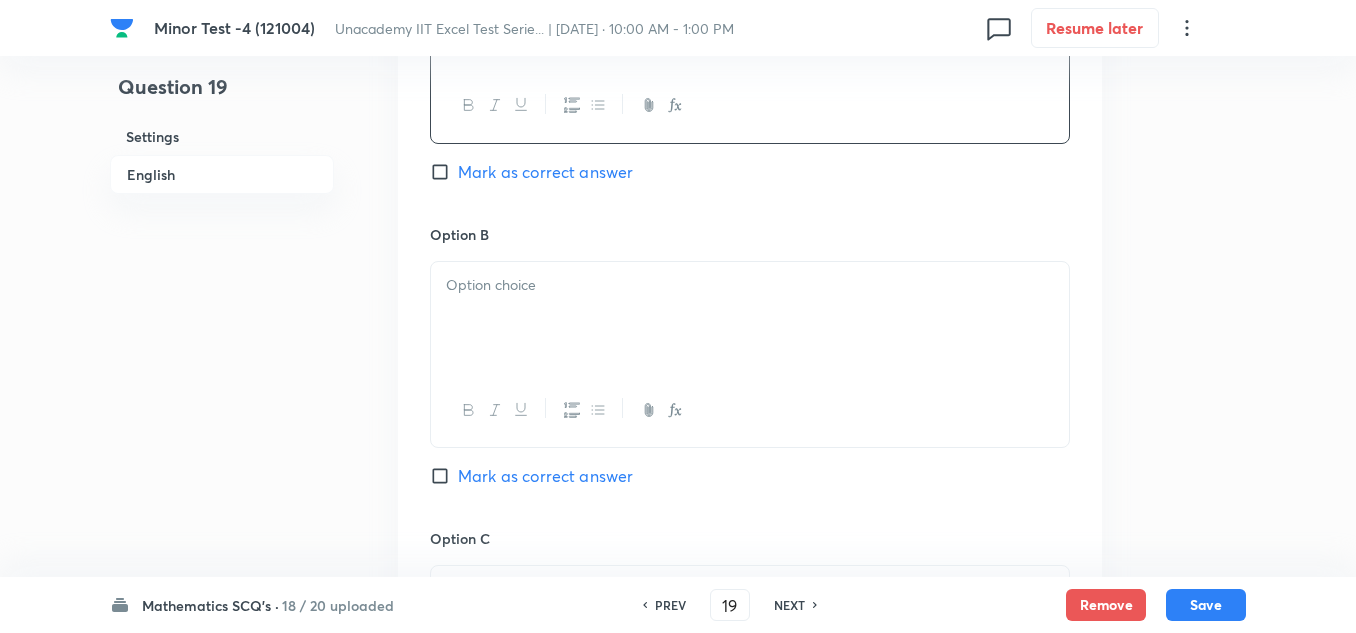 scroll, scrollTop: 1100, scrollLeft: 0, axis: vertical 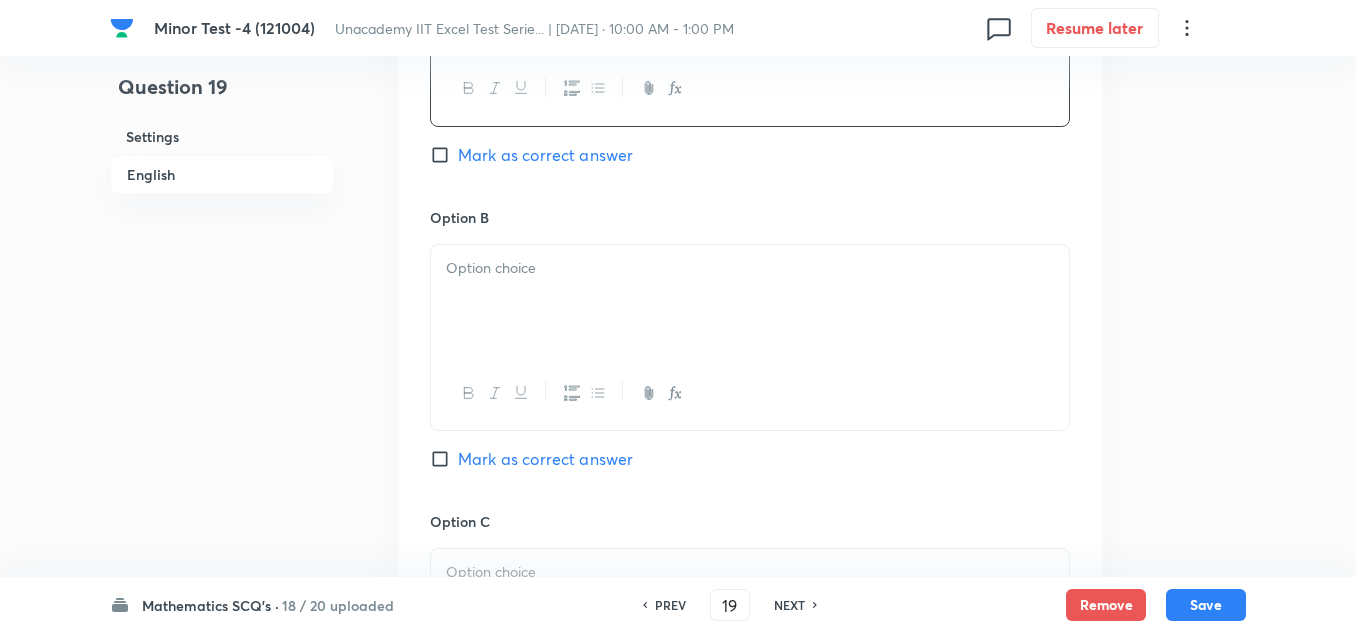 click at bounding box center (750, 301) 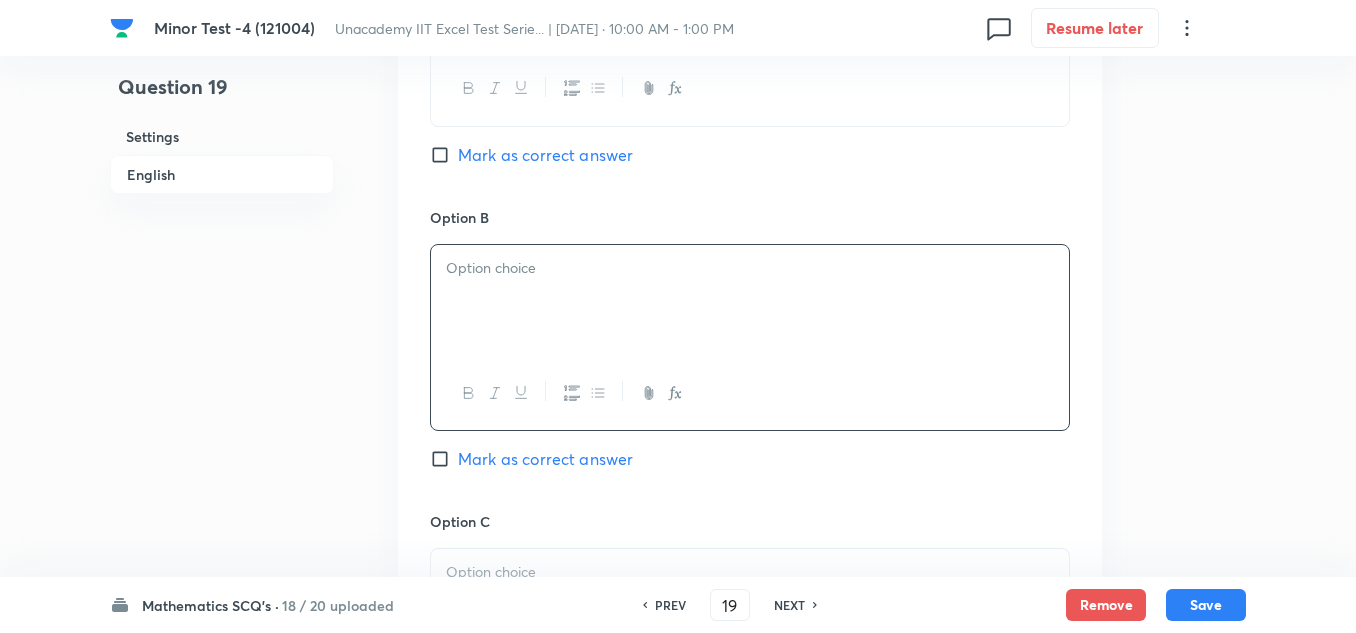type 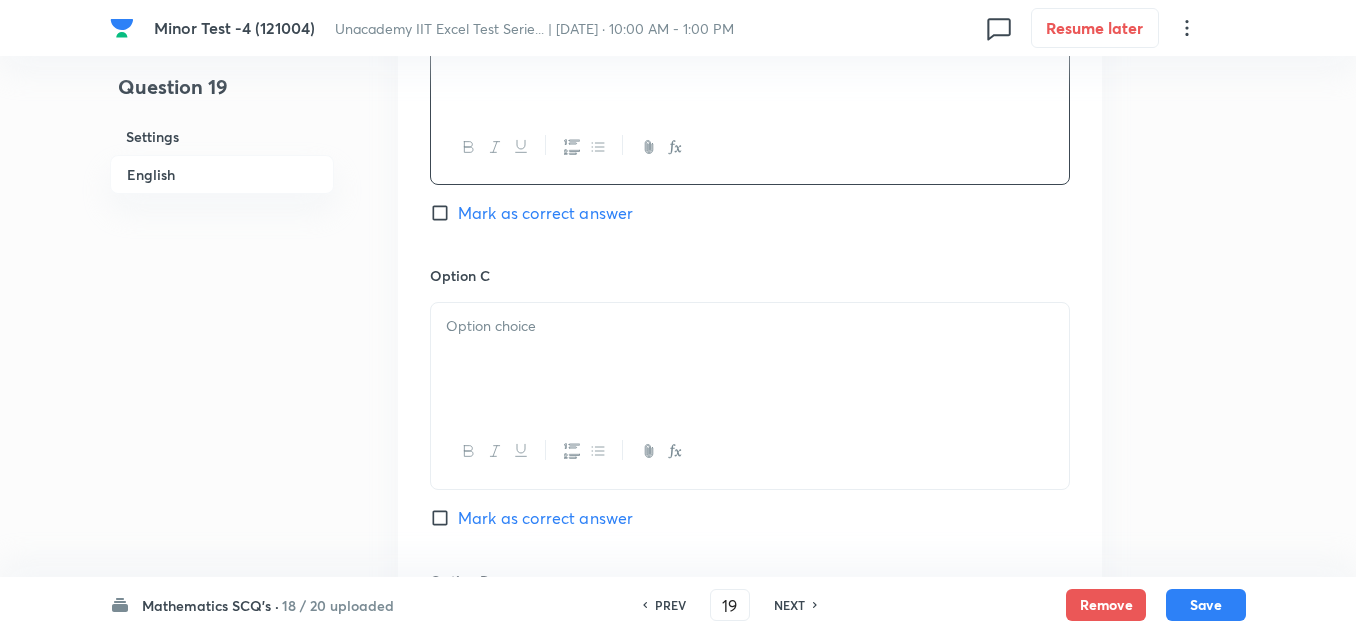 scroll, scrollTop: 1400, scrollLeft: 0, axis: vertical 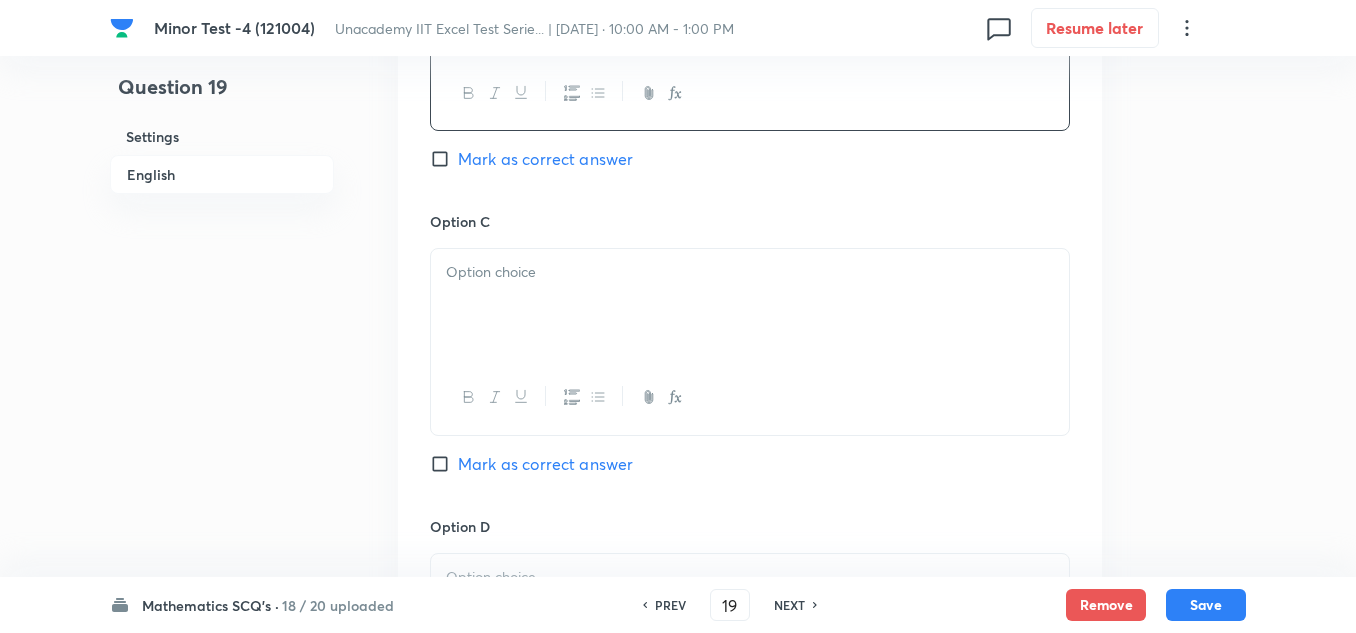 click at bounding box center [750, 305] 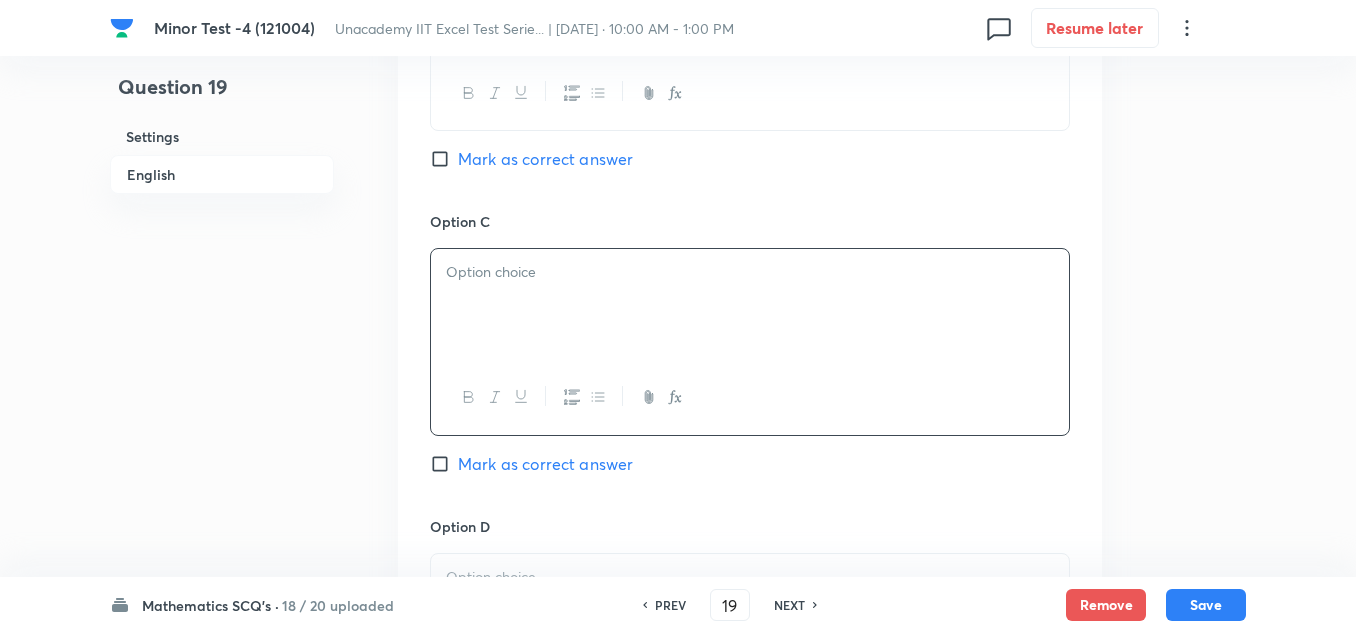 type 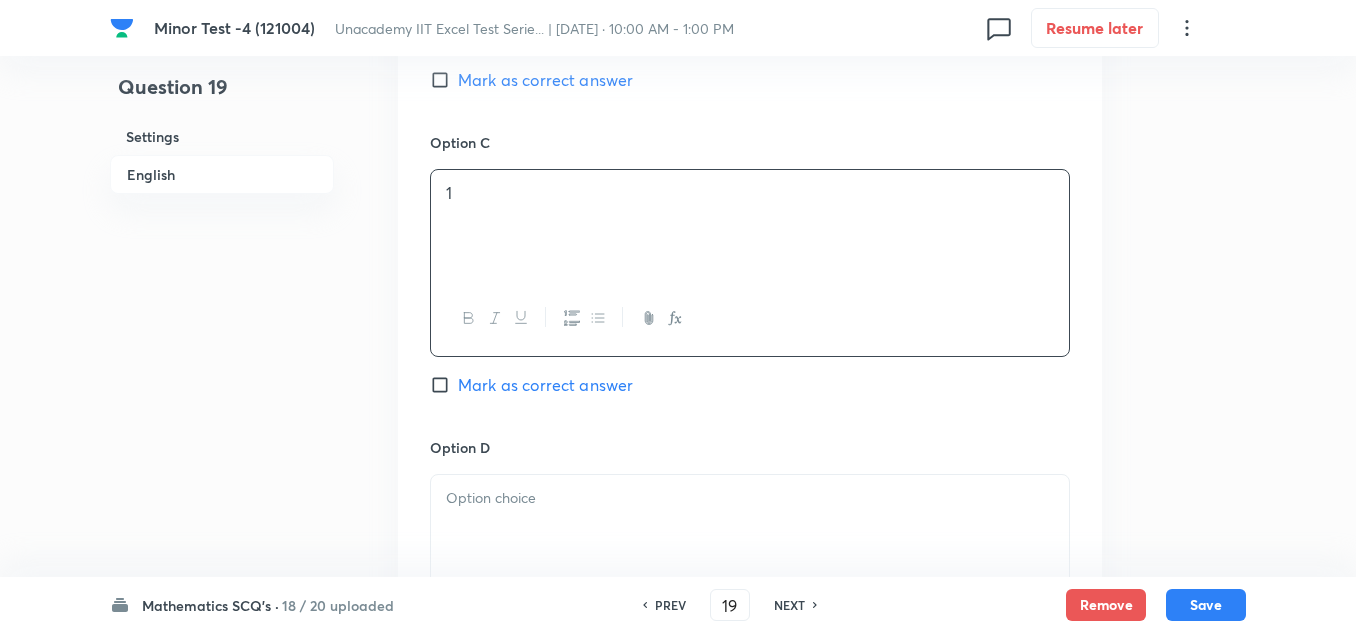 scroll, scrollTop: 1600, scrollLeft: 0, axis: vertical 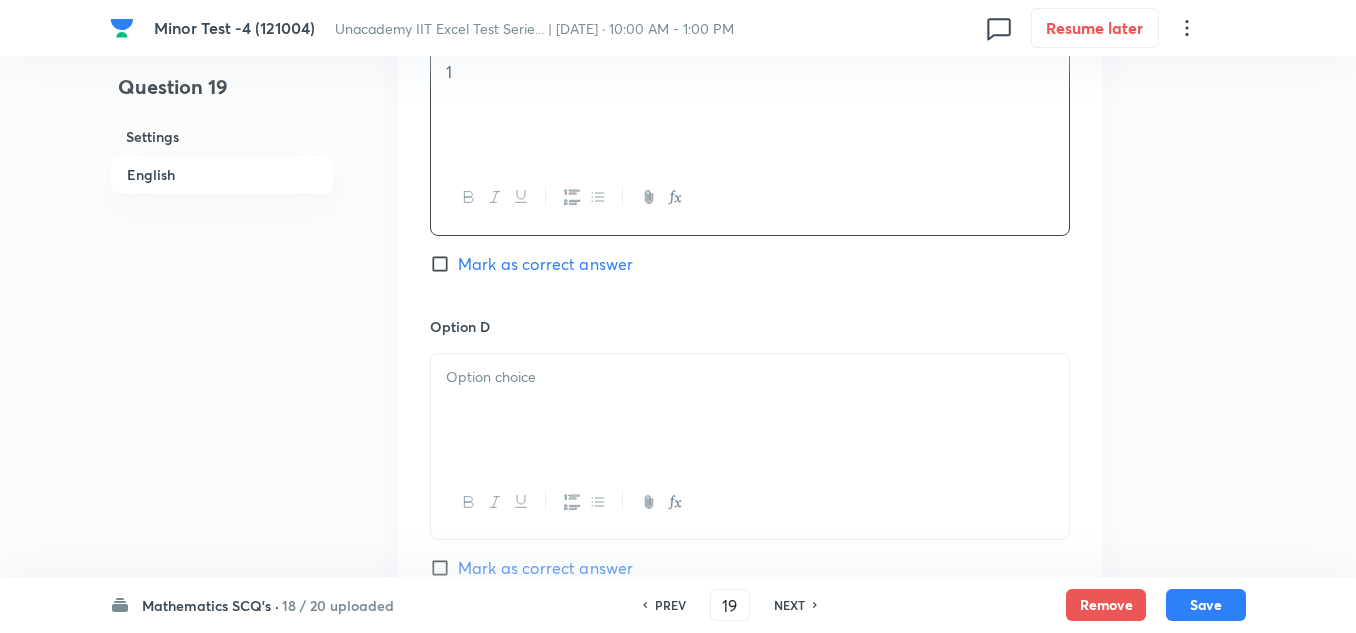 click at bounding box center (750, 410) 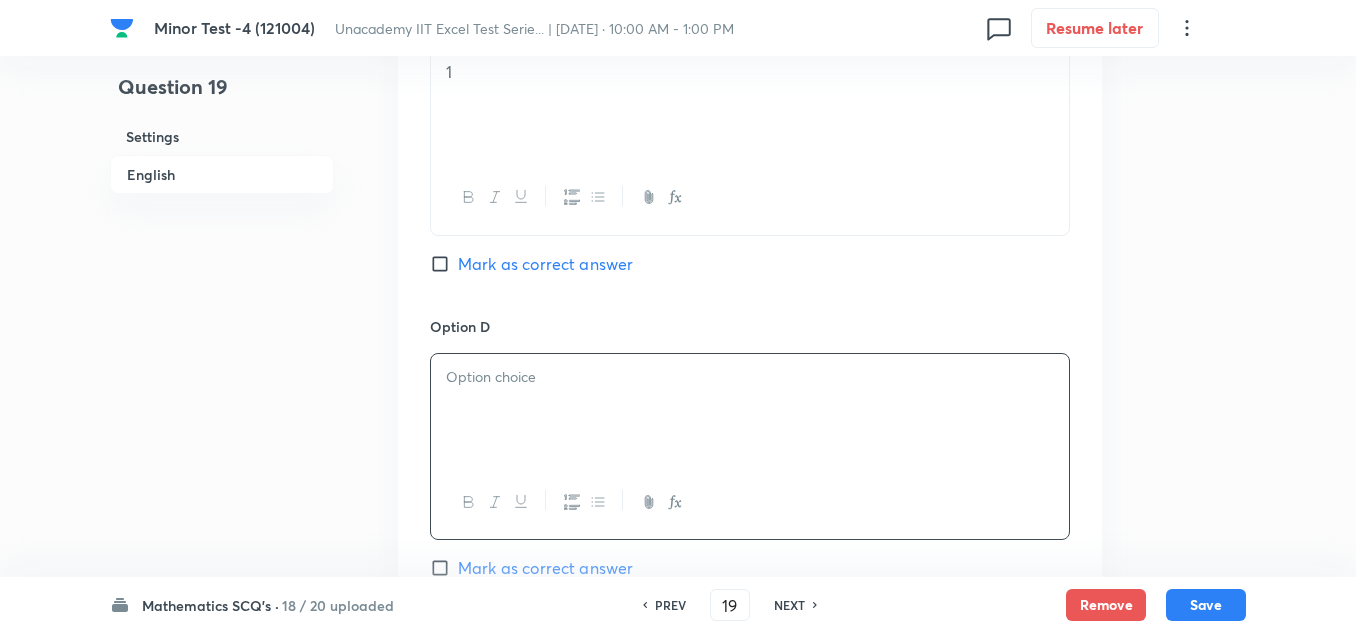 type 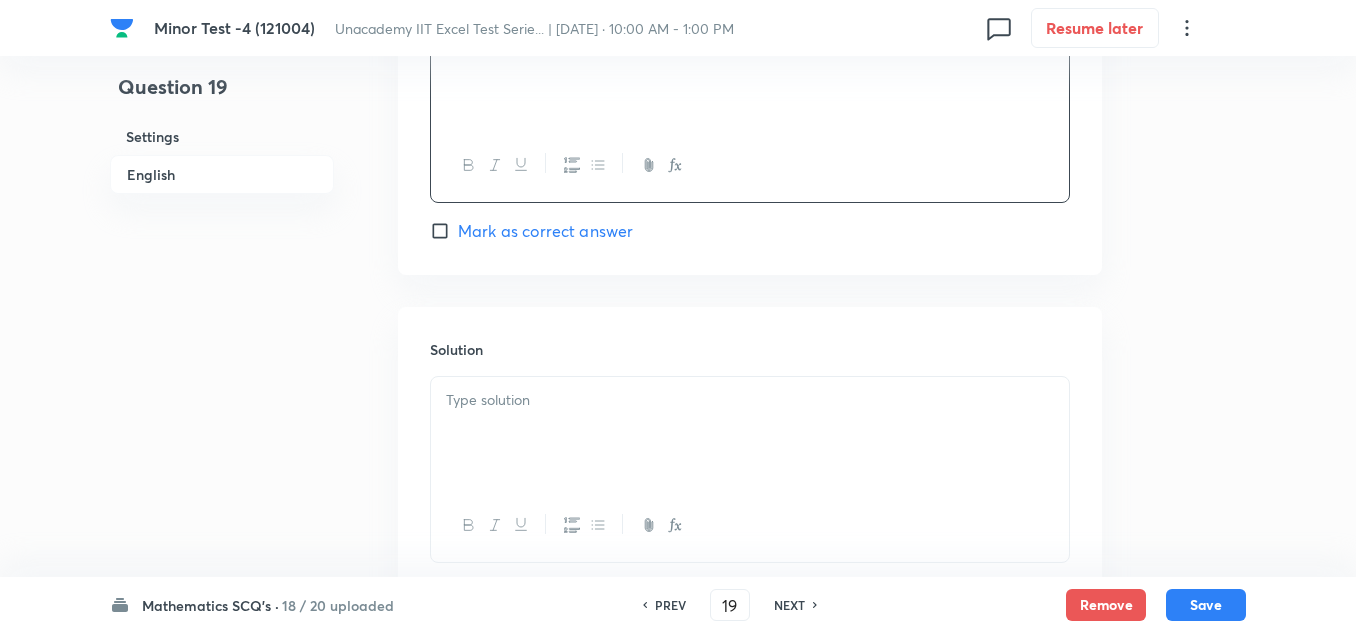 scroll, scrollTop: 2075, scrollLeft: 0, axis: vertical 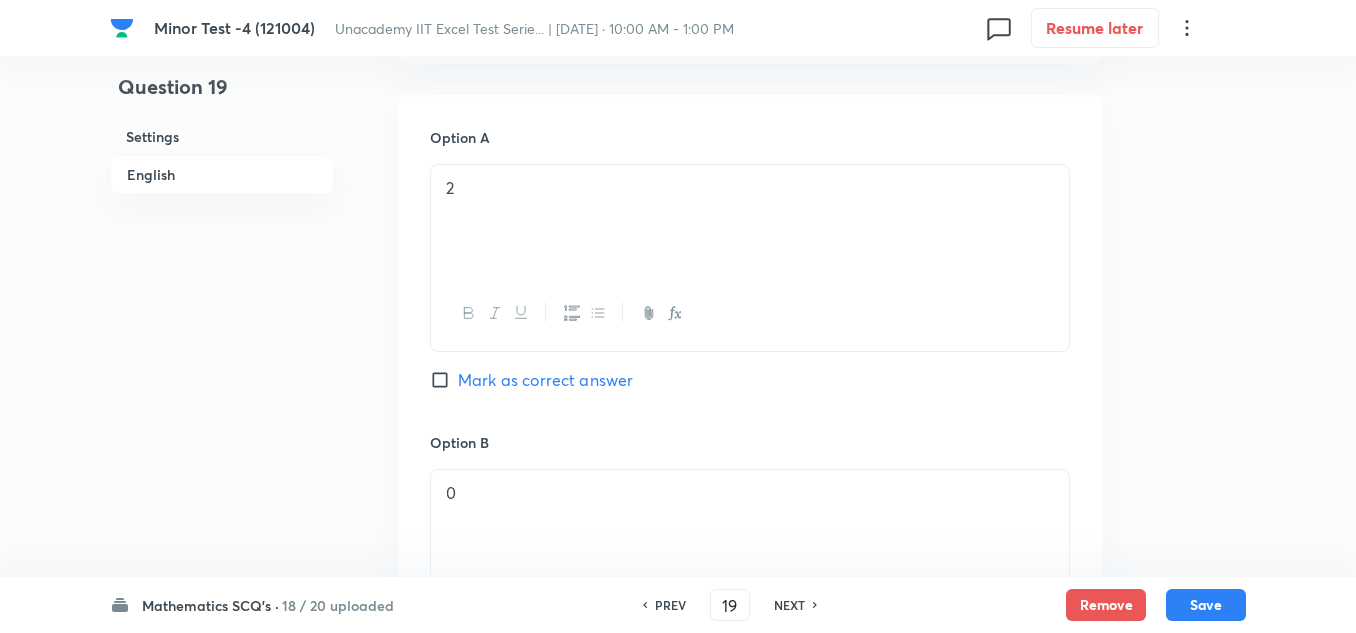 click on "Mark as correct answer" at bounding box center [545, 380] 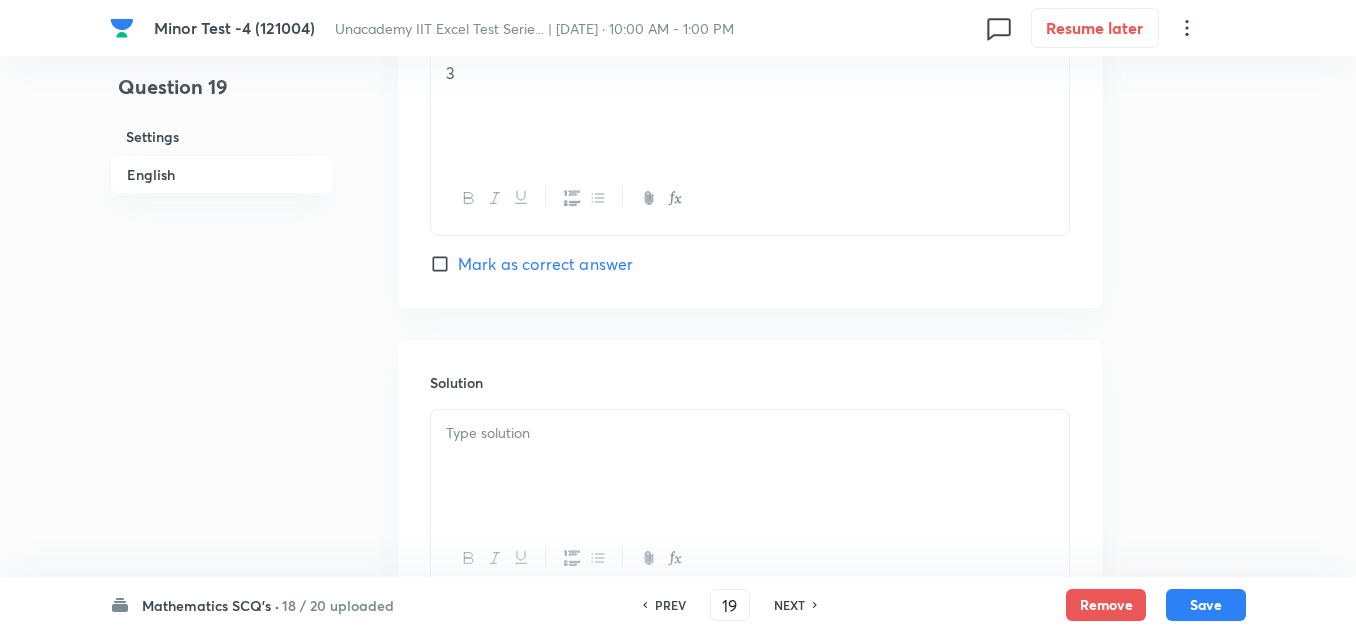 scroll, scrollTop: 2075, scrollLeft: 0, axis: vertical 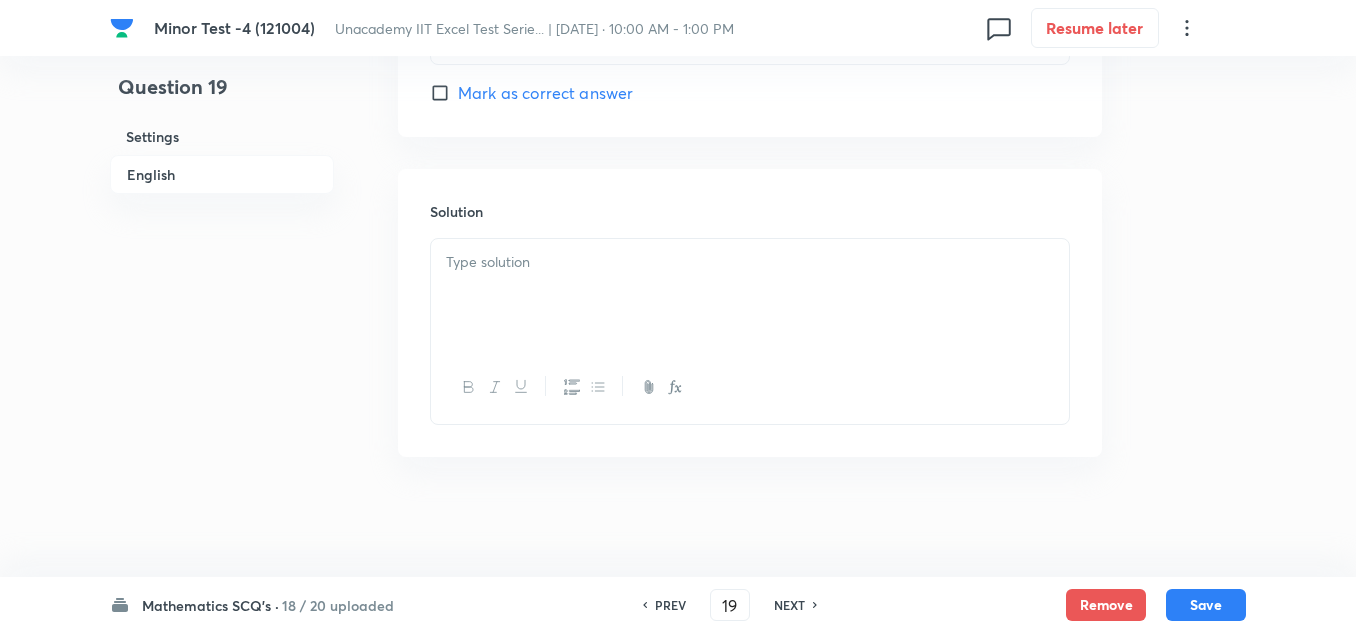 click at bounding box center [750, 295] 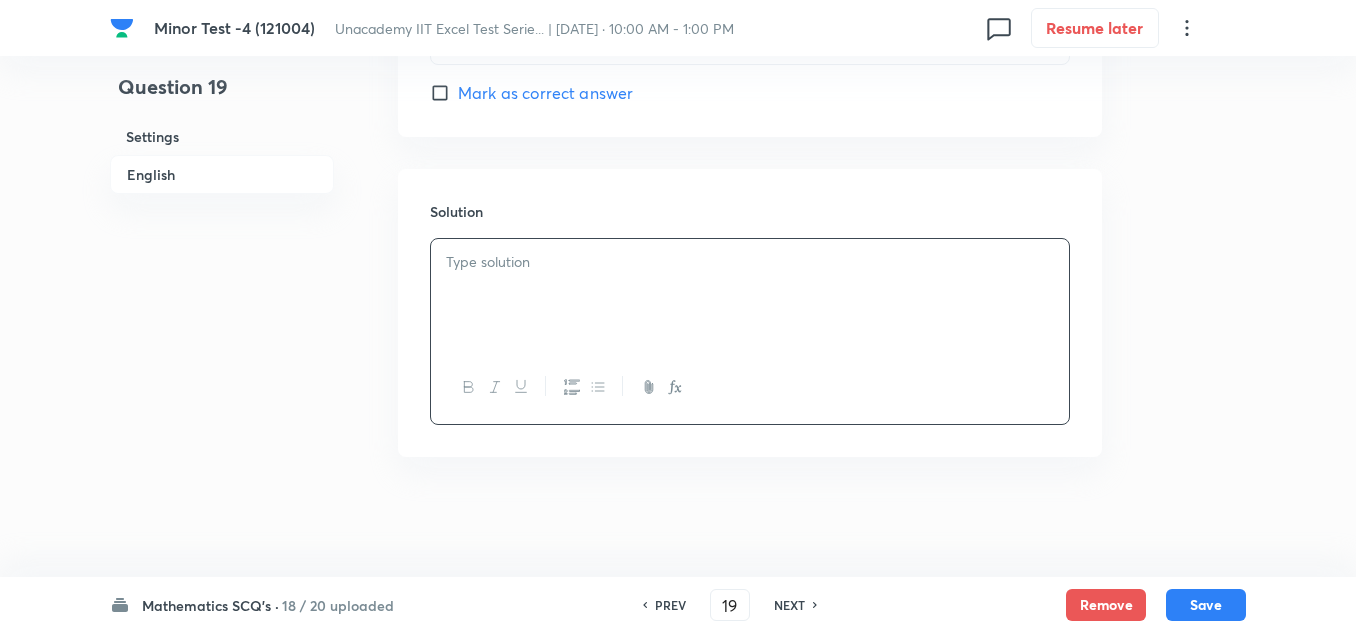 click at bounding box center (750, 295) 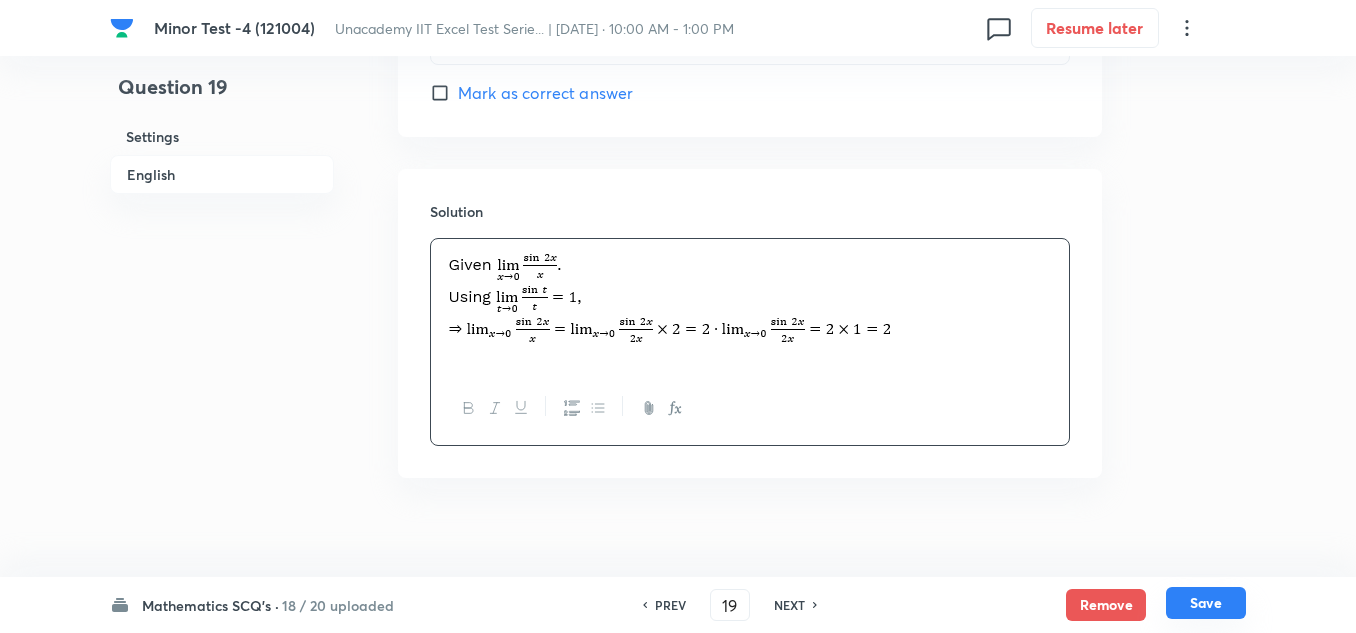 click on "Save" at bounding box center (1206, 603) 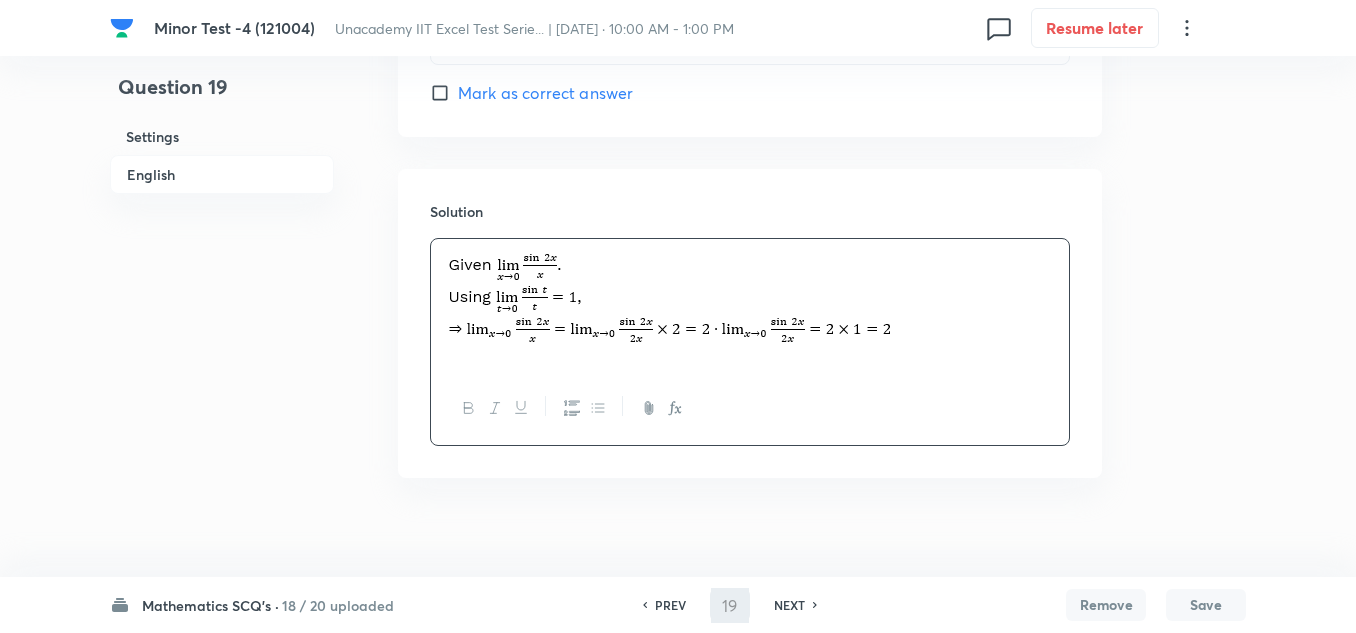 type on "20" 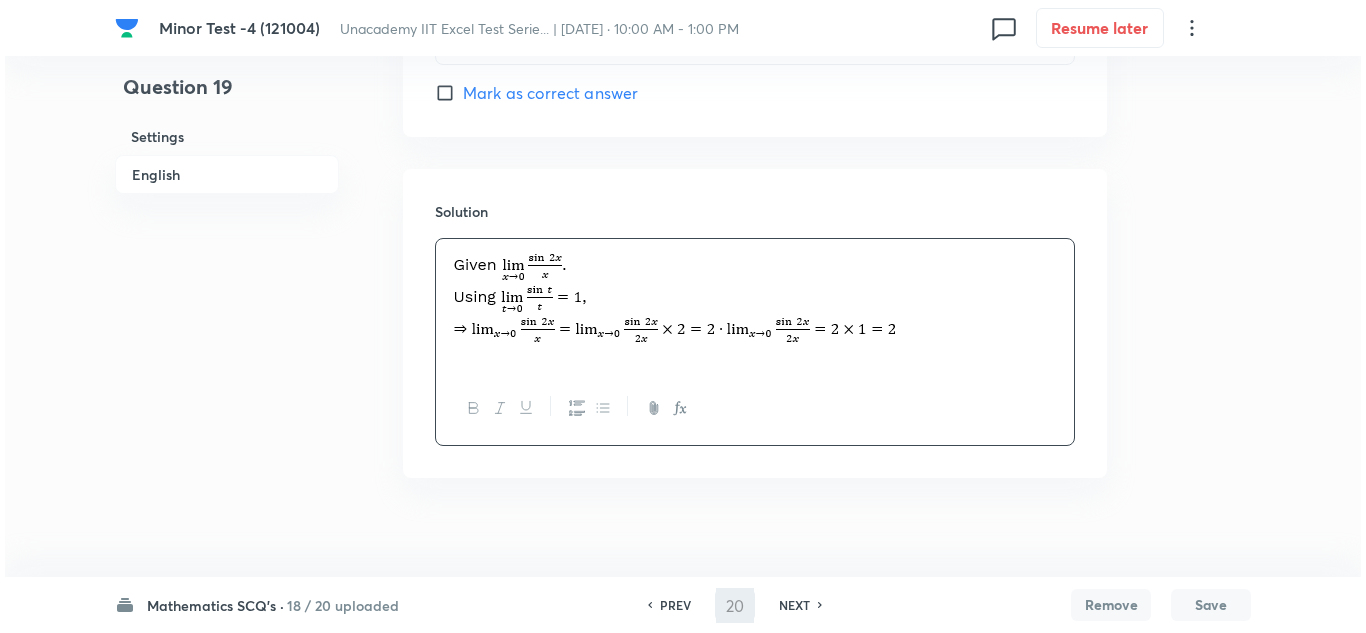 scroll, scrollTop: 0, scrollLeft: 0, axis: both 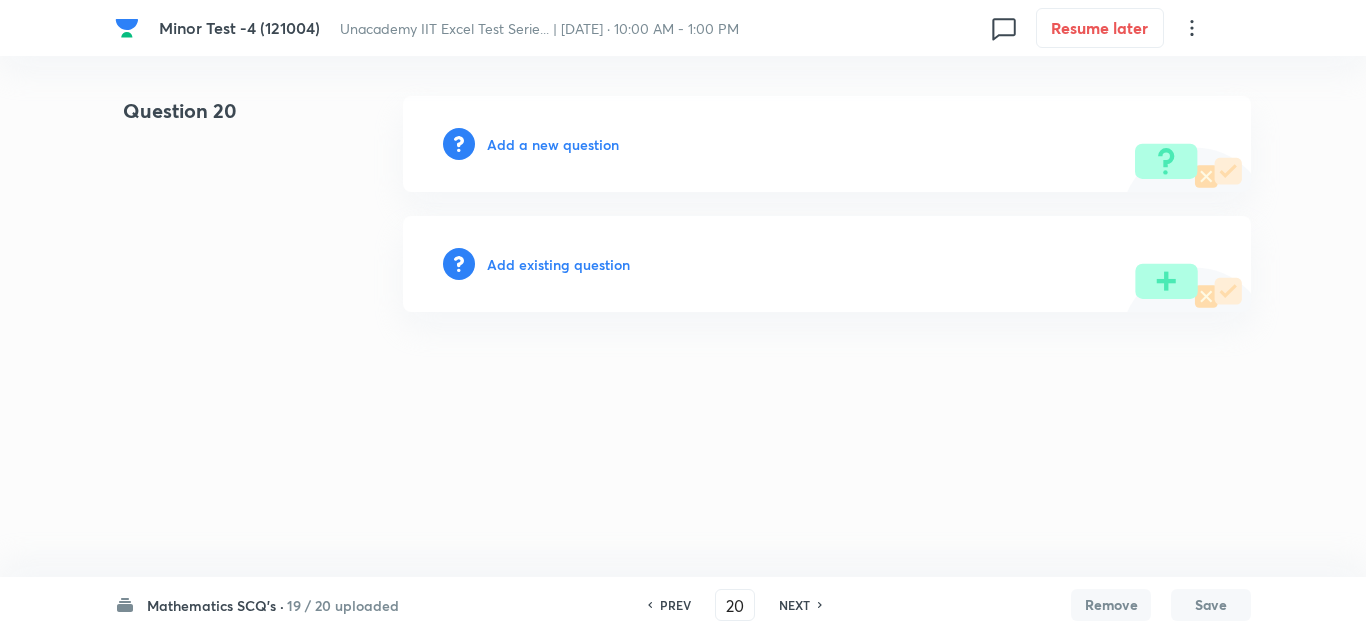 click on "Add a new question" at bounding box center (553, 144) 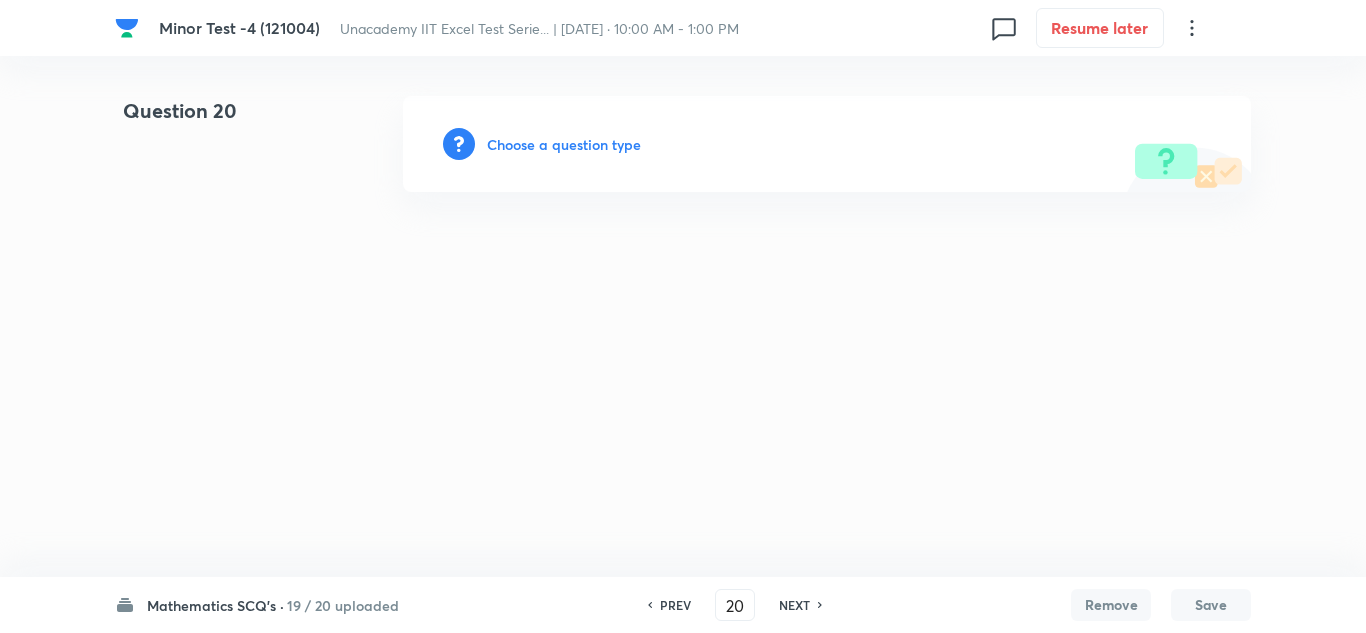 click on "Choose a question type" at bounding box center (564, 144) 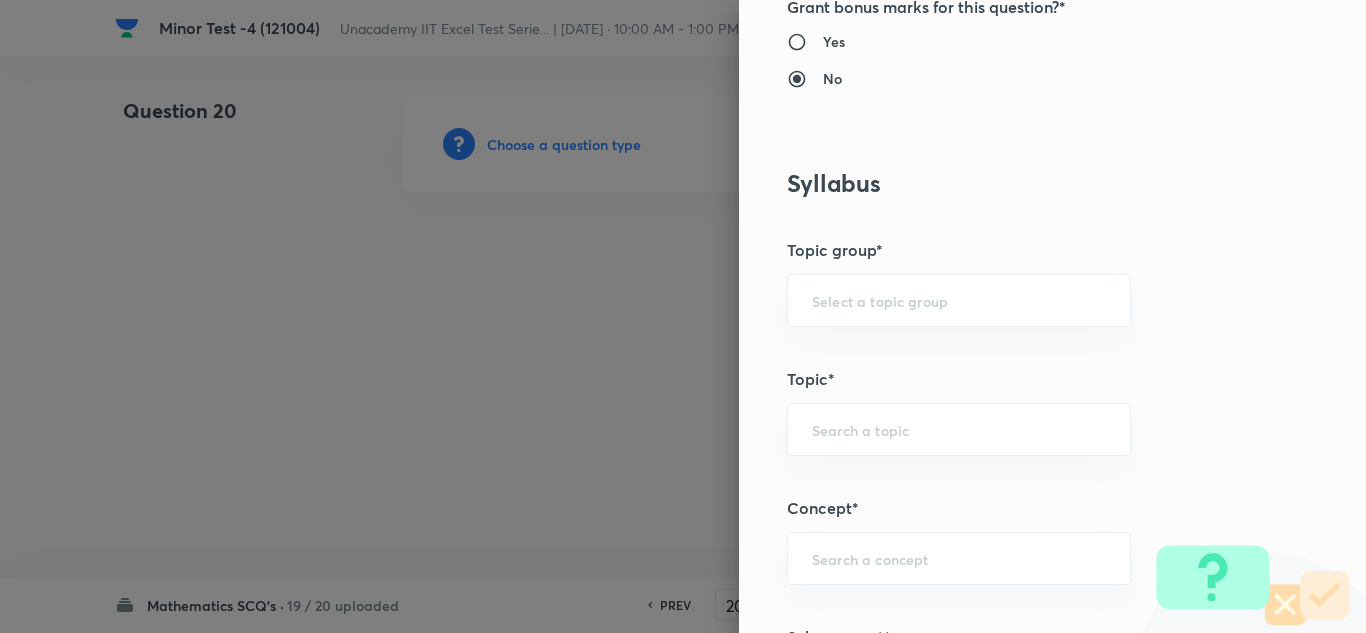 scroll, scrollTop: 1100, scrollLeft: 0, axis: vertical 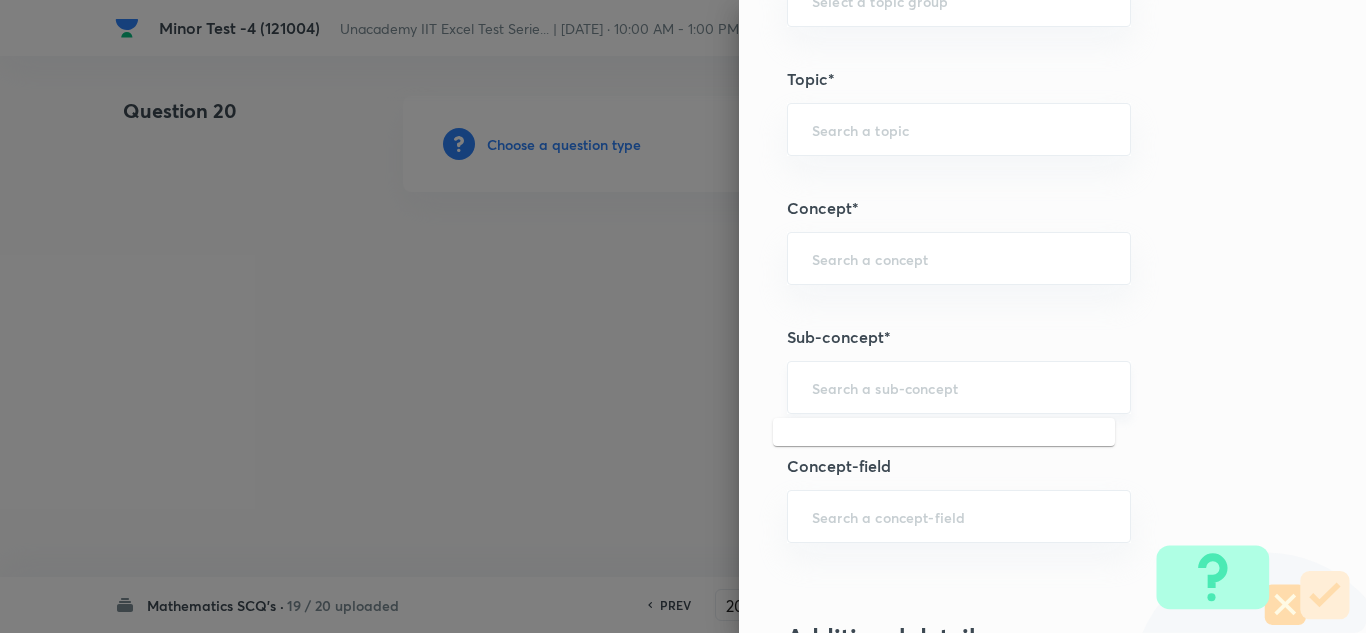 click at bounding box center (959, 387) 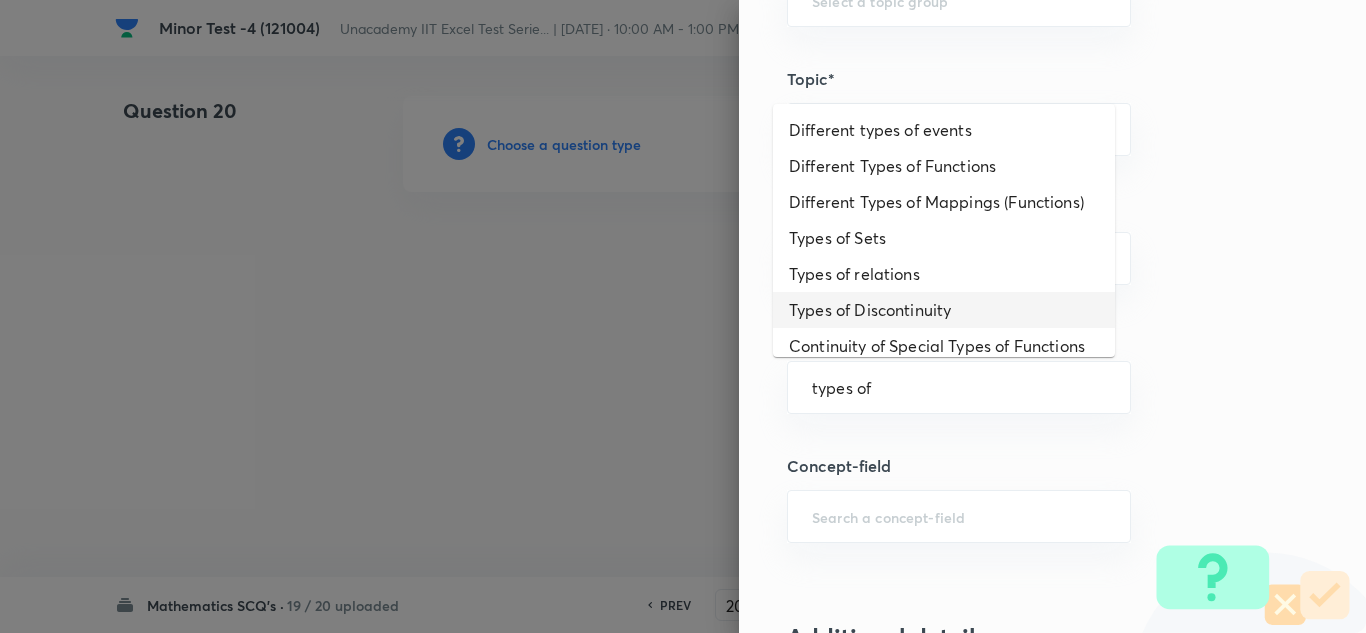 click on "Types of Discontinuity" at bounding box center [944, 310] 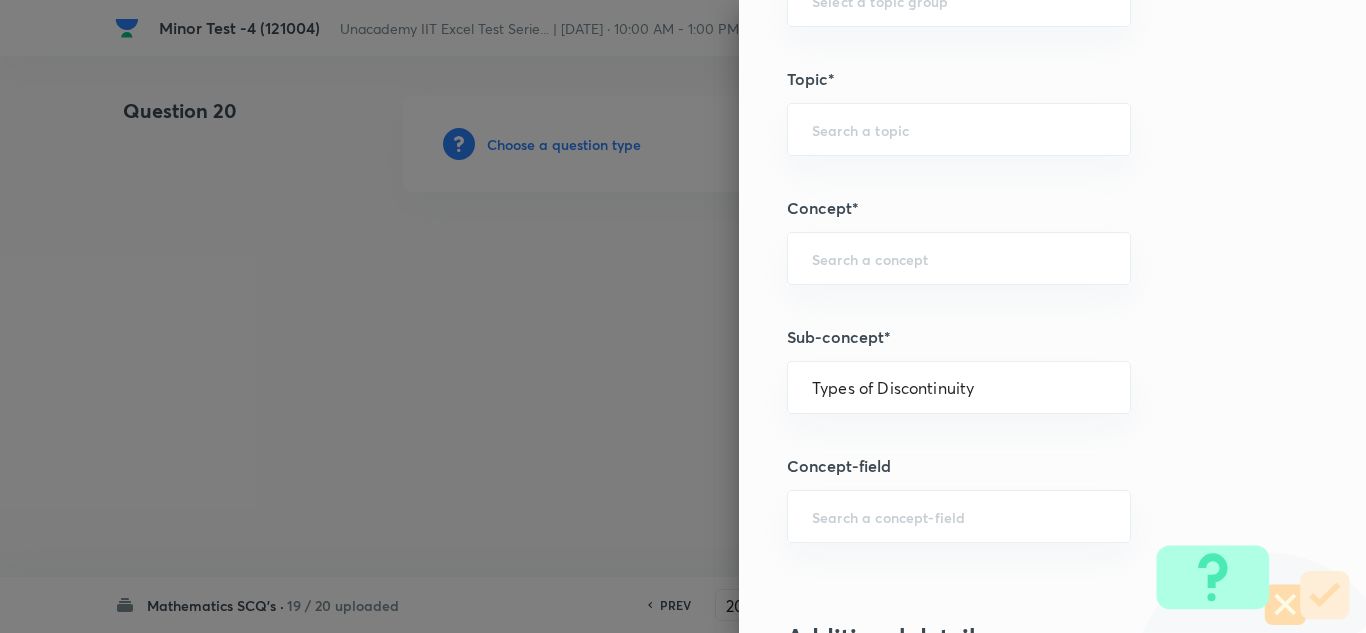type on "Mathematics" 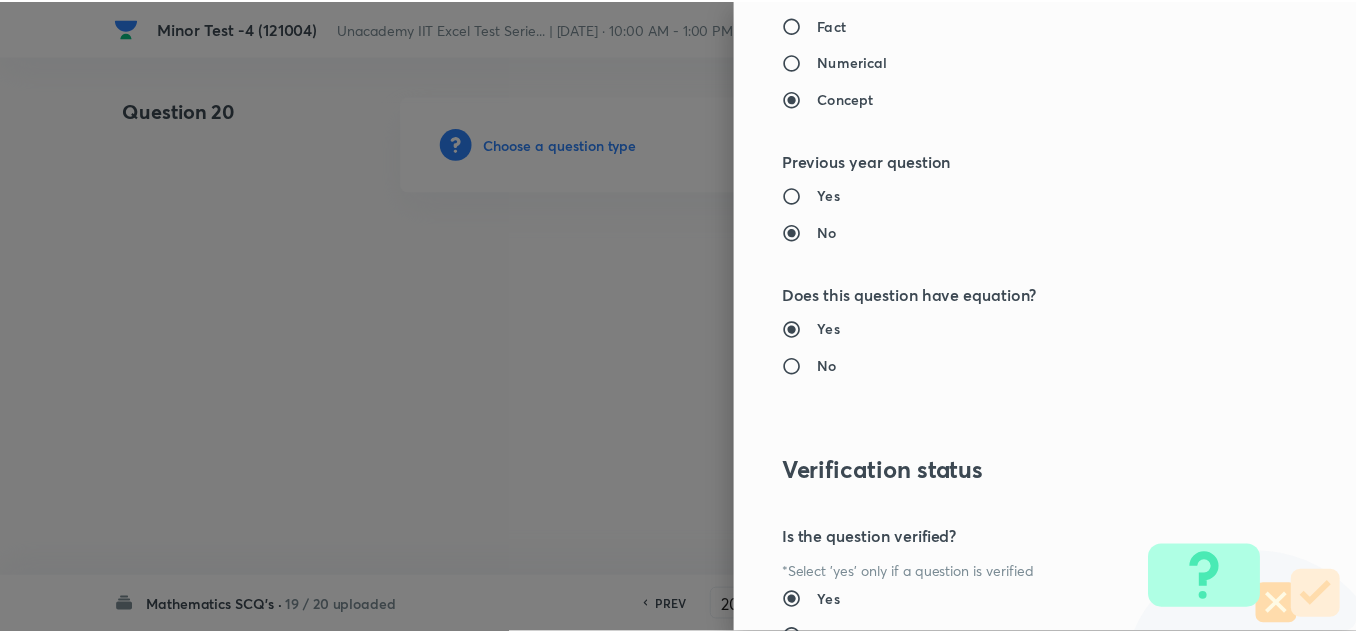 scroll, scrollTop: 2227, scrollLeft: 0, axis: vertical 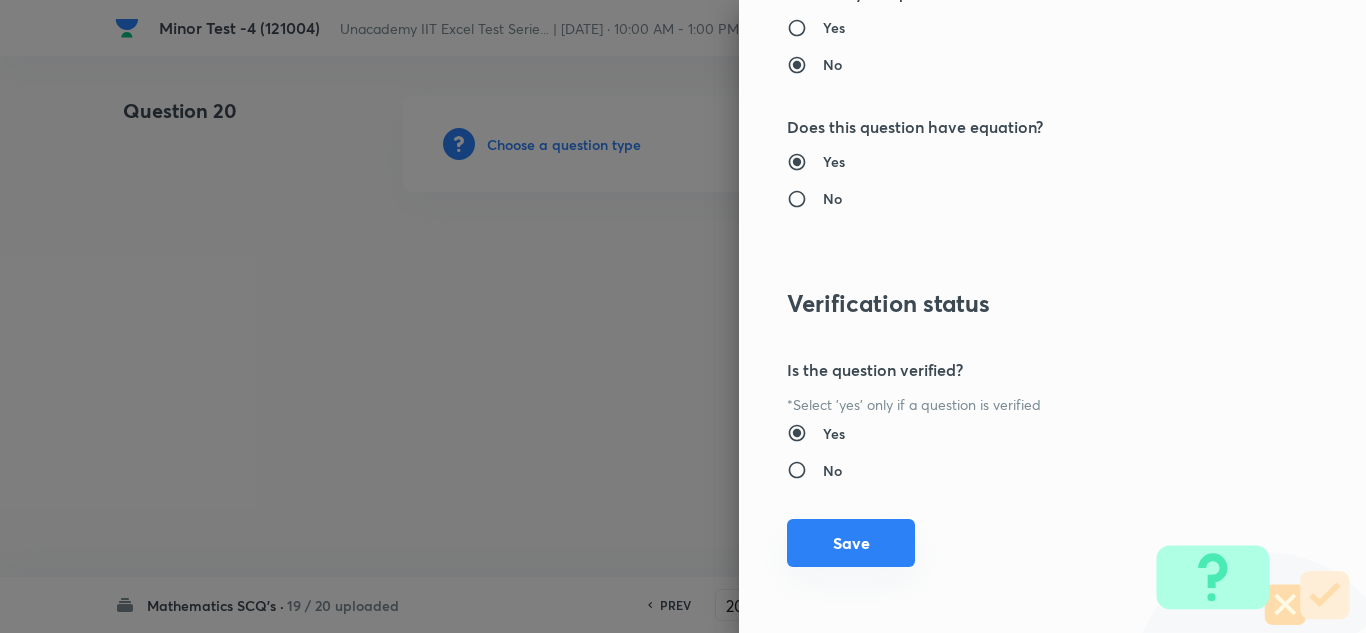 click on "Save" at bounding box center (851, 543) 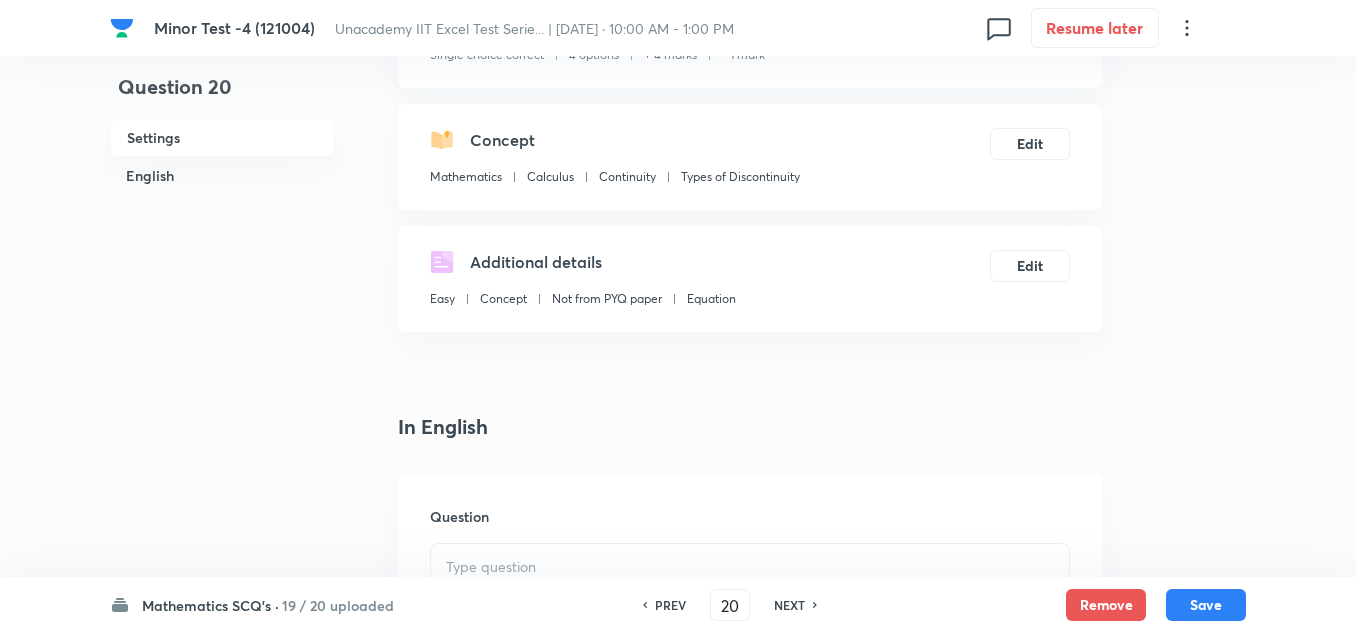 scroll, scrollTop: 500, scrollLeft: 0, axis: vertical 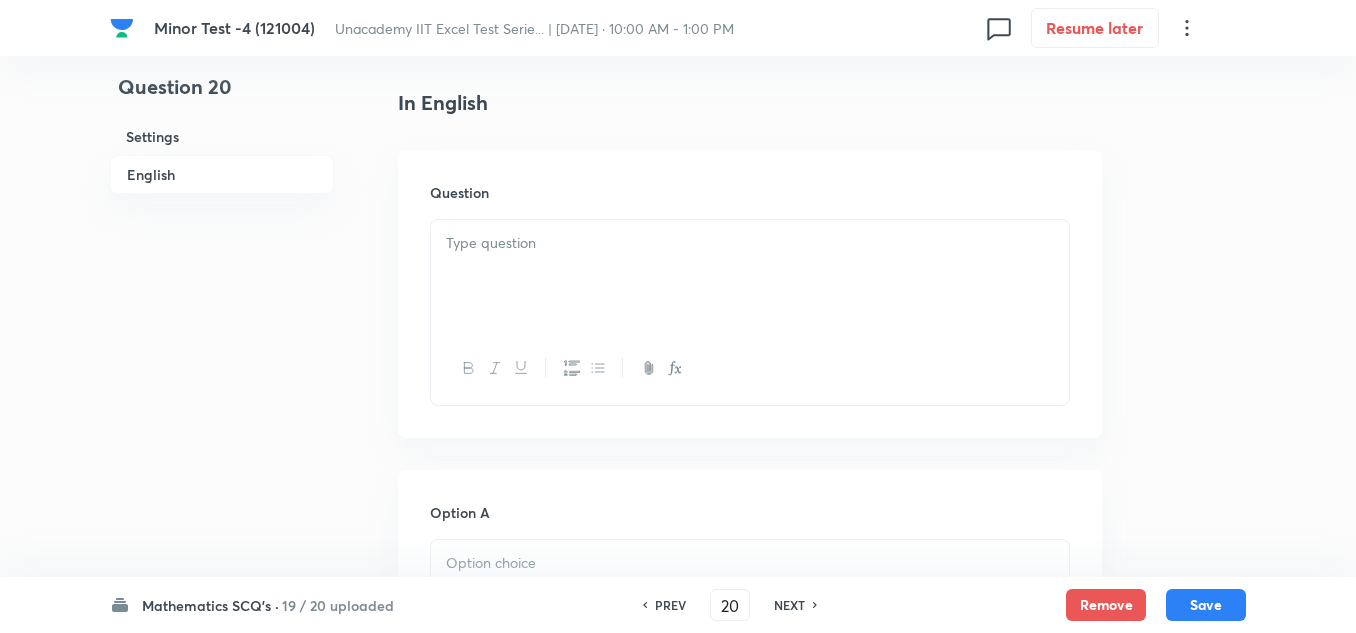 click at bounding box center (750, 243) 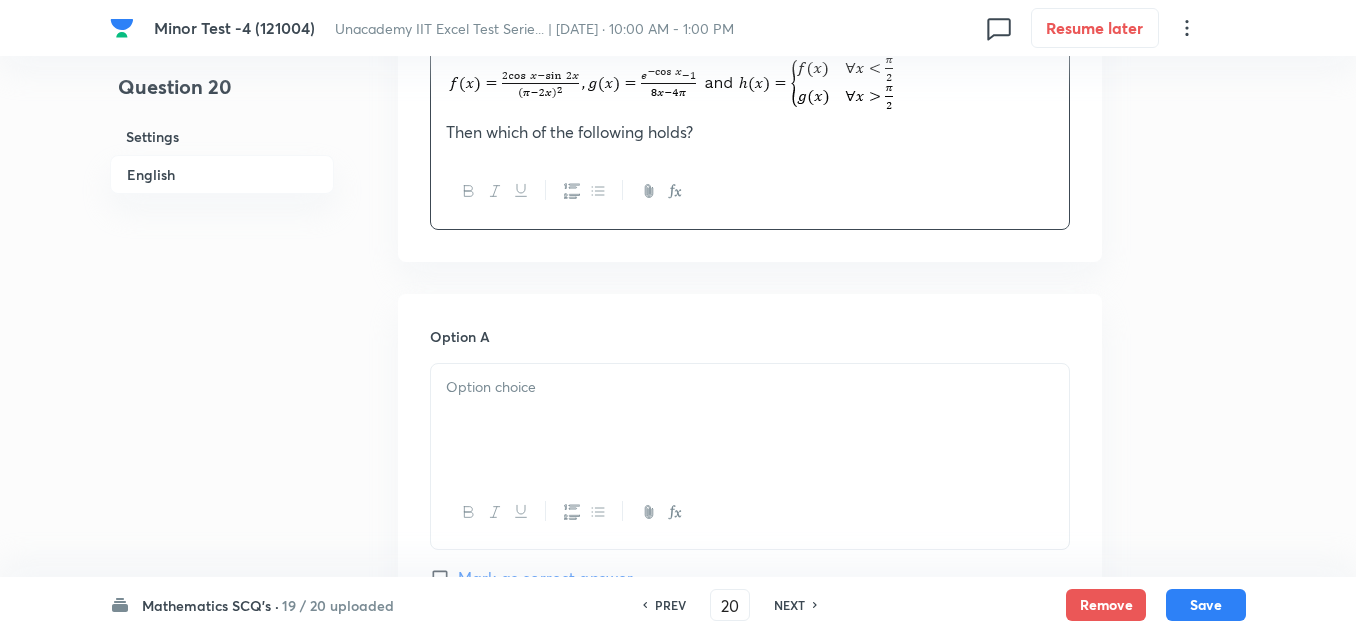 scroll, scrollTop: 700, scrollLeft: 0, axis: vertical 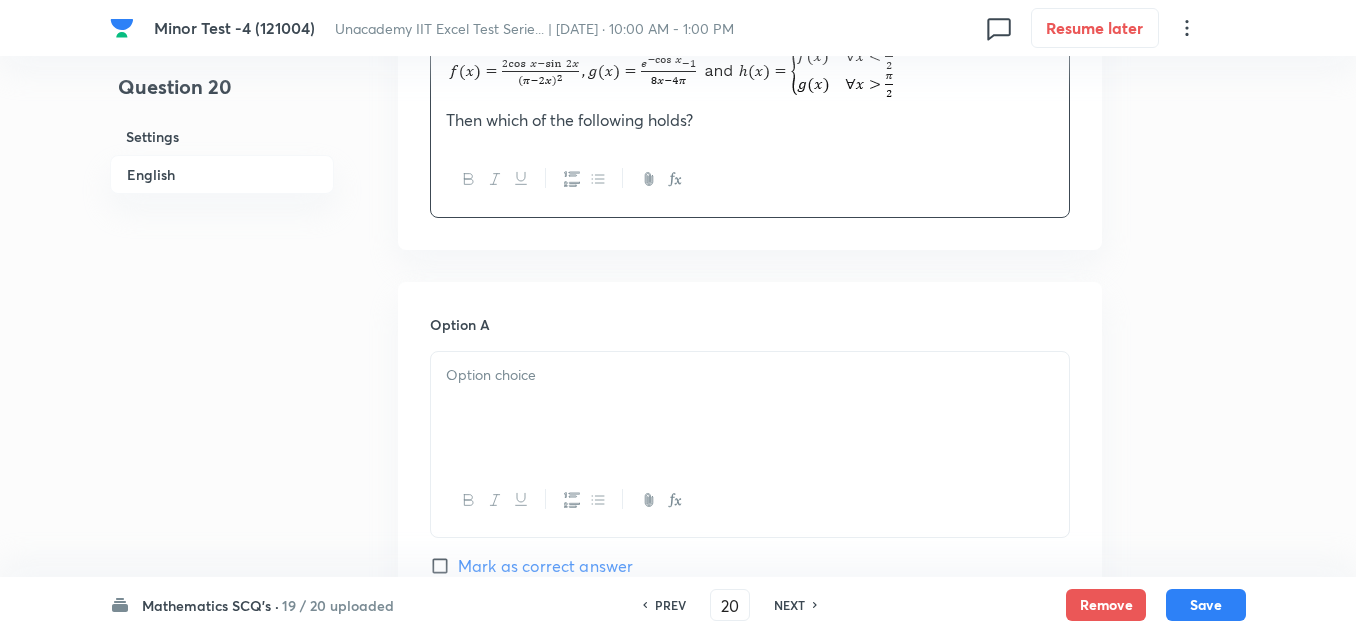 click at bounding box center [750, 408] 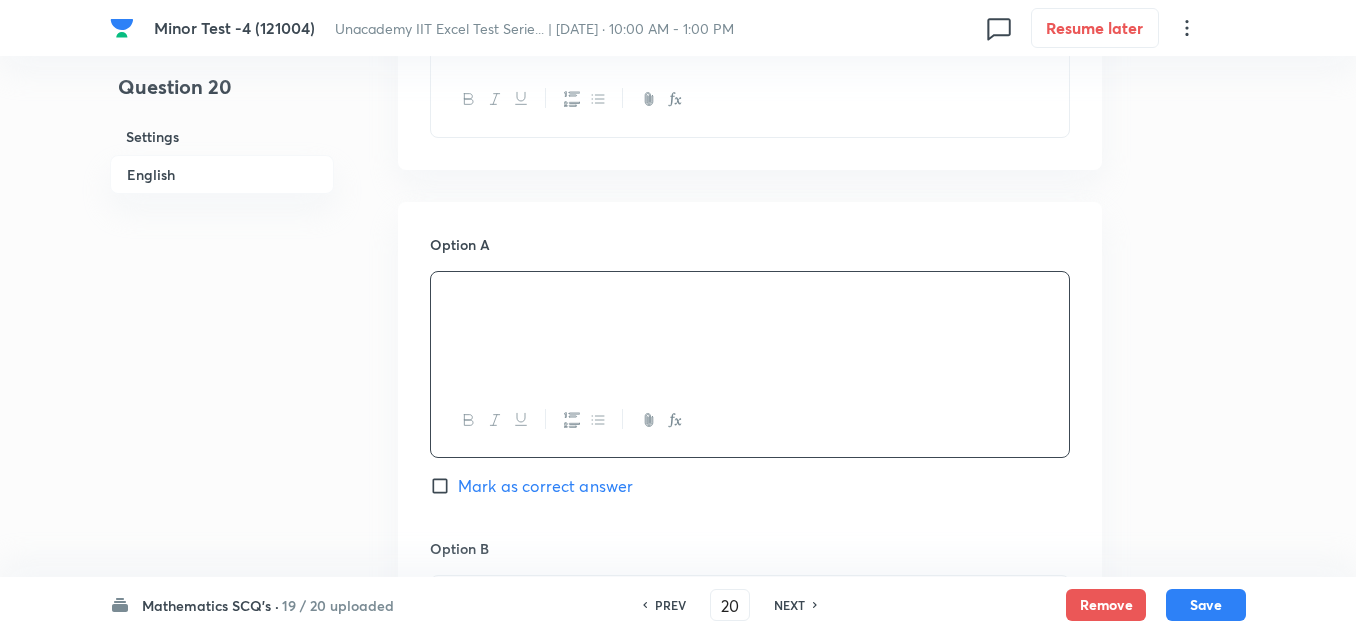scroll, scrollTop: 900, scrollLeft: 0, axis: vertical 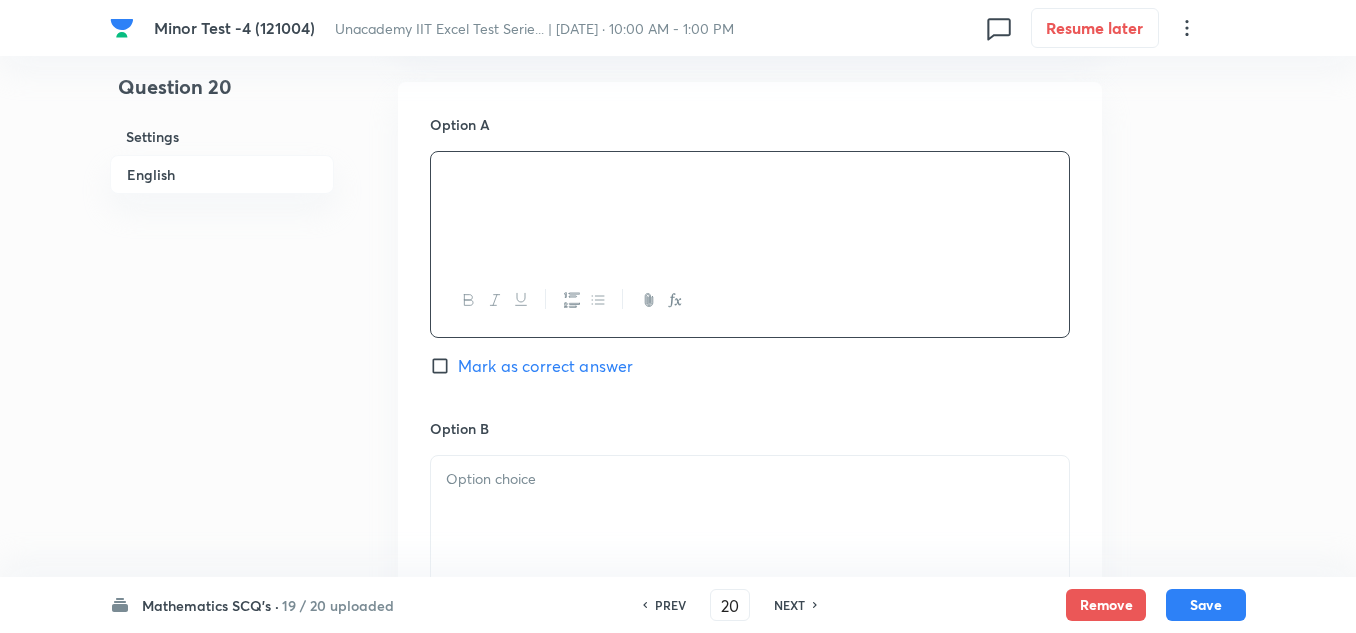 click on "Option A Mark as correct answer" at bounding box center [750, 266] 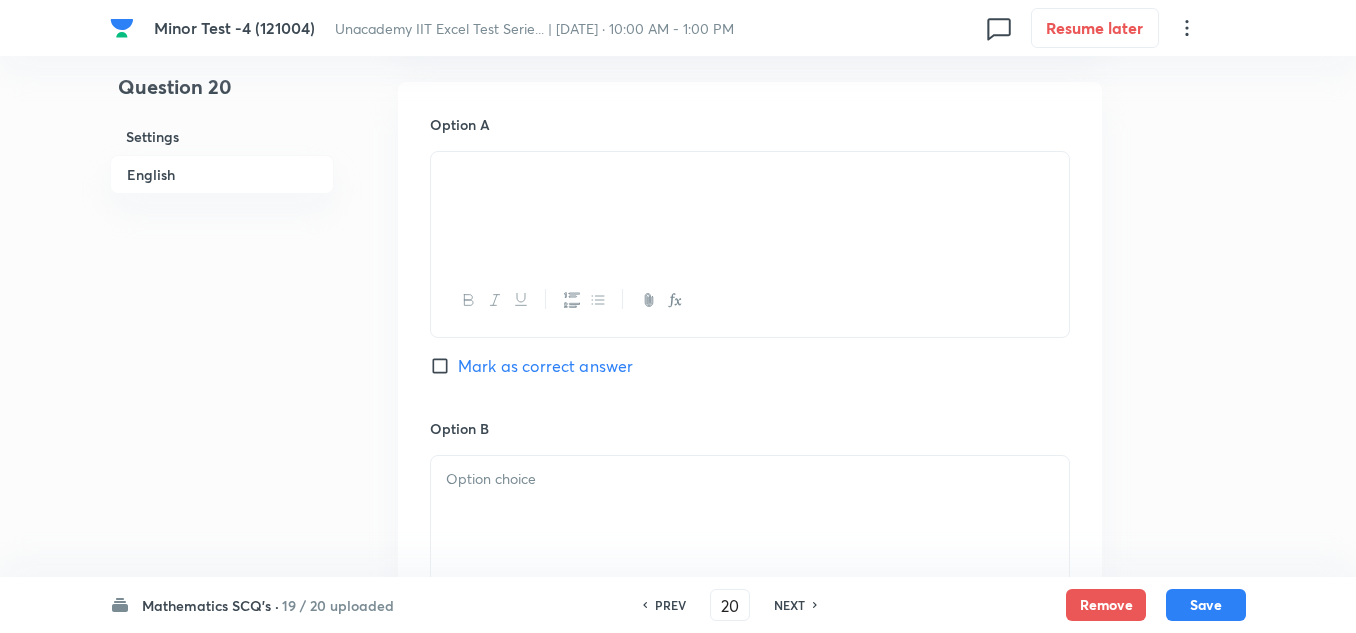 click at bounding box center (750, 512) 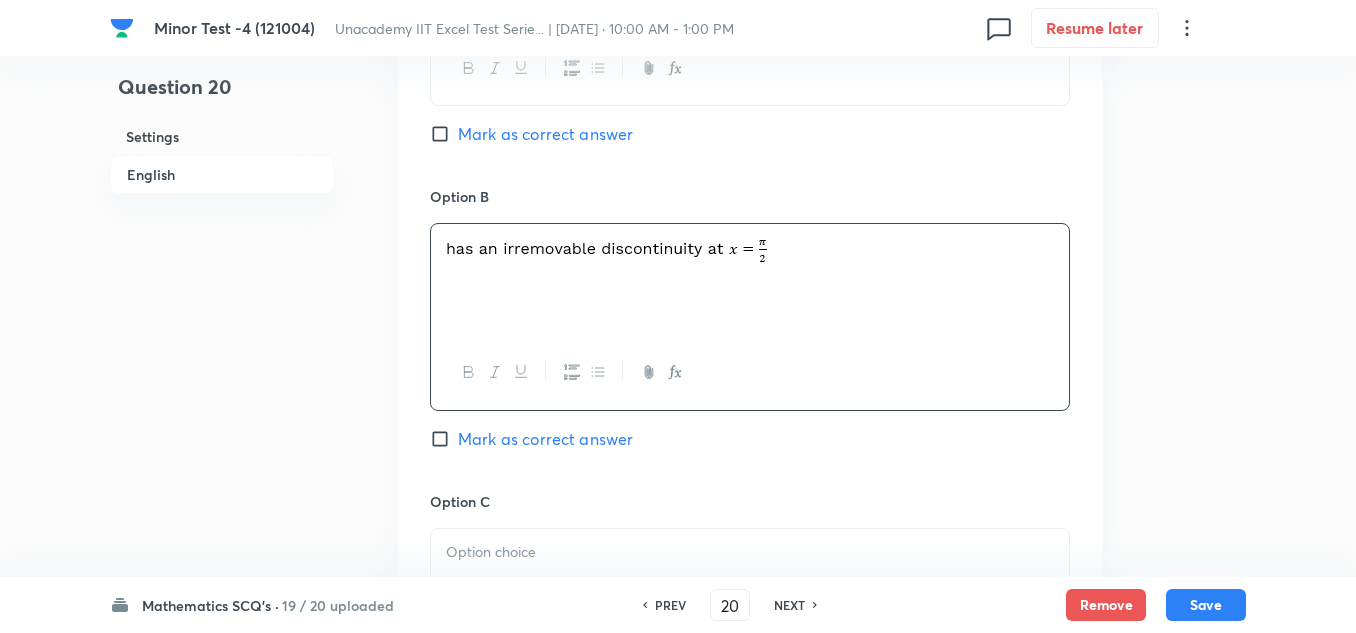 scroll, scrollTop: 1300, scrollLeft: 0, axis: vertical 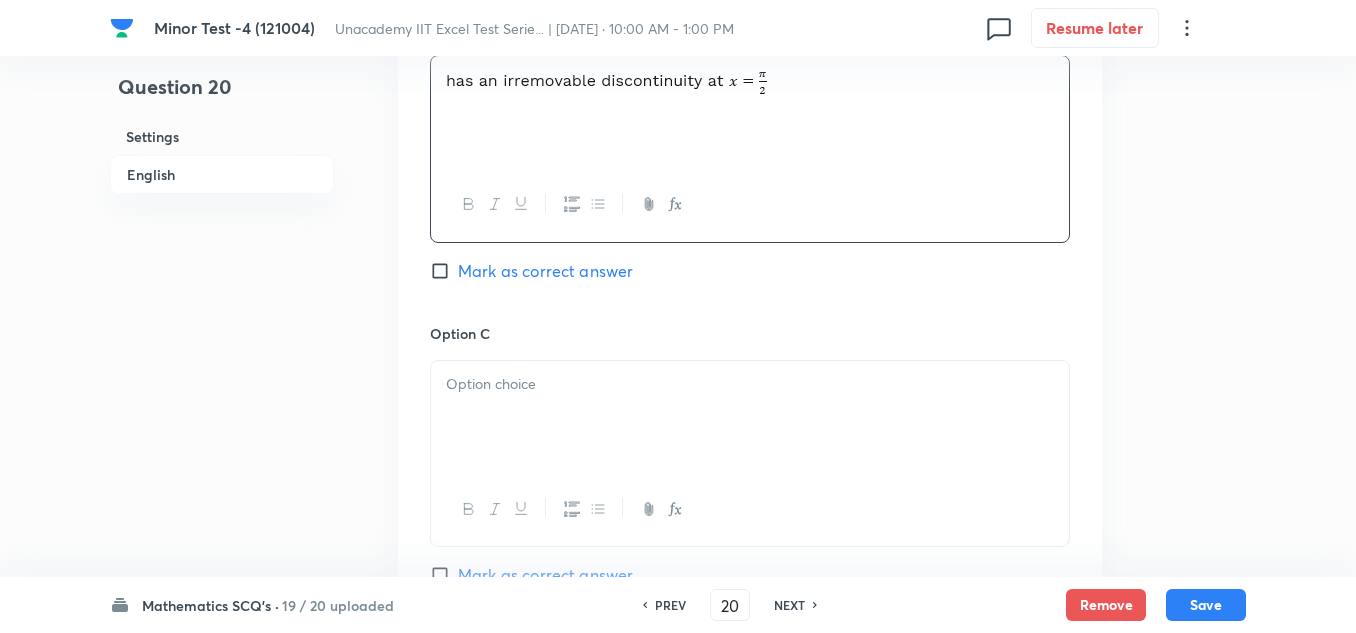 click at bounding box center (750, 384) 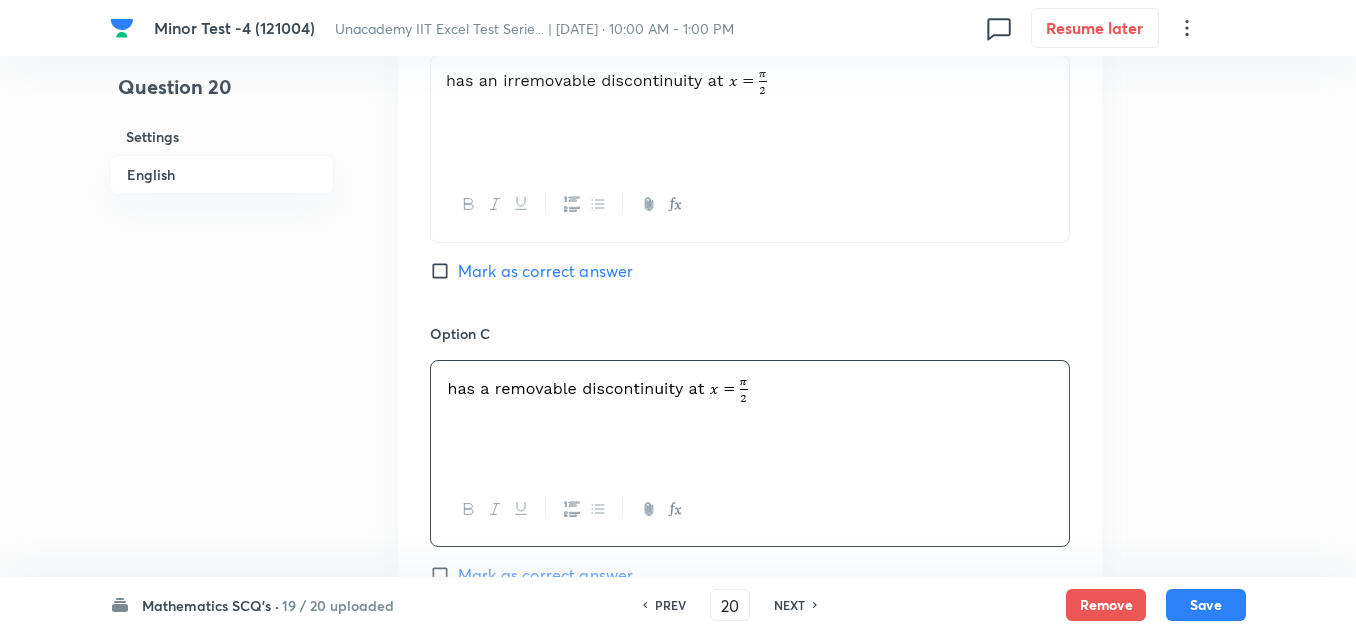 click on "Mark as correct answer" at bounding box center (545, 271) 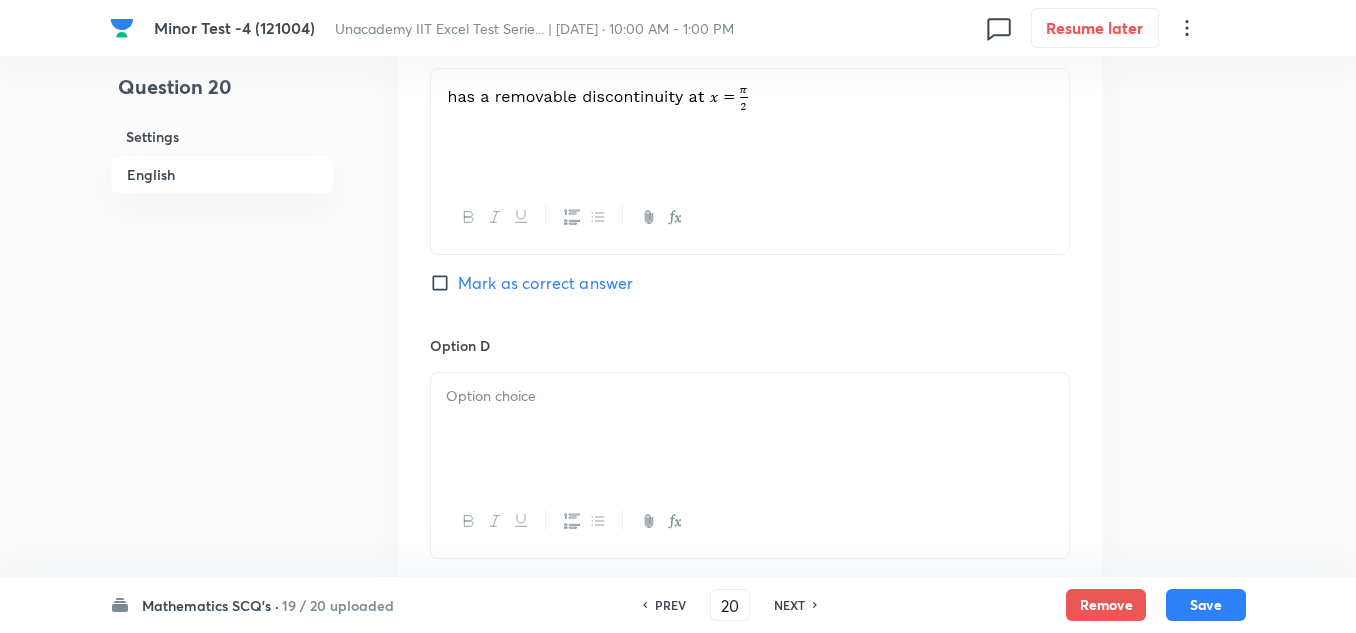 scroll, scrollTop: 1600, scrollLeft: 0, axis: vertical 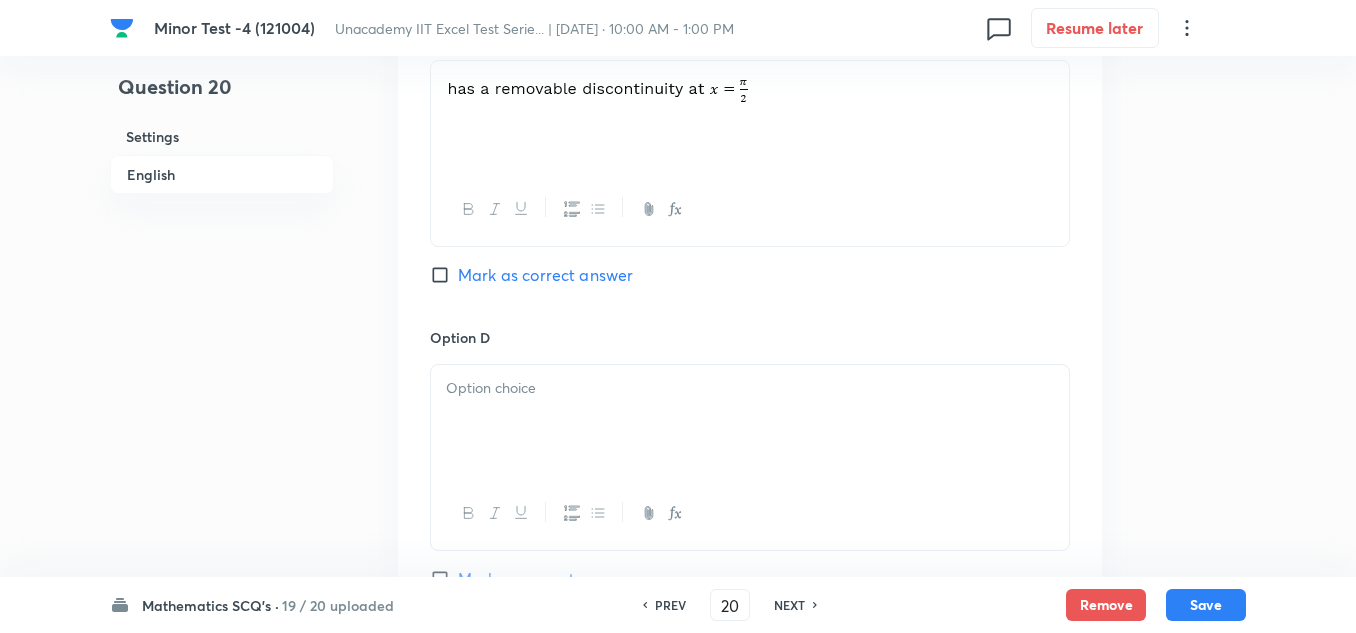 click at bounding box center [750, 421] 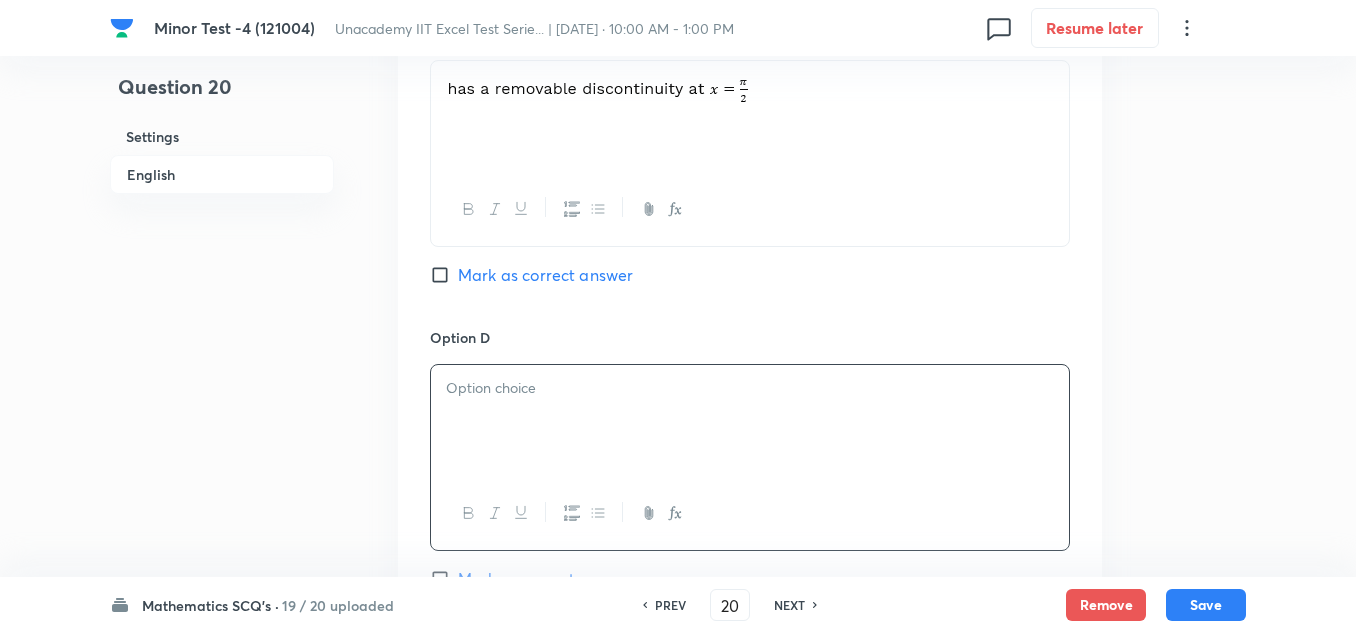 click at bounding box center (750, 421) 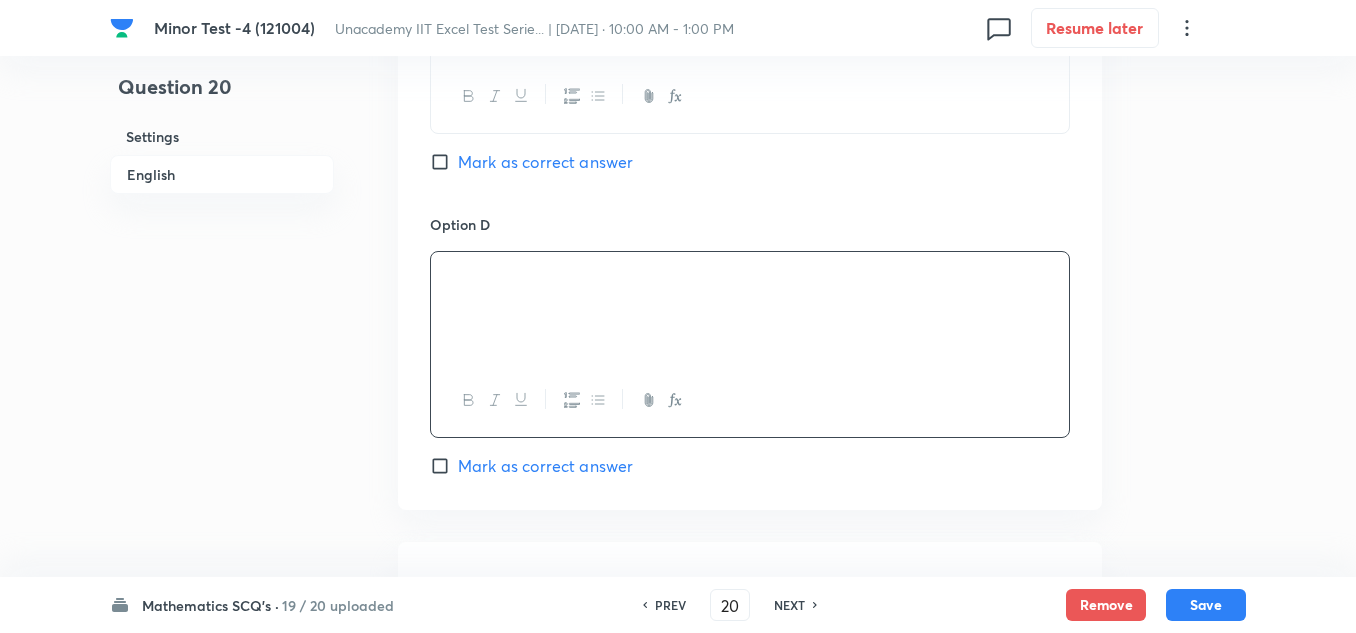 scroll, scrollTop: 1900, scrollLeft: 0, axis: vertical 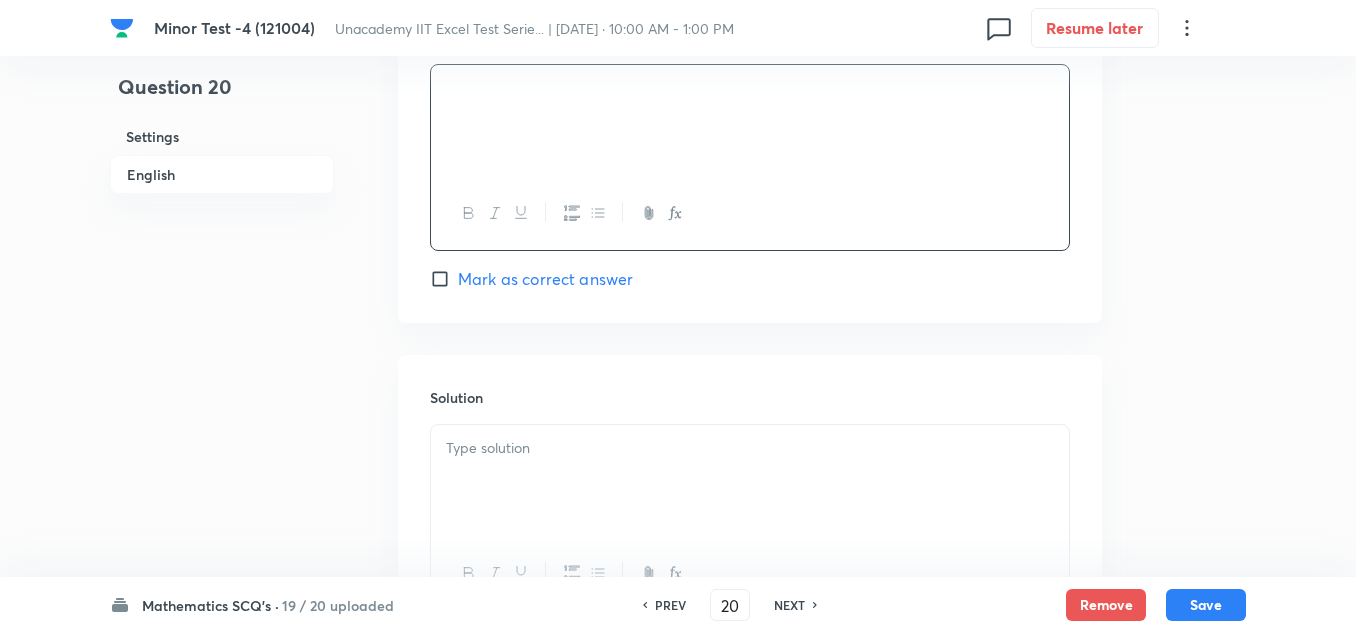 click at bounding box center (750, 448) 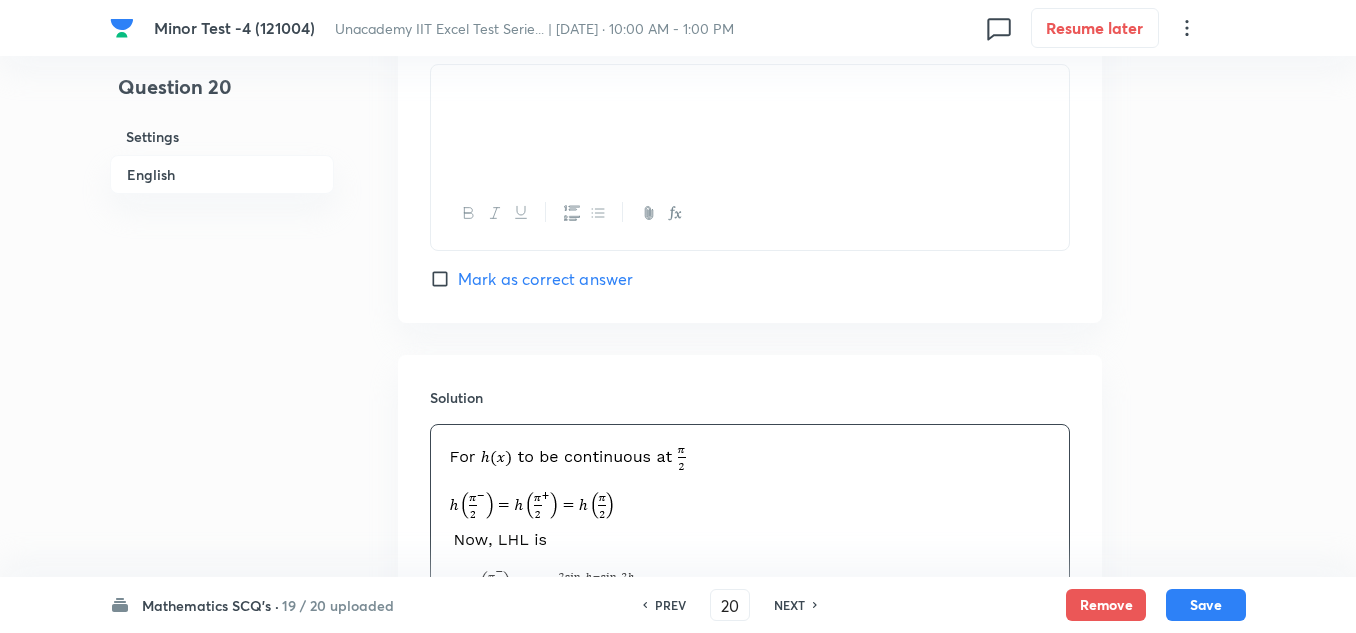 scroll, scrollTop: 2300, scrollLeft: 0, axis: vertical 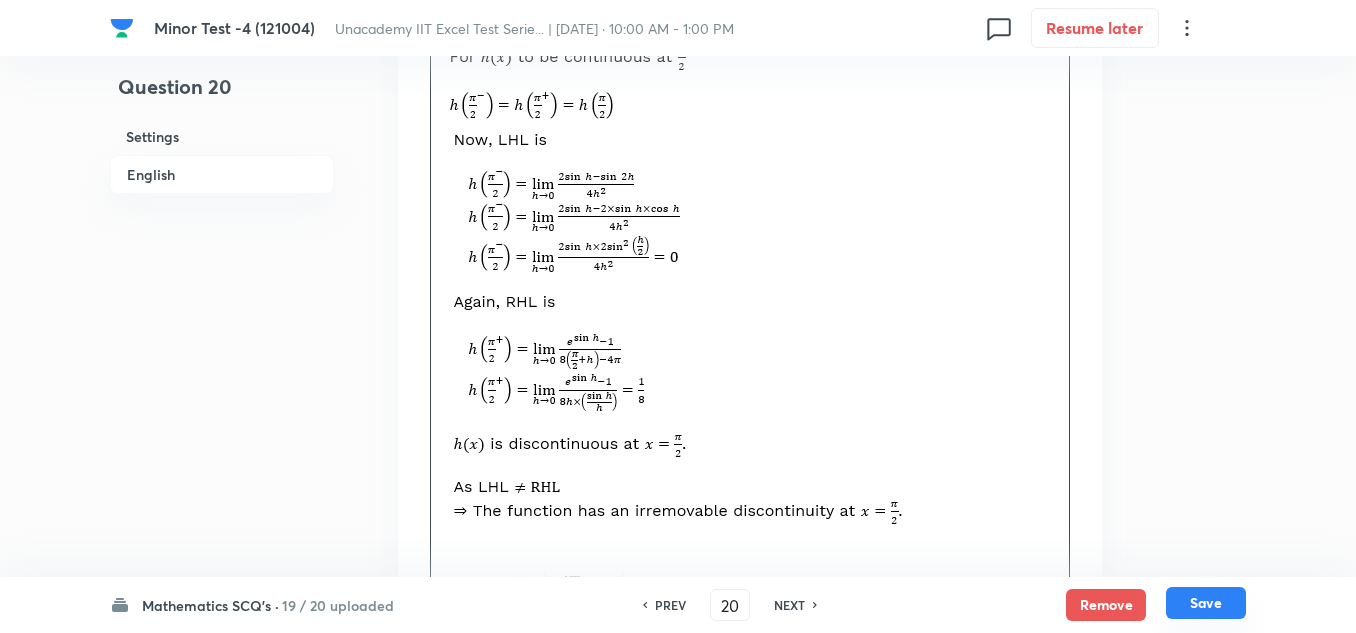click on "Save" at bounding box center [1206, 603] 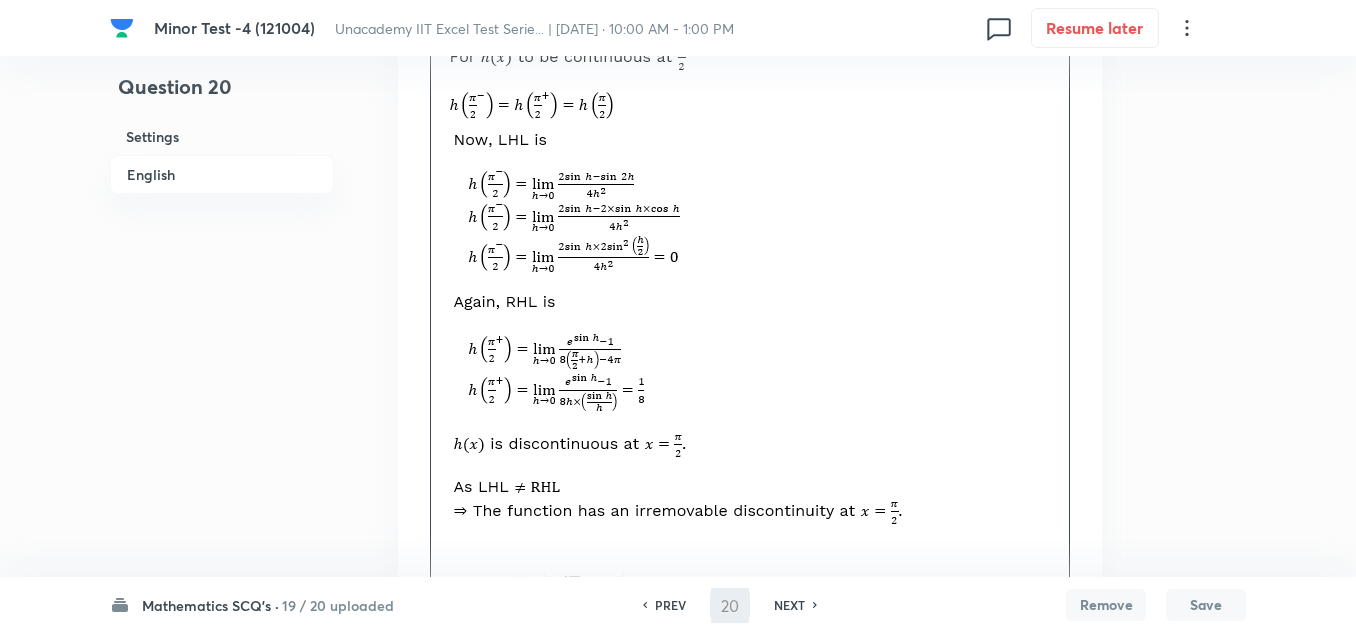type on "21" 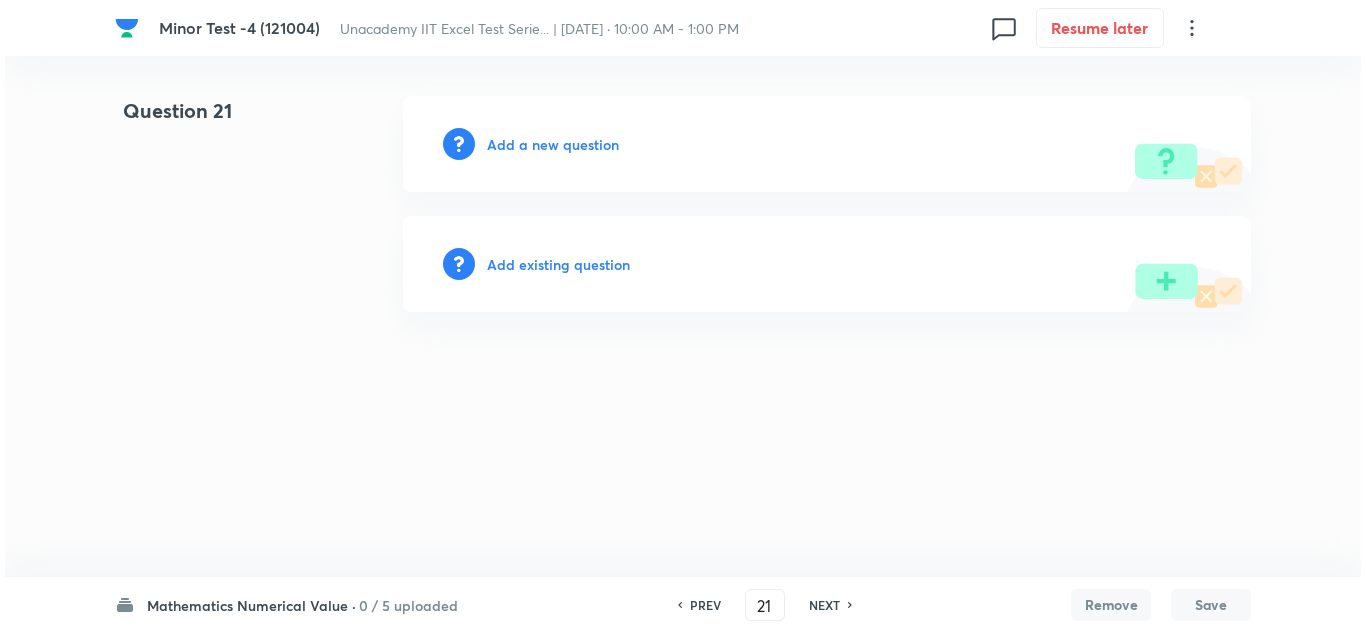 scroll, scrollTop: 0, scrollLeft: 0, axis: both 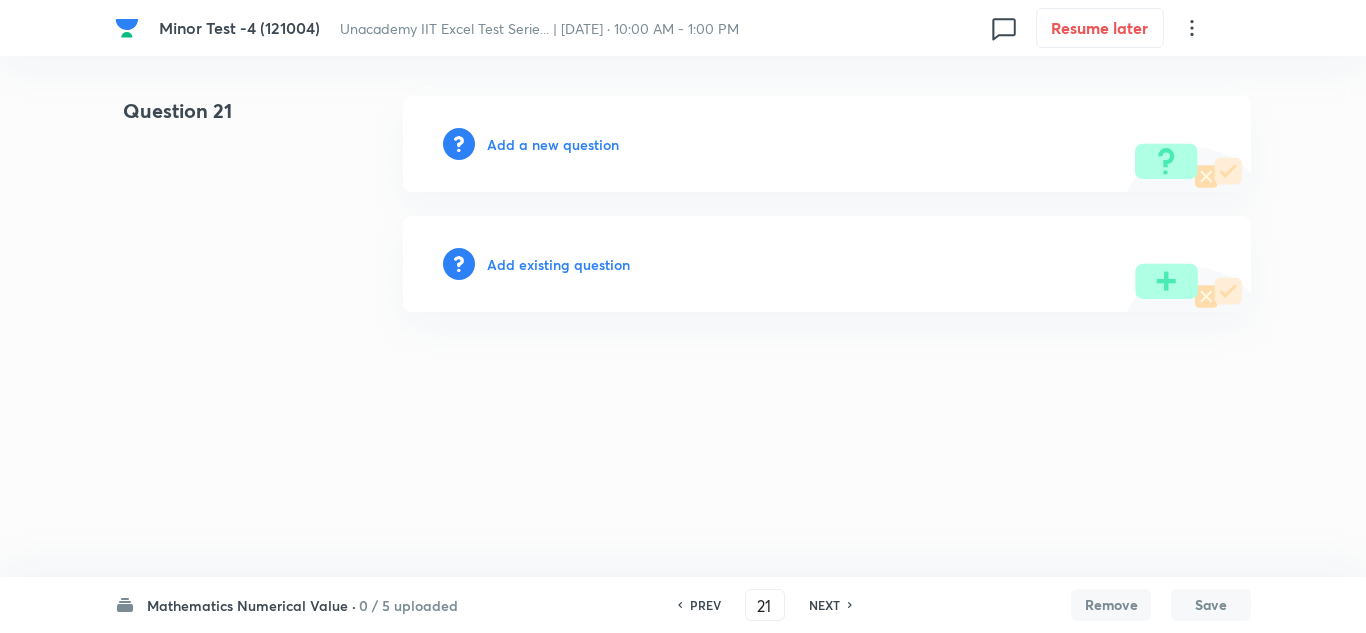 click on "Add a new question" at bounding box center (553, 144) 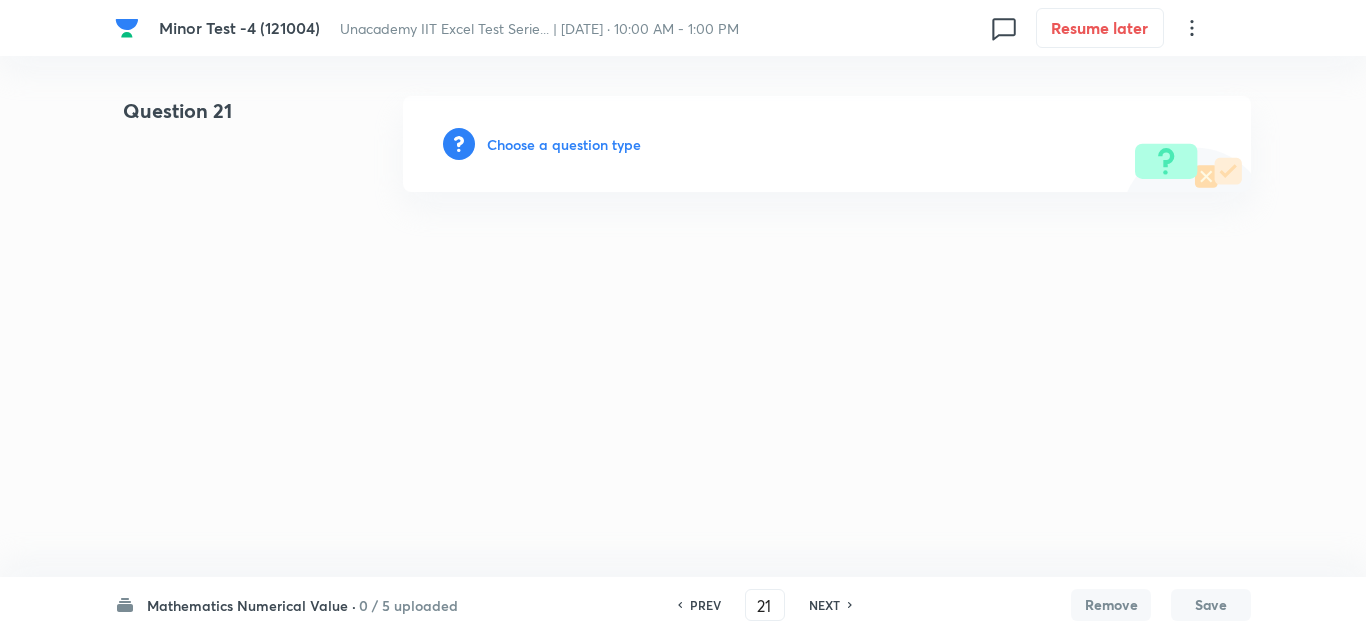 click on "Choose a question type" at bounding box center [564, 144] 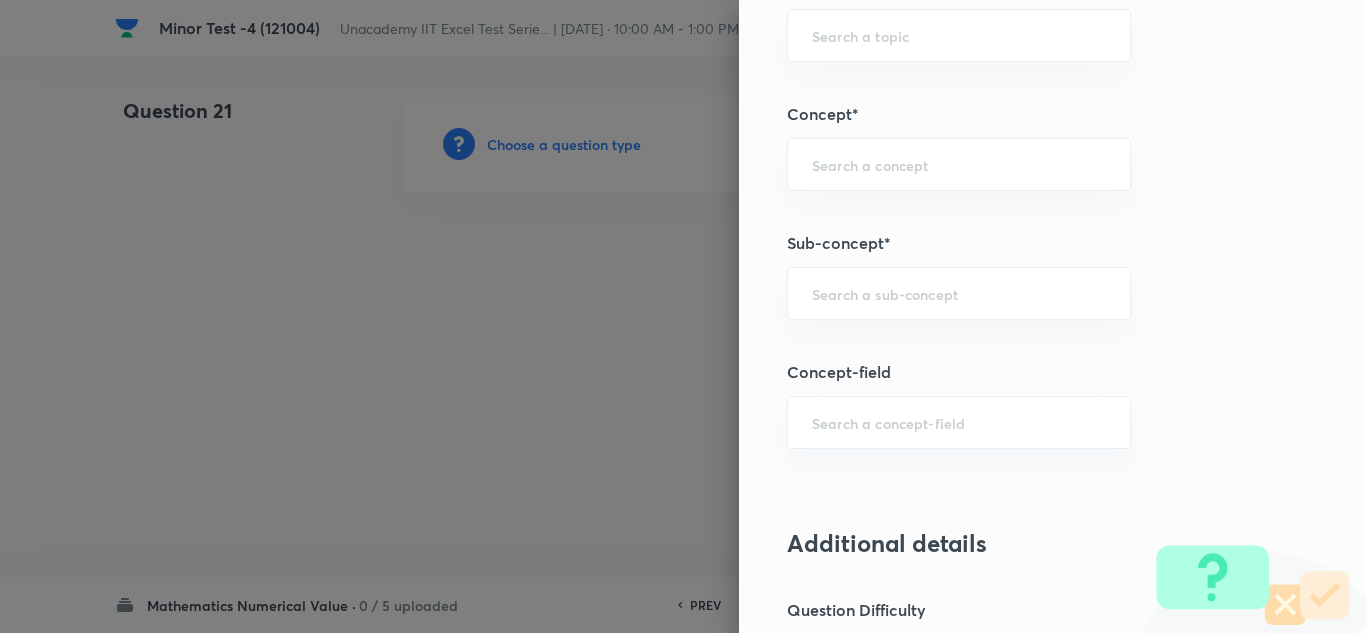 scroll, scrollTop: 1200, scrollLeft: 0, axis: vertical 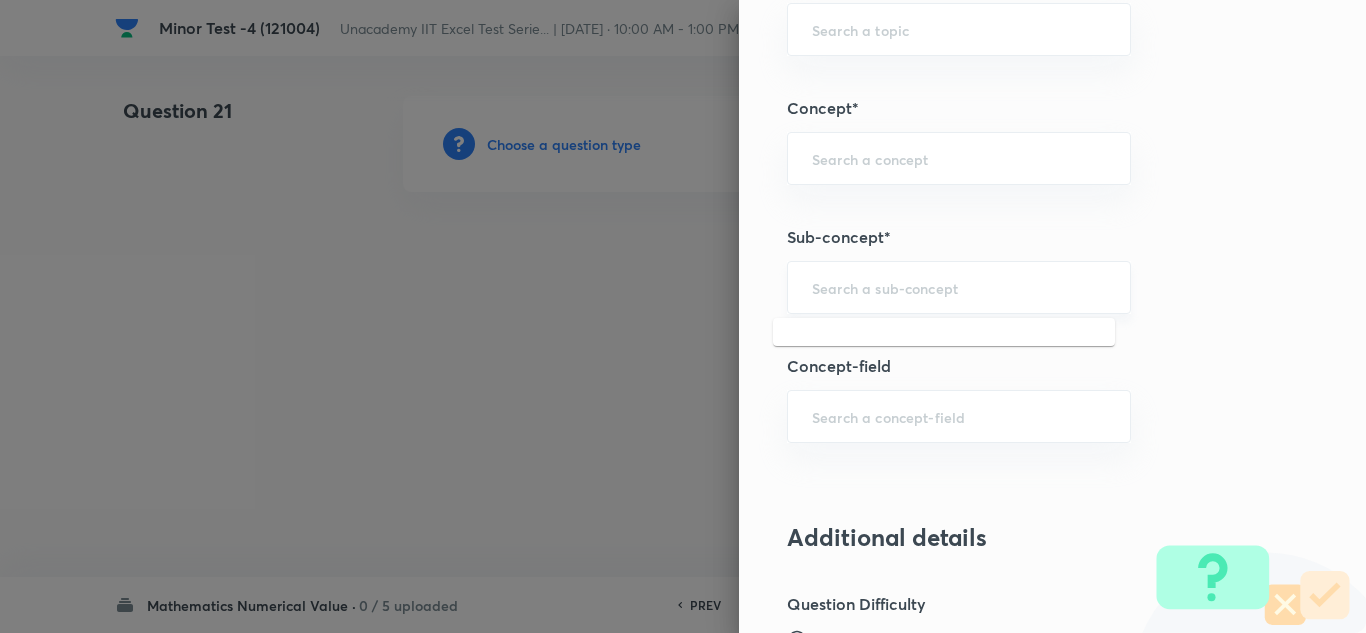 click at bounding box center [959, 287] 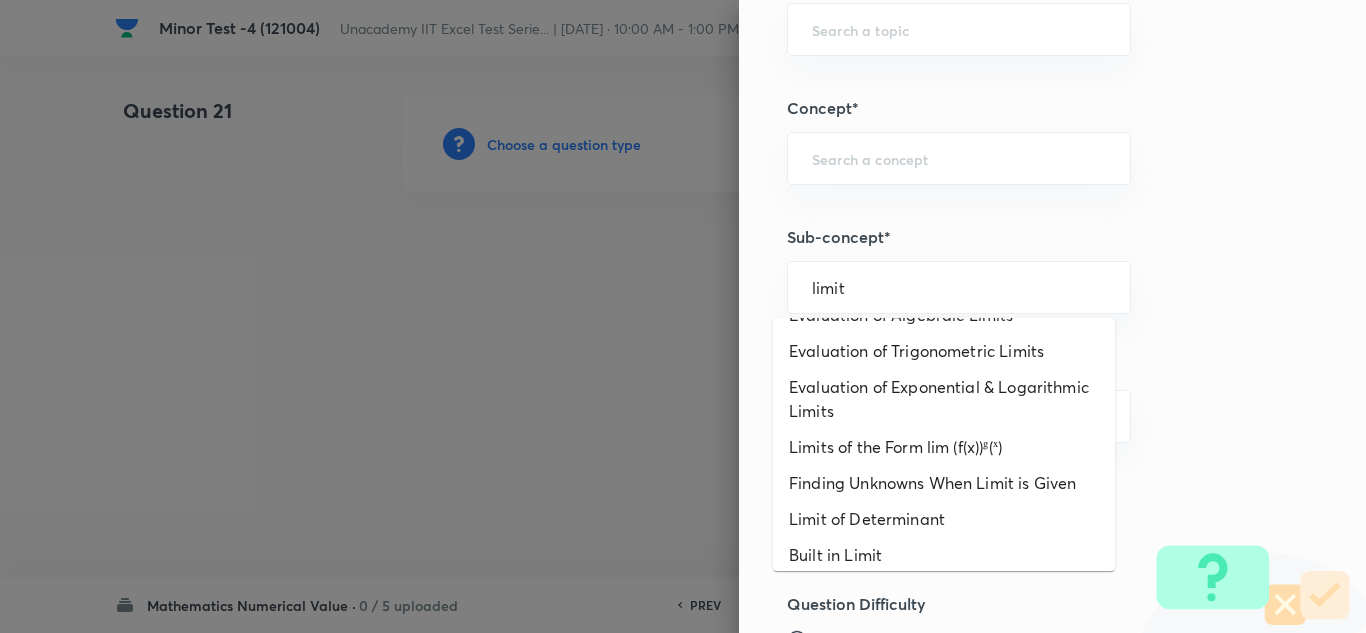 scroll, scrollTop: 507, scrollLeft: 0, axis: vertical 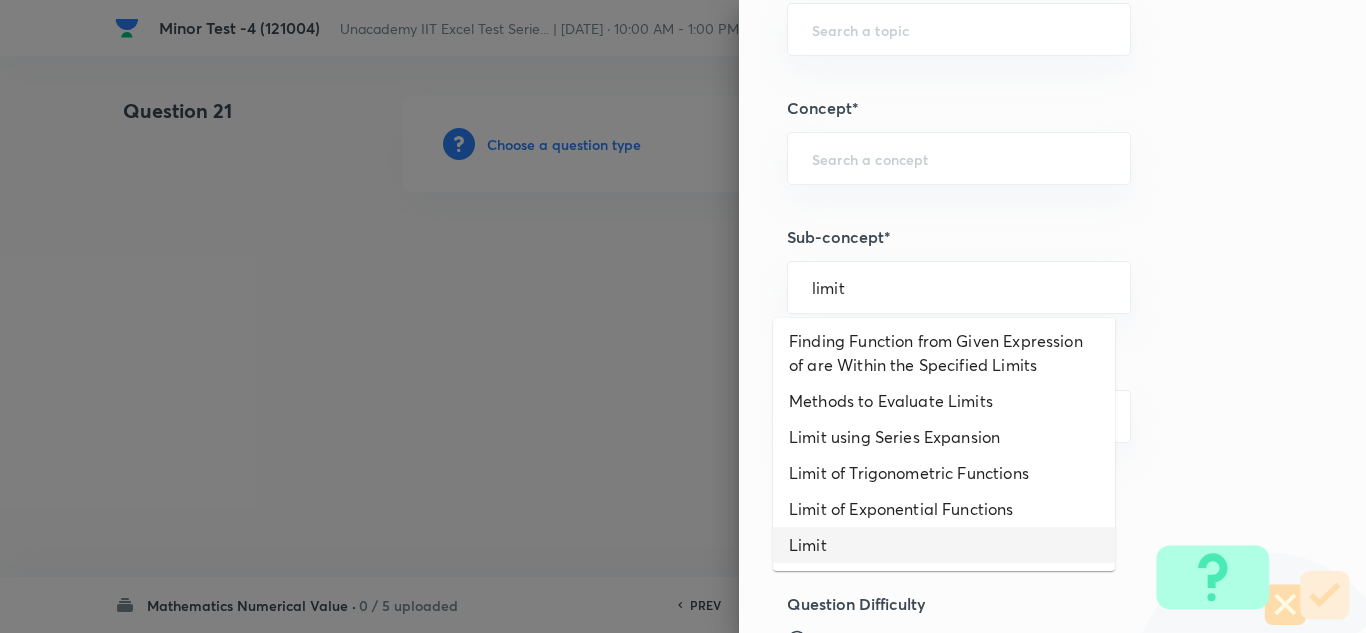 click on "Limit" at bounding box center (944, 545) 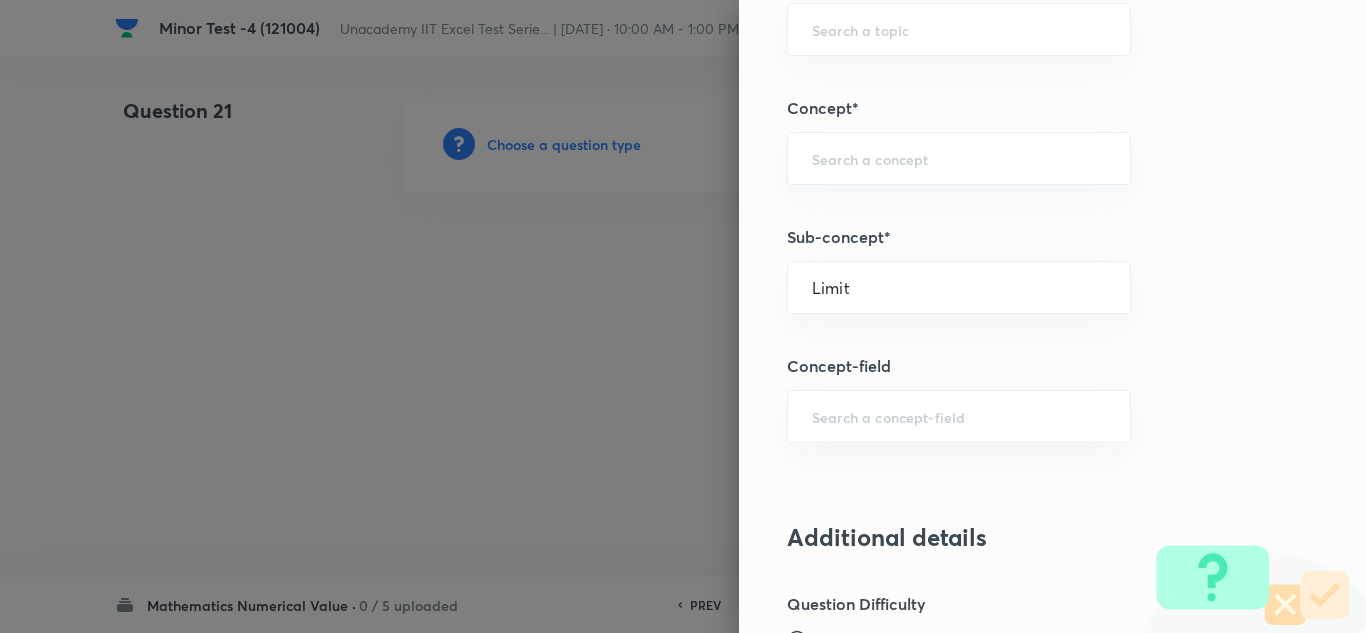 type on "Mathematics" 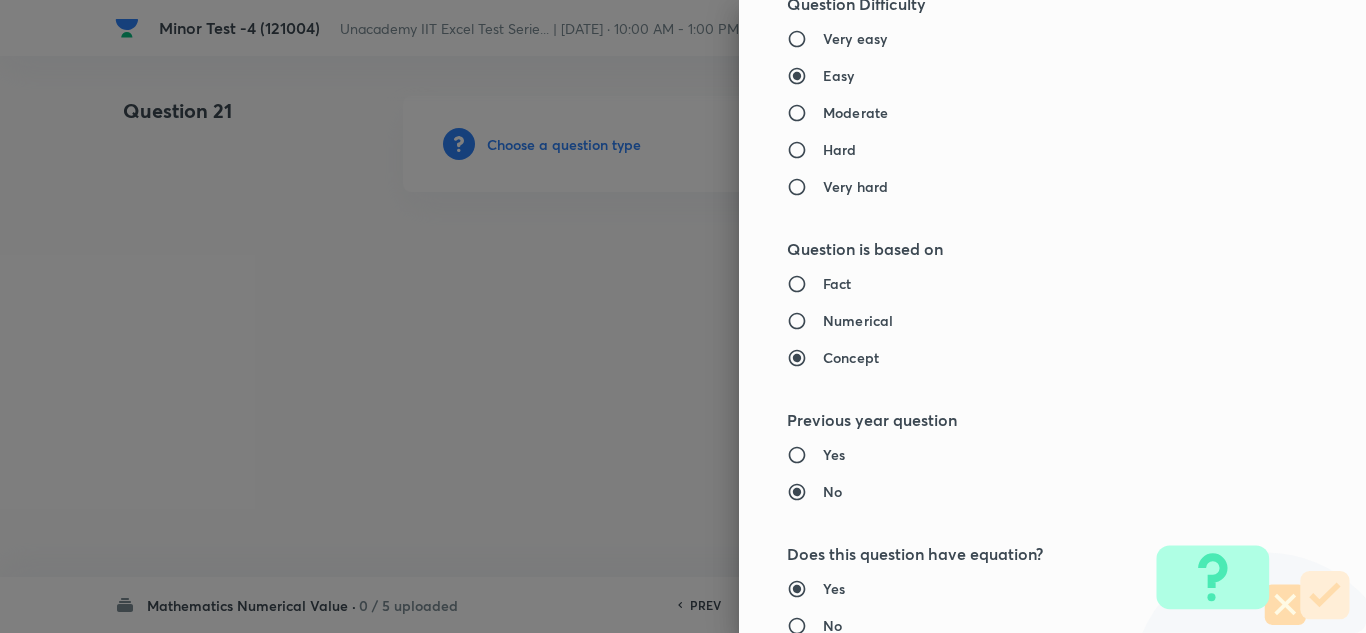 click on "Numerical" at bounding box center [858, 320] 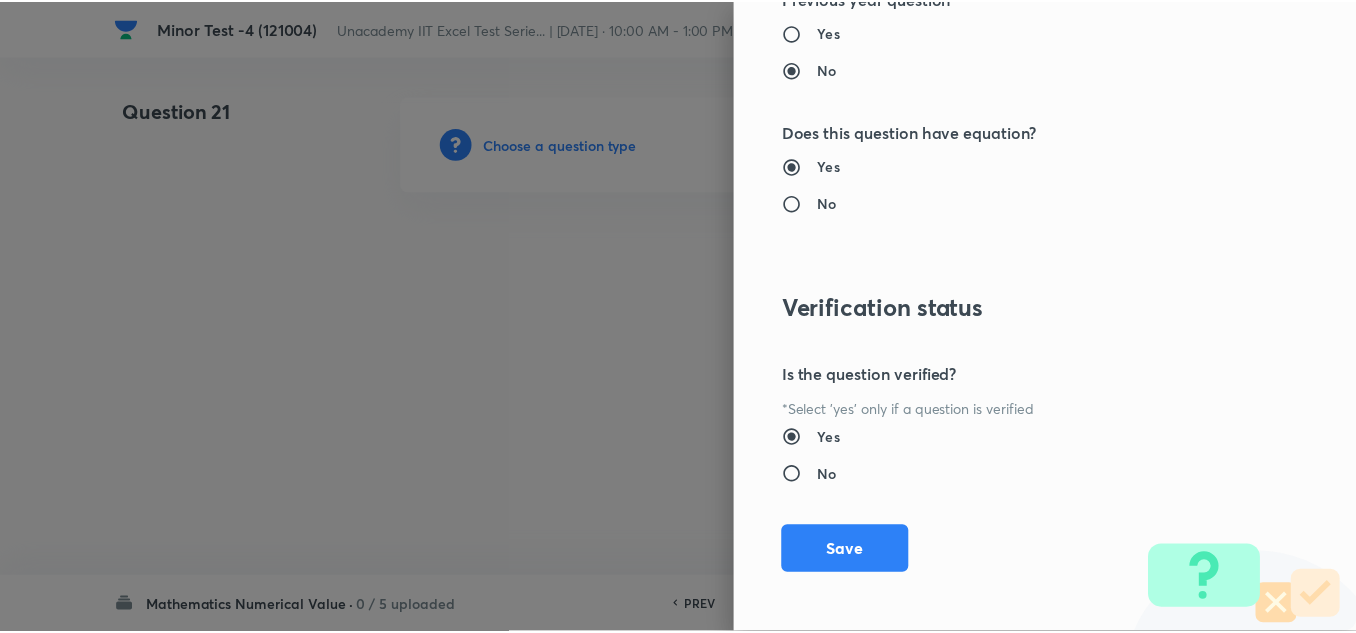 scroll, scrollTop: 2227, scrollLeft: 0, axis: vertical 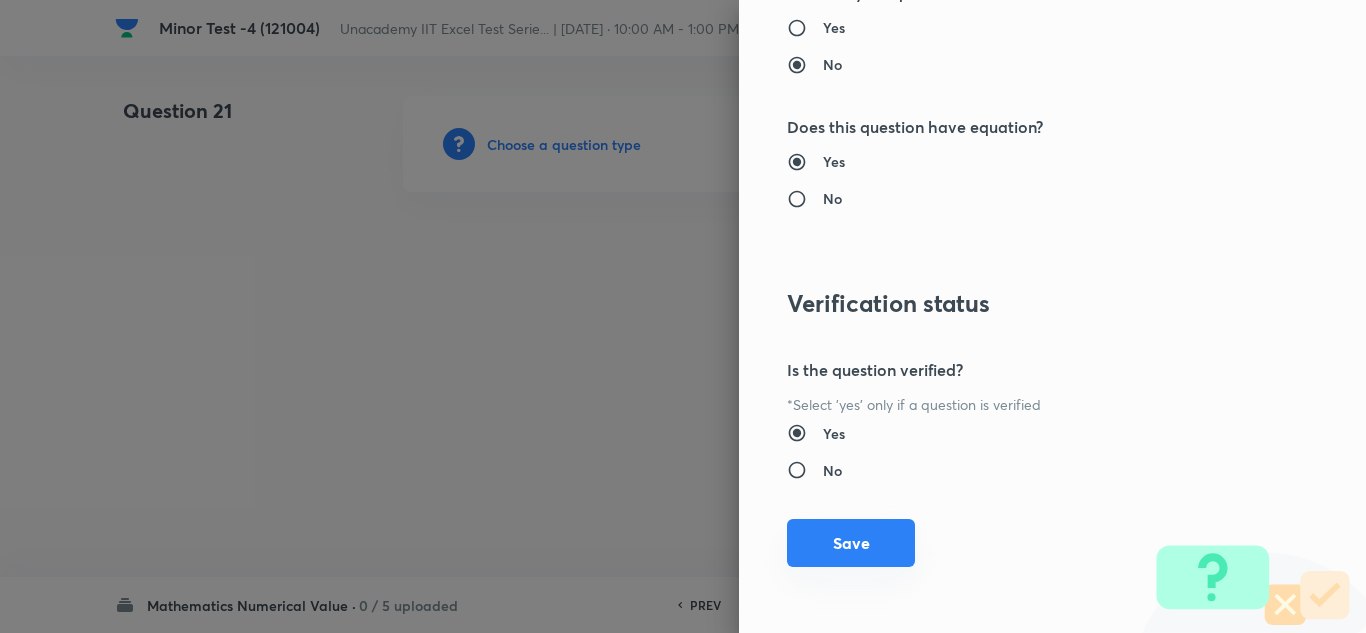 click on "Save" at bounding box center (851, 543) 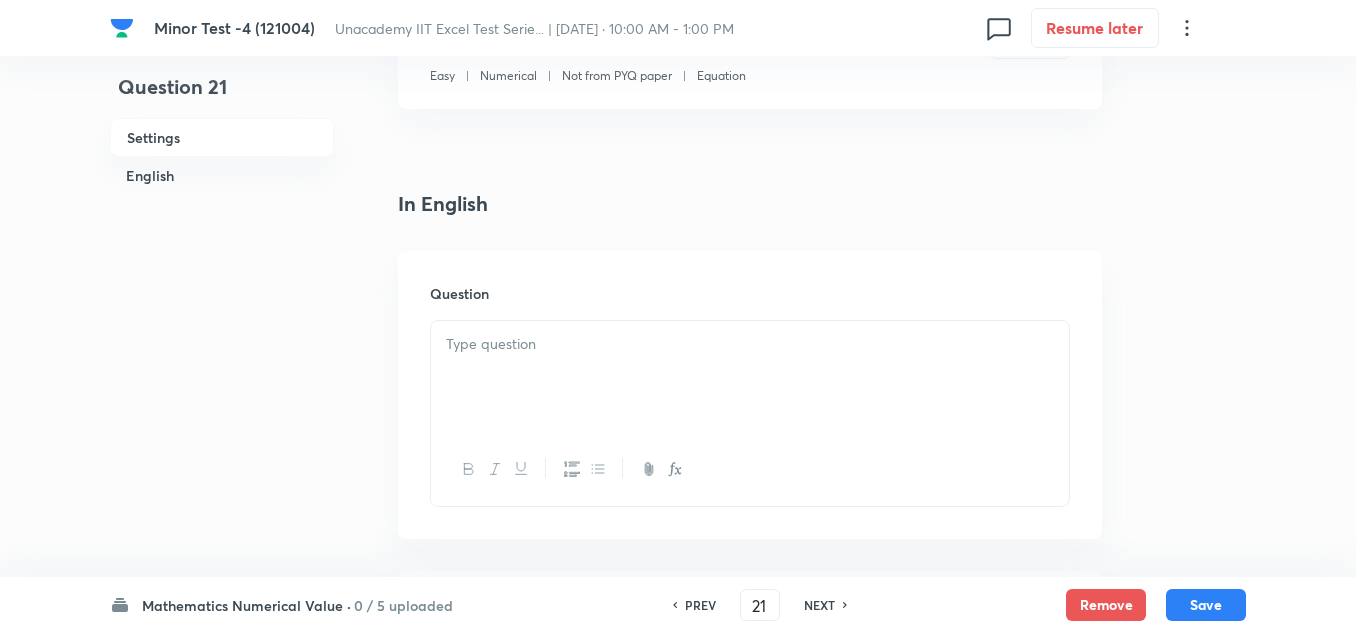 scroll, scrollTop: 400, scrollLeft: 0, axis: vertical 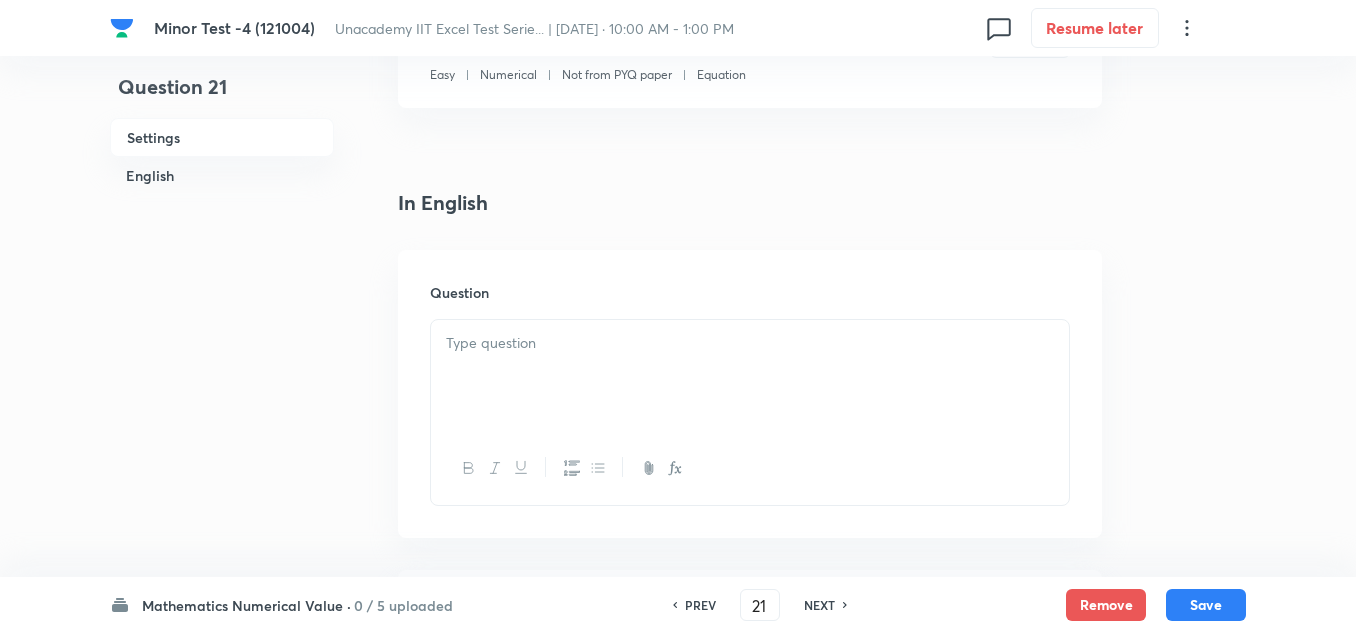 click on "Question" at bounding box center [750, 394] 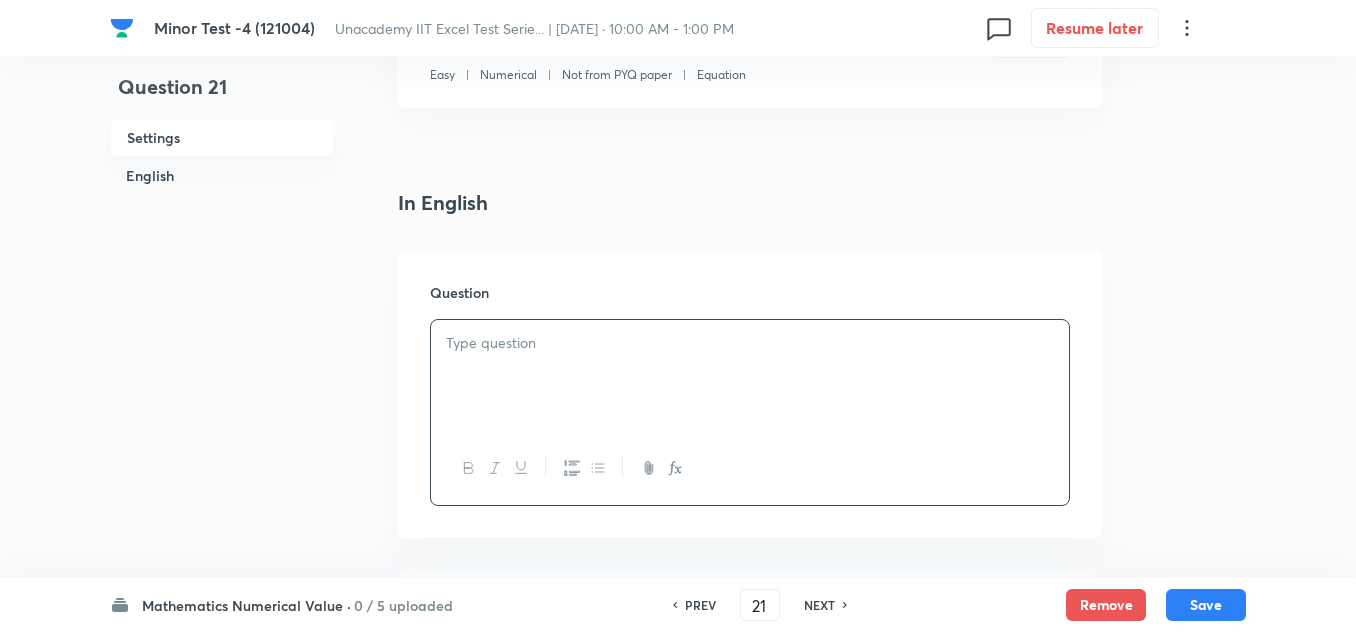 click at bounding box center [750, 376] 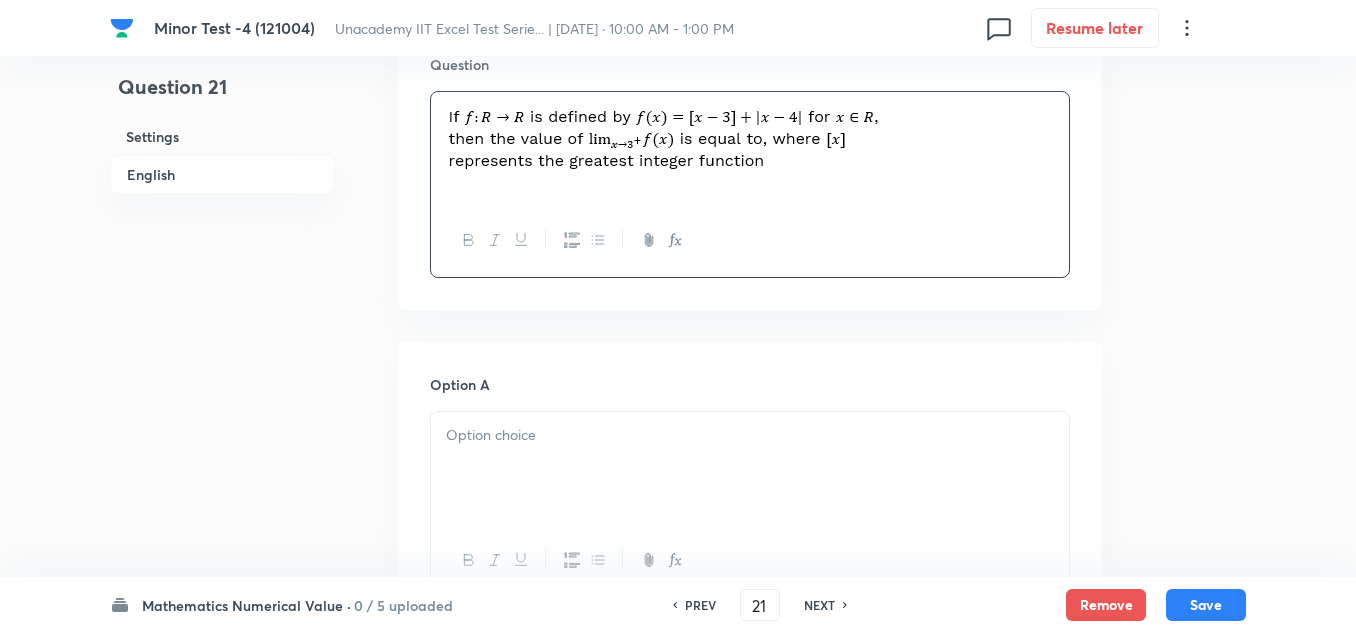 scroll, scrollTop: 700, scrollLeft: 0, axis: vertical 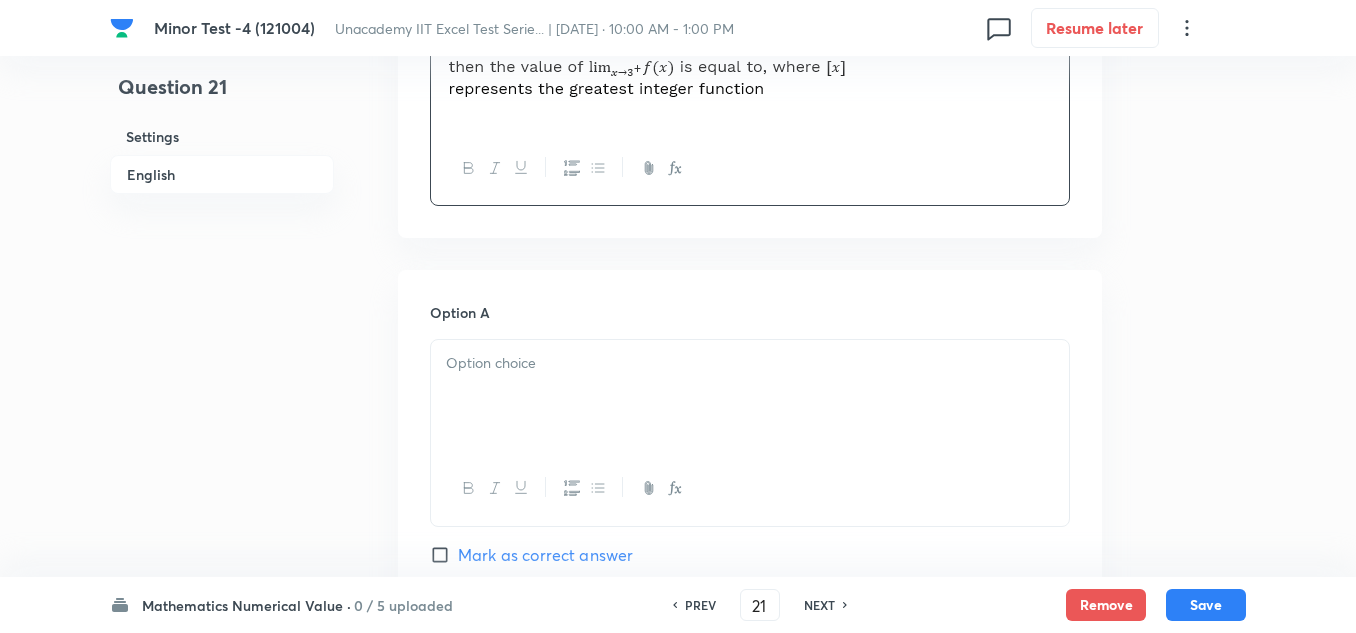 click at bounding box center [750, 363] 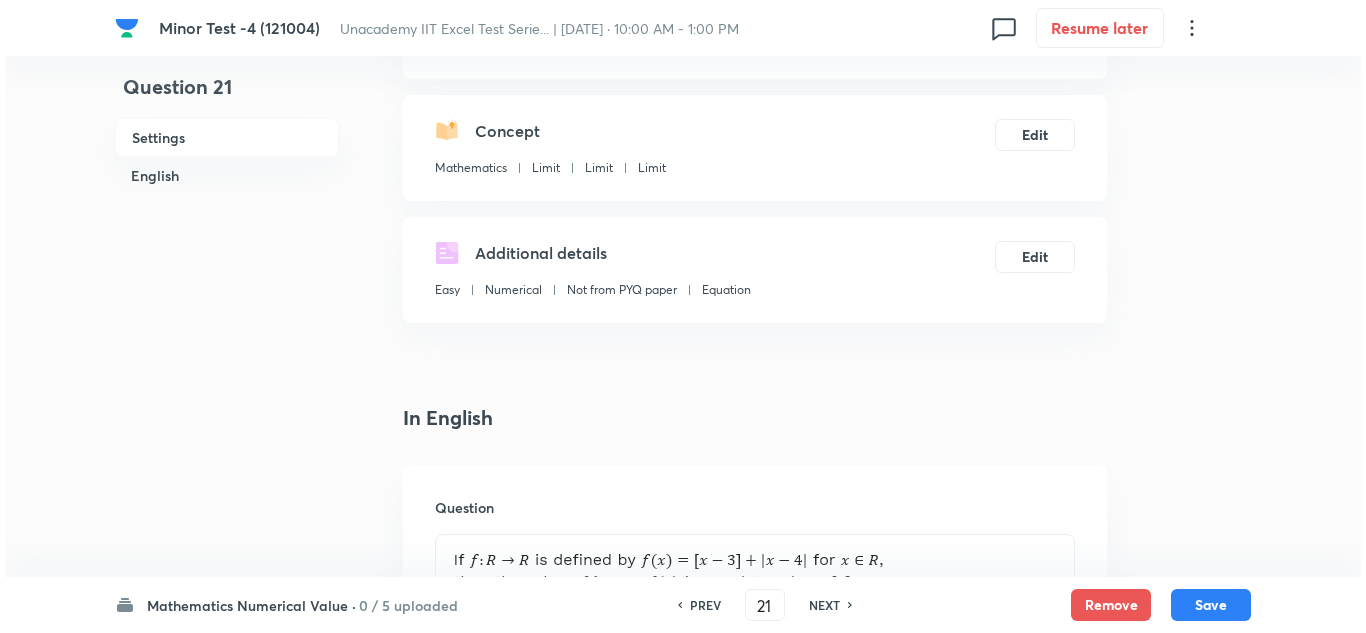 scroll, scrollTop: 0, scrollLeft: 0, axis: both 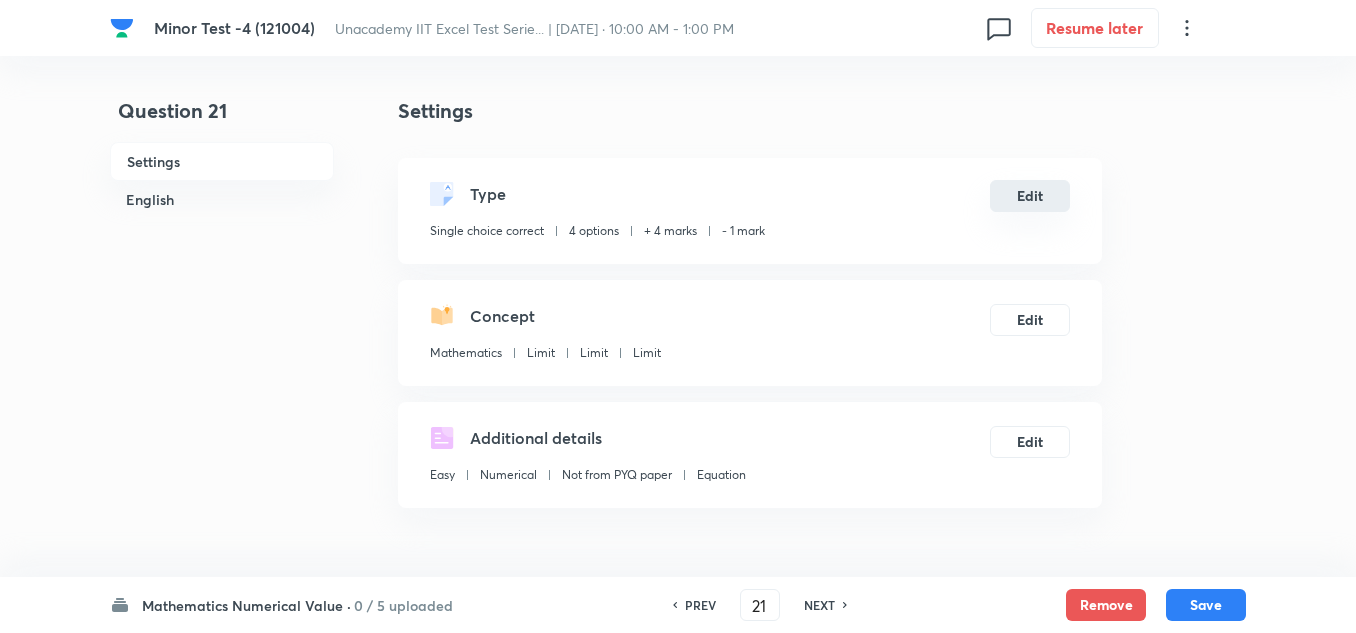click on "Edit" at bounding box center (1030, 196) 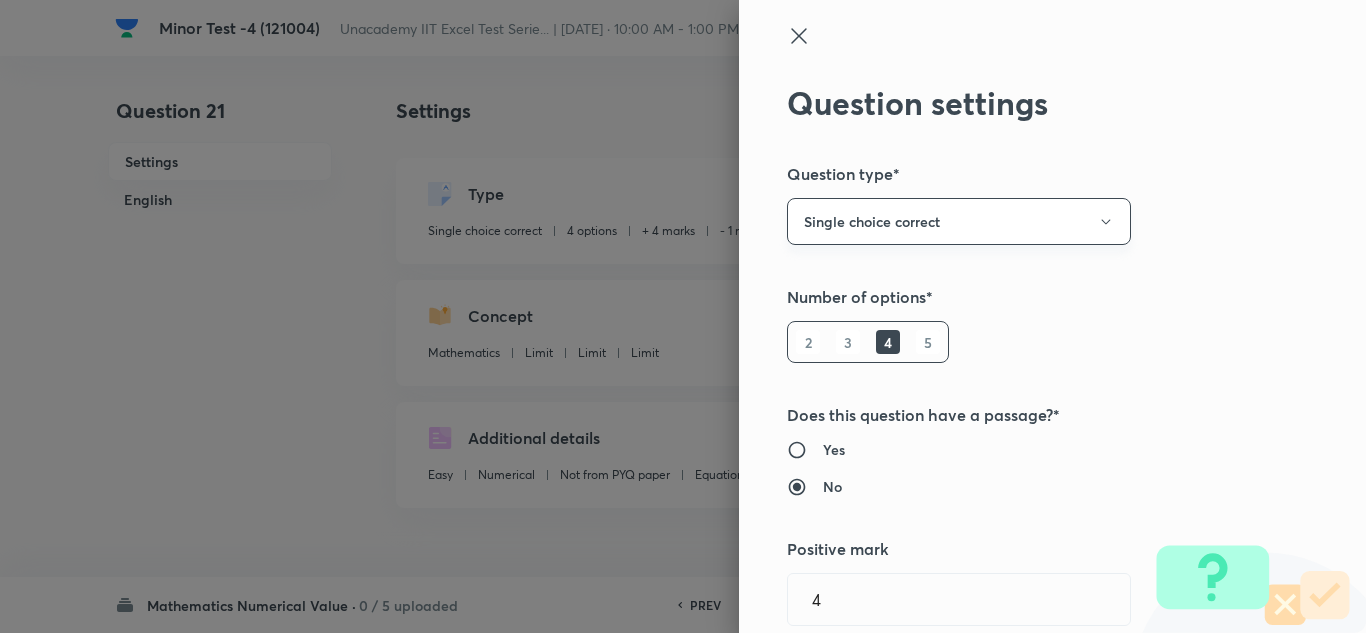 click on "Single choice correct" at bounding box center (959, 221) 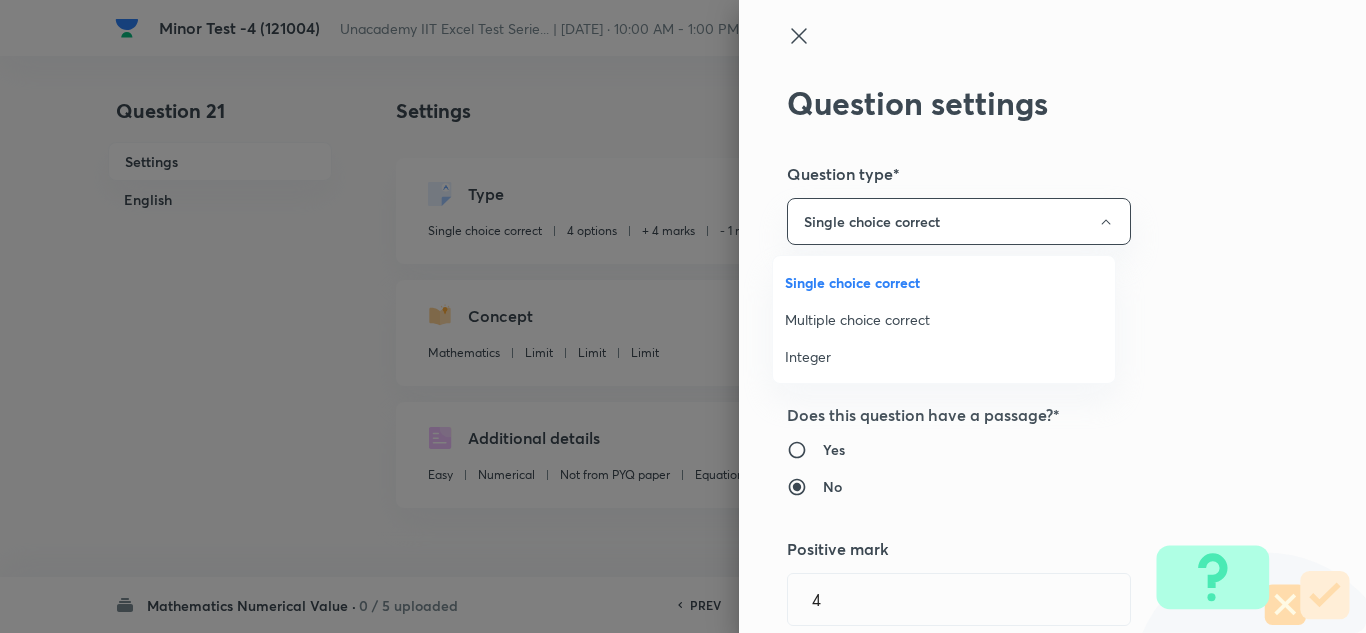 click on "Integer" at bounding box center [944, 356] 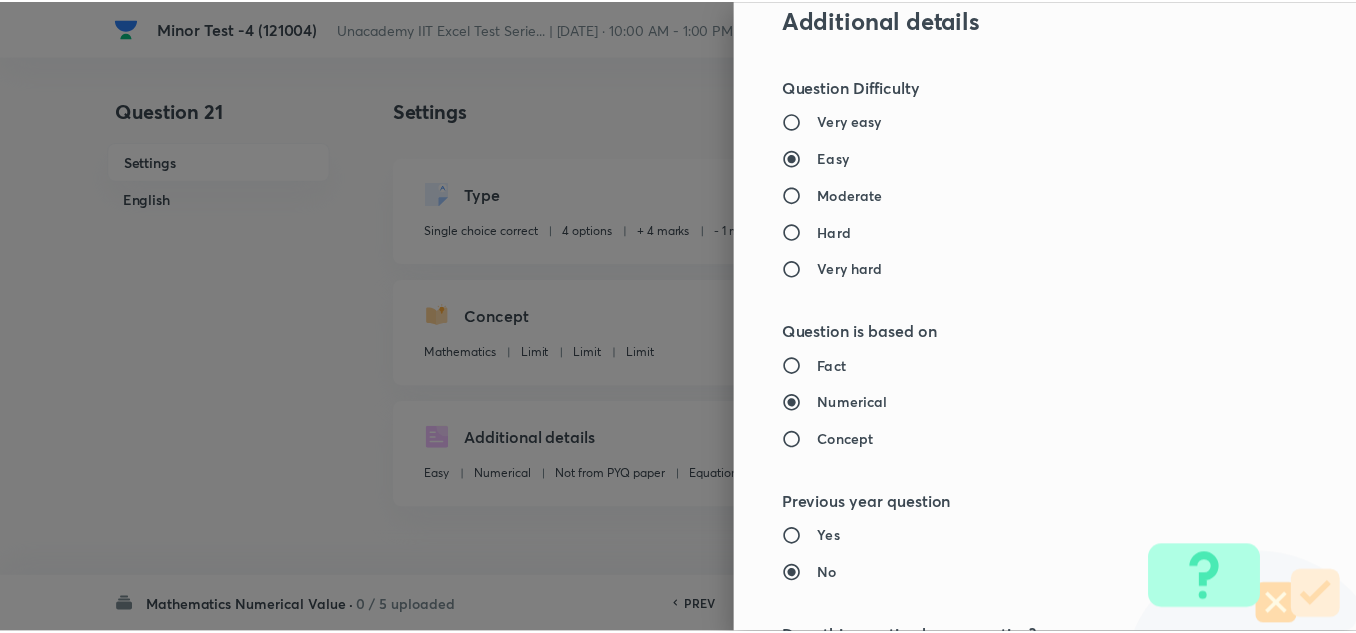 scroll, scrollTop: 2109, scrollLeft: 0, axis: vertical 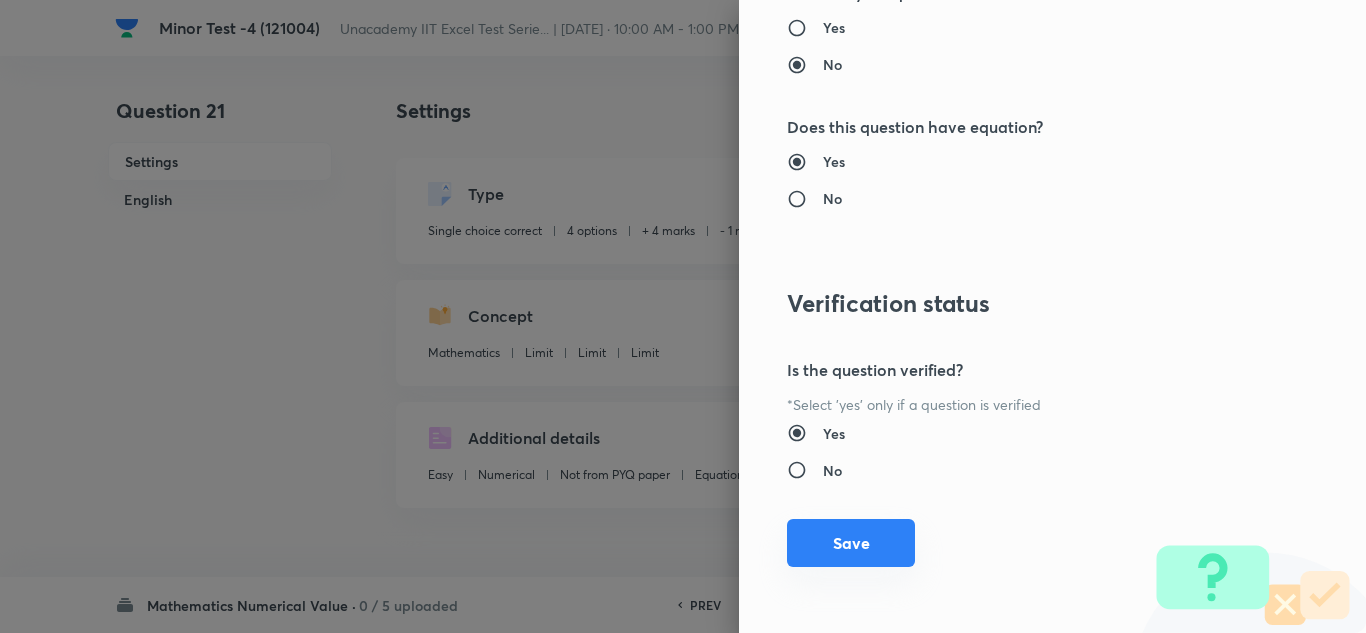 click on "Save" at bounding box center [851, 543] 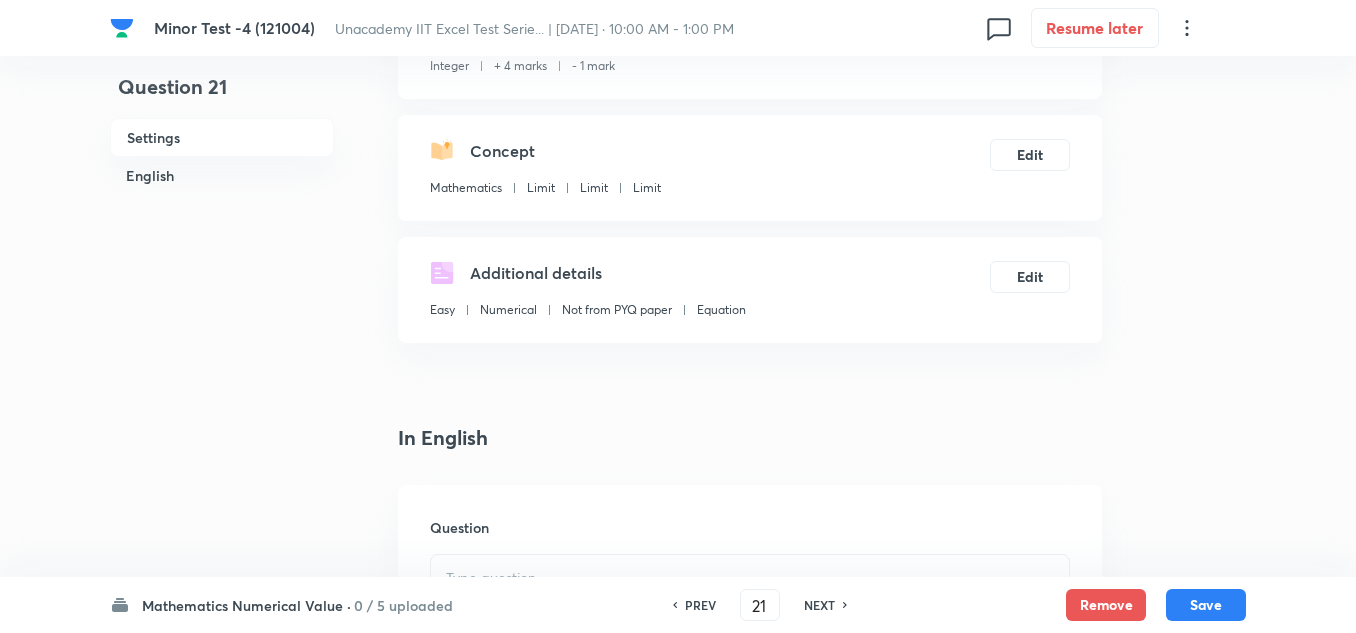 scroll, scrollTop: 400, scrollLeft: 0, axis: vertical 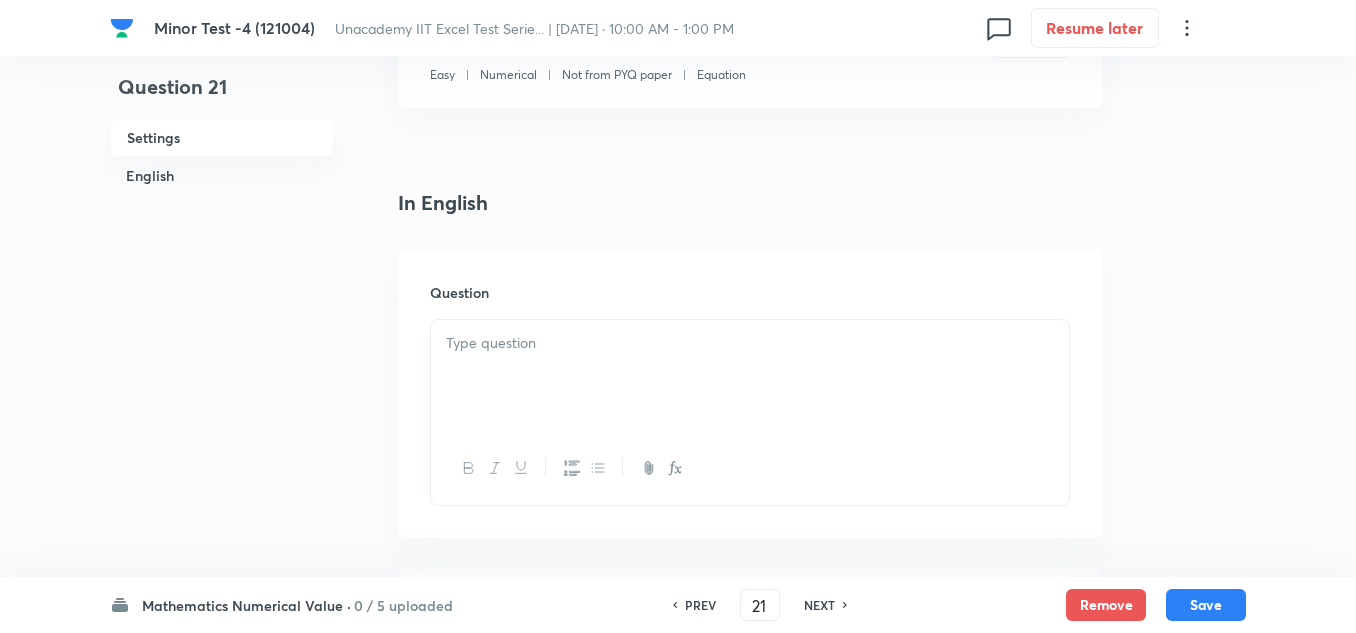 click at bounding box center (750, 376) 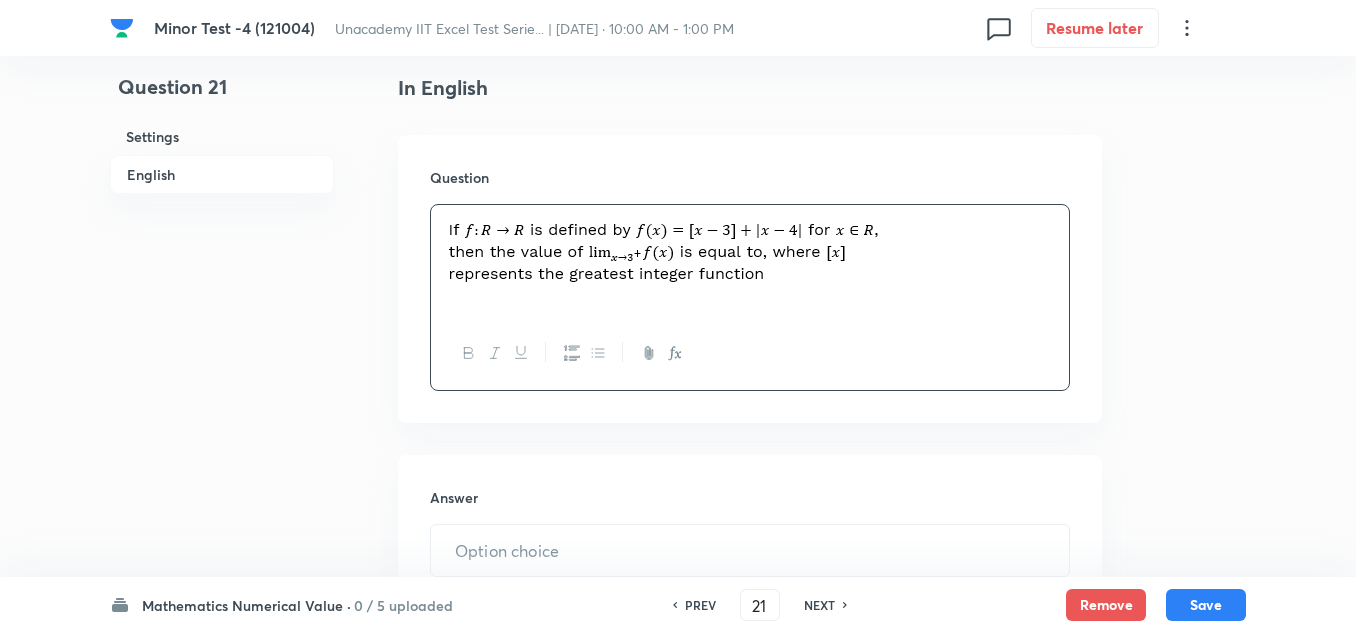 scroll, scrollTop: 700, scrollLeft: 0, axis: vertical 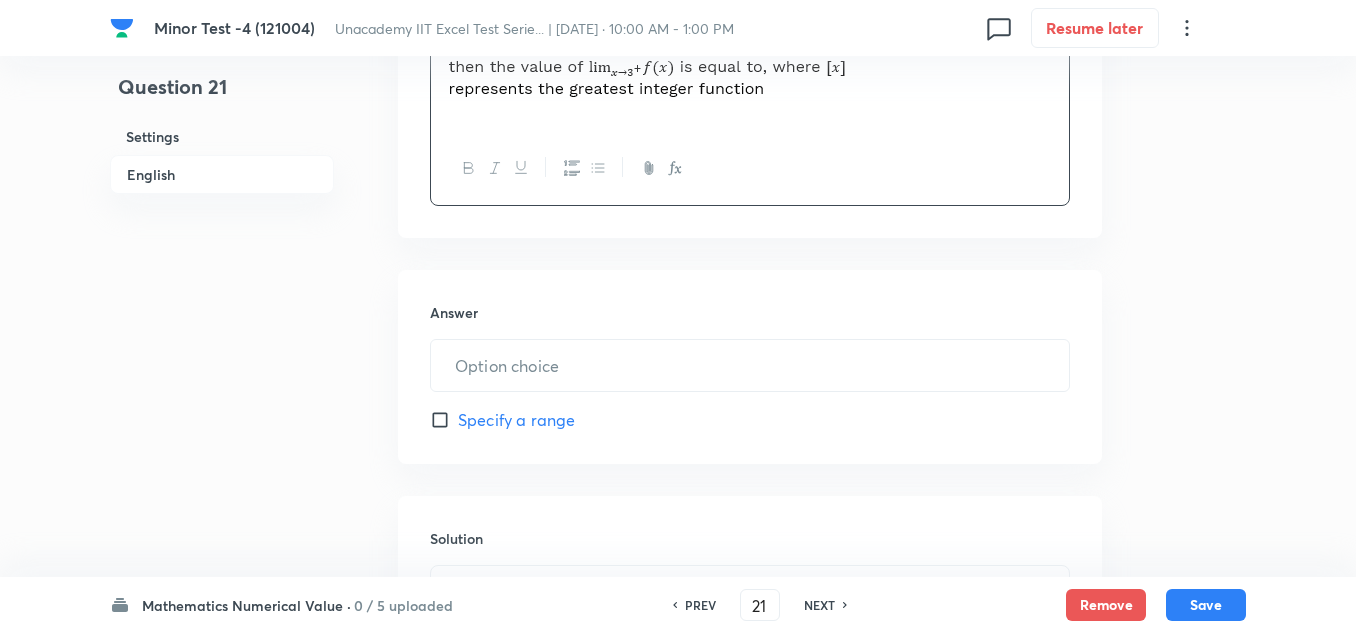 click at bounding box center [750, 365] 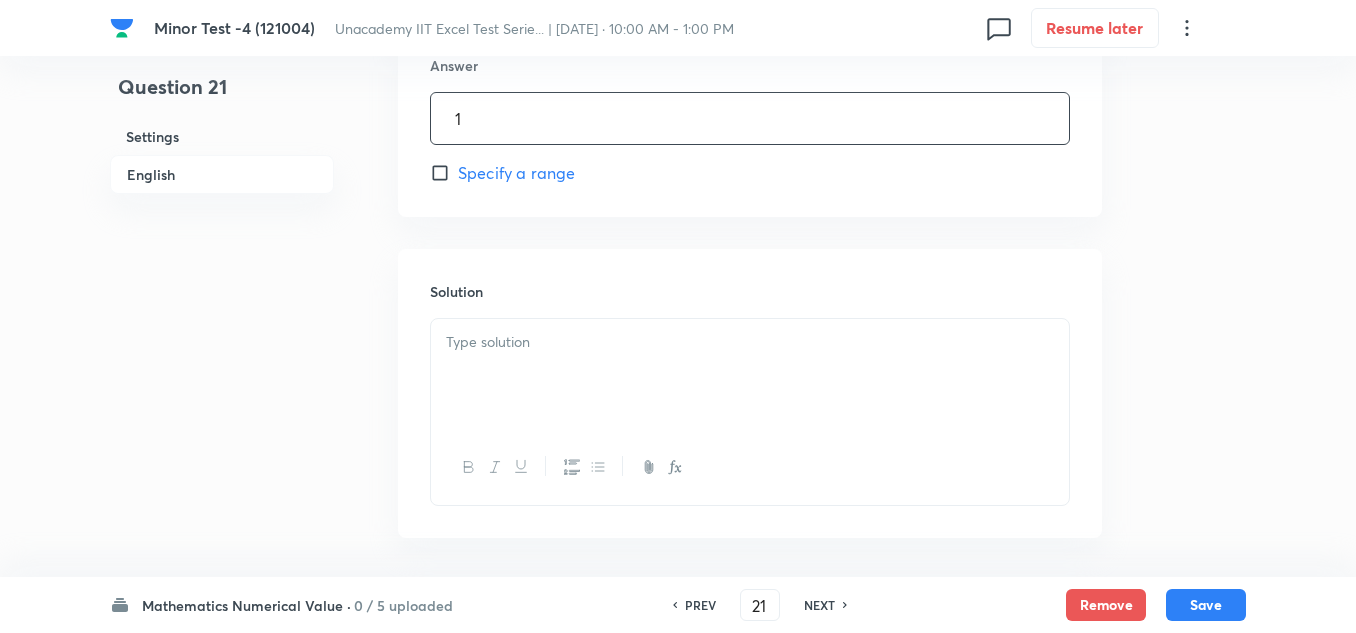 scroll, scrollTop: 1000, scrollLeft: 0, axis: vertical 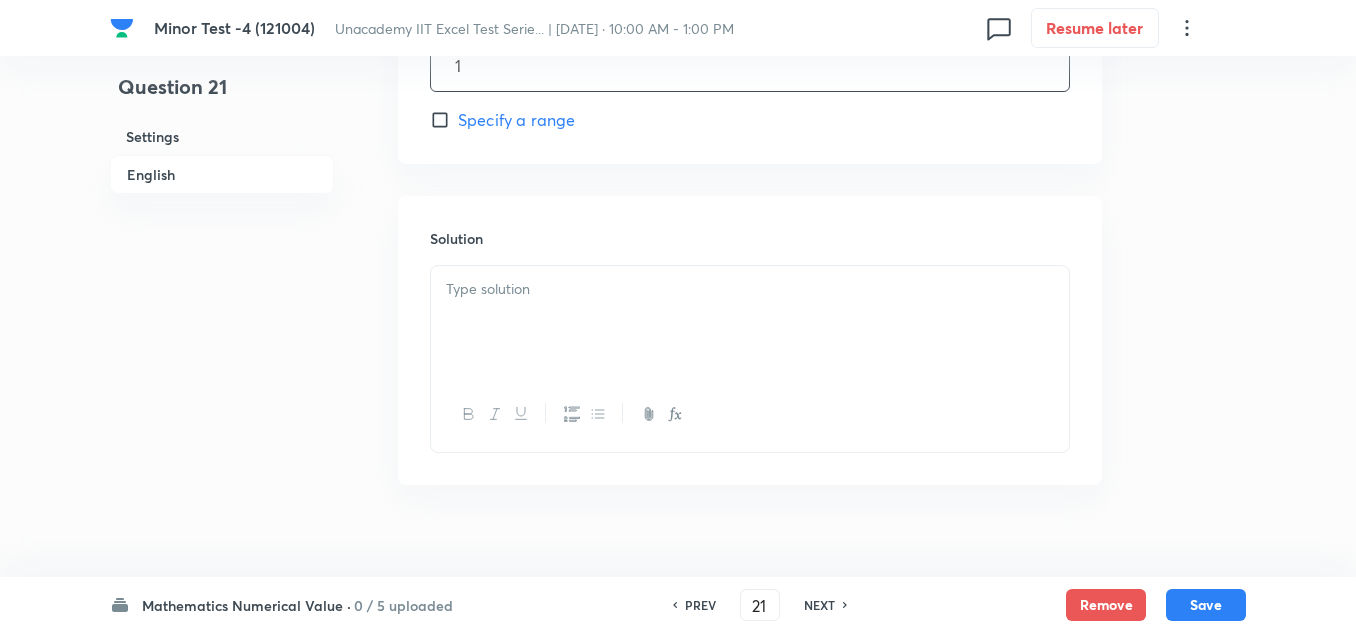 type on "1" 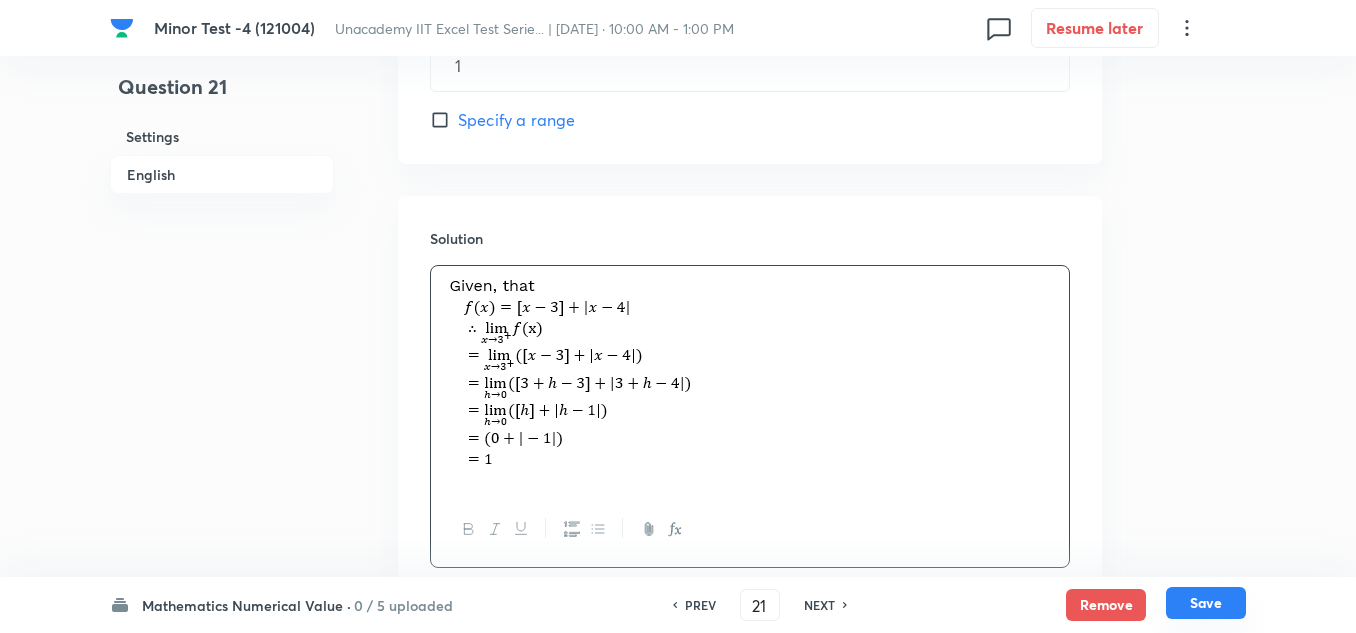 click on "Save" at bounding box center (1206, 603) 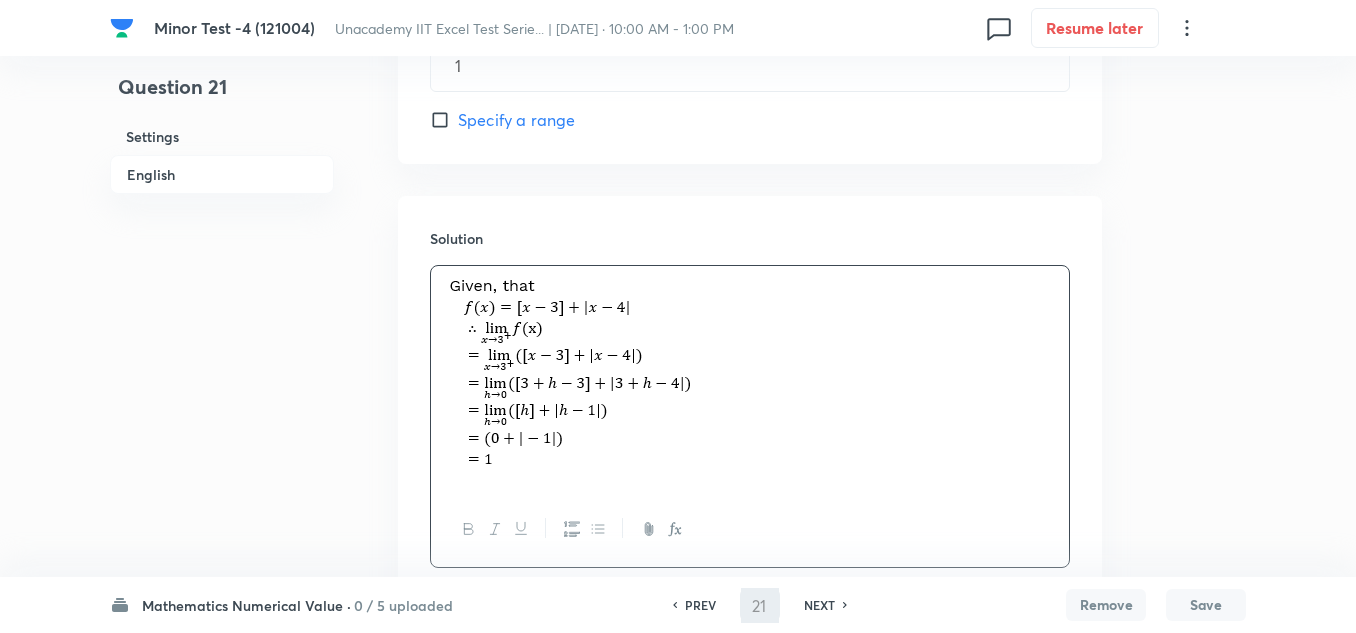 type on "22" 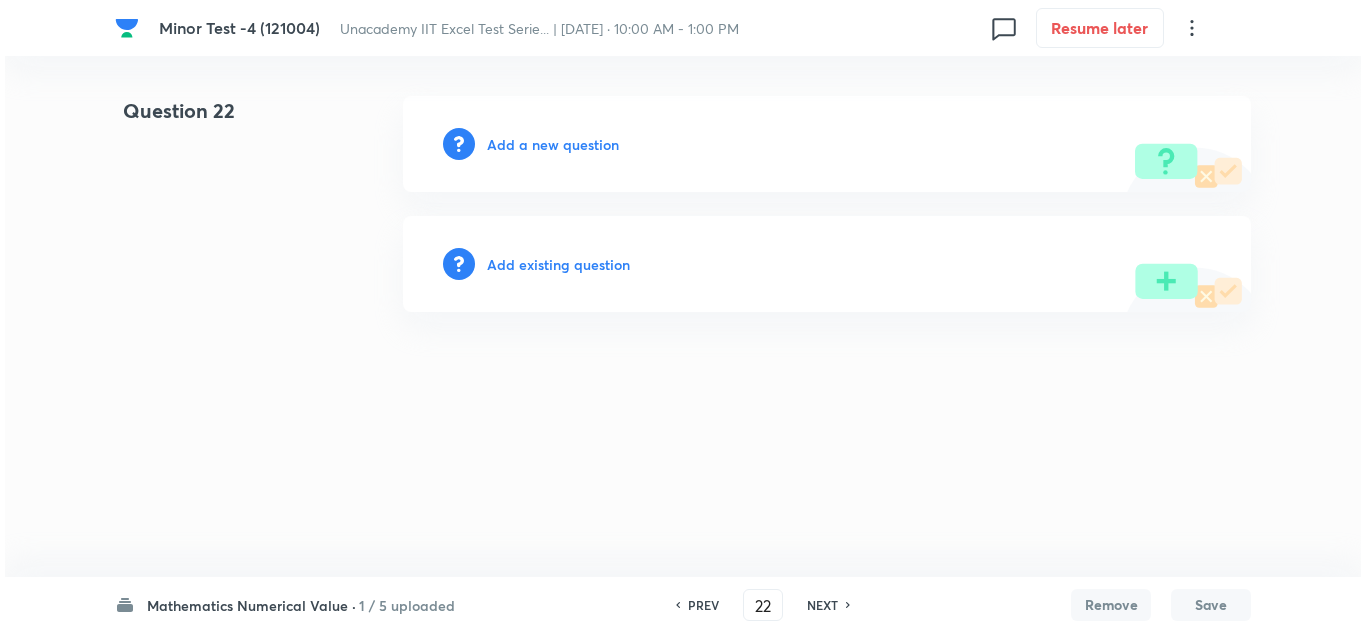 scroll, scrollTop: 0, scrollLeft: 0, axis: both 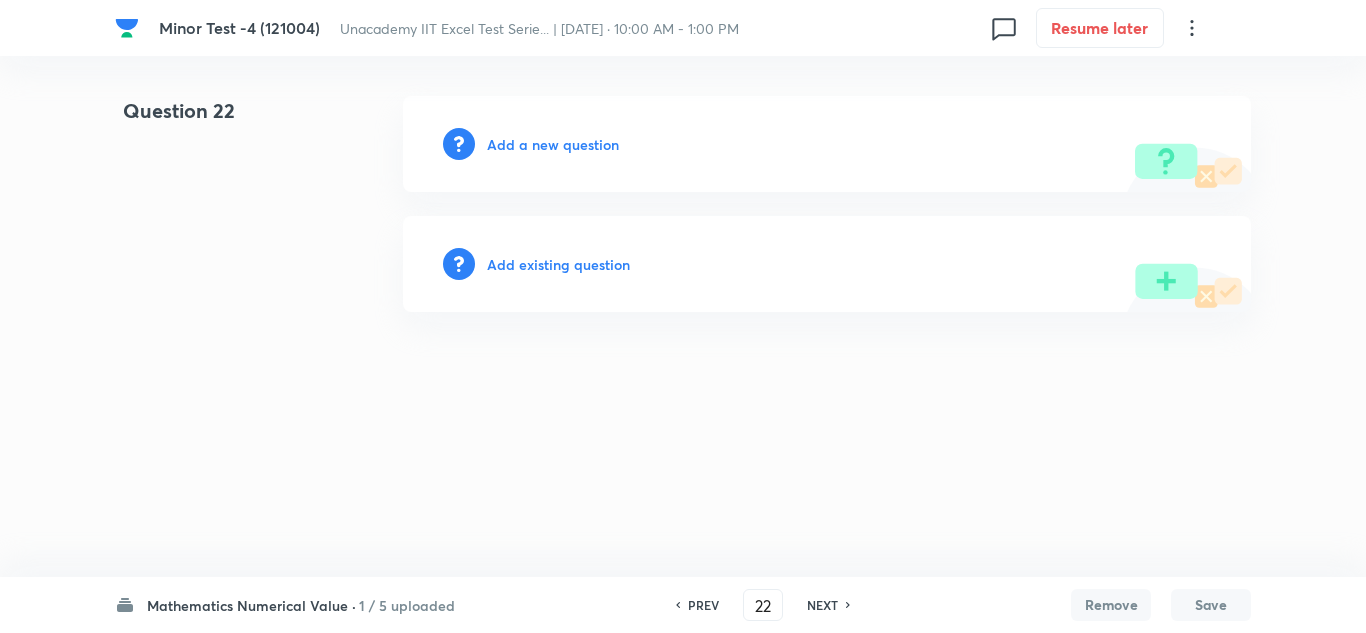 click on "Add a new question" at bounding box center (553, 144) 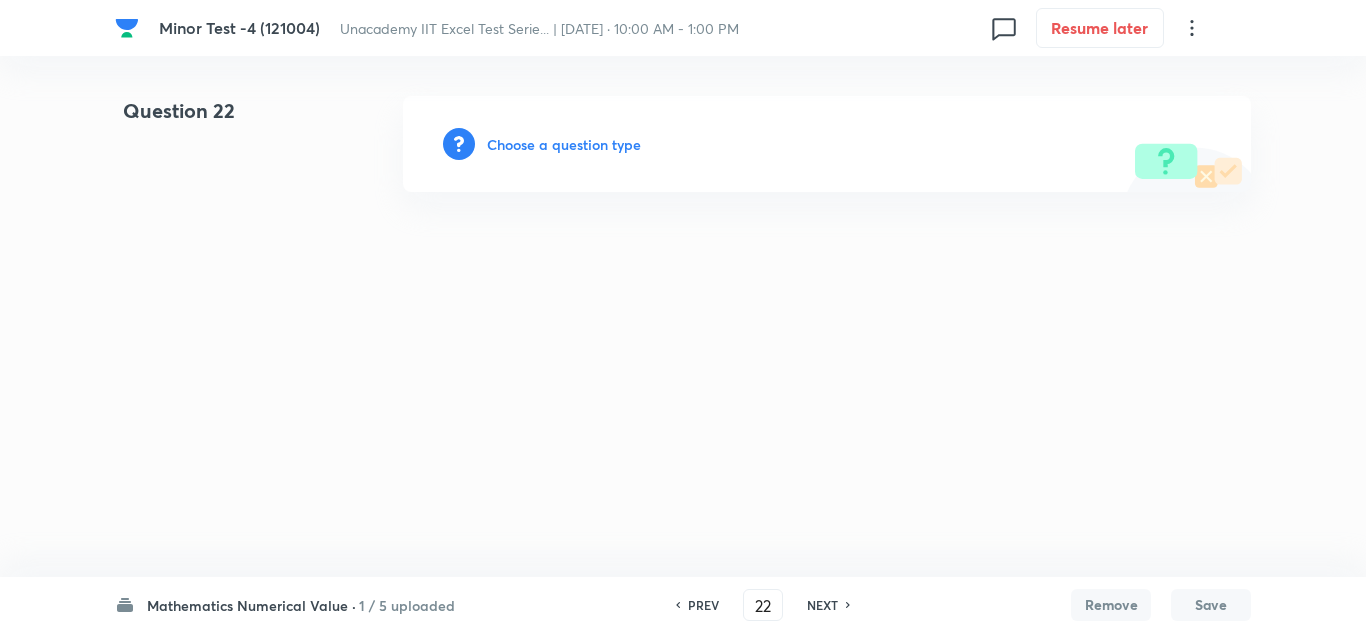 click on "Choose a question type" at bounding box center (564, 144) 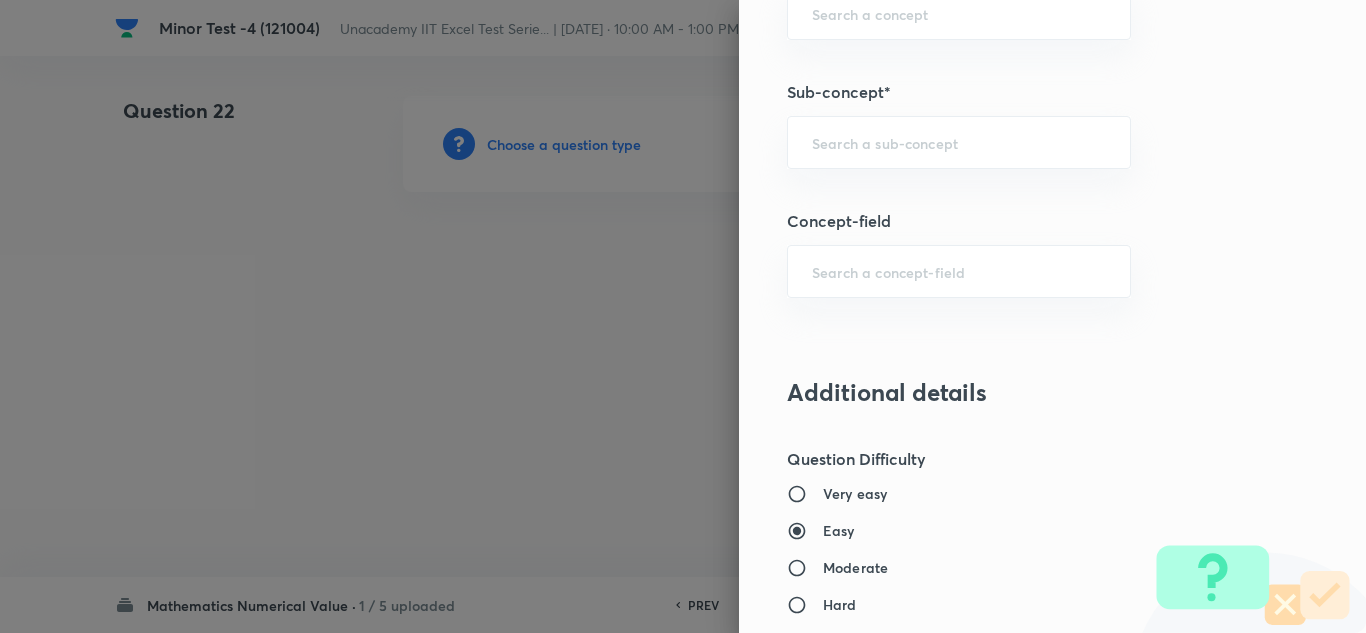 scroll, scrollTop: 1200, scrollLeft: 0, axis: vertical 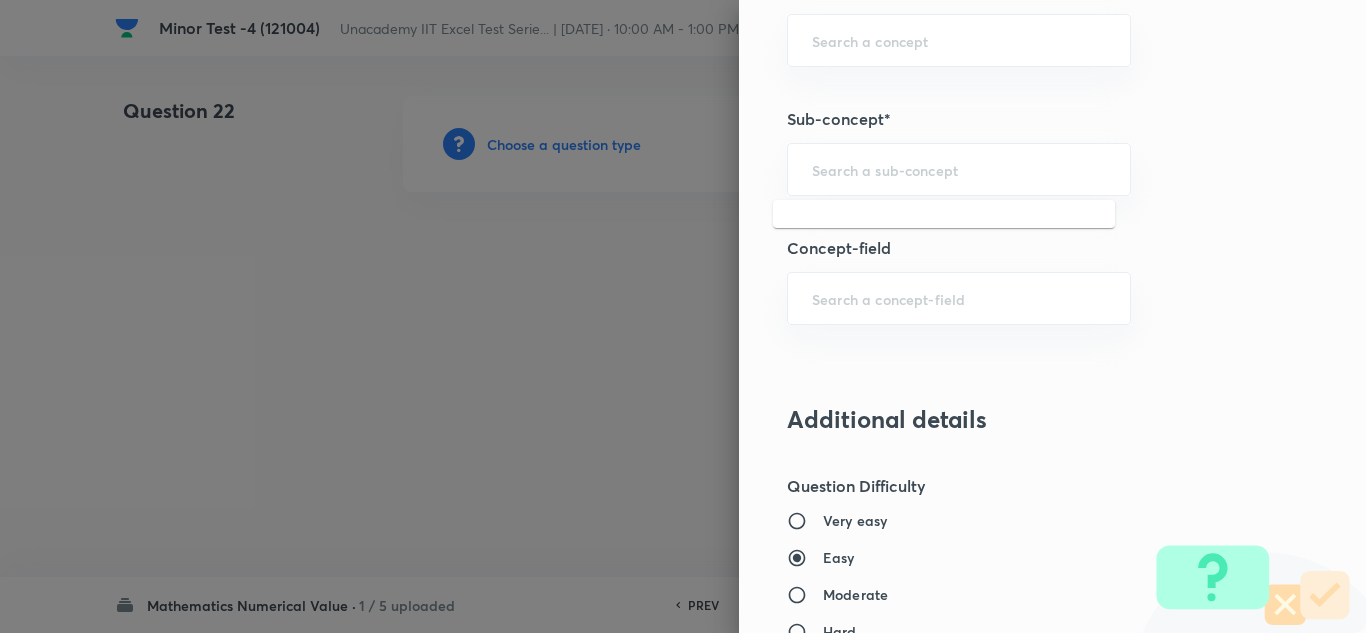 click at bounding box center (959, 169) 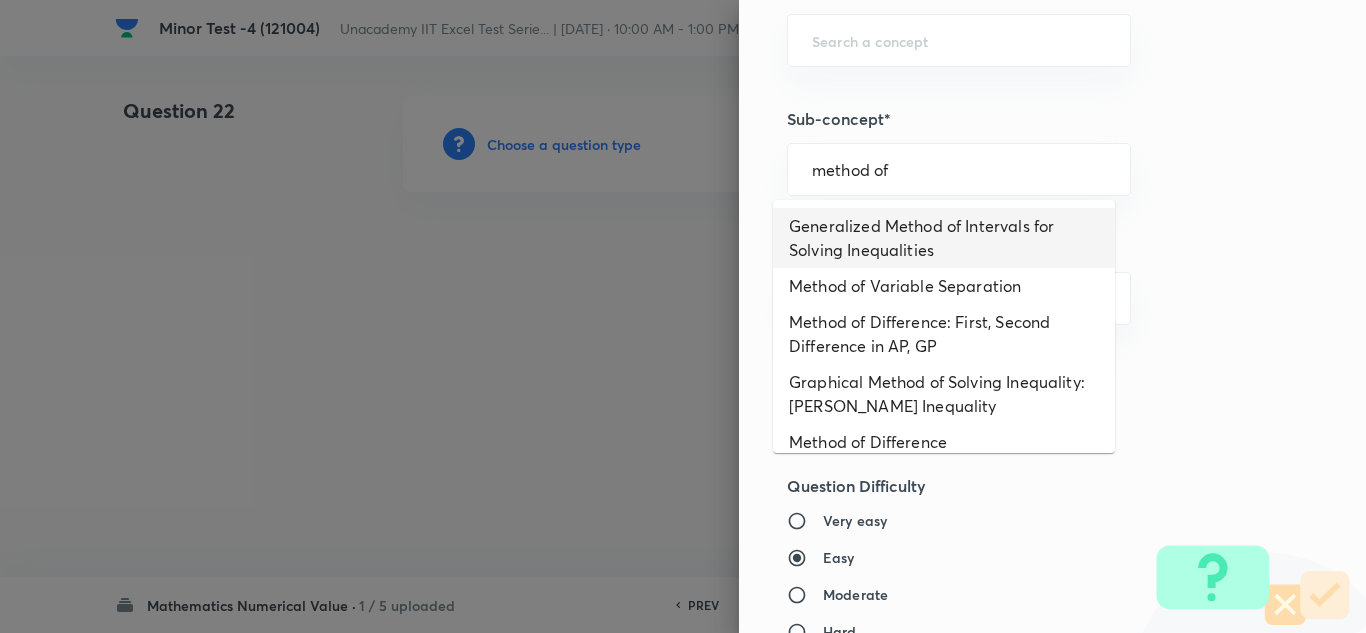 scroll, scrollTop: 15, scrollLeft: 0, axis: vertical 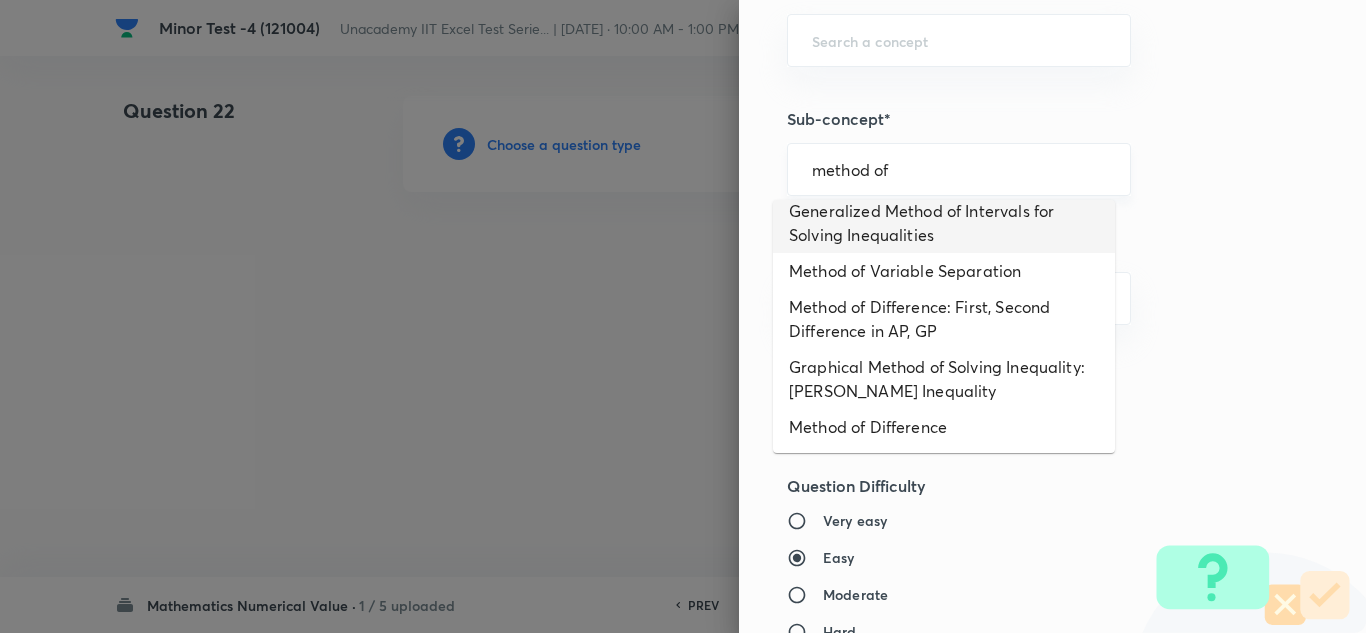 click on "method of" at bounding box center [959, 169] 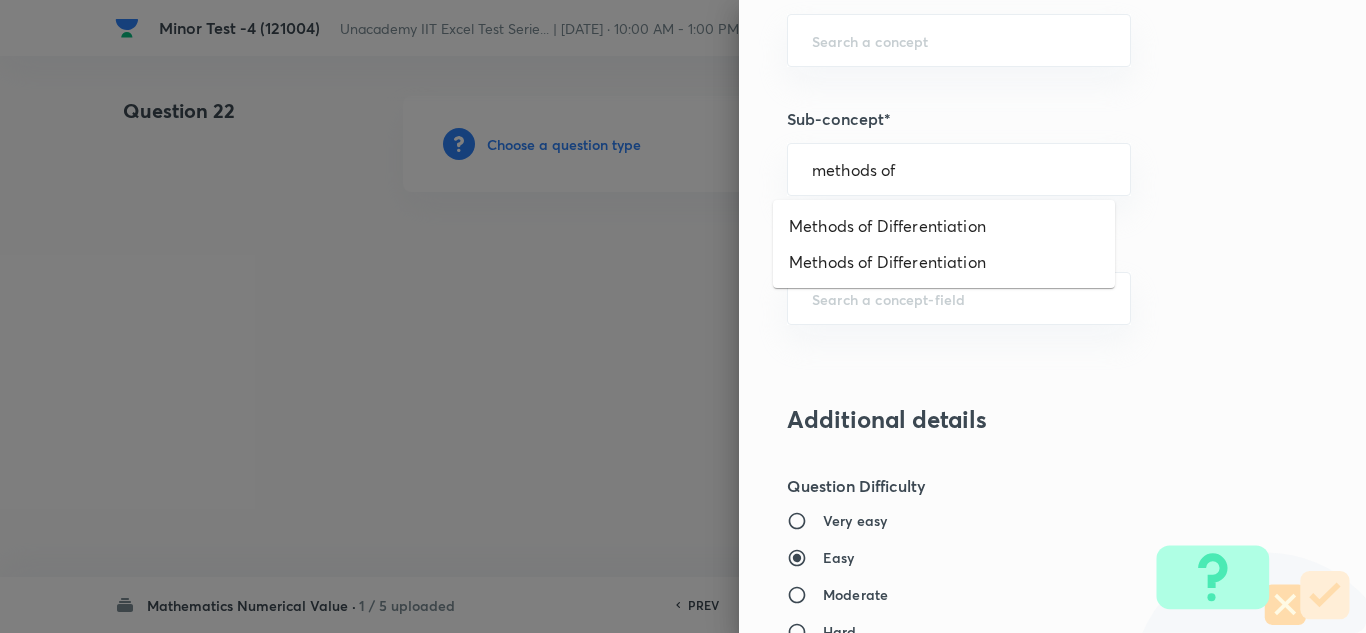scroll, scrollTop: 0, scrollLeft: 0, axis: both 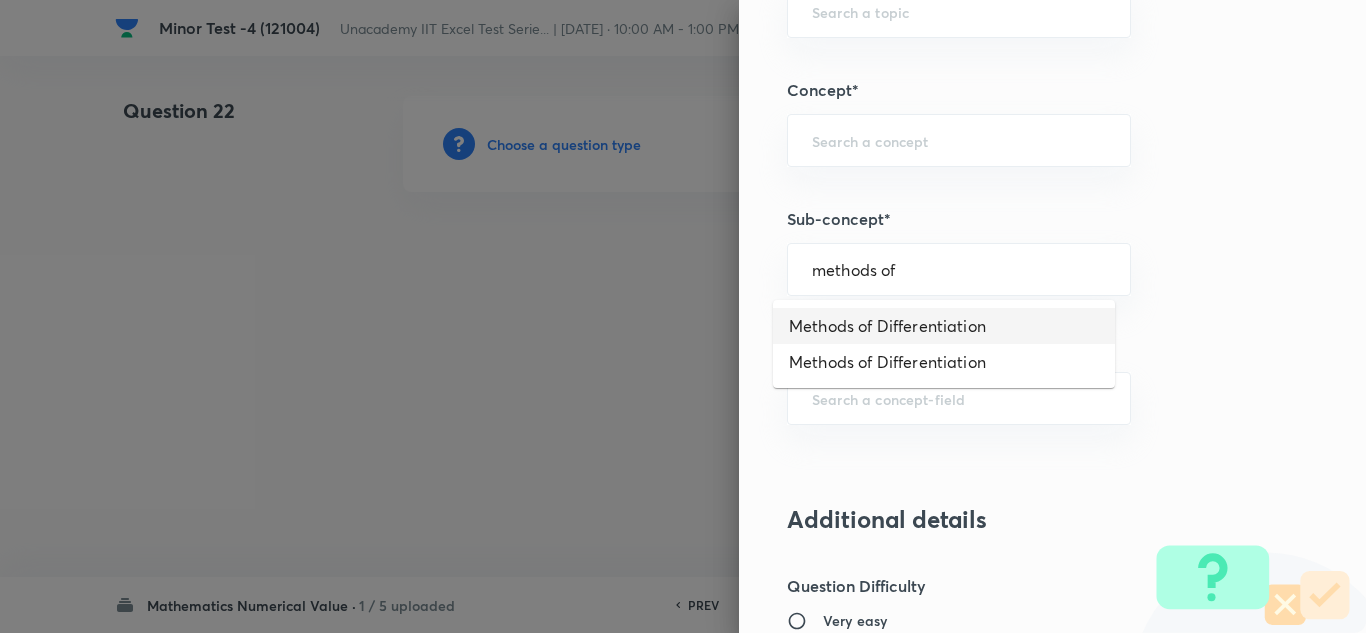 click on "Methods of Differentiation" at bounding box center [944, 326] 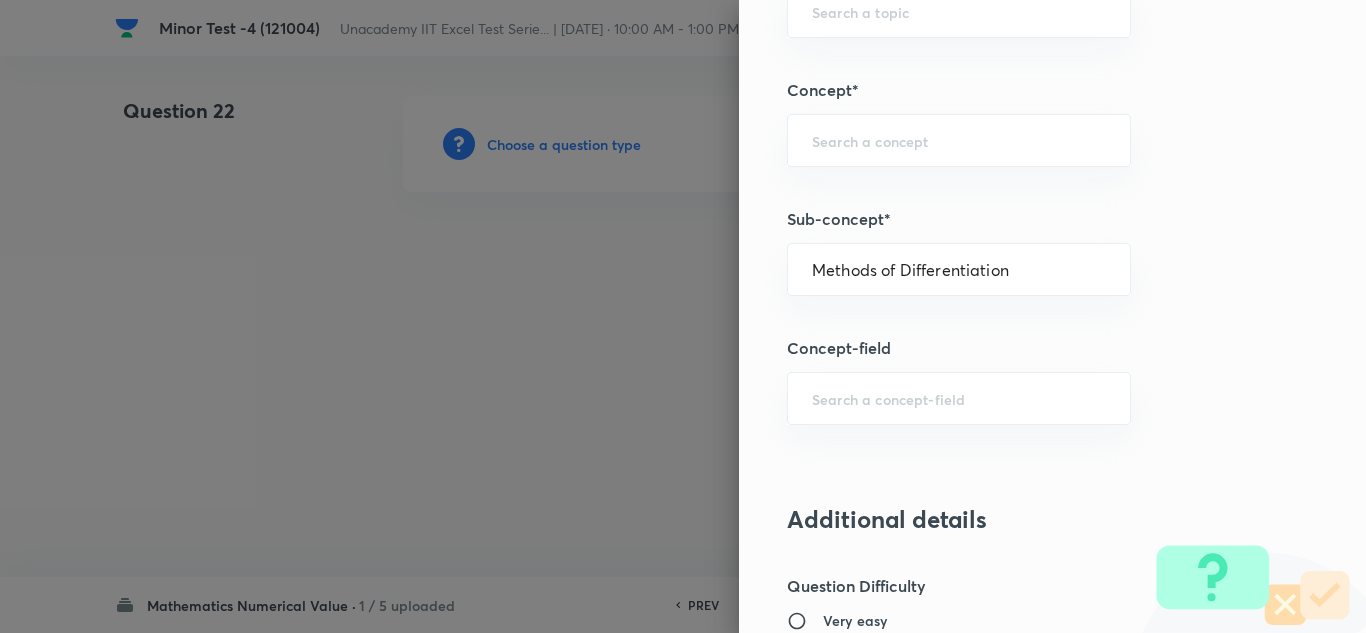 type on "Mathematics" 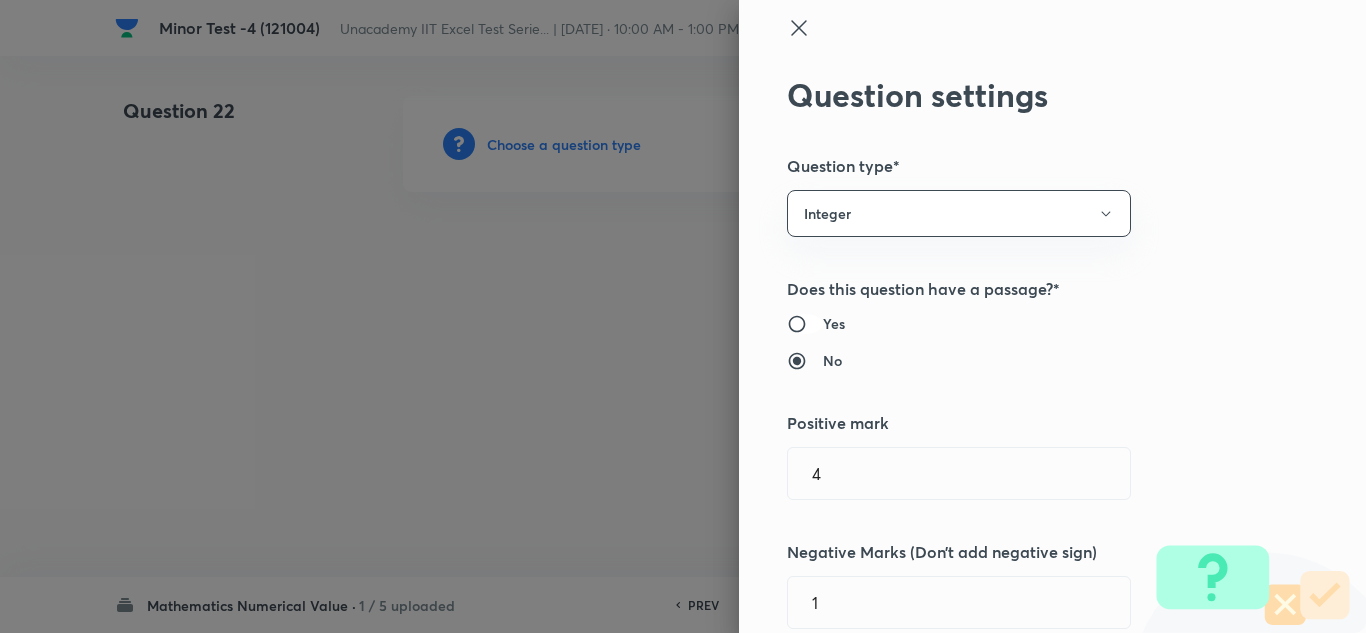 scroll, scrollTop: 0, scrollLeft: 0, axis: both 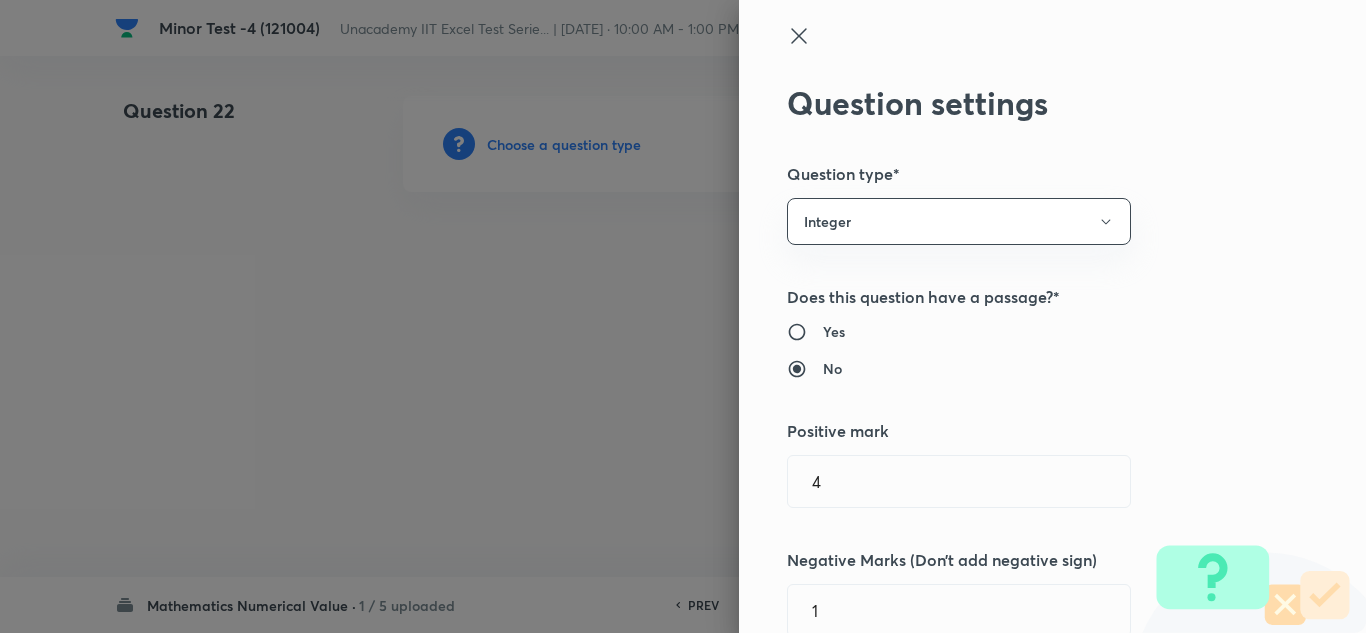 click 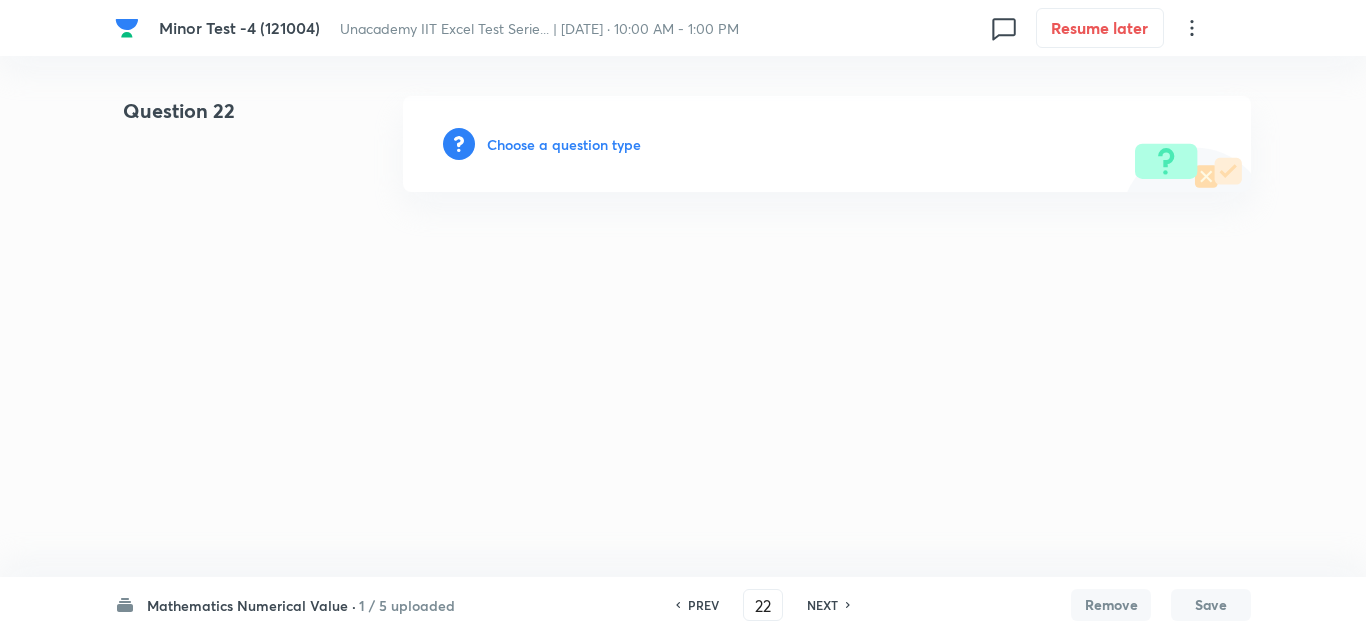 click on "Choose a question type" at bounding box center (564, 144) 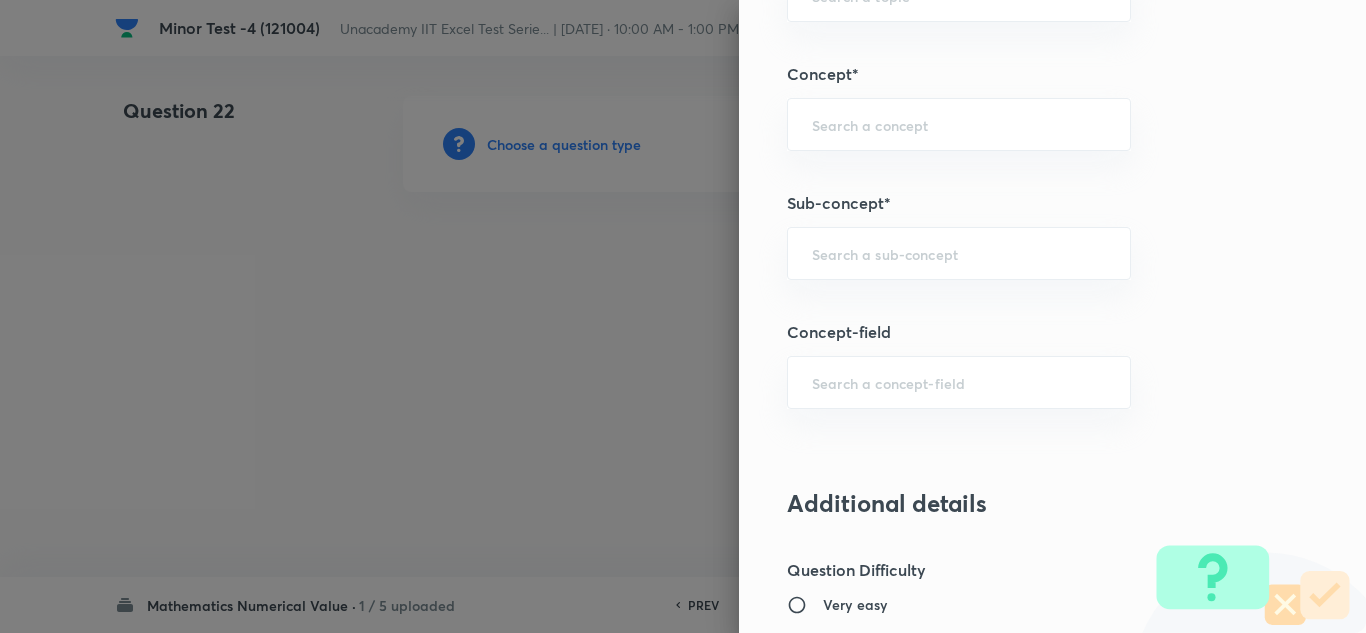scroll, scrollTop: 1200, scrollLeft: 0, axis: vertical 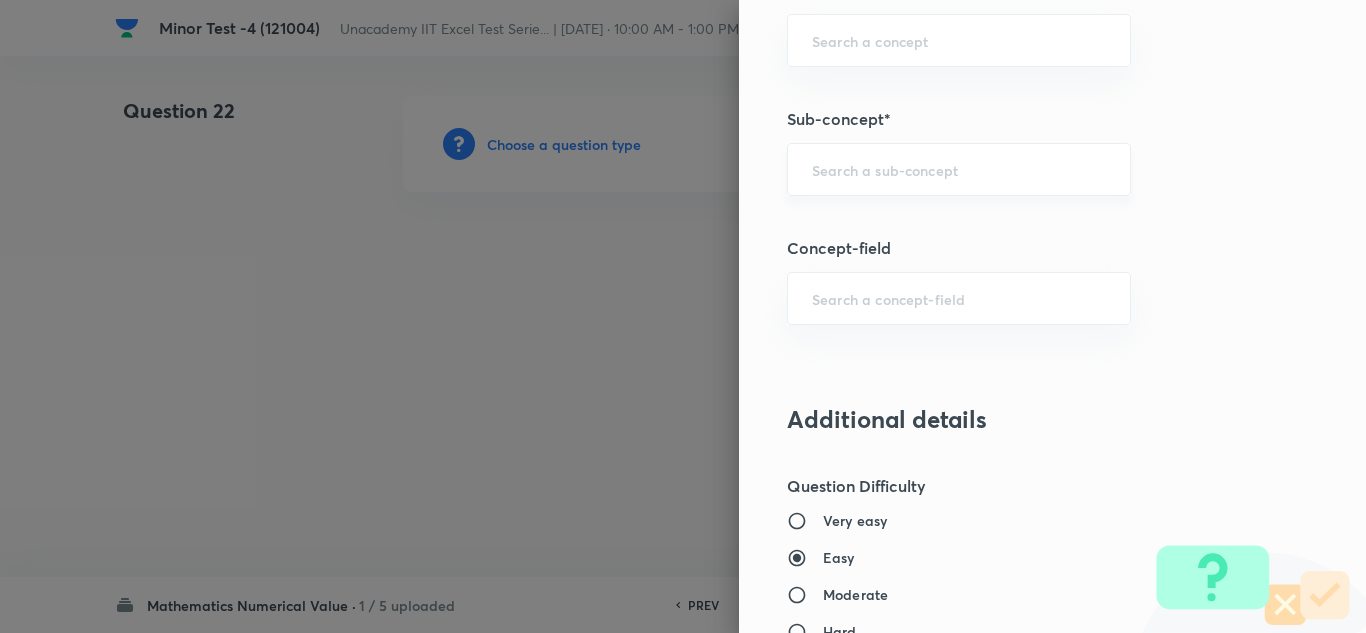 click on "​" at bounding box center (959, 169) 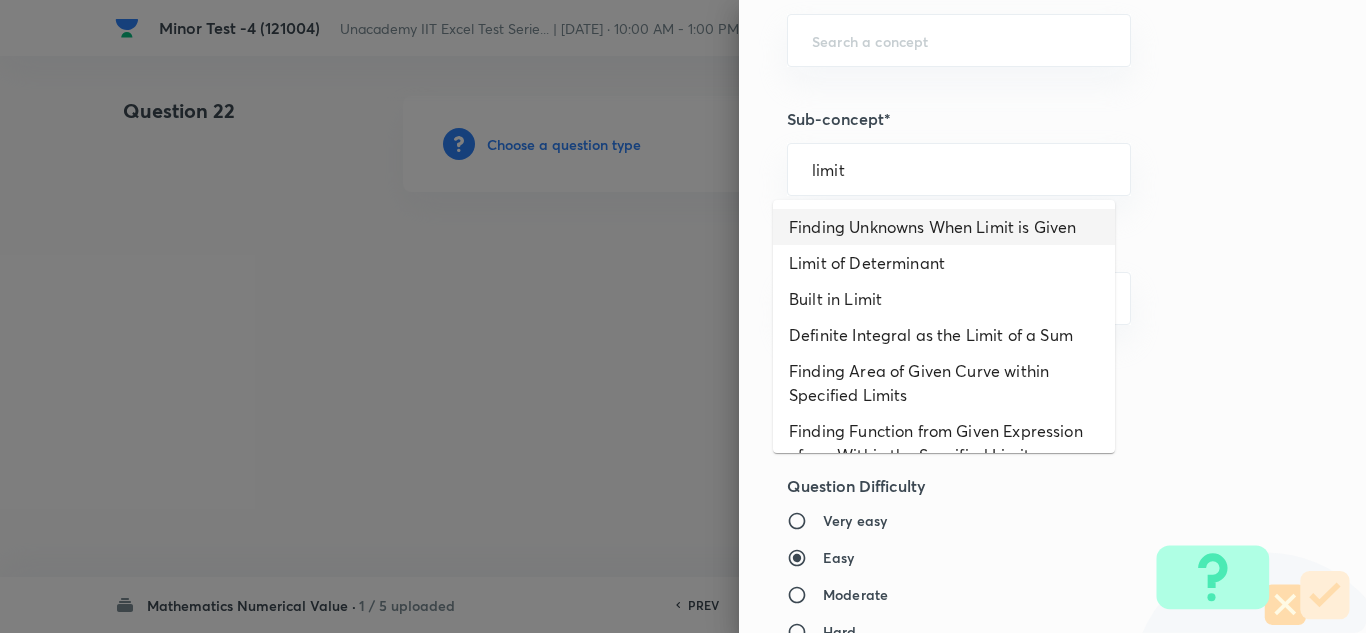 scroll, scrollTop: 507, scrollLeft: 0, axis: vertical 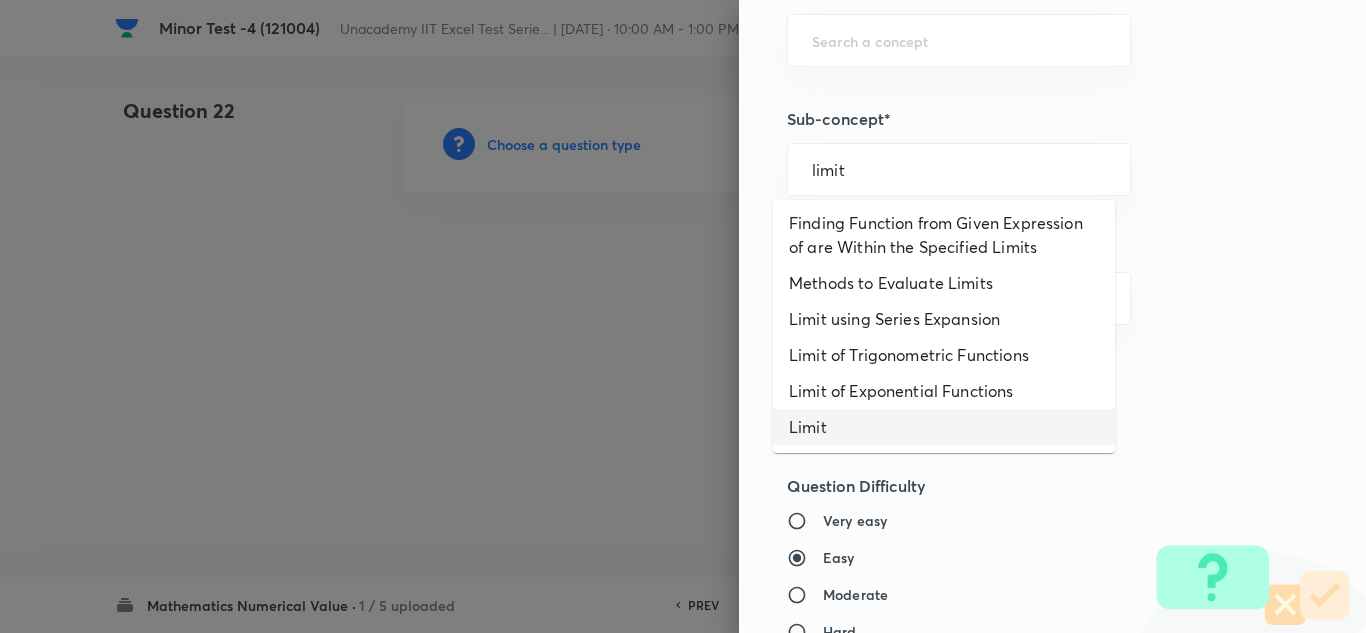 click on "Limit" at bounding box center [944, 427] 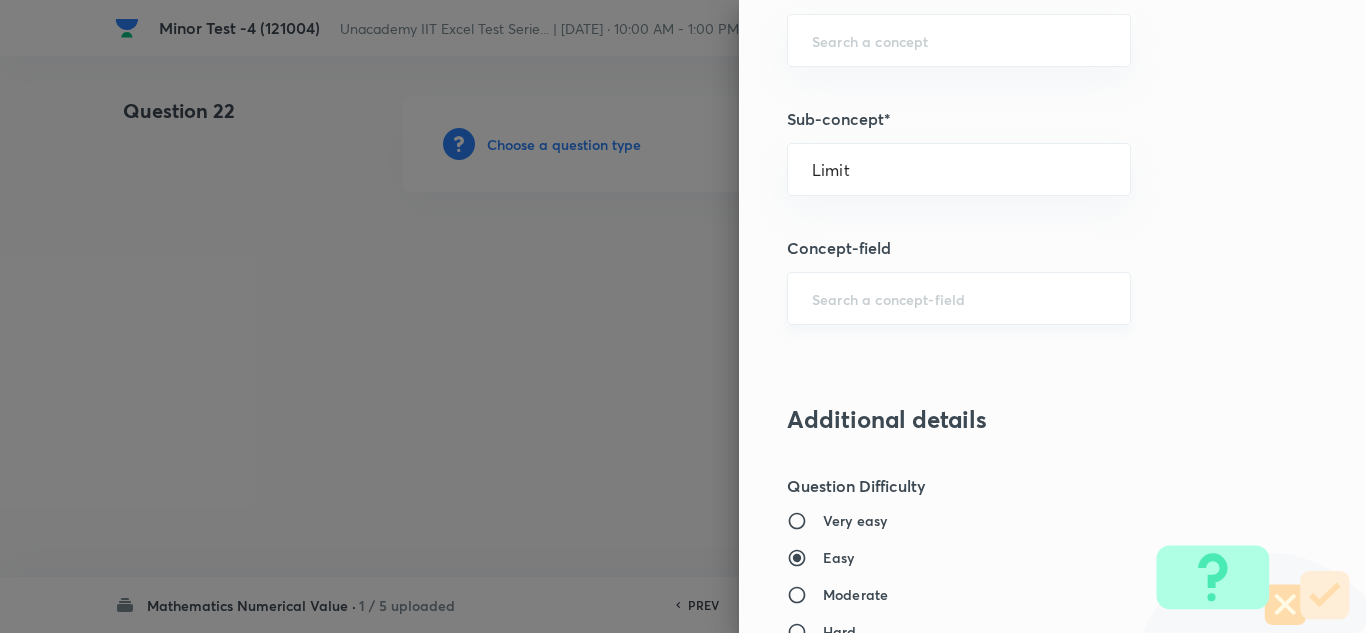 type on "Mathematics" 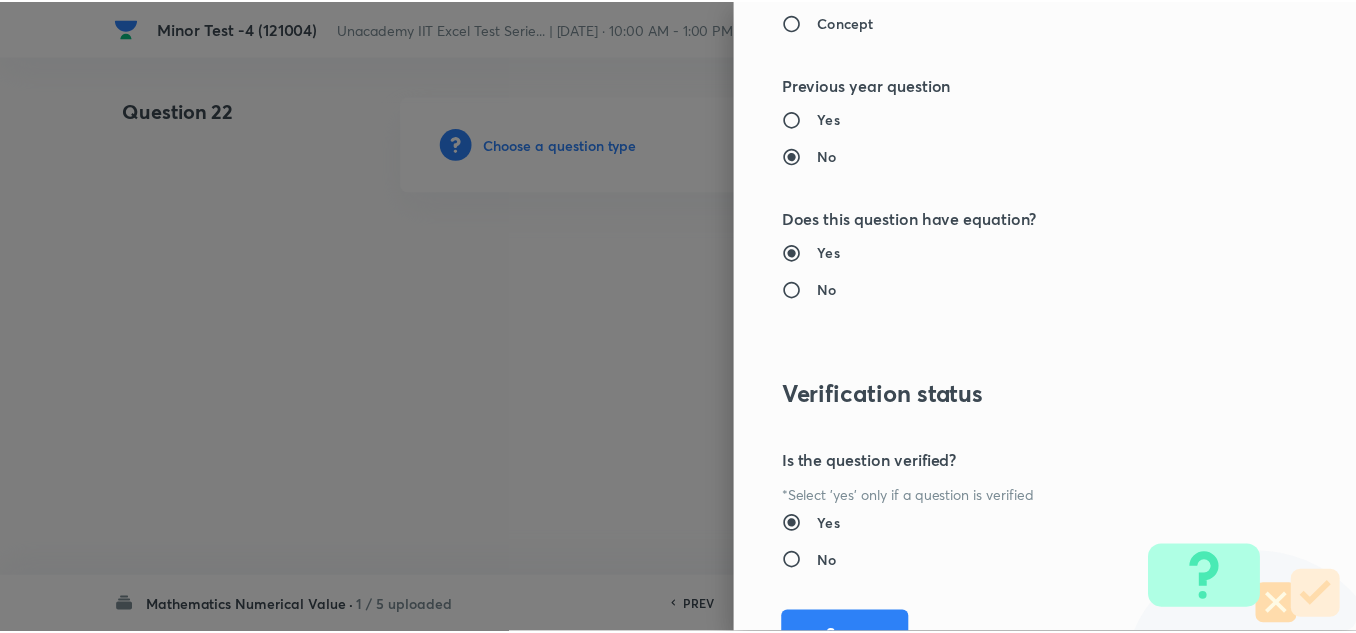 scroll, scrollTop: 2109, scrollLeft: 0, axis: vertical 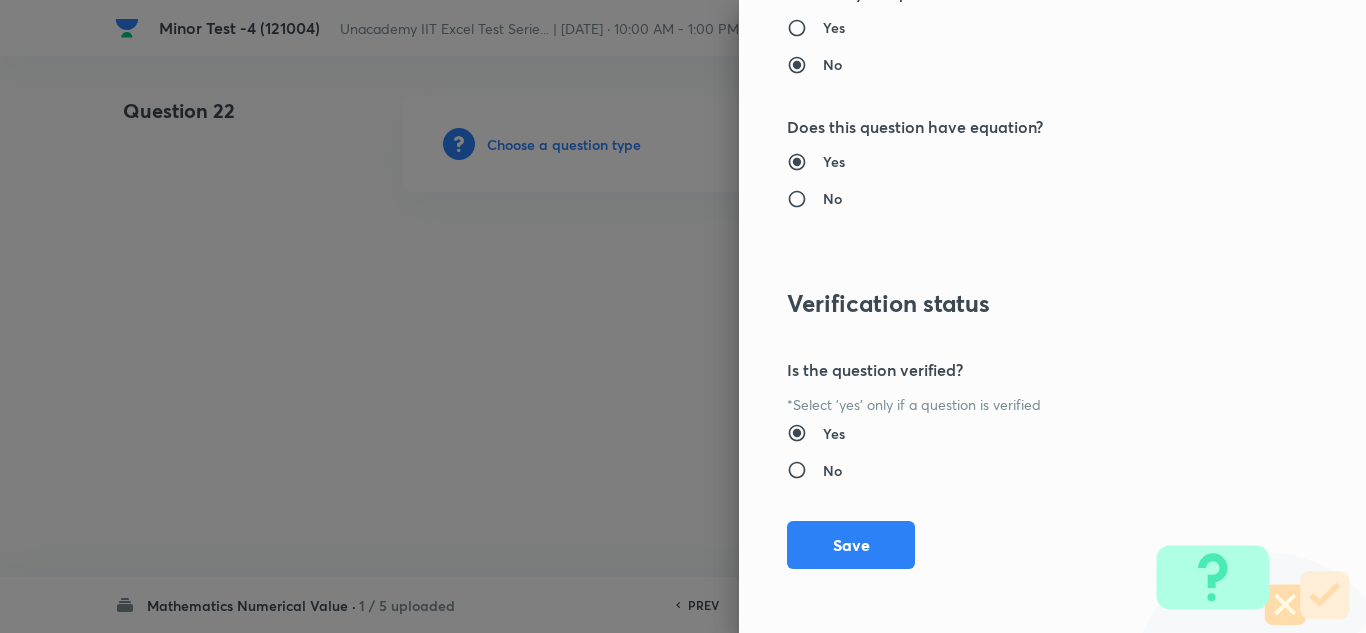drag, startPoint x: 860, startPoint y: 552, endPoint x: 844, endPoint y: 534, distance: 24.083189 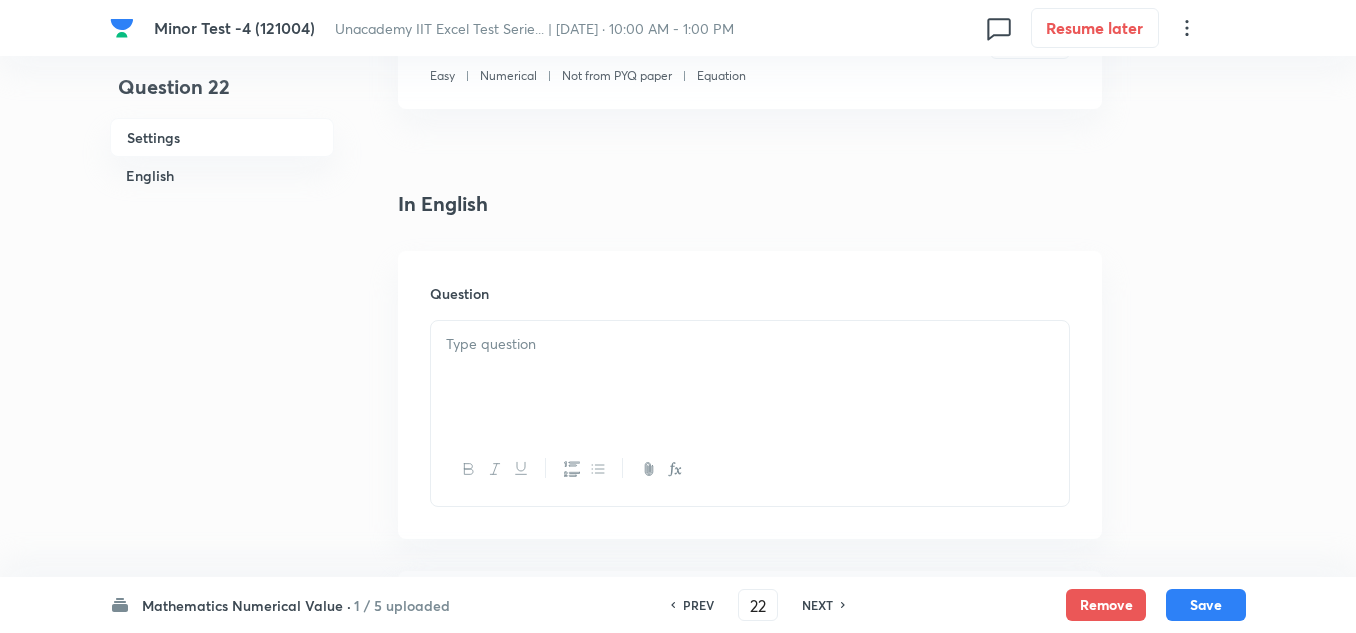 scroll, scrollTop: 400, scrollLeft: 0, axis: vertical 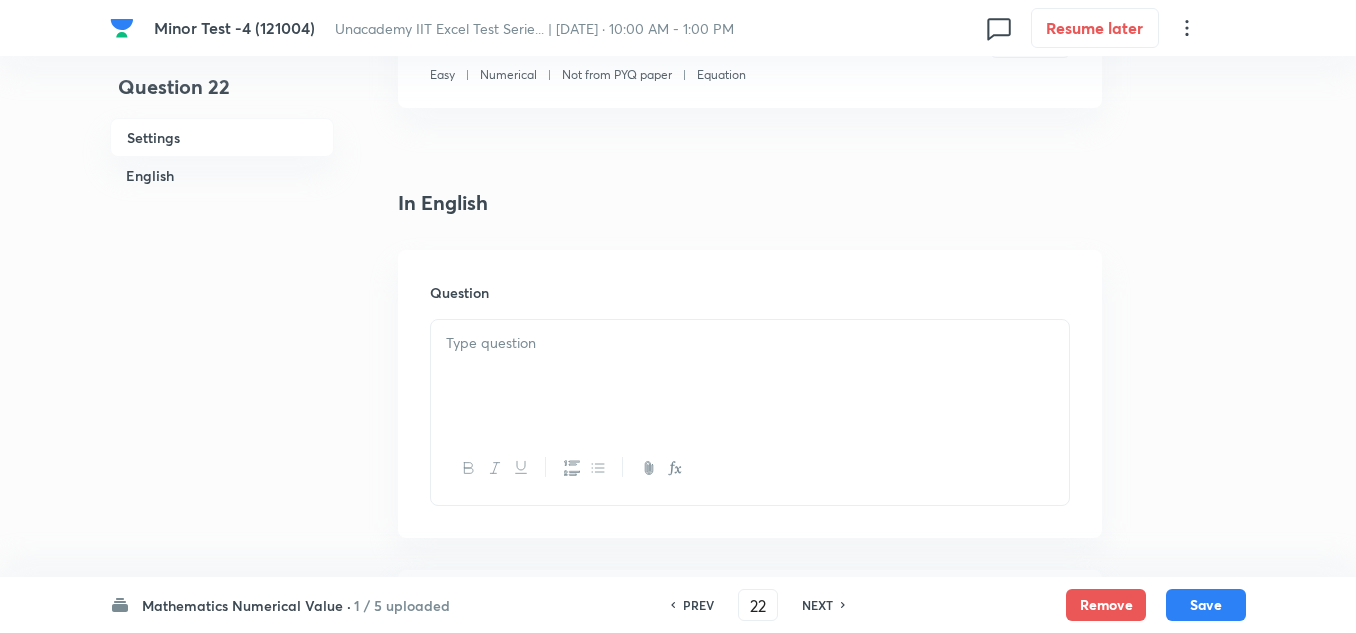 drag, startPoint x: 600, startPoint y: 348, endPoint x: 594, endPoint y: 371, distance: 23.769728 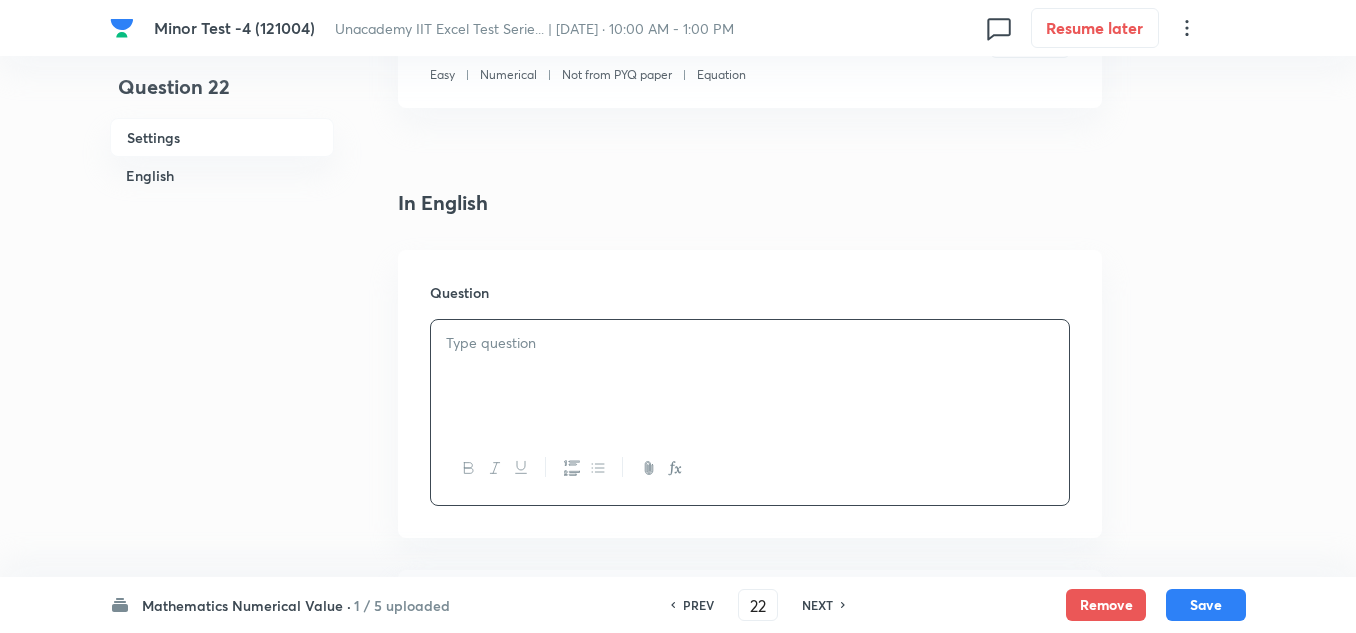 click at bounding box center [750, 343] 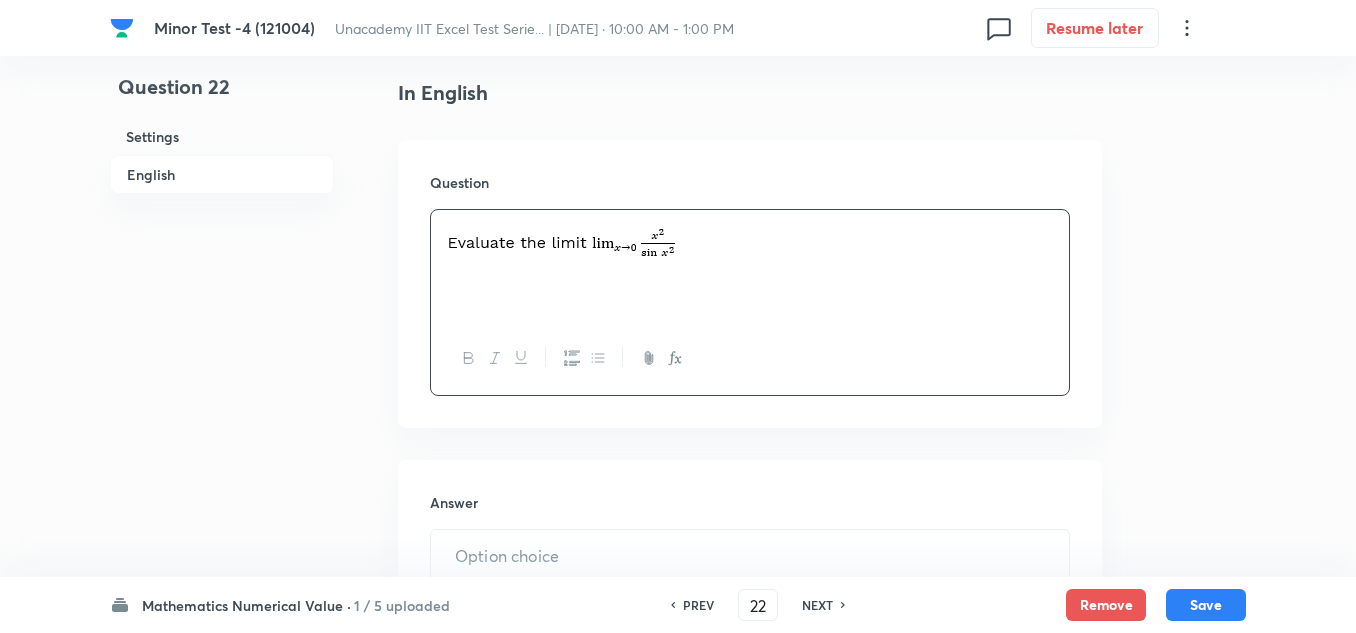 scroll, scrollTop: 700, scrollLeft: 0, axis: vertical 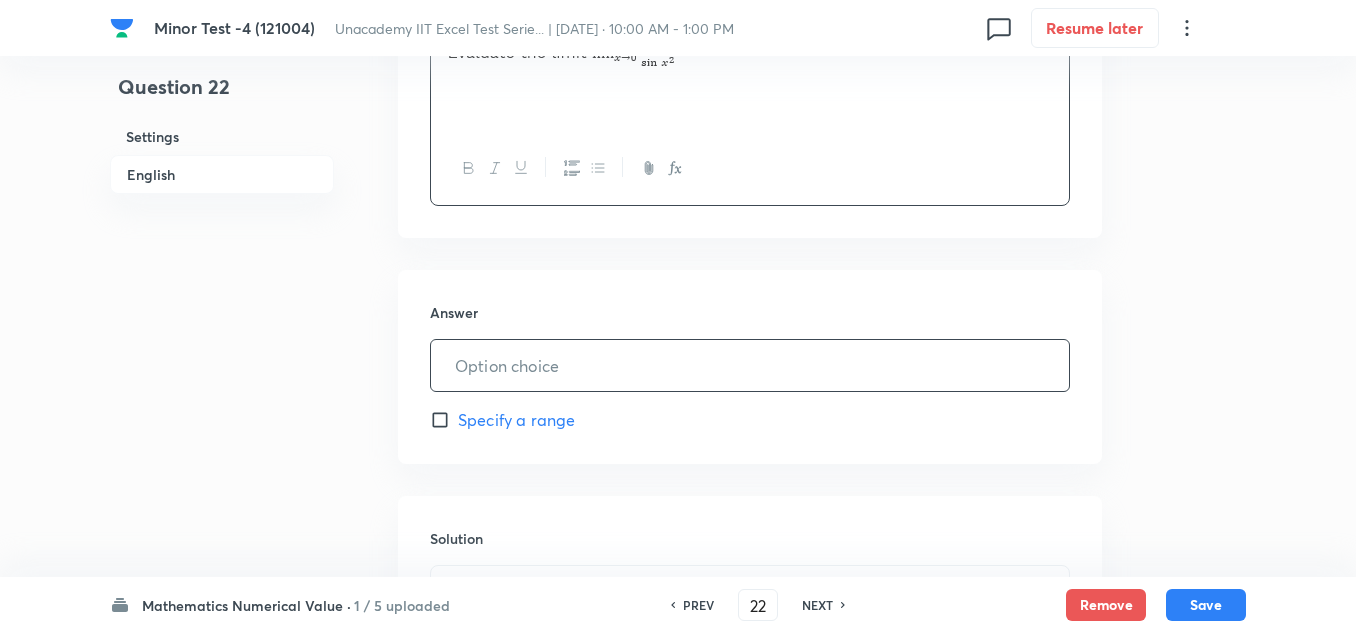 click at bounding box center (750, 365) 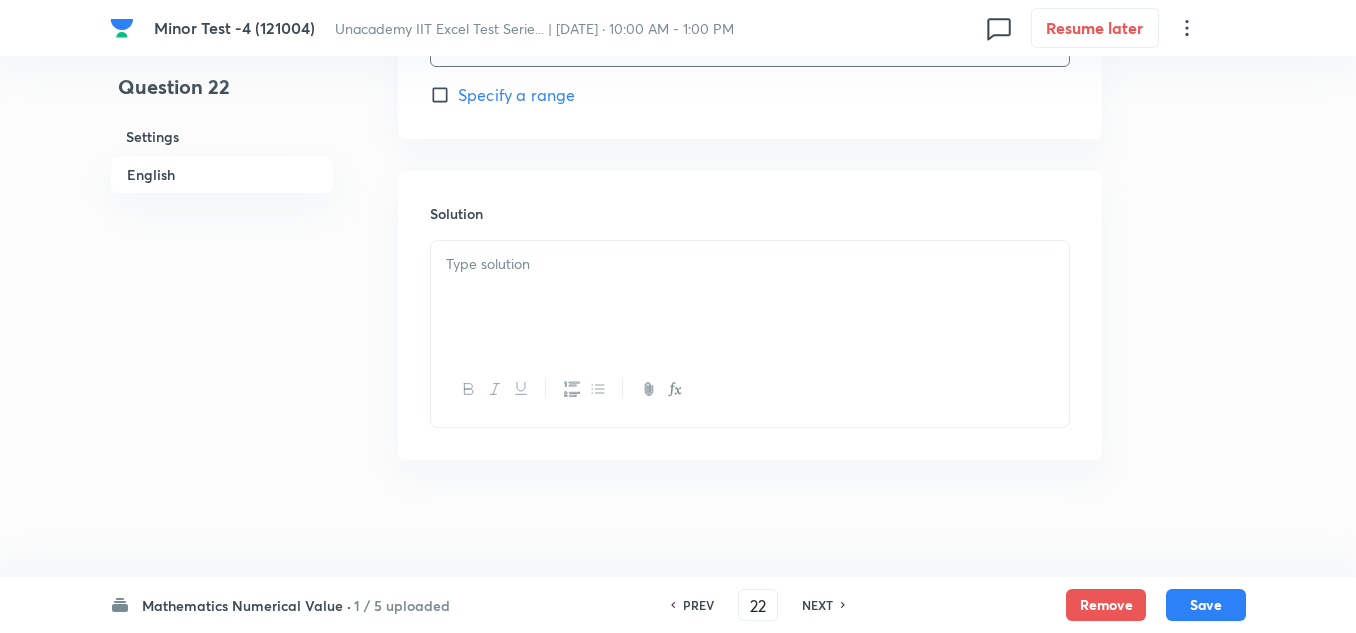 scroll, scrollTop: 1028, scrollLeft: 0, axis: vertical 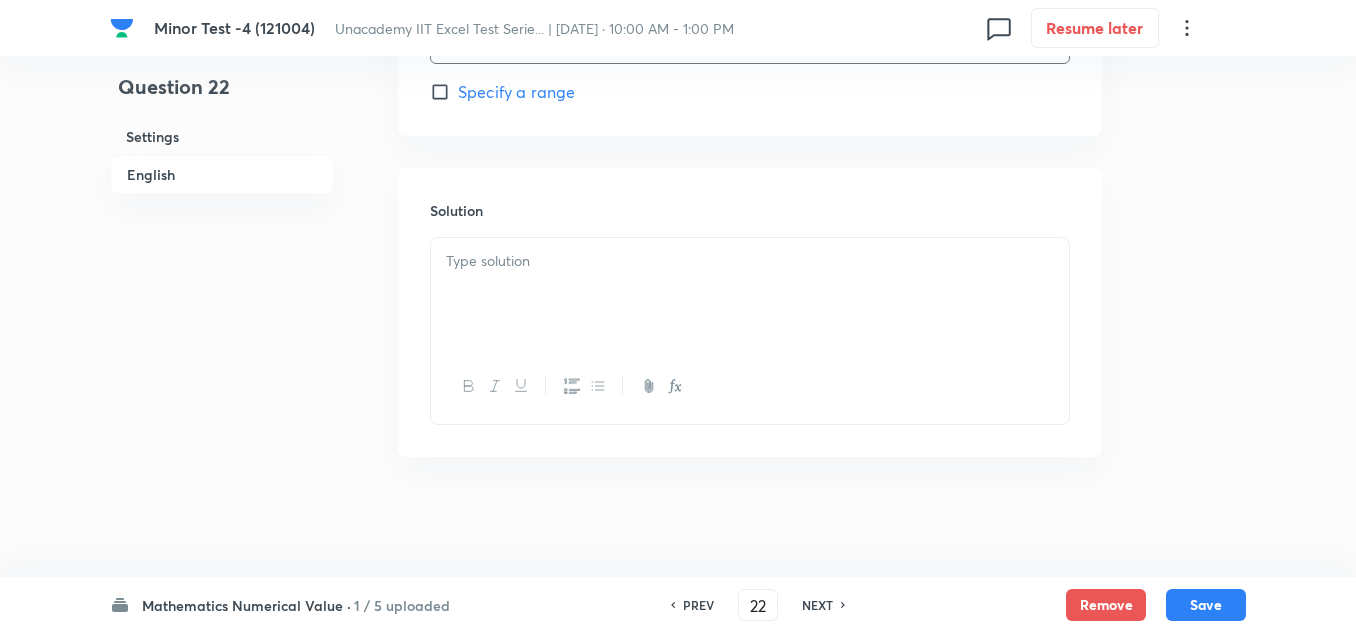 type on "1" 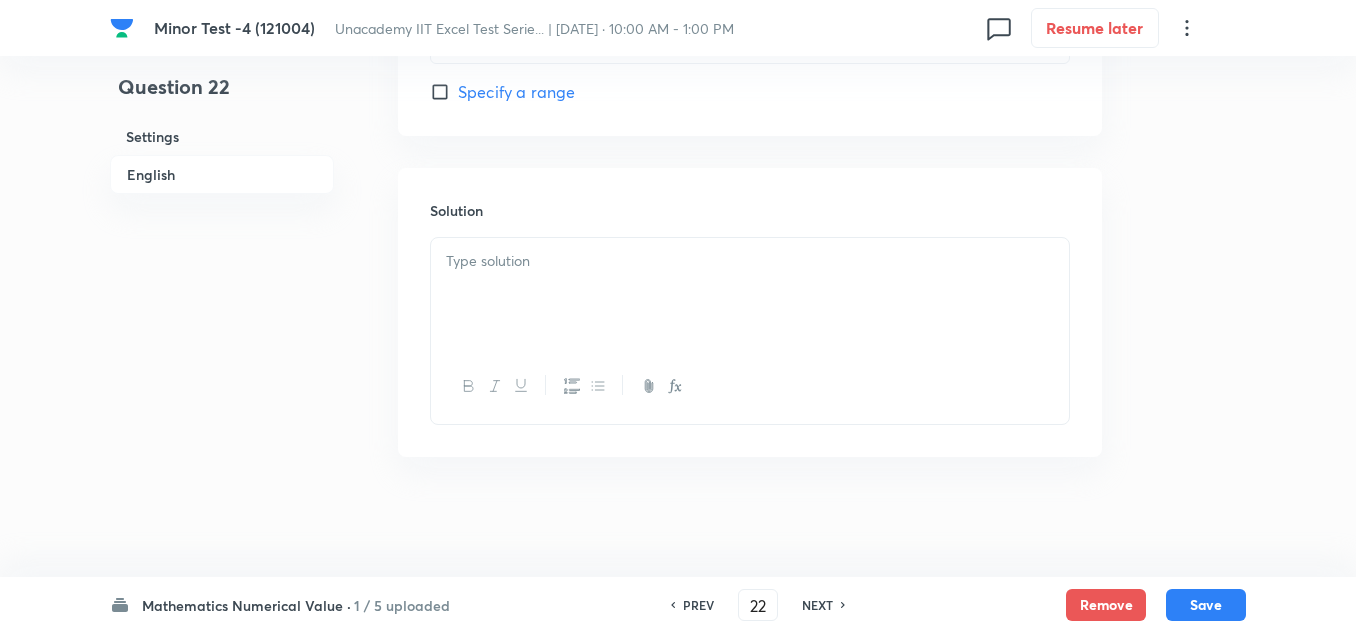 click at bounding box center [750, 294] 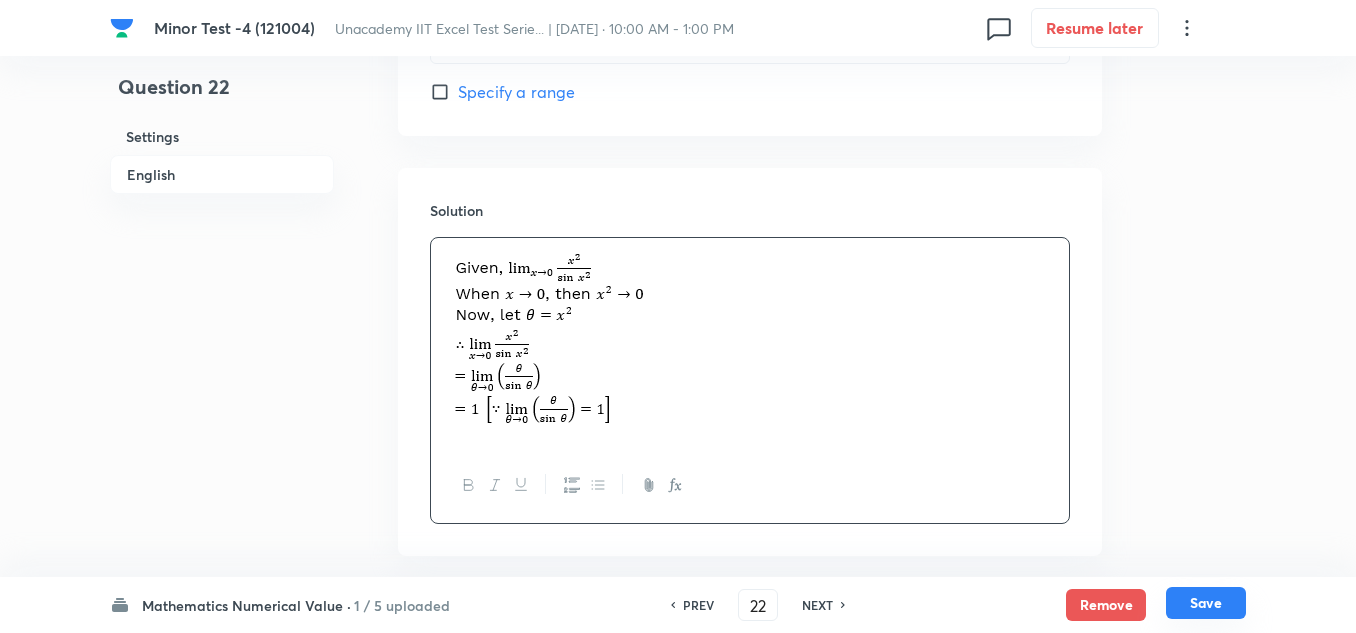 click on "Save" at bounding box center (1206, 603) 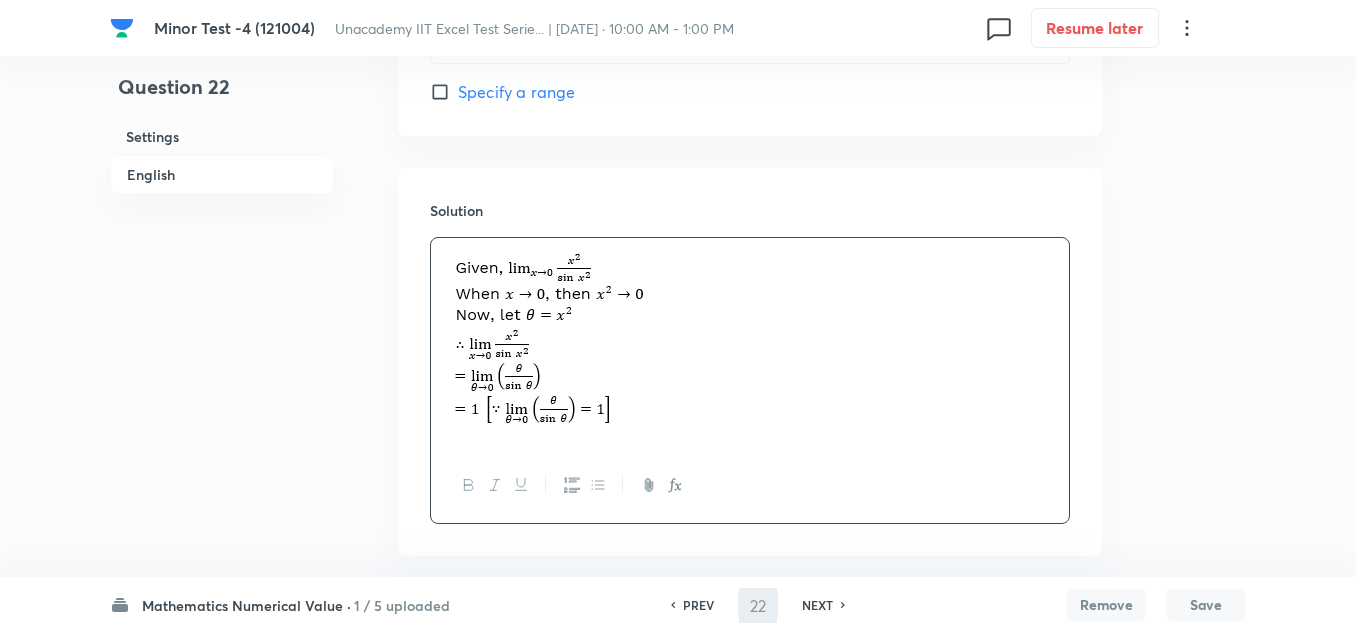 type on "23" 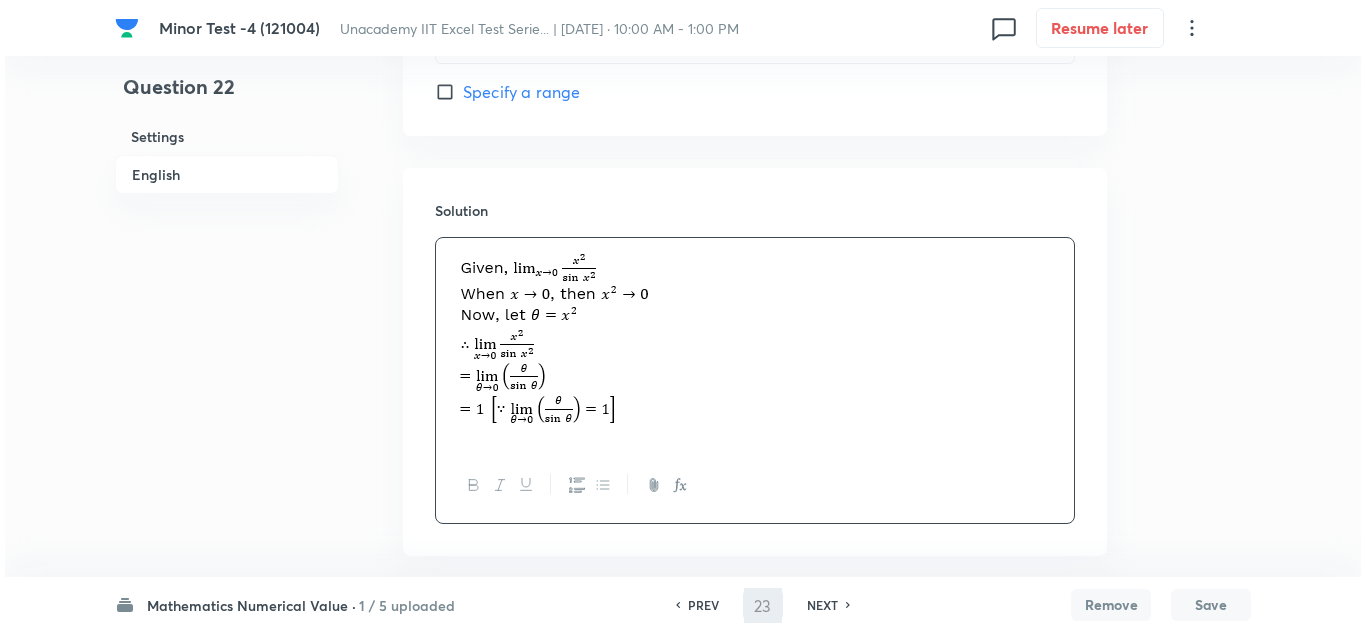 scroll, scrollTop: 0, scrollLeft: 0, axis: both 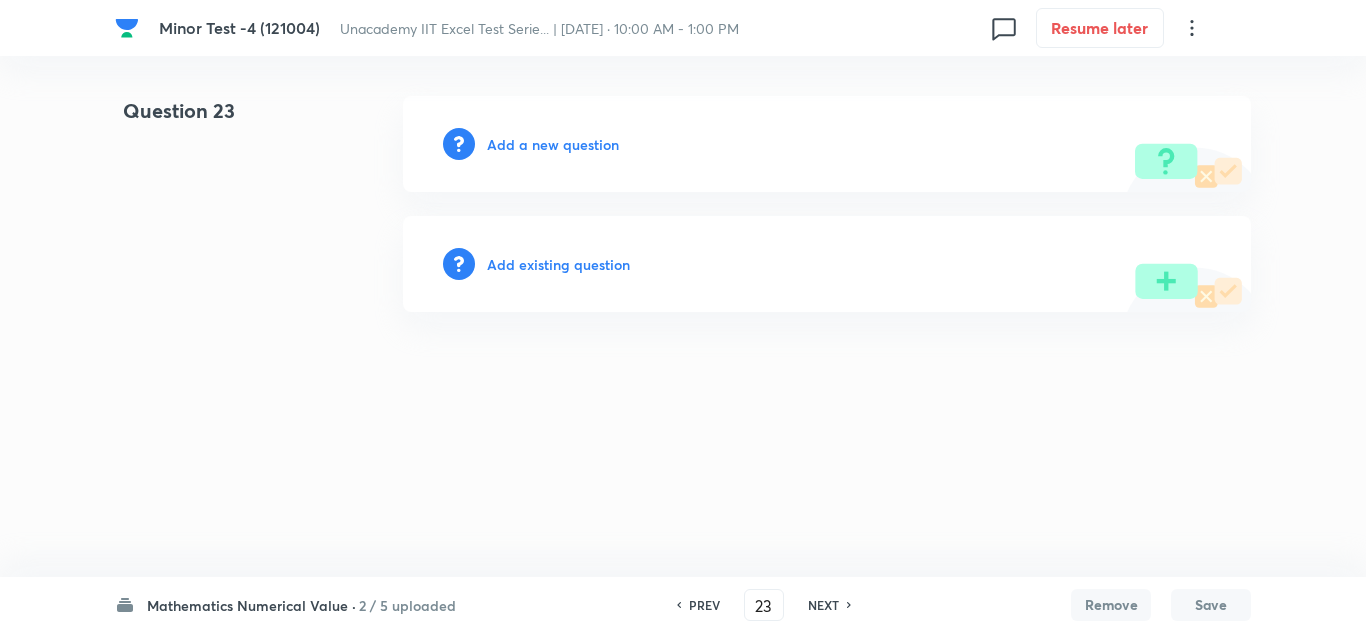 click on "Add a new question" at bounding box center [827, 144] 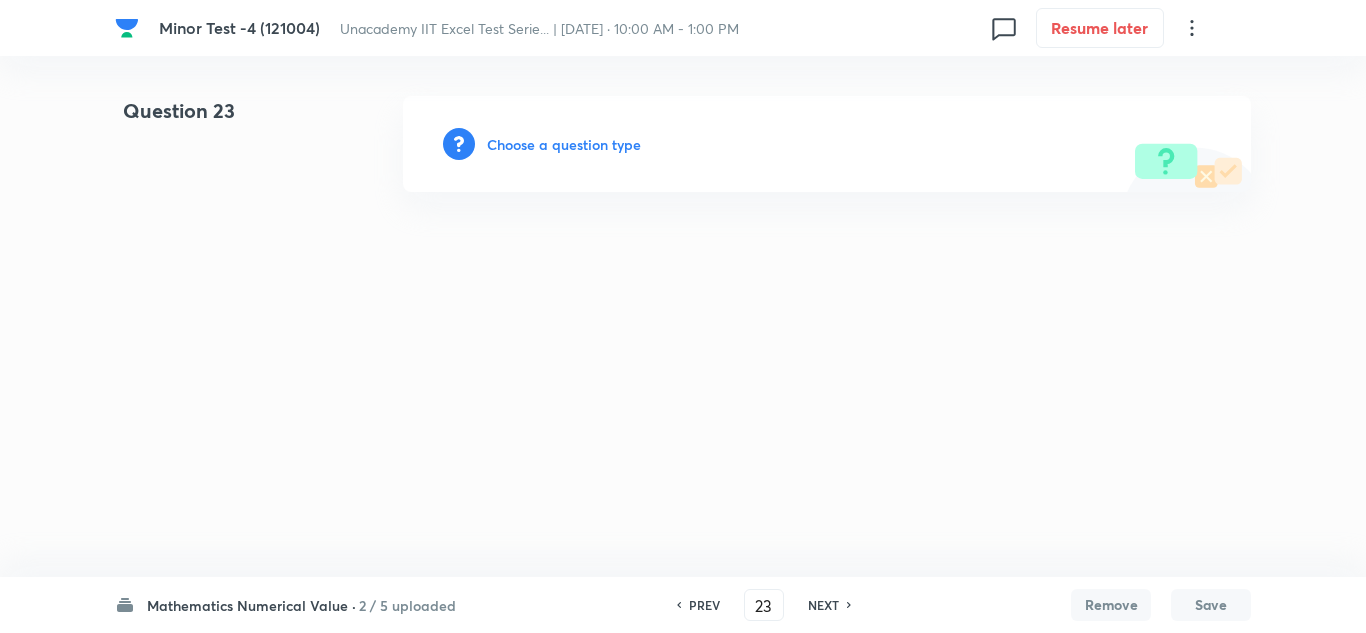 click on "Choose a question type" at bounding box center [564, 144] 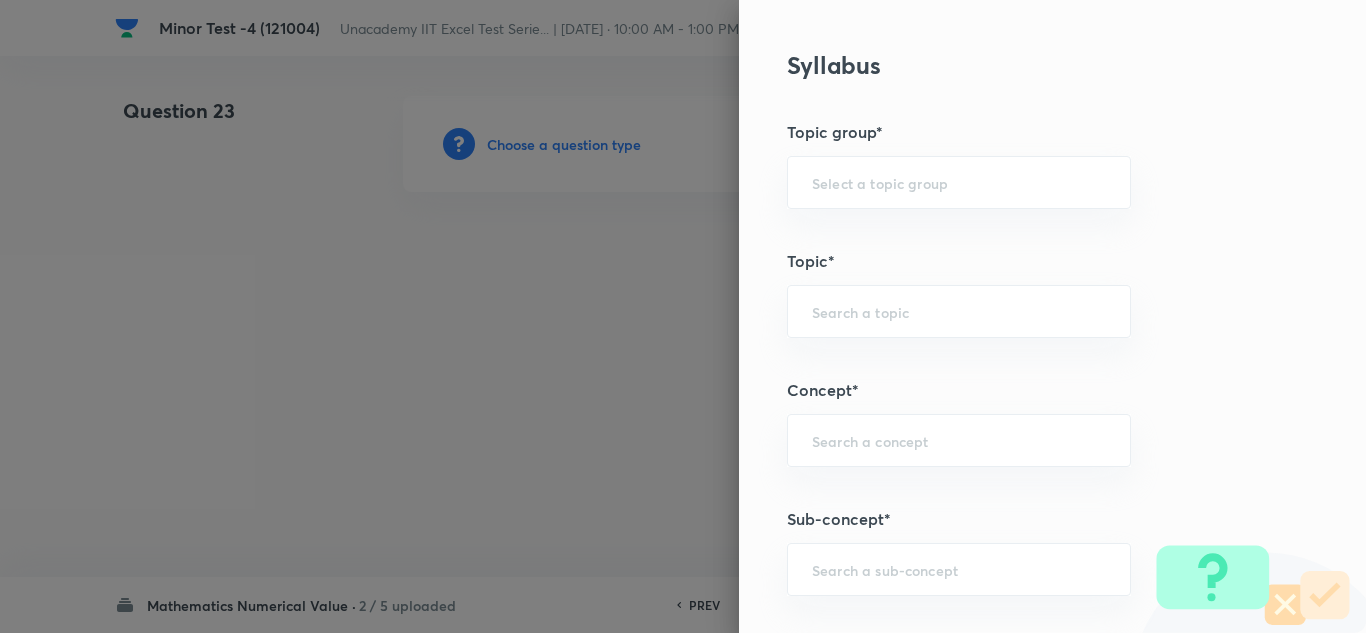 scroll, scrollTop: 1200, scrollLeft: 0, axis: vertical 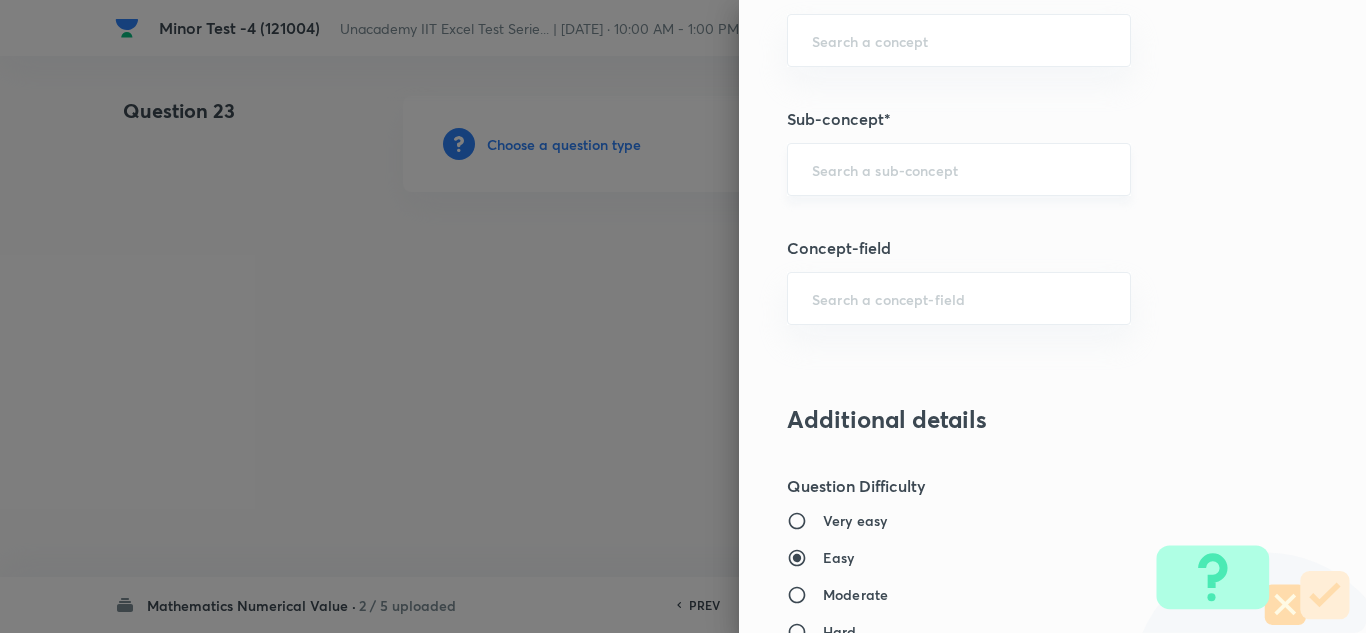 click at bounding box center [959, 169] 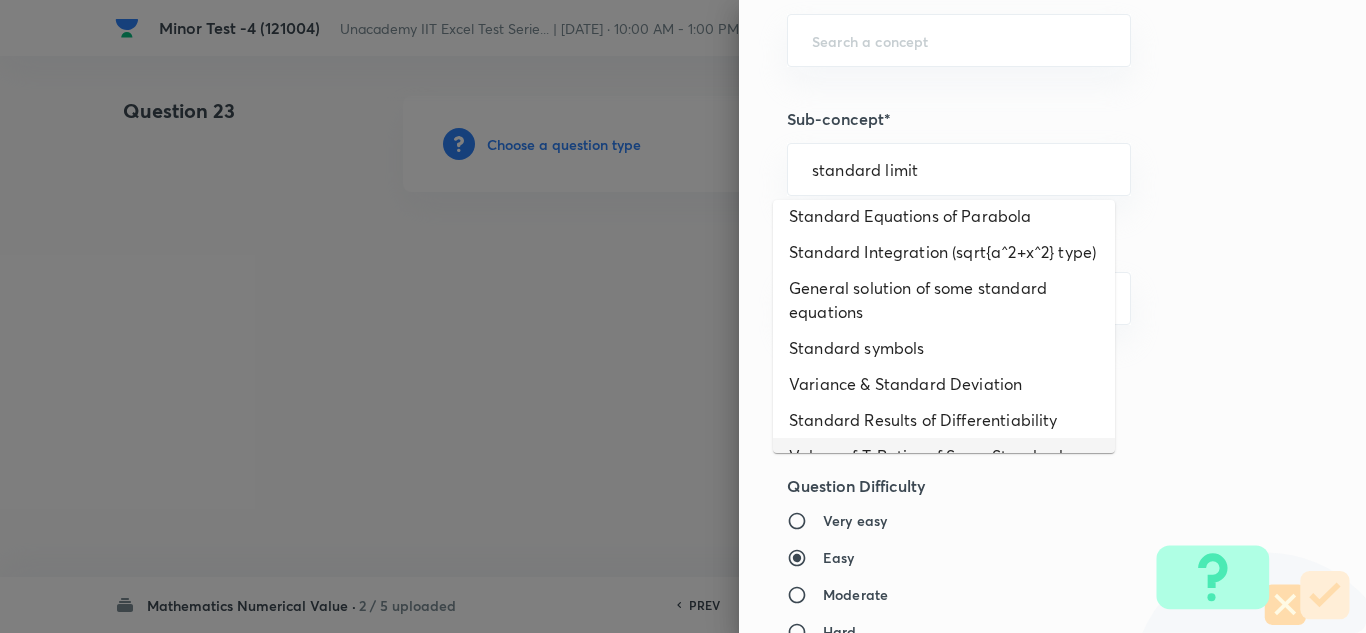 scroll, scrollTop: 0, scrollLeft: 0, axis: both 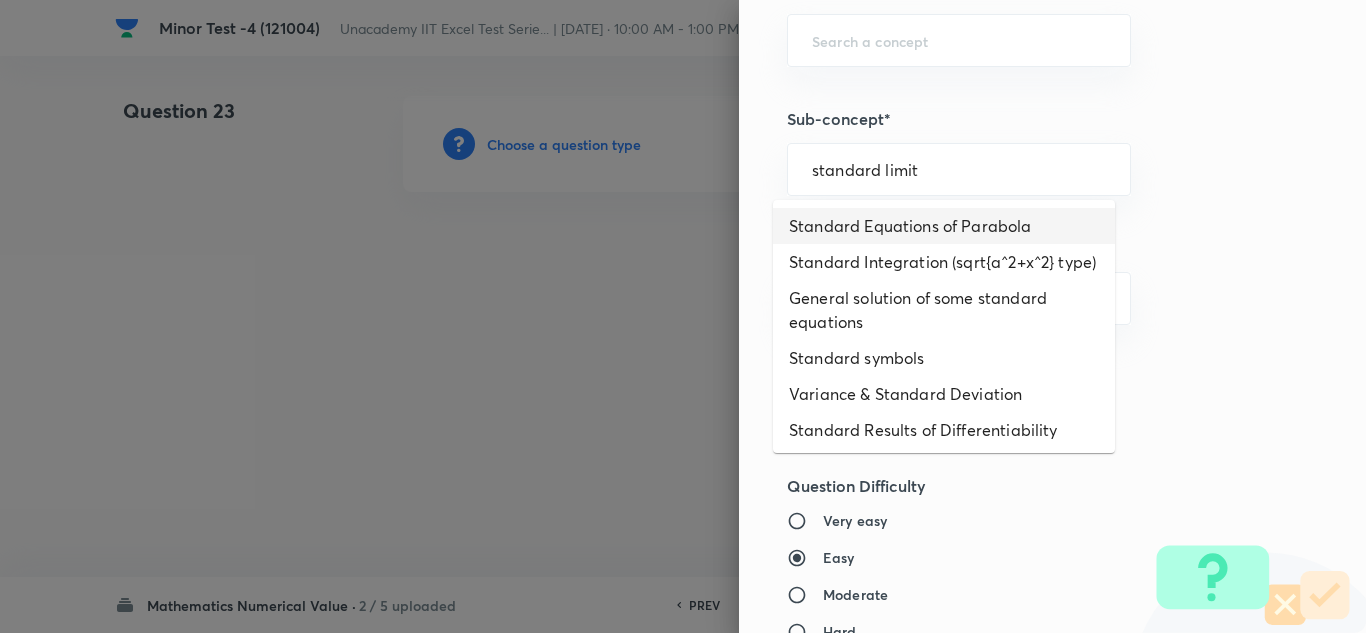 drag, startPoint x: 948, startPoint y: 167, endPoint x: 566, endPoint y: 156, distance: 382.15836 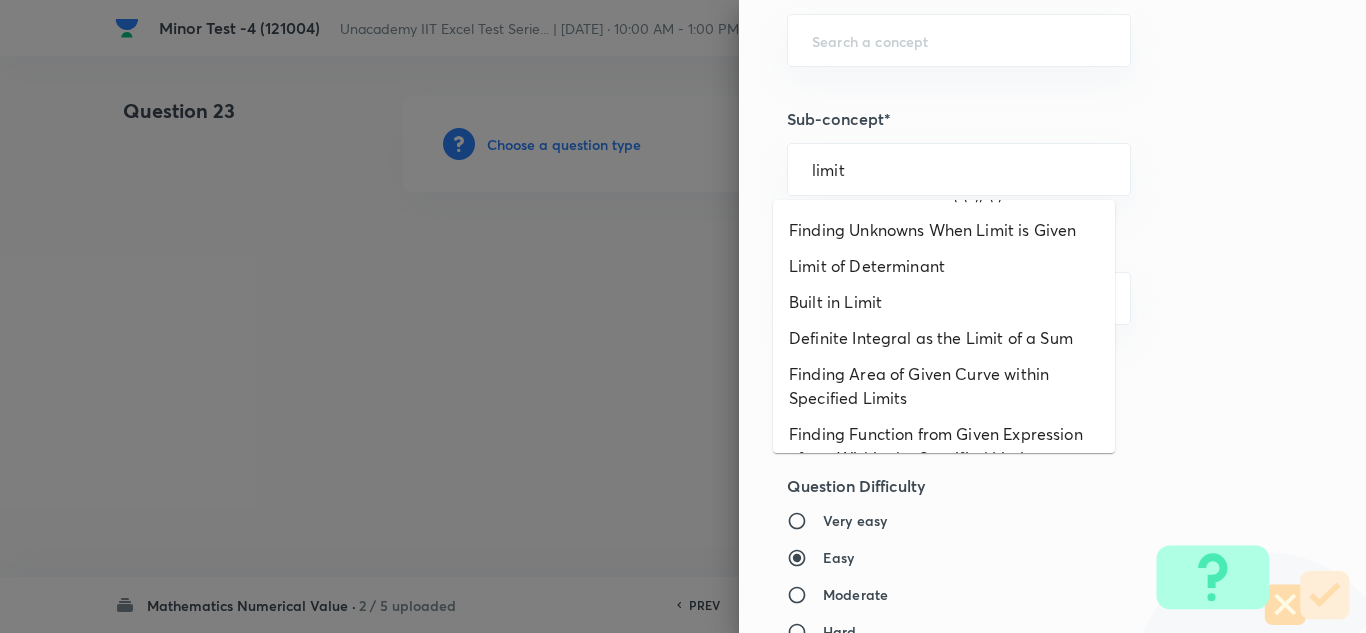 scroll, scrollTop: 507, scrollLeft: 0, axis: vertical 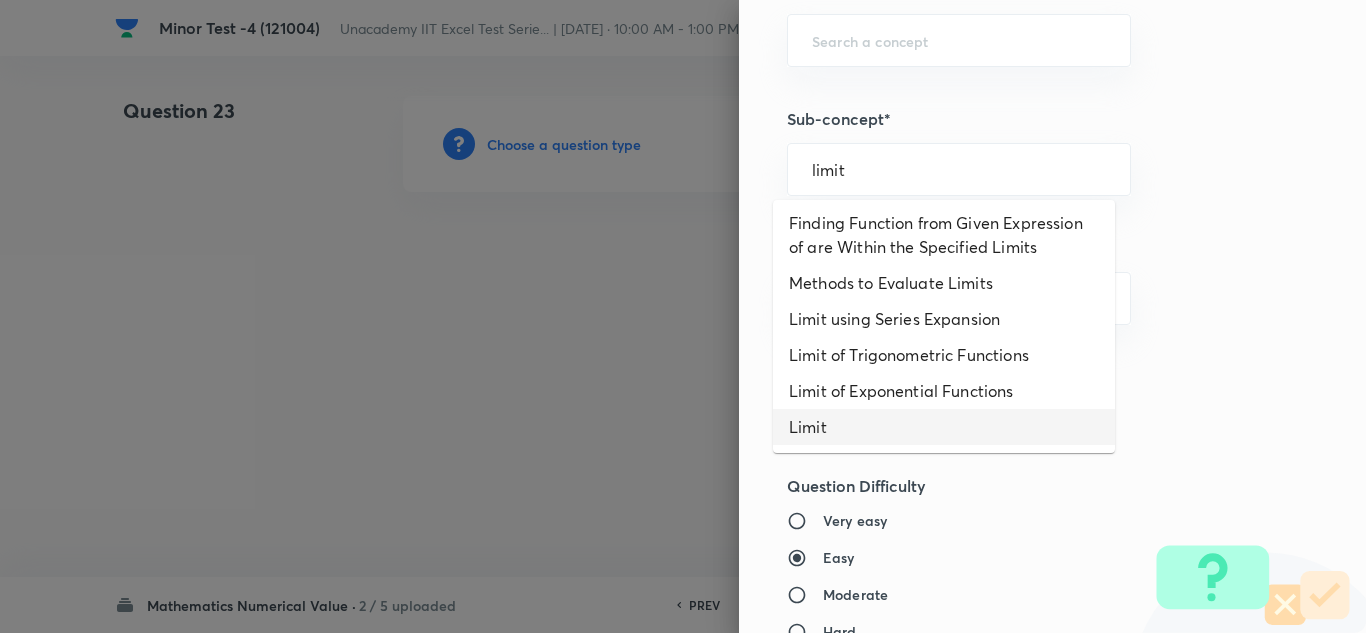 click on "Limit" at bounding box center (944, 427) 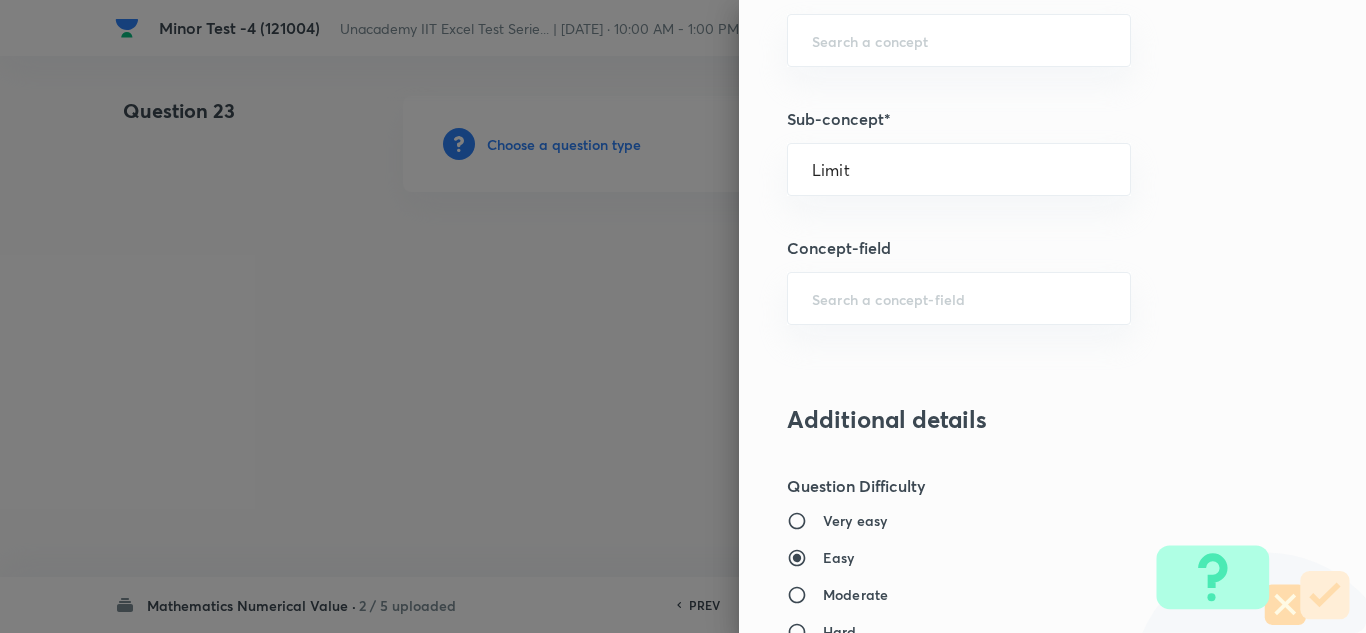 type on "Mathematics" 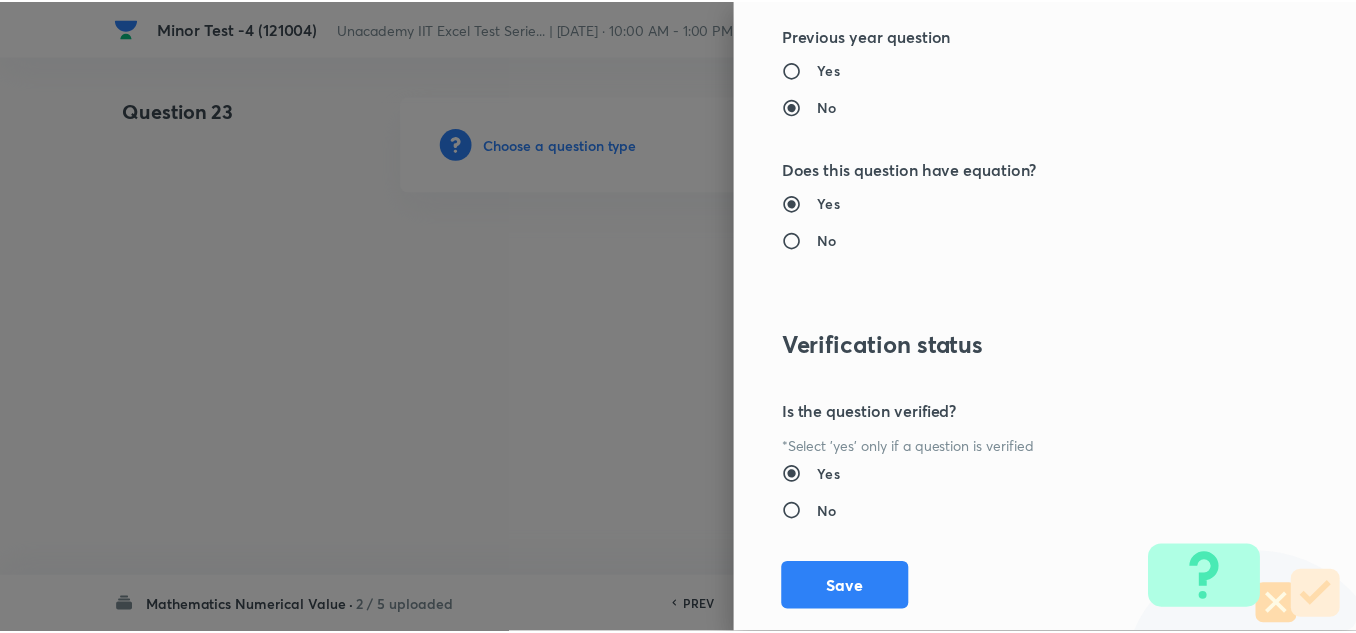 scroll, scrollTop: 2109, scrollLeft: 0, axis: vertical 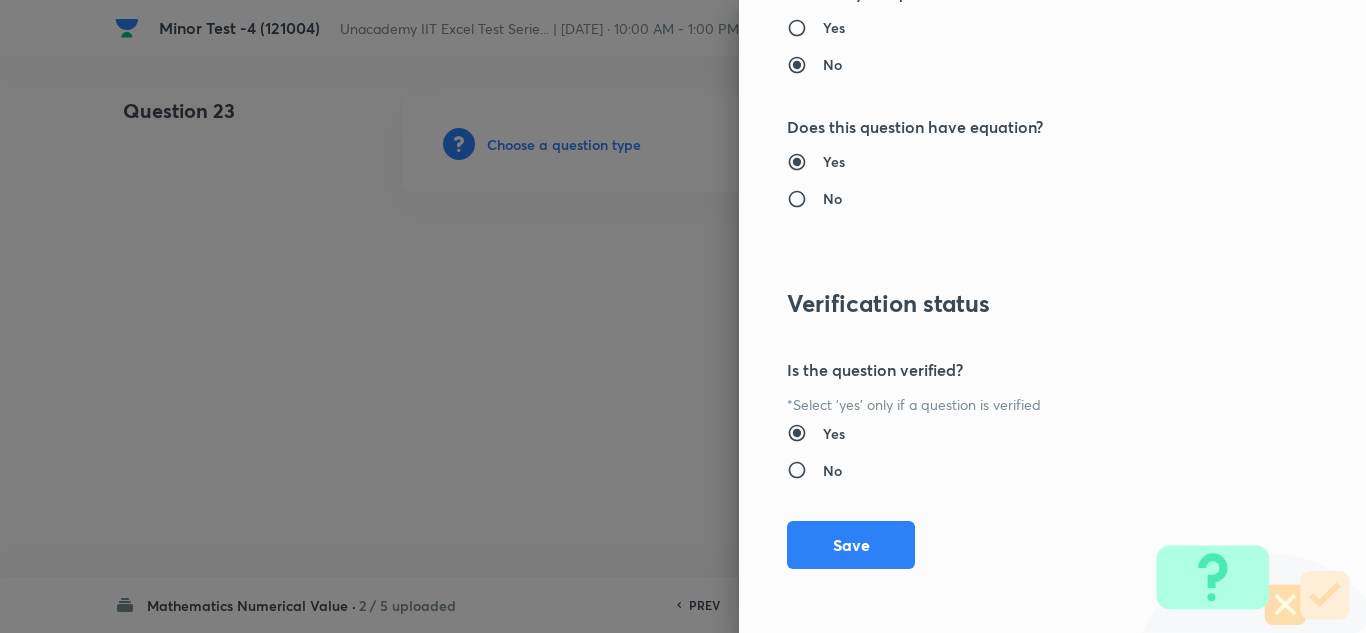 drag, startPoint x: 833, startPoint y: 537, endPoint x: 741, endPoint y: 454, distance: 123.90723 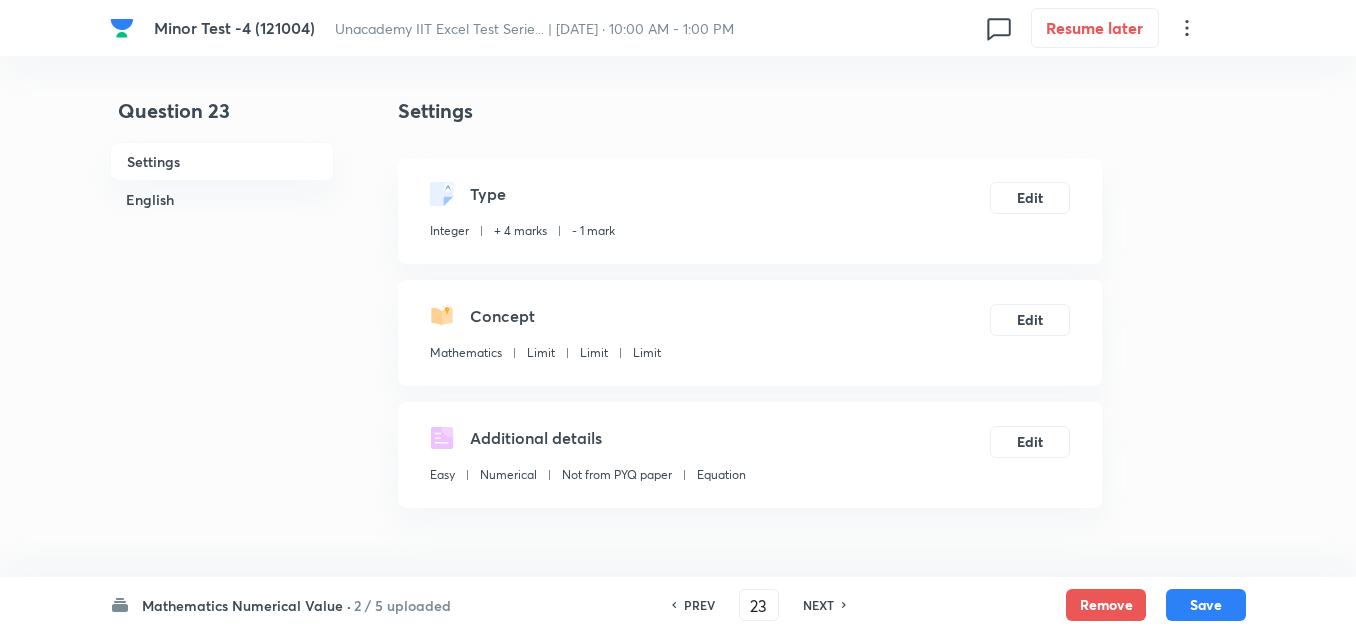 scroll, scrollTop: 400, scrollLeft: 0, axis: vertical 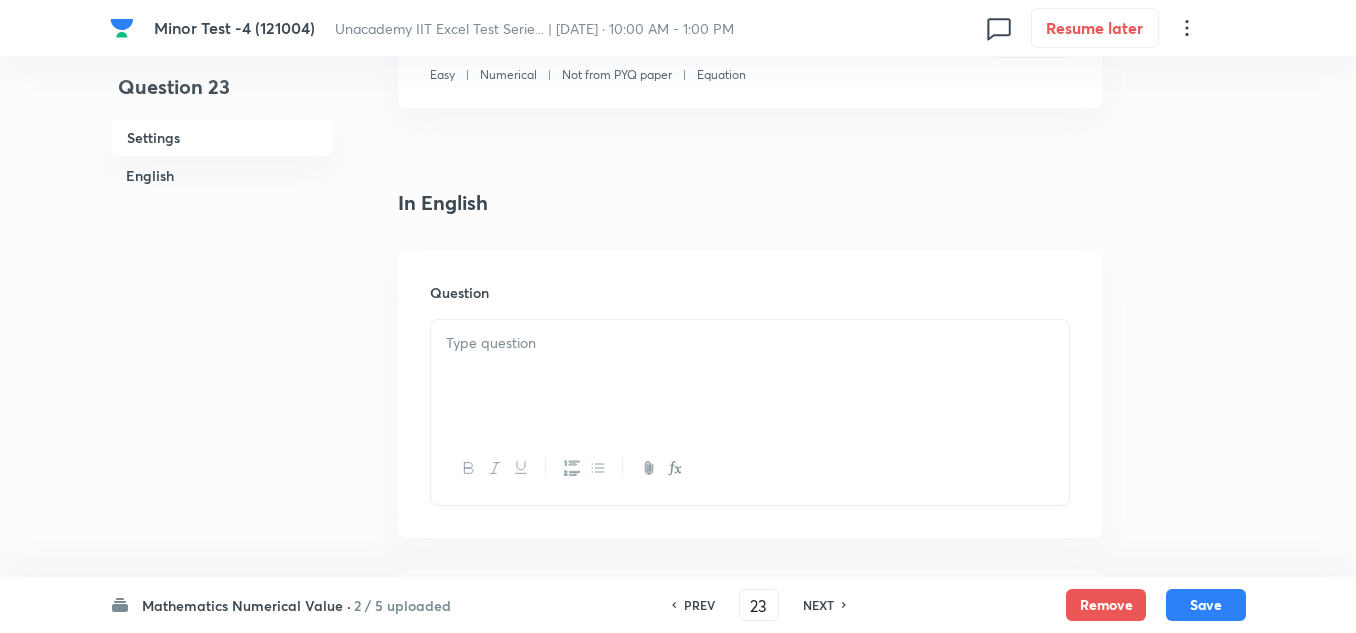 click at bounding box center (750, 376) 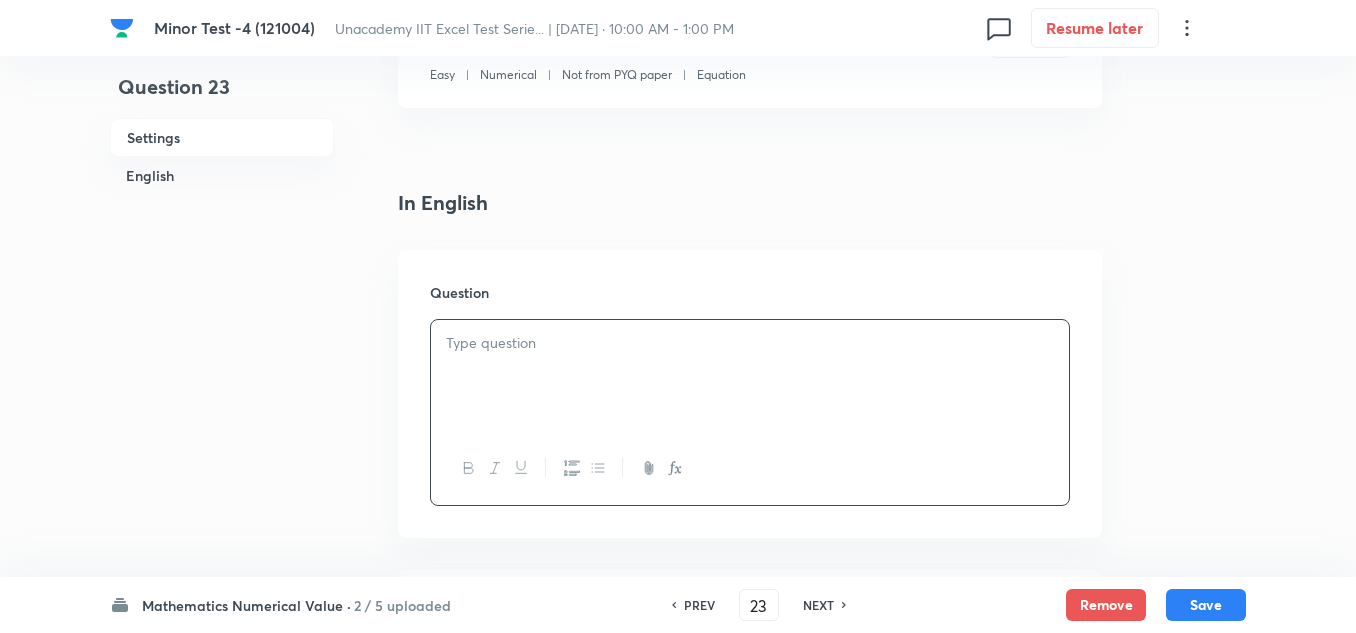 click at bounding box center (750, 343) 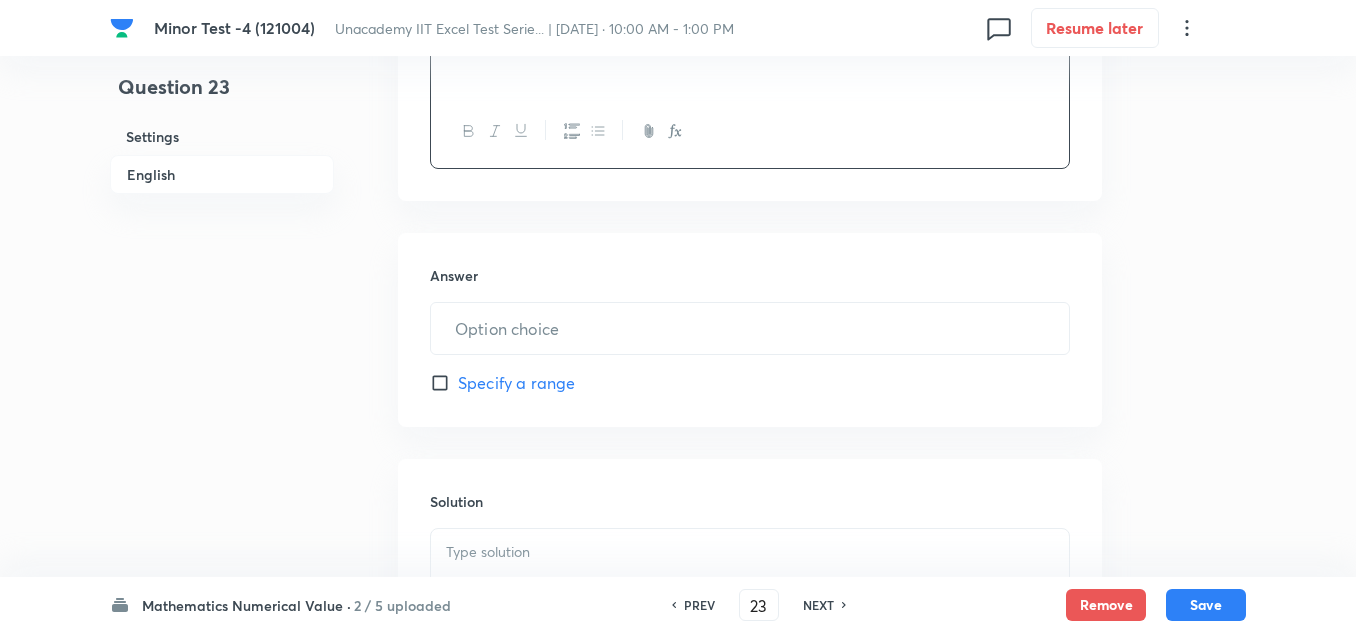 scroll, scrollTop: 800, scrollLeft: 0, axis: vertical 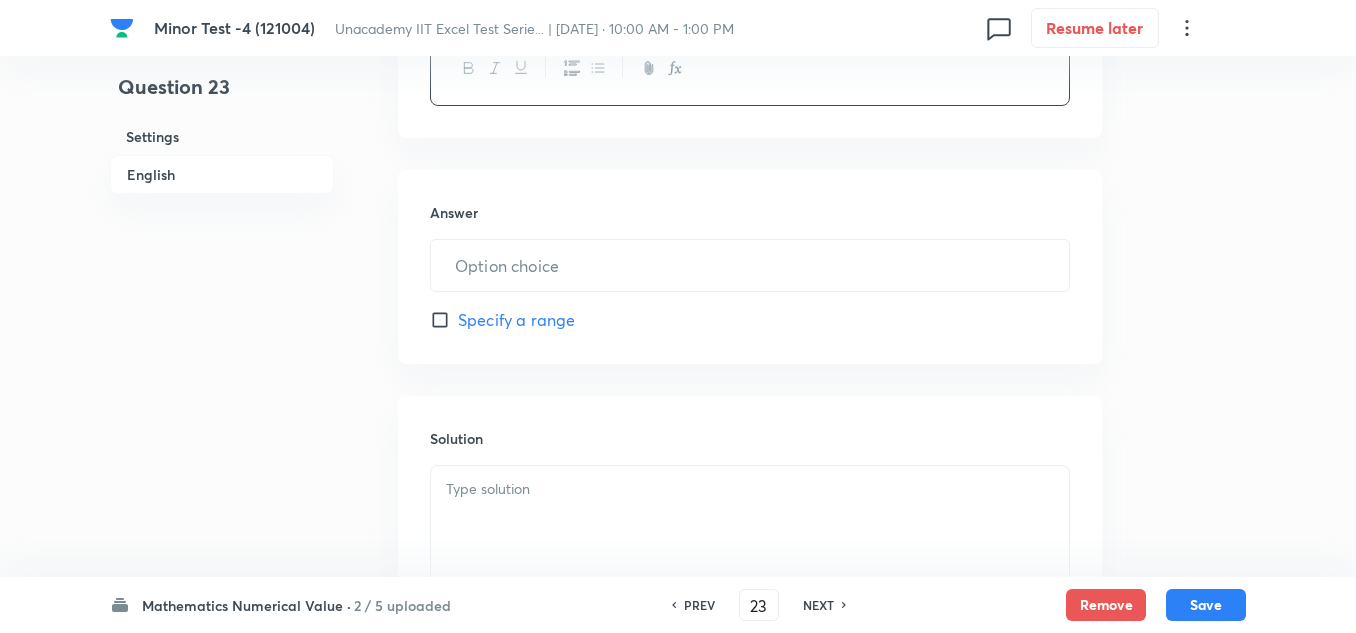 click on "Answer" at bounding box center [750, 212] 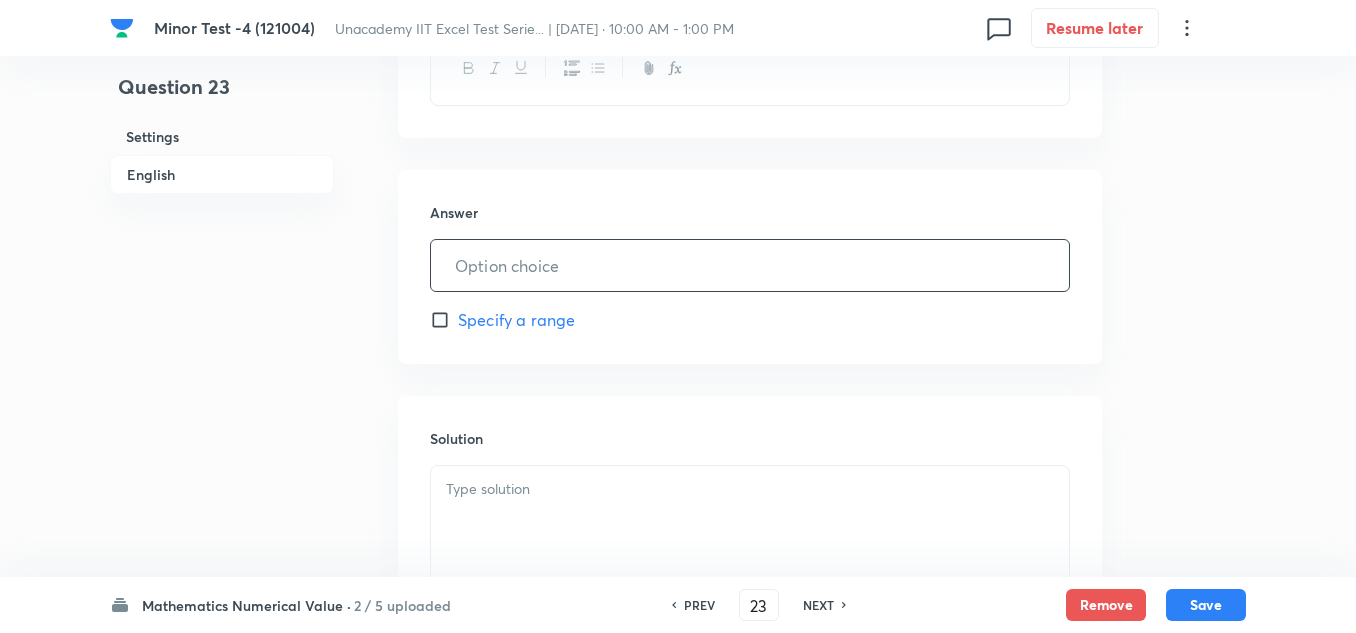 click at bounding box center (750, 265) 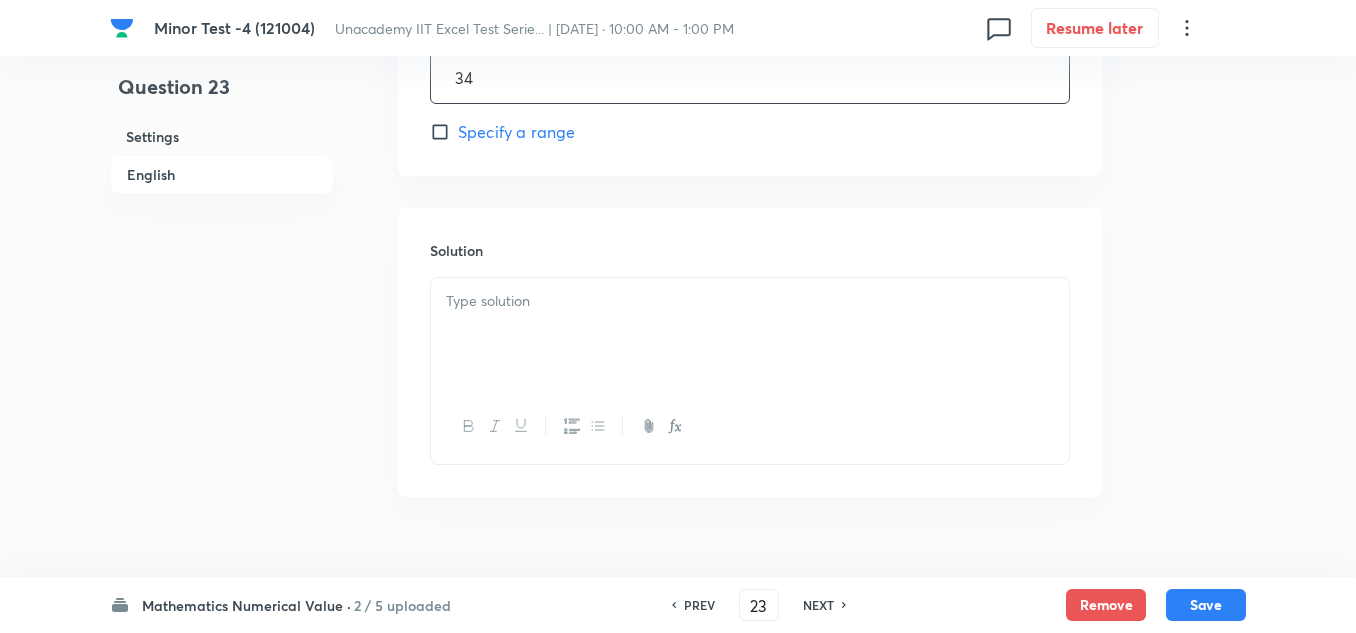 scroll, scrollTop: 1000, scrollLeft: 0, axis: vertical 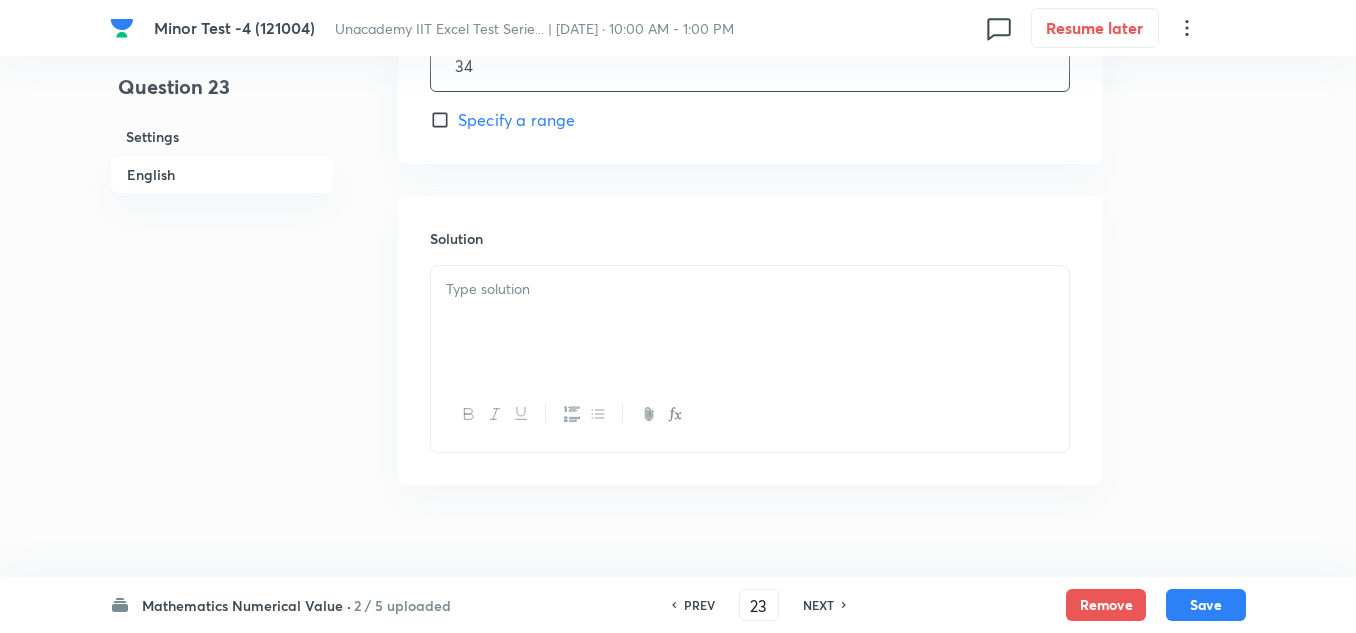 type on "34" 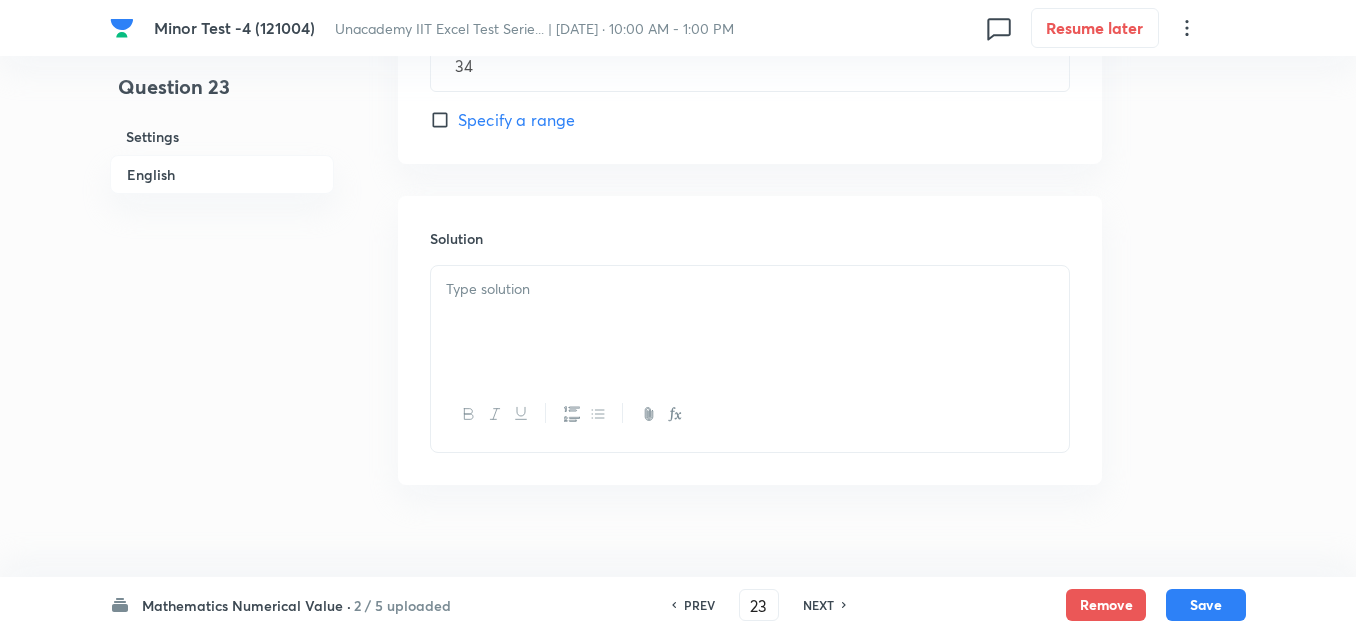 click at bounding box center [750, 322] 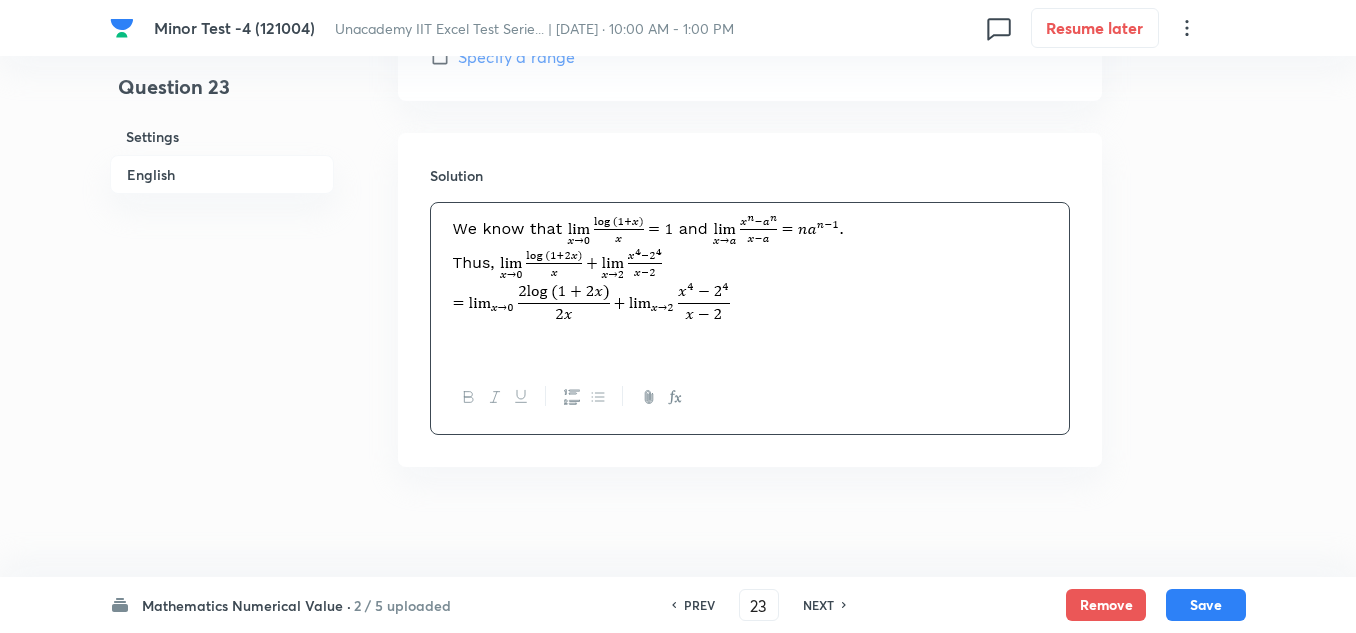 scroll, scrollTop: 1104, scrollLeft: 0, axis: vertical 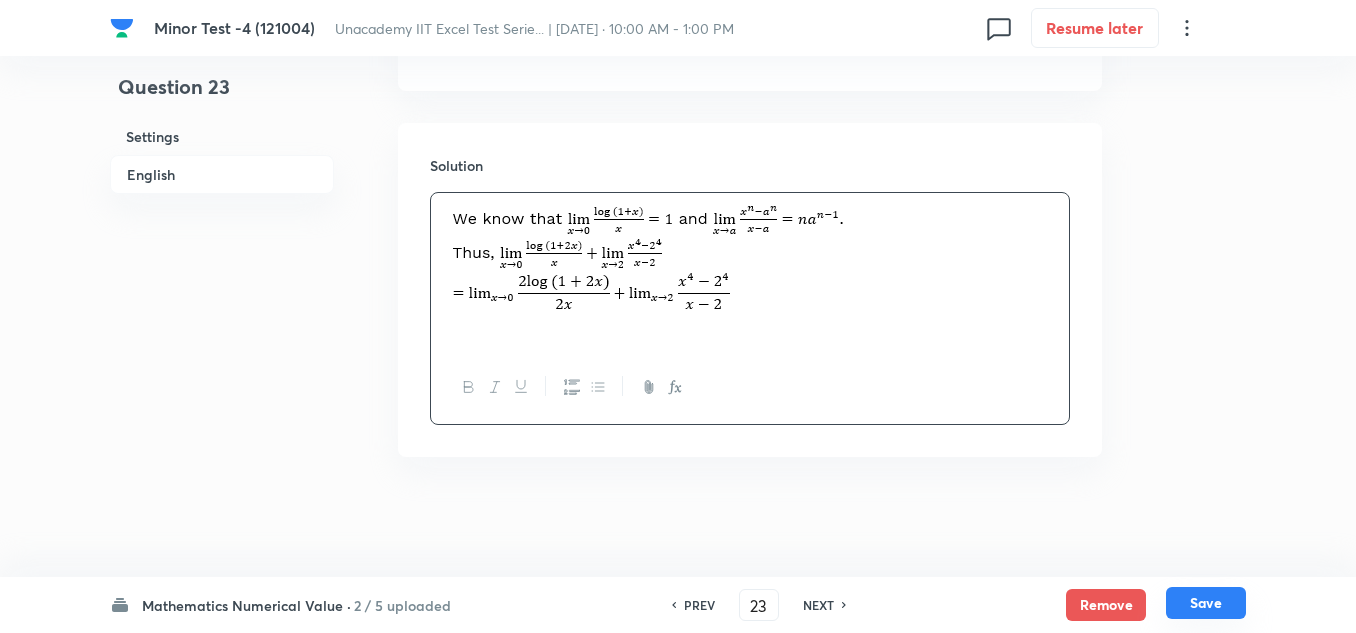 click on "Save" at bounding box center (1206, 603) 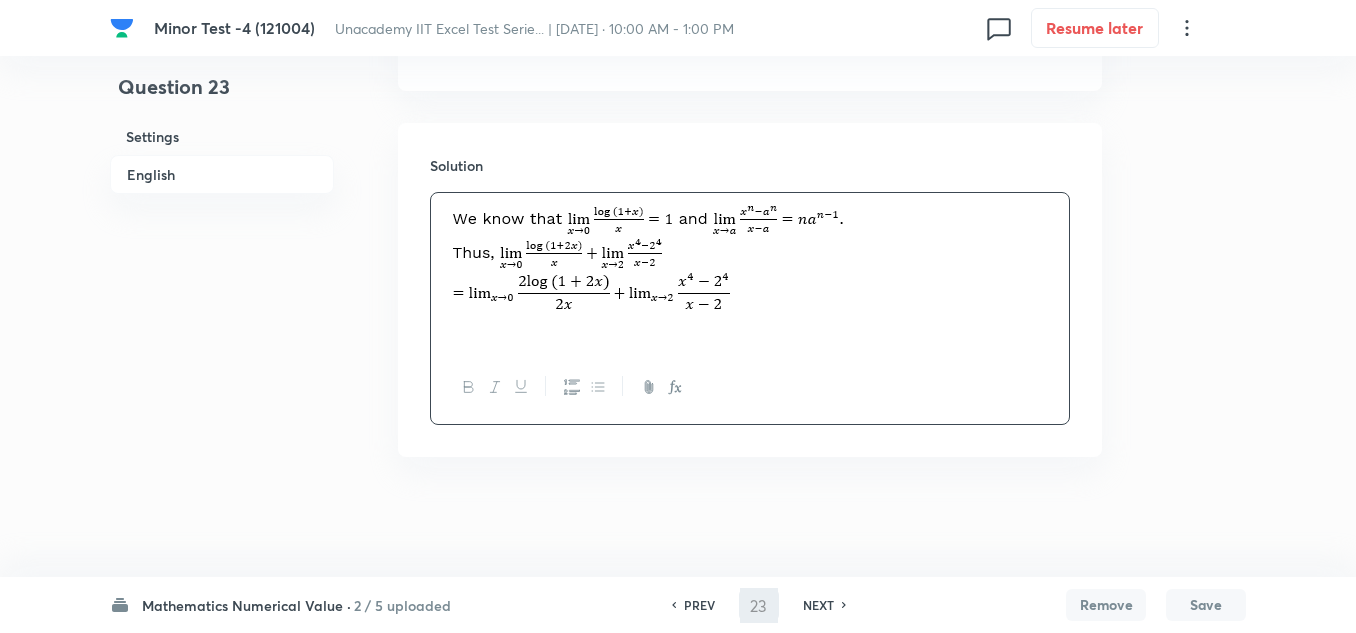 type on "24" 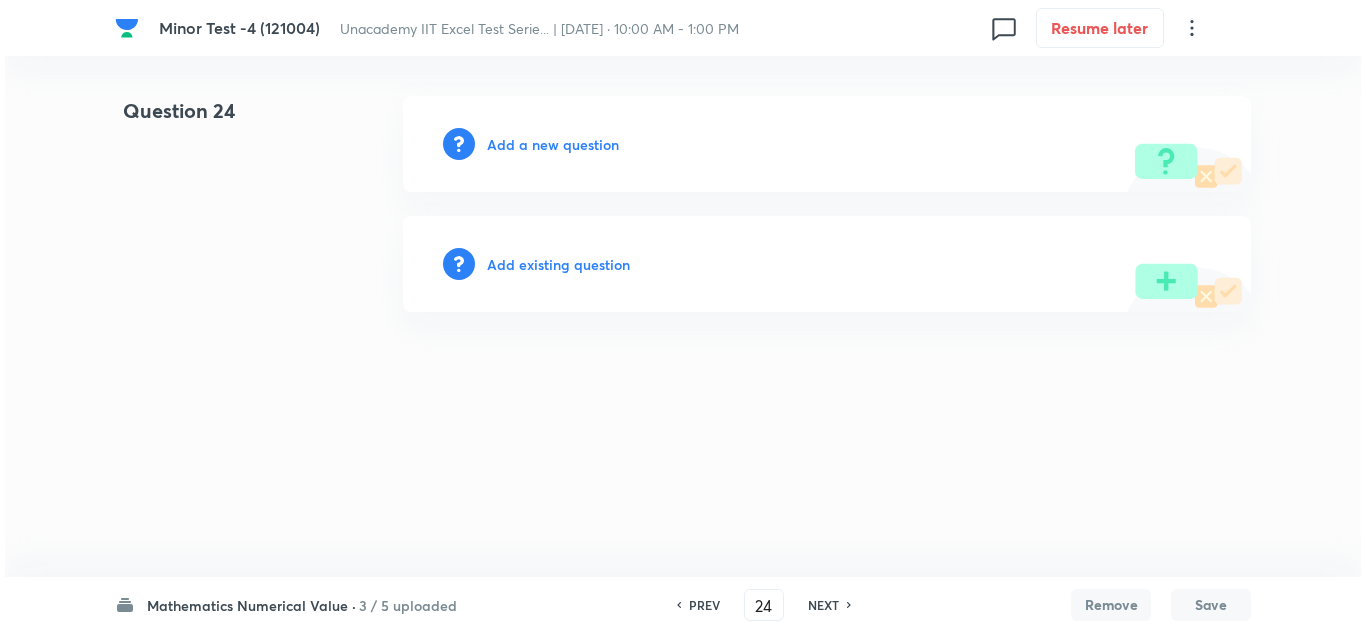 scroll, scrollTop: 0, scrollLeft: 0, axis: both 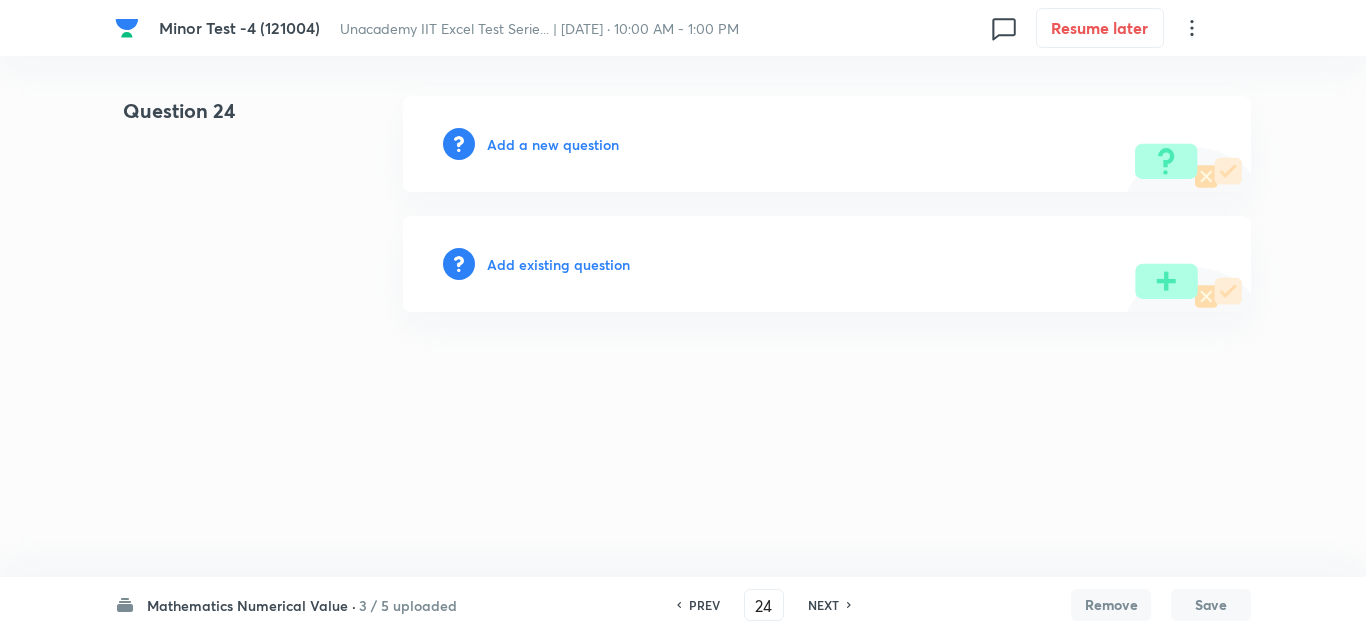click on "Add a new question" at bounding box center (553, 144) 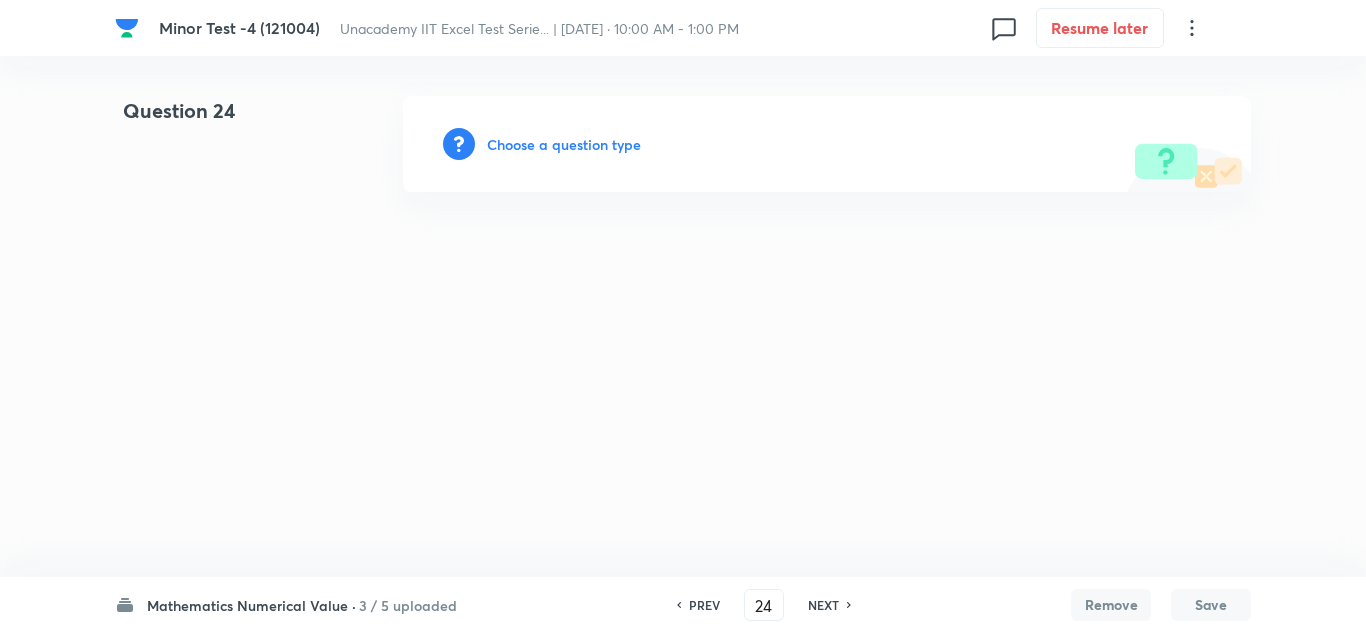 click on "Choose a question type" at bounding box center (564, 144) 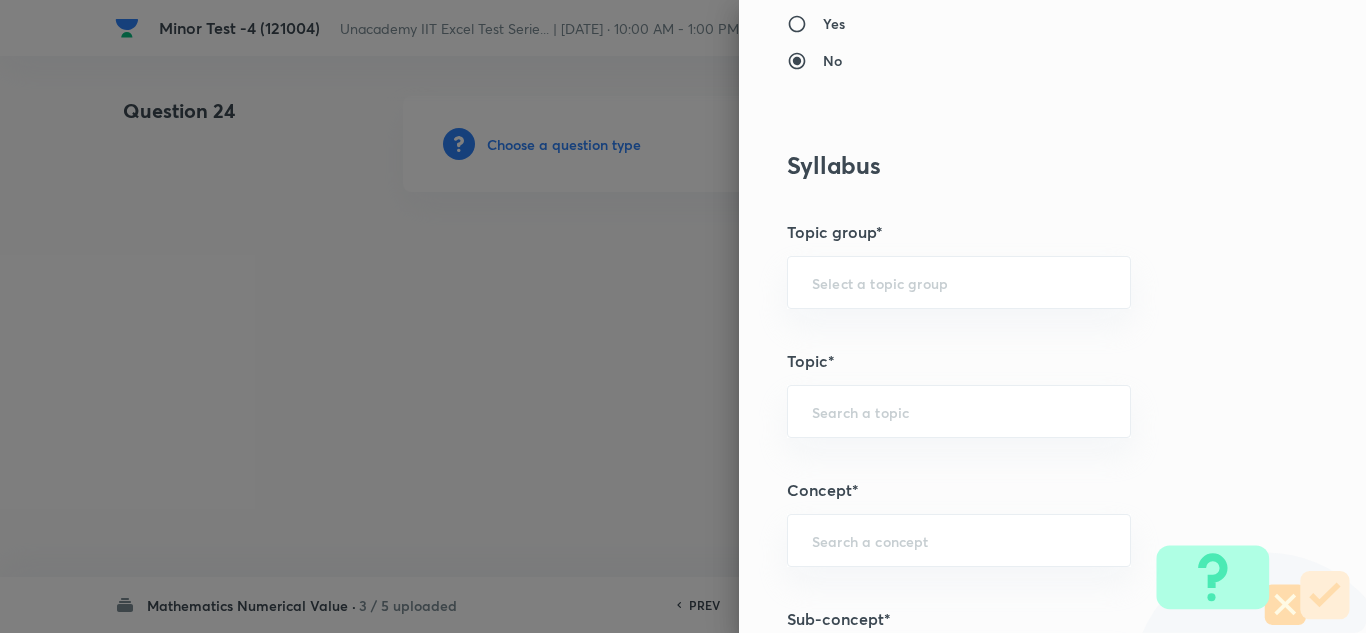scroll, scrollTop: 1000, scrollLeft: 0, axis: vertical 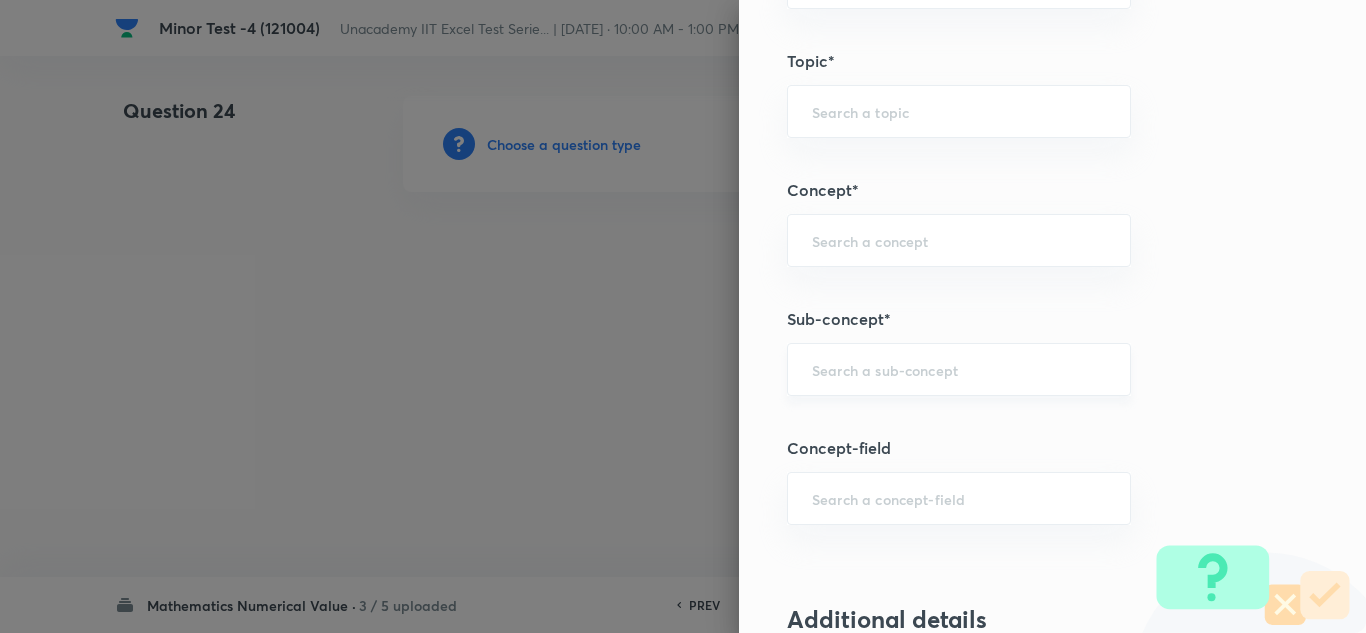 click on "​" at bounding box center [959, 369] 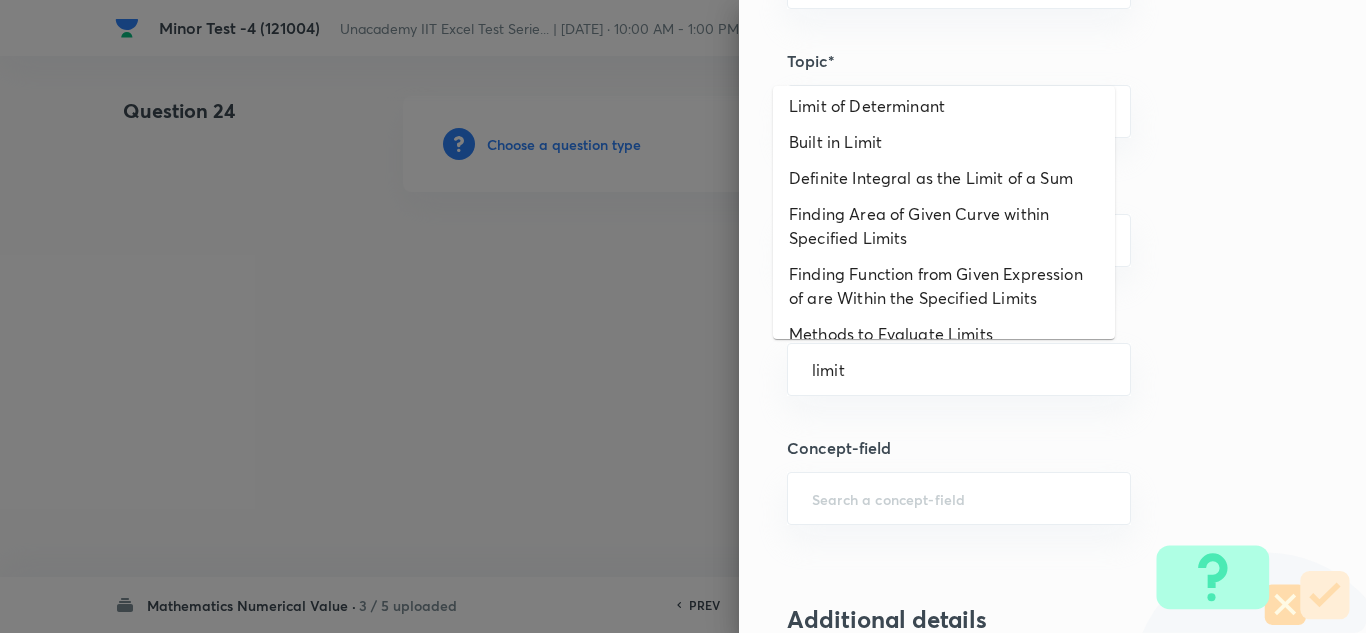 scroll, scrollTop: 507, scrollLeft: 0, axis: vertical 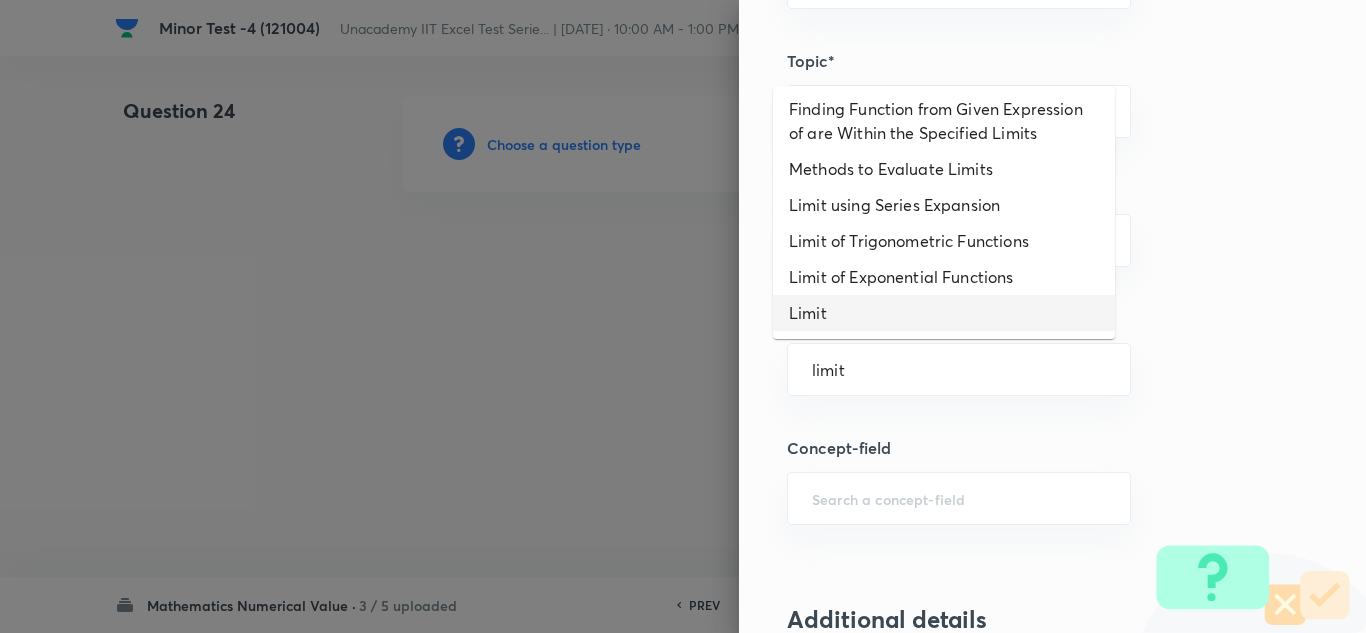click on "Limit" at bounding box center [944, 313] 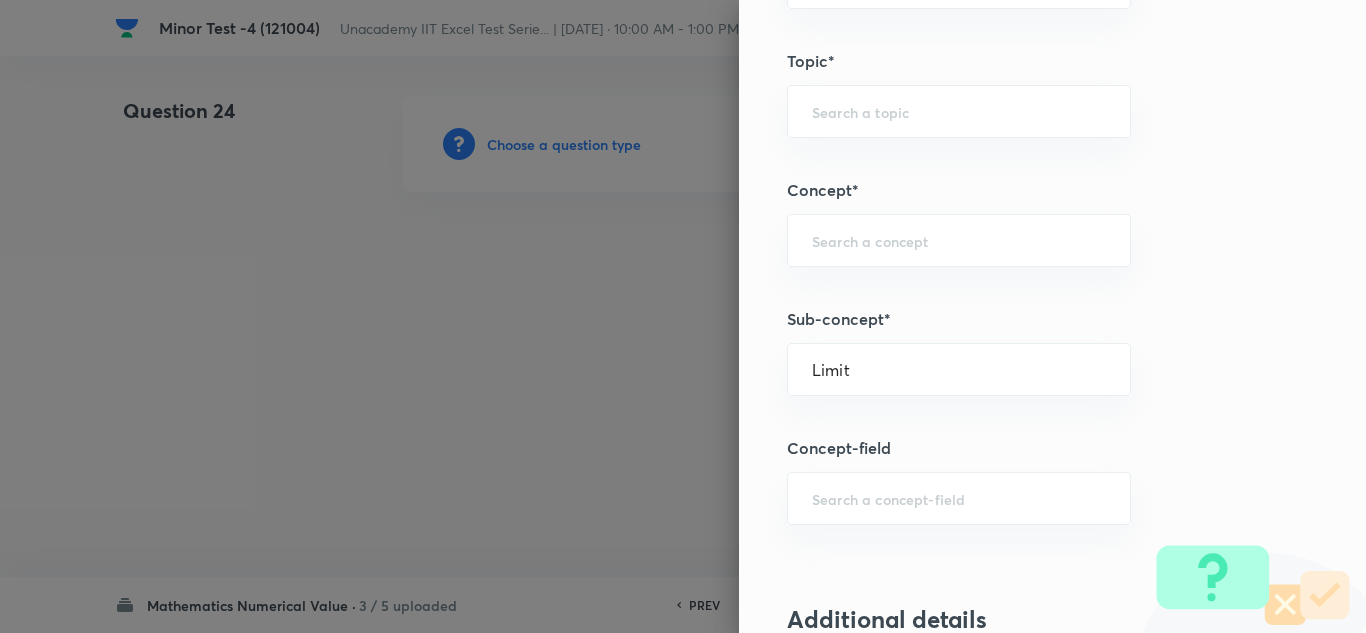 type on "Mathematics" 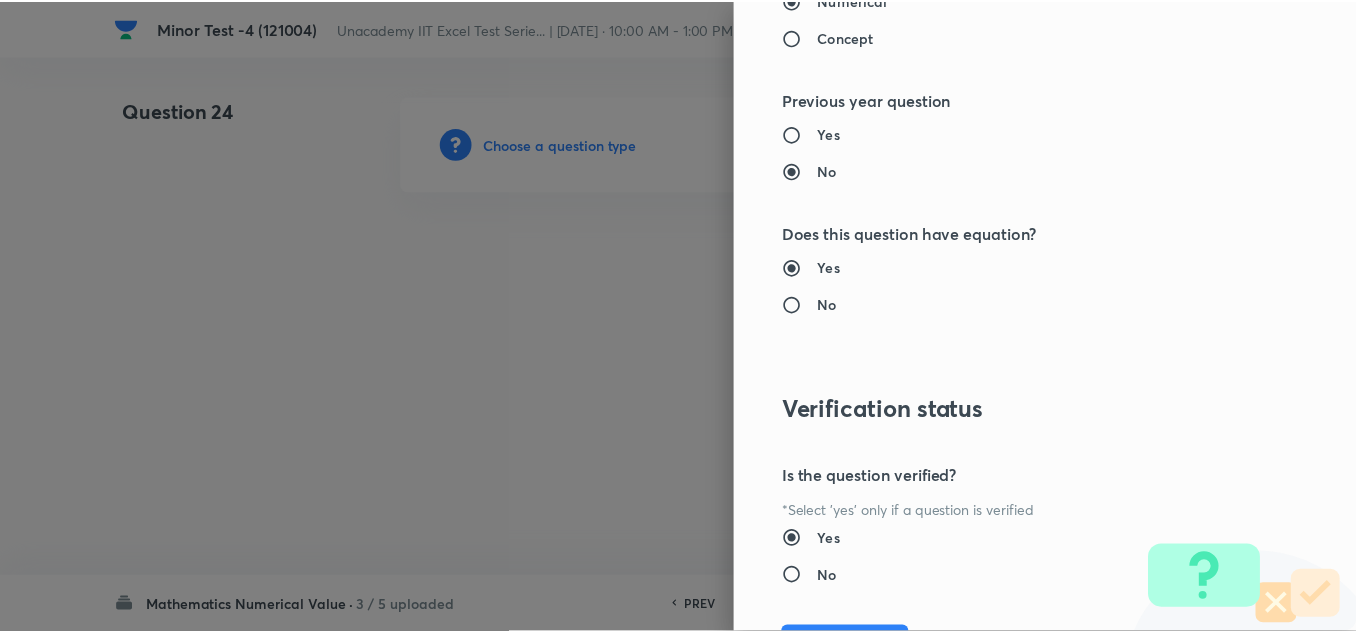 scroll, scrollTop: 2109, scrollLeft: 0, axis: vertical 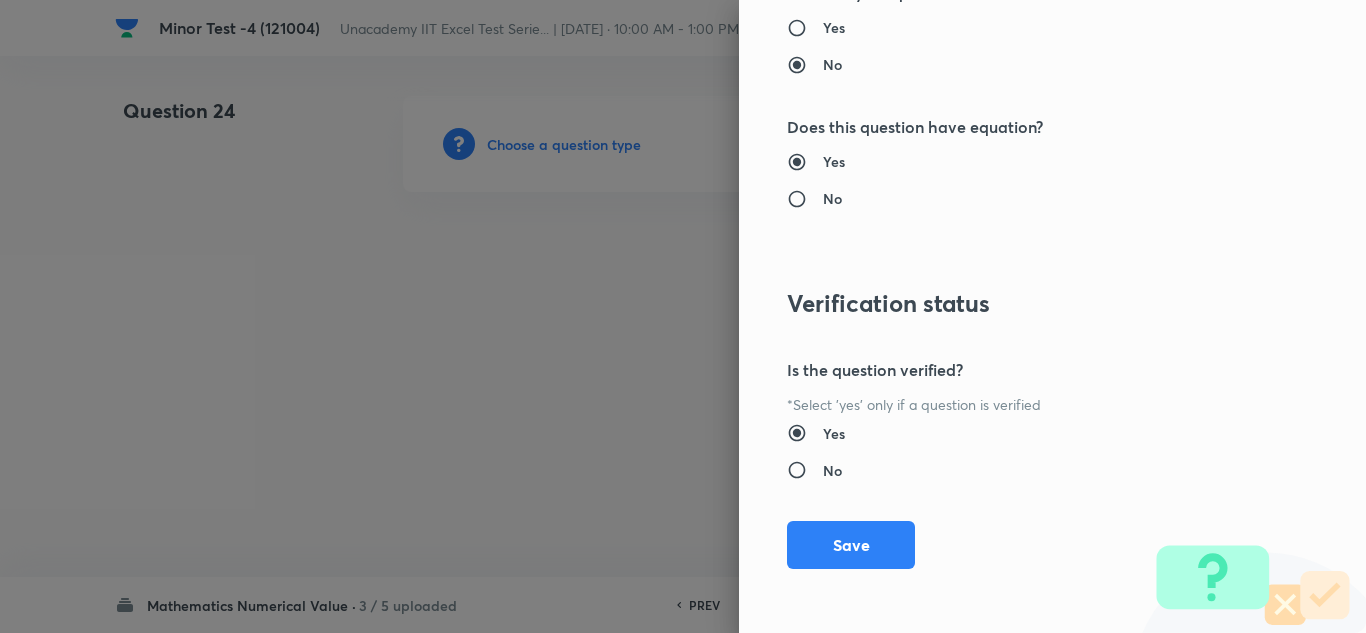 click on "Save" at bounding box center (851, 545) 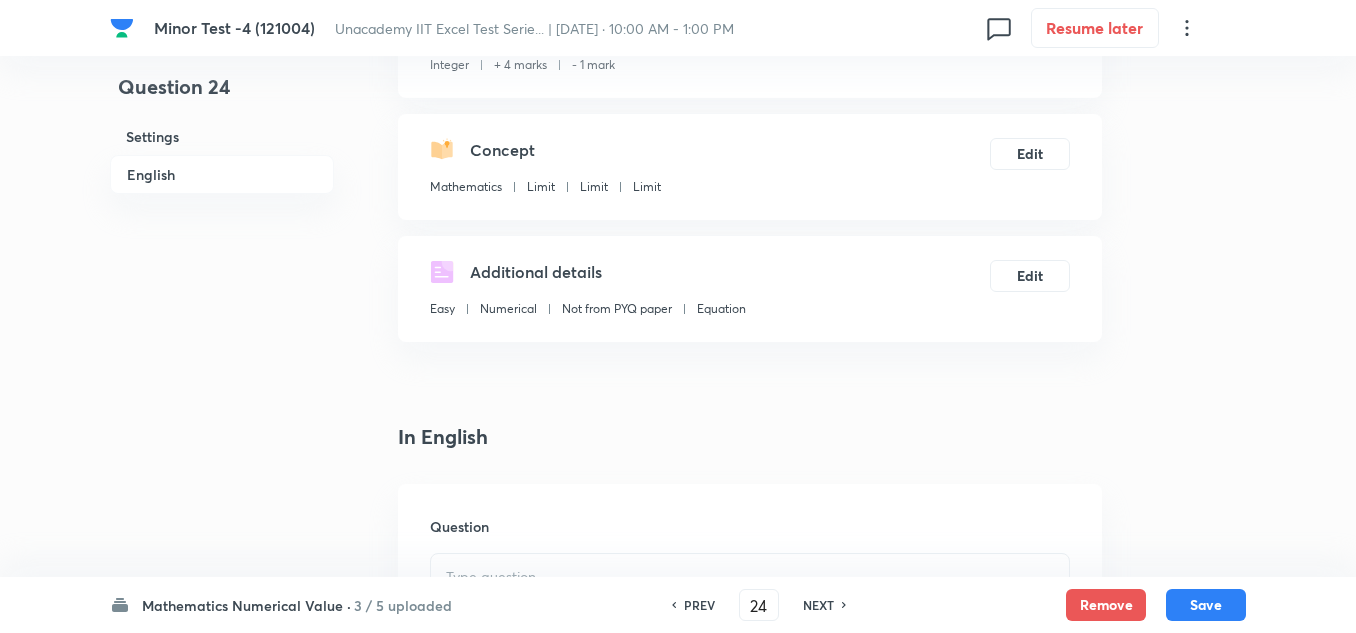 scroll, scrollTop: 600, scrollLeft: 0, axis: vertical 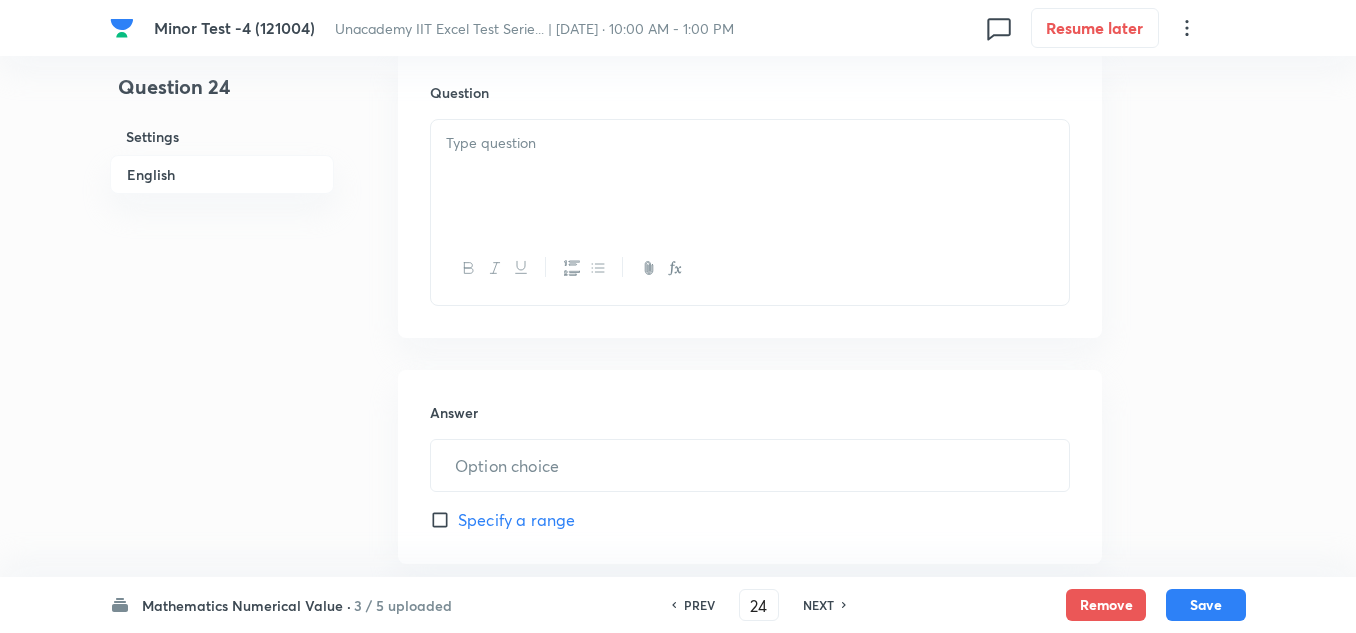 click at bounding box center [750, 176] 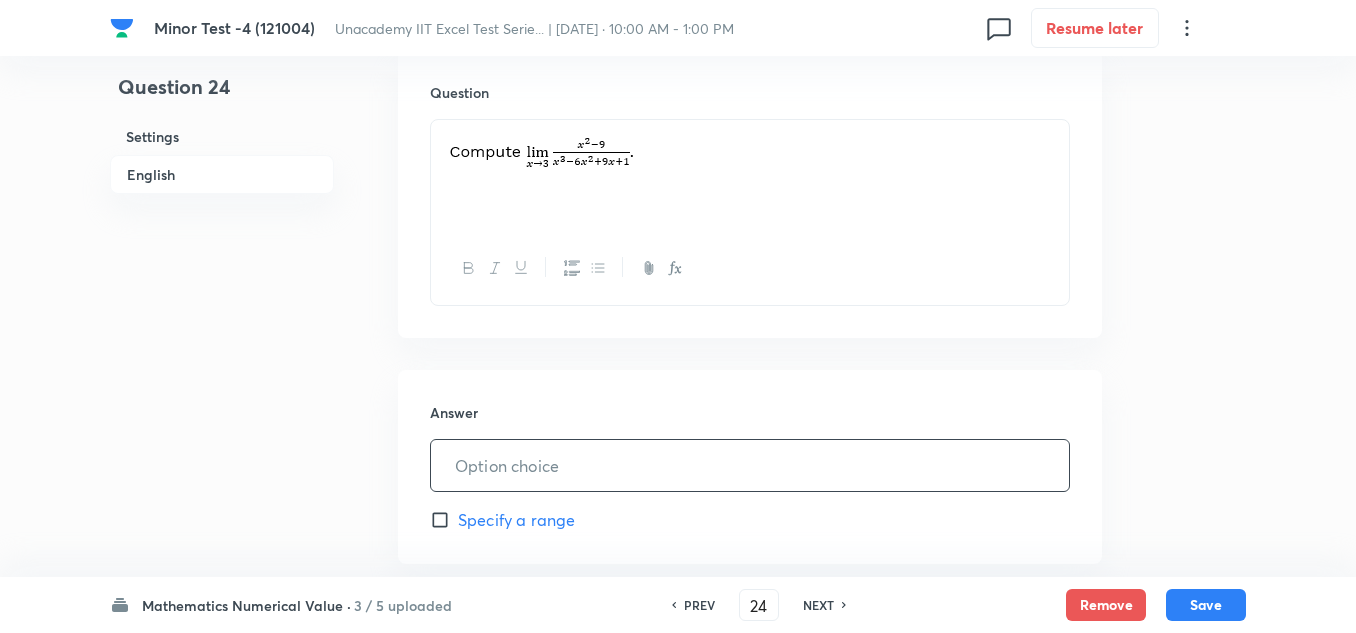 click at bounding box center [750, 465] 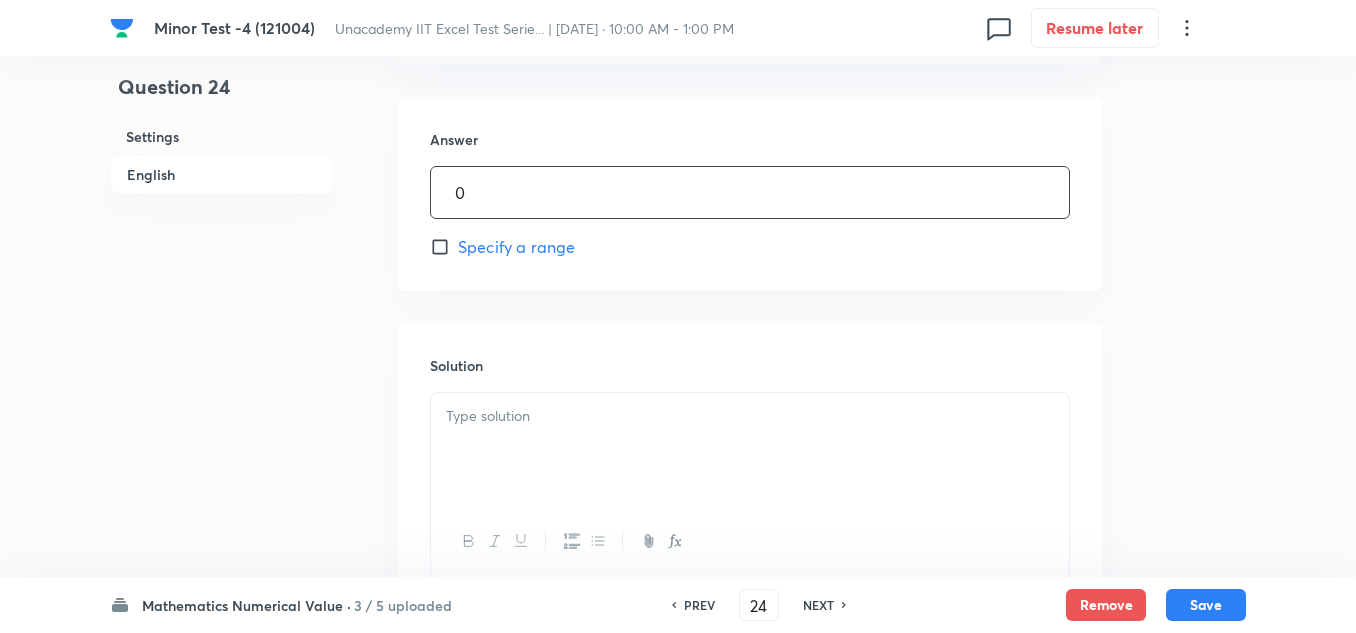 scroll, scrollTop: 900, scrollLeft: 0, axis: vertical 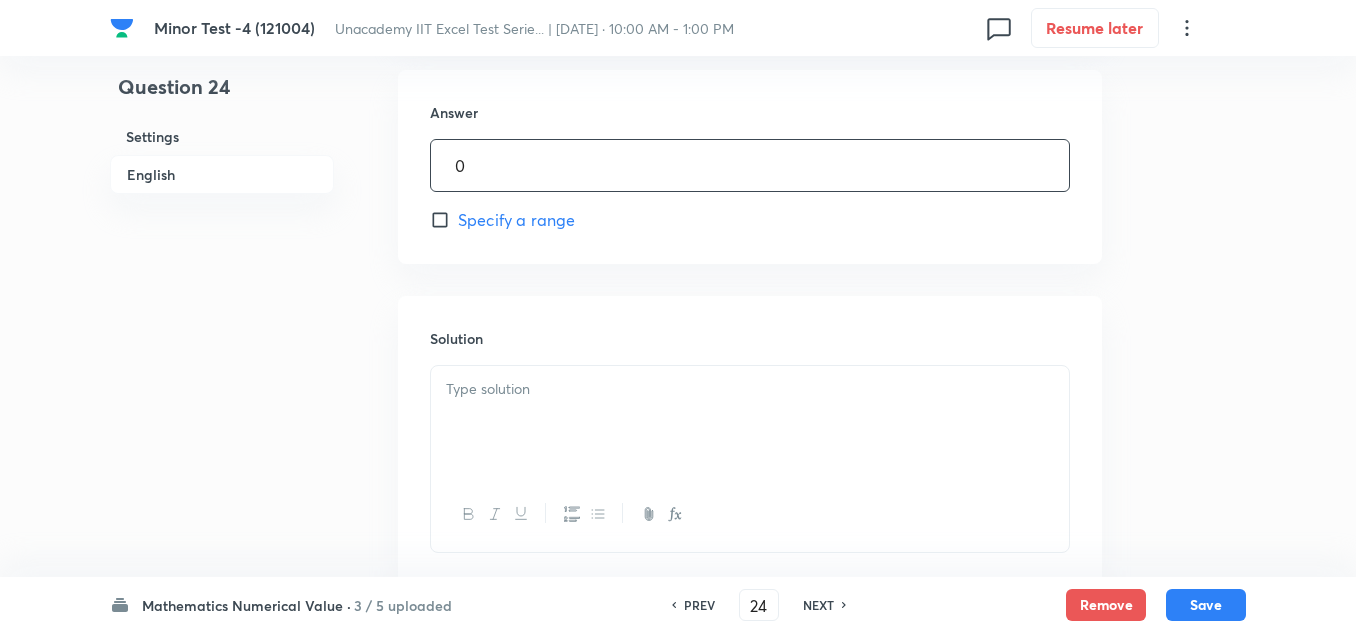 type on "0" 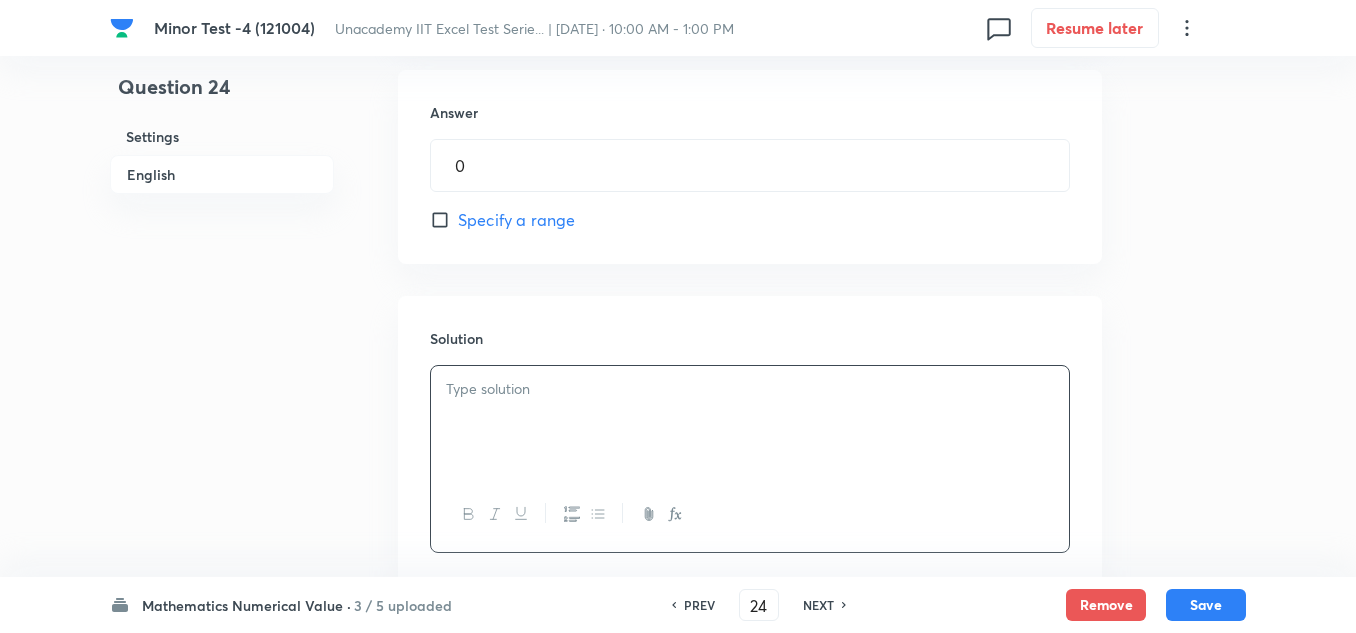 click at bounding box center [750, 422] 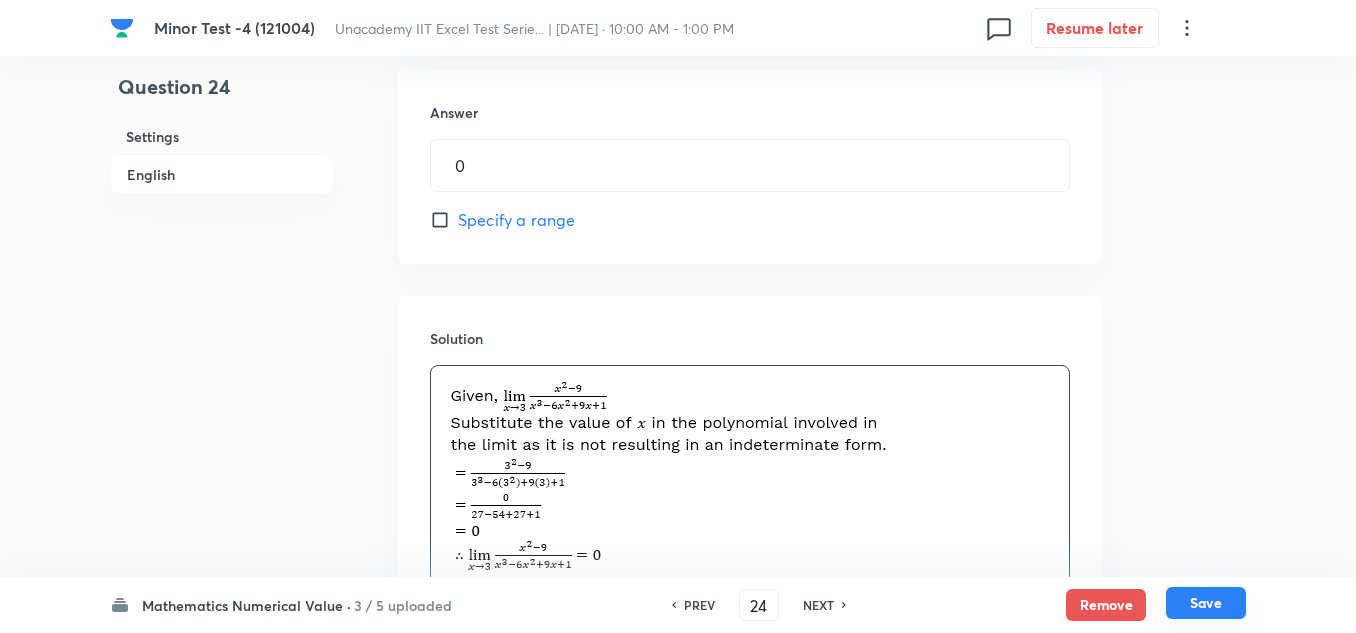 click on "Save" at bounding box center (1206, 603) 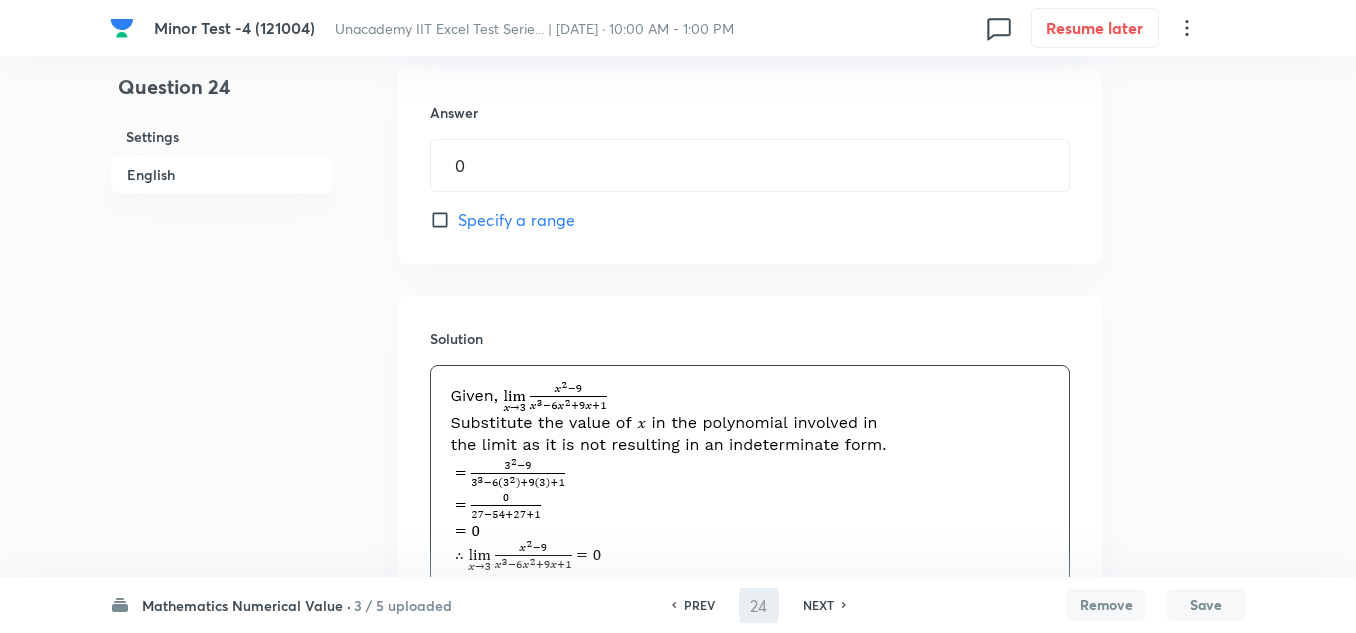 type on "25" 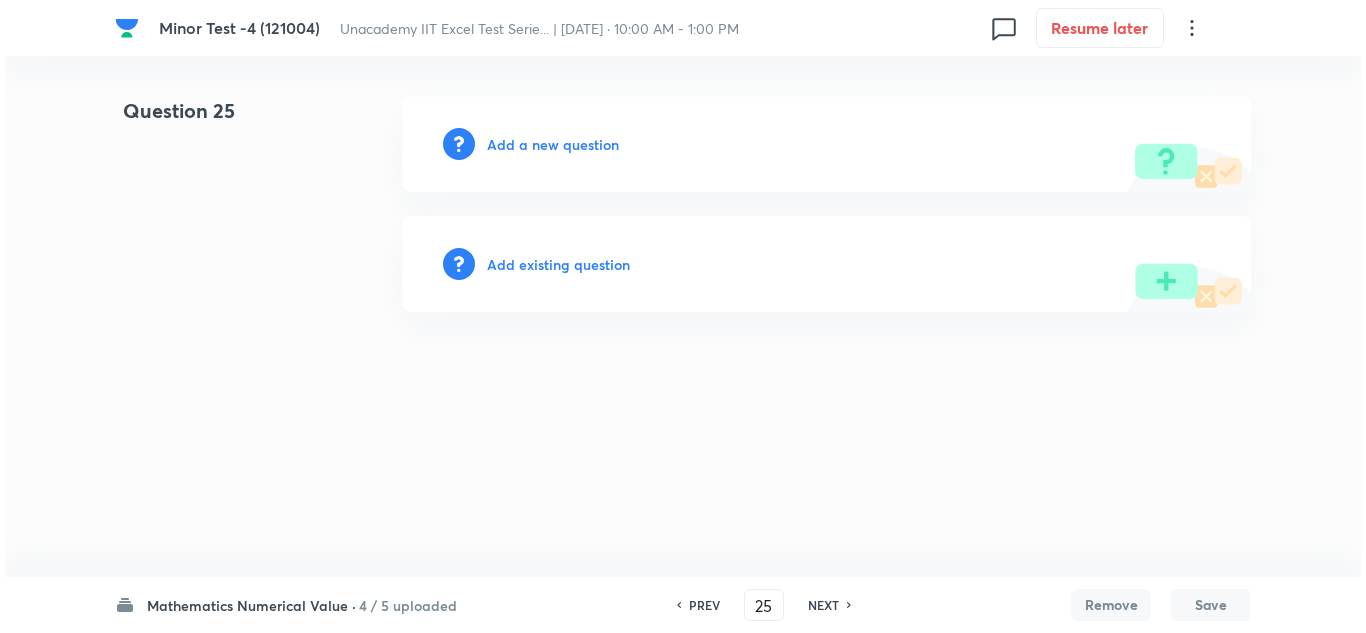 scroll, scrollTop: 0, scrollLeft: 0, axis: both 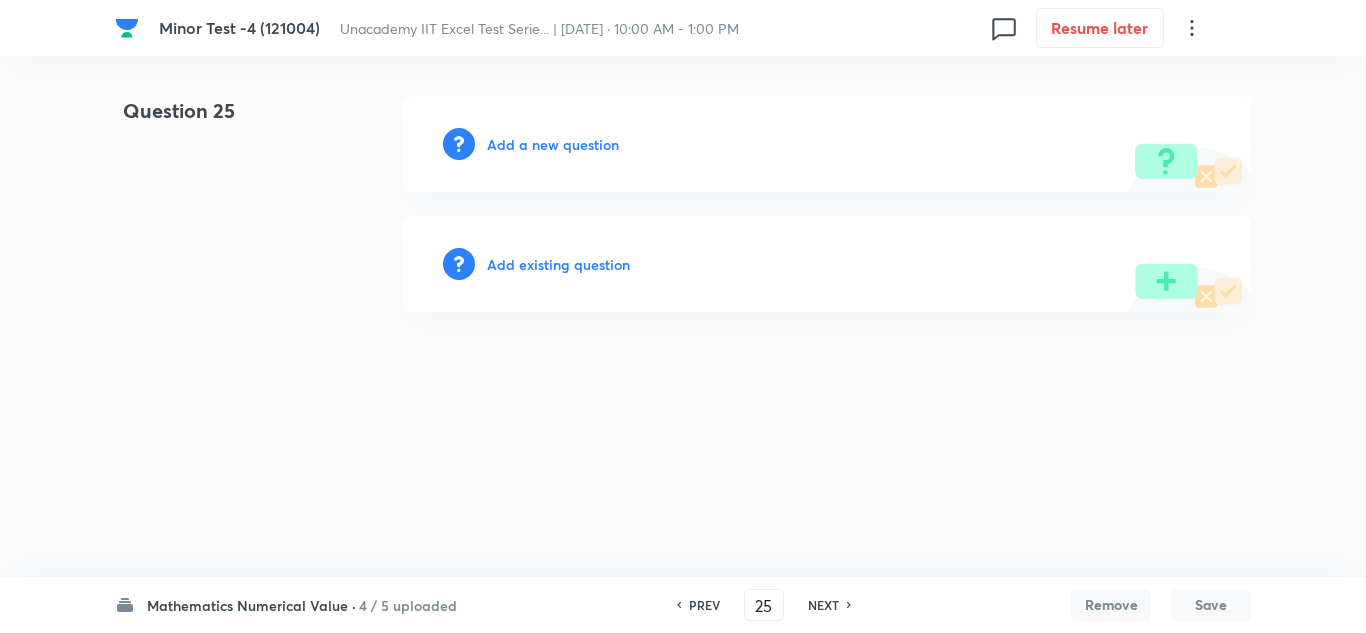 click on "Add a new question" at bounding box center (553, 144) 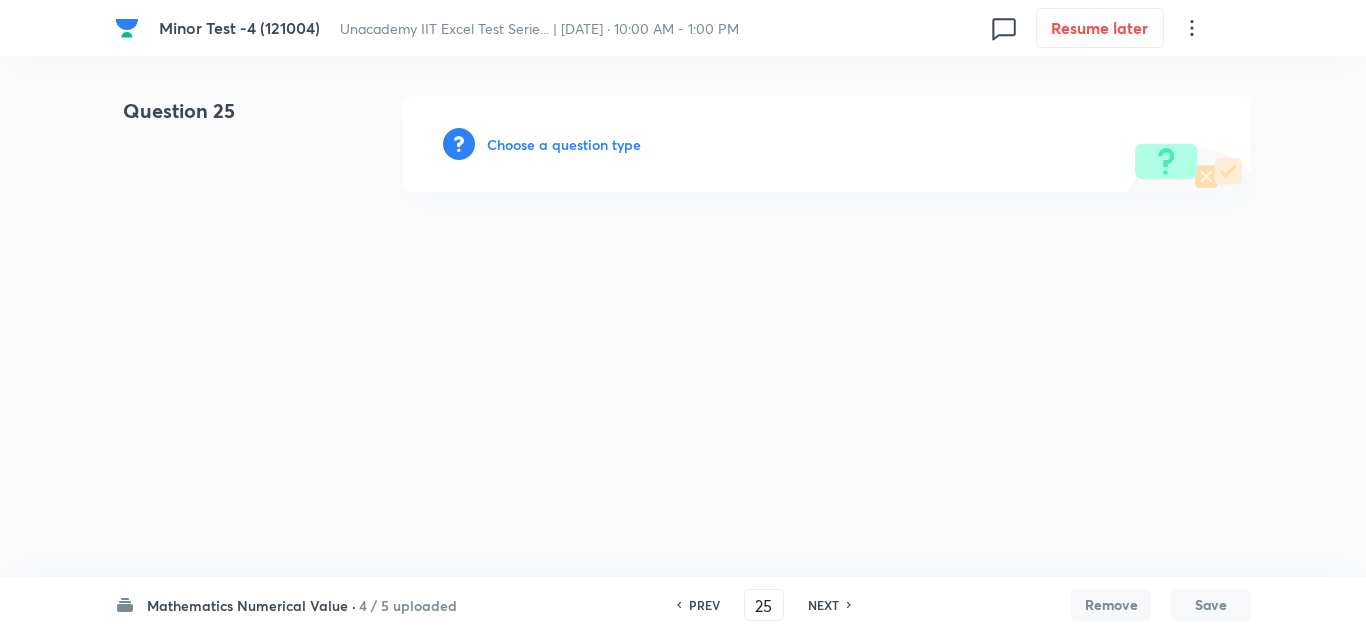 click on "Choose a question type" at bounding box center [564, 144] 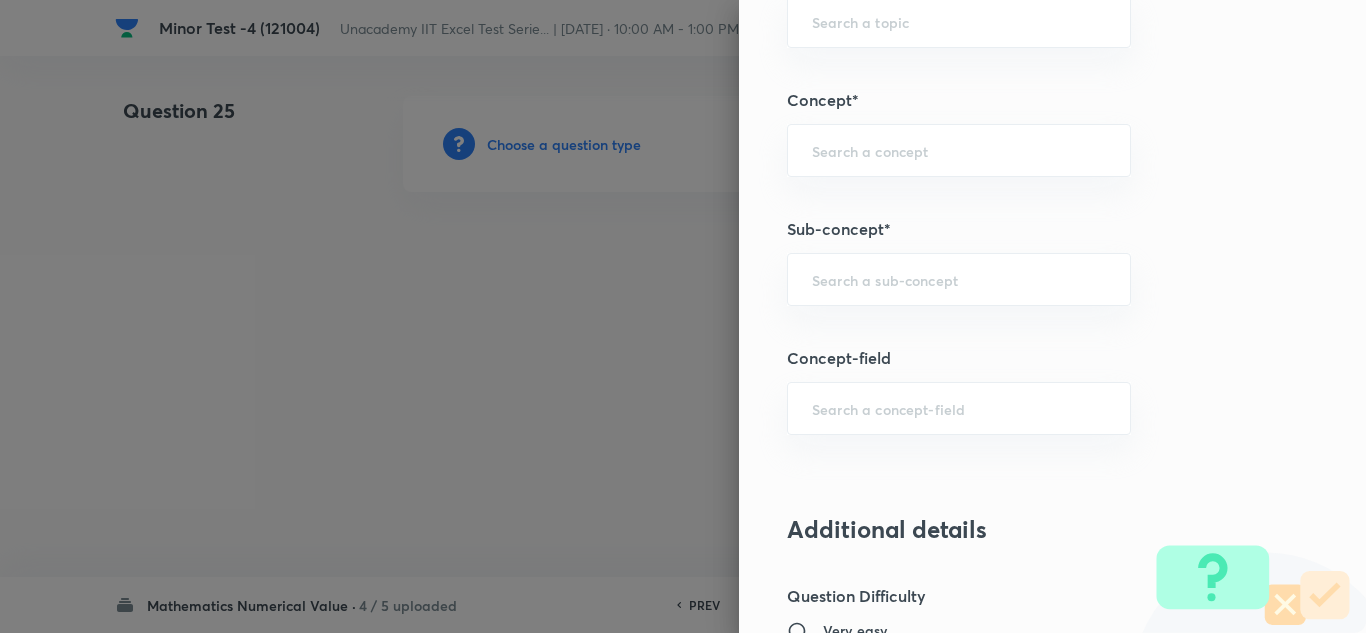 scroll, scrollTop: 1100, scrollLeft: 0, axis: vertical 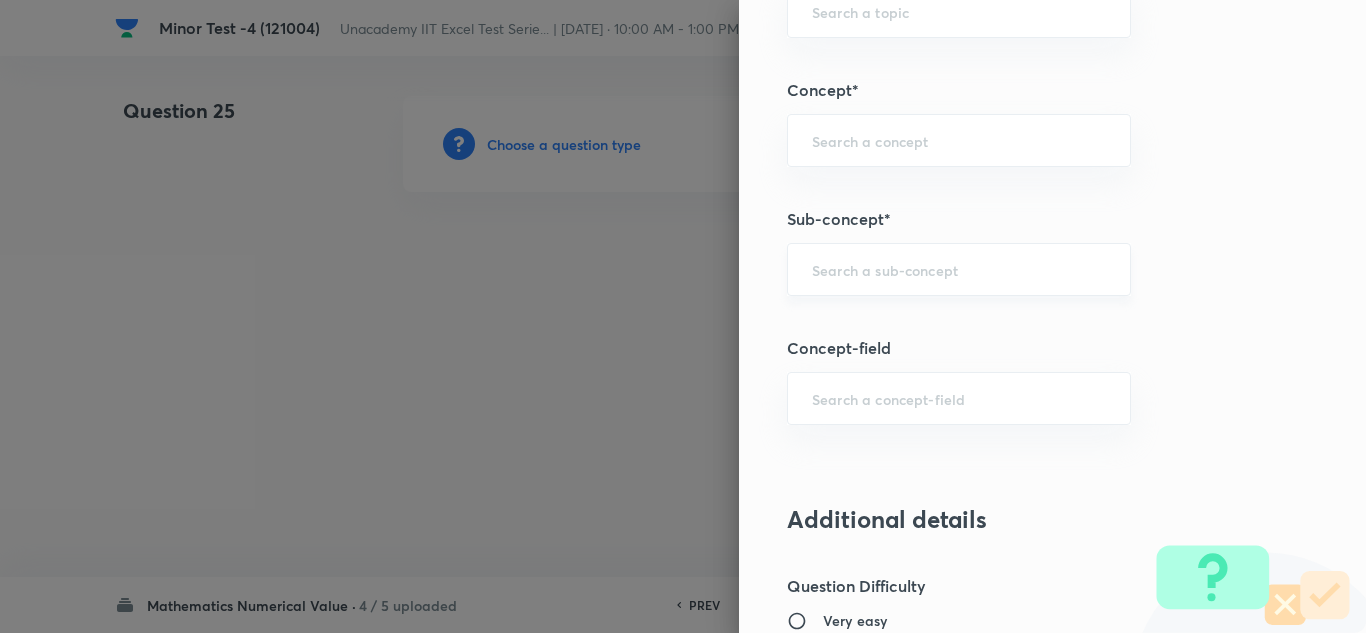 click on "​" at bounding box center (959, 269) 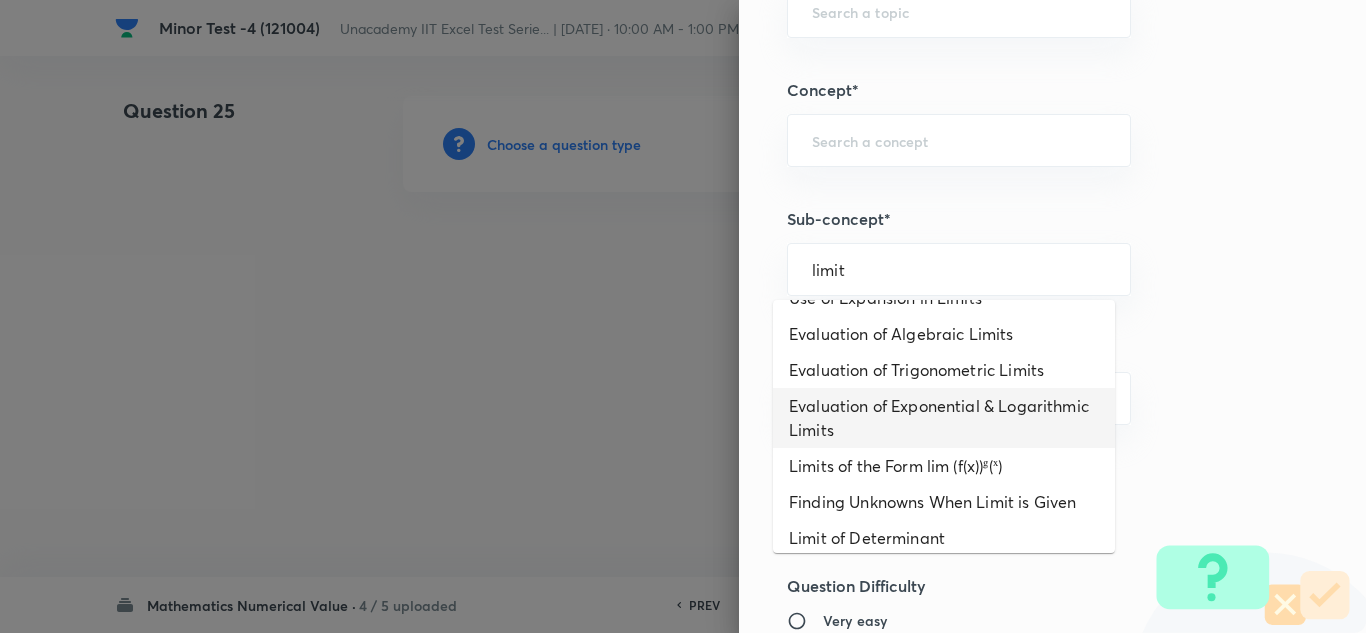 scroll, scrollTop: 507, scrollLeft: 0, axis: vertical 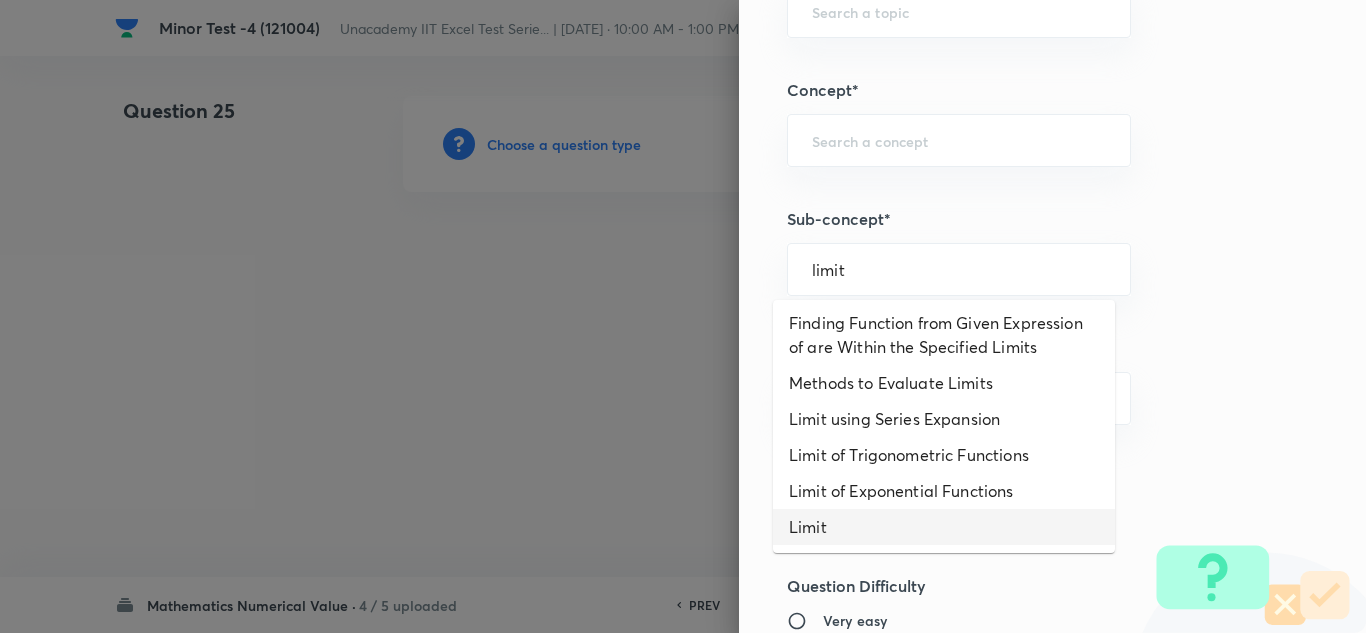 click on "Limit" at bounding box center [944, 527] 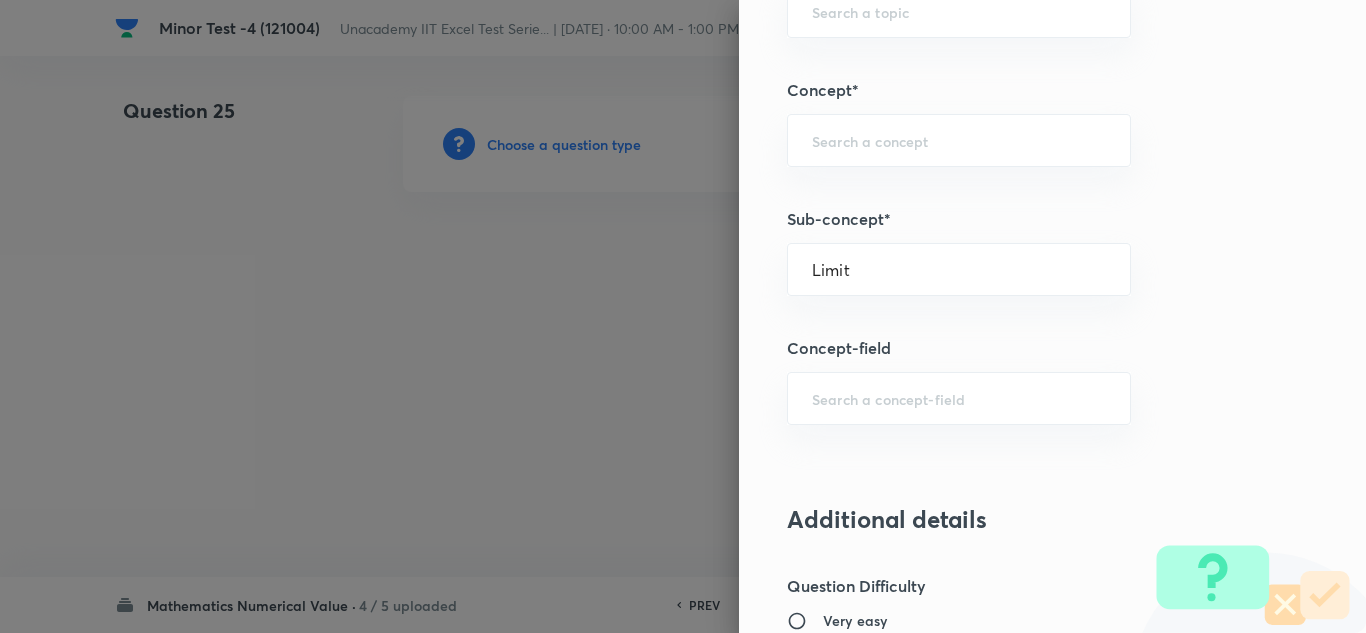 type on "Mathematics" 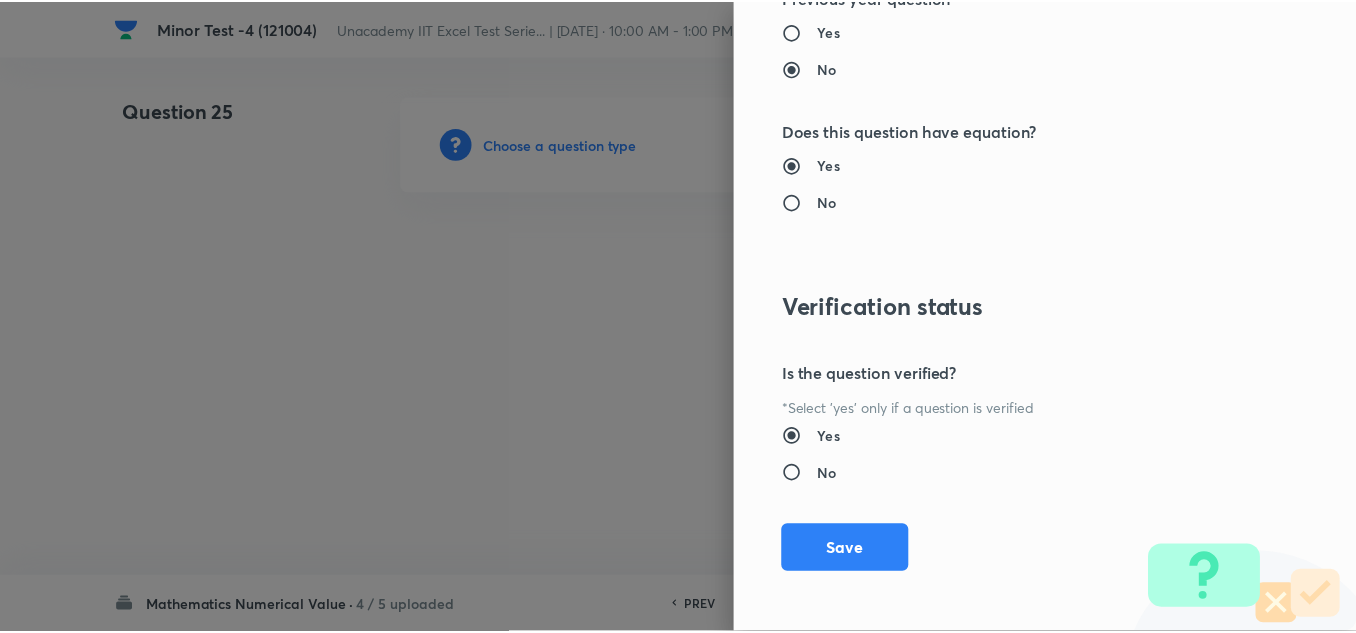 scroll, scrollTop: 2109, scrollLeft: 0, axis: vertical 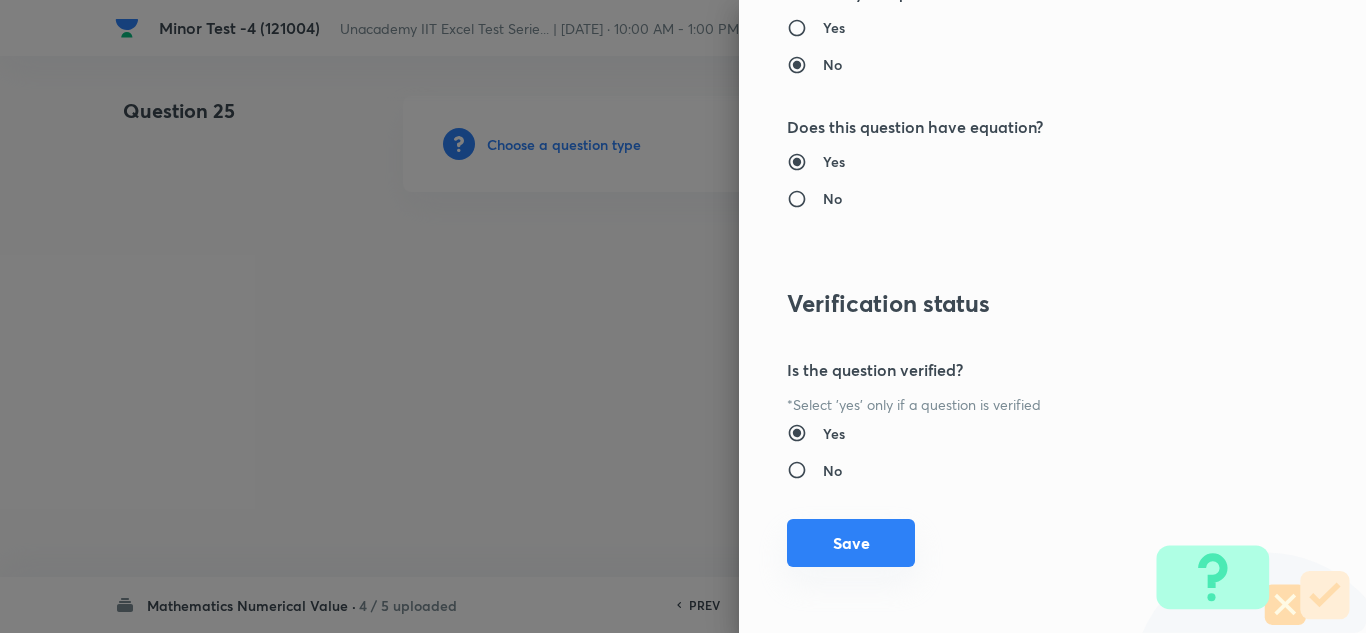 click on "Save" at bounding box center (851, 543) 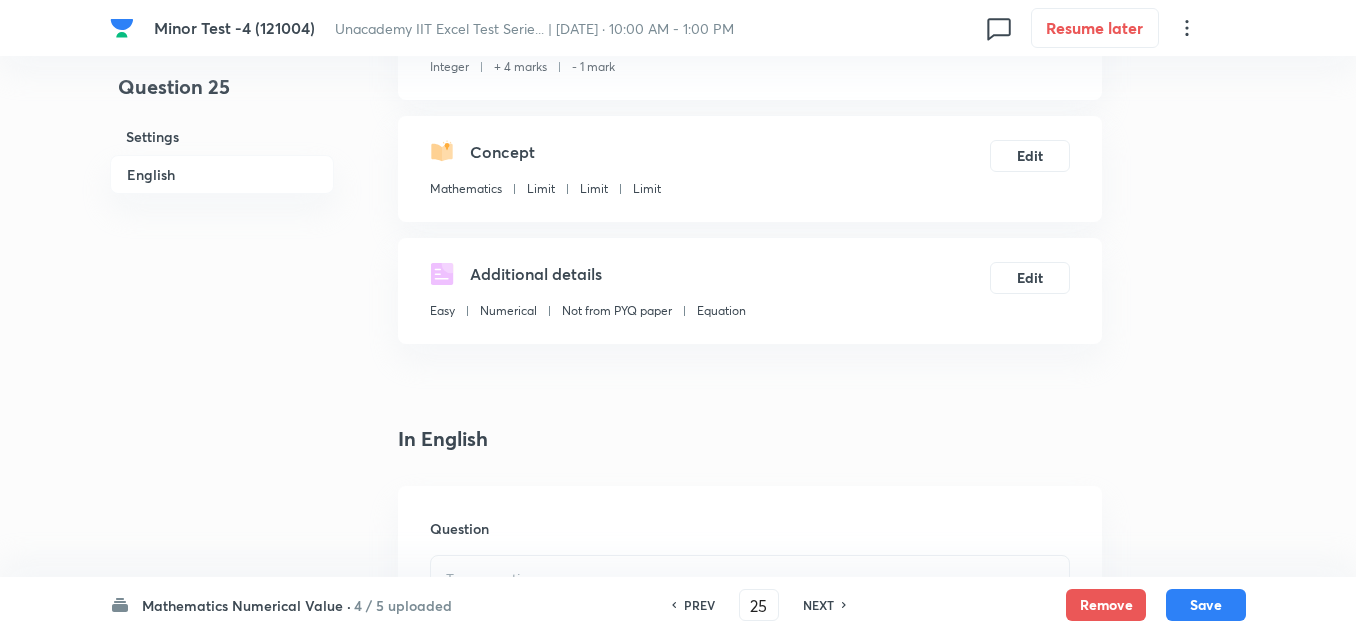 scroll, scrollTop: 500, scrollLeft: 0, axis: vertical 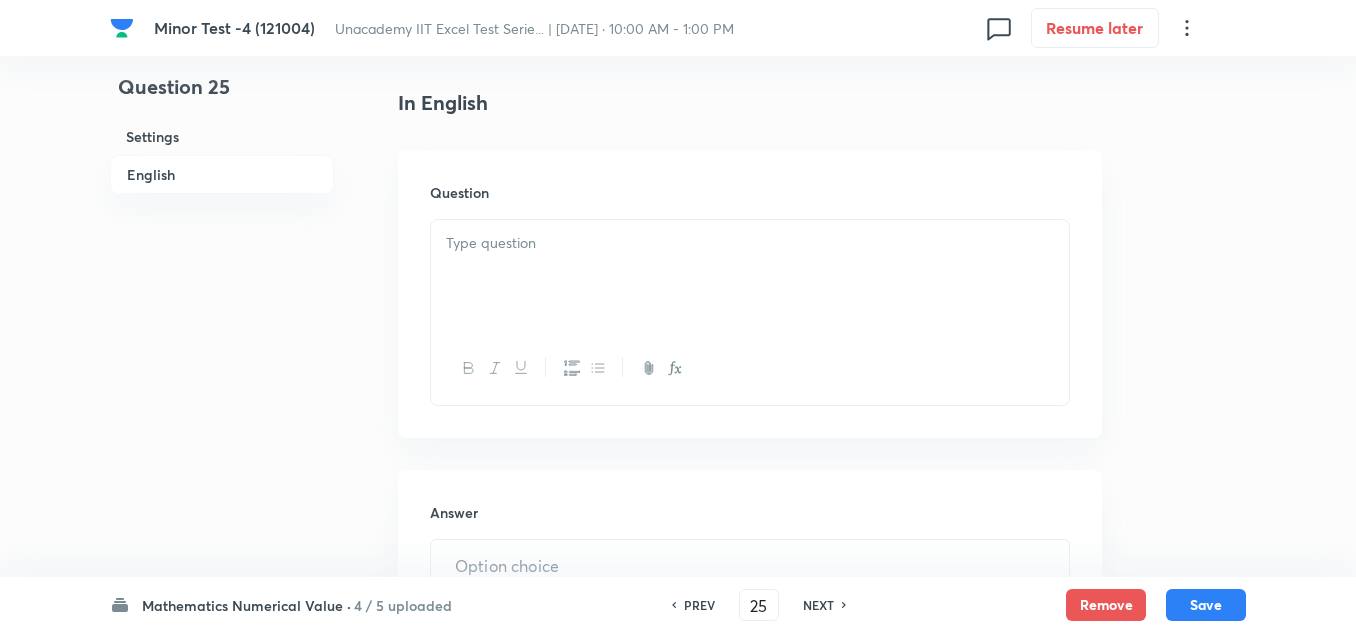 click at bounding box center [750, 276] 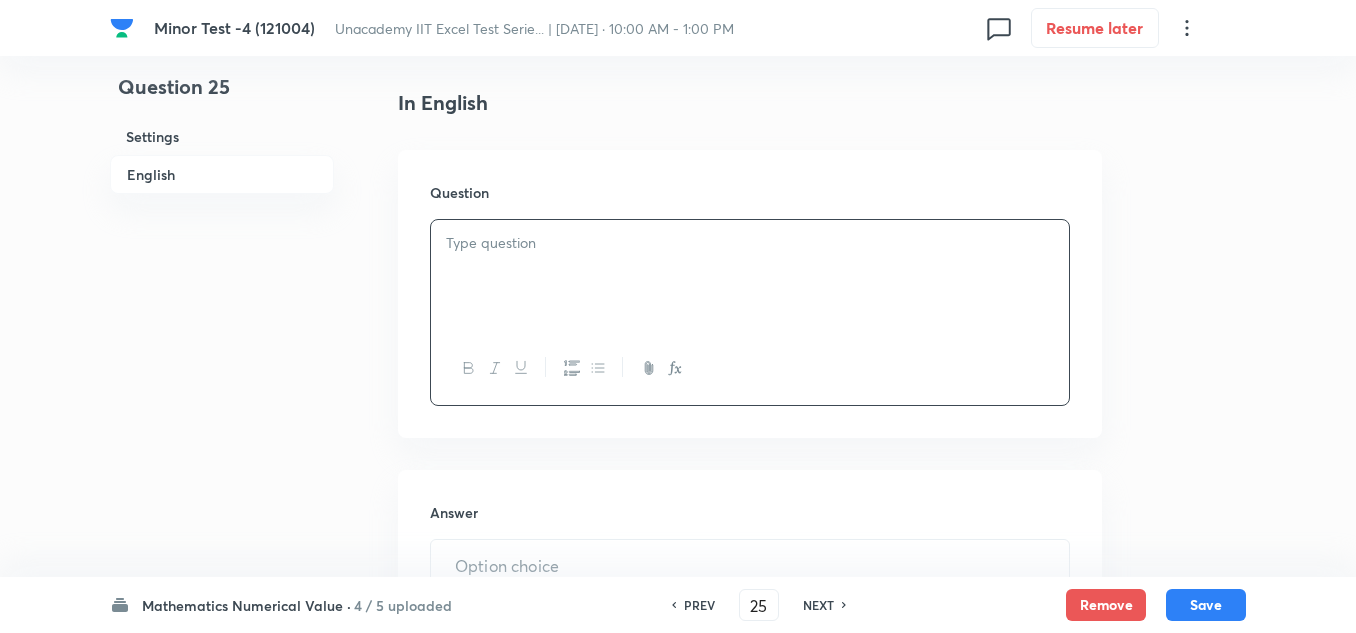 click at bounding box center (750, 276) 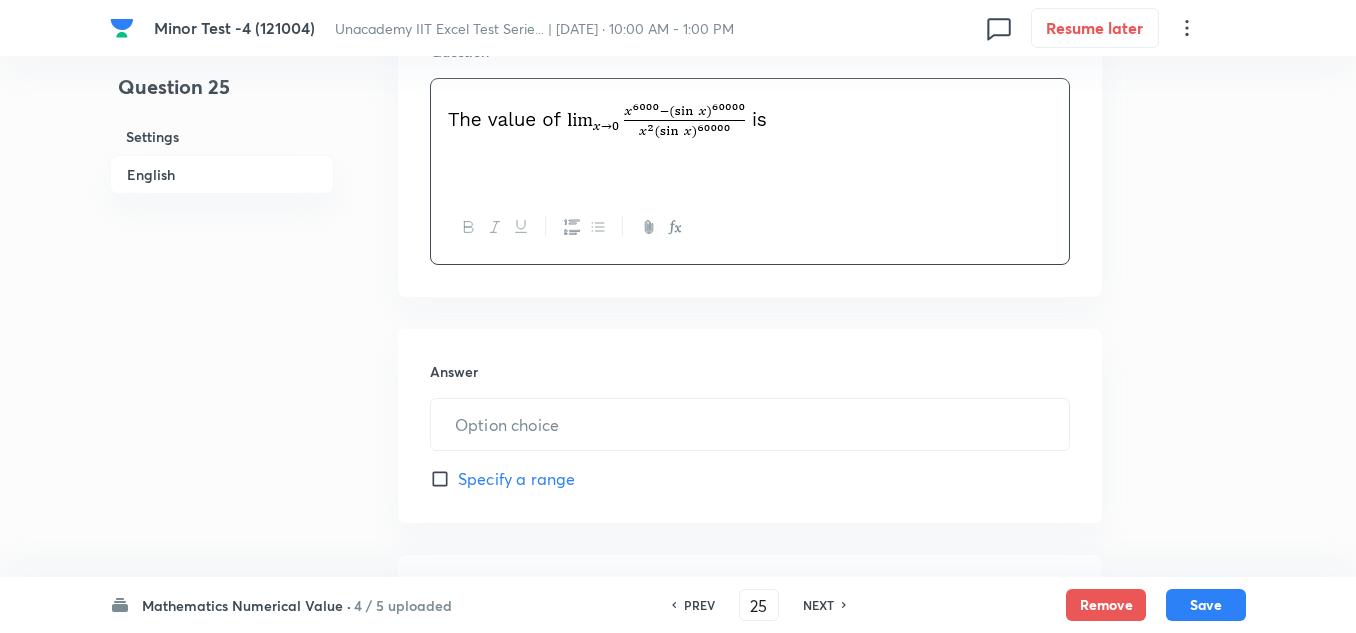scroll, scrollTop: 700, scrollLeft: 0, axis: vertical 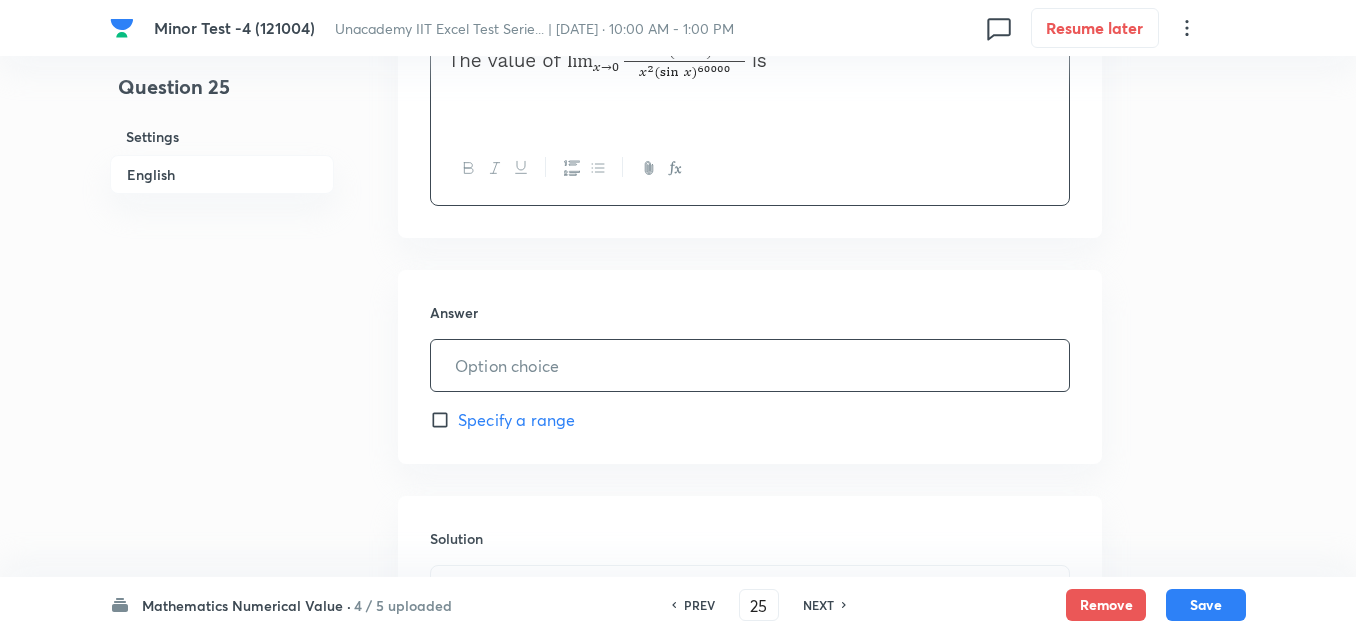 click at bounding box center [750, 365] 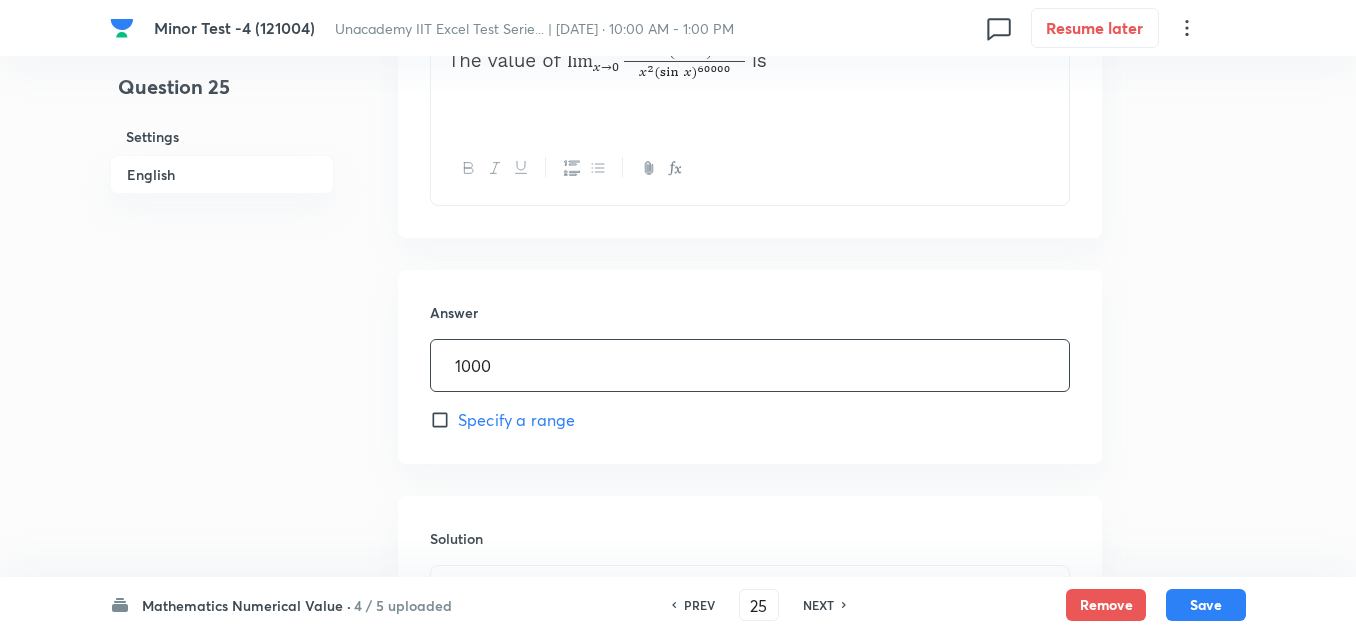 type on "1000" 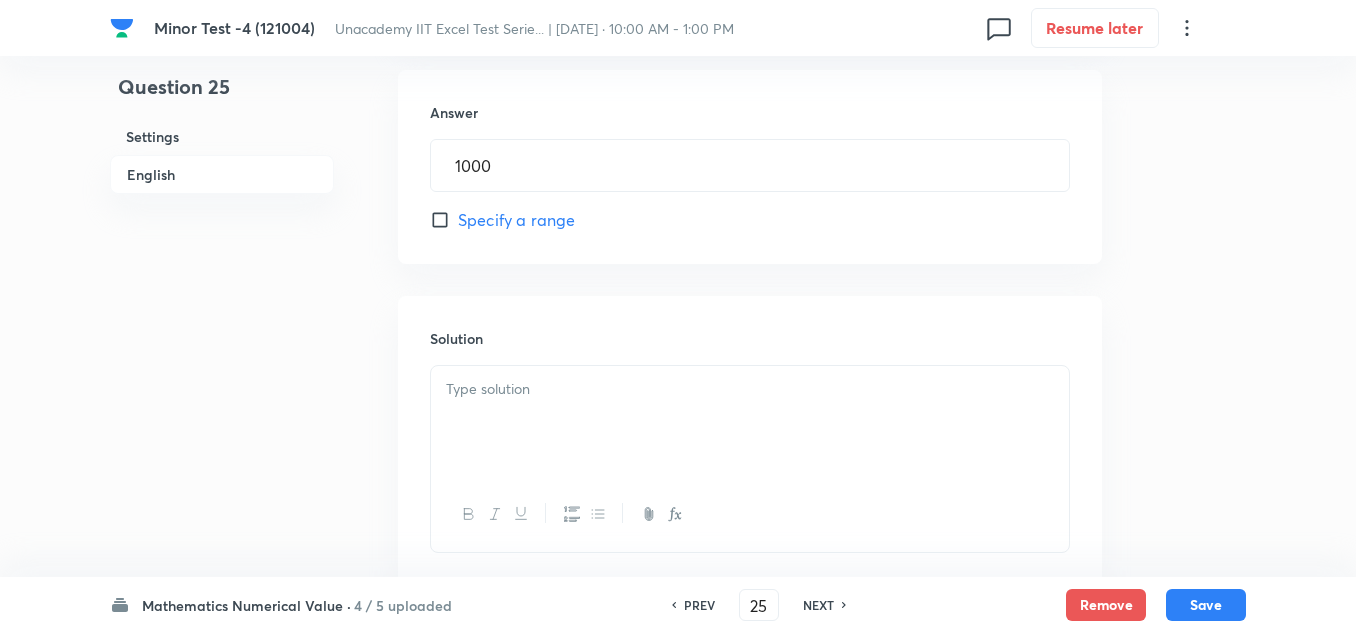 click at bounding box center (750, 422) 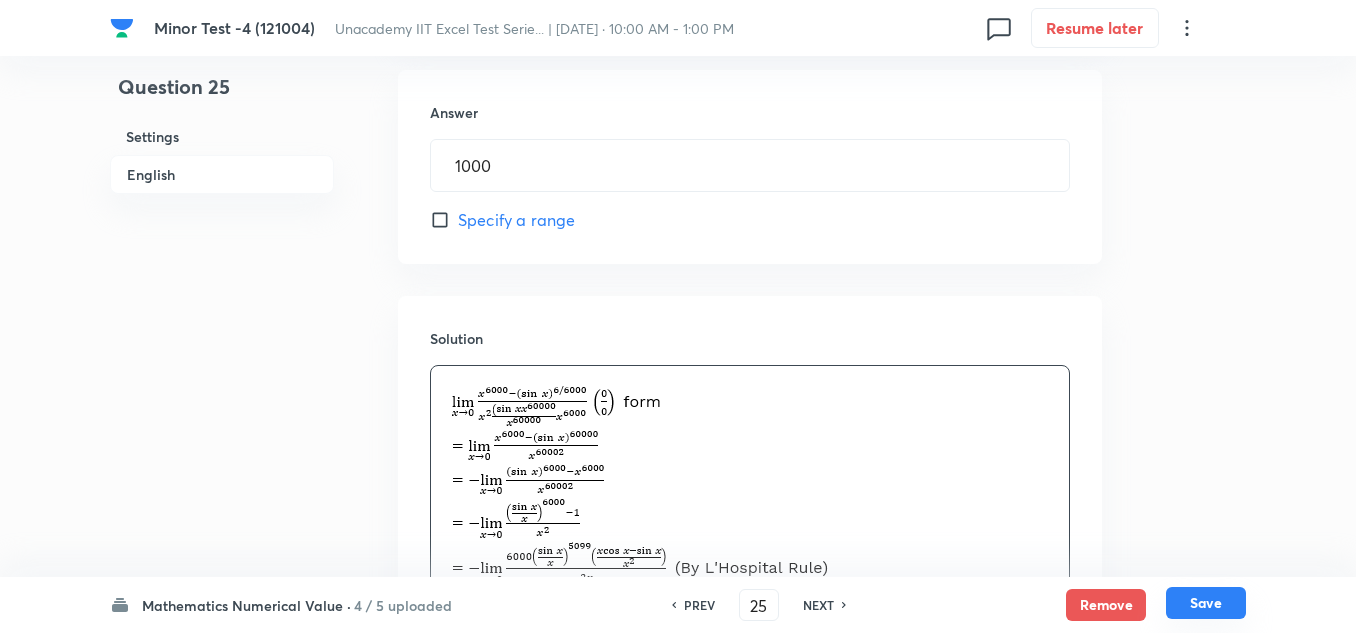 click on "Save" at bounding box center [1206, 603] 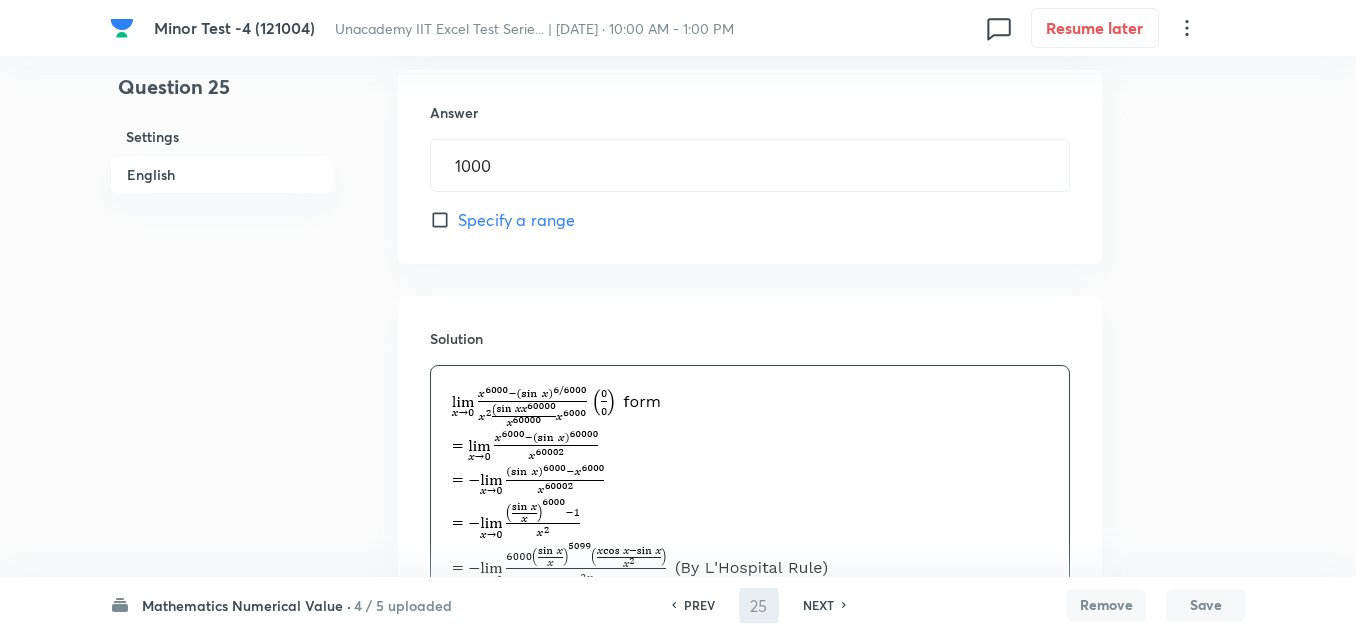 type on "26" 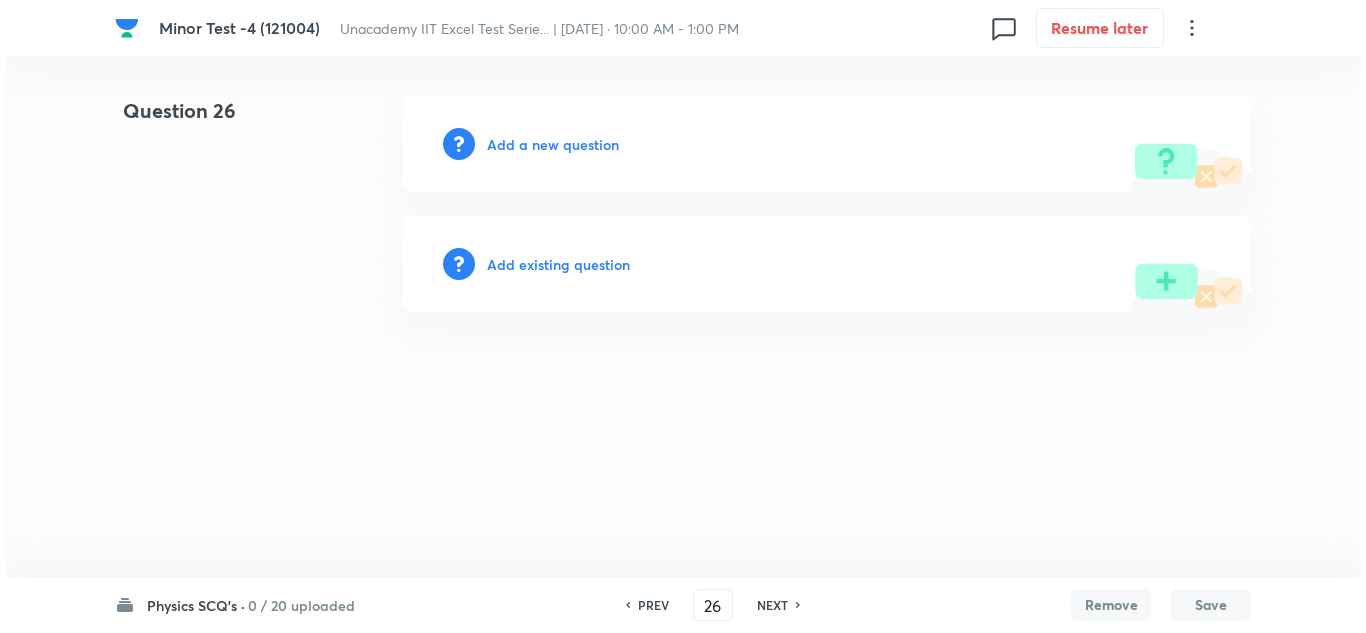 scroll, scrollTop: 0, scrollLeft: 0, axis: both 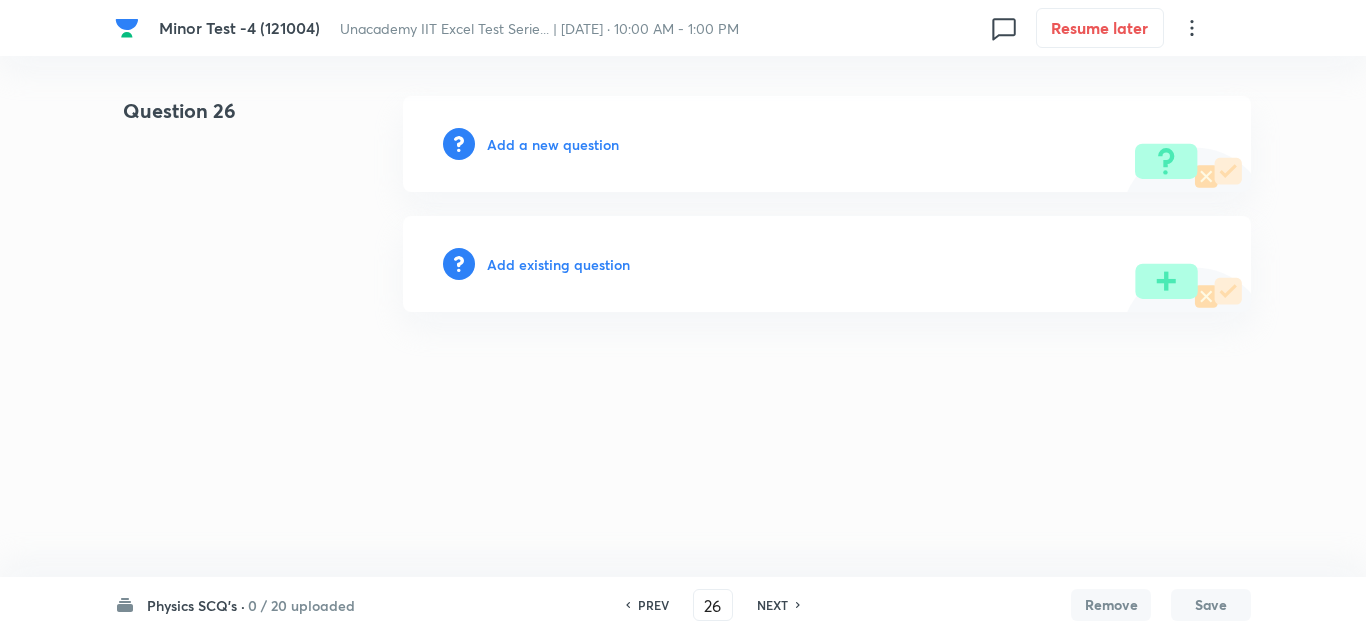 click on "Add a new question" at bounding box center (553, 144) 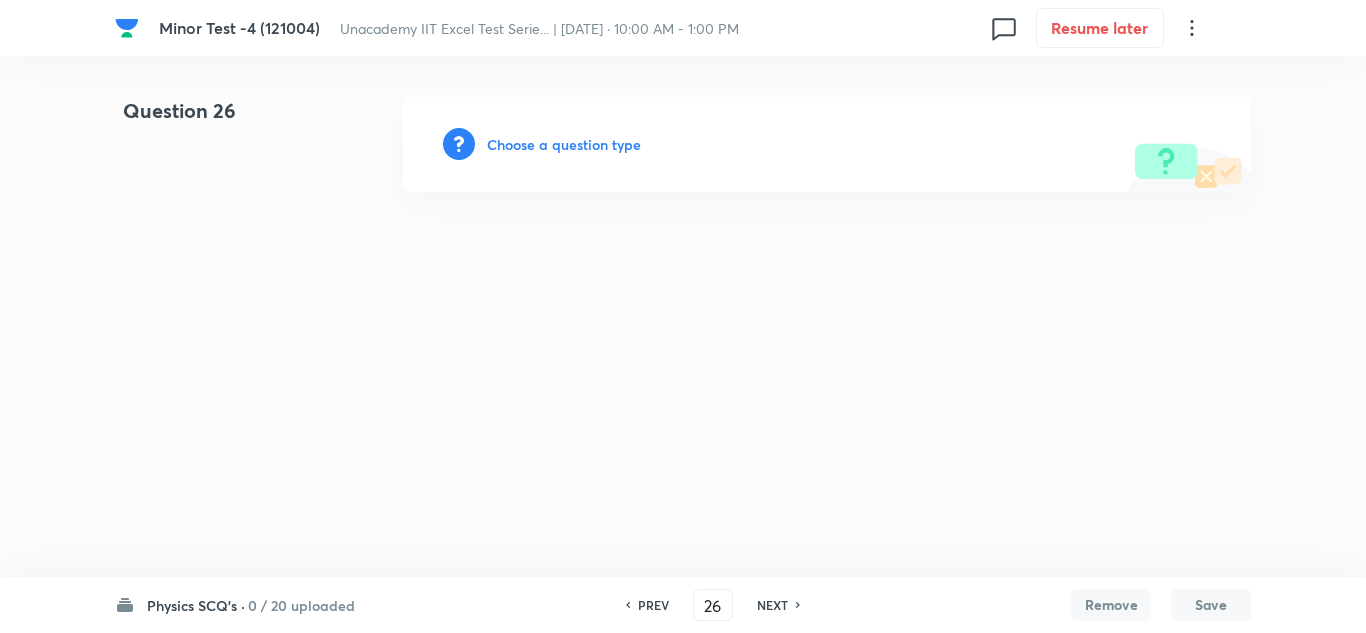 click on "Choose a question type" at bounding box center [564, 144] 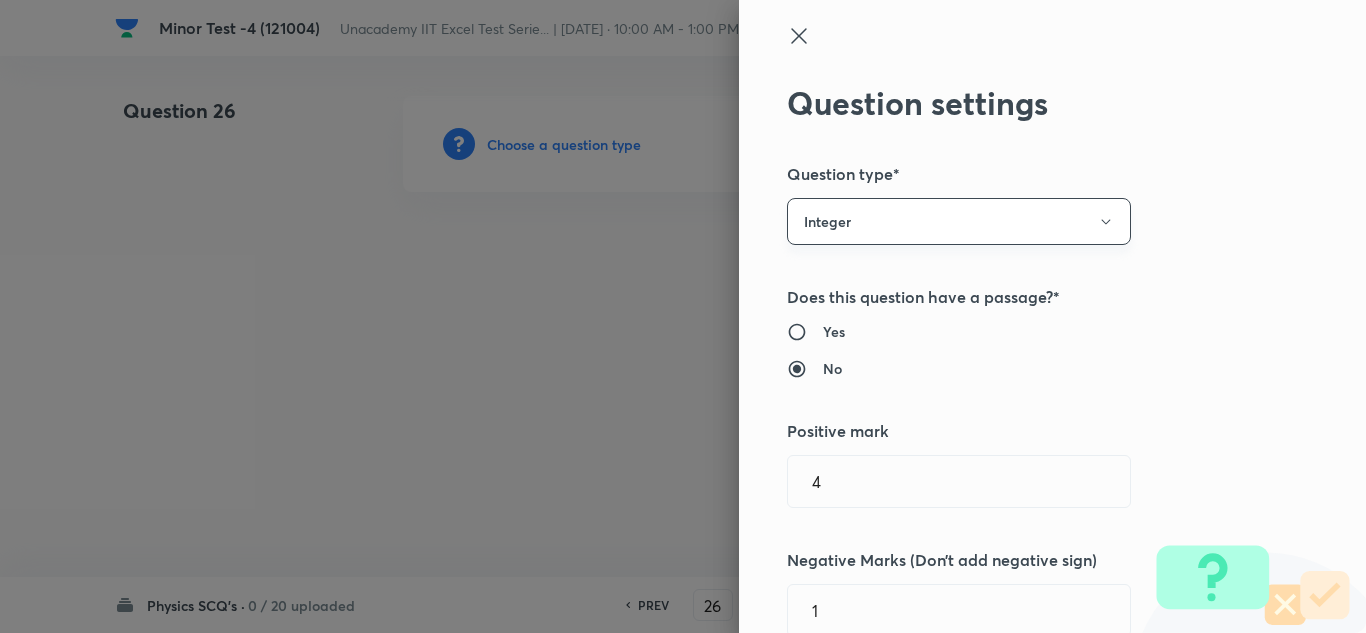 click on "Integer" at bounding box center (959, 221) 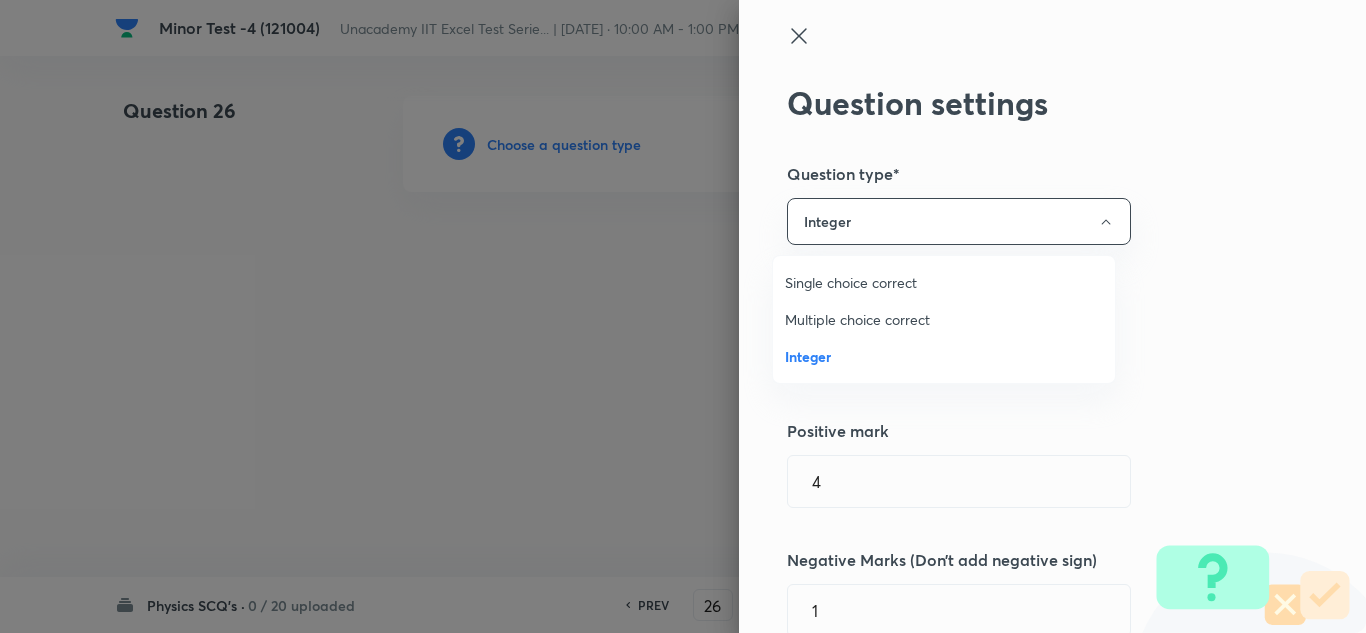 click on "Single choice correct" at bounding box center [944, 282] 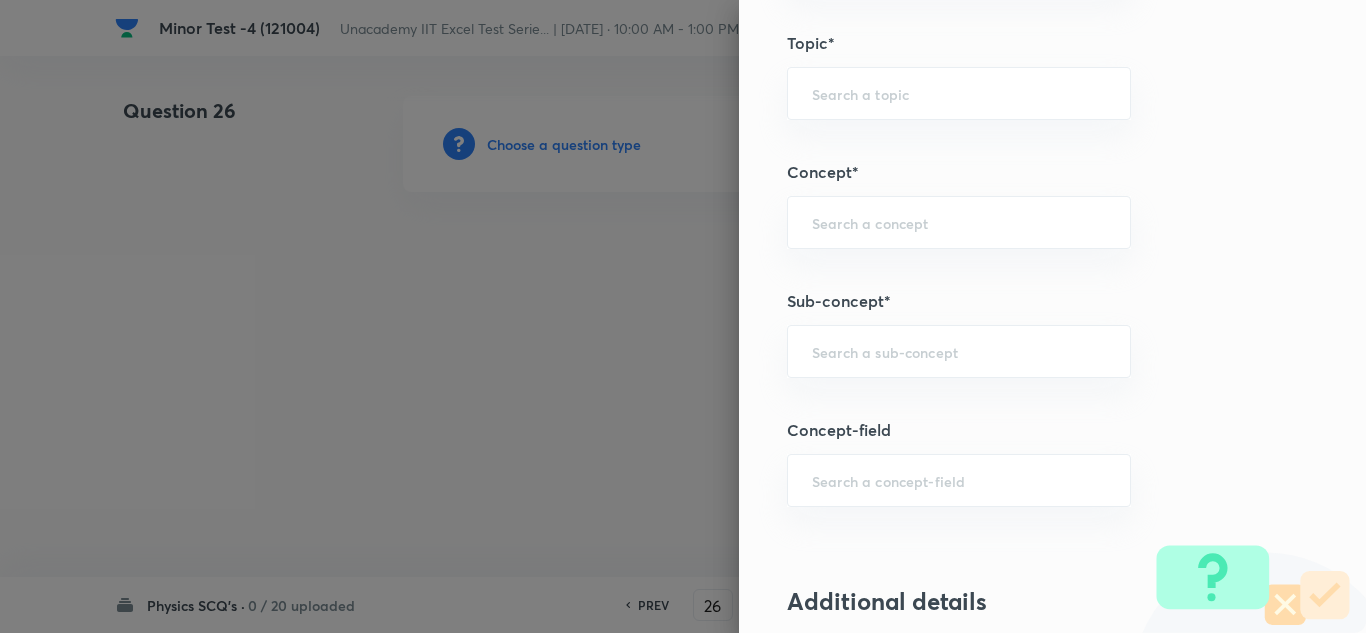scroll, scrollTop: 1200, scrollLeft: 0, axis: vertical 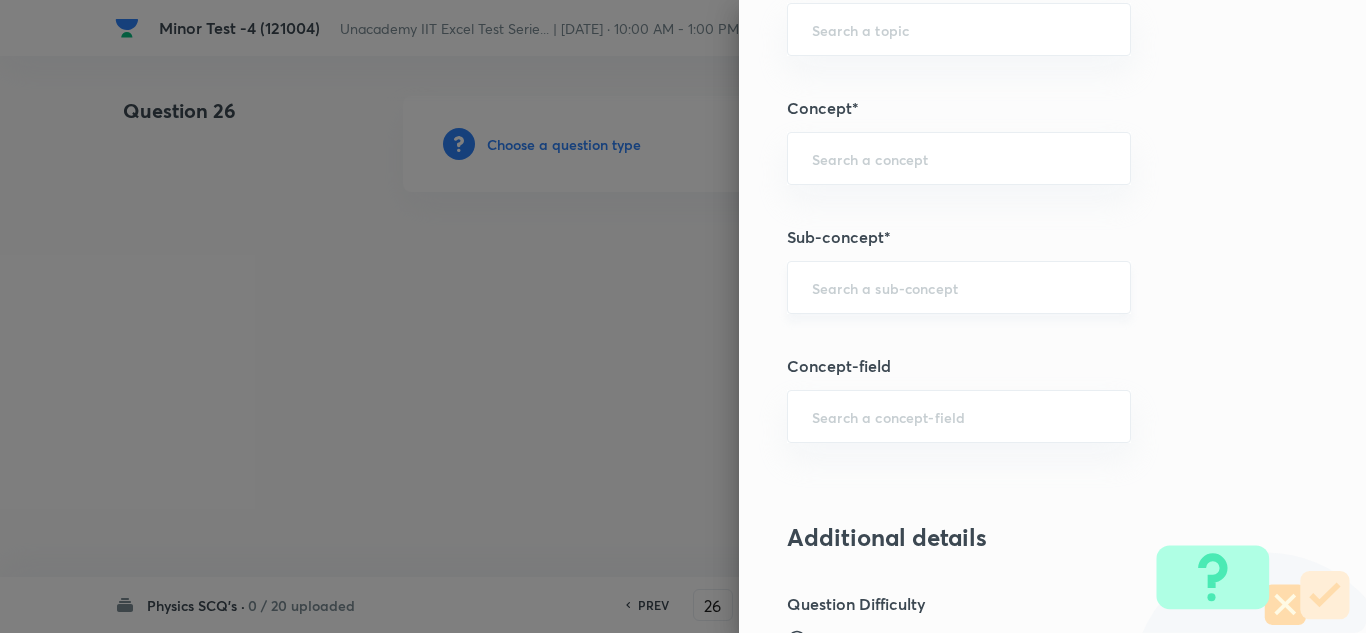 click at bounding box center [959, 287] 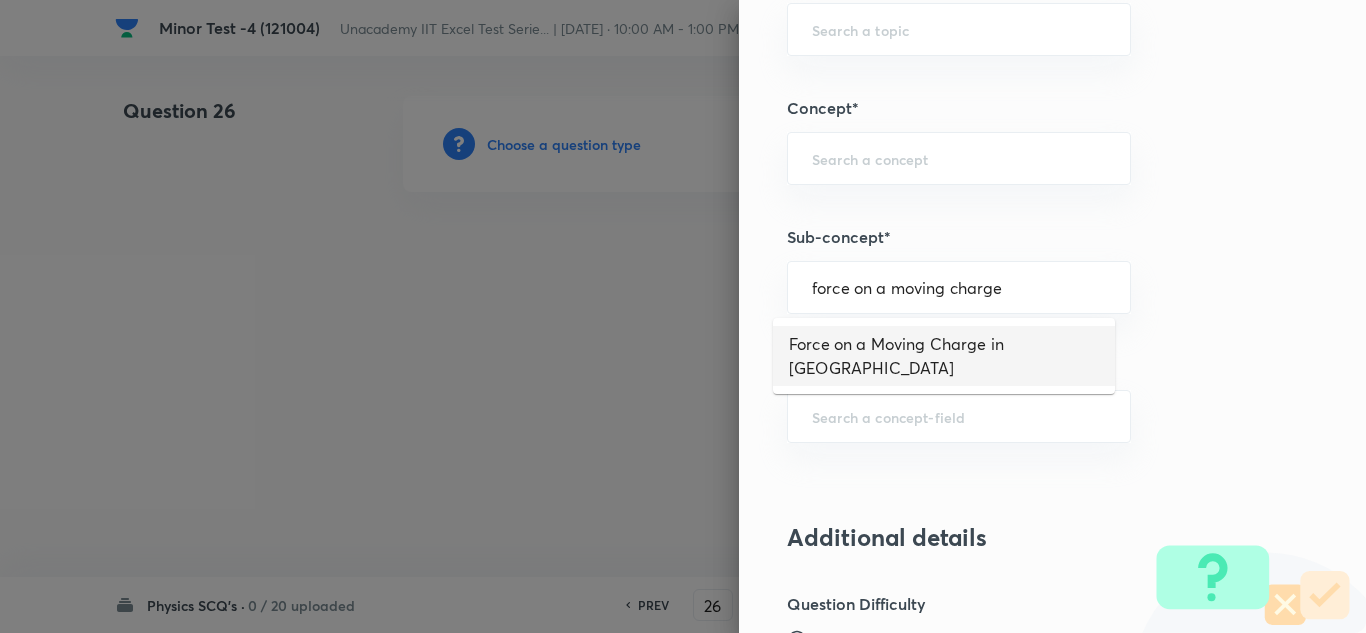 click on "Force on a Moving Charge in [GEOGRAPHIC_DATA]" at bounding box center (944, 356) 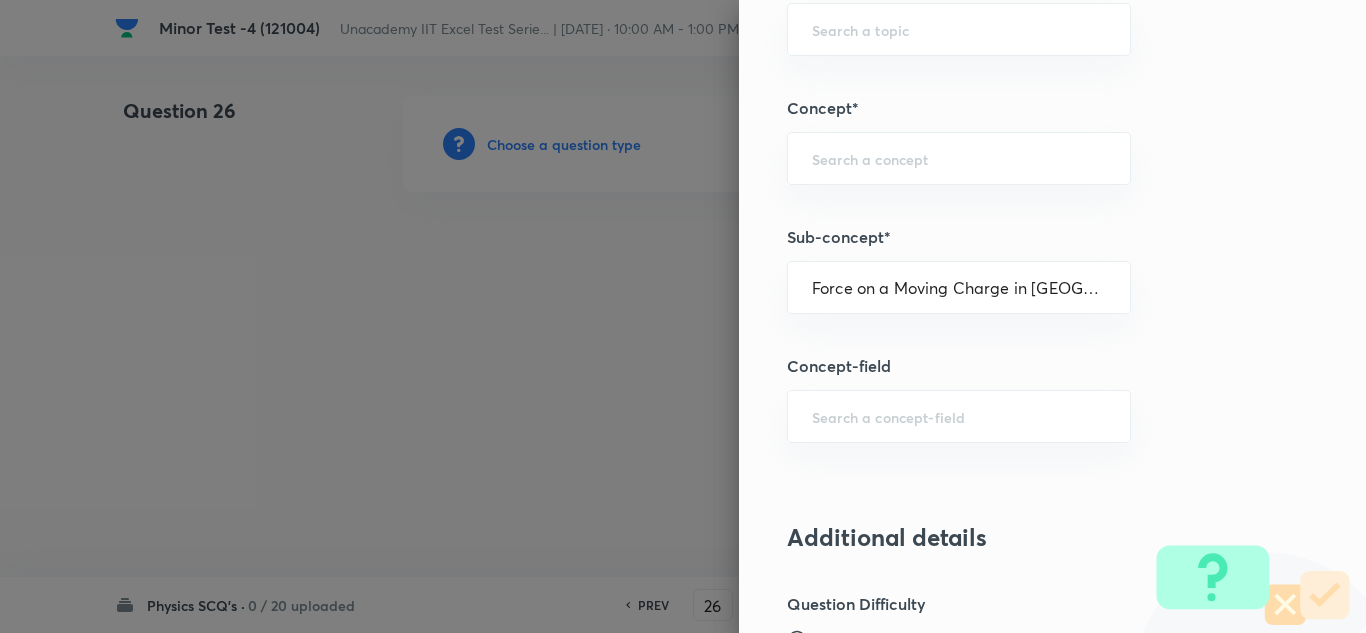 type on "Physics" 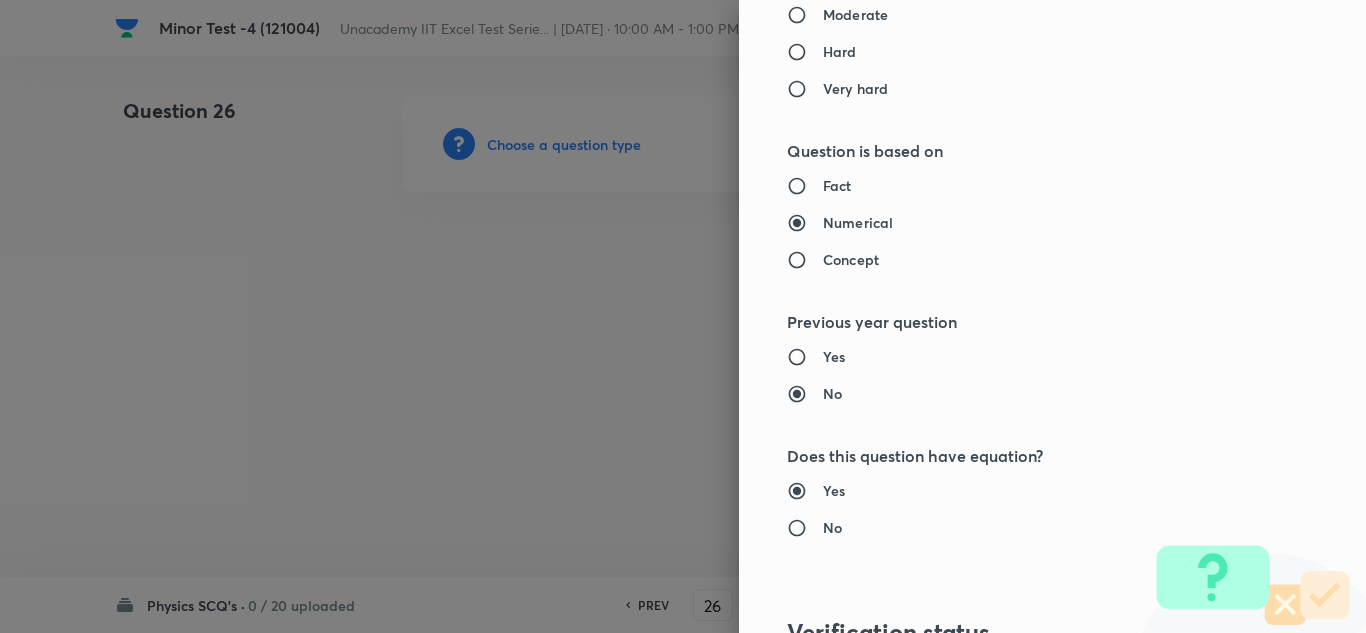 scroll, scrollTop: 1900, scrollLeft: 0, axis: vertical 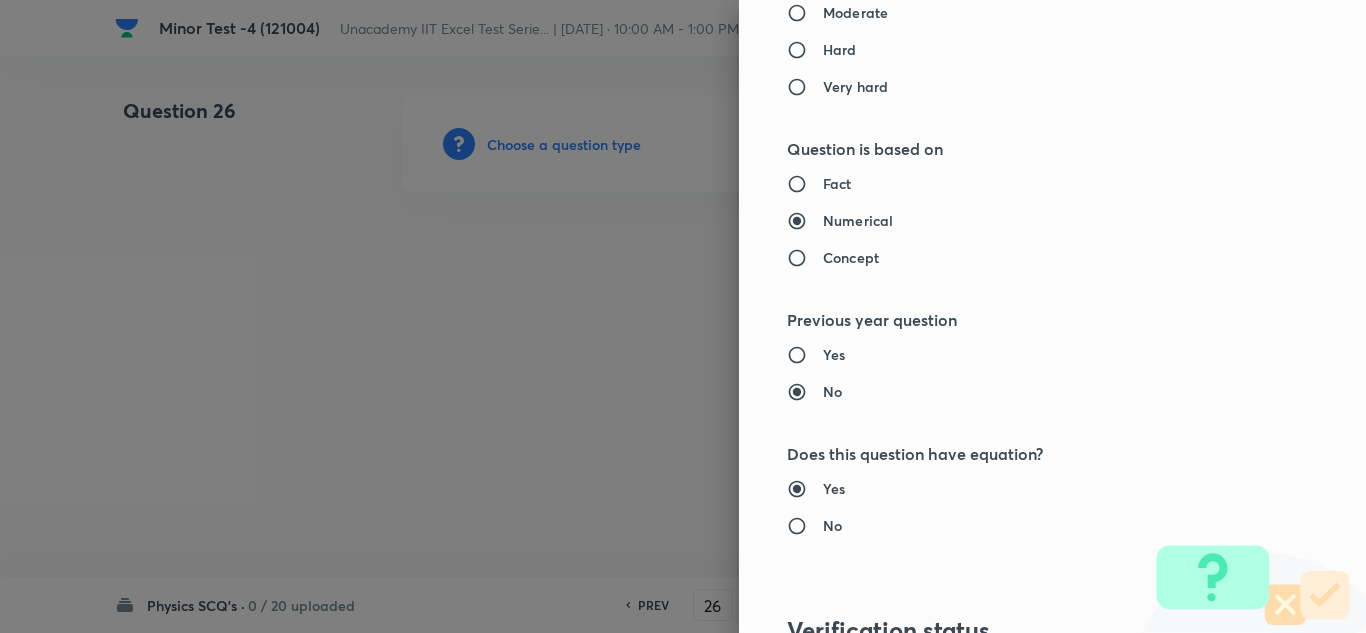 click on "Concept" at bounding box center (851, 257) 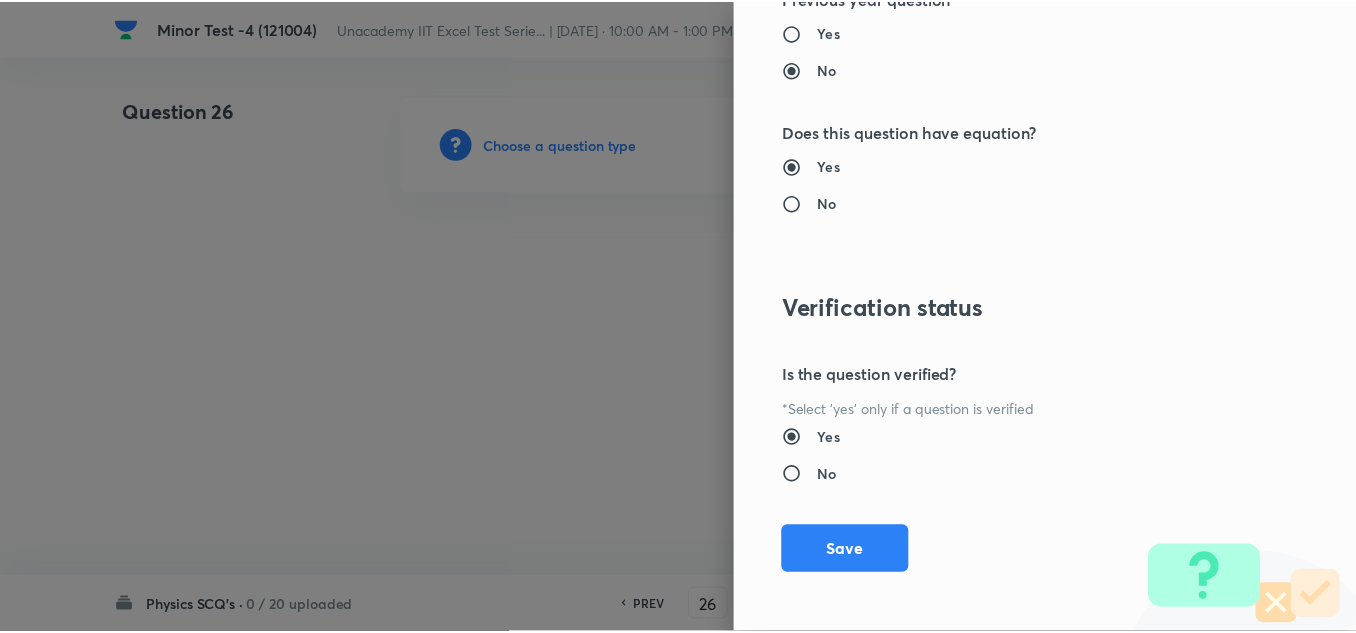 scroll, scrollTop: 2227, scrollLeft: 0, axis: vertical 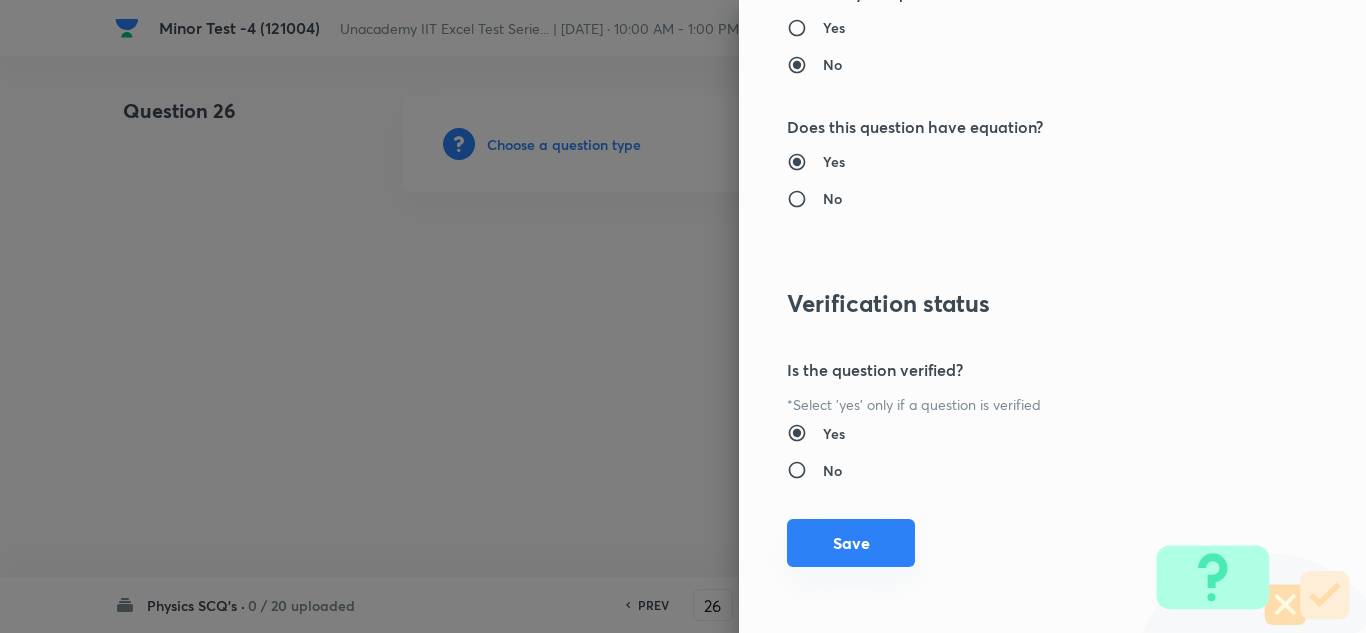 click on "Save" at bounding box center [851, 543] 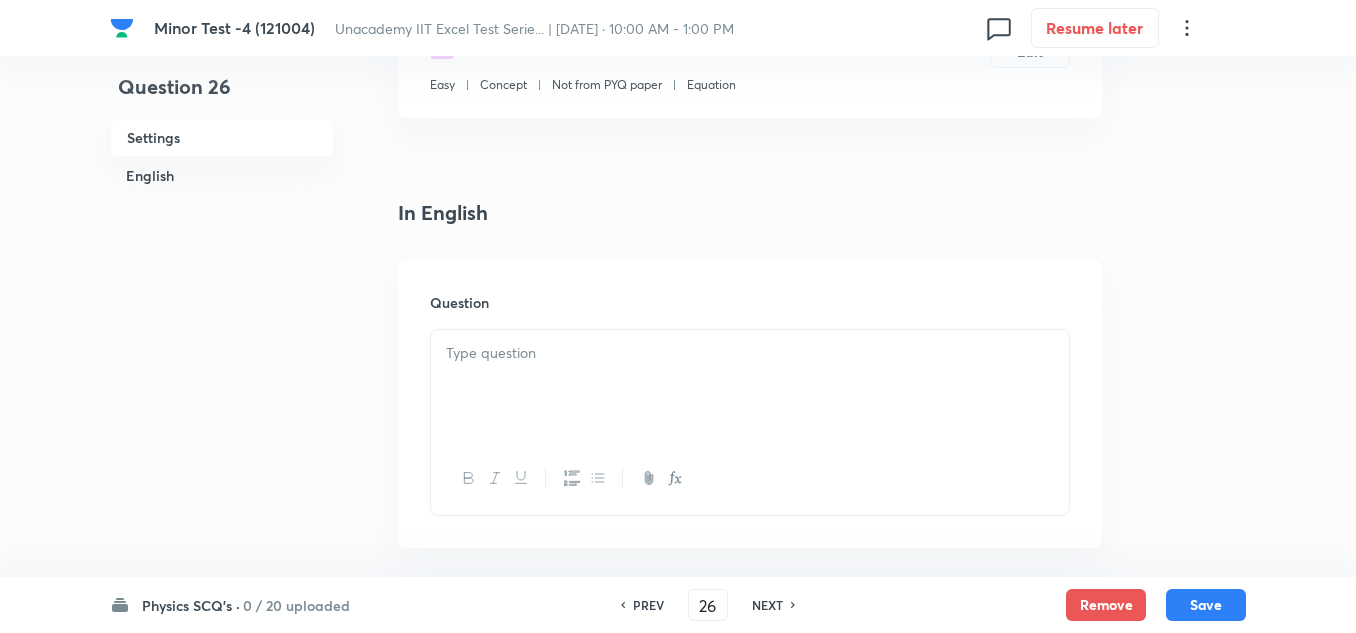scroll, scrollTop: 500, scrollLeft: 0, axis: vertical 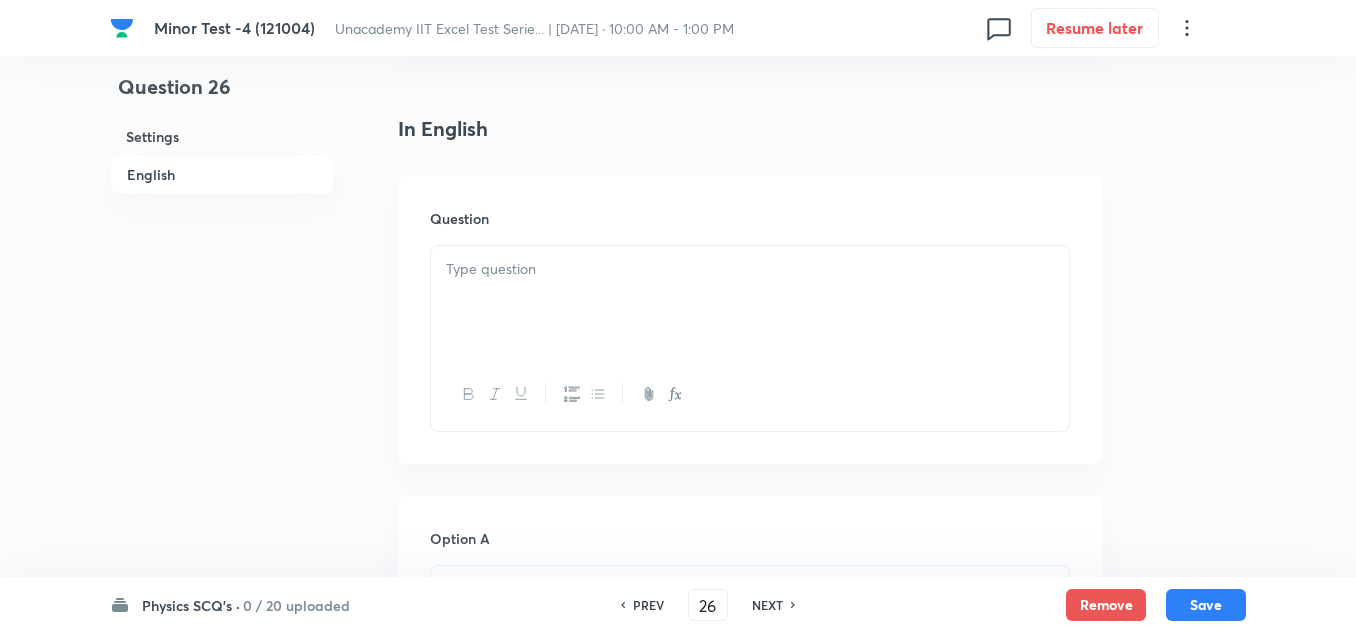 click at bounding box center (750, 302) 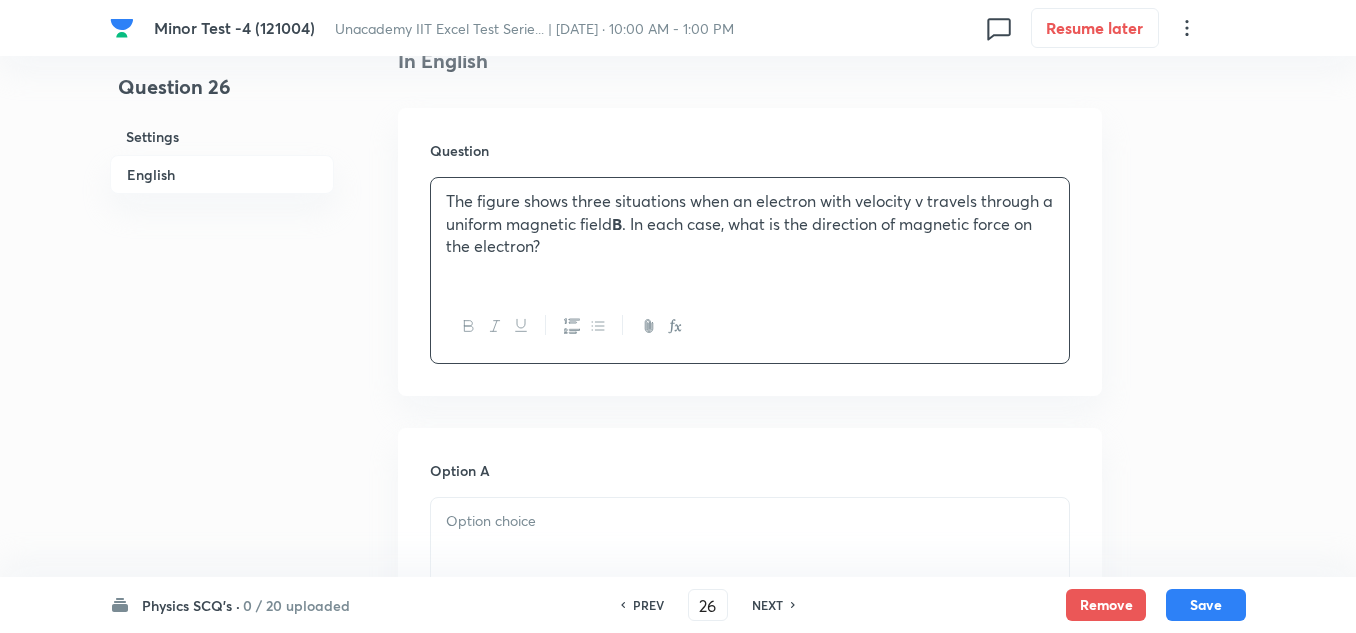 scroll, scrollTop: 600, scrollLeft: 0, axis: vertical 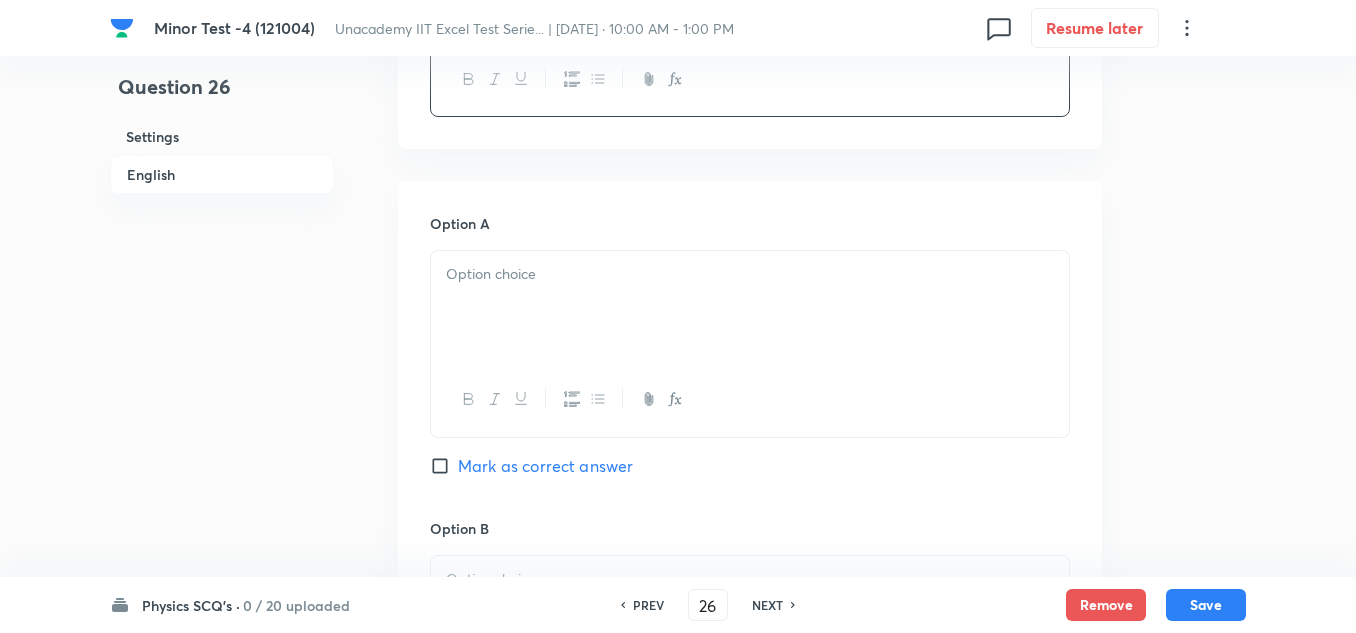 click at bounding box center [750, 307] 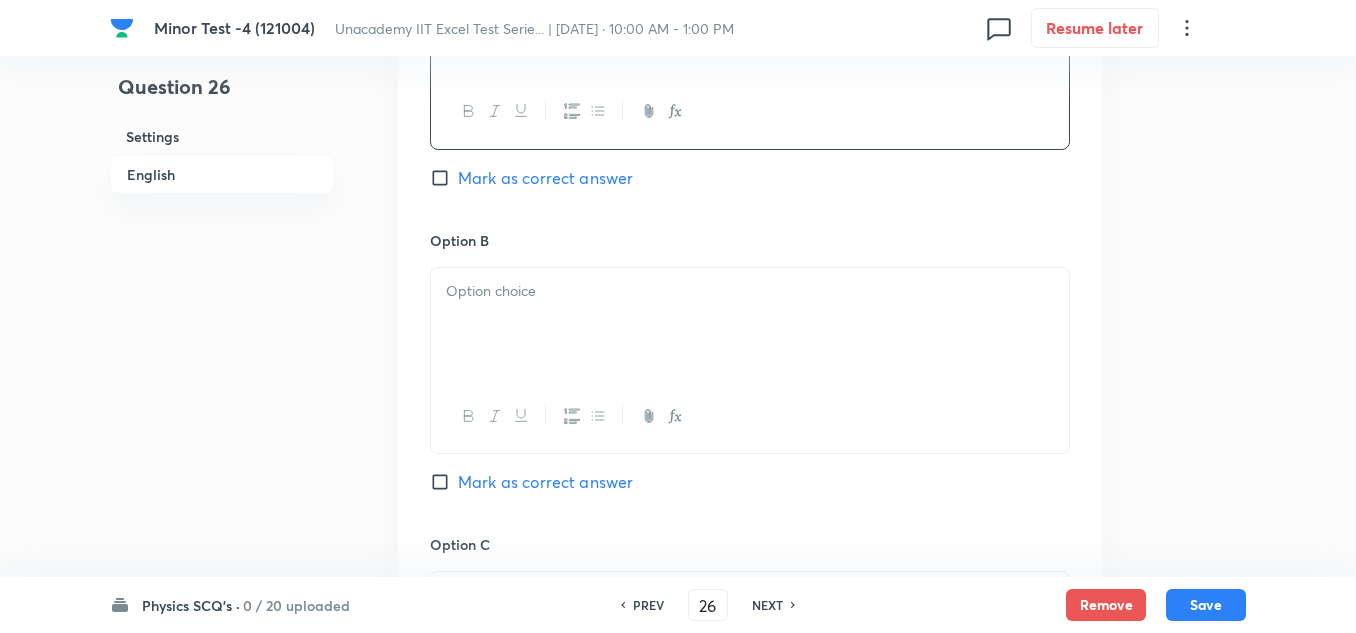 scroll, scrollTop: 1300, scrollLeft: 0, axis: vertical 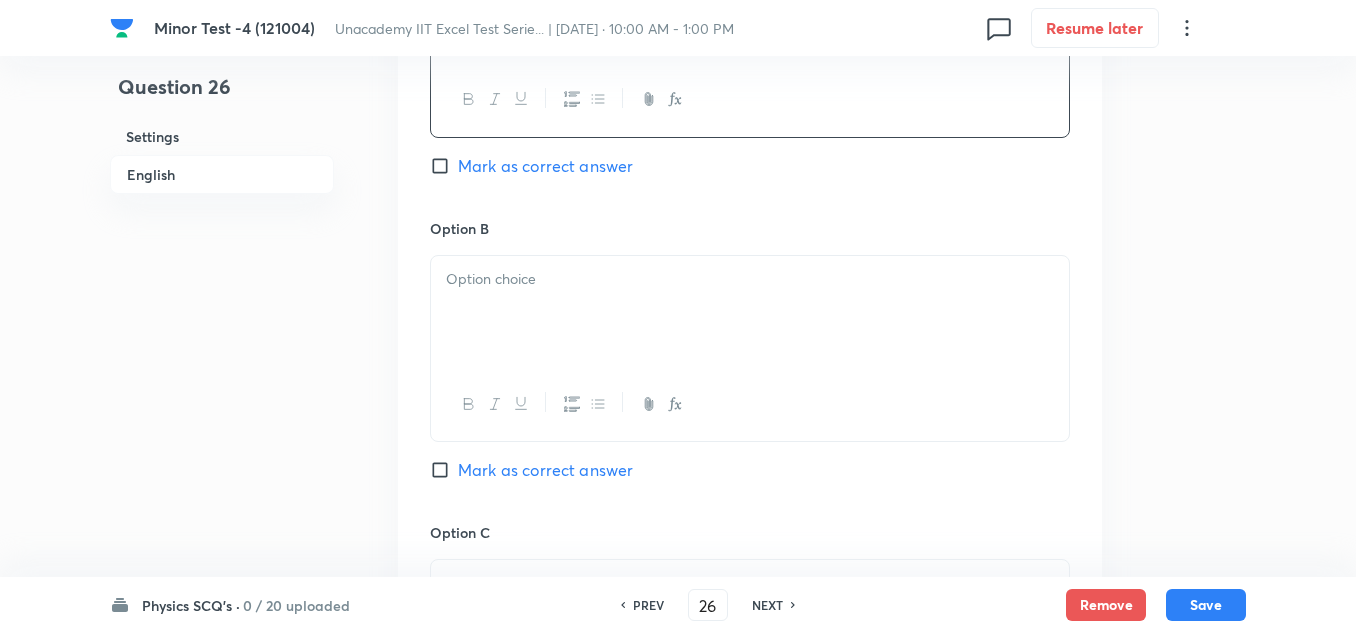 click at bounding box center [750, 312] 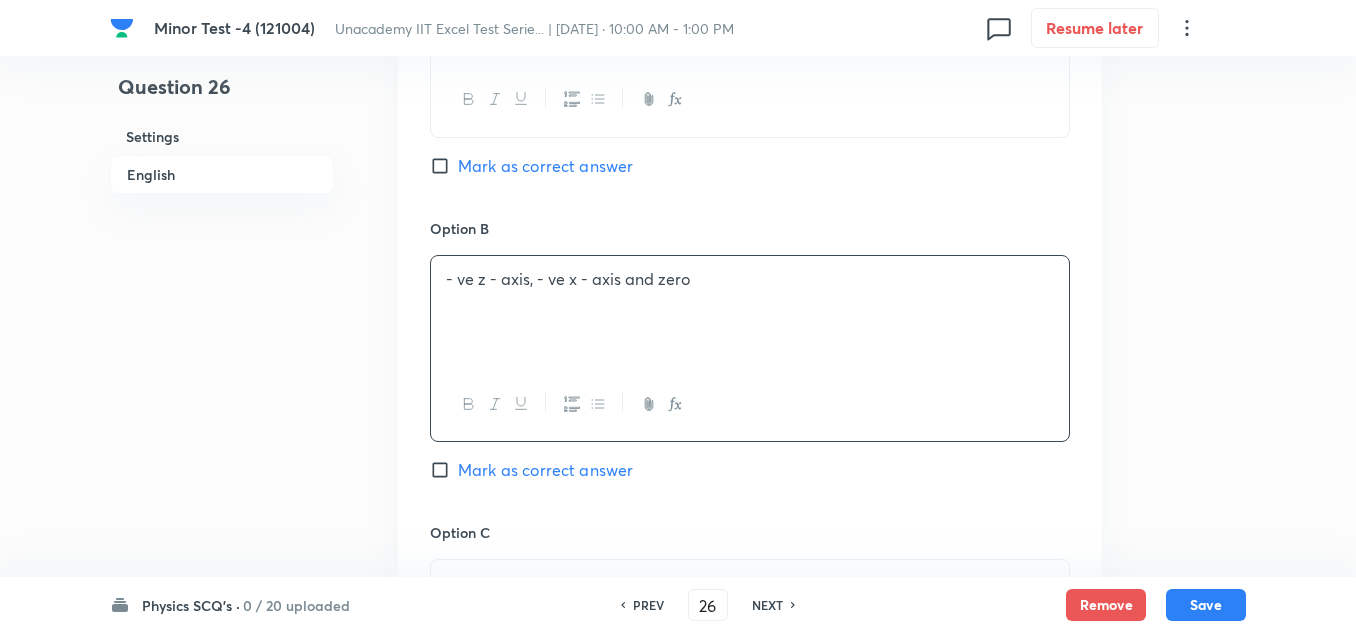 click on "Mark as correct answer" at bounding box center (545, 470) 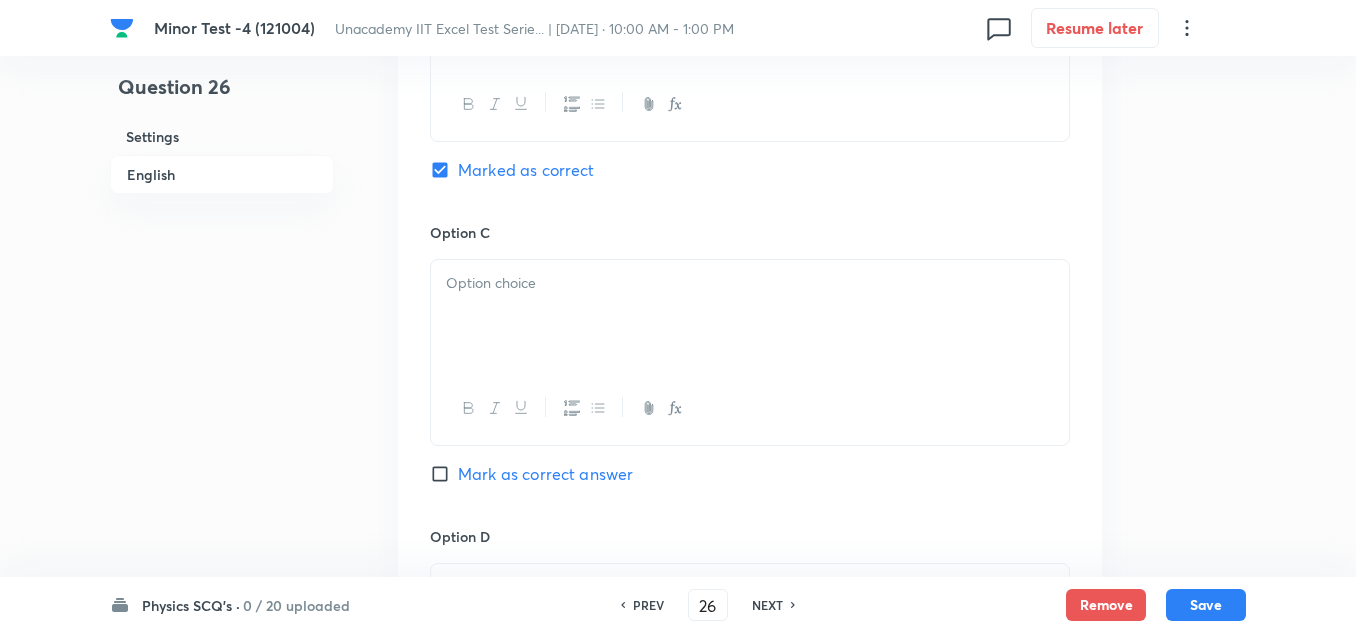 click at bounding box center [750, 283] 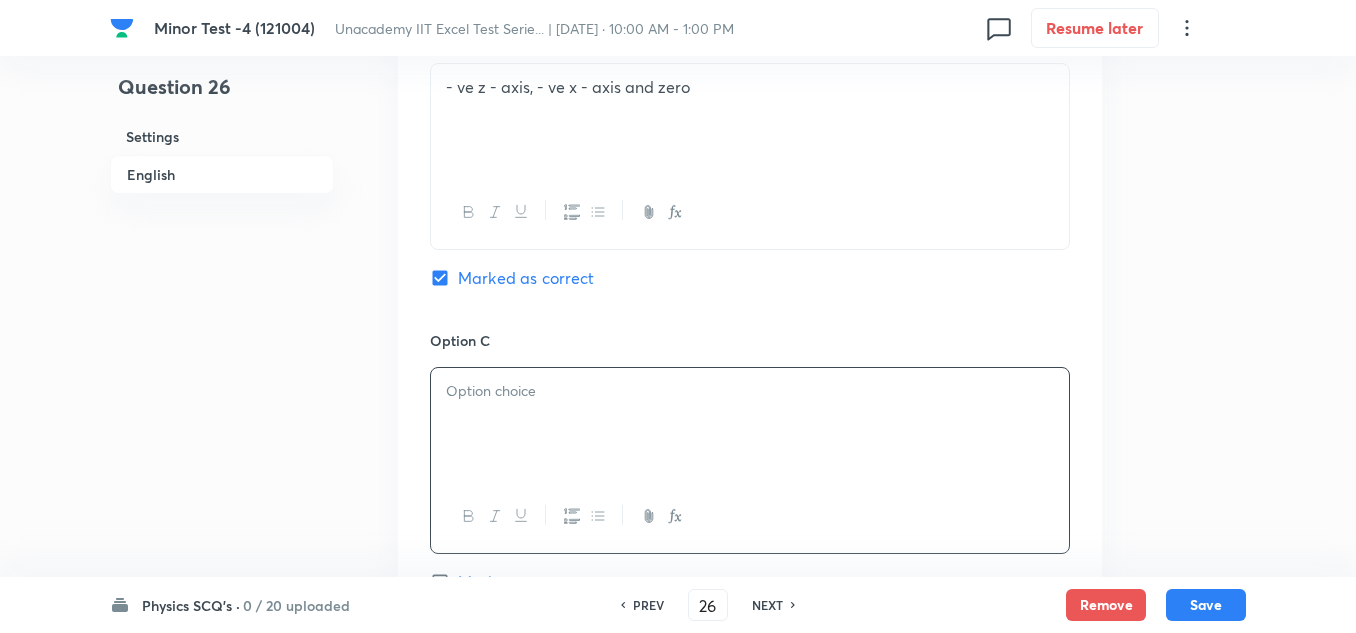 scroll, scrollTop: 1300, scrollLeft: 0, axis: vertical 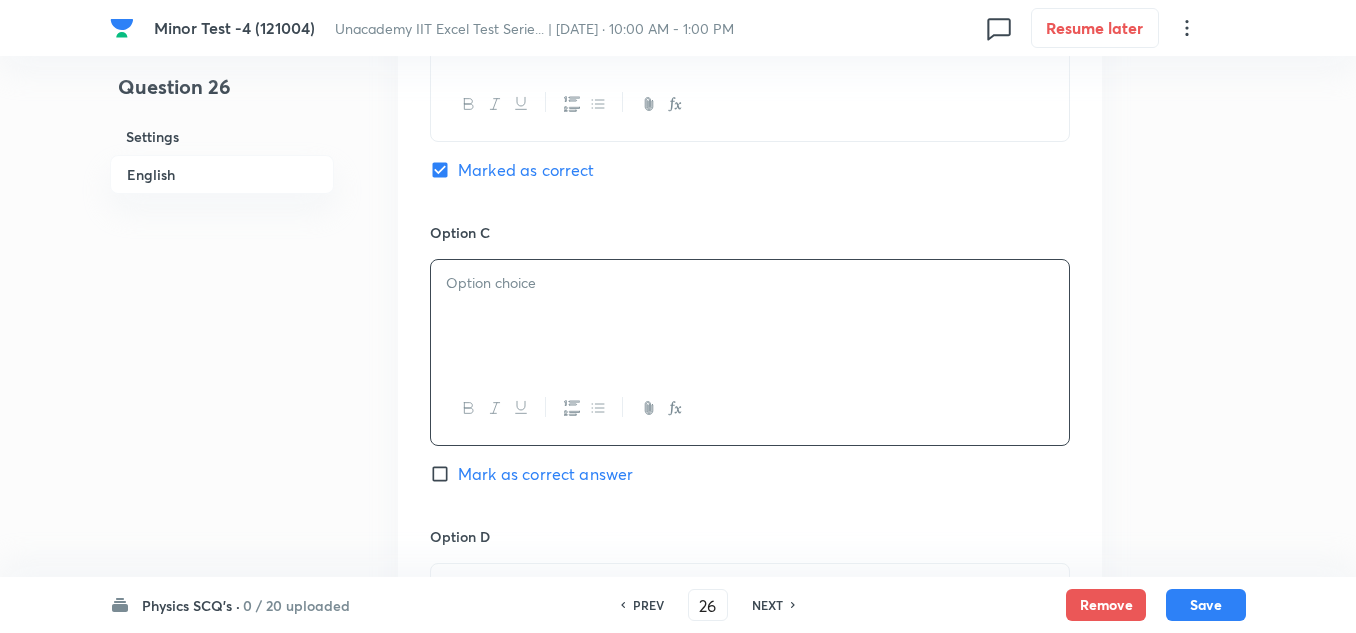 click at bounding box center [750, 316] 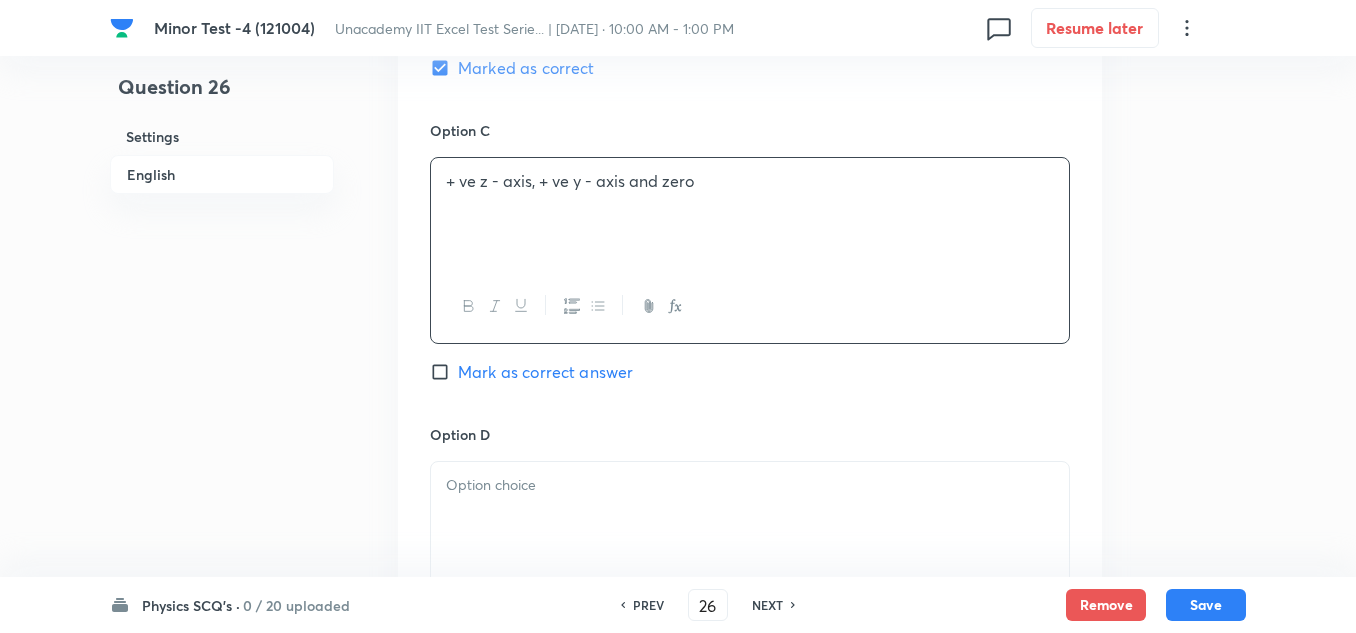 scroll, scrollTop: 1800, scrollLeft: 0, axis: vertical 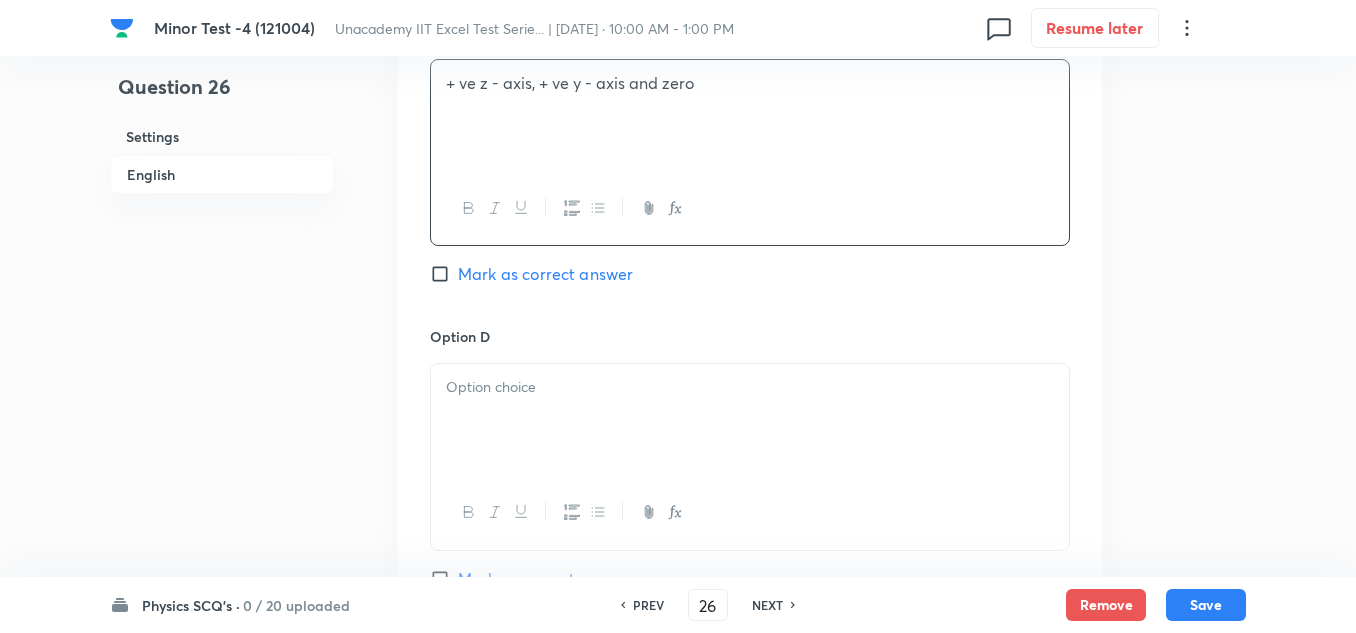 click on "Option D" at bounding box center [750, 336] 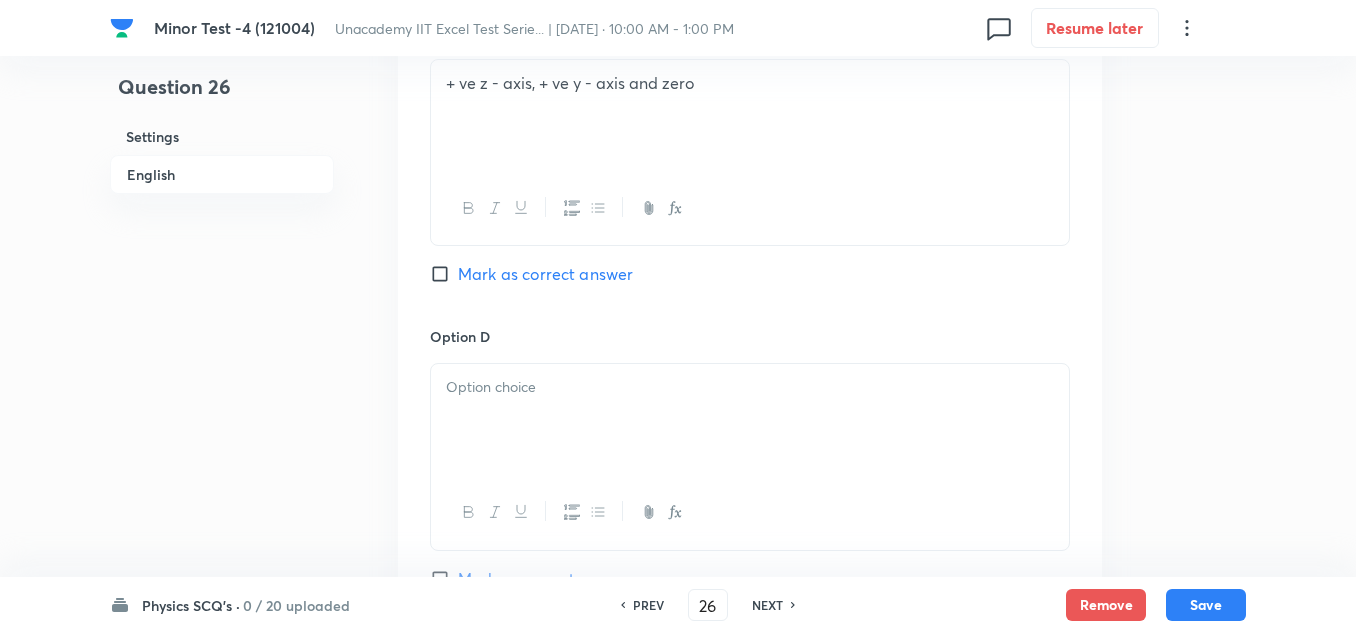 click at bounding box center (750, 387) 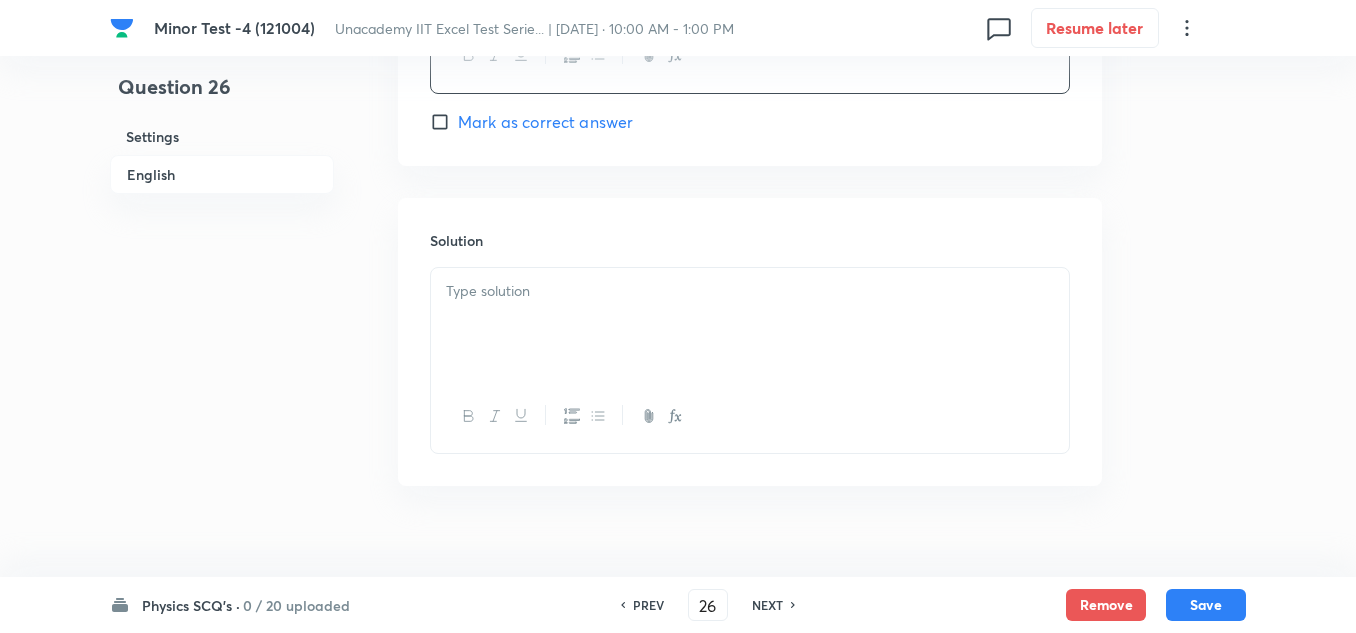 scroll, scrollTop: 2286, scrollLeft: 0, axis: vertical 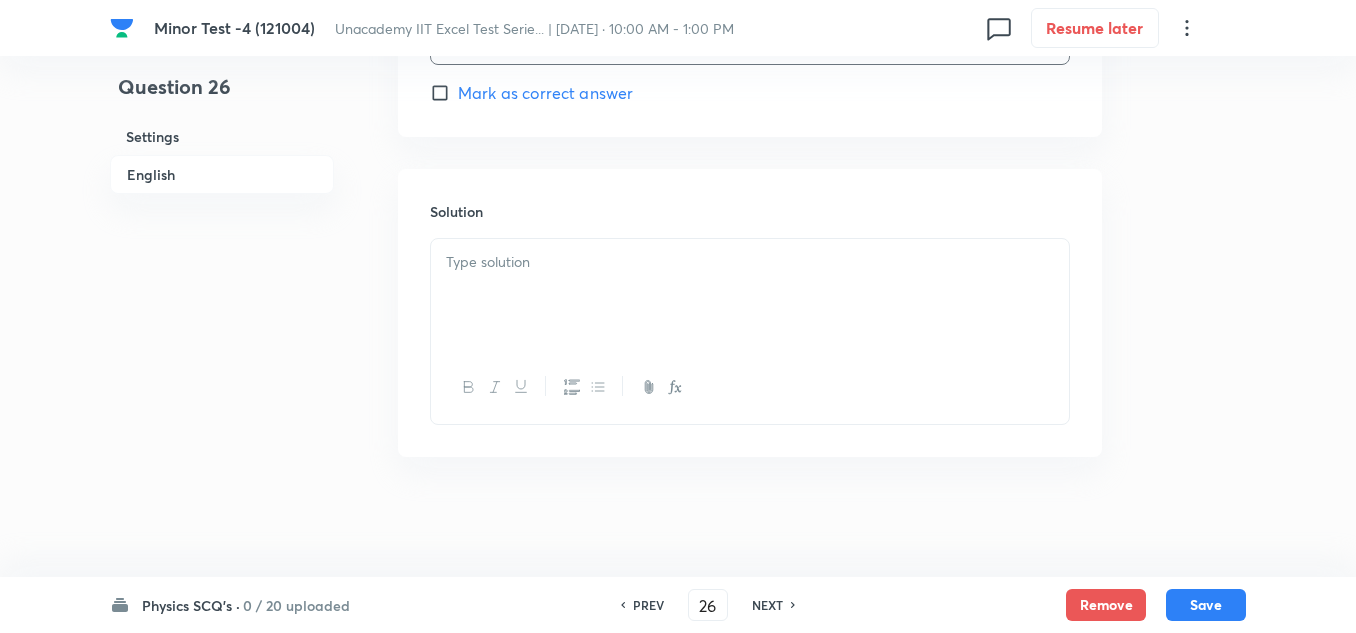 click at bounding box center [750, 295] 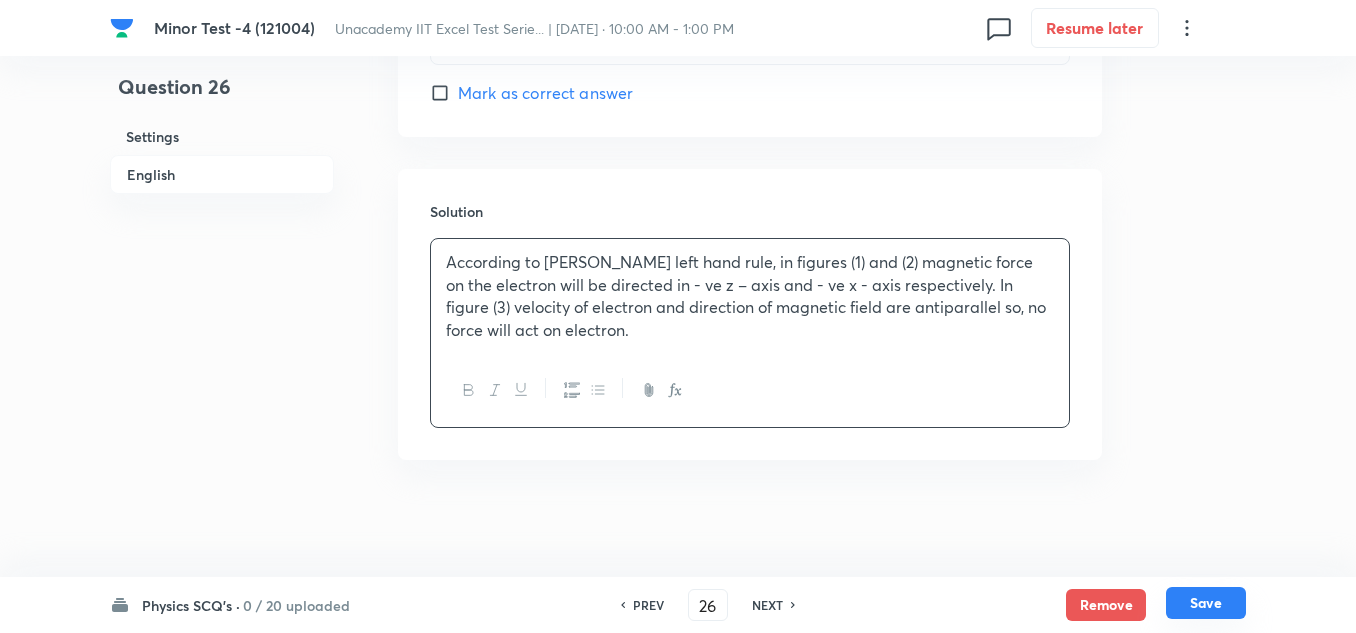 click on "Save" at bounding box center (1206, 603) 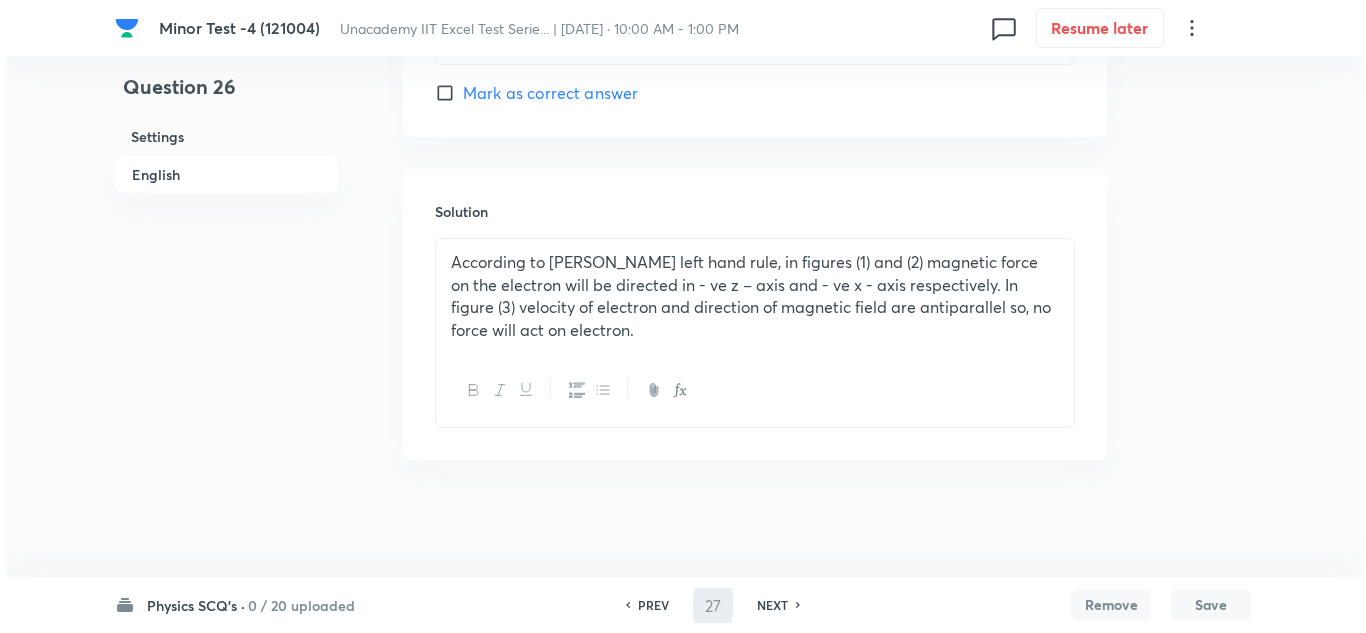 scroll, scrollTop: 0, scrollLeft: 0, axis: both 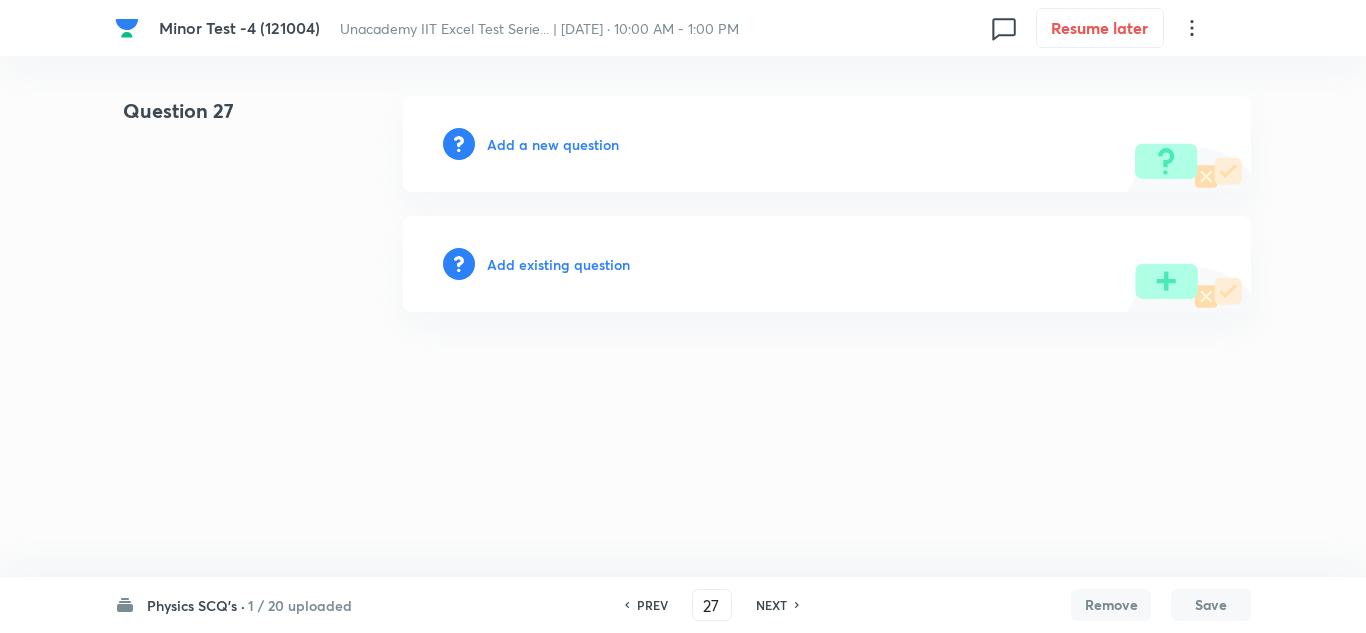 click on "Add a new question" at bounding box center (827, 144) 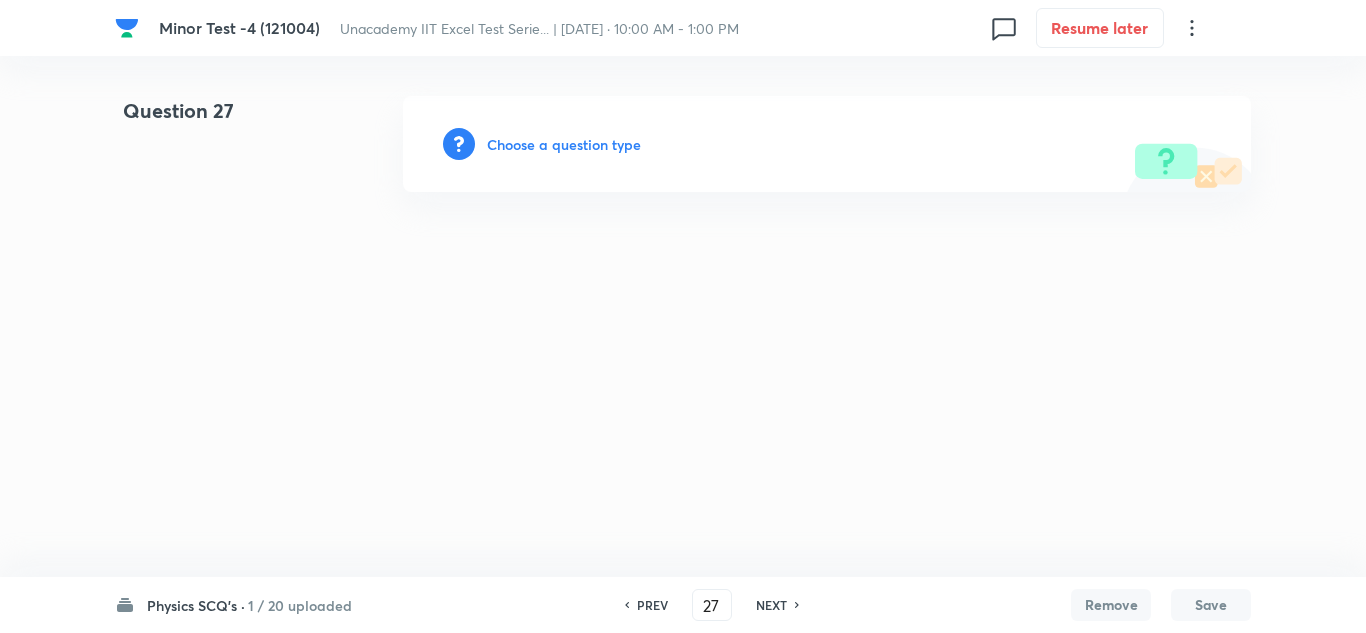 click on "Choose a question type" at bounding box center [564, 144] 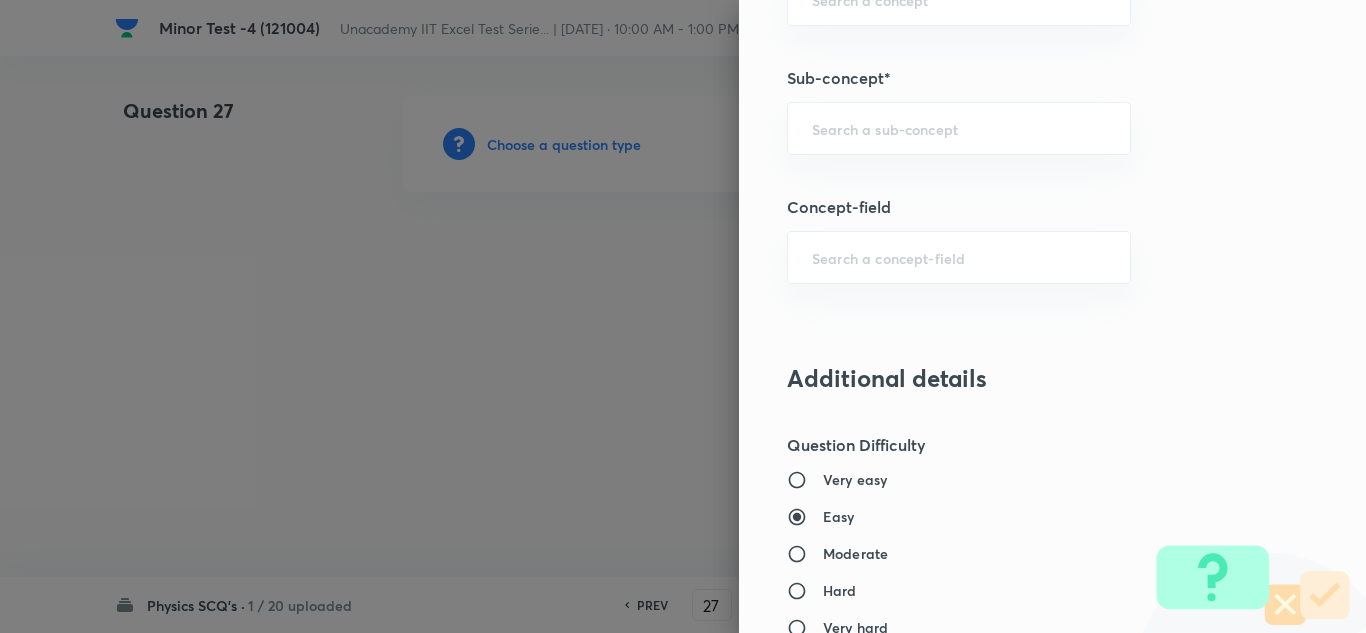 scroll, scrollTop: 1400, scrollLeft: 0, axis: vertical 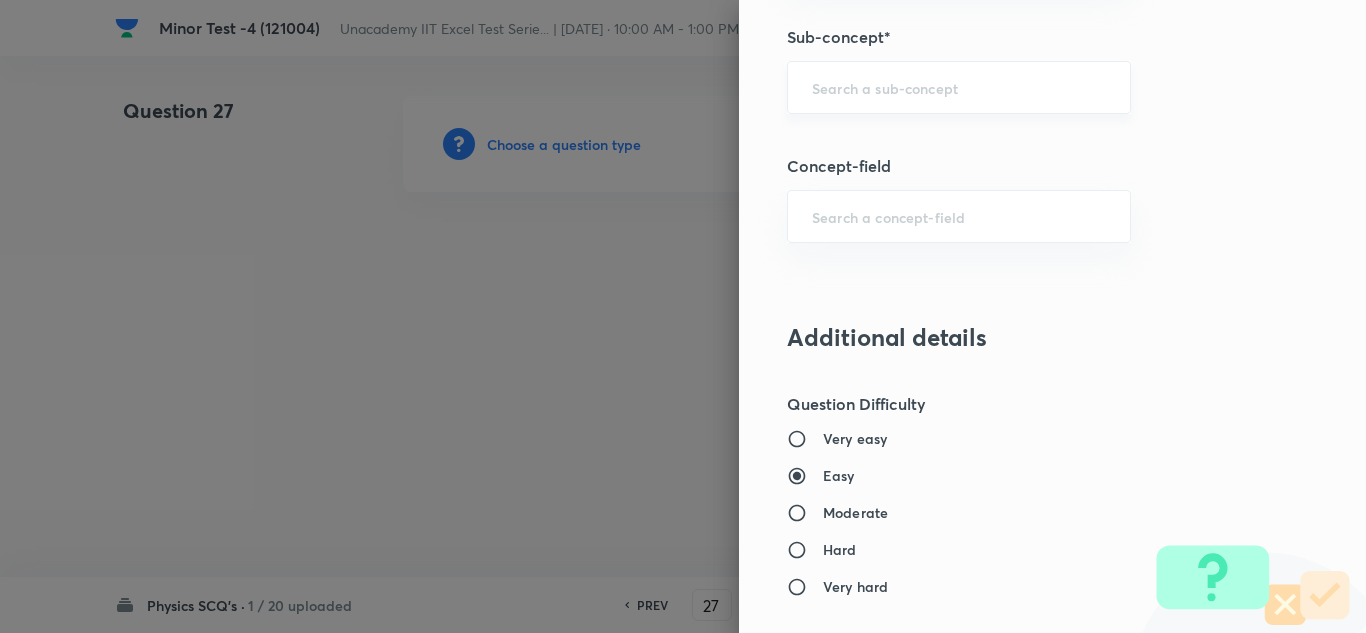 click on "​" at bounding box center [959, 87] 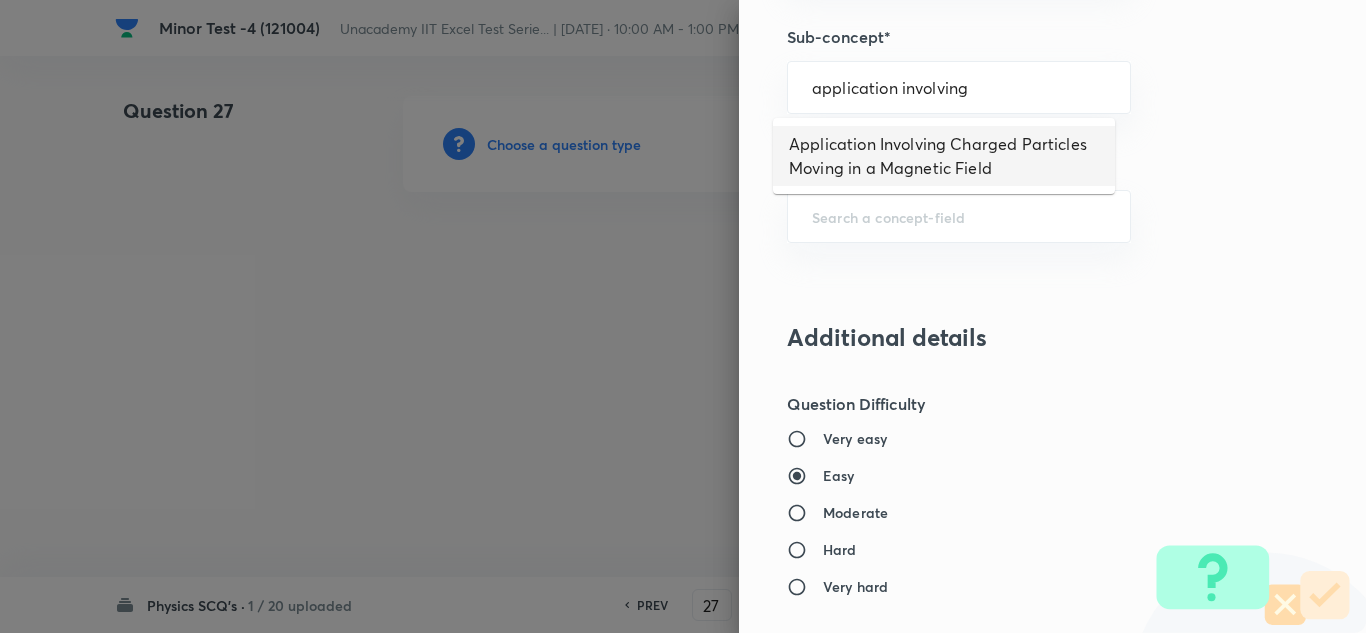 click on "Application Involving Charged Particles Moving in a Magnetic Field" at bounding box center (944, 156) 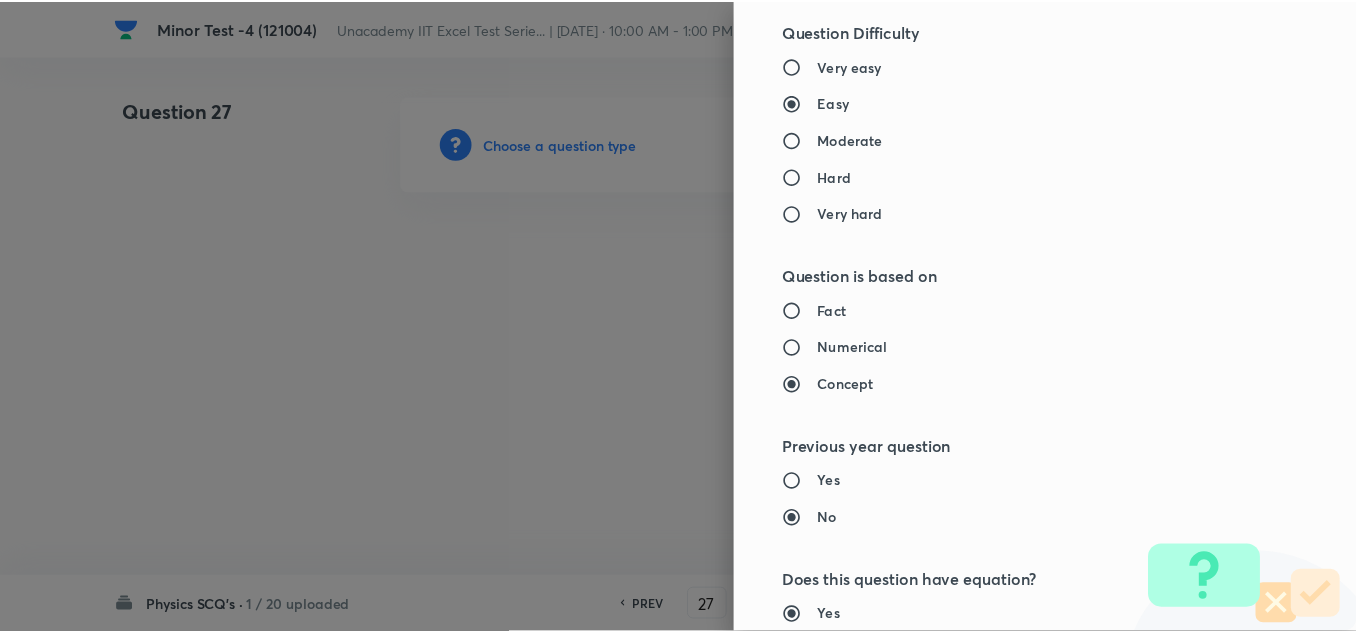 scroll, scrollTop: 2227, scrollLeft: 0, axis: vertical 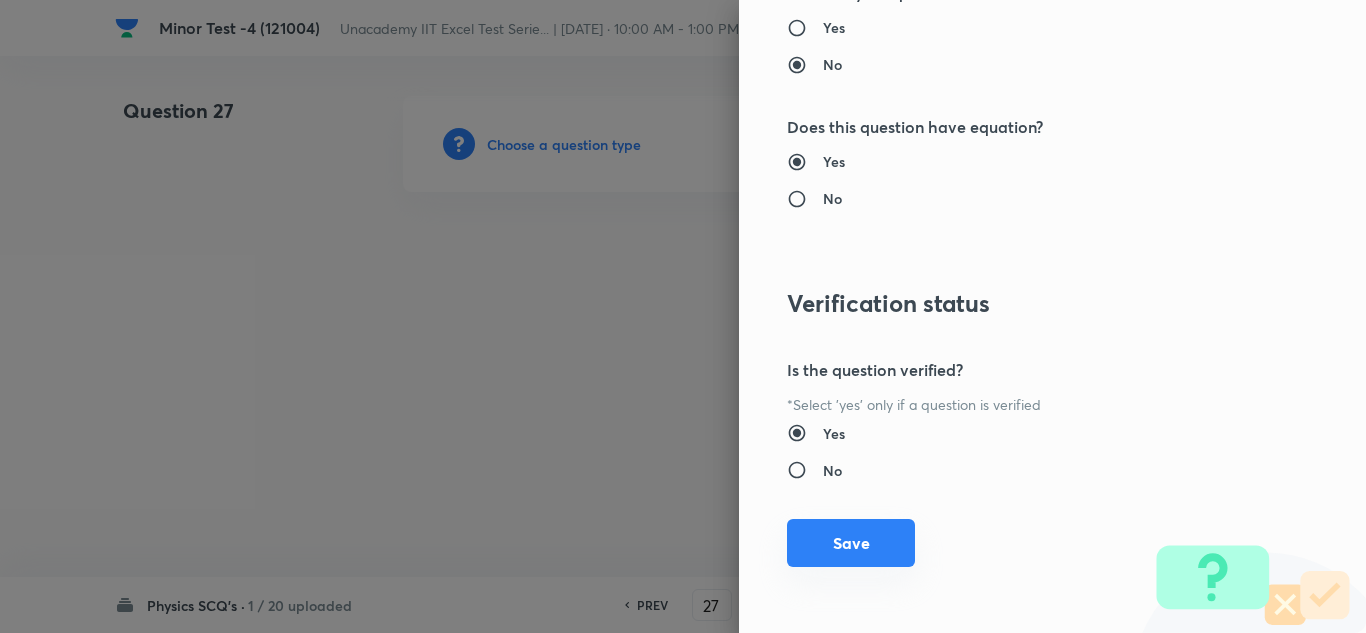 drag, startPoint x: 849, startPoint y: 530, endPoint x: 803, endPoint y: 522, distance: 46.69047 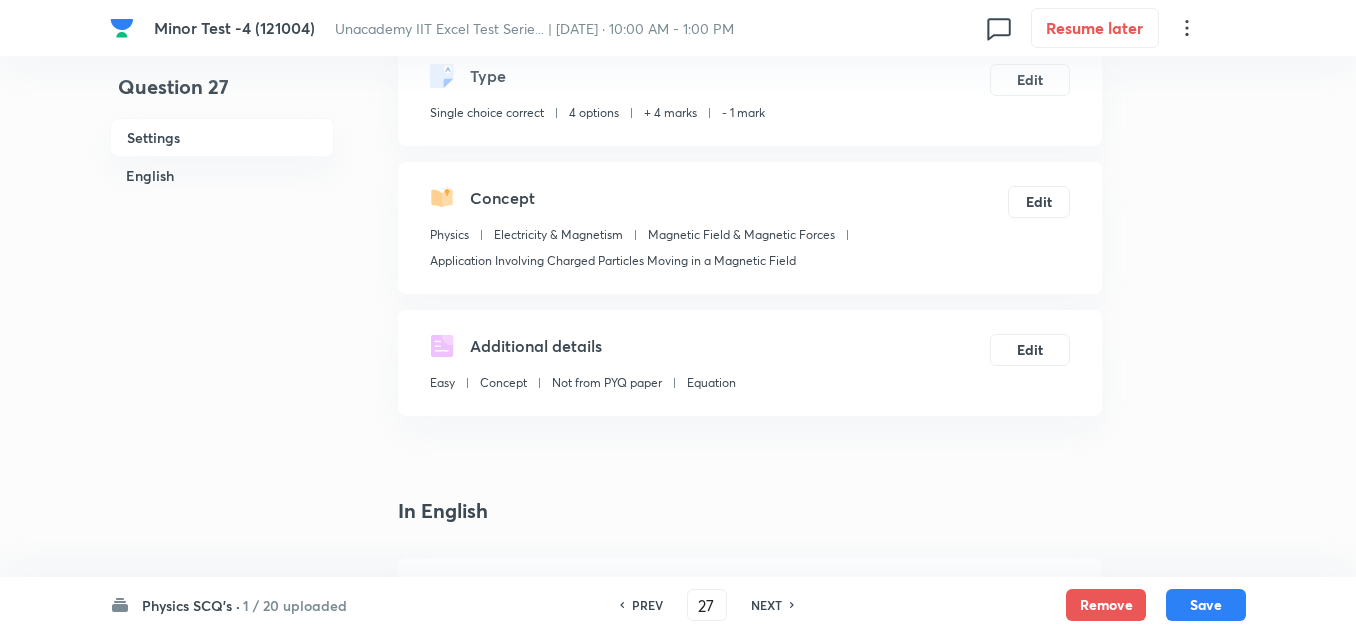 scroll, scrollTop: 400, scrollLeft: 0, axis: vertical 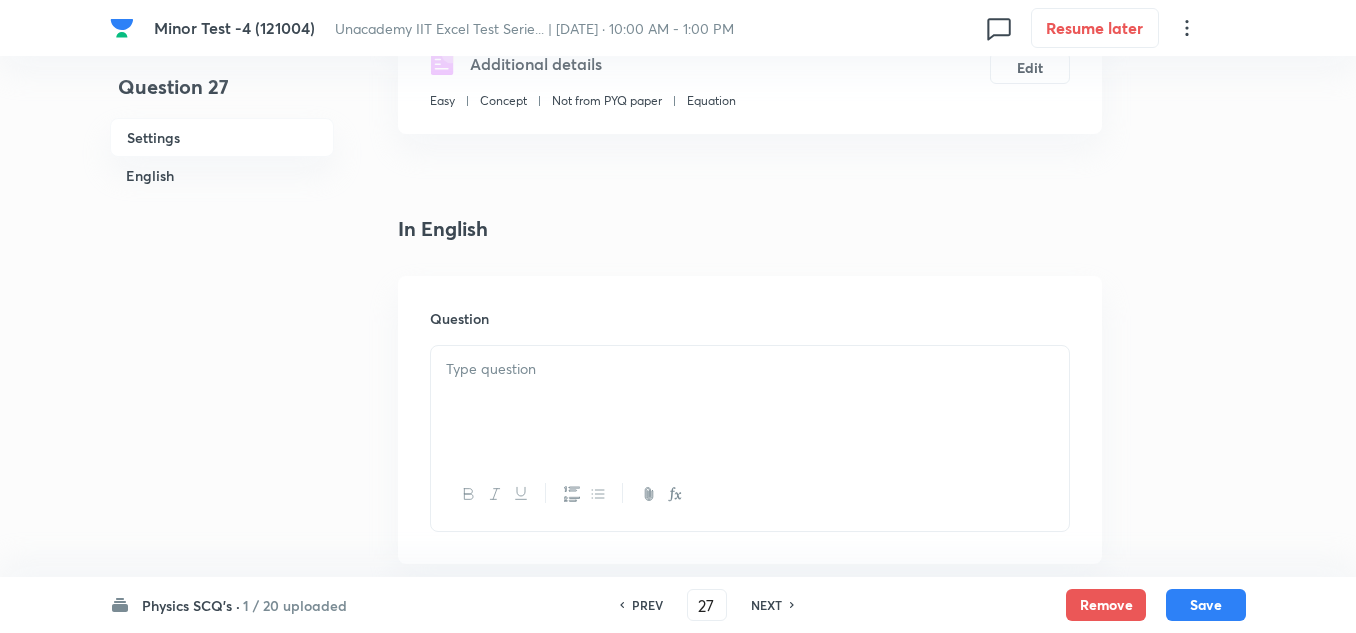 click at bounding box center [750, 402] 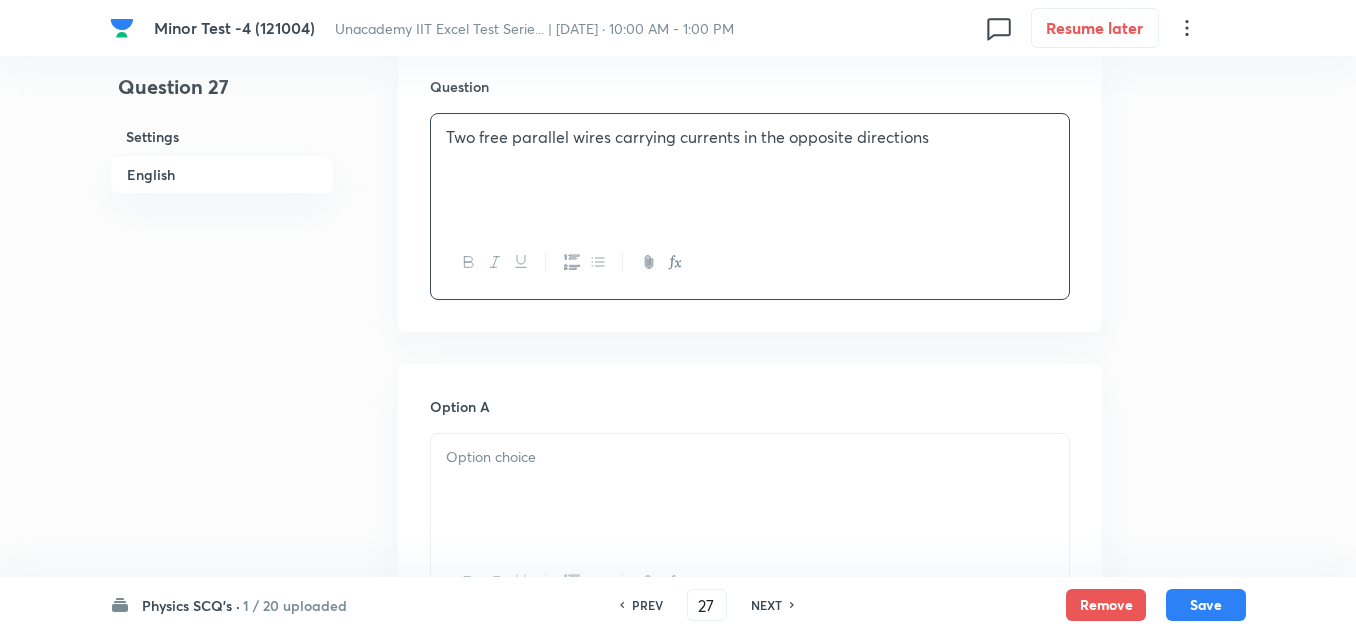 scroll, scrollTop: 800, scrollLeft: 0, axis: vertical 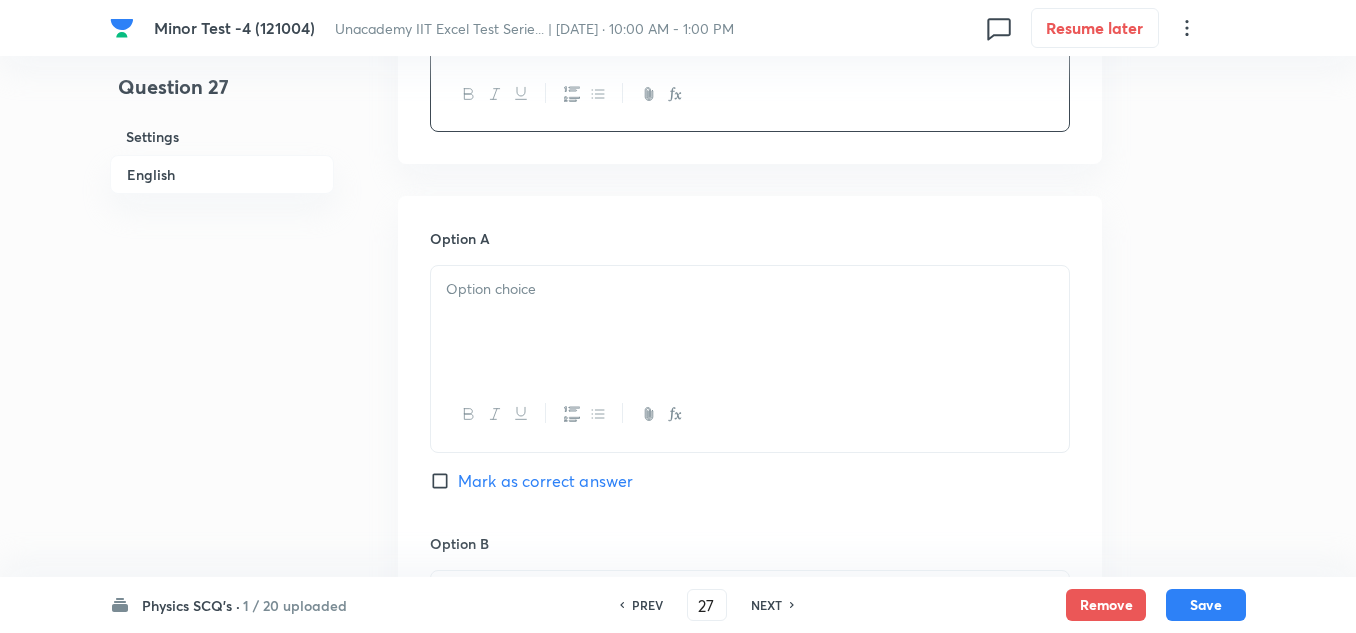 click at bounding box center [750, 322] 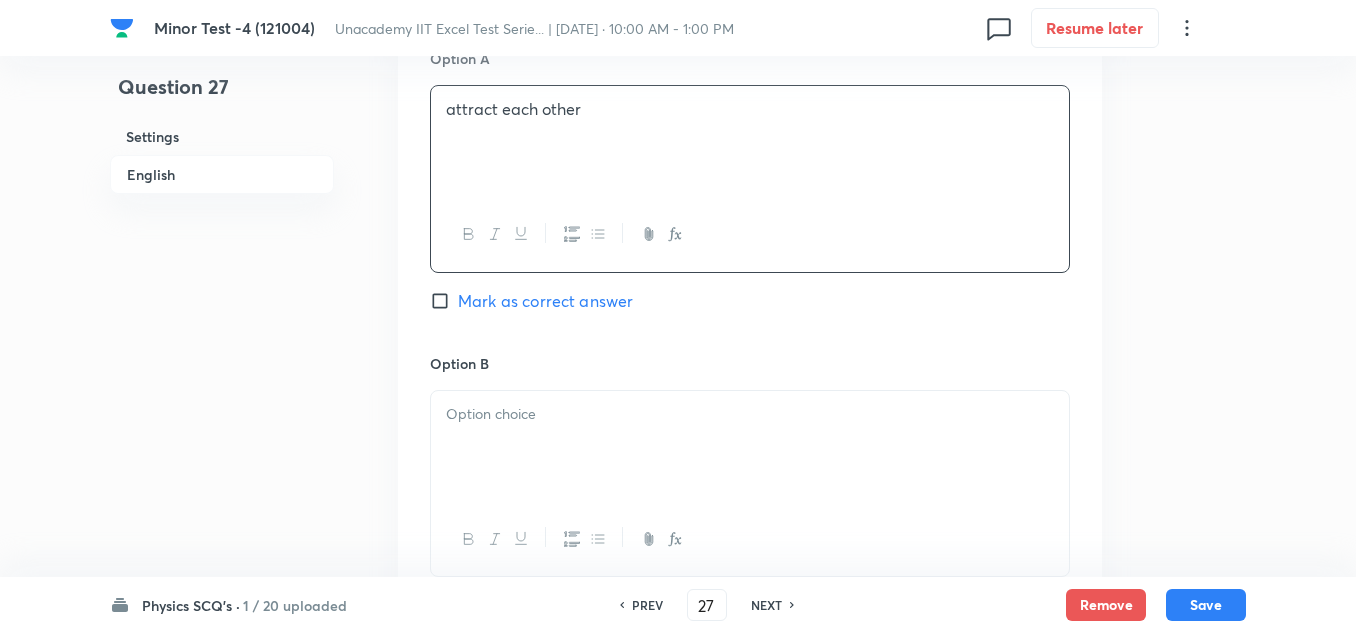 scroll, scrollTop: 1000, scrollLeft: 0, axis: vertical 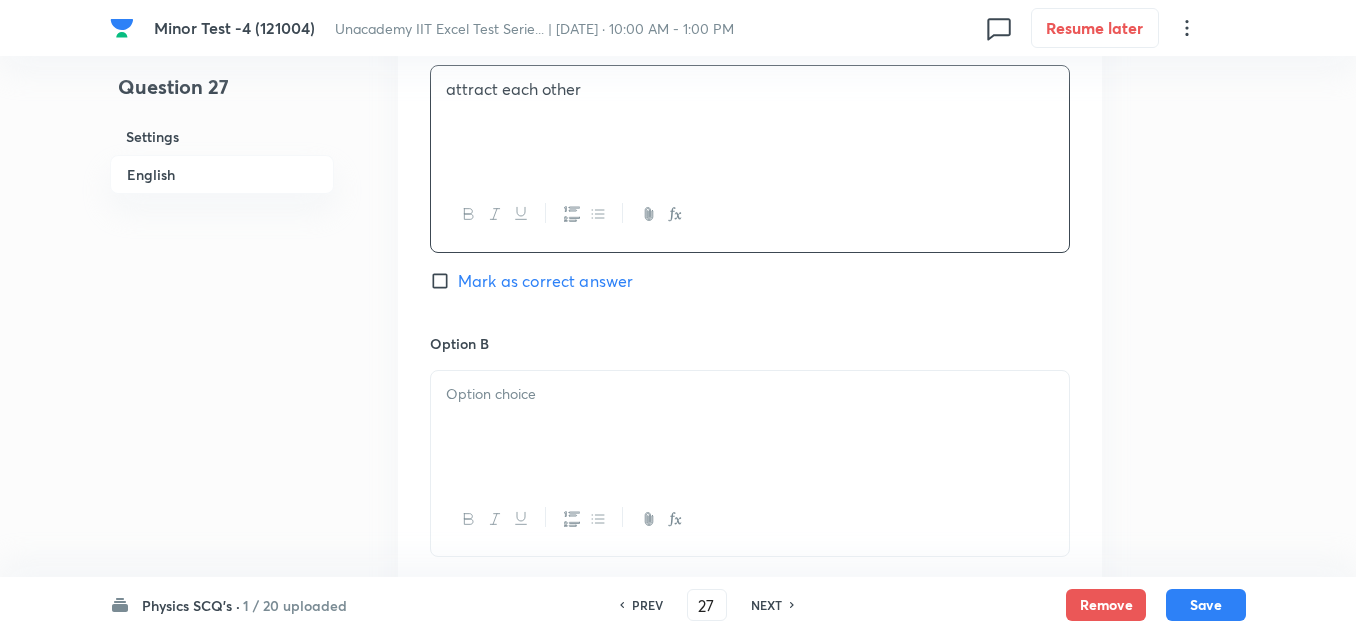 click on "Option B" at bounding box center (750, 343) 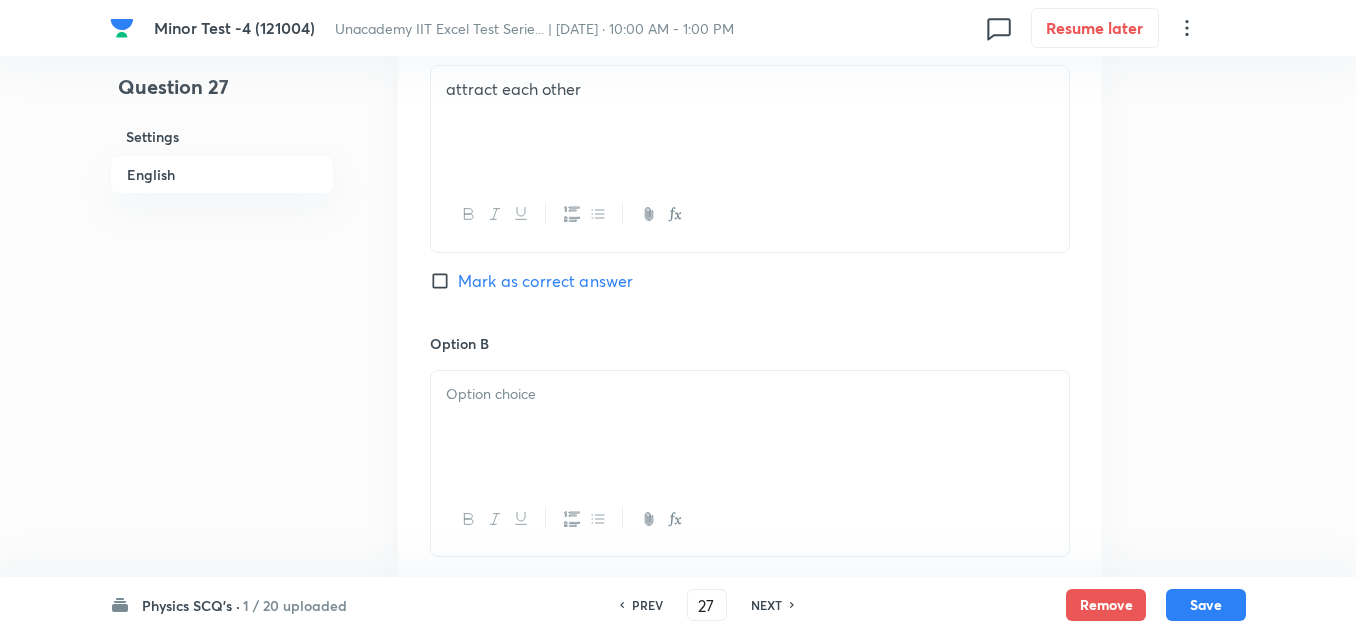 click at bounding box center (750, 427) 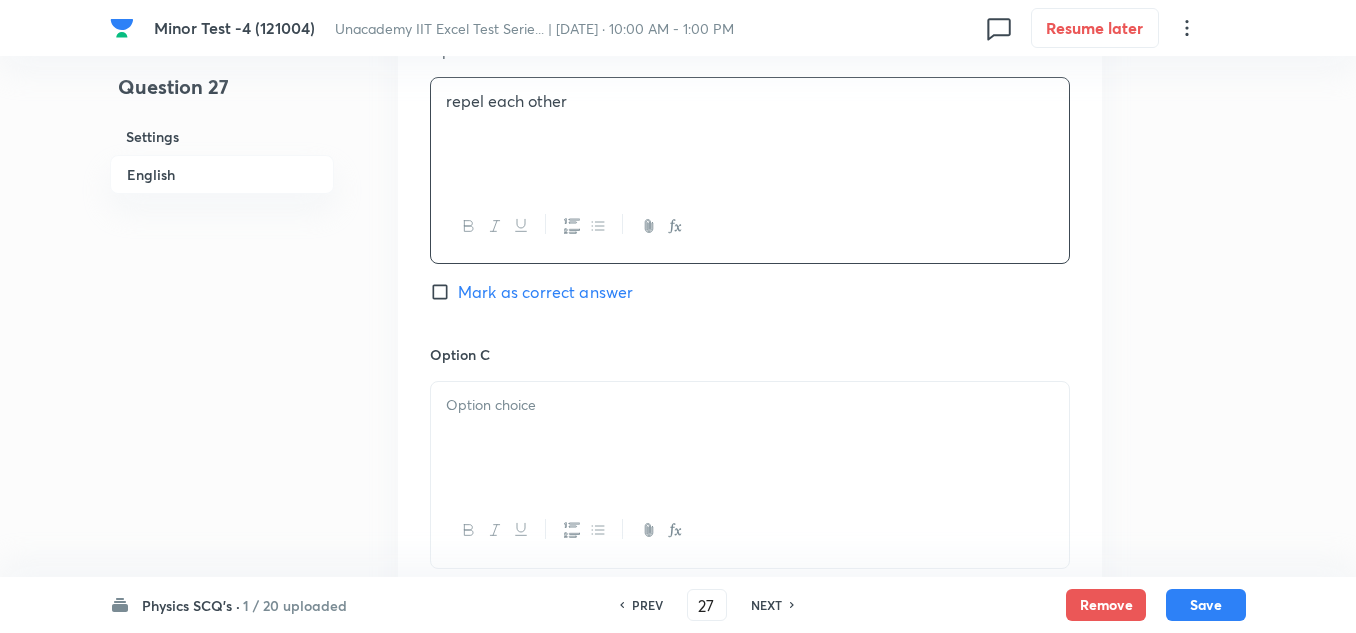 scroll, scrollTop: 1300, scrollLeft: 0, axis: vertical 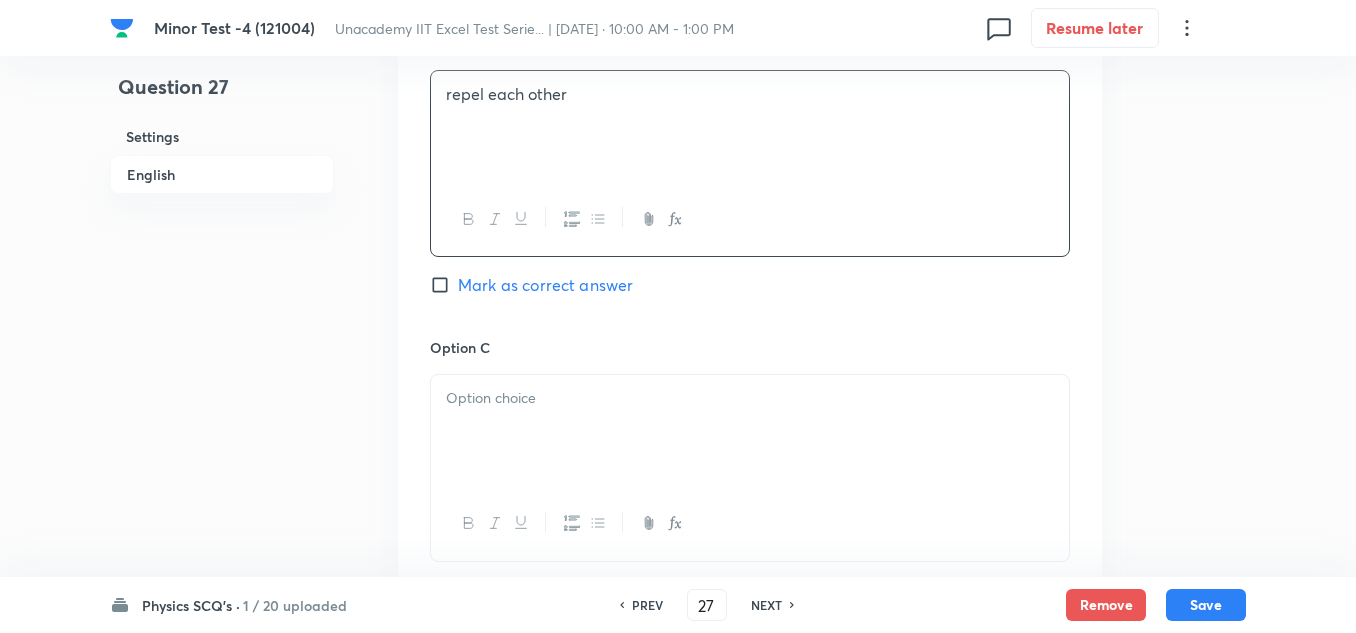 click on "Mark as correct answer" at bounding box center [545, 285] 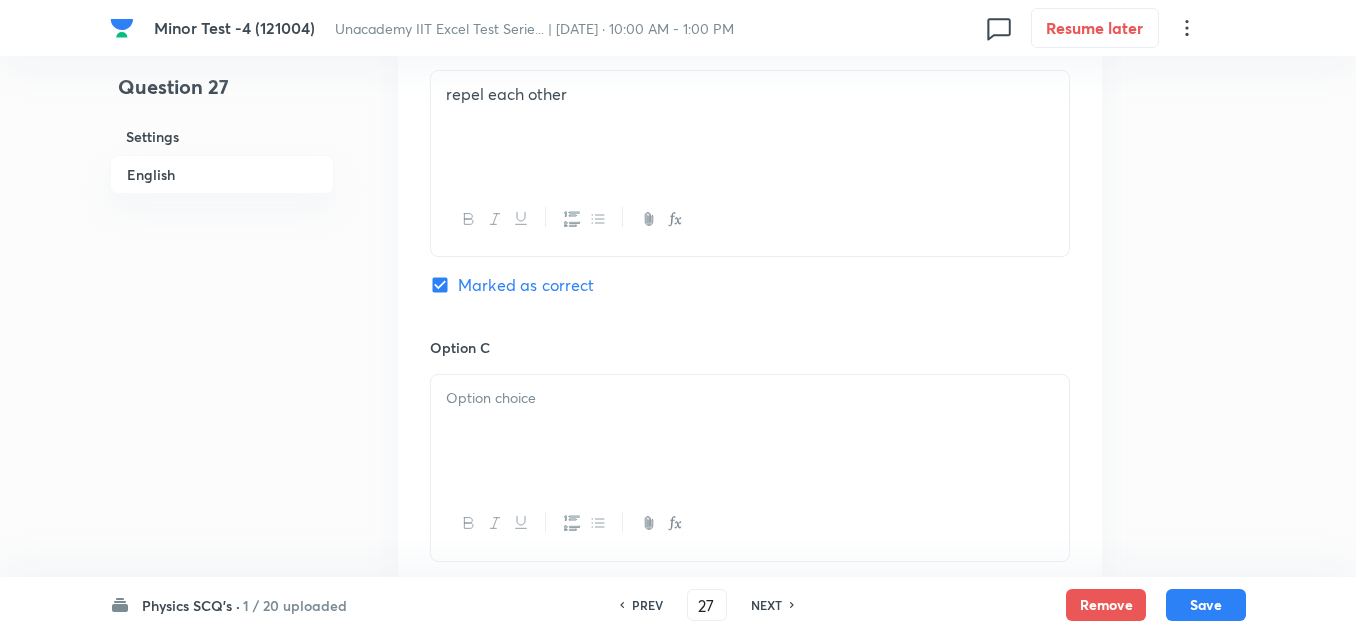 click at bounding box center (750, 431) 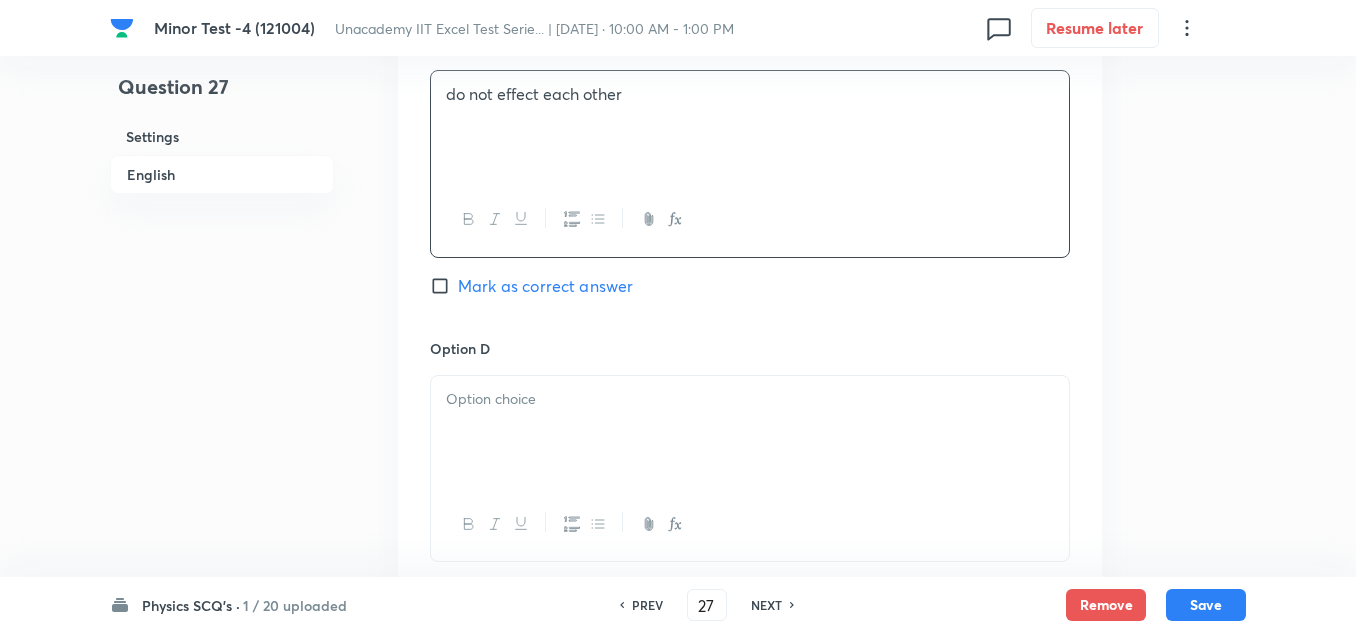 scroll, scrollTop: 1700, scrollLeft: 0, axis: vertical 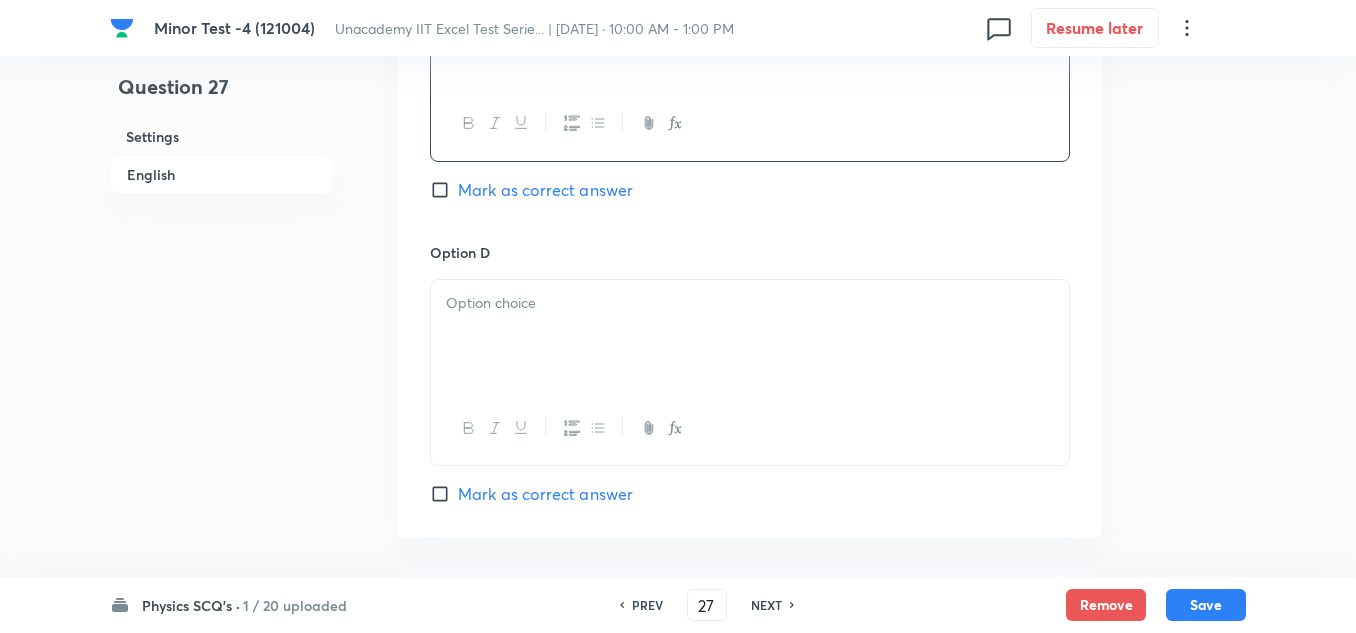 click at bounding box center [750, 336] 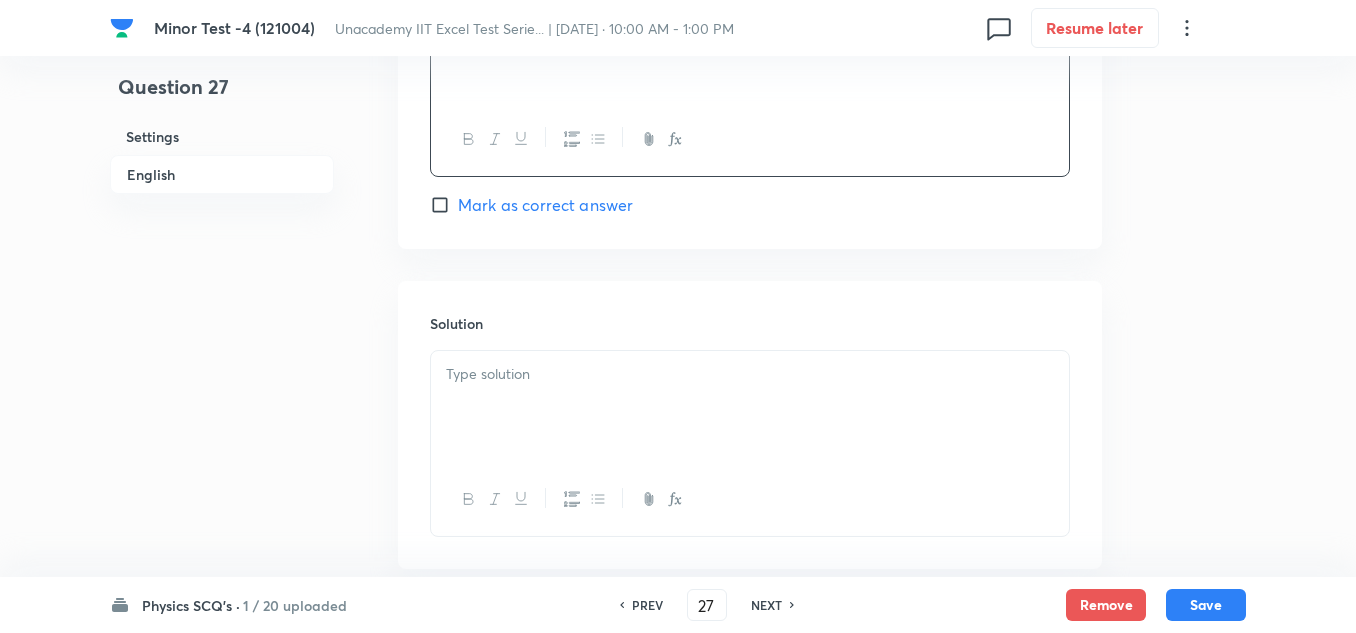 scroll, scrollTop: 2100, scrollLeft: 0, axis: vertical 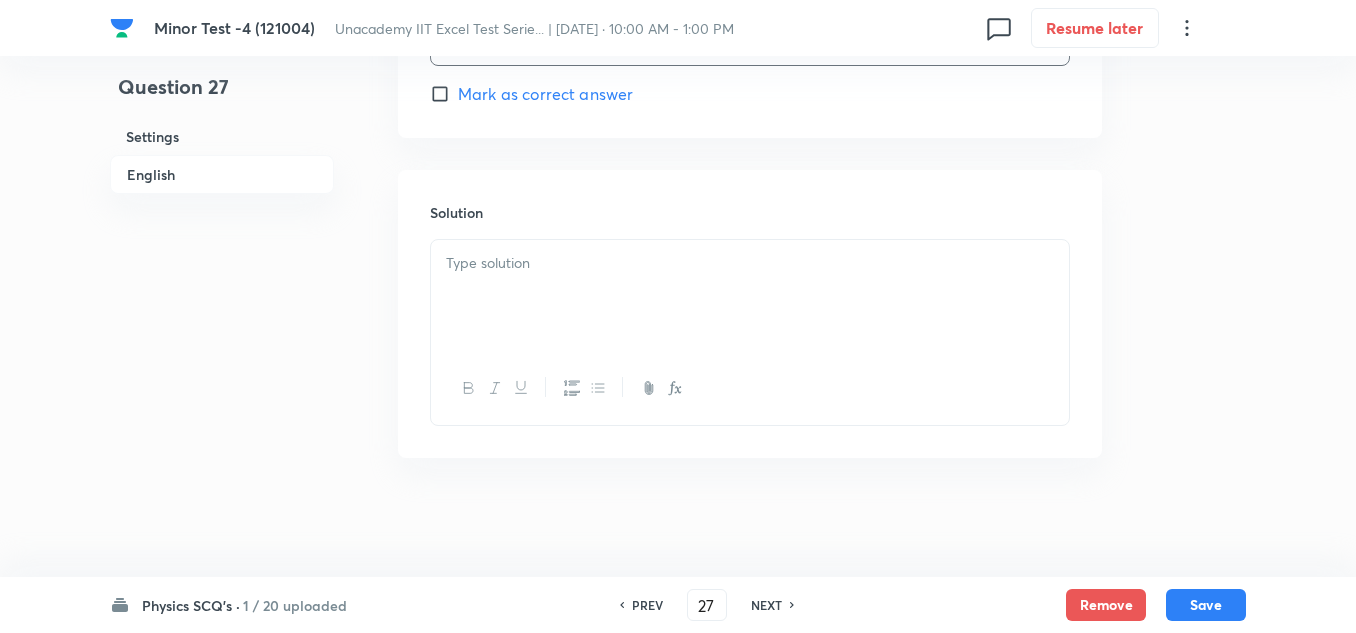 click at bounding box center (750, 296) 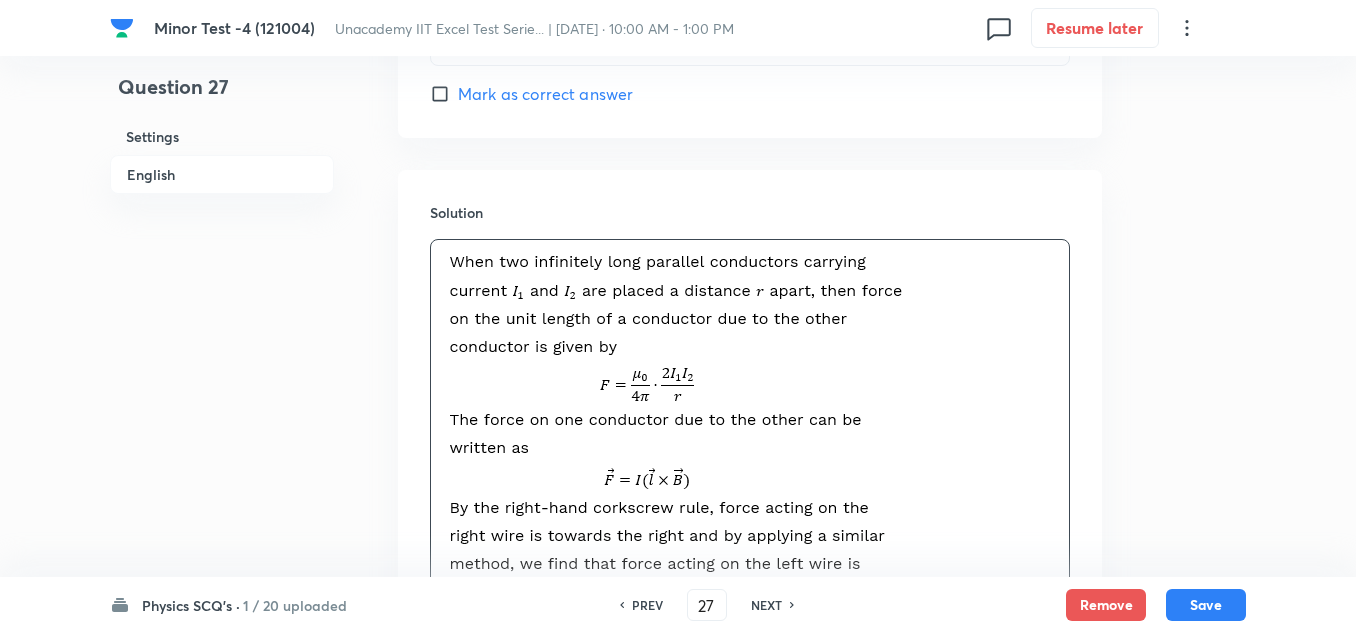 click on "Save" at bounding box center [1206, 605] 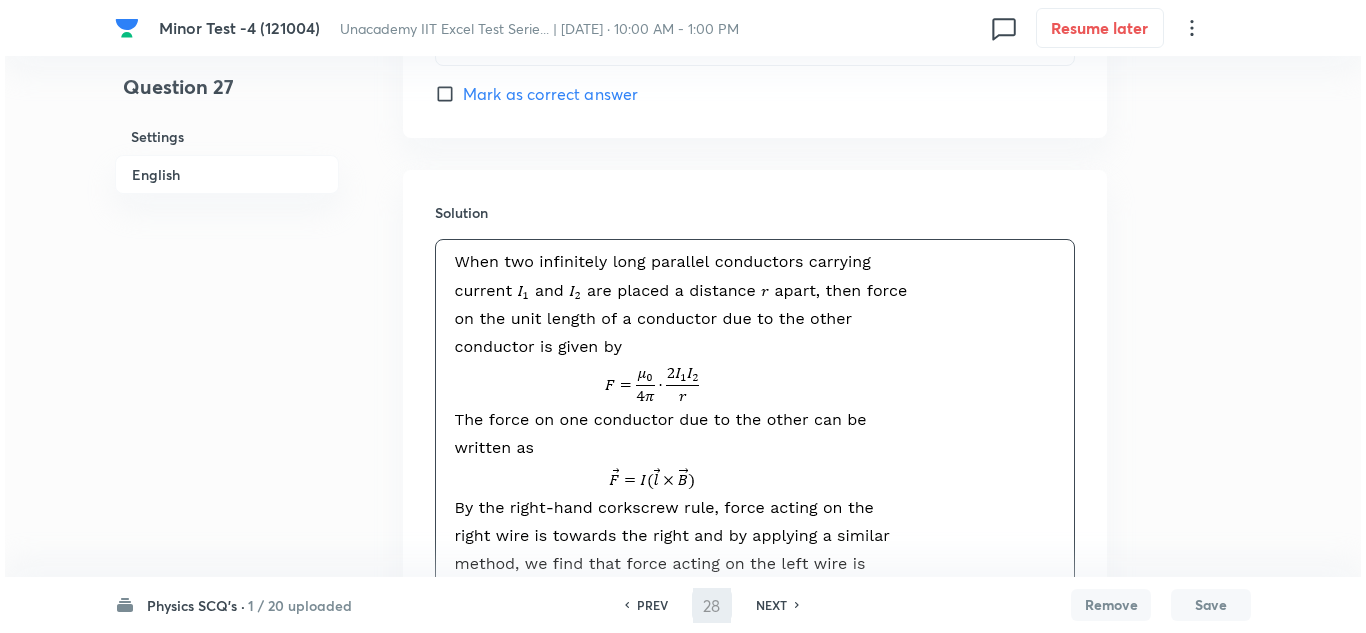 scroll, scrollTop: 0, scrollLeft: 0, axis: both 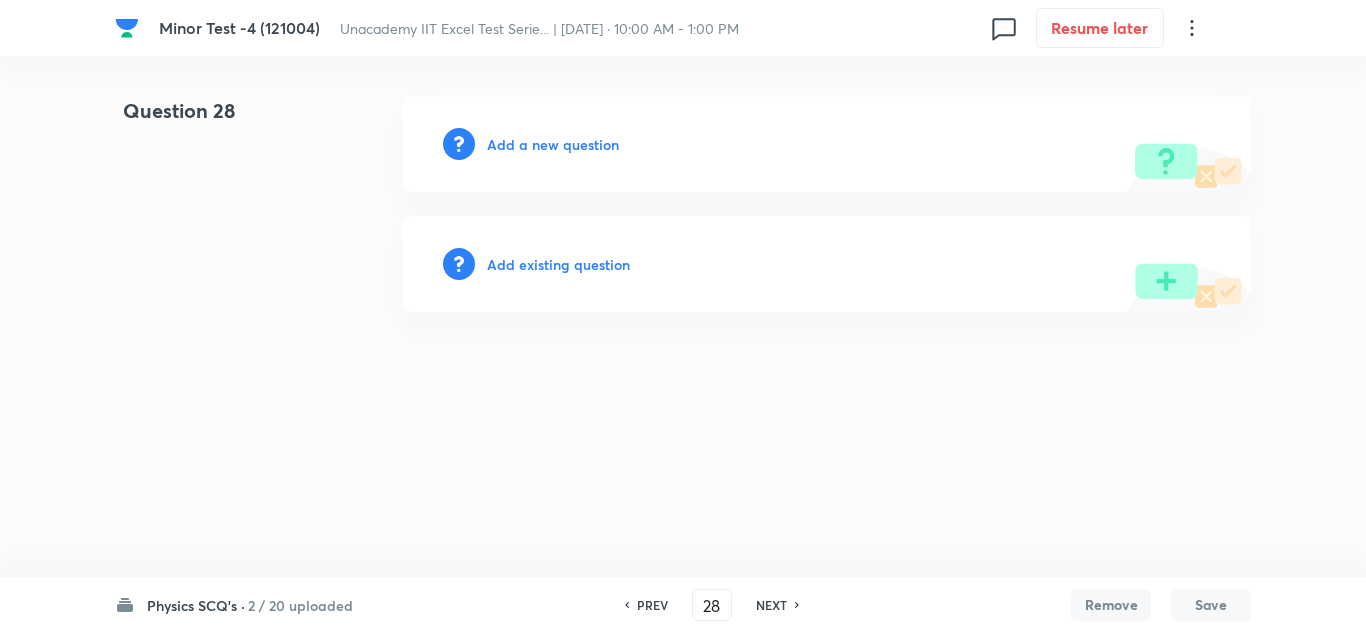 click on "Add a new question" at bounding box center (553, 144) 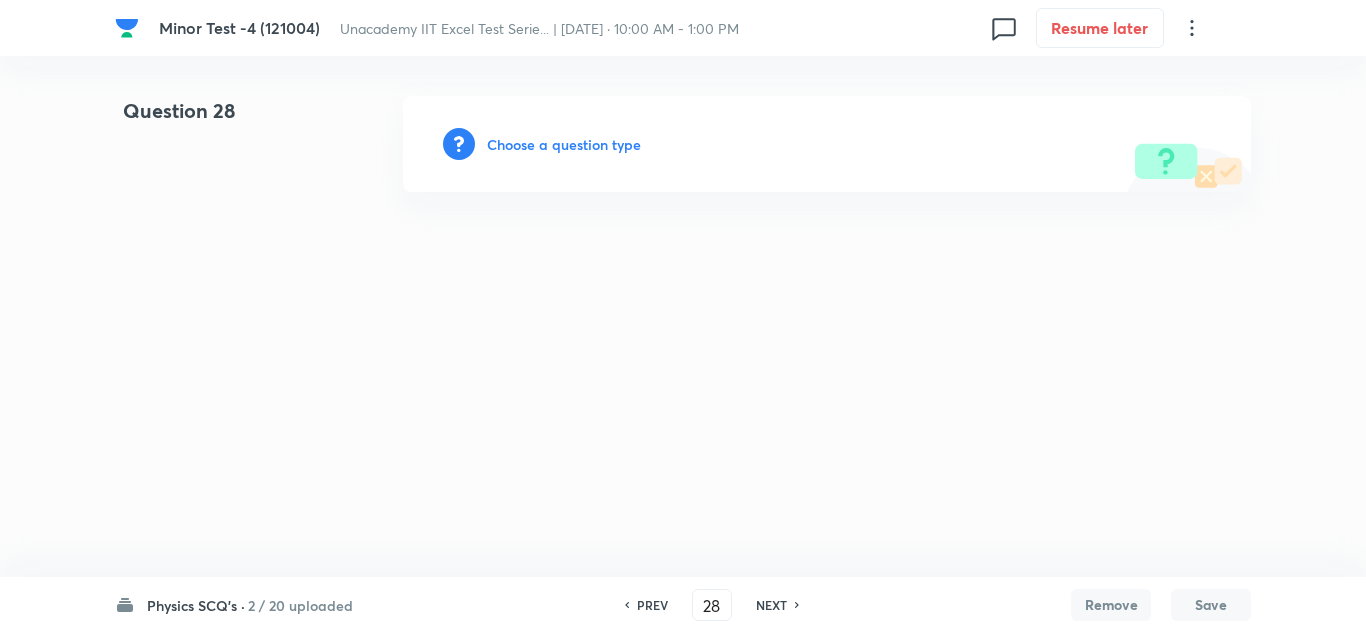 click on "Choose a question type" at bounding box center (564, 144) 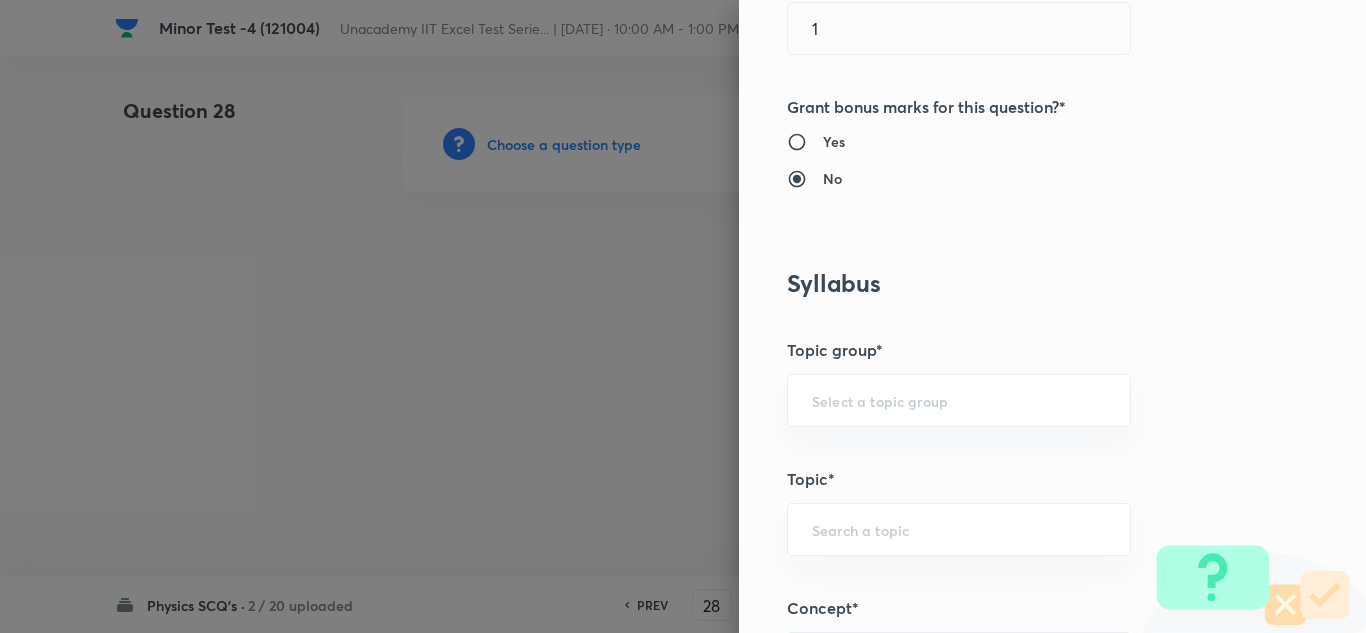 scroll, scrollTop: 1200, scrollLeft: 0, axis: vertical 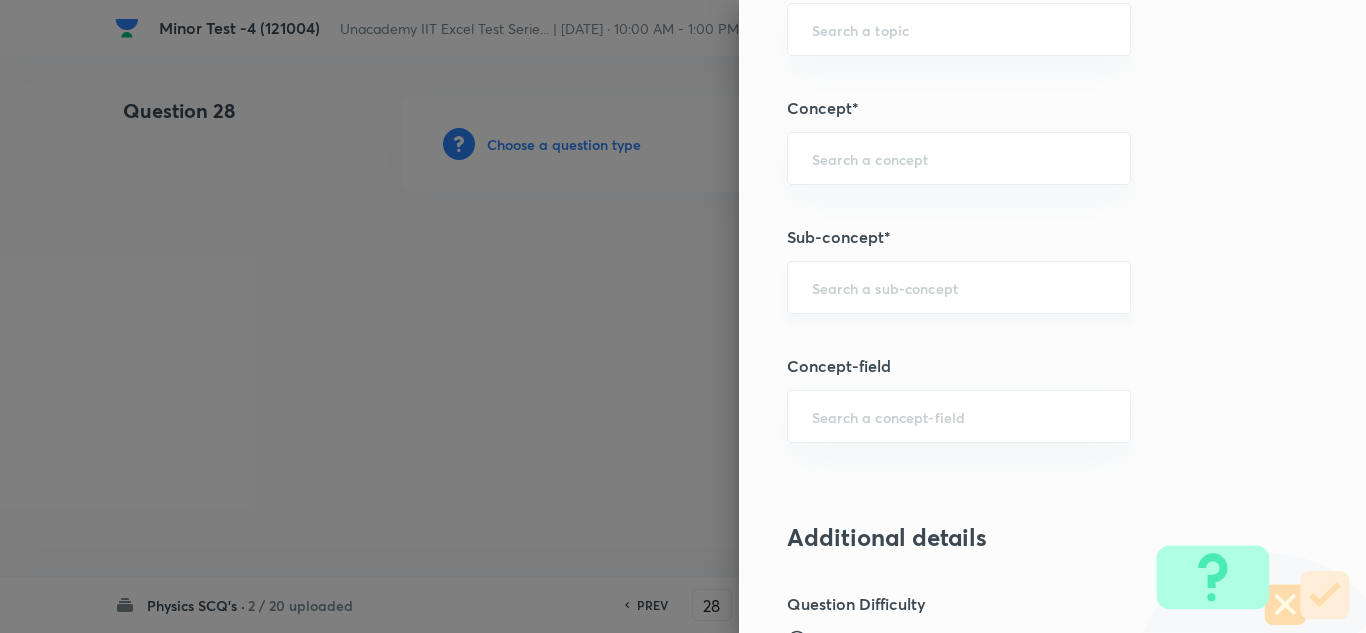 click at bounding box center [959, 287] 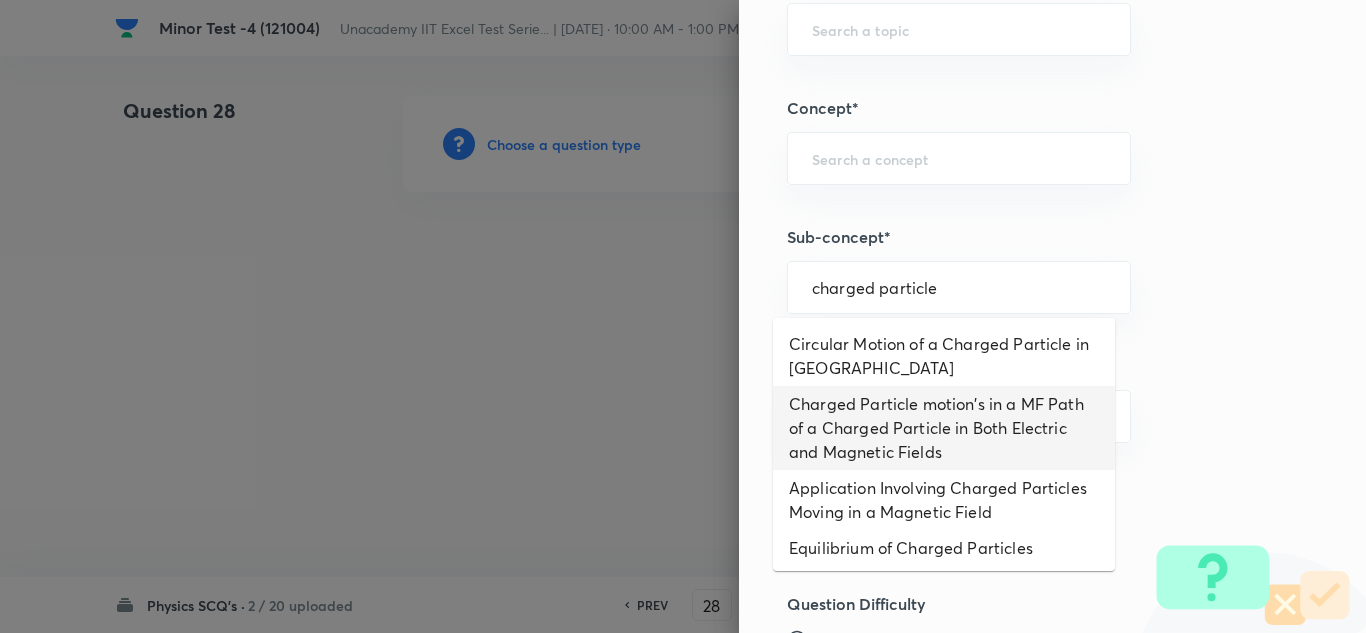 click on "Charged Particle motion's in a MF Path of a Charged Particle in Both Electric and Magnetic Fields" at bounding box center (944, 428) 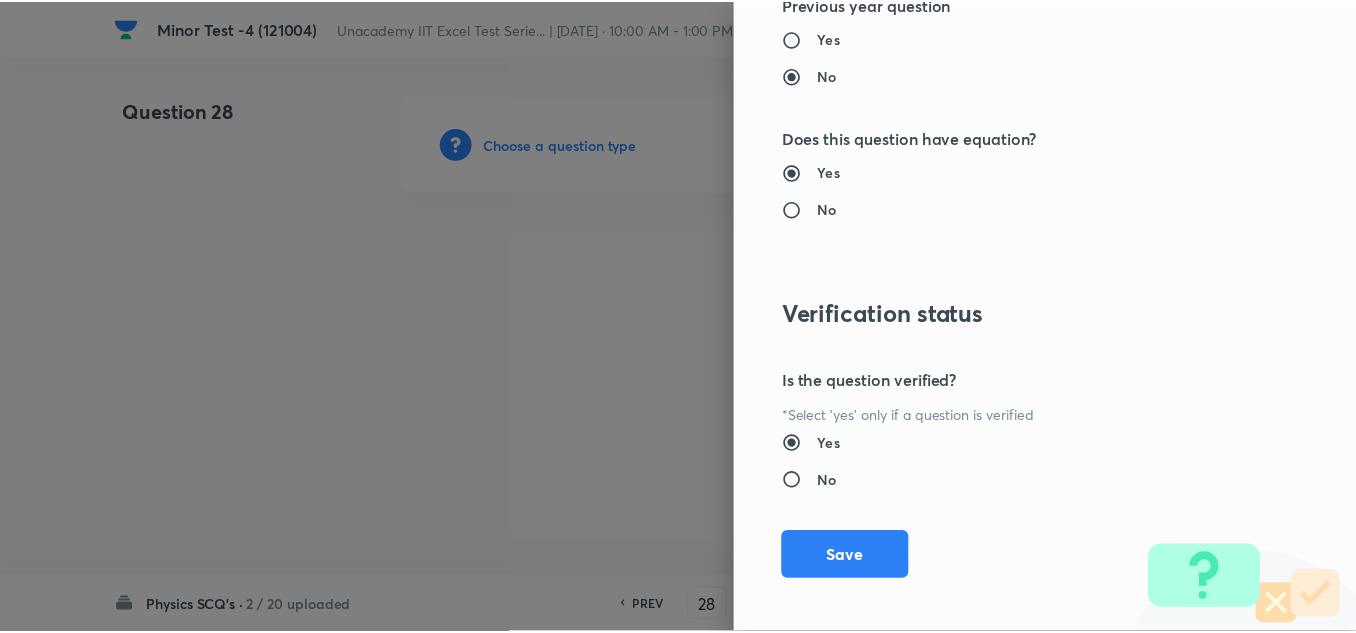 scroll, scrollTop: 2227, scrollLeft: 0, axis: vertical 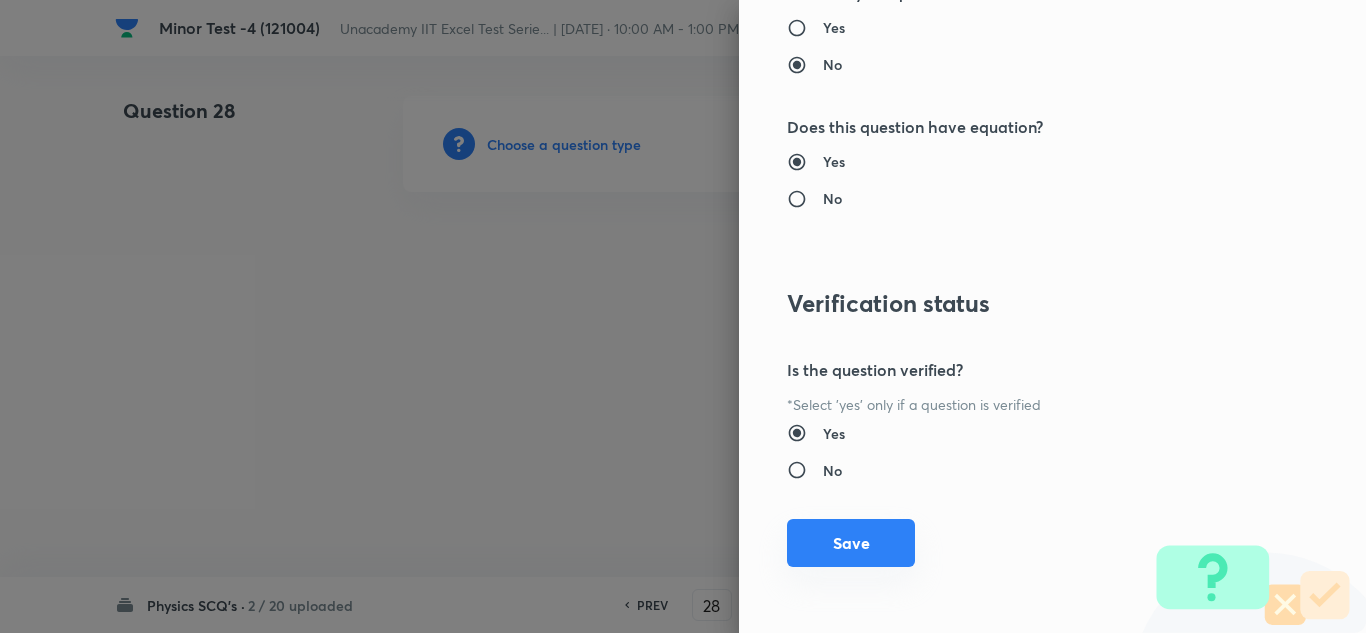 click on "Save" at bounding box center (851, 543) 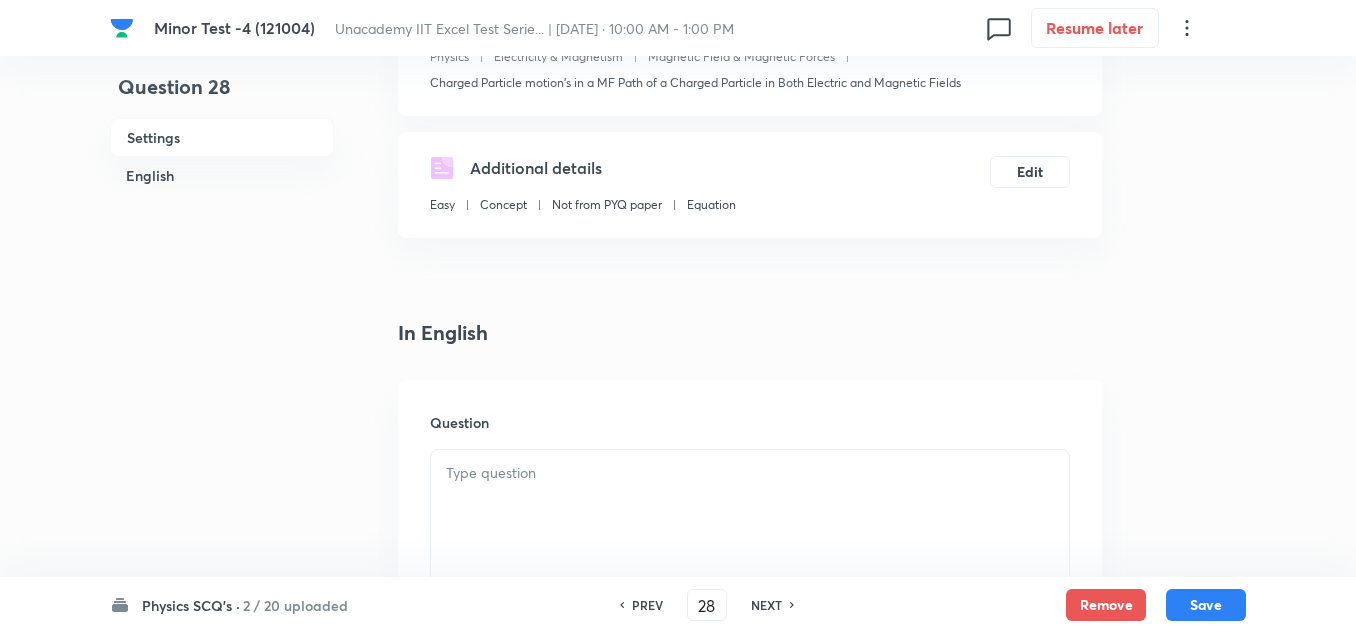 scroll, scrollTop: 300, scrollLeft: 0, axis: vertical 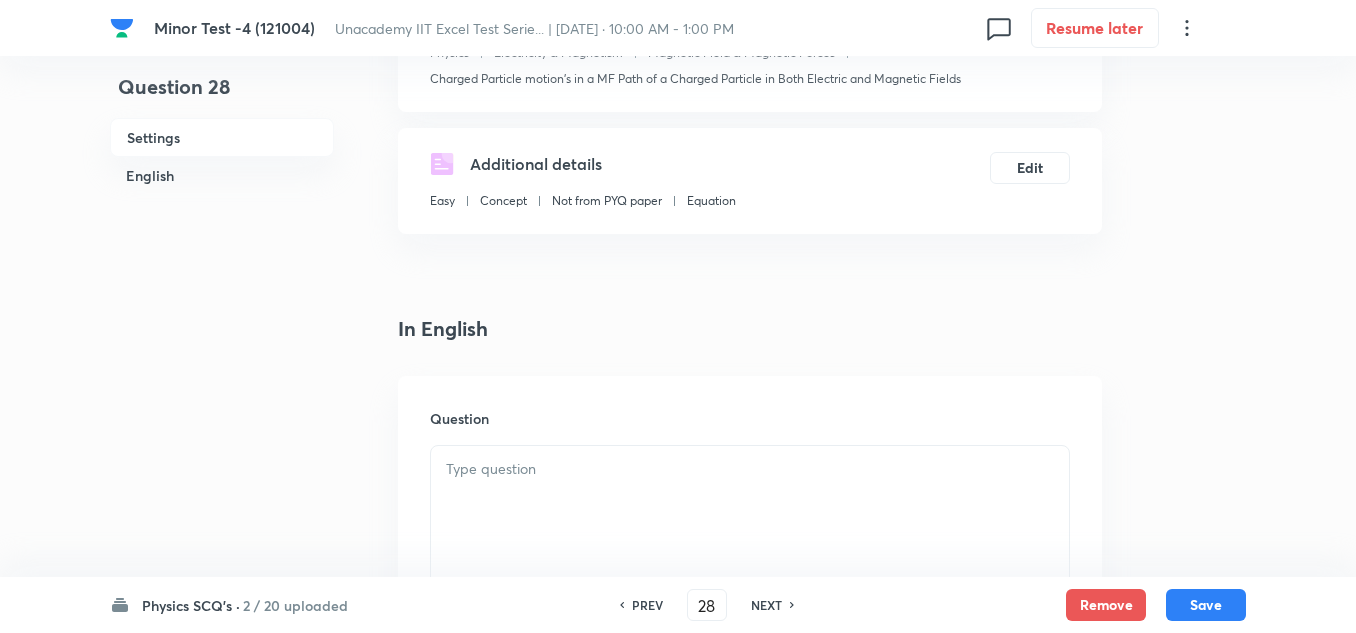 click at bounding box center [750, 502] 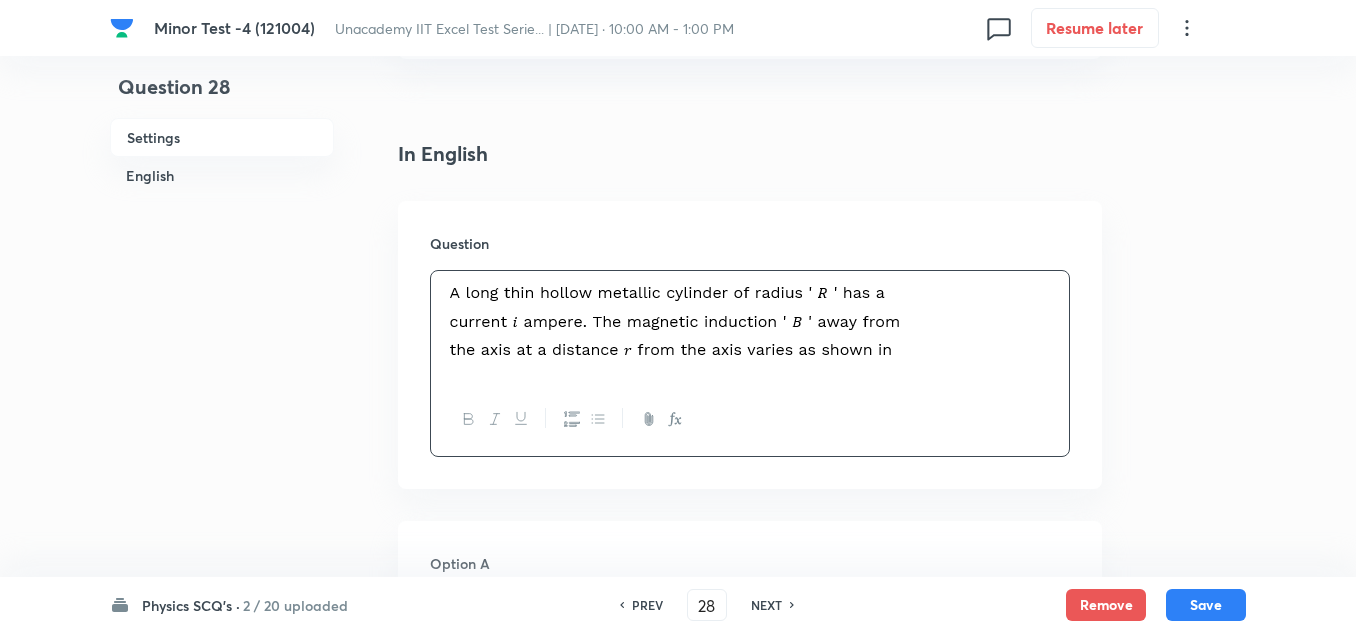scroll, scrollTop: 700, scrollLeft: 0, axis: vertical 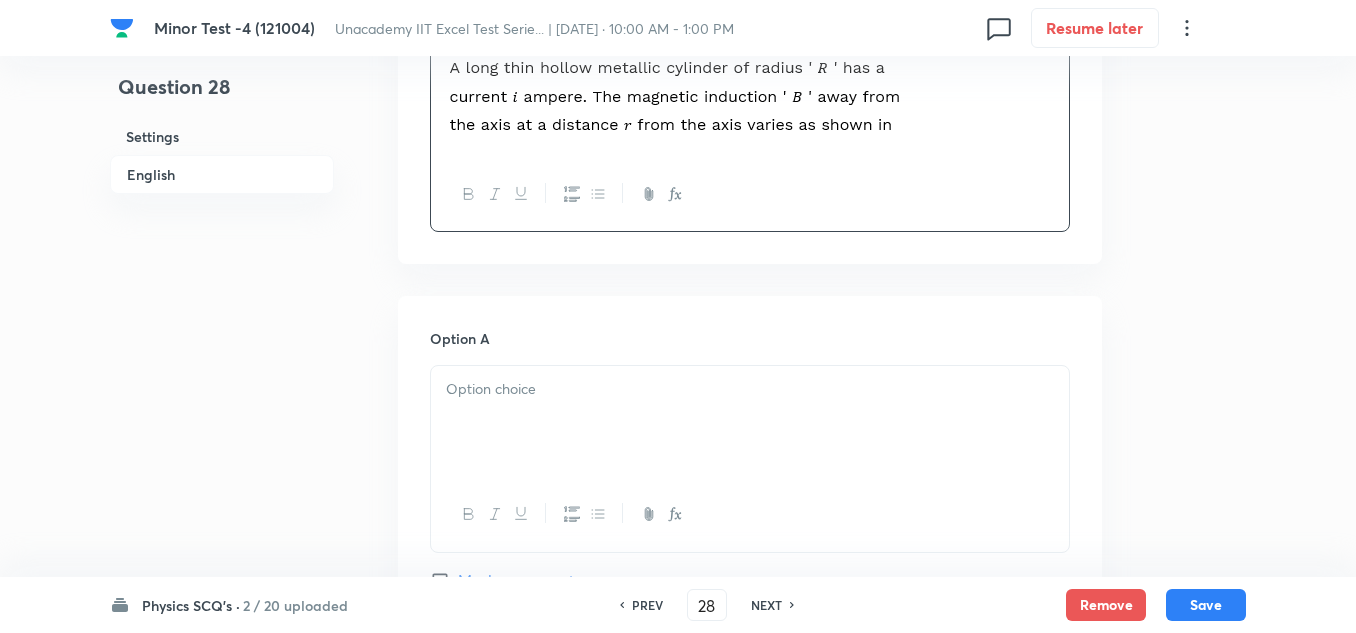 click at bounding box center [750, 422] 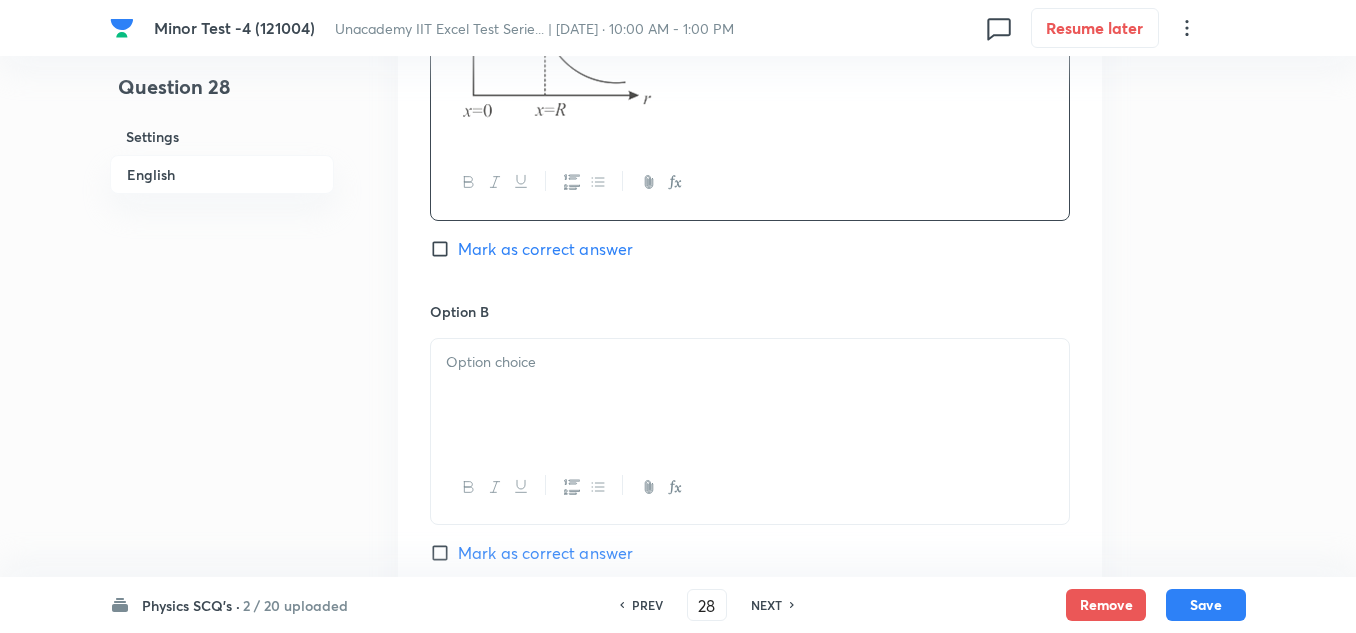scroll, scrollTop: 1200, scrollLeft: 0, axis: vertical 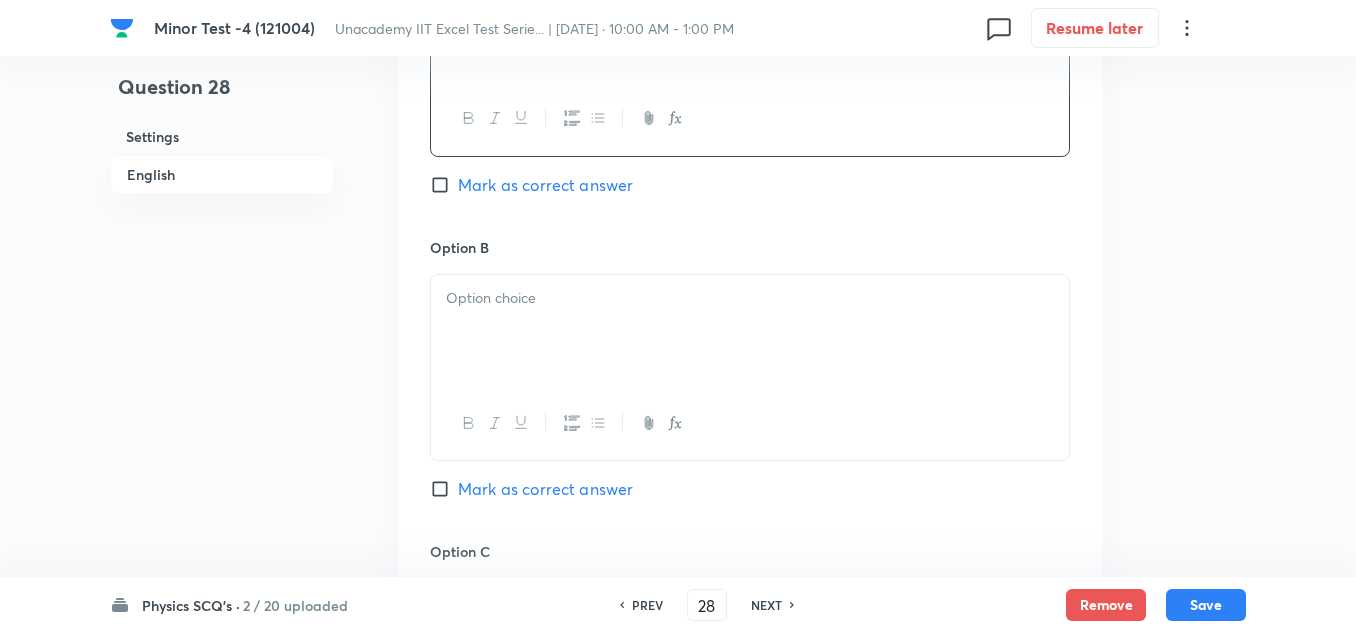 click at bounding box center [750, 331] 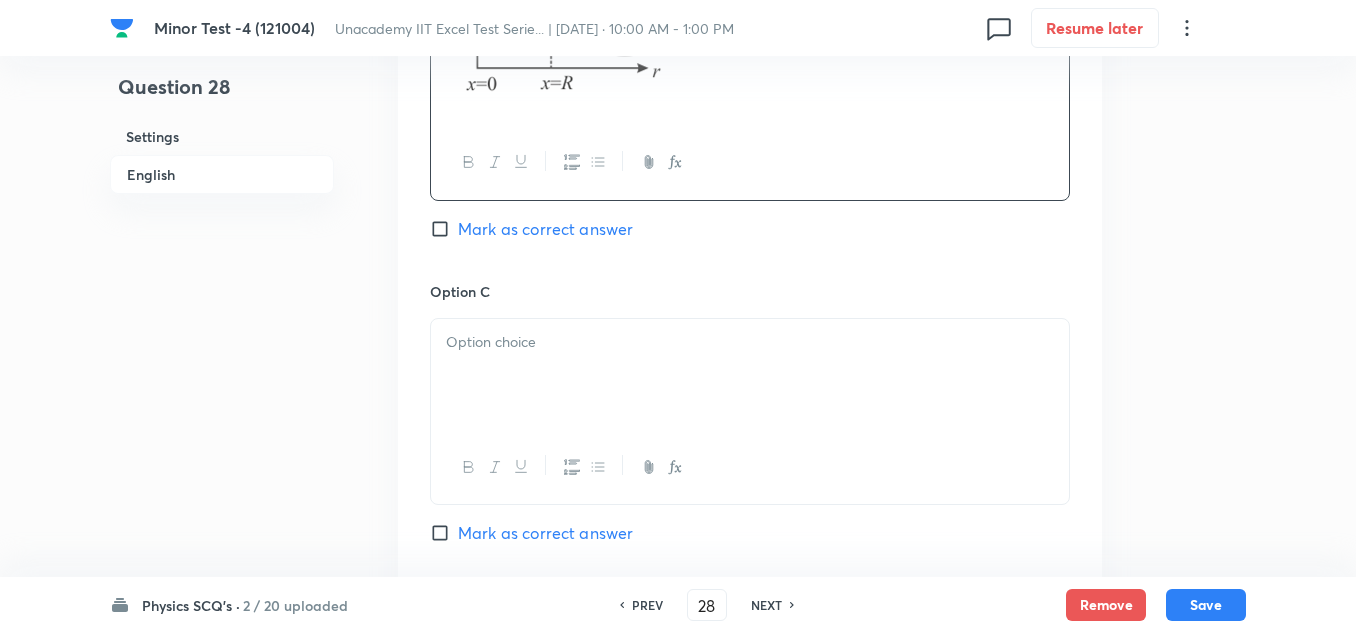 scroll, scrollTop: 1600, scrollLeft: 0, axis: vertical 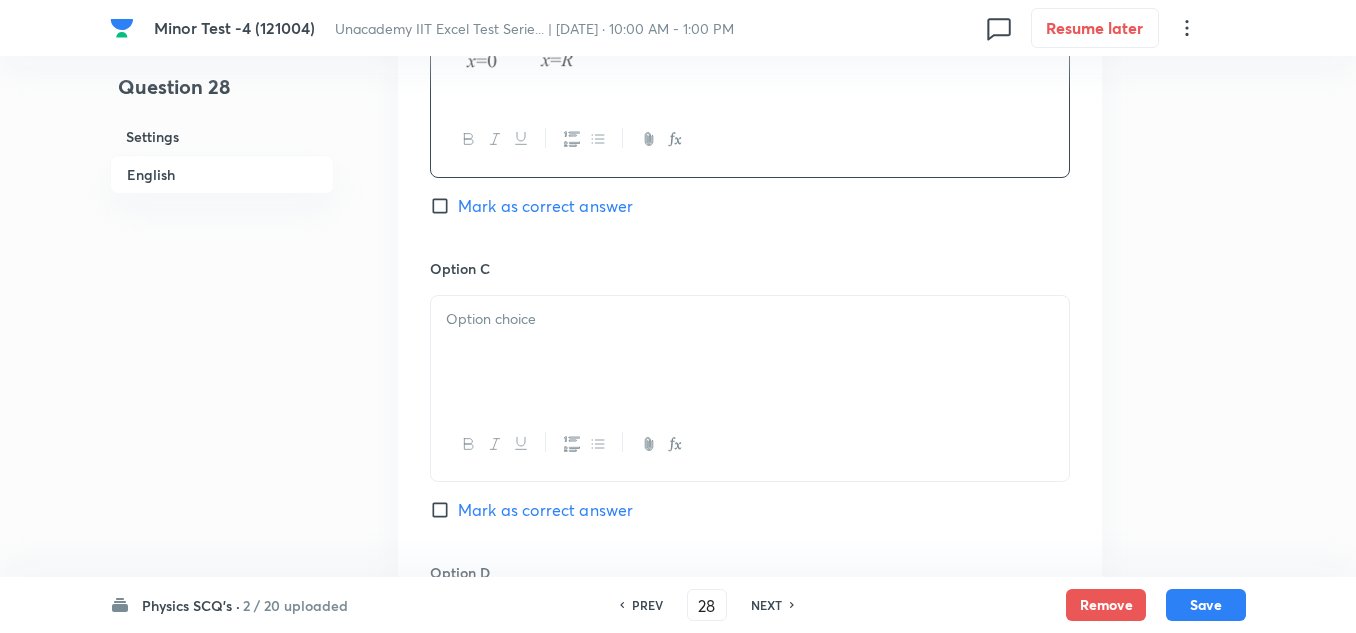 click at bounding box center (750, 352) 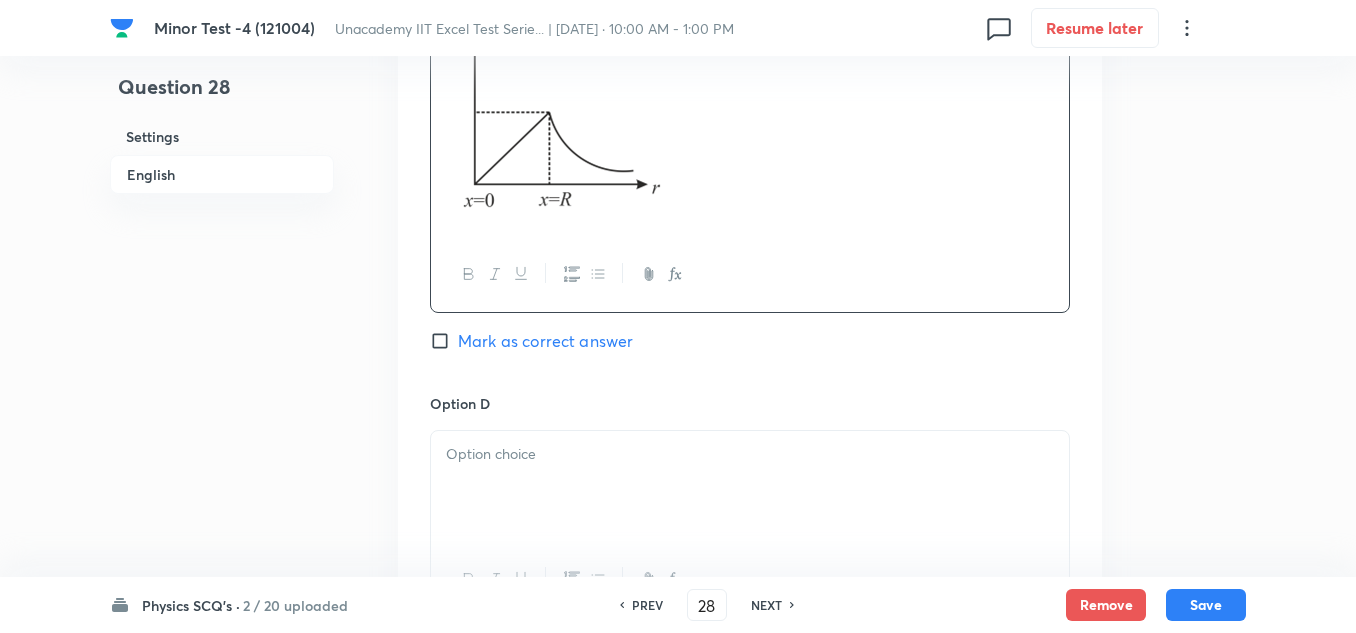 scroll, scrollTop: 2100, scrollLeft: 0, axis: vertical 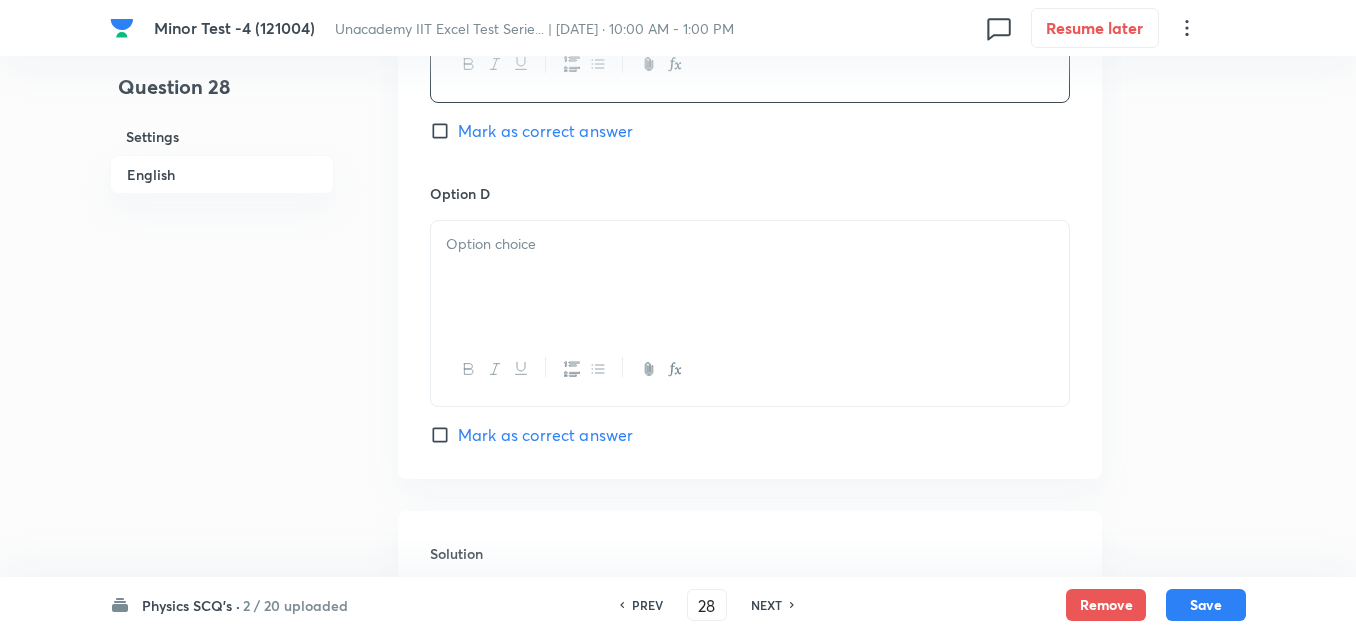 click at bounding box center (750, 369) 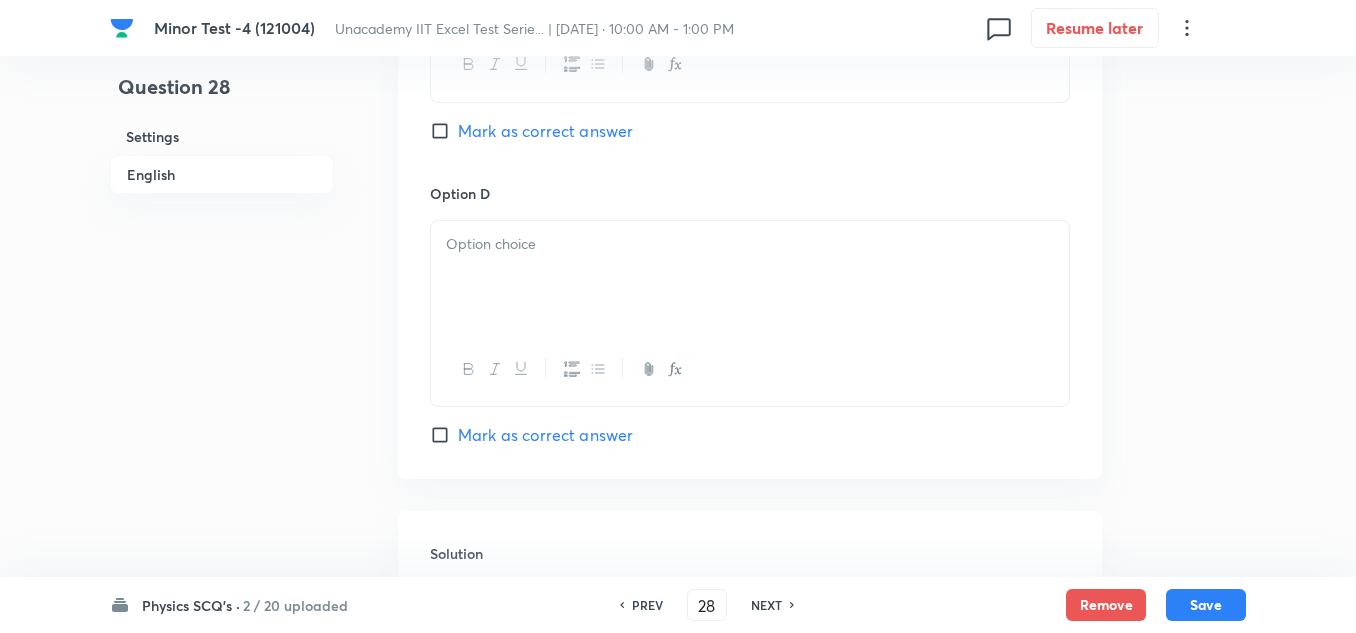 click at bounding box center [750, 277] 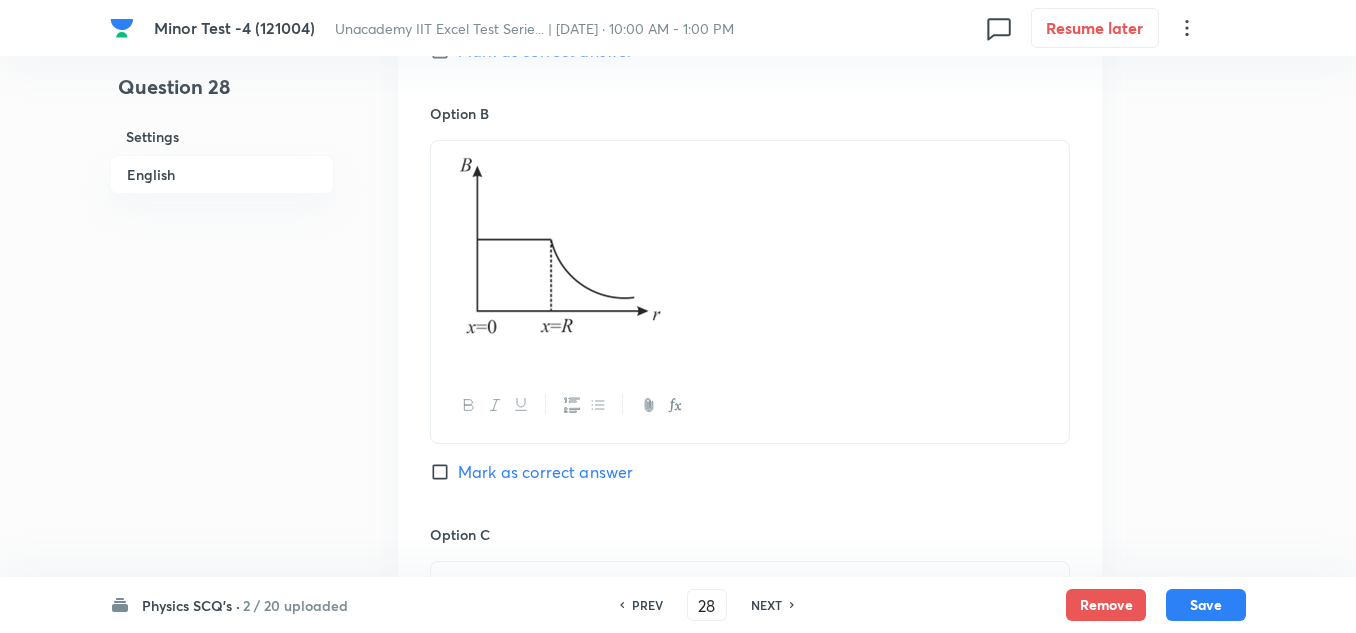 scroll, scrollTop: 1300, scrollLeft: 0, axis: vertical 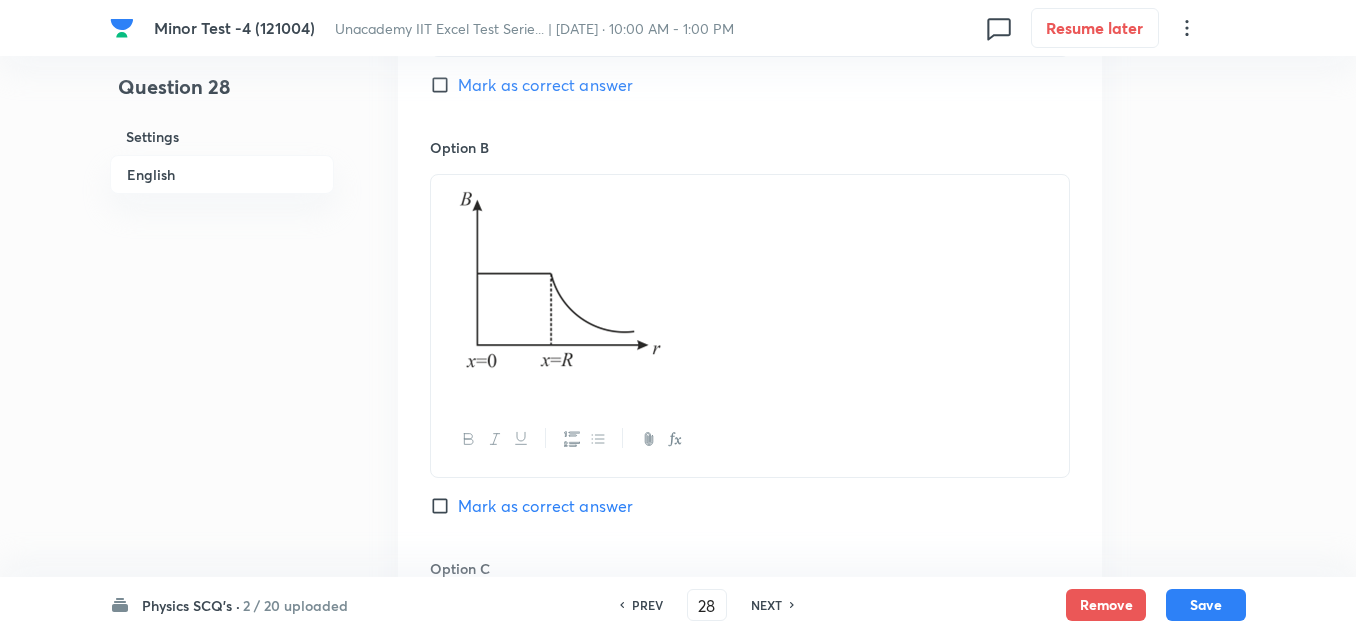 click on "Mark as correct answer" at bounding box center [545, 85] 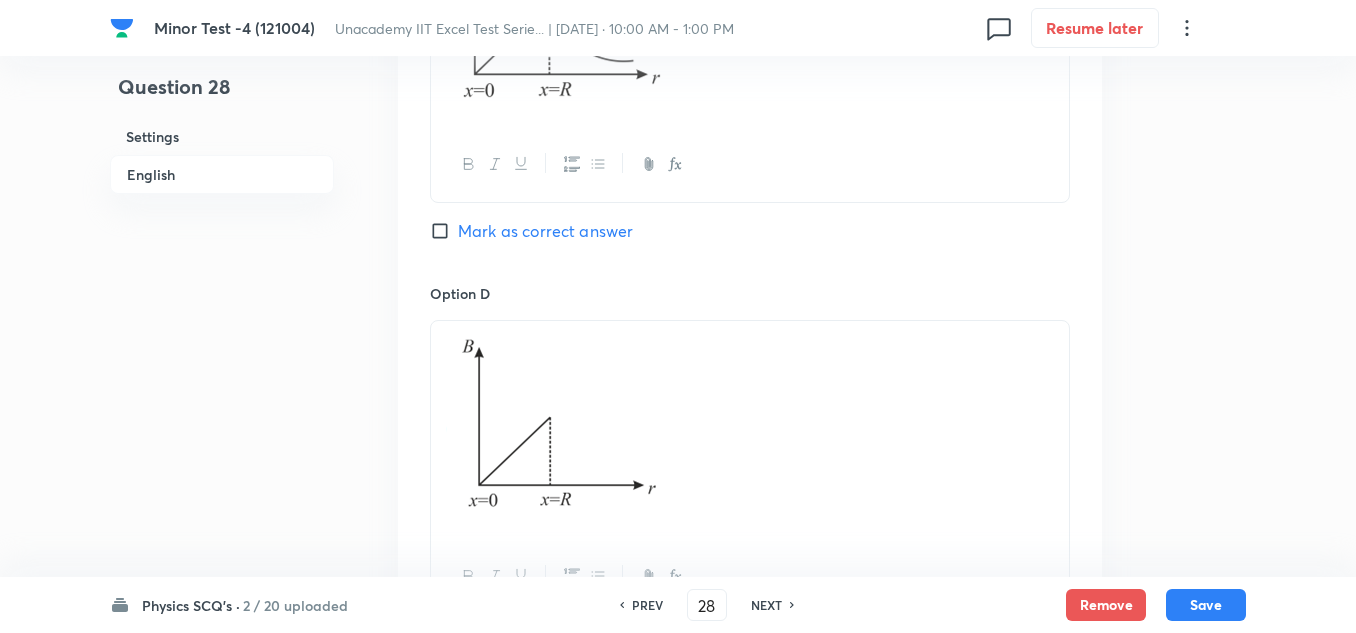 scroll, scrollTop: 2500, scrollLeft: 0, axis: vertical 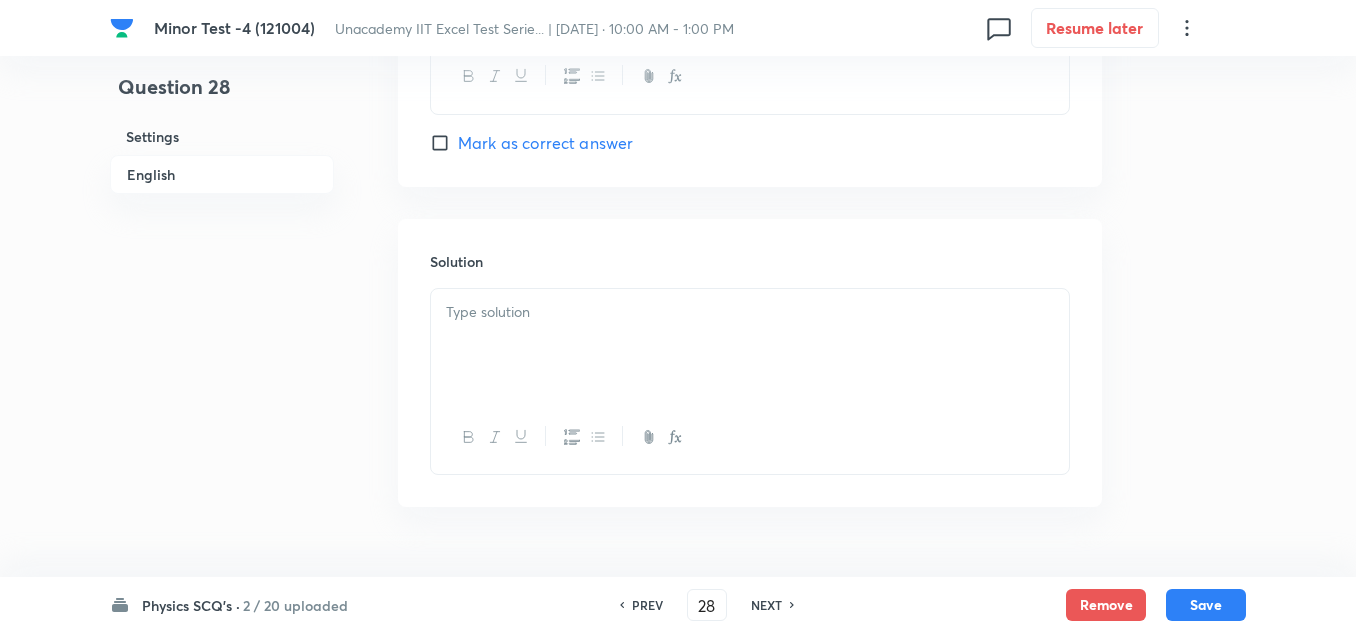 click at bounding box center (750, 345) 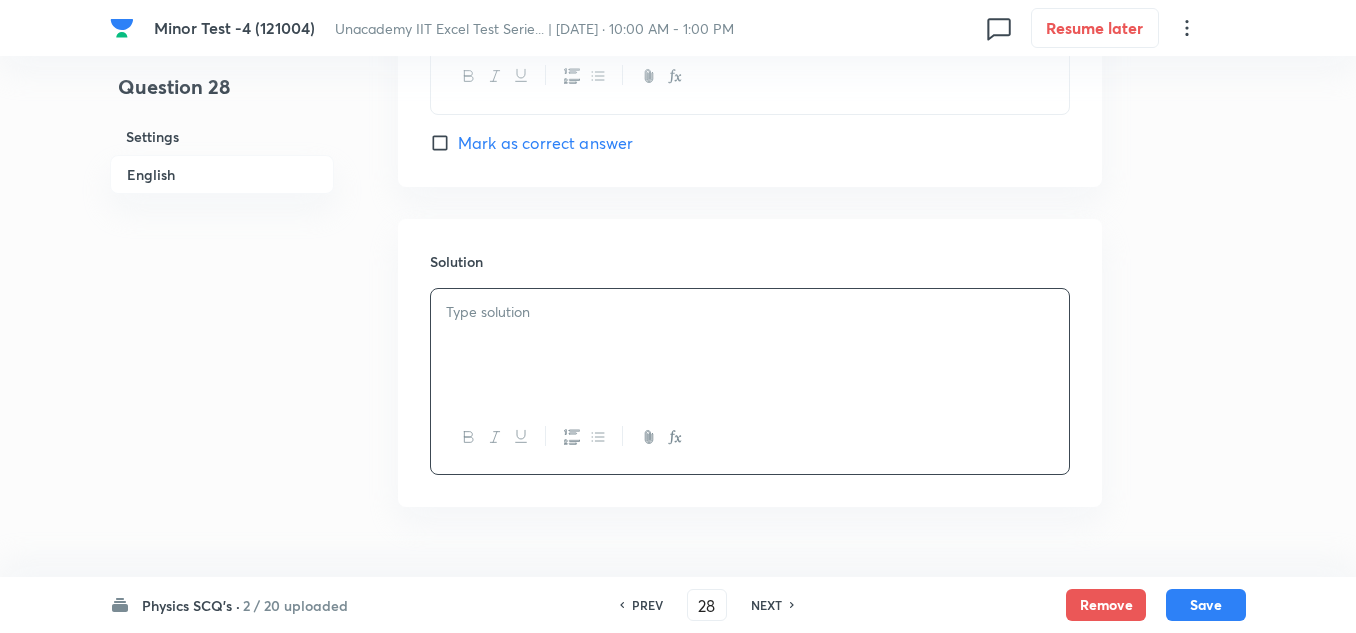 click at bounding box center (750, 345) 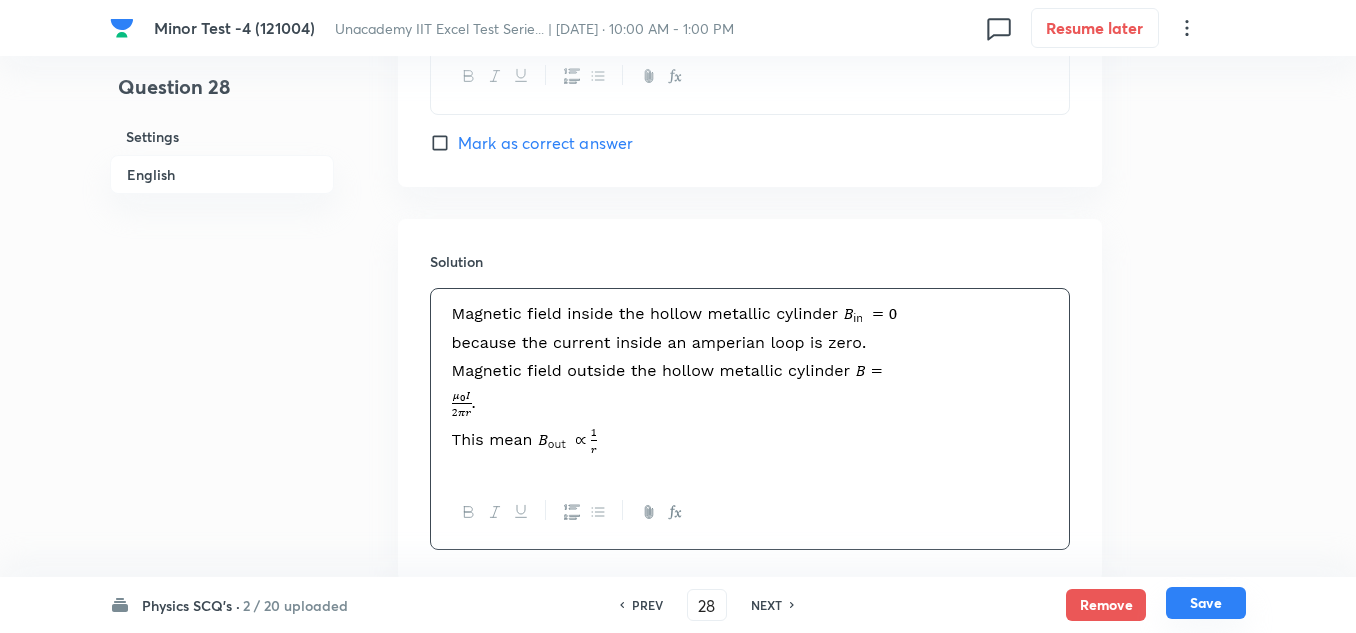 click on "Save" at bounding box center (1206, 603) 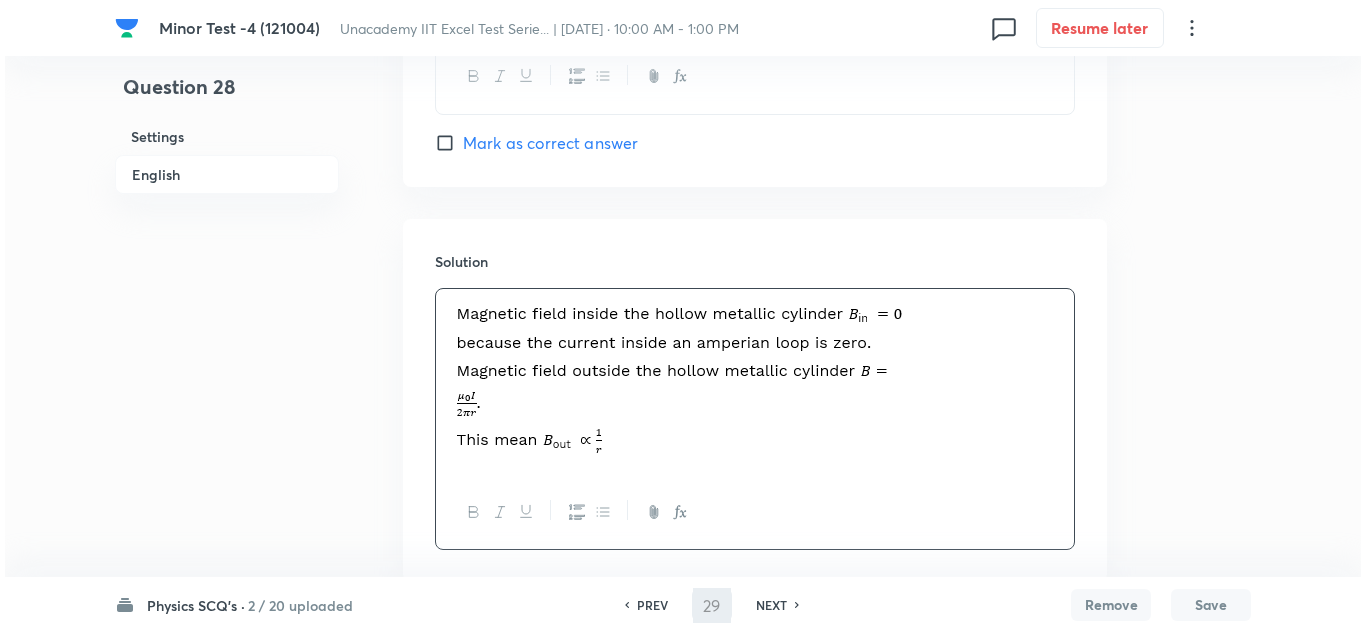 scroll, scrollTop: 0, scrollLeft: 0, axis: both 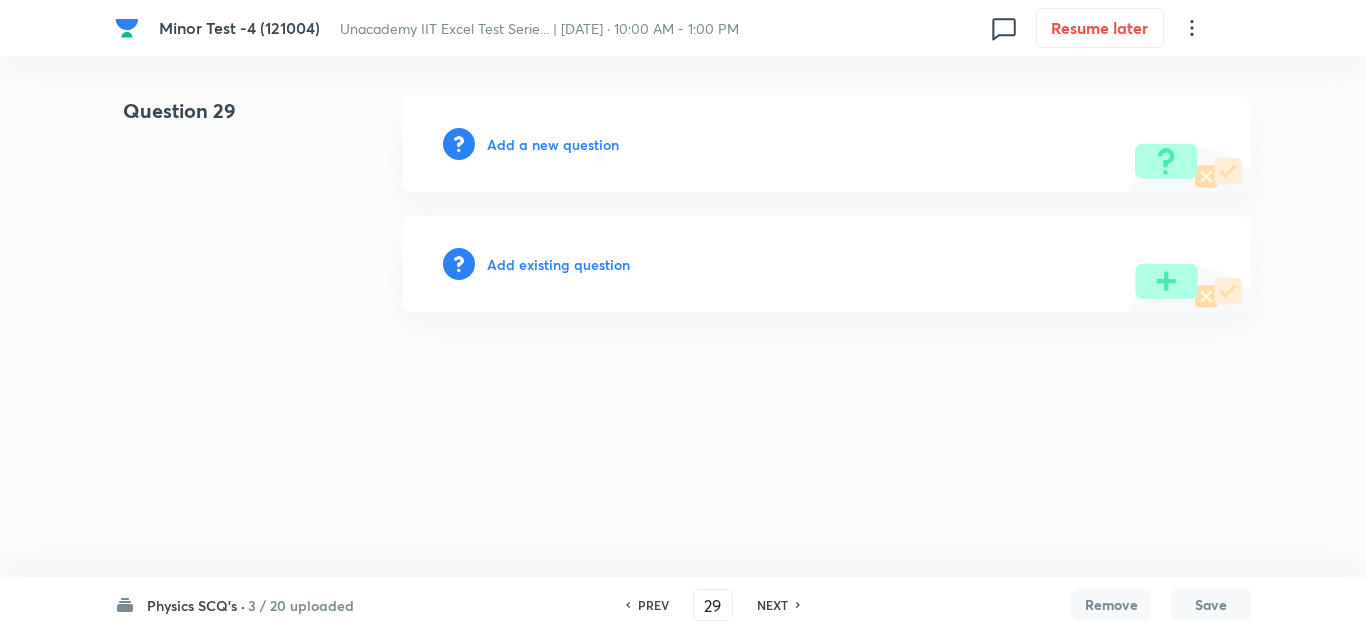 click on "Add a new question" at bounding box center [553, 144] 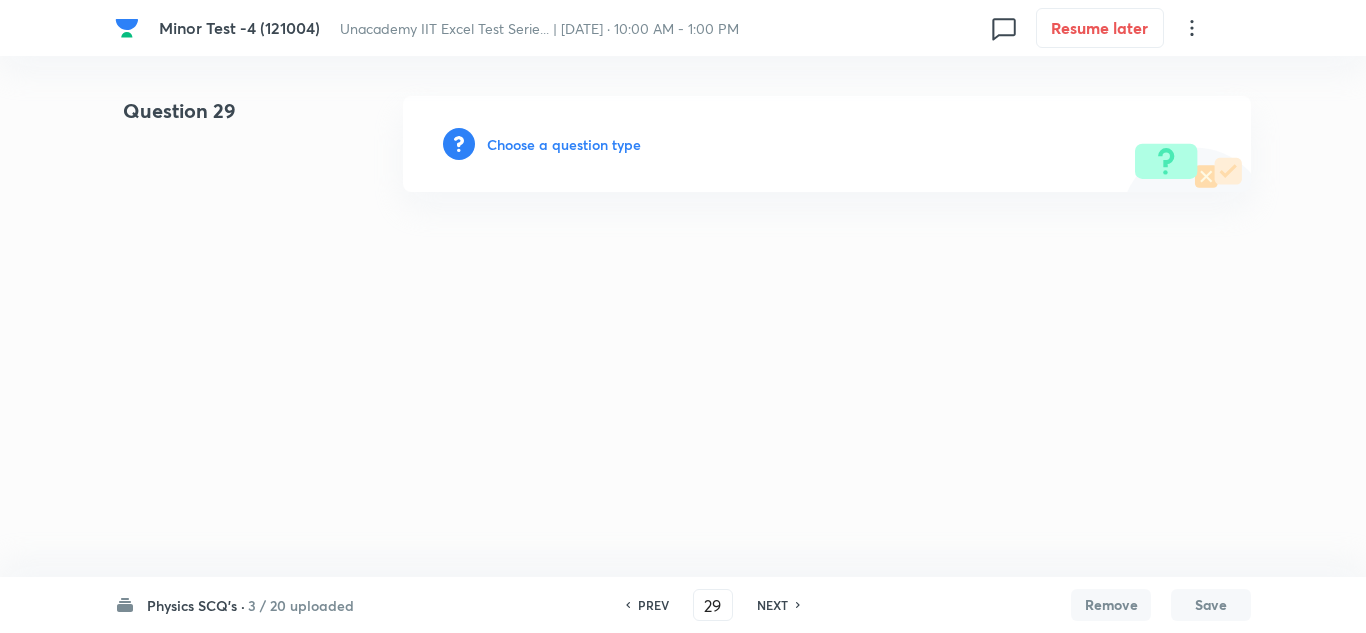 click on "Choose a question type" at bounding box center [564, 144] 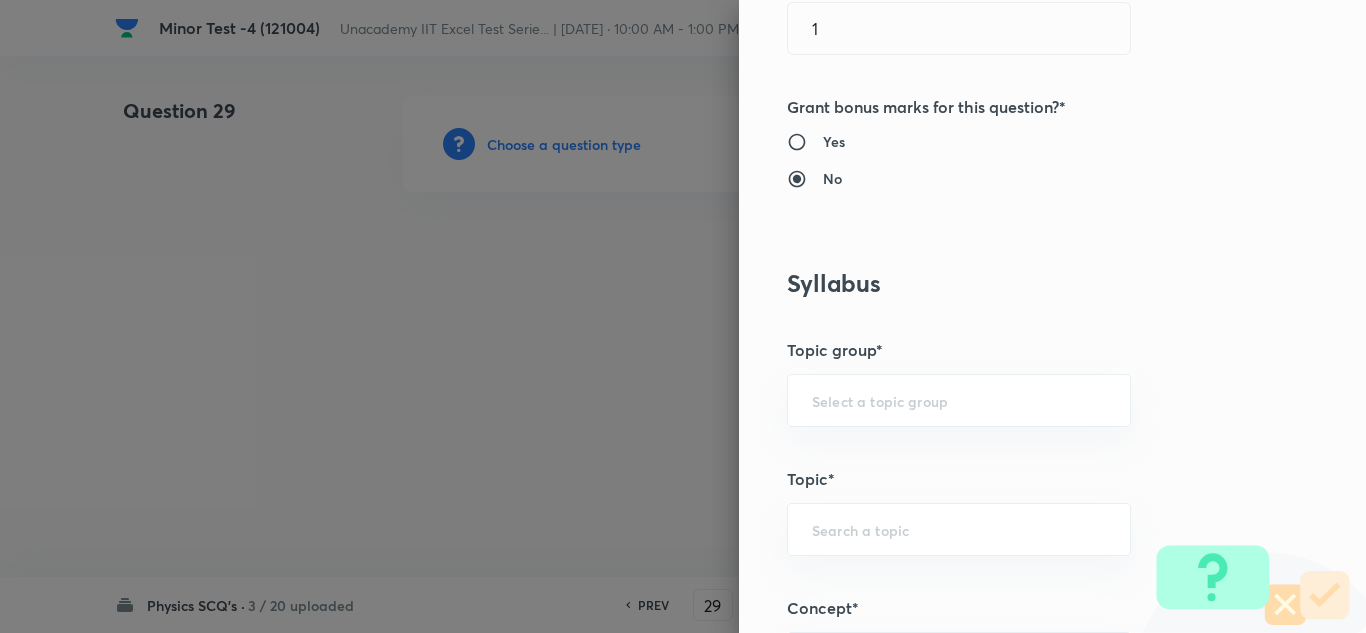 scroll, scrollTop: 1200, scrollLeft: 0, axis: vertical 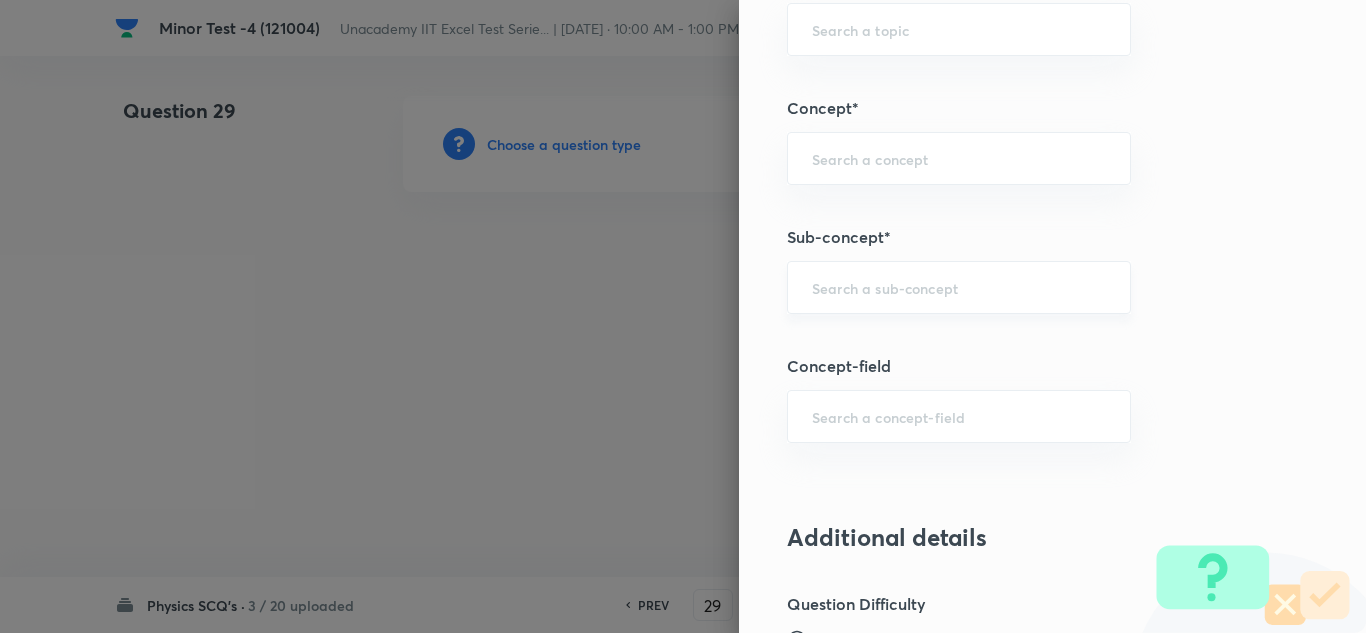 click at bounding box center [959, 287] 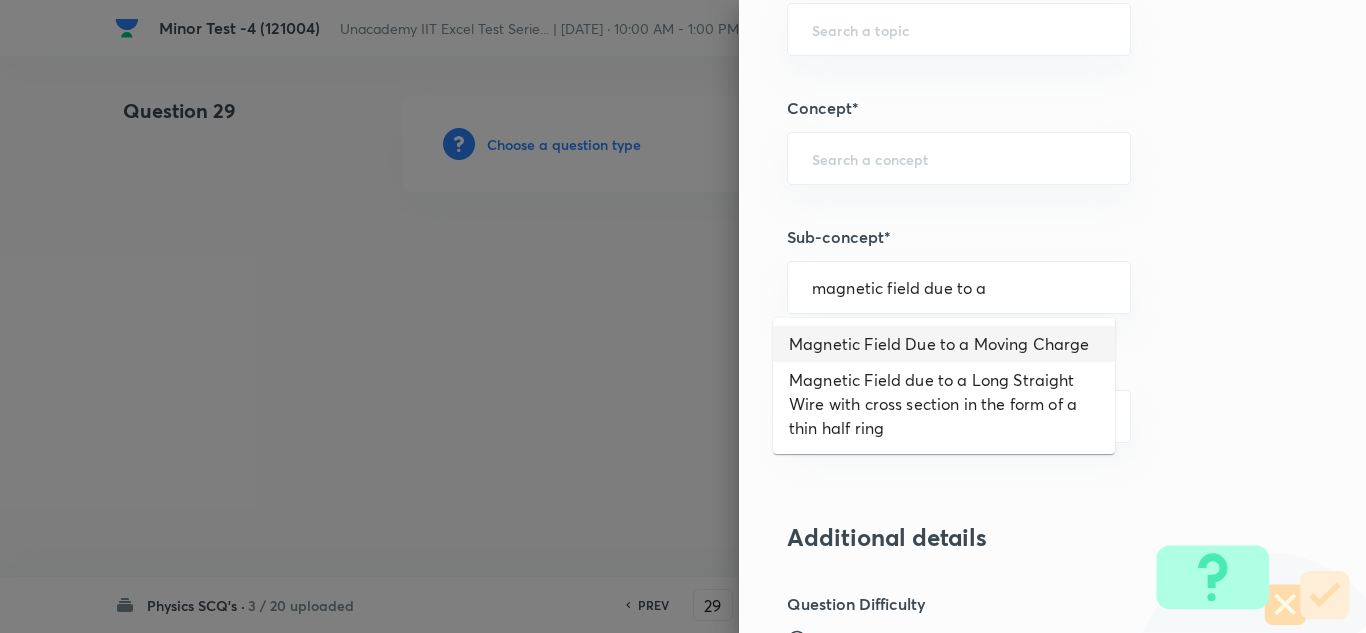 click on "Magnetic Field Due to a Moving Charge" at bounding box center [944, 344] 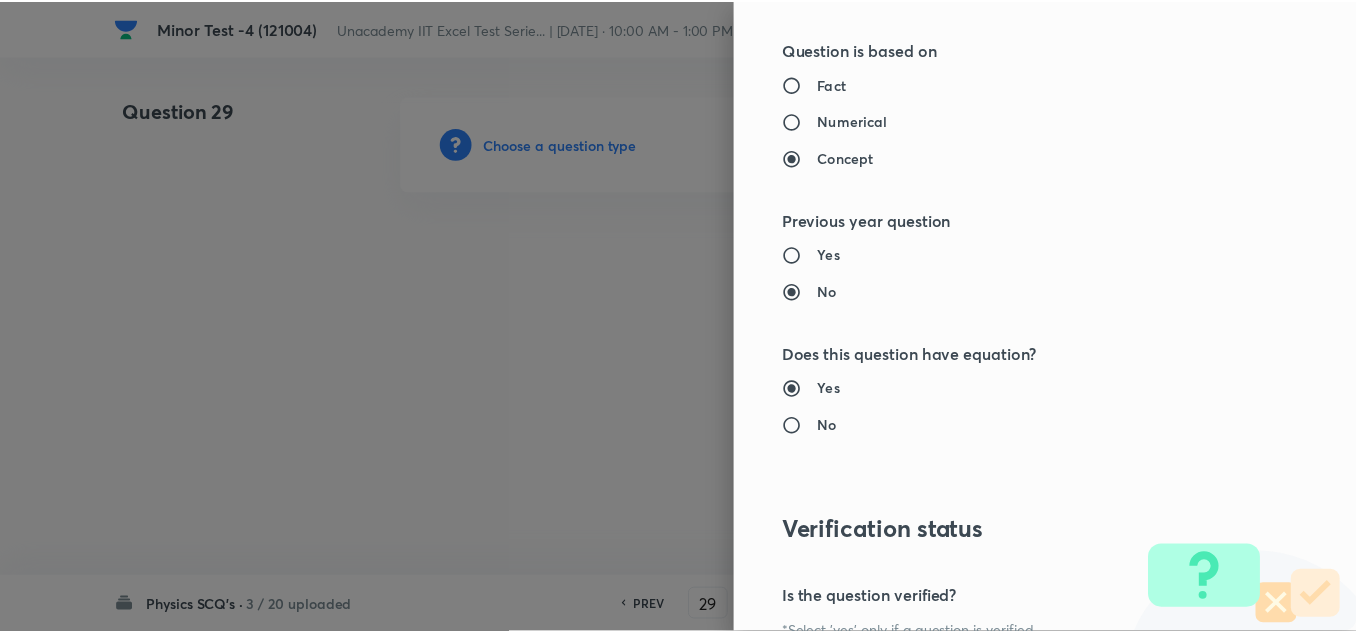scroll, scrollTop: 2227, scrollLeft: 0, axis: vertical 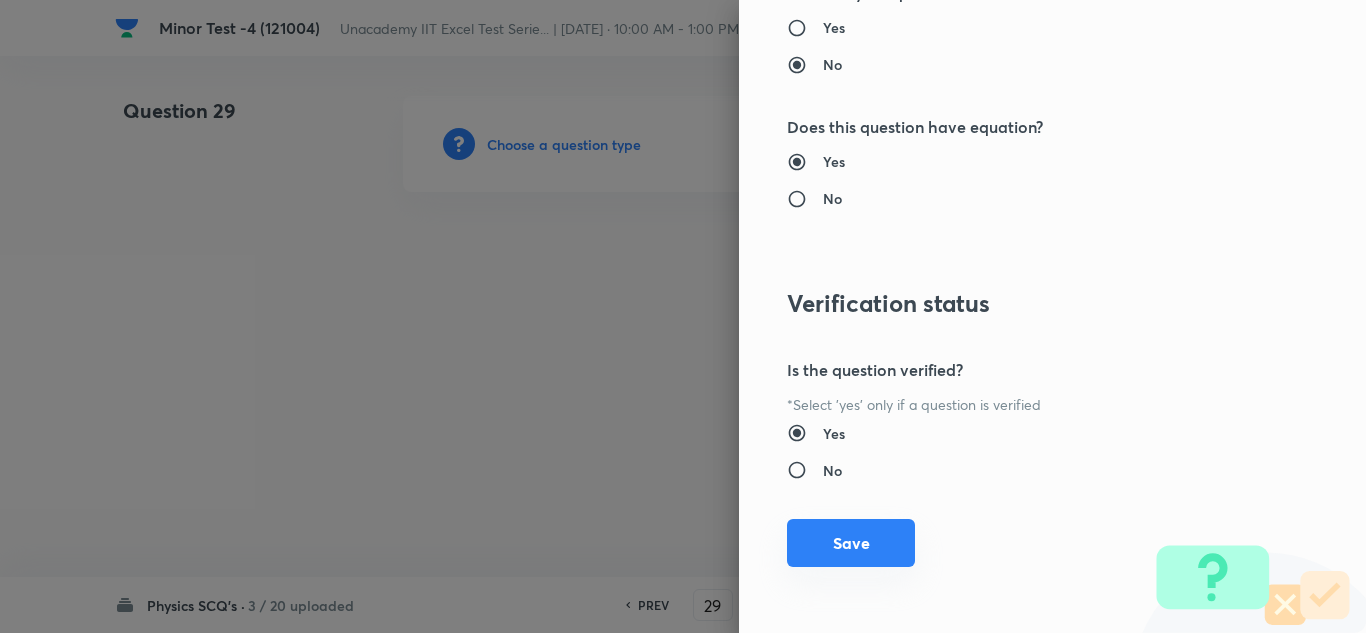 click on "Save" at bounding box center (851, 543) 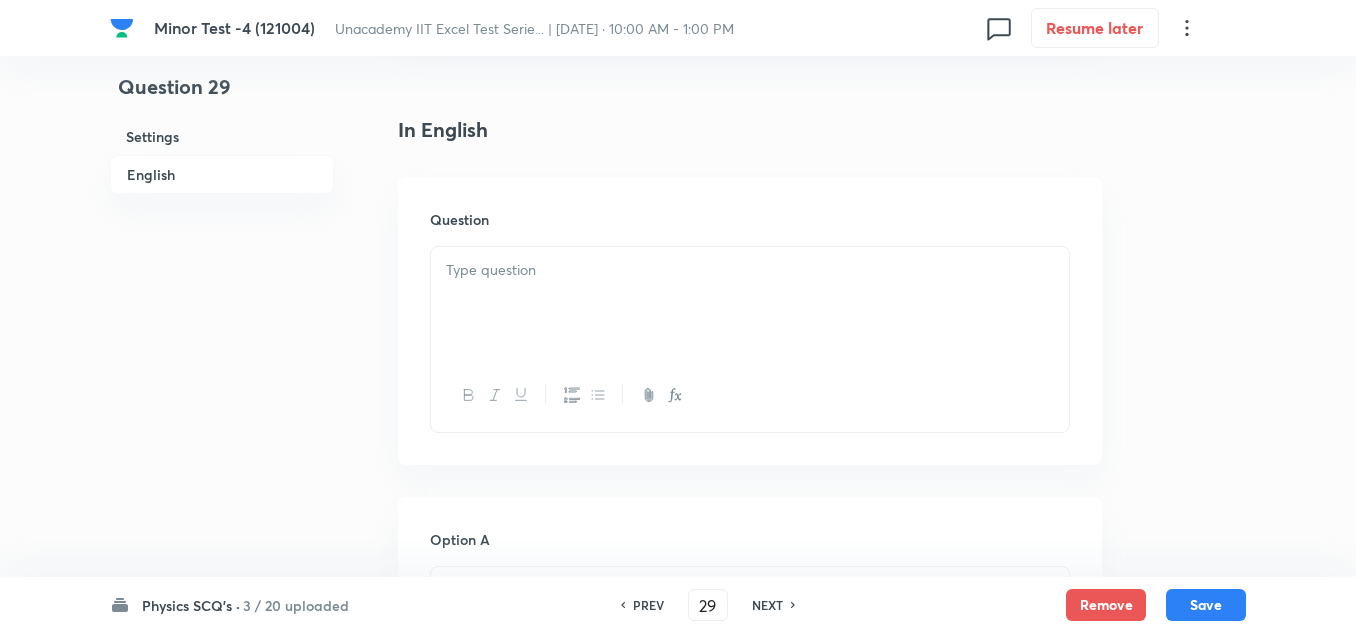 scroll, scrollTop: 500, scrollLeft: 0, axis: vertical 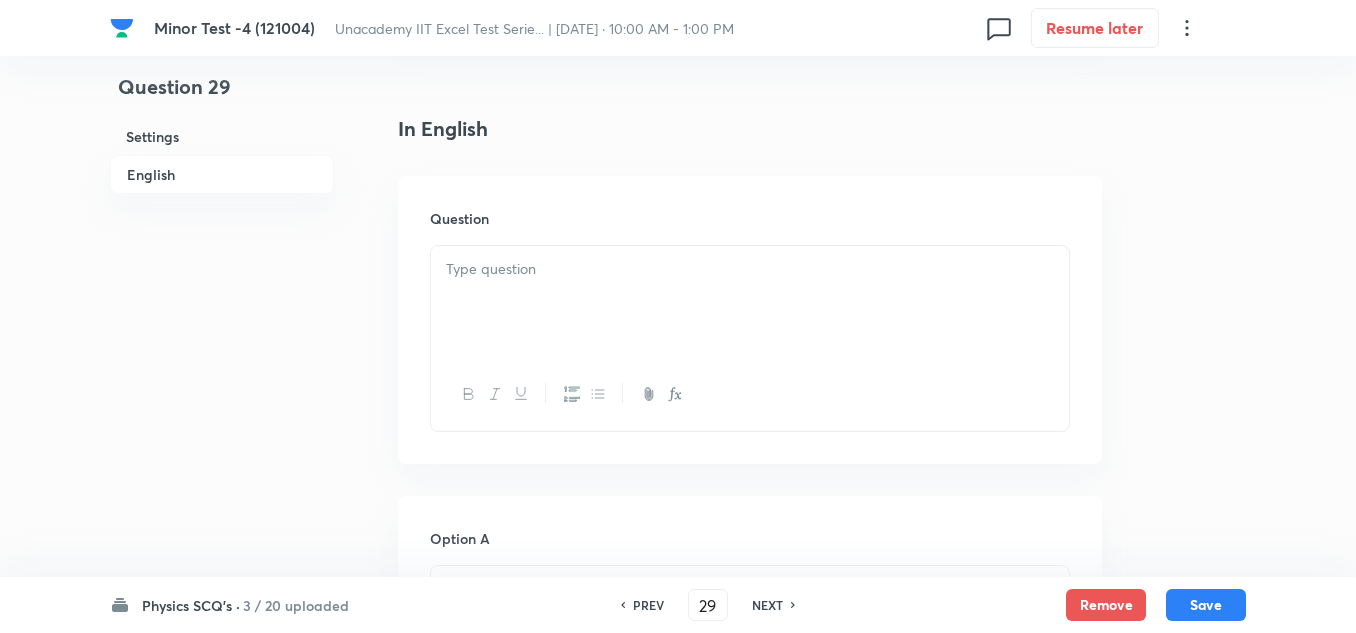 click at bounding box center [750, 302] 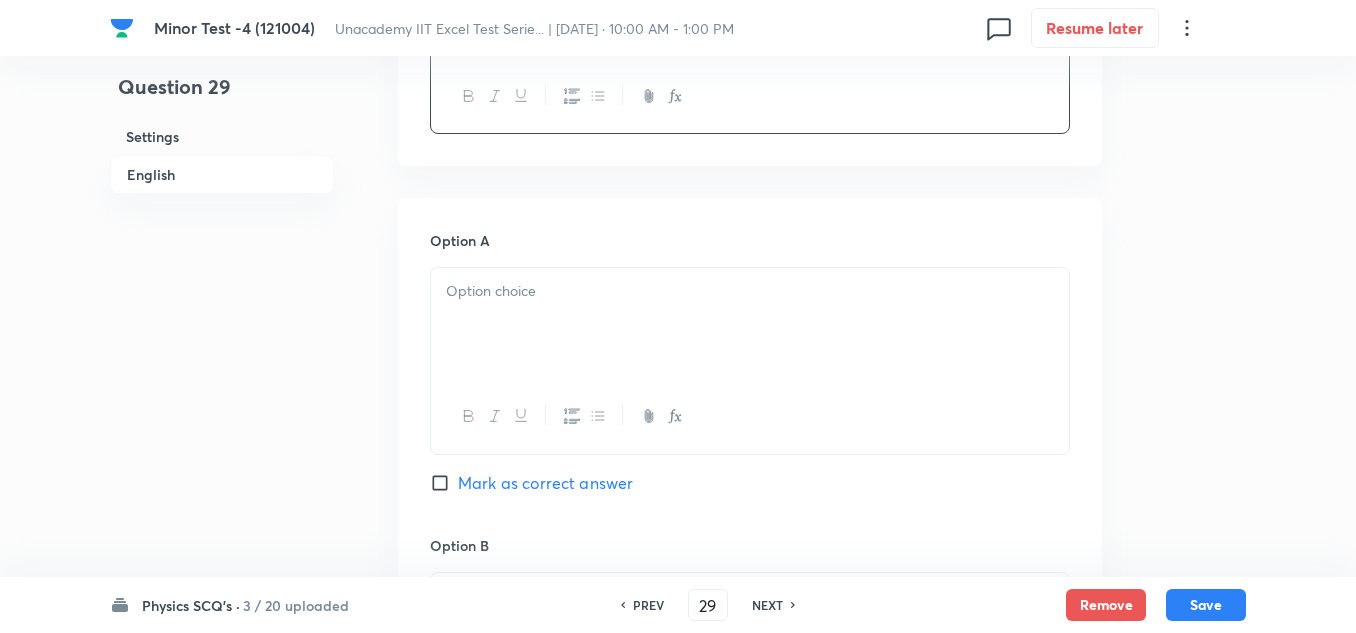scroll, scrollTop: 800, scrollLeft: 0, axis: vertical 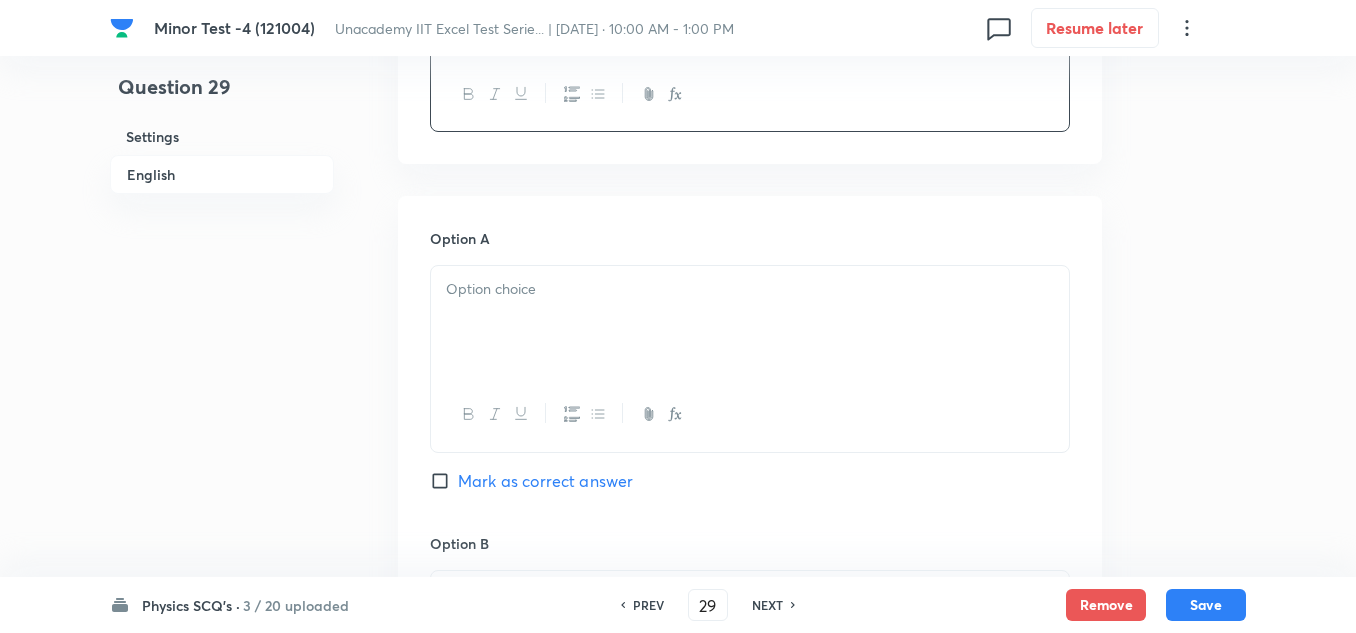 click at bounding box center (750, 322) 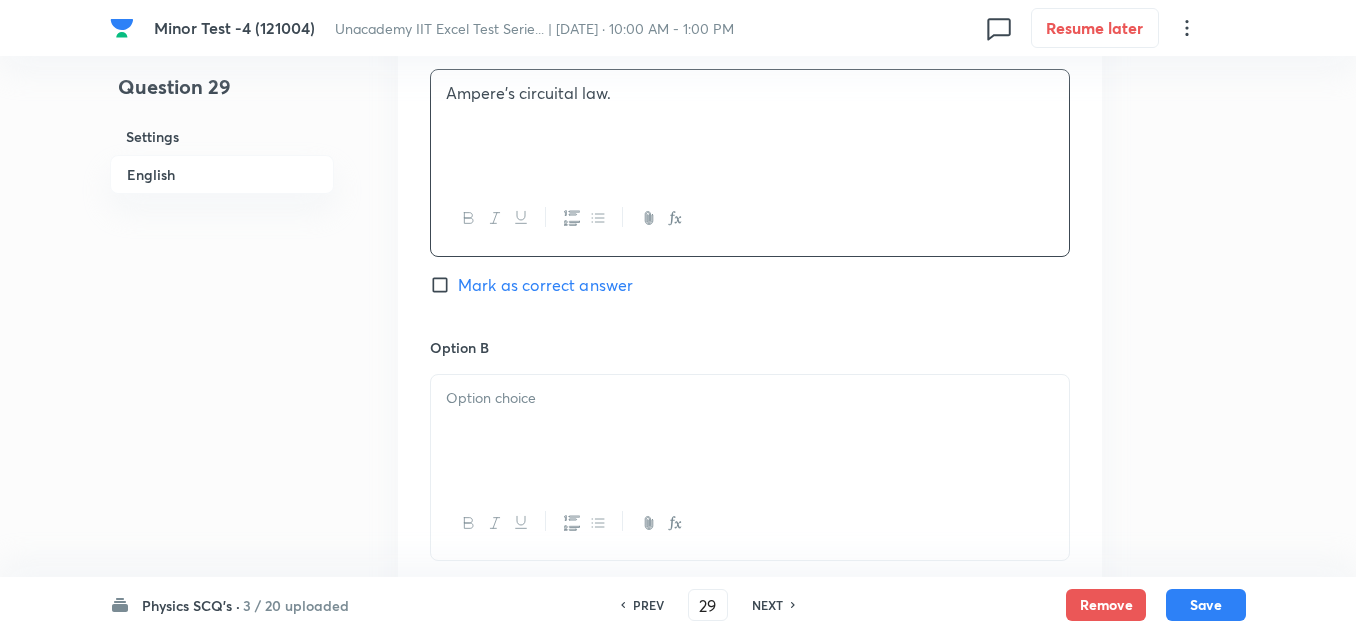 scroll, scrollTop: 1000, scrollLeft: 0, axis: vertical 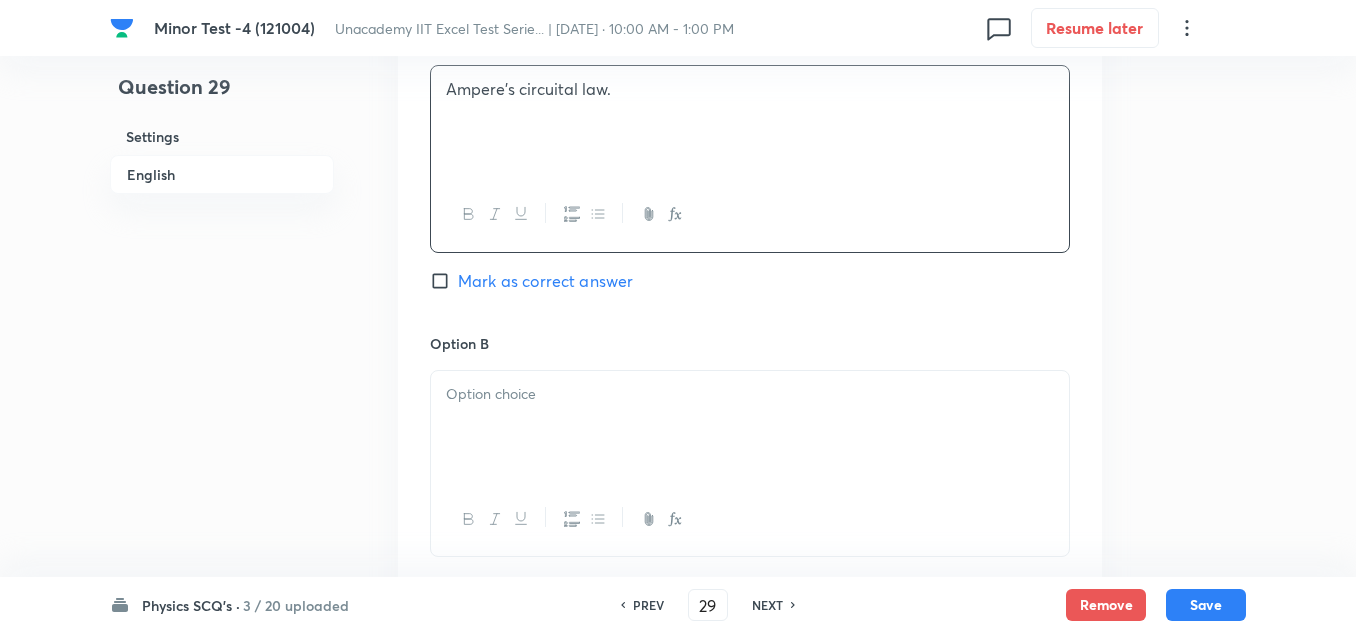 drag, startPoint x: 601, startPoint y: 378, endPoint x: 599, endPoint y: 409, distance: 31.06445 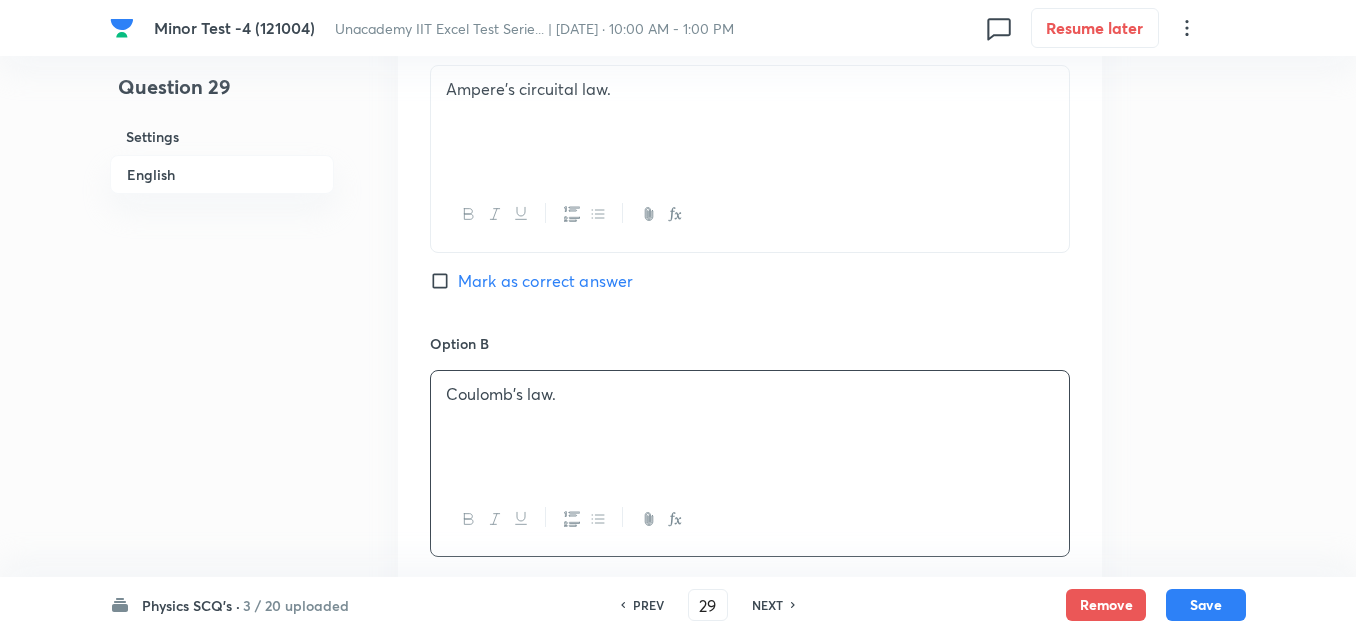 scroll, scrollTop: 1200, scrollLeft: 0, axis: vertical 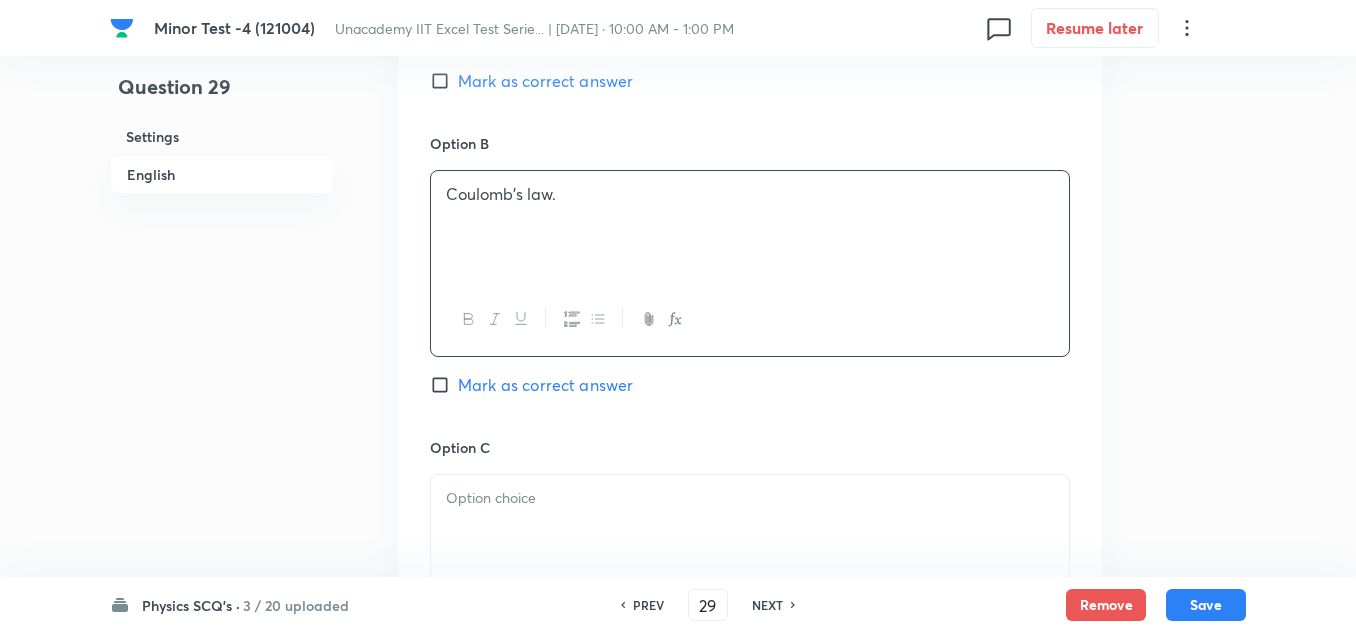 click on "Mark as correct answer" at bounding box center (545, 385) 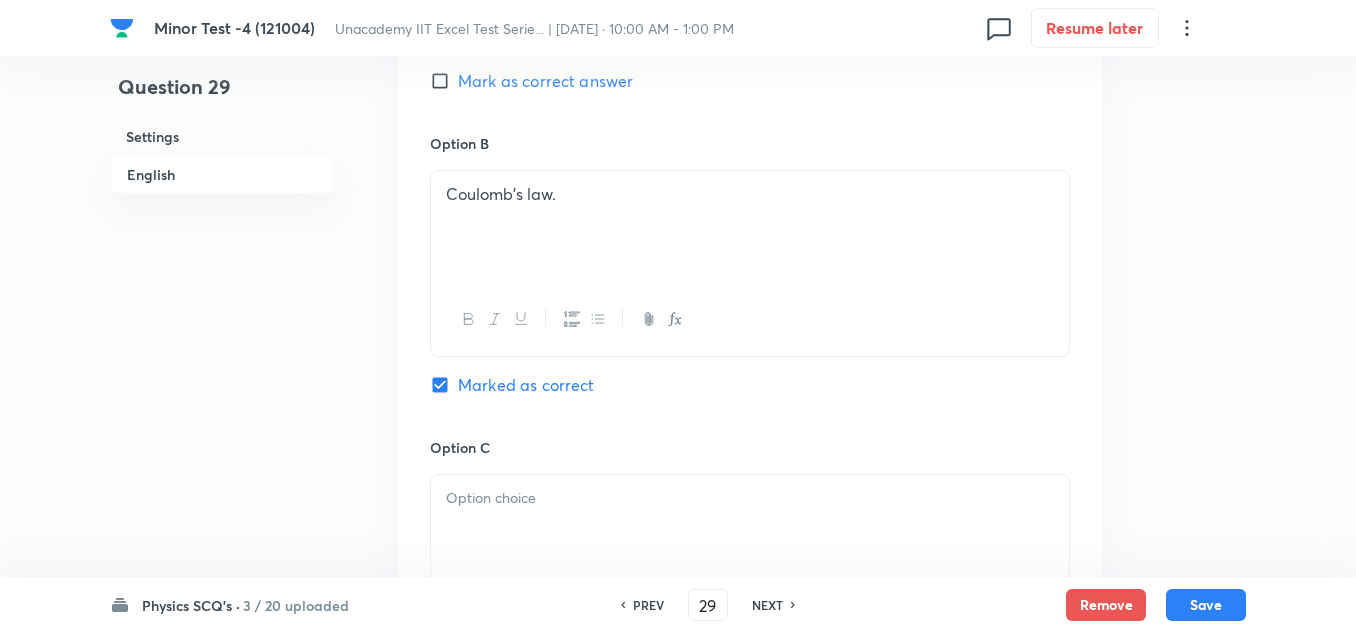 click at bounding box center (750, 531) 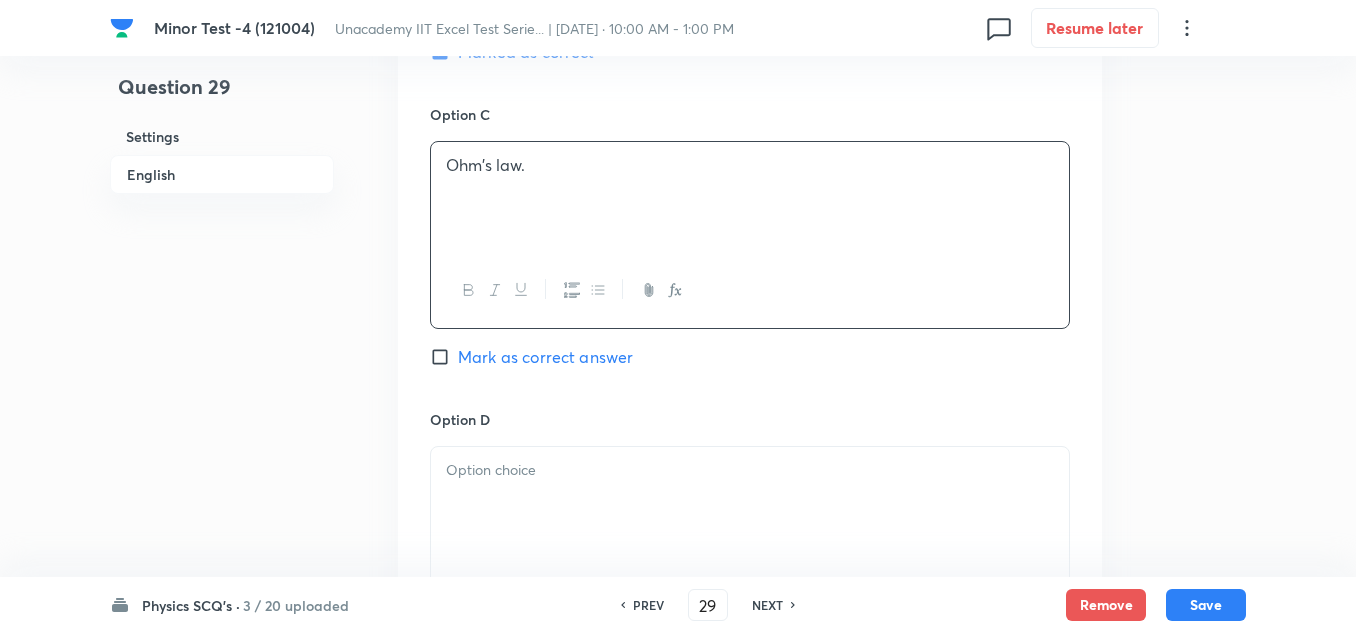 scroll, scrollTop: 1600, scrollLeft: 0, axis: vertical 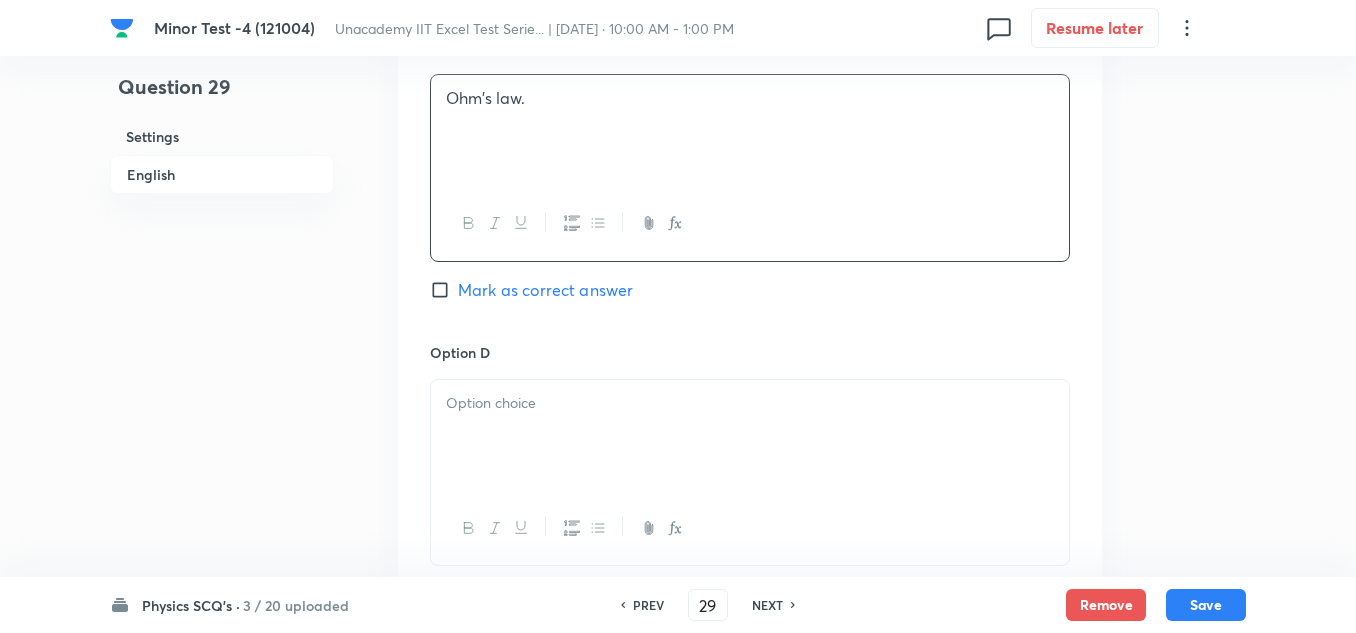 click at bounding box center [750, 403] 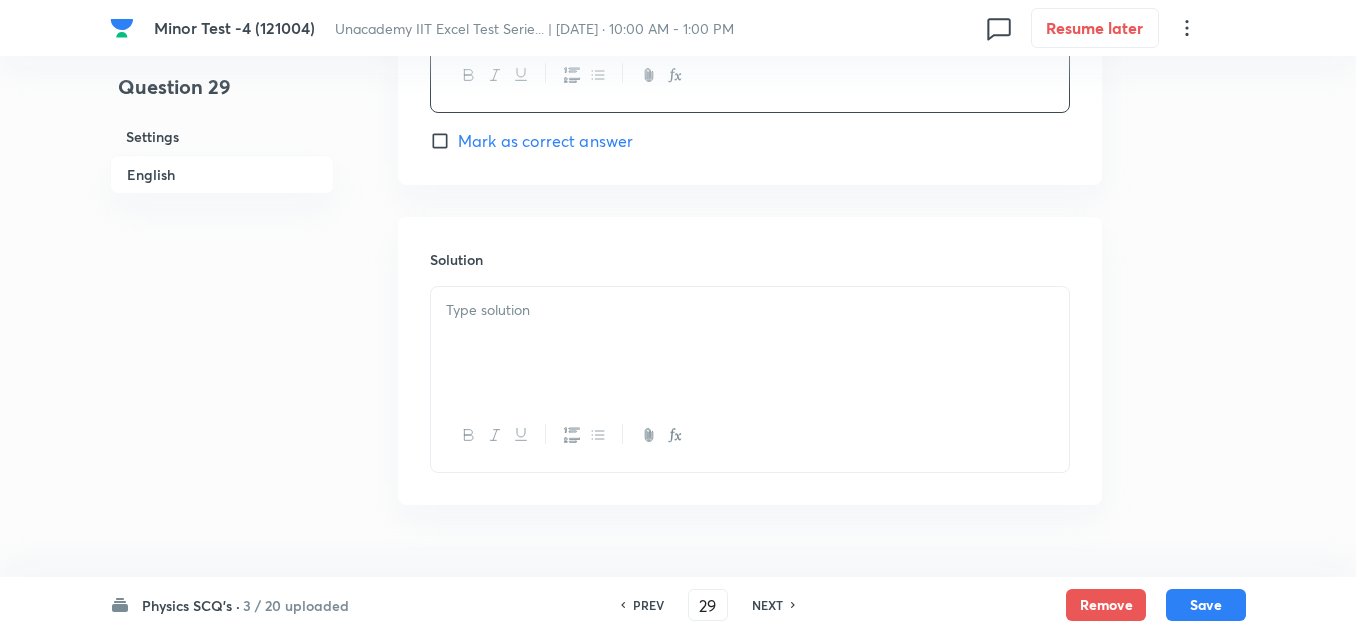 scroll, scrollTop: 2100, scrollLeft: 0, axis: vertical 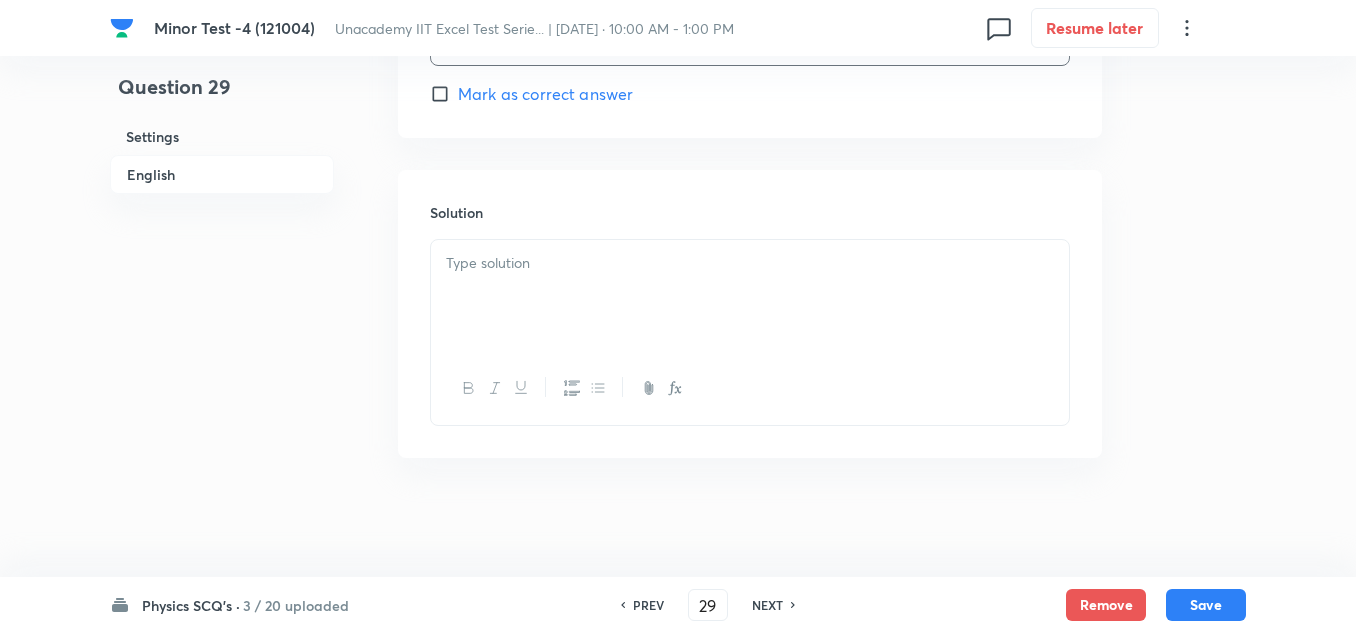 click at bounding box center (750, 296) 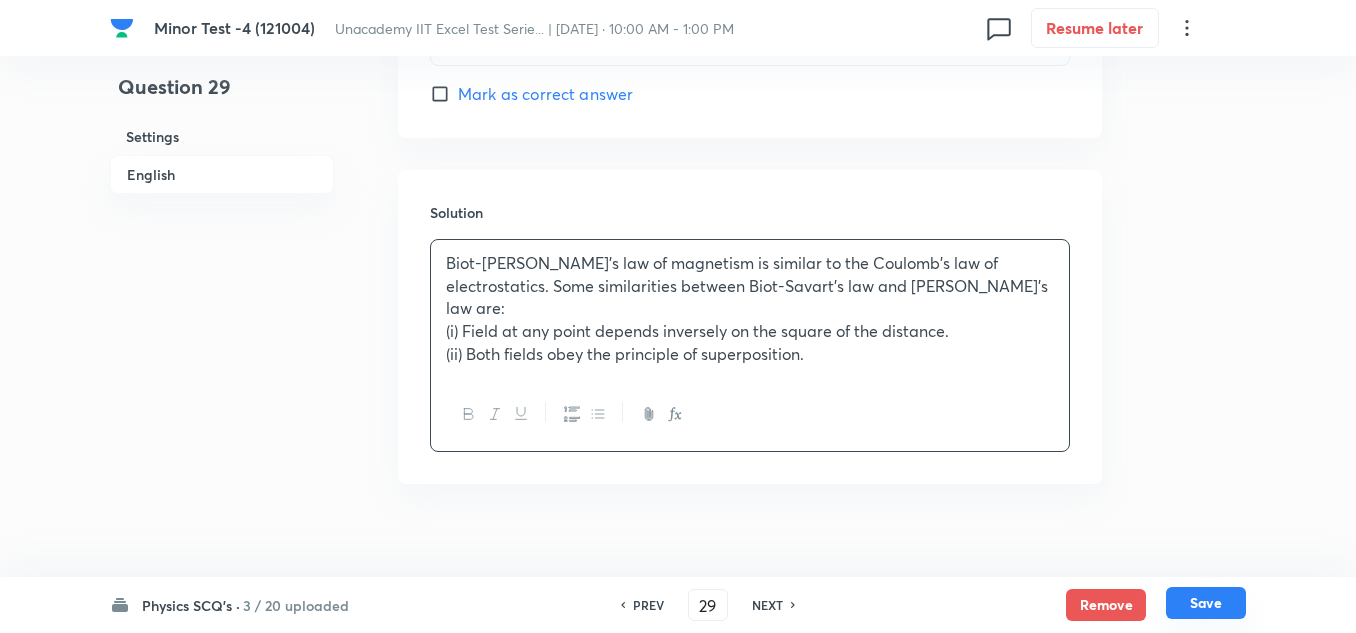 click on "Save" at bounding box center [1206, 603] 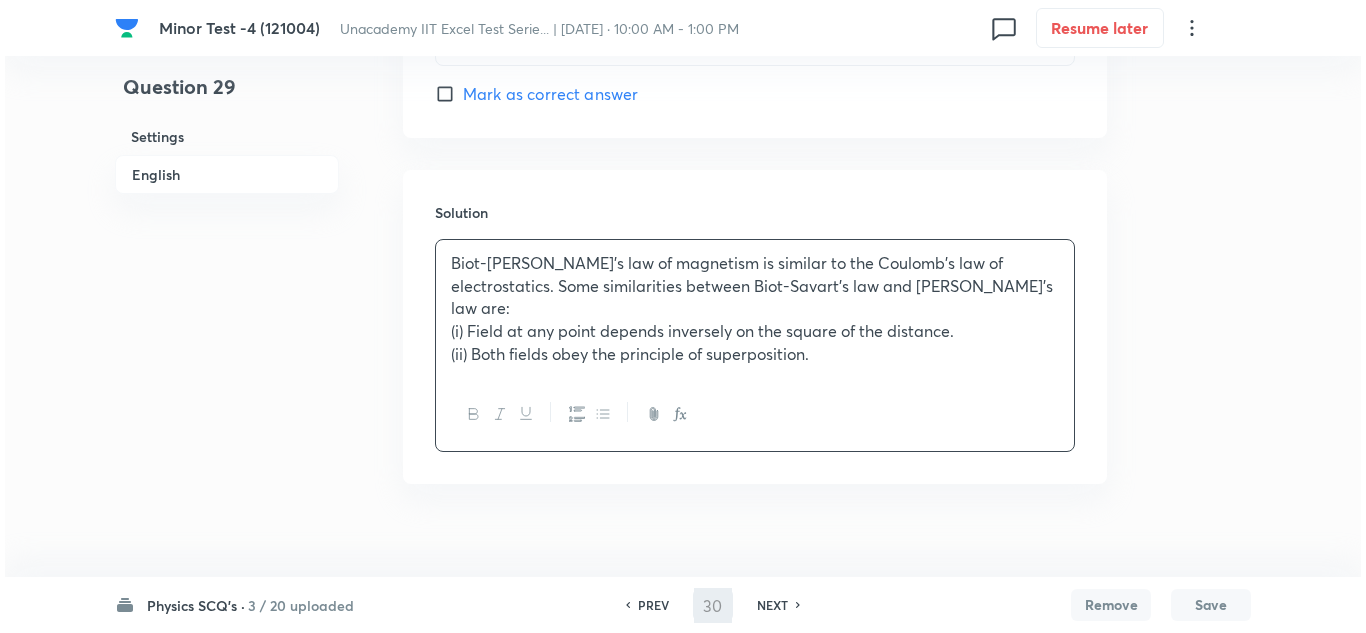 scroll, scrollTop: 0, scrollLeft: 0, axis: both 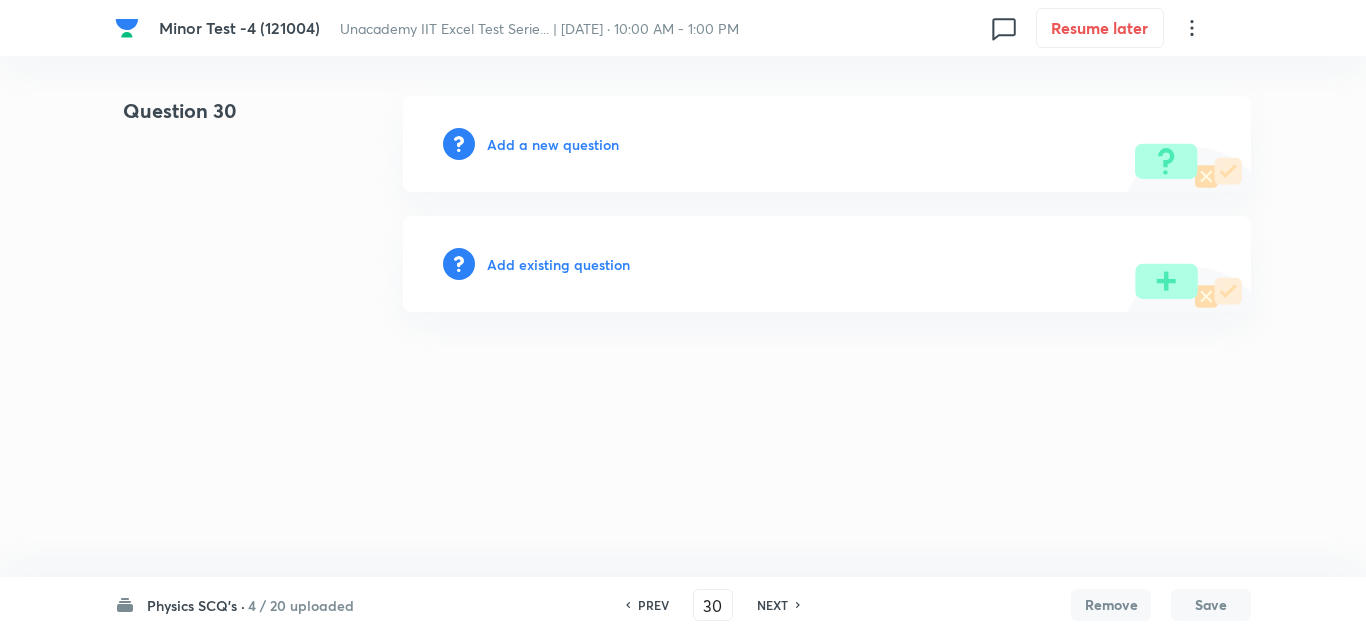 click on "Add a new question" at bounding box center [553, 144] 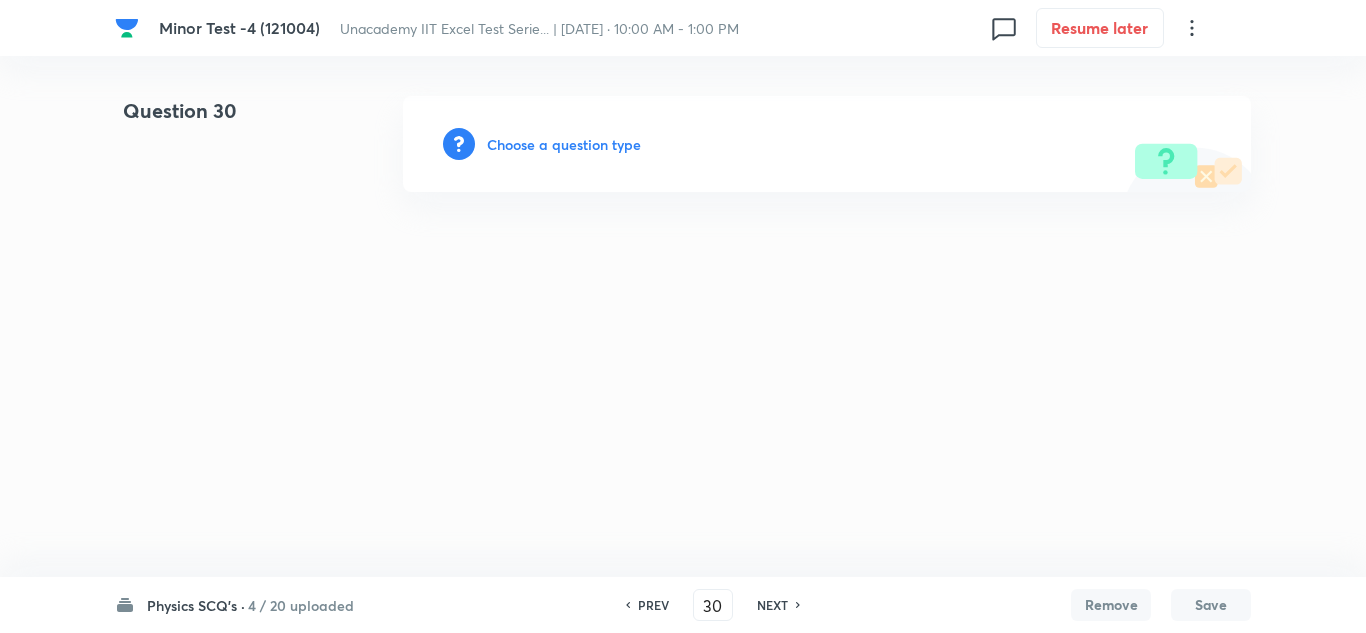 click on "Choose a question type" at bounding box center [564, 144] 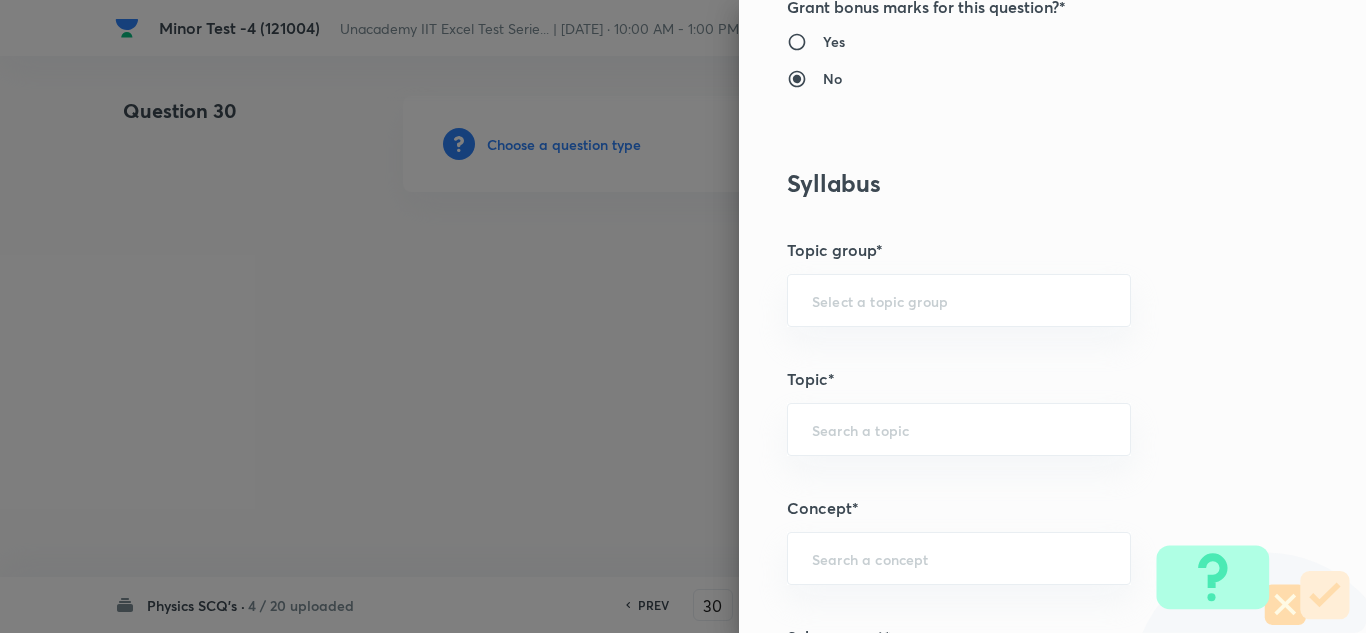 scroll, scrollTop: 1200, scrollLeft: 0, axis: vertical 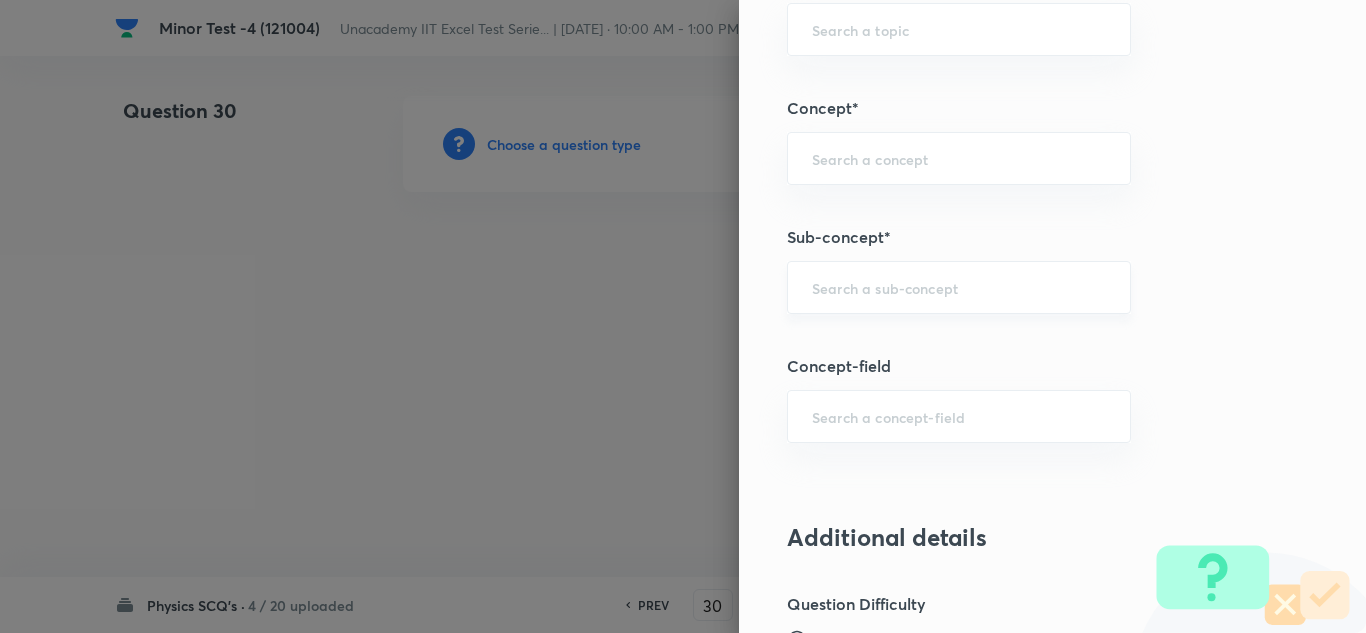 click at bounding box center (959, 287) 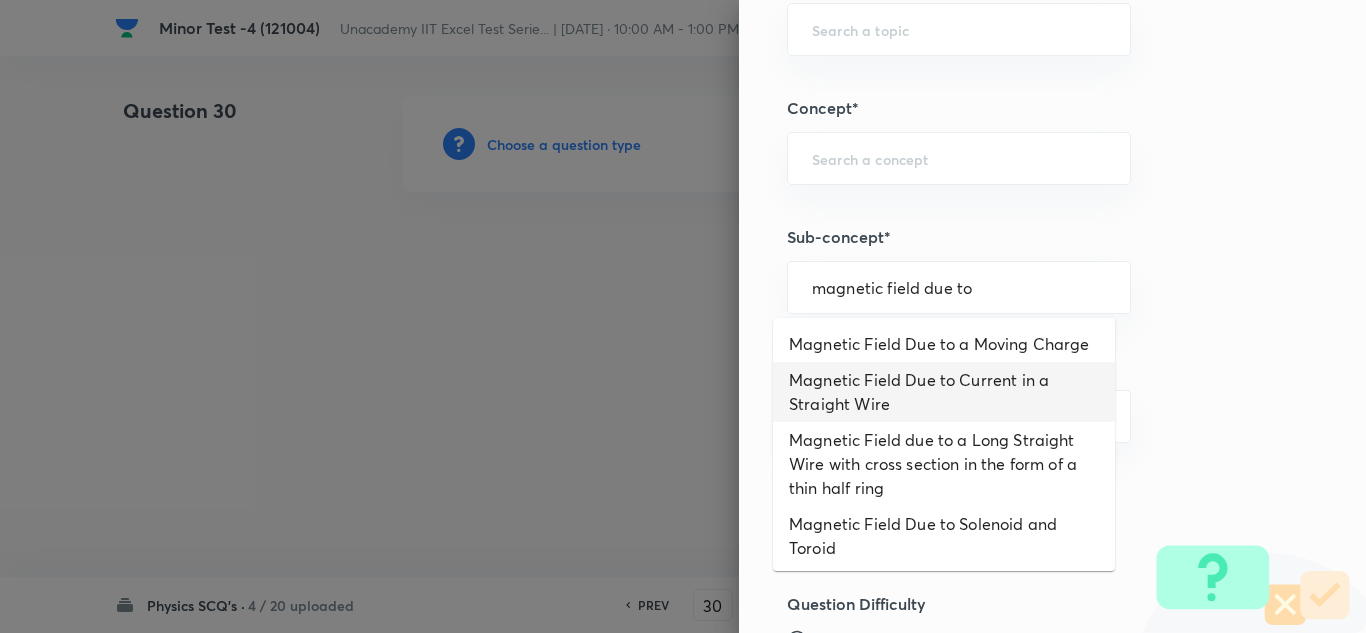 click on "Magnetic Field Due to Current in a Straight Wire" at bounding box center (944, 392) 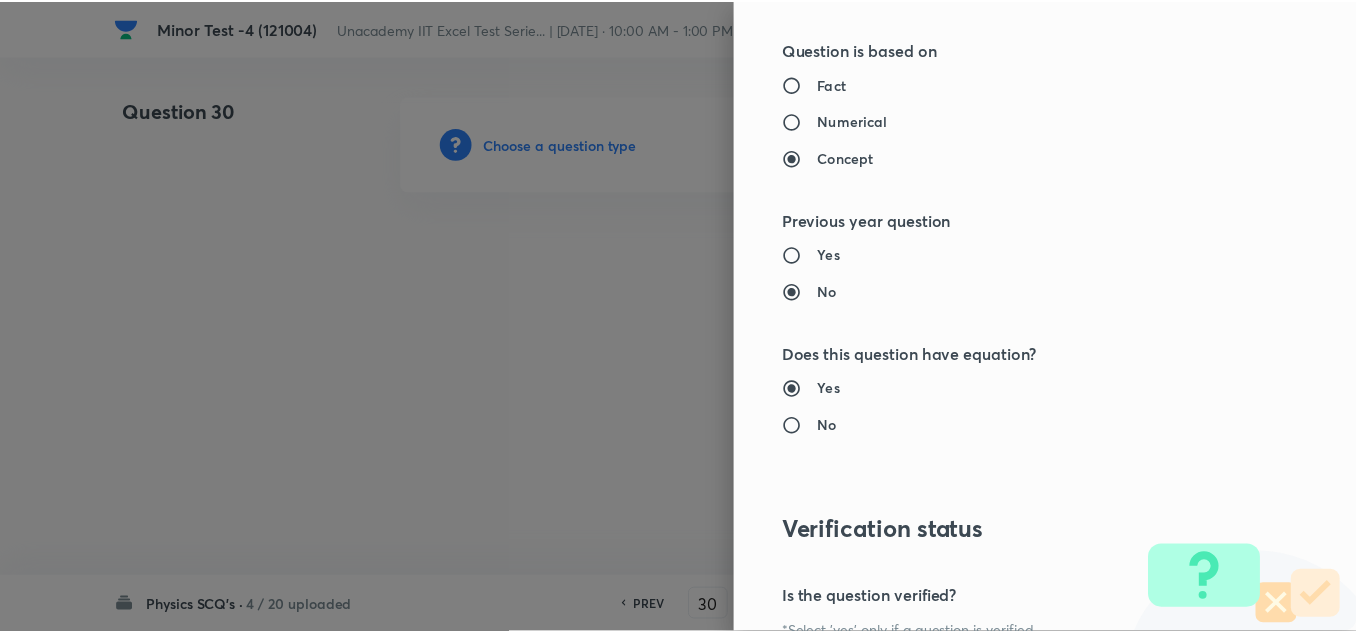 scroll, scrollTop: 2227, scrollLeft: 0, axis: vertical 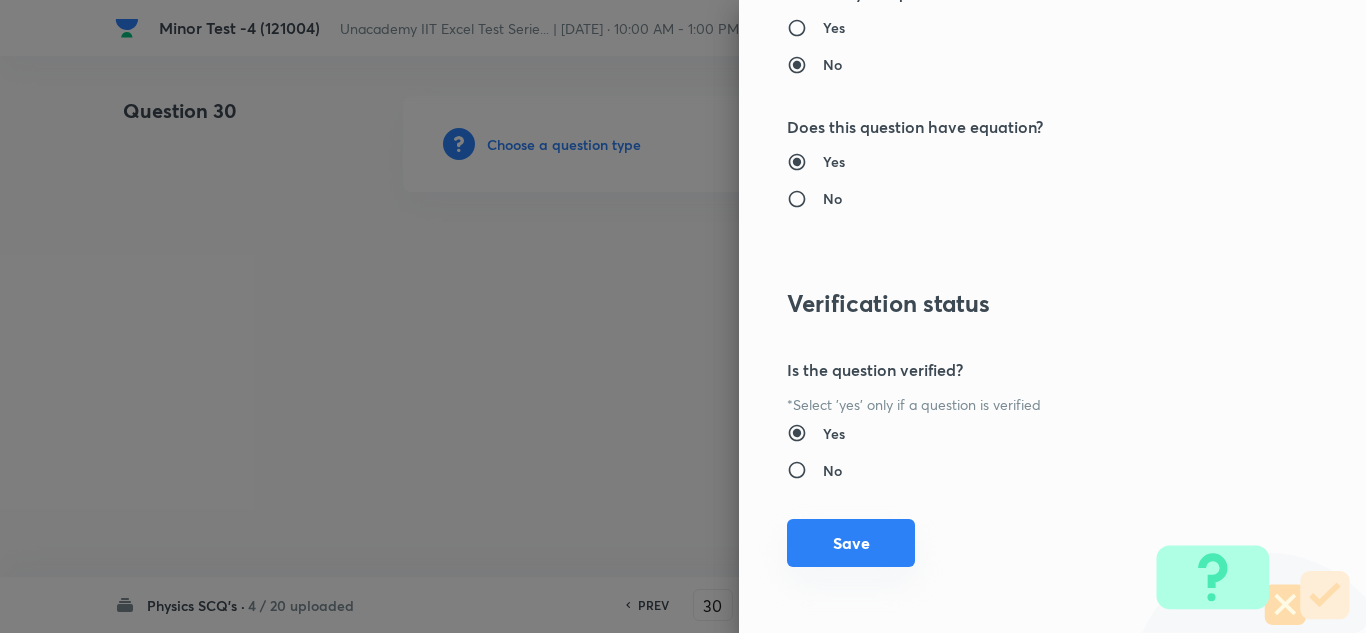 drag, startPoint x: 848, startPoint y: 547, endPoint x: 757, endPoint y: 426, distance: 151.40013 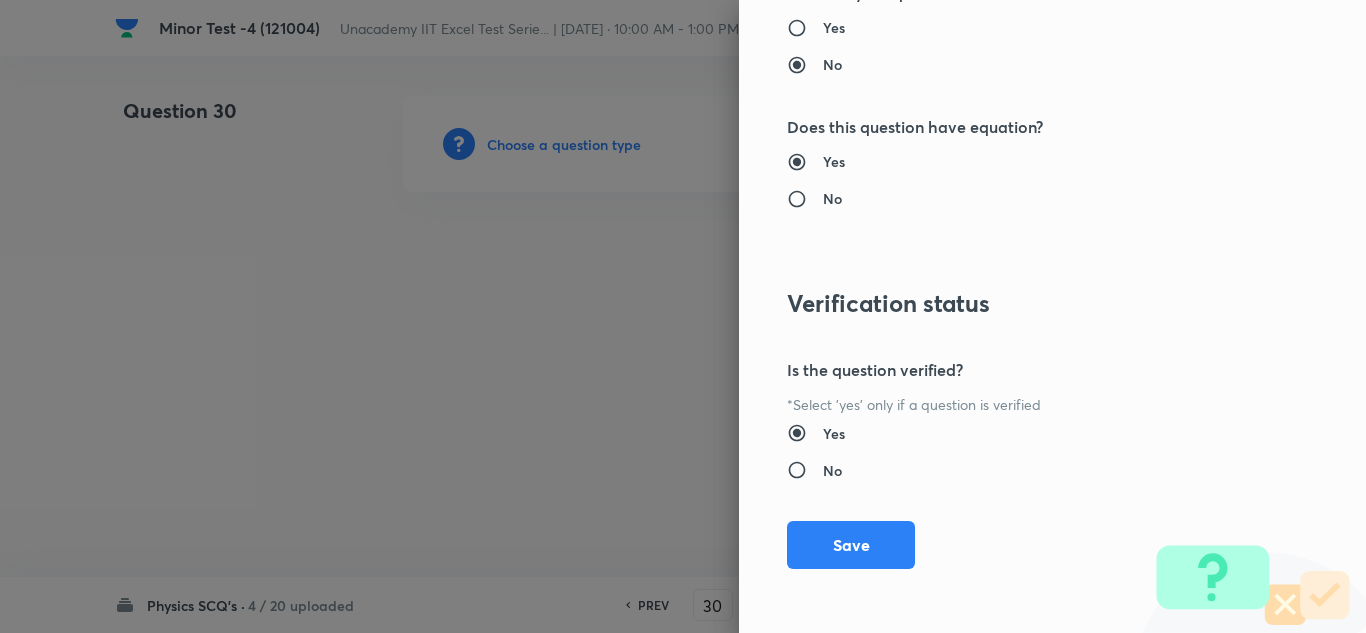 click on "Save" at bounding box center (851, 545) 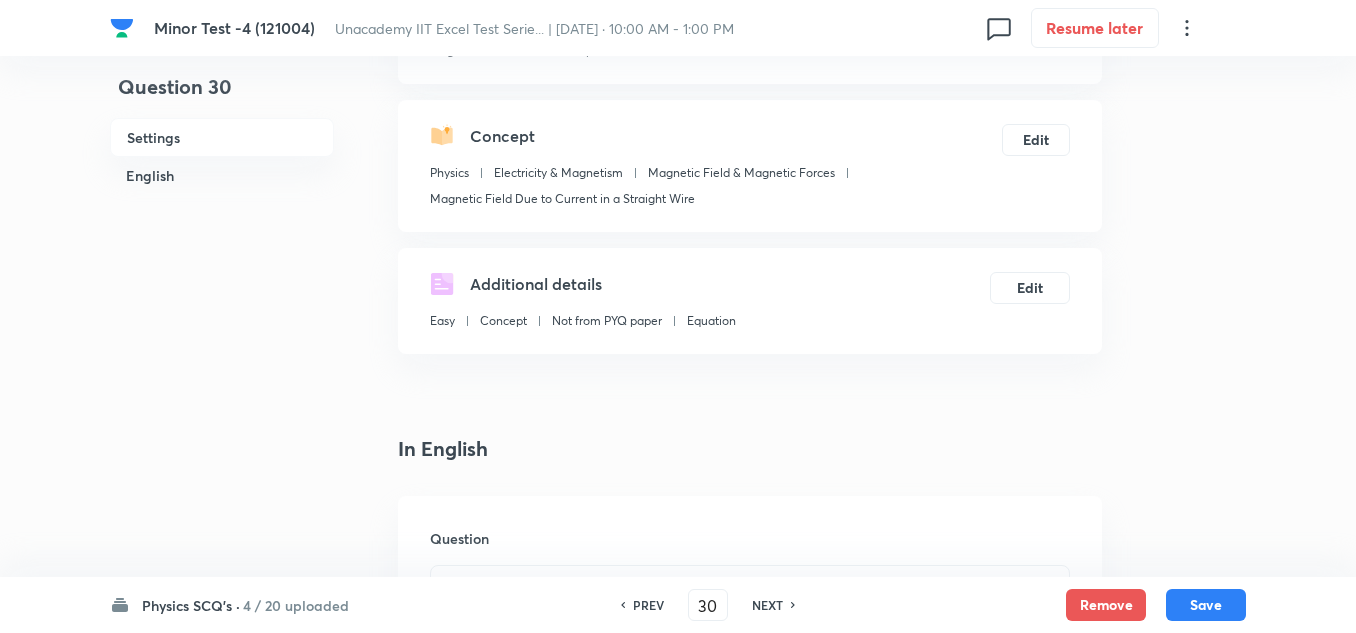 scroll, scrollTop: 400, scrollLeft: 0, axis: vertical 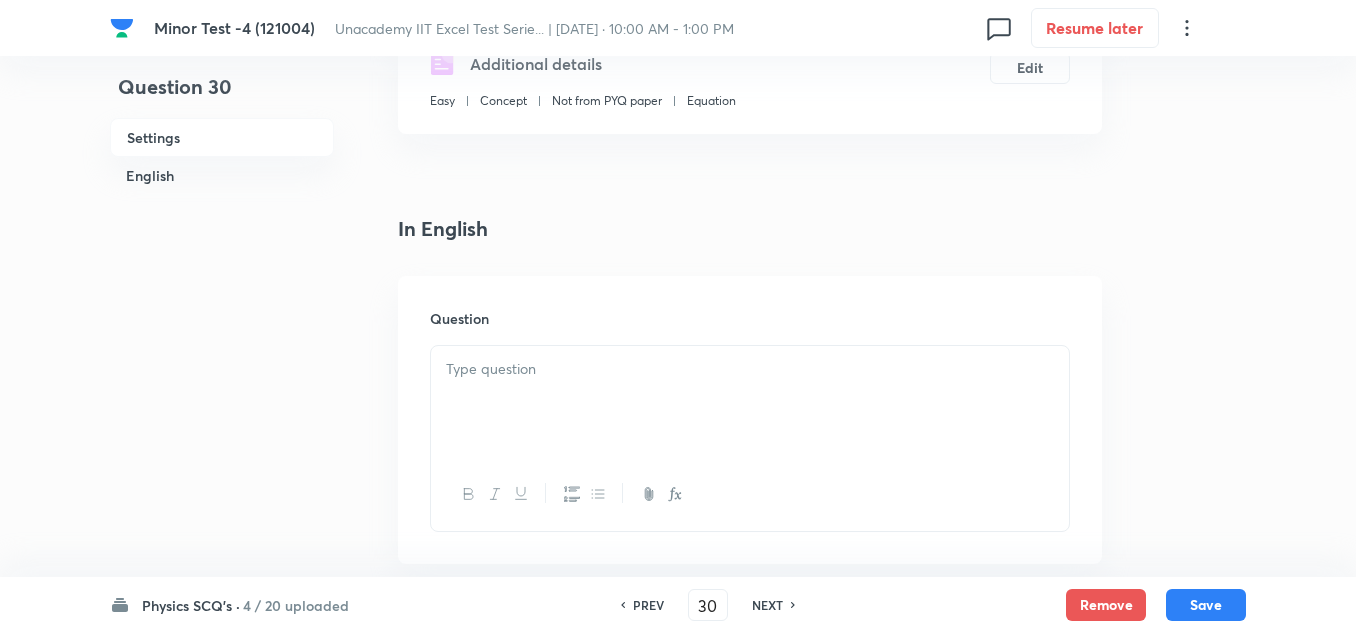 click at bounding box center [750, 369] 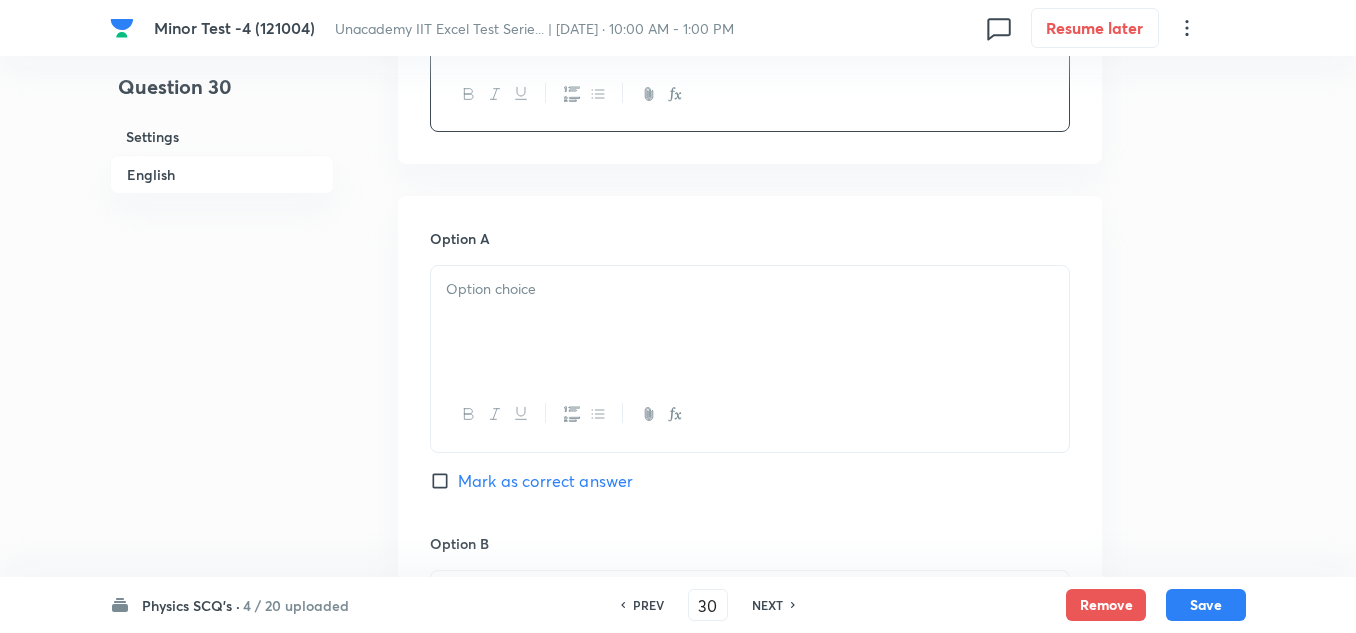 scroll, scrollTop: 700, scrollLeft: 0, axis: vertical 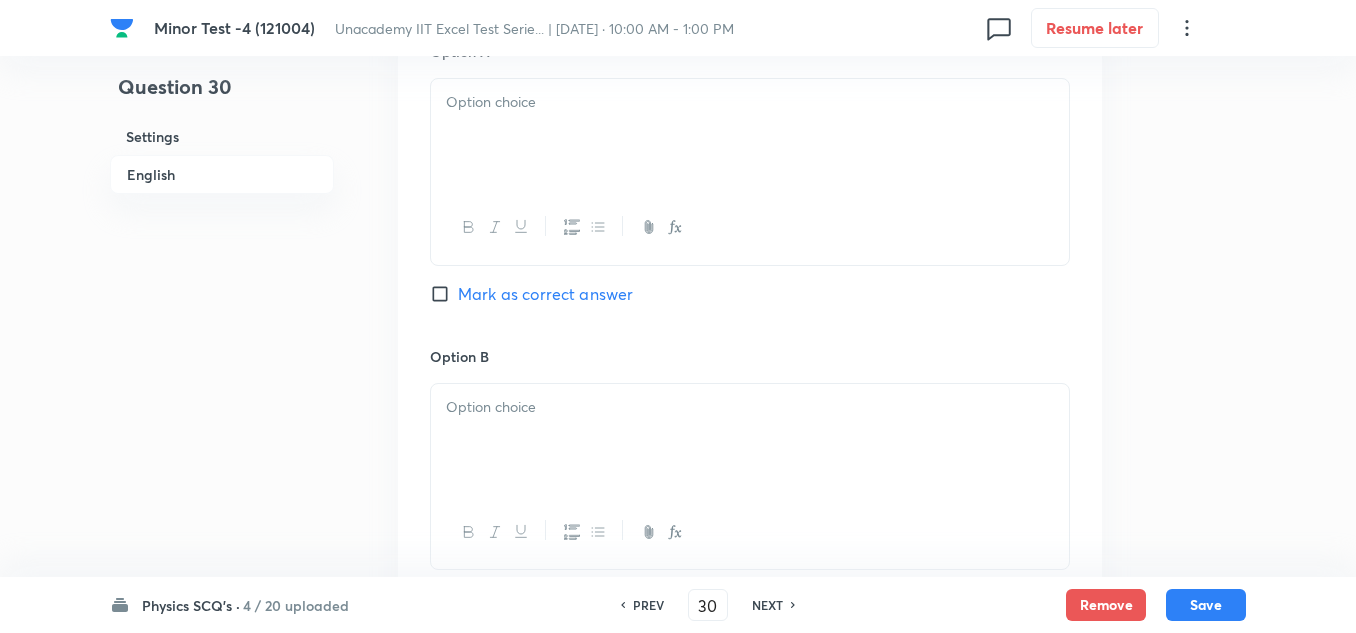 click at bounding box center [750, 102] 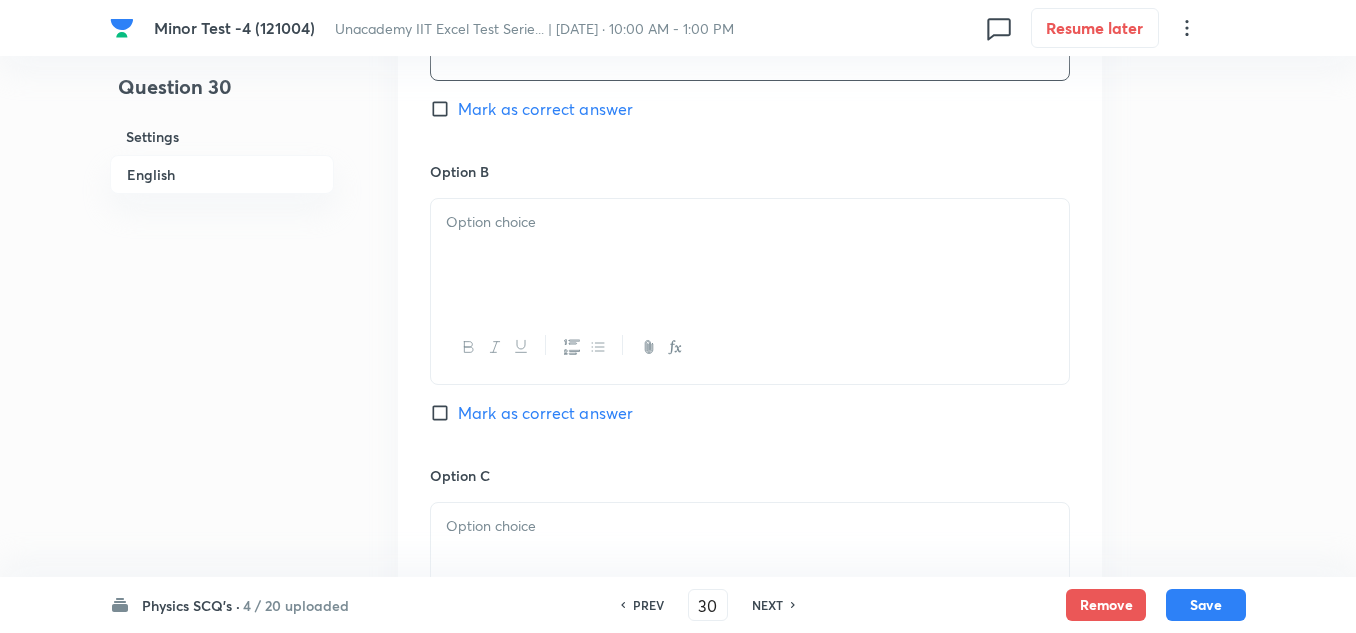 scroll, scrollTop: 1300, scrollLeft: 0, axis: vertical 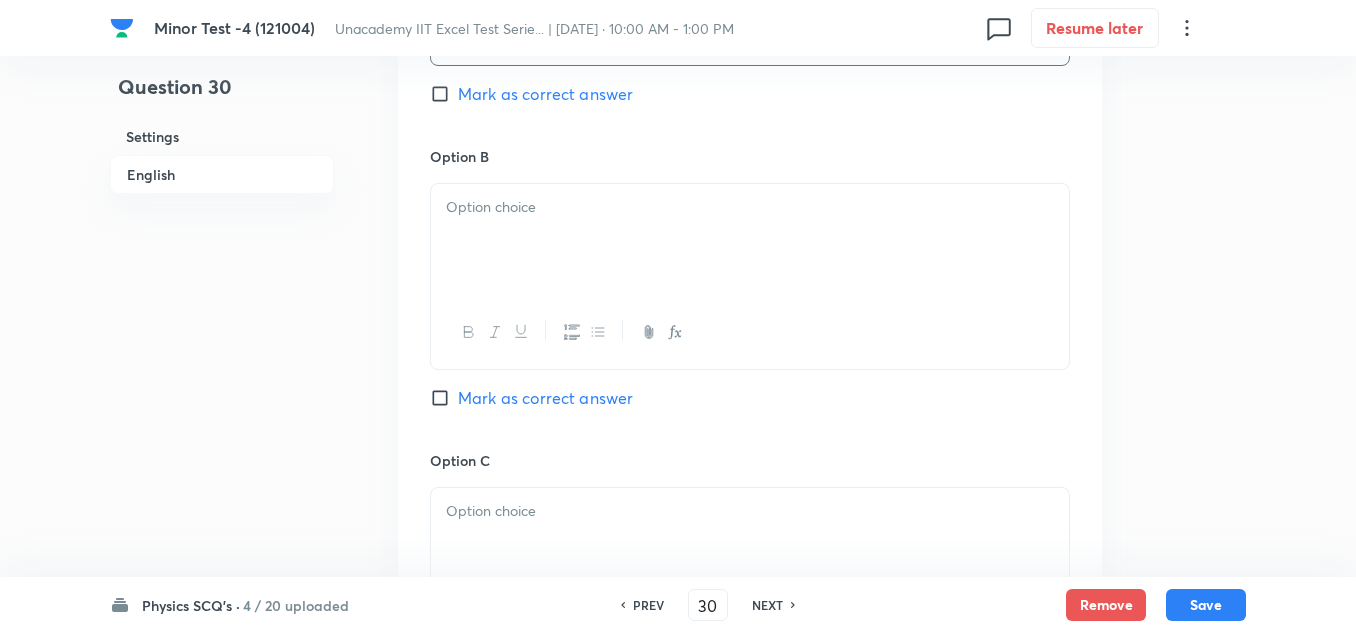 click at bounding box center [750, 207] 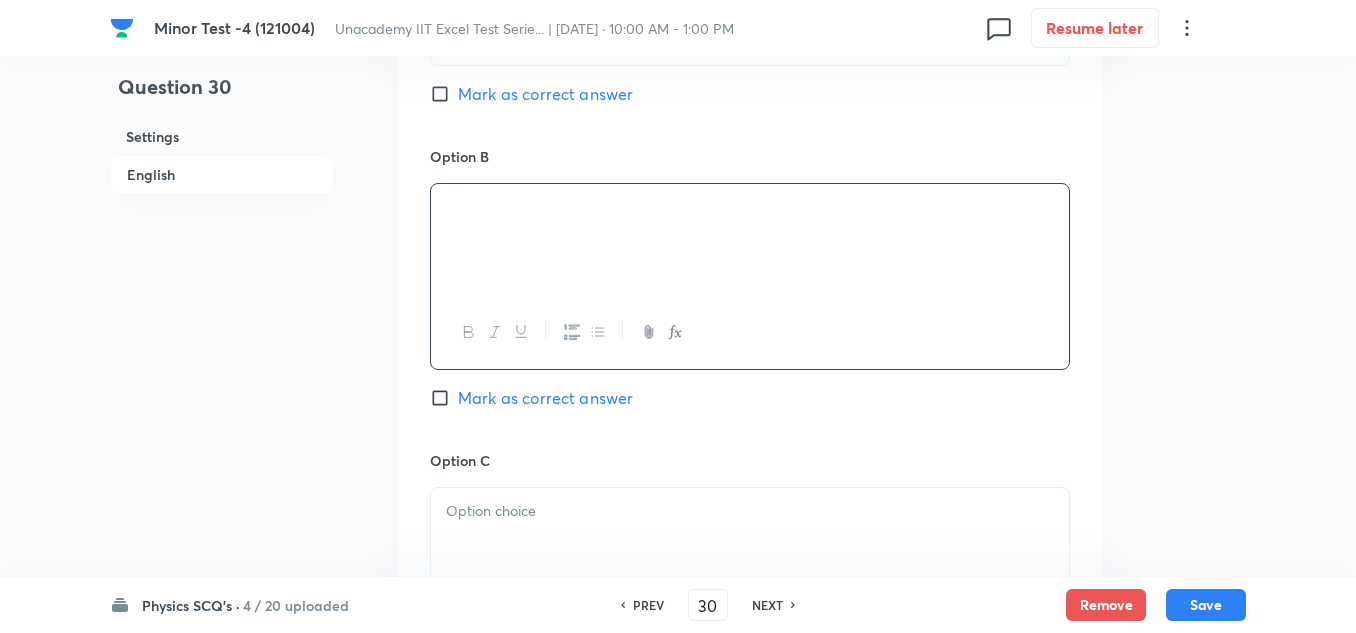 click on "Mark as correct answer" at bounding box center [545, 94] 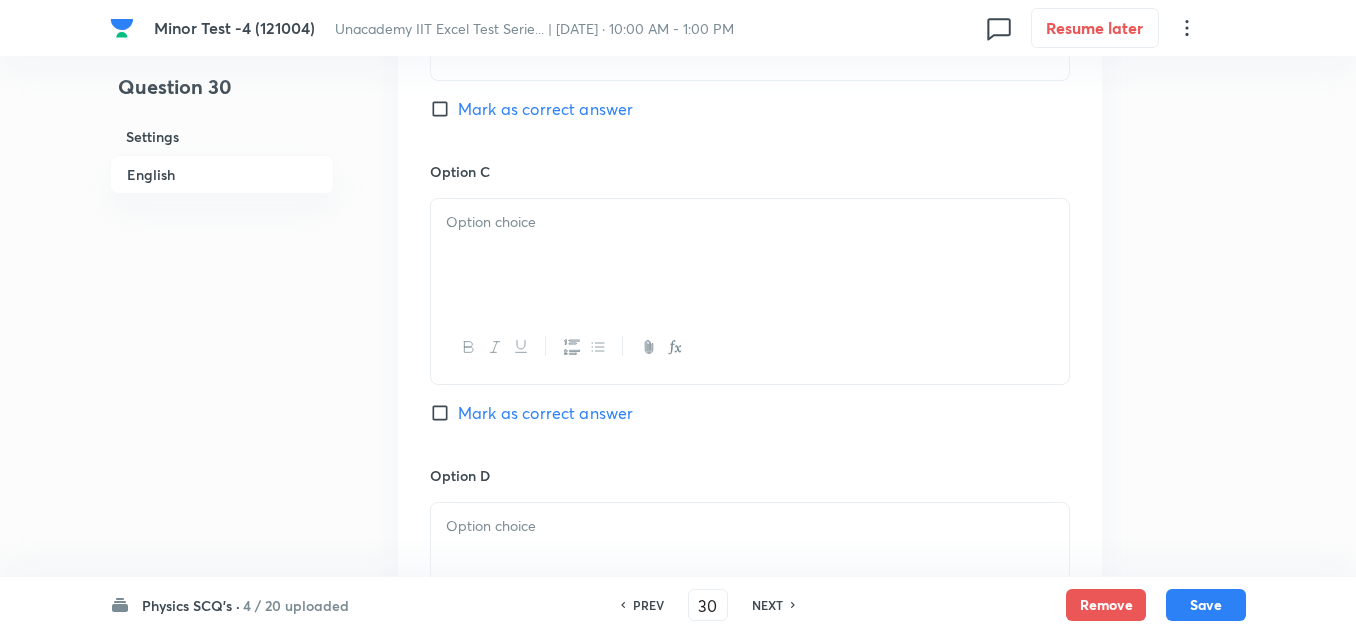 scroll, scrollTop: 1600, scrollLeft: 0, axis: vertical 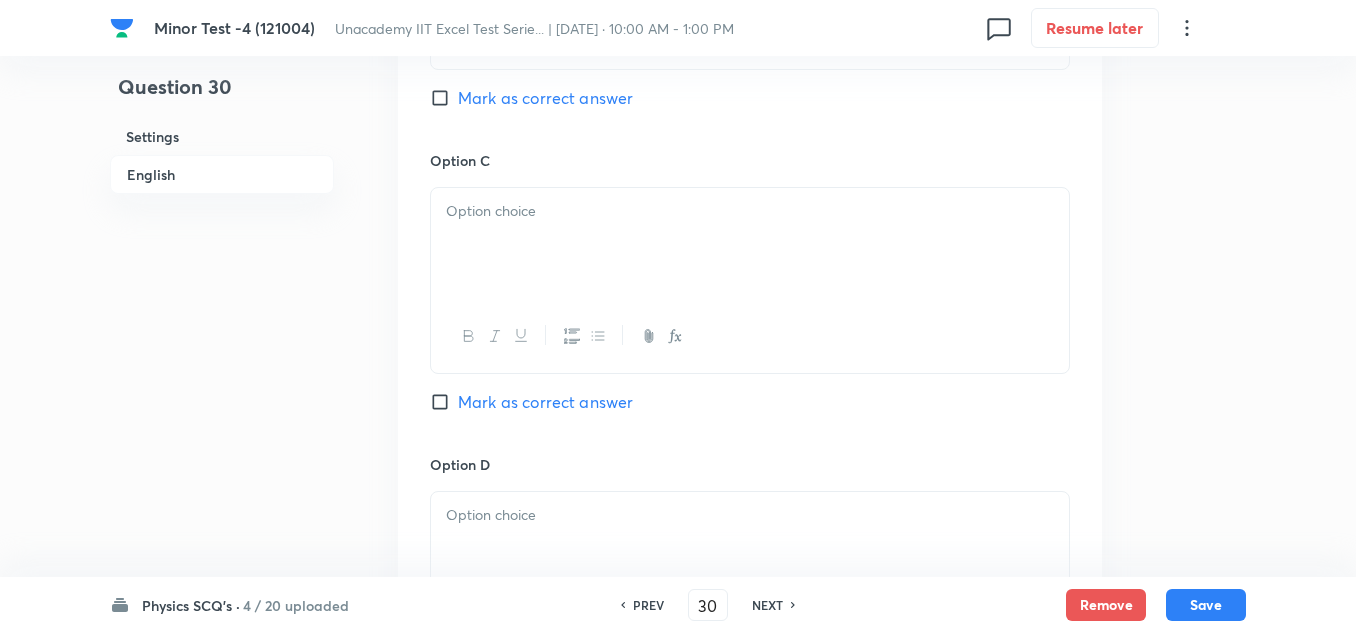 click at bounding box center (750, 244) 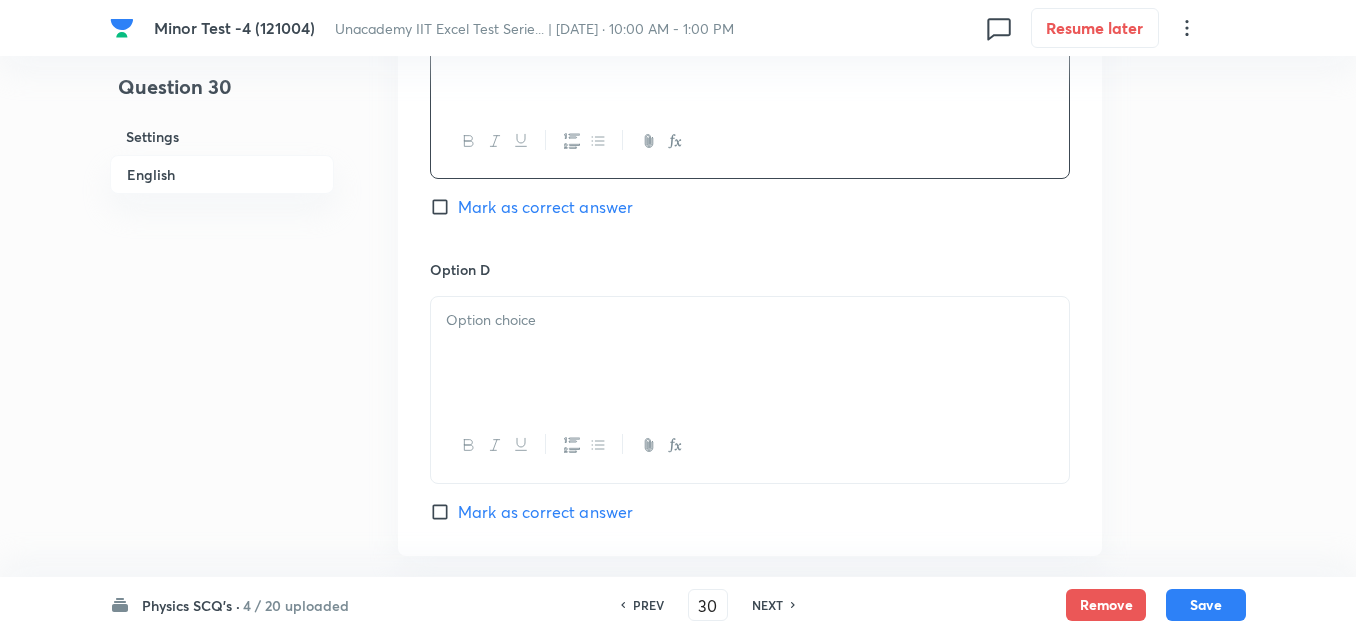 scroll, scrollTop: 1800, scrollLeft: 0, axis: vertical 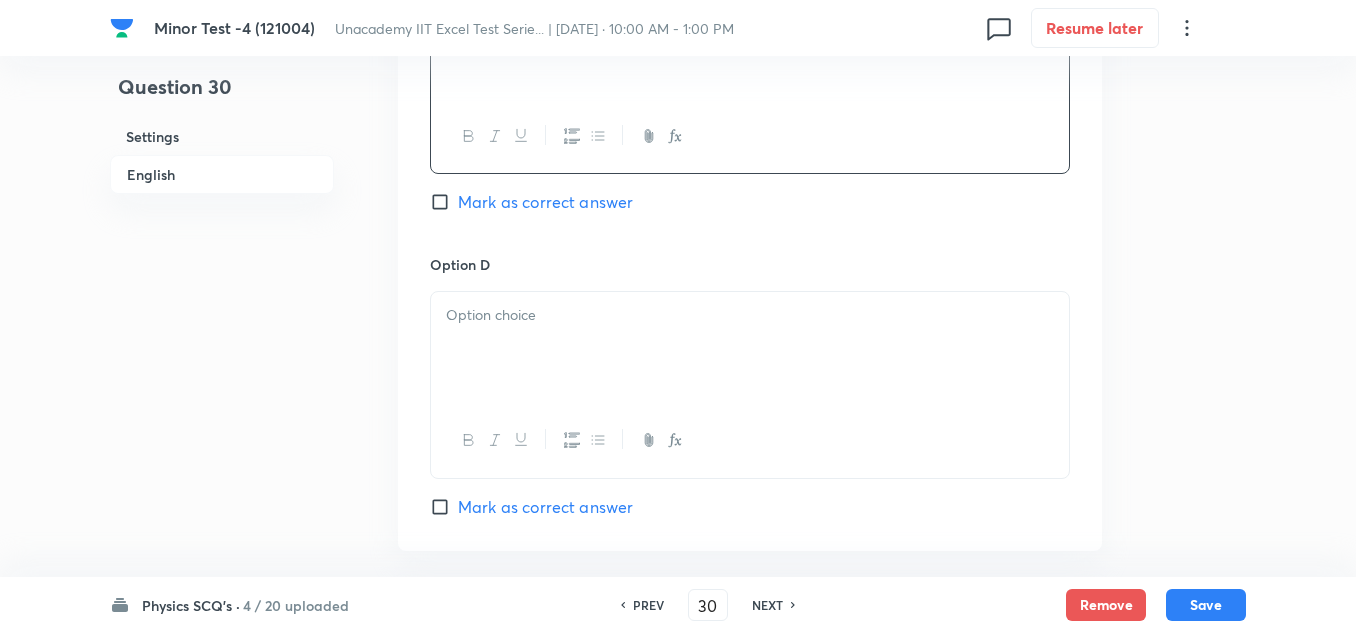 click at bounding box center [750, 348] 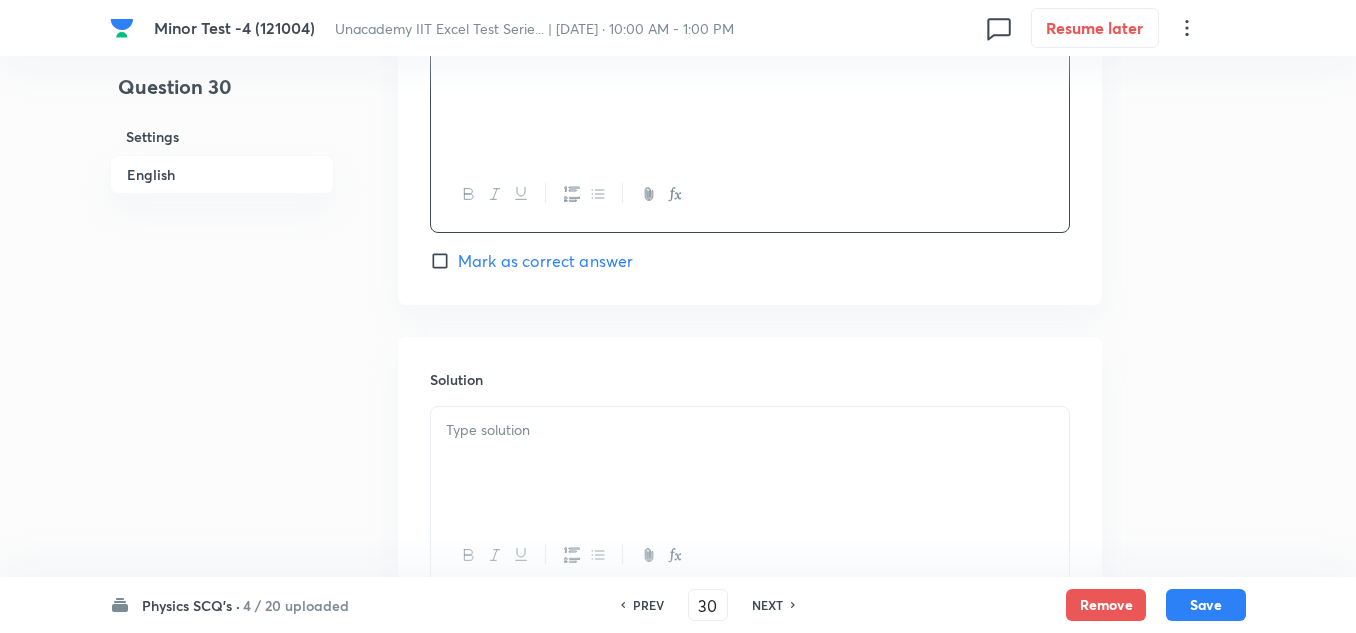 scroll, scrollTop: 2214, scrollLeft: 0, axis: vertical 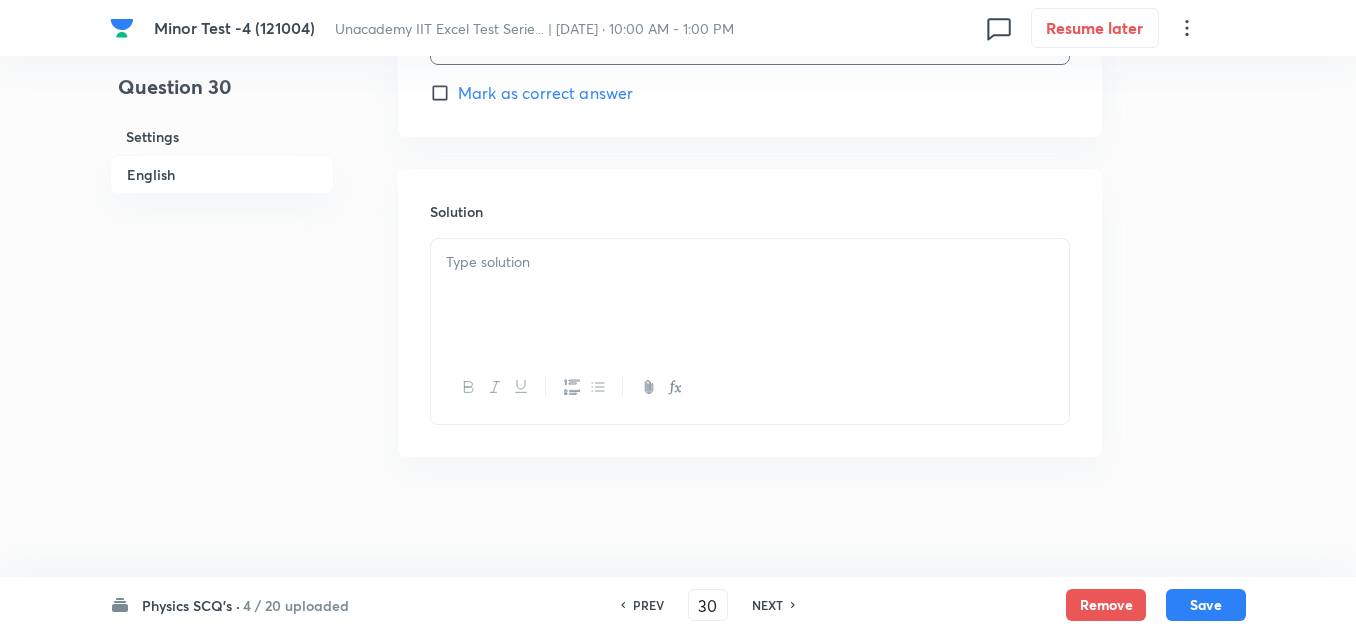 click at bounding box center [750, 295] 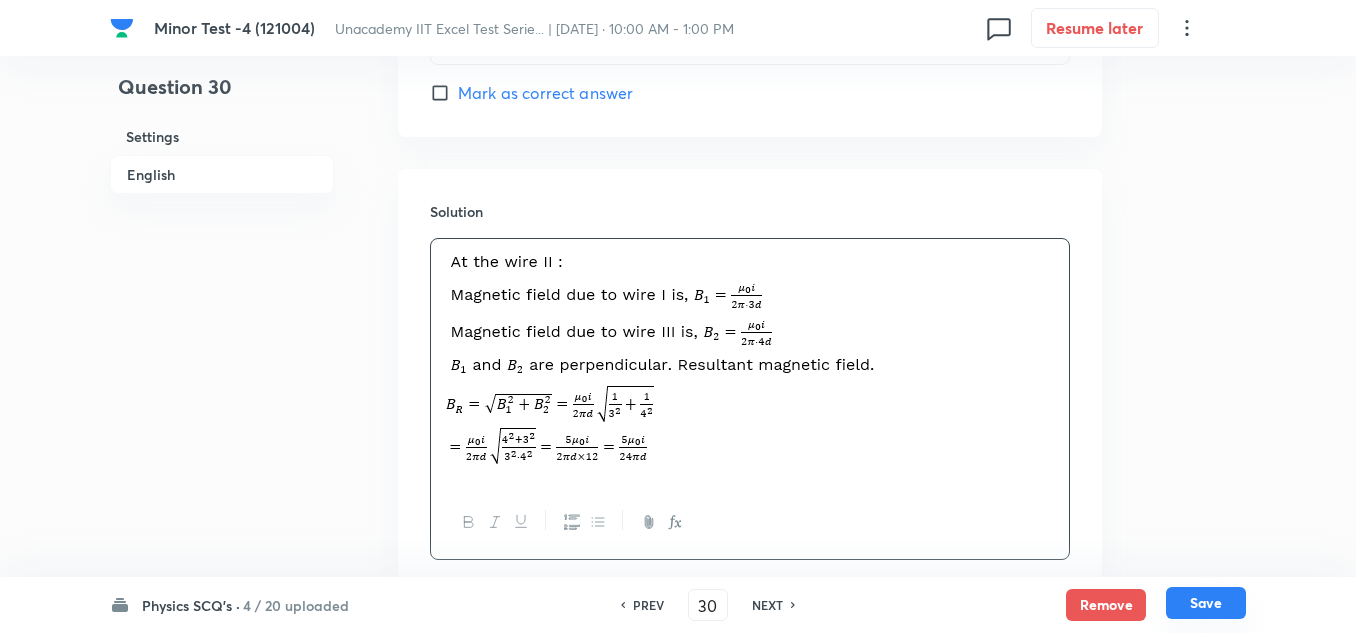 click on "Save" at bounding box center (1206, 603) 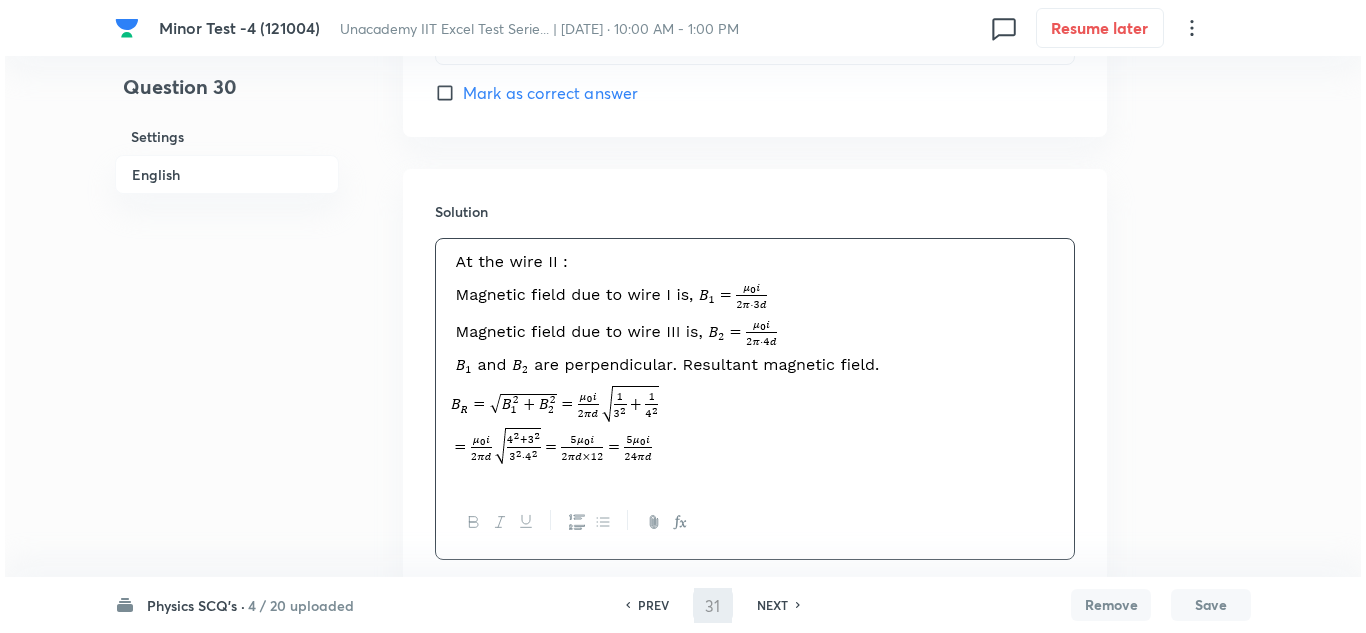 scroll, scrollTop: 0, scrollLeft: 0, axis: both 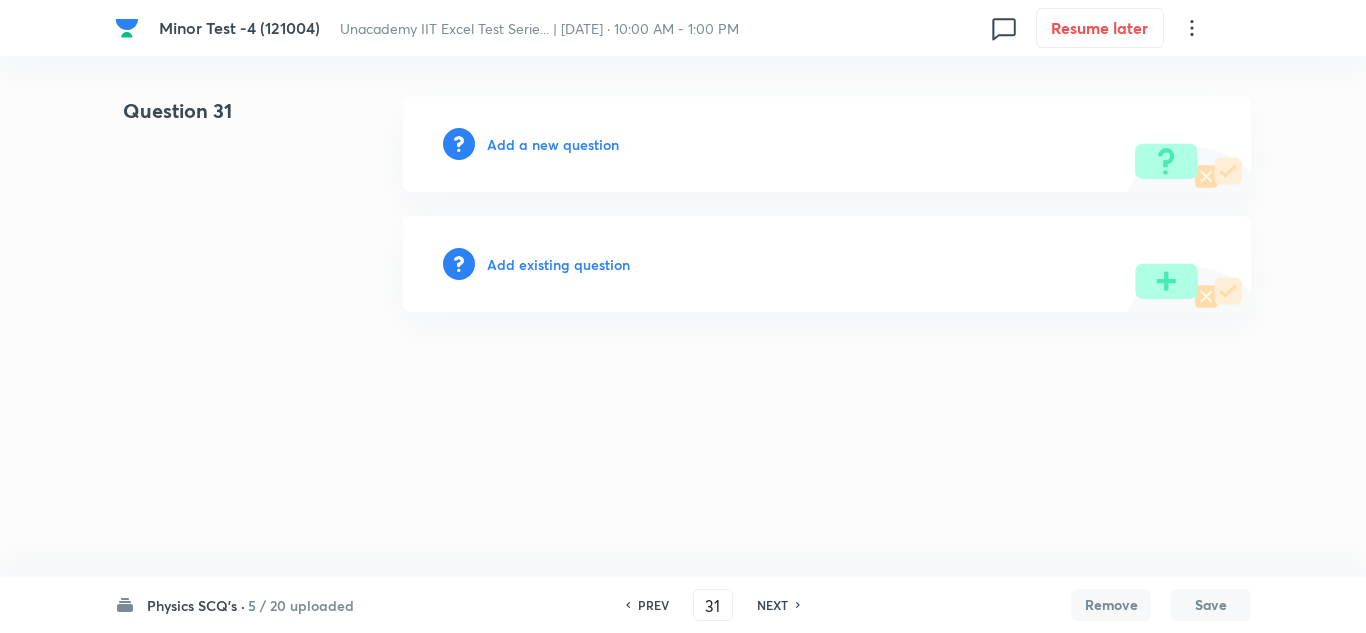 click on "Add a new question" at bounding box center (553, 144) 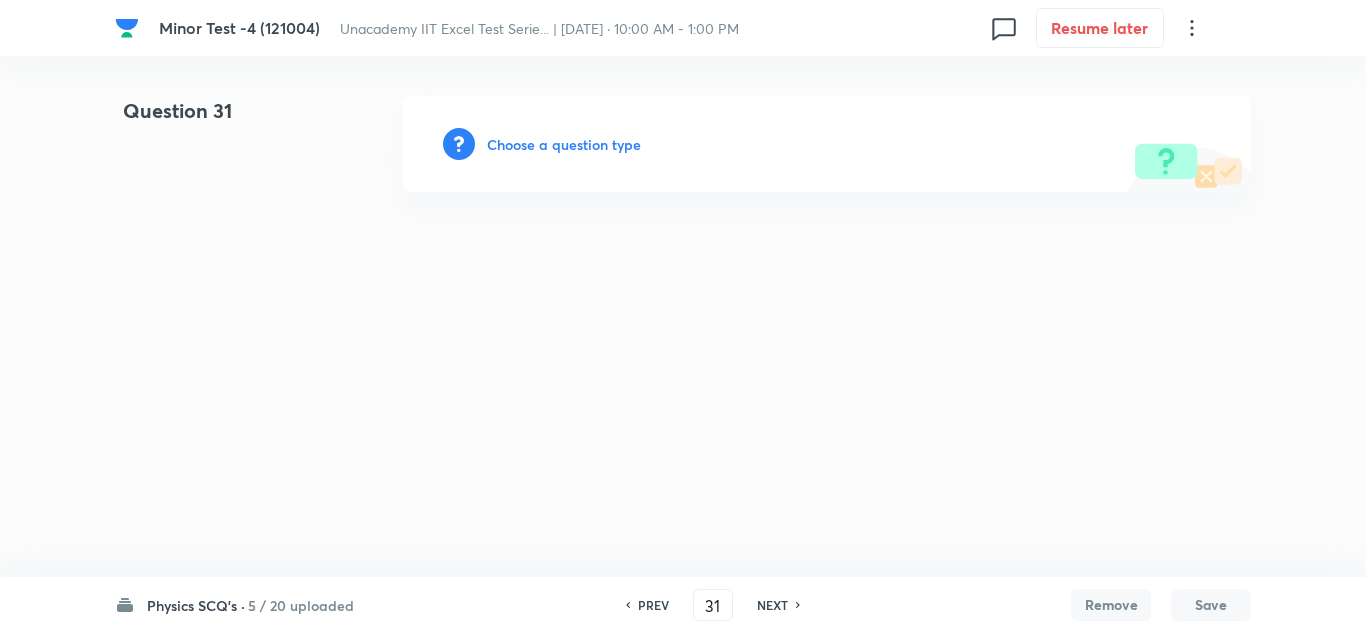 click on "Choose a question type" at bounding box center [564, 144] 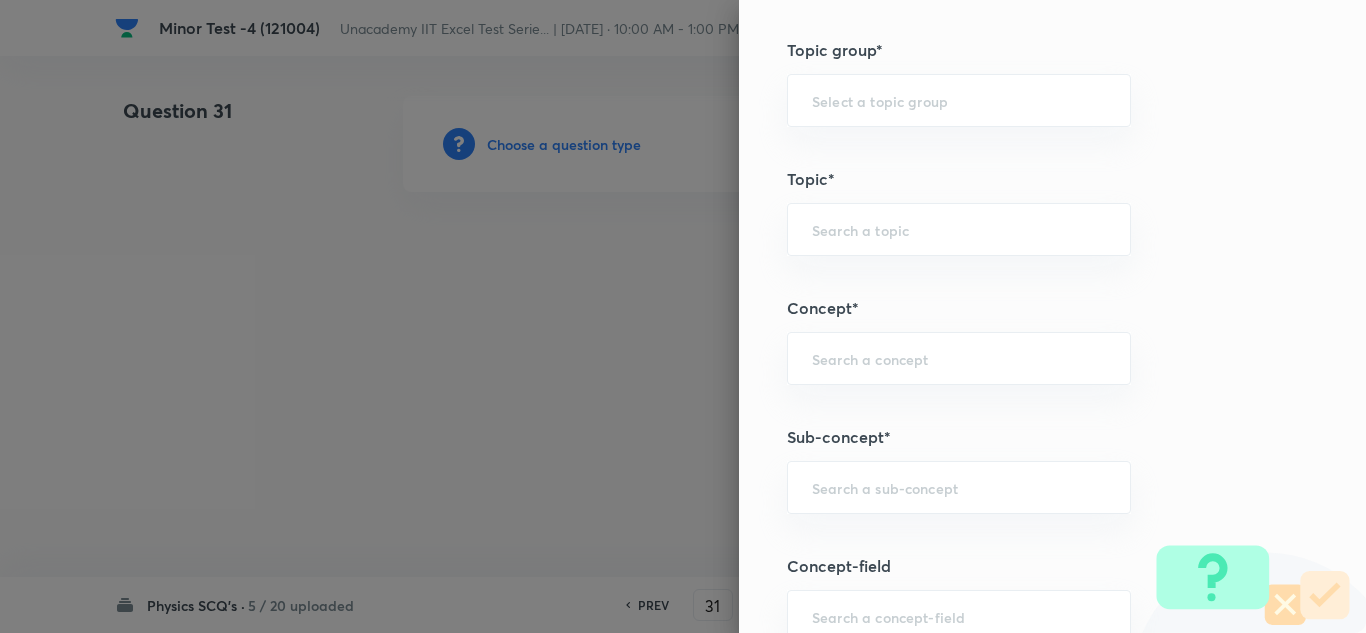 scroll, scrollTop: 1100, scrollLeft: 0, axis: vertical 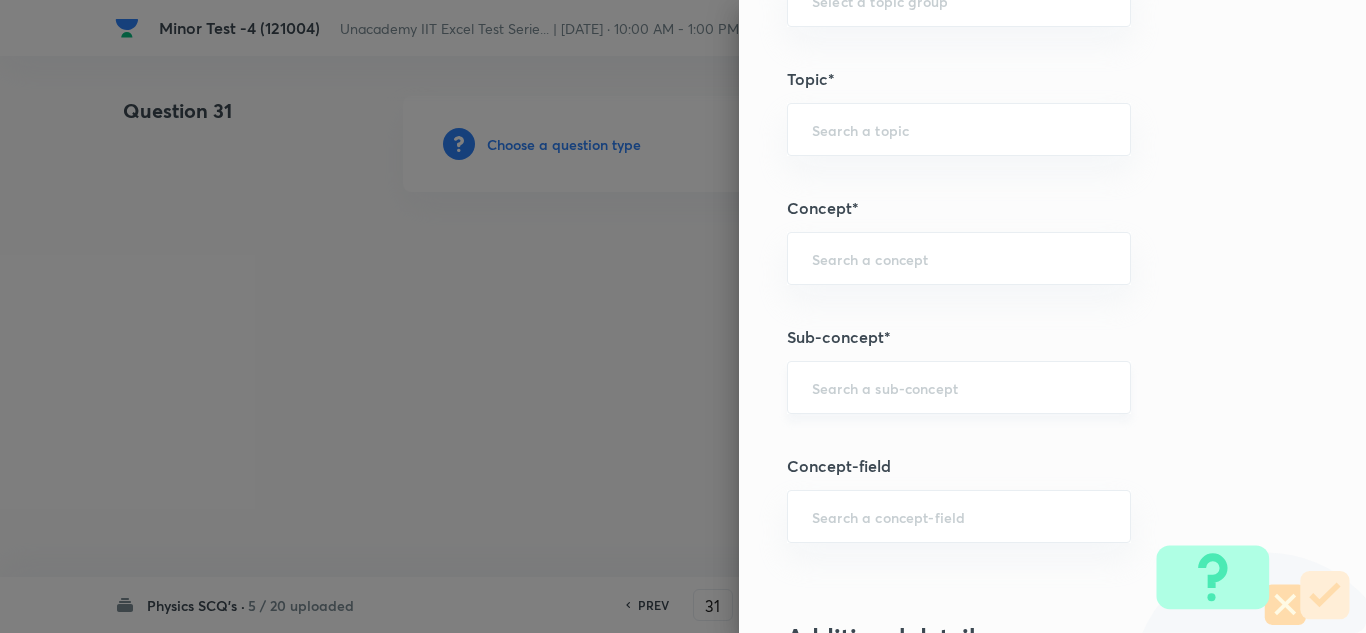 click at bounding box center [959, 387] 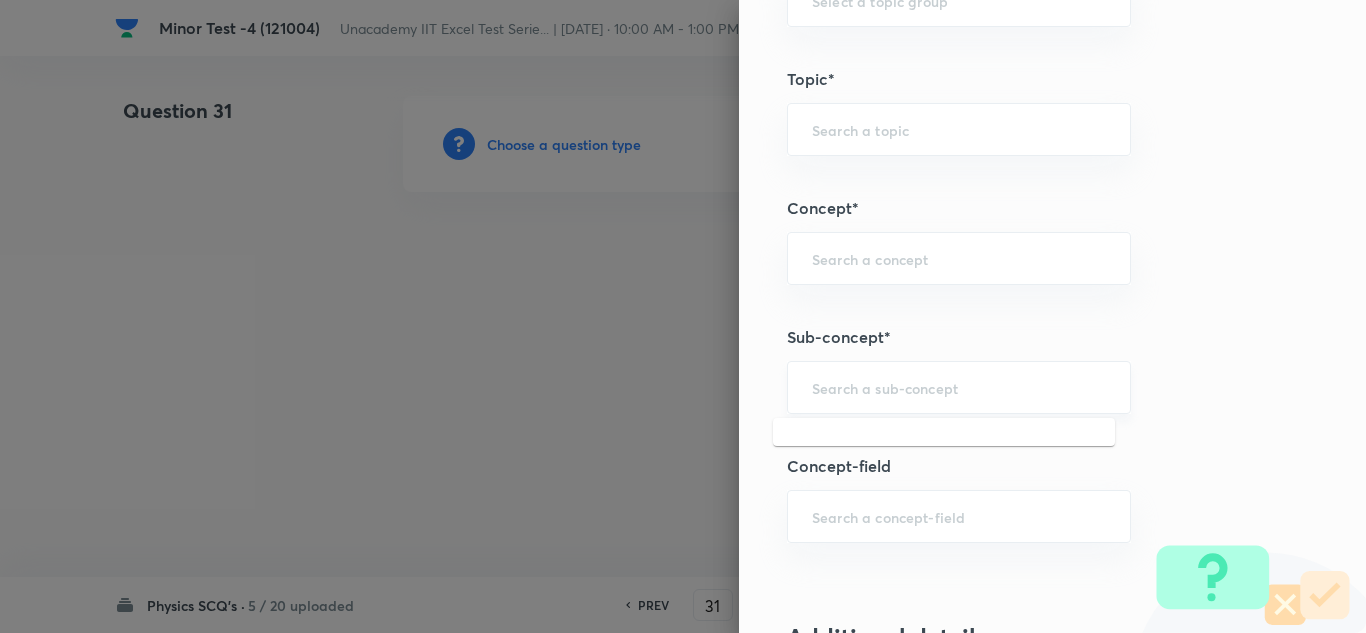 click at bounding box center [959, 387] 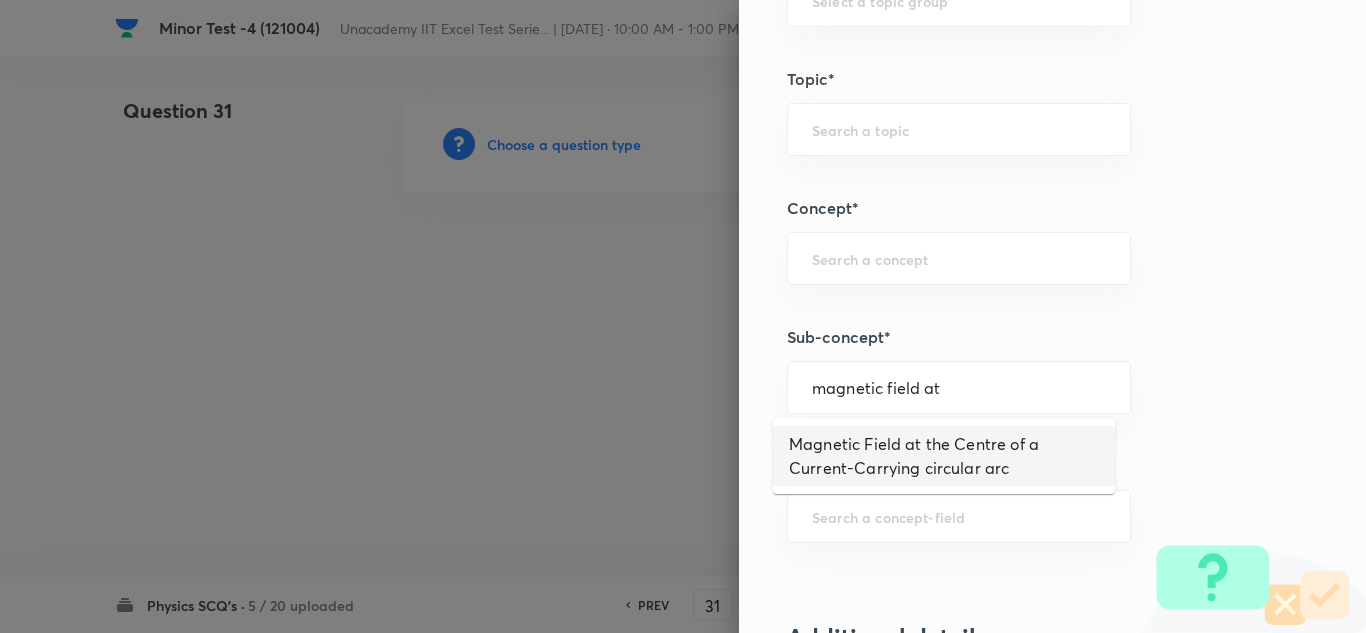 click on "Magnetic Field at the Centre of a Current-Carrying circular arc" at bounding box center (944, 456) 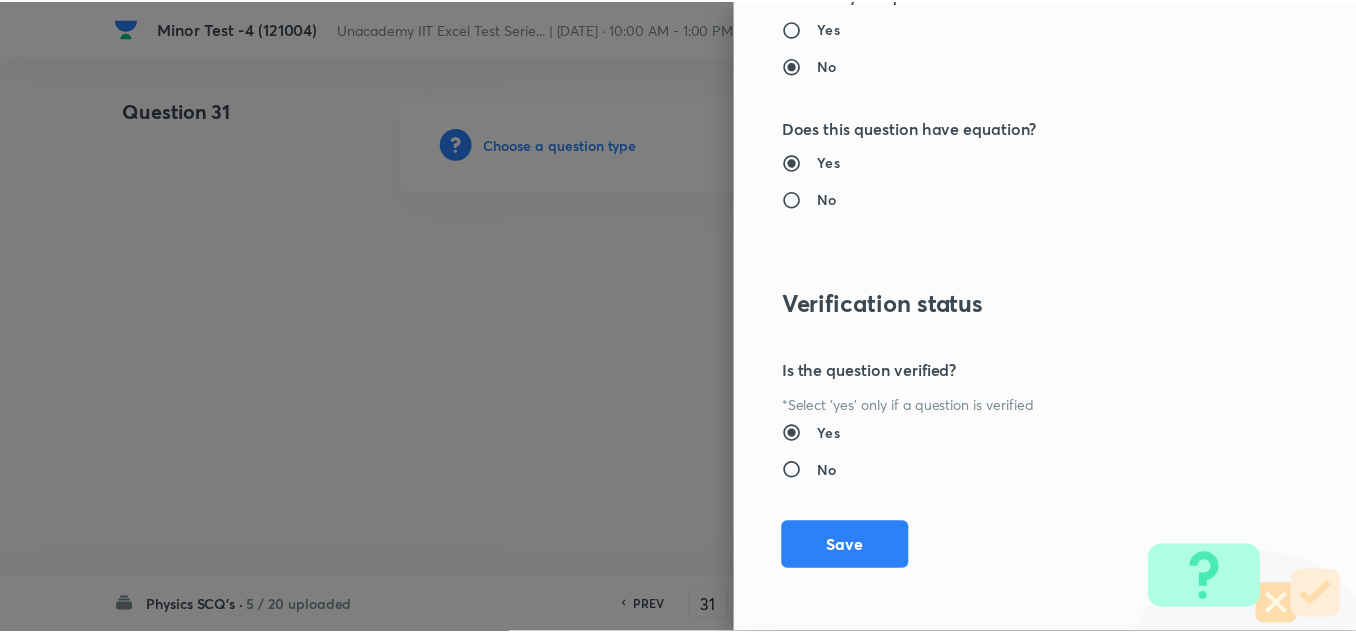scroll, scrollTop: 2227, scrollLeft: 0, axis: vertical 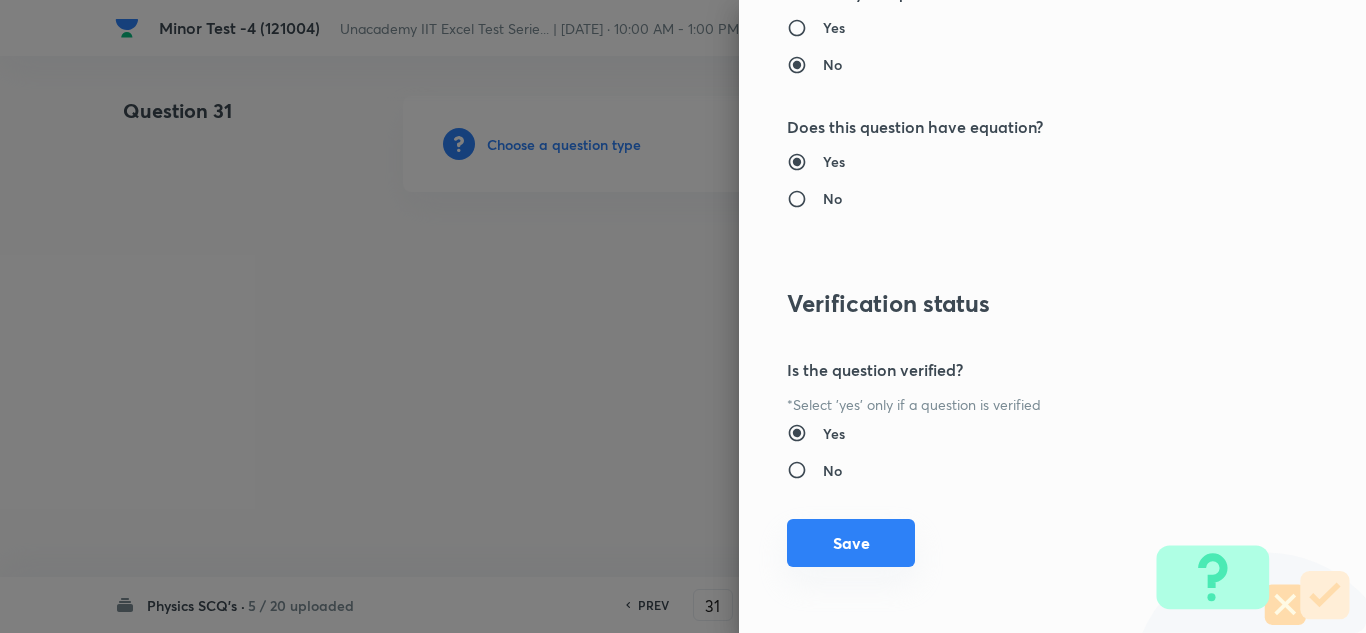 click on "Save" at bounding box center (851, 543) 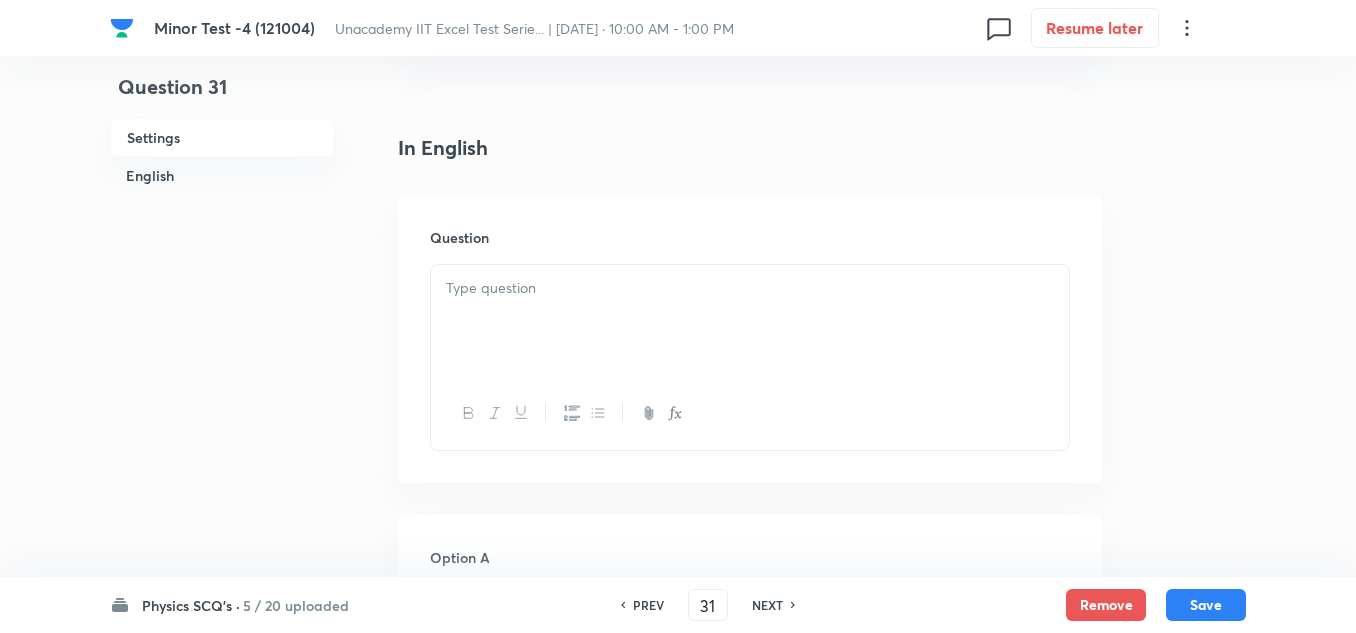 scroll, scrollTop: 500, scrollLeft: 0, axis: vertical 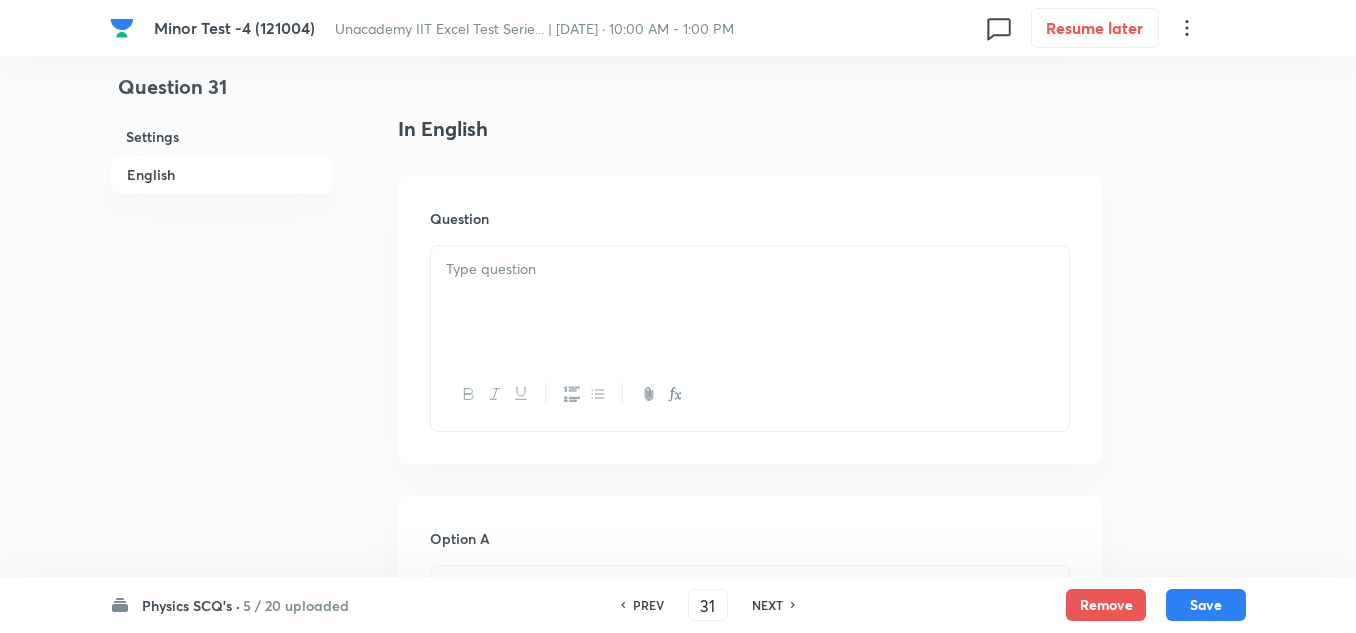 click at bounding box center (750, 269) 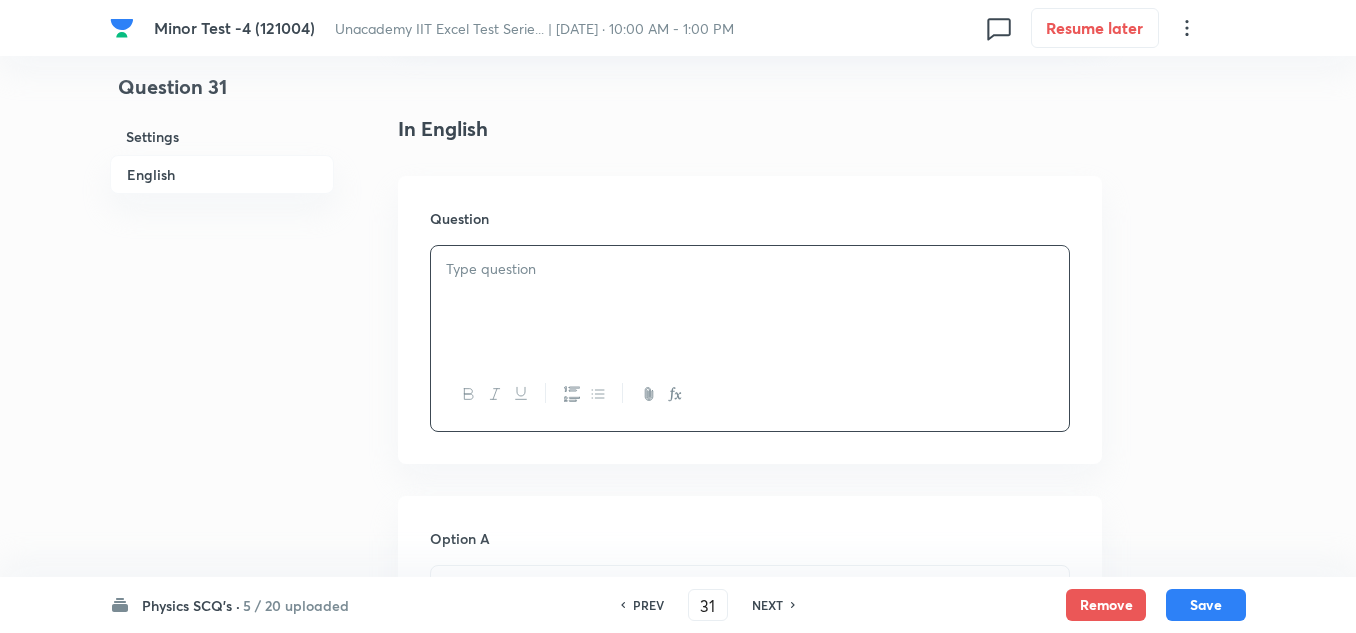 click at bounding box center (750, 302) 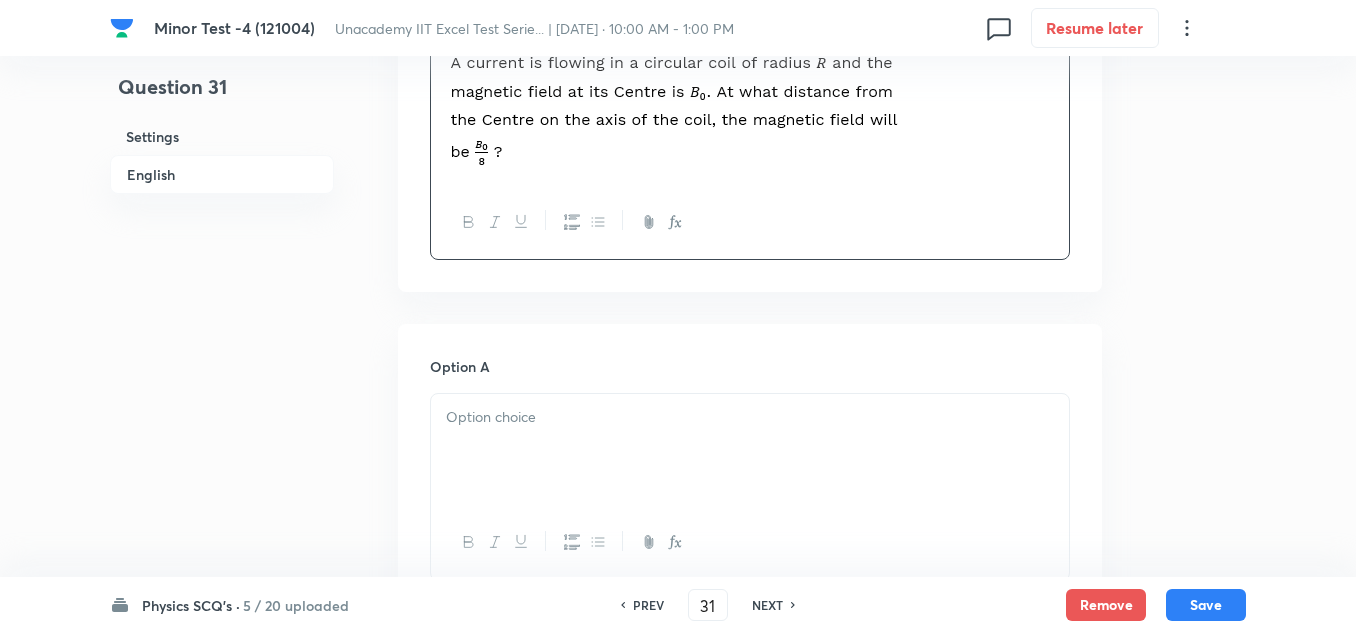 scroll, scrollTop: 800, scrollLeft: 0, axis: vertical 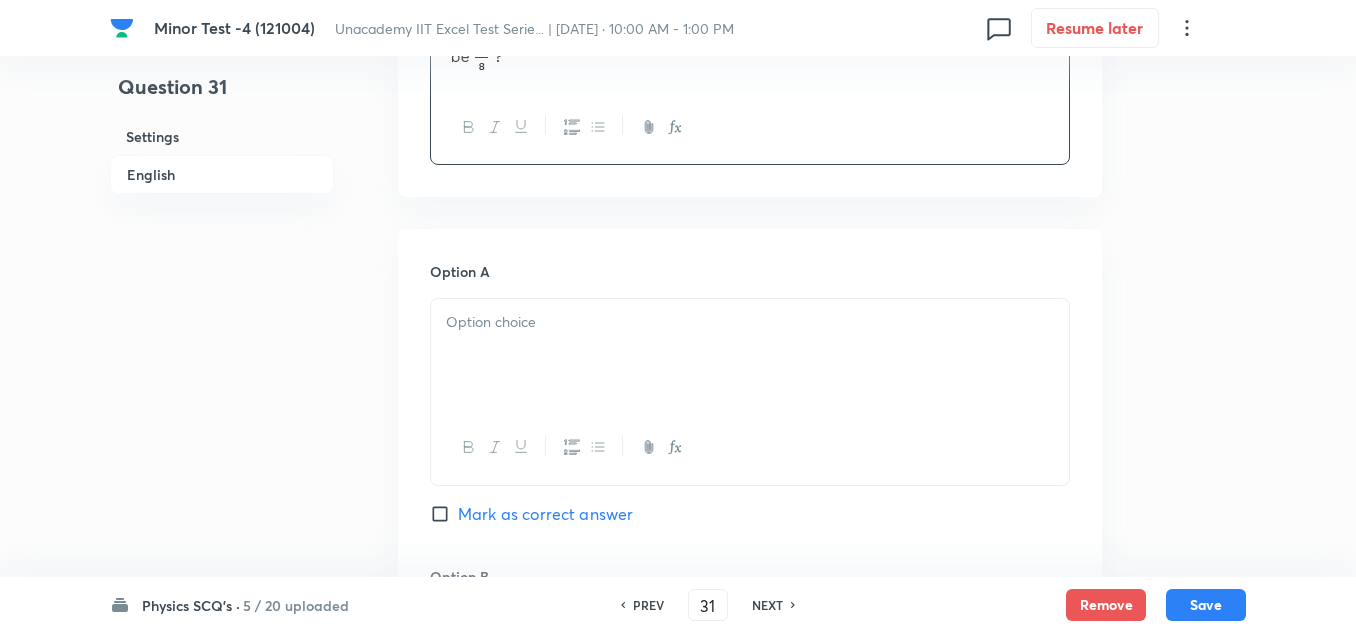 drag, startPoint x: 600, startPoint y: 332, endPoint x: 599, endPoint y: 347, distance: 15.033297 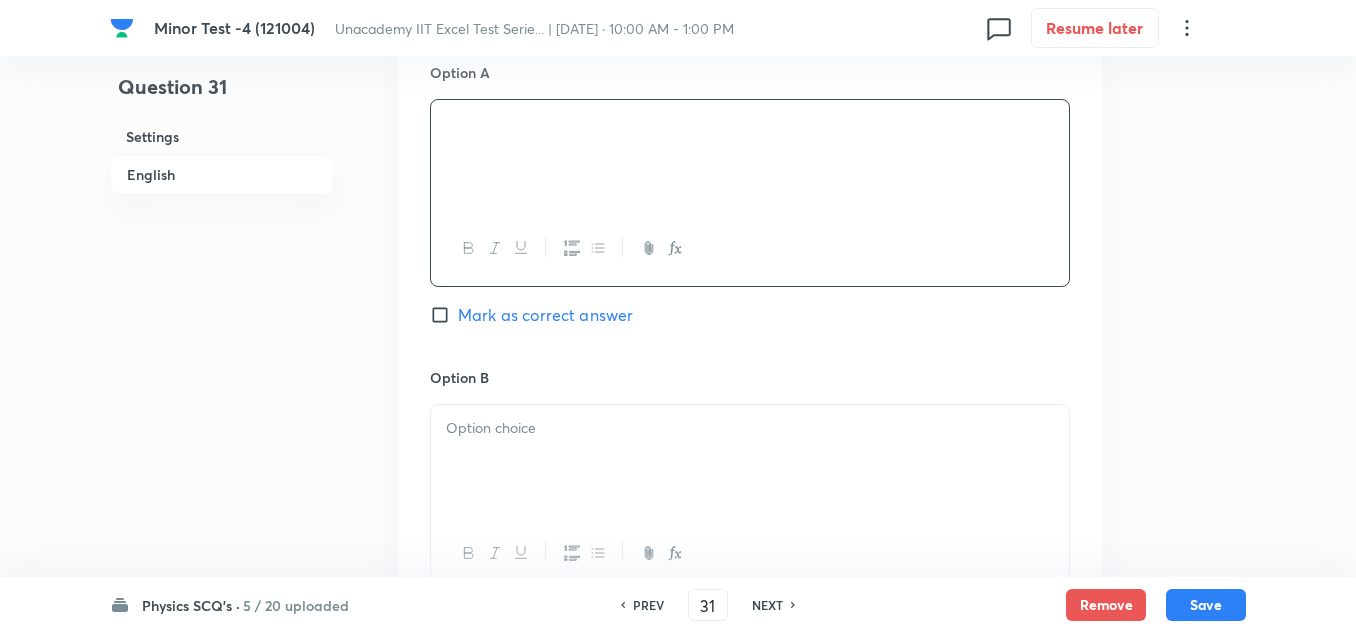 scroll, scrollTop: 1000, scrollLeft: 0, axis: vertical 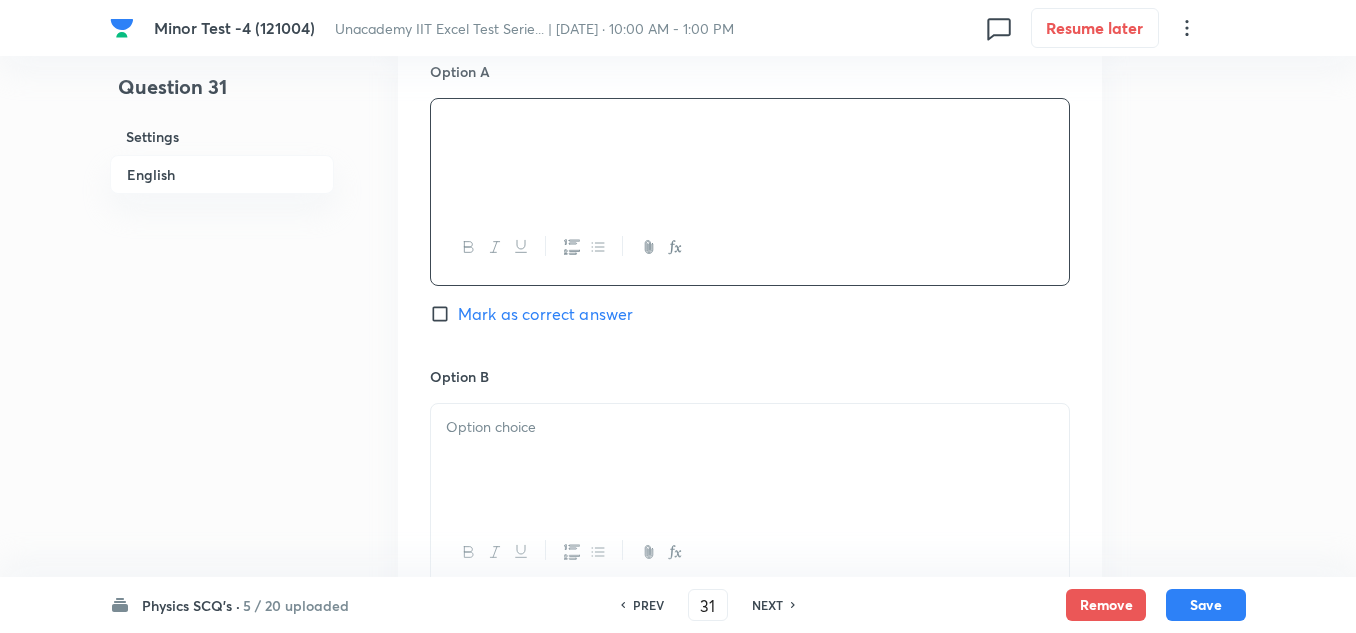 click on "Option B [PERSON_NAME] as correct answer" at bounding box center [750, 518] 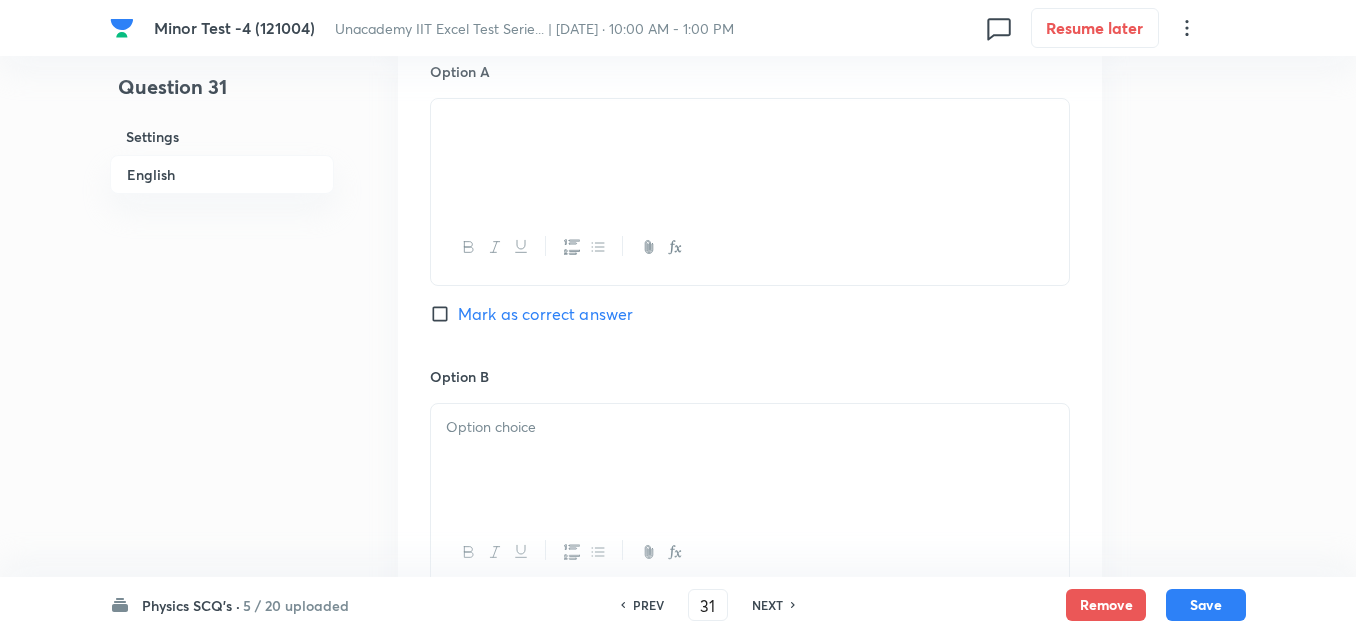 click at bounding box center (750, 460) 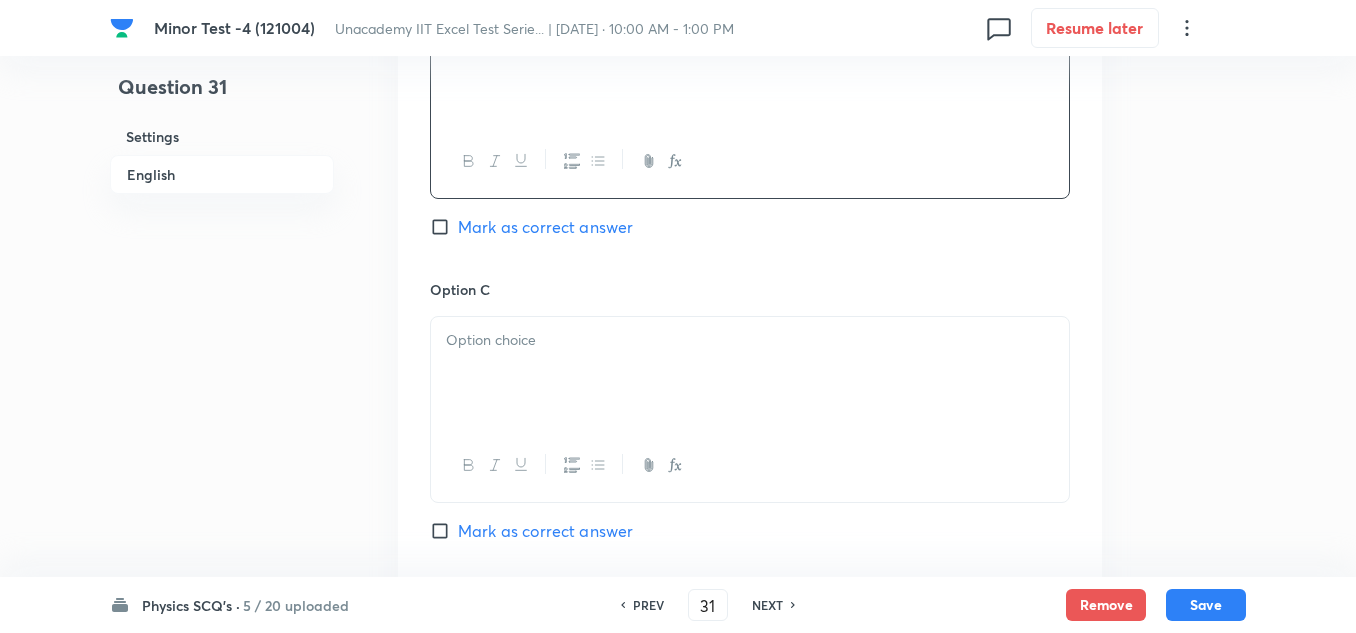 scroll, scrollTop: 1400, scrollLeft: 0, axis: vertical 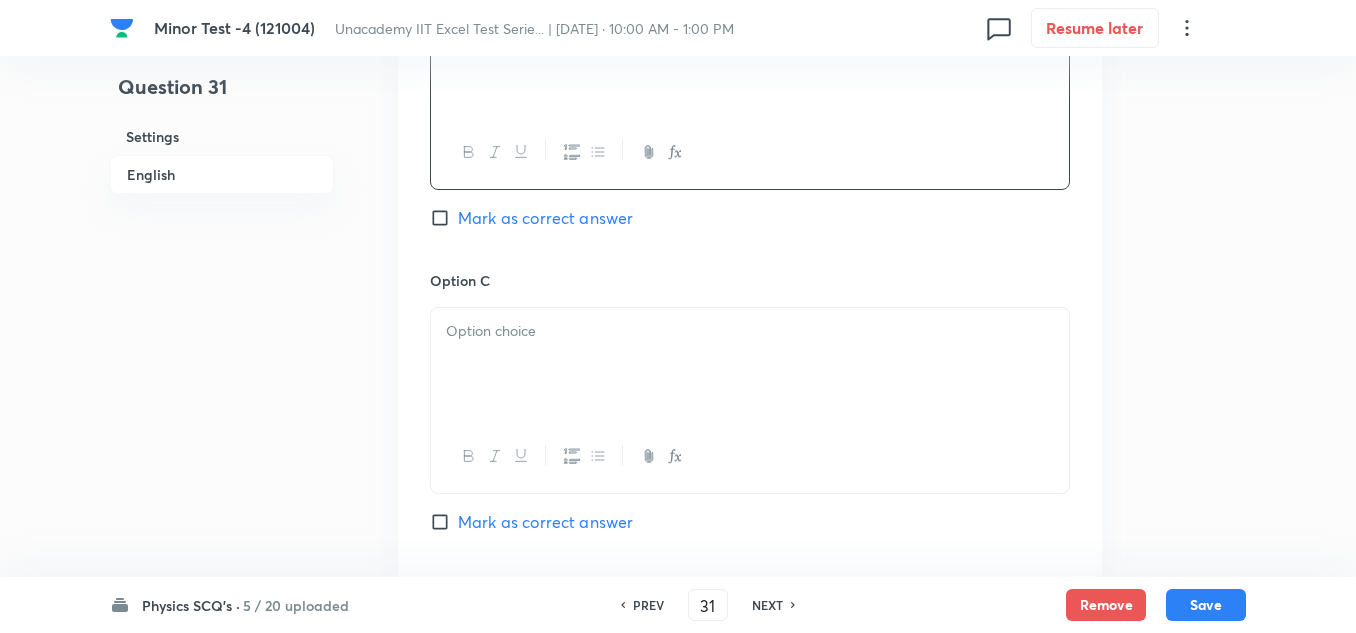 click at bounding box center (750, 331) 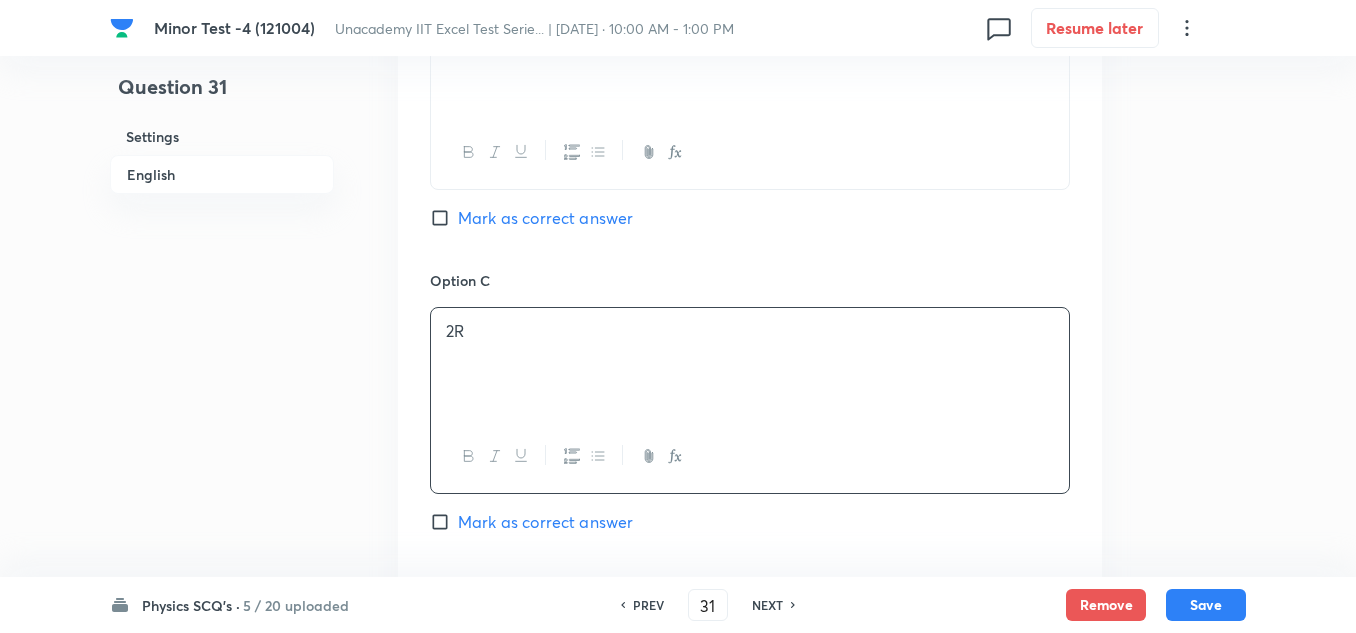 click on "Option B [PERSON_NAME] as correct answer" at bounding box center [750, 118] 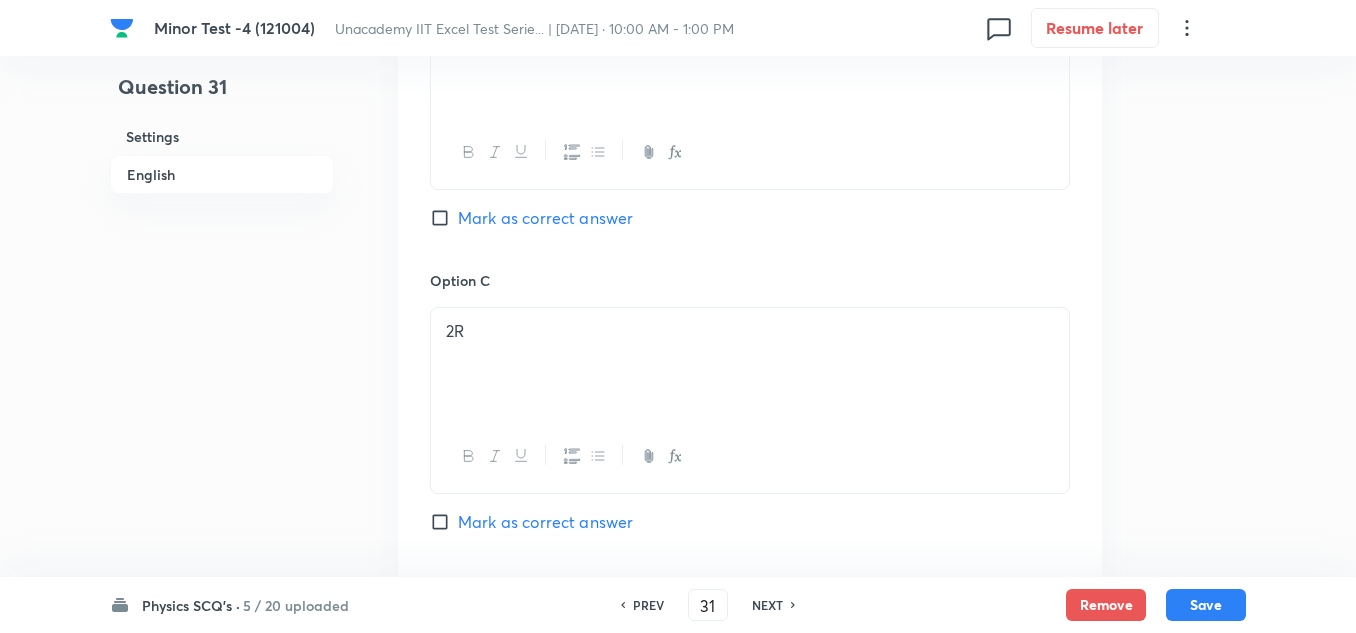click on "Mark as correct answer" at bounding box center [545, 218] 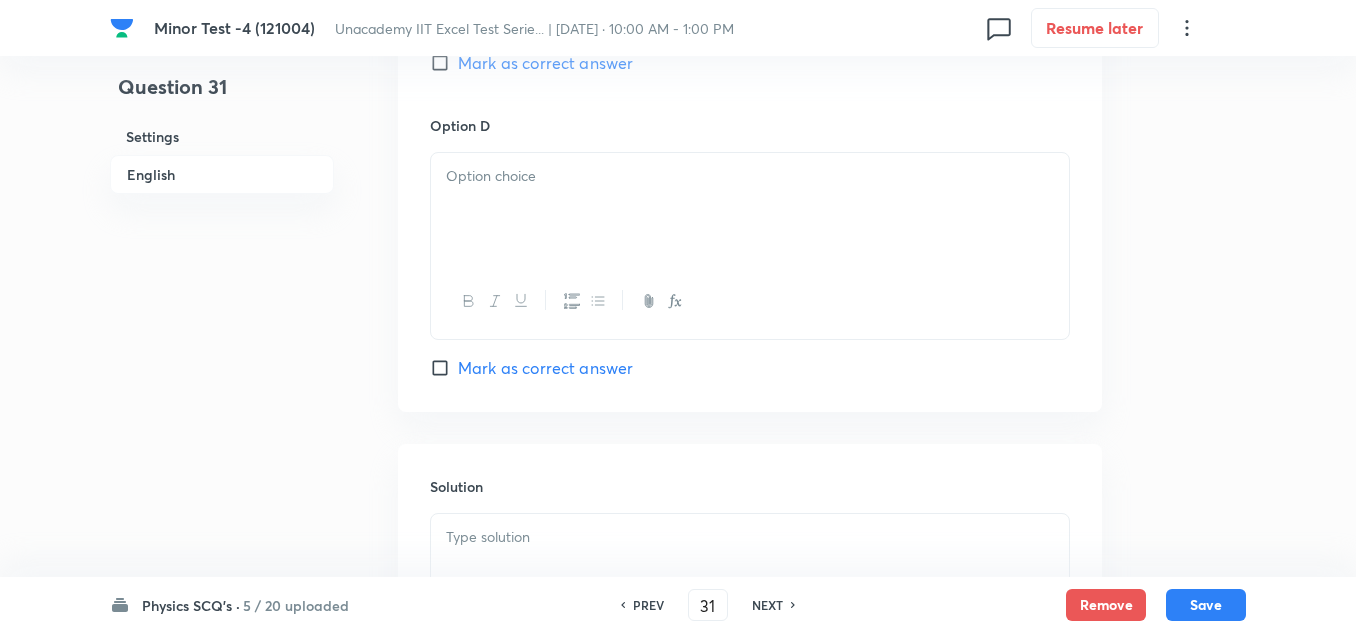 scroll, scrollTop: 1900, scrollLeft: 0, axis: vertical 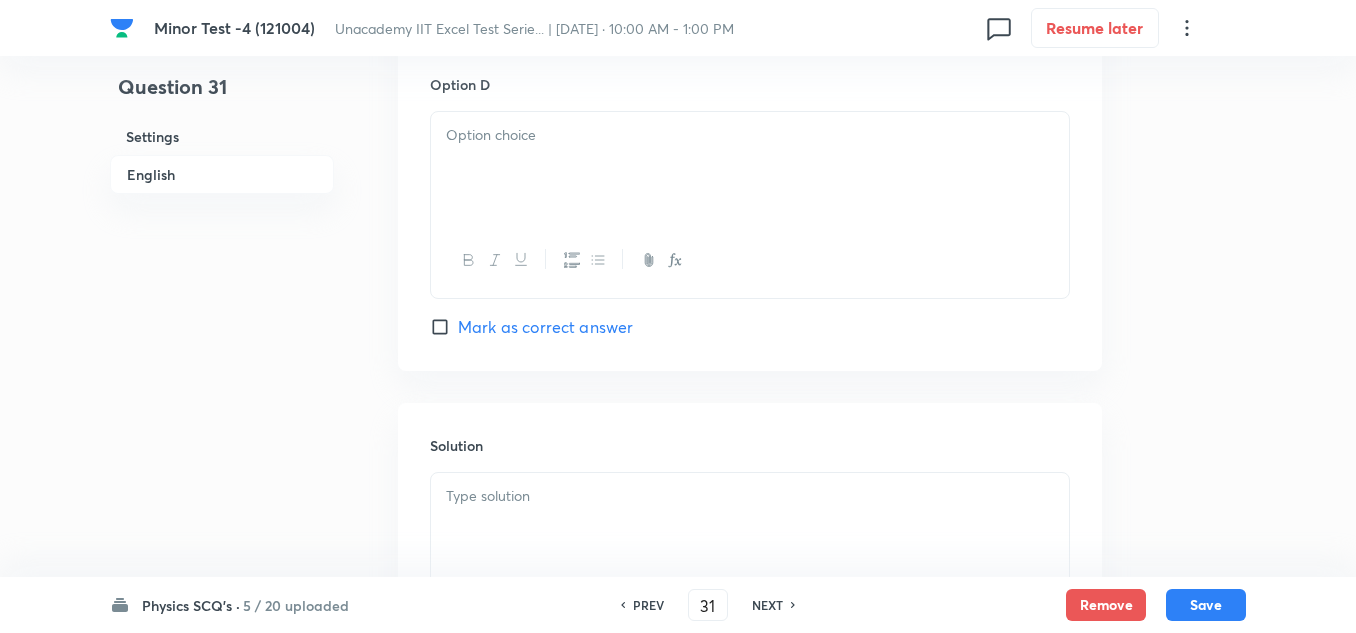 click at bounding box center [750, 168] 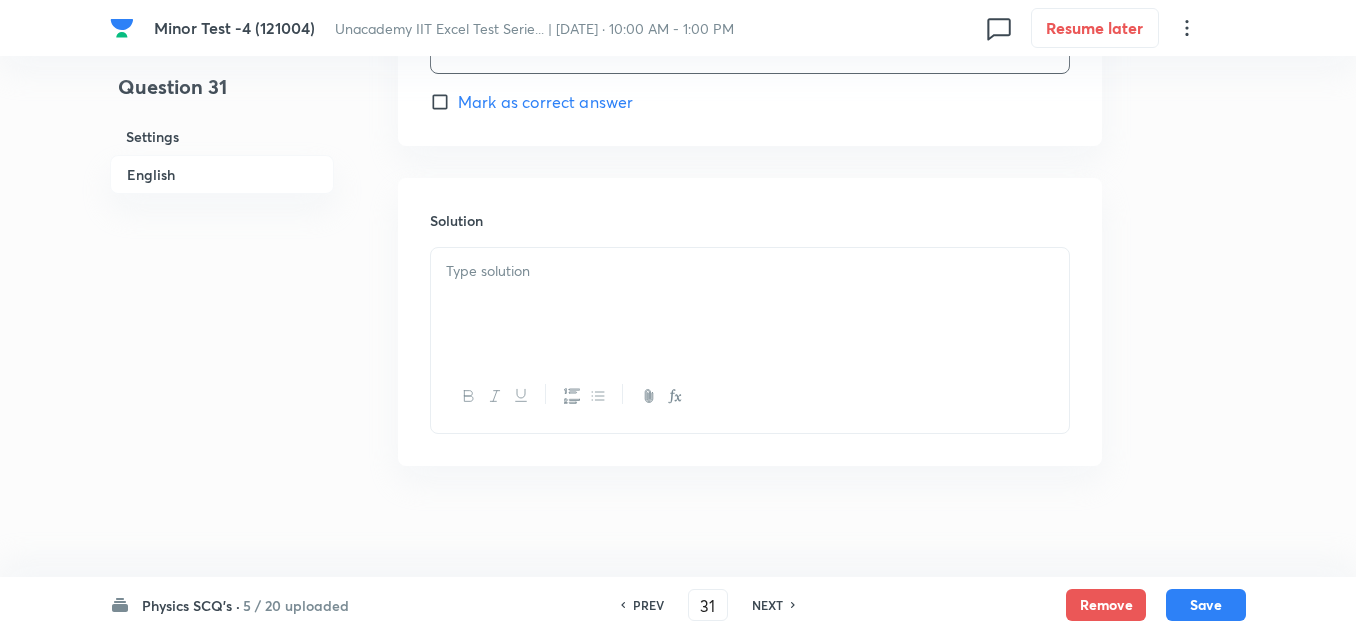 scroll, scrollTop: 2134, scrollLeft: 0, axis: vertical 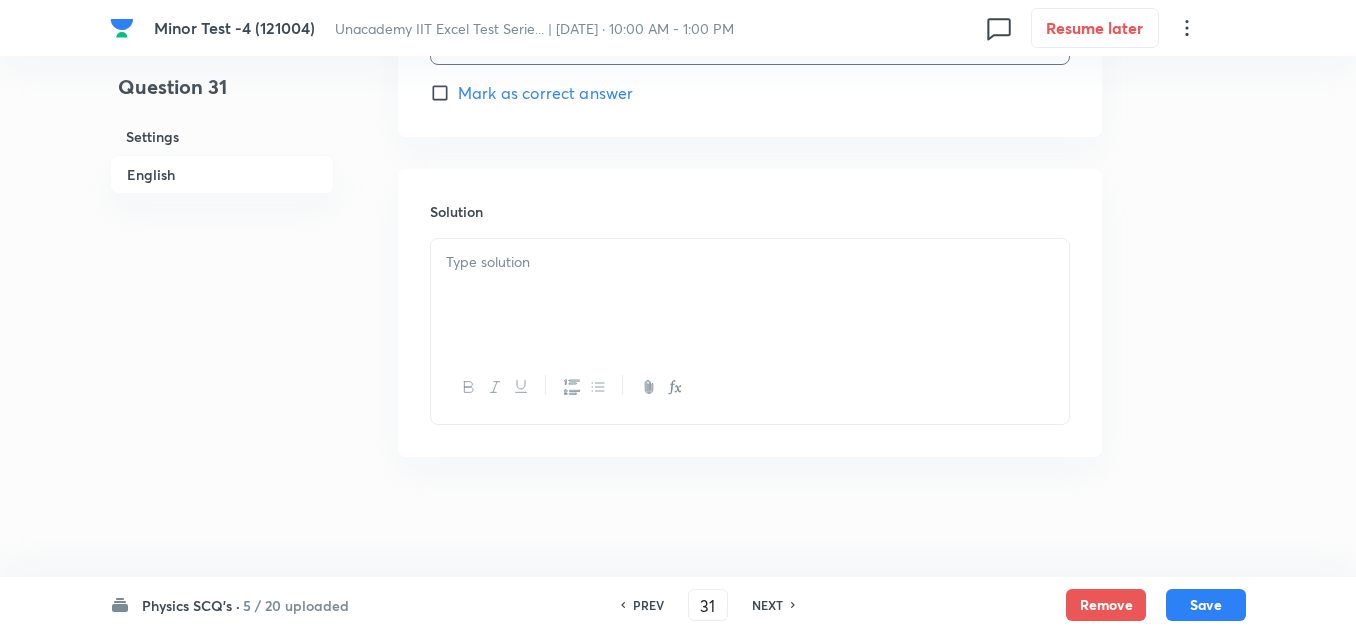 click at bounding box center [750, 295] 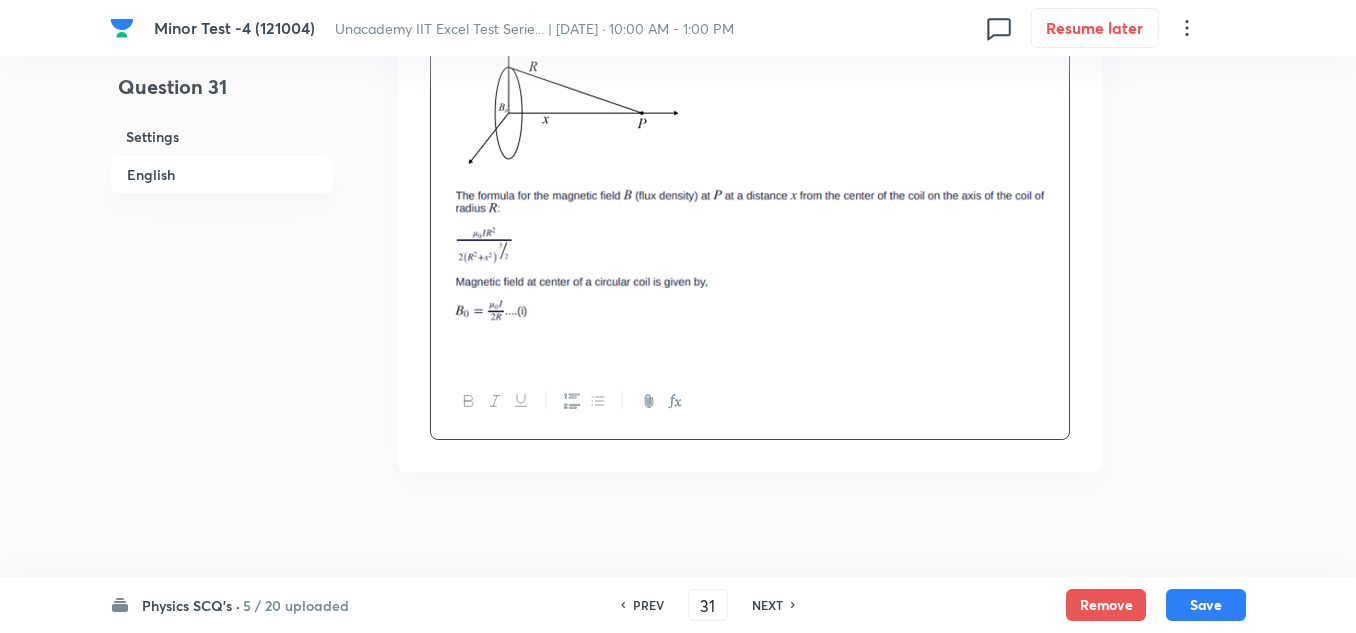 scroll, scrollTop: 2372, scrollLeft: 0, axis: vertical 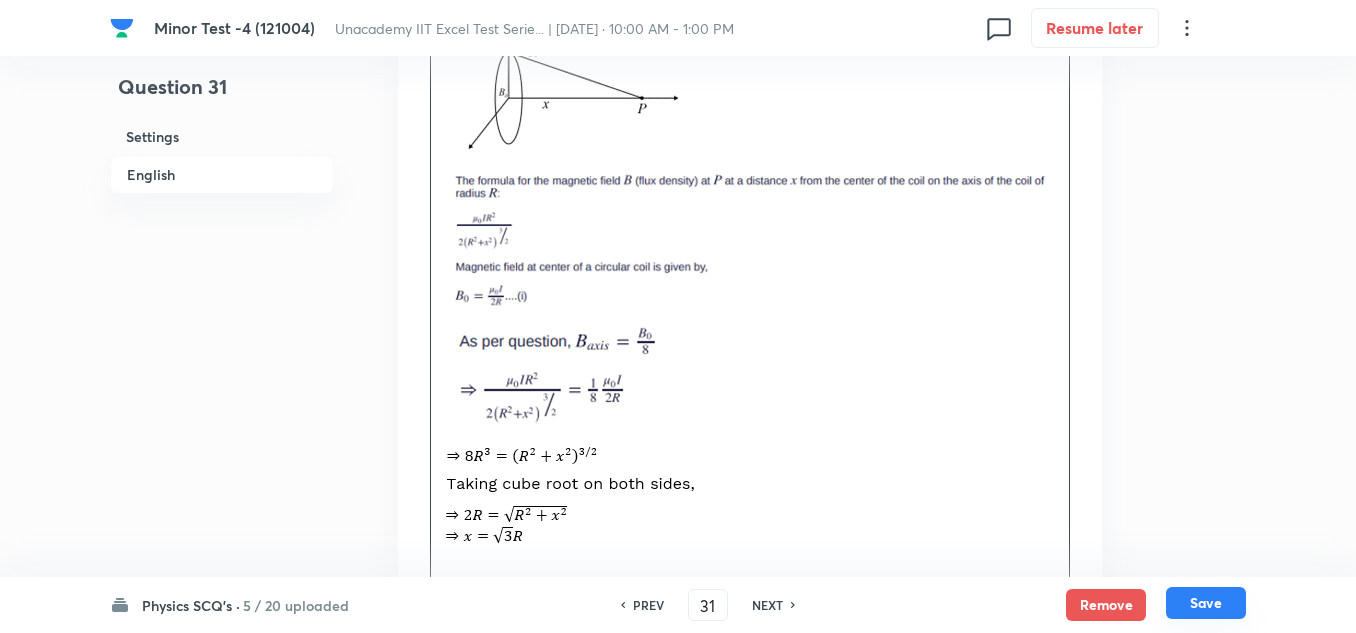 click on "Save" at bounding box center [1206, 603] 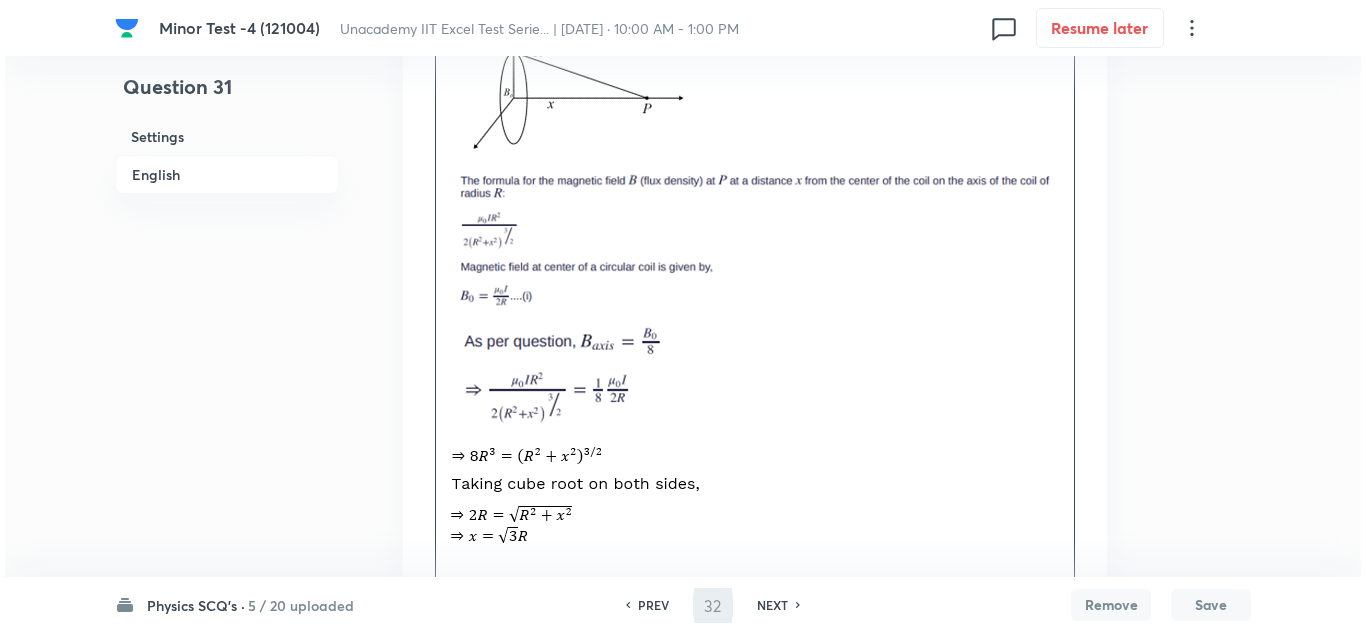 scroll, scrollTop: 0, scrollLeft: 0, axis: both 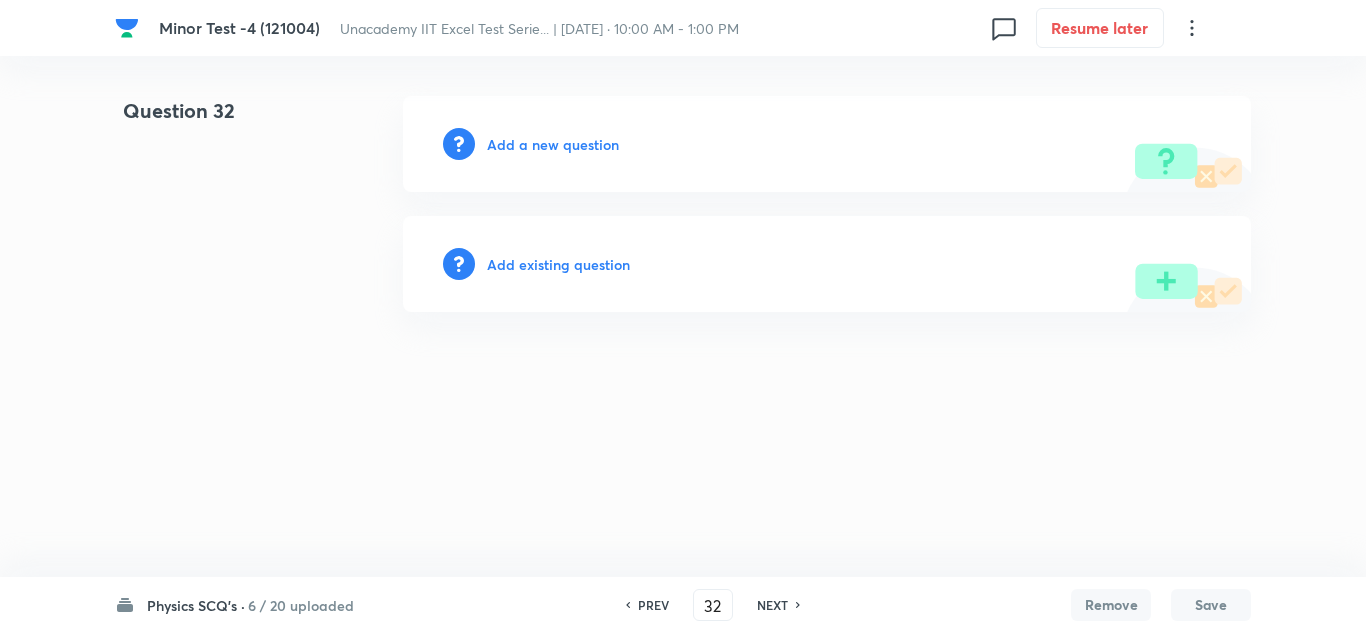 click on "Add a new question" at bounding box center (553, 144) 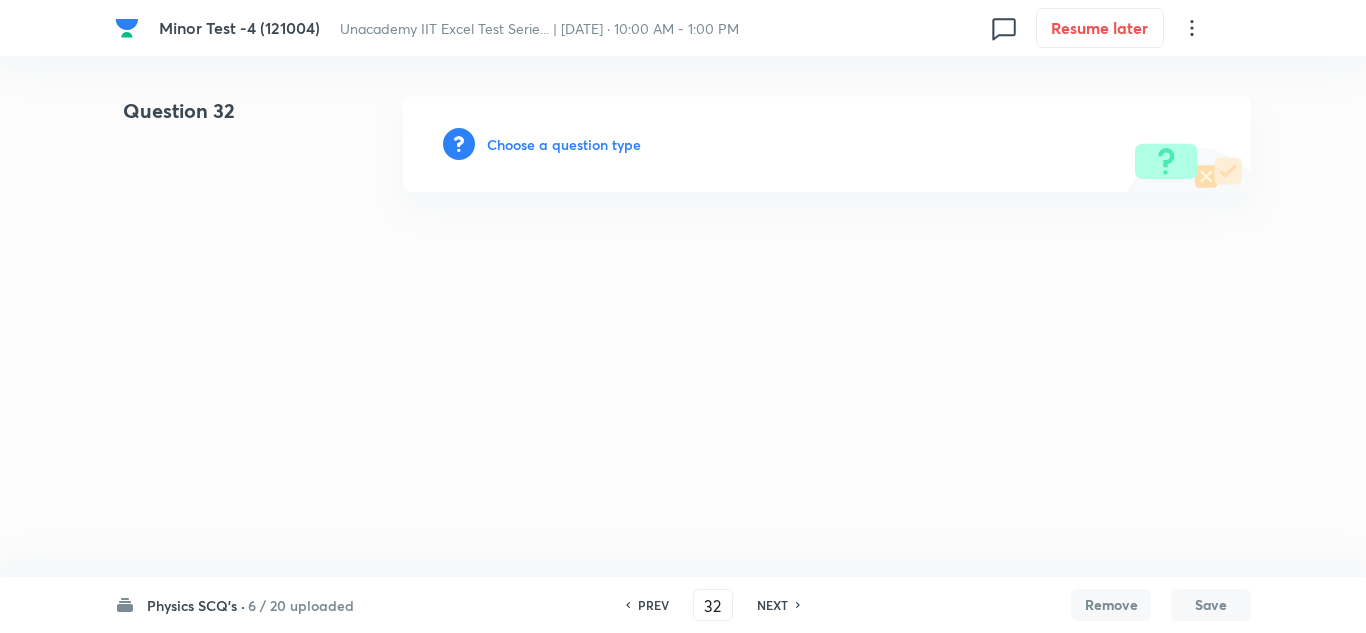 click on "Choose a question type" at bounding box center (564, 144) 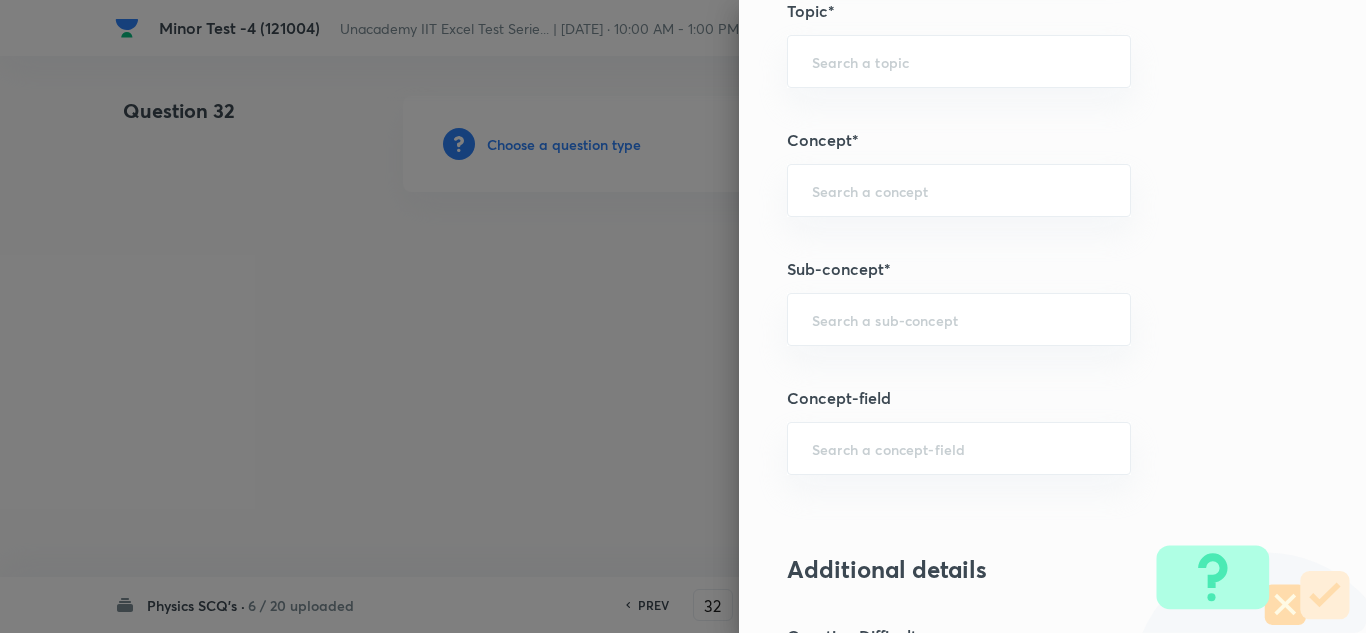 scroll, scrollTop: 1200, scrollLeft: 0, axis: vertical 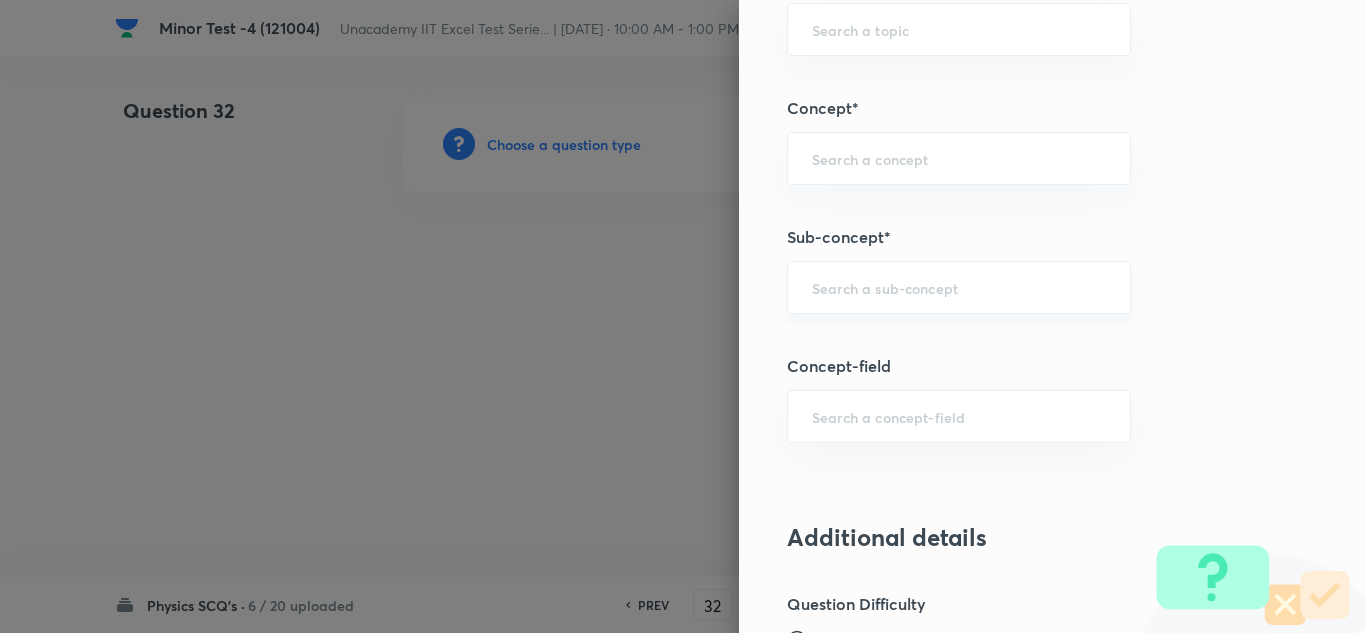 click at bounding box center [959, 287] 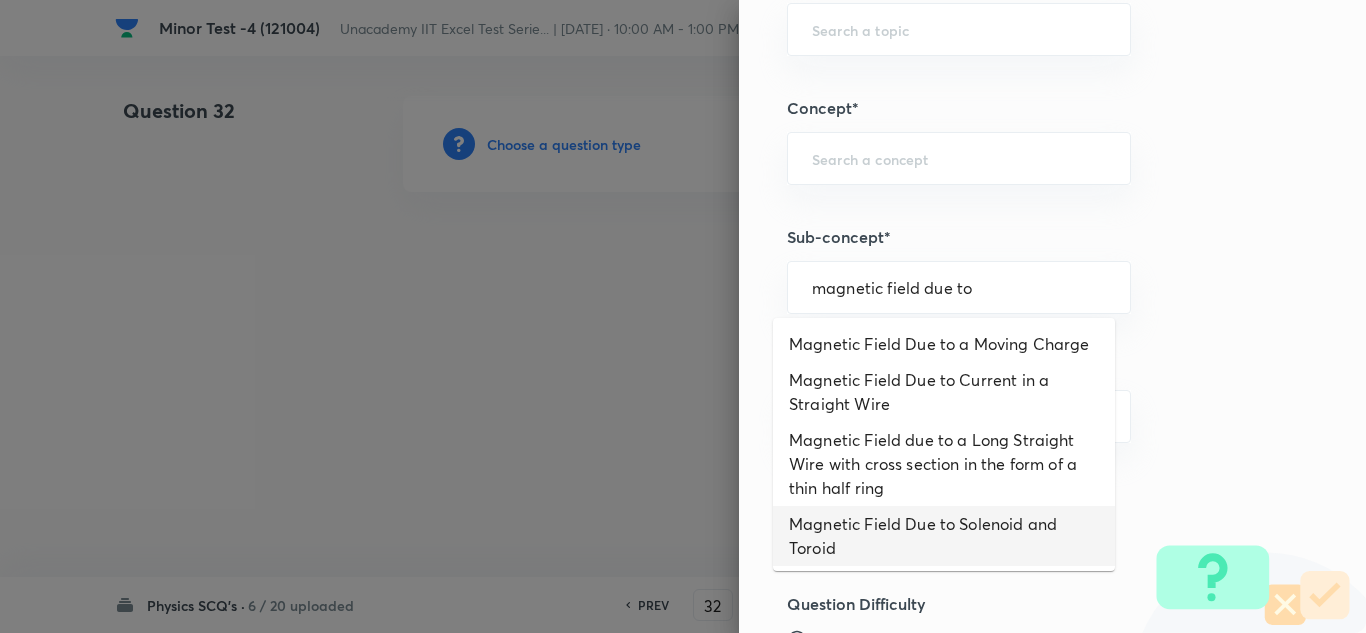 click on "Magnetic Field Due to Solenoid and Toroid" at bounding box center (944, 536) 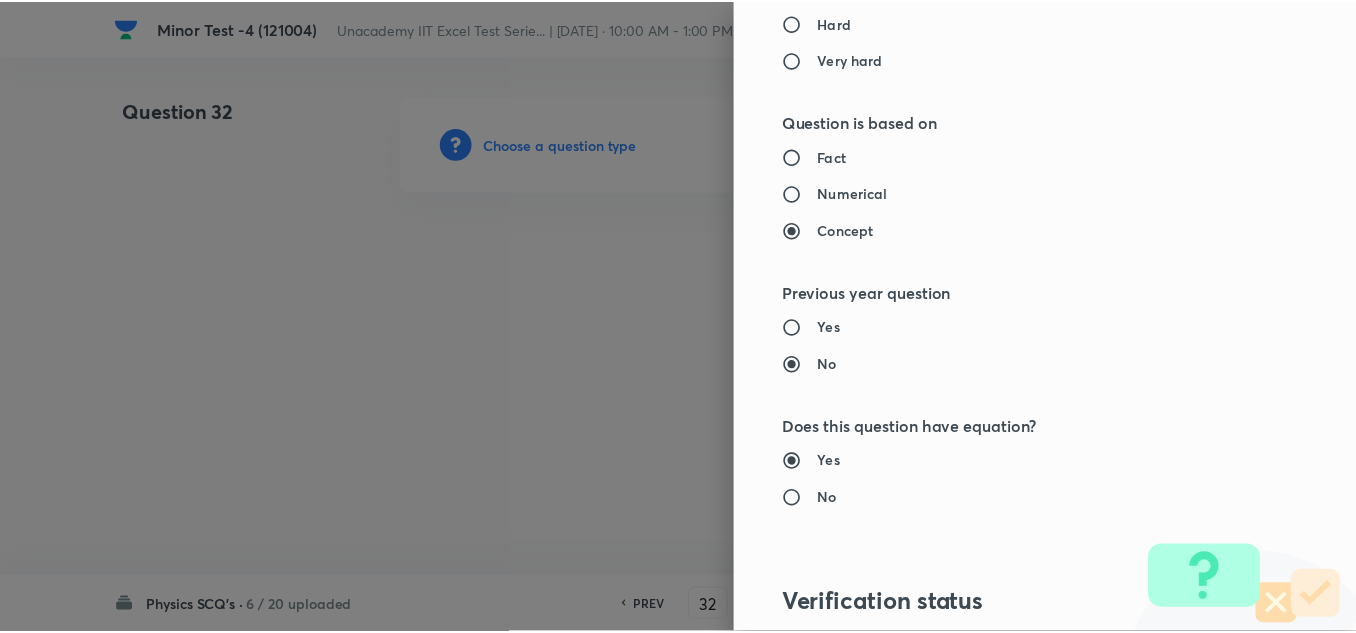 scroll, scrollTop: 2227, scrollLeft: 0, axis: vertical 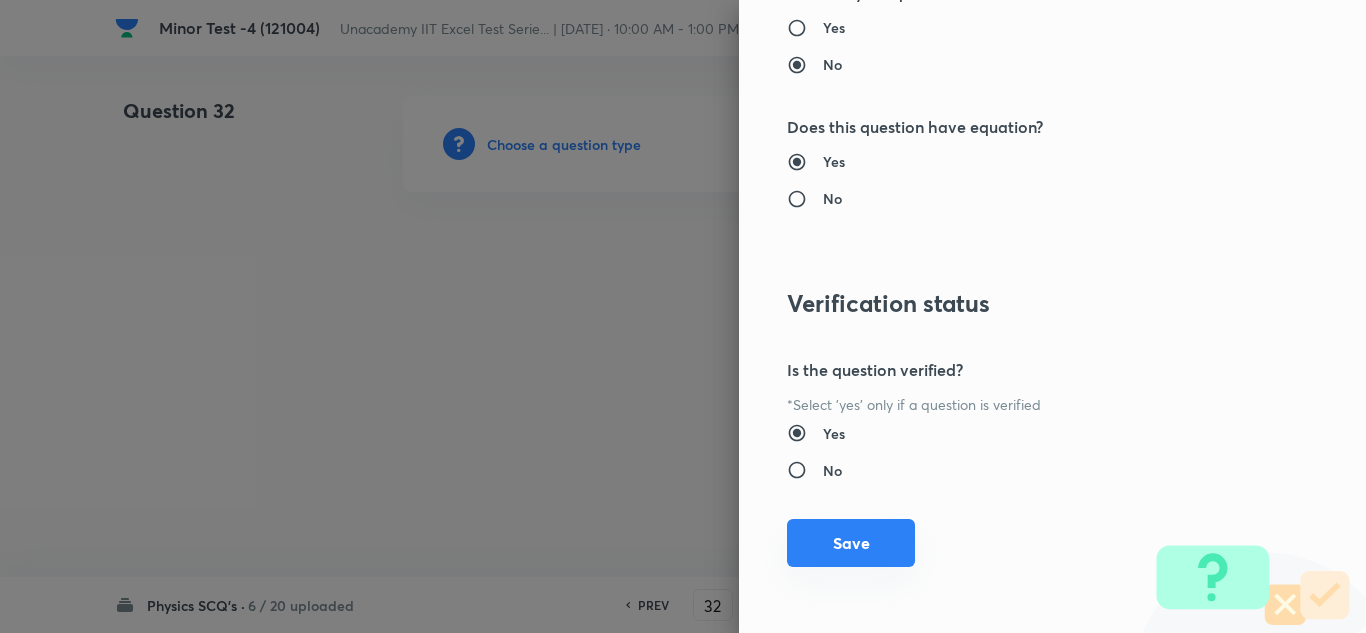 click on "Save" at bounding box center [851, 543] 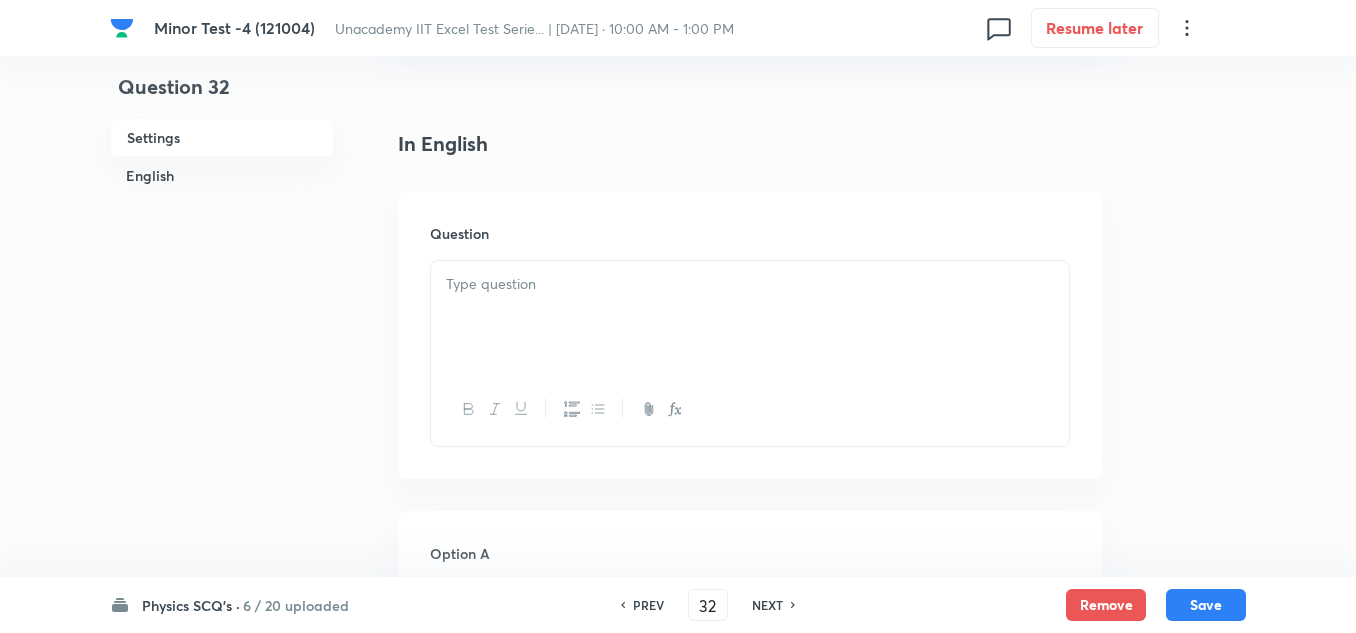 scroll, scrollTop: 500, scrollLeft: 0, axis: vertical 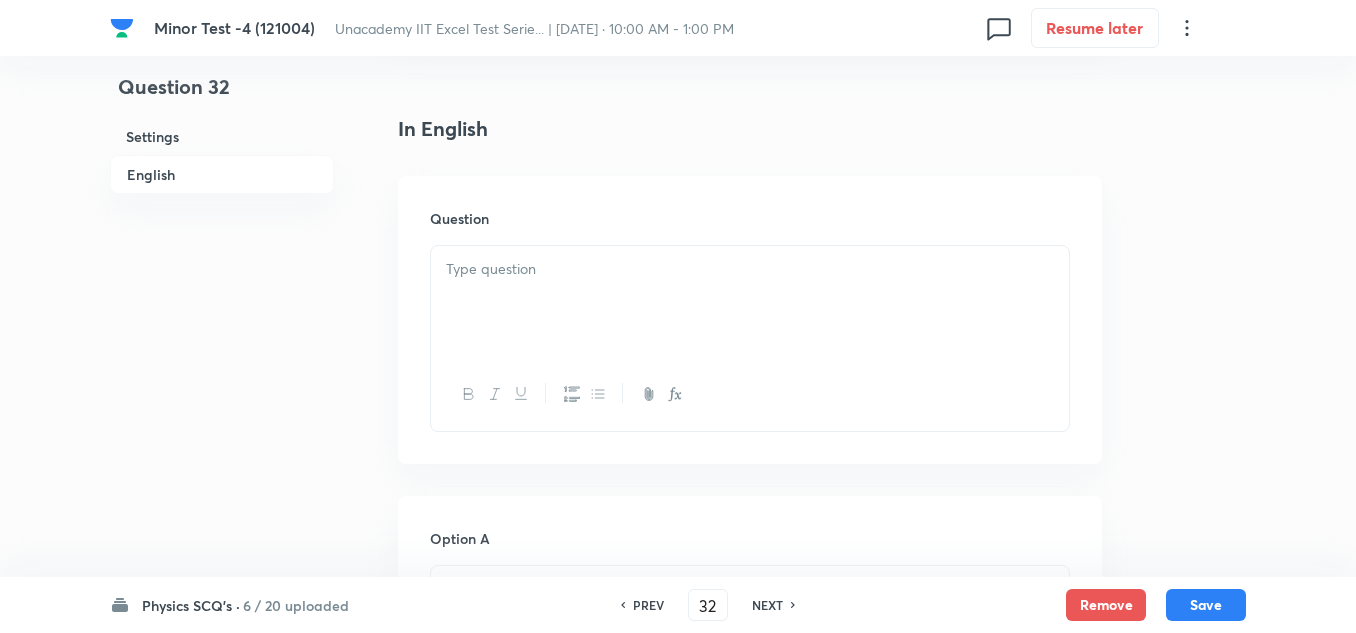 click at bounding box center [750, 302] 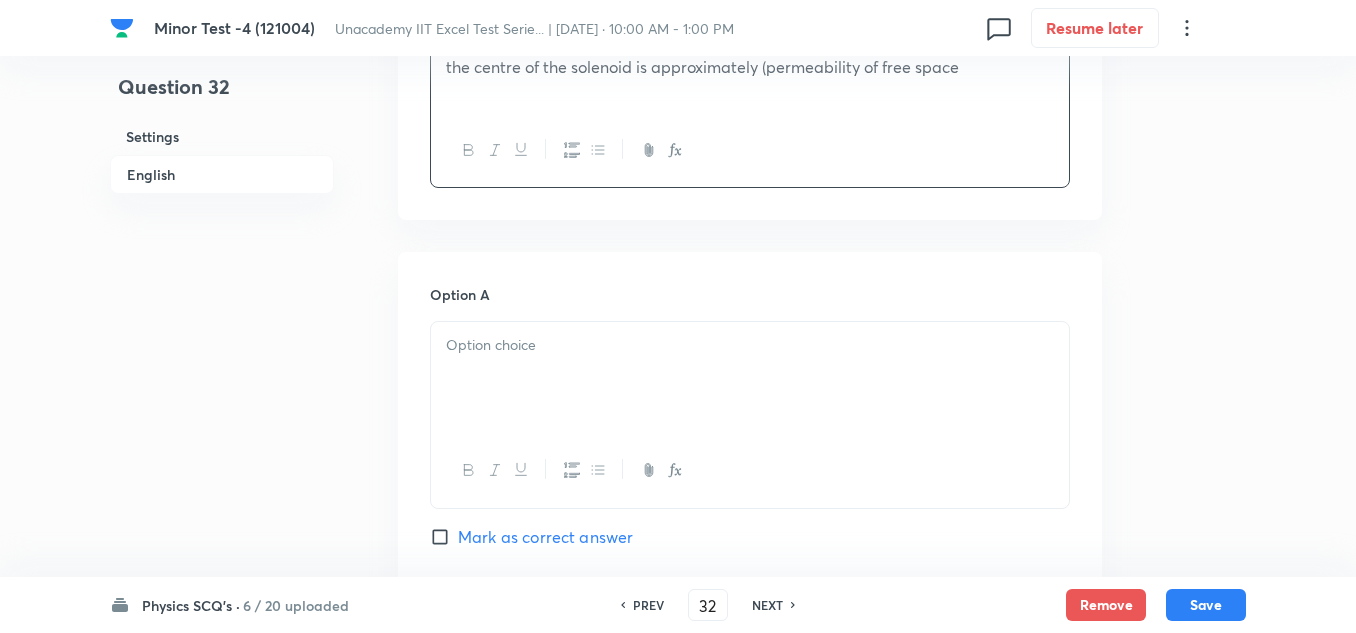 scroll, scrollTop: 800, scrollLeft: 0, axis: vertical 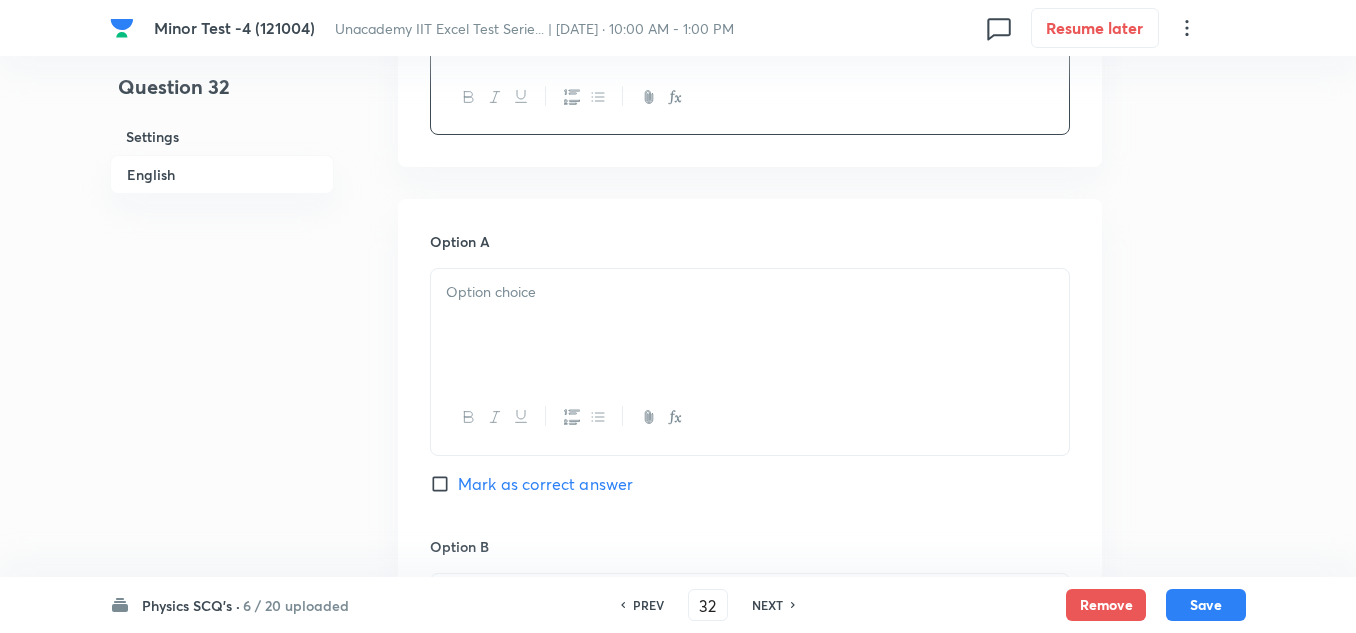 click on "Option A Mark as correct answer" at bounding box center (750, 383) 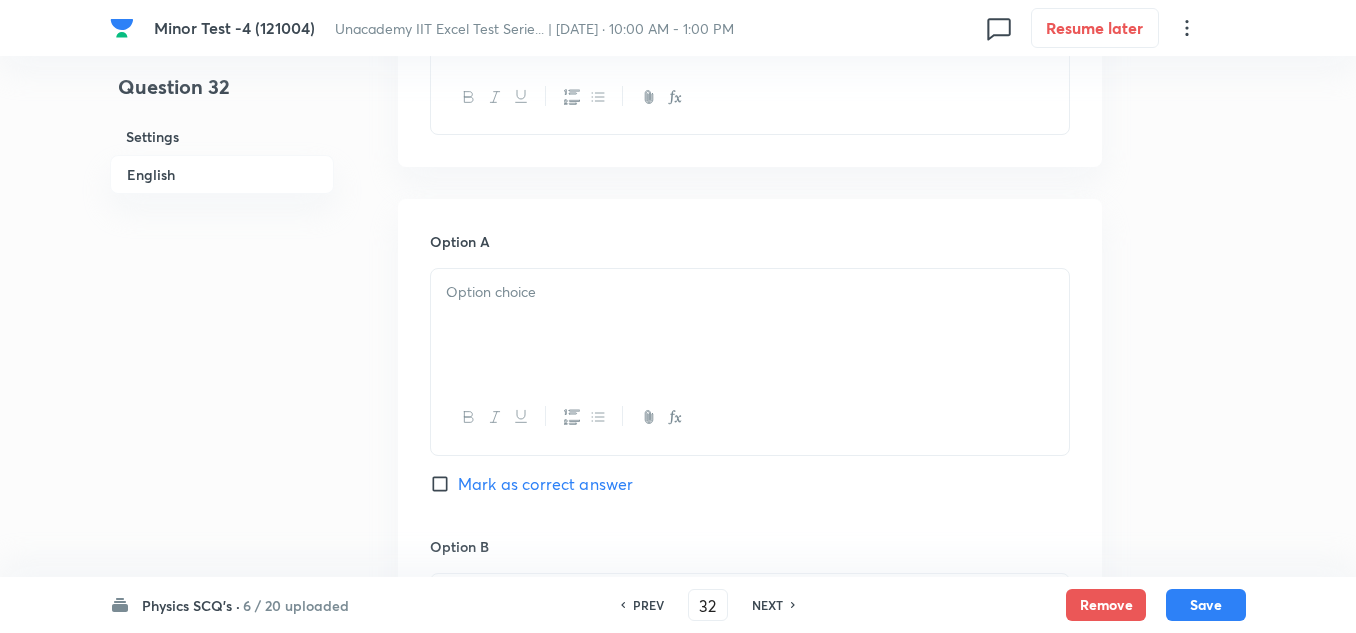 click at bounding box center [750, 325] 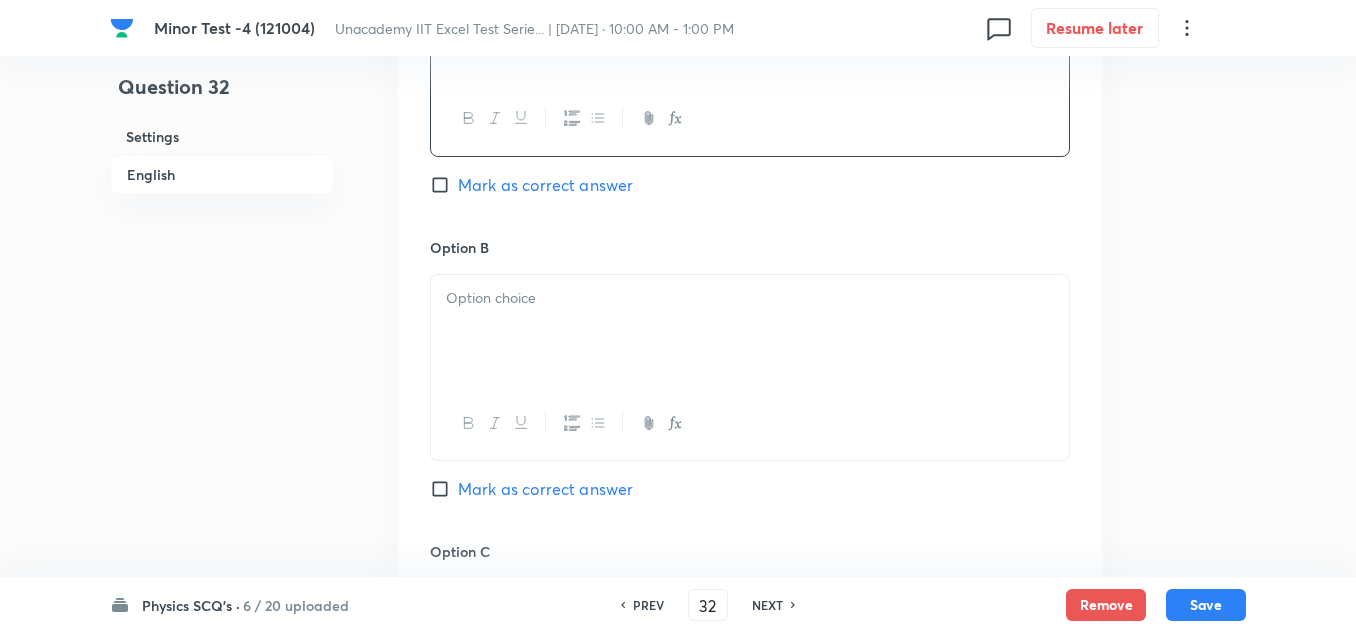 scroll, scrollTop: 1100, scrollLeft: 0, axis: vertical 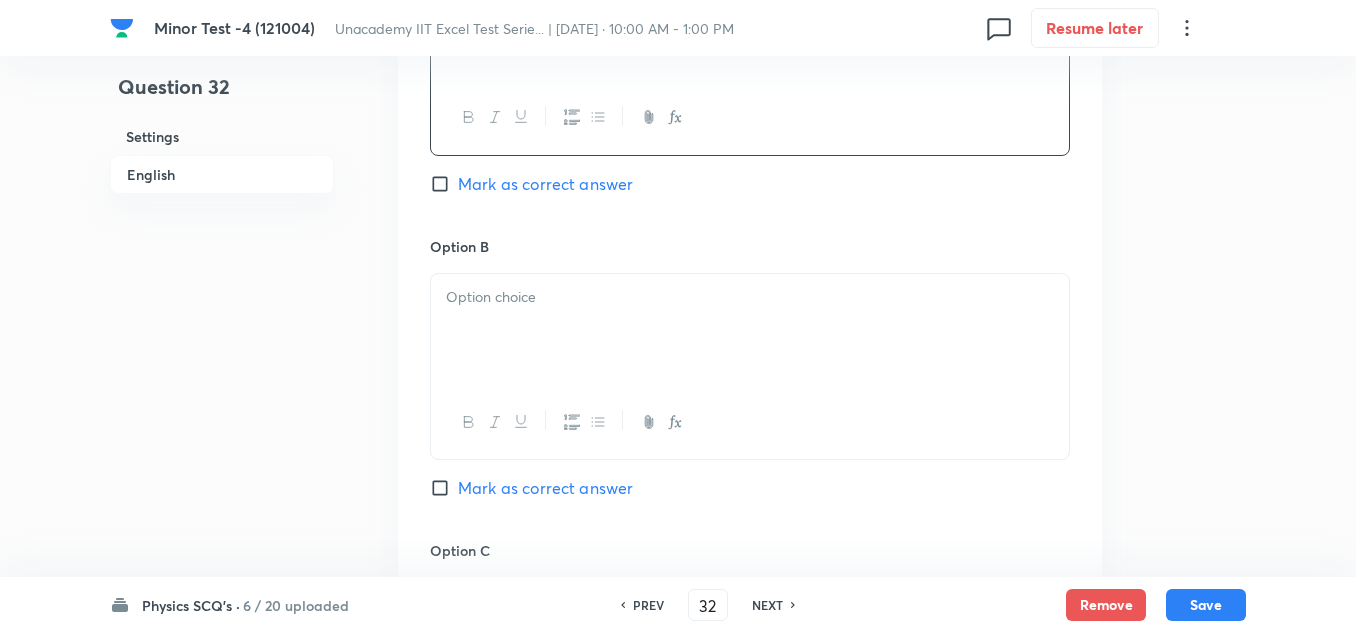 click at bounding box center [750, 330] 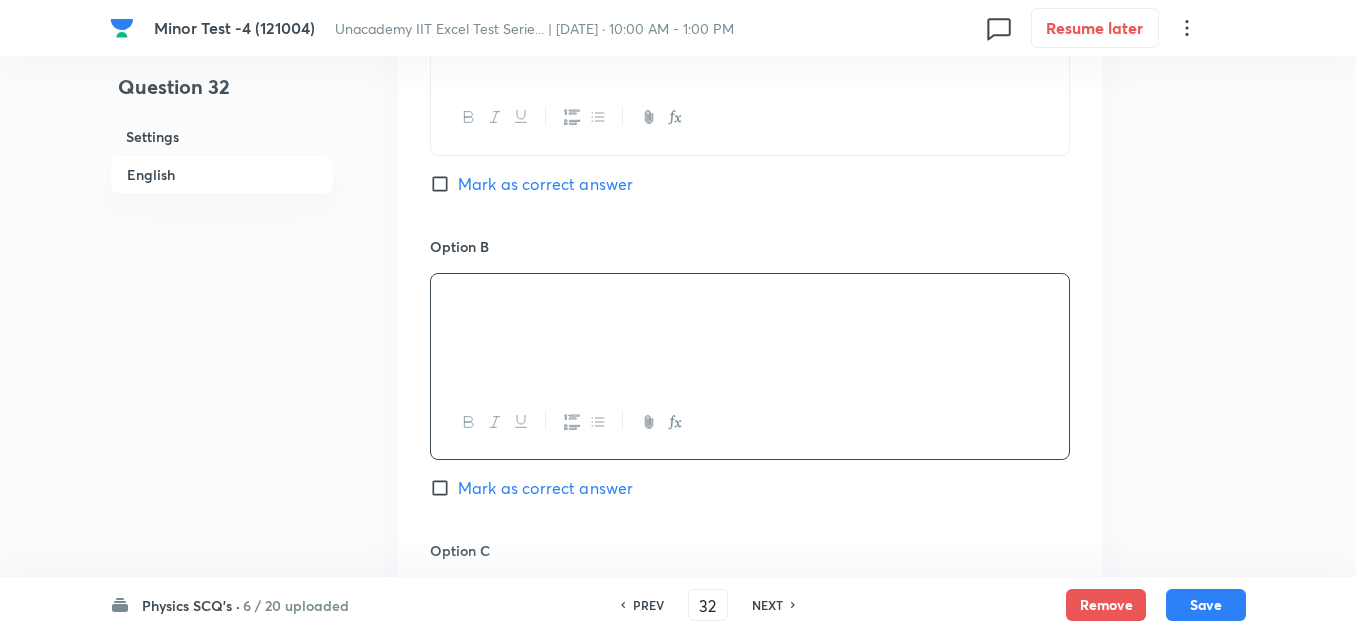 click on "Mark as correct answer" at bounding box center (545, 488) 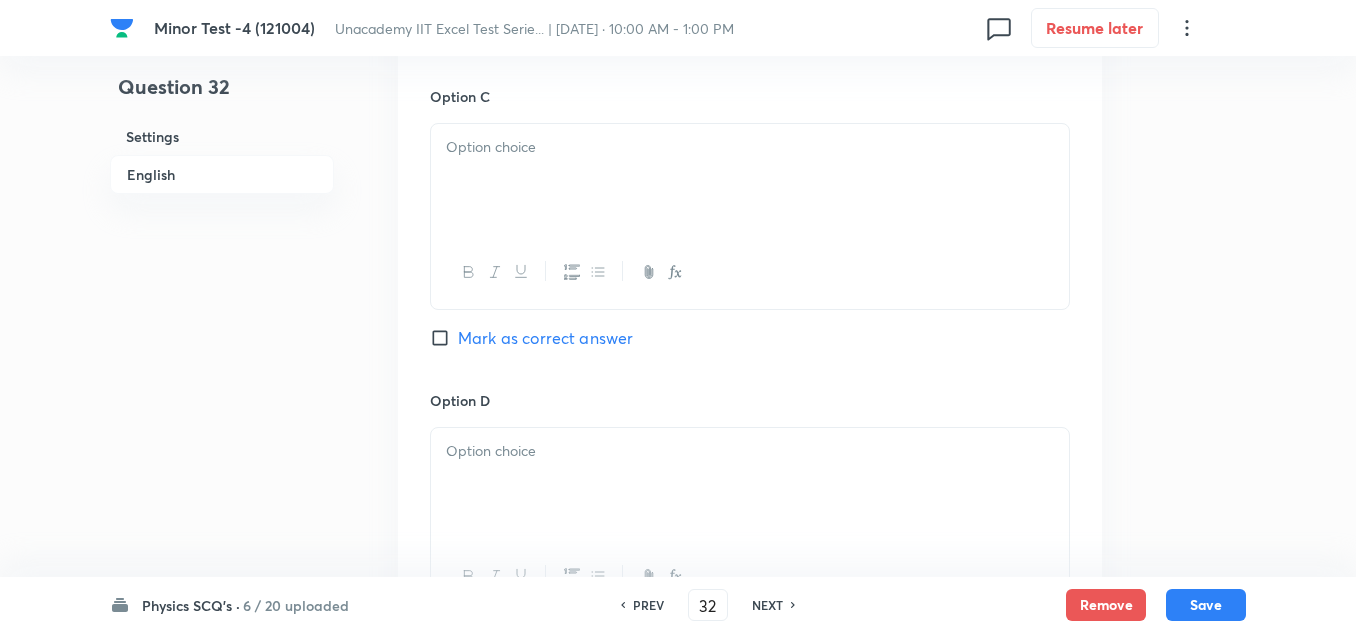 scroll, scrollTop: 1600, scrollLeft: 0, axis: vertical 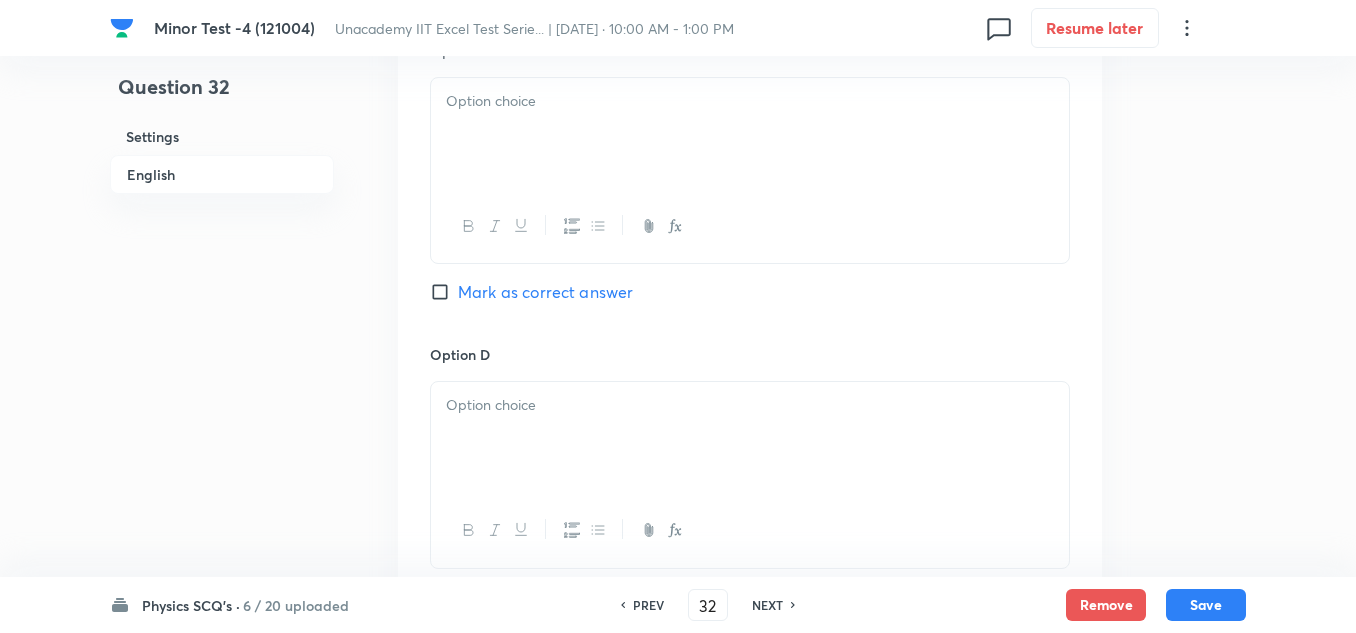 click at bounding box center (750, 134) 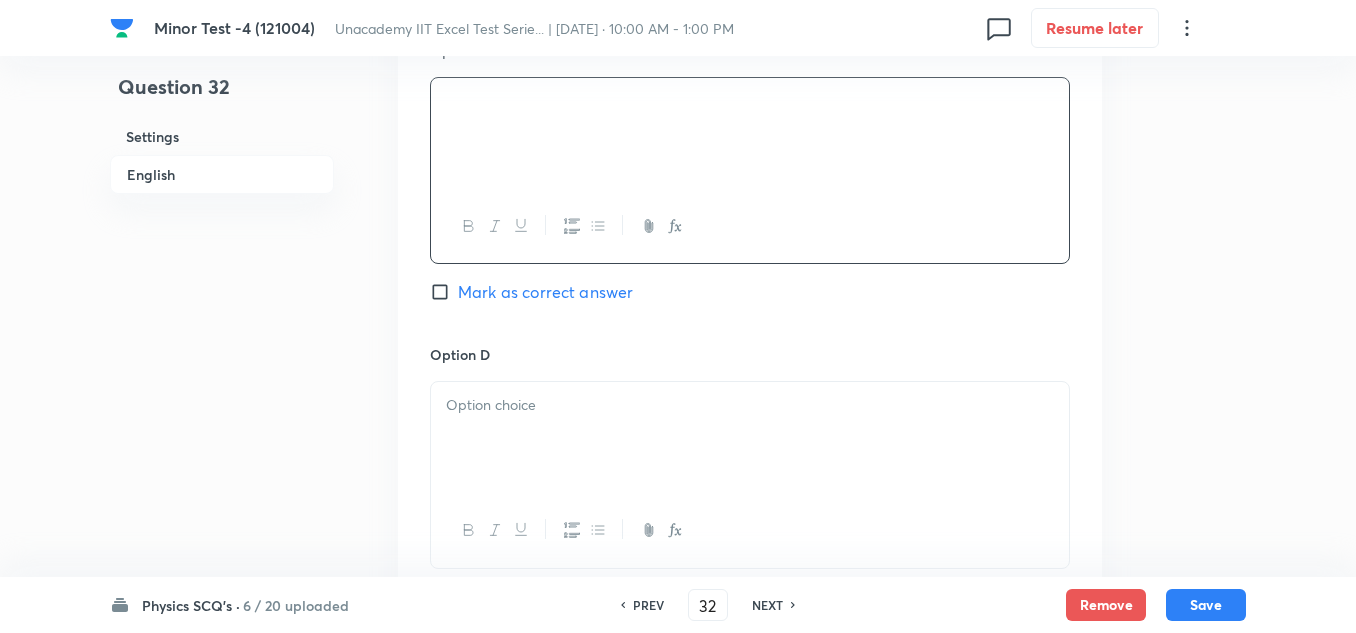 click at bounding box center [750, 438] 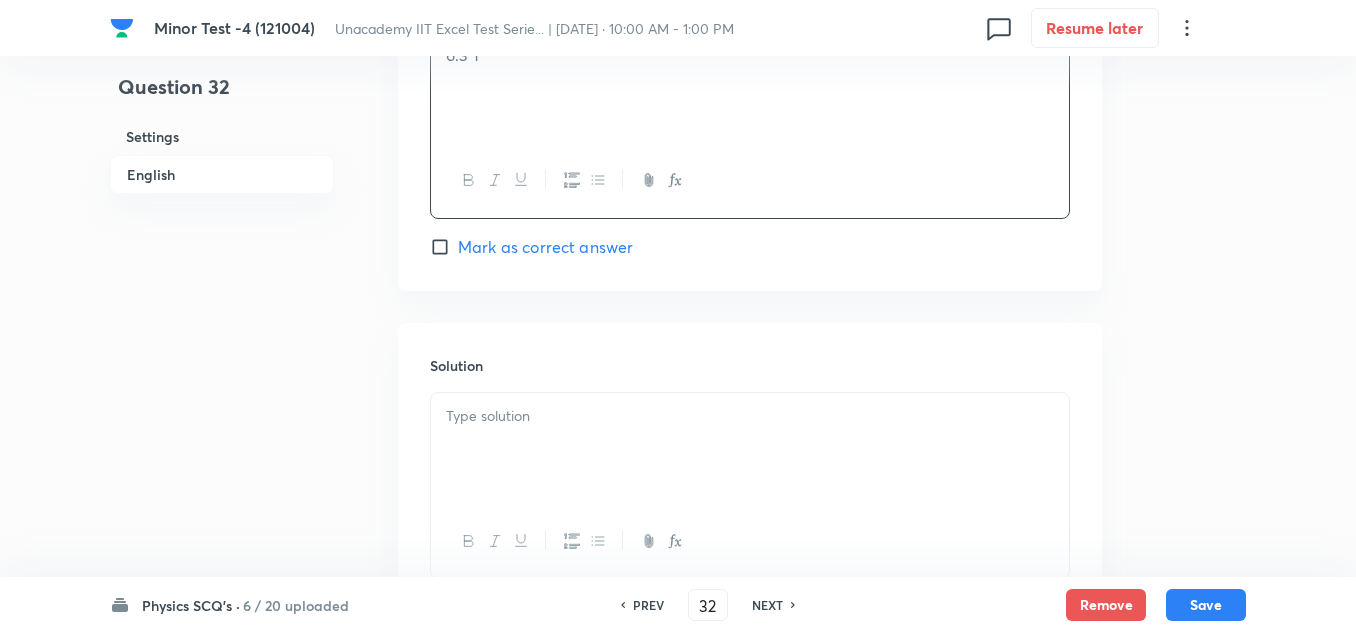 scroll, scrollTop: 2100, scrollLeft: 0, axis: vertical 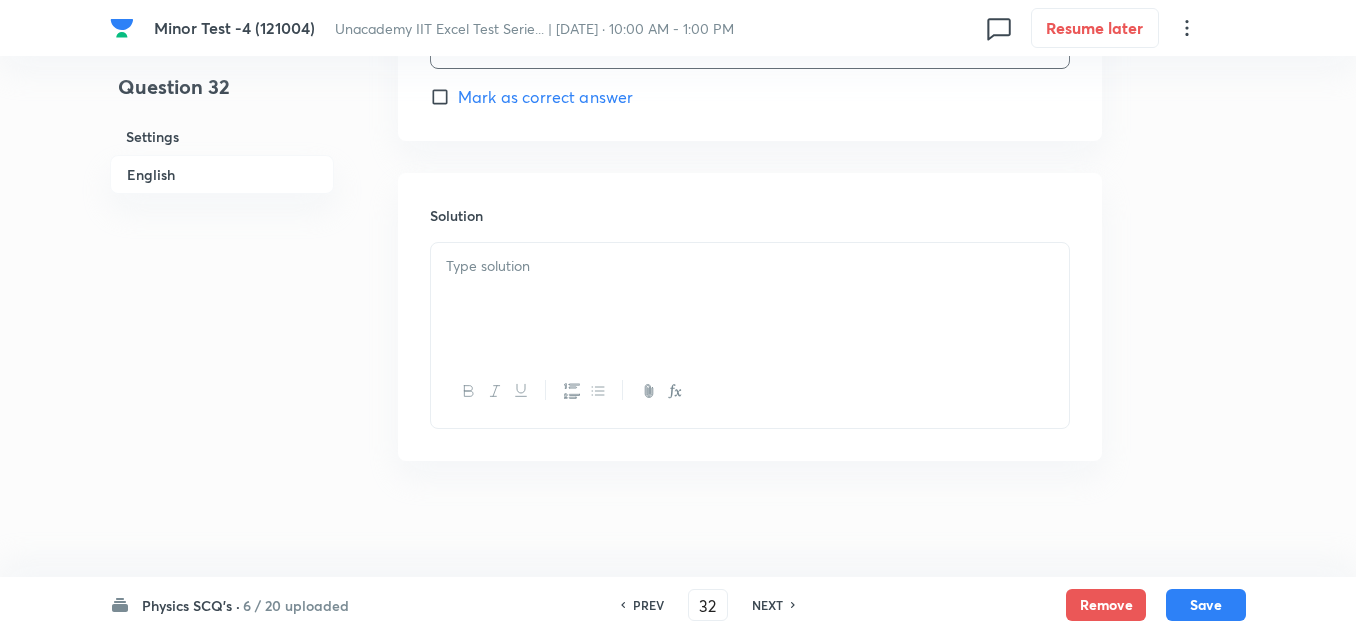 click at bounding box center [750, 299] 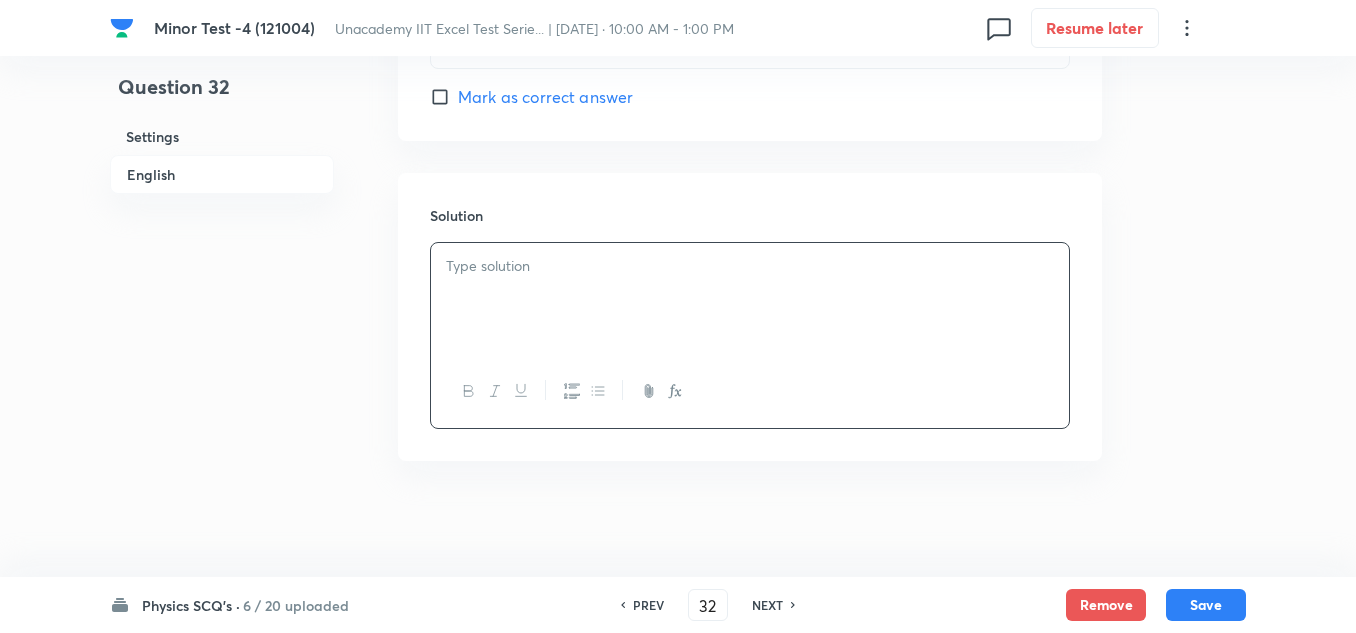 click at bounding box center [750, 391] 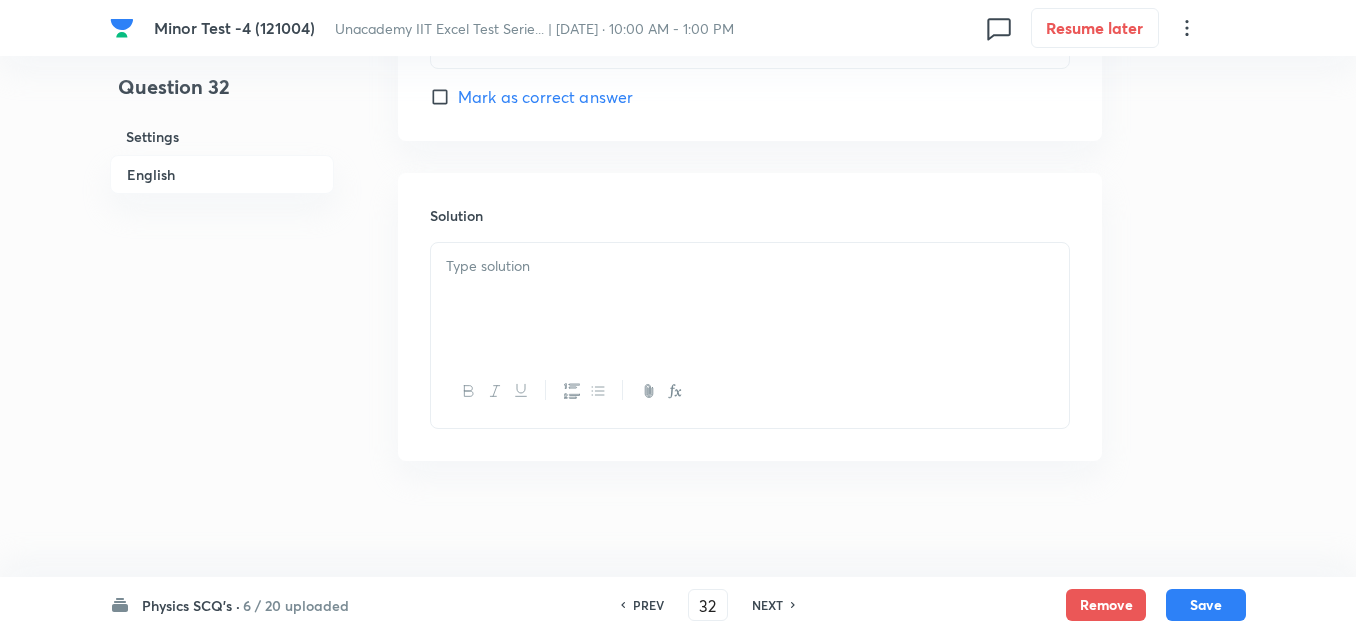 click at bounding box center (750, 299) 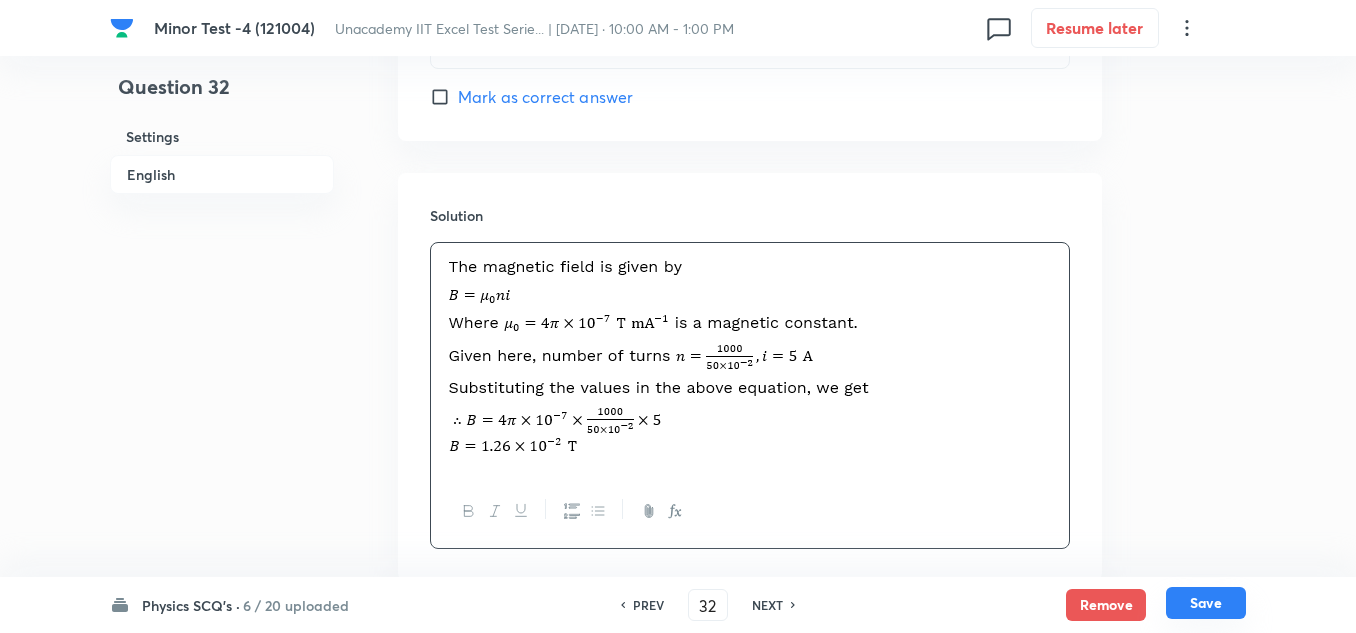 click on "Save" at bounding box center (1206, 603) 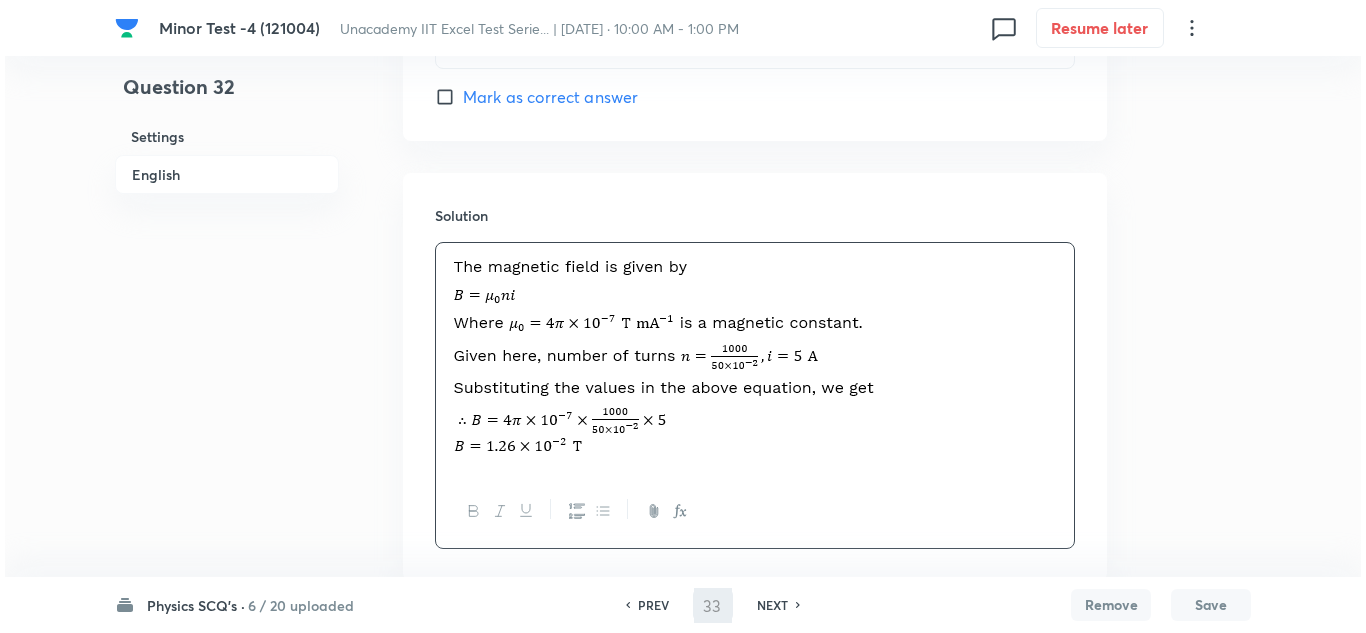 scroll, scrollTop: 0, scrollLeft: 0, axis: both 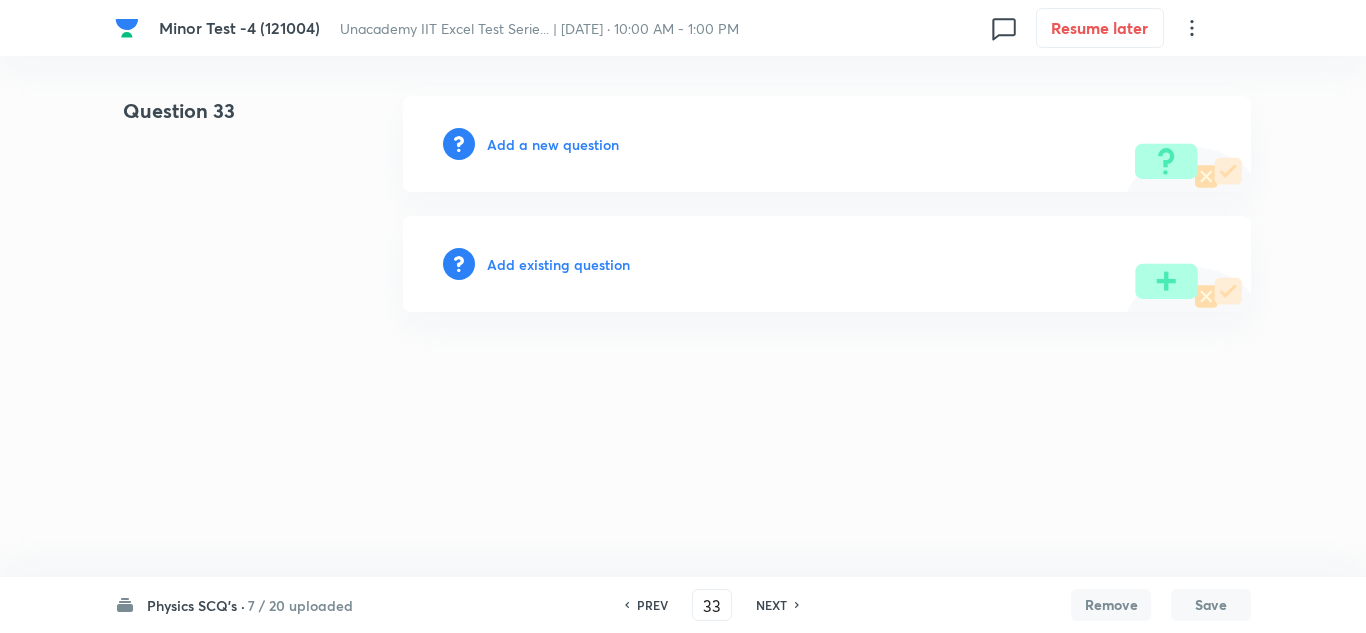 click on "Add a new question" at bounding box center (553, 144) 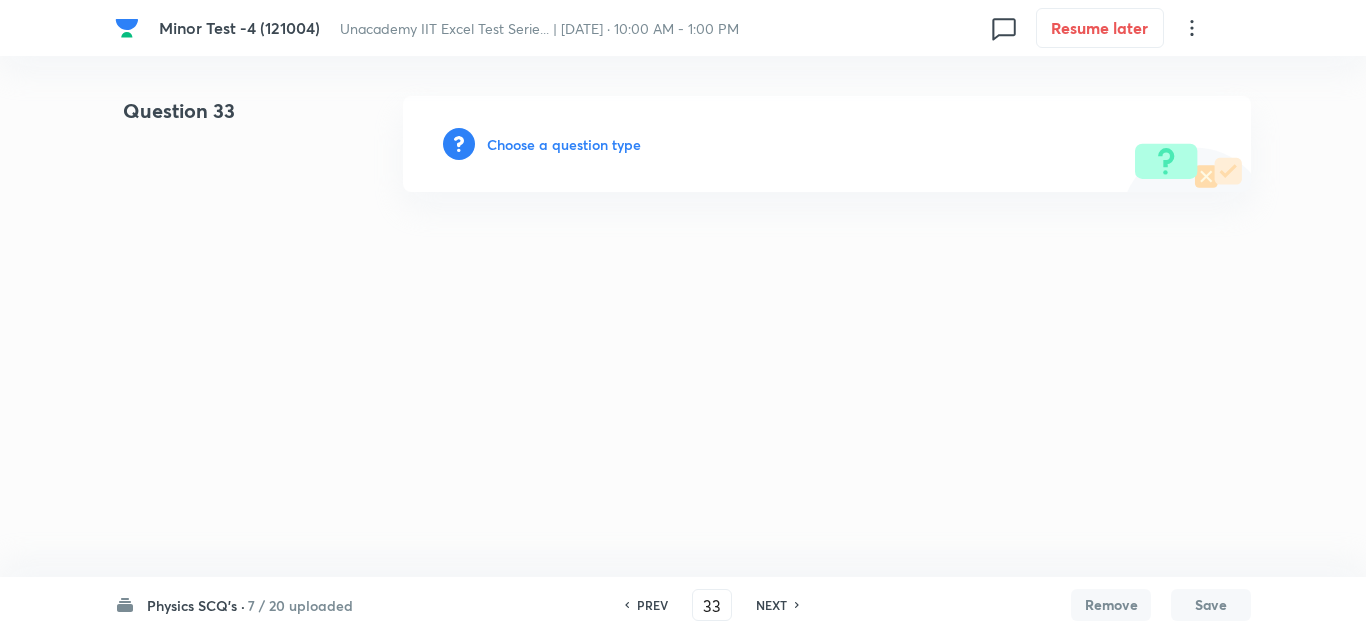 click on "Choose a question type" at bounding box center [564, 144] 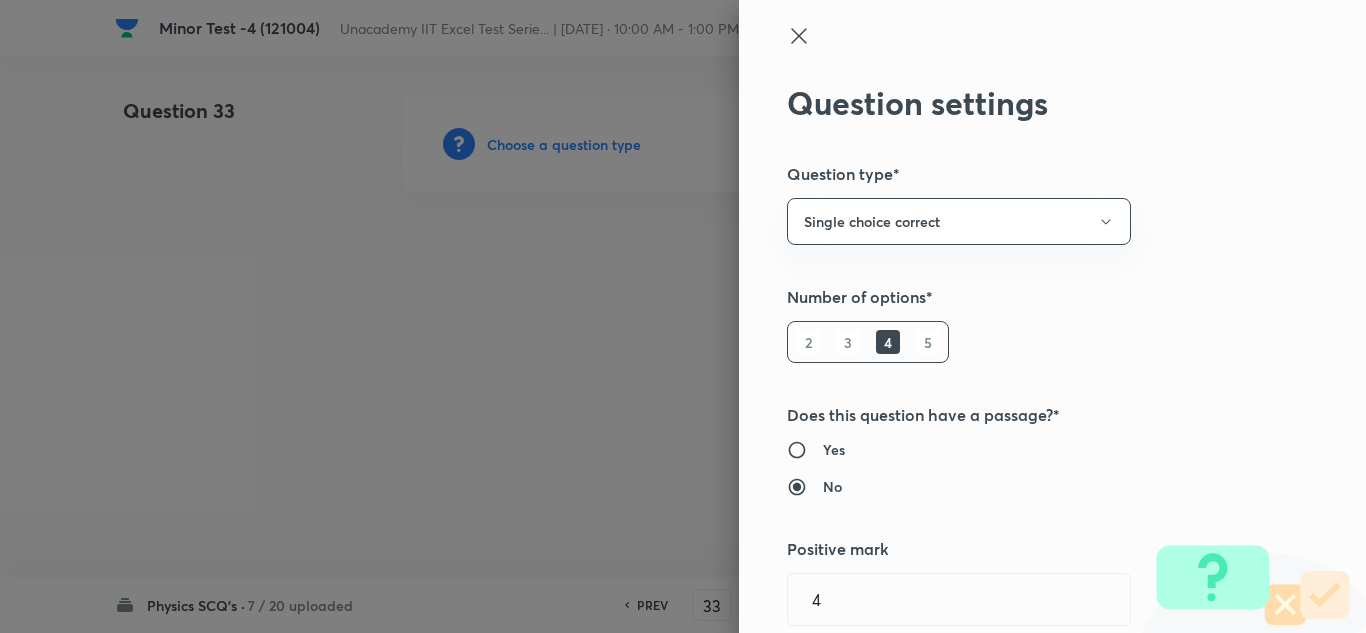 click at bounding box center [683, 316] 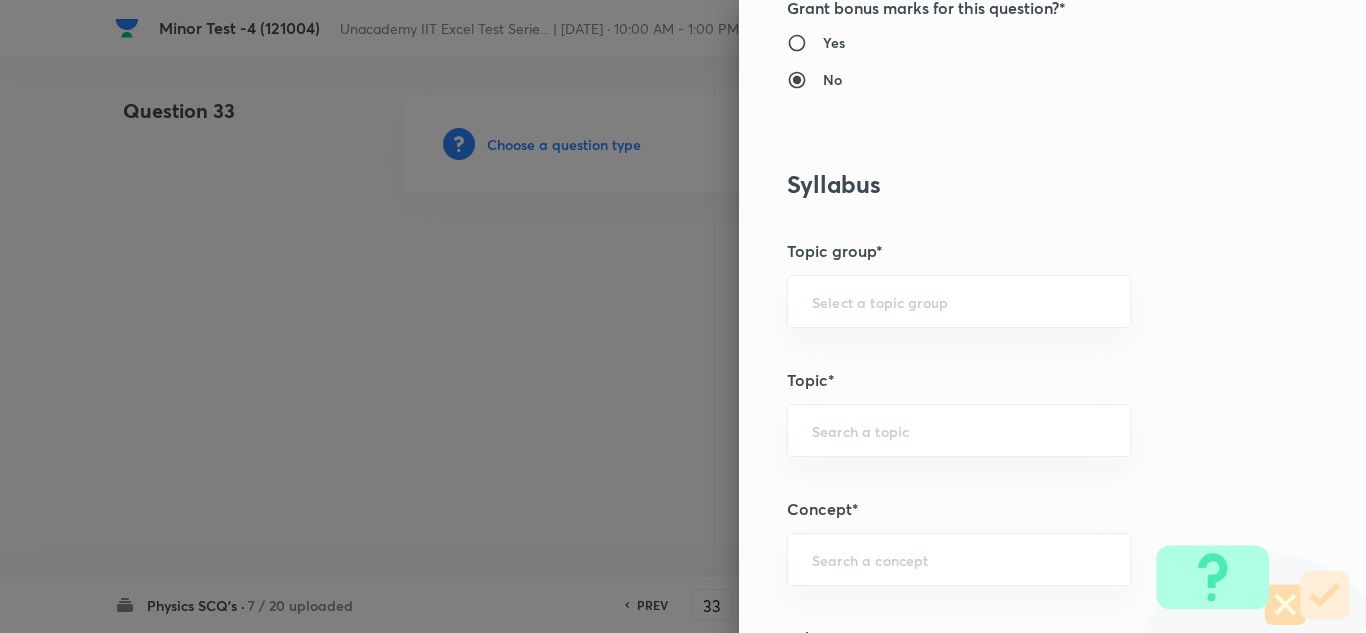 scroll, scrollTop: 1200, scrollLeft: 0, axis: vertical 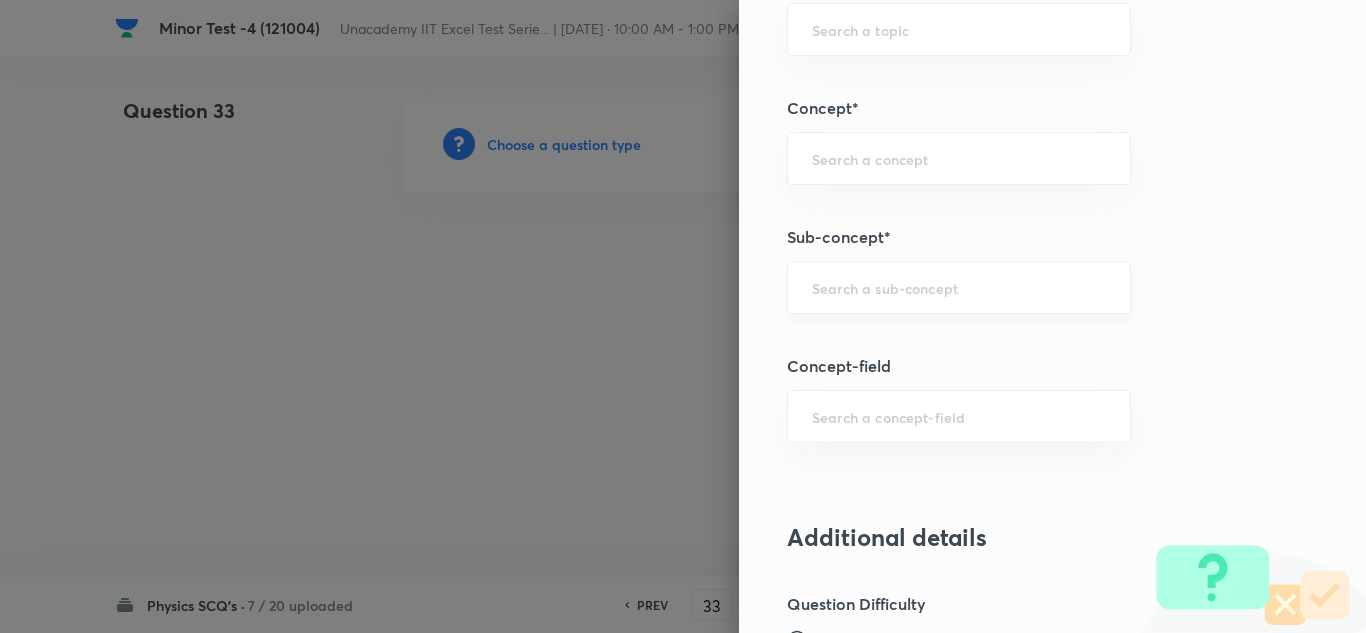 click on "​" at bounding box center (959, 287) 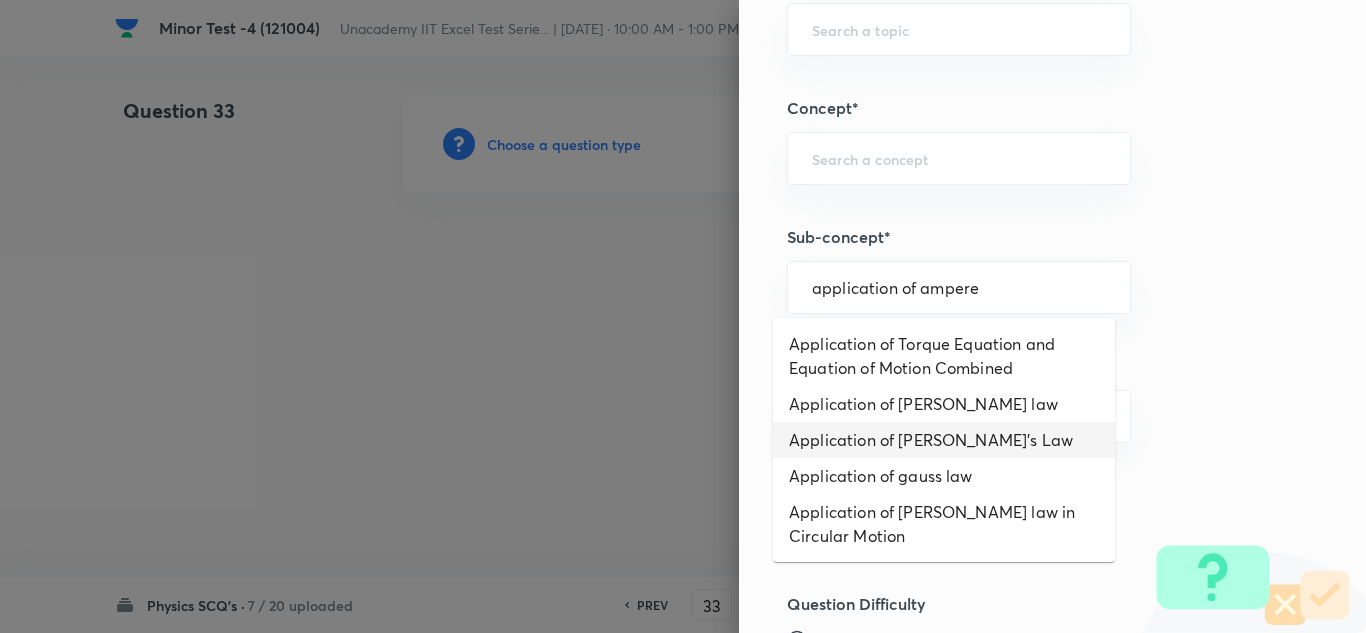 click on "Application of [PERSON_NAME]'s Law" at bounding box center (944, 440) 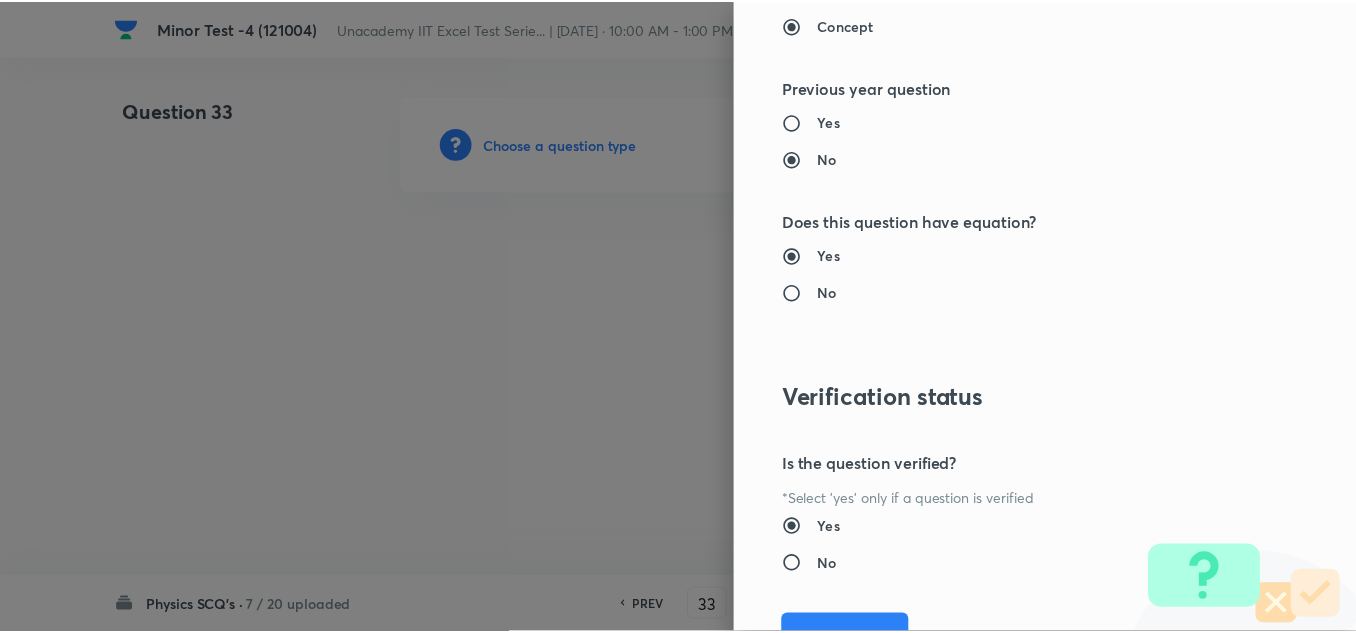 scroll, scrollTop: 2227, scrollLeft: 0, axis: vertical 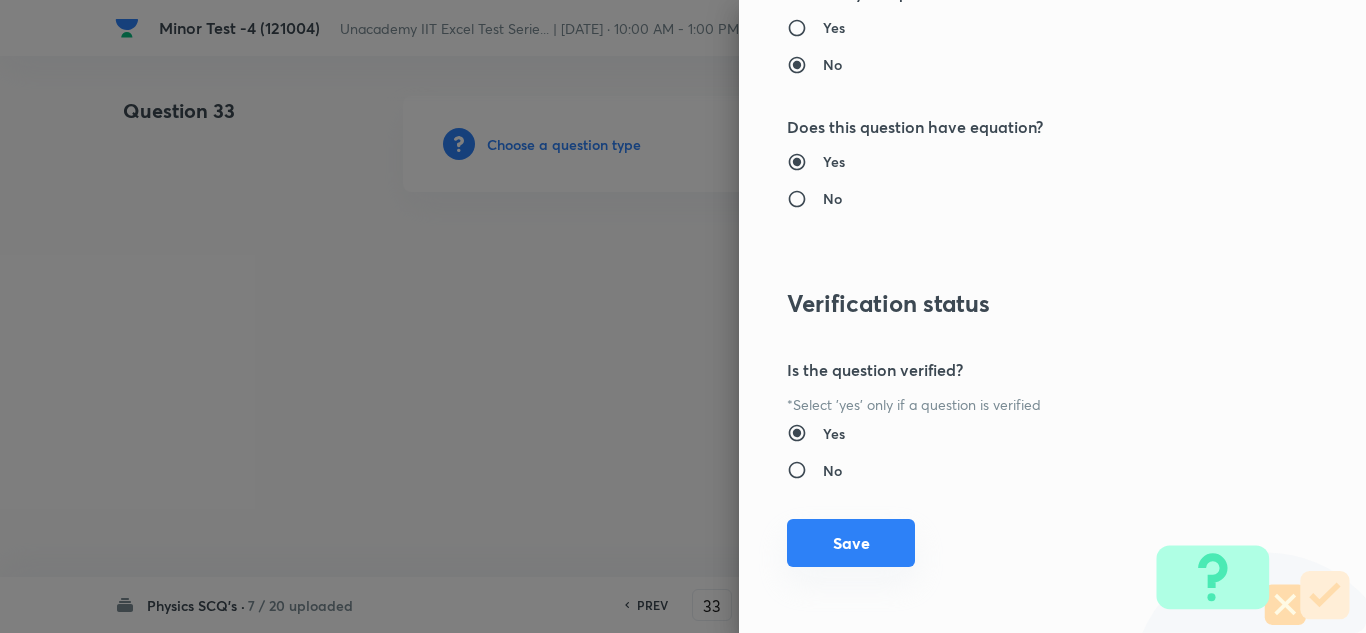 click on "Save" at bounding box center (851, 543) 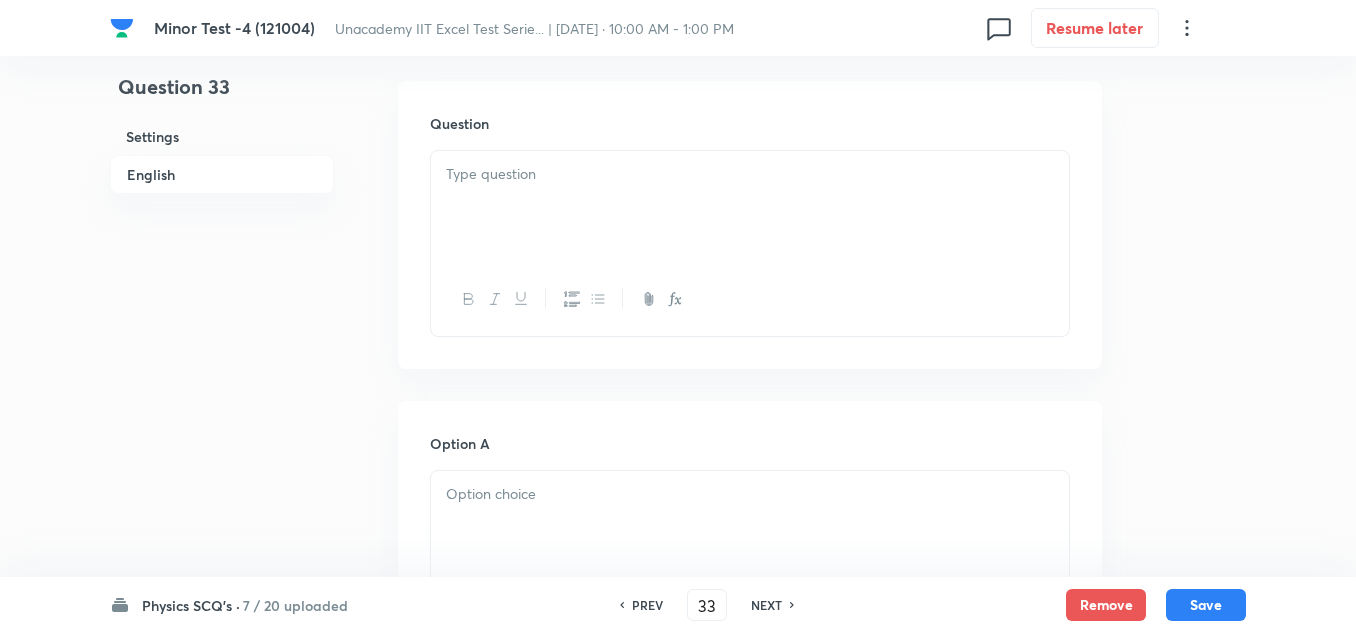 scroll, scrollTop: 600, scrollLeft: 0, axis: vertical 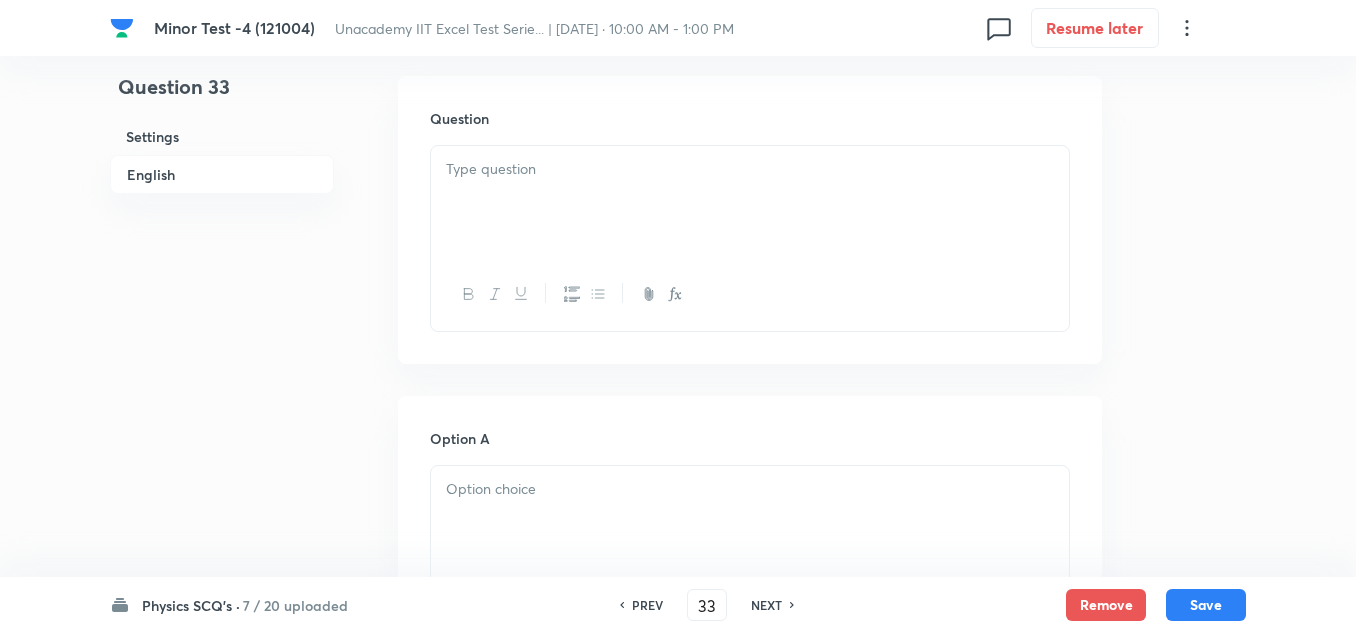 click at bounding box center (750, 202) 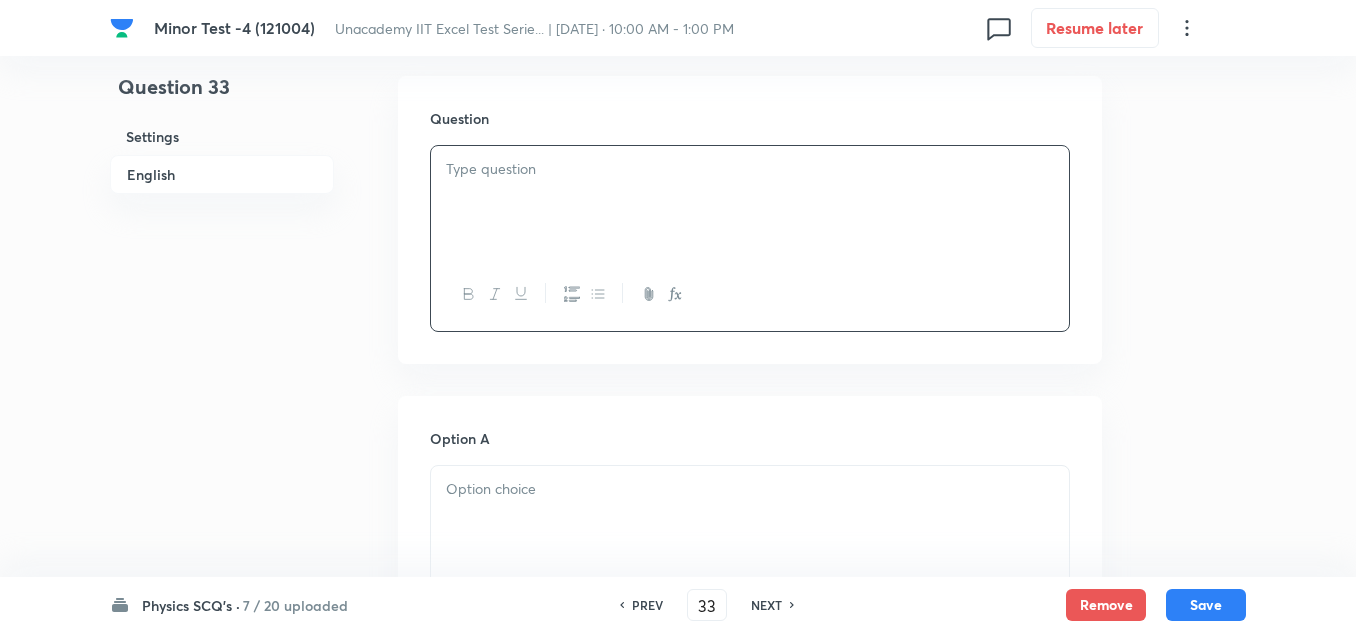 click at bounding box center [750, 169] 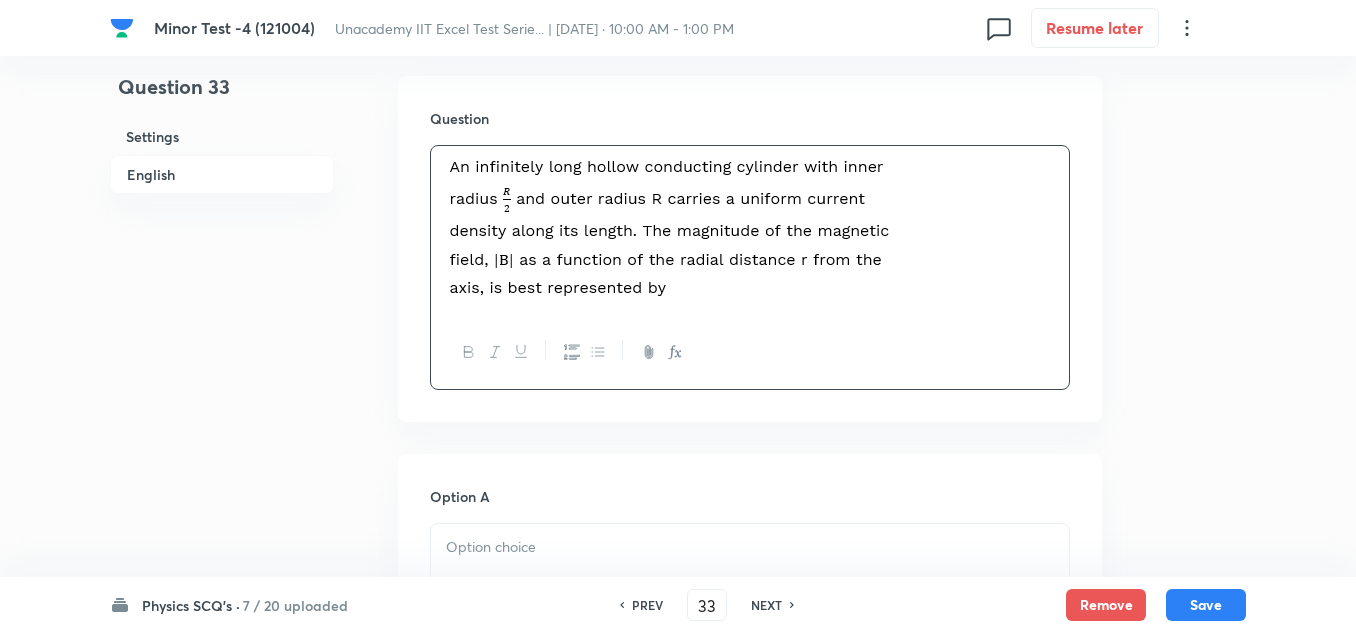 click at bounding box center (750, 580) 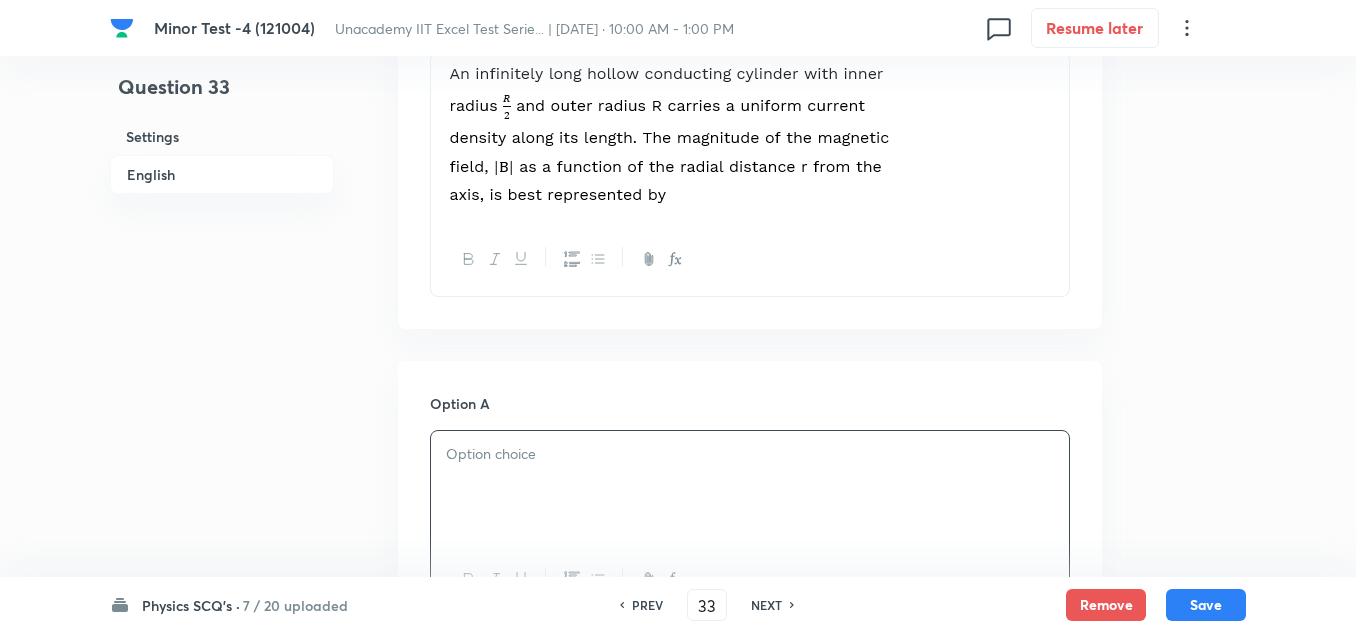 scroll, scrollTop: 1000, scrollLeft: 0, axis: vertical 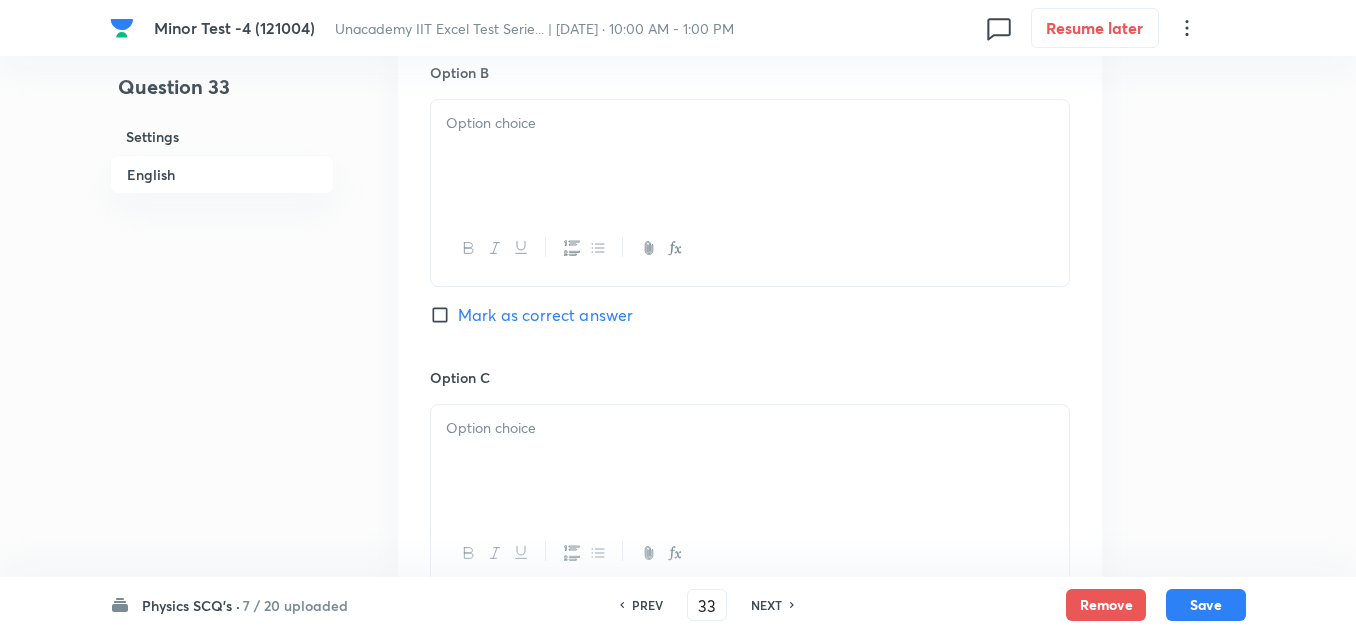 click on "Mark as correct answer" at bounding box center (545, 315) 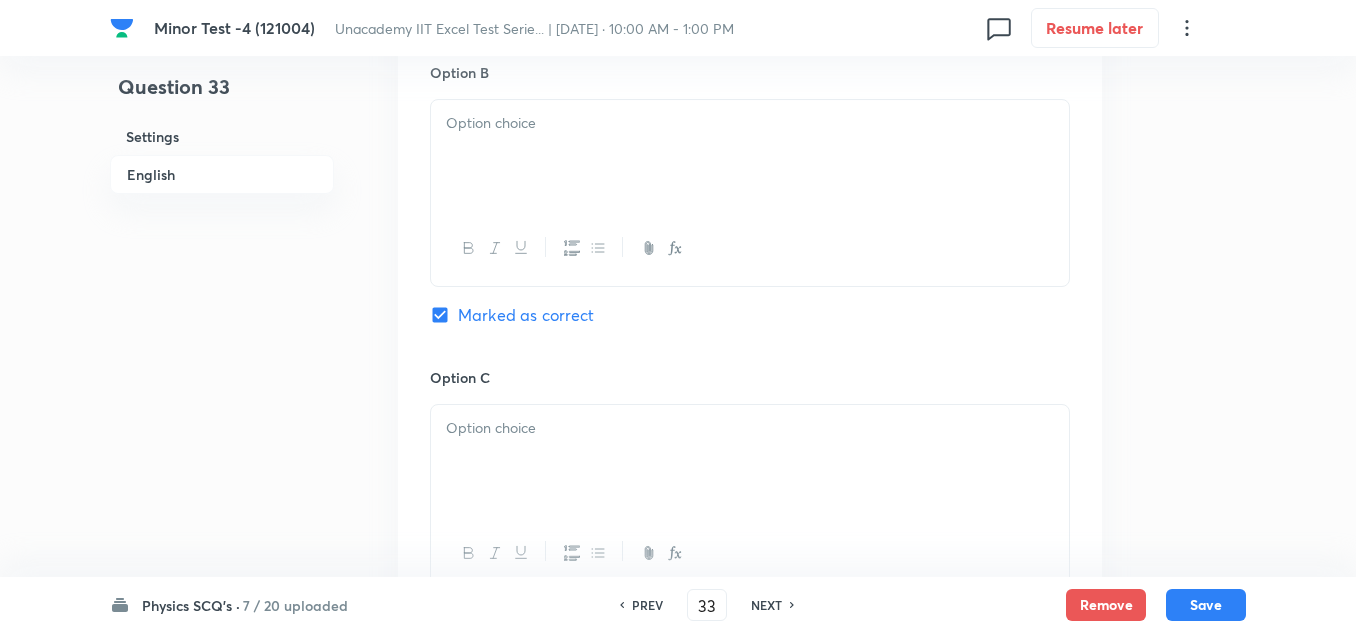 click at bounding box center (750, 156) 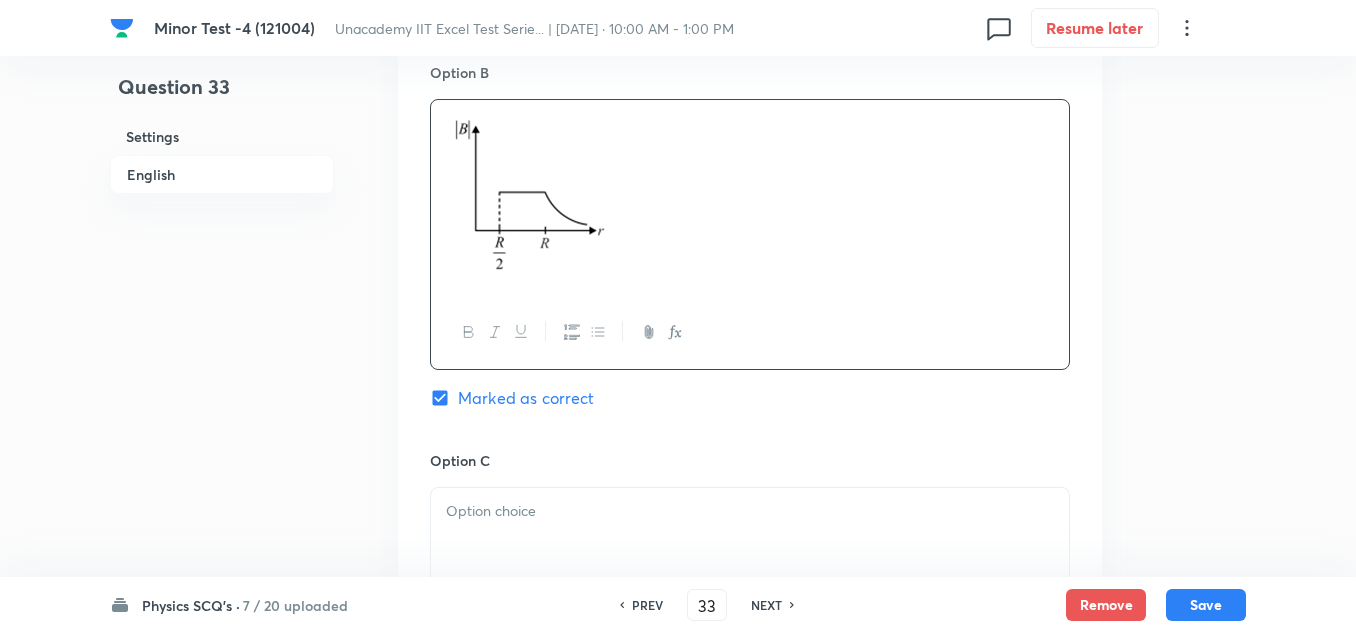 scroll, scrollTop: 1600, scrollLeft: 0, axis: vertical 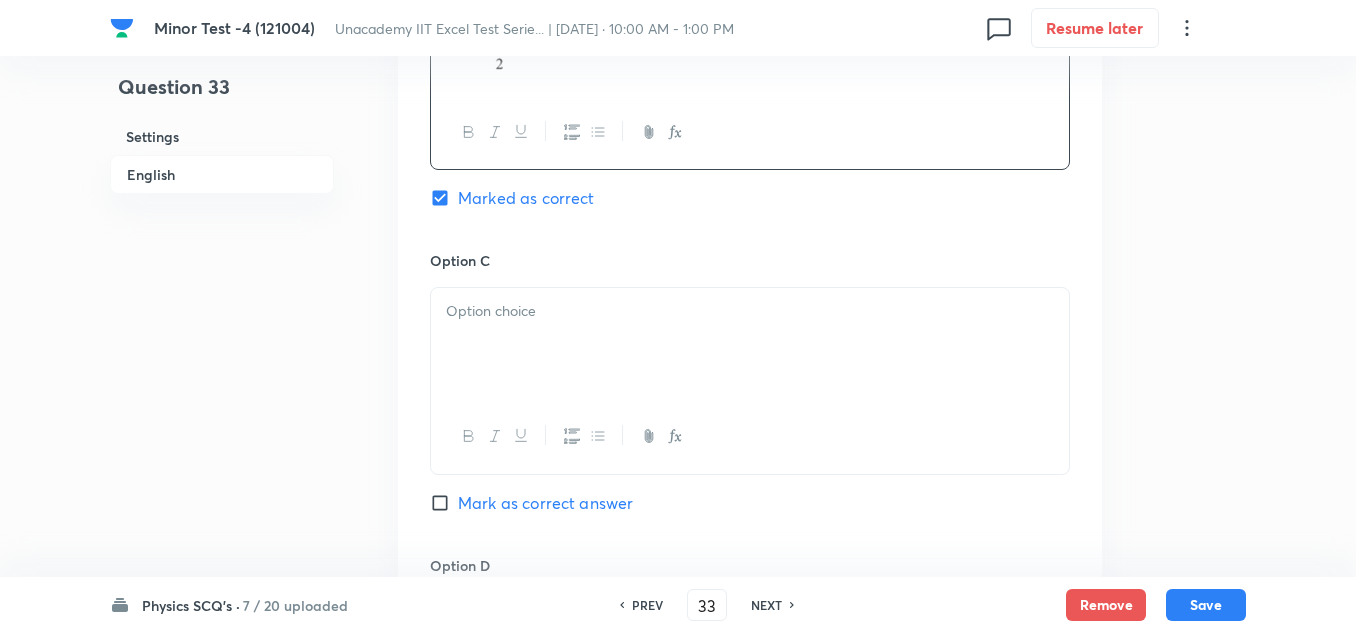 click at bounding box center (750, 344) 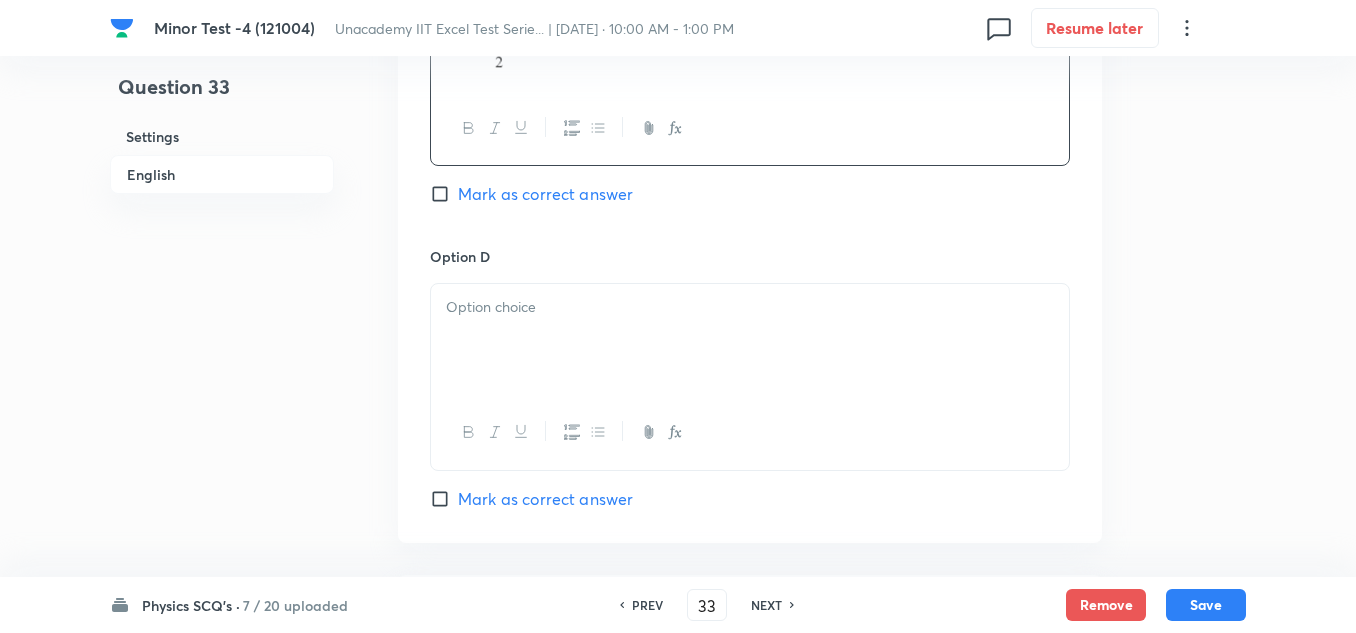 scroll, scrollTop: 2000, scrollLeft: 0, axis: vertical 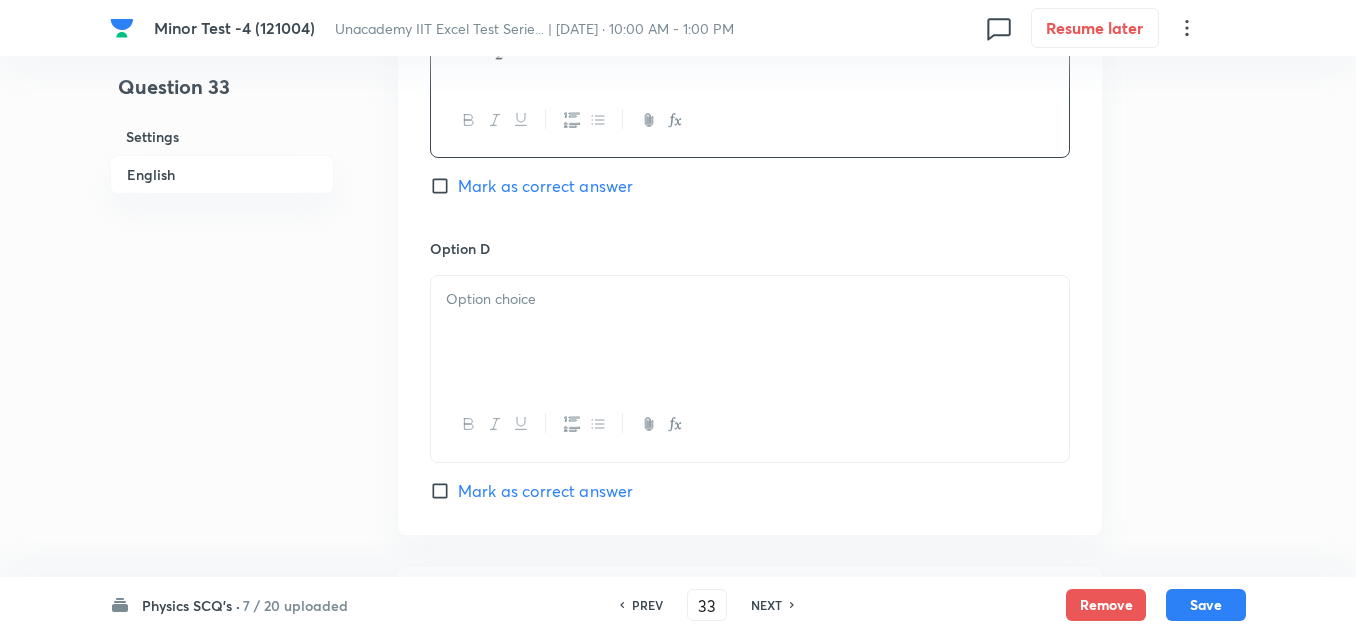 click at bounding box center (750, 332) 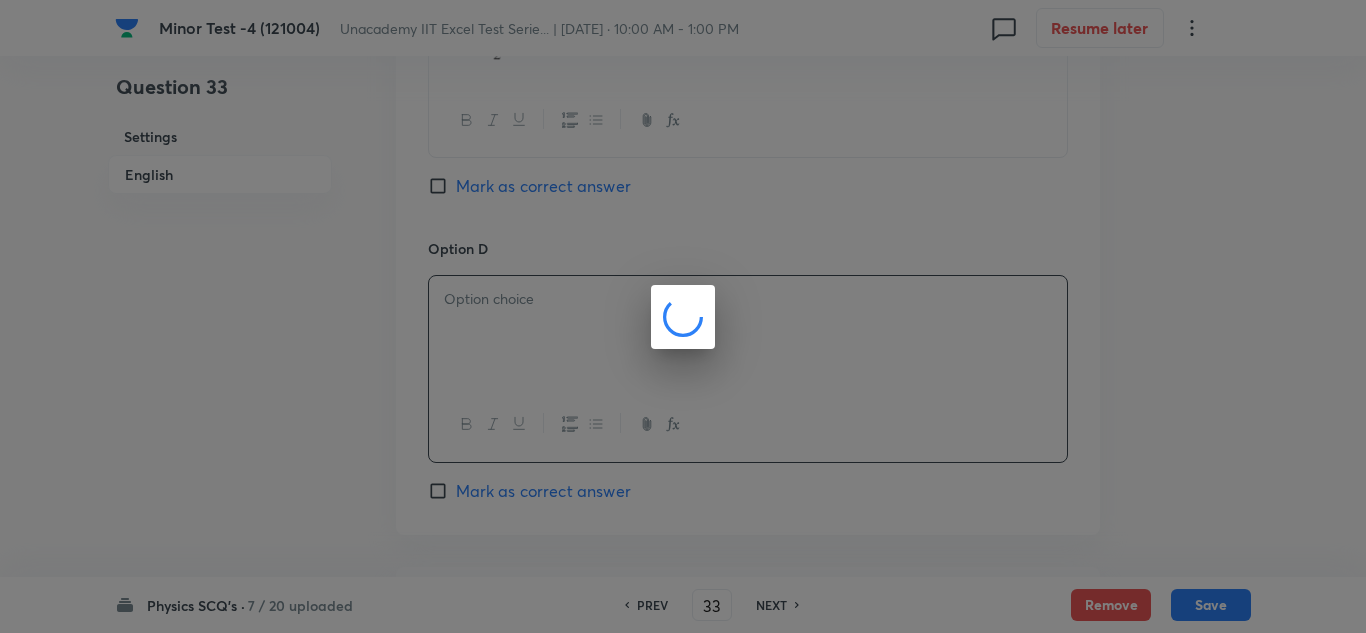 drag, startPoint x: 530, startPoint y: 414, endPoint x: 525, endPoint y: 478, distance: 64.195015 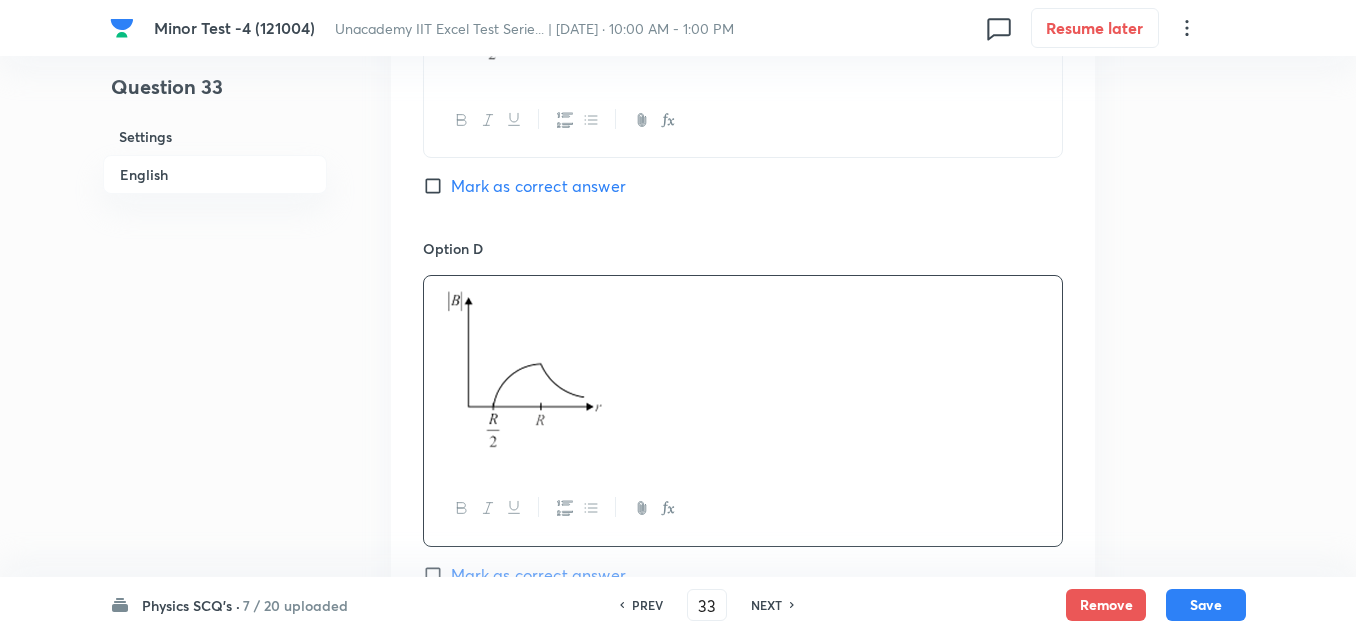click on "Mark as correct answer" at bounding box center (538, 575) 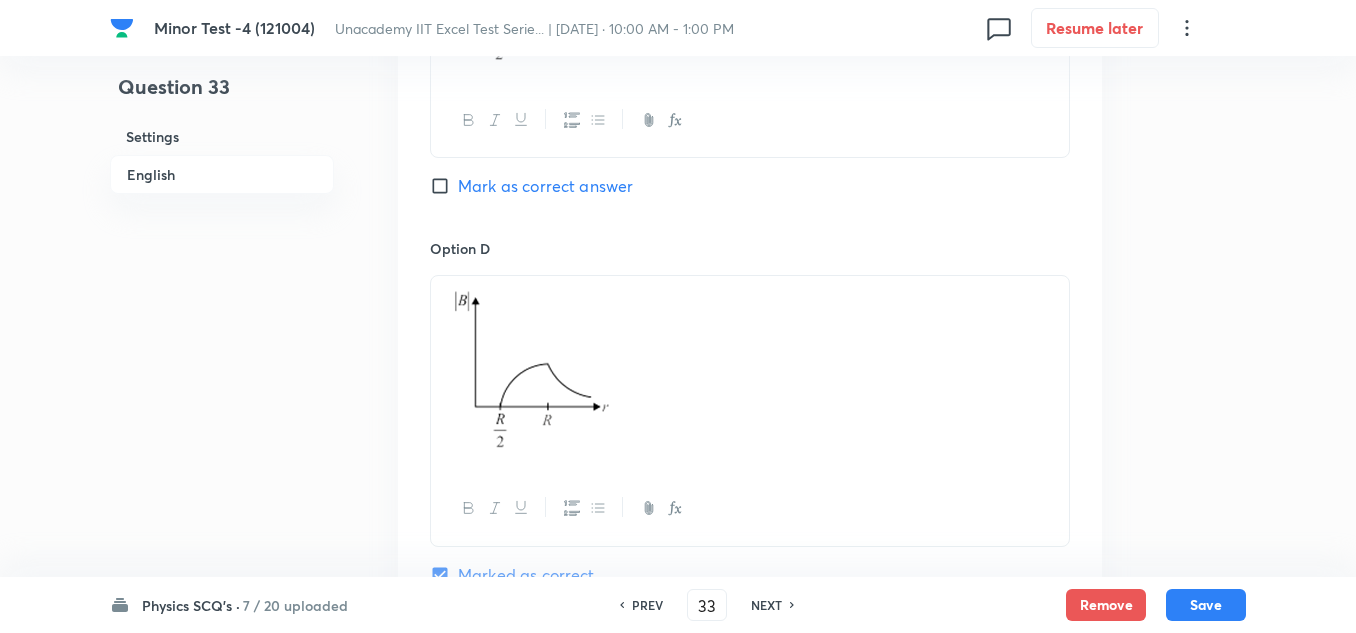 scroll, scrollTop: 2398, scrollLeft: 0, axis: vertical 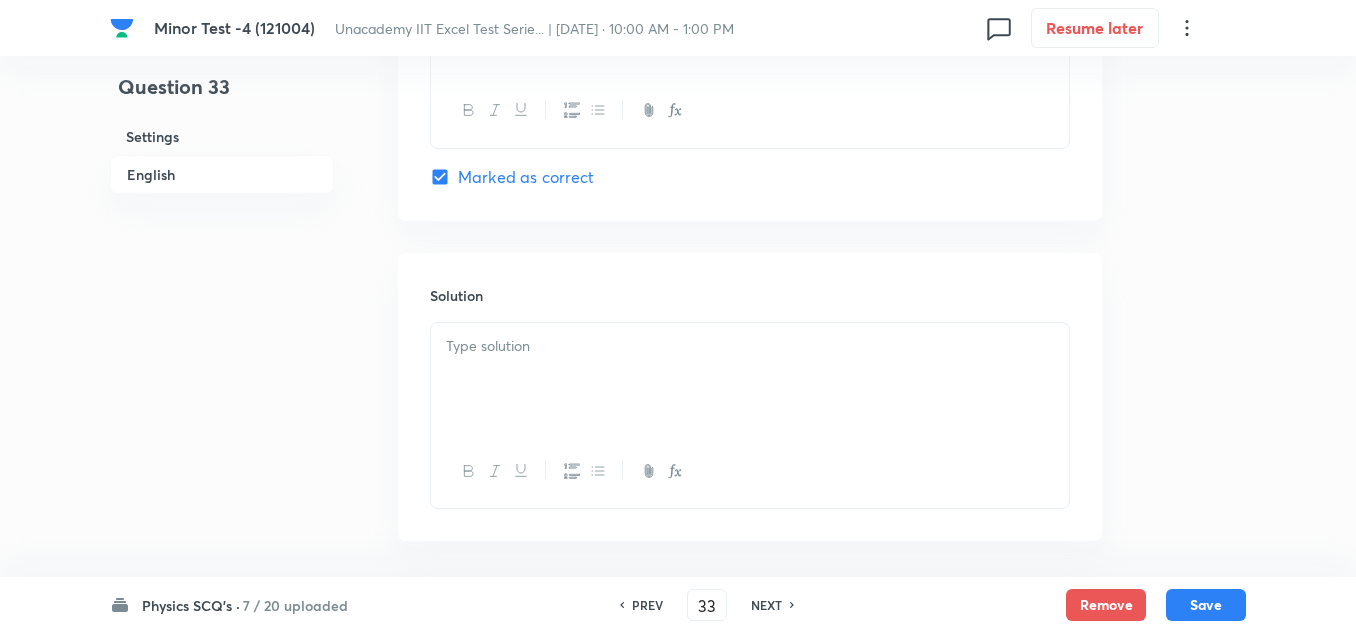 click at bounding box center [750, 346] 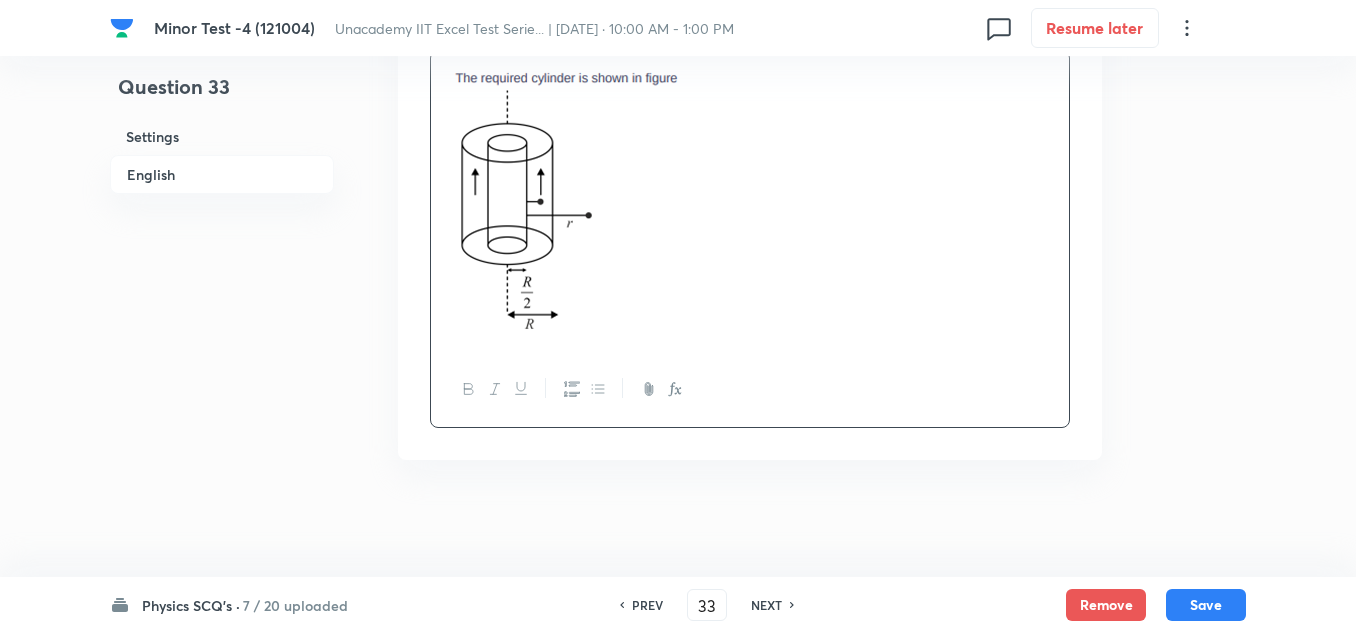 scroll, scrollTop: 2673, scrollLeft: 0, axis: vertical 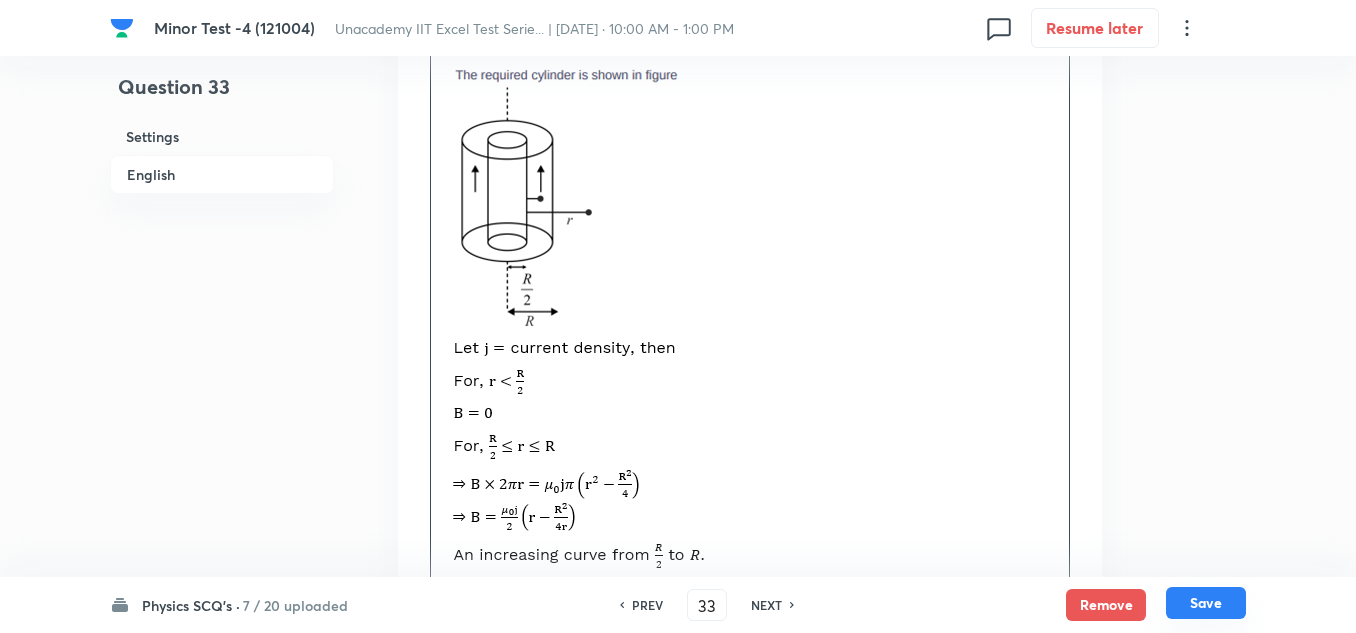 click on "Save" at bounding box center [1206, 603] 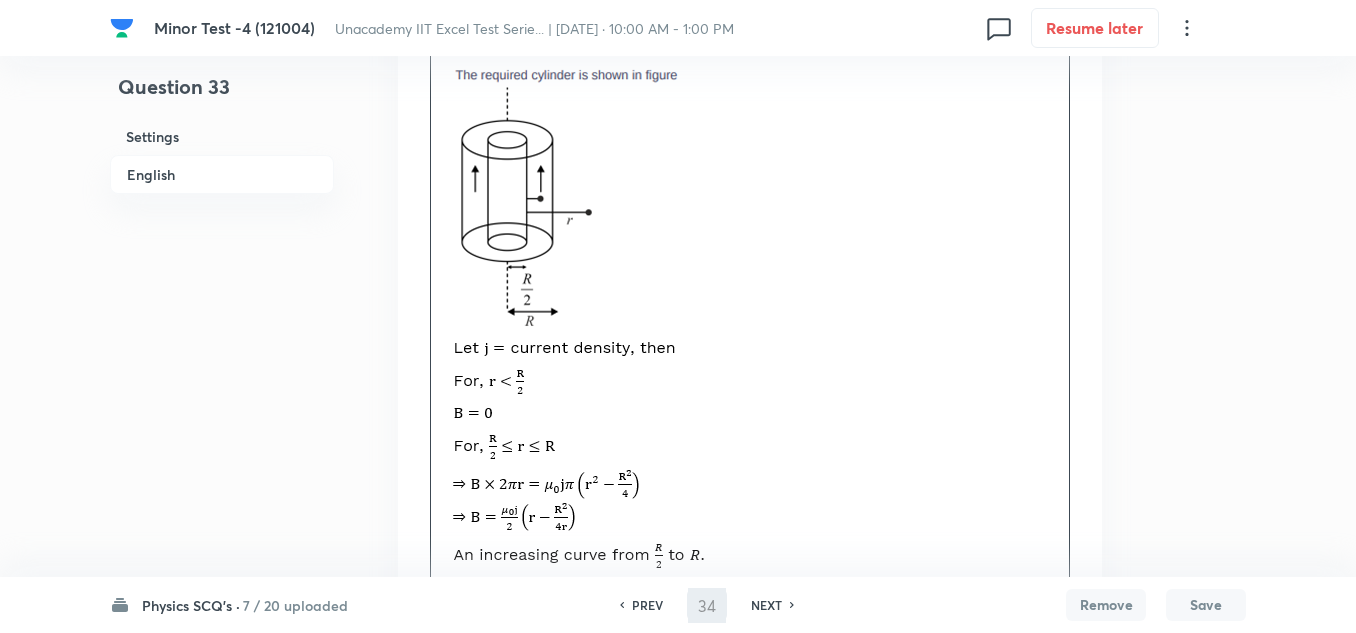 scroll, scrollTop: 0, scrollLeft: 0, axis: both 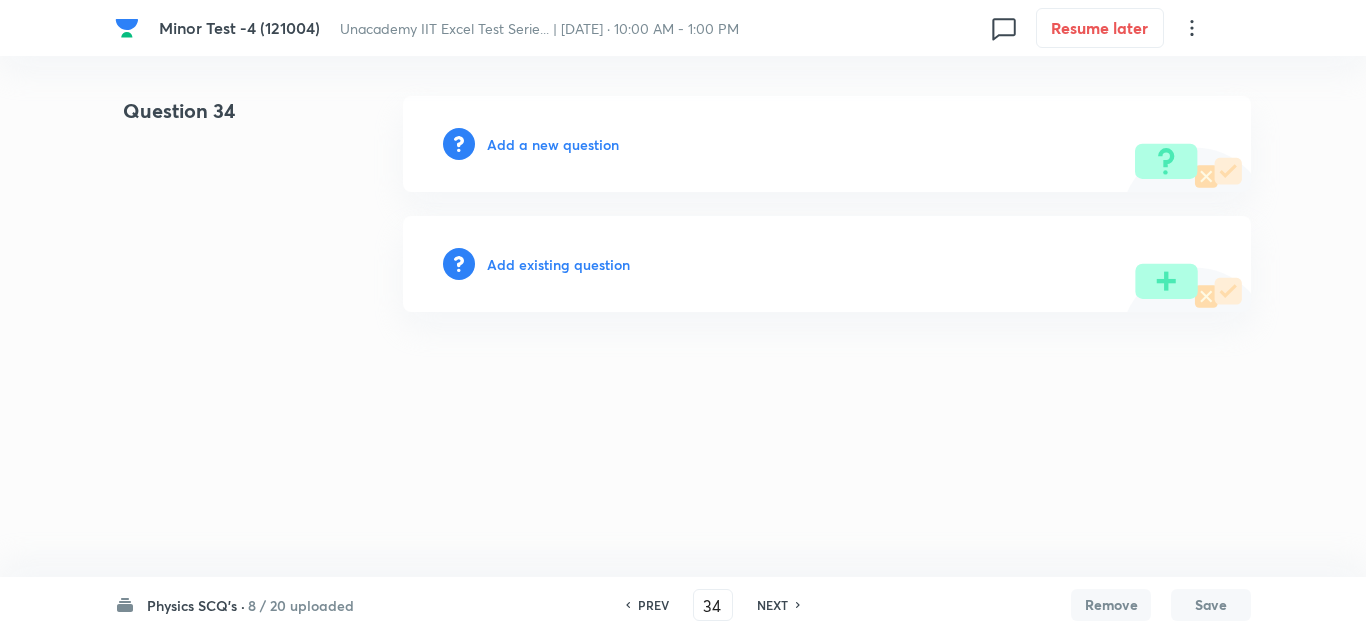 click on "PREV" at bounding box center (653, 605) 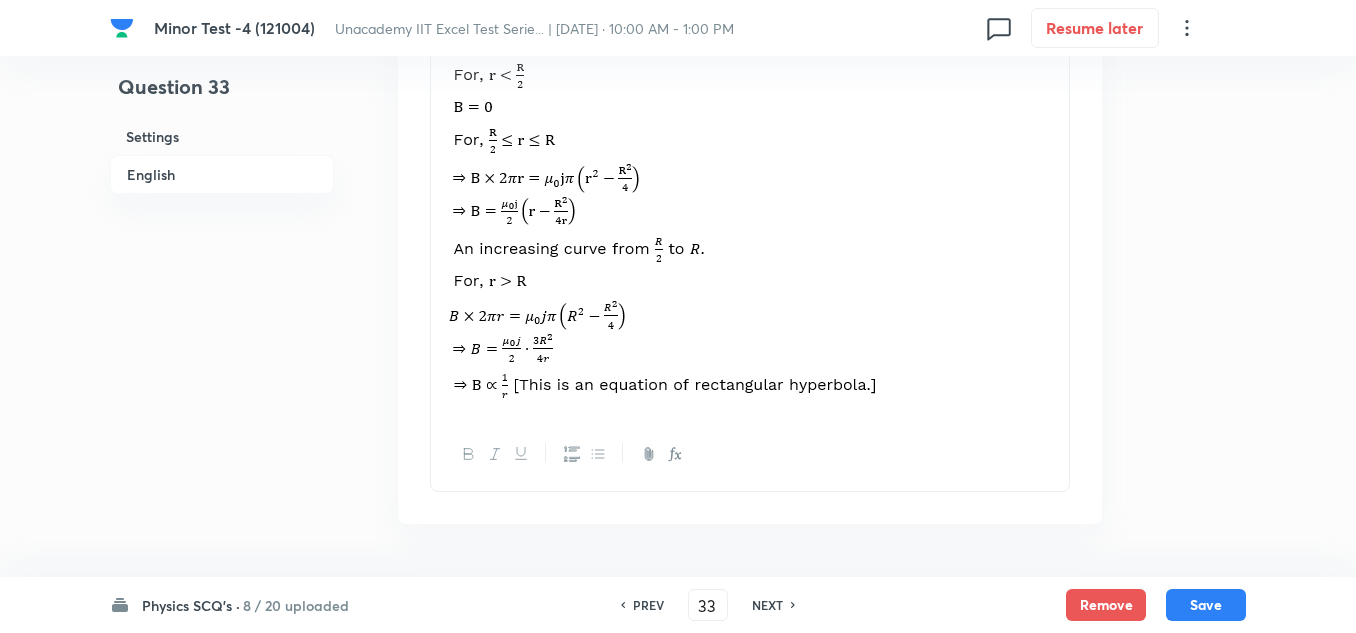 scroll, scrollTop: 3046, scrollLeft: 0, axis: vertical 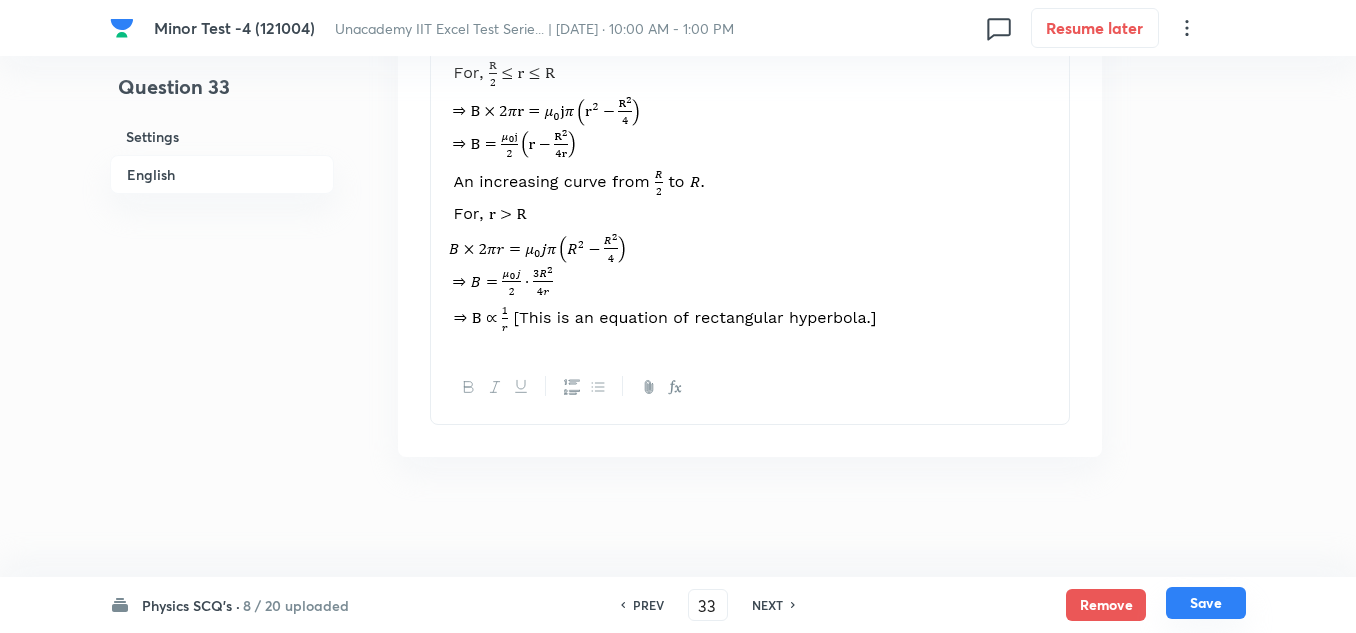 click on "Save" at bounding box center [1206, 603] 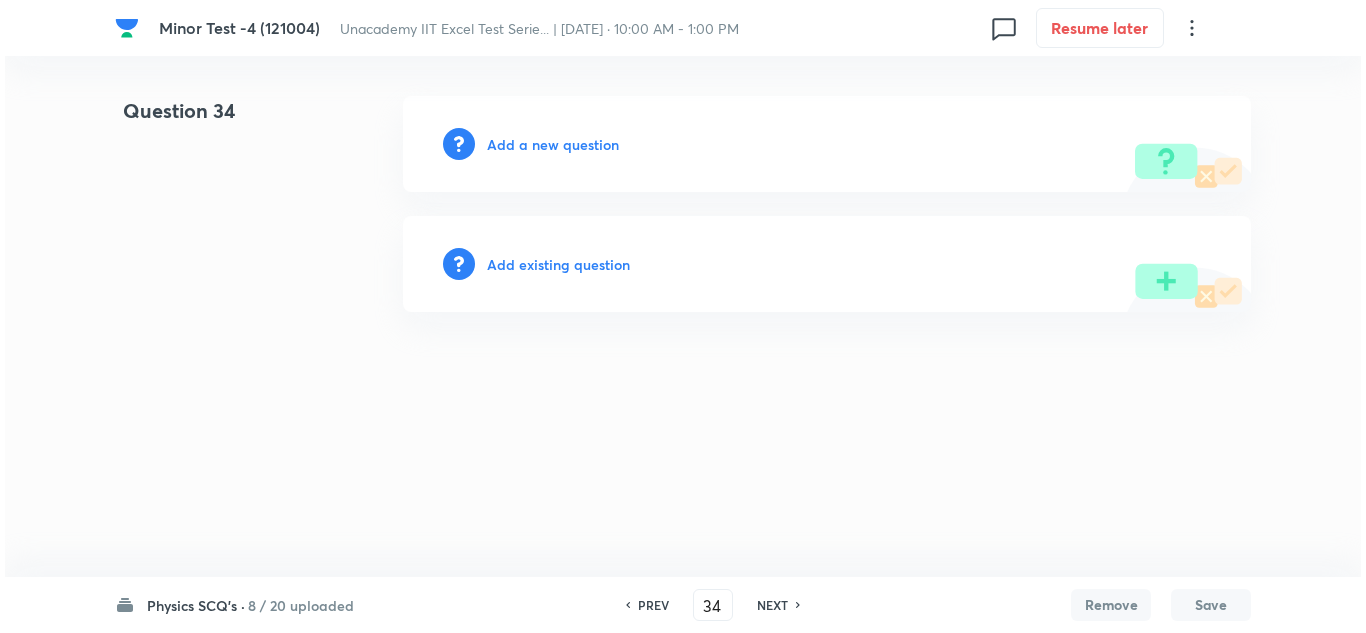 scroll, scrollTop: 0, scrollLeft: 0, axis: both 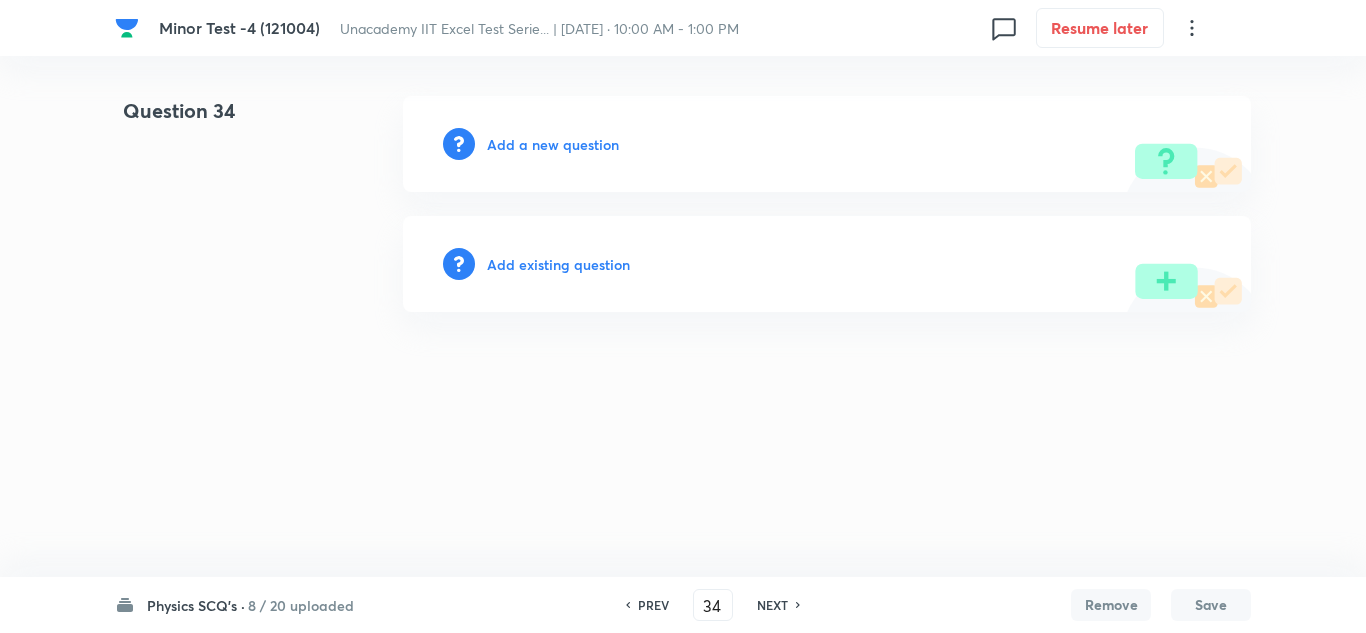 click on "Add a new question" at bounding box center (553, 144) 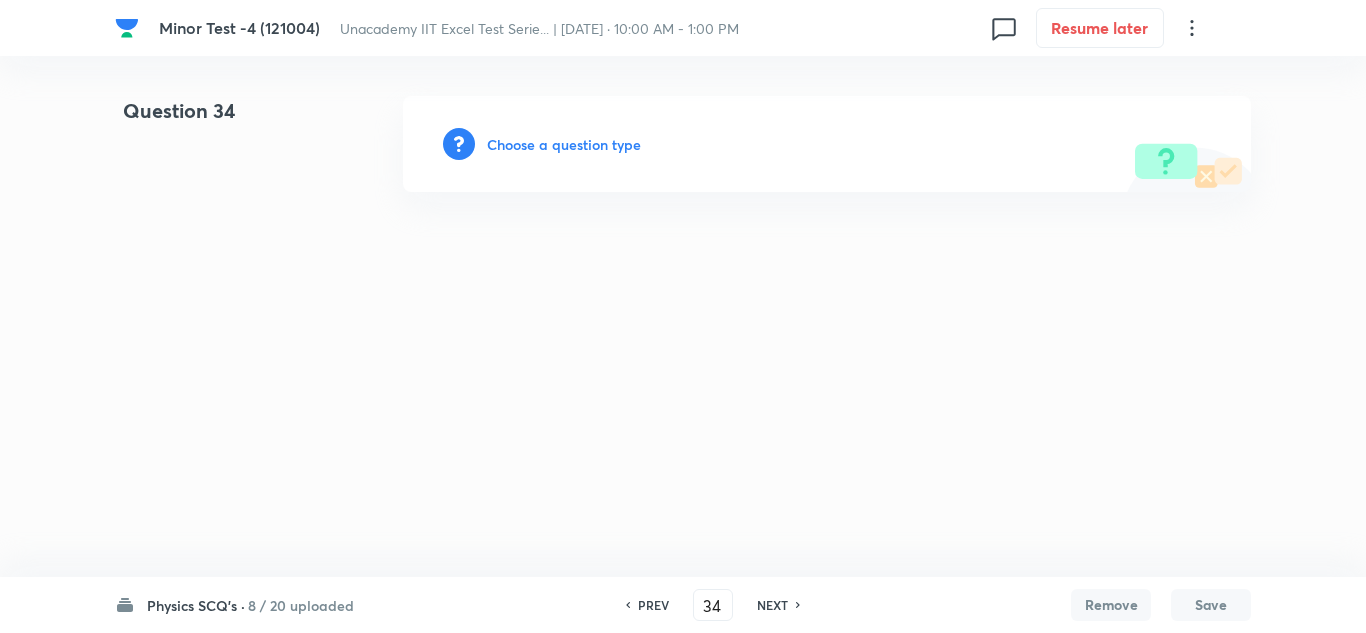 click on "Choose a question type" at bounding box center [564, 144] 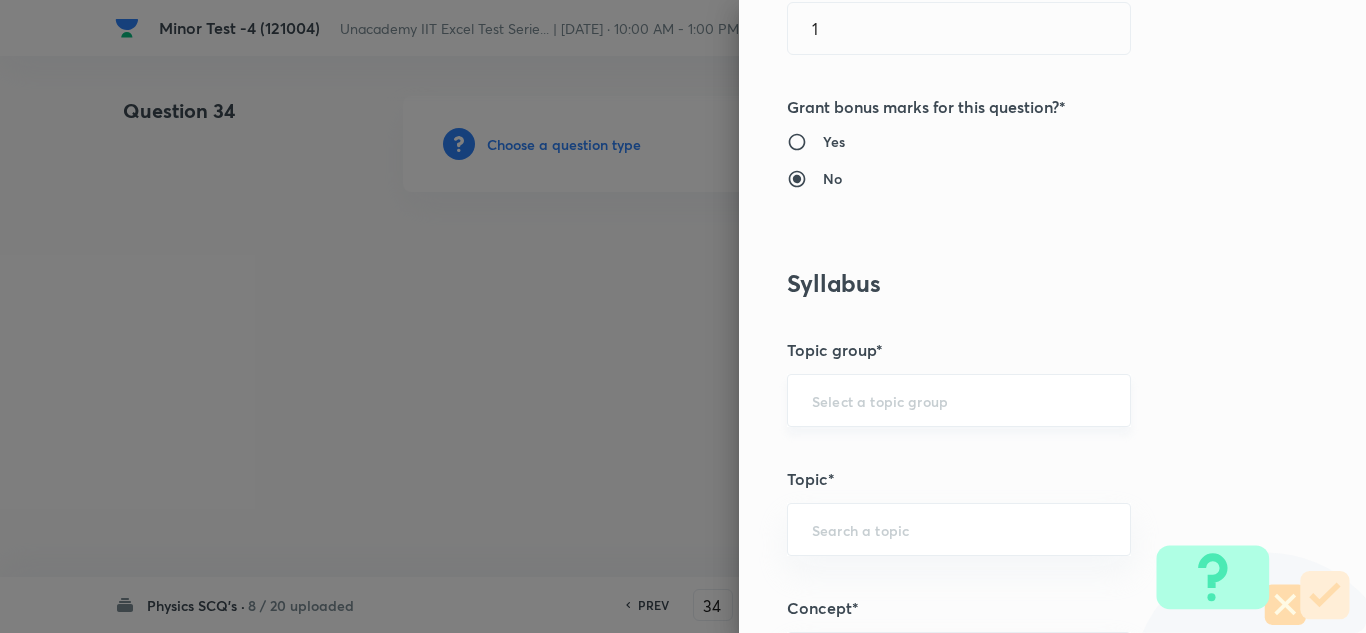scroll, scrollTop: 1200, scrollLeft: 0, axis: vertical 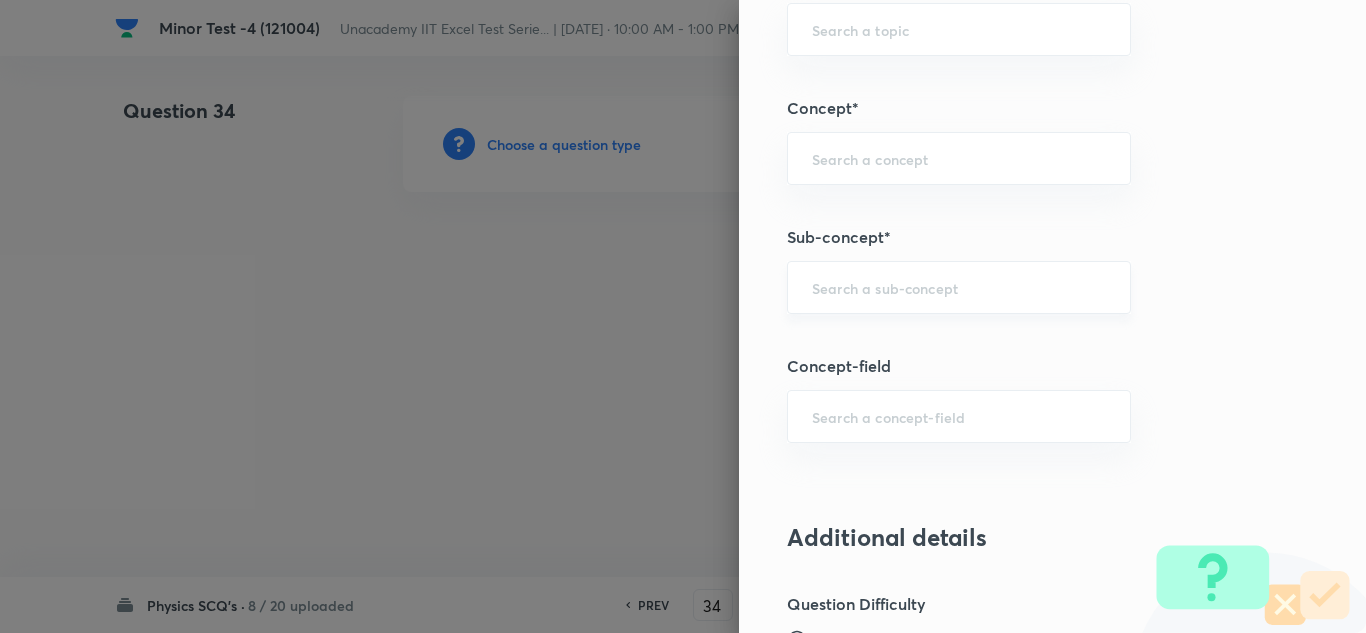 click at bounding box center [959, 287] 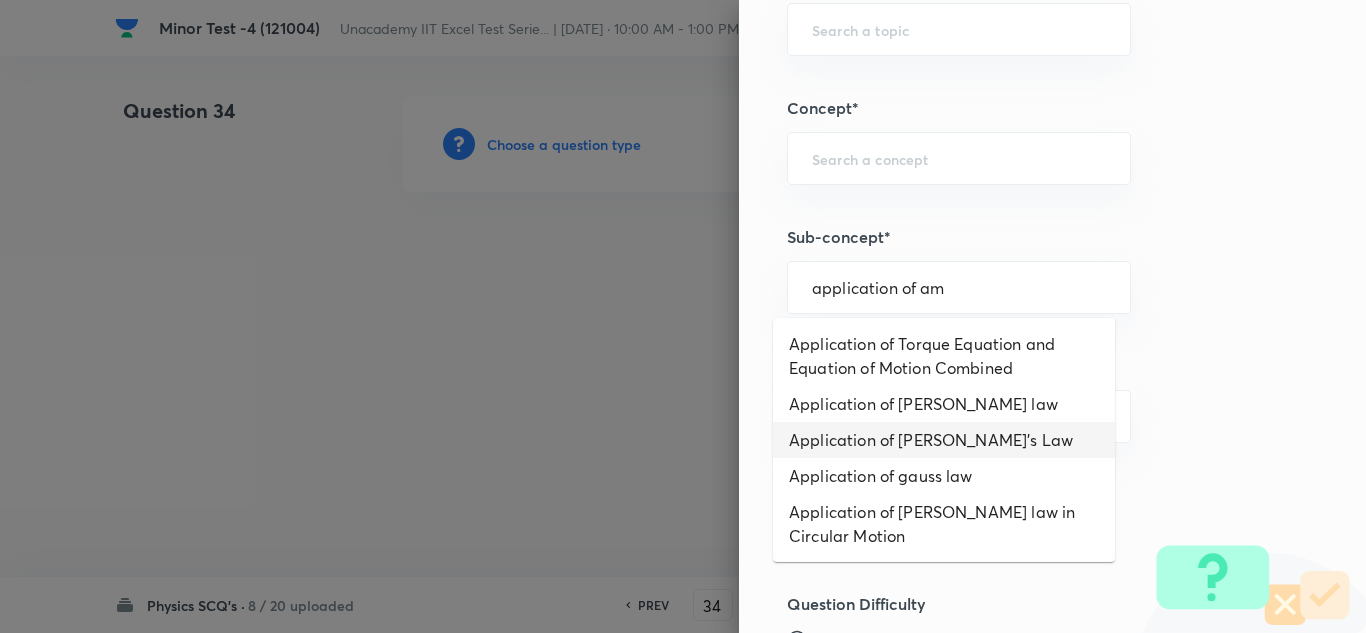 click on "Application of [PERSON_NAME]'s Law" at bounding box center [944, 440] 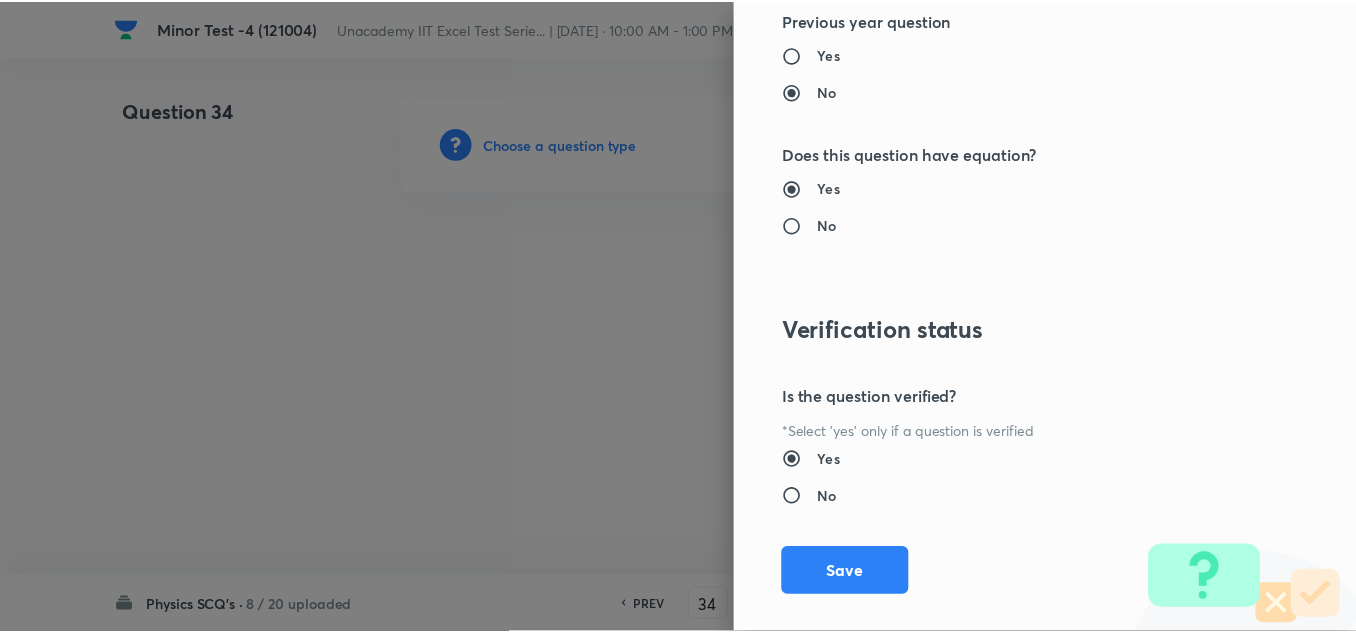 scroll, scrollTop: 2227, scrollLeft: 0, axis: vertical 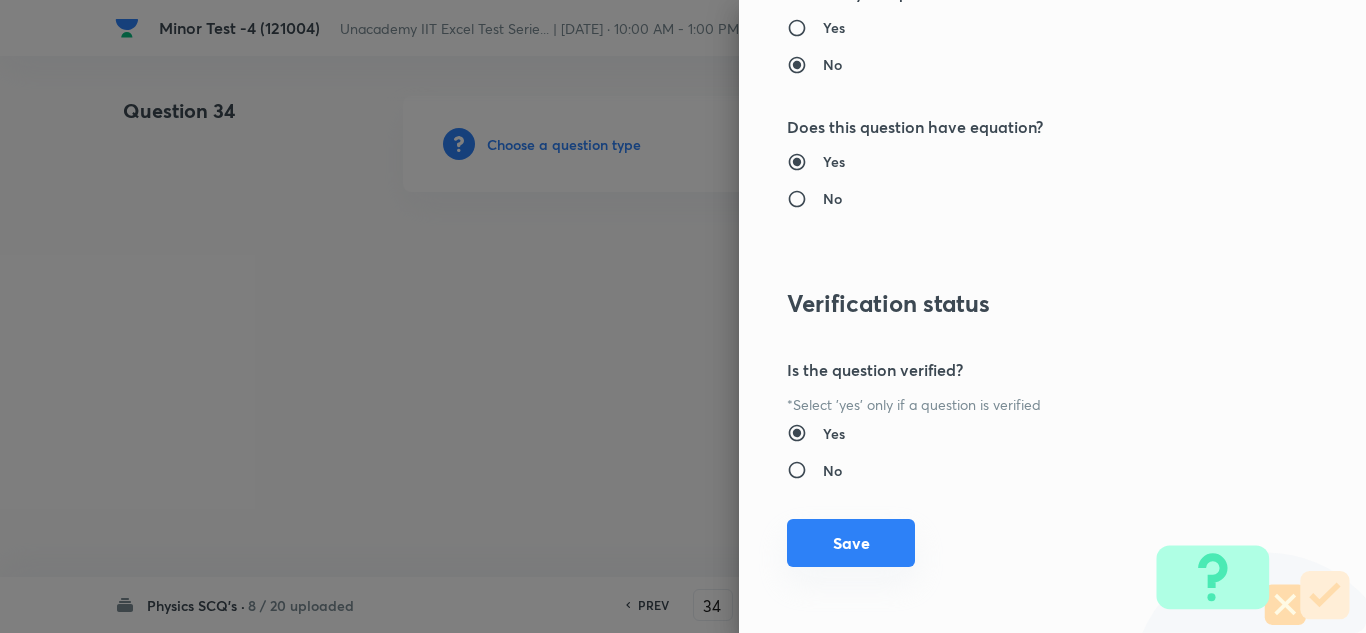 click on "Save" at bounding box center [851, 543] 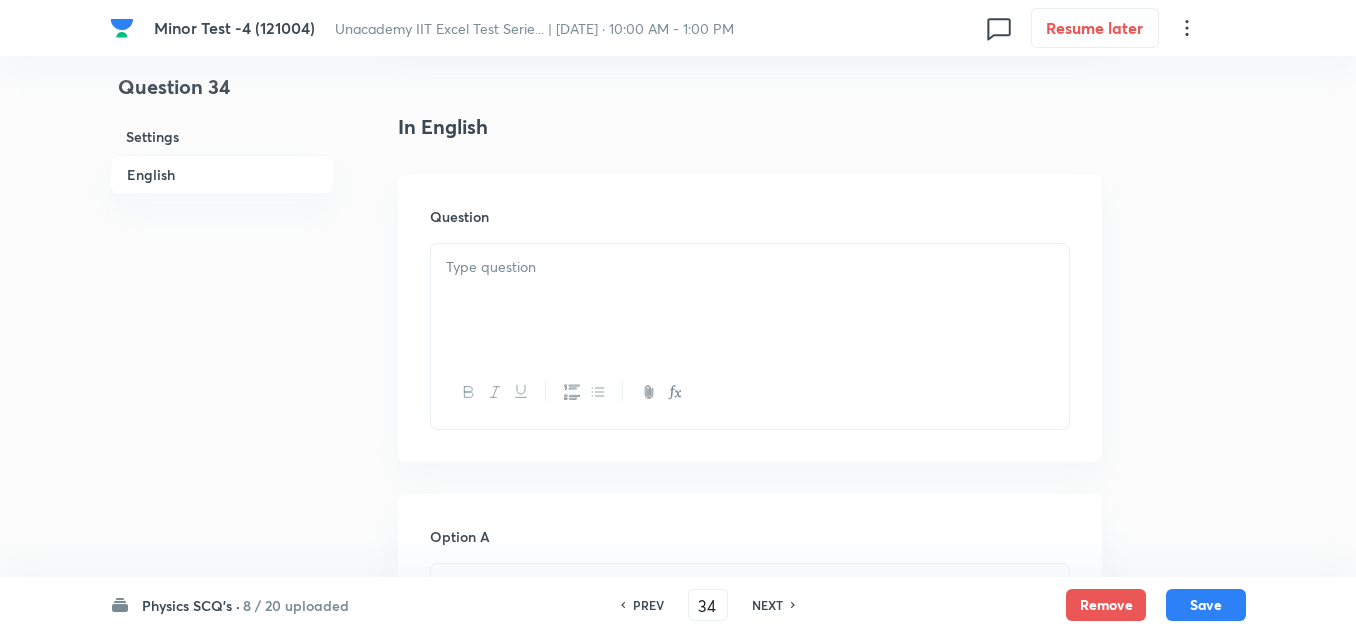 scroll, scrollTop: 600, scrollLeft: 0, axis: vertical 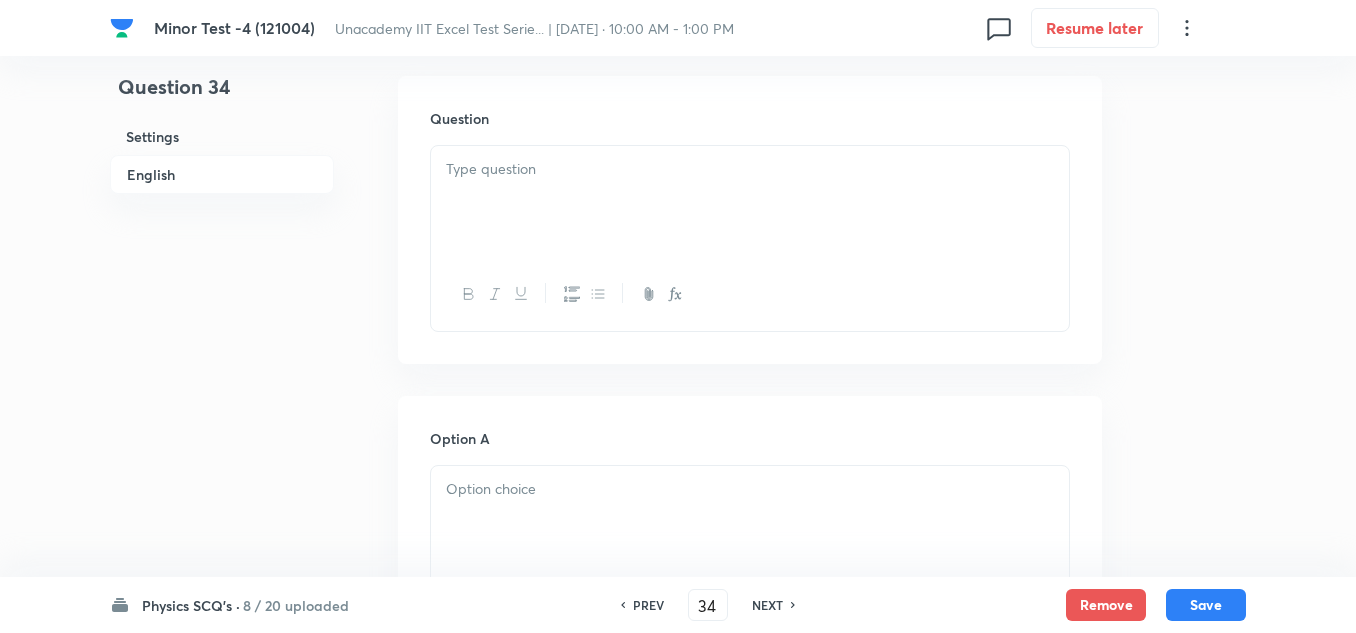 click at bounding box center (750, 202) 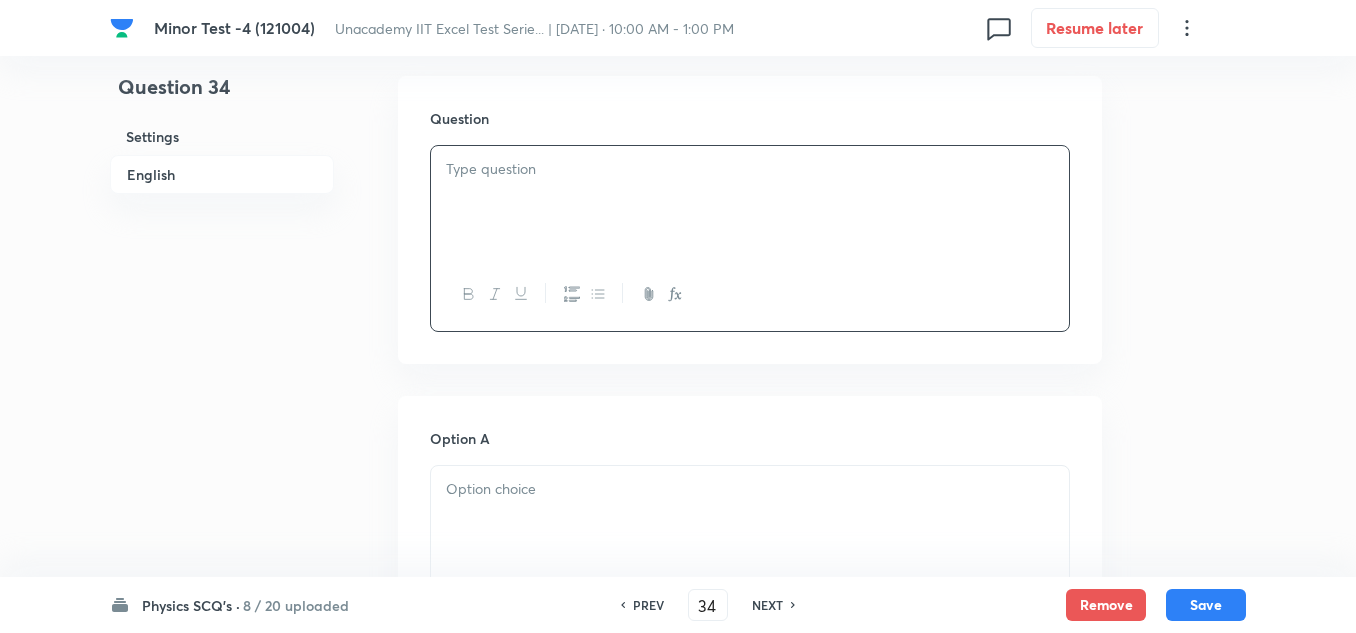 click at bounding box center [750, 169] 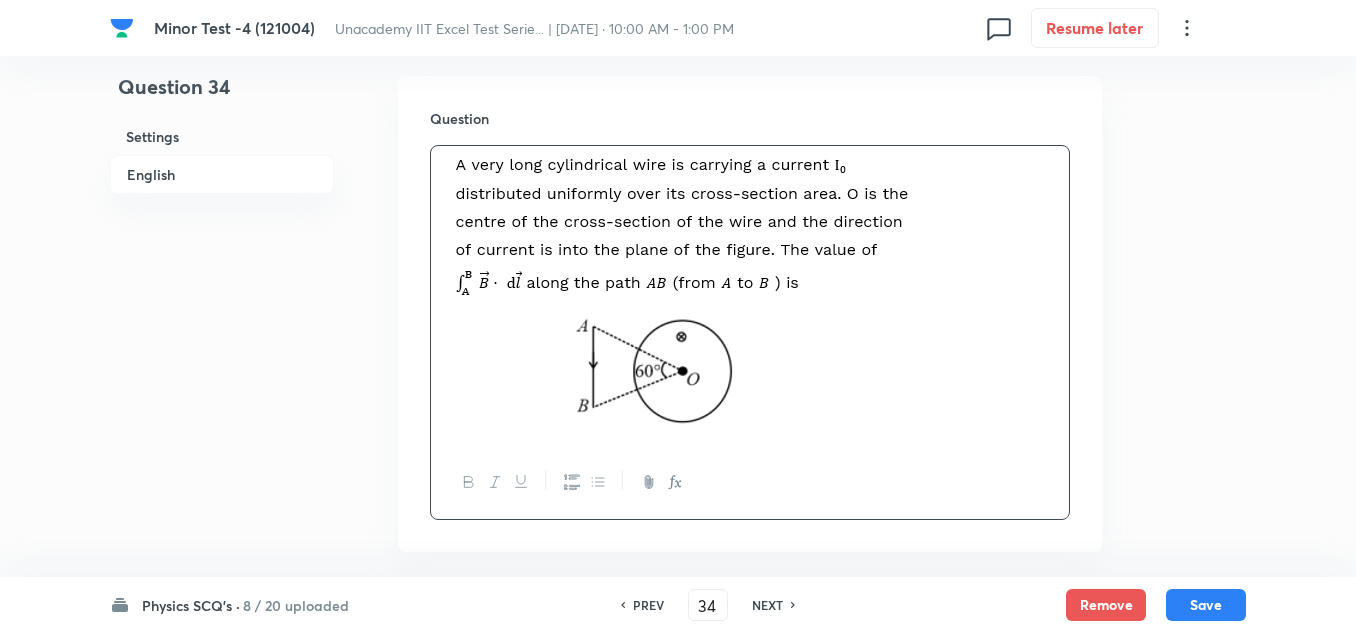 scroll, scrollTop: 900, scrollLeft: 0, axis: vertical 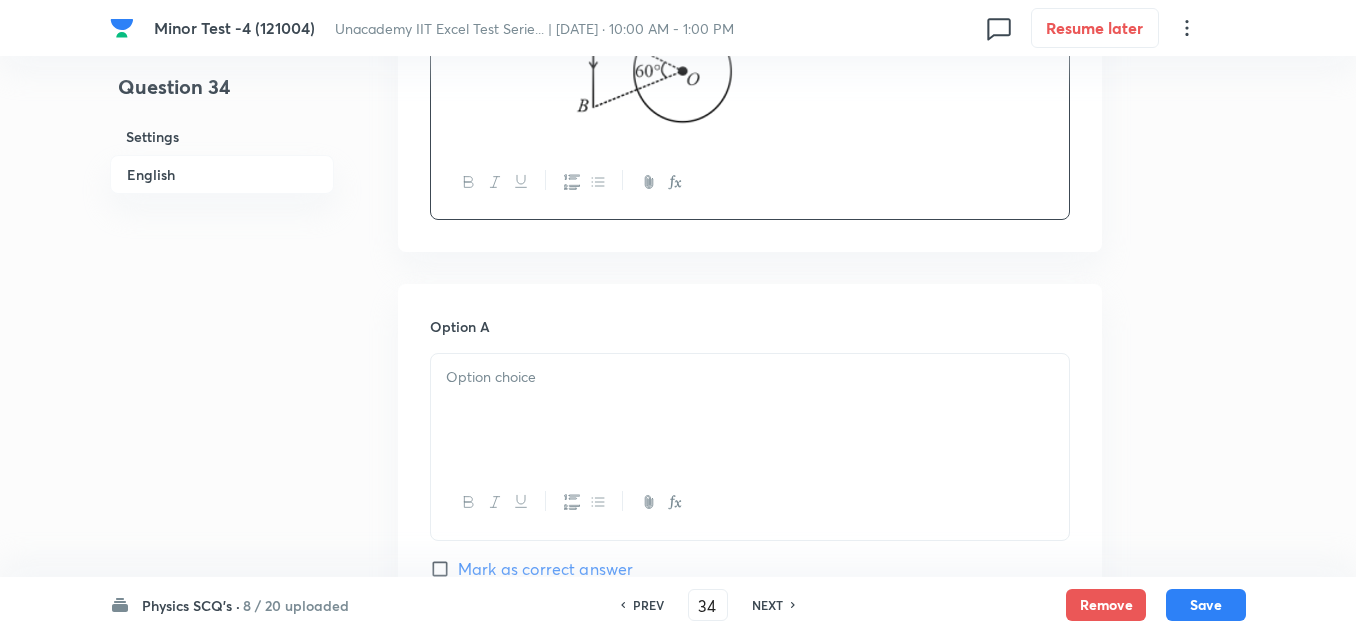 click at bounding box center (750, 377) 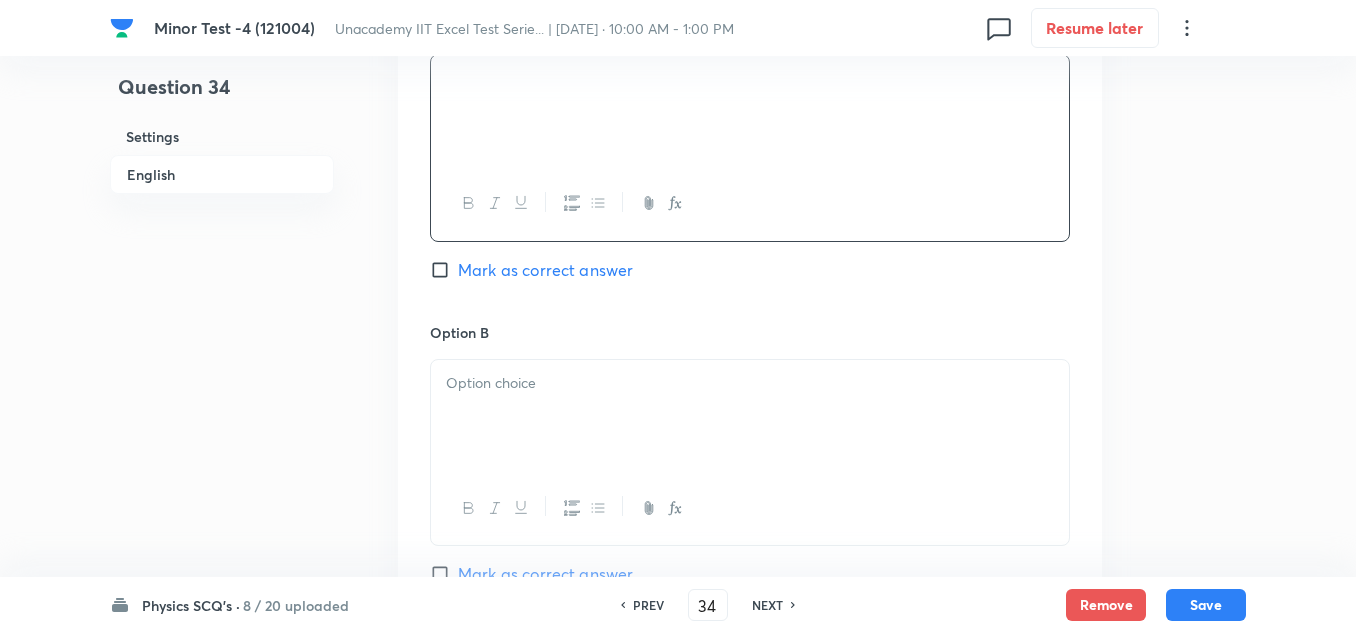 scroll, scrollTop: 1200, scrollLeft: 0, axis: vertical 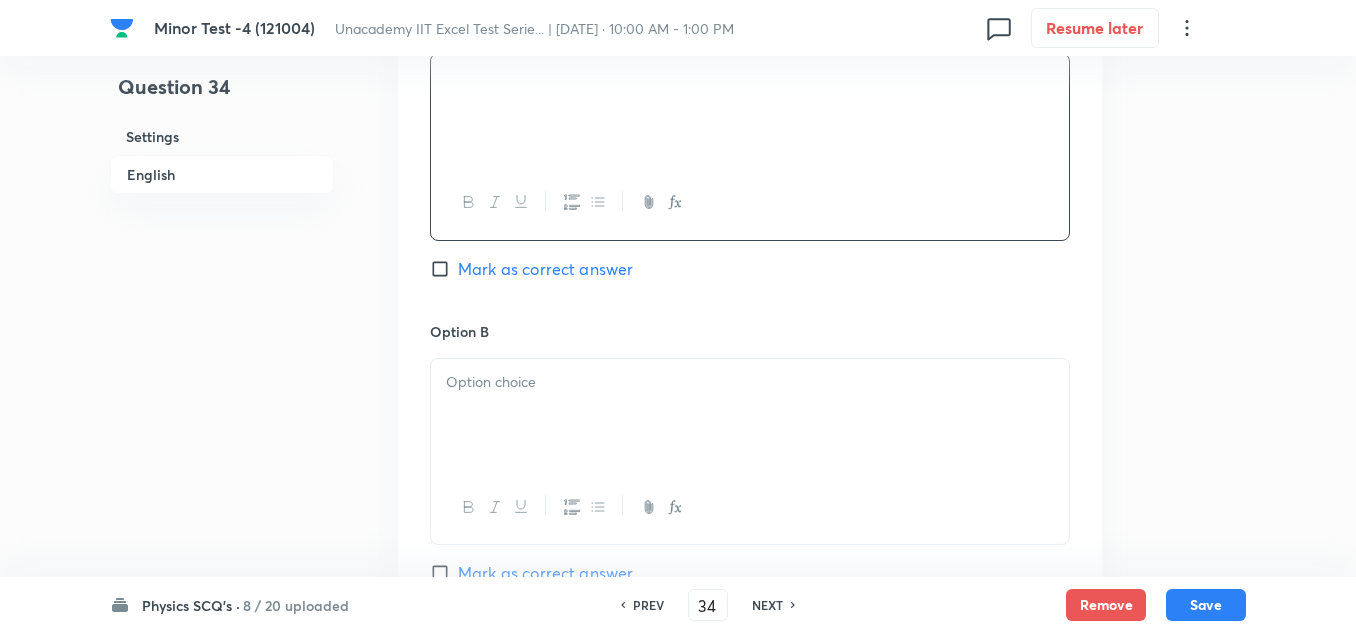 click at bounding box center [750, 382] 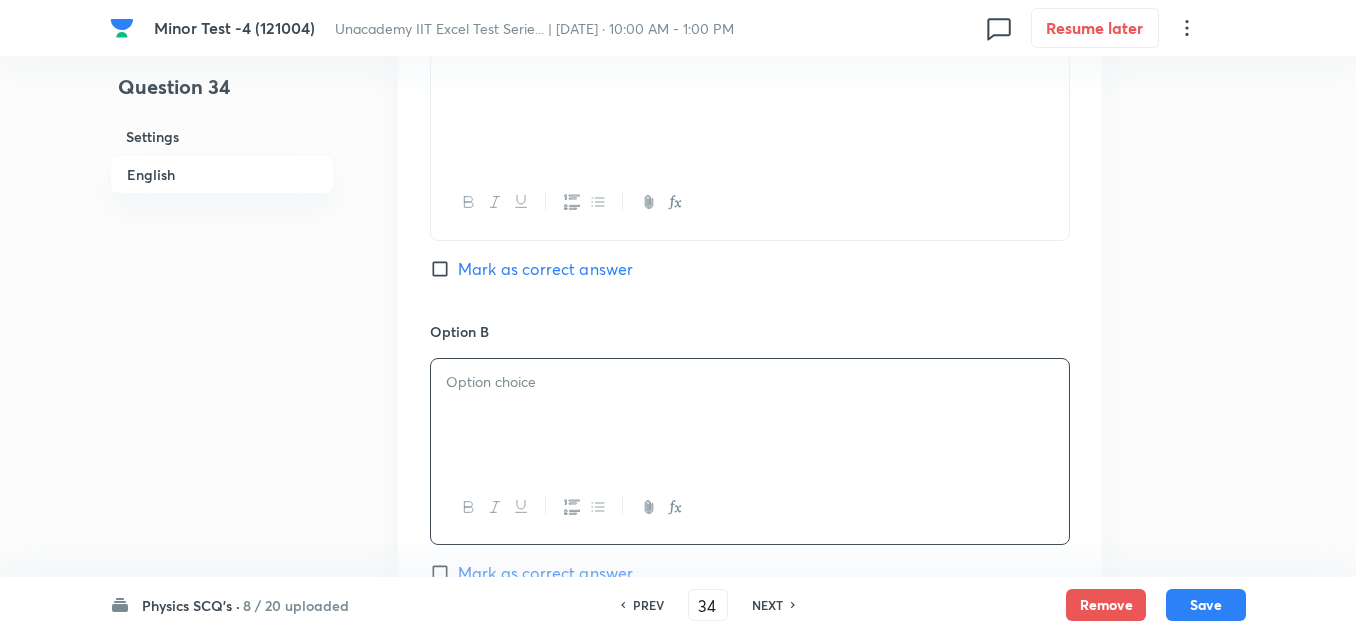 click at bounding box center (750, 415) 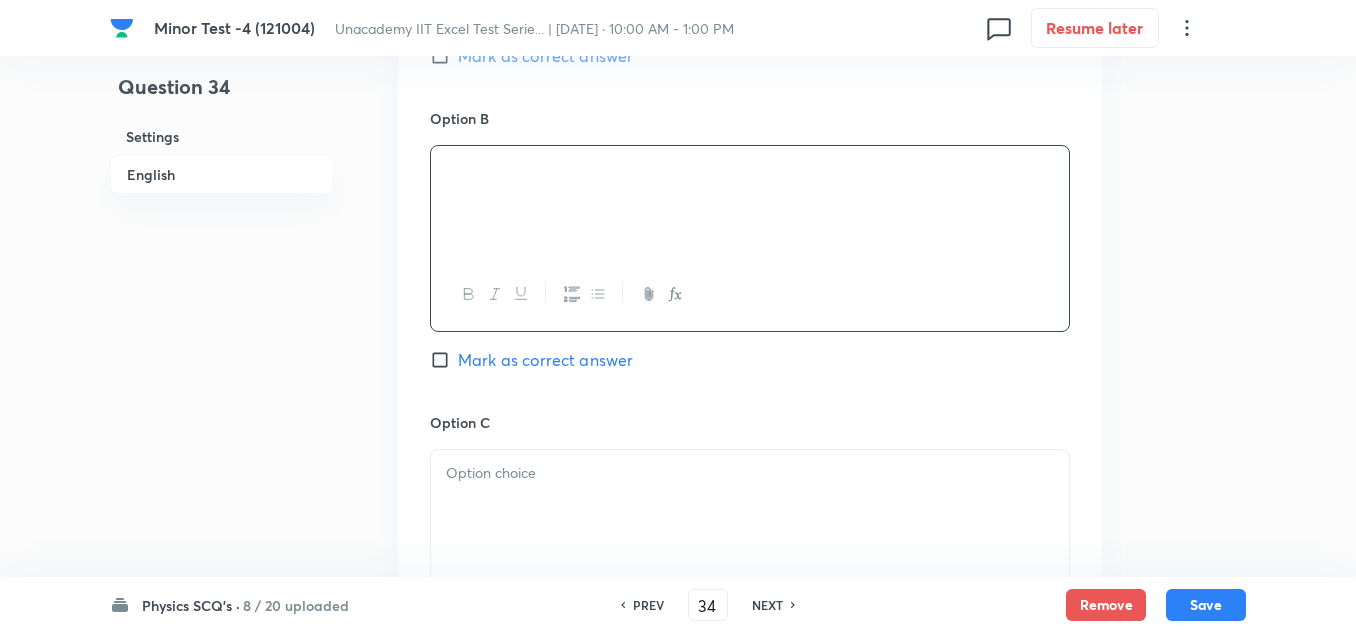 scroll, scrollTop: 1500, scrollLeft: 0, axis: vertical 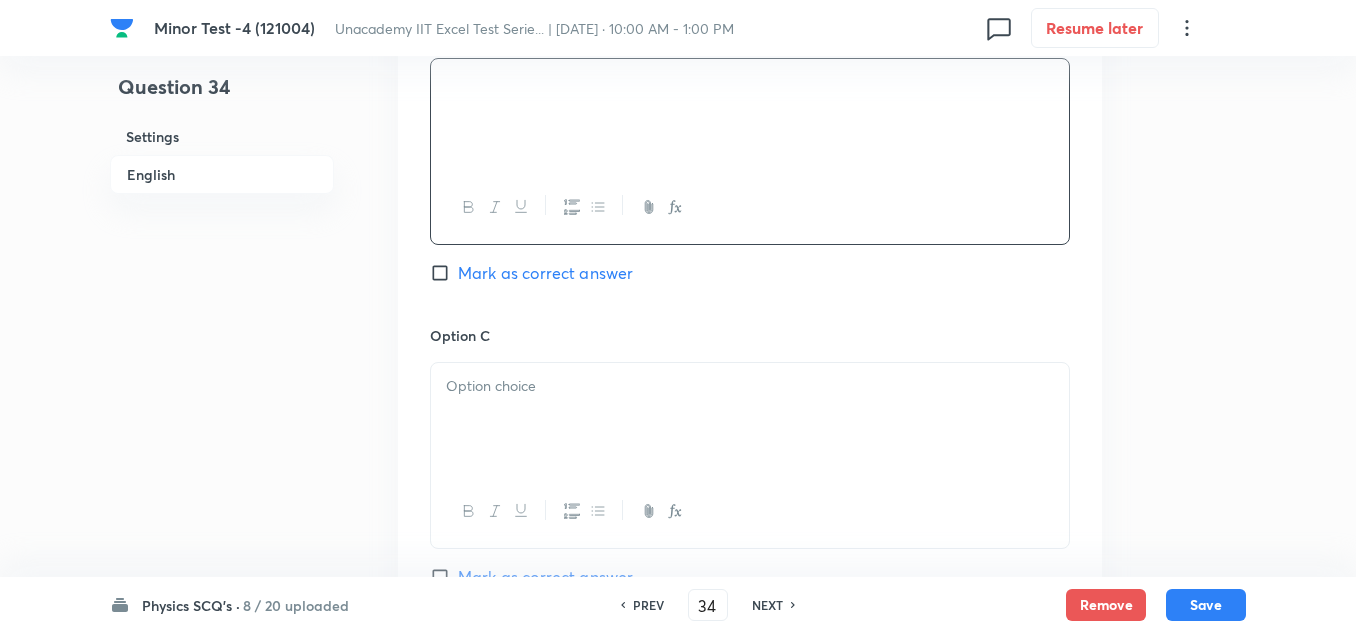 drag, startPoint x: 505, startPoint y: 398, endPoint x: 510, endPoint y: 408, distance: 11.18034 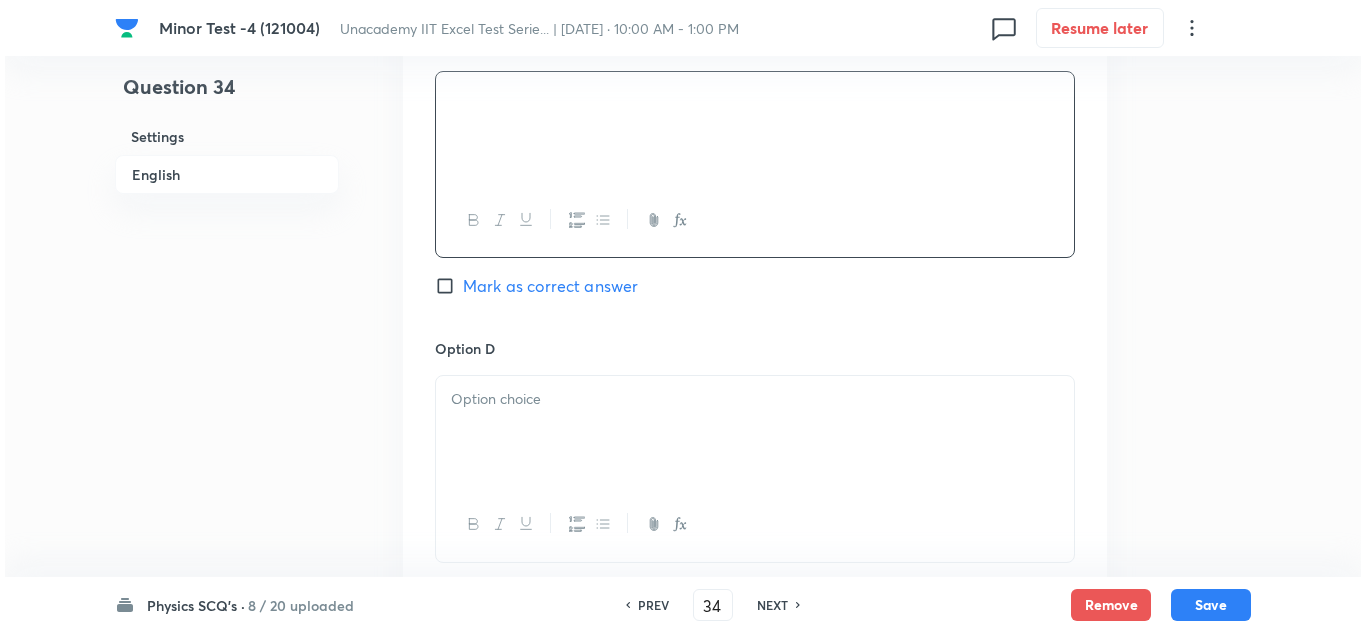 scroll, scrollTop: 1800, scrollLeft: 0, axis: vertical 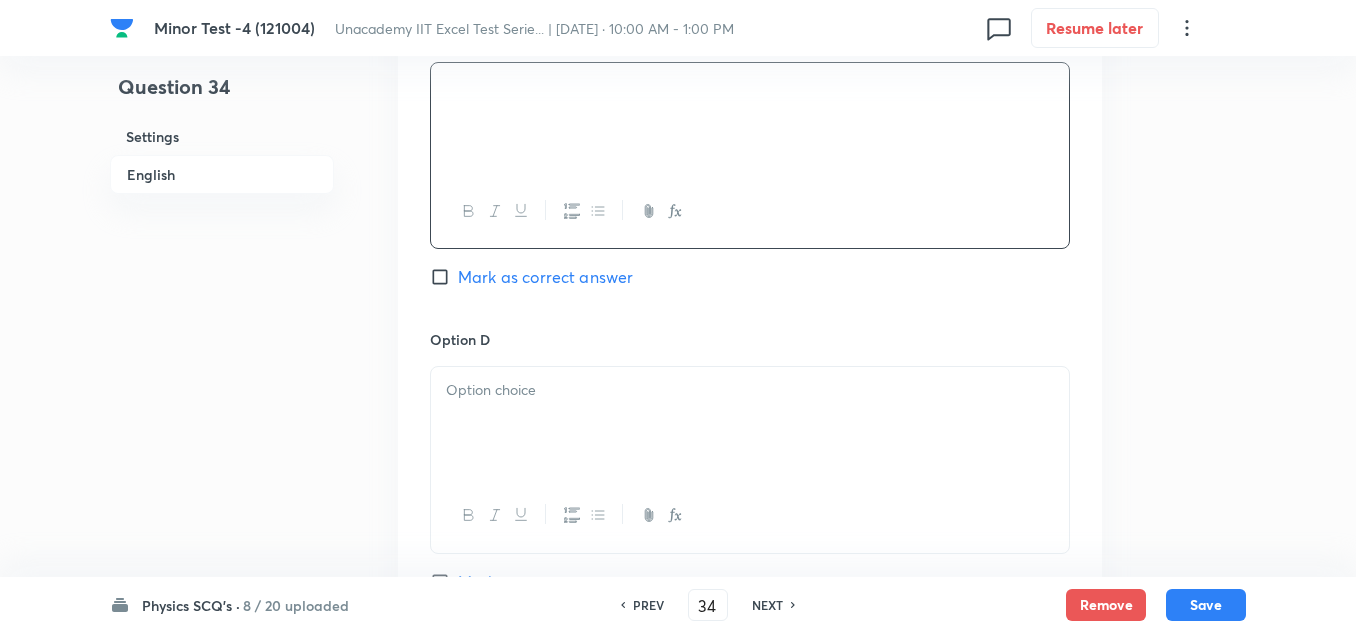 click at bounding box center [750, 423] 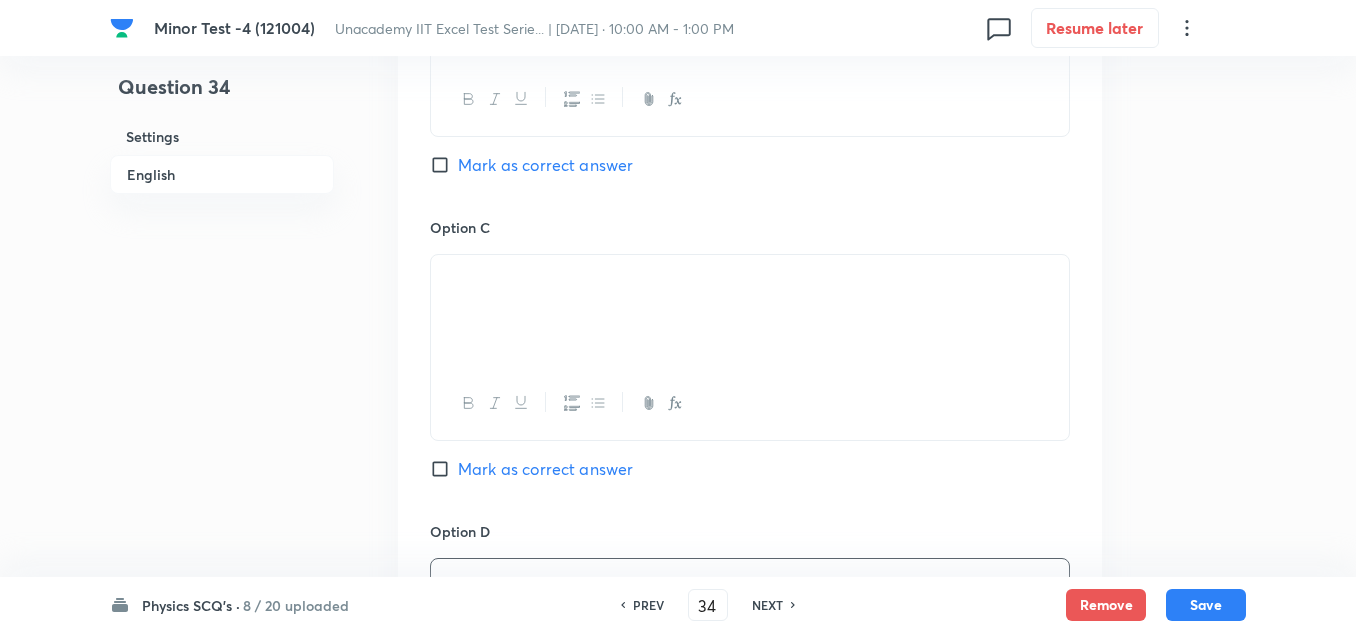 scroll, scrollTop: 1600, scrollLeft: 0, axis: vertical 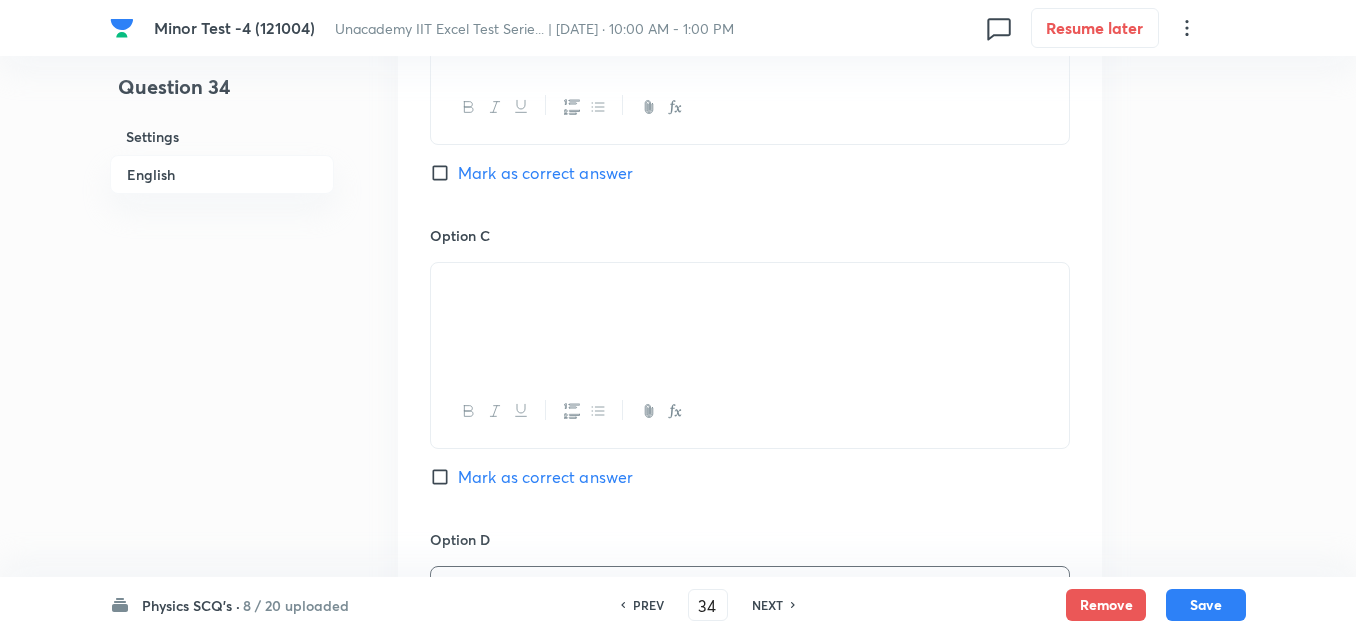 click on "Mark as correct answer" at bounding box center [545, 173] 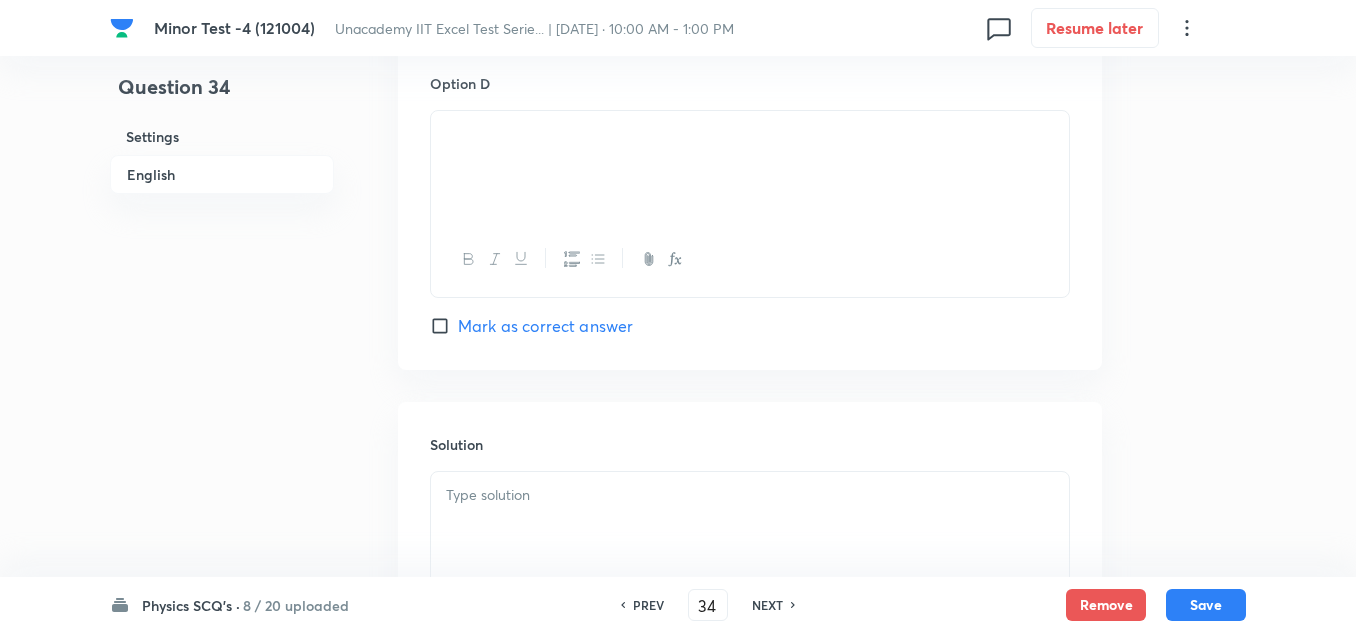 scroll, scrollTop: 2289, scrollLeft: 0, axis: vertical 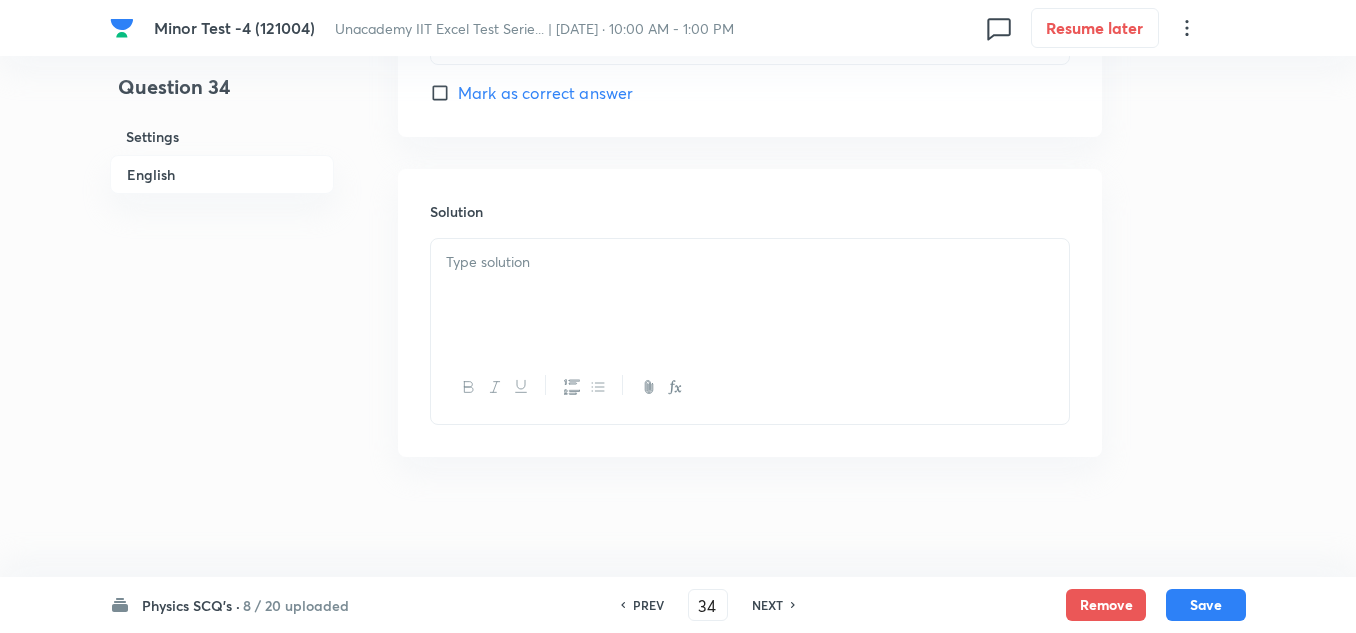 click at bounding box center [750, 295] 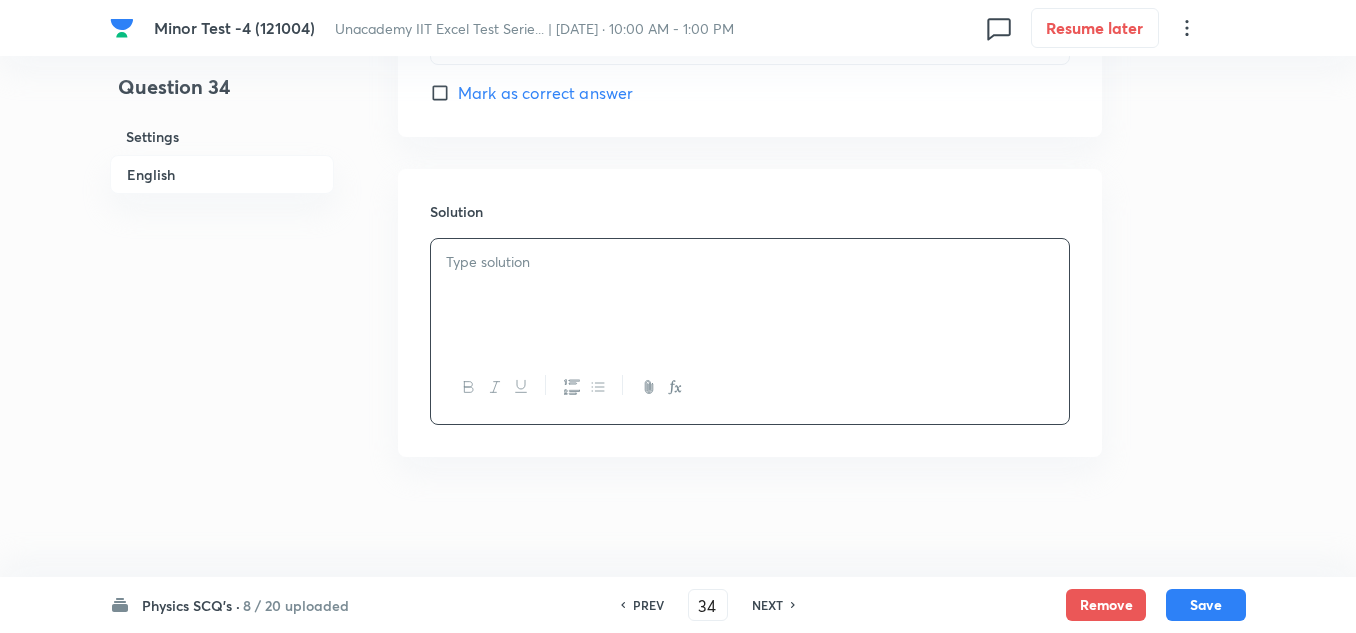 click at bounding box center [750, 262] 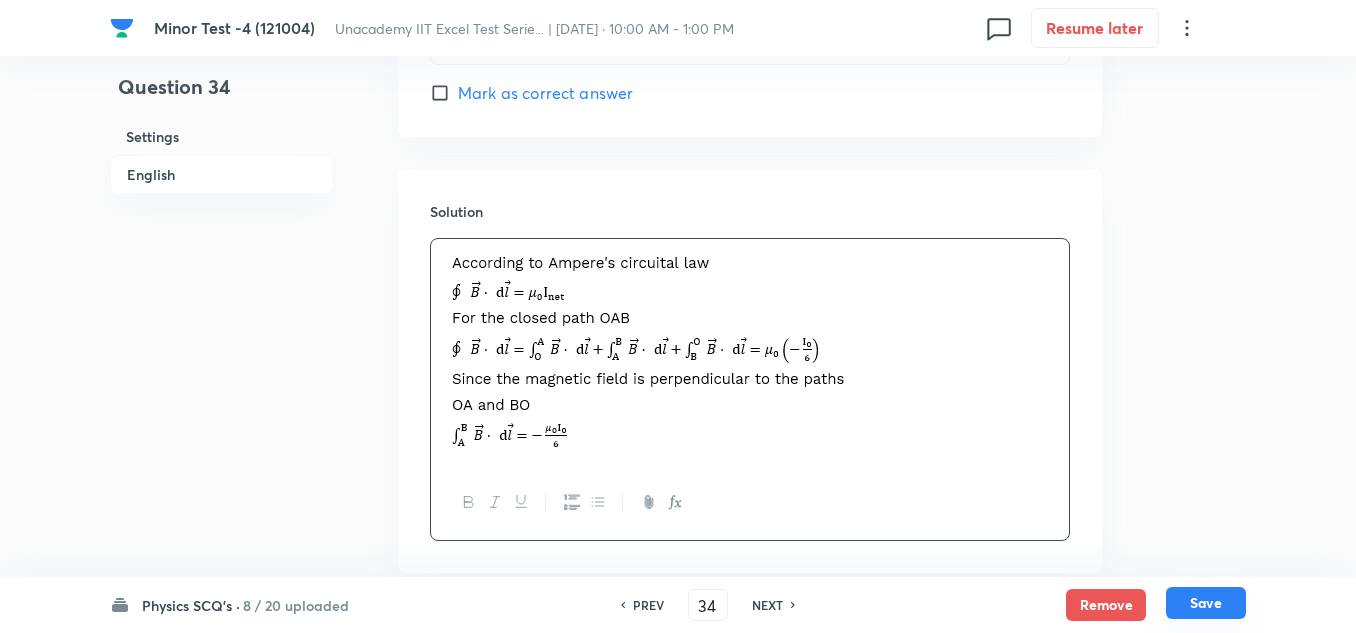 click on "Save" at bounding box center (1206, 603) 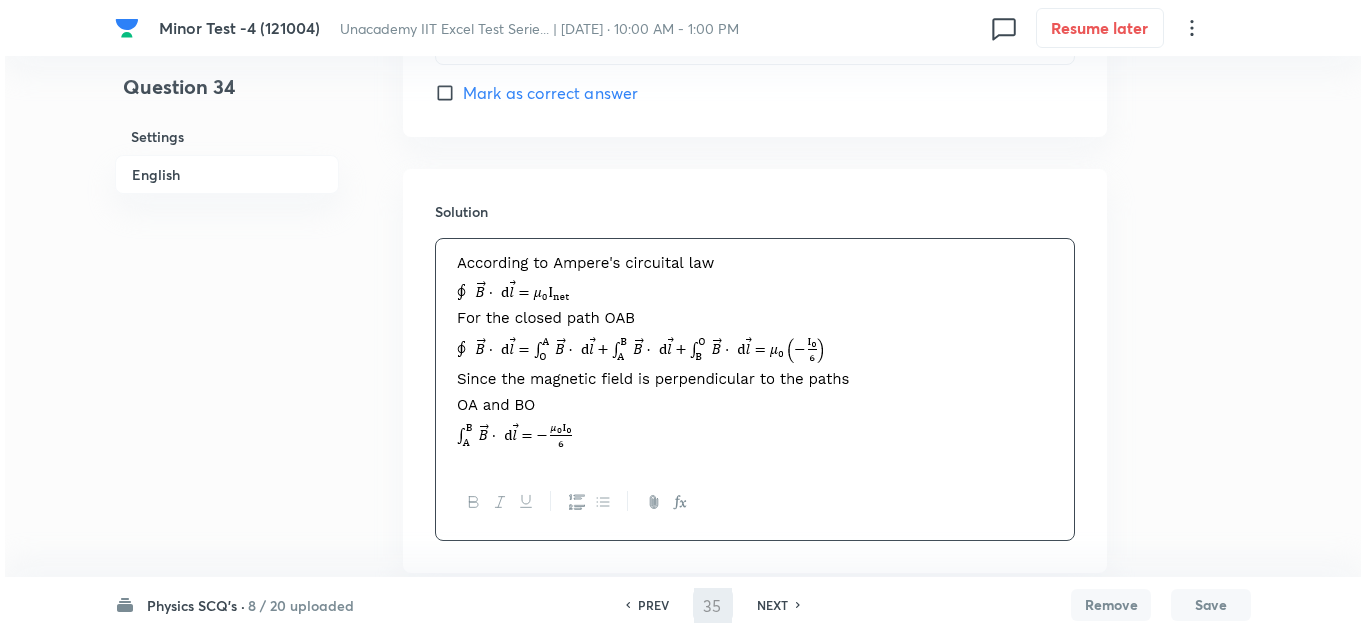 scroll, scrollTop: 0, scrollLeft: 0, axis: both 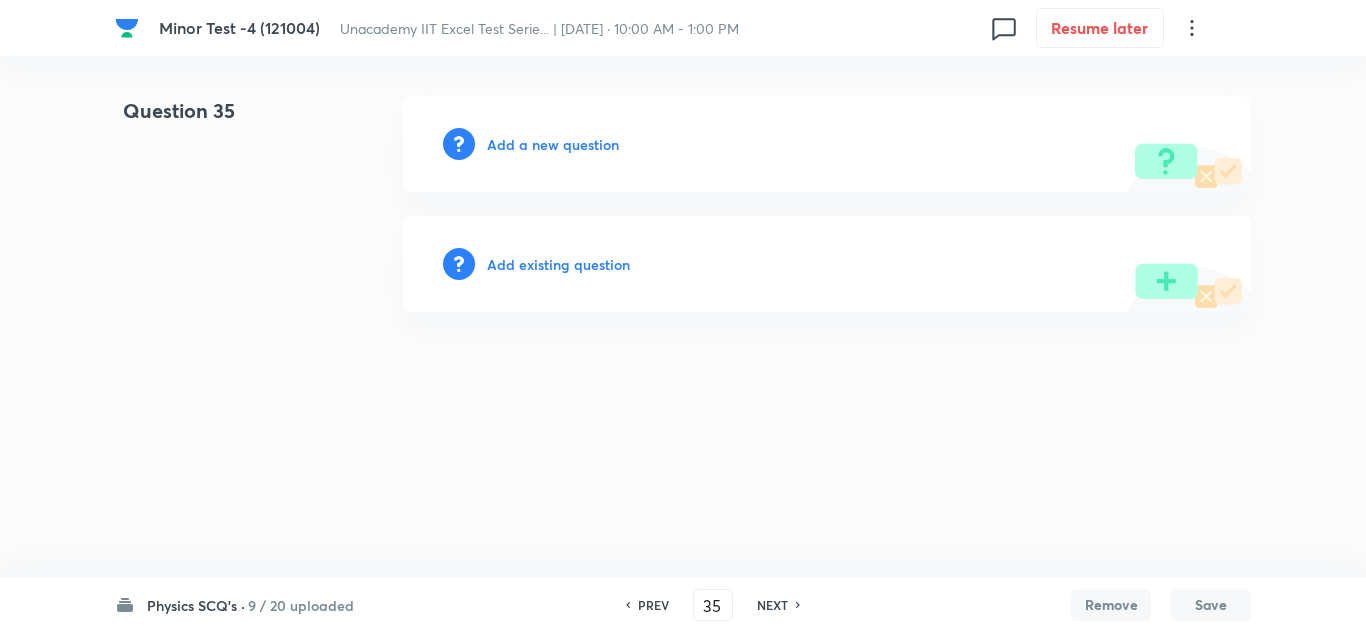 click on "Add a new question" at bounding box center [553, 144] 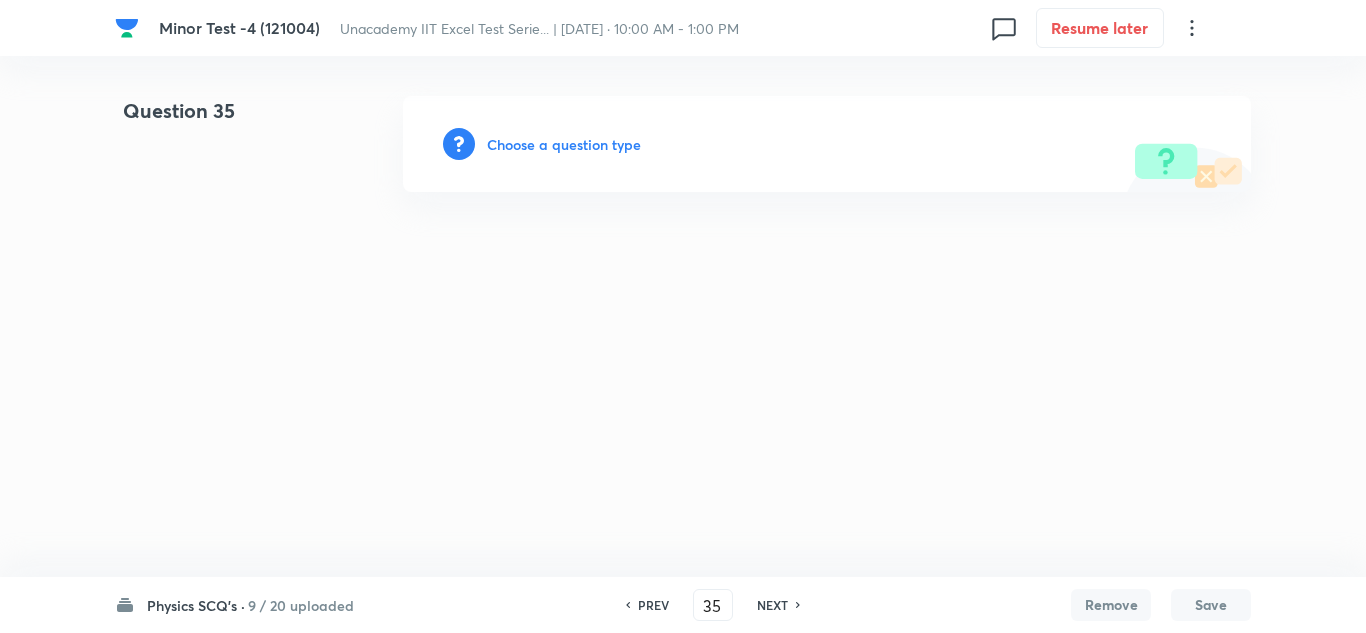 click on "Choose a question type" at bounding box center [564, 144] 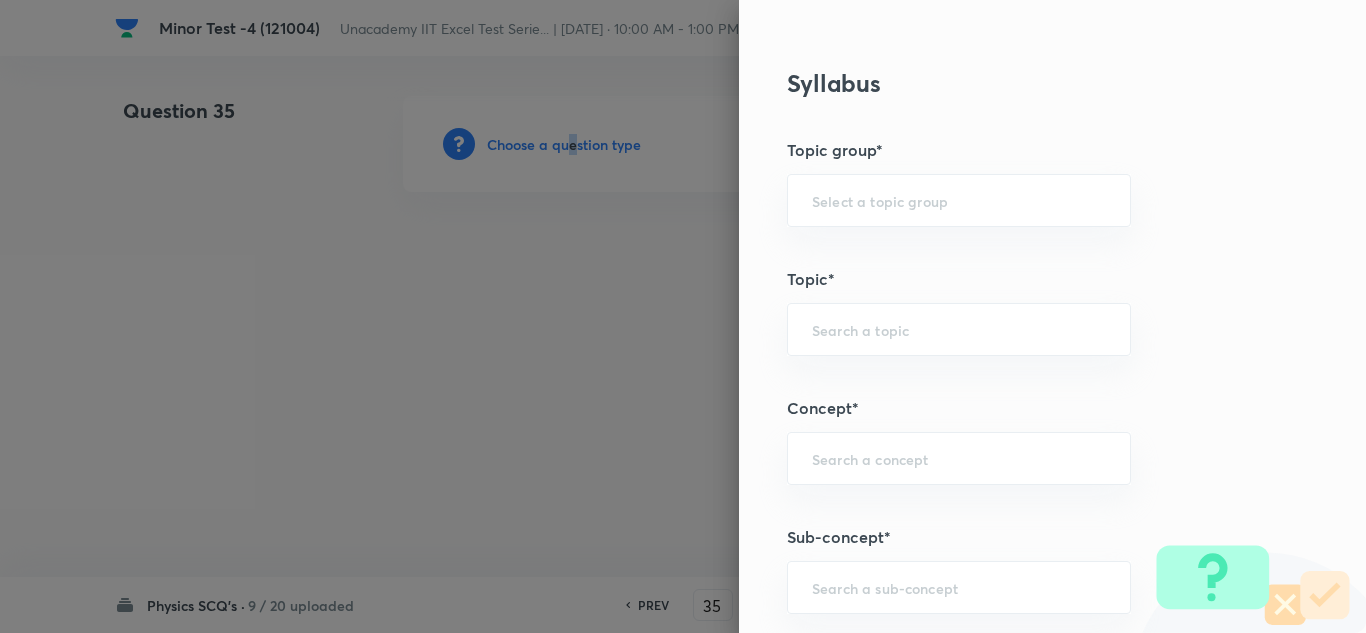 scroll, scrollTop: 1100, scrollLeft: 0, axis: vertical 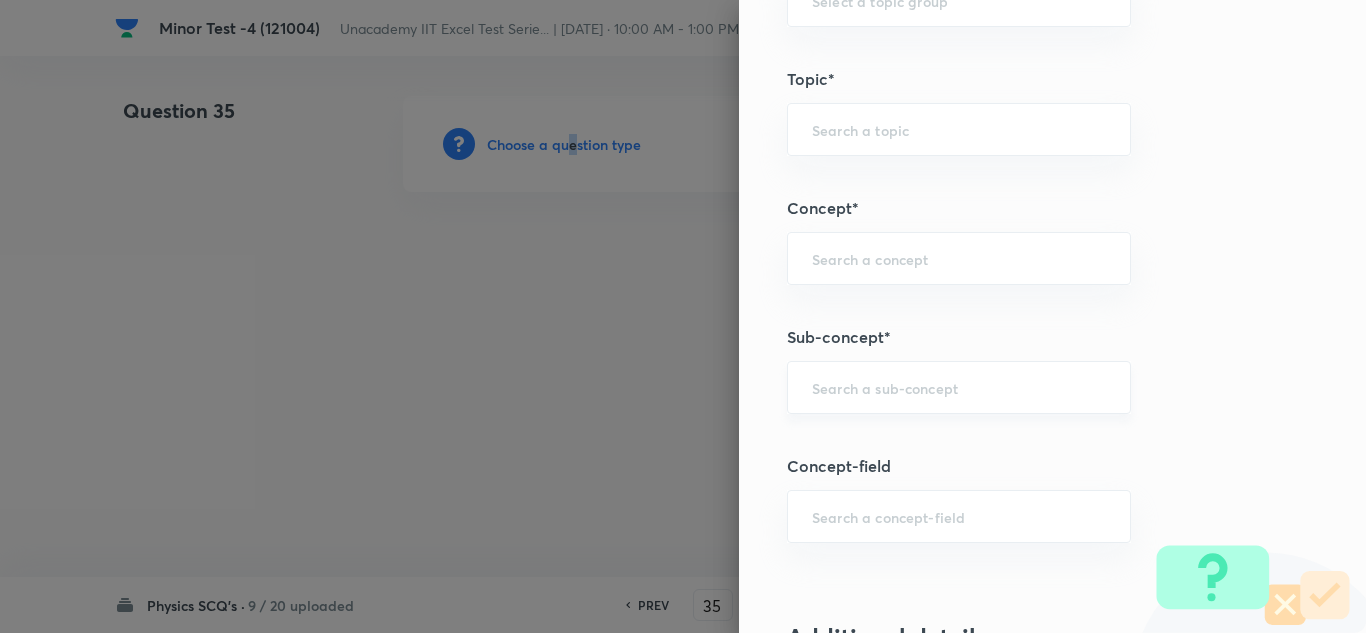 click on "​" at bounding box center [959, 387] 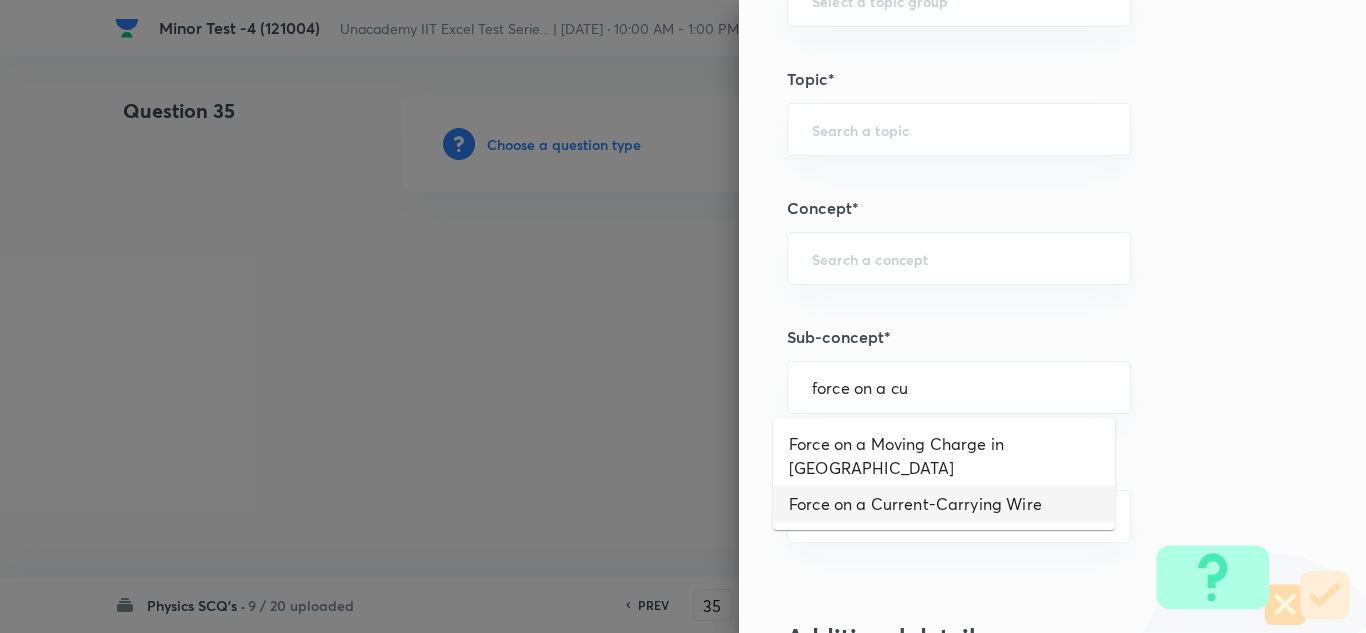 click on "Force on a Current-Carrying Wire" at bounding box center [944, 504] 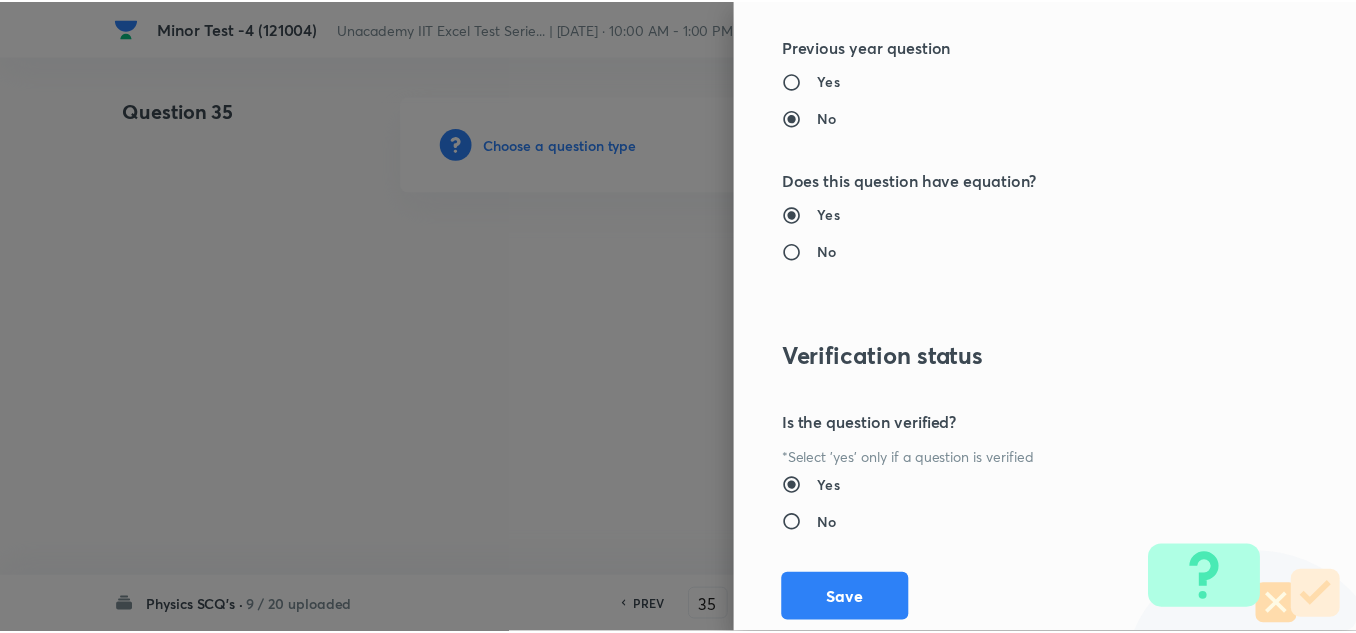 scroll, scrollTop: 2227, scrollLeft: 0, axis: vertical 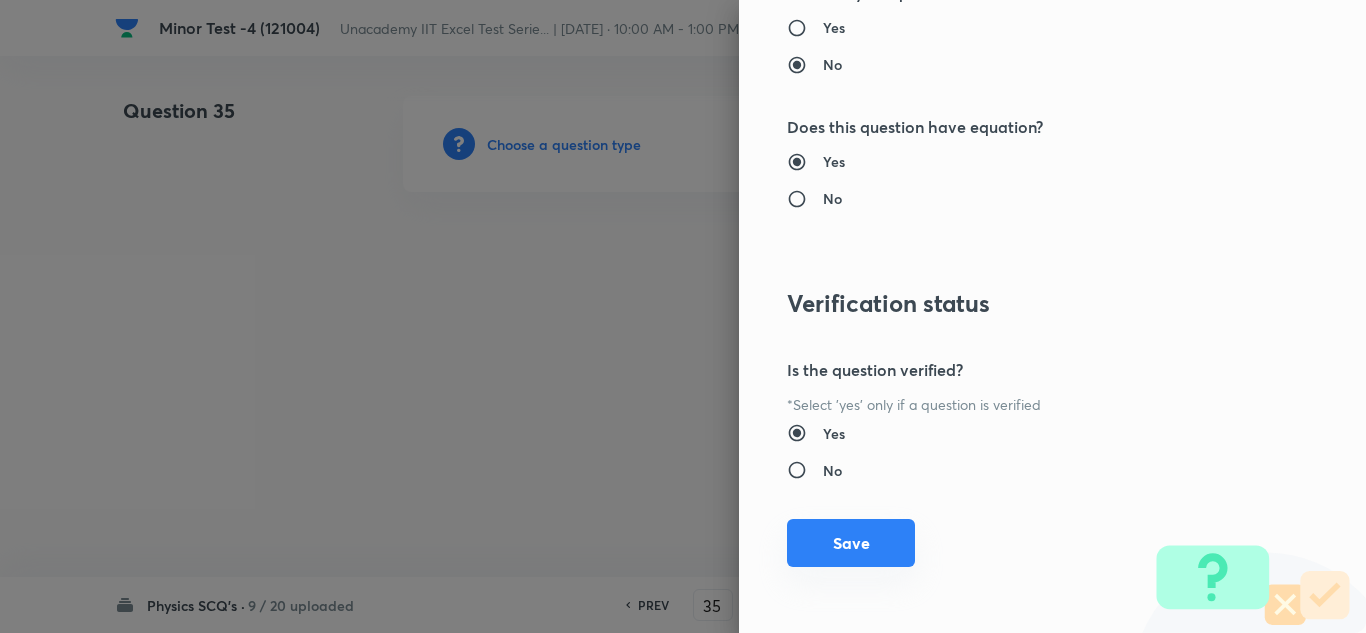 click on "Save" at bounding box center [851, 543] 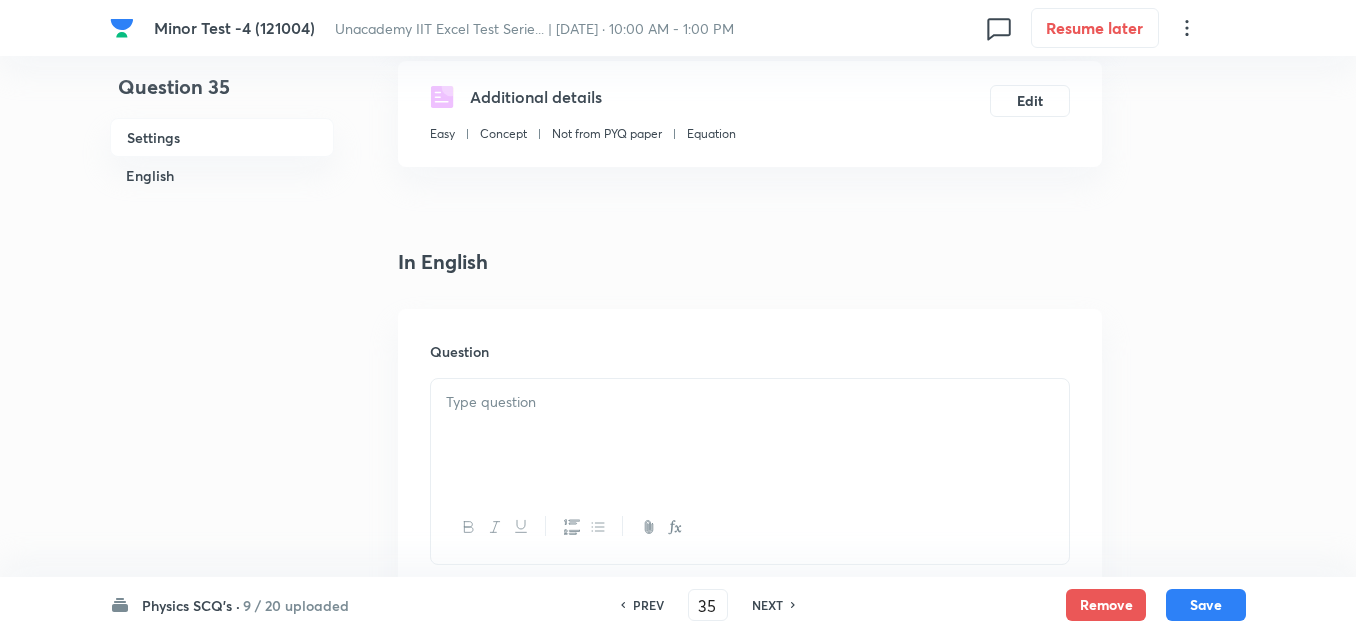 scroll, scrollTop: 400, scrollLeft: 0, axis: vertical 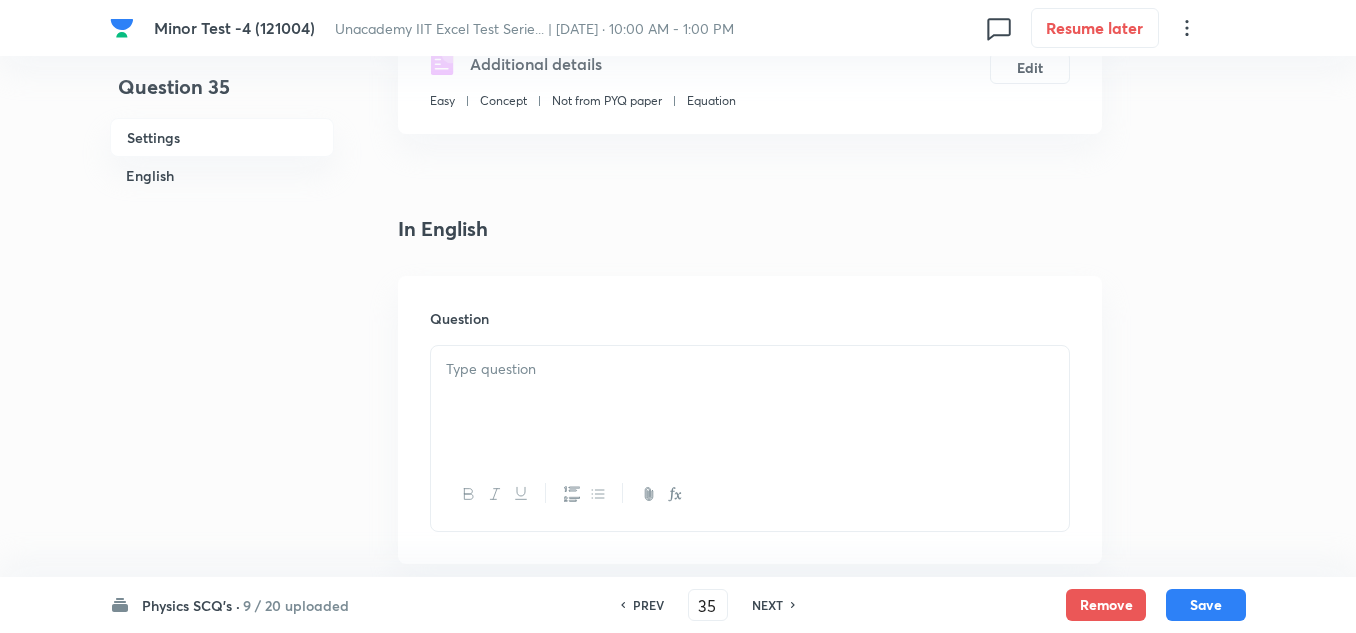 click at bounding box center [750, 402] 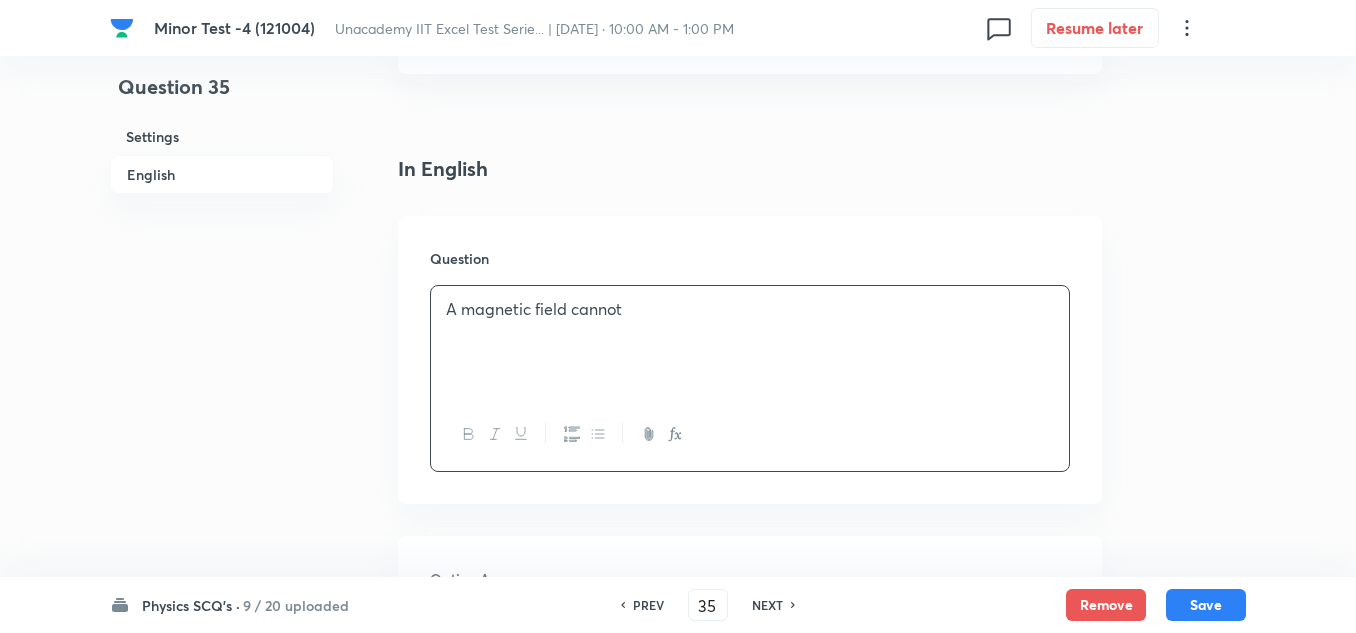 scroll, scrollTop: 600, scrollLeft: 0, axis: vertical 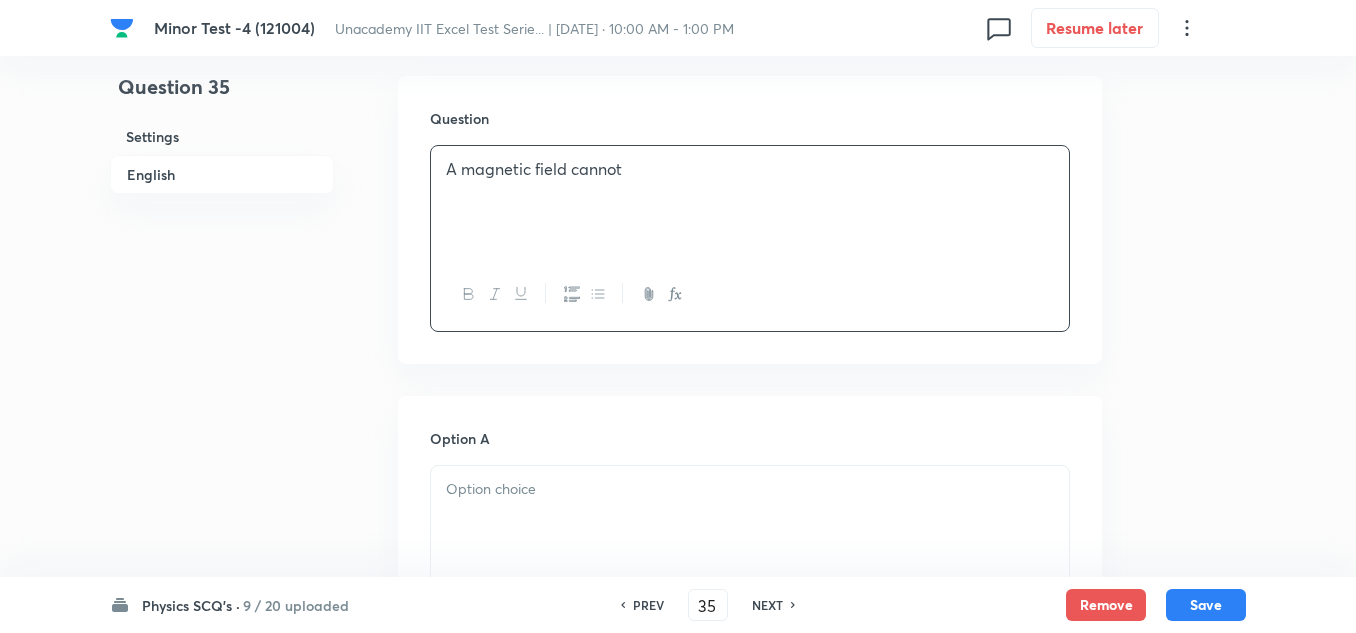 click at bounding box center (750, 489) 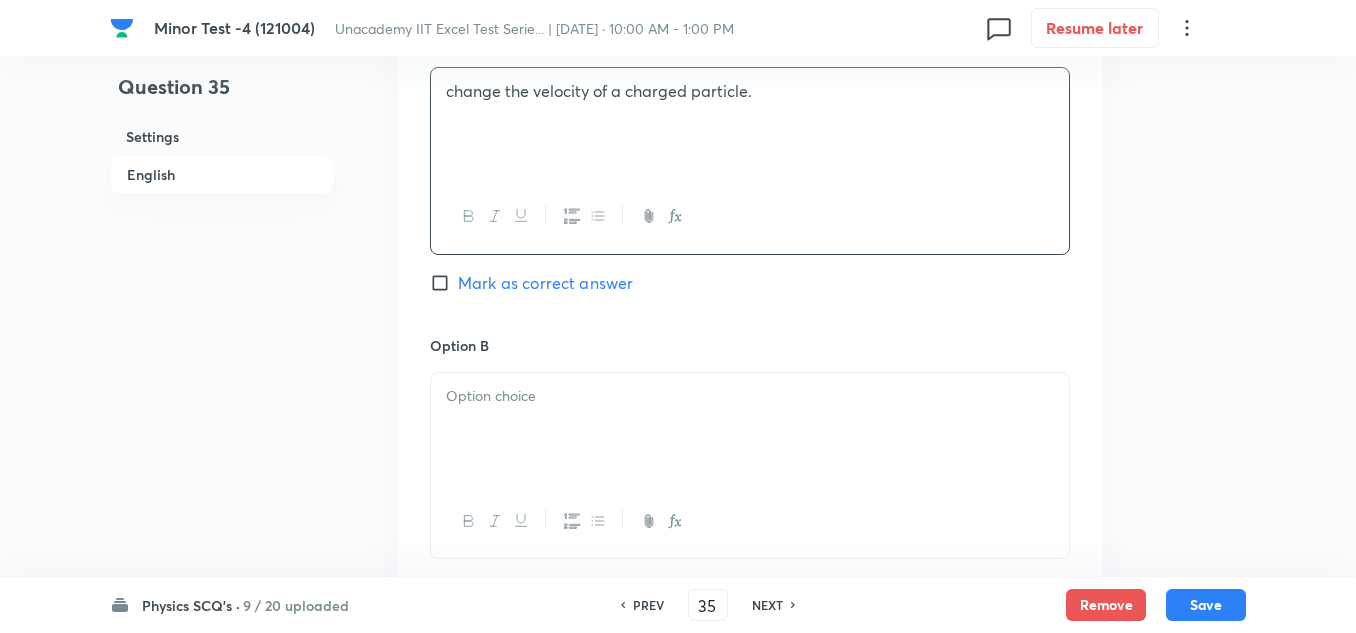 scroll, scrollTop: 1000, scrollLeft: 0, axis: vertical 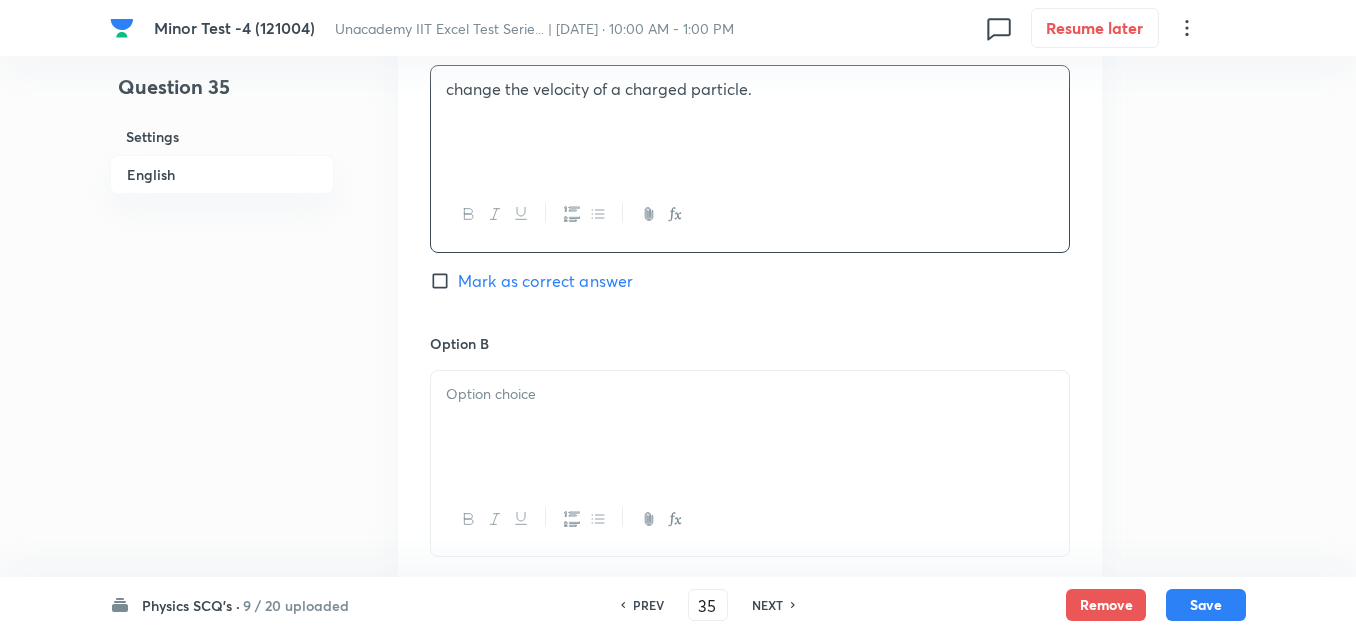 click at bounding box center [750, 427] 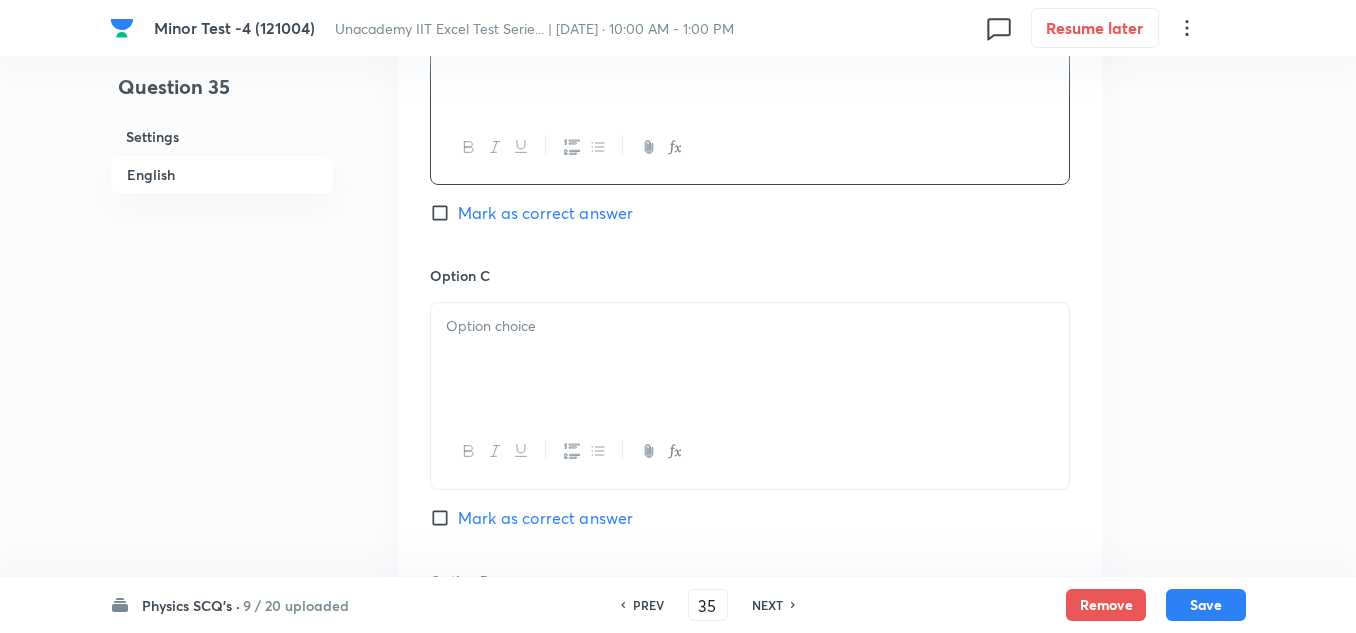 scroll, scrollTop: 1400, scrollLeft: 0, axis: vertical 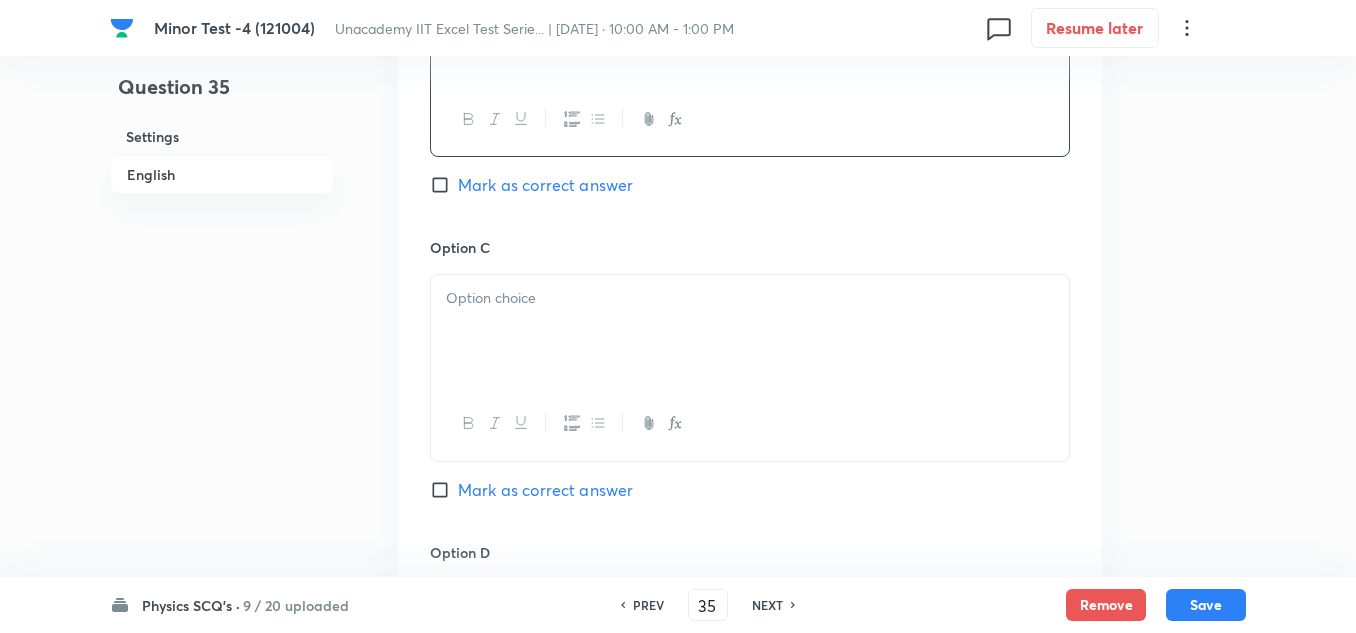 drag, startPoint x: 611, startPoint y: 288, endPoint x: 609, endPoint y: 311, distance: 23.086792 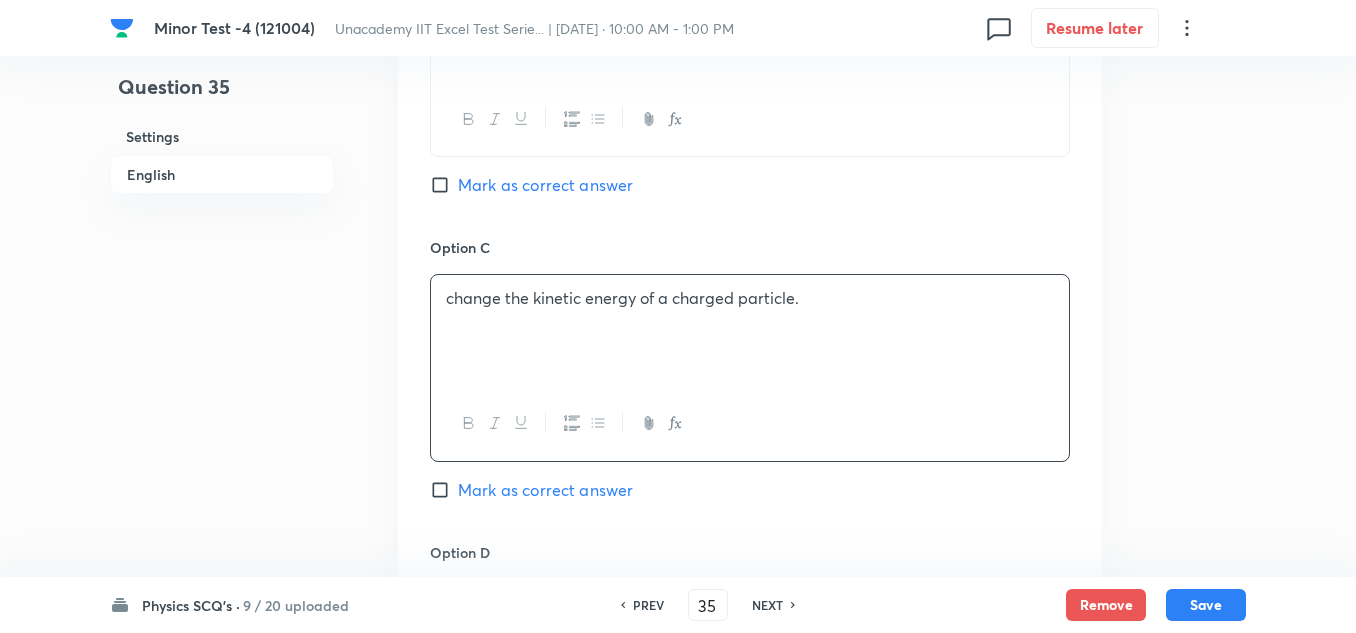 click on "Mark as correct answer" at bounding box center (545, 490) 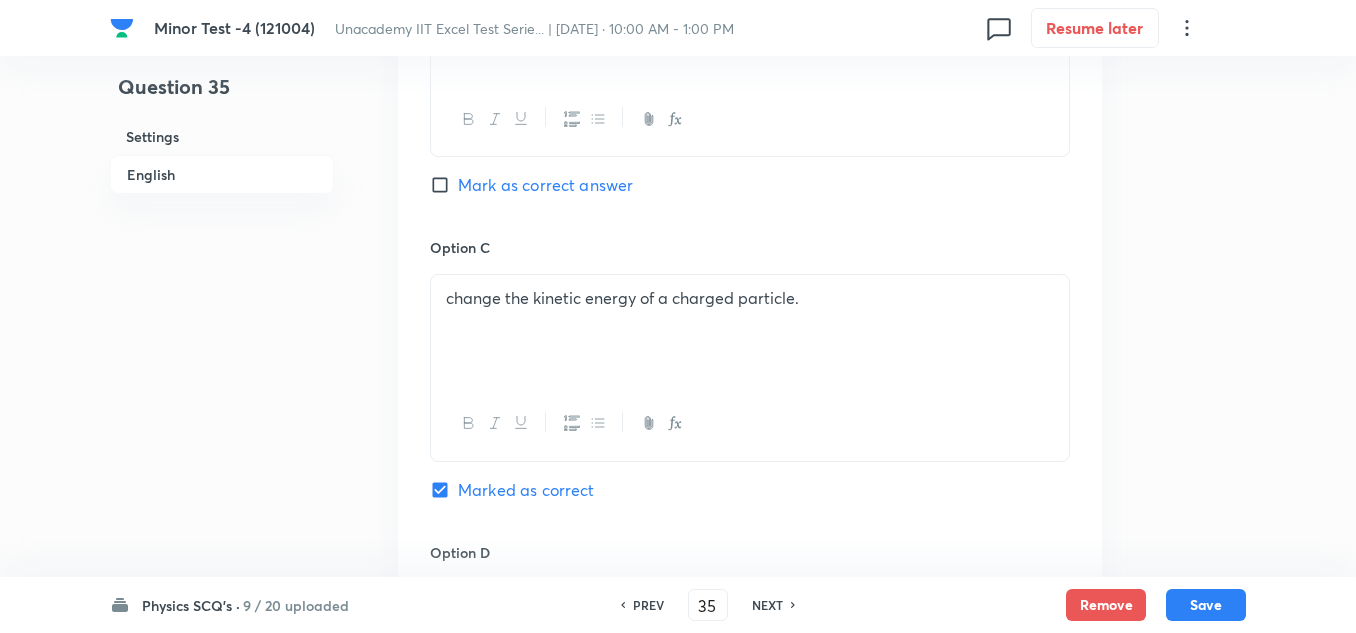 scroll, scrollTop: 1800, scrollLeft: 0, axis: vertical 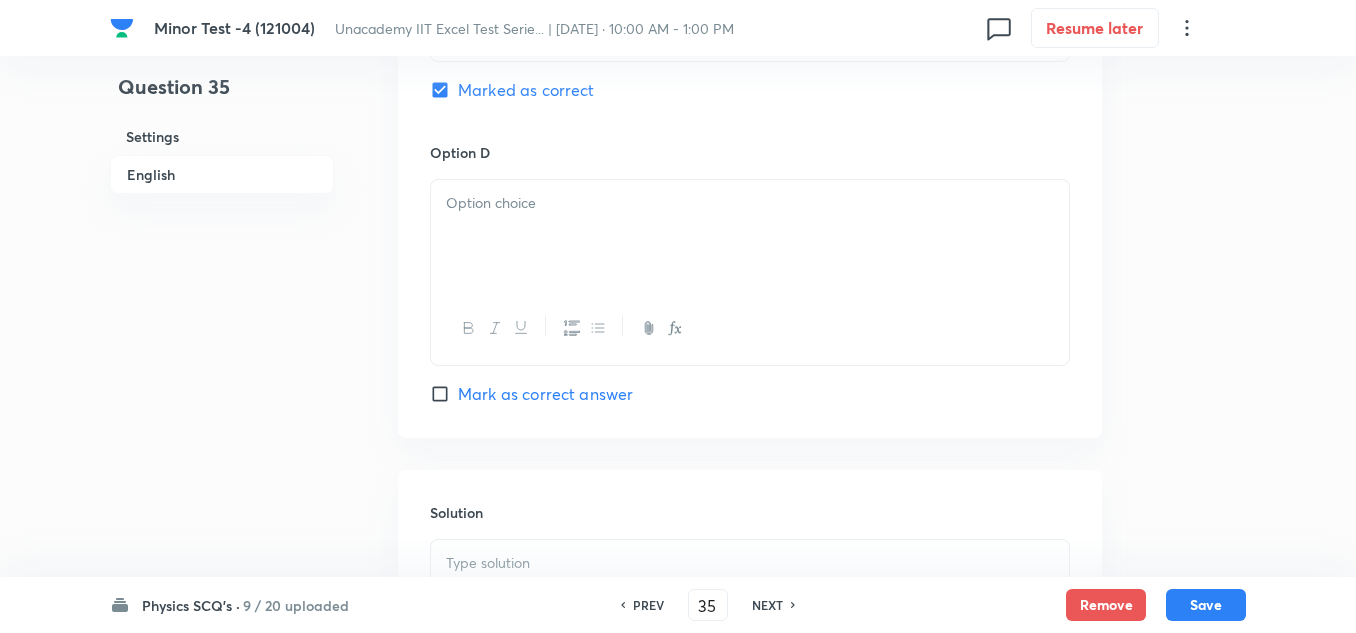 click at bounding box center (750, 236) 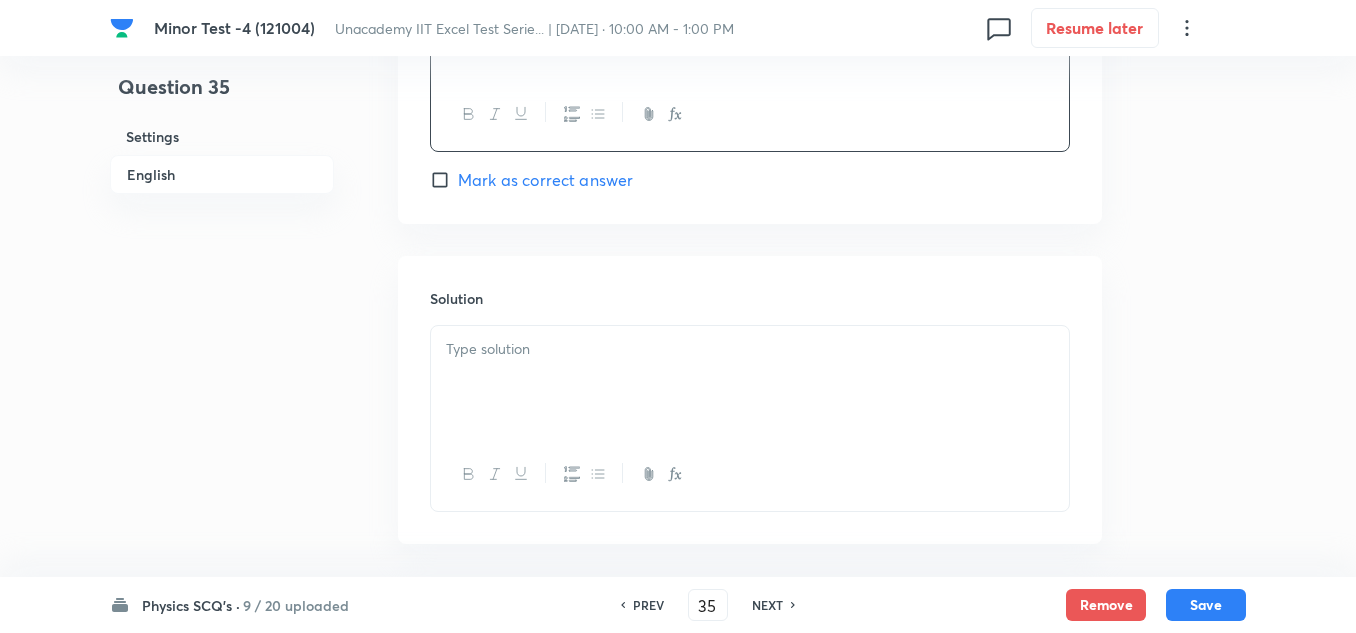 scroll, scrollTop: 1900, scrollLeft: 0, axis: vertical 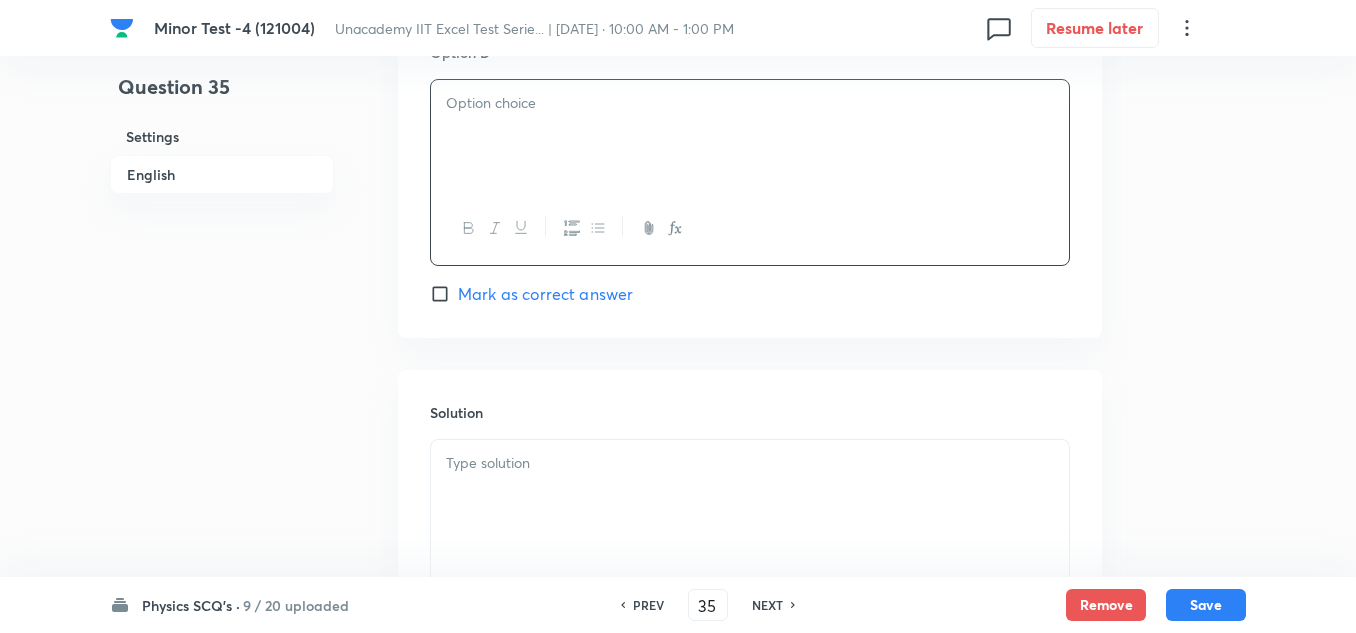click at bounding box center [750, 136] 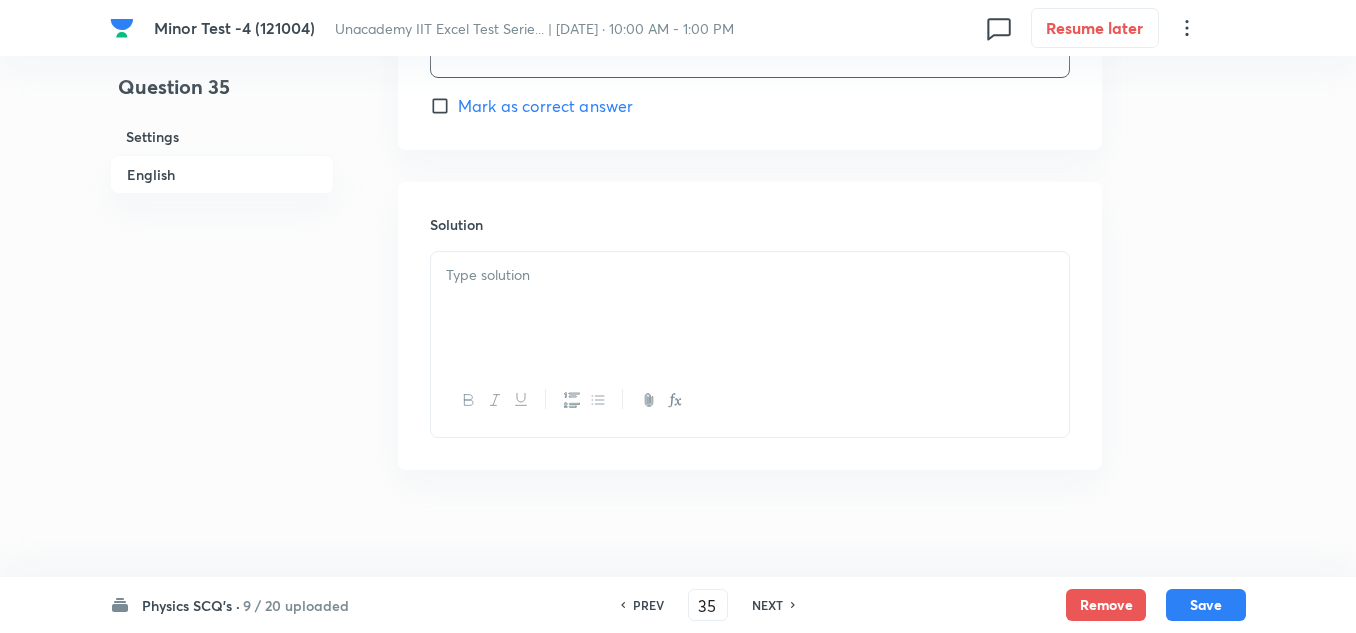 scroll, scrollTop: 2101, scrollLeft: 0, axis: vertical 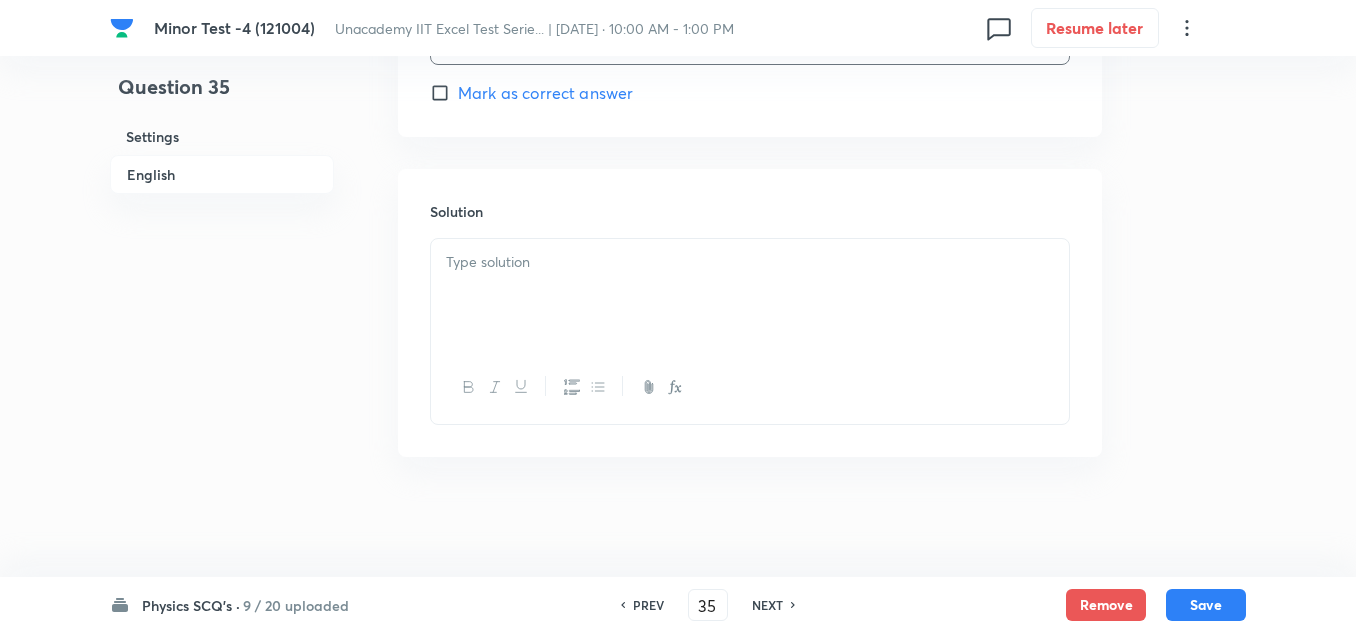 click at bounding box center (750, 295) 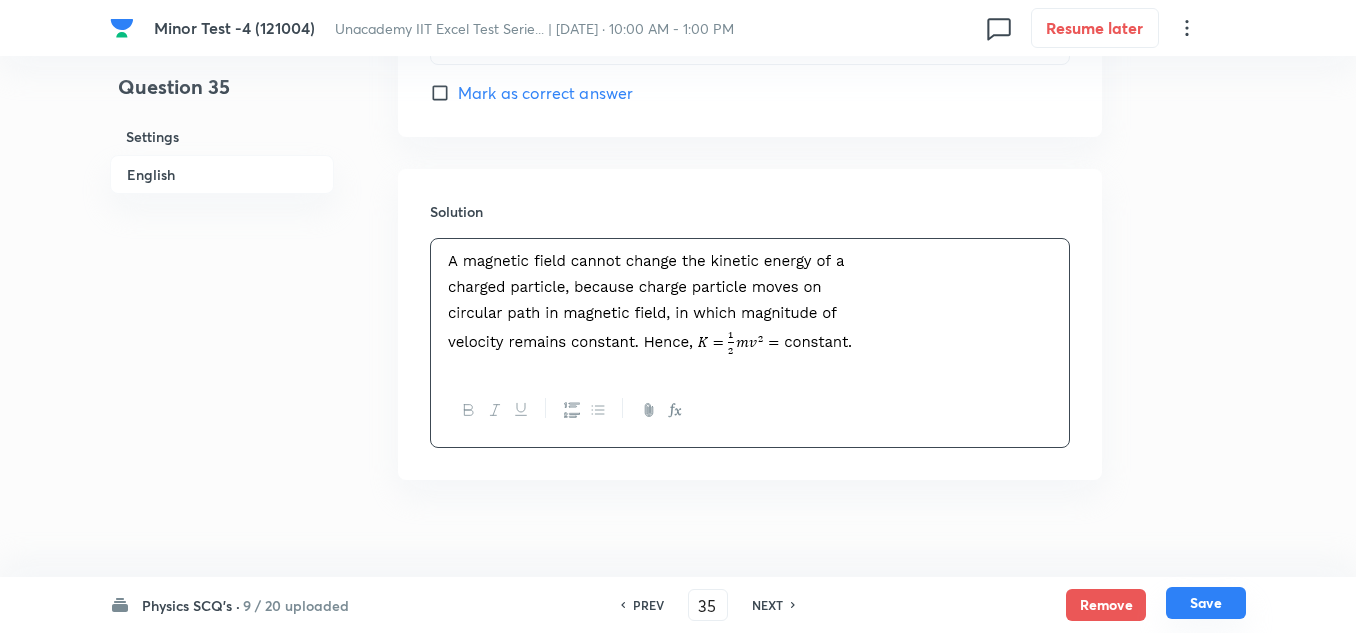 click on "Save" at bounding box center (1206, 603) 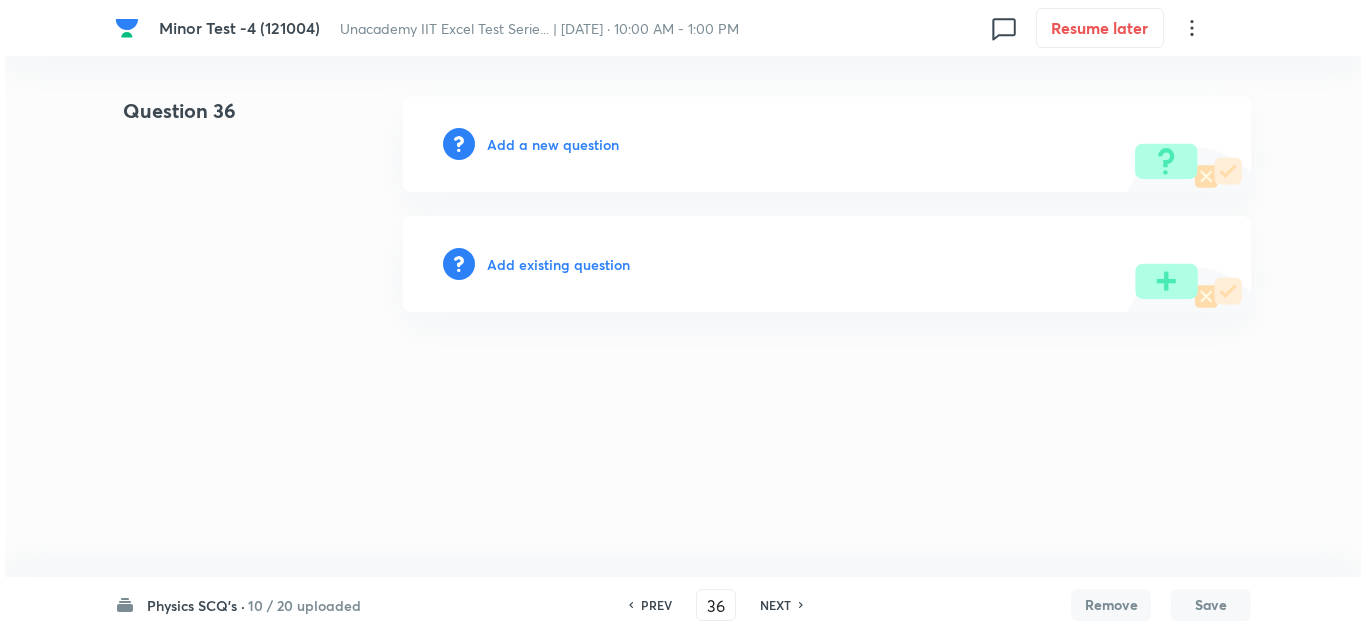 scroll, scrollTop: 0, scrollLeft: 0, axis: both 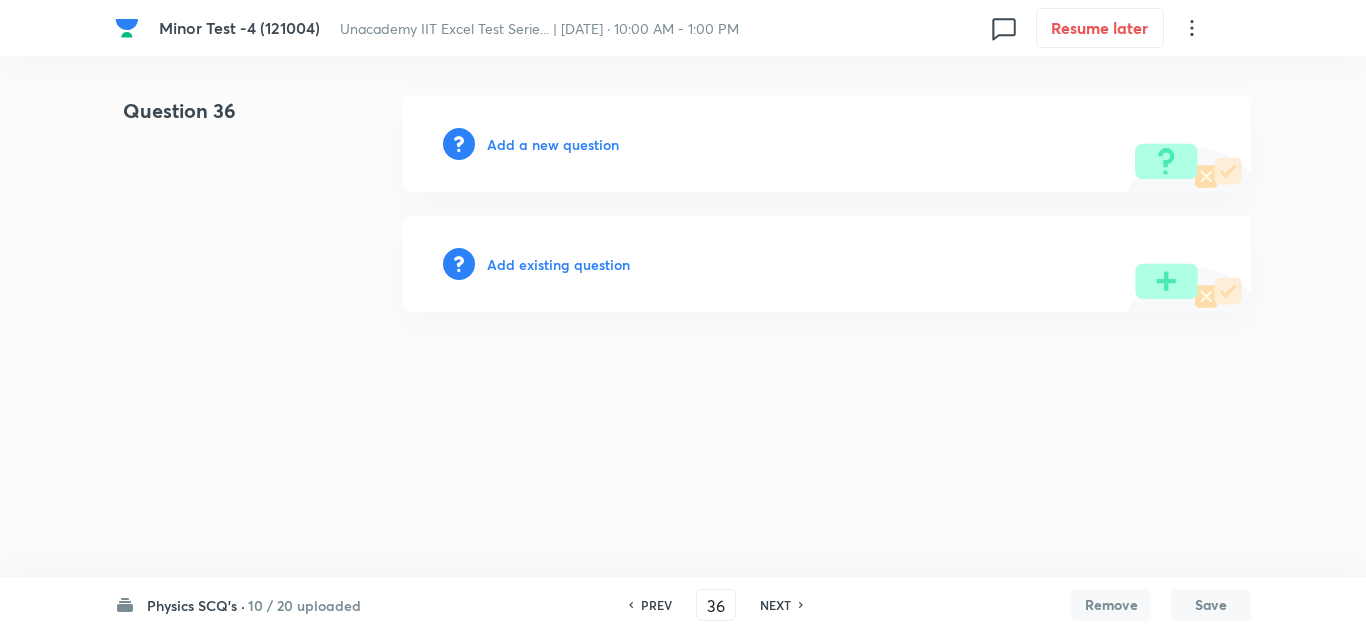 click on "Add a new question" at bounding box center [553, 144] 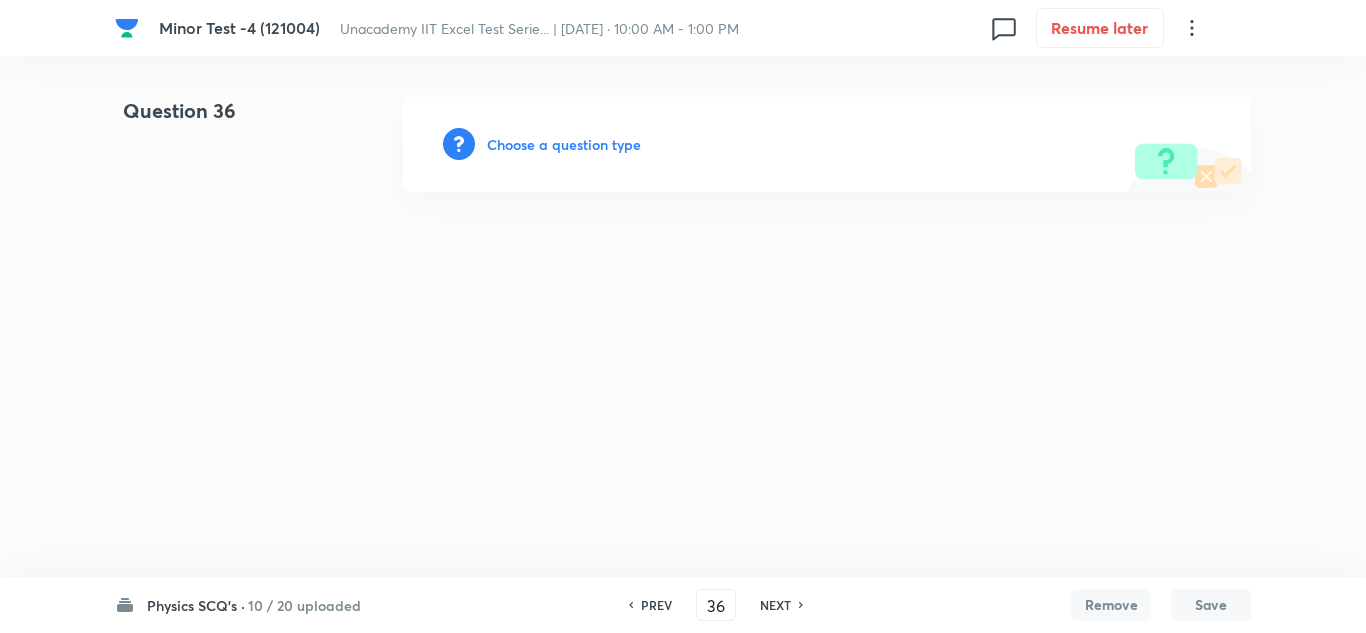 click on "Choose a question type" at bounding box center [564, 144] 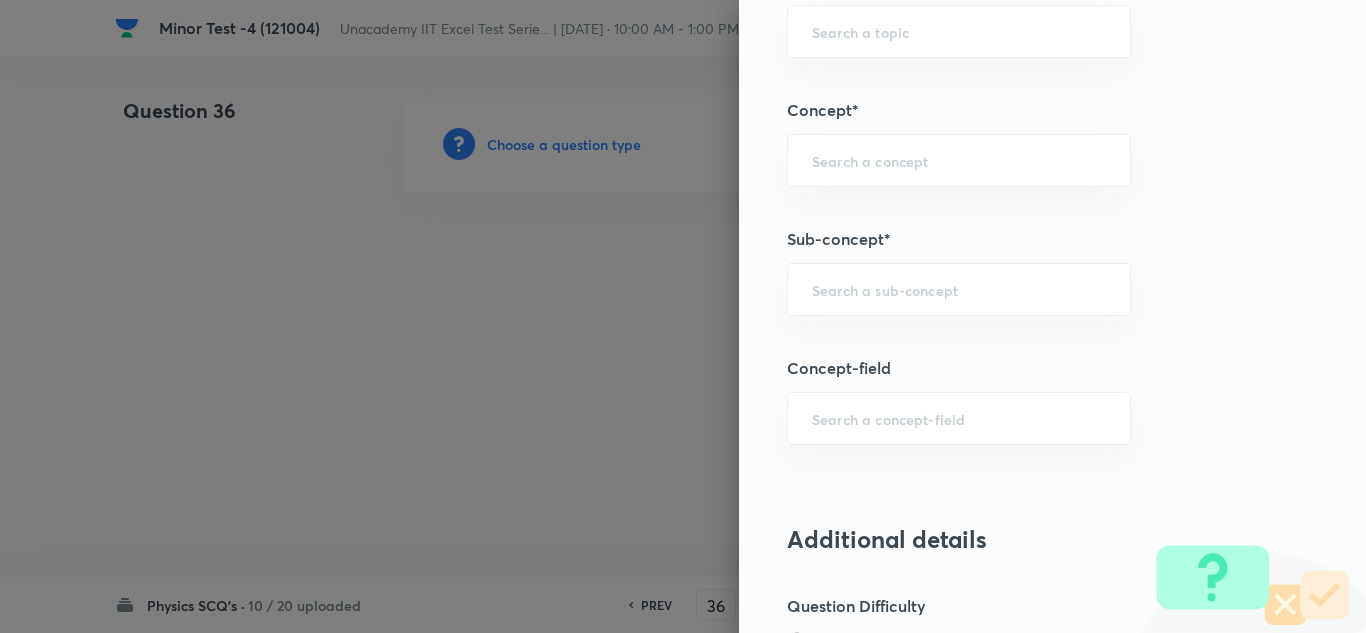 scroll, scrollTop: 1200, scrollLeft: 0, axis: vertical 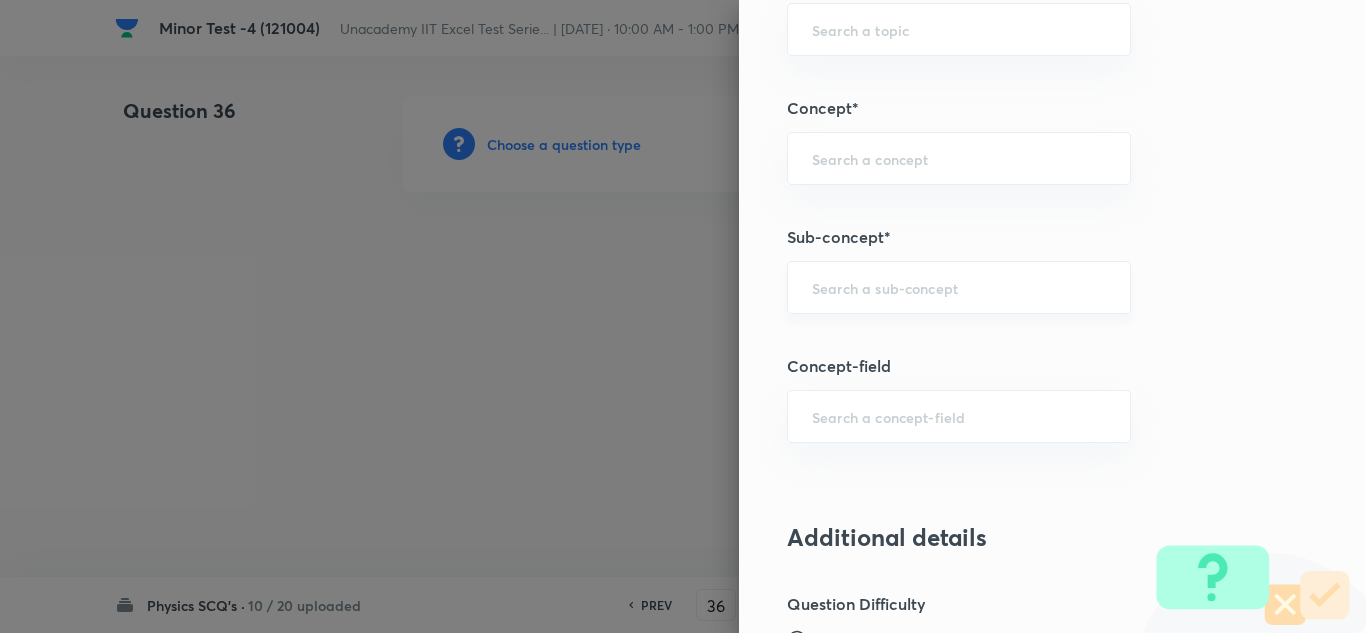 click on "​" at bounding box center (959, 287) 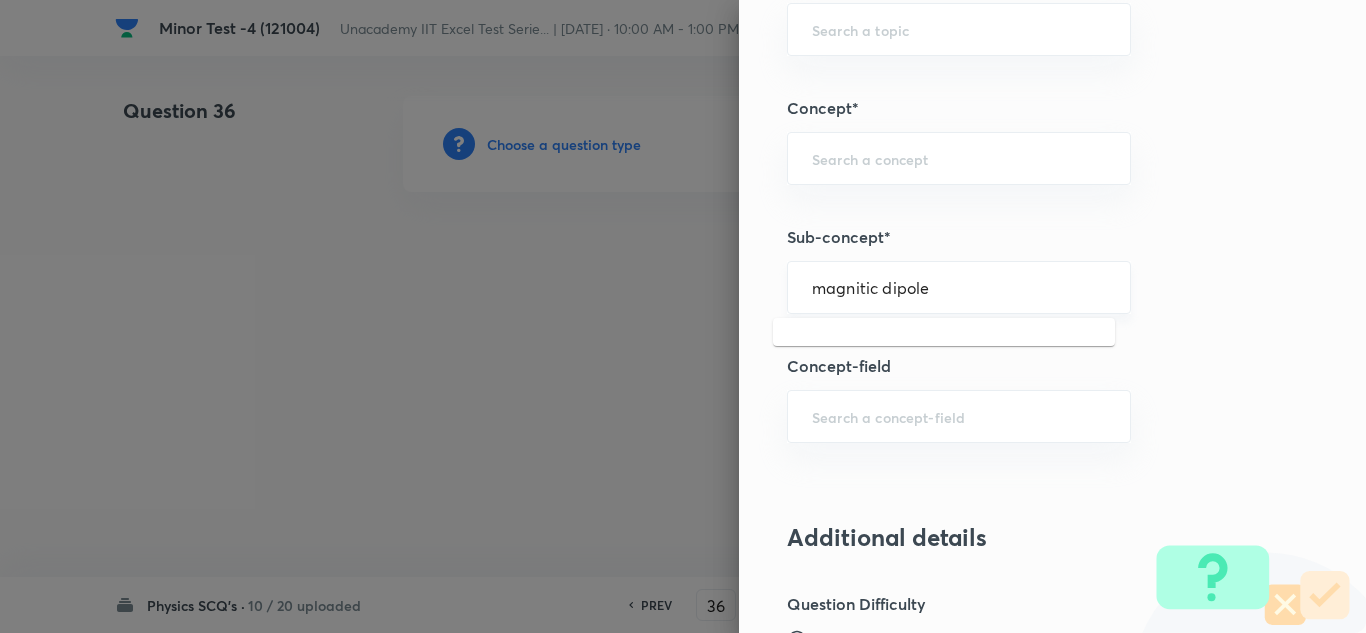 click on "magnitic dipole" at bounding box center [959, 287] 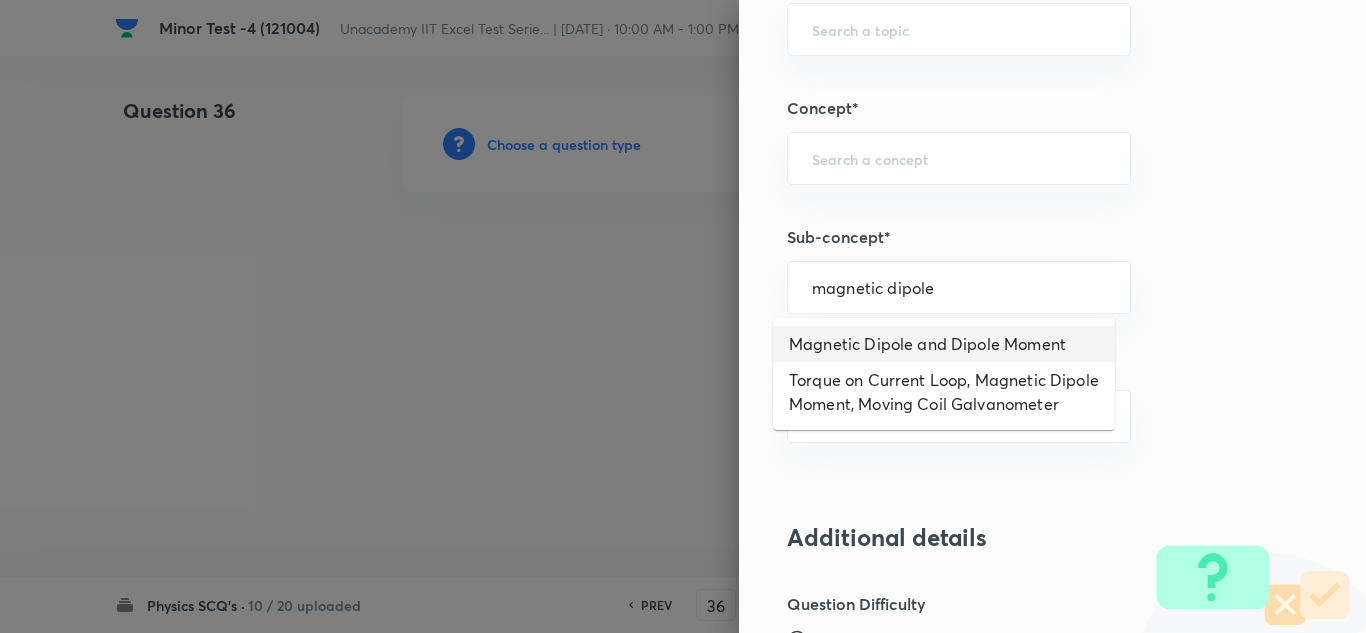 click on "Magnetic Dipole and Dipole Moment" at bounding box center [944, 344] 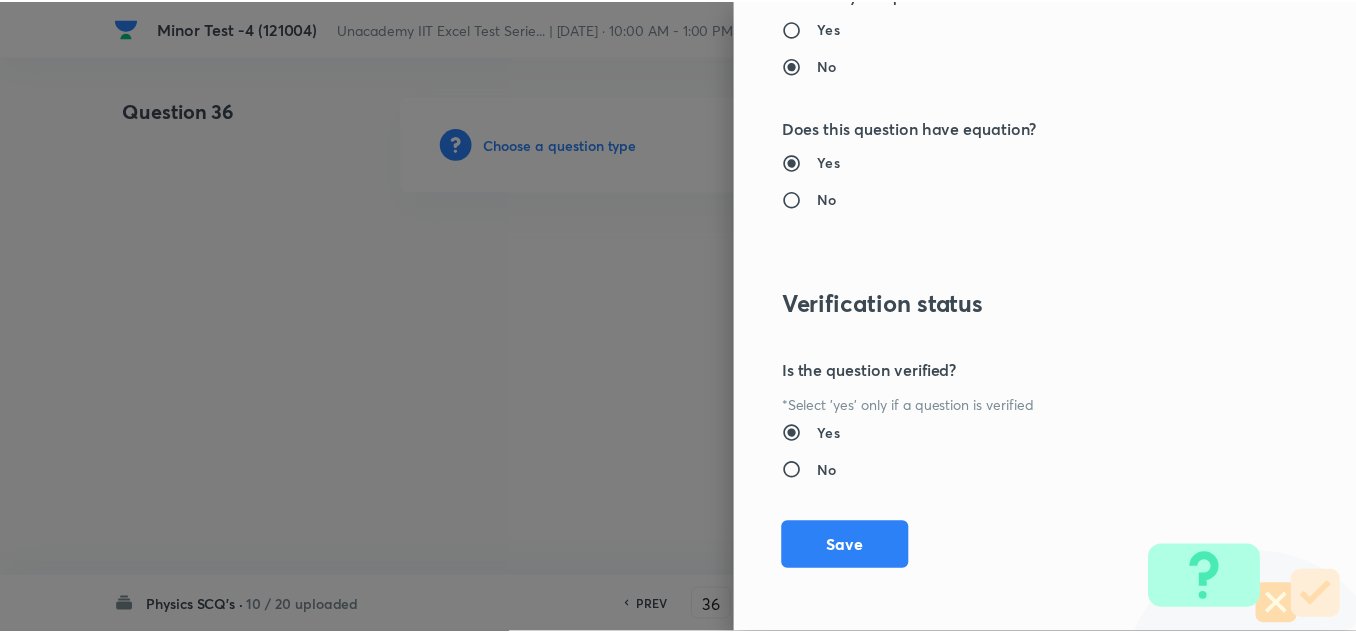scroll, scrollTop: 2227, scrollLeft: 0, axis: vertical 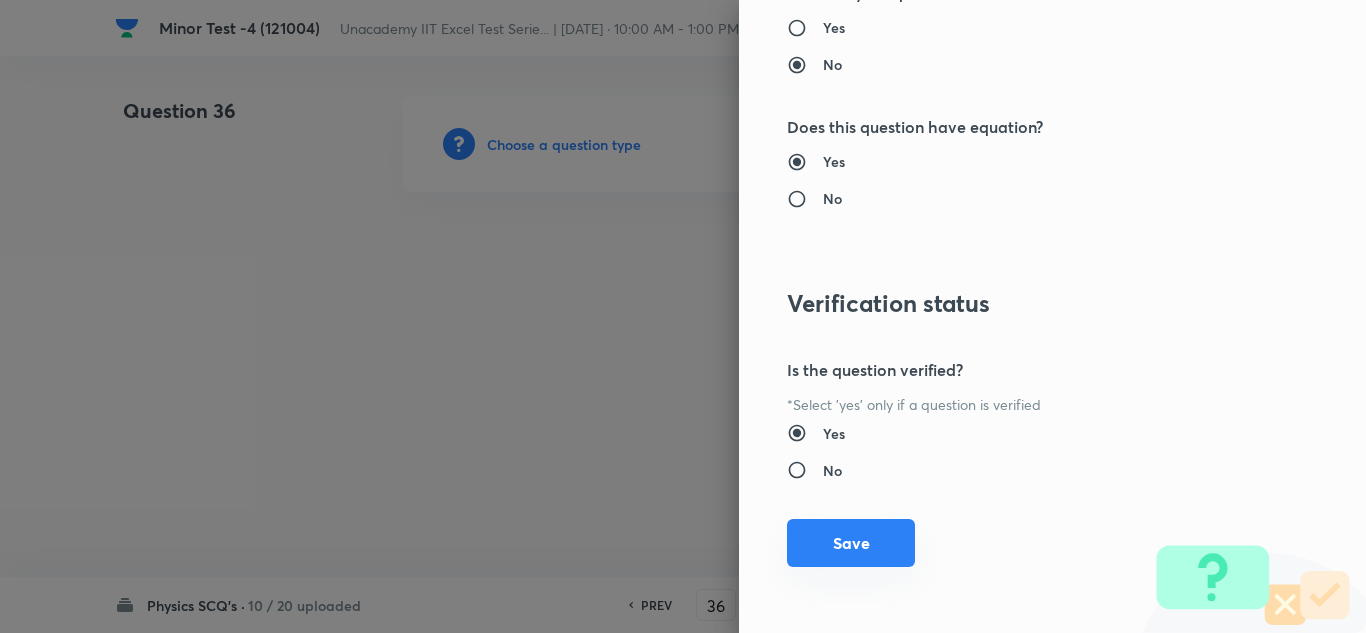 click on "Save" at bounding box center [851, 543] 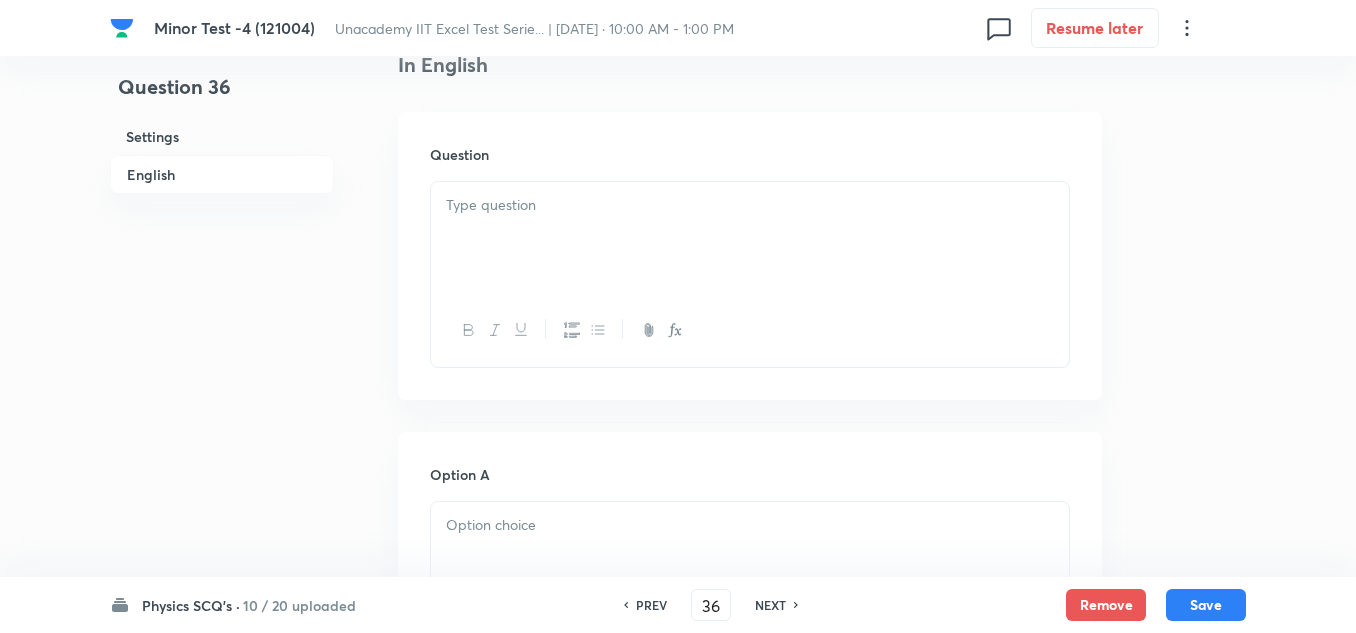 scroll, scrollTop: 600, scrollLeft: 0, axis: vertical 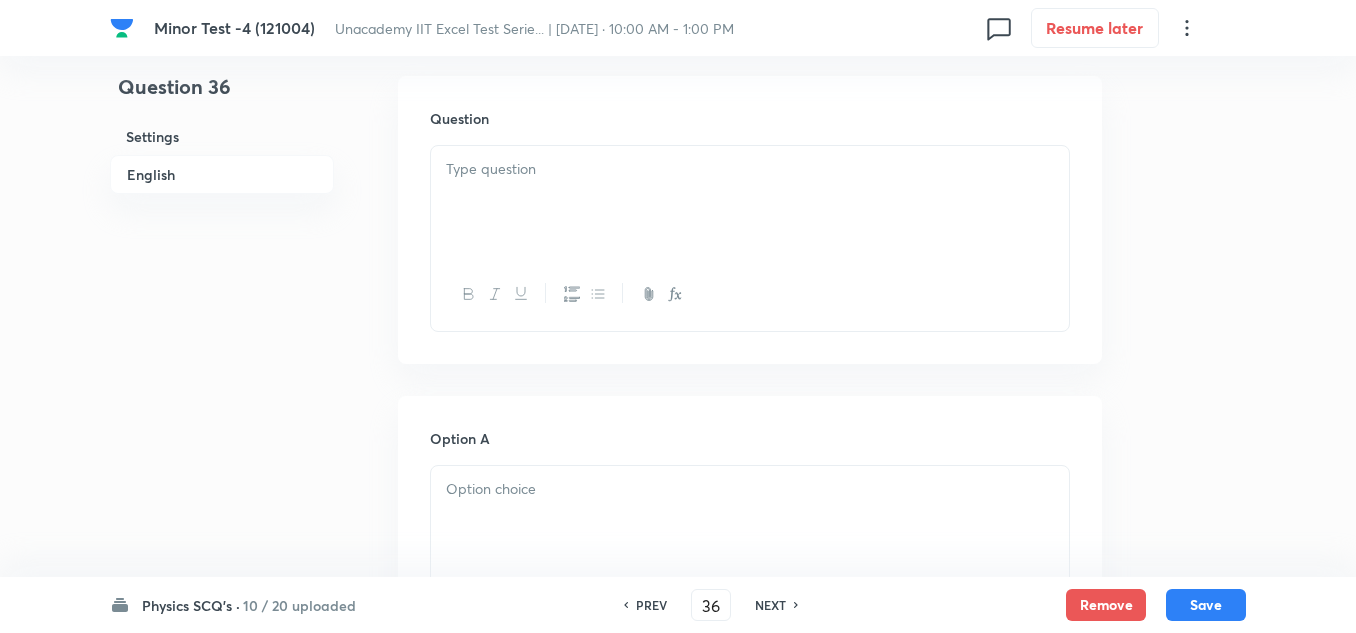 click at bounding box center [750, 202] 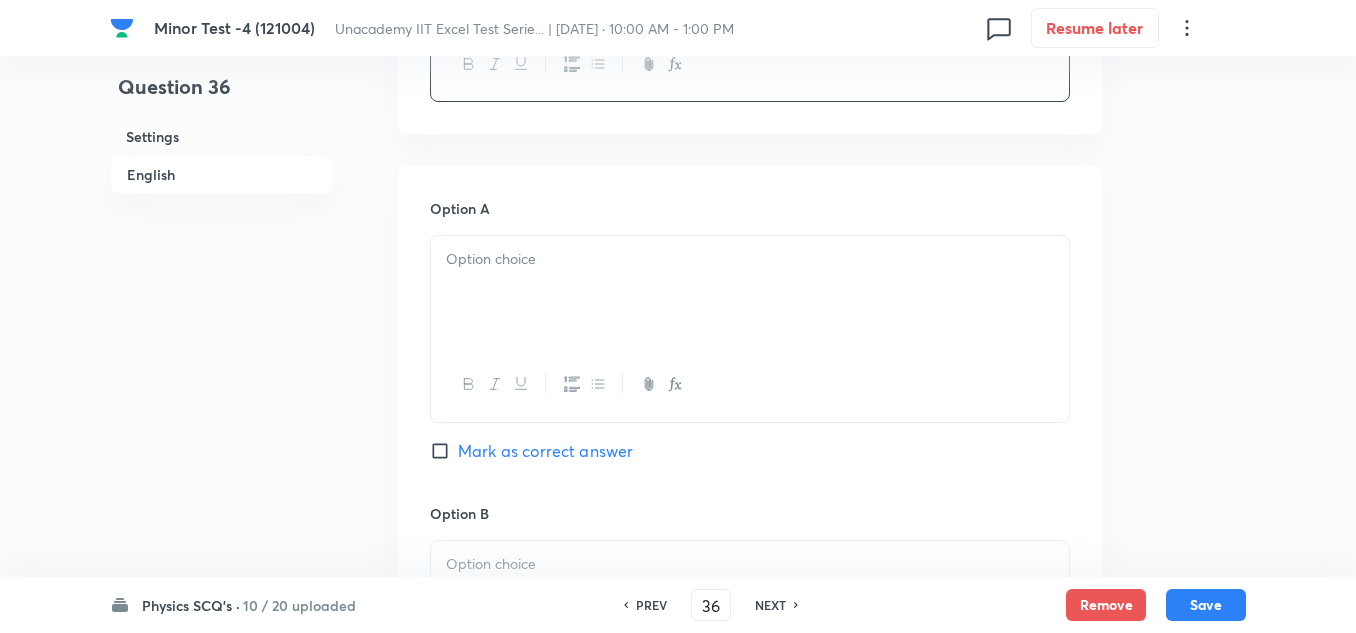 scroll, scrollTop: 900, scrollLeft: 0, axis: vertical 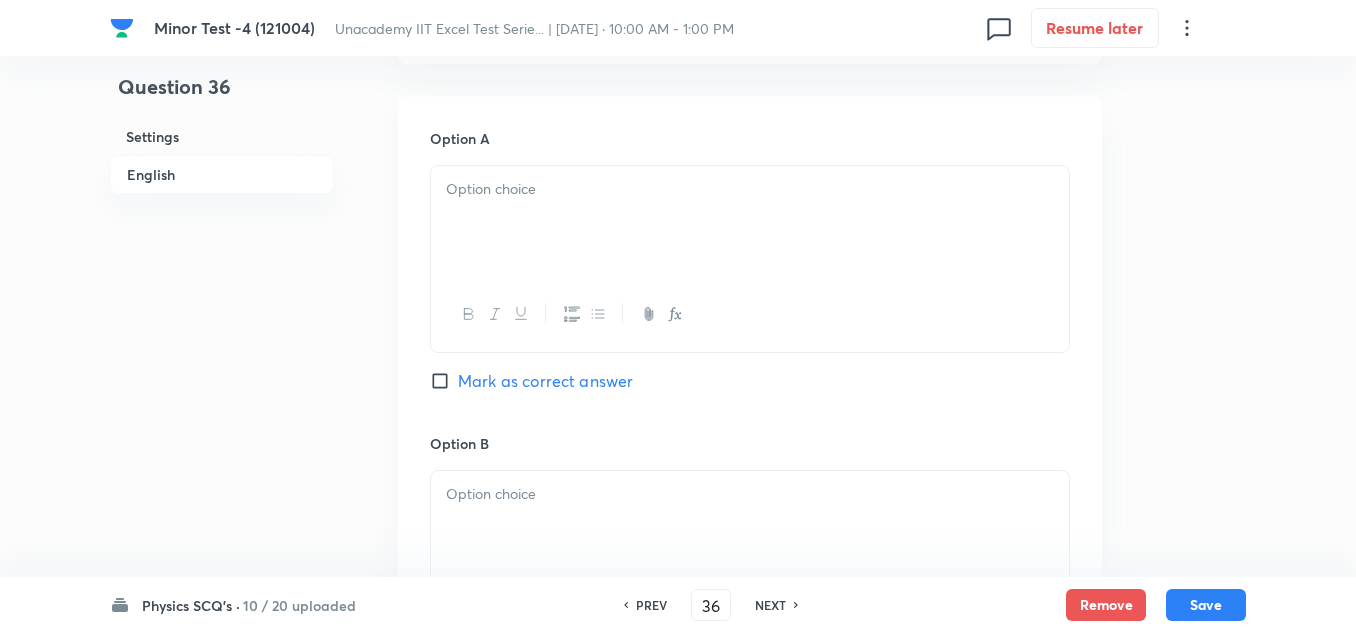click at bounding box center [750, 314] 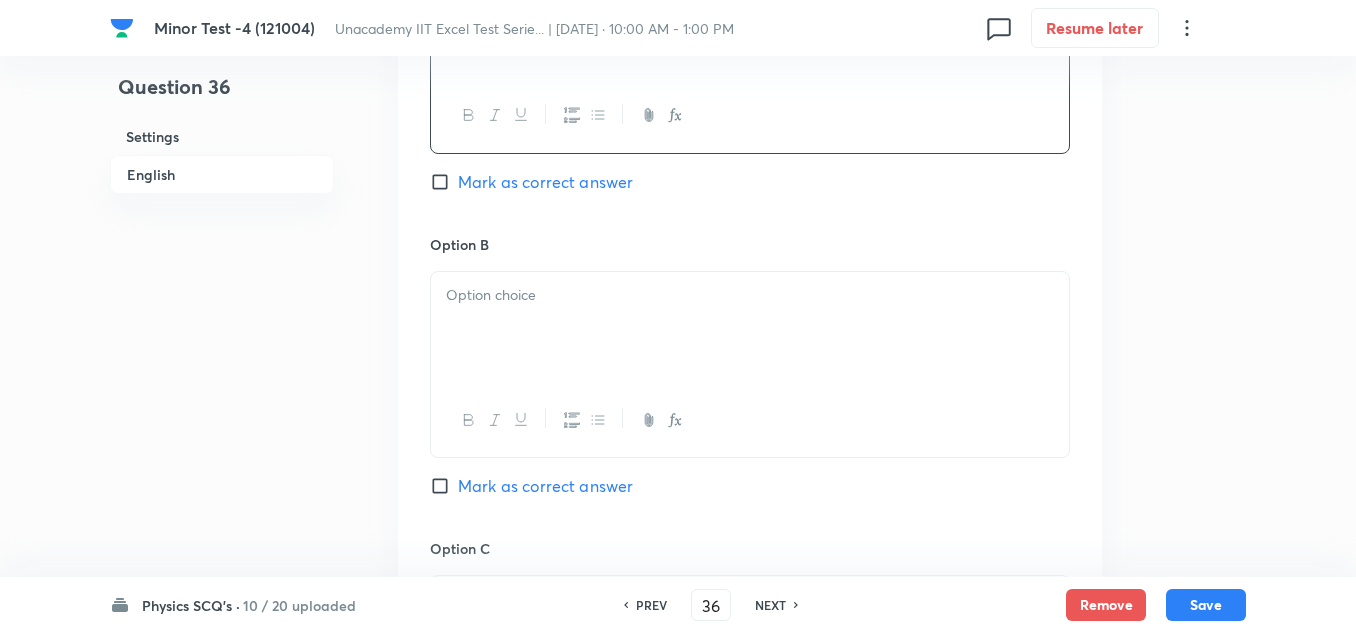 scroll, scrollTop: 1100, scrollLeft: 0, axis: vertical 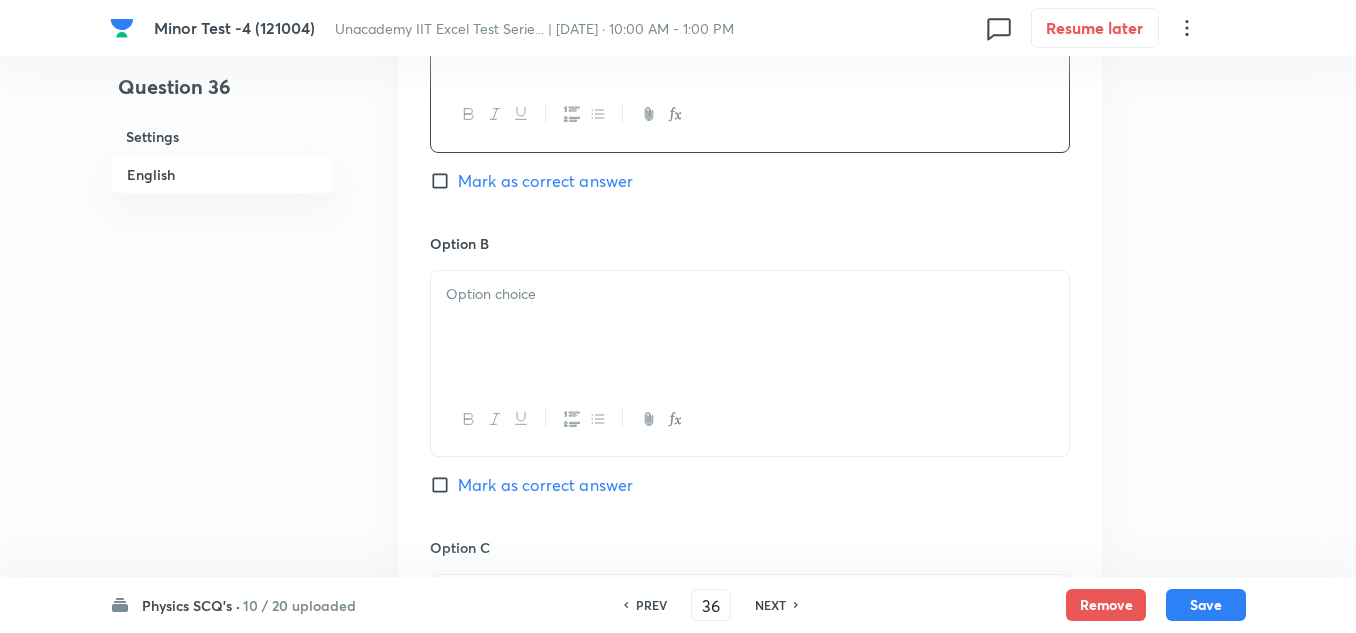 click at bounding box center [750, 294] 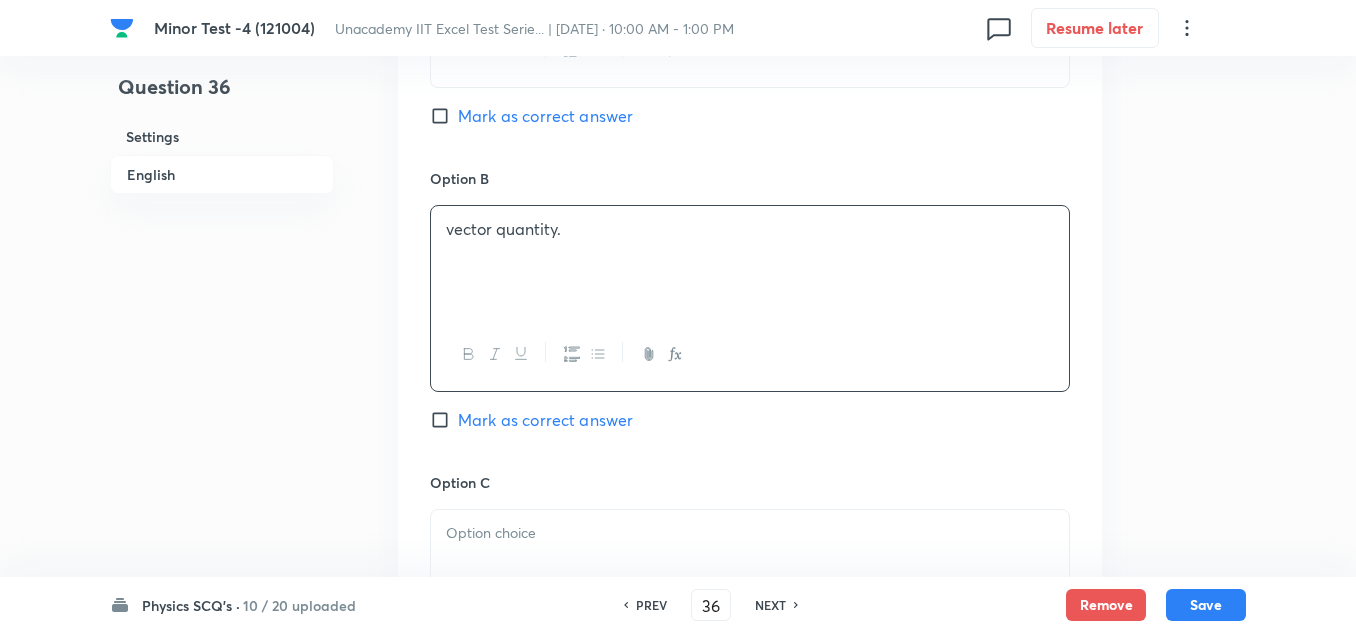 scroll, scrollTop: 1200, scrollLeft: 0, axis: vertical 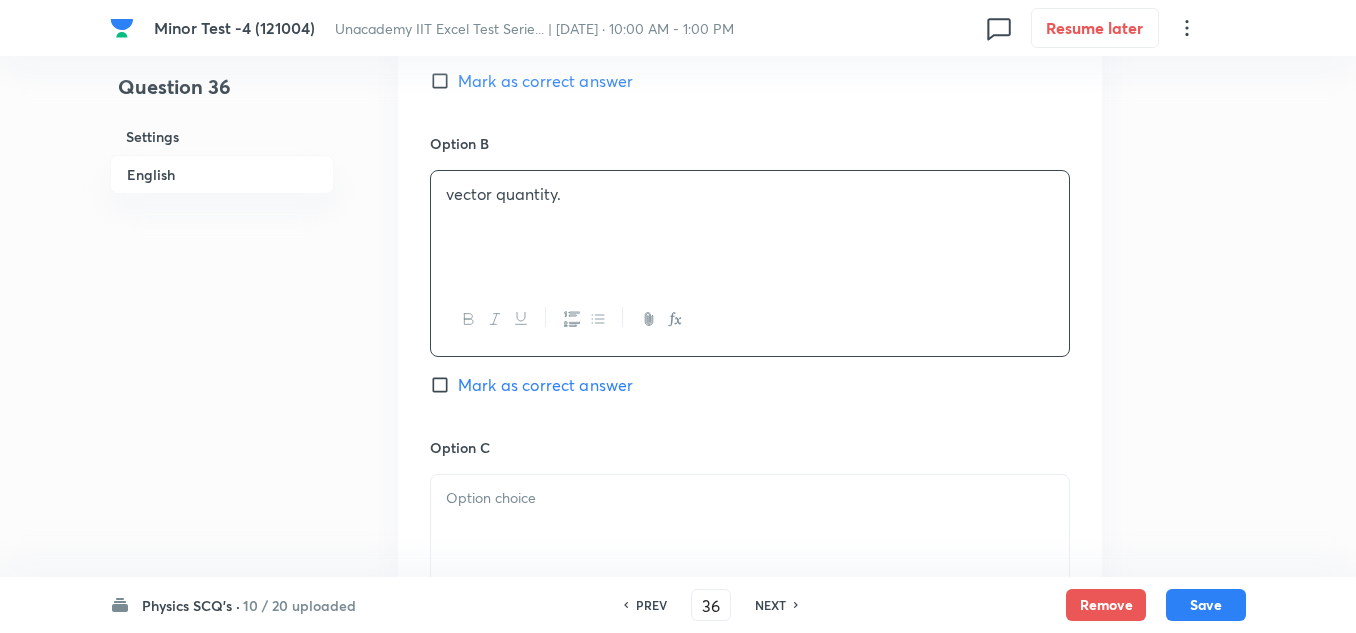 click on "Mark as correct answer" at bounding box center (545, 385) 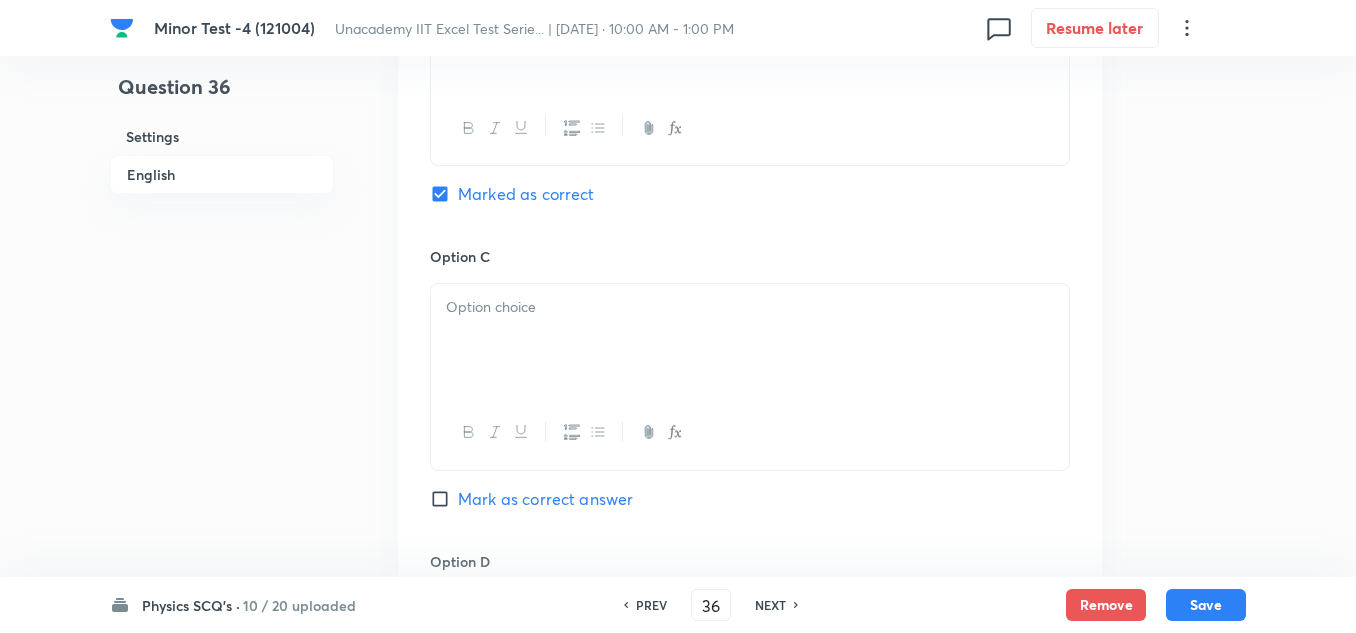 scroll, scrollTop: 1400, scrollLeft: 0, axis: vertical 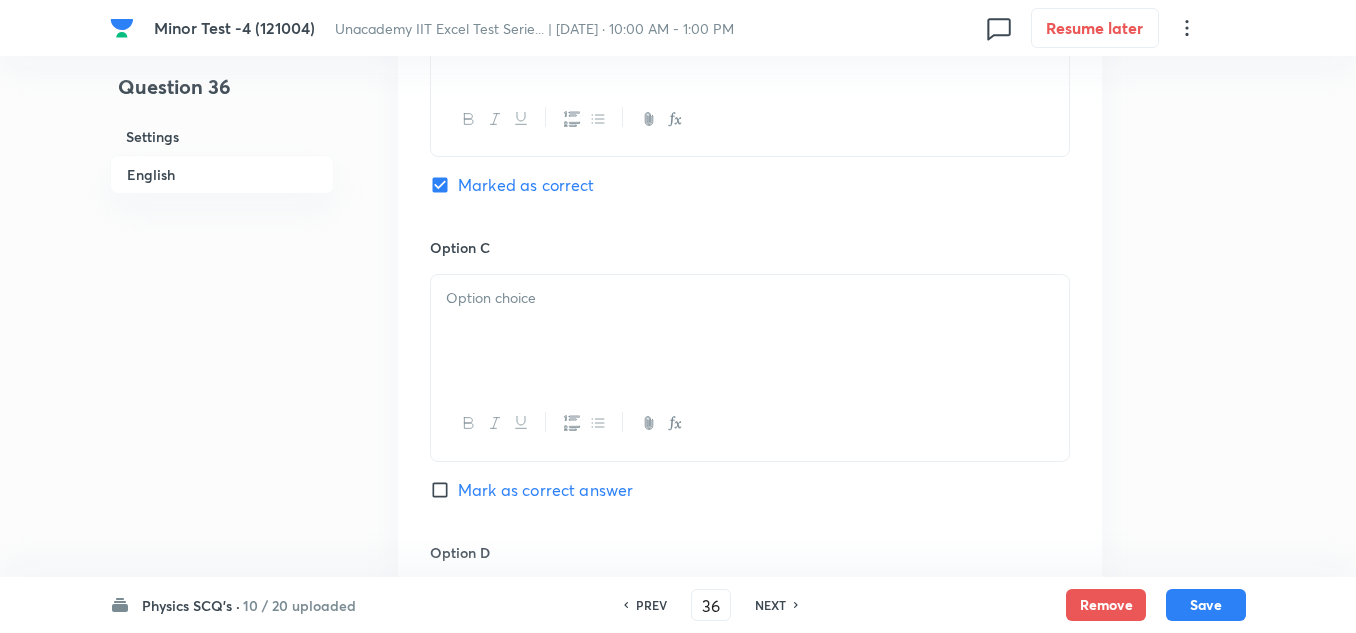 click at bounding box center (750, 331) 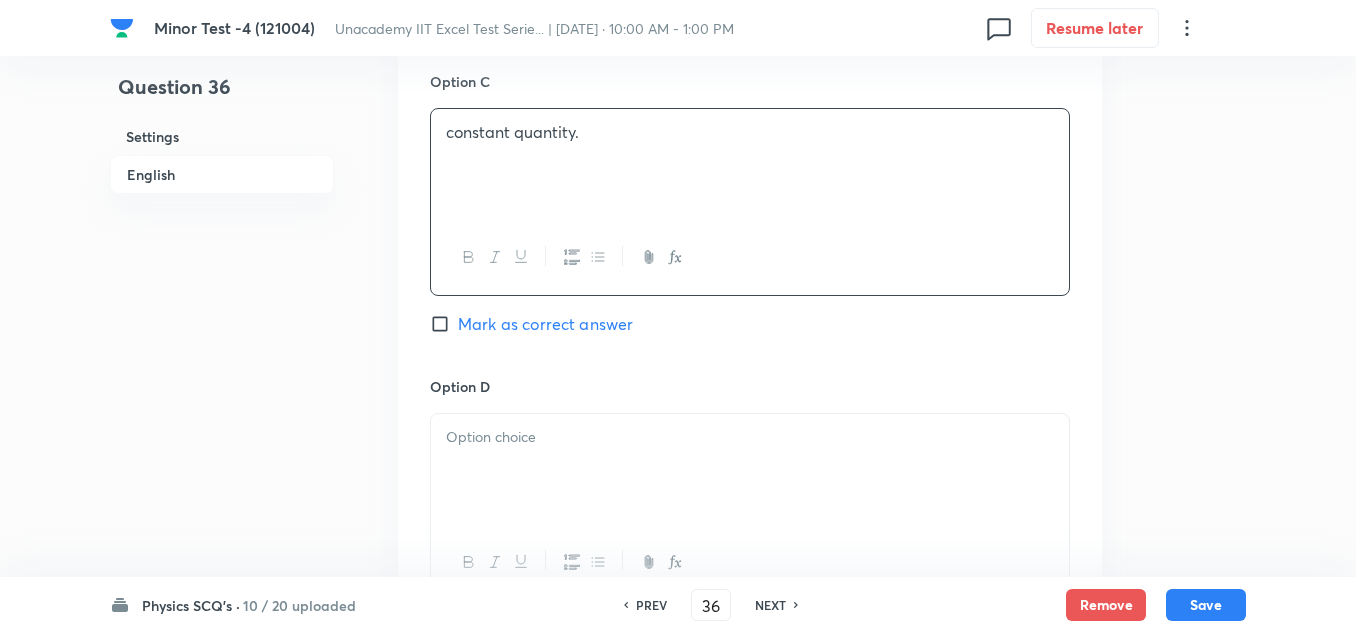 scroll, scrollTop: 1700, scrollLeft: 0, axis: vertical 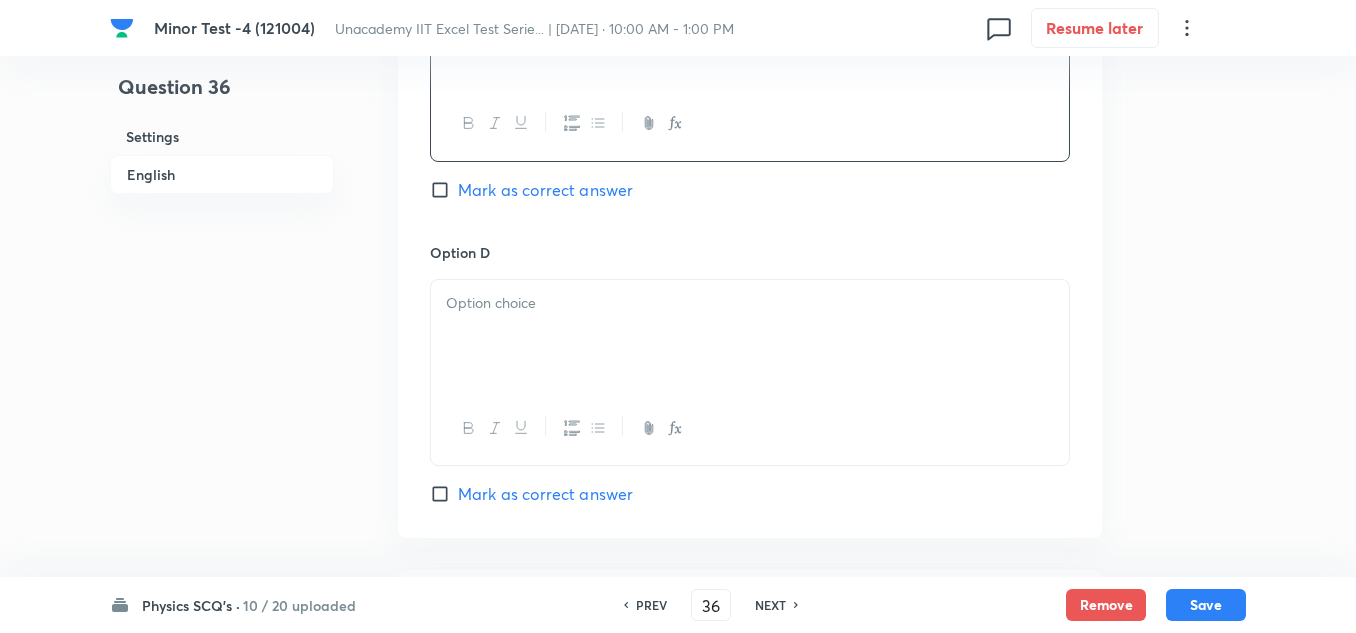 click at bounding box center [750, 303] 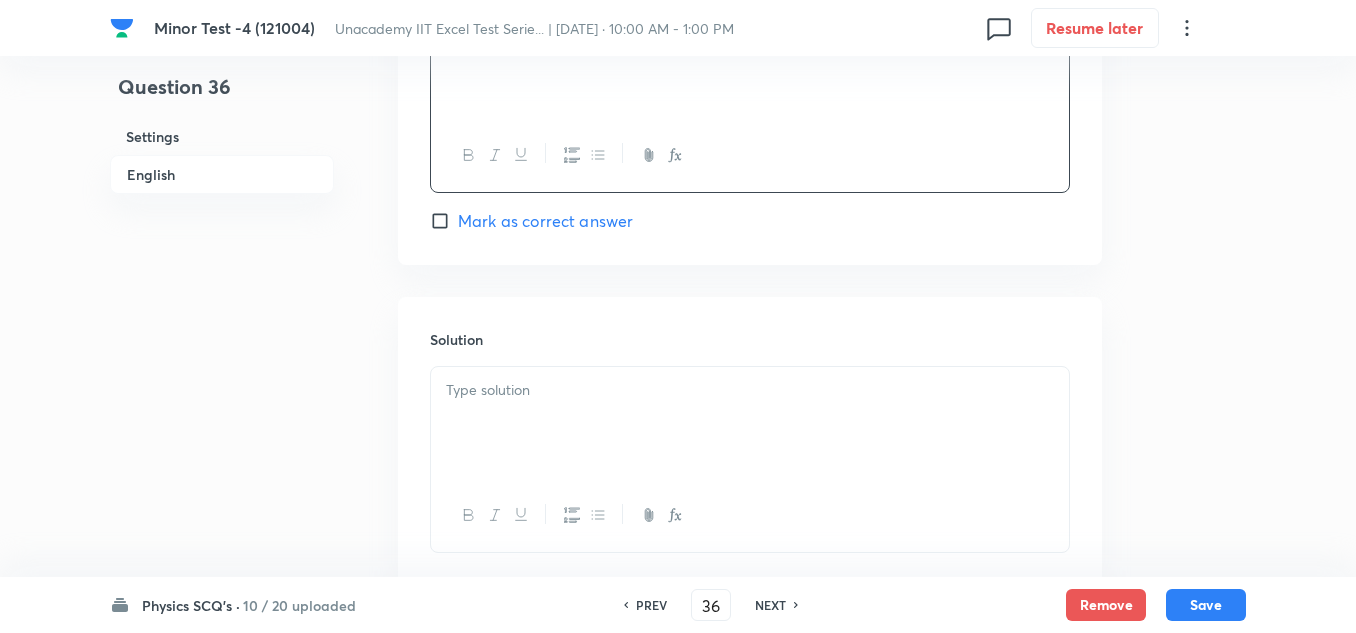 scroll, scrollTop: 2101, scrollLeft: 0, axis: vertical 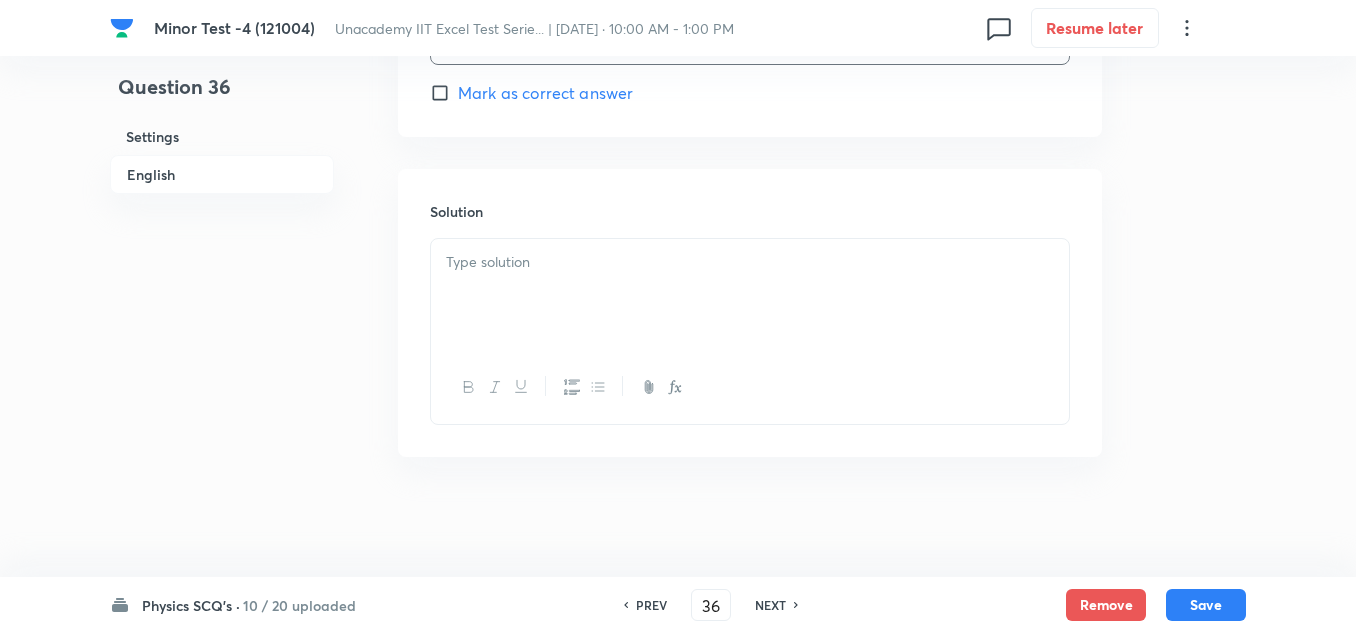 click at bounding box center (750, 295) 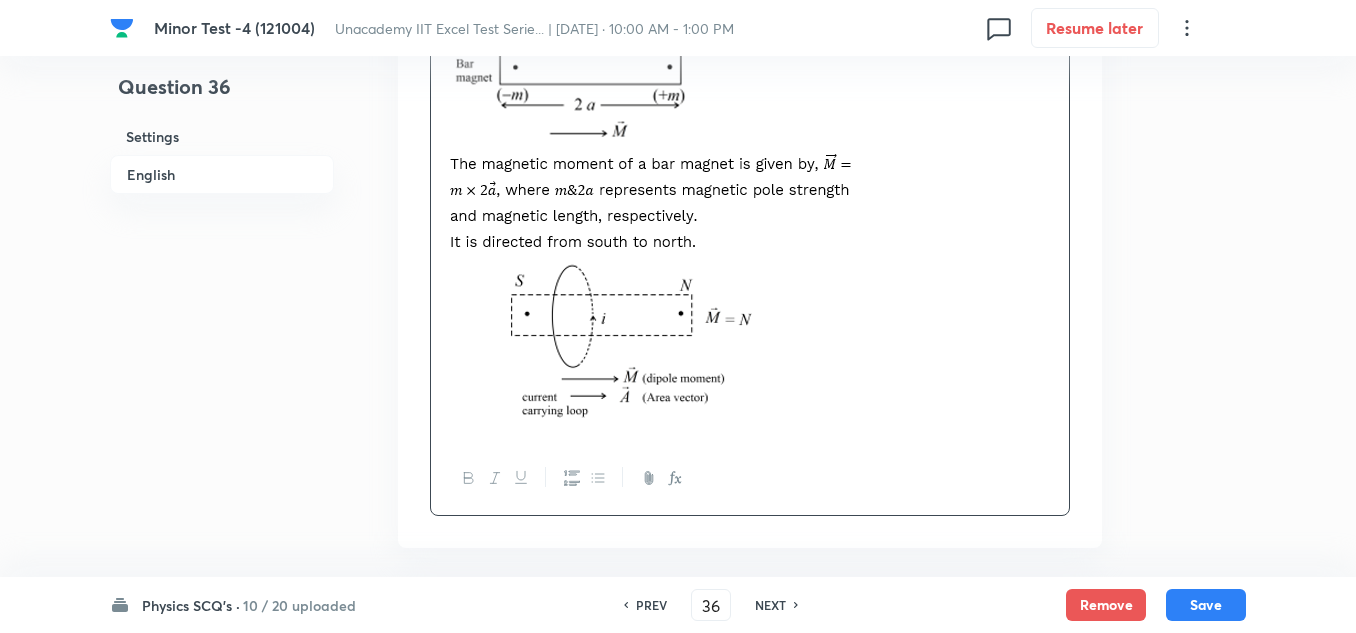 scroll, scrollTop: 2475, scrollLeft: 0, axis: vertical 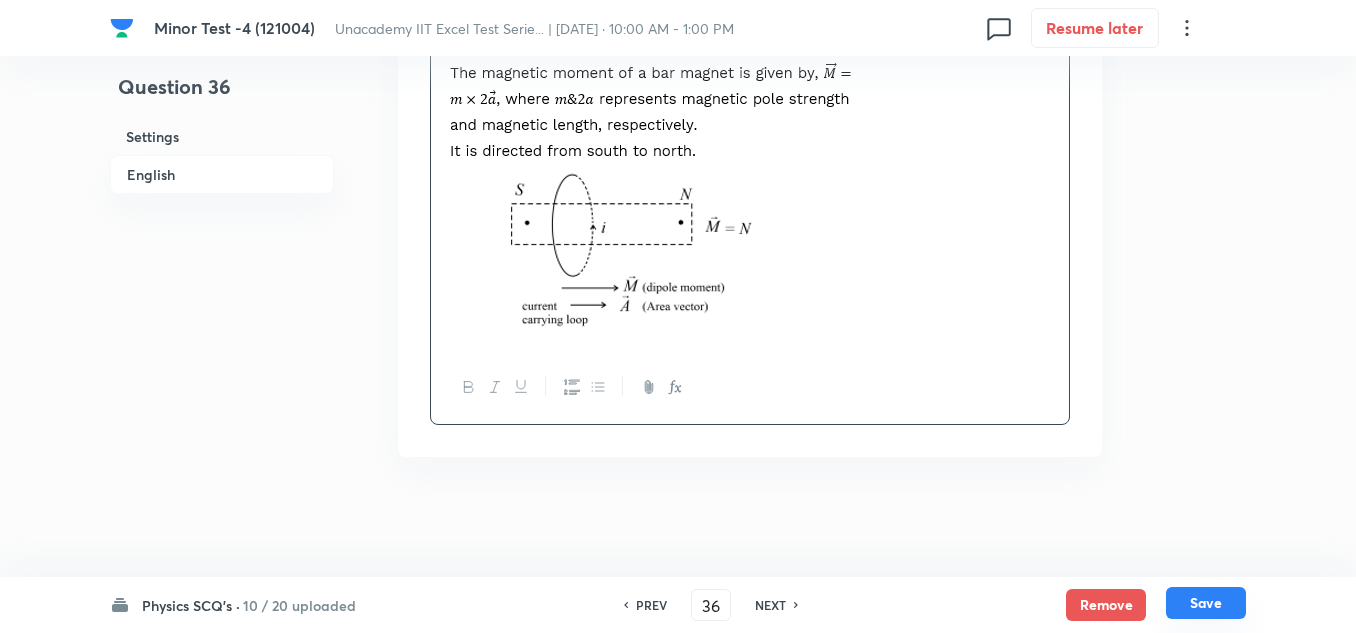 click on "Save" at bounding box center [1206, 603] 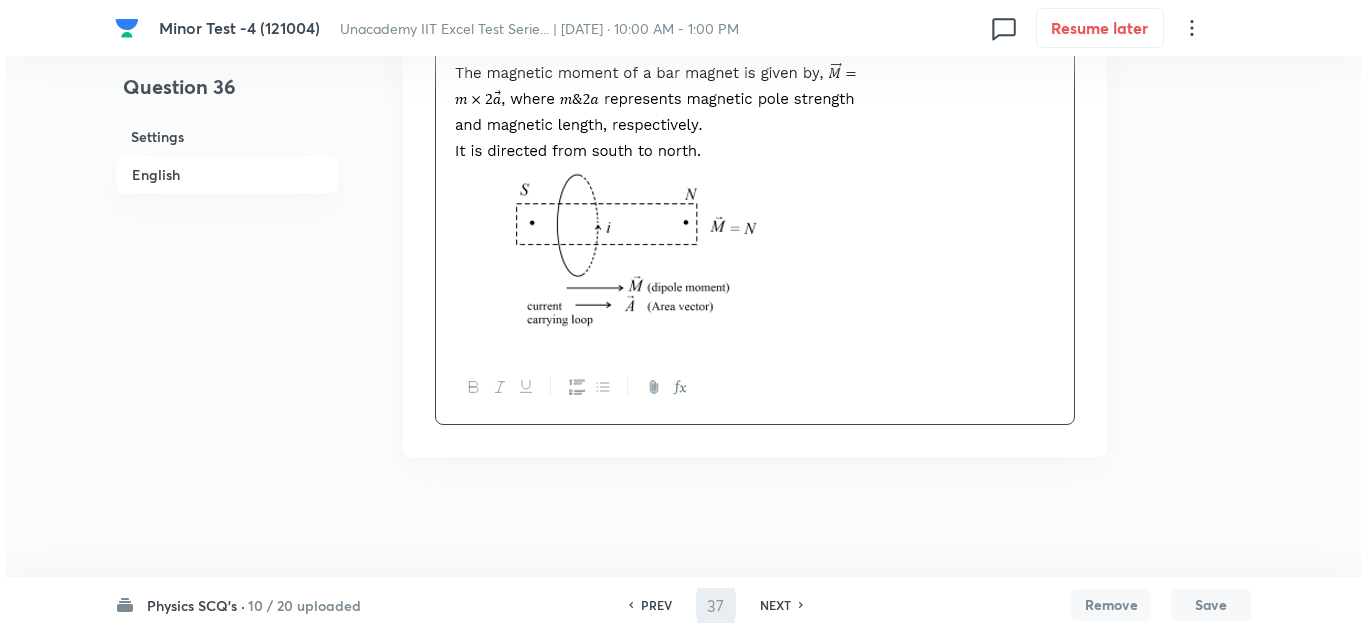 scroll, scrollTop: 0, scrollLeft: 0, axis: both 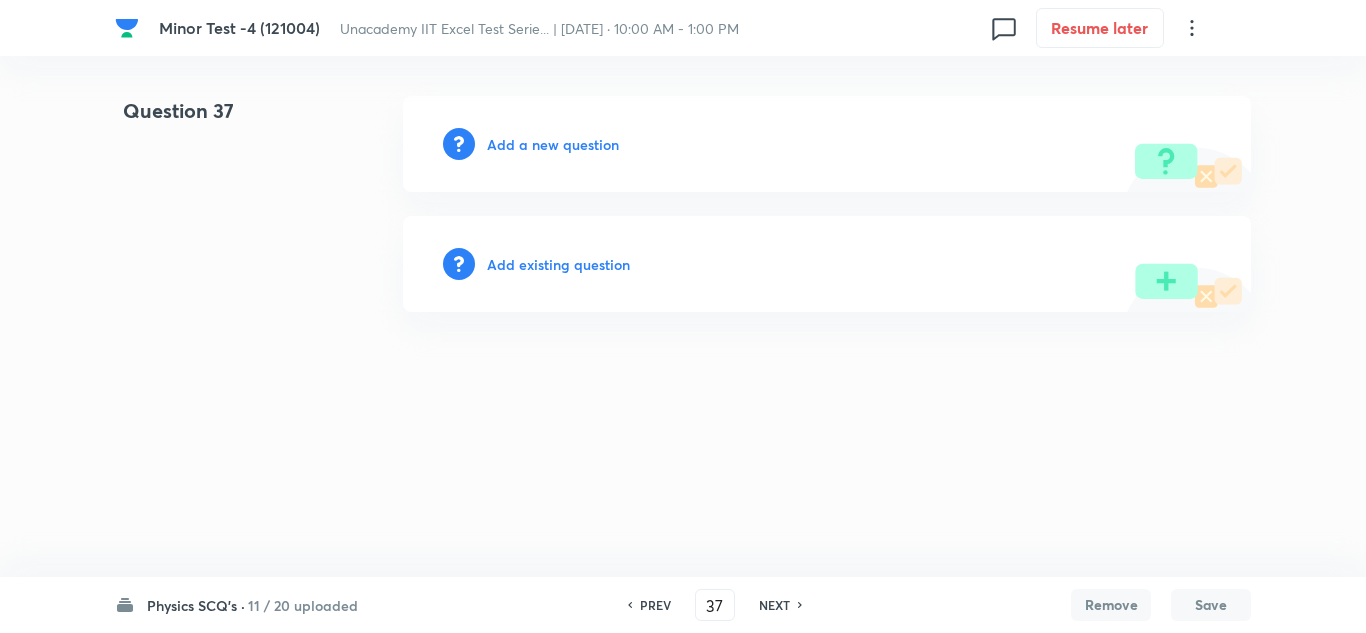 click on "Add a new question" at bounding box center (553, 144) 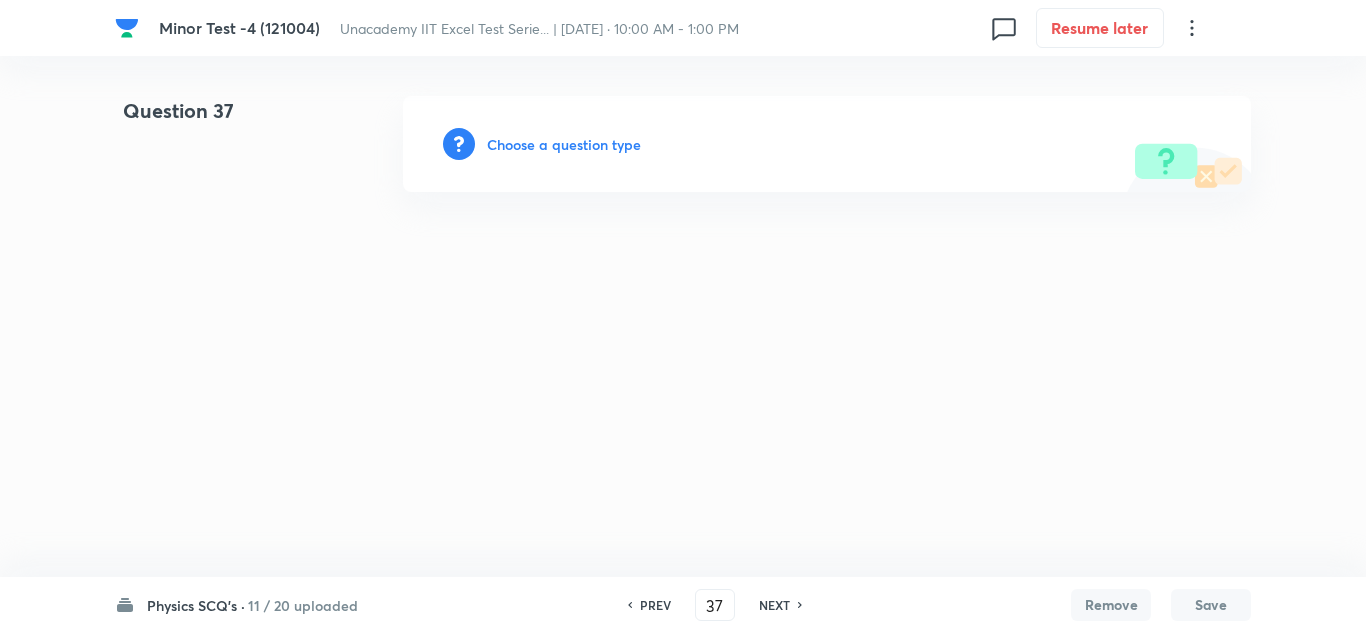 click on "Choose a question type" at bounding box center [564, 144] 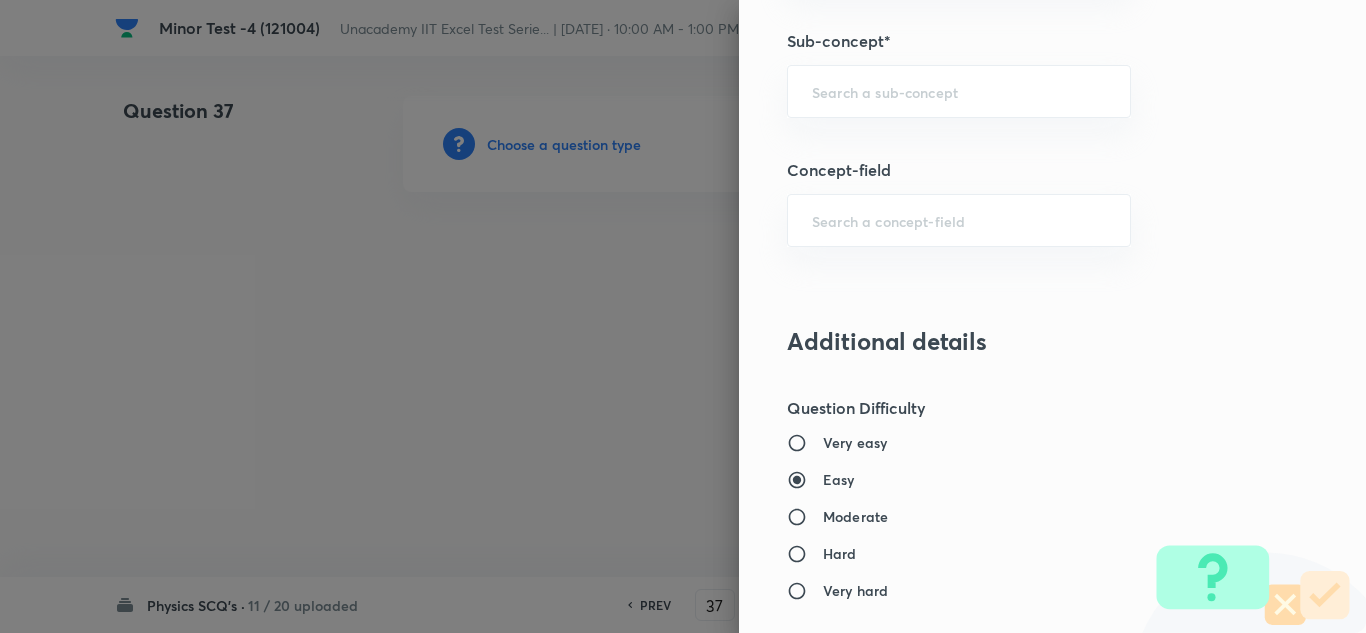 scroll, scrollTop: 1400, scrollLeft: 0, axis: vertical 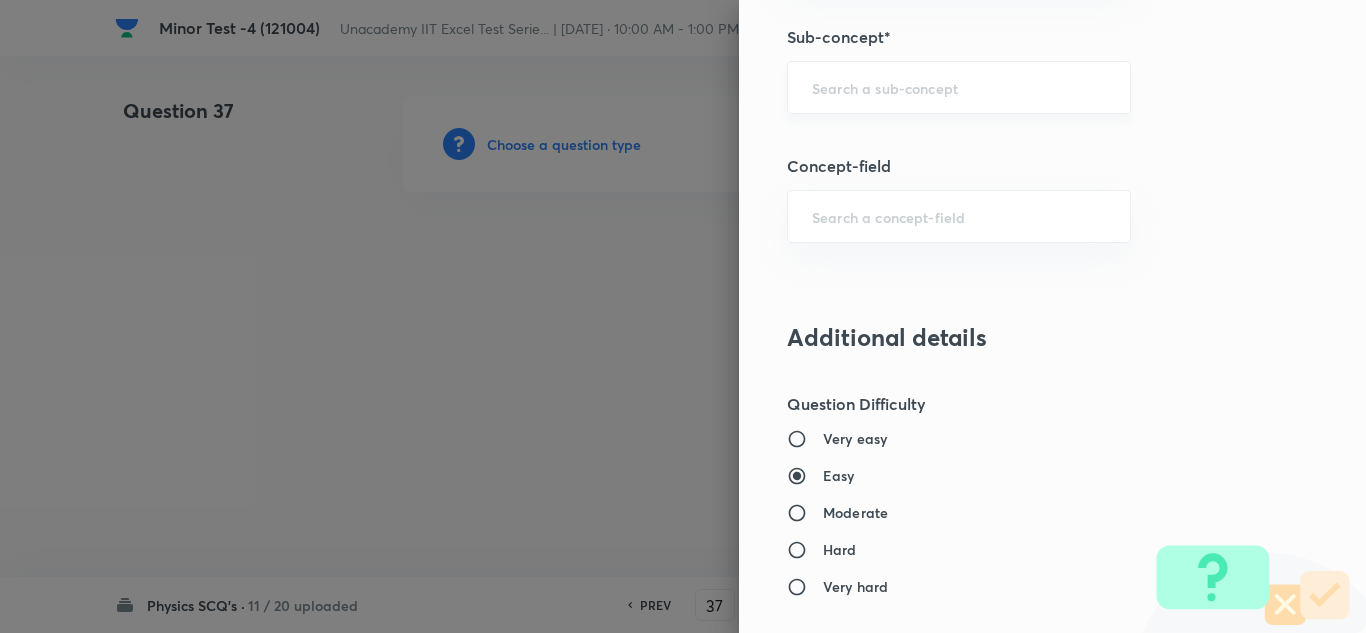 click at bounding box center (959, 87) 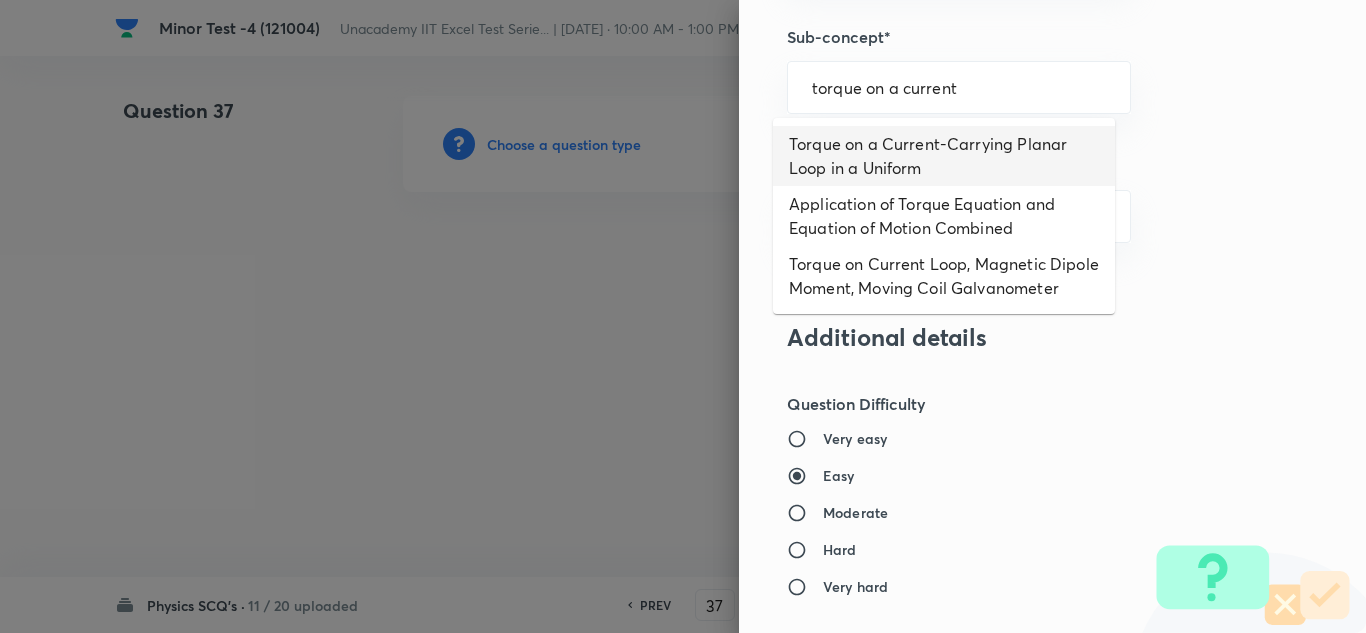 click on "Torque on a Current-Carrying Planar Loop in a Uniform" at bounding box center [944, 156] 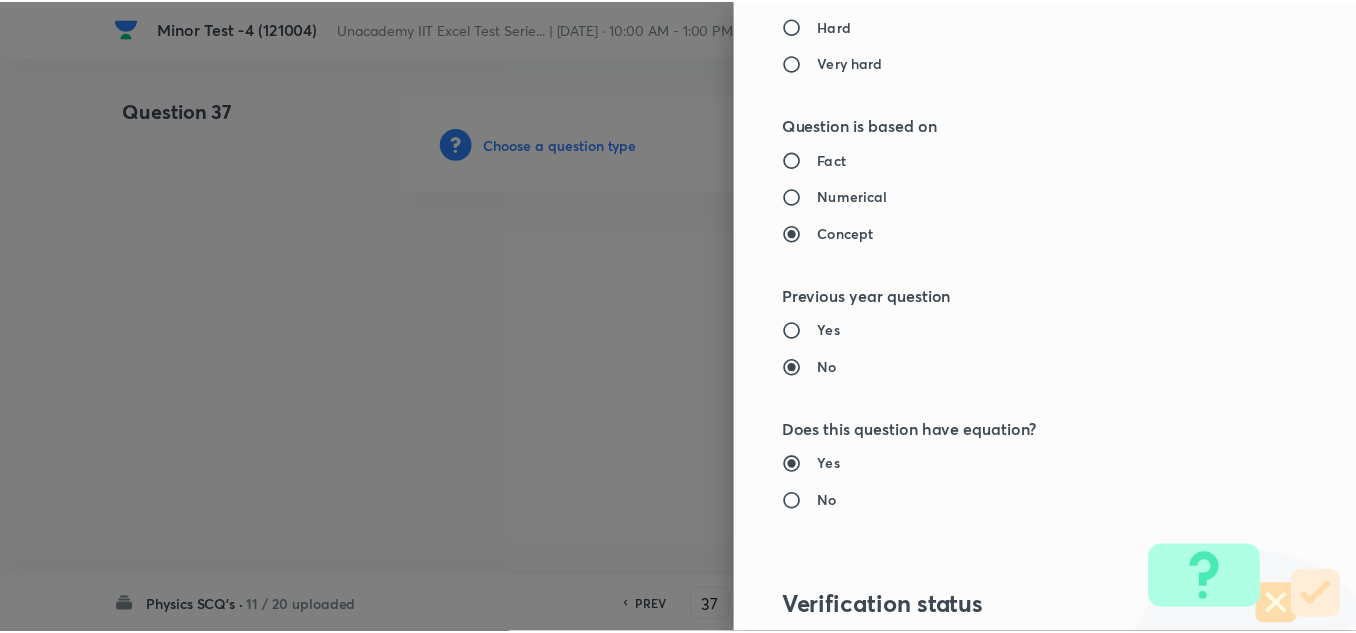 scroll, scrollTop: 2227, scrollLeft: 0, axis: vertical 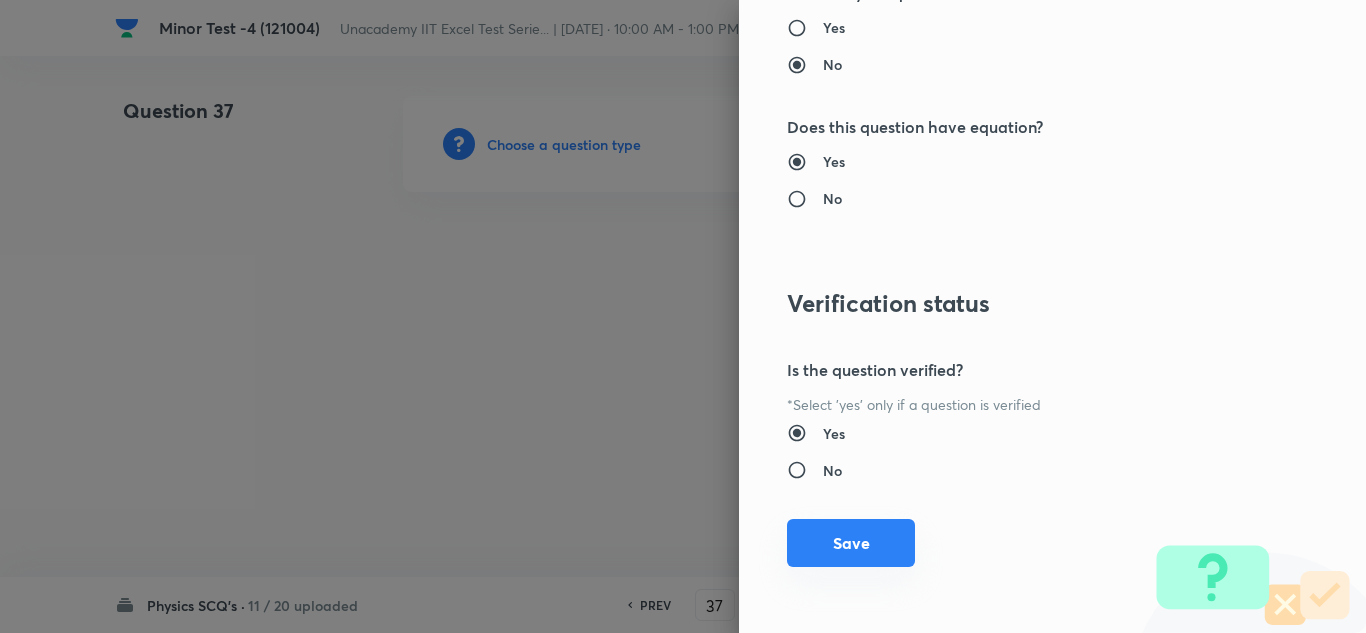 click on "Save" at bounding box center (851, 543) 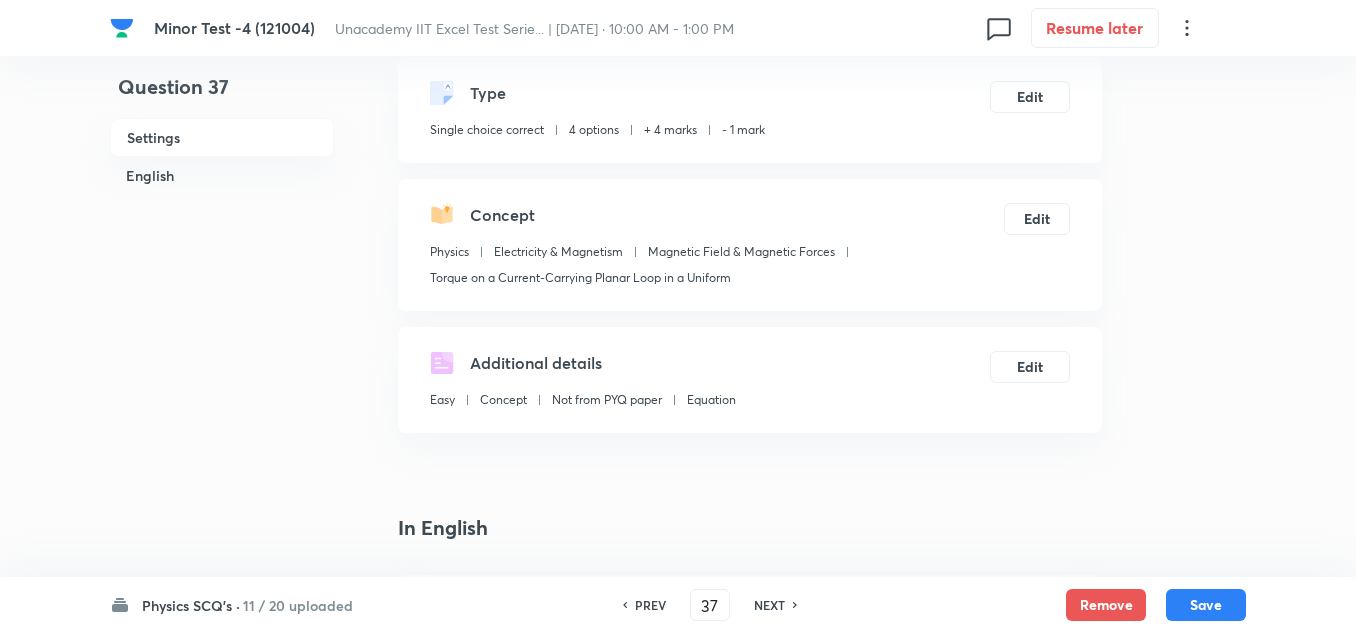 scroll, scrollTop: 400, scrollLeft: 0, axis: vertical 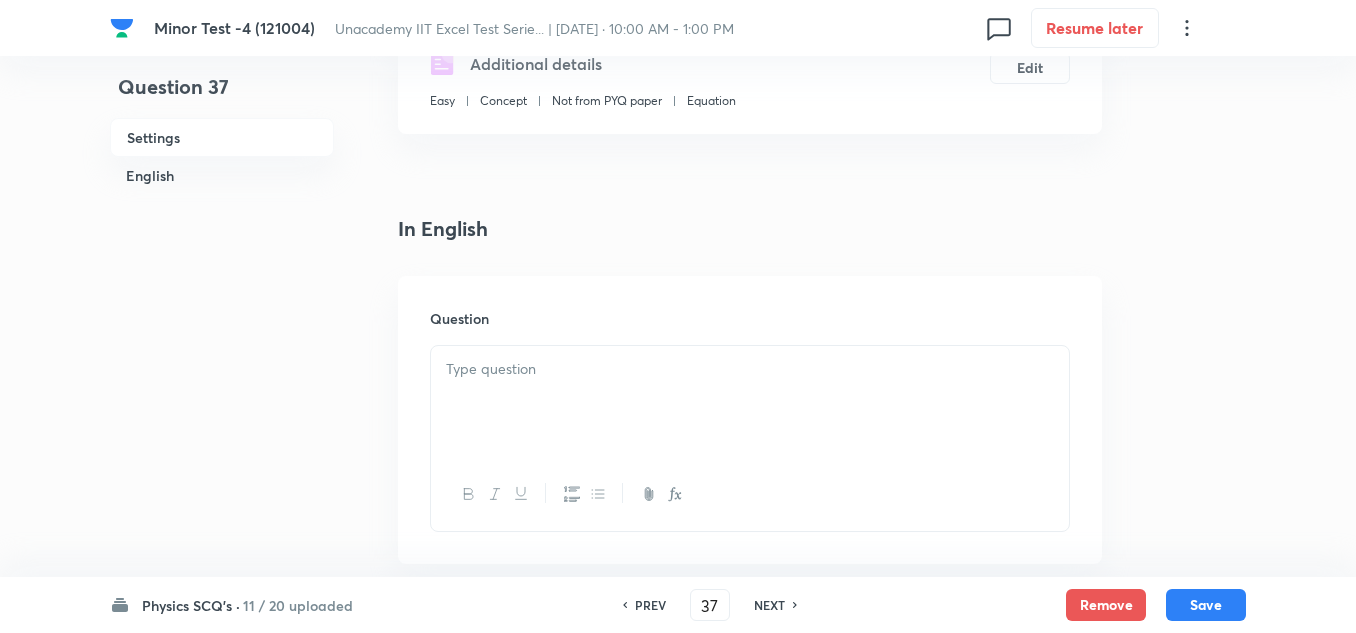 click at bounding box center (750, 402) 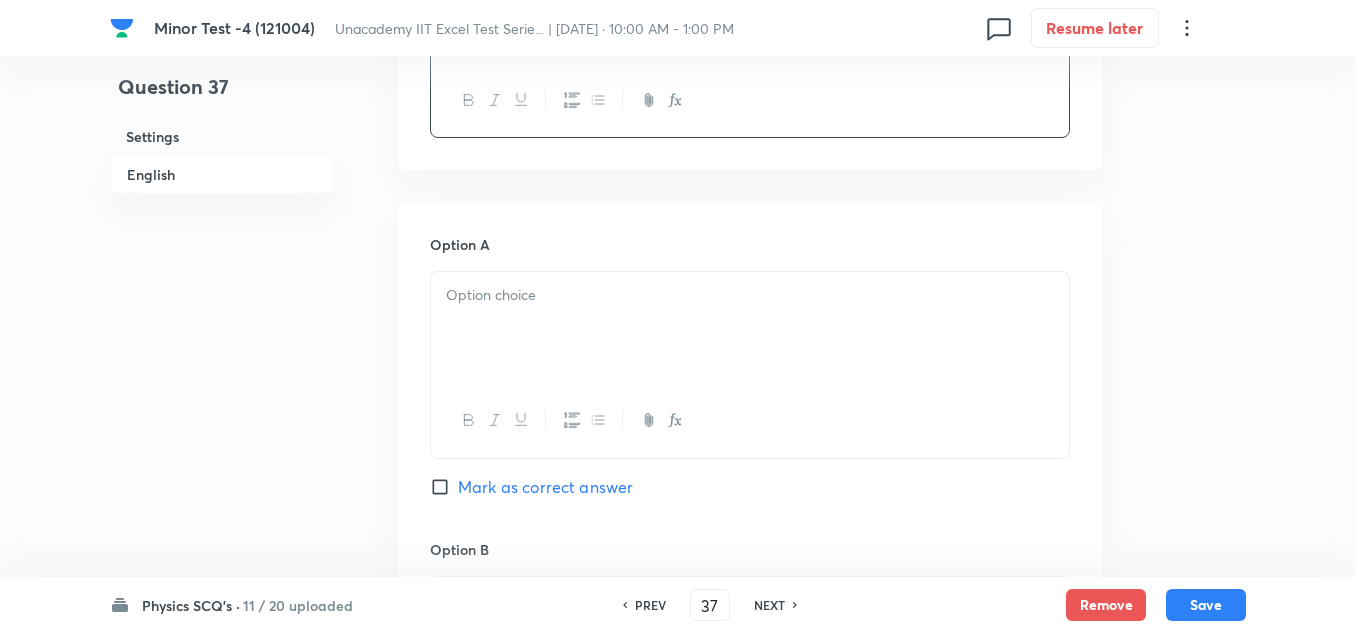 scroll, scrollTop: 800, scrollLeft: 0, axis: vertical 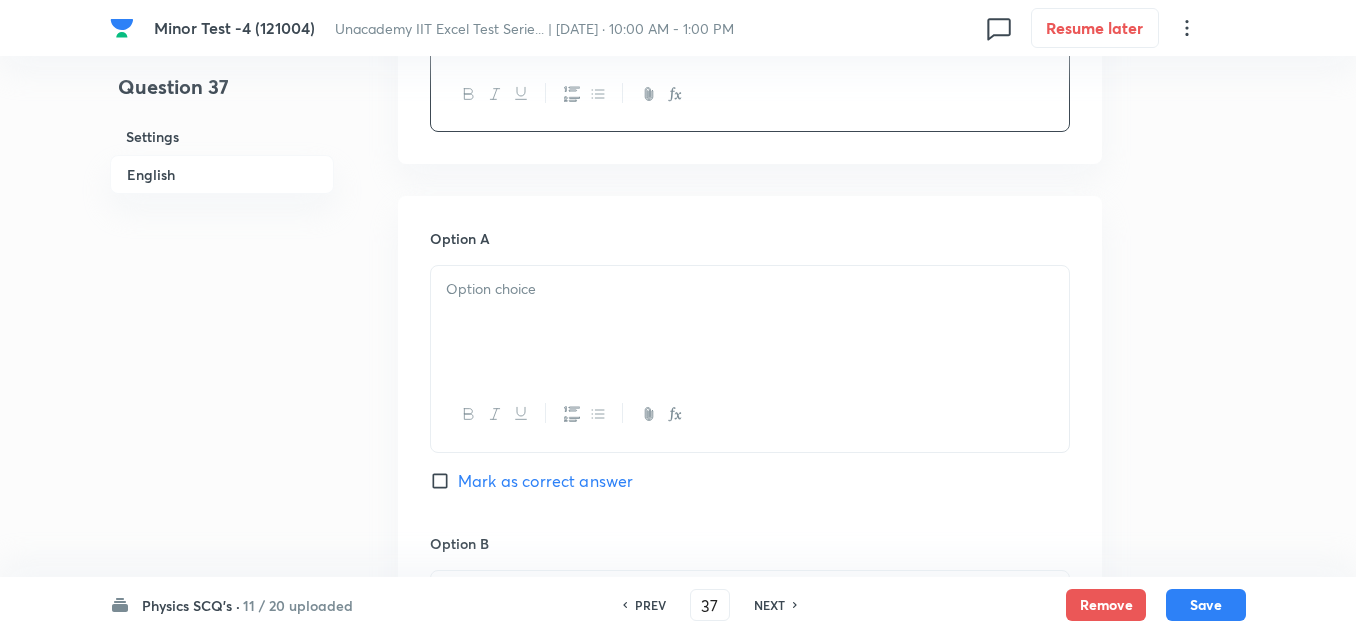click at bounding box center [750, 322] 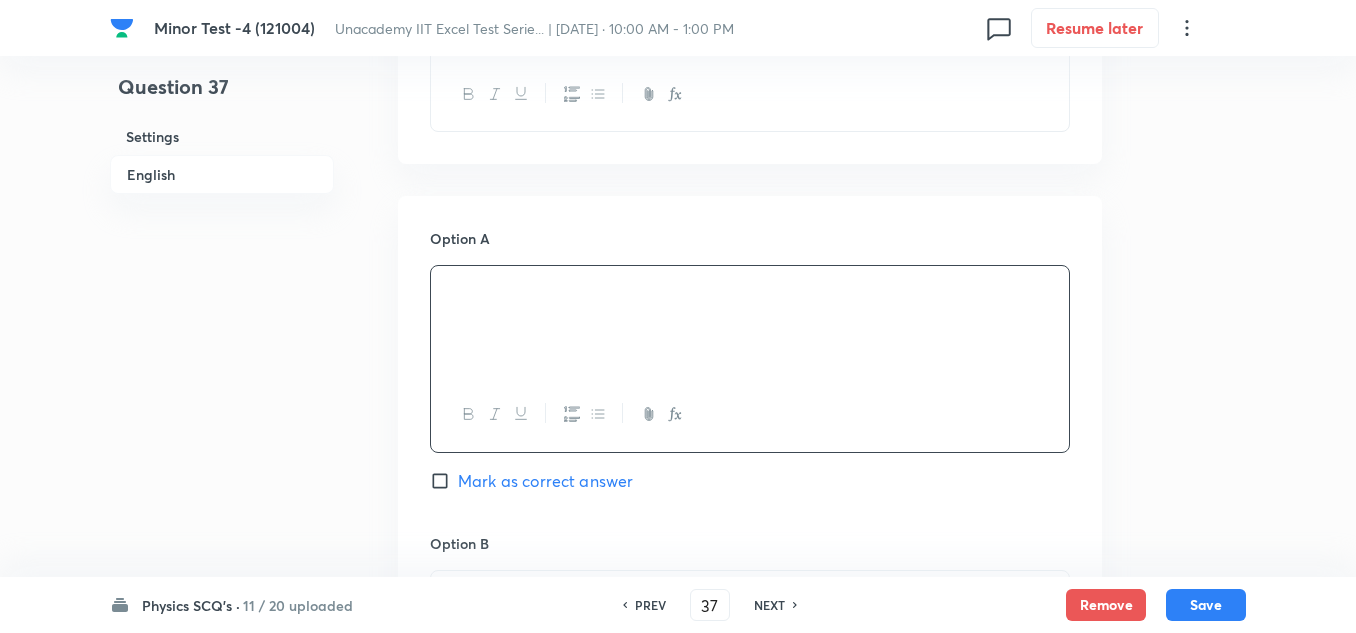 scroll, scrollTop: 900, scrollLeft: 0, axis: vertical 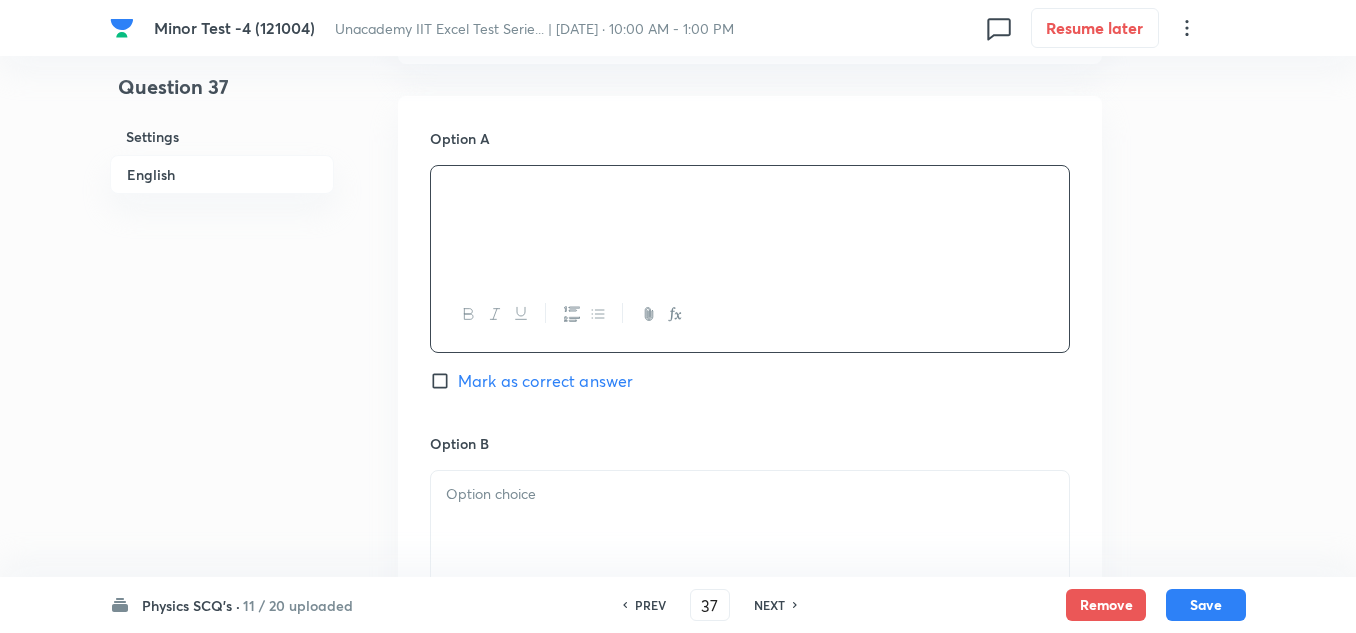 drag, startPoint x: 495, startPoint y: 447, endPoint x: 500, endPoint y: 465, distance: 18.681541 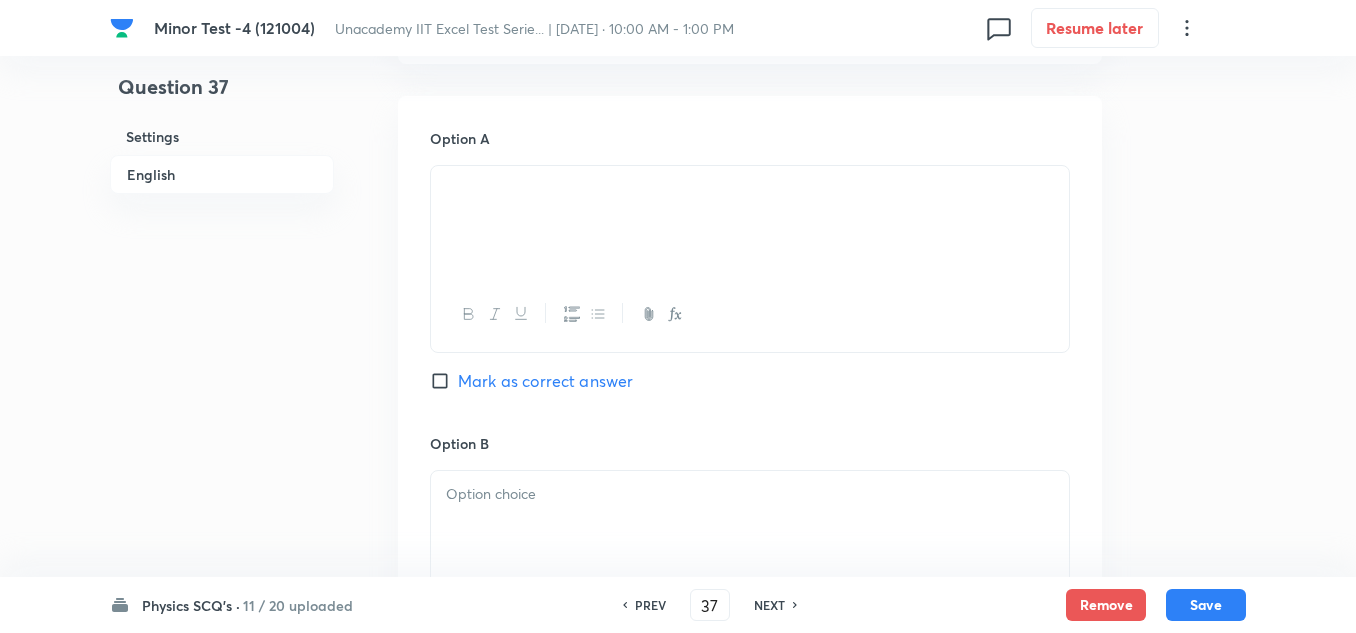 drag, startPoint x: 507, startPoint y: 486, endPoint x: 516, endPoint y: 506, distance: 21.931713 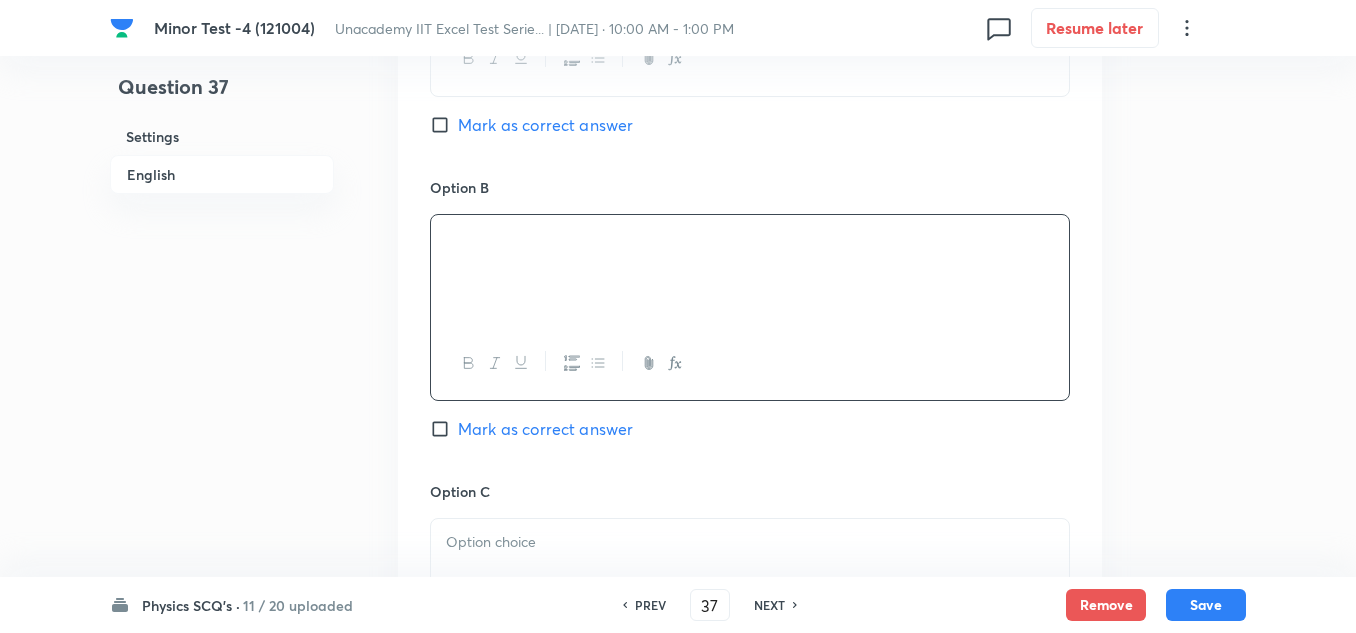 scroll, scrollTop: 1300, scrollLeft: 0, axis: vertical 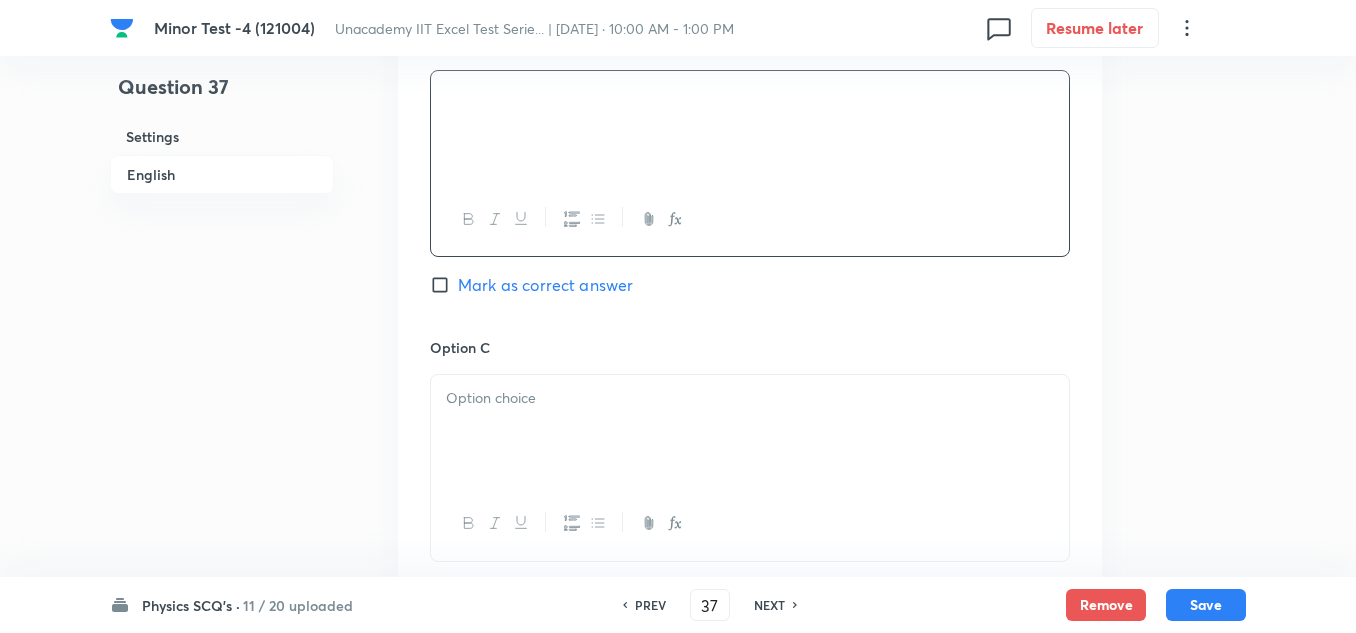 click at bounding box center [750, 431] 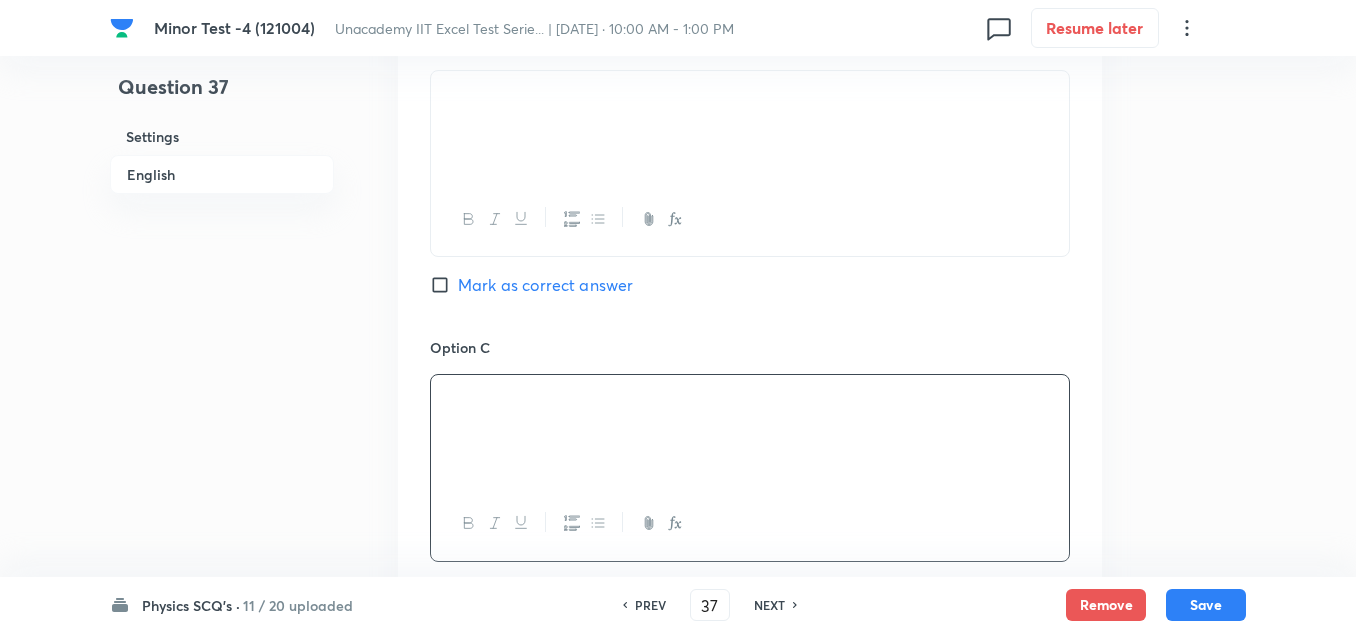 scroll, scrollTop: 1500, scrollLeft: 0, axis: vertical 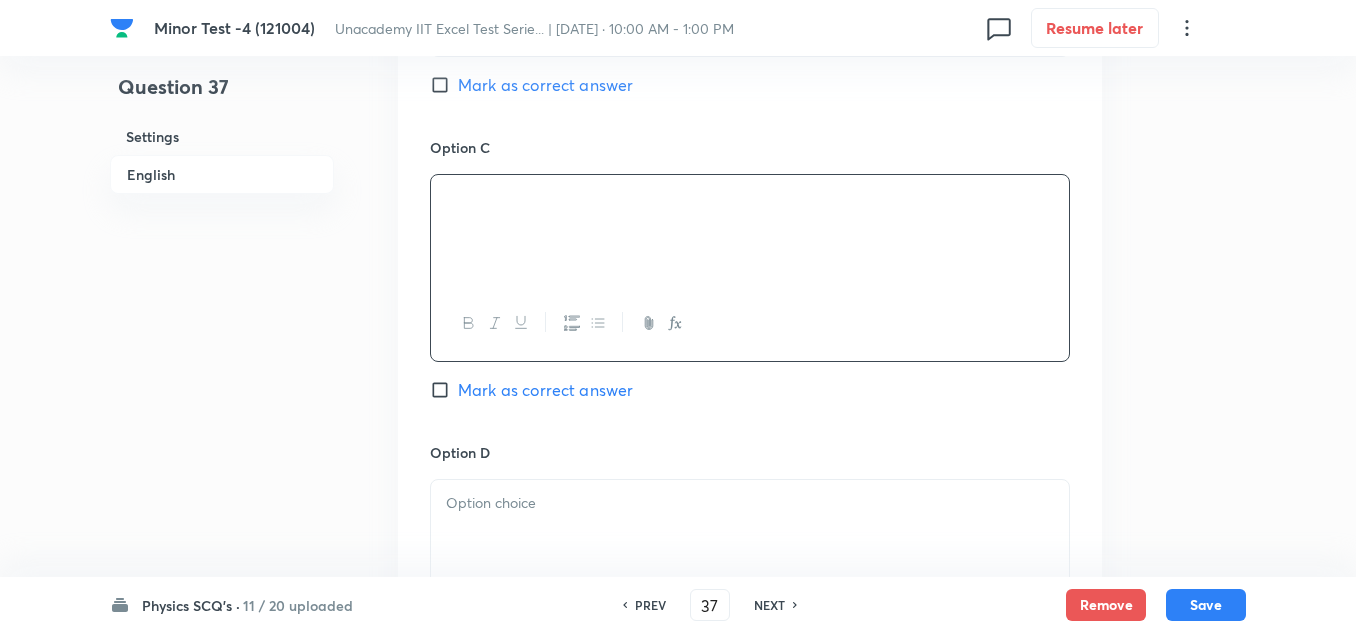 click on "Mark as correct answer" at bounding box center [545, 390] 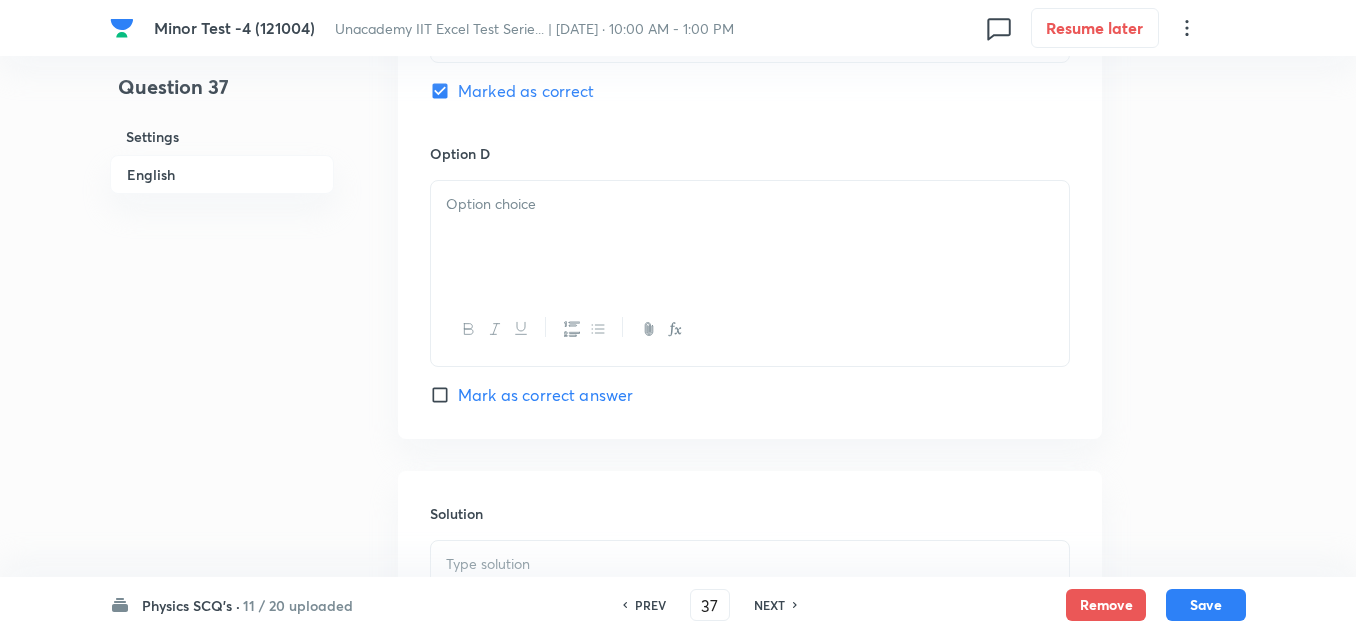 scroll, scrollTop: 1800, scrollLeft: 0, axis: vertical 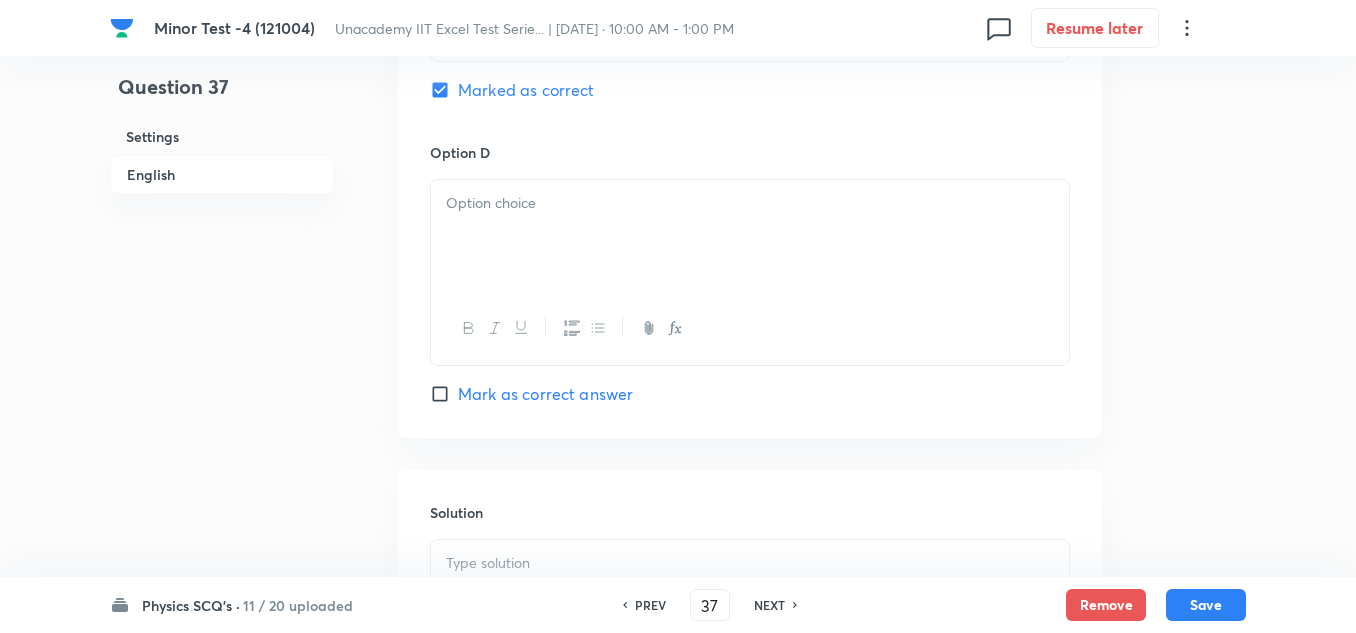 click at bounding box center [750, 236] 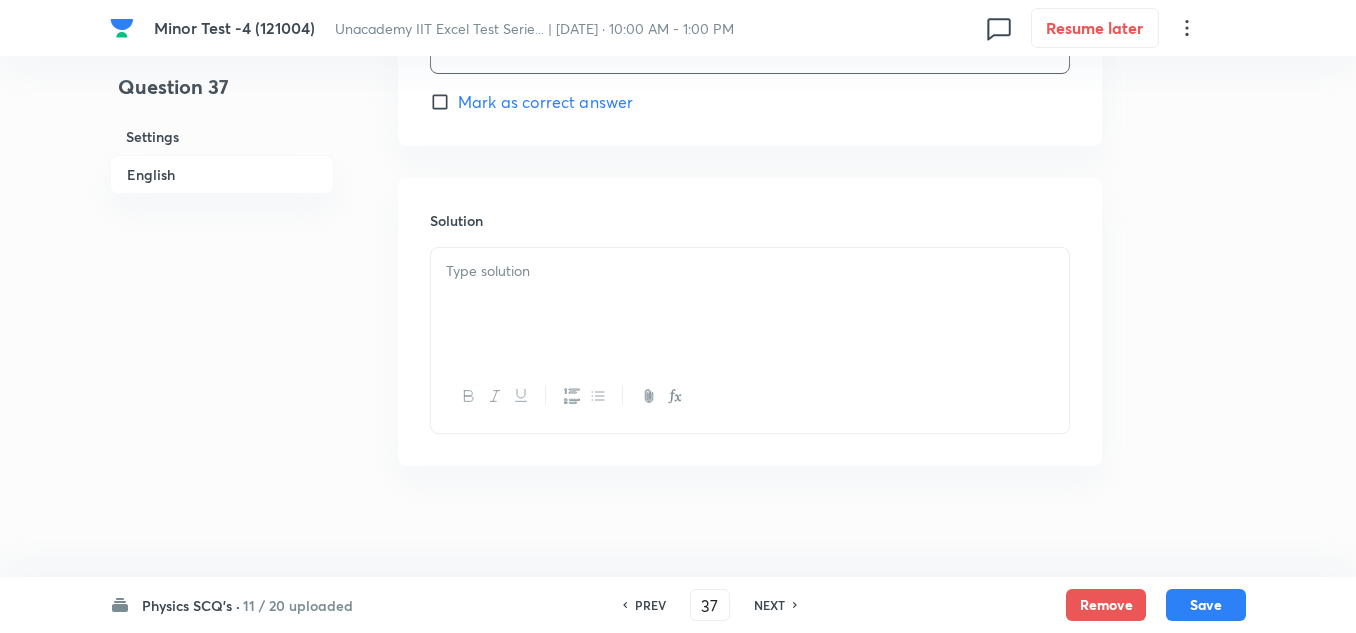 scroll, scrollTop: 2101, scrollLeft: 0, axis: vertical 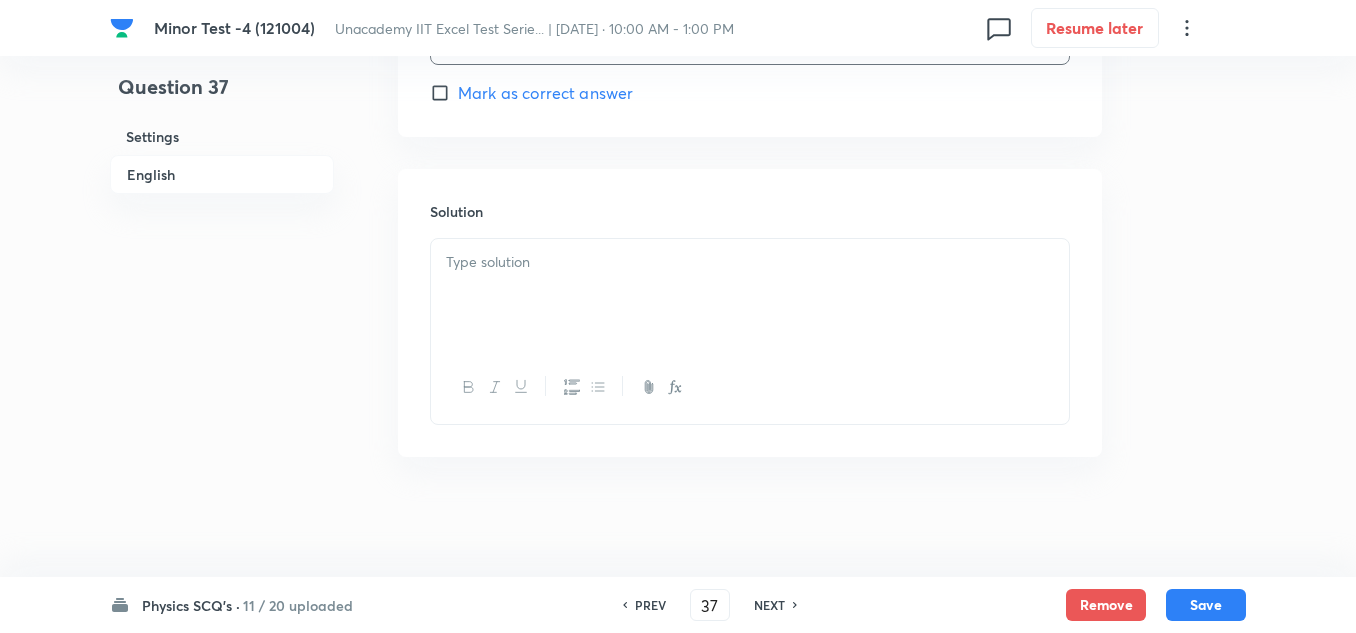 click at bounding box center [750, 295] 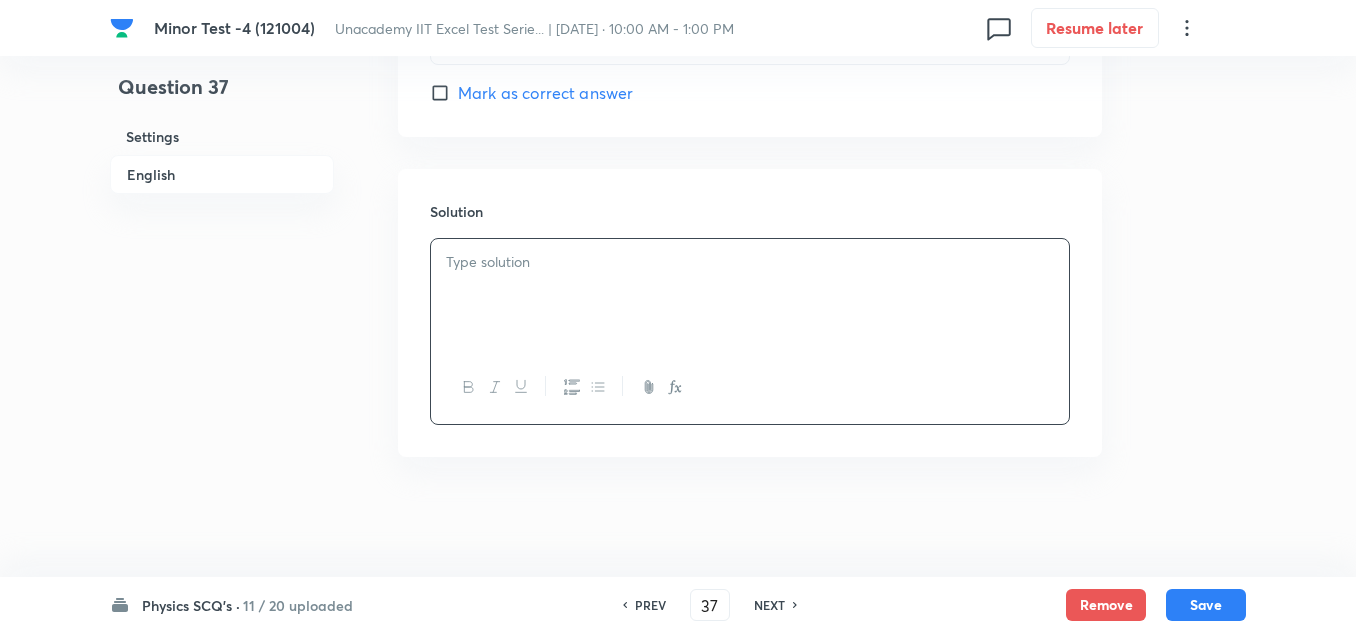 click at bounding box center [750, 295] 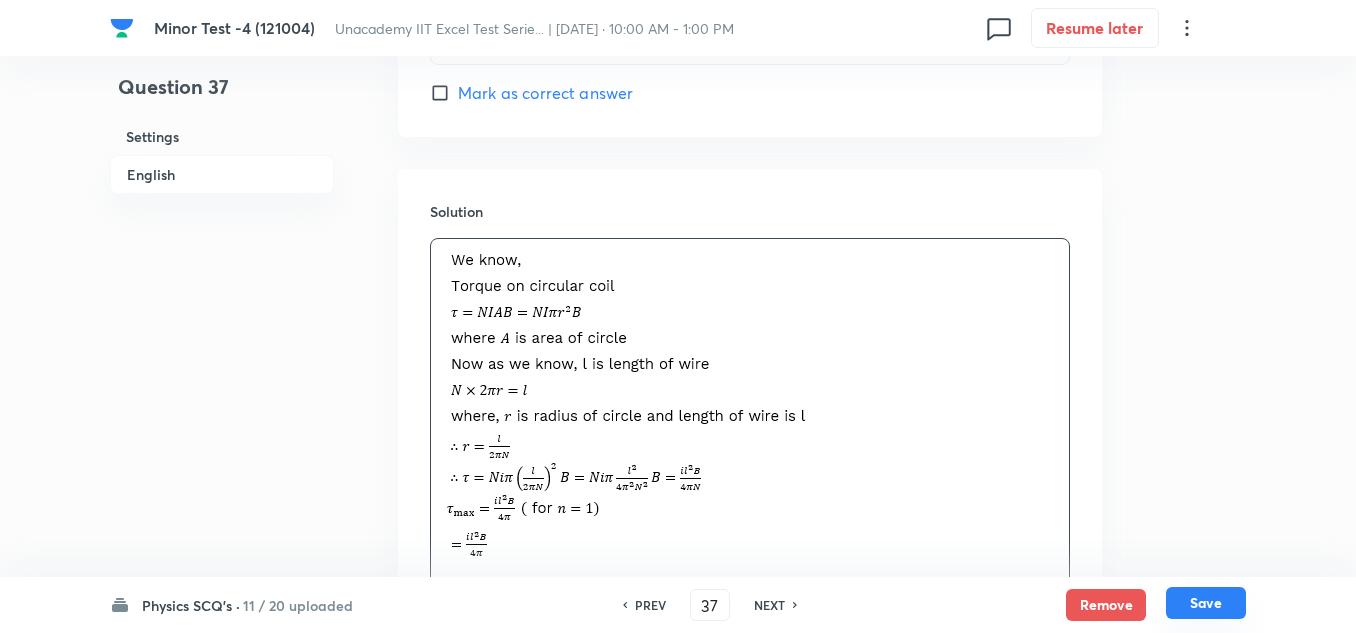 click on "Save" at bounding box center (1206, 603) 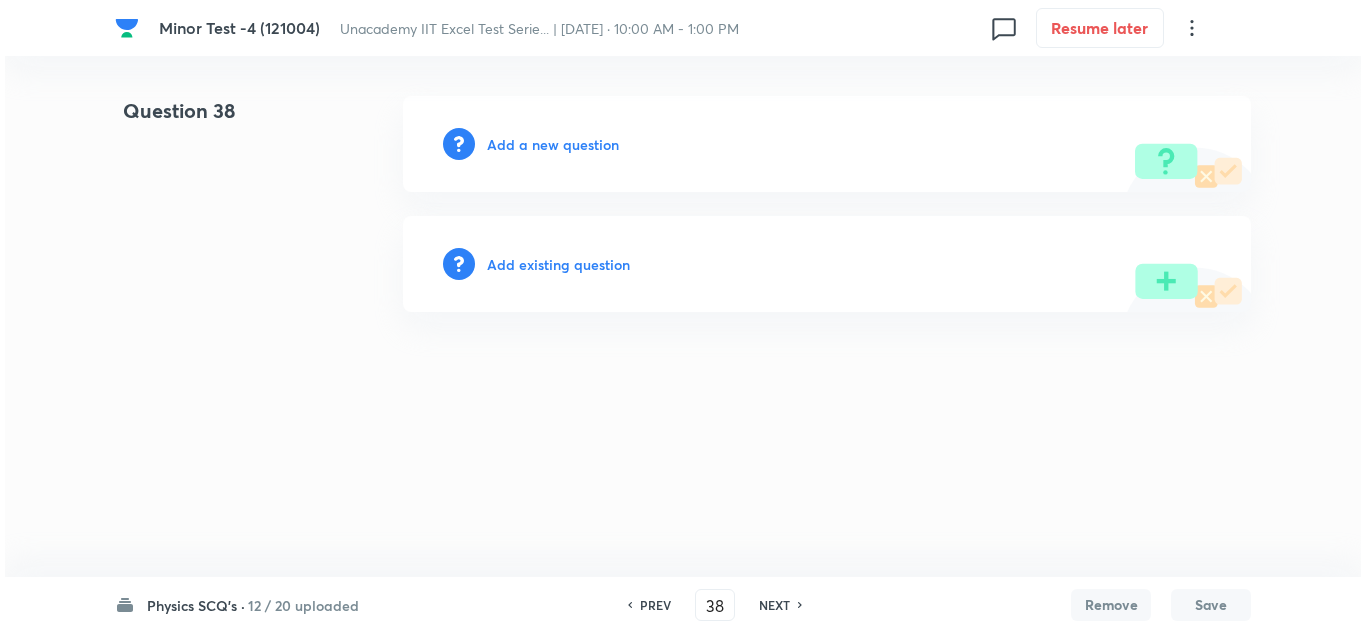 scroll, scrollTop: 0, scrollLeft: 0, axis: both 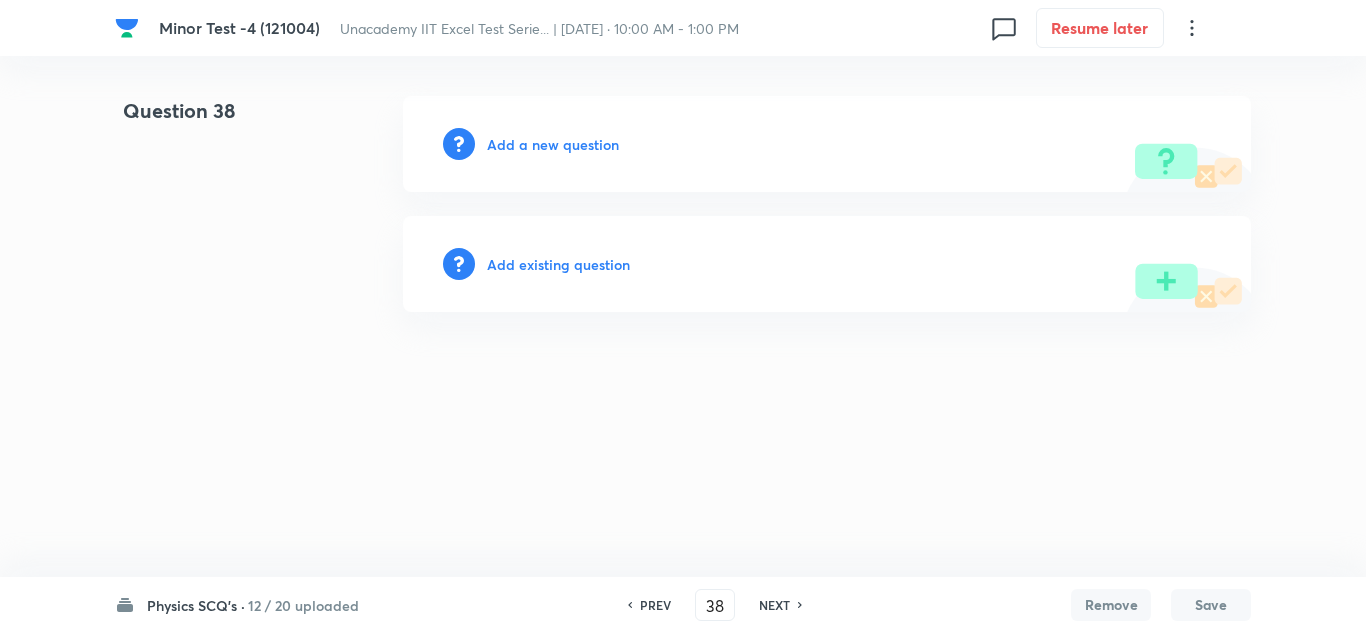 click on "Add a new question" at bounding box center (553, 144) 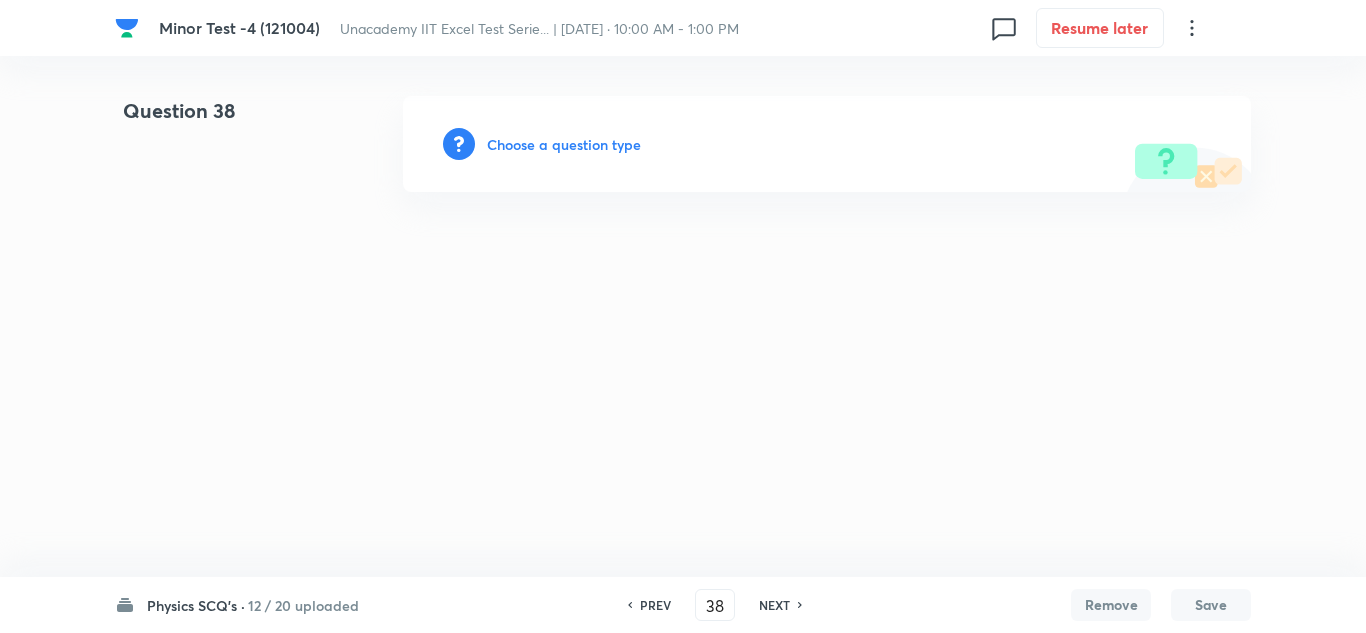 click on "Choose a question type" at bounding box center (564, 144) 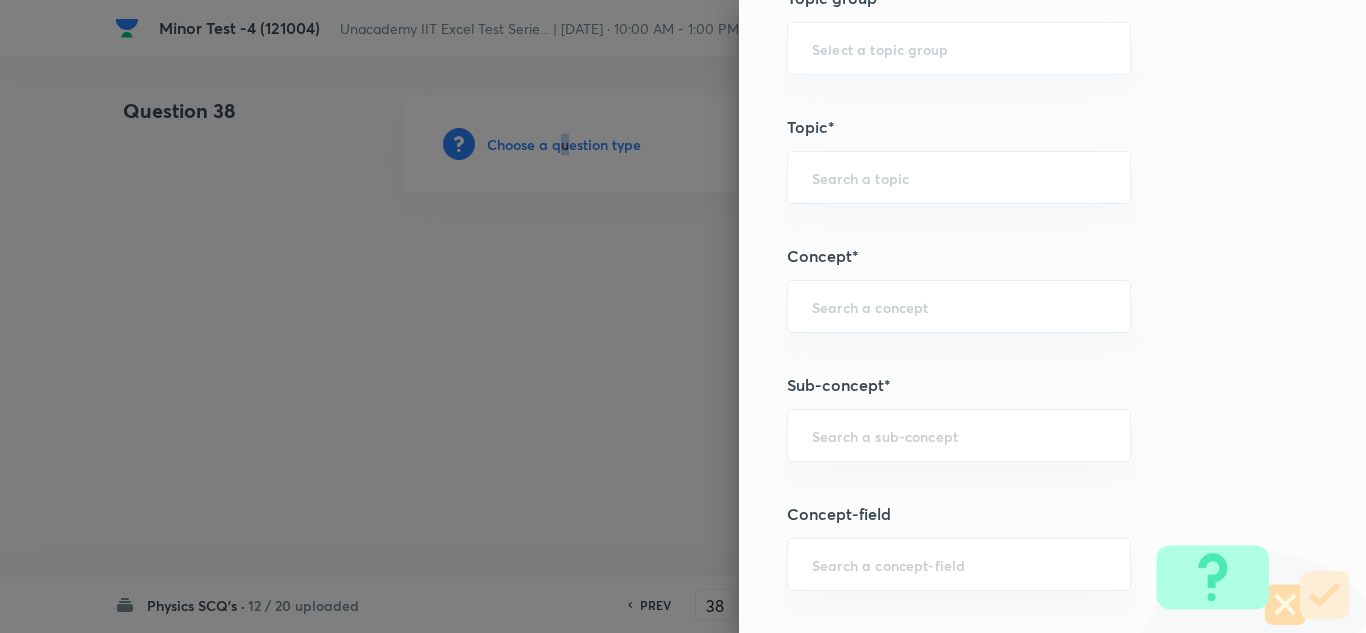 scroll, scrollTop: 1100, scrollLeft: 0, axis: vertical 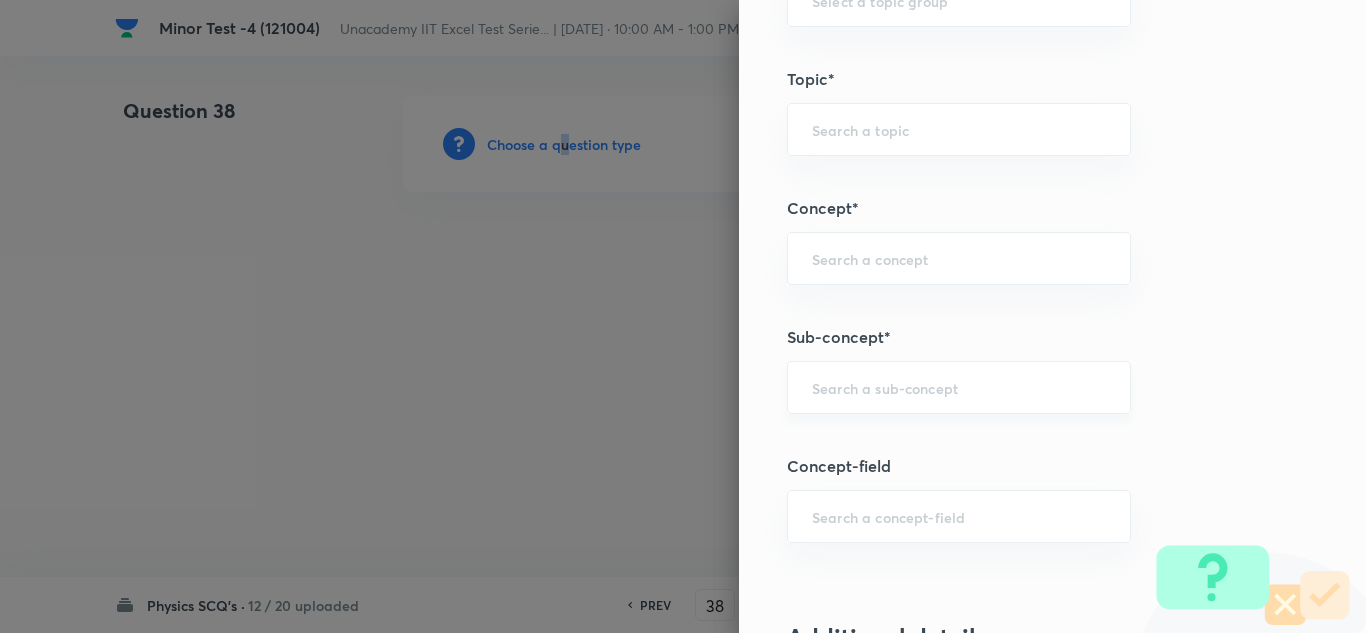 click on "​" at bounding box center [959, 387] 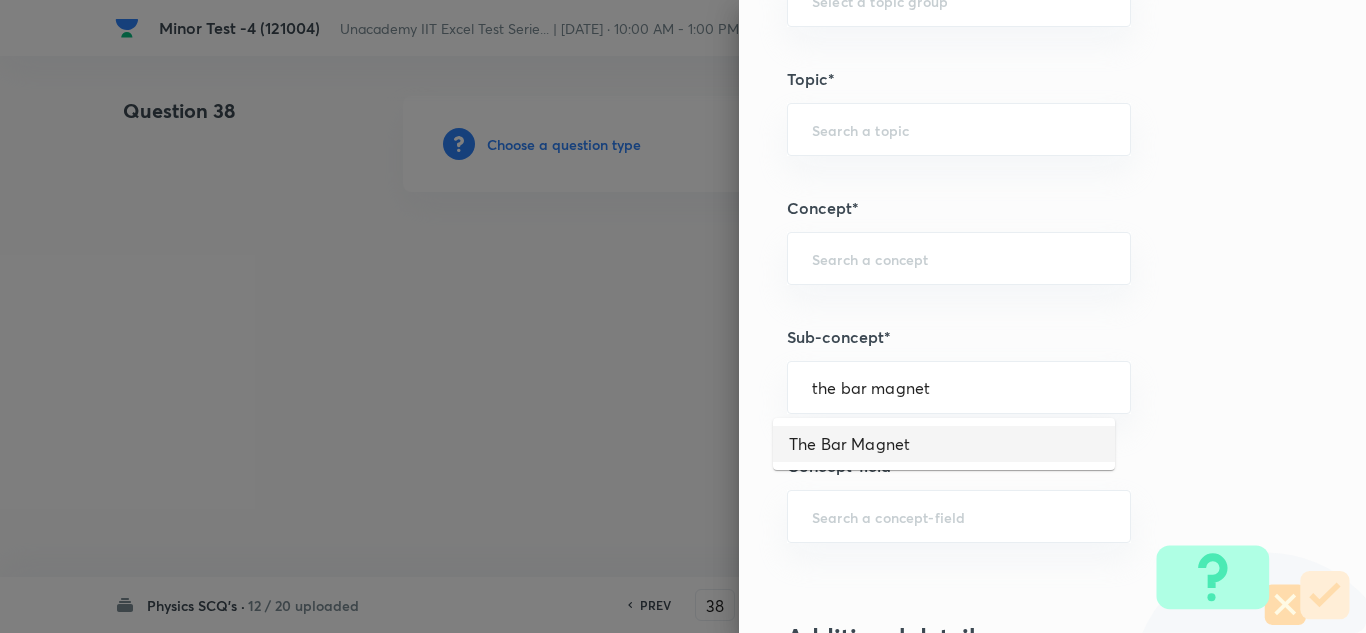 click on "The Bar Magnet" at bounding box center (944, 444) 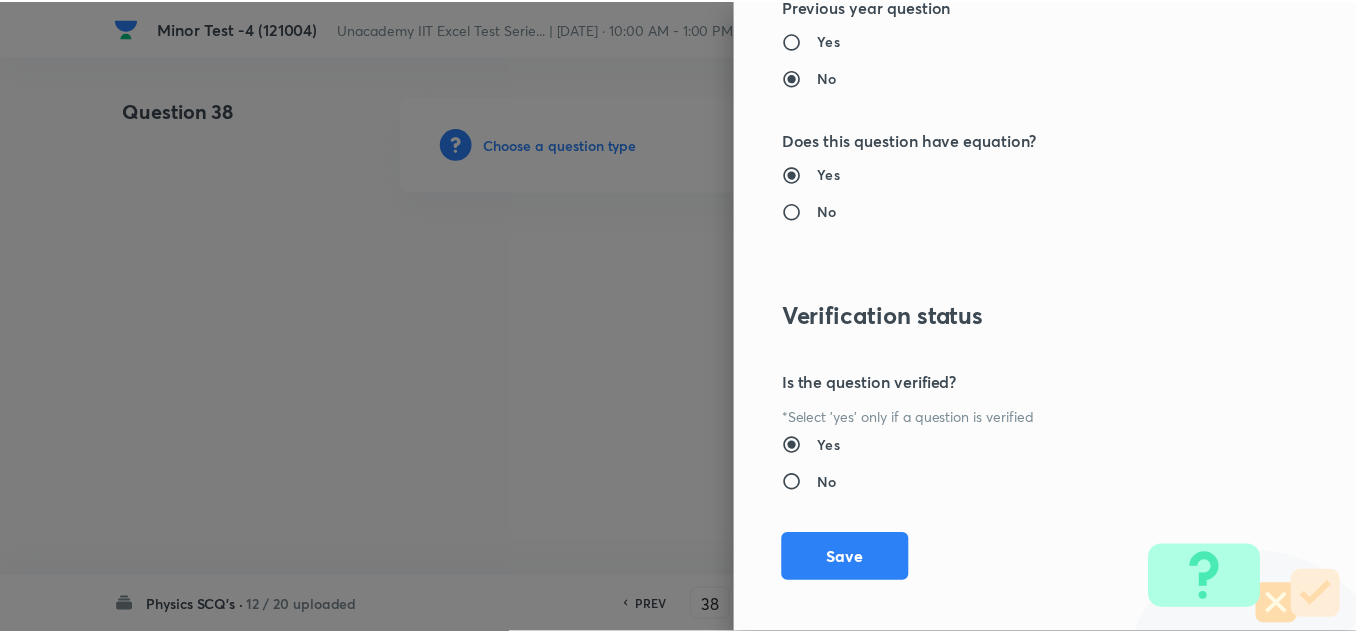 scroll, scrollTop: 2227, scrollLeft: 0, axis: vertical 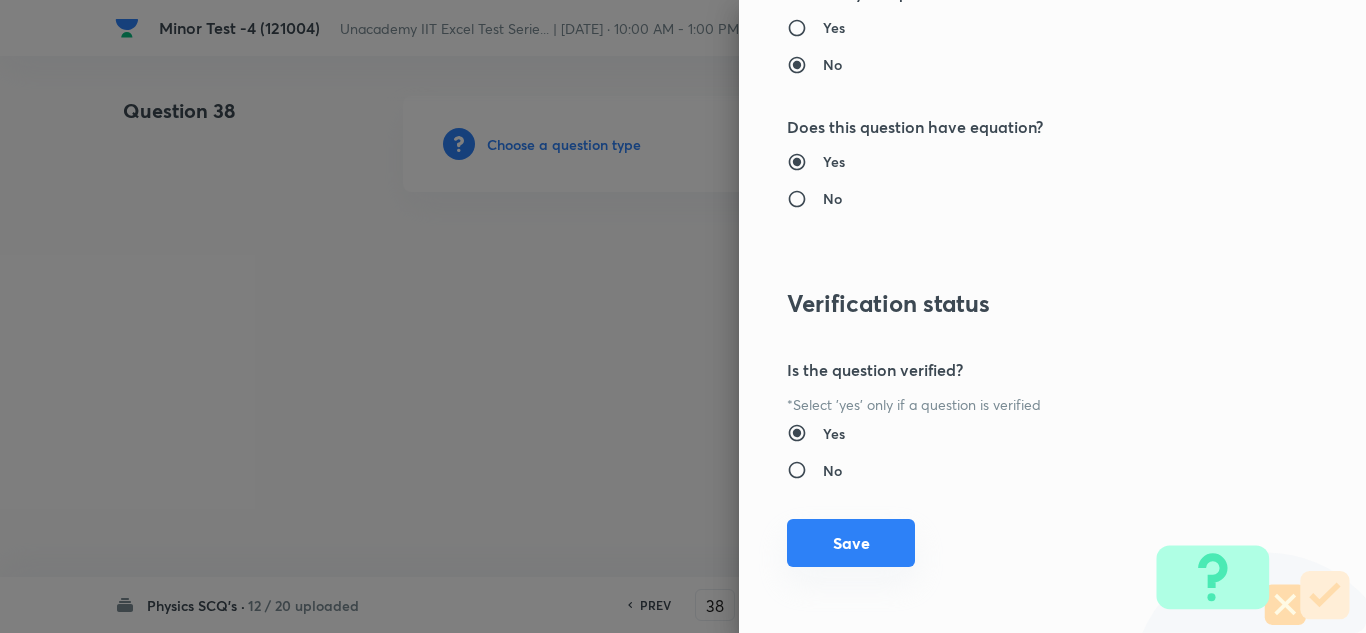 drag, startPoint x: 828, startPoint y: 543, endPoint x: 813, endPoint y: 544, distance: 15.033297 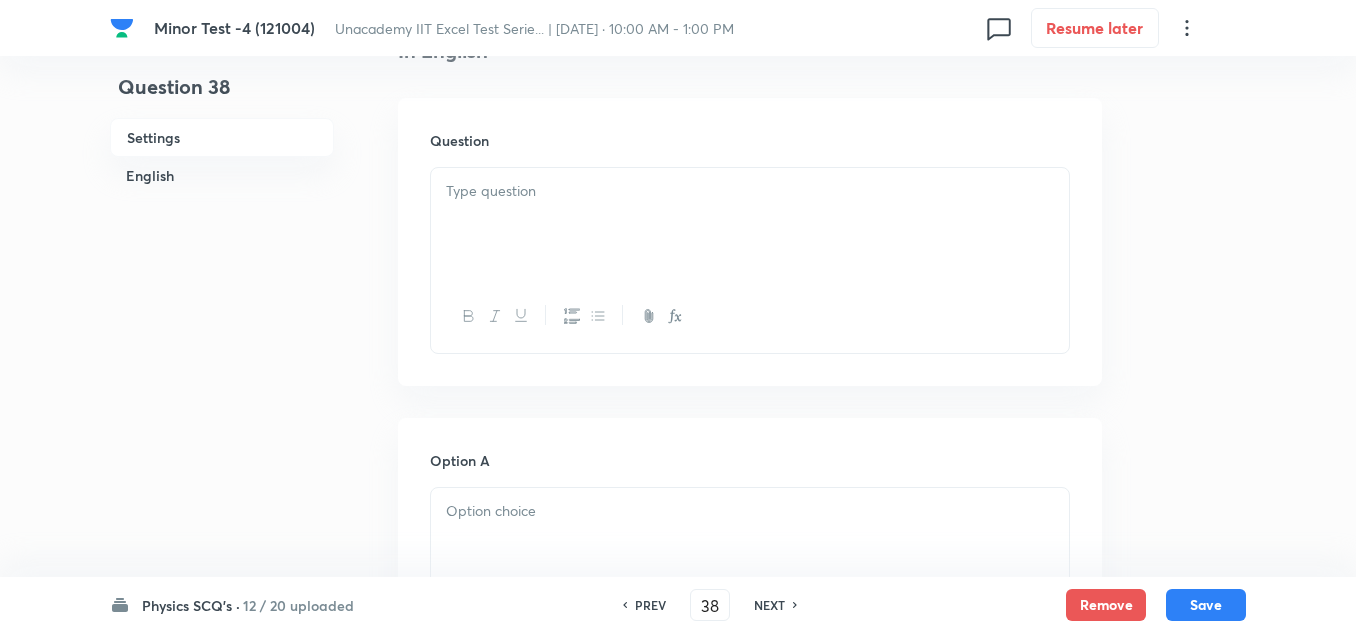 scroll, scrollTop: 600, scrollLeft: 0, axis: vertical 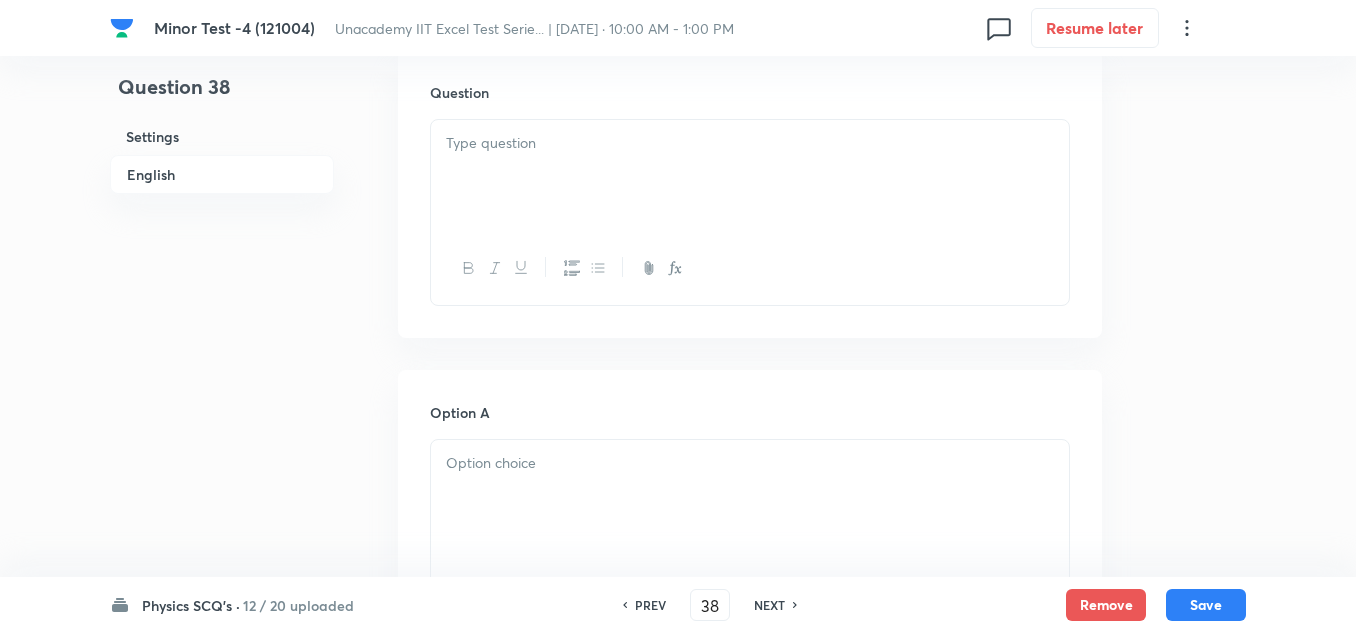 click at bounding box center [750, 176] 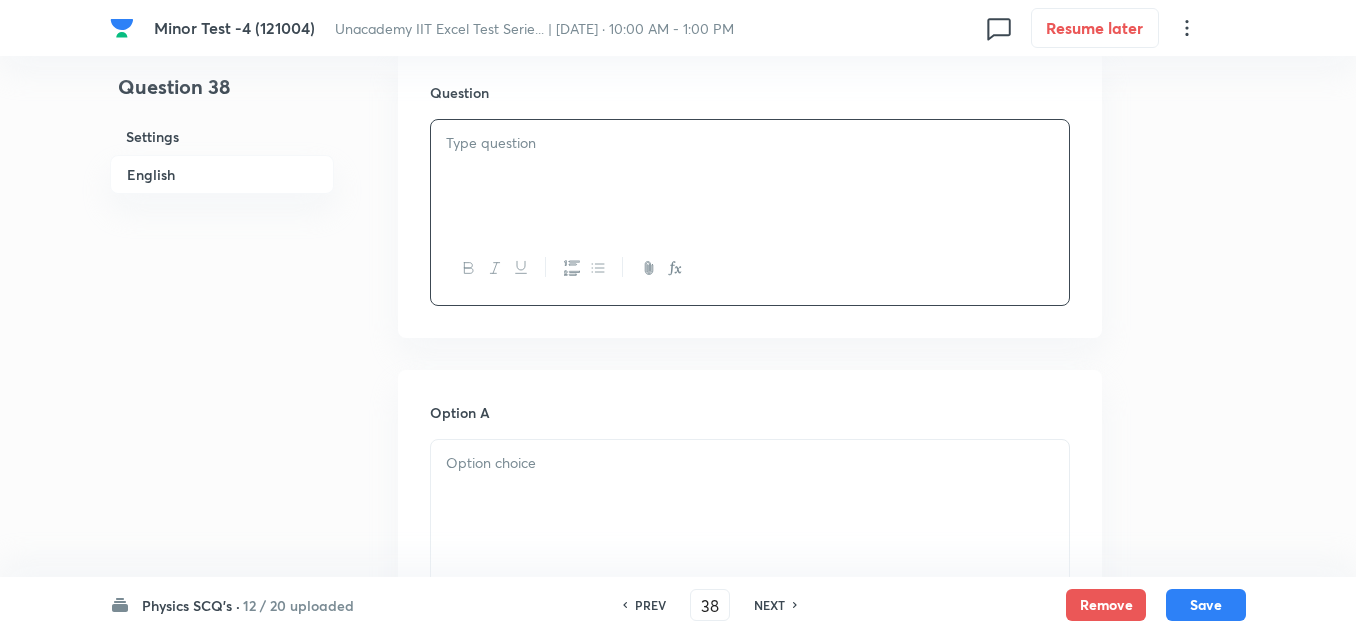 click at bounding box center [750, 143] 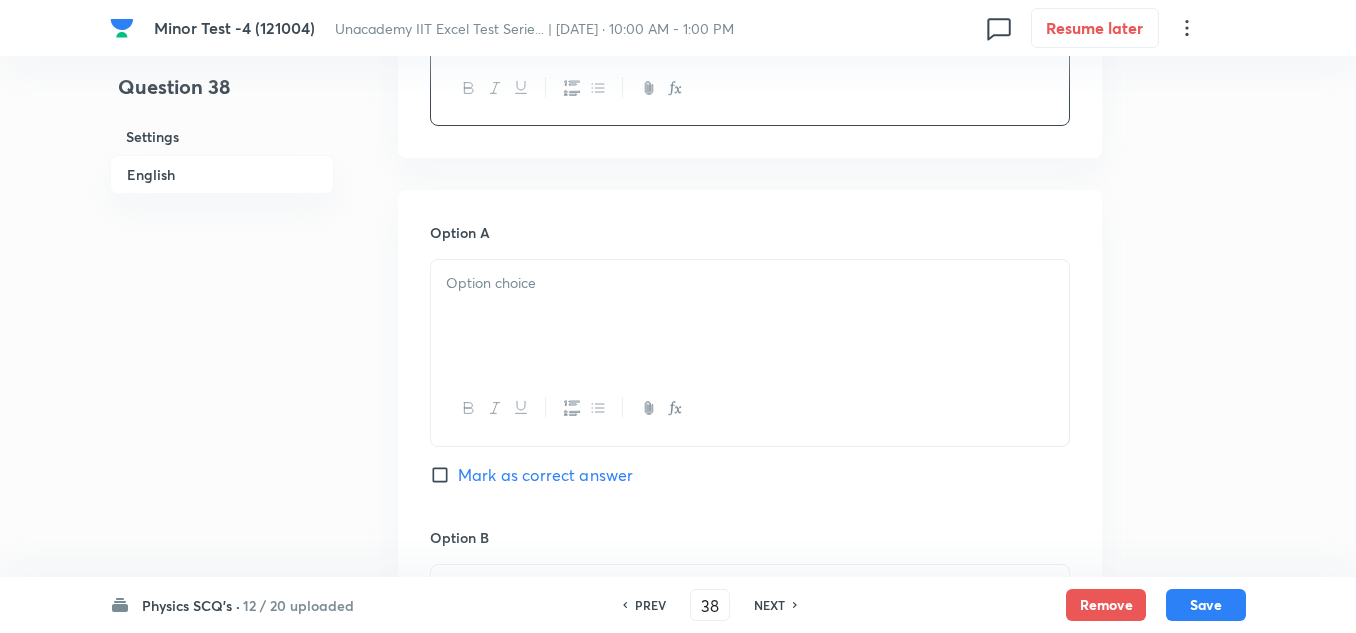 scroll, scrollTop: 800, scrollLeft: 0, axis: vertical 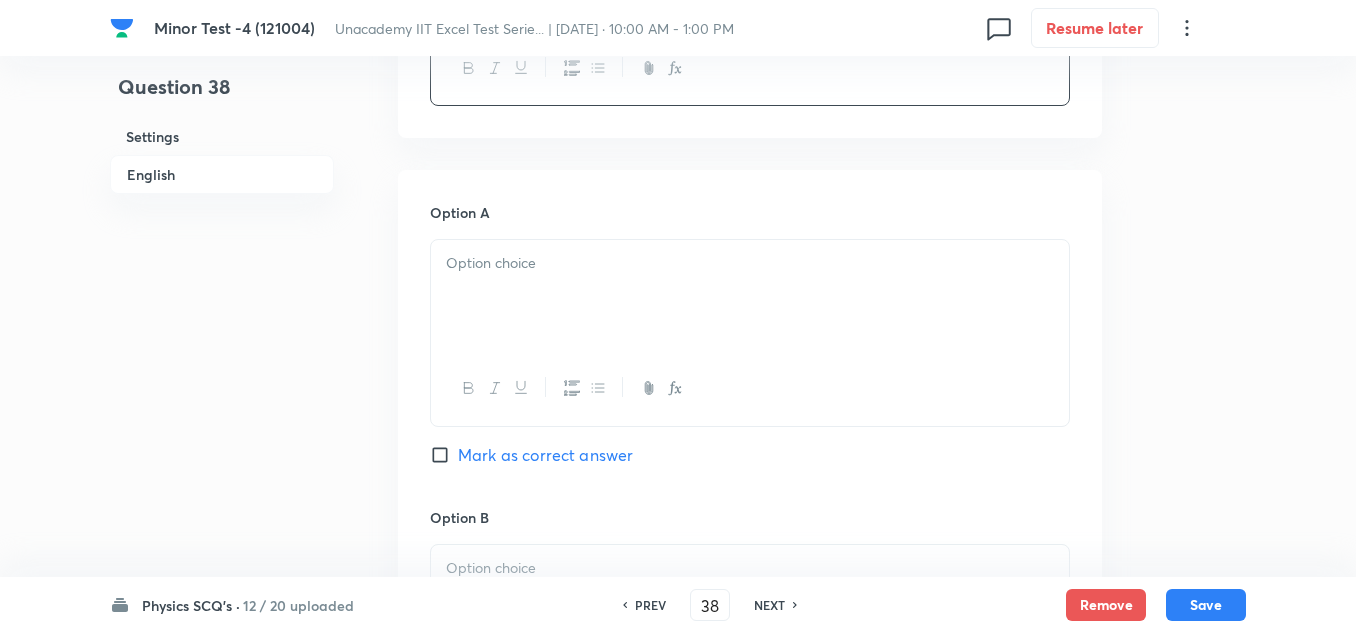 click at bounding box center [750, 296] 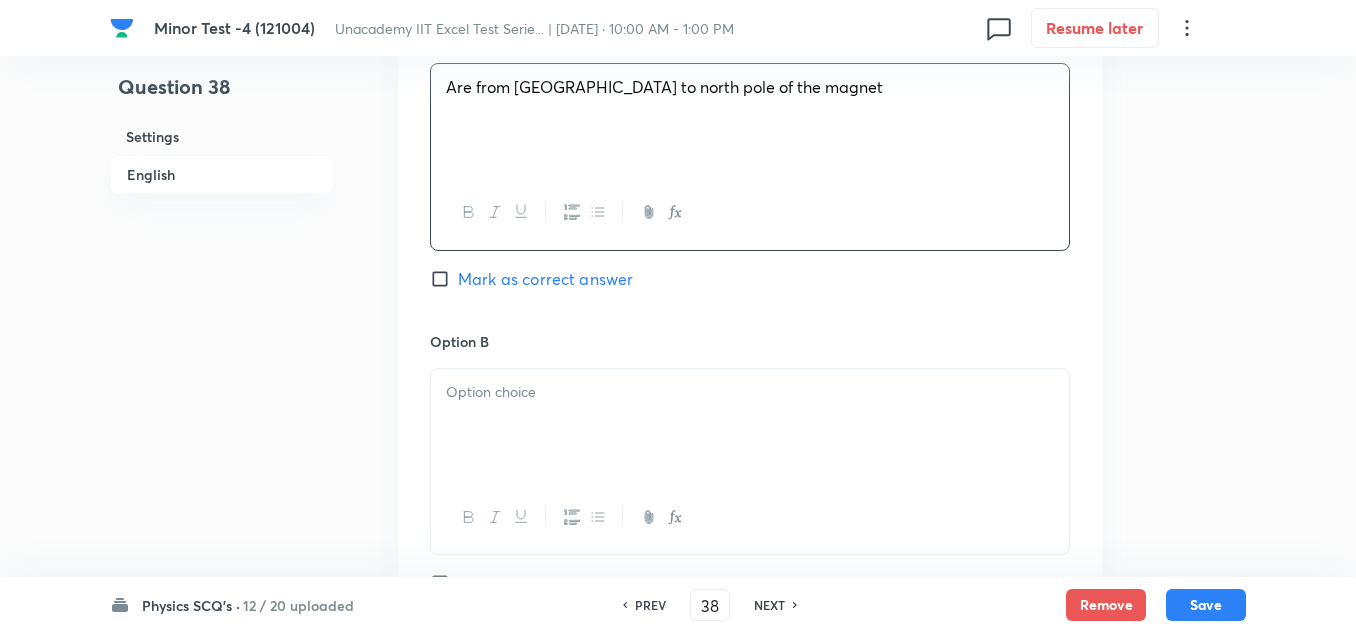 scroll, scrollTop: 1100, scrollLeft: 0, axis: vertical 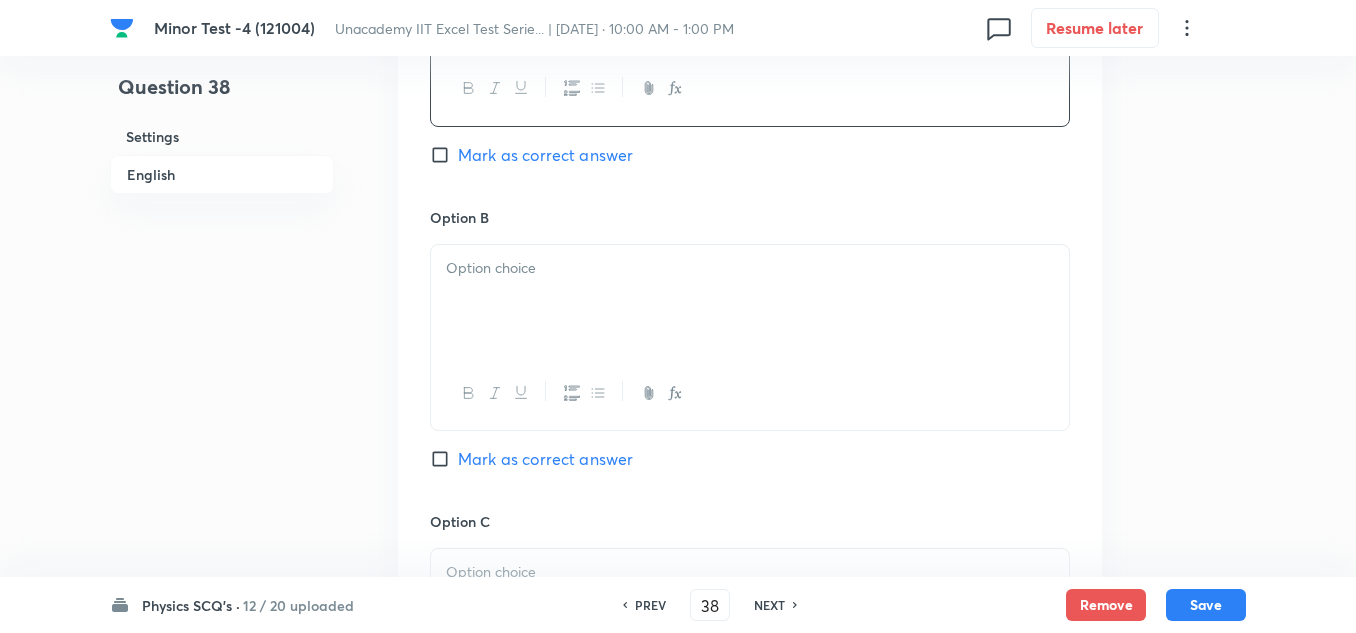 click at bounding box center (750, 301) 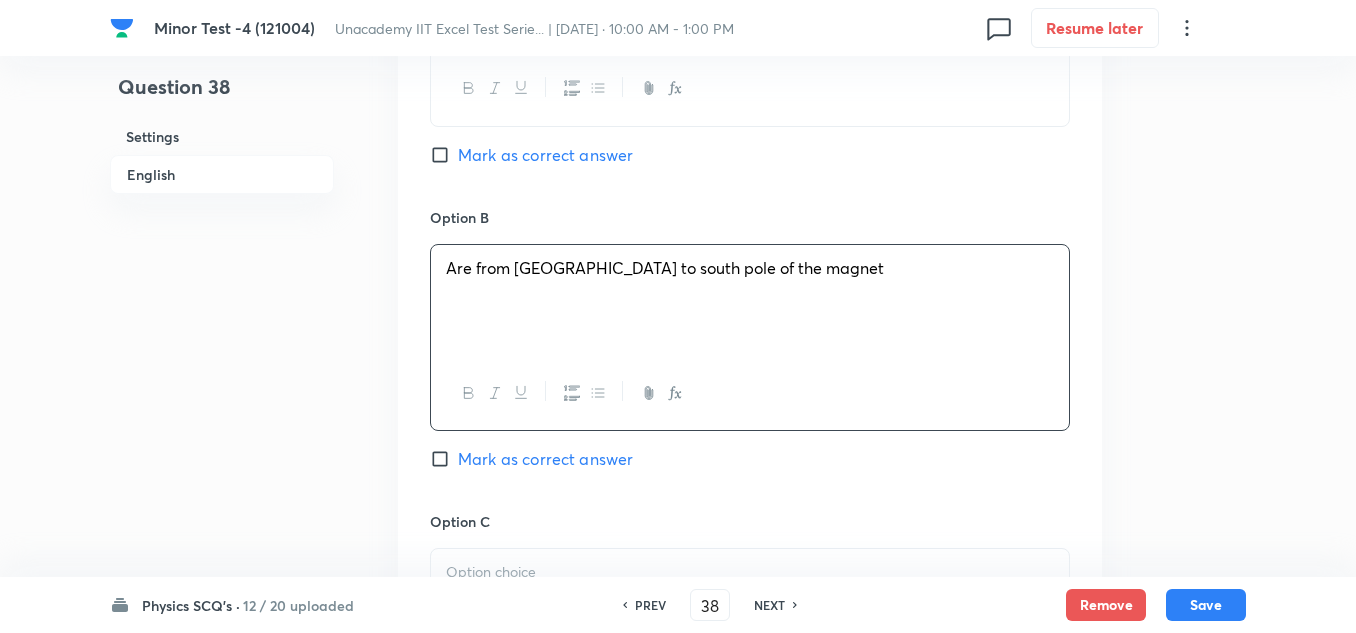 click on "Mark as correct answer" at bounding box center [545, 155] 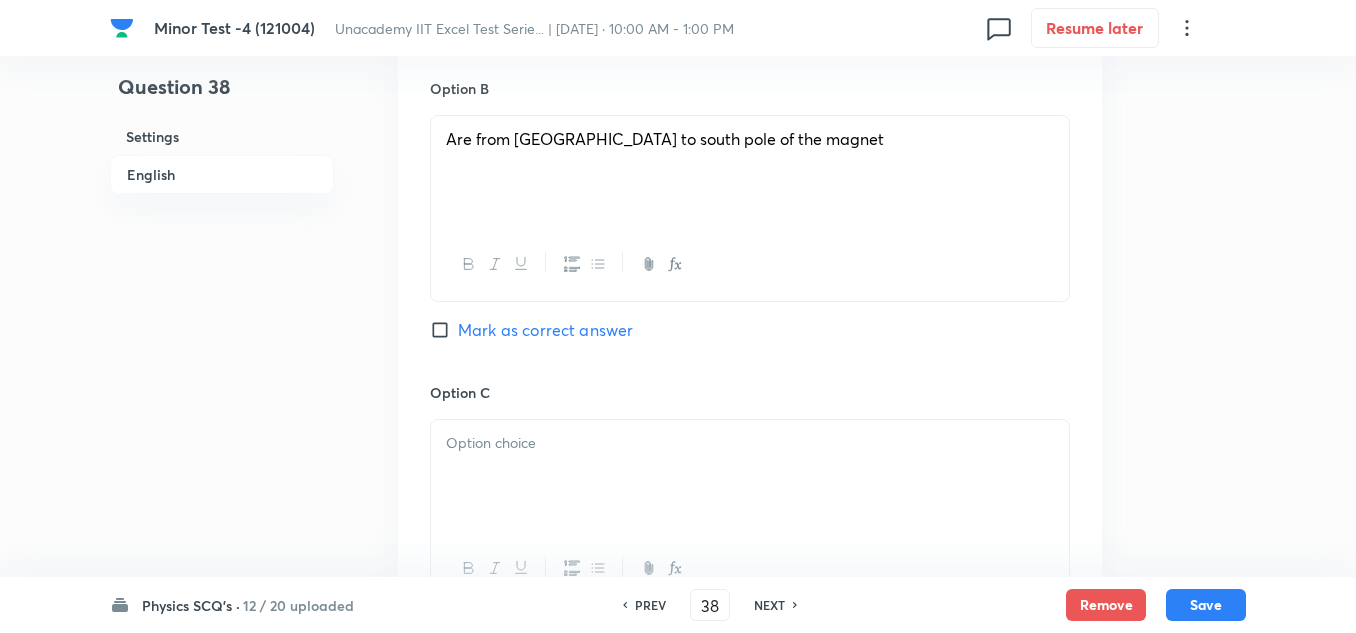 scroll, scrollTop: 1500, scrollLeft: 0, axis: vertical 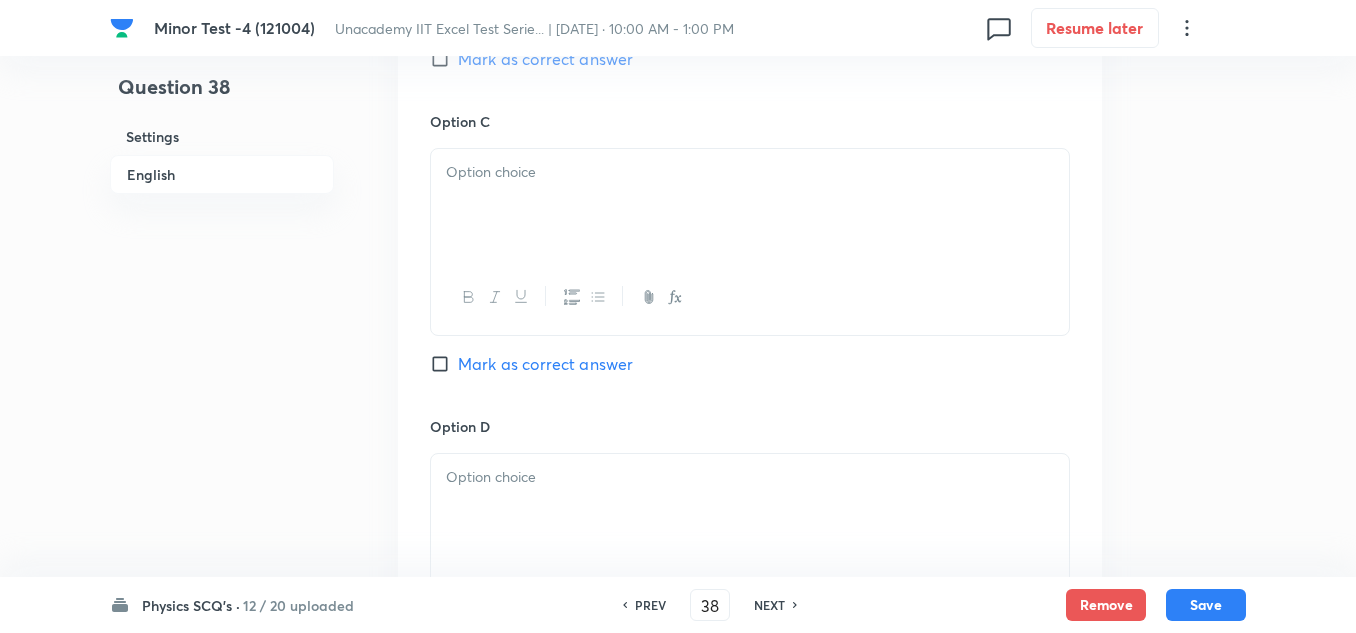 click on "Option C Mark as correct answer" at bounding box center (750, 263) 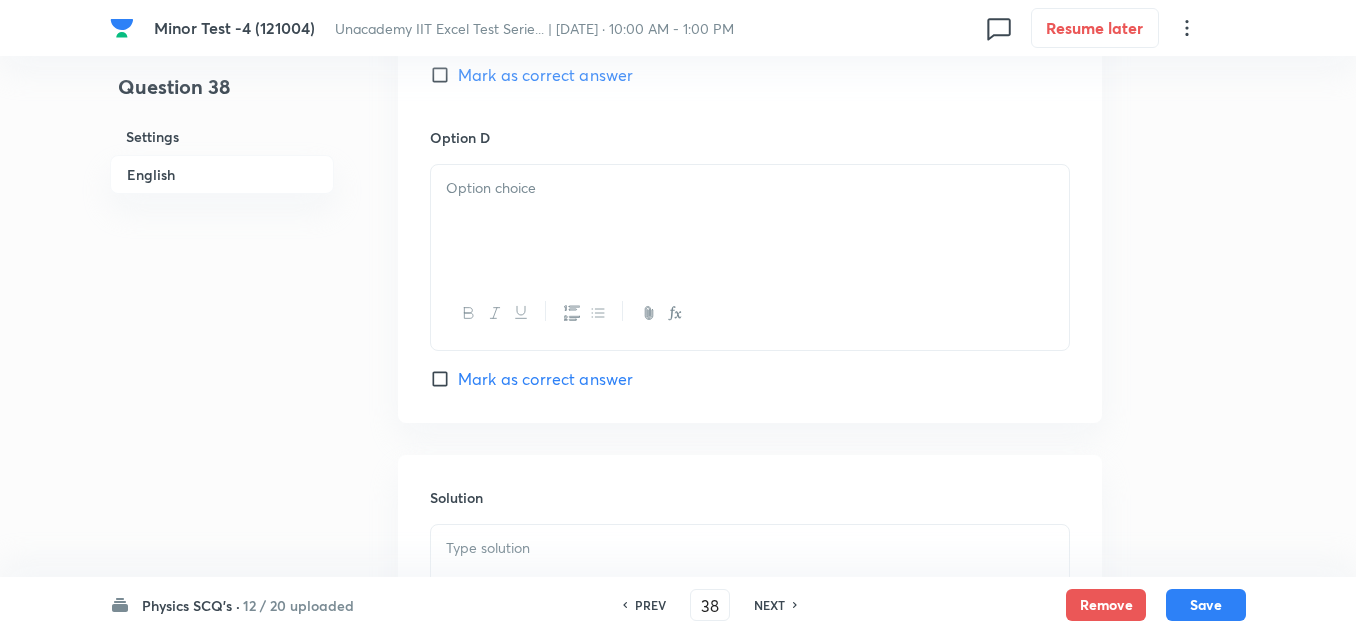 scroll, scrollTop: 1800, scrollLeft: 0, axis: vertical 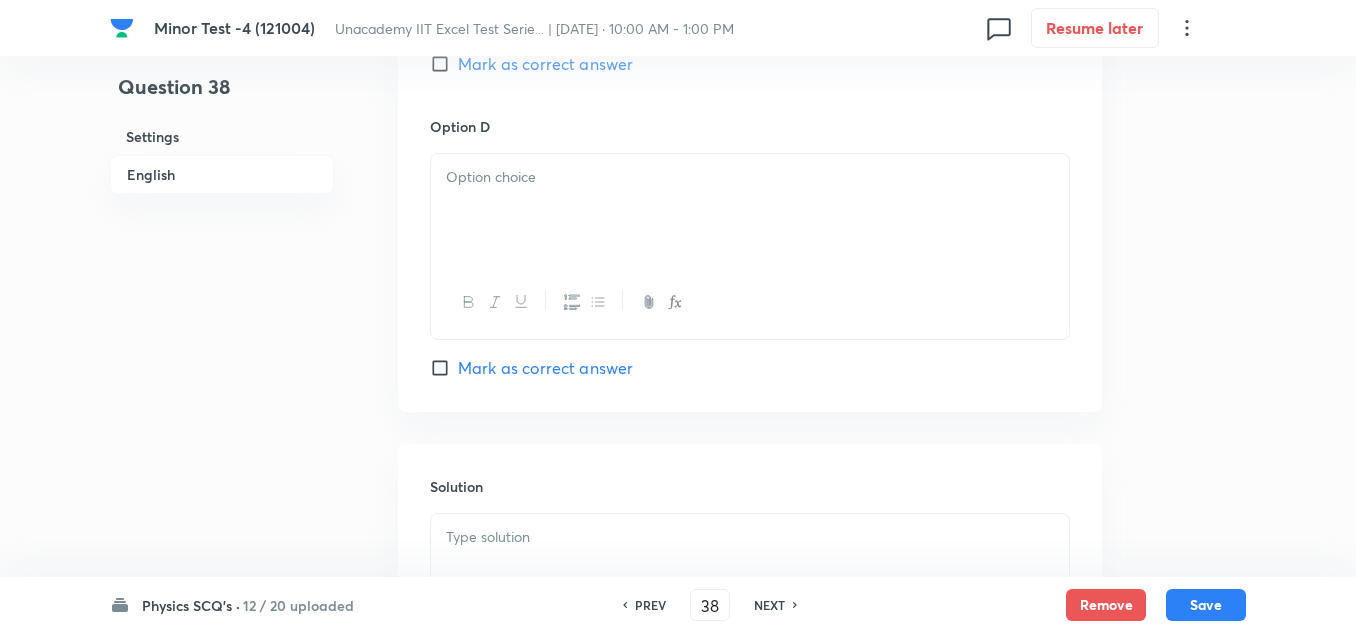 click at bounding box center [750, 210] 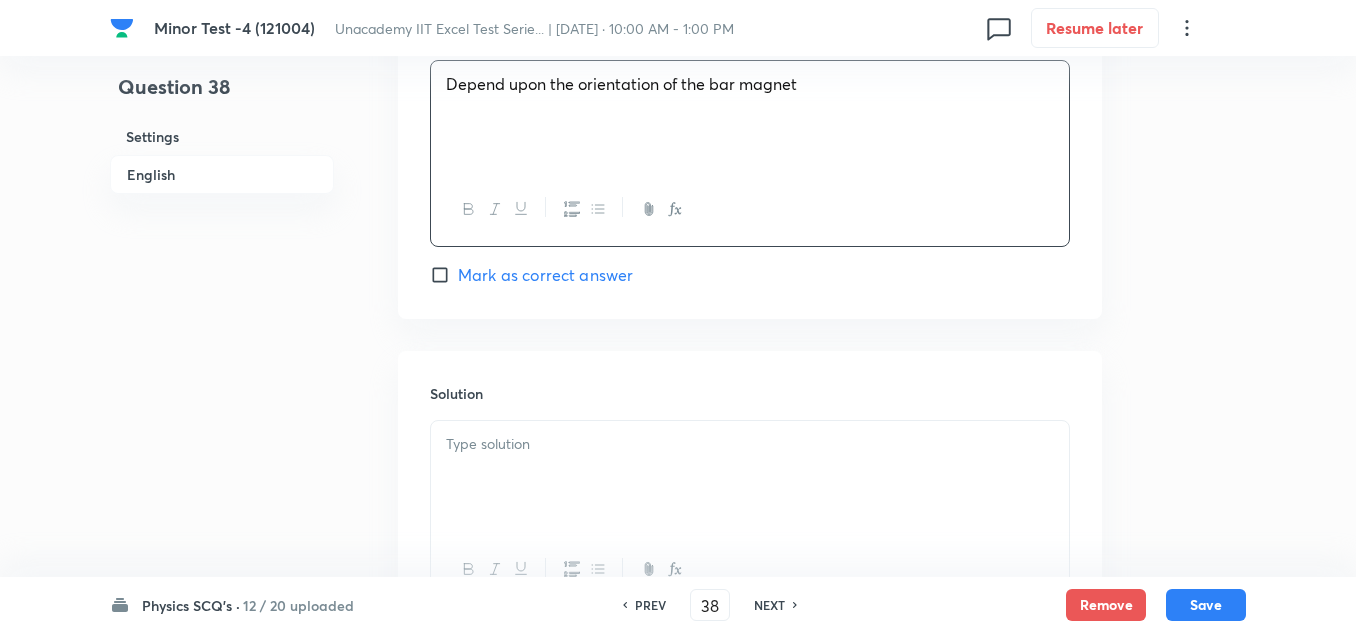 scroll, scrollTop: 2075, scrollLeft: 0, axis: vertical 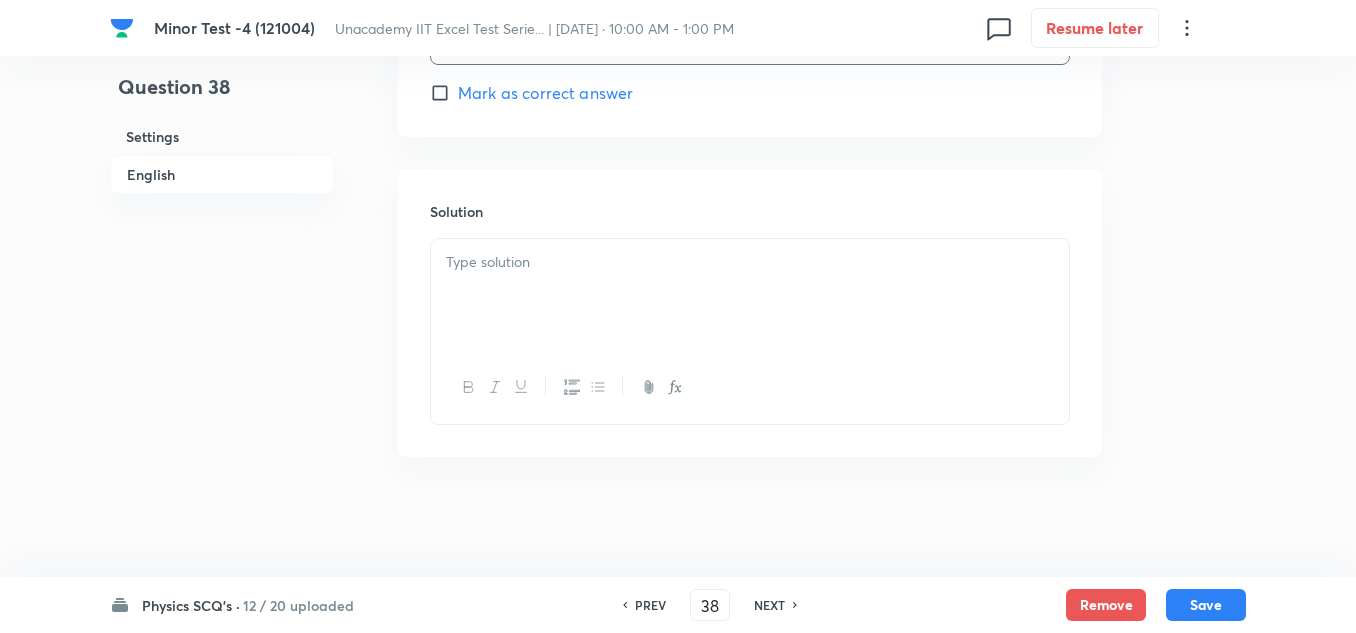 click at bounding box center (750, 295) 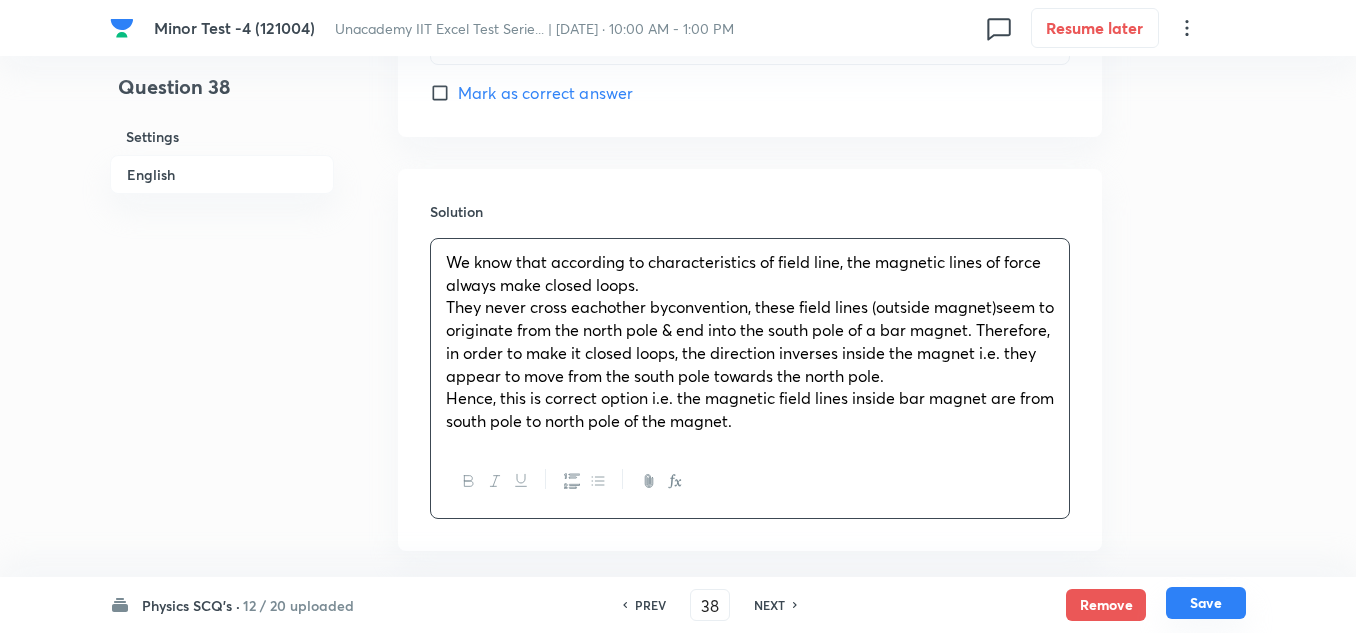 click on "Save" at bounding box center (1206, 603) 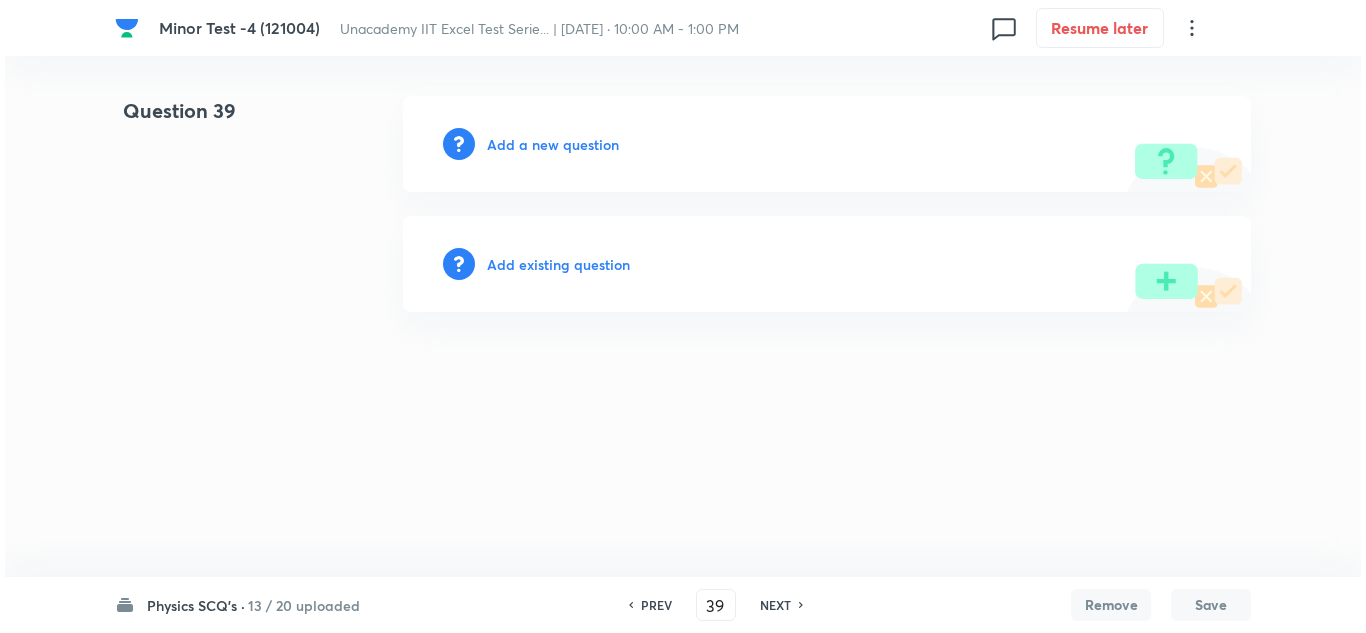 scroll, scrollTop: 0, scrollLeft: 0, axis: both 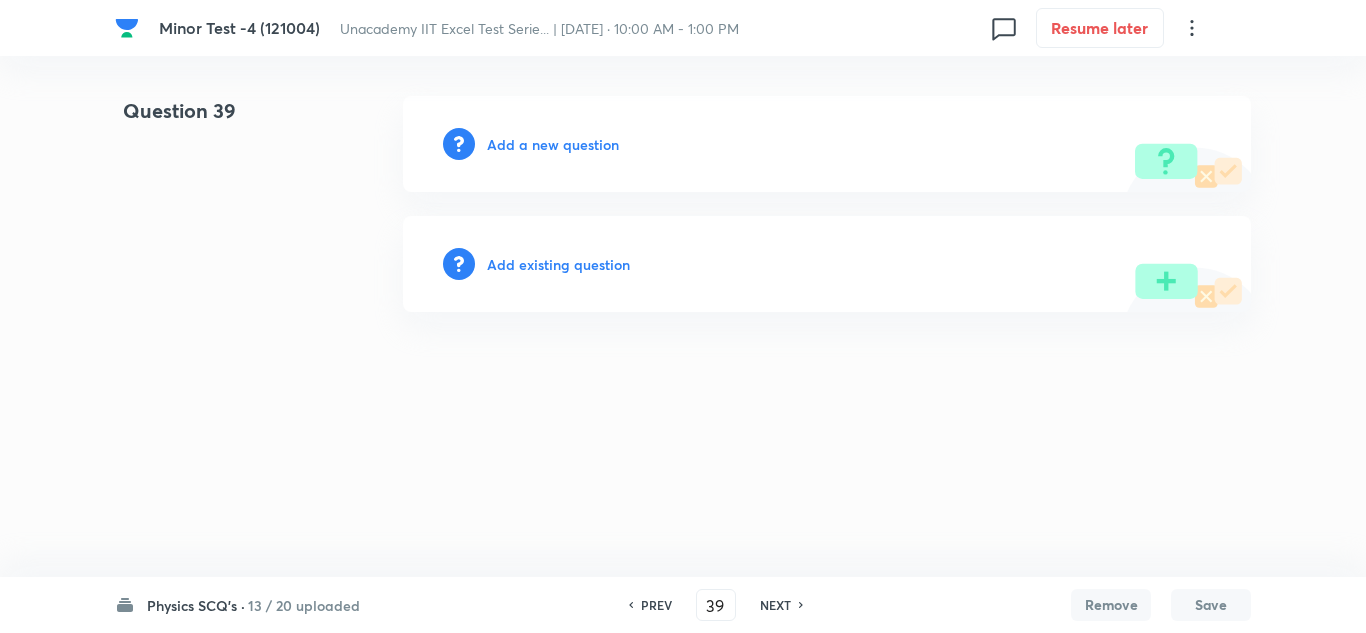 click on "Add a new question" at bounding box center (553, 144) 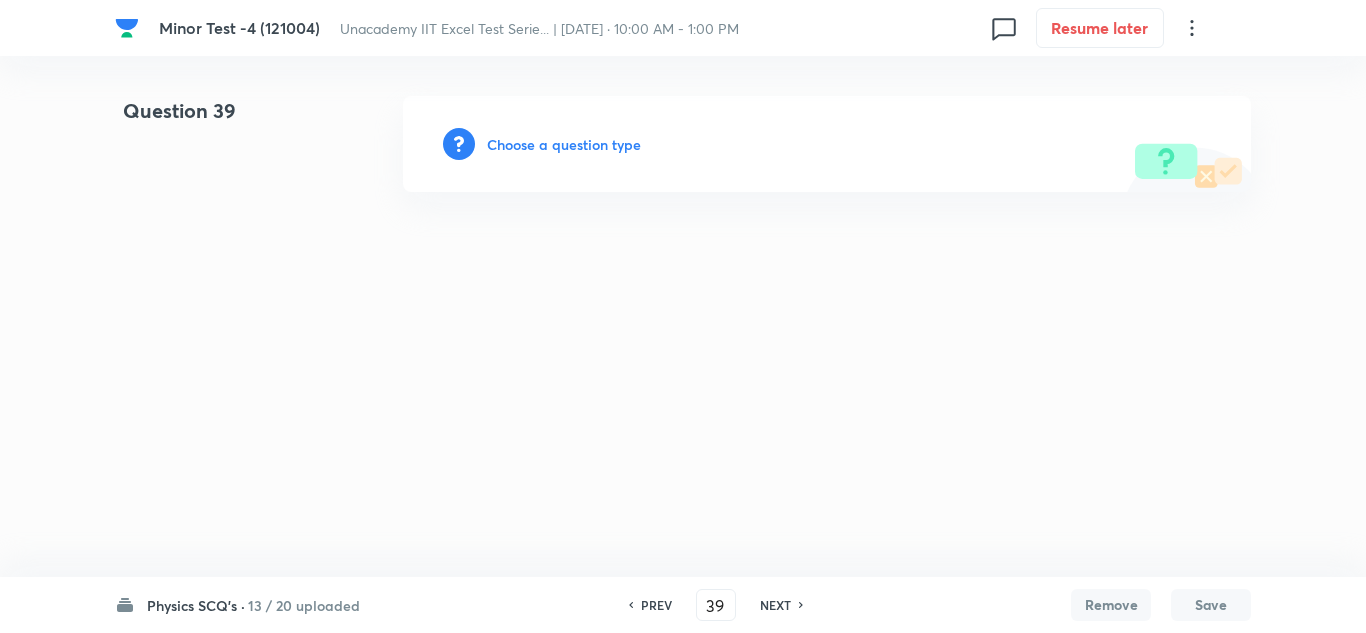 click on "Choose a question type" at bounding box center (564, 144) 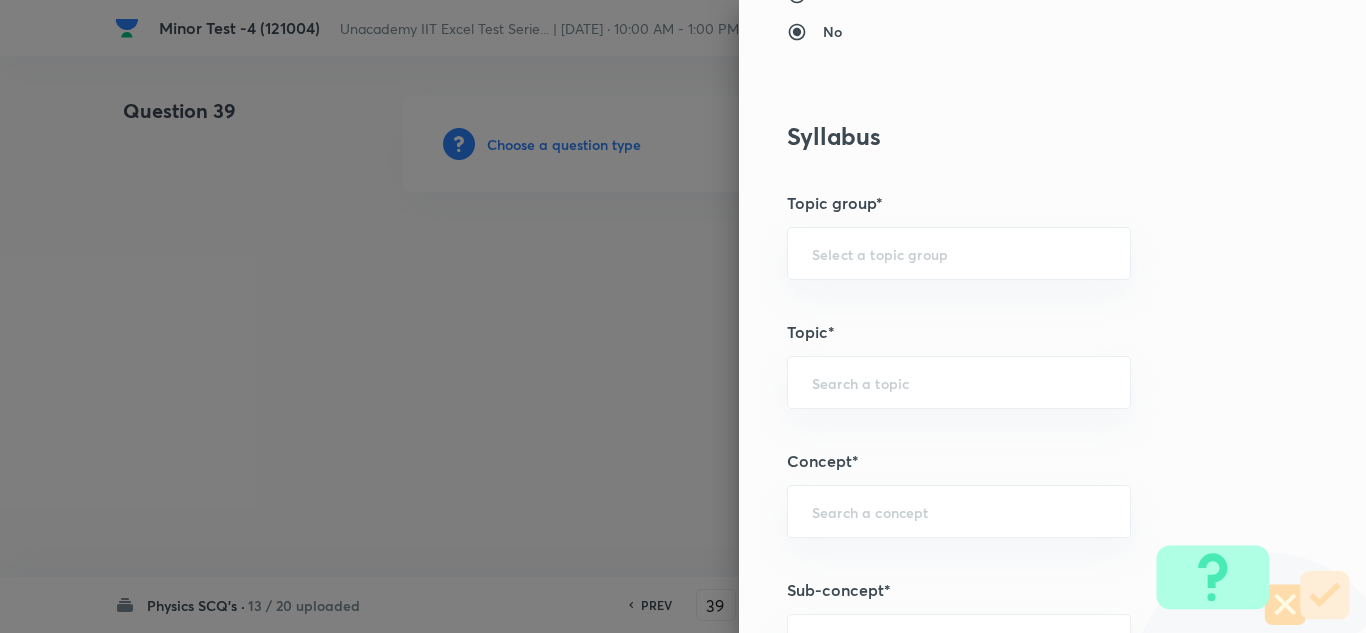 scroll, scrollTop: 1300, scrollLeft: 0, axis: vertical 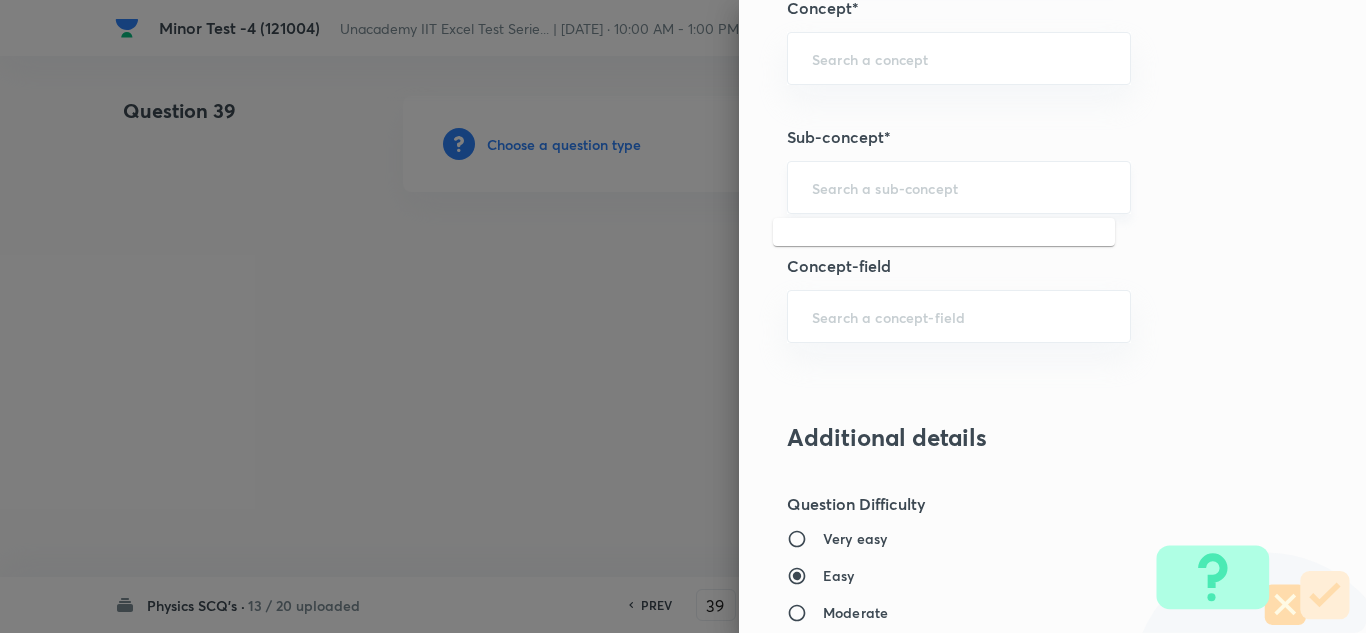 click at bounding box center (959, 187) 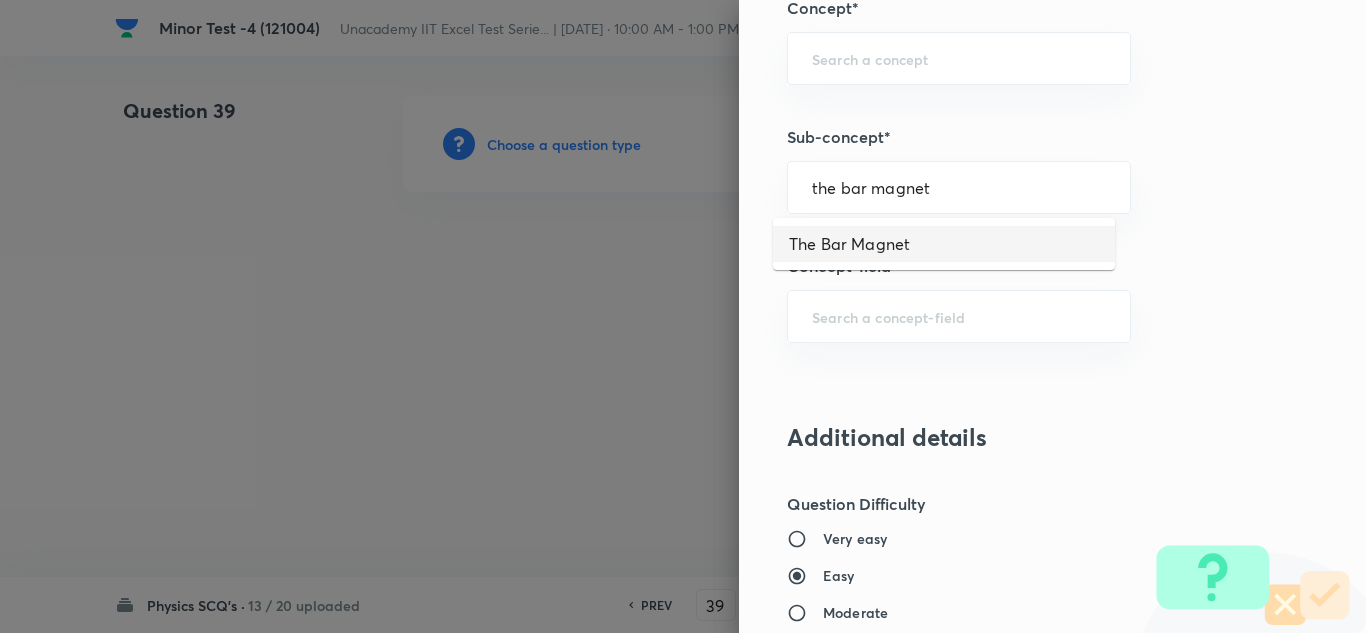 click on "The Bar Magnet" at bounding box center (944, 244) 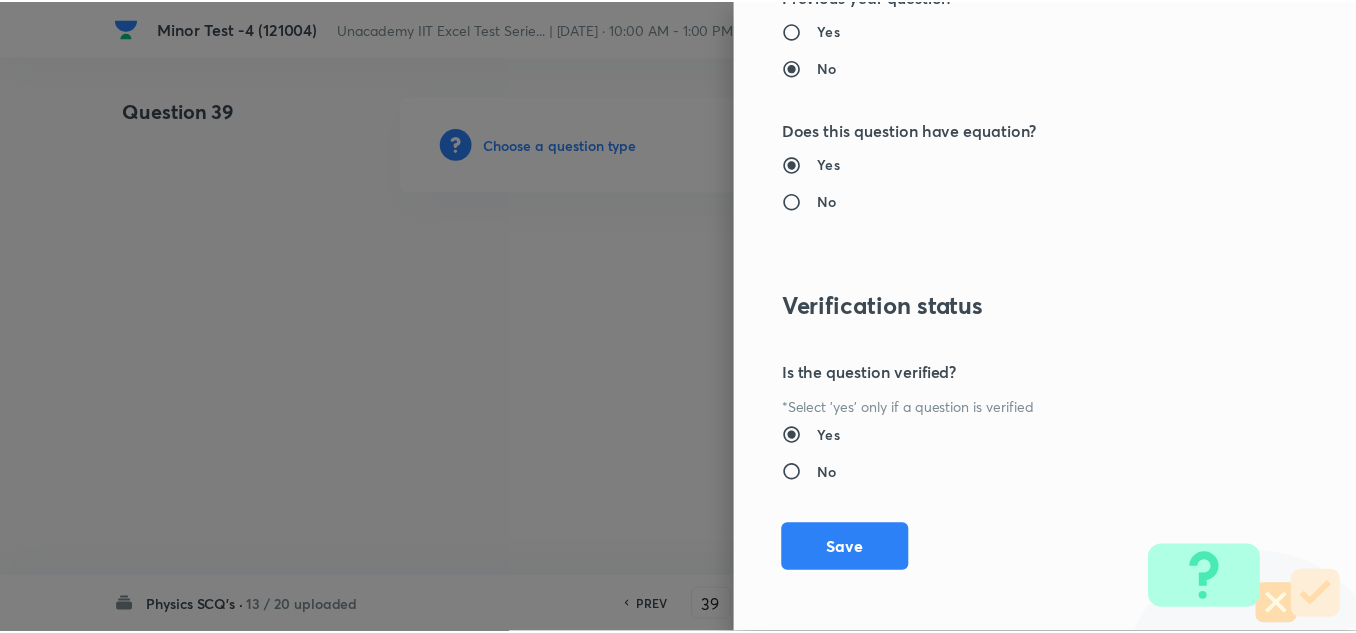 scroll, scrollTop: 2227, scrollLeft: 0, axis: vertical 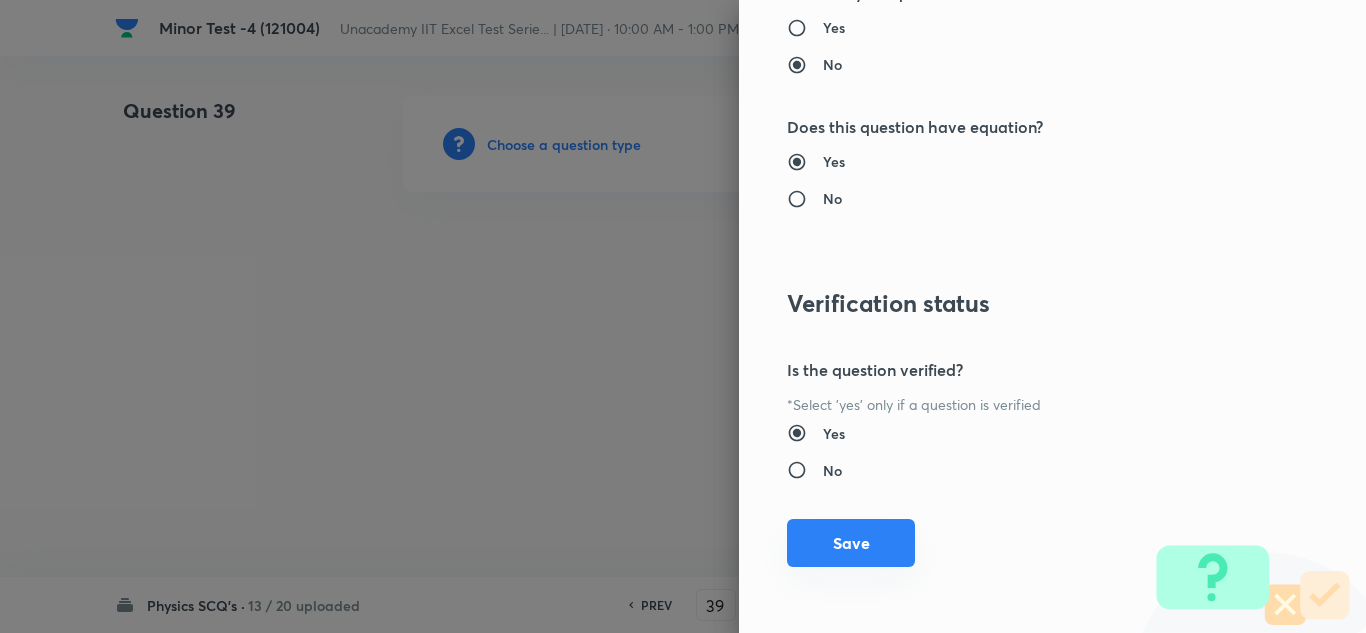 drag, startPoint x: 852, startPoint y: 530, endPoint x: 735, endPoint y: 511, distance: 118.5327 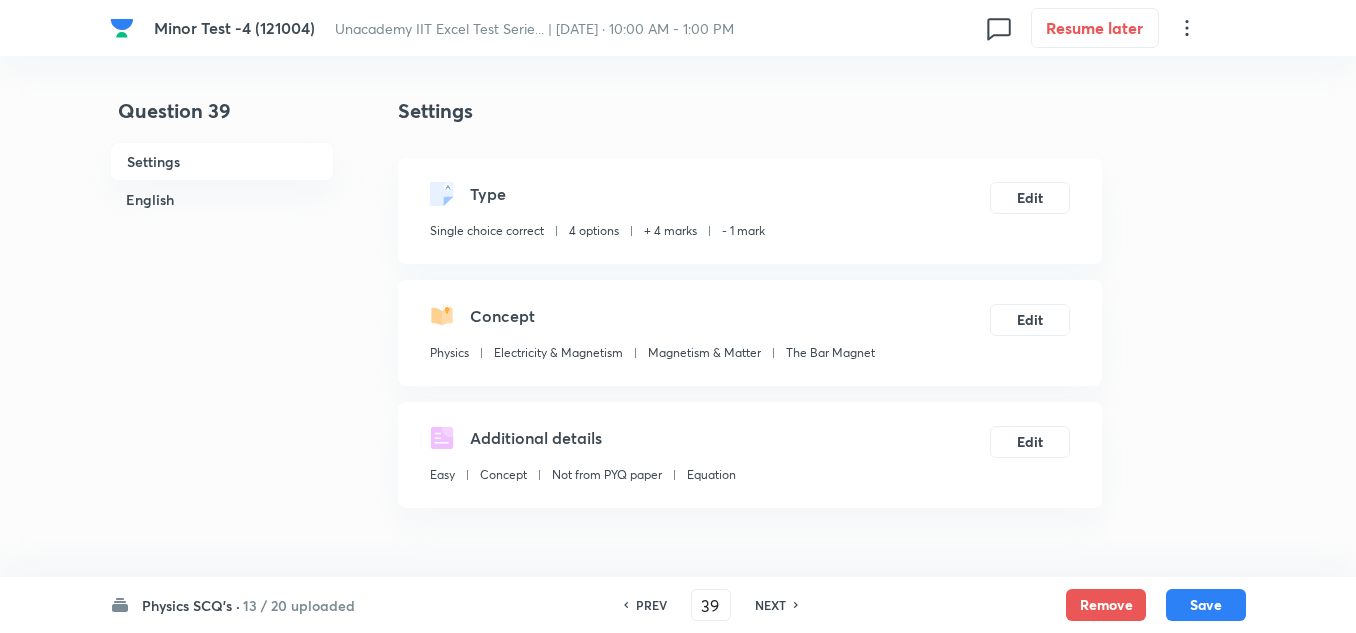 scroll, scrollTop: 500, scrollLeft: 0, axis: vertical 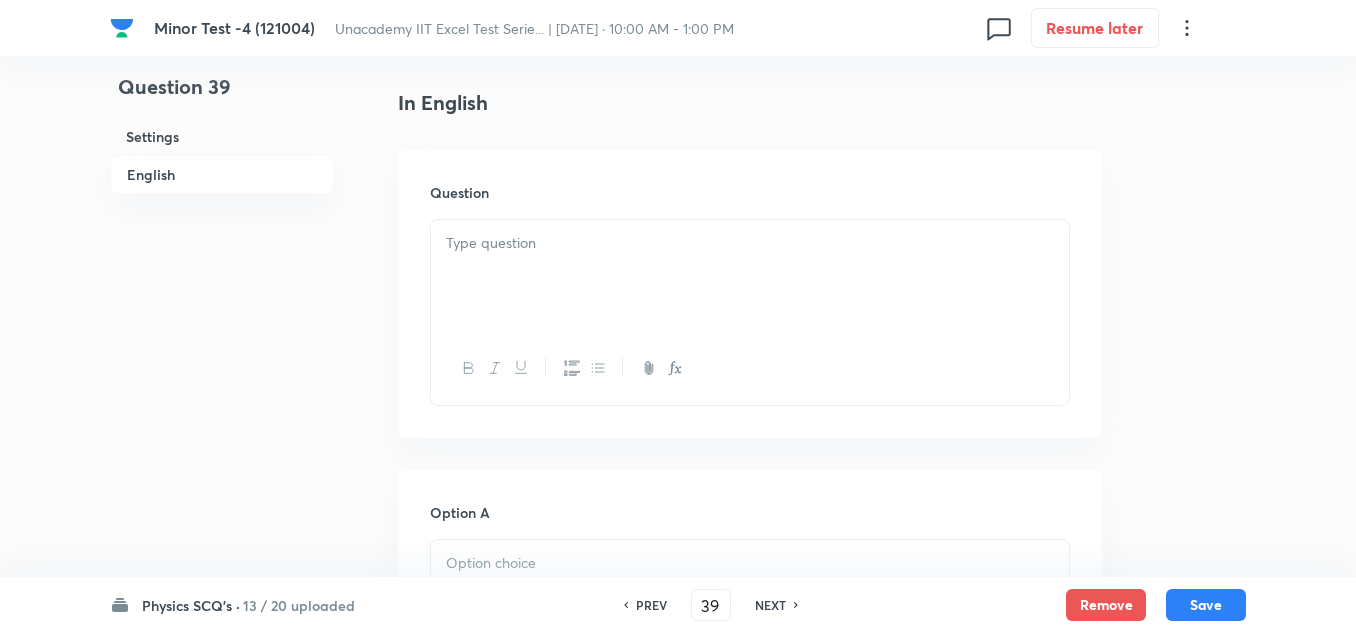 click at bounding box center [750, 276] 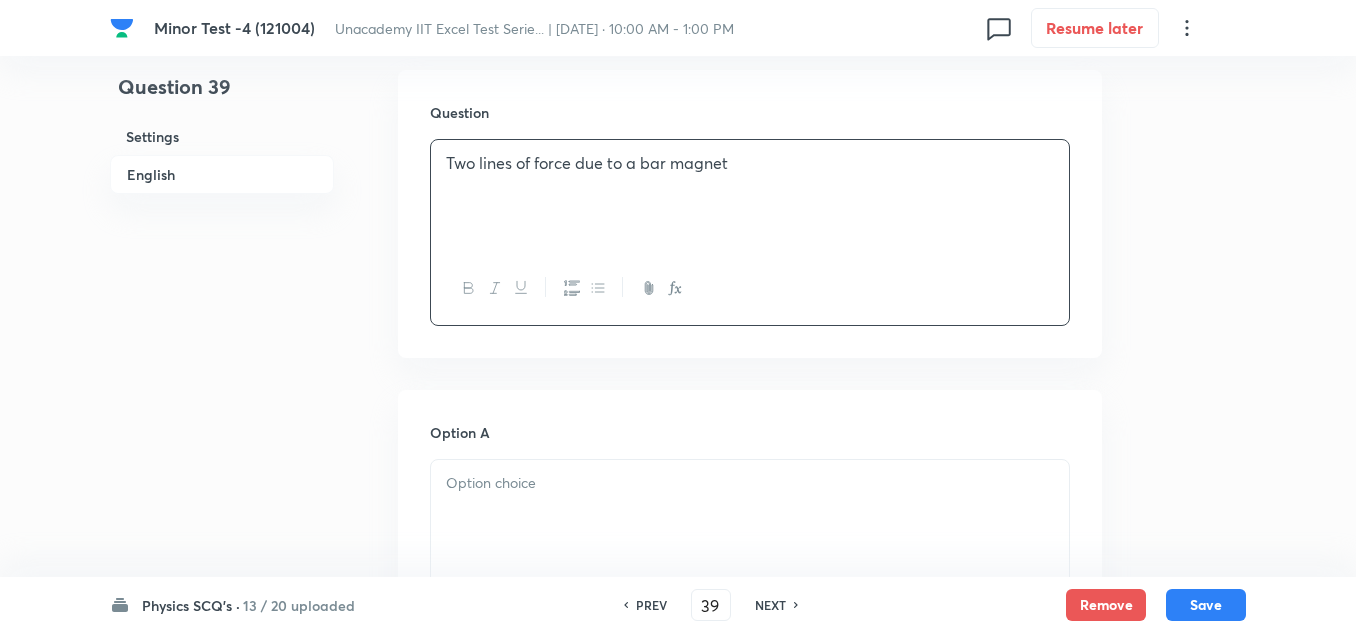 scroll, scrollTop: 700, scrollLeft: 0, axis: vertical 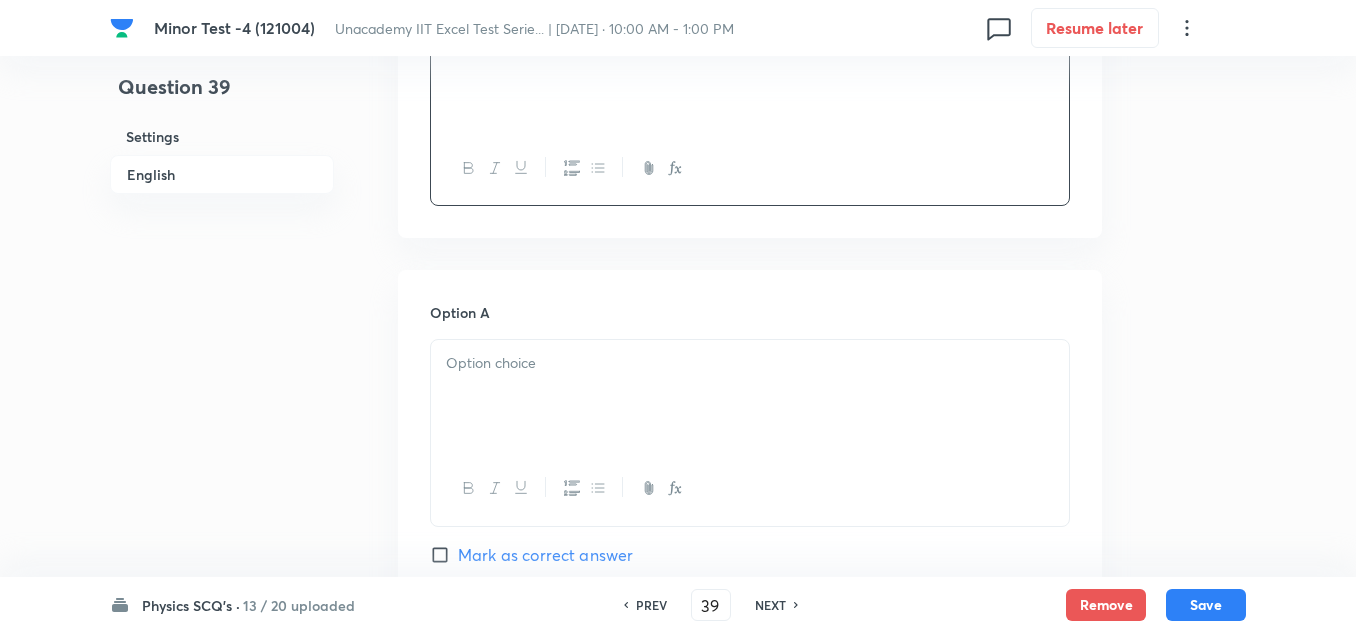click at bounding box center (750, 363) 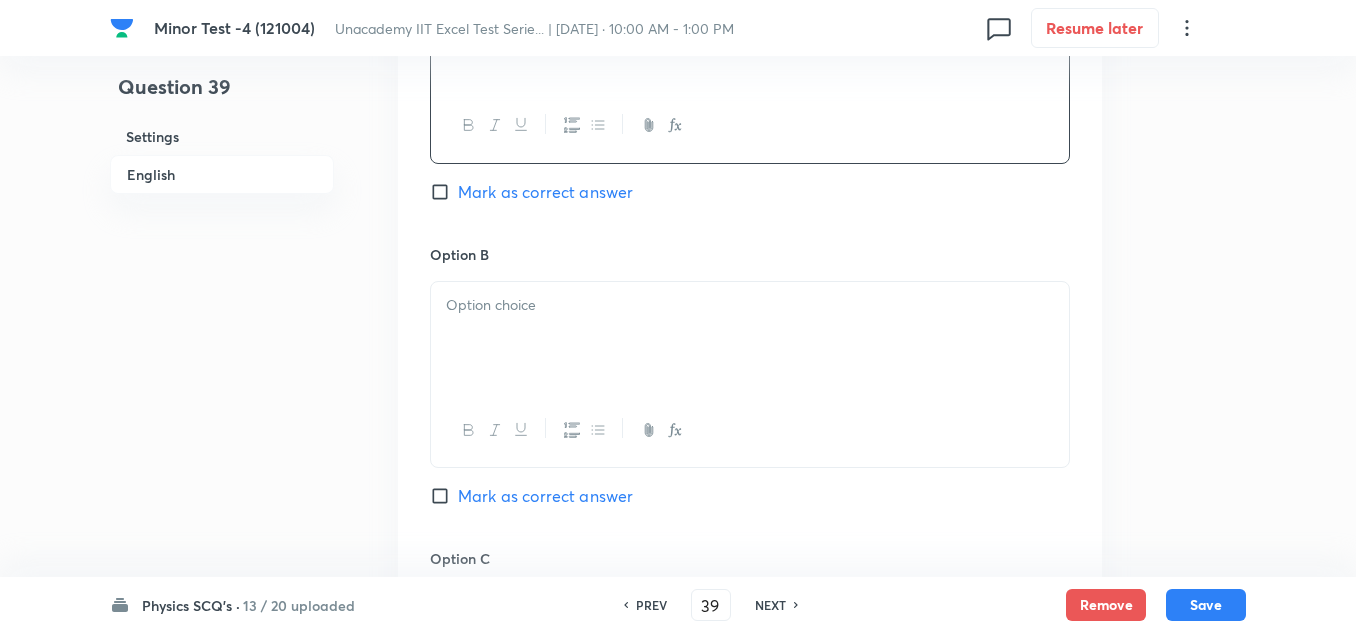 scroll, scrollTop: 1100, scrollLeft: 0, axis: vertical 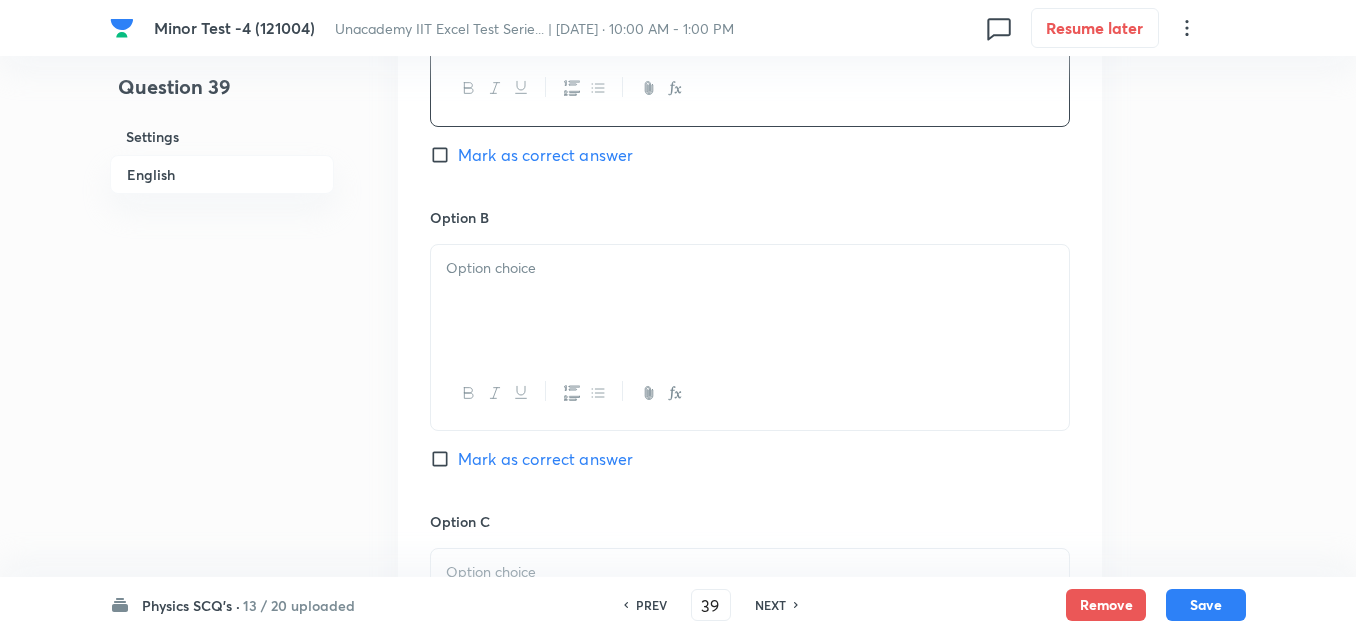 click at bounding box center [750, 301] 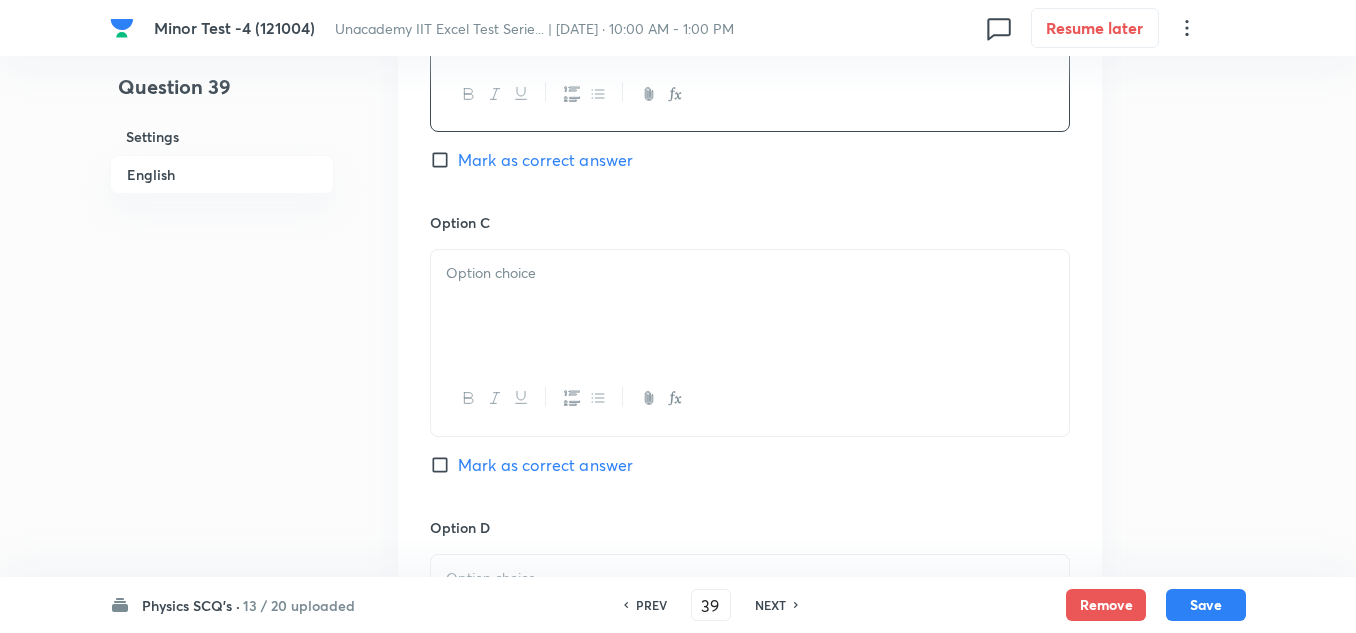 scroll, scrollTop: 1400, scrollLeft: 0, axis: vertical 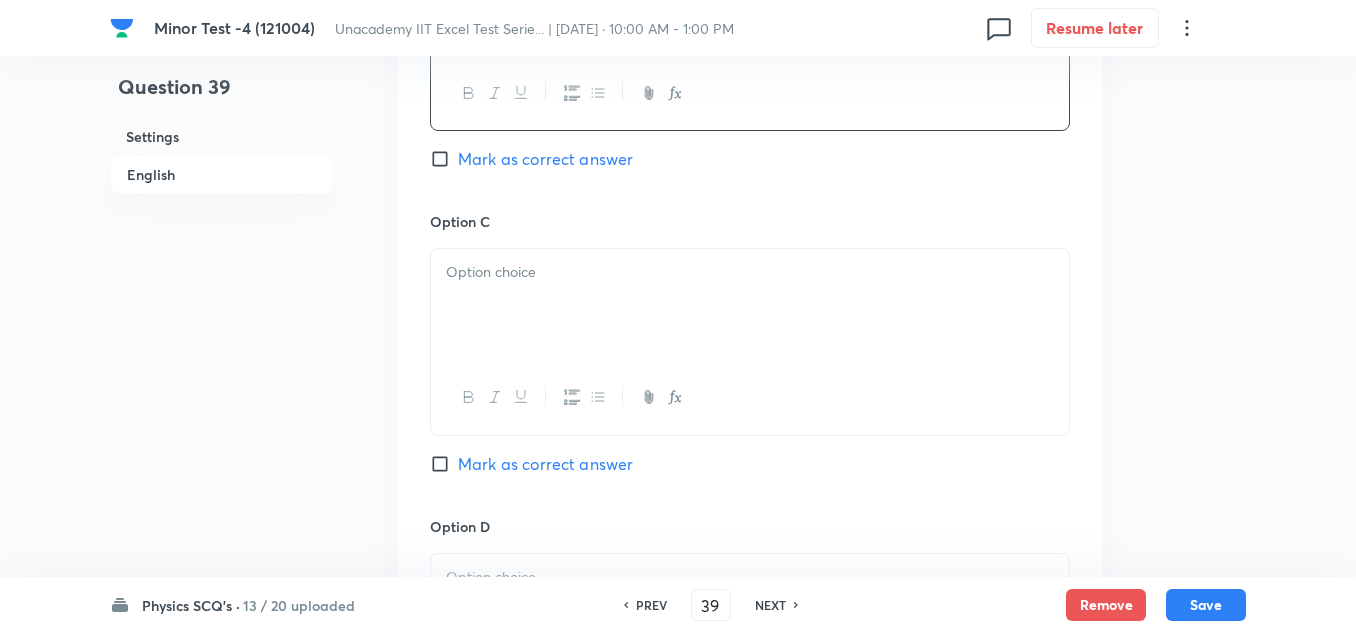 click at bounding box center [750, 305] 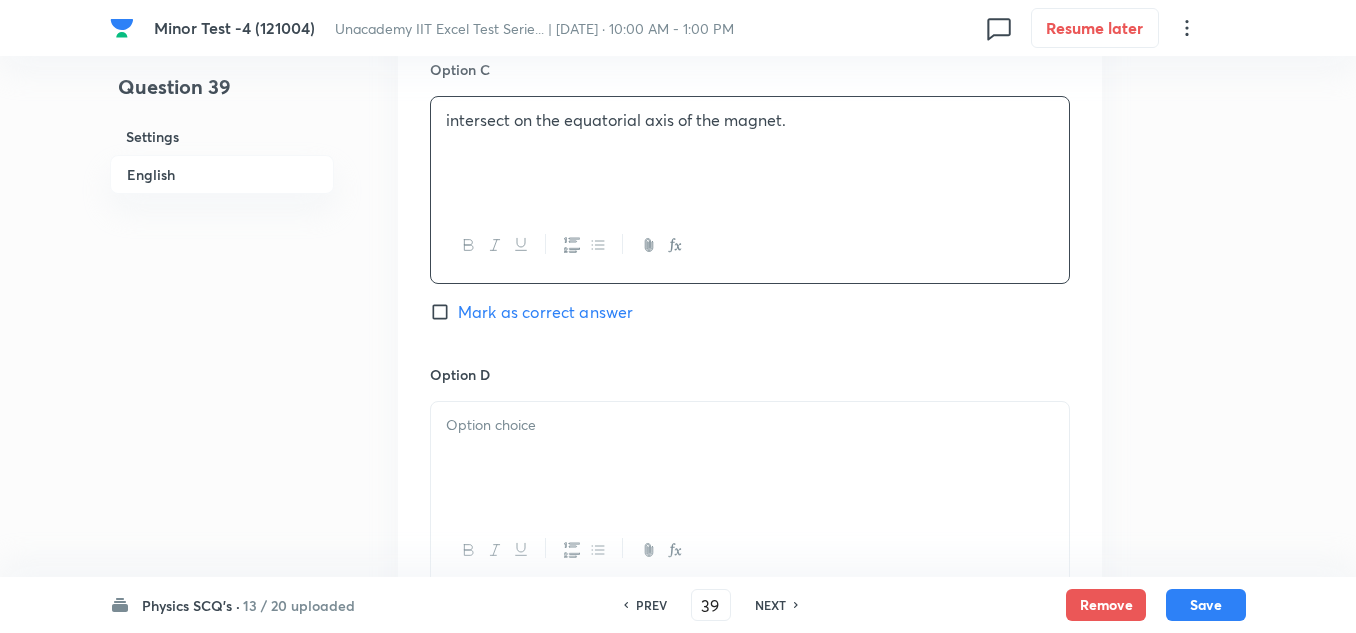 scroll, scrollTop: 1700, scrollLeft: 0, axis: vertical 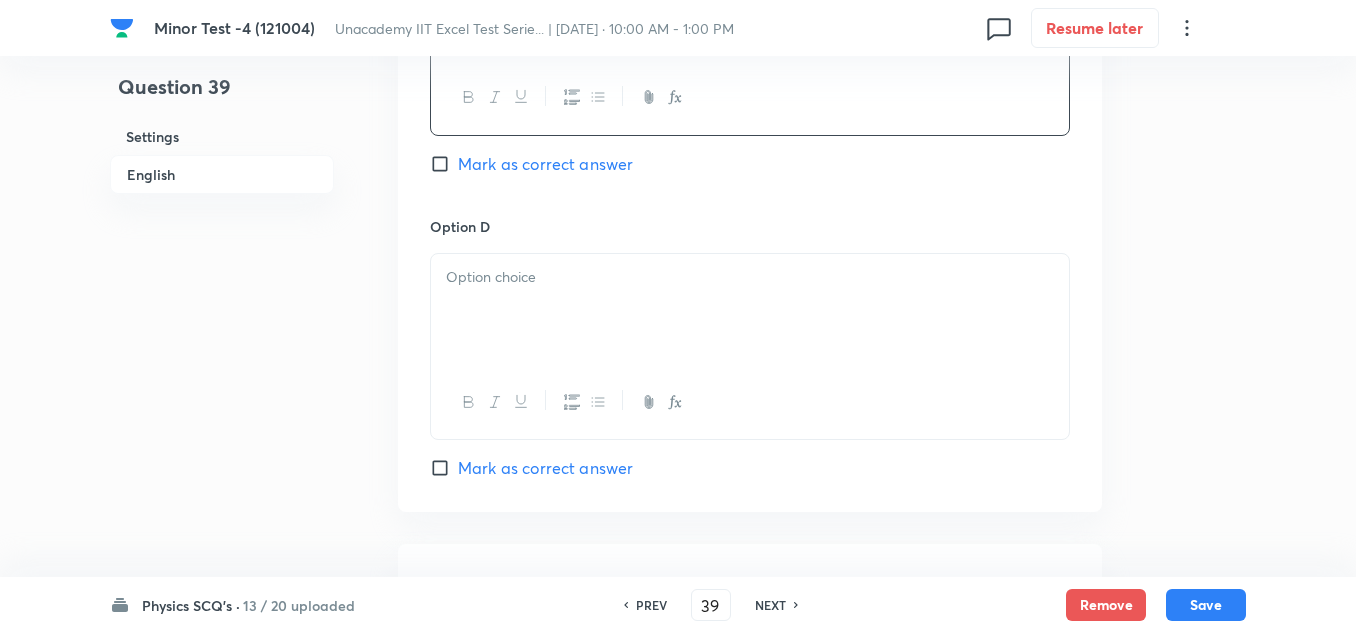 click at bounding box center [750, 310] 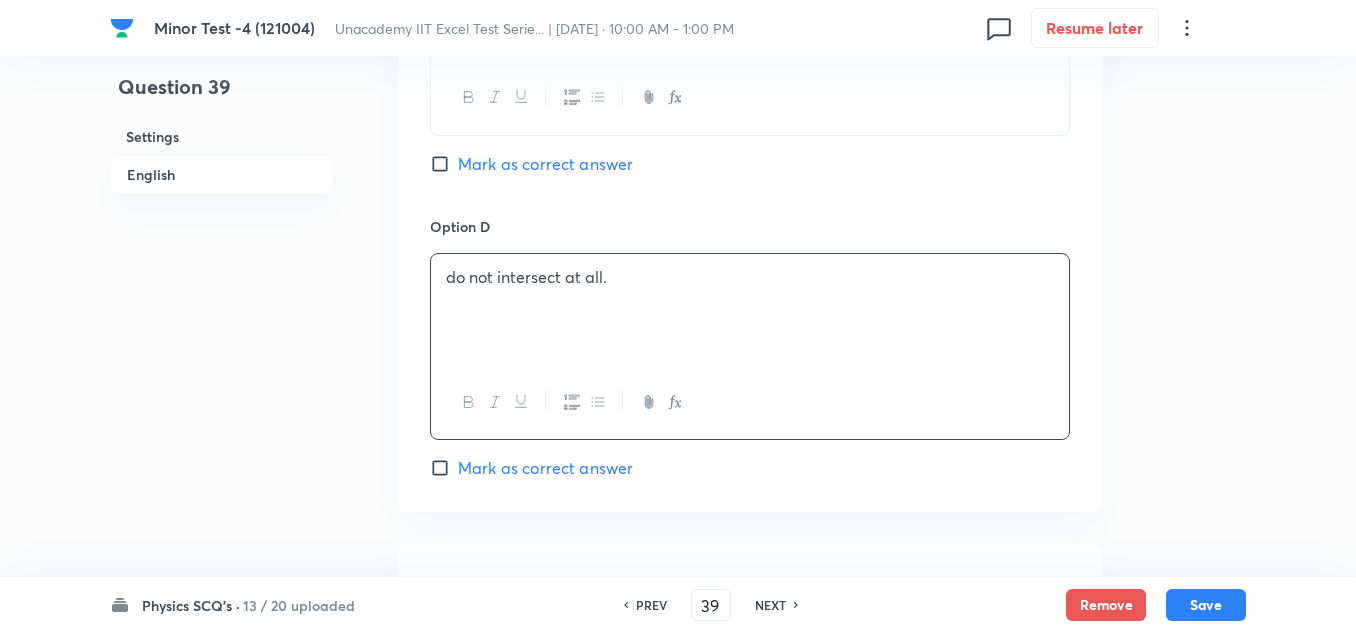 click on "Option A intersect at the neutral point. [PERSON_NAME] as correct answer Option B intersect near the poles of the magnet. [PERSON_NAME] as correct answer Option C intersect on the equatorial axis of the magnet. [PERSON_NAME] as correct answer Option D do not intersect at all. [PERSON_NAME] as correct answer" at bounding box center (750, -109) 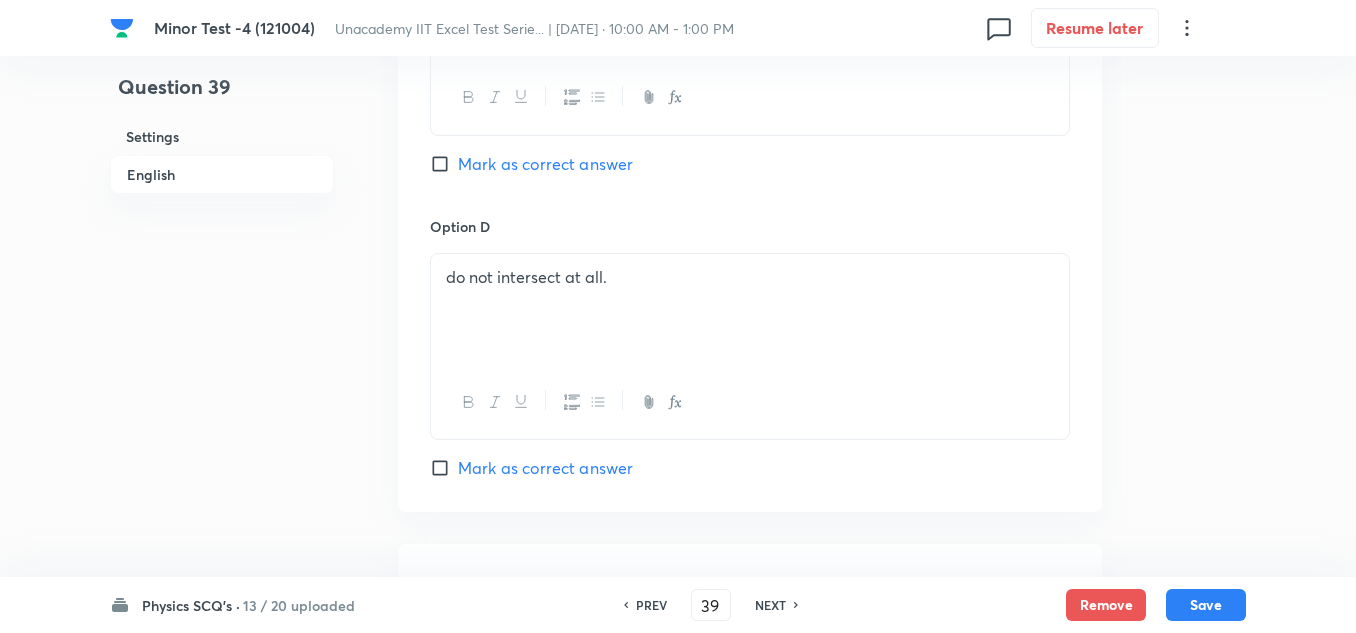 drag, startPoint x: 494, startPoint y: 469, endPoint x: 576, endPoint y: 430, distance: 90.80198 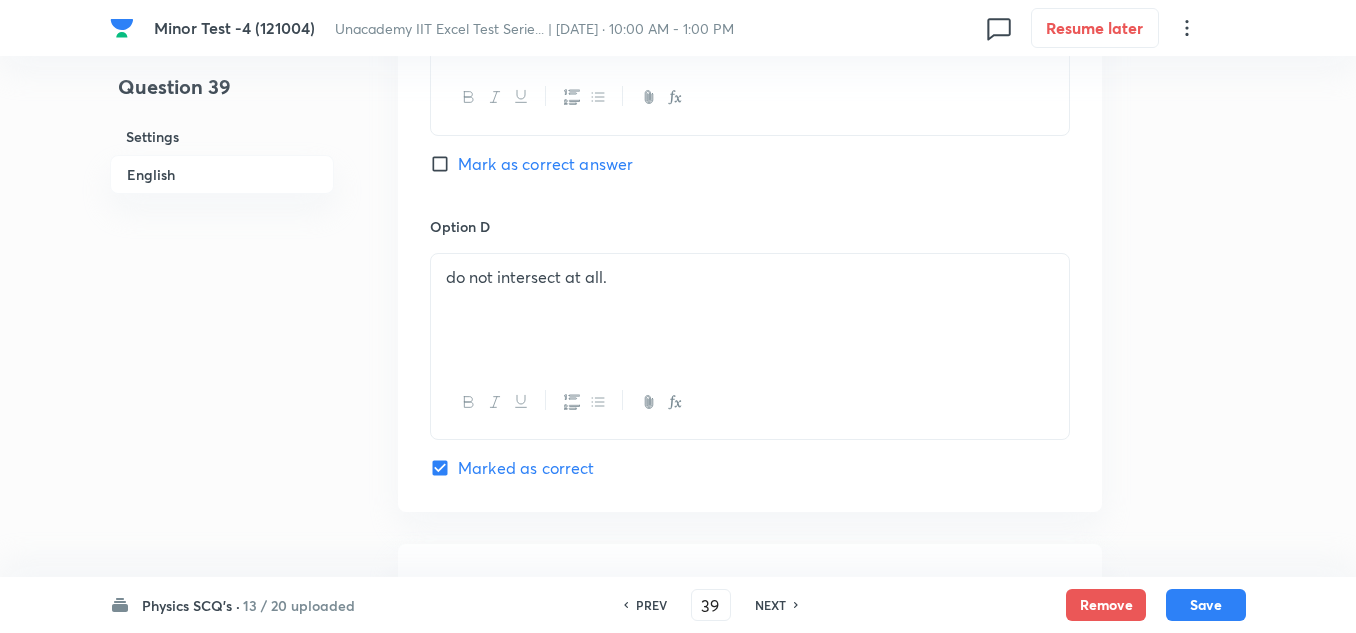 scroll, scrollTop: 2075, scrollLeft: 0, axis: vertical 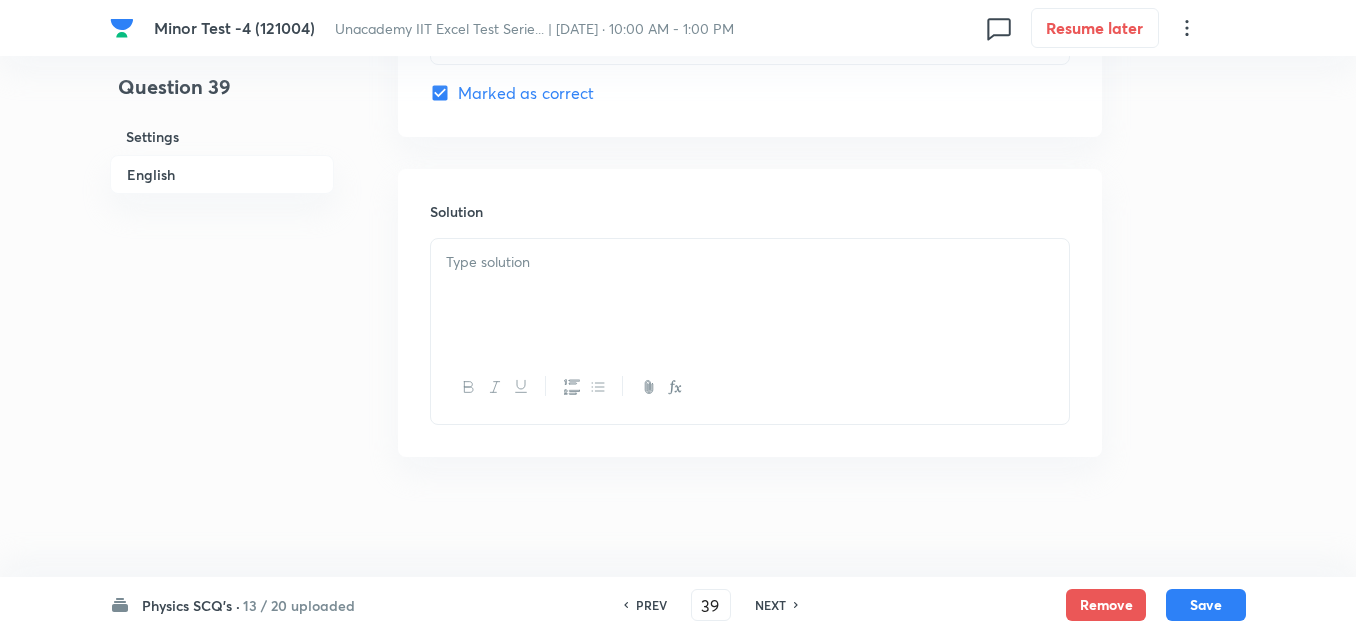 click at bounding box center (750, 262) 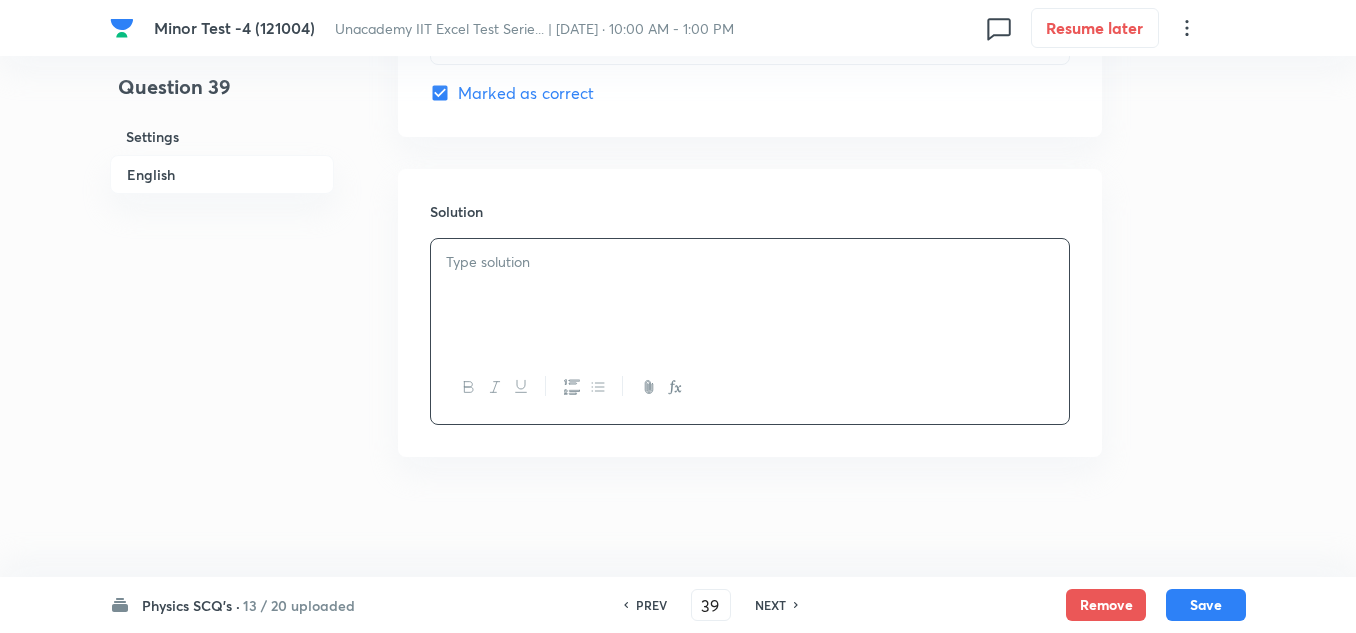 click at bounding box center (750, 262) 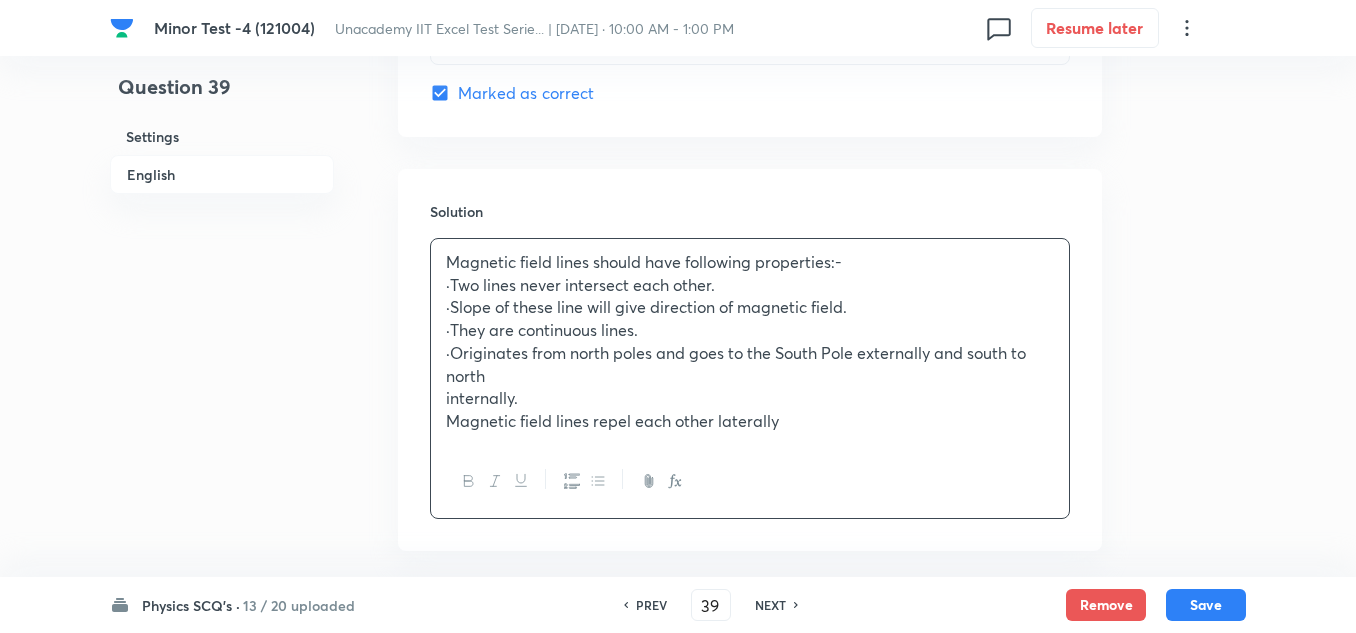 click on "·Originates from north poles and goes to the South Pole externally and south to north" at bounding box center (750, 364) 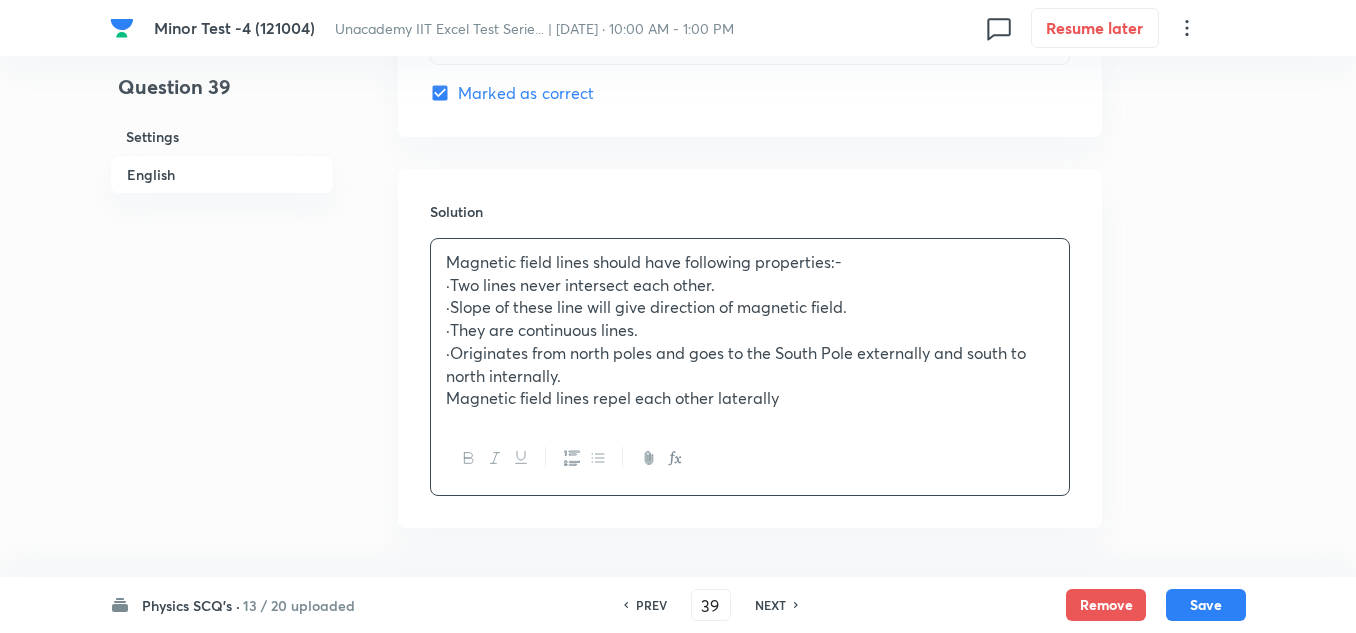 click on "Magnetic field lines should have following properties:- ·Two lines never intersect each other. ·Slope of these line will give direction of magnetic field. ·They are continuous lines. ·Originates from north poles and goes to the South Pole externally and south to north internally. Magnetic field lines repel each other laterally" at bounding box center (750, 330) 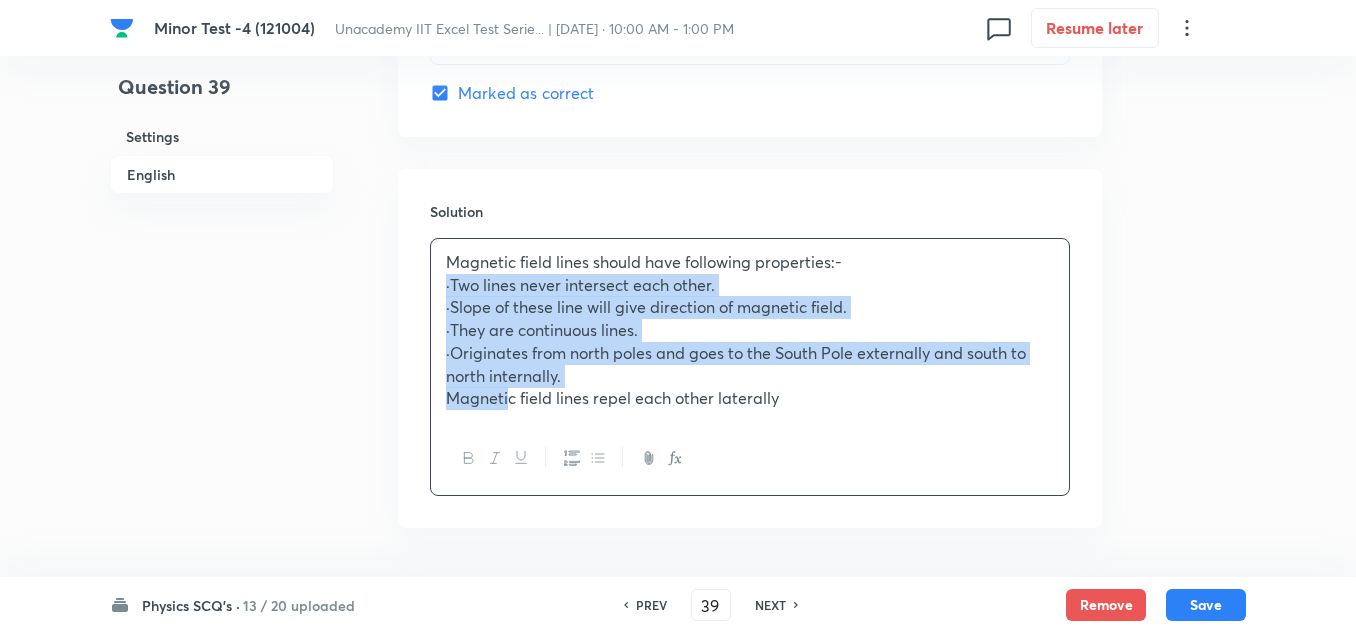 drag, startPoint x: 440, startPoint y: 283, endPoint x: 509, endPoint y: 412, distance: 146.29422 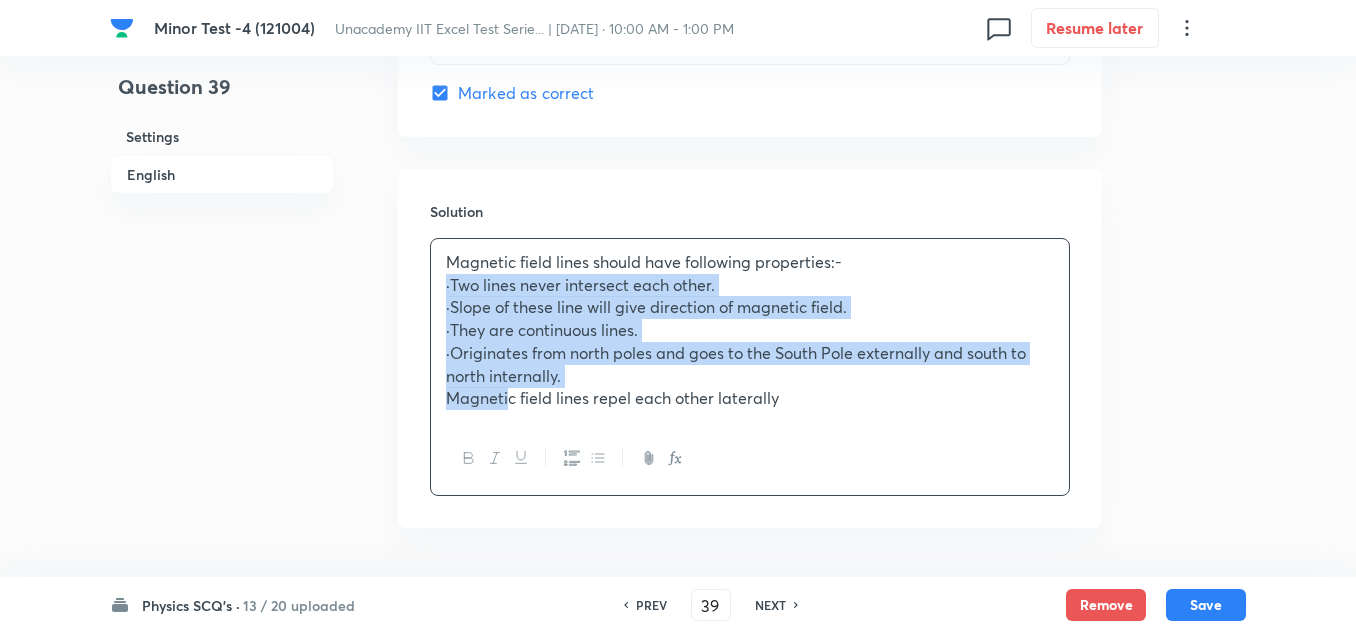 click 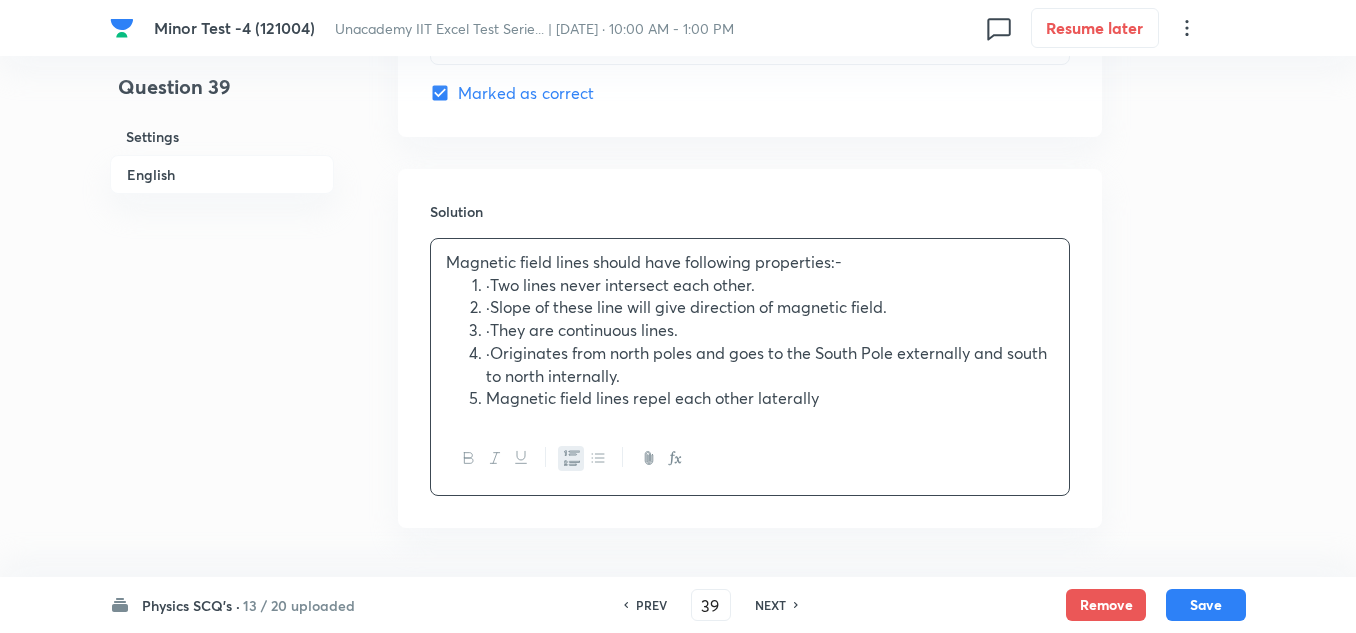 click 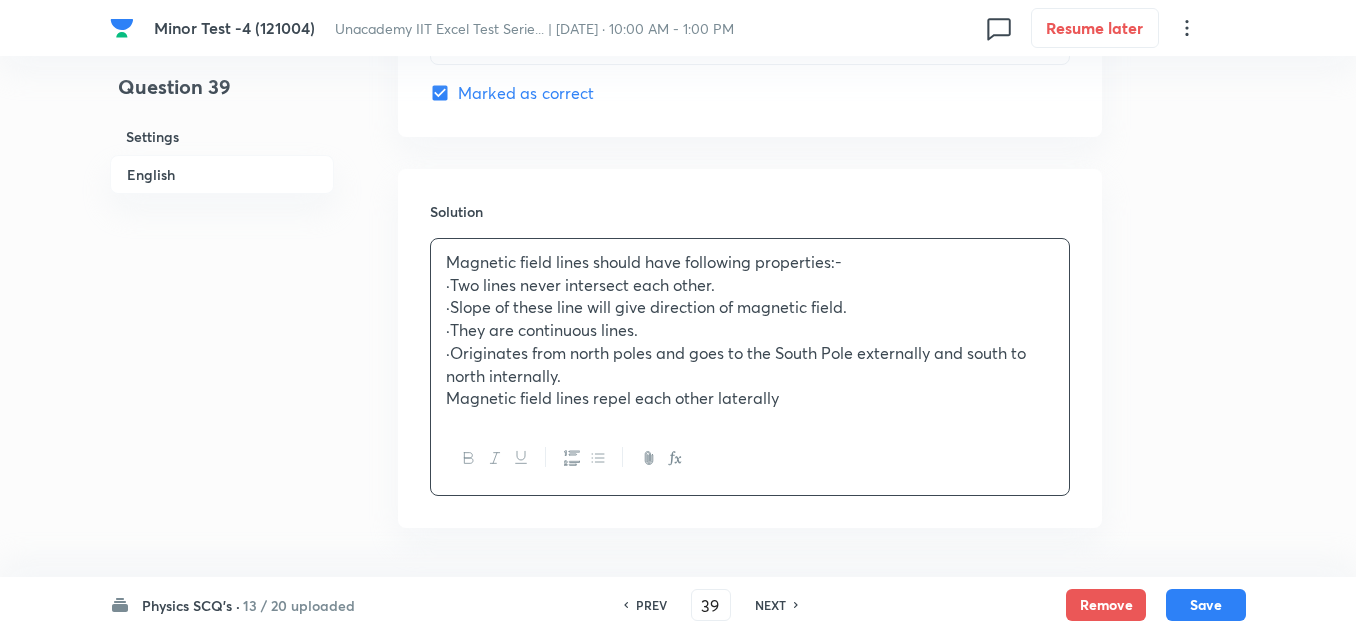 click 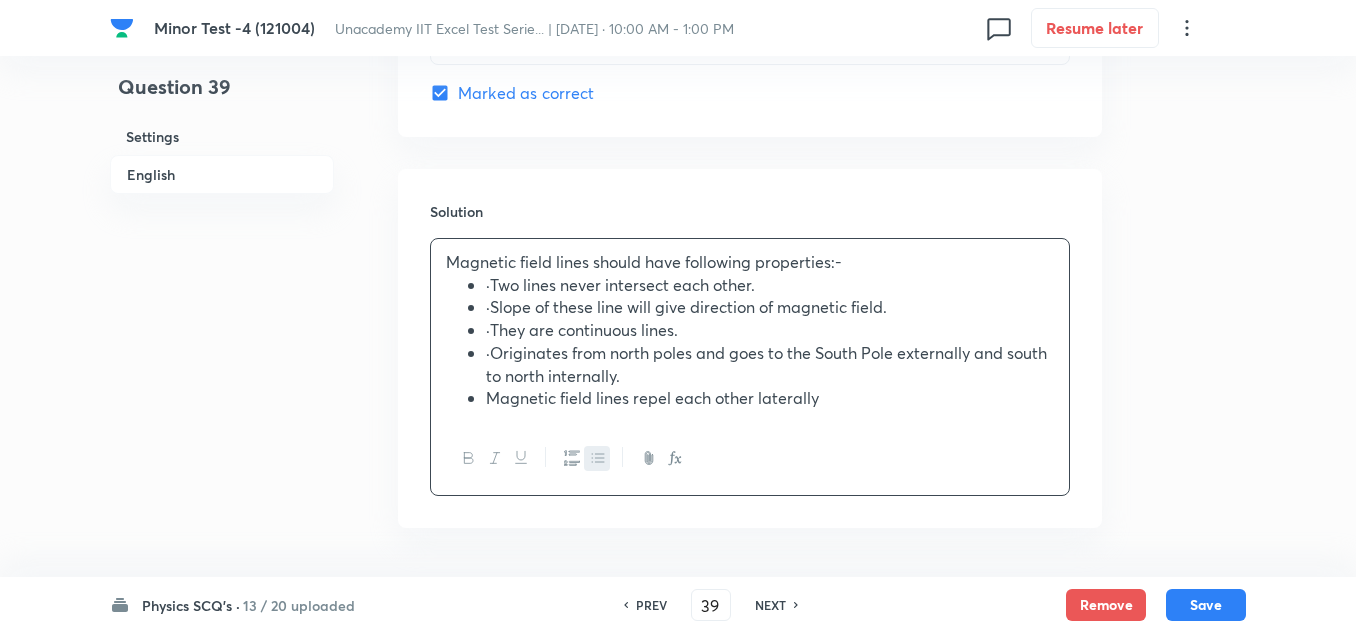 click on "·Two lines never intersect each other." at bounding box center [770, 285] 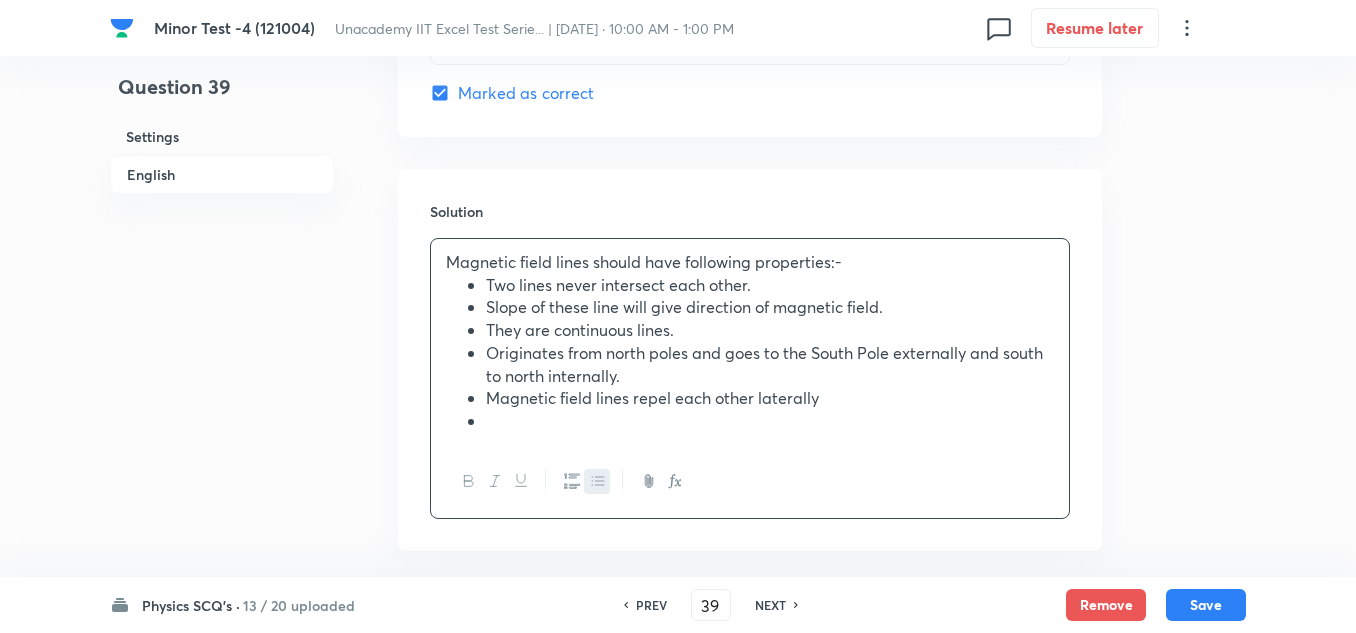 click at bounding box center (770, 421) 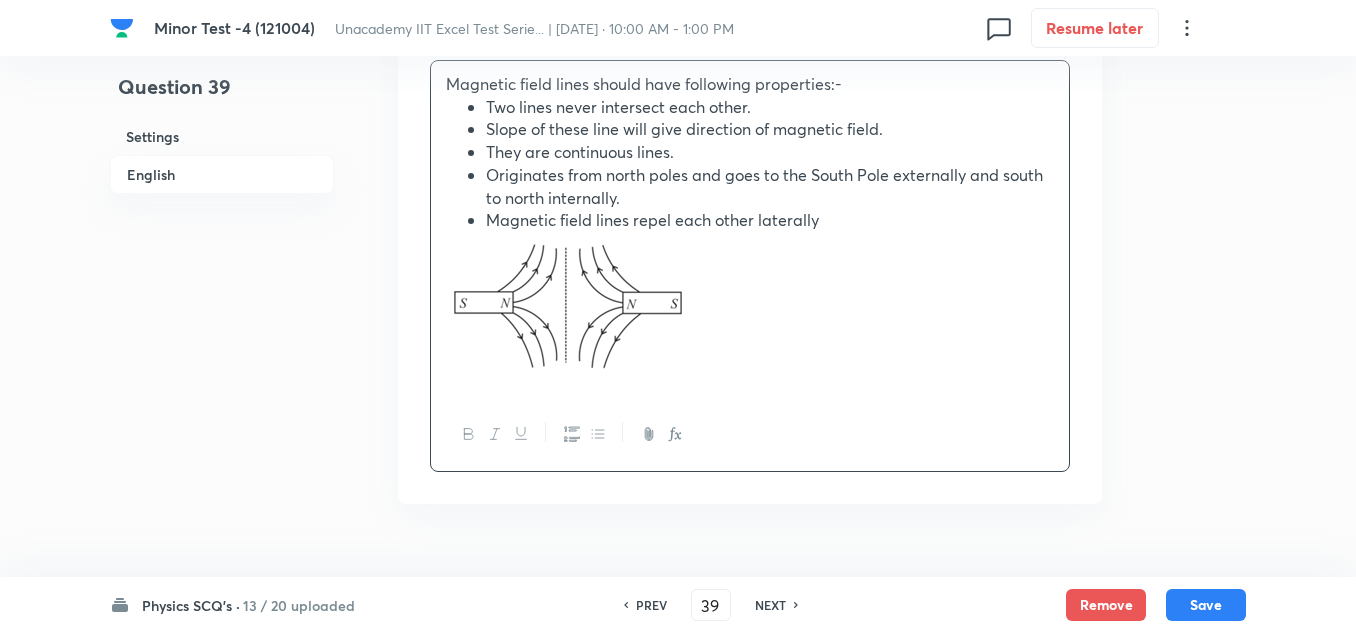 scroll, scrollTop: 2300, scrollLeft: 0, axis: vertical 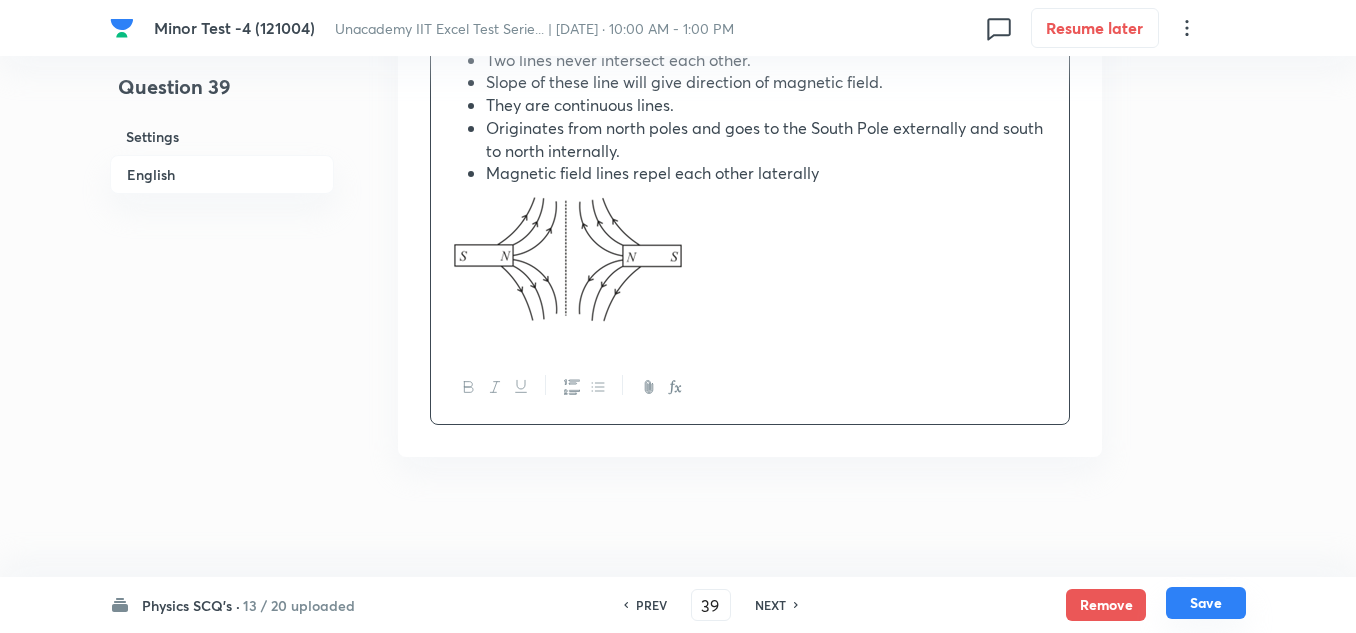 click on "Save" at bounding box center (1206, 603) 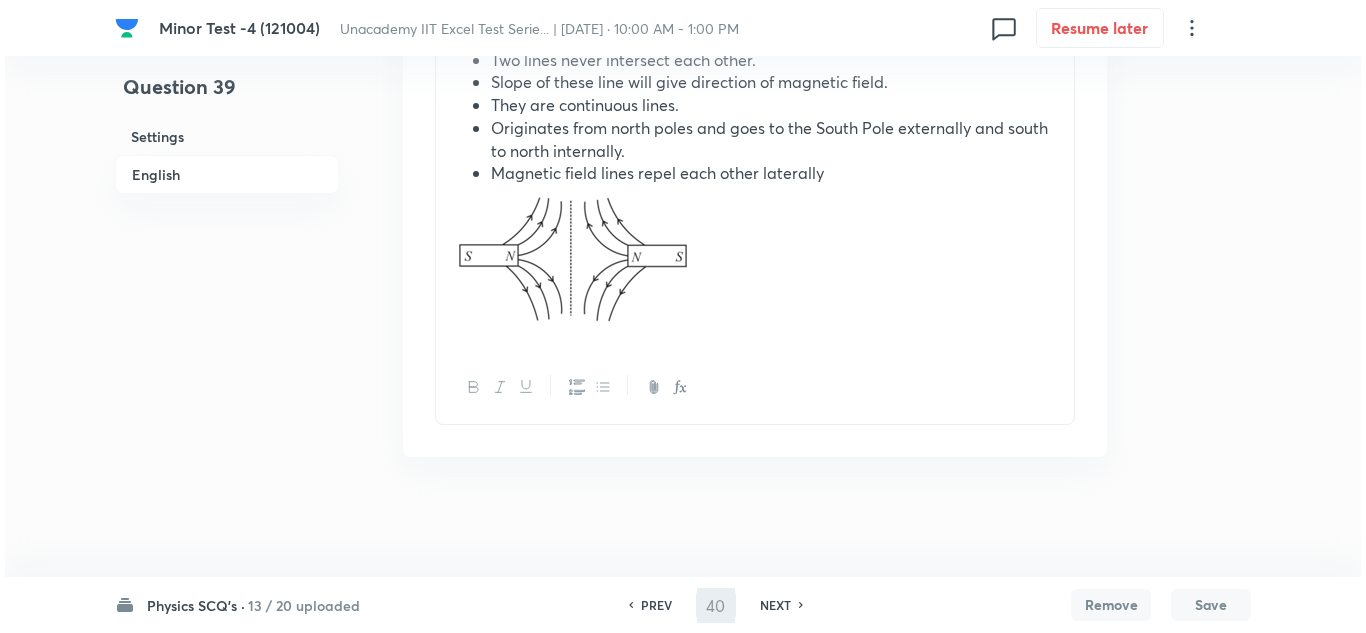 scroll, scrollTop: 0, scrollLeft: 0, axis: both 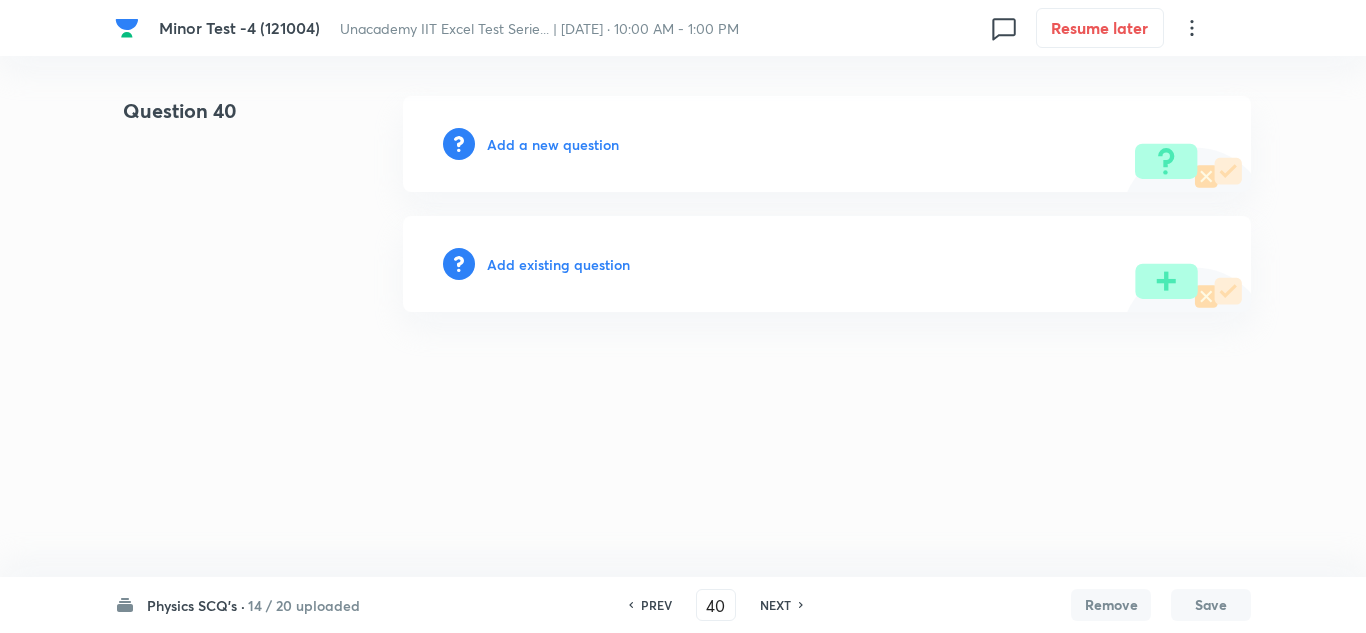 click on "Add a new question" at bounding box center (553, 144) 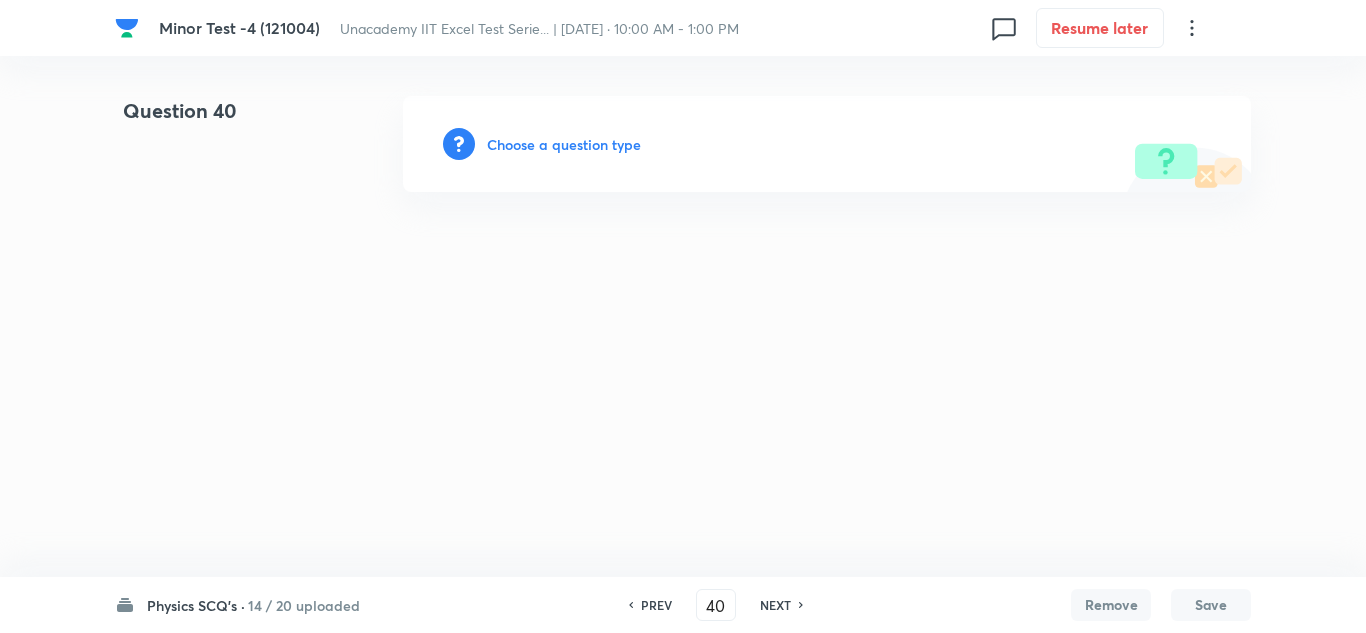 click on "Choose a question type" at bounding box center (564, 144) 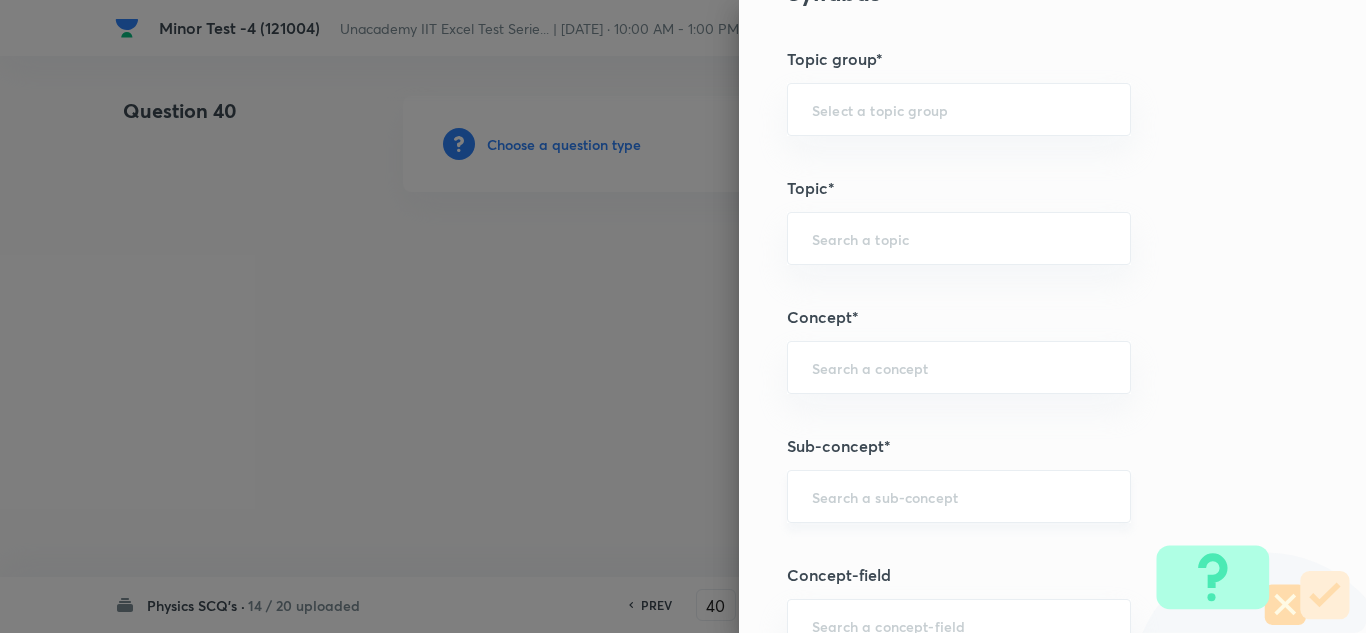 scroll, scrollTop: 1200, scrollLeft: 0, axis: vertical 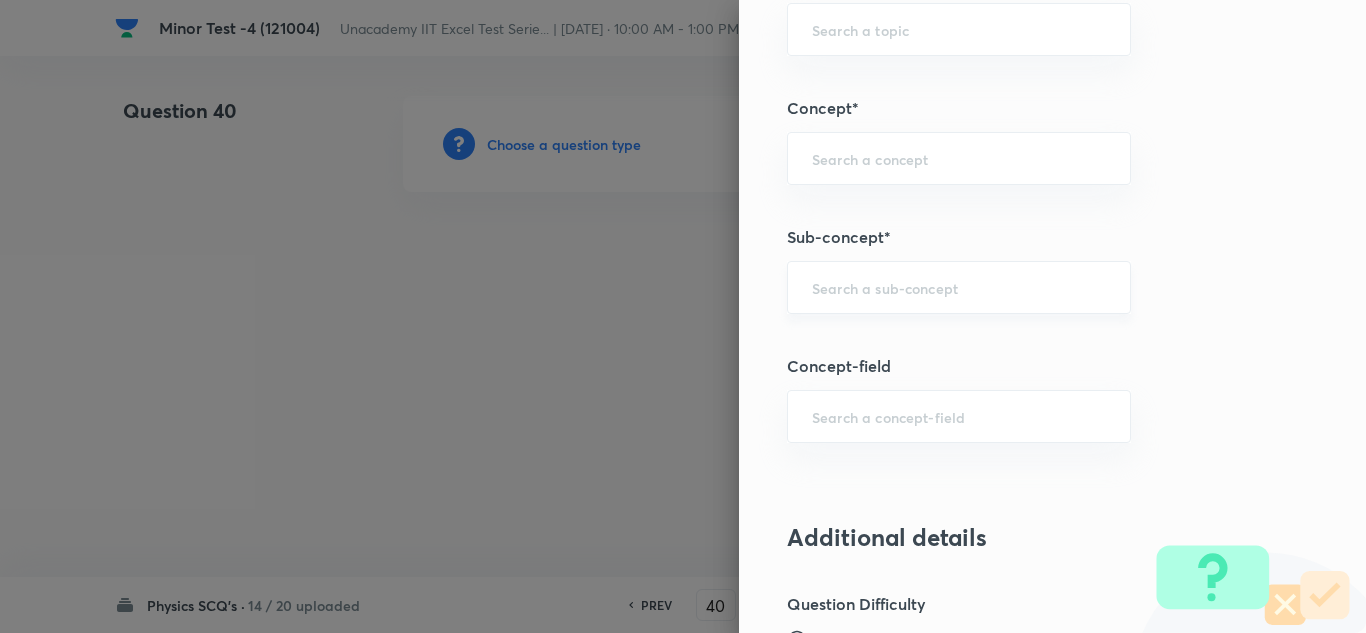 click on "​" at bounding box center (959, 287) 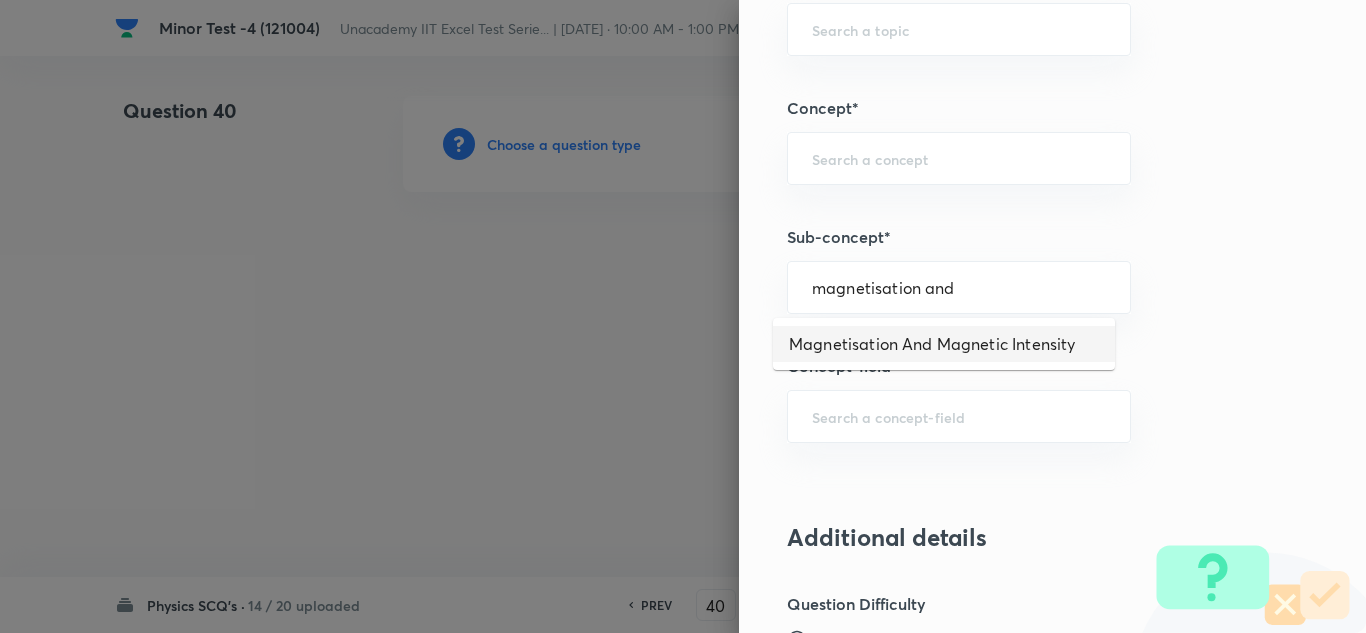 click on "Magnetisation And Magnetic Intensity" at bounding box center (944, 344) 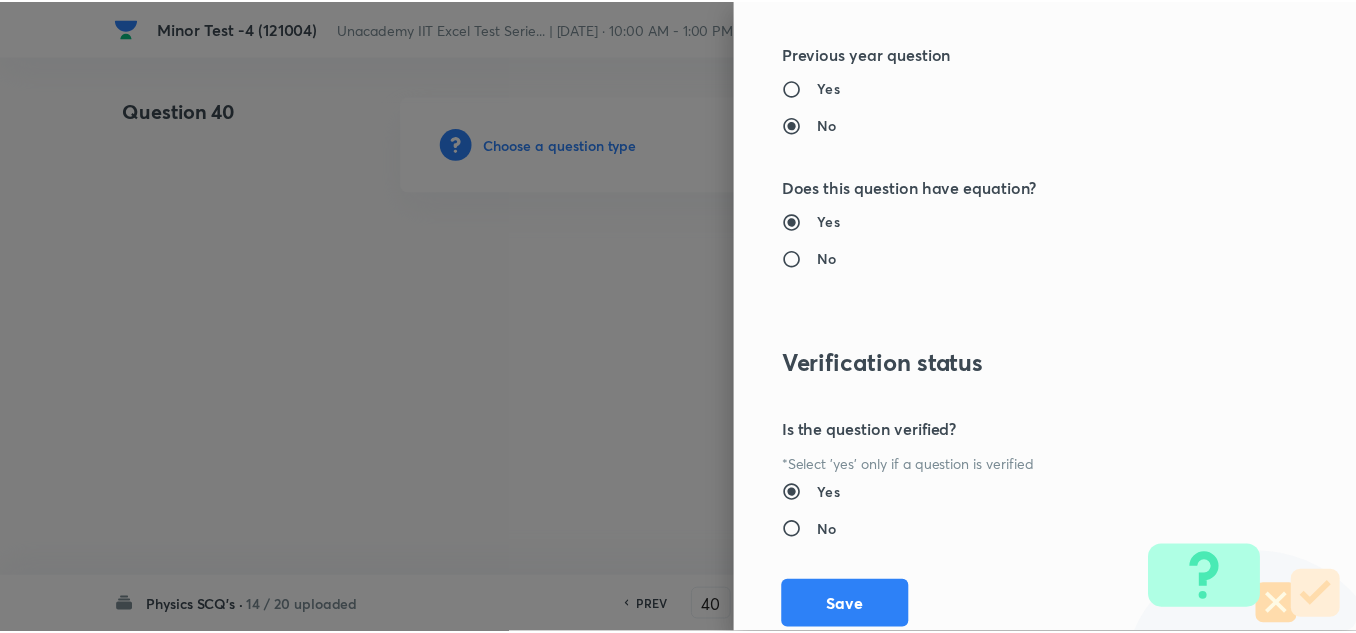 scroll, scrollTop: 2227, scrollLeft: 0, axis: vertical 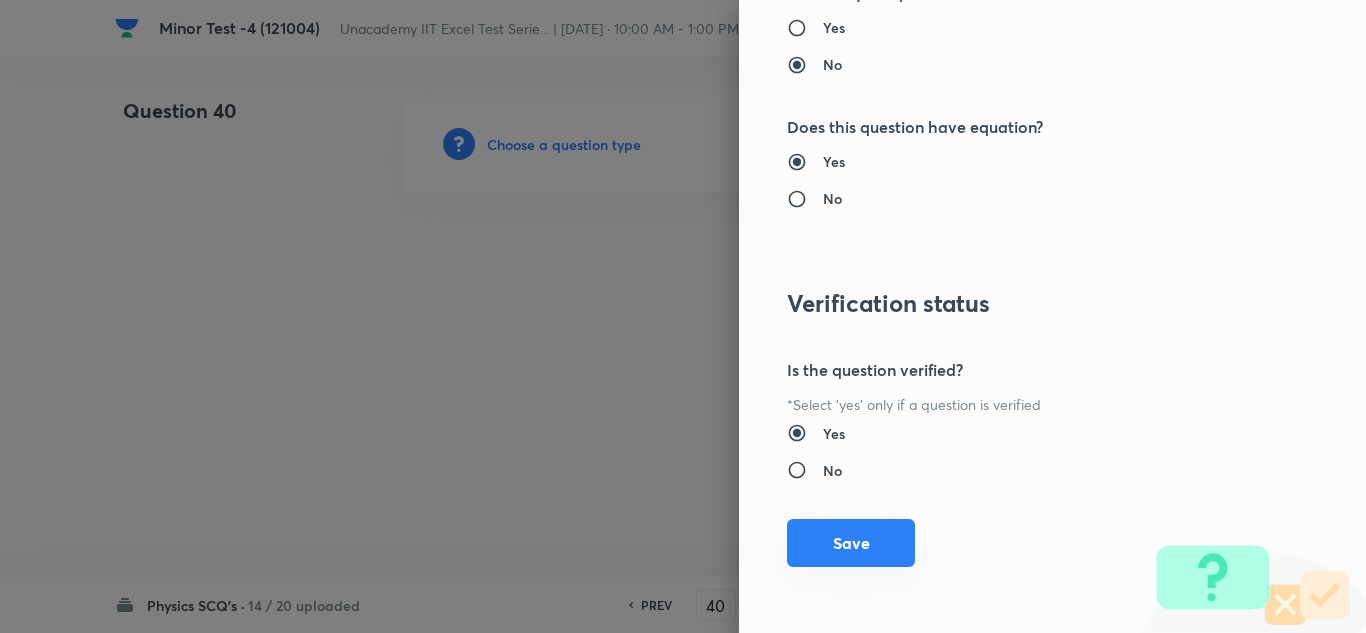click on "Save" at bounding box center (851, 543) 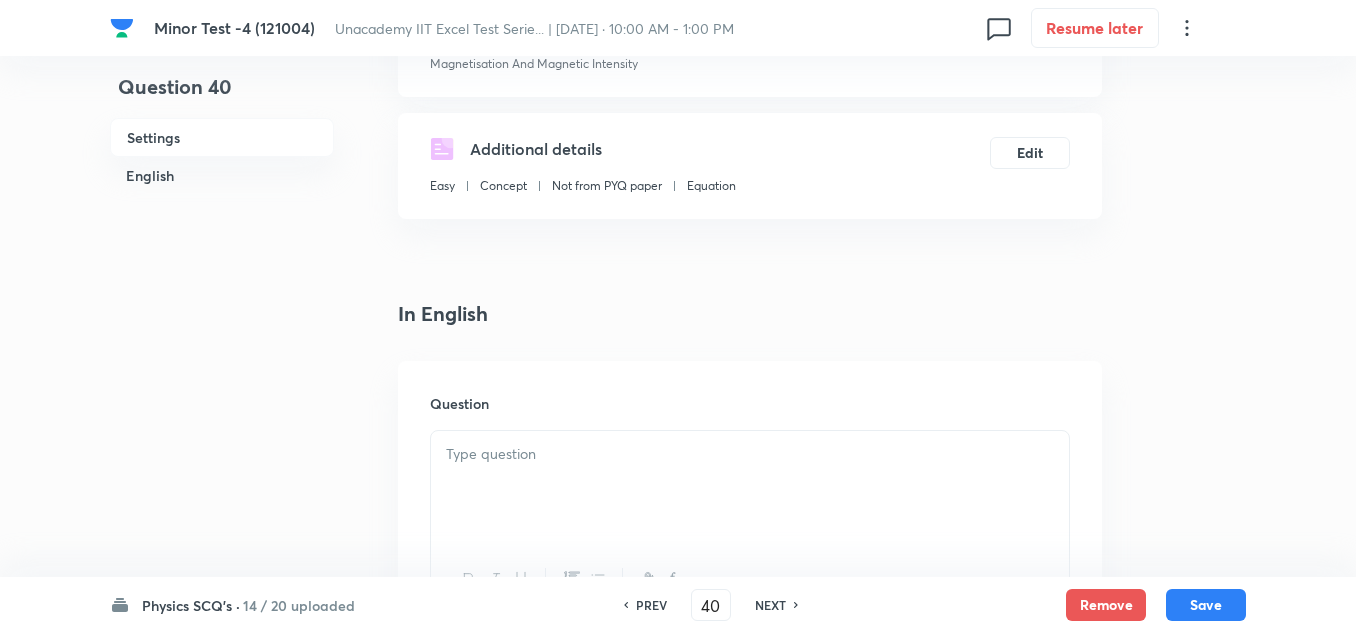 scroll, scrollTop: 400, scrollLeft: 0, axis: vertical 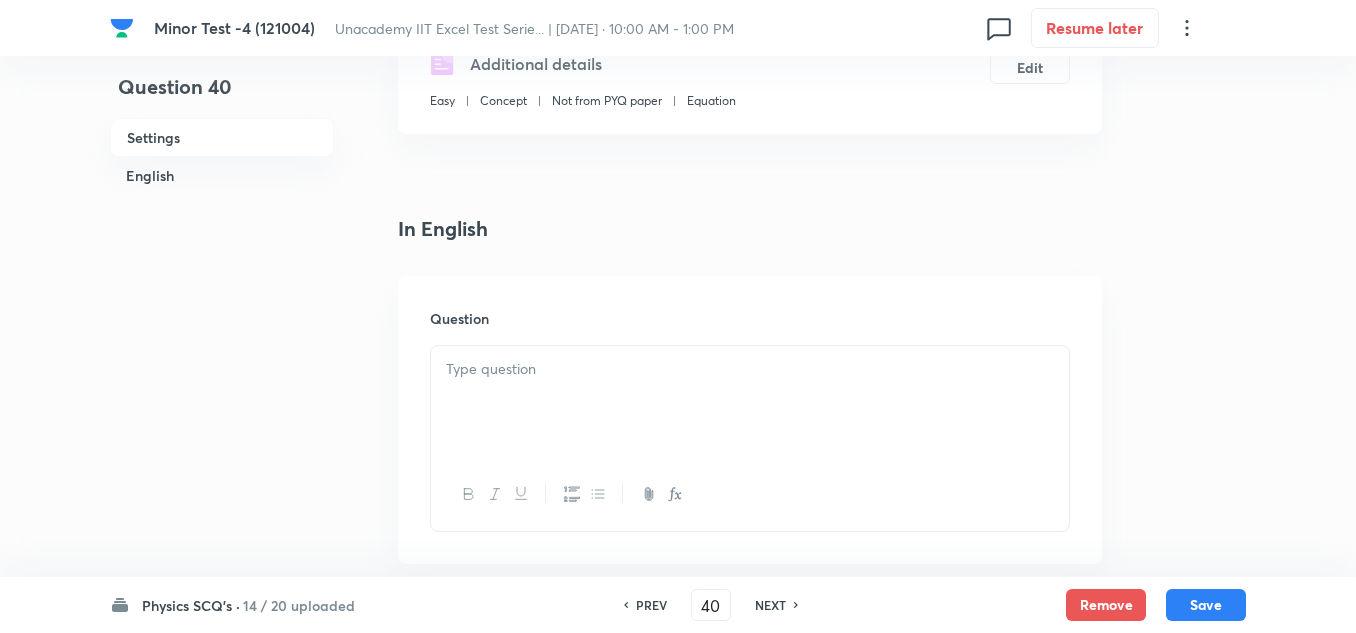 click at bounding box center [750, 402] 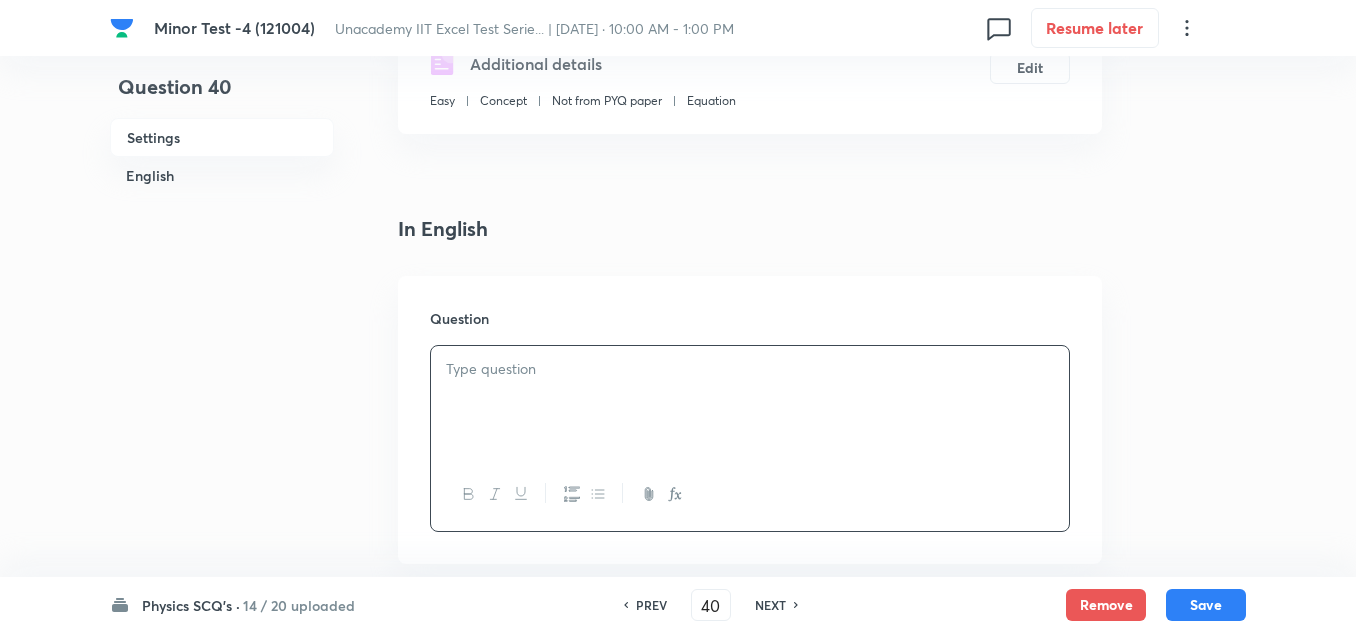 click at bounding box center (750, 369) 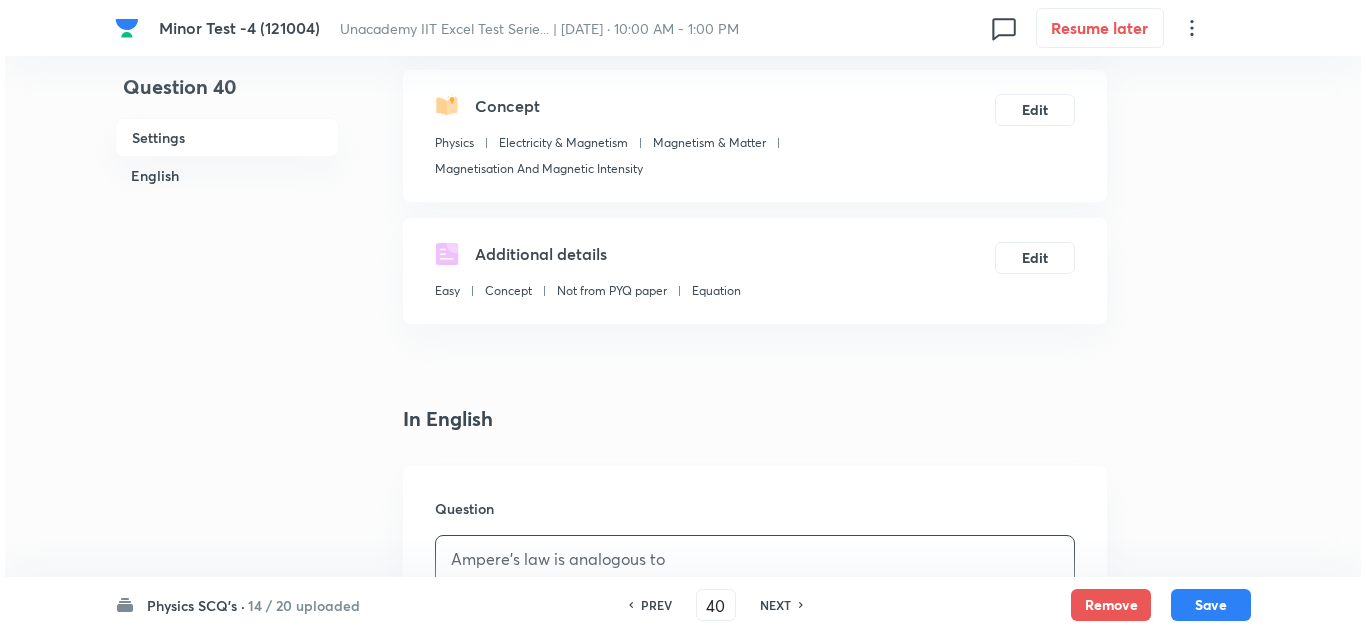 scroll, scrollTop: 100, scrollLeft: 0, axis: vertical 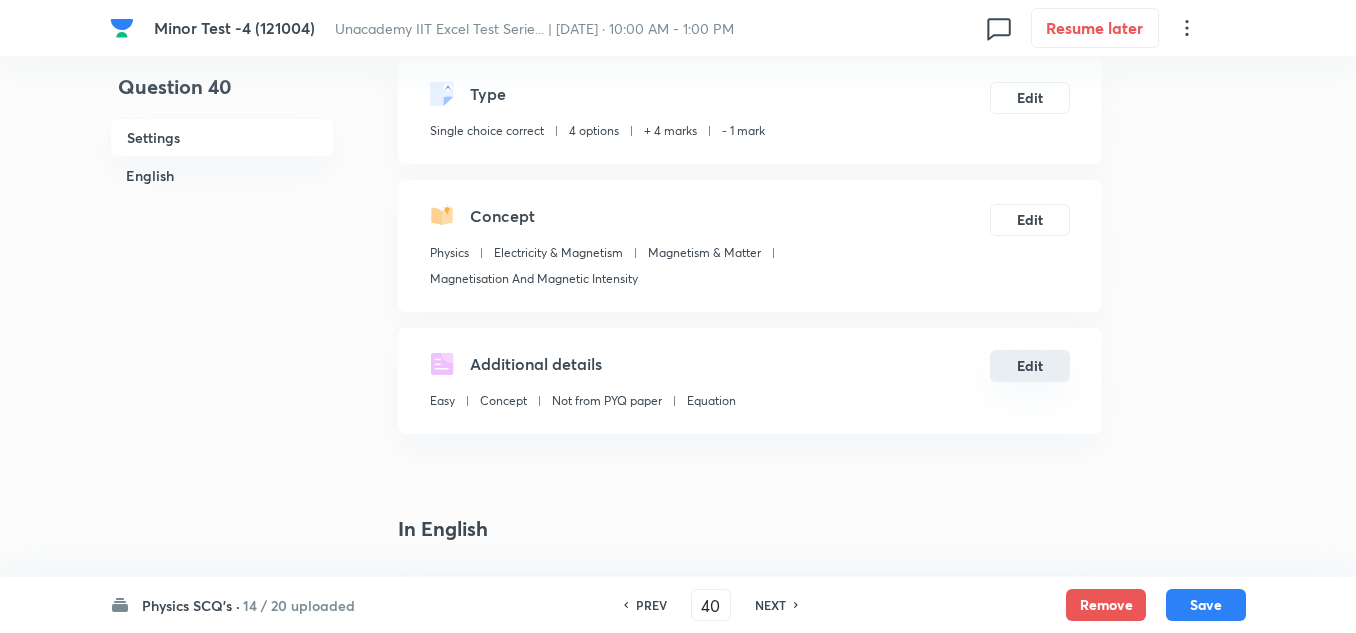 click on "Edit" at bounding box center [1030, 366] 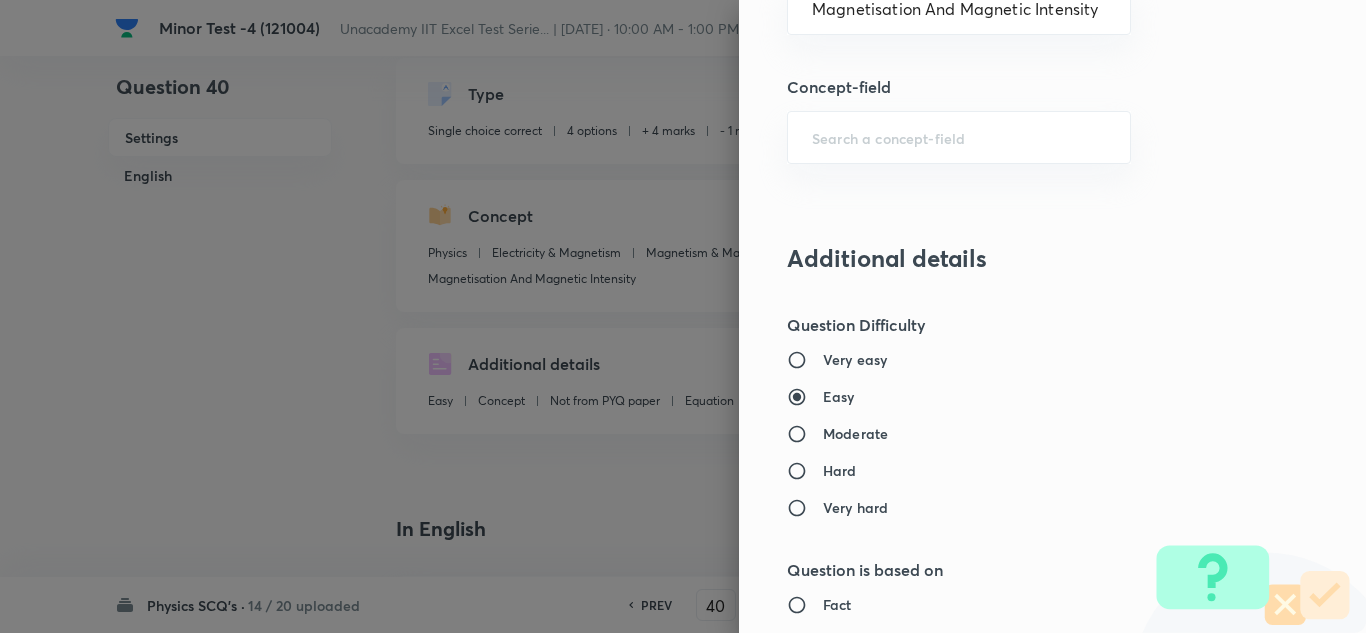 scroll, scrollTop: 1500, scrollLeft: 0, axis: vertical 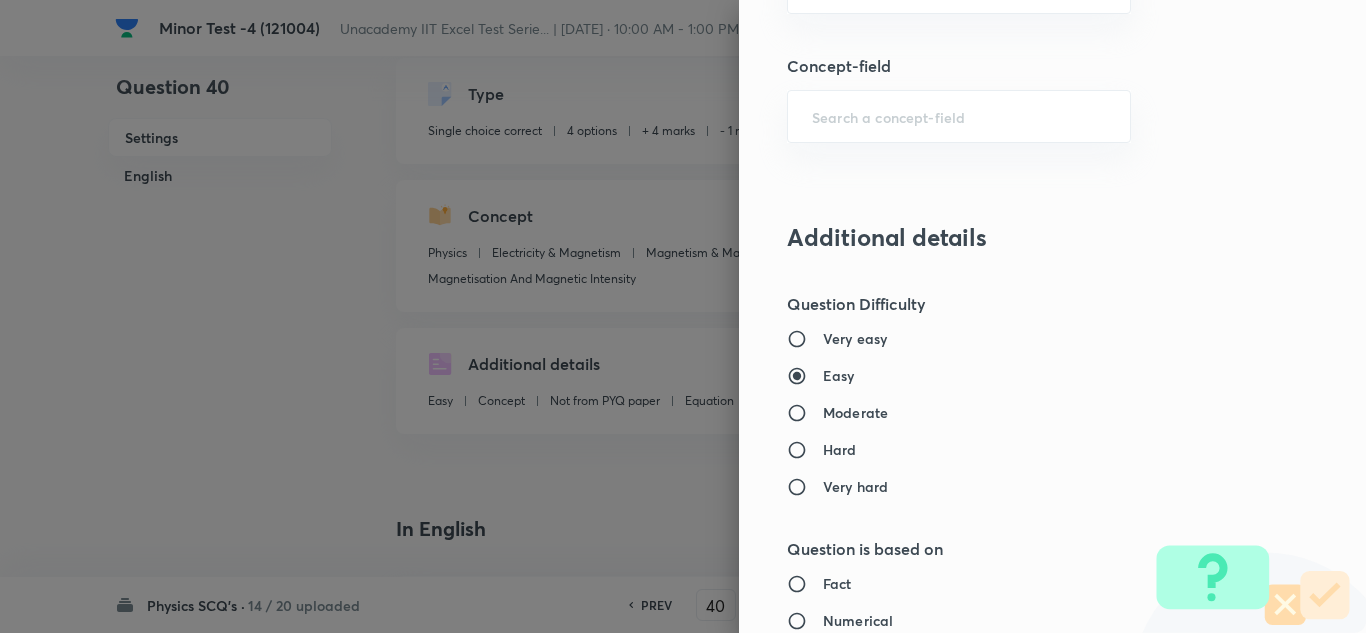 click on "Hard" at bounding box center [840, 449] 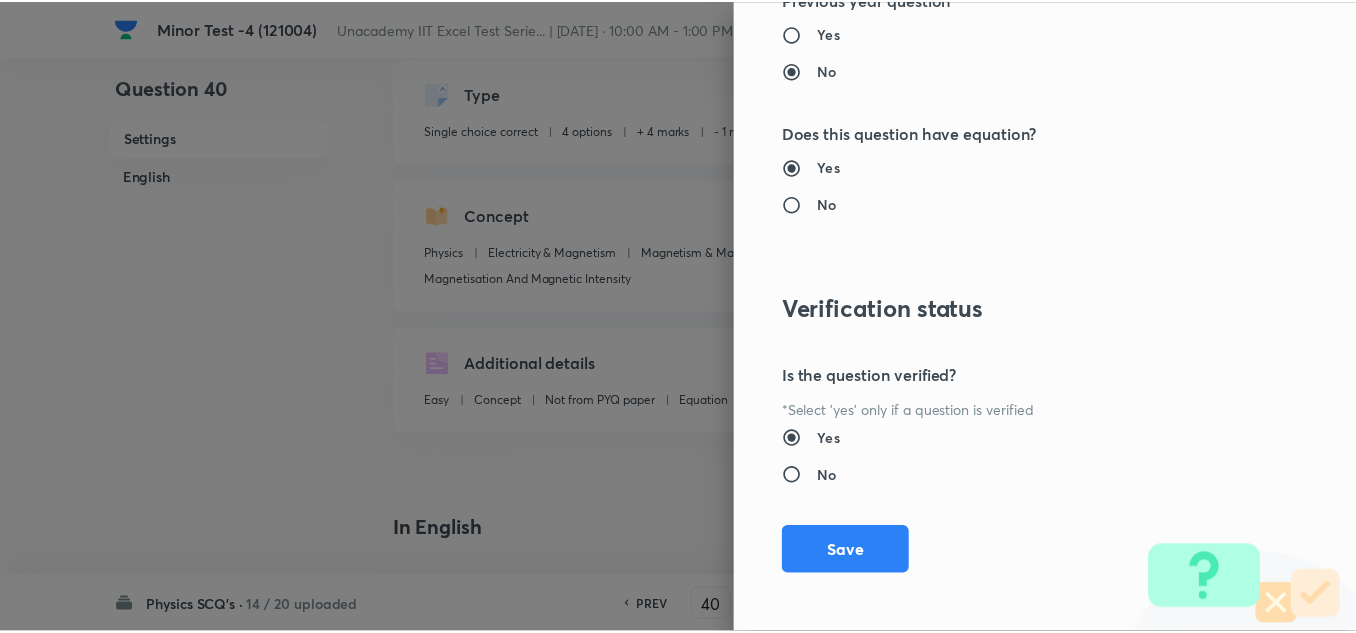 scroll, scrollTop: 2227, scrollLeft: 0, axis: vertical 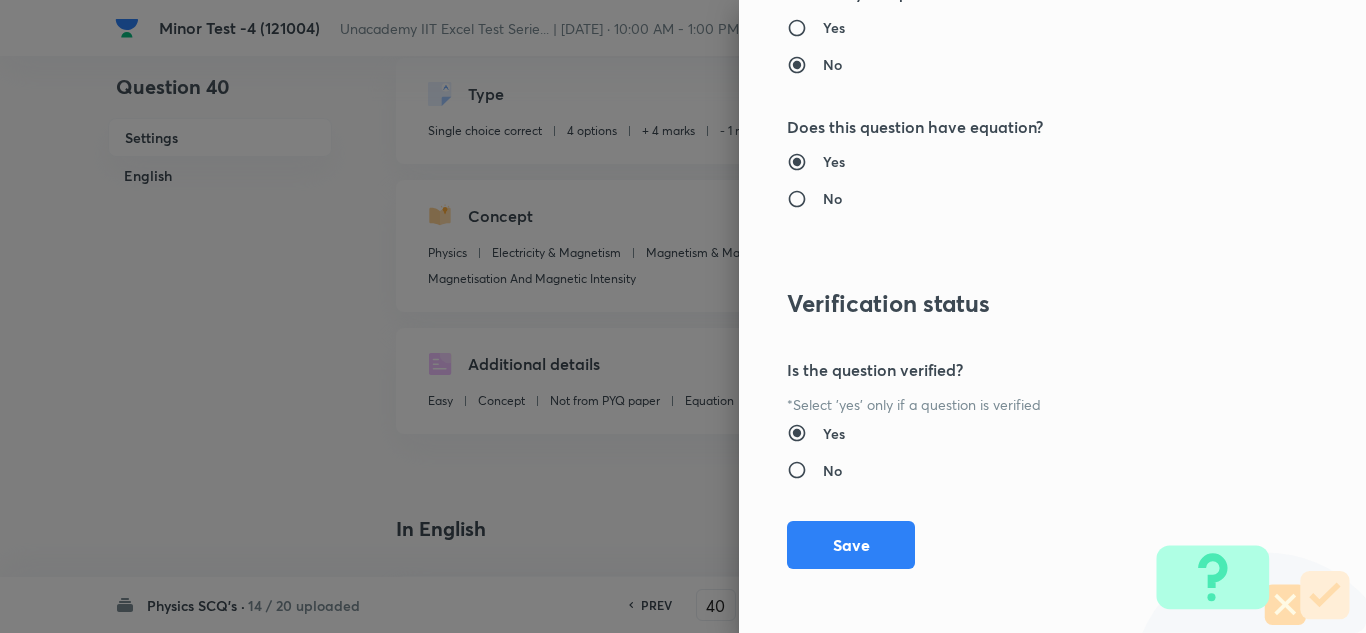 click on "Save" at bounding box center (851, 545) 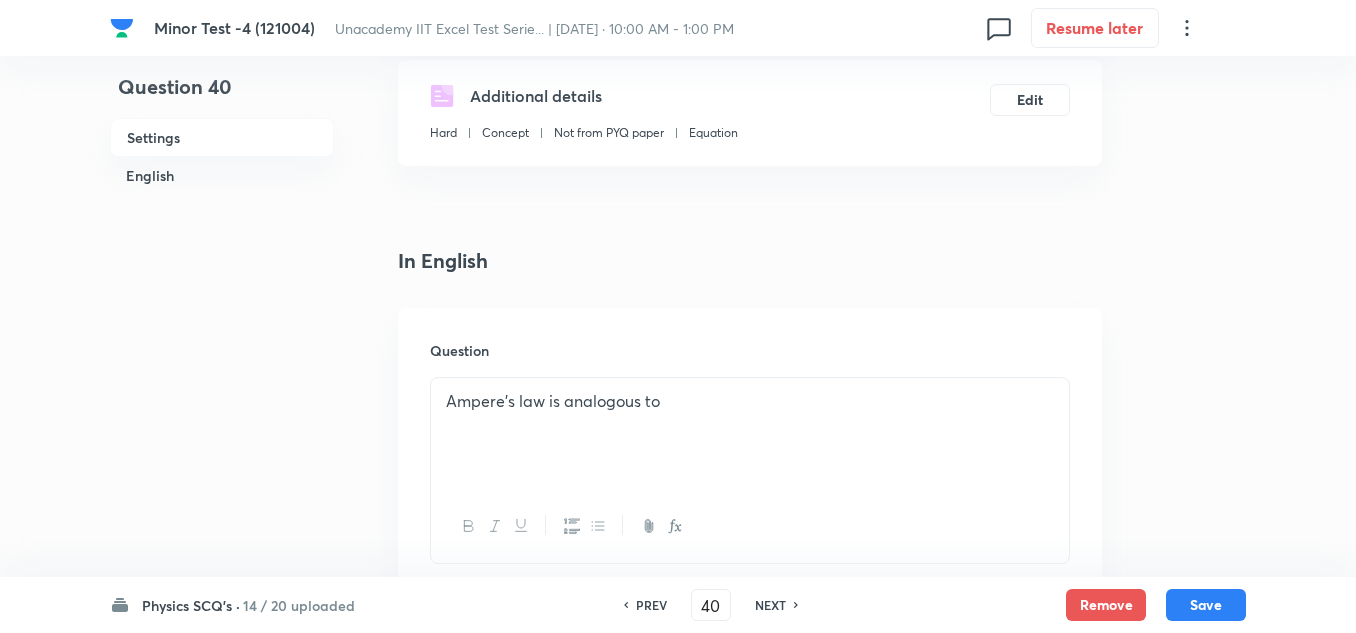 scroll, scrollTop: 500, scrollLeft: 0, axis: vertical 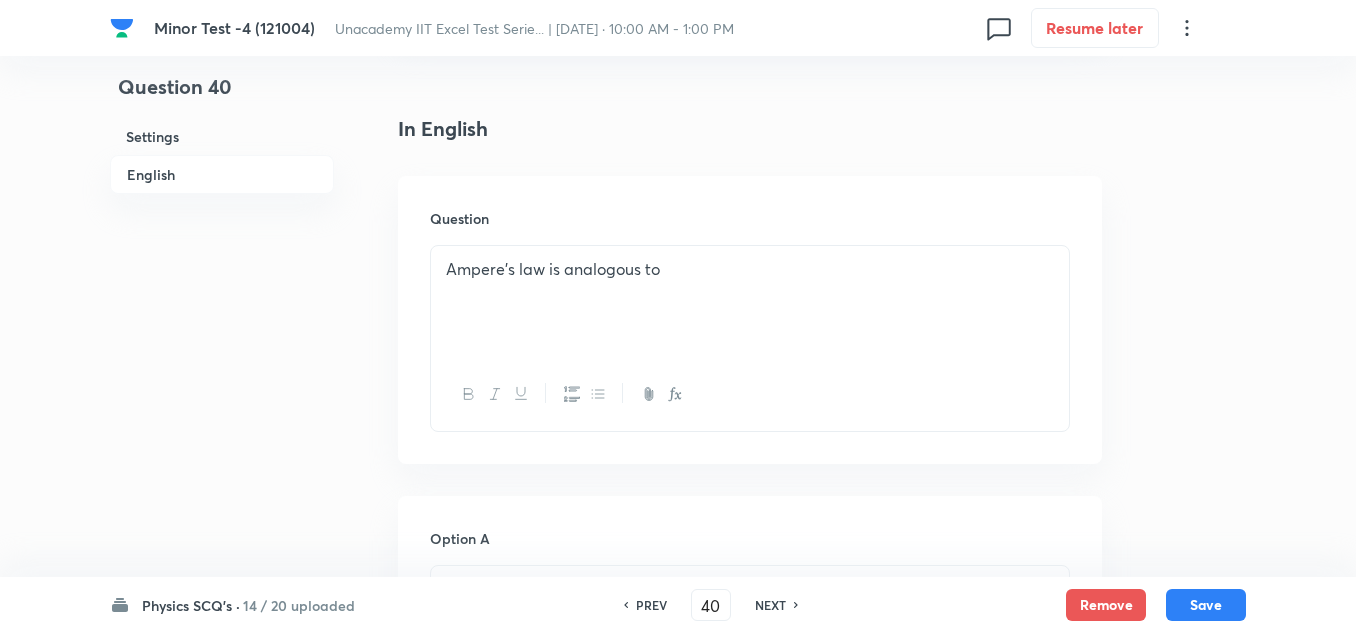 click on "Ampere's law is analogous to" at bounding box center [750, 302] 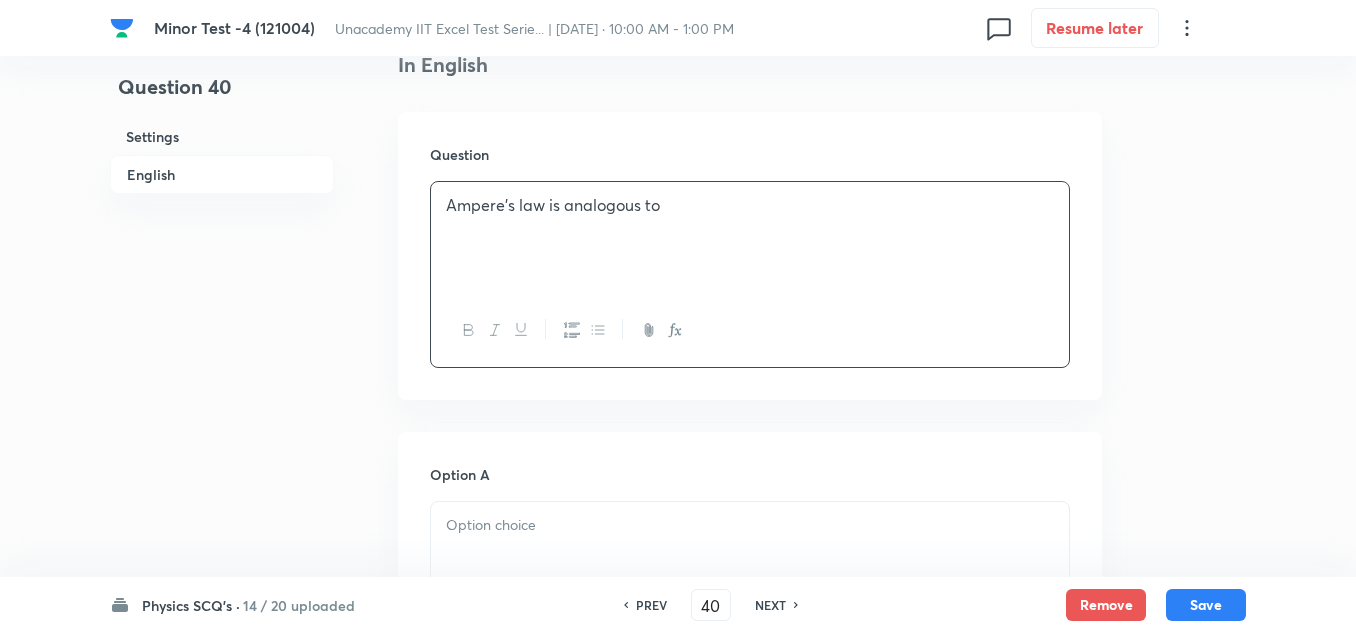 scroll, scrollTop: 600, scrollLeft: 0, axis: vertical 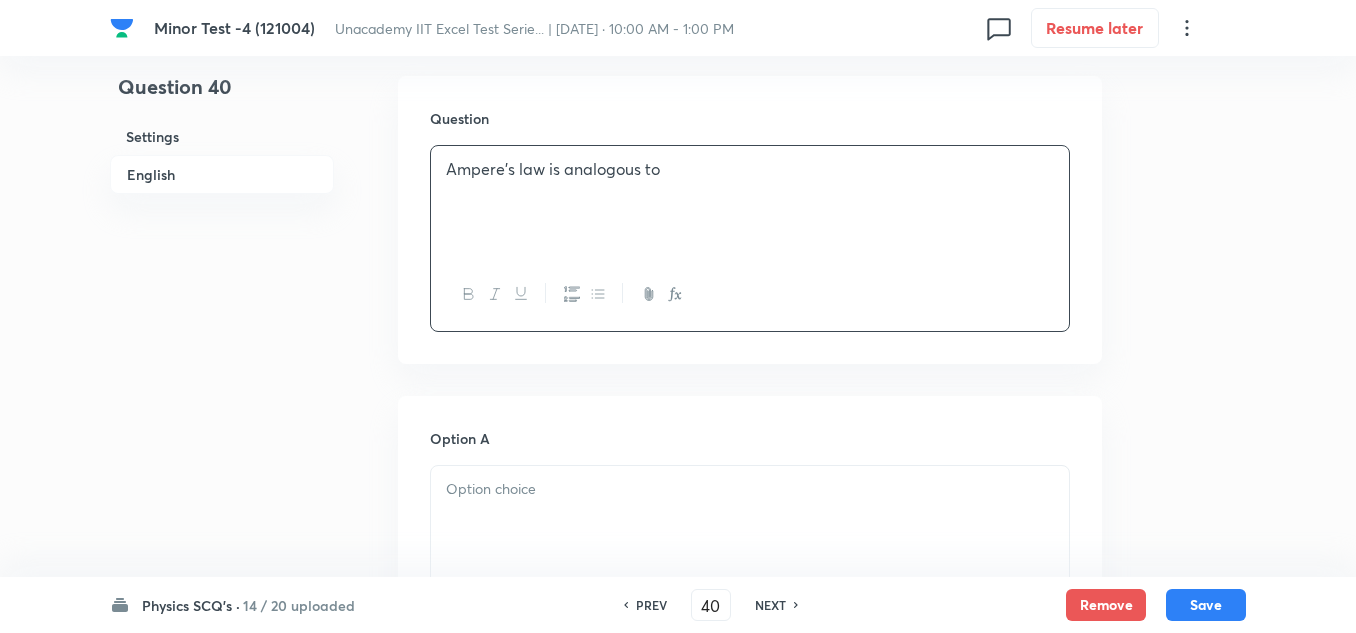 click at bounding box center (750, 522) 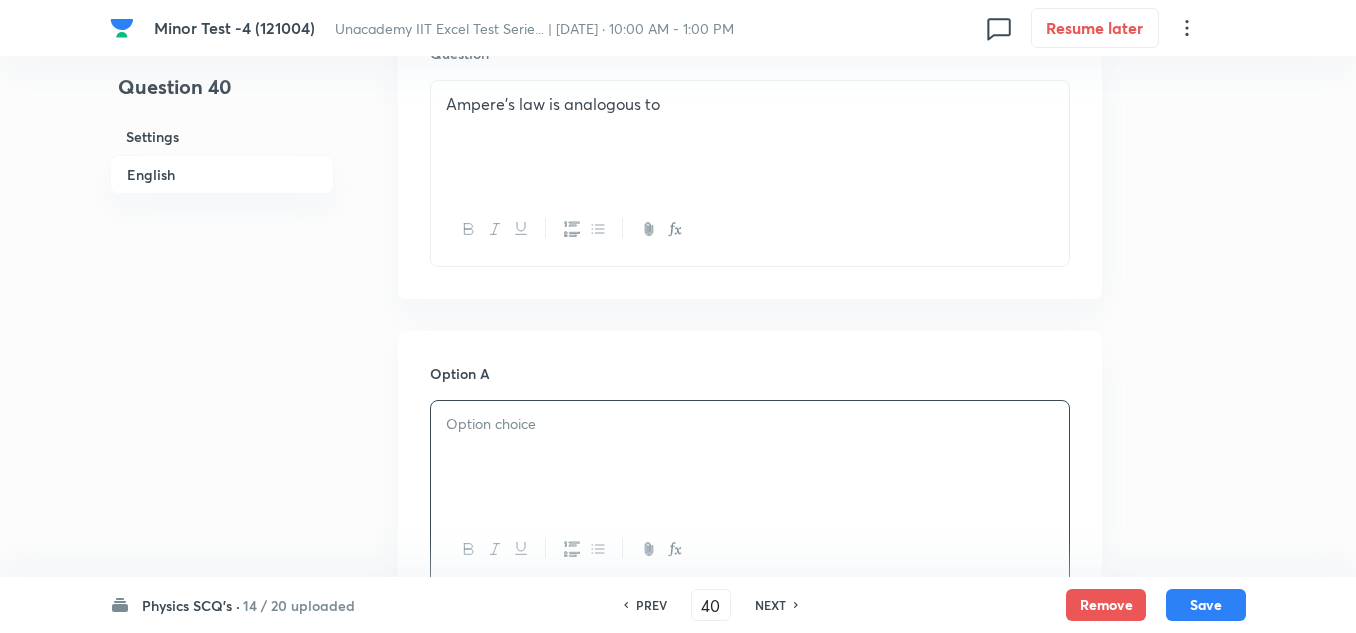 scroll, scrollTop: 700, scrollLeft: 0, axis: vertical 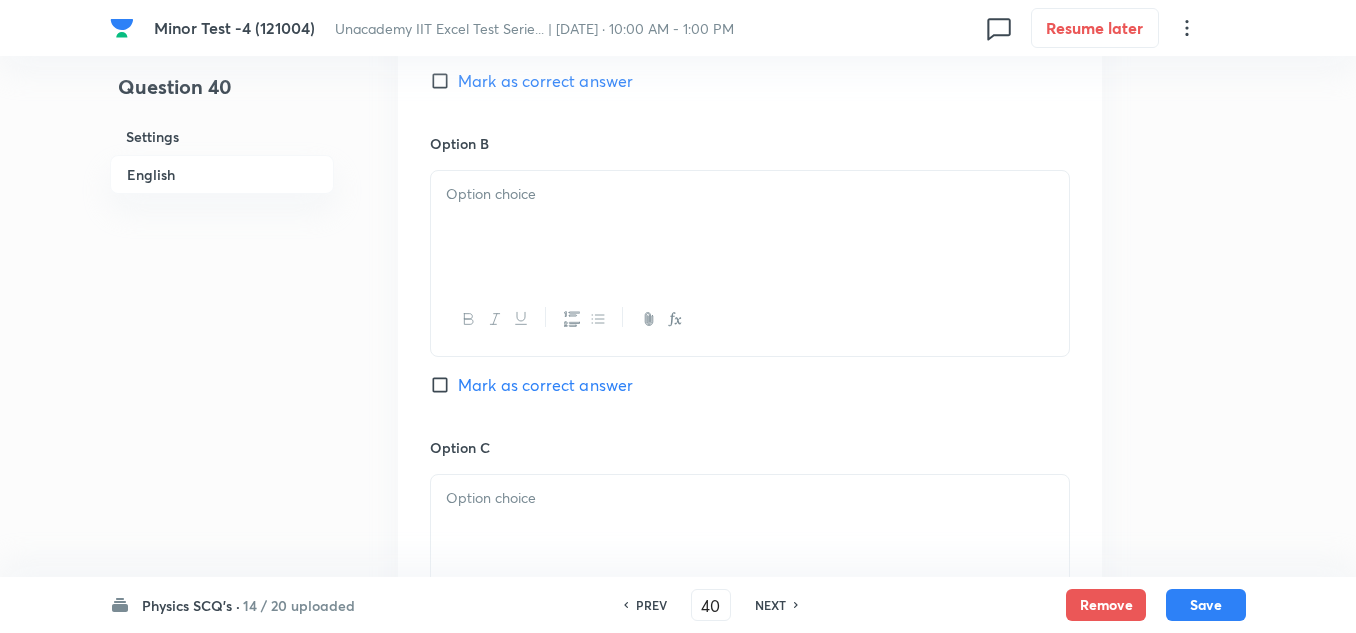 click at bounding box center [750, 194] 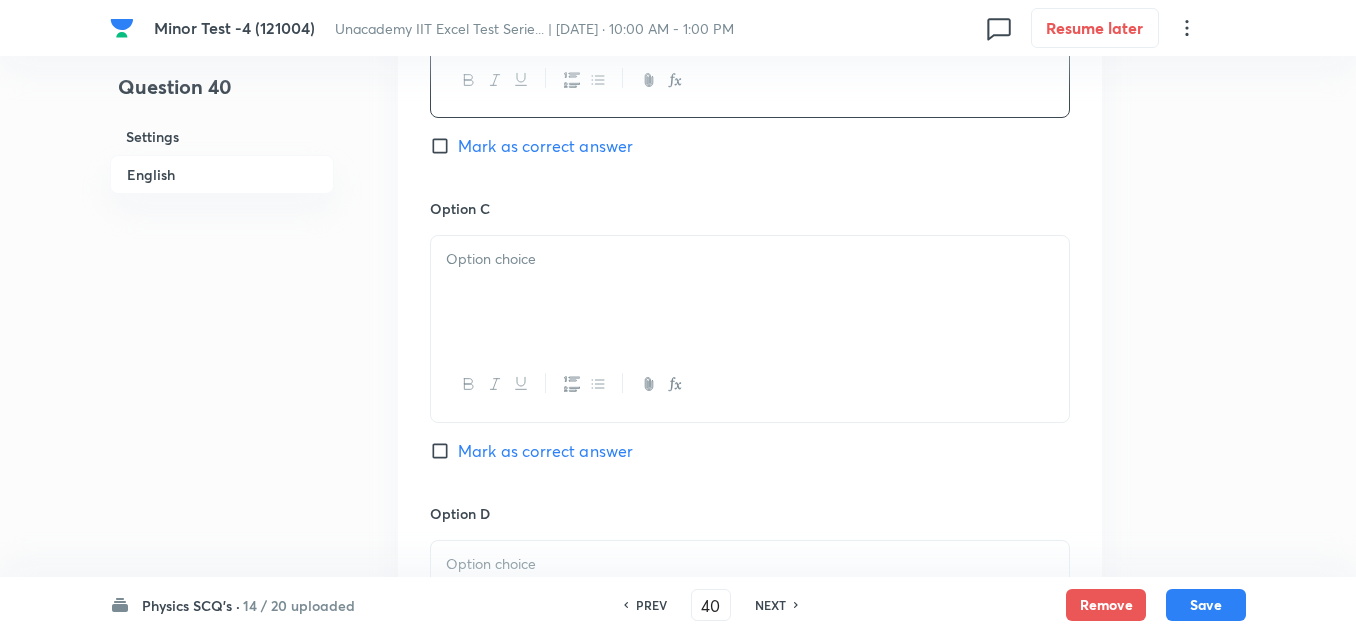 scroll, scrollTop: 1500, scrollLeft: 0, axis: vertical 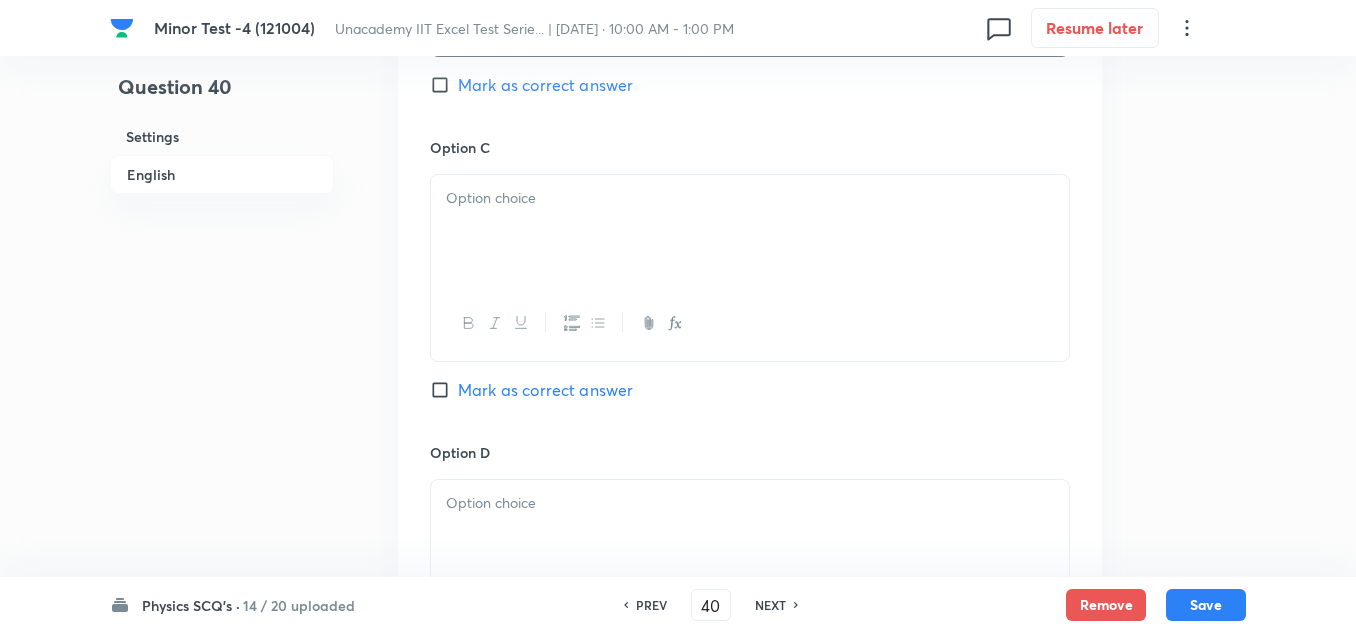 click at bounding box center (750, 231) 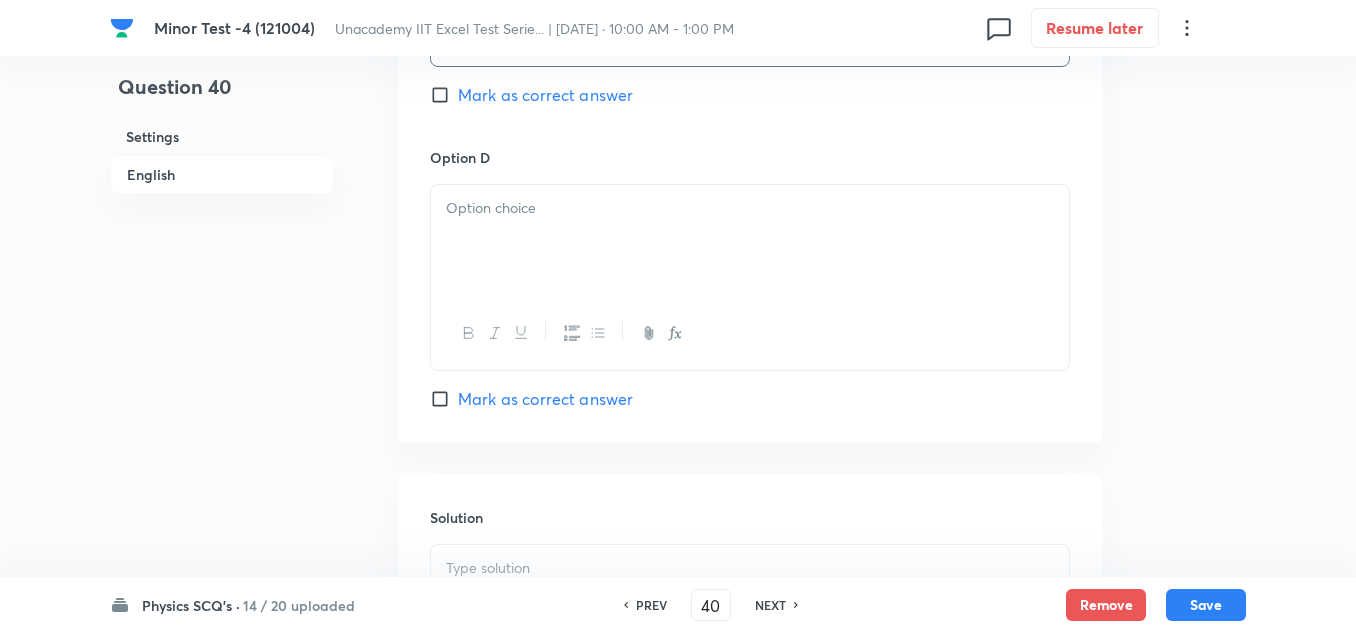 scroll, scrollTop: 1800, scrollLeft: 0, axis: vertical 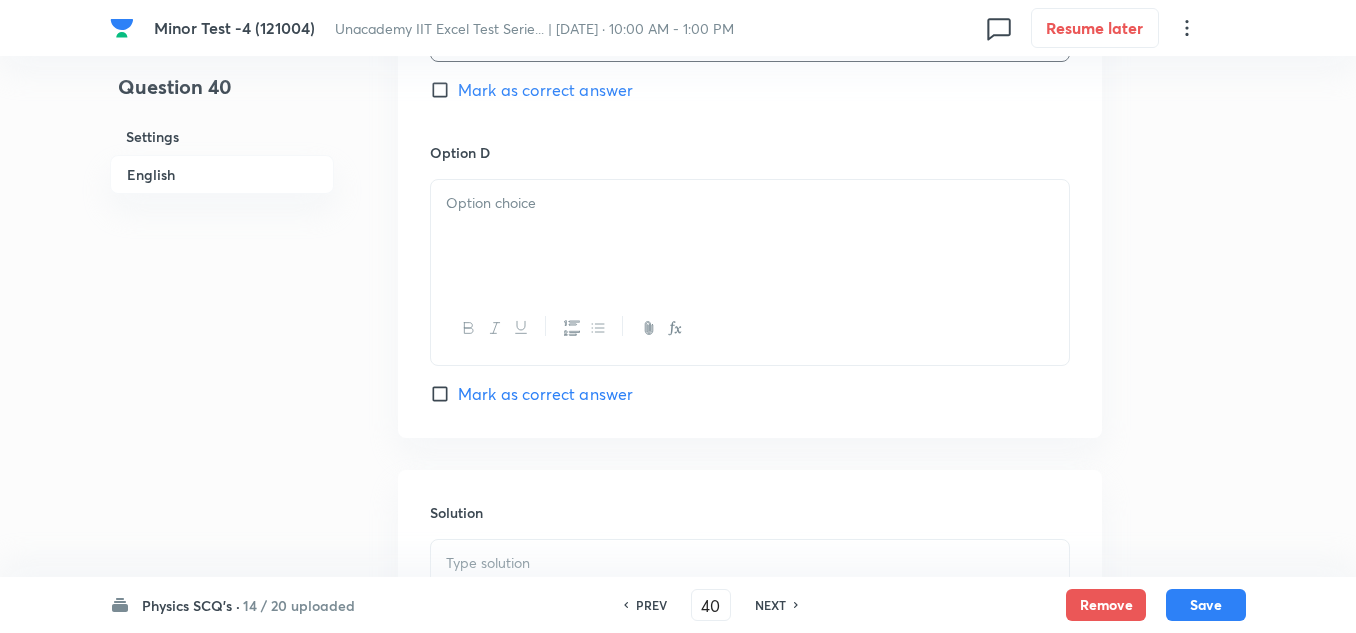 click at bounding box center [750, 328] 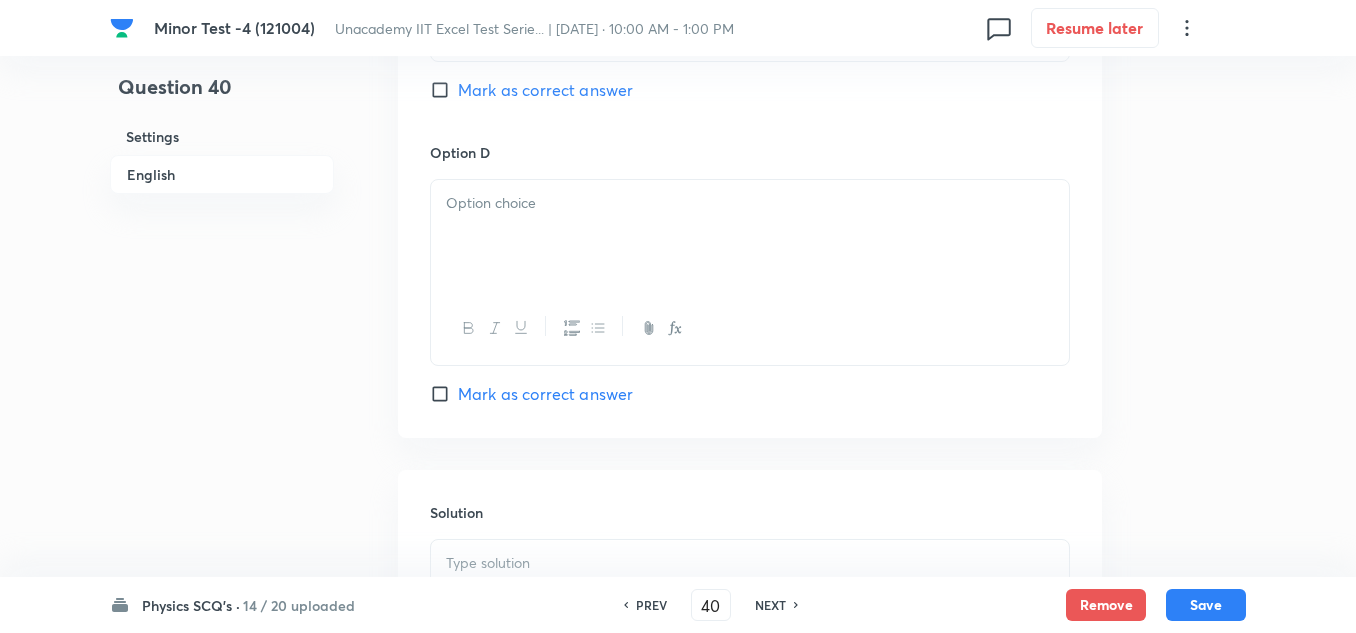 click at bounding box center (750, 236) 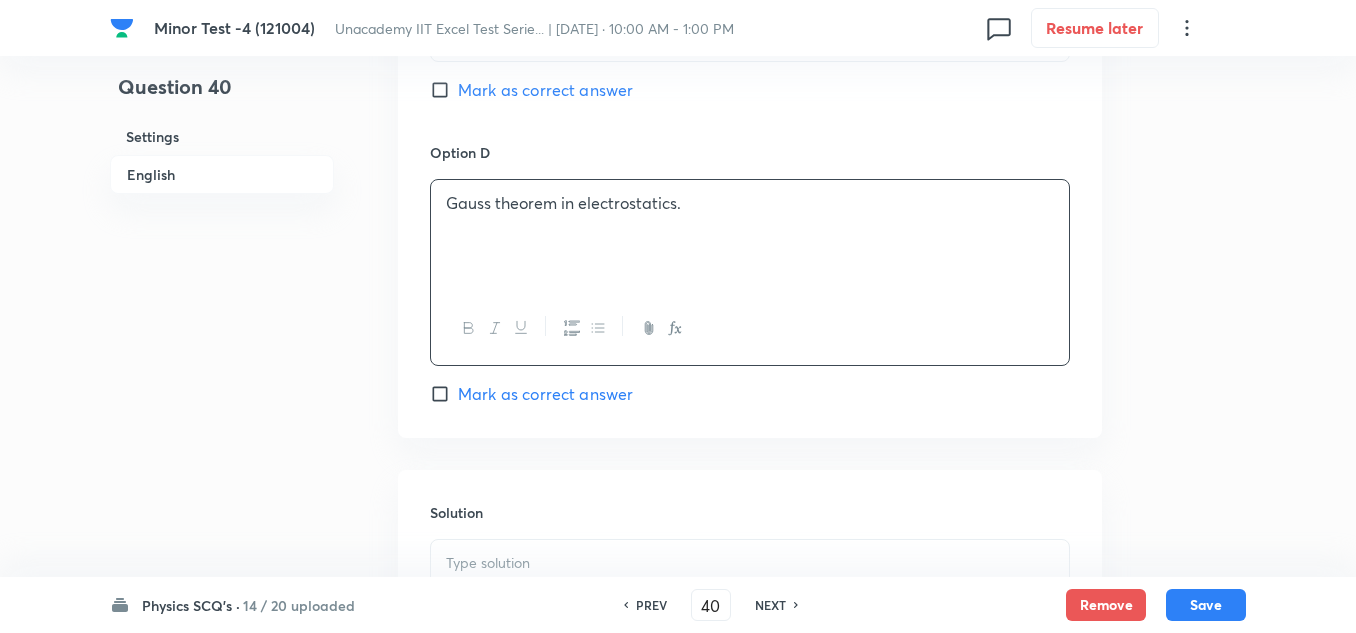 click on "Gauss theorem in electrostatics." at bounding box center (750, 203) 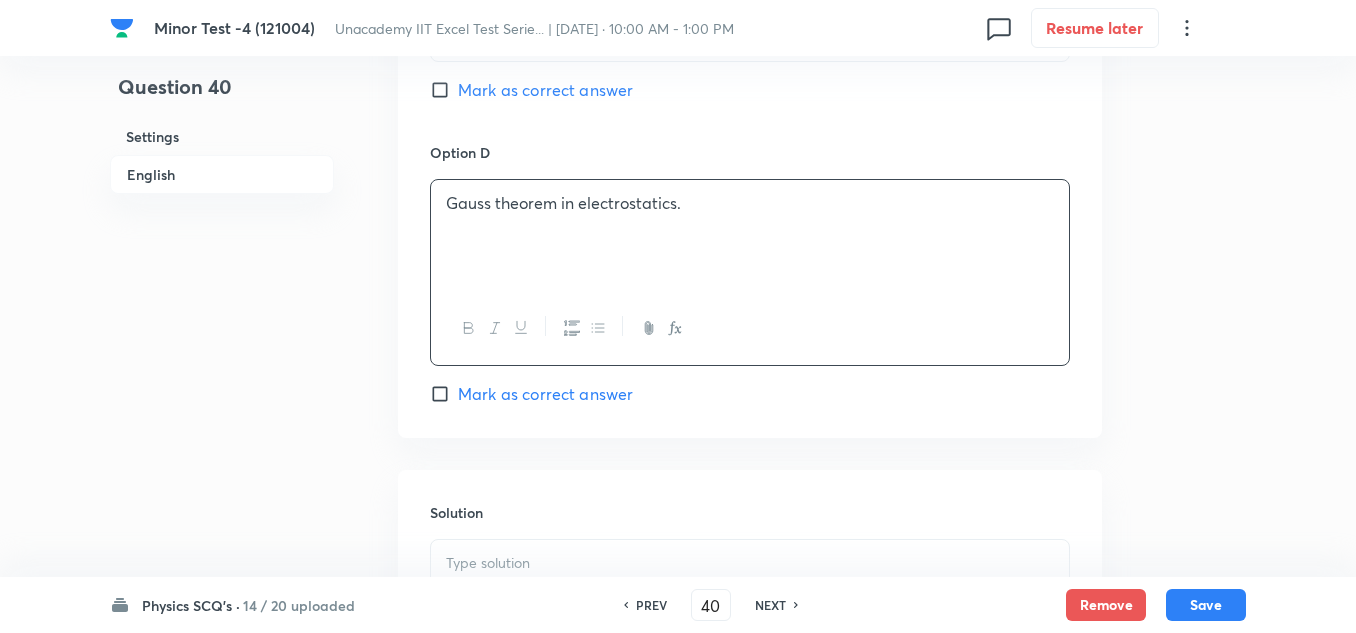 click on "Mark as correct answer" at bounding box center (545, 394) 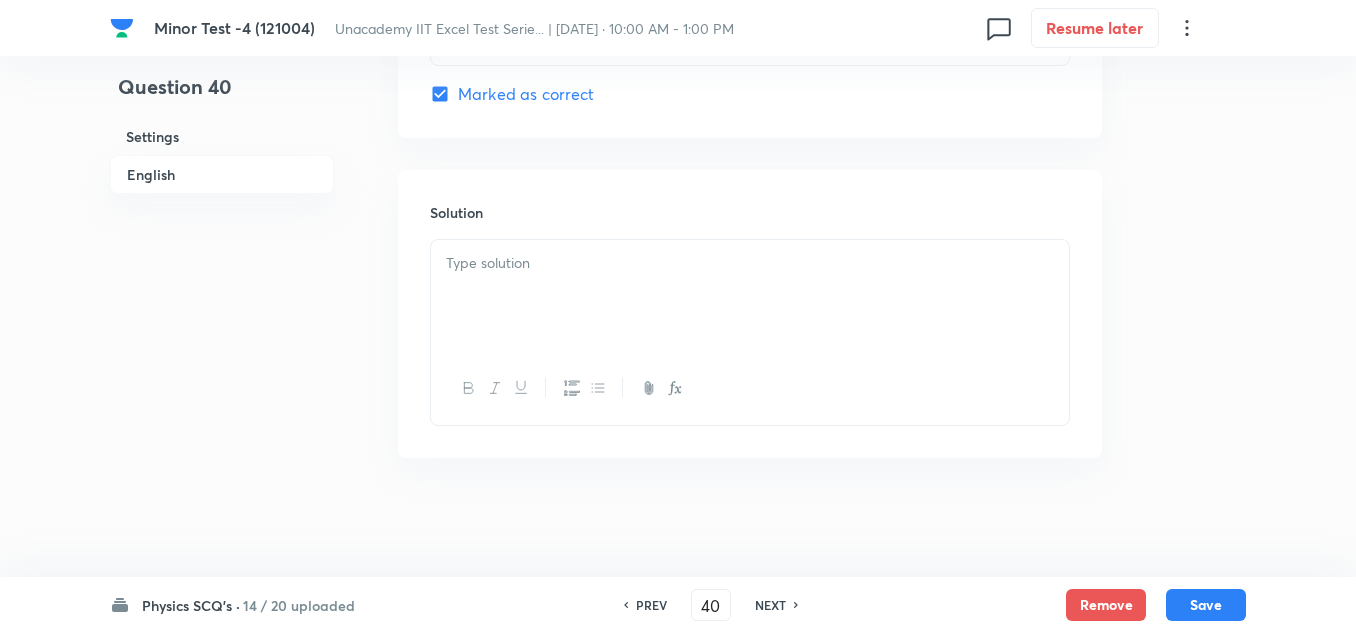 scroll, scrollTop: 2101, scrollLeft: 0, axis: vertical 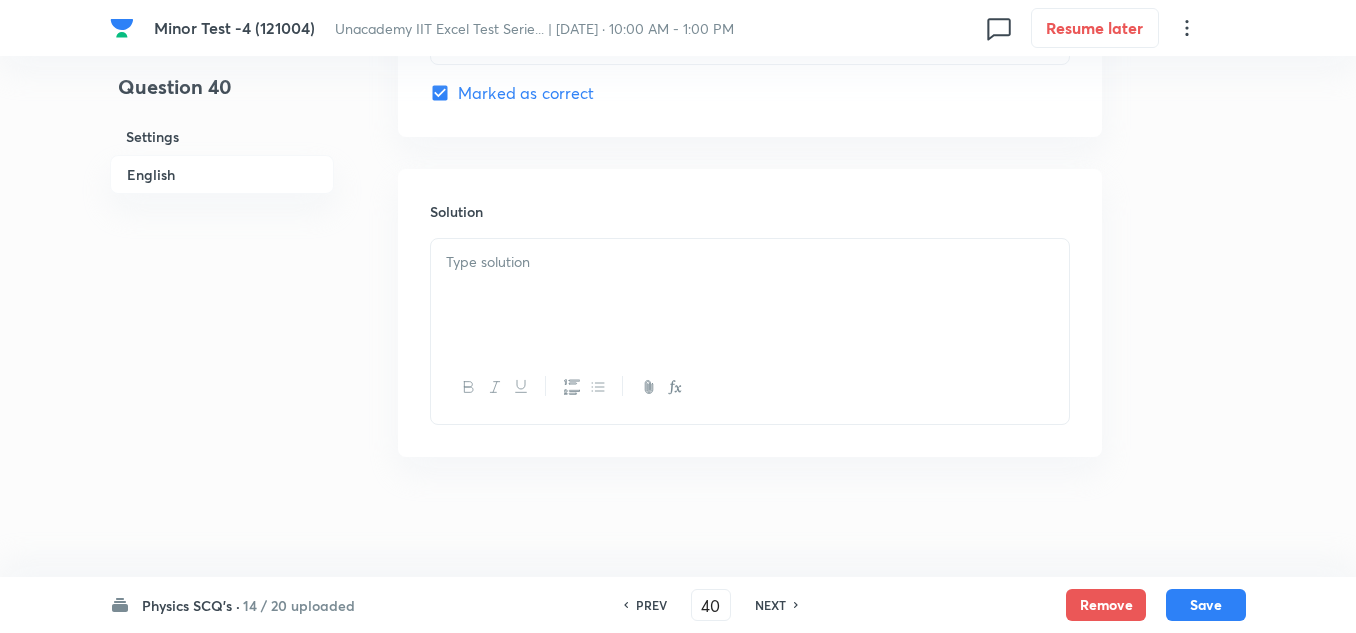click at bounding box center (750, 295) 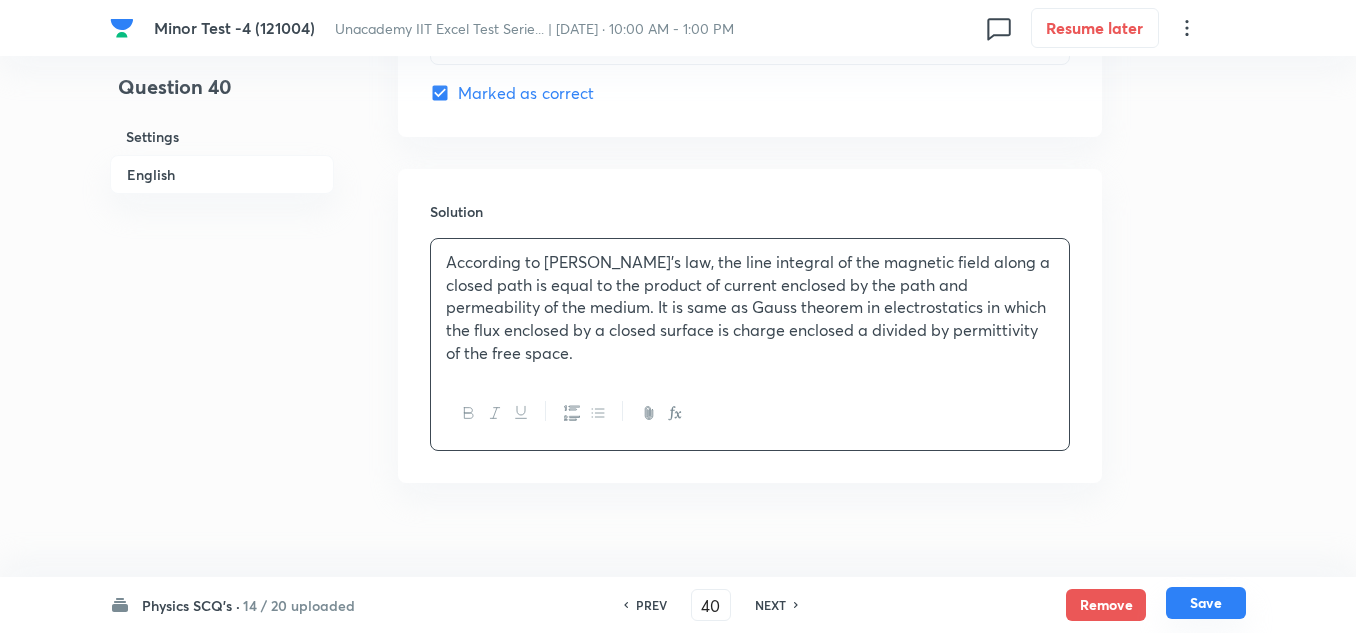 click on "Save" at bounding box center [1206, 603] 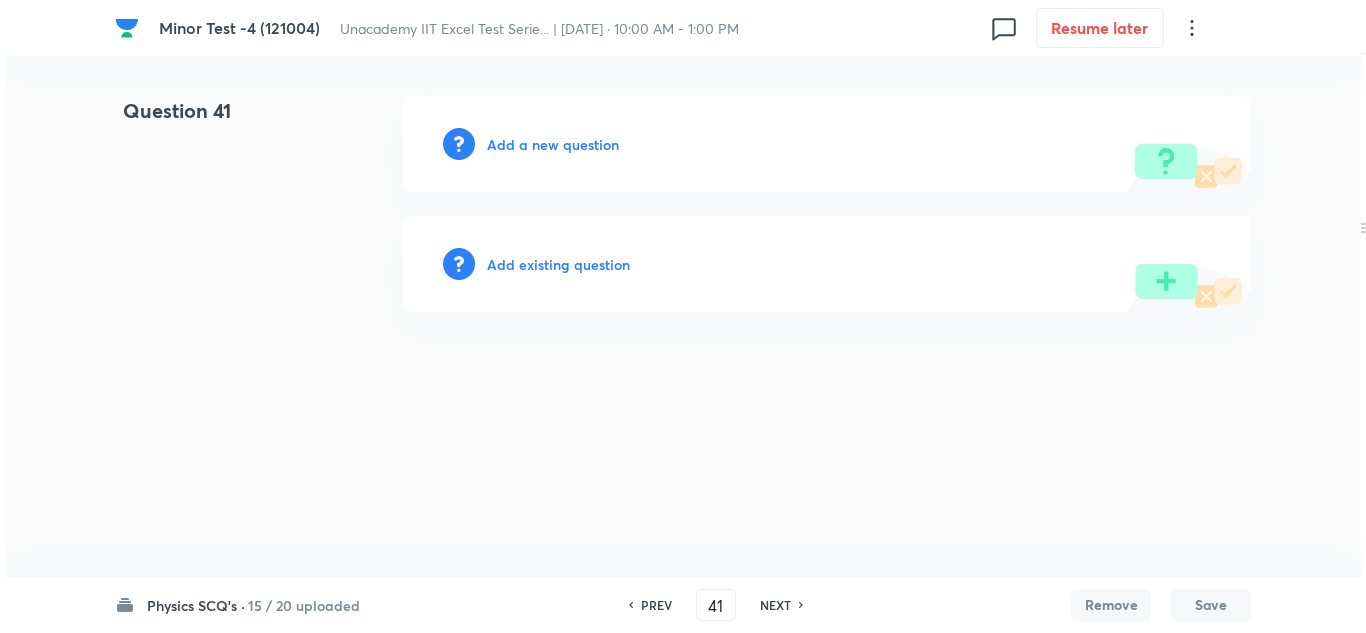 scroll, scrollTop: 0, scrollLeft: 0, axis: both 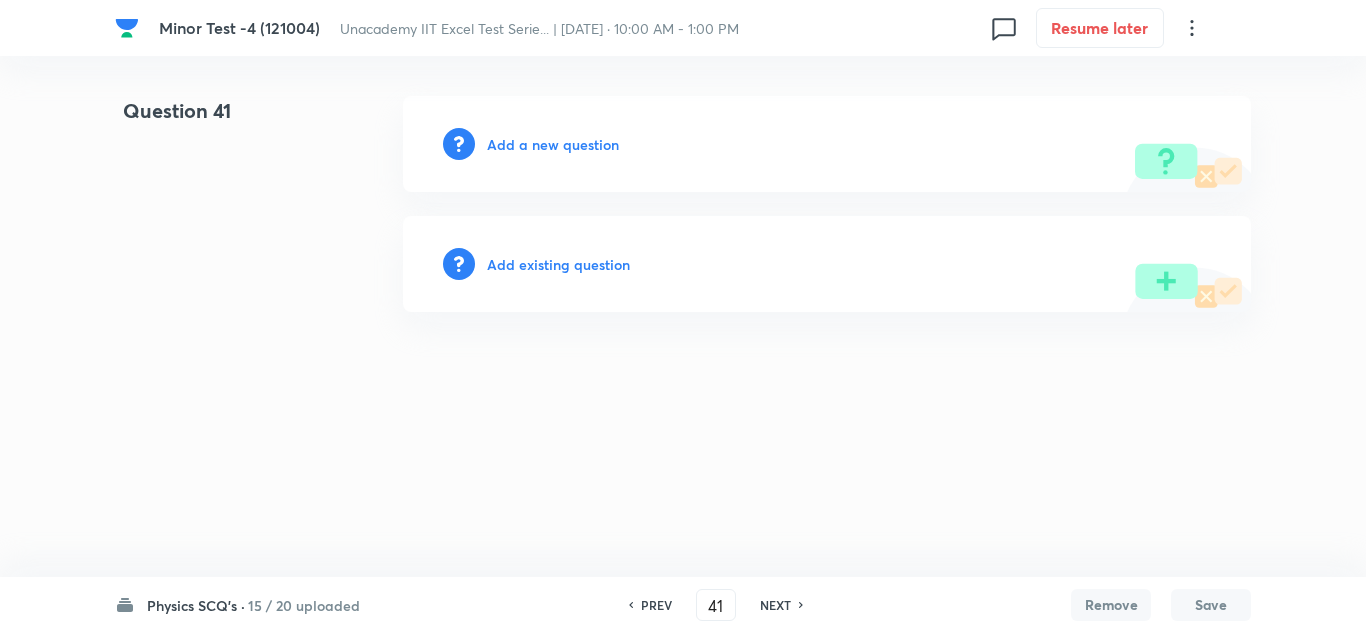 click on "Add a new question" at bounding box center [553, 144] 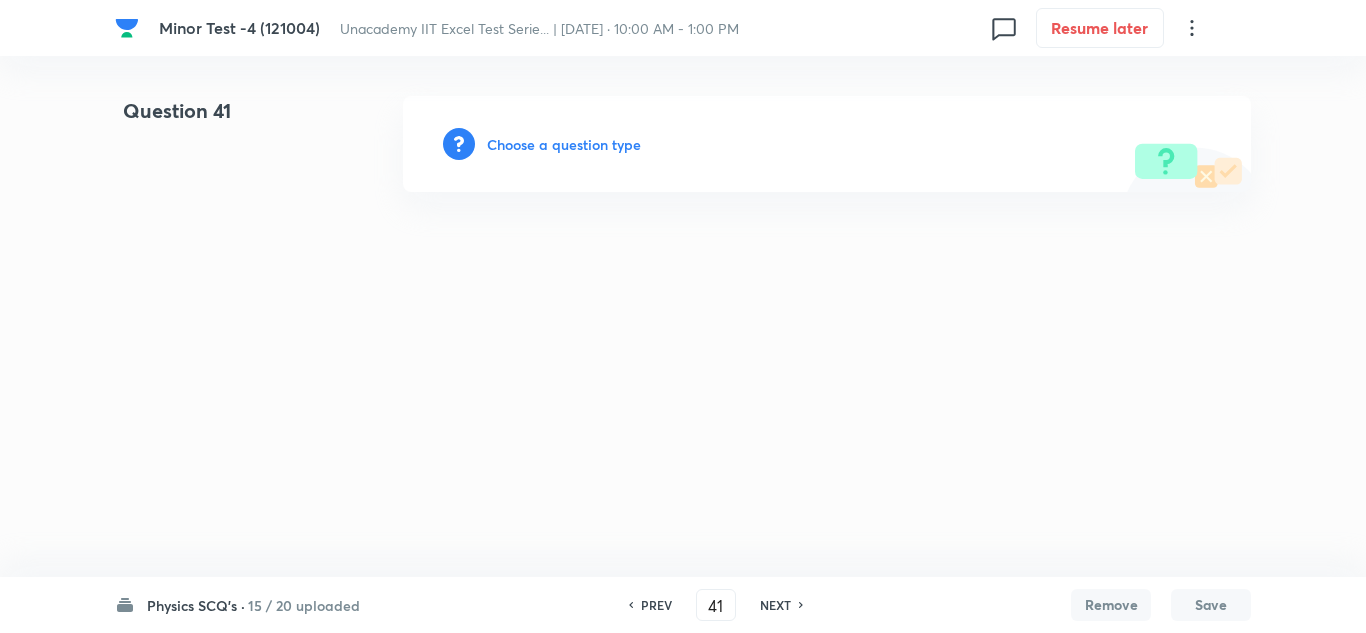 click on "Choose a question type" at bounding box center (564, 144) 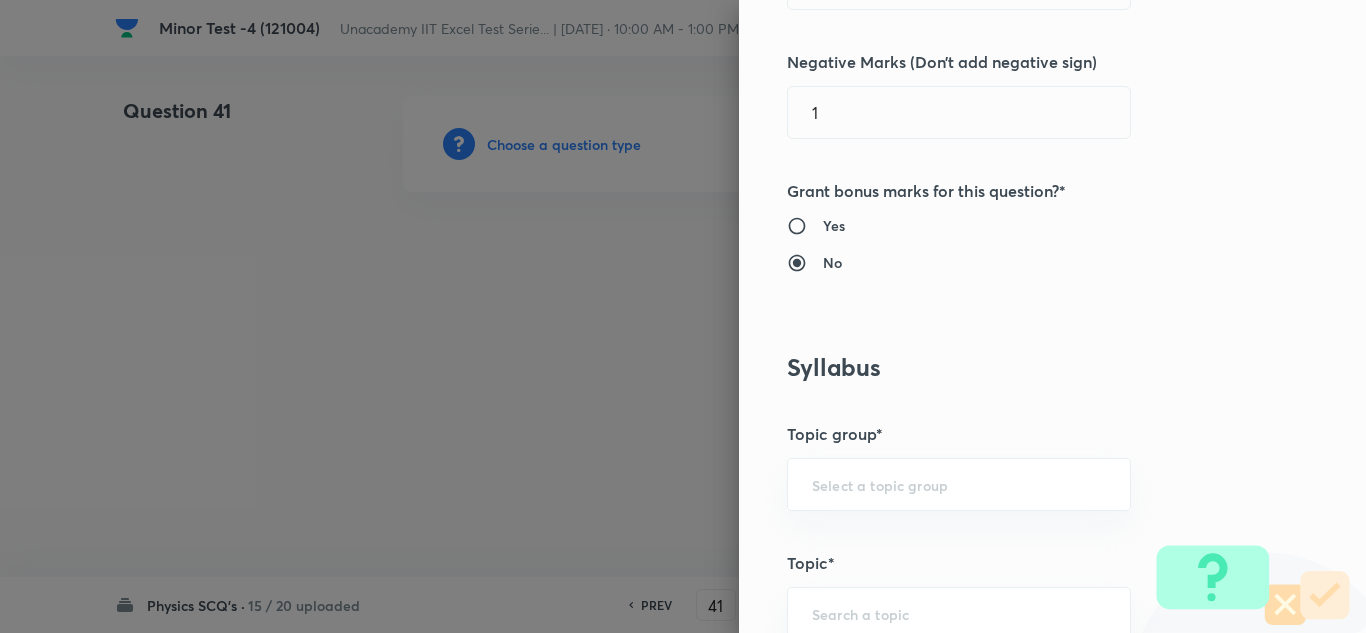 scroll, scrollTop: 1100, scrollLeft: 0, axis: vertical 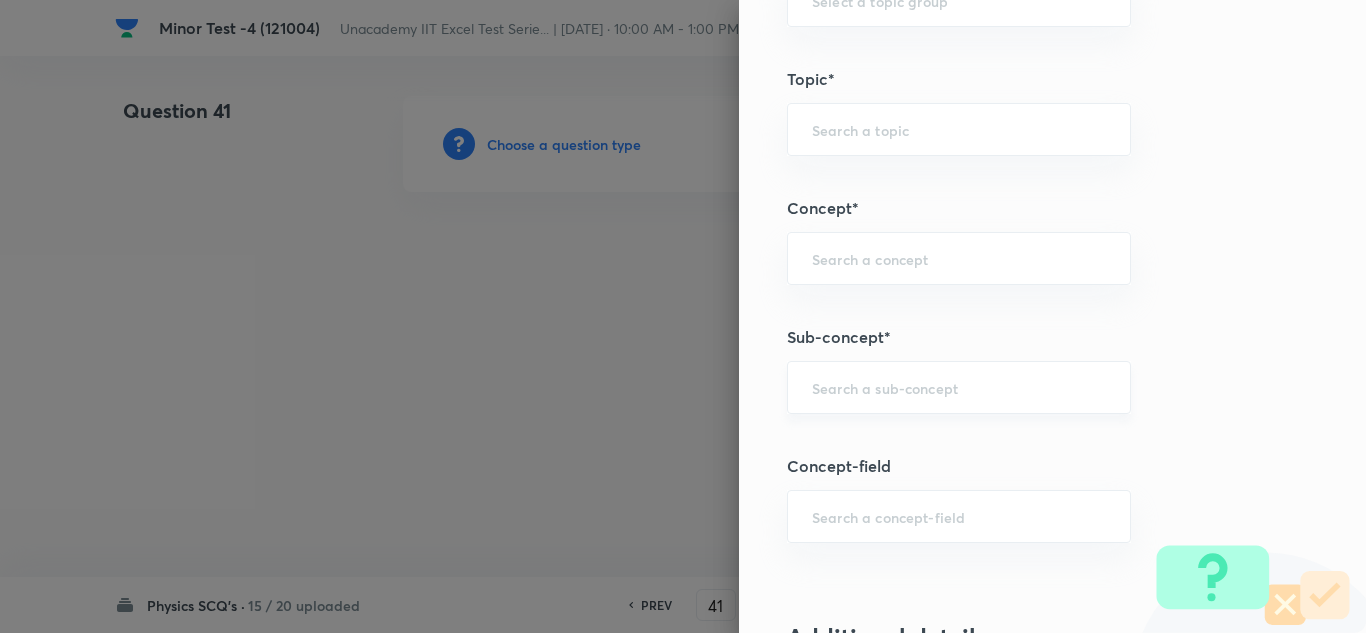 click at bounding box center [959, 387] 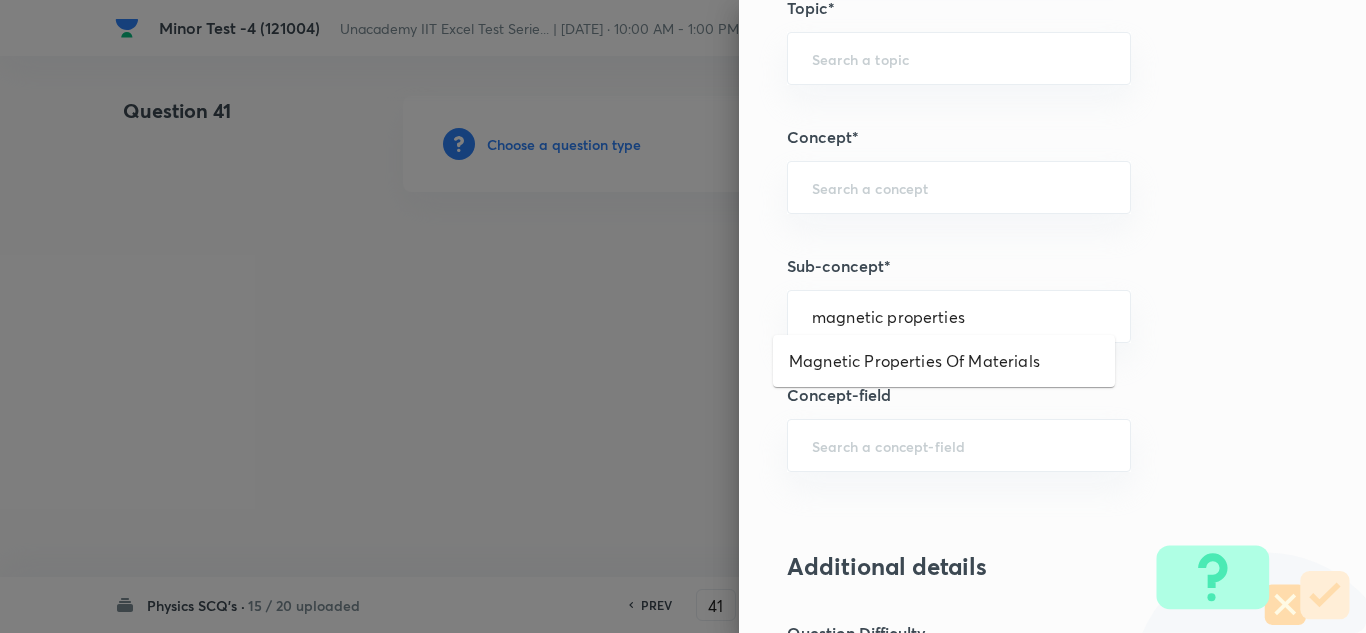 scroll, scrollTop: 1200, scrollLeft: 0, axis: vertical 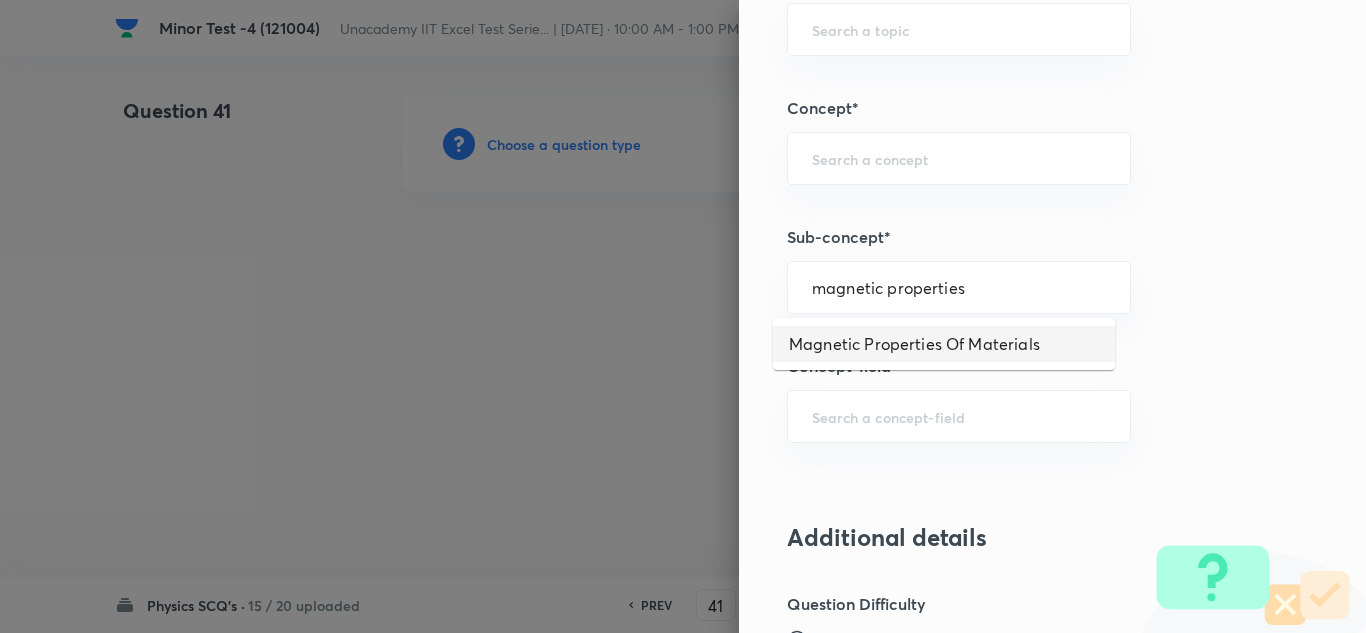 click on "Magnetic Properties Of Materials" at bounding box center [944, 344] 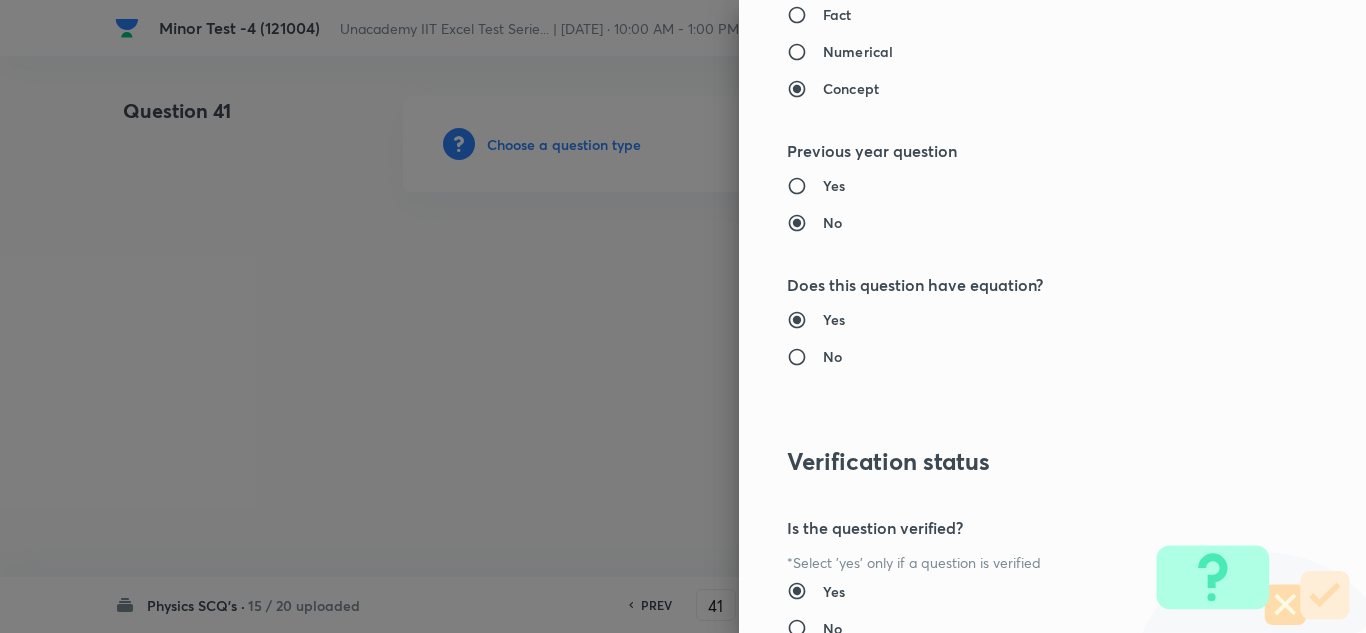 scroll, scrollTop: 1827, scrollLeft: 0, axis: vertical 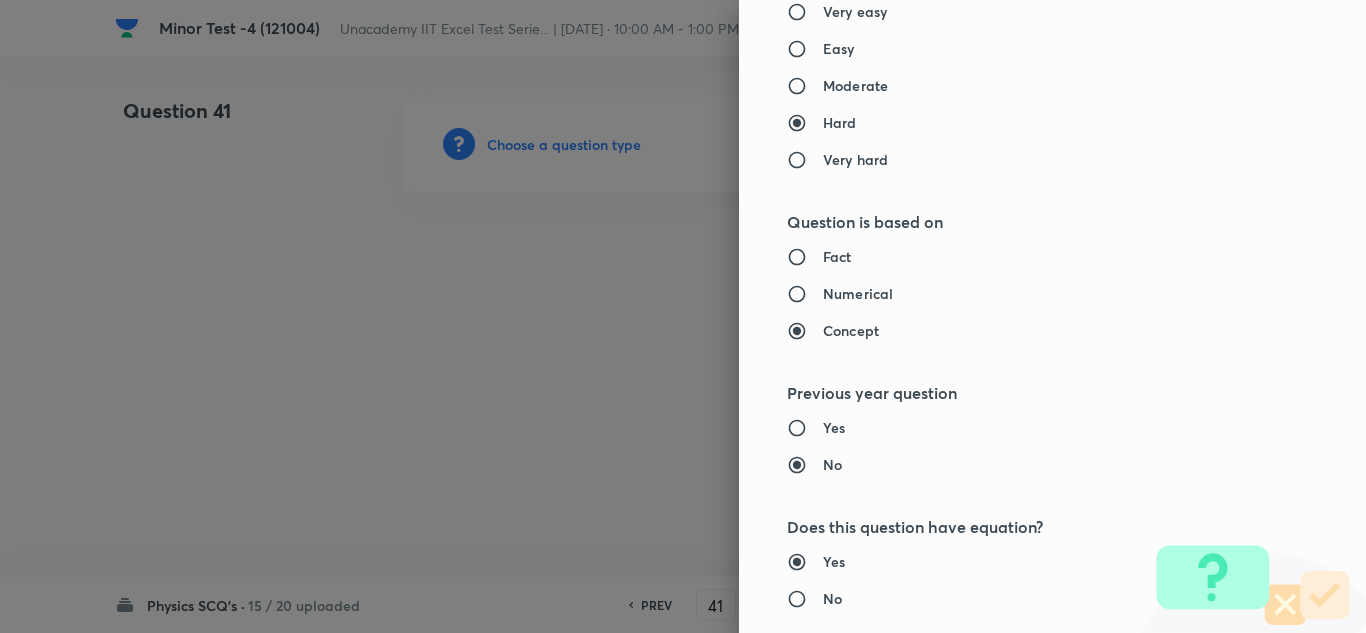 click on "Easy" at bounding box center (839, 48) 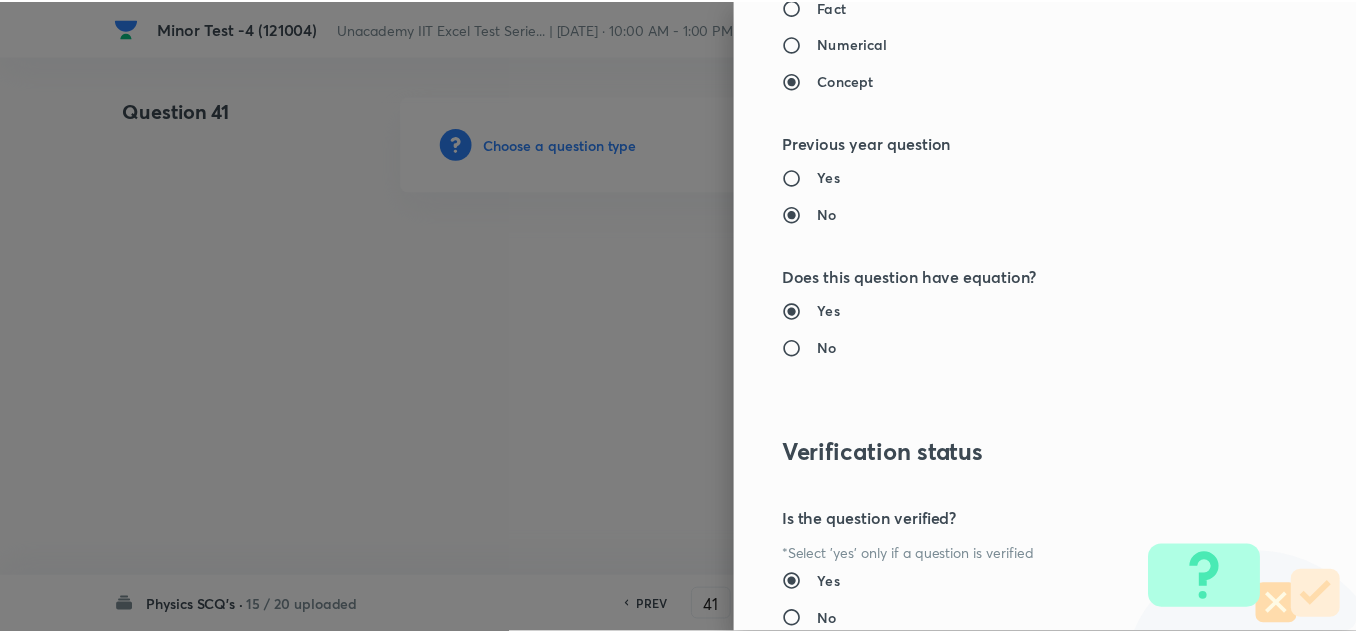 scroll, scrollTop: 2227, scrollLeft: 0, axis: vertical 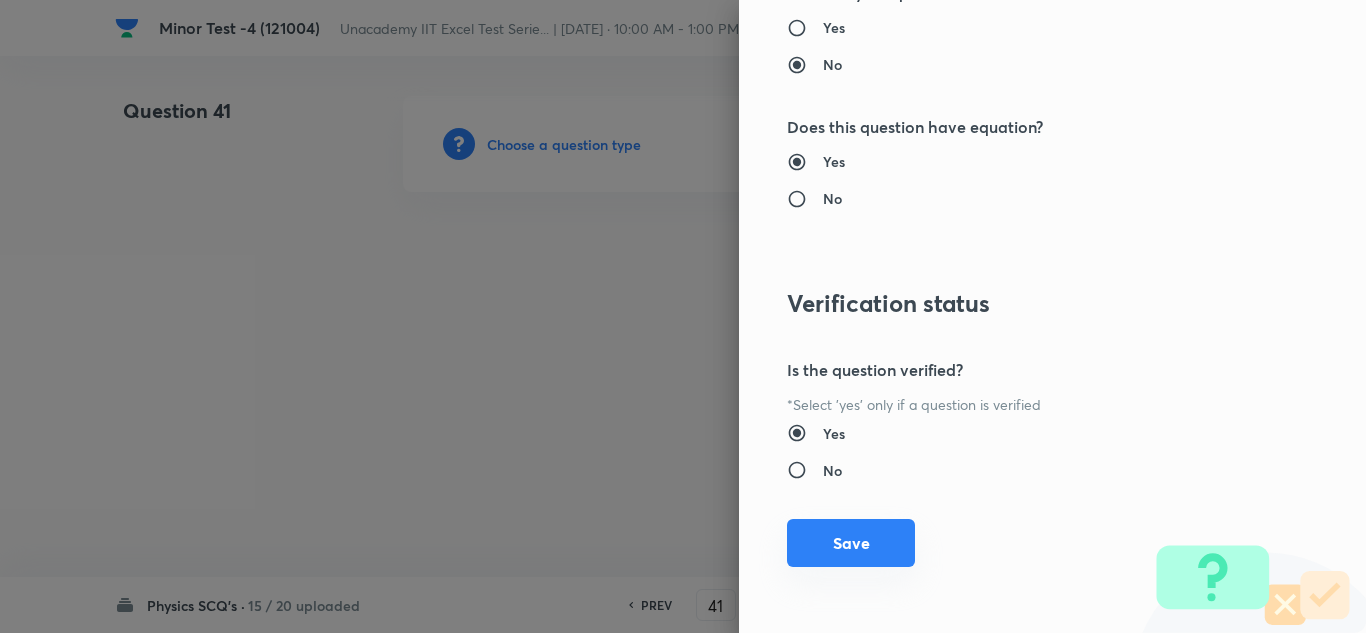 click on "Save" at bounding box center [851, 543] 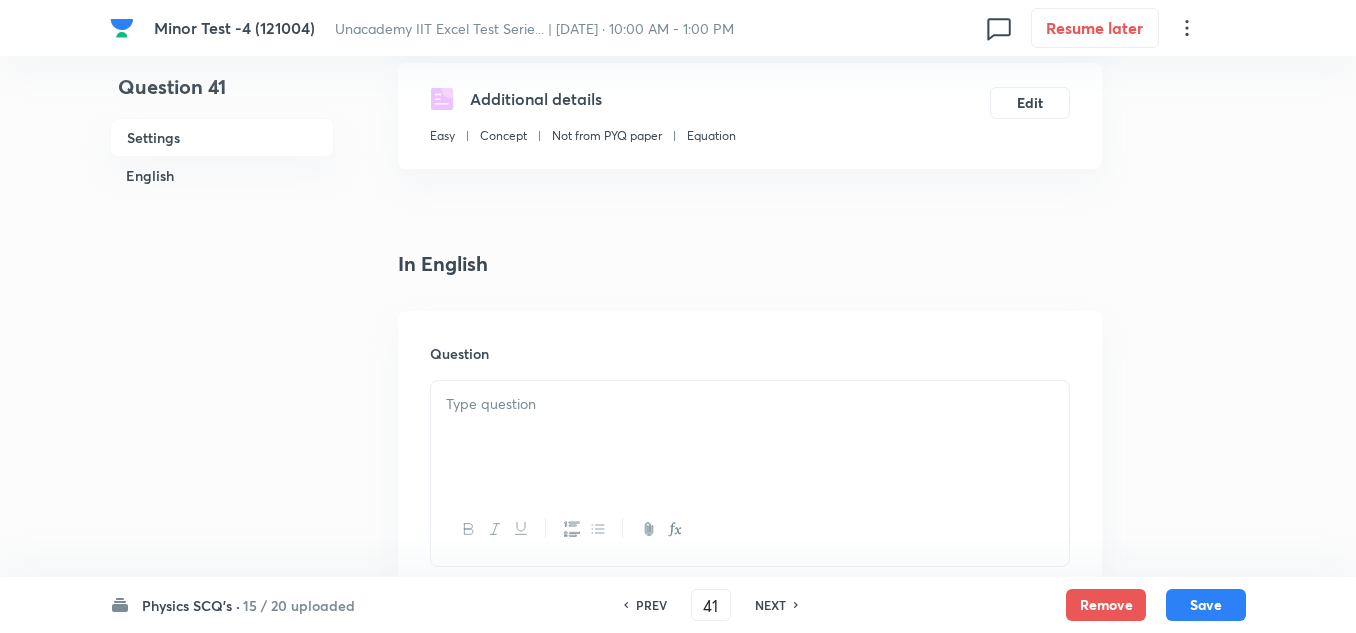 scroll, scrollTop: 500, scrollLeft: 0, axis: vertical 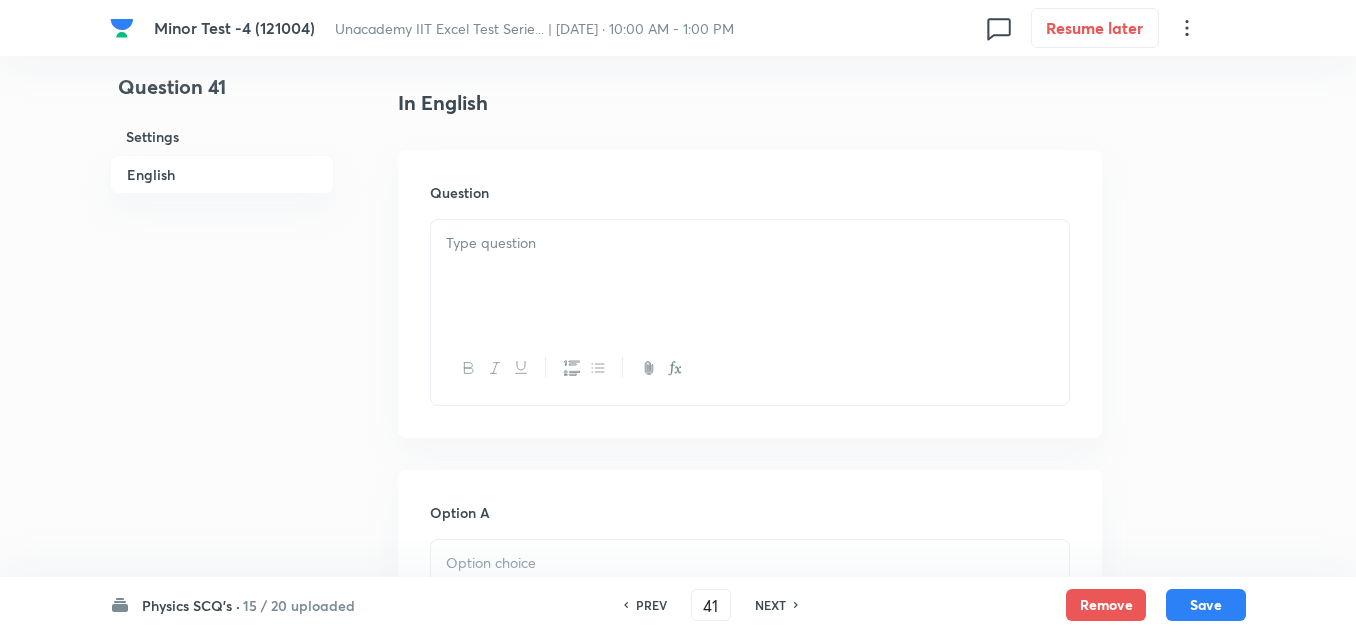 click at bounding box center [750, 276] 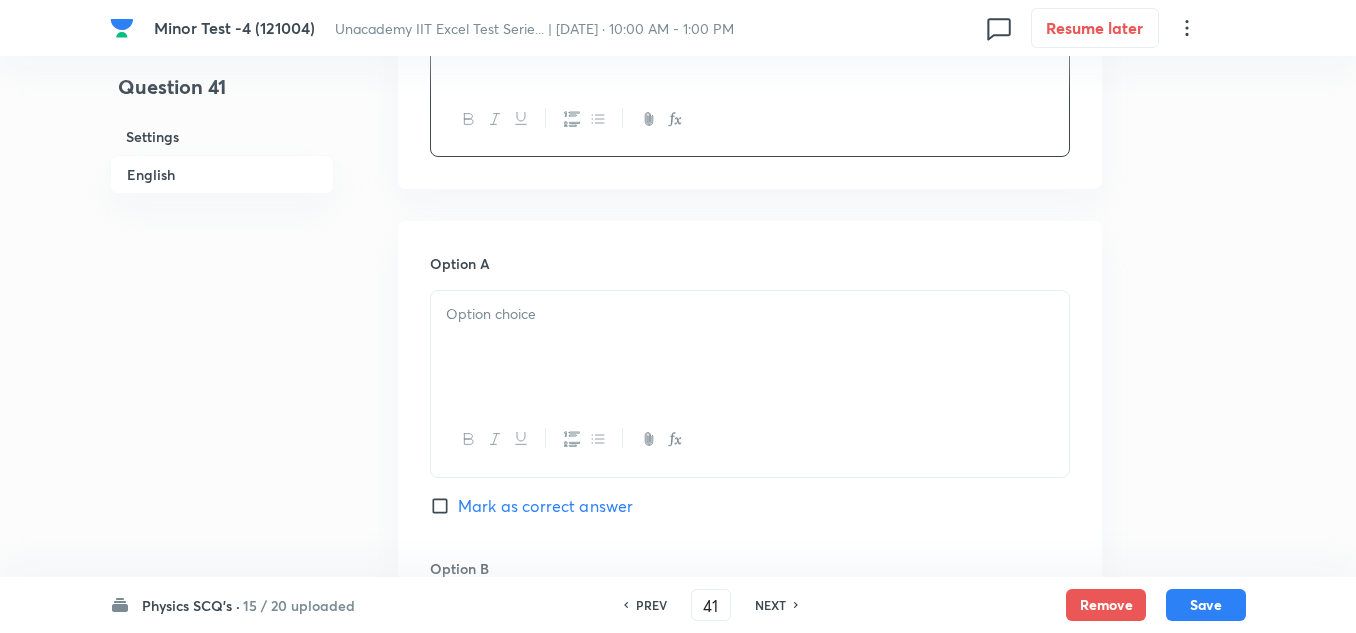 scroll, scrollTop: 800, scrollLeft: 0, axis: vertical 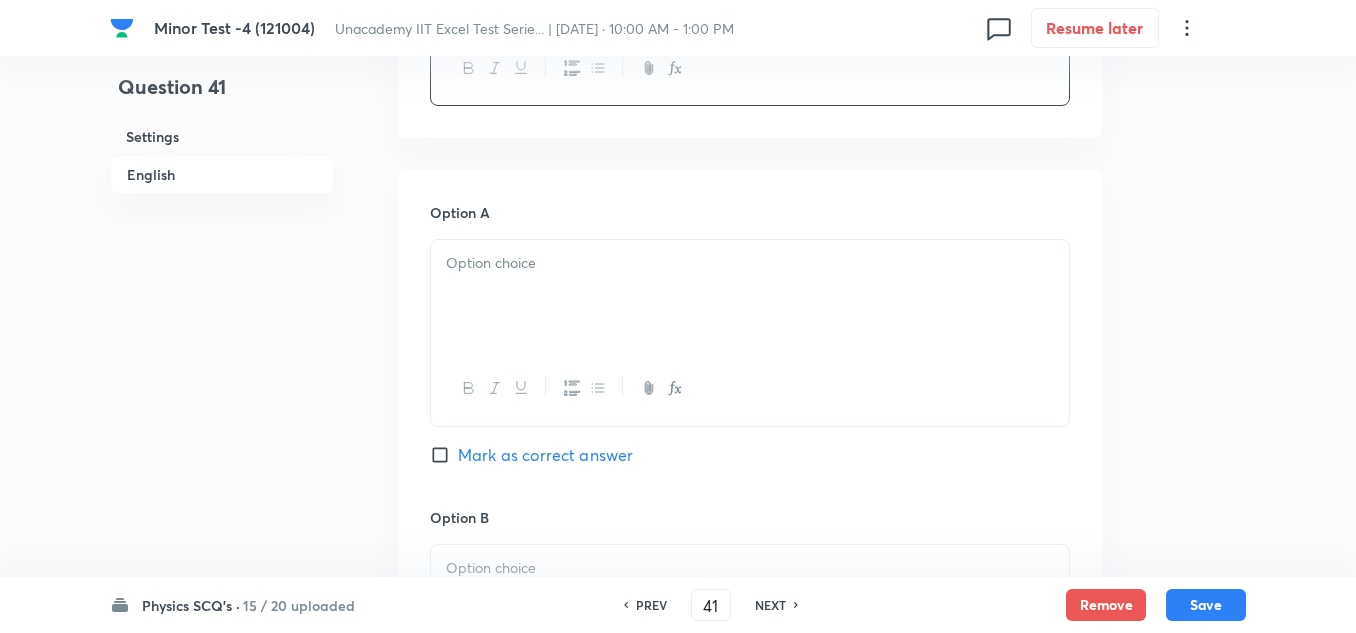 click at bounding box center [750, 296] 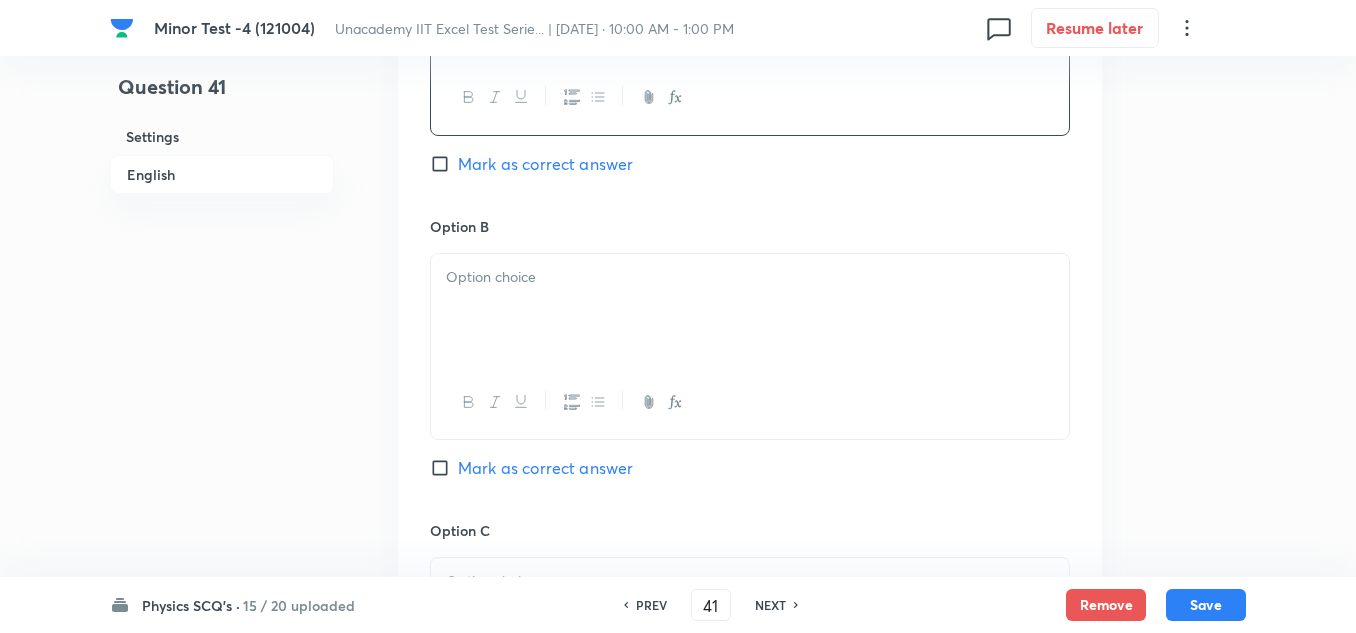 scroll, scrollTop: 1100, scrollLeft: 0, axis: vertical 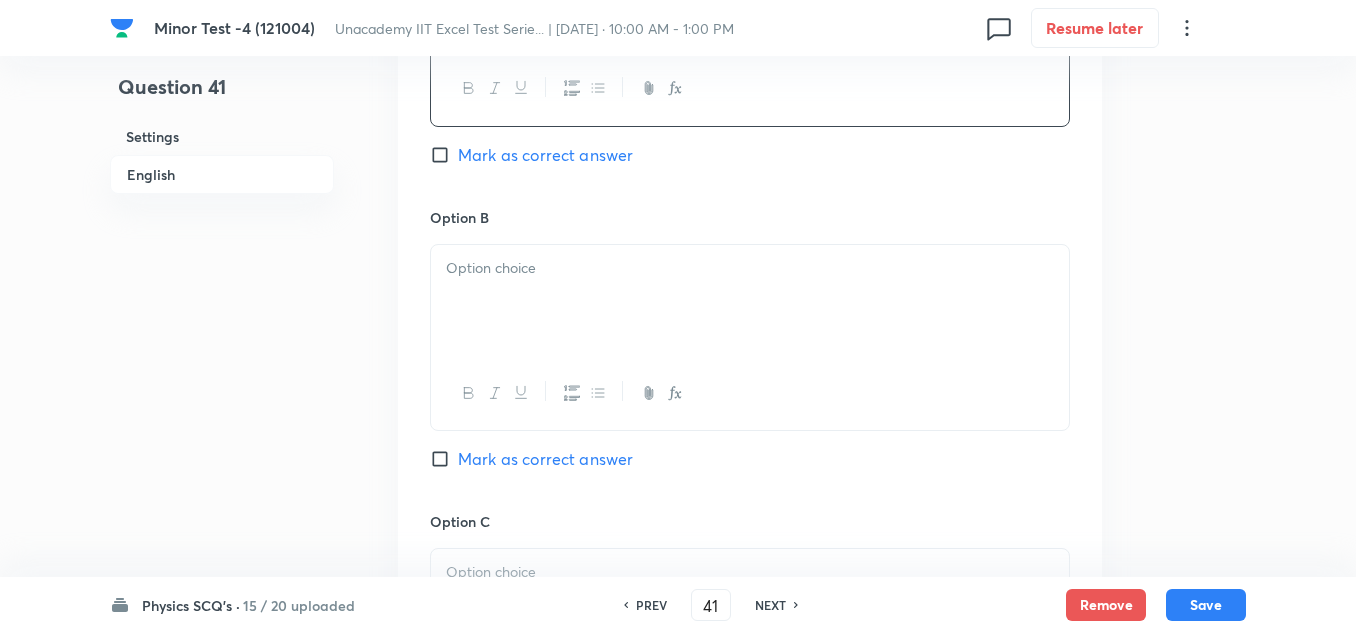 click at bounding box center (750, 301) 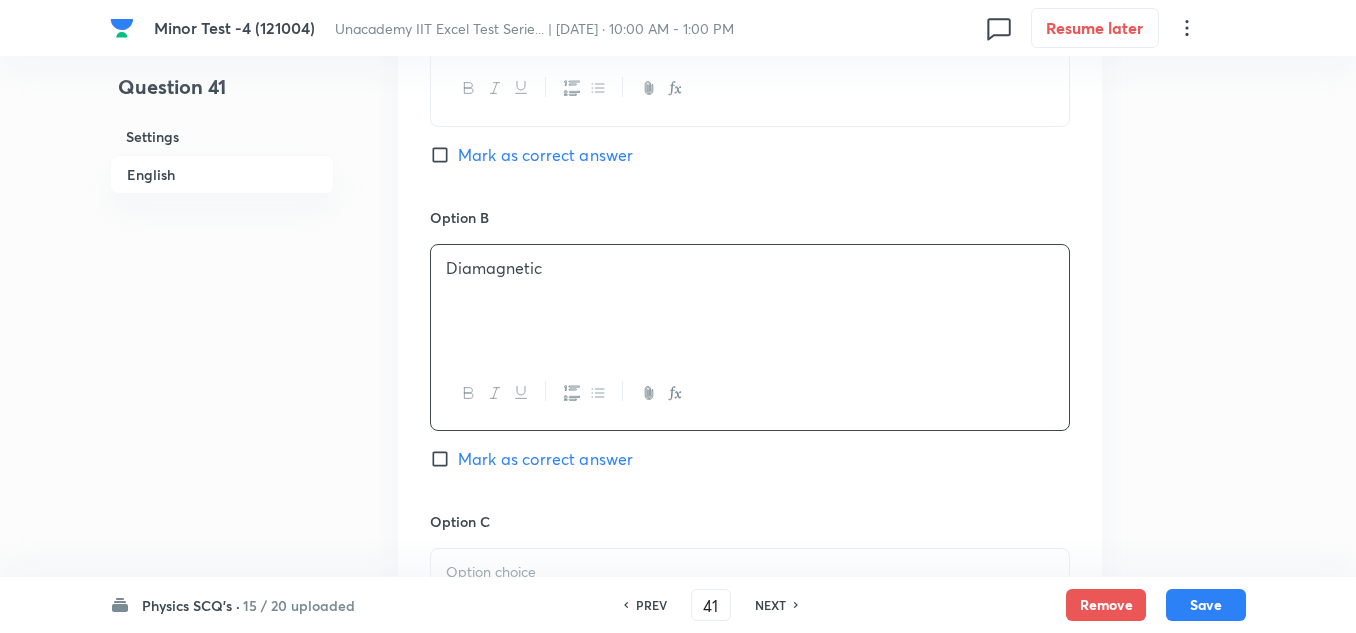 click on "Mark as correct answer" at bounding box center (545, 155) 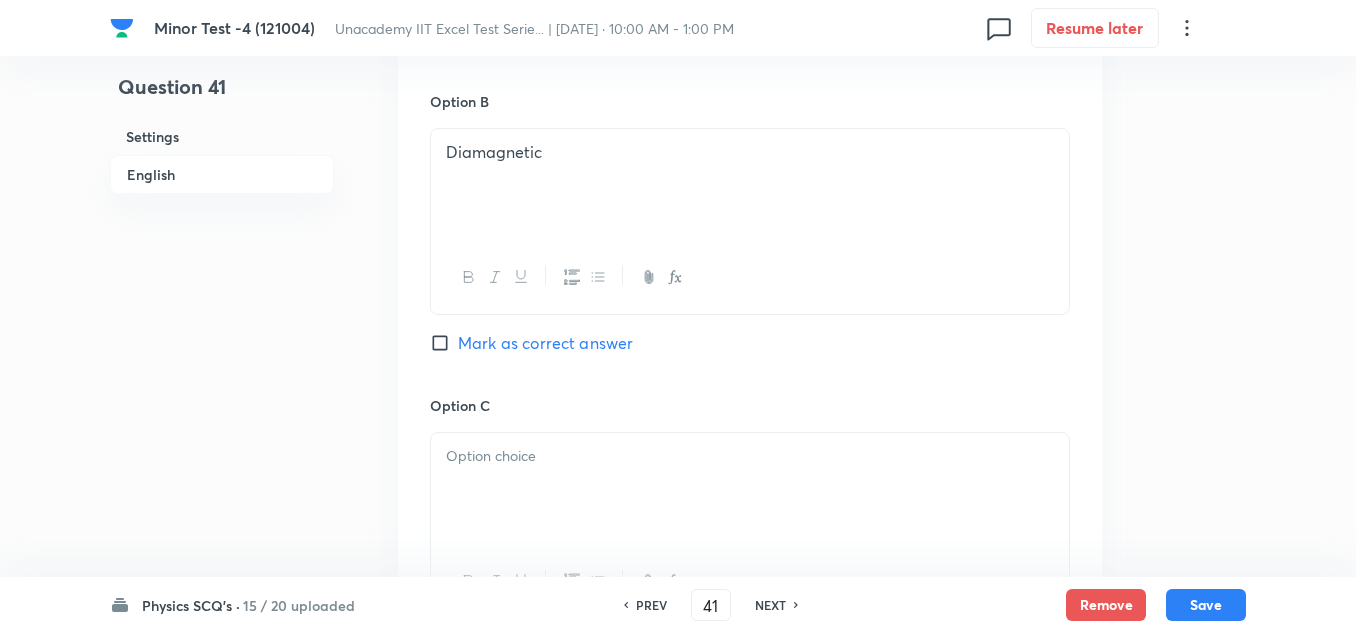 scroll, scrollTop: 1500, scrollLeft: 0, axis: vertical 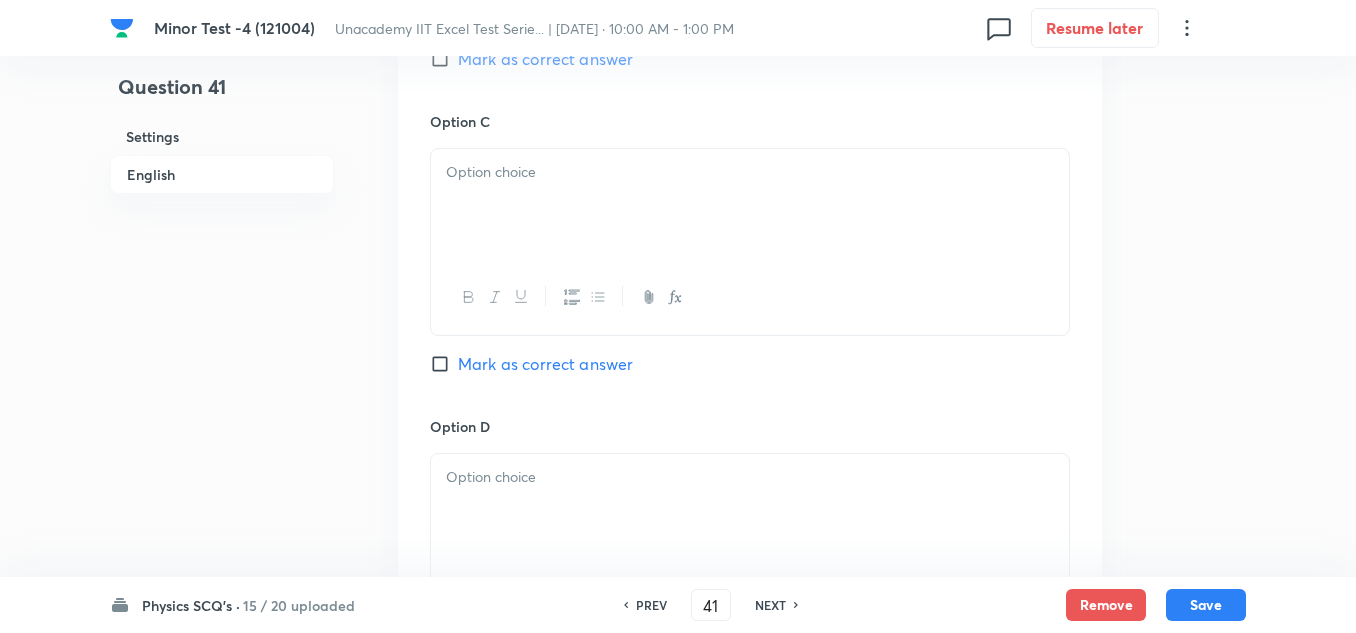 click on "Option C Mark as correct answer" at bounding box center [750, 263] 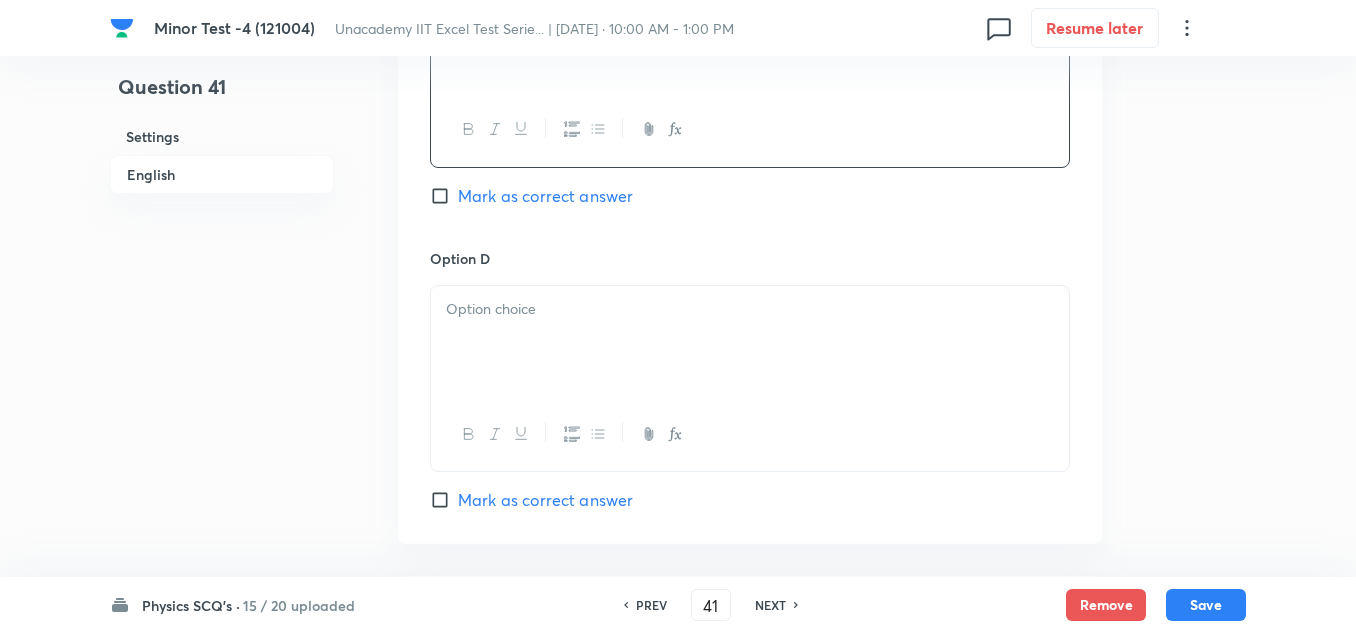 scroll, scrollTop: 1700, scrollLeft: 0, axis: vertical 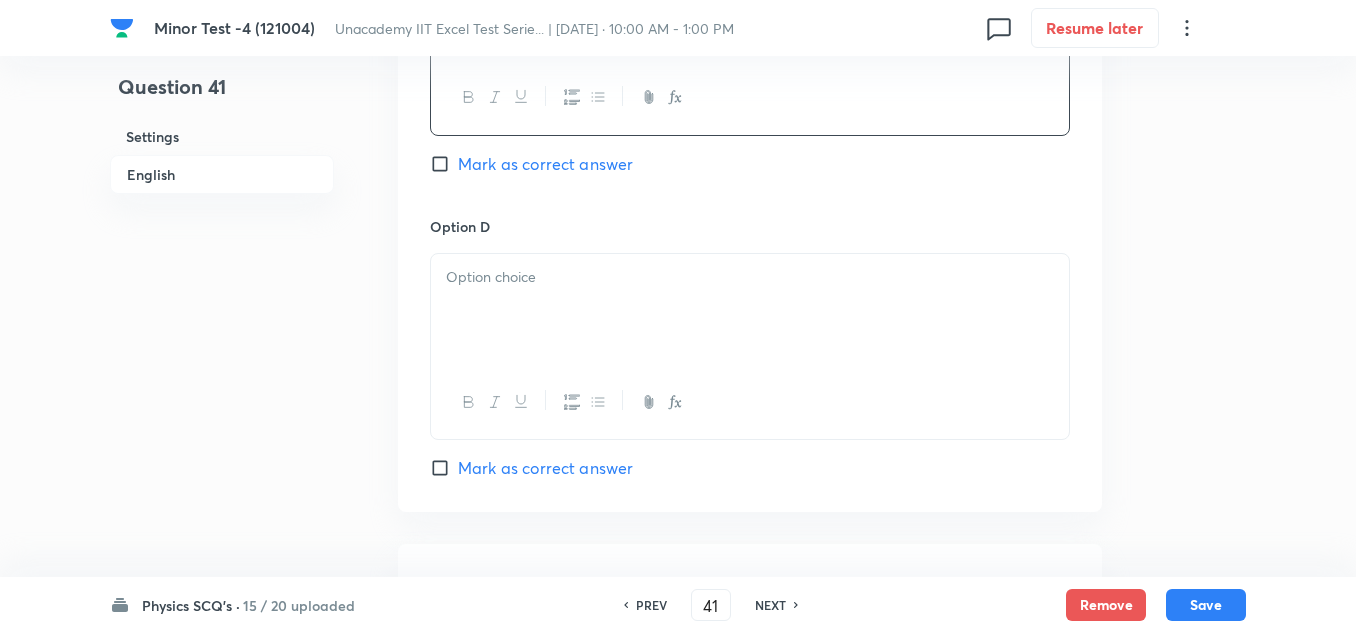 click at bounding box center (750, 310) 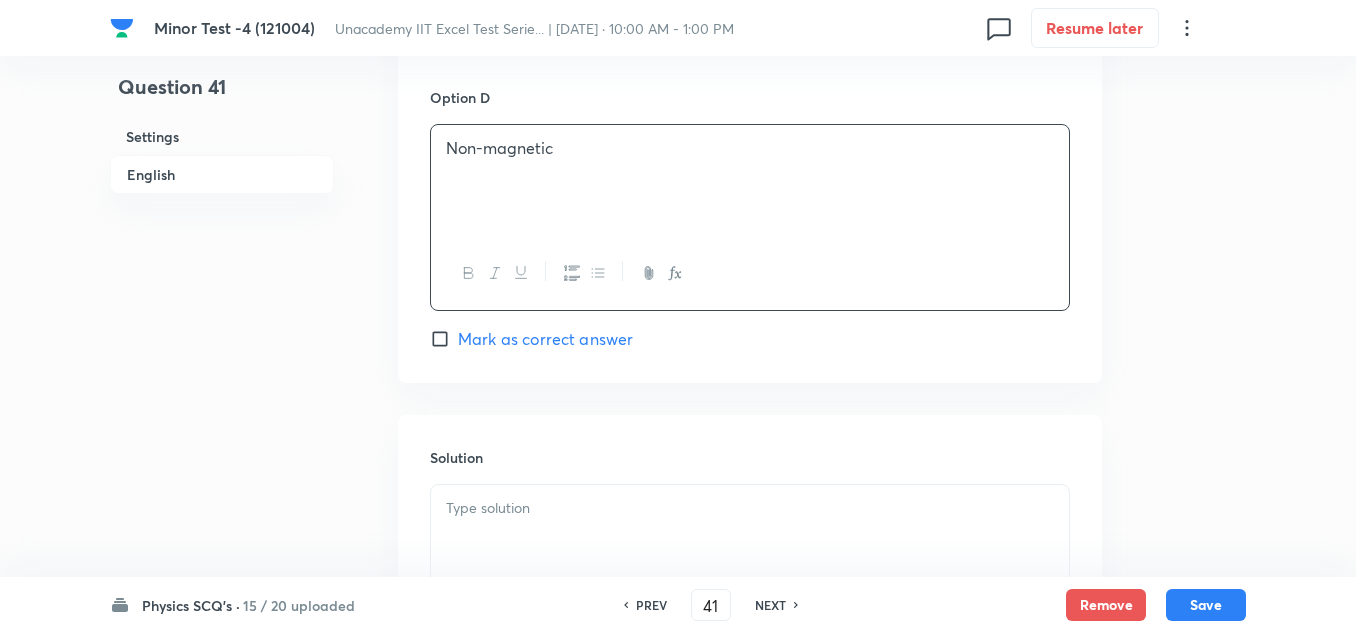 scroll, scrollTop: 2075, scrollLeft: 0, axis: vertical 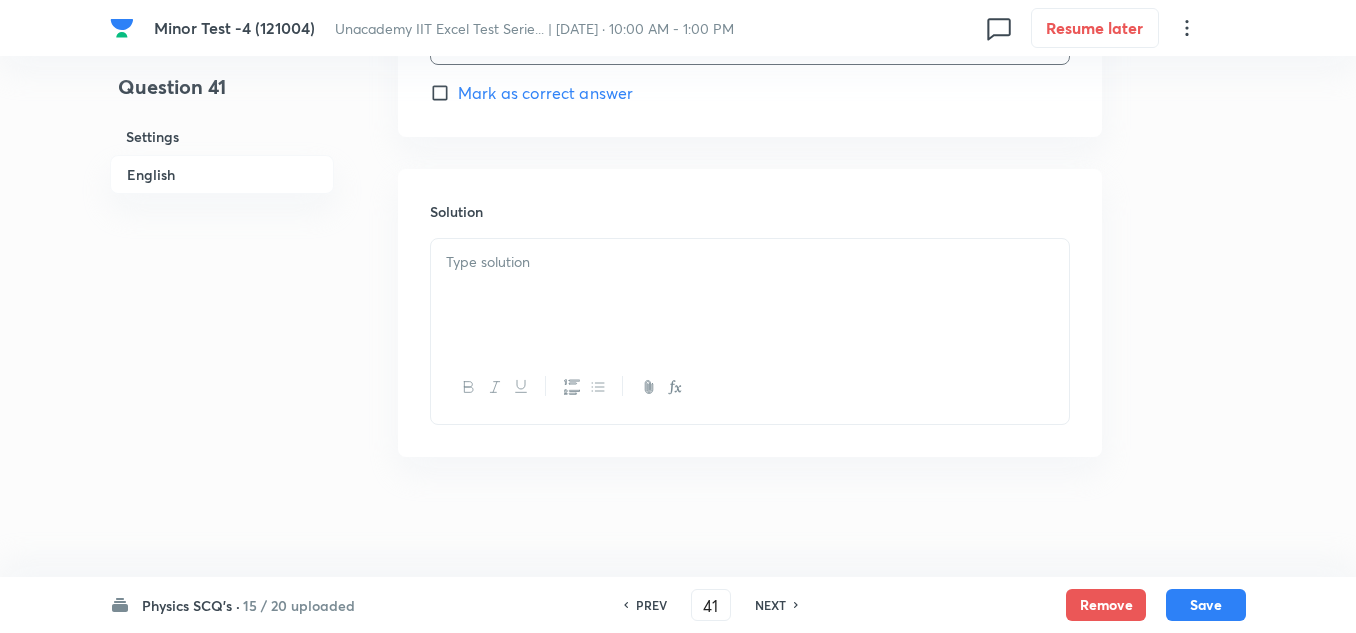 click at bounding box center (750, 295) 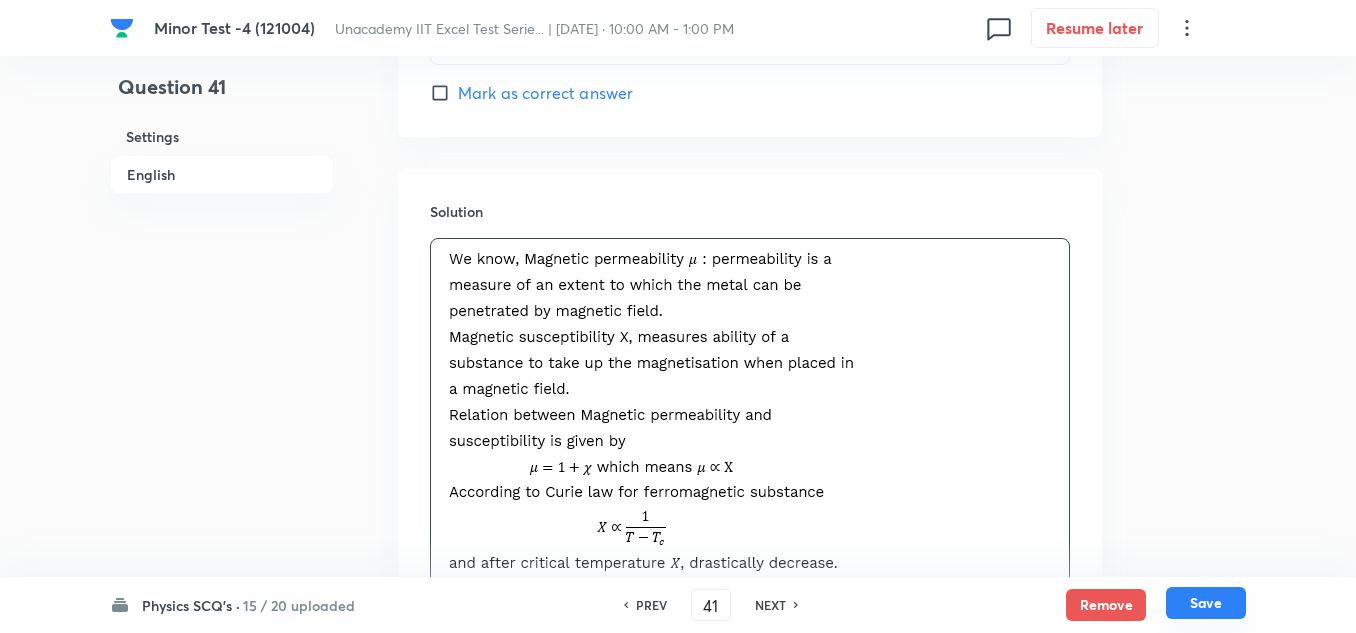click on "Save" at bounding box center [1206, 603] 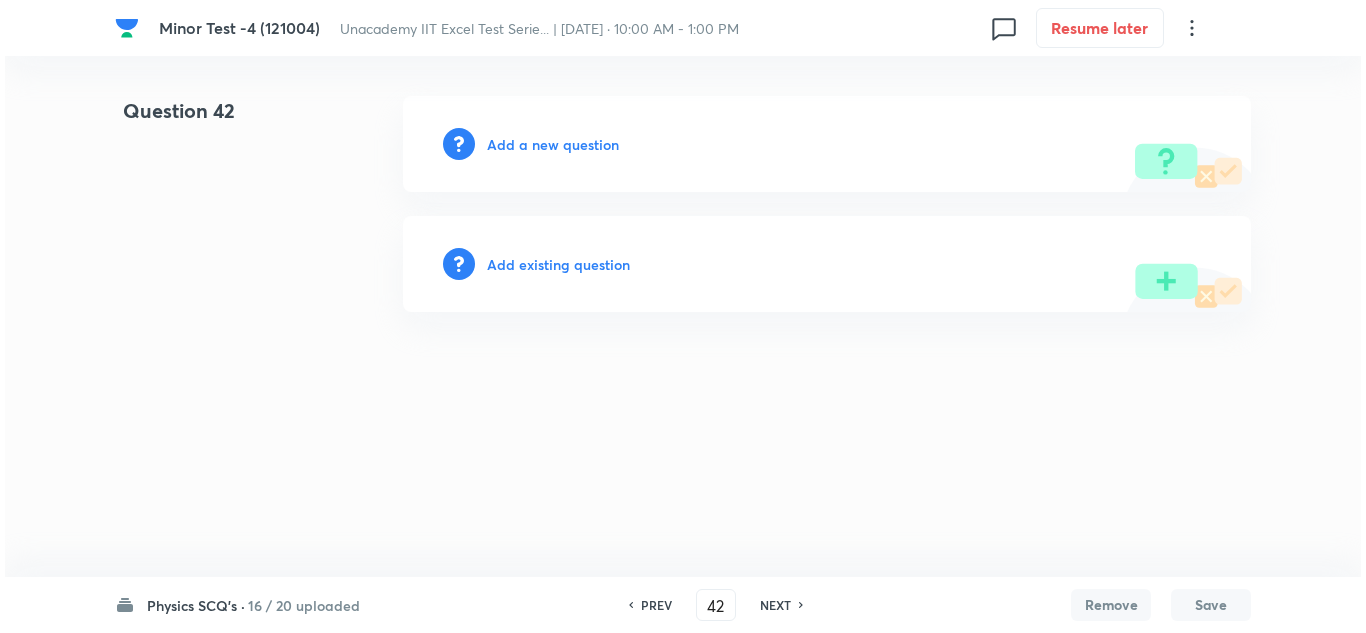 scroll, scrollTop: 0, scrollLeft: 0, axis: both 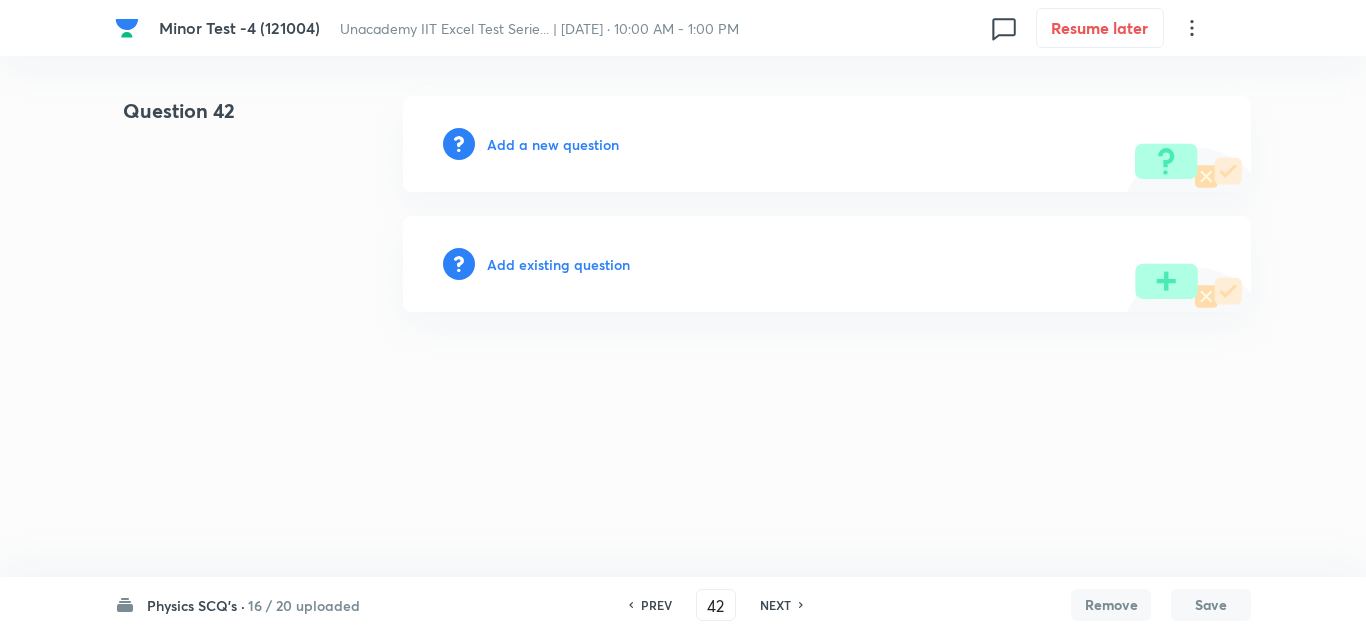click on "Add a new question" at bounding box center [553, 144] 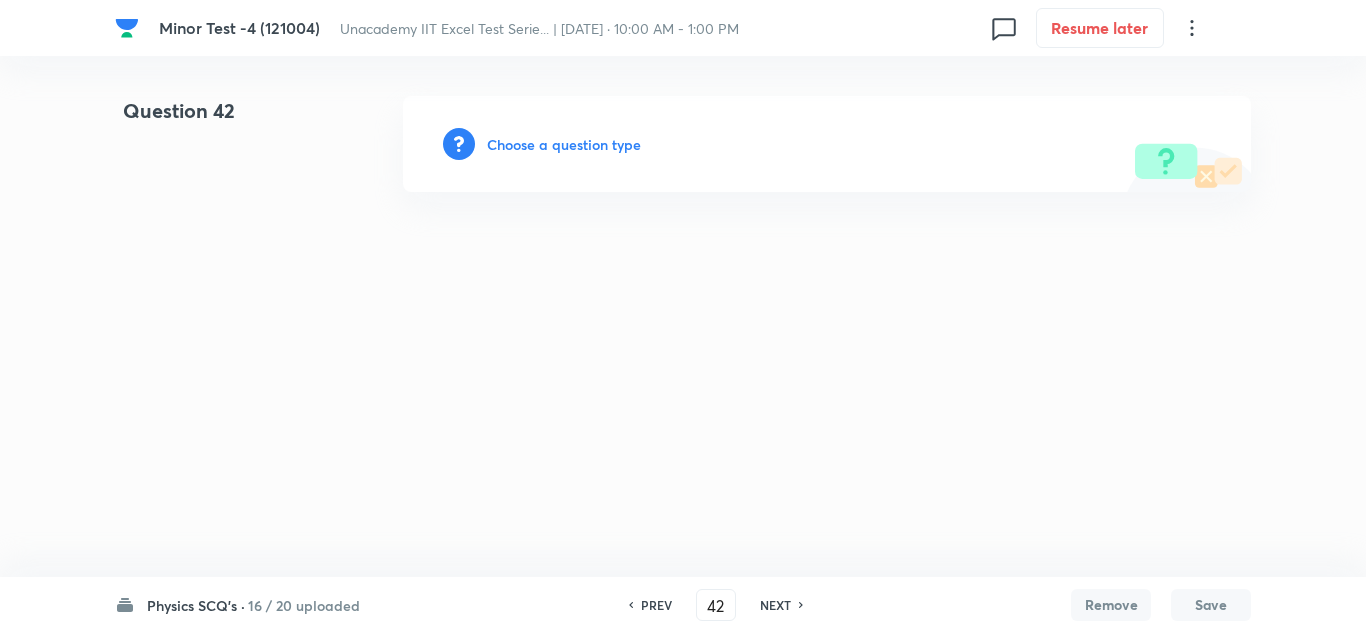 click on "Choose a question type" at bounding box center (564, 144) 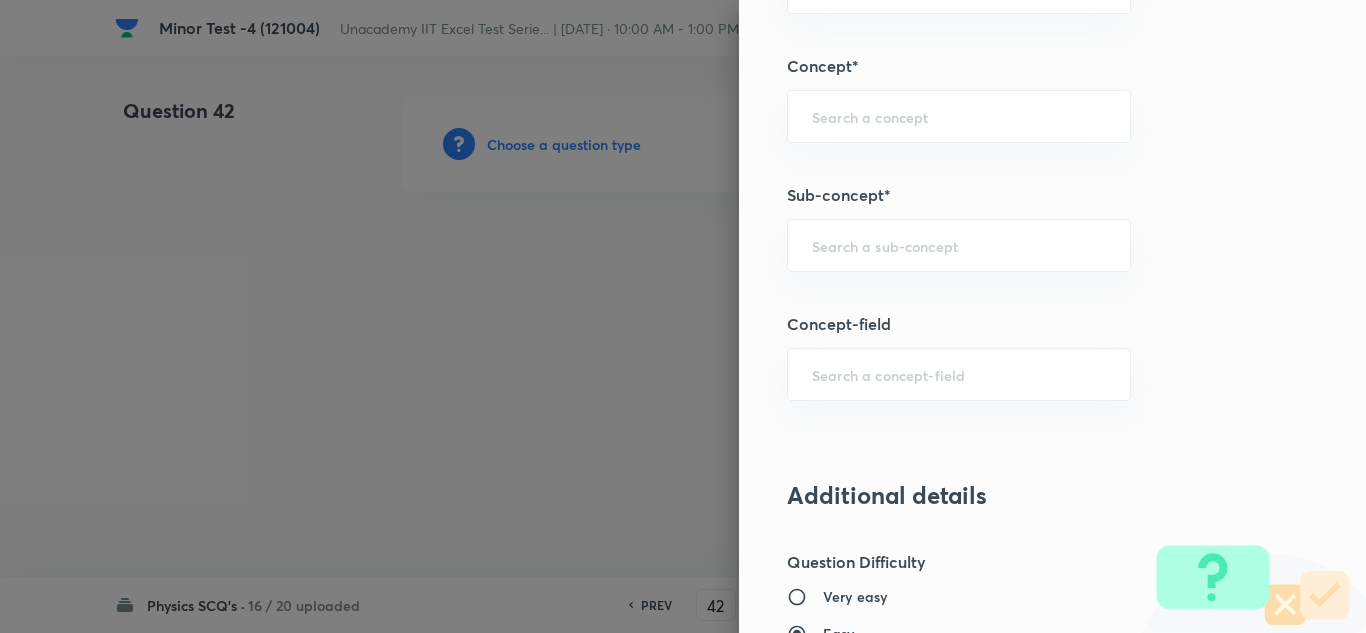 scroll, scrollTop: 1300, scrollLeft: 0, axis: vertical 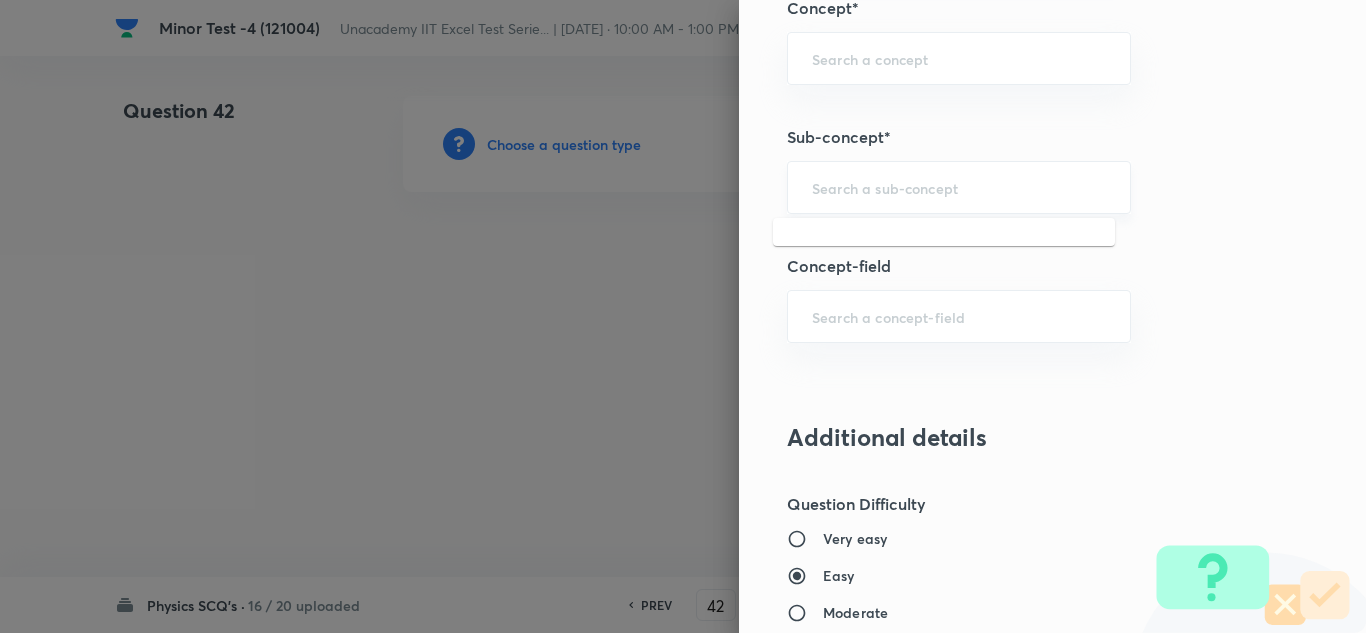 click at bounding box center [959, 187] 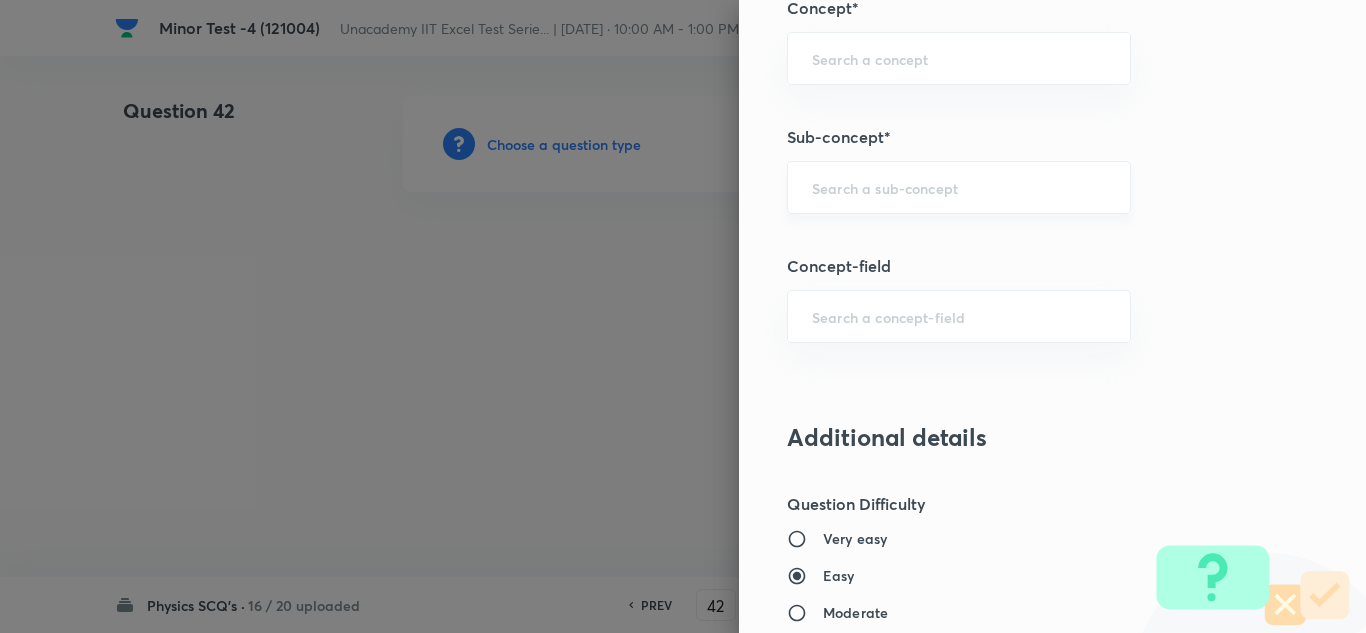 click on "​" at bounding box center [959, 187] 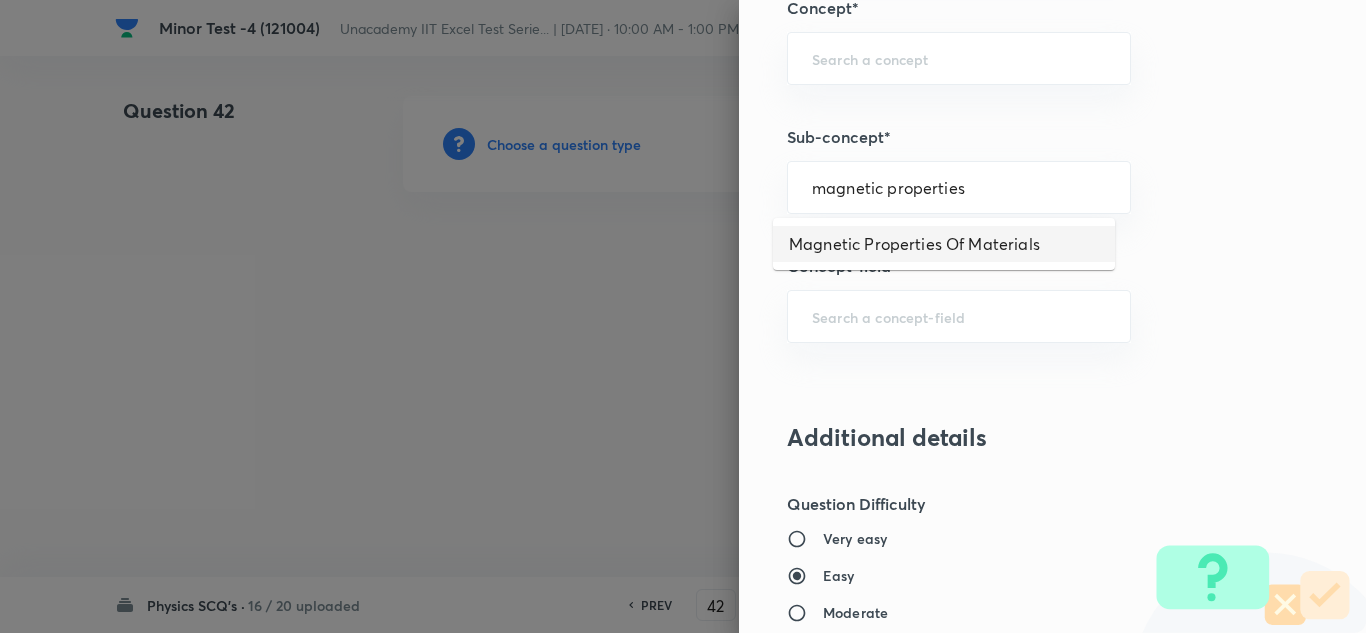 click on "Magnetic Properties Of Materials" at bounding box center (944, 244) 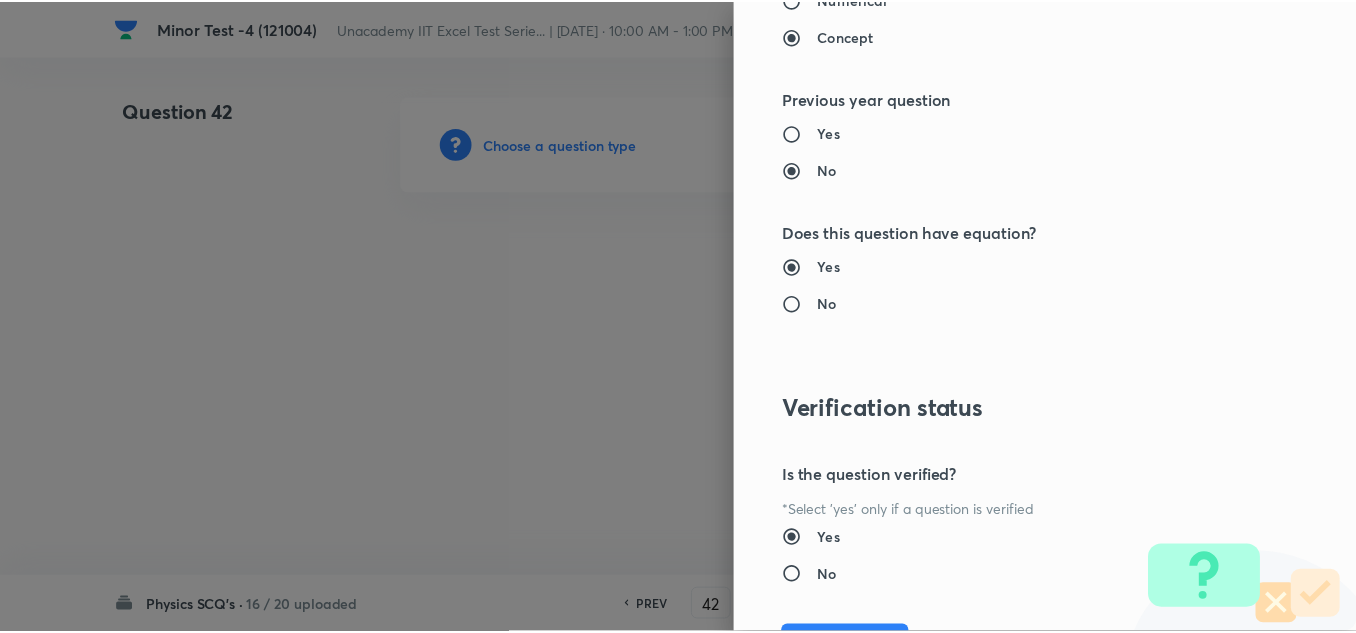 scroll, scrollTop: 2227, scrollLeft: 0, axis: vertical 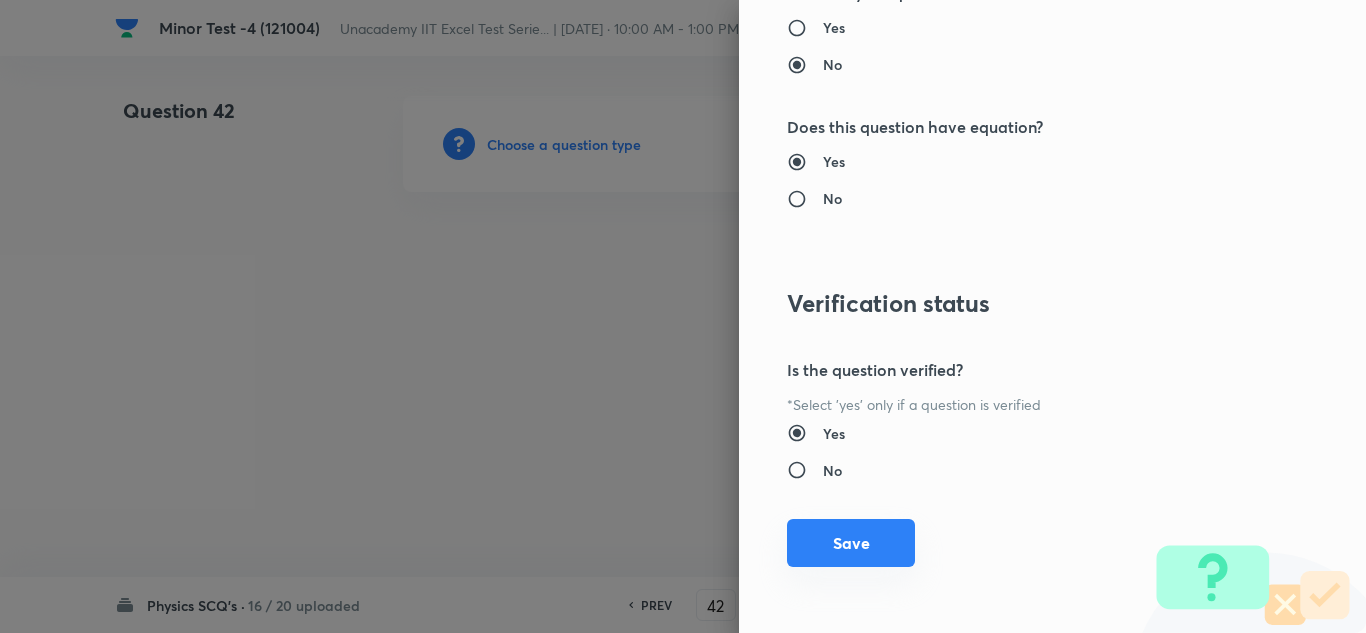 drag, startPoint x: 838, startPoint y: 539, endPoint x: 825, endPoint y: 532, distance: 14.764823 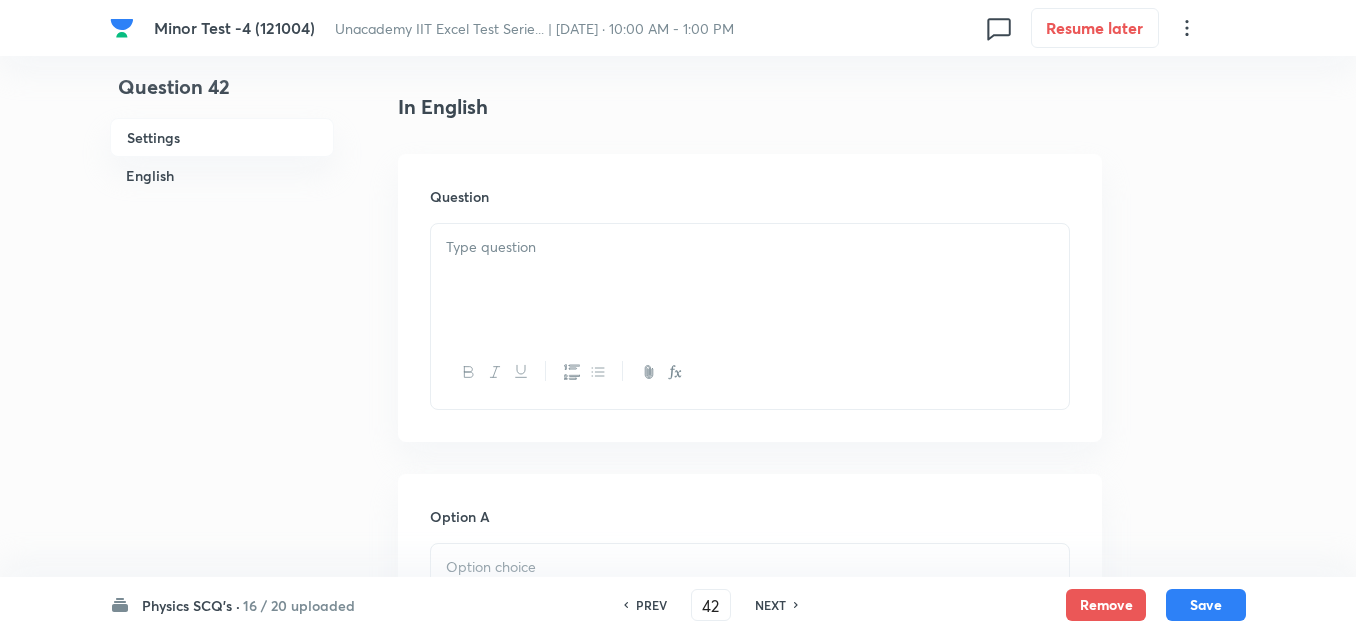 scroll, scrollTop: 500, scrollLeft: 0, axis: vertical 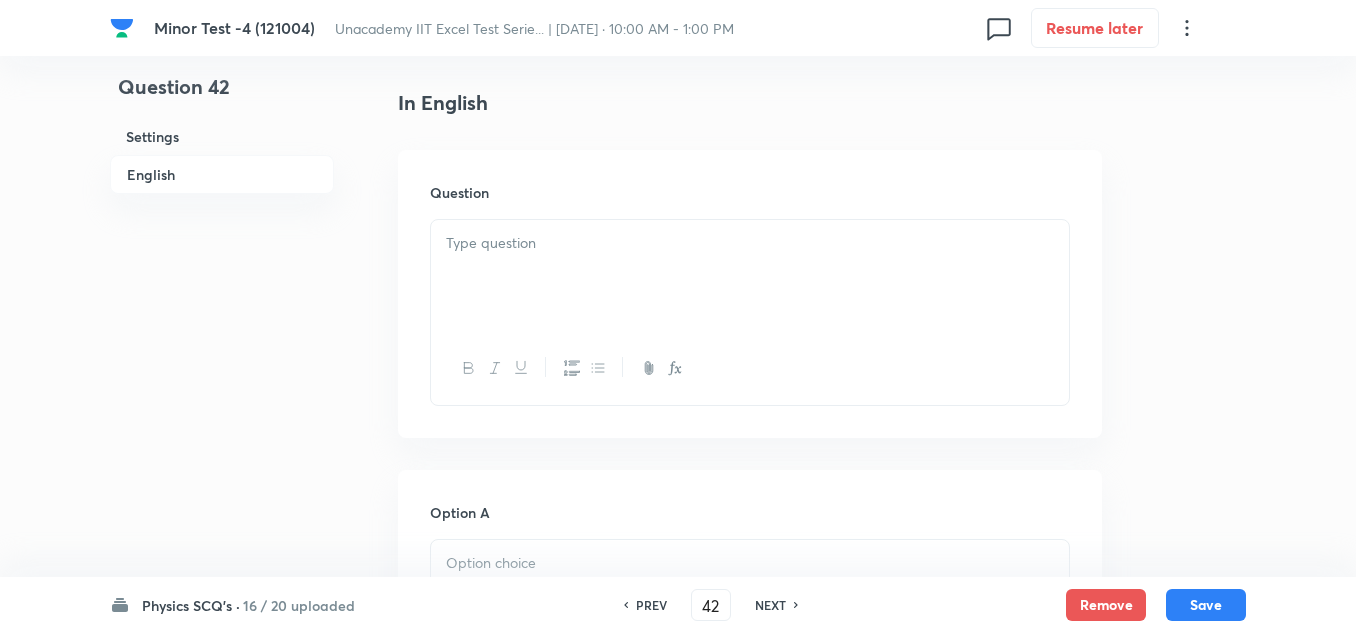 click at bounding box center (750, 276) 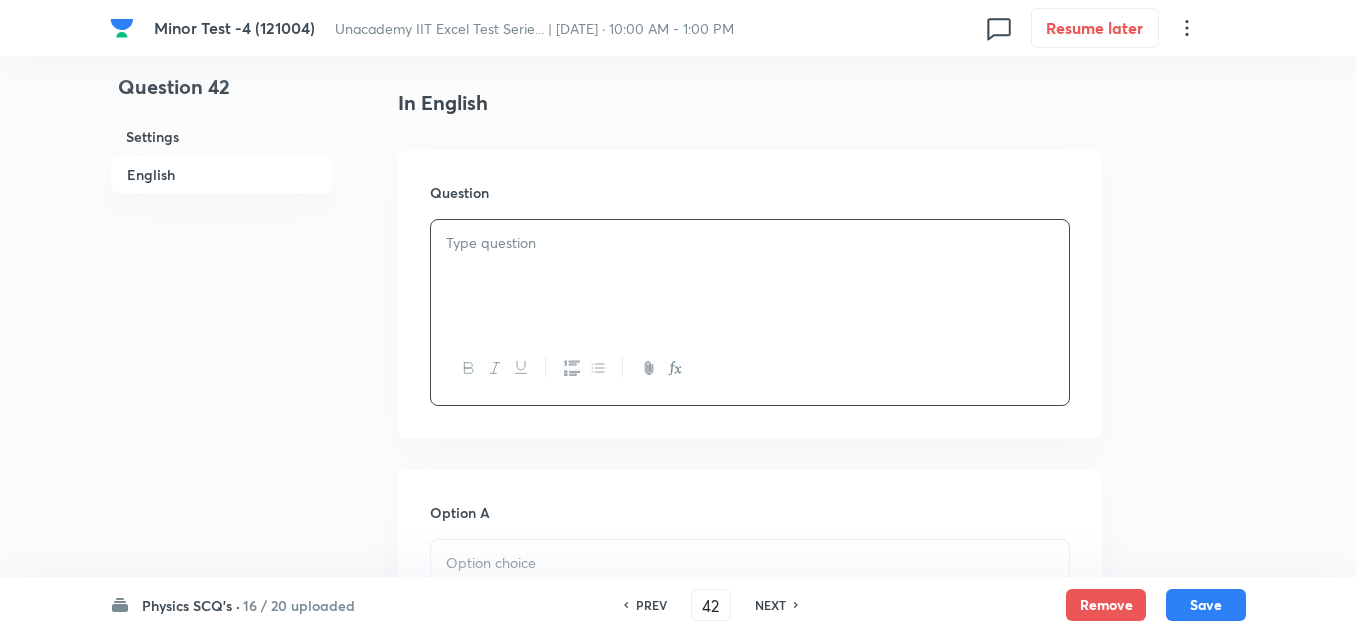 click at bounding box center [750, 243] 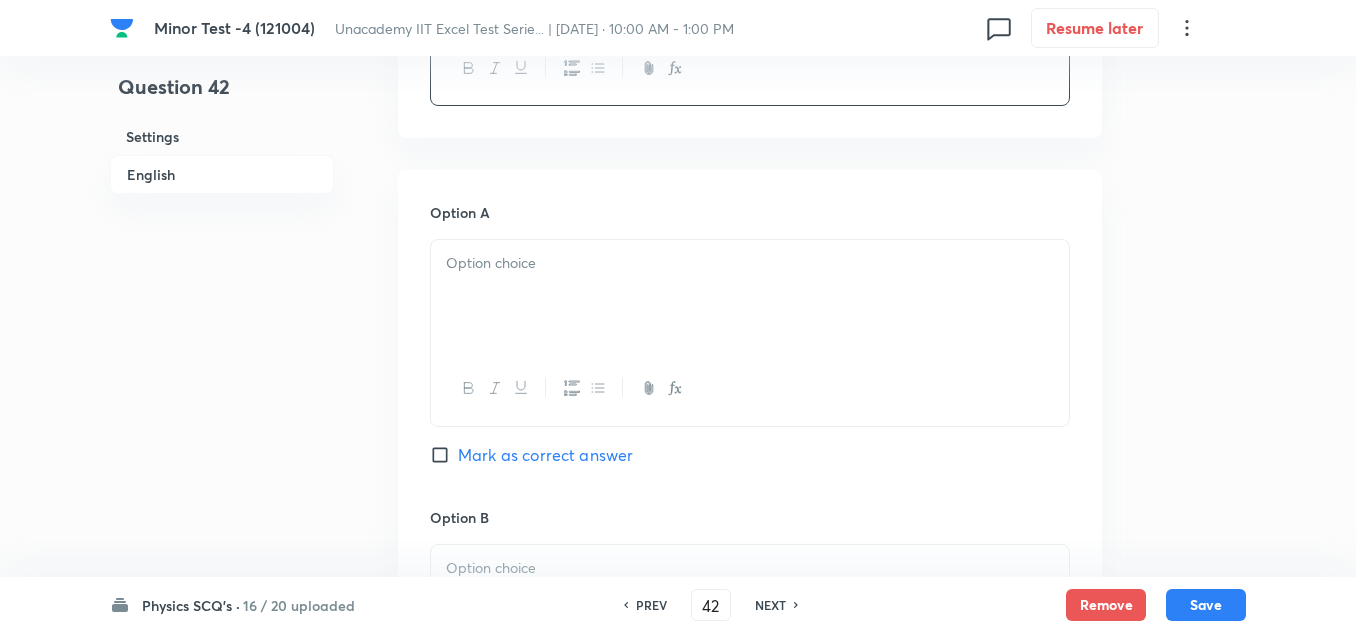 click at bounding box center (750, 296) 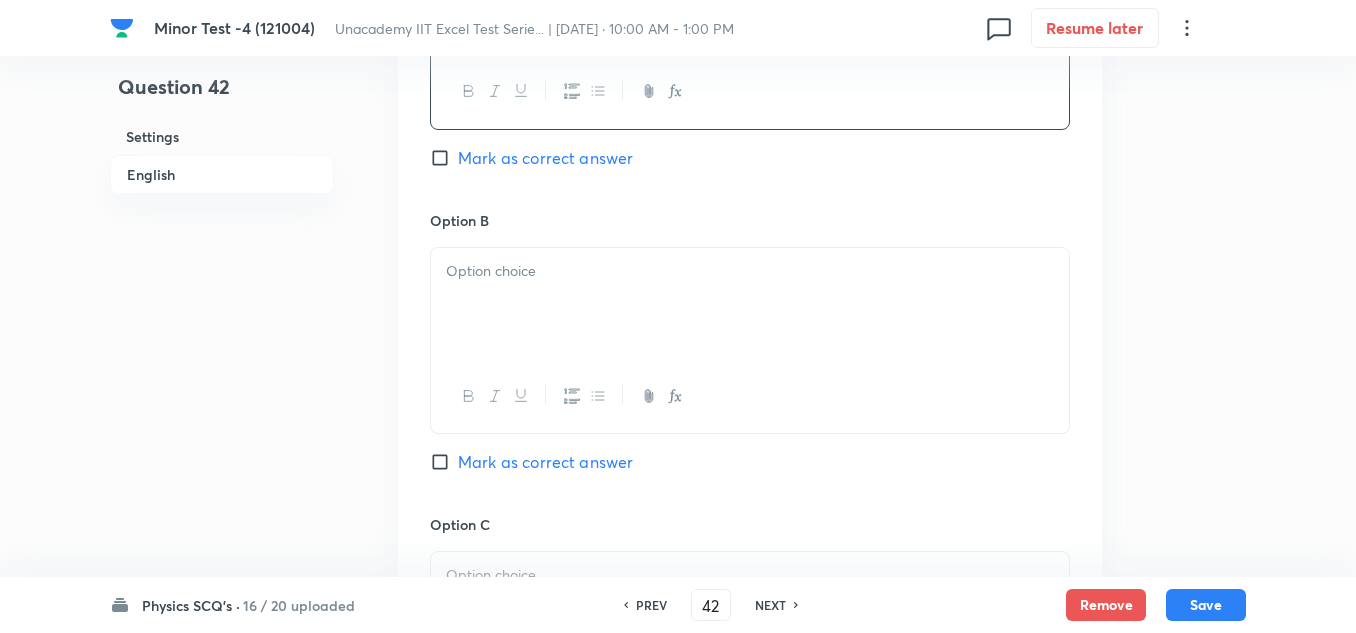 scroll, scrollTop: 1100, scrollLeft: 0, axis: vertical 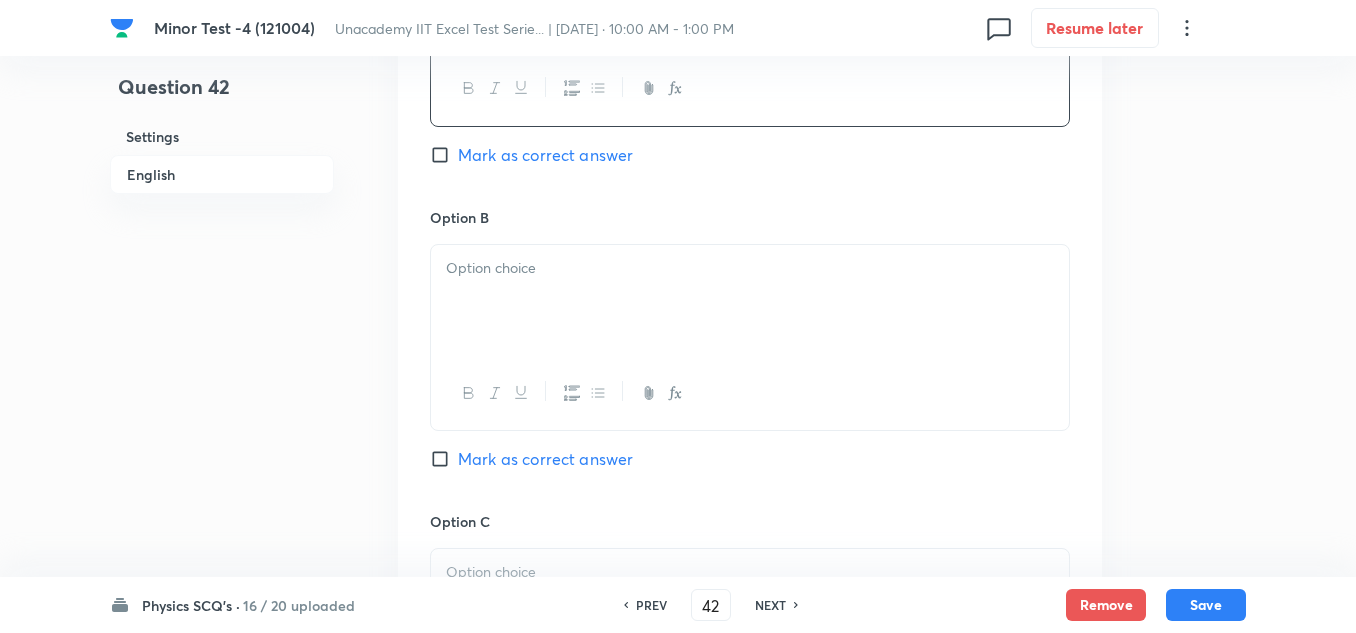 click at bounding box center [750, 301] 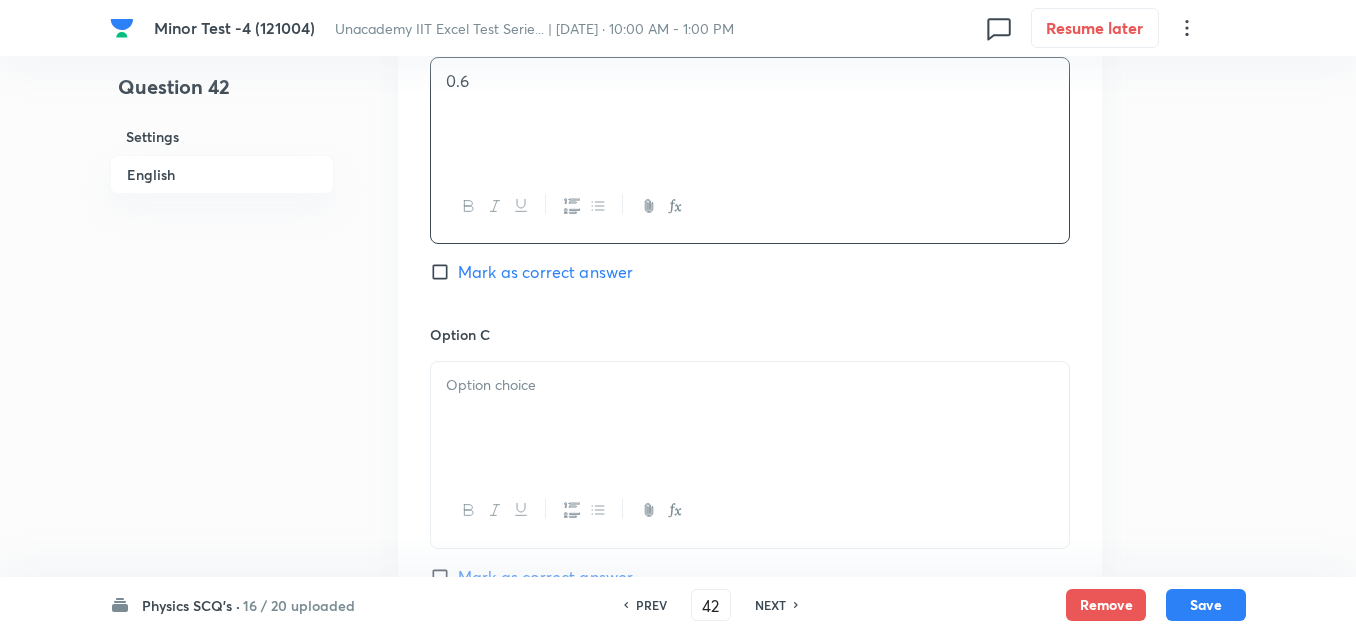 scroll, scrollTop: 1300, scrollLeft: 0, axis: vertical 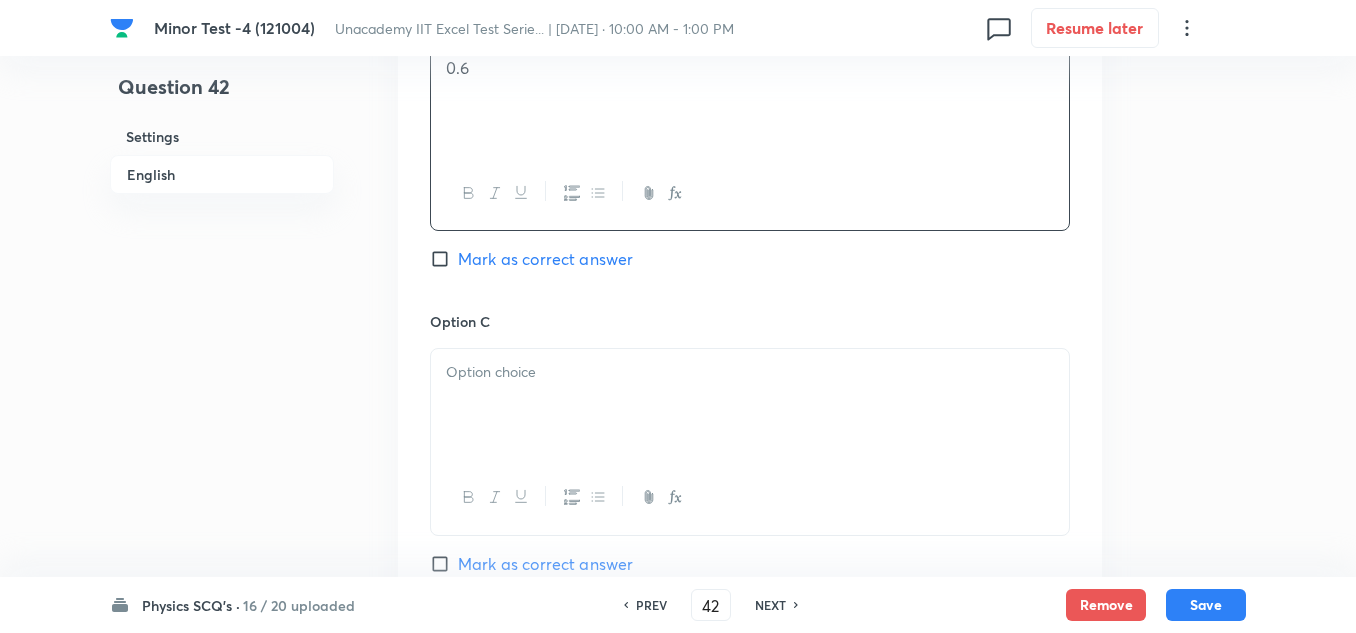 click at bounding box center [750, 372] 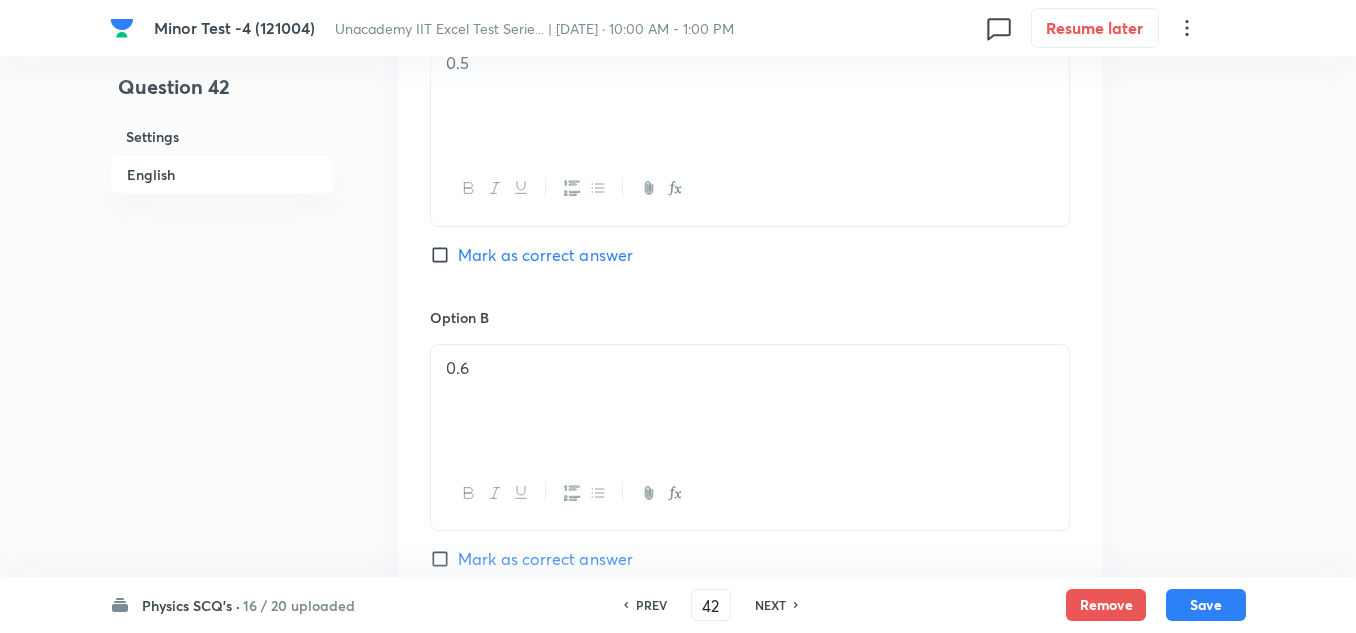 click on "Mark as correct answer" at bounding box center (545, 255) 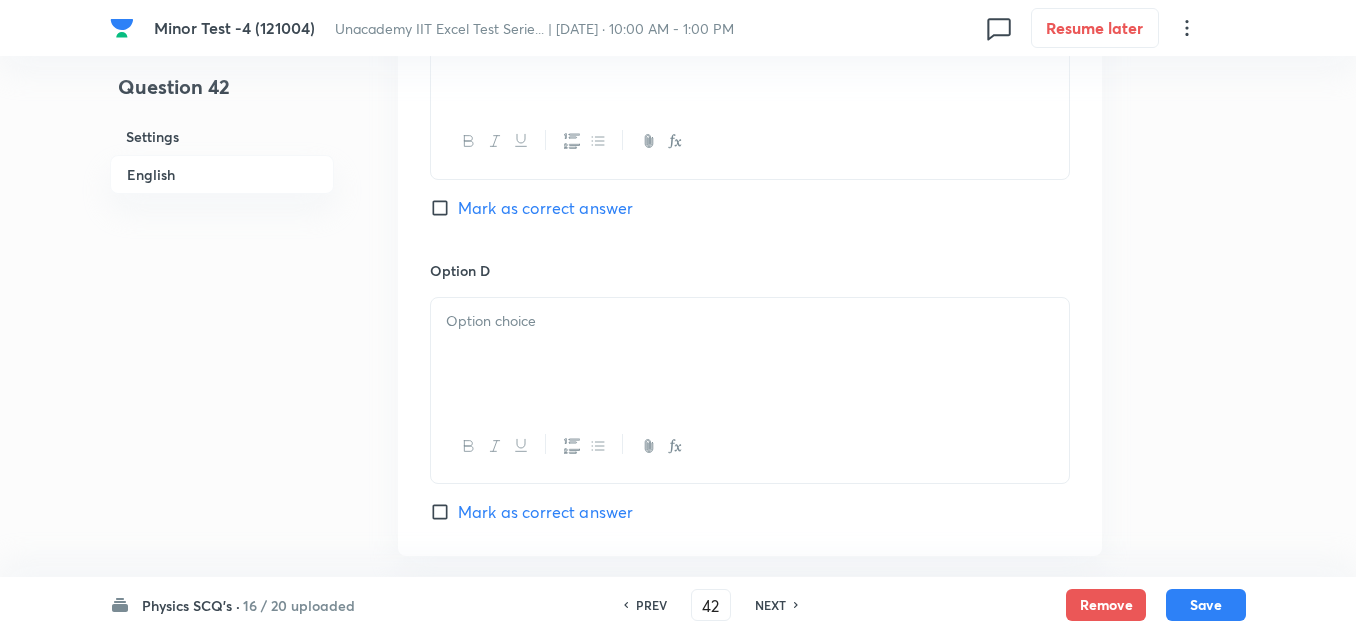 scroll, scrollTop: 1700, scrollLeft: 0, axis: vertical 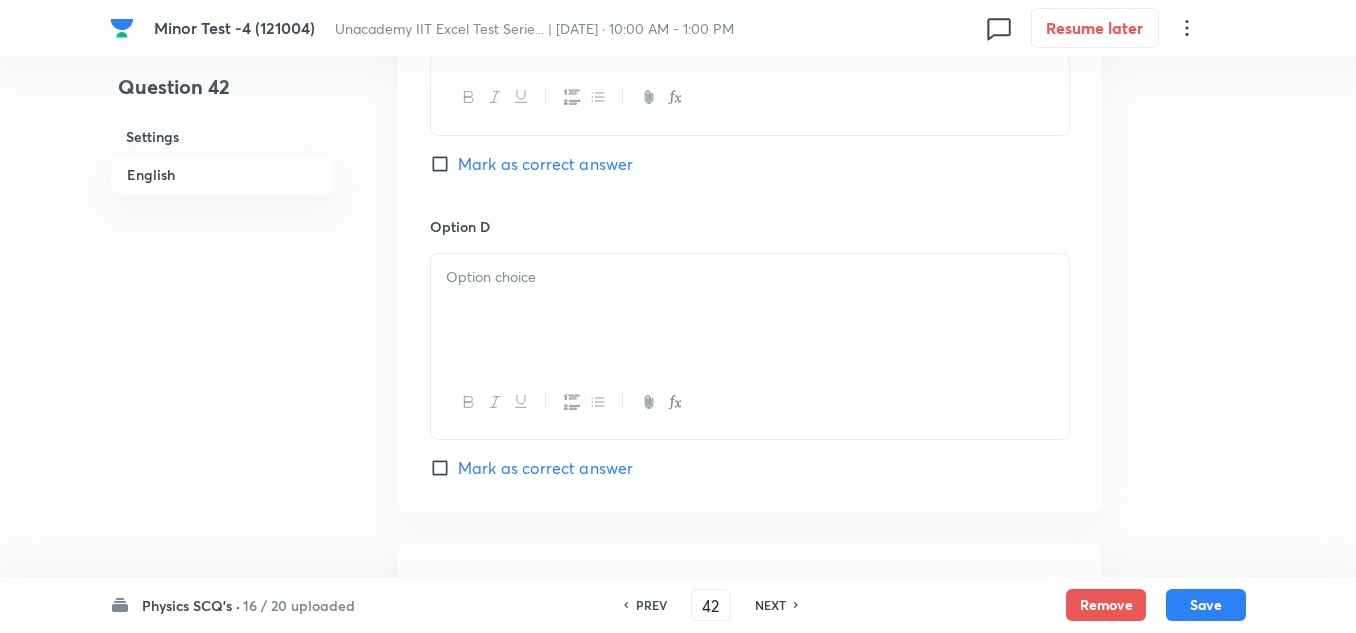 click at bounding box center (750, 310) 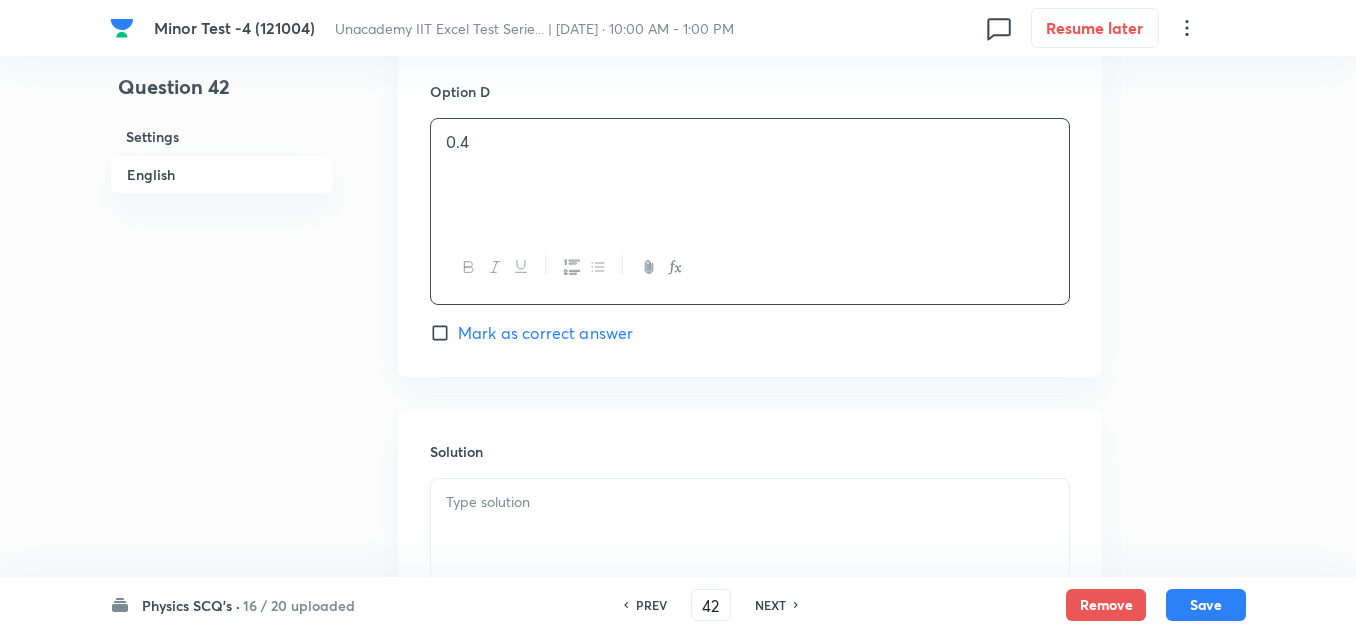 scroll, scrollTop: 2075, scrollLeft: 0, axis: vertical 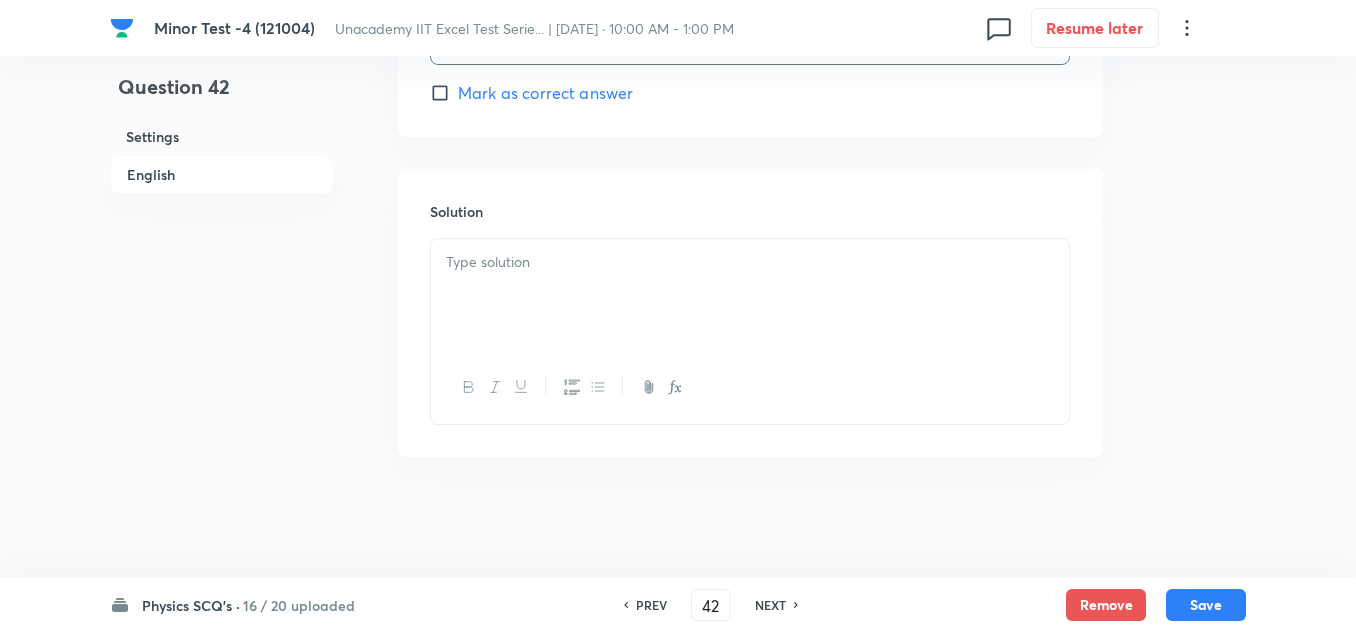 click at bounding box center (750, 295) 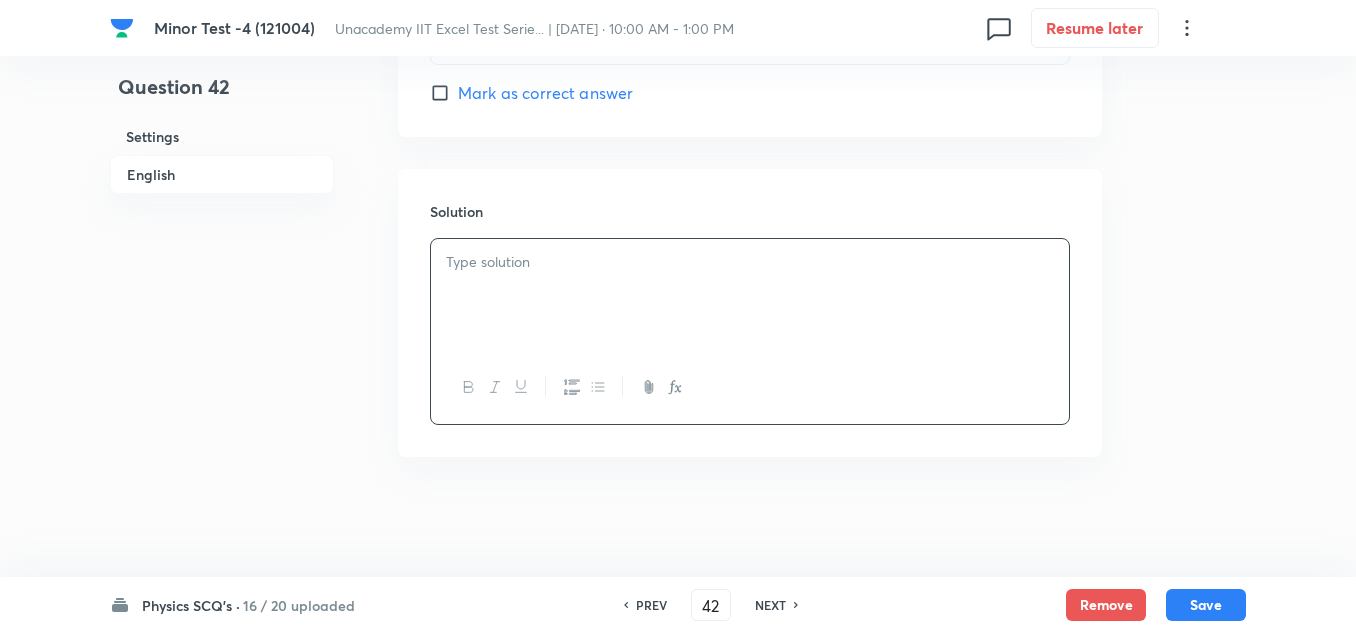 click at bounding box center (750, 295) 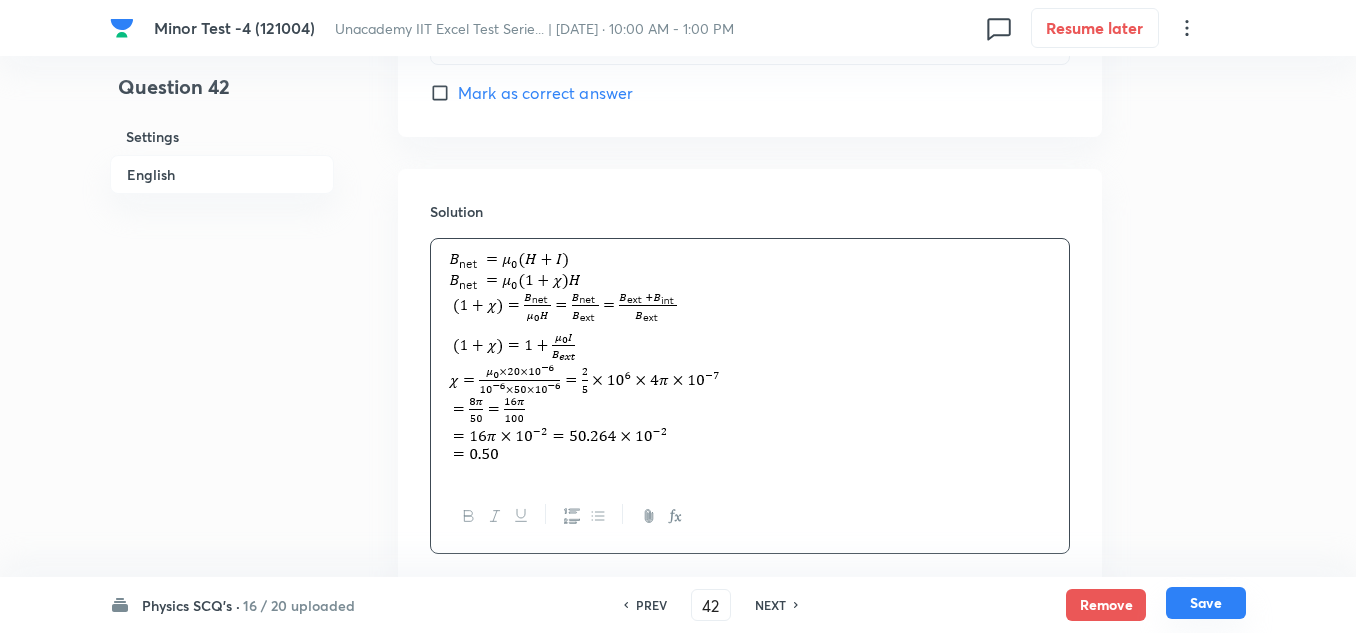 click on "Save" at bounding box center [1206, 603] 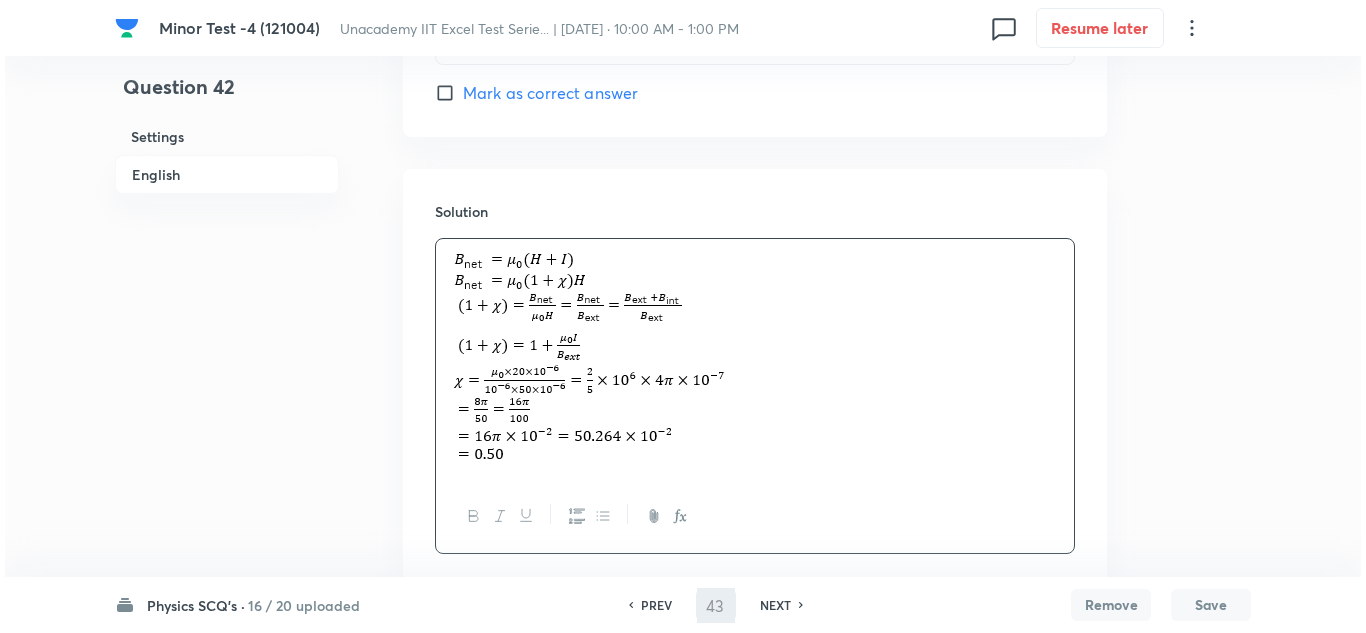 scroll, scrollTop: 0, scrollLeft: 0, axis: both 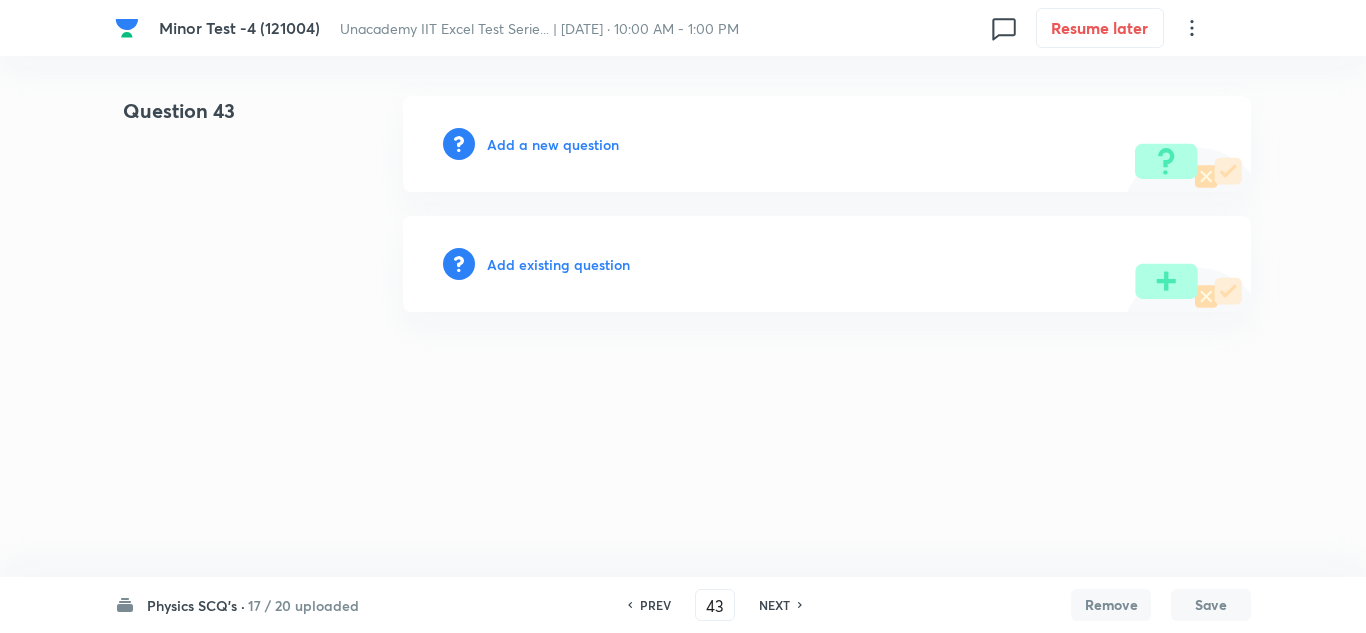 click on "Add a new question" at bounding box center [553, 144] 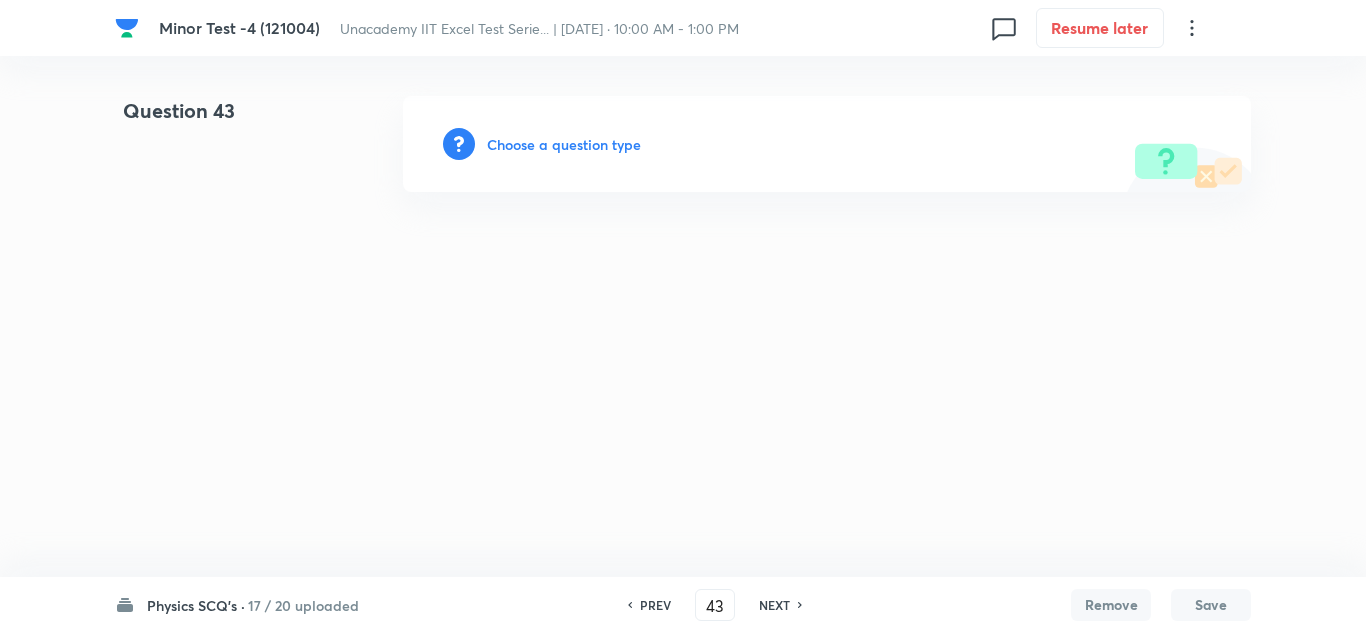 click on "Choose a question type" at bounding box center (564, 144) 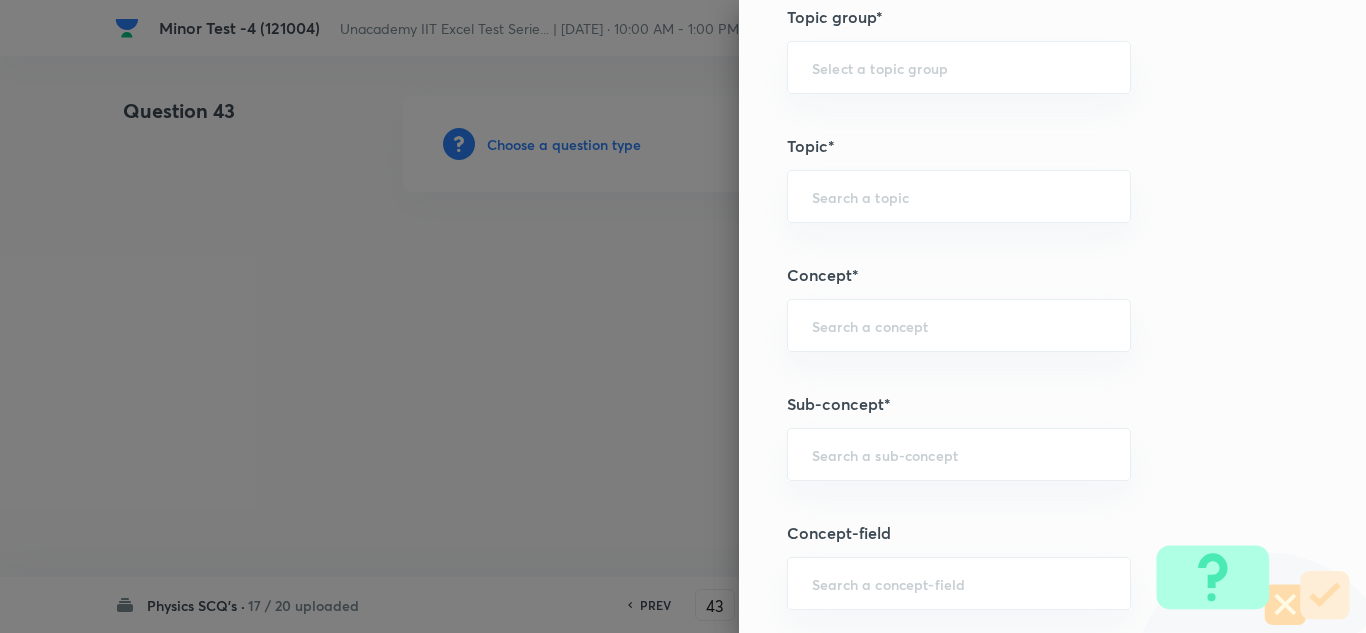 scroll, scrollTop: 1300, scrollLeft: 0, axis: vertical 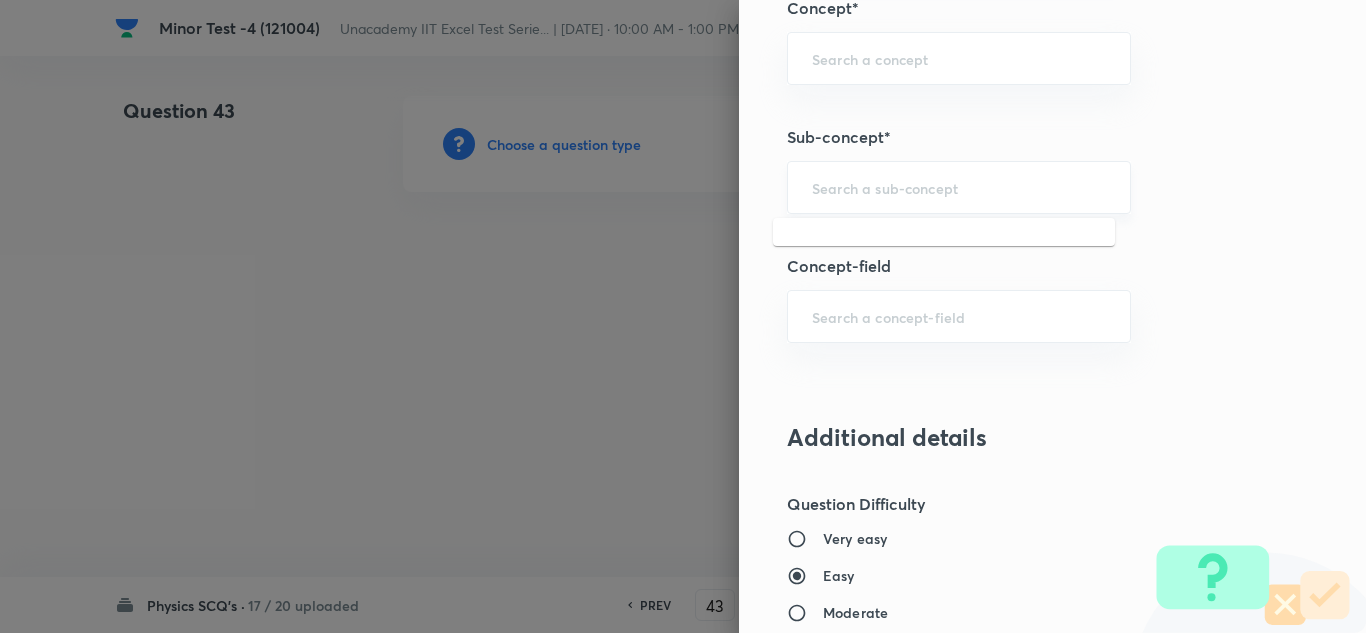 click at bounding box center (959, 187) 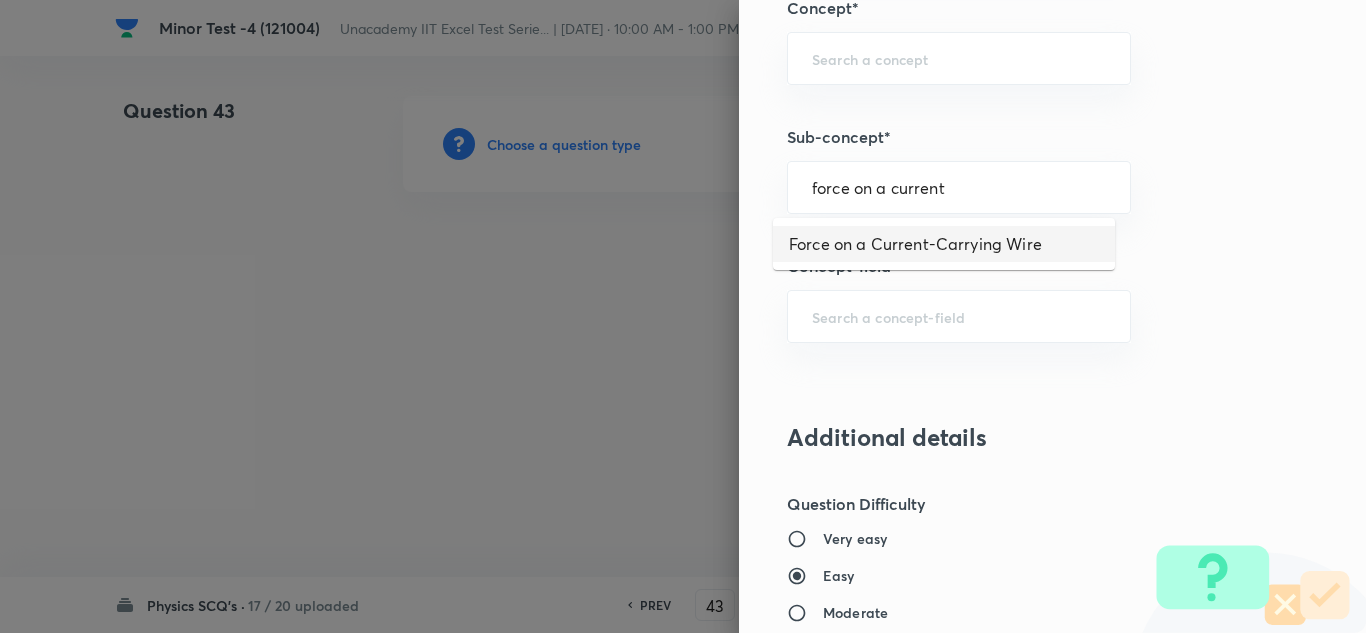 click on "Force on a Current-Carrying Wire" at bounding box center [944, 244] 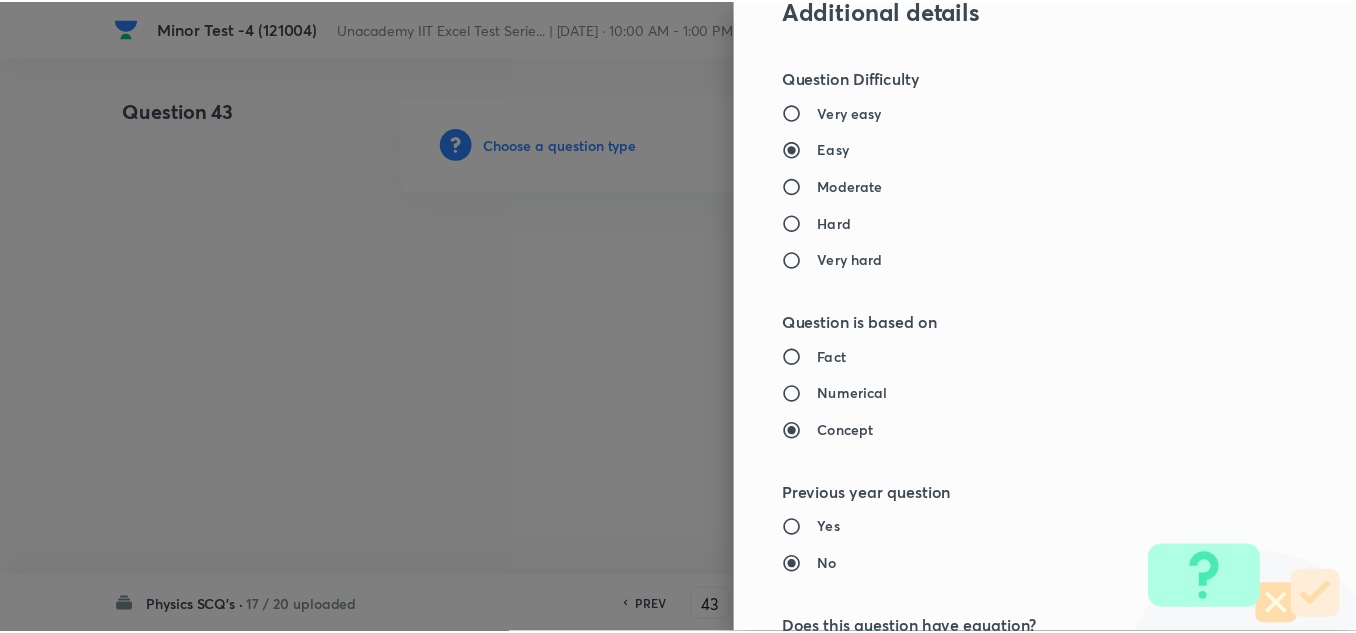 scroll, scrollTop: 2227, scrollLeft: 0, axis: vertical 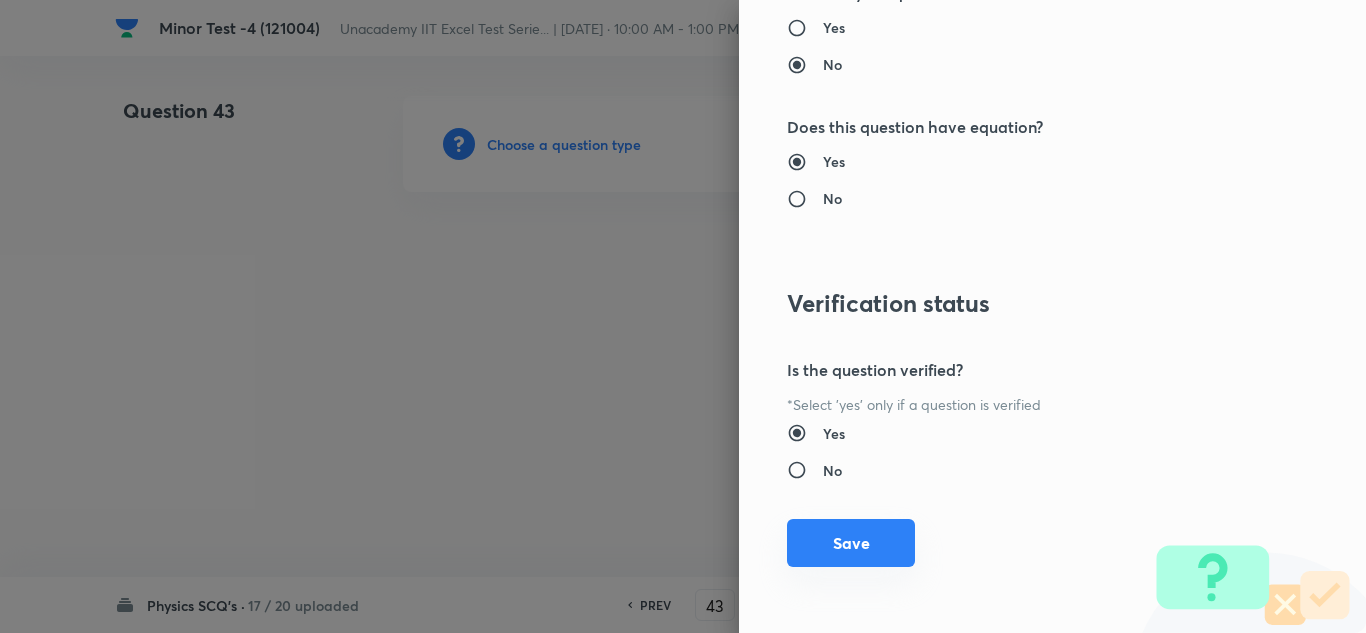 drag, startPoint x: 829, startPoint y: 534, endPoint x: 825, endPoint y: 524, distance: 10.770329 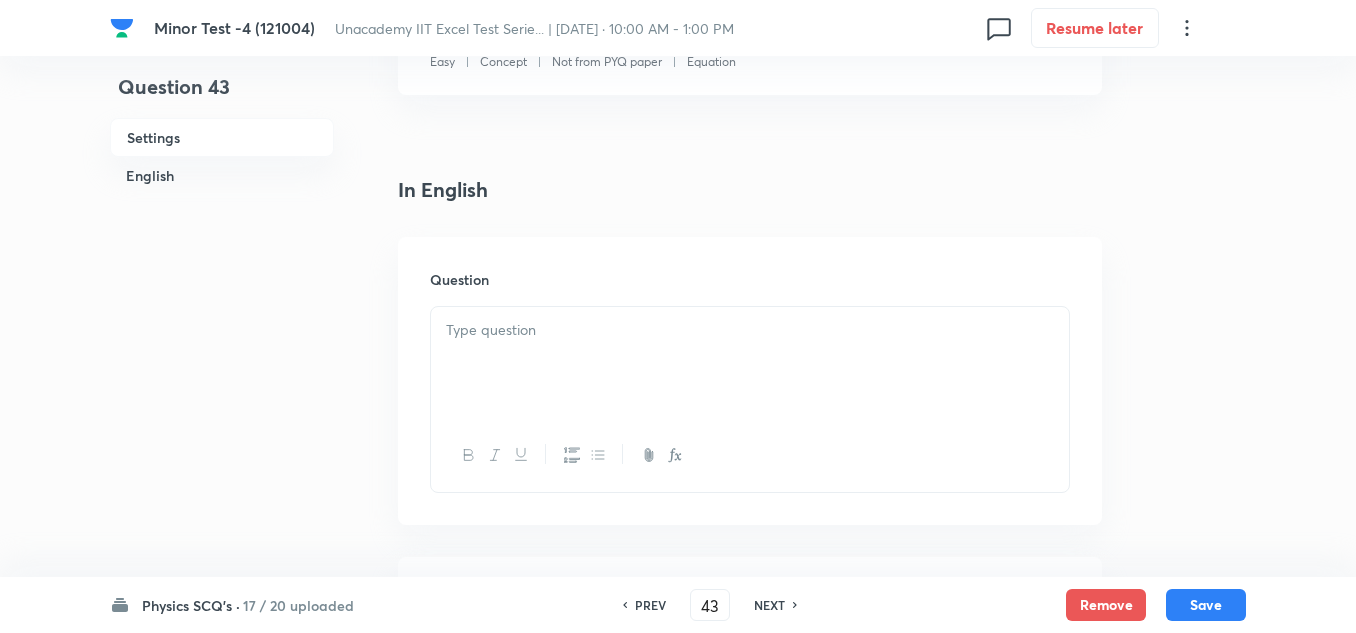 scroll, scrollTop: 500, scrollLeft: 0, axis: vertical 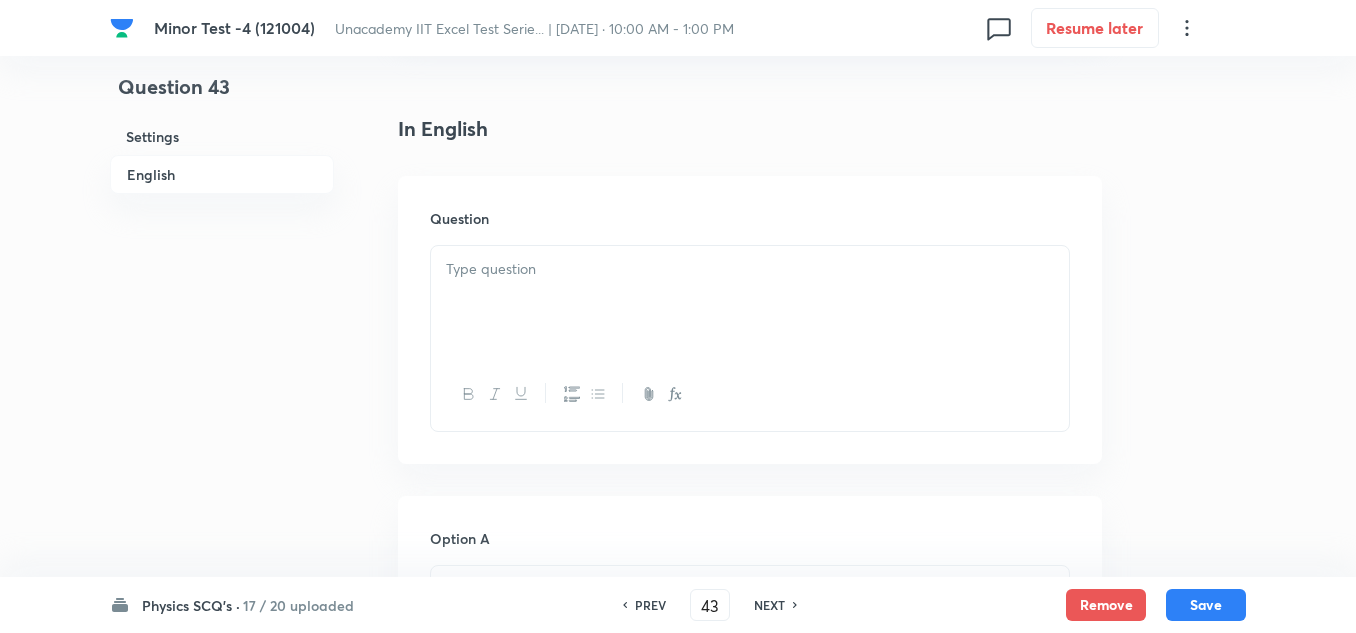 click at bounding box center (750, 302) 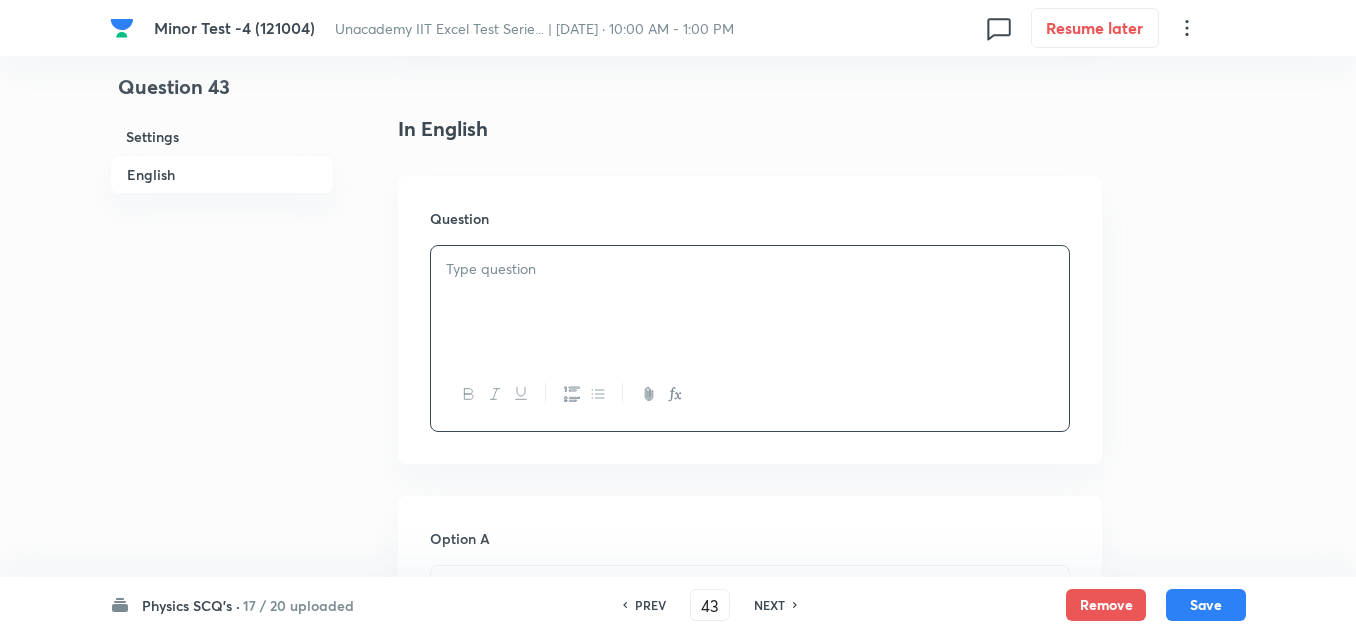 click at bounding box center [750, 302] 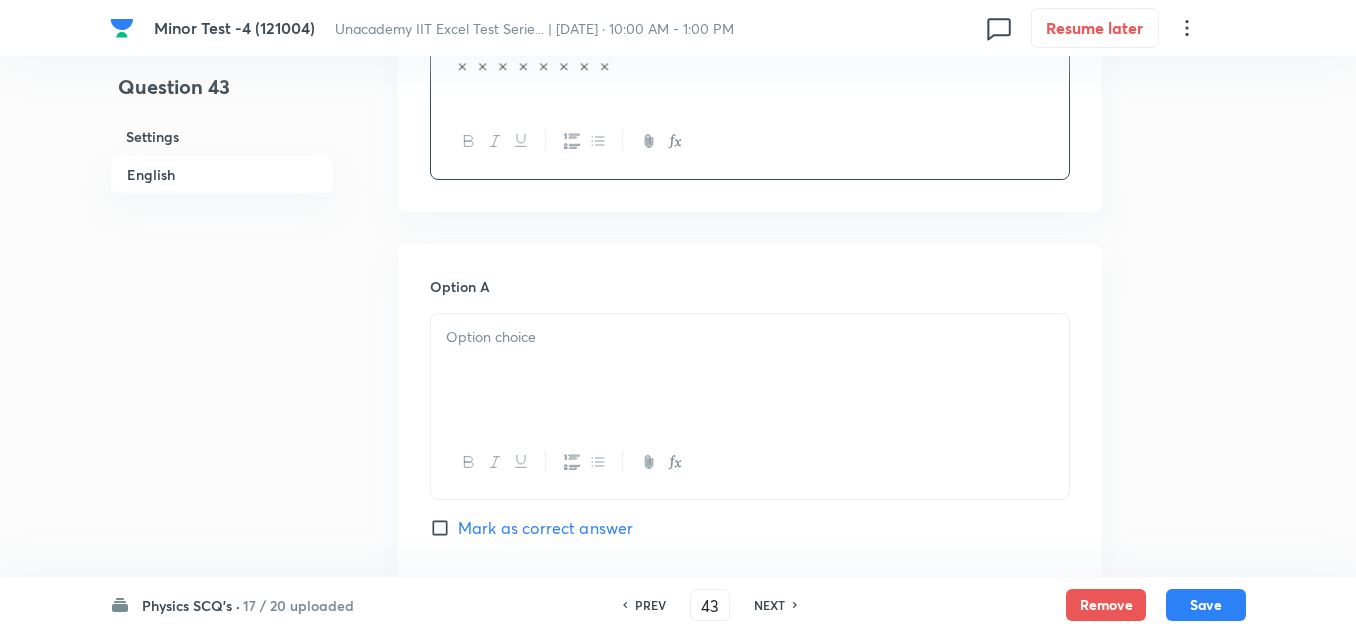 scroll, scrollTop: 1000, scrollLeft: 0, axis: vertical 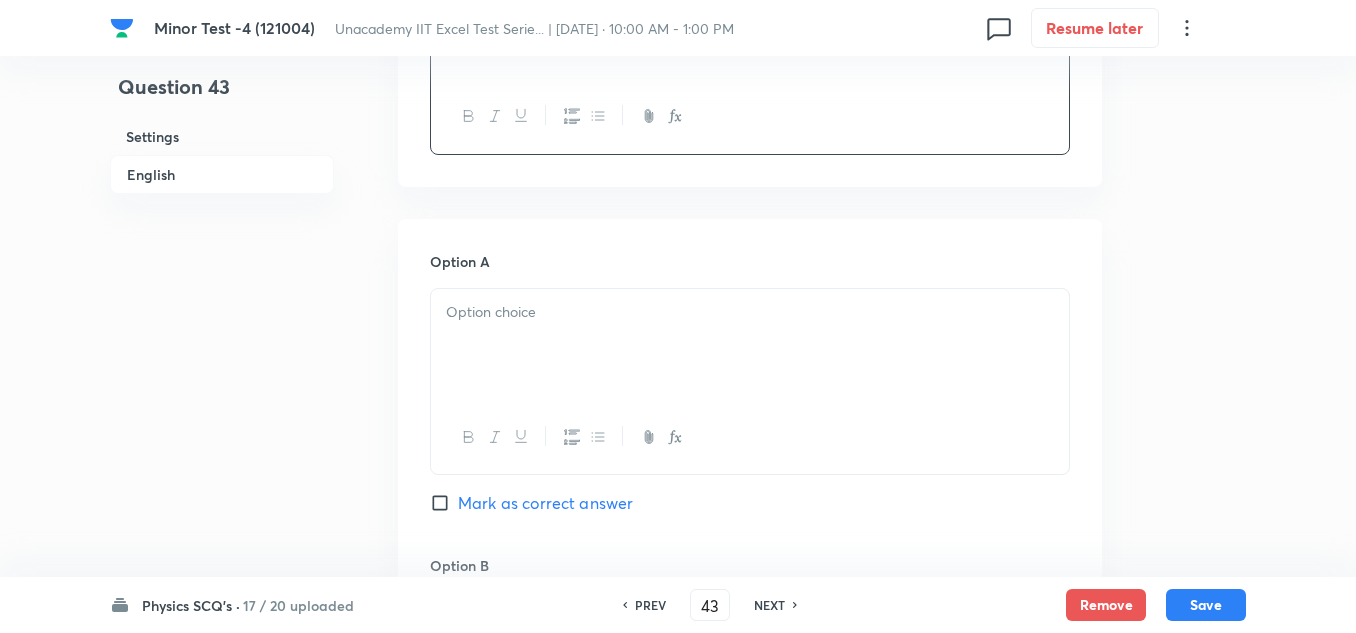 click at bounding box center [750, 312] 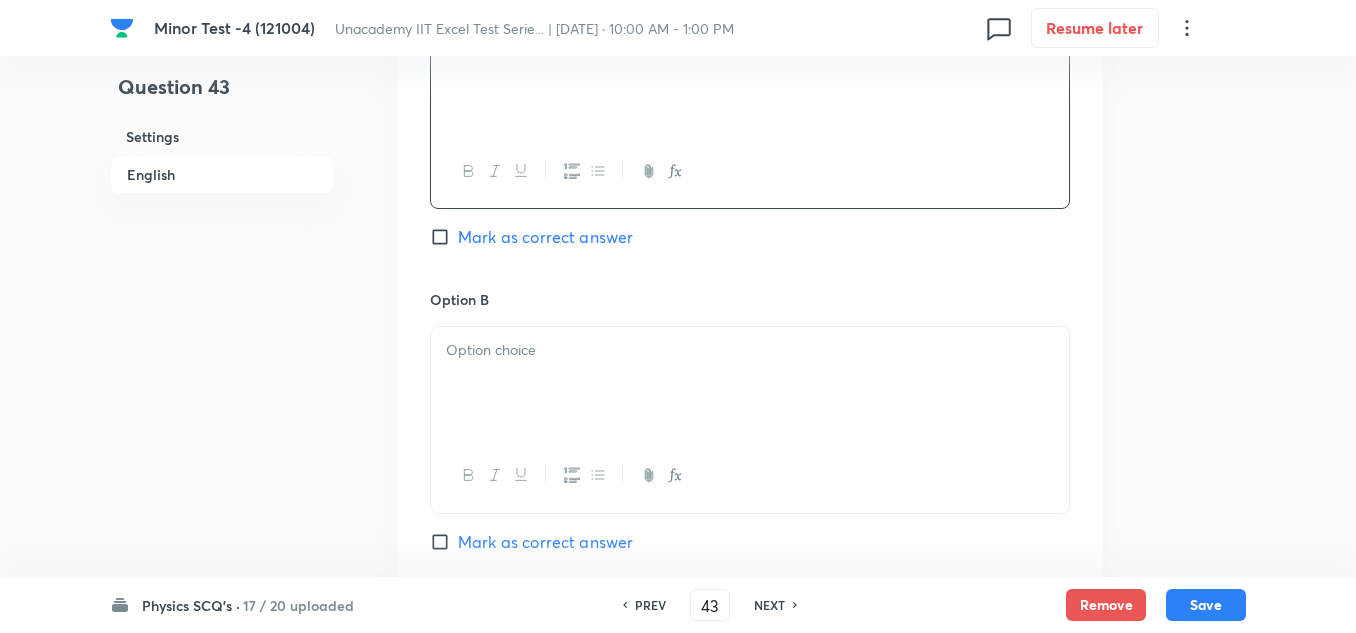 scroll, scrollTop: 1300, scrollLeft: 0, axis: vertical 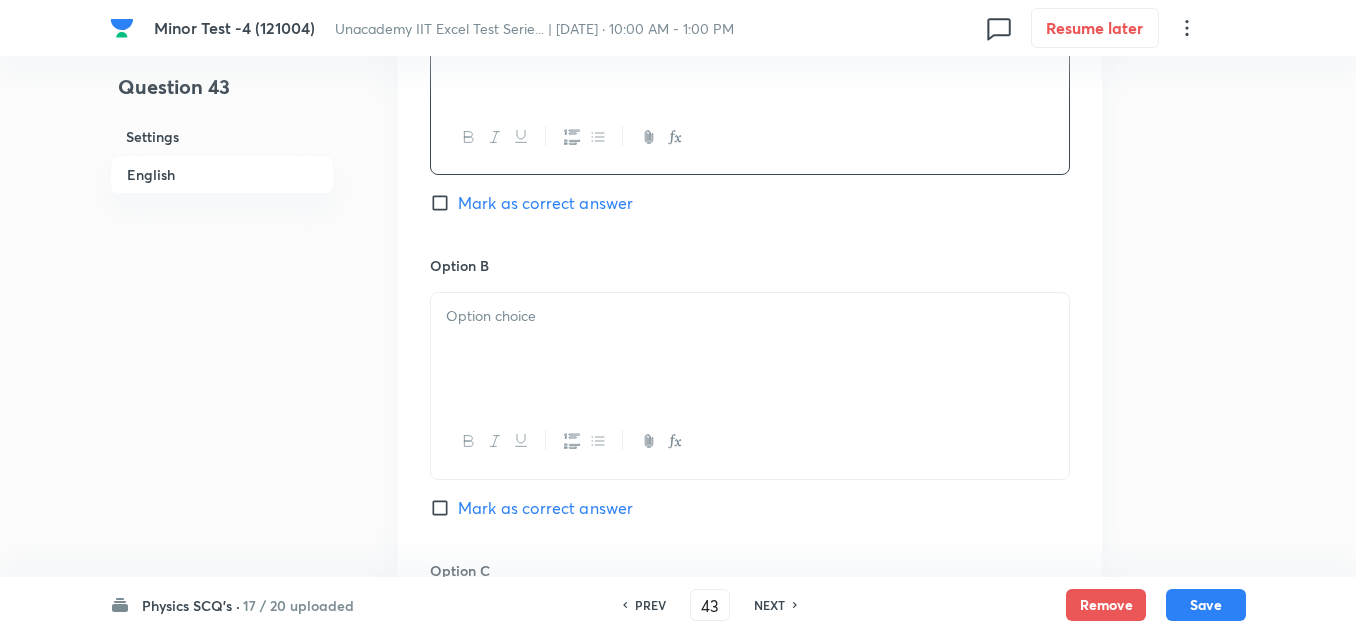 click at bounding box center (750, 316) 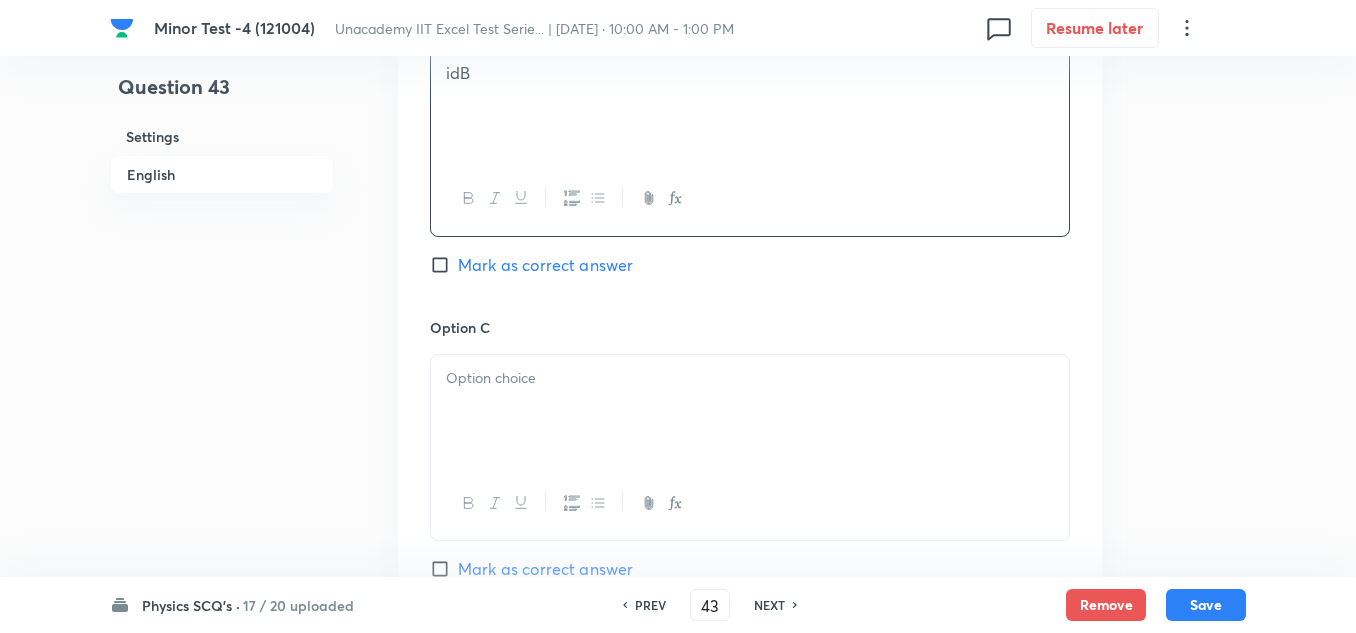 scroll, scrollTop: 1600, scrollLeft: 0, axis: vertical 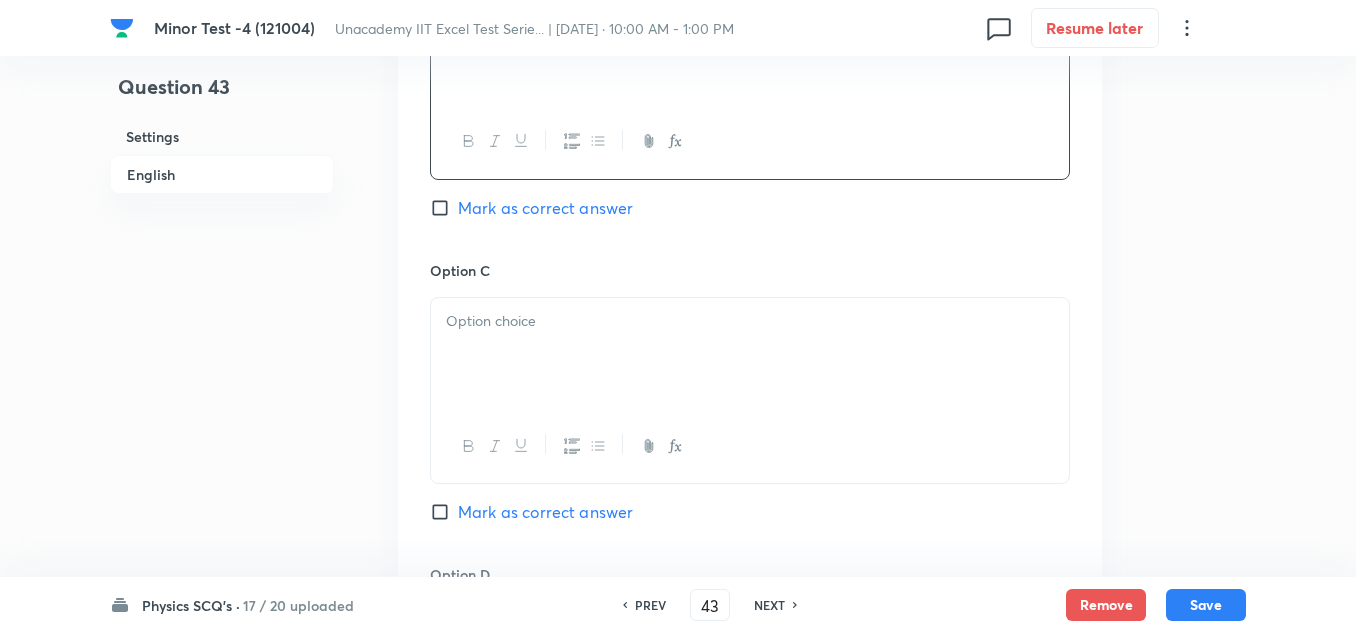 click on "Mark as correct answer" at bounding box center [545, 208] 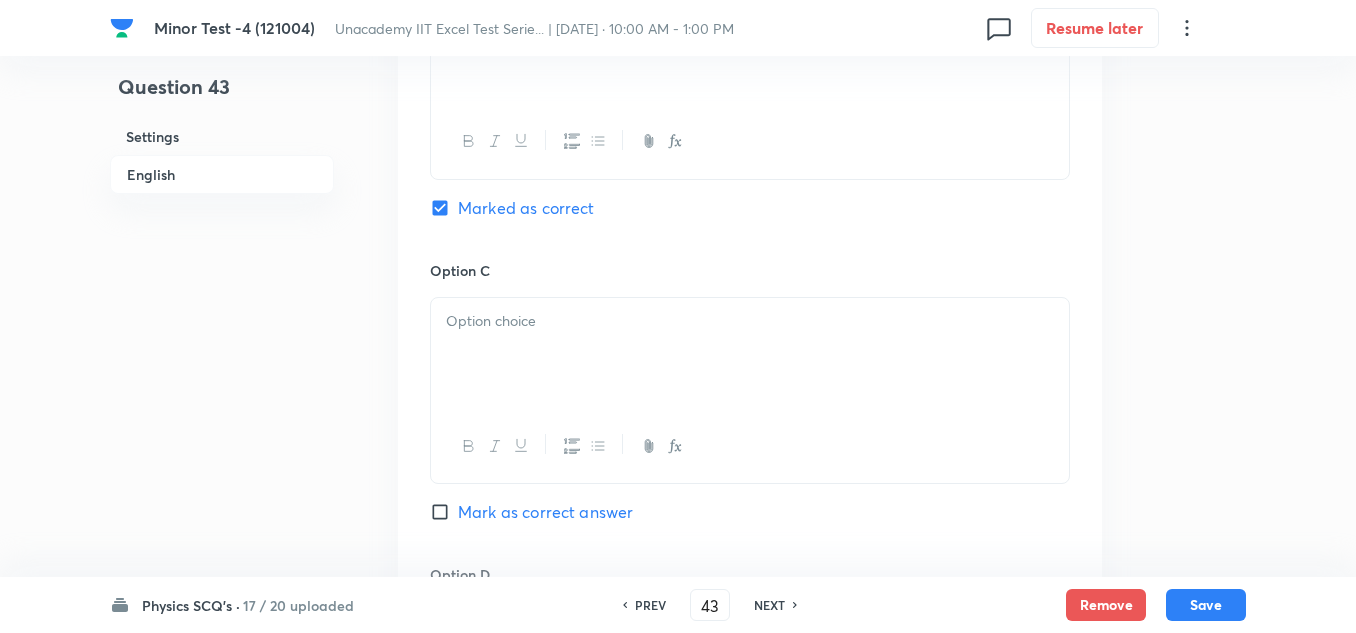 click at bounding box center [750, 354] 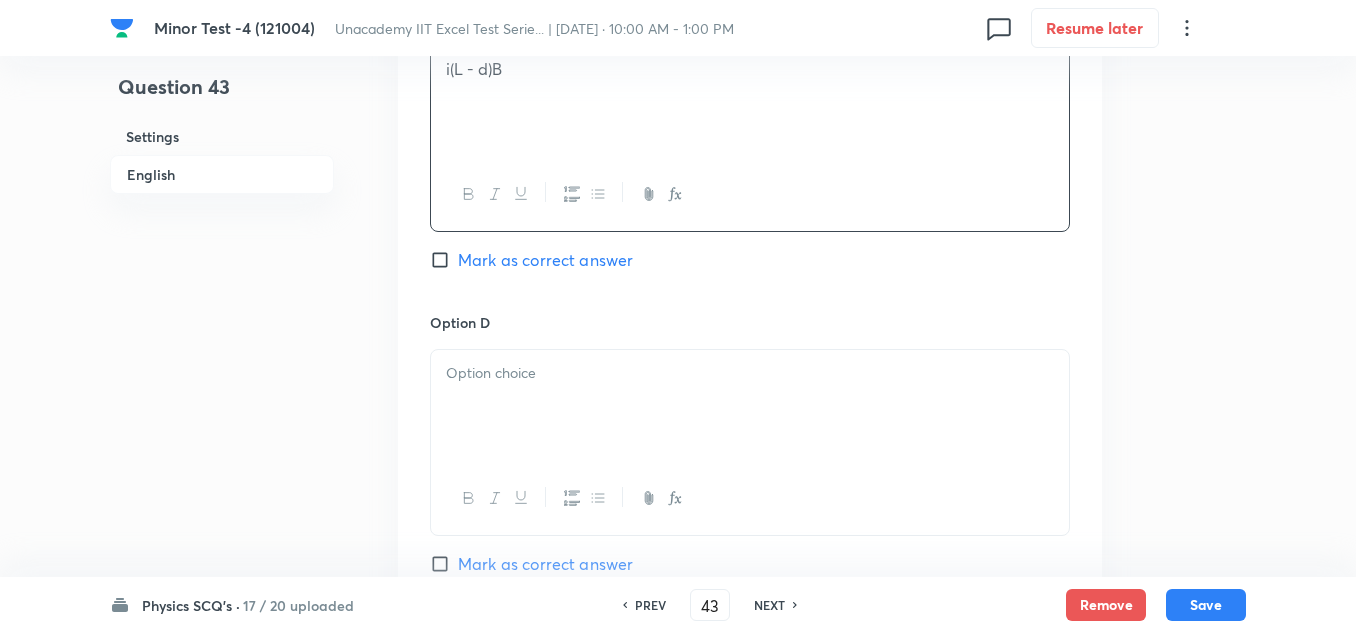 scroll, scrollTop: 1900, scrollLeft: 0, axis: vertical 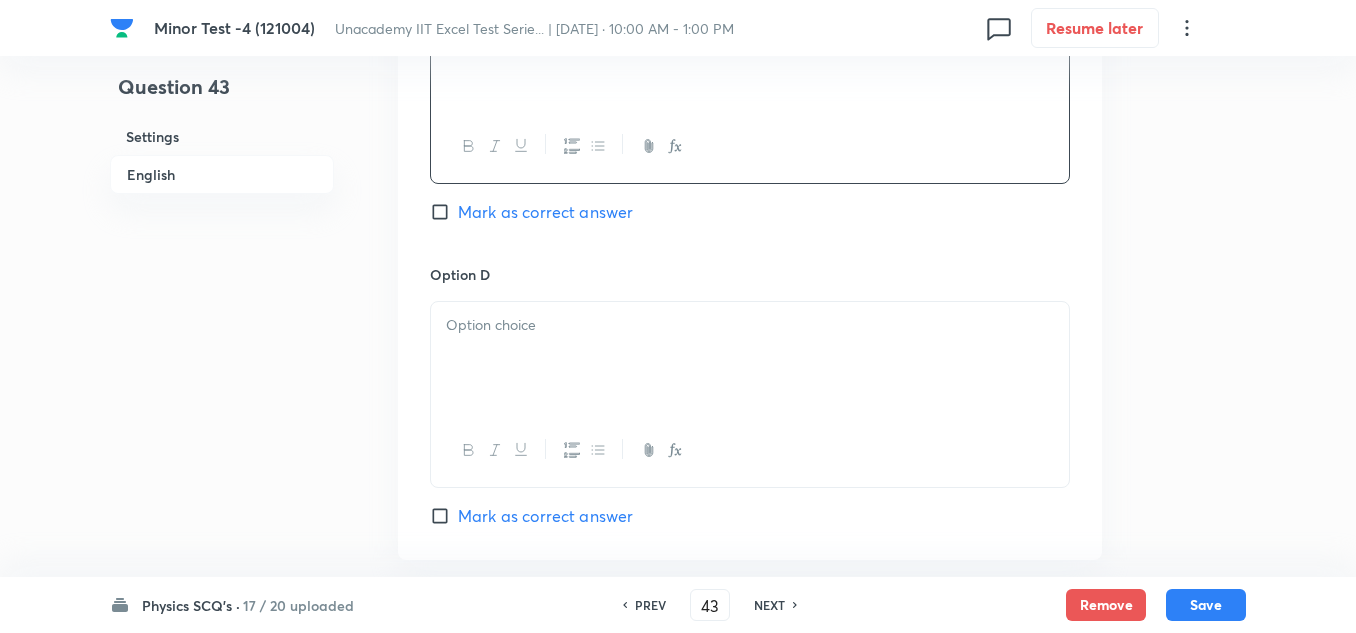click at bounding box center [750, 358] 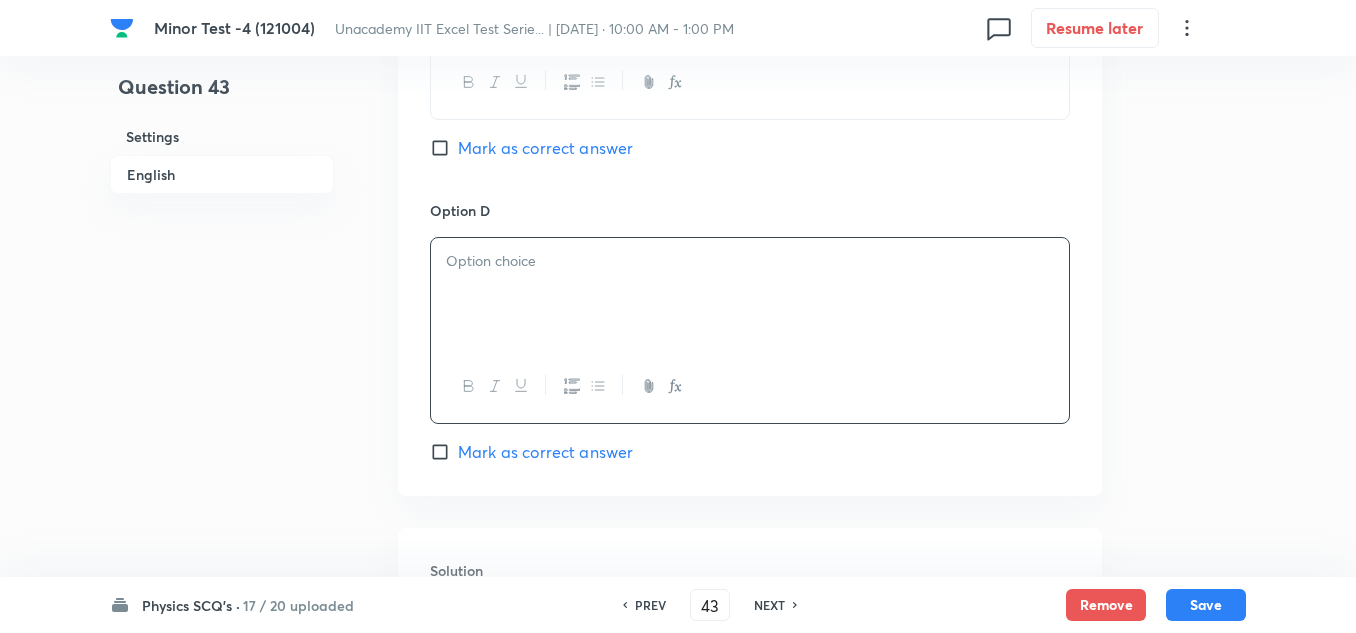 scroll, scrollTop: 2000, scrollLeft: 0, axis: vertical 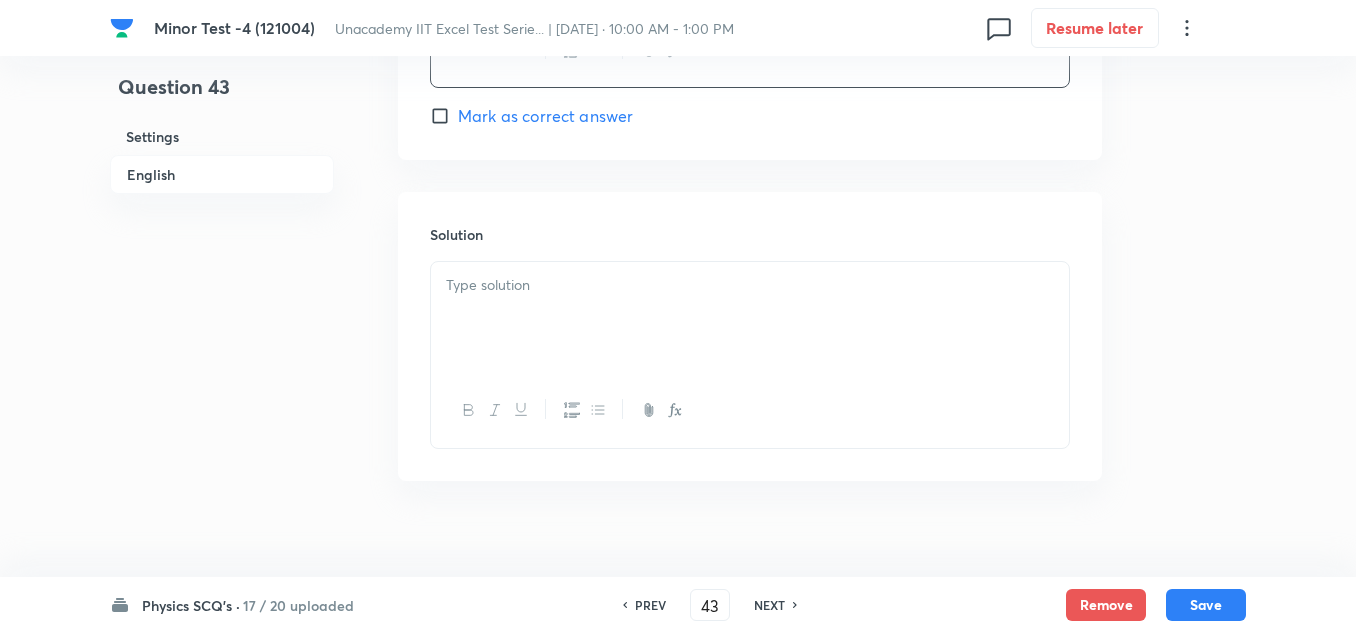 click on "Solution" at bounding box center [750, 336] 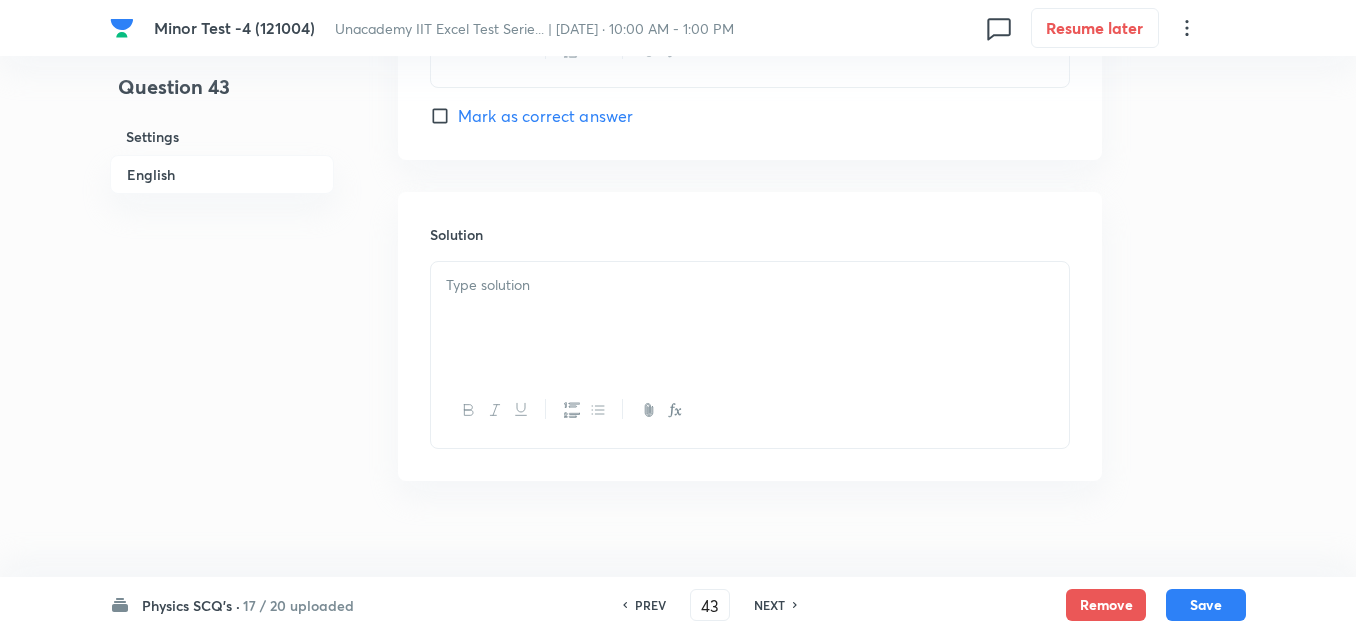 click at bounding box center [750, 285] 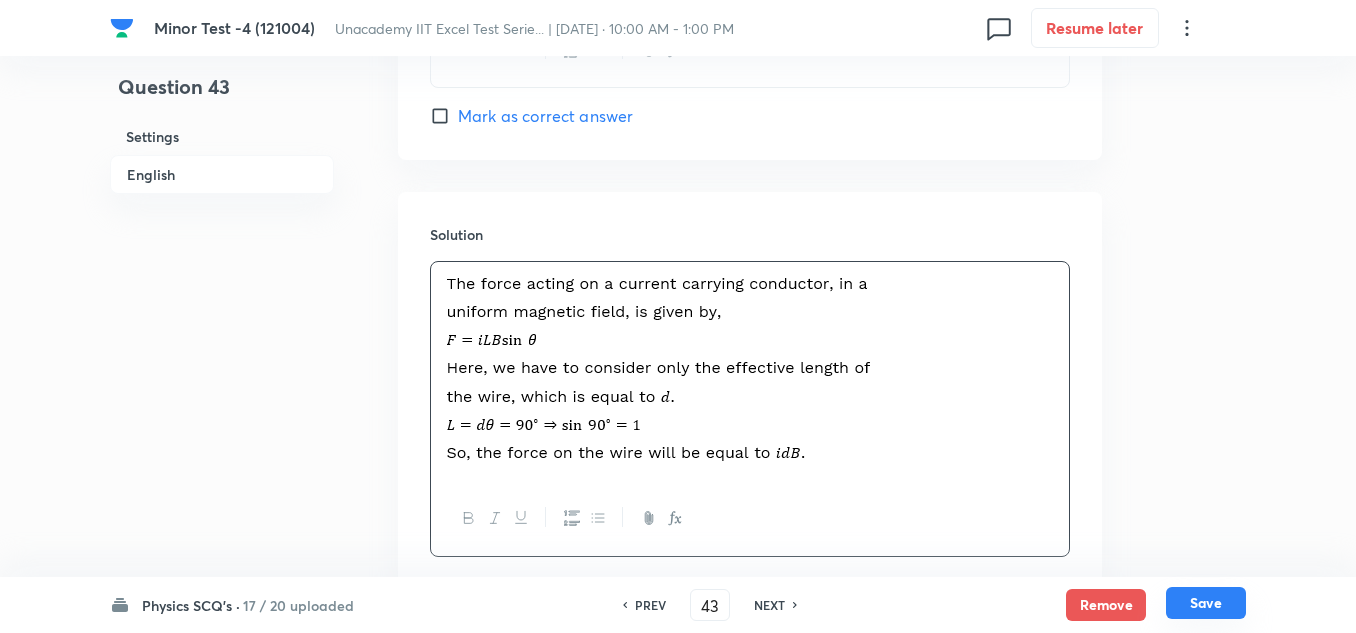 click on "Save" at bounding box center (1206, 603) 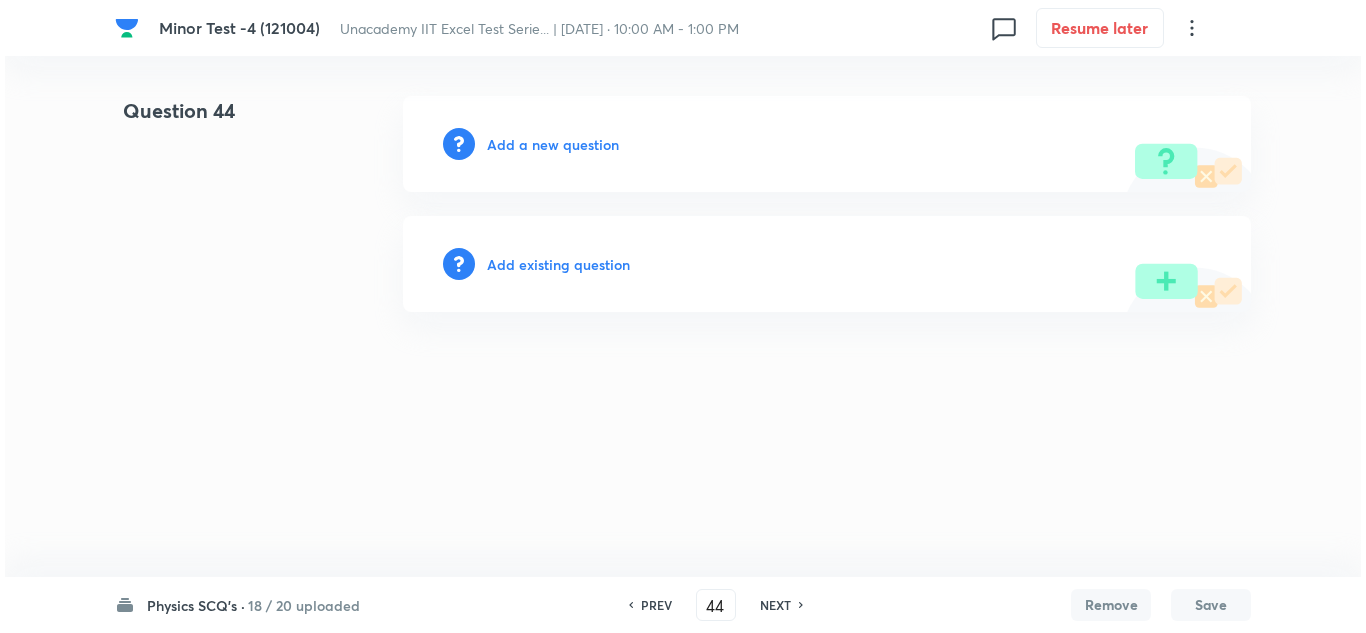 scroll, scrollTop: 0, scrollLeft: 0, axis: both 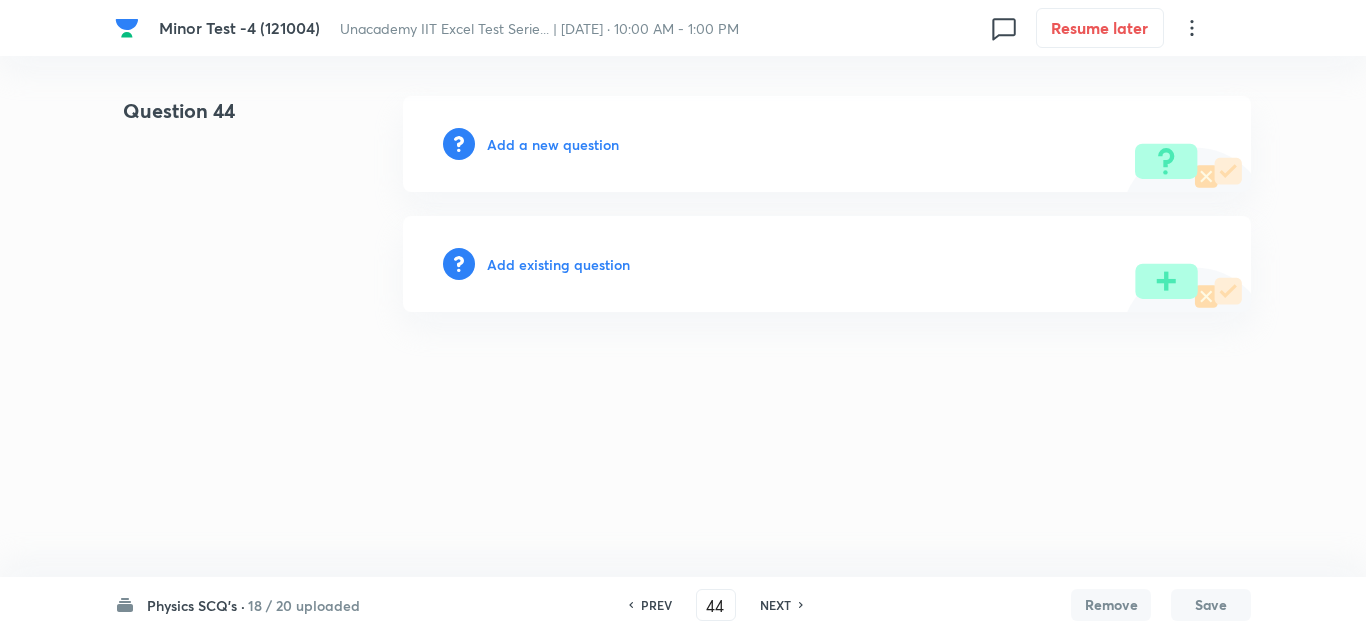 click on "Add a new question" at bounding box center [553, 144] 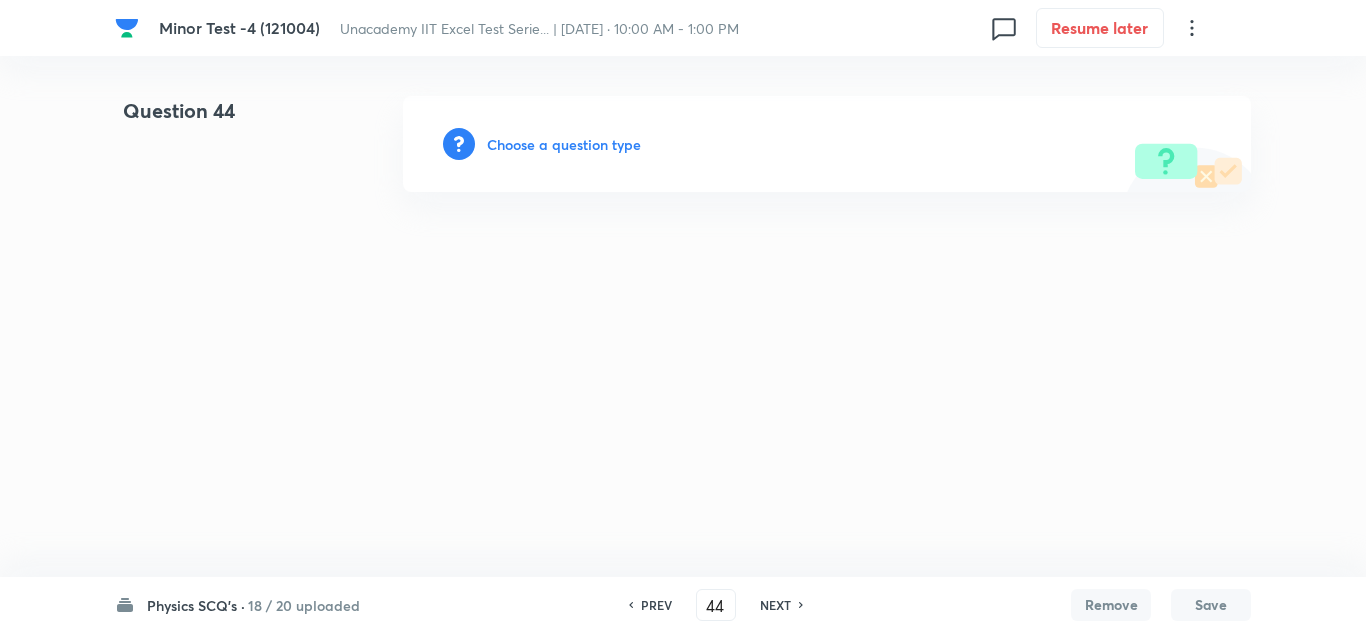 click on "Choose a question type" at bounding box center (564, 144) 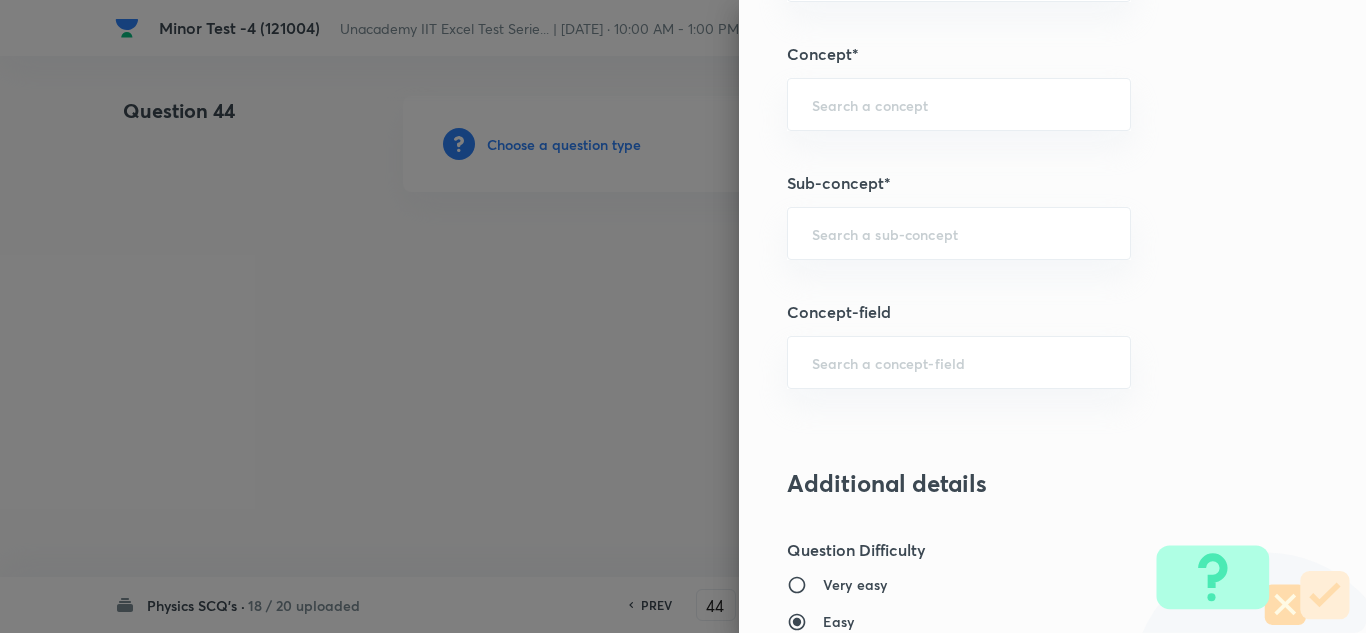 scroll, scrollTop: 1300, scrollLeft: 0, axis: vertical 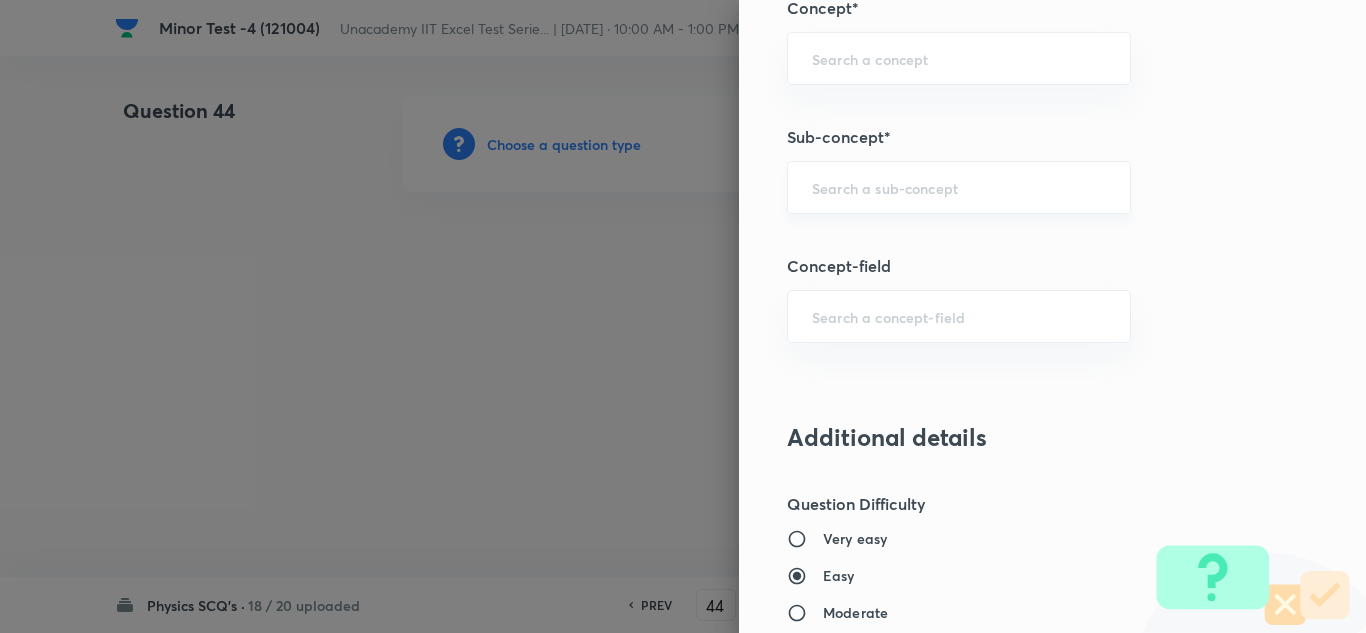 click at bounding box center [959, 187] 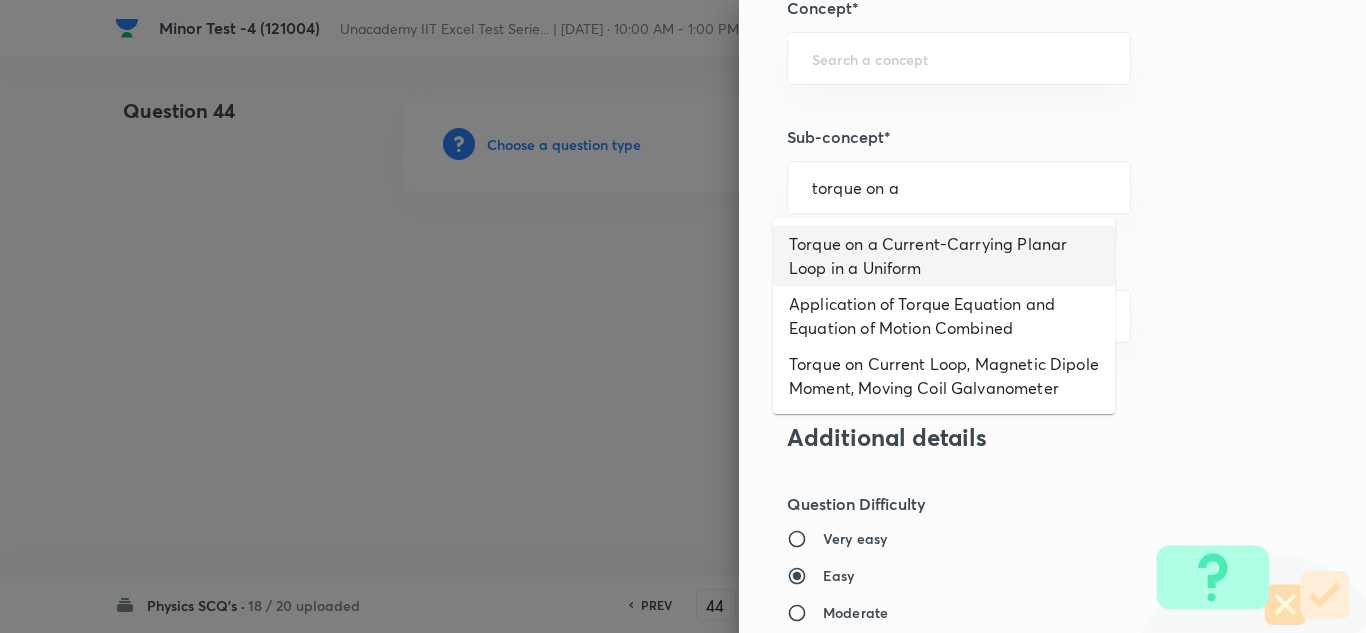 click on "Torque on a Current-Carrying Planar Loop in a Uniform" at bounding box center (944, 256) 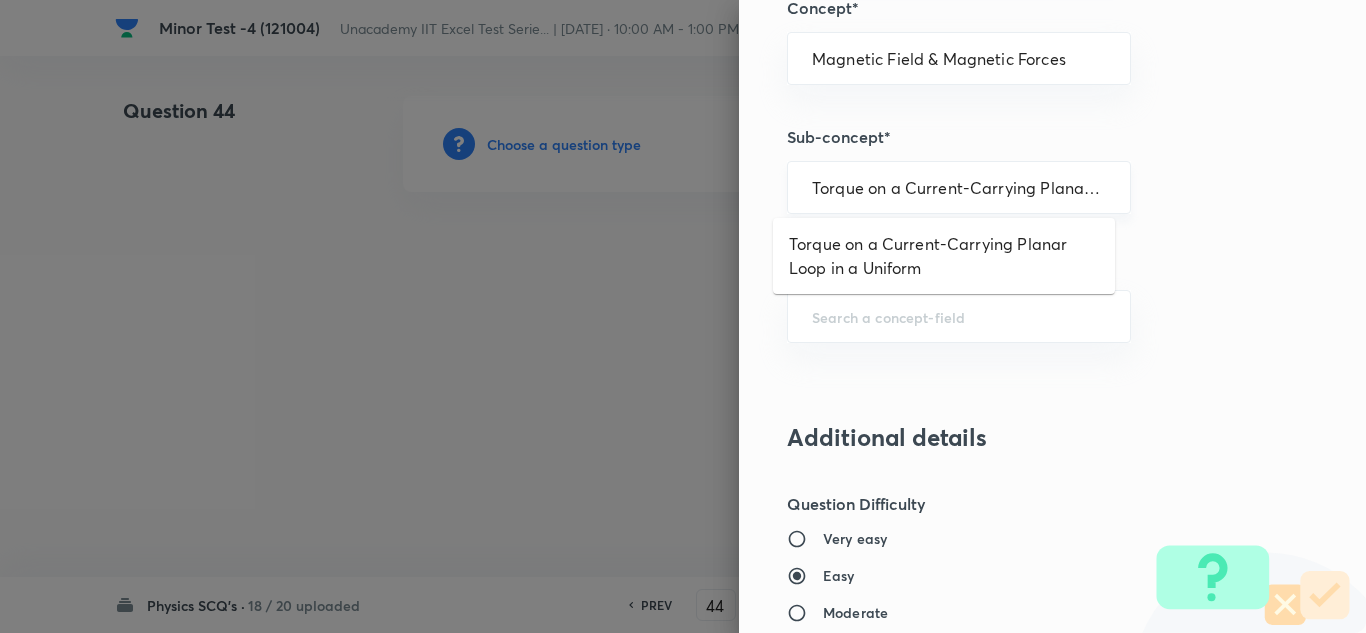 click on "Torque on a Current-Carrying Planar Loop in a Uniform" at bounding box center (959, 187) 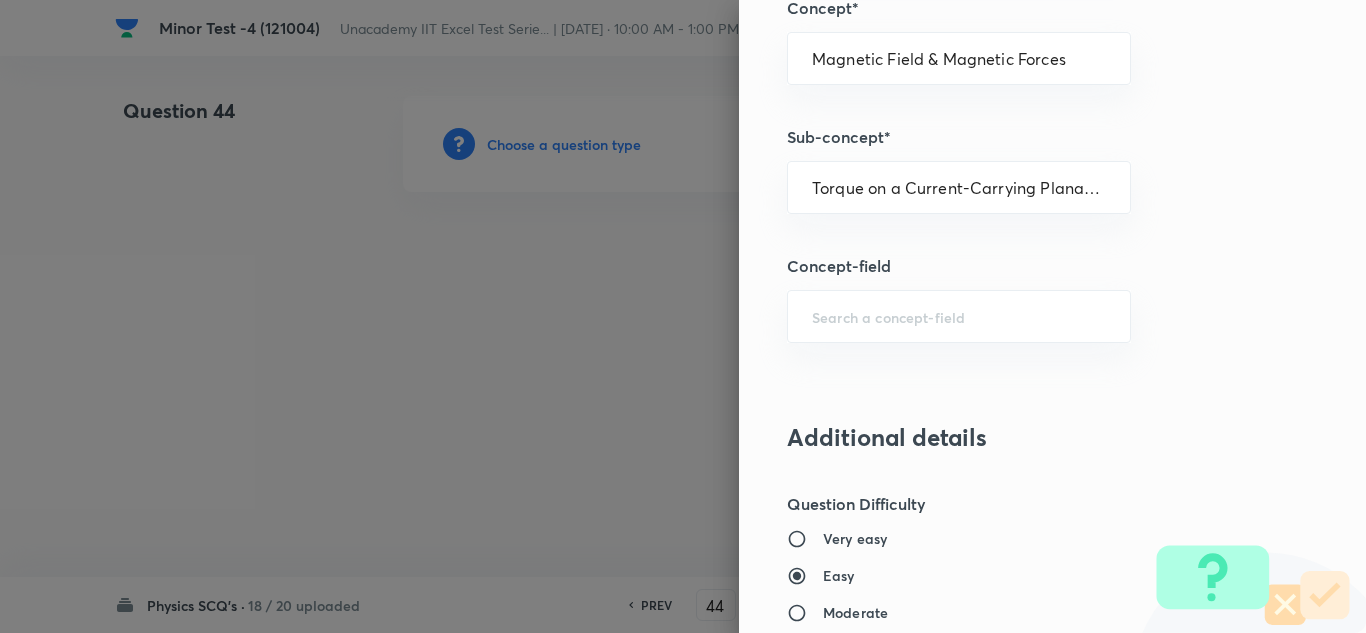 click on "Question settings Question type* Single choice correct Number of options* 2 3 4 5 Does this question have a passage?* Yes No Positive mark 4 ​ Negative Marks (Don’t add negative sign) 1 ​ Grant bonus marks for this question?* Yes No Syllabus Topic group* Physics ​ Topic* Electricity & Magnetism ​ Concept* Magnetic Field & Magnetic Forces ​ Sub-concept* Torque on a Current-Carrying Planar Loop in a Uniform ​ Concept-field ​ Additional details Question Difficulty Very easy Easy Moderate Hard Very hard Question is based on Fact Numerical Concept Previous year question Yes No Does this question have equation? Yes No Verification status Is the question verified? *Select 'yes' only if a question is verified Yes No Save" at bounding box center [1052, 316] 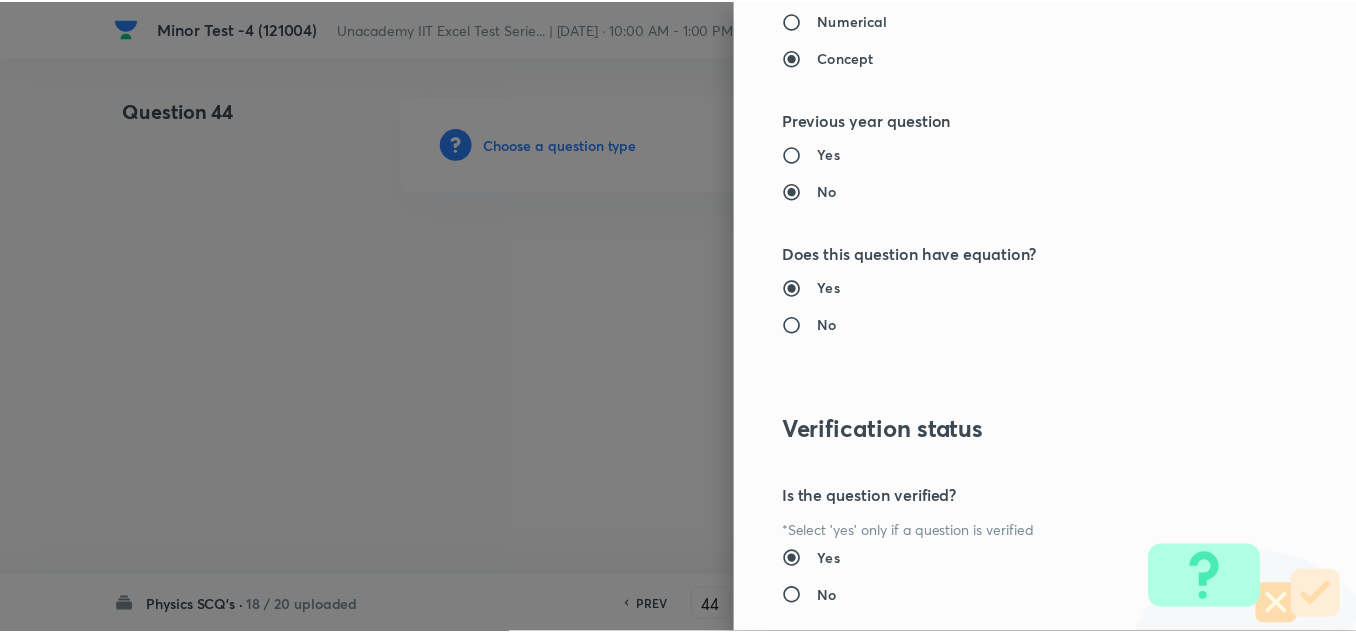 scroll, scrollTop: 2227, scrollLeft: 0, axis: vertical 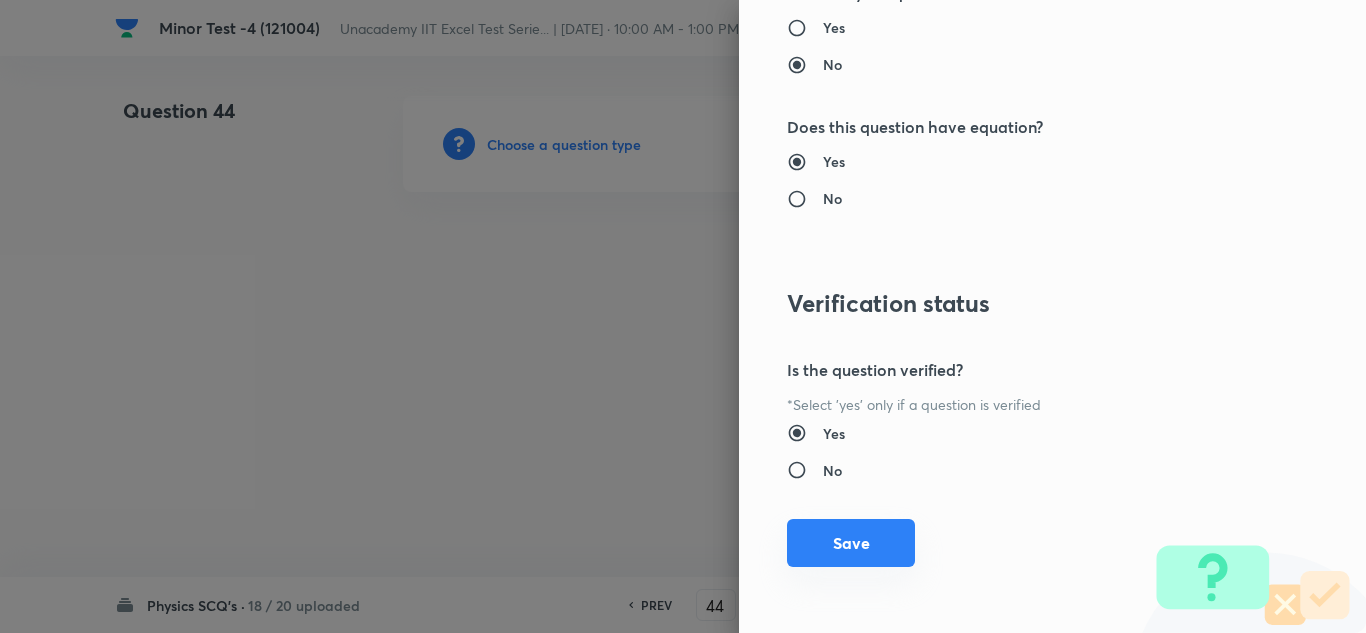 click on "Save" at bounding box center [851, 543] 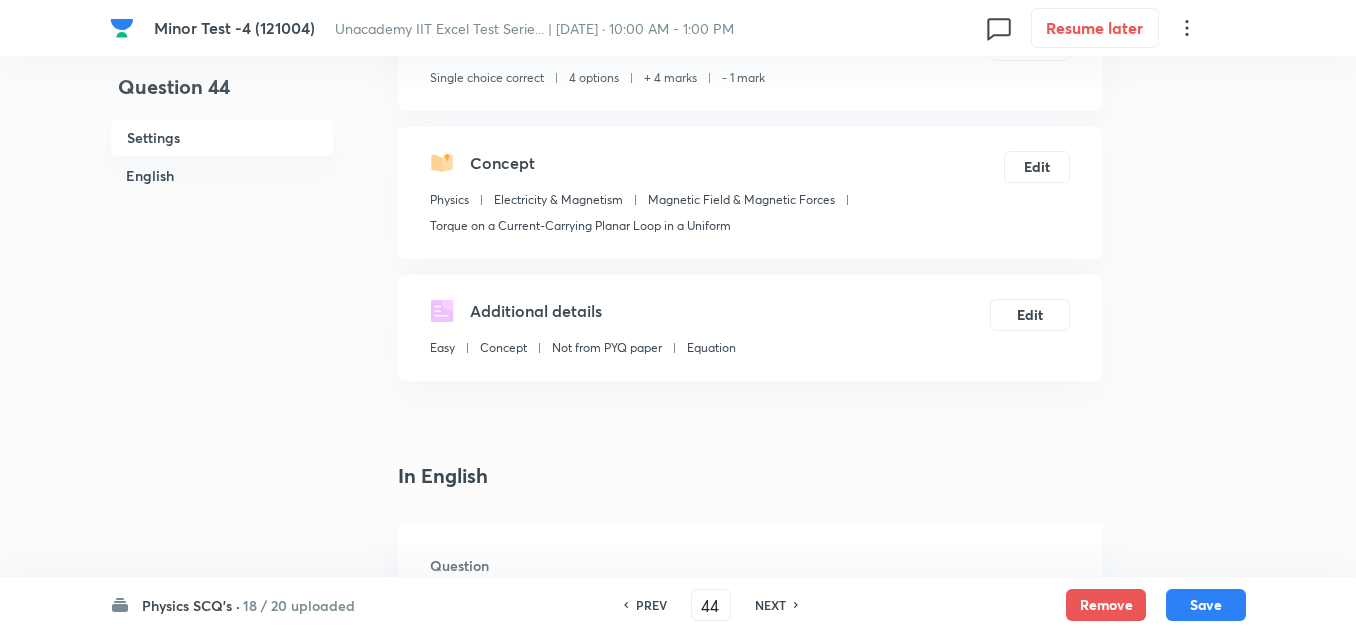 scroll, scrollTop: 400, scrollLeft: 0, axis: vertical 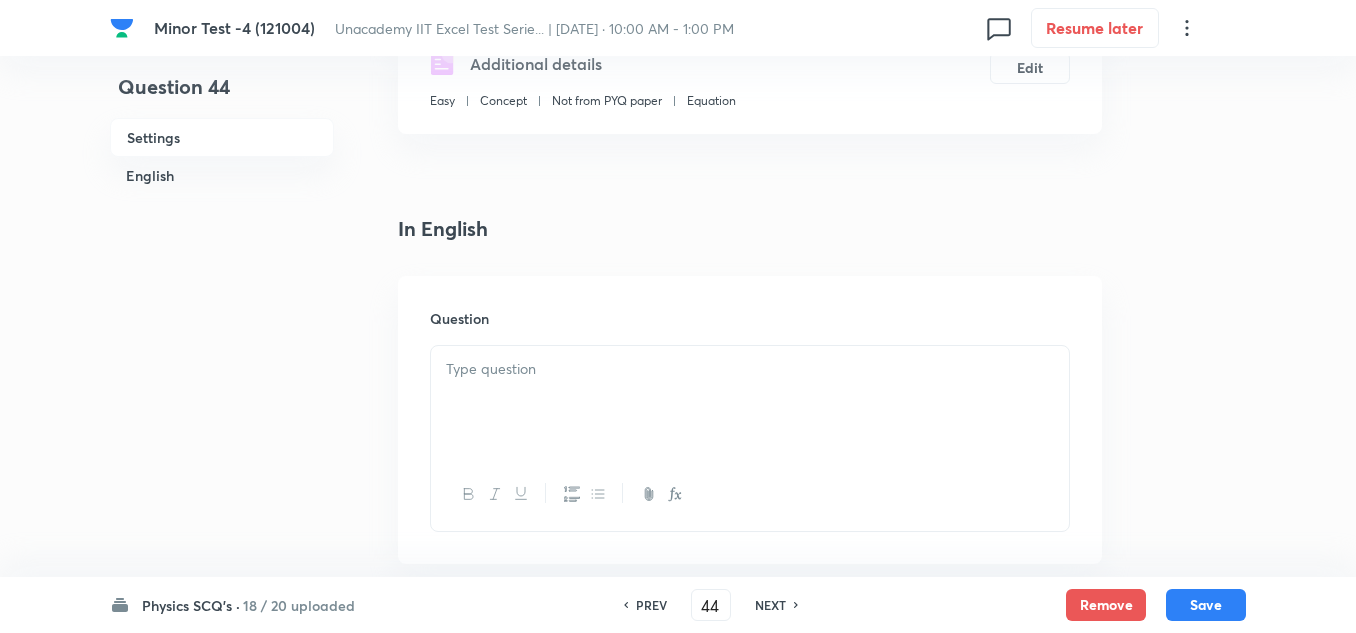 click at bounding box center [750, 402] 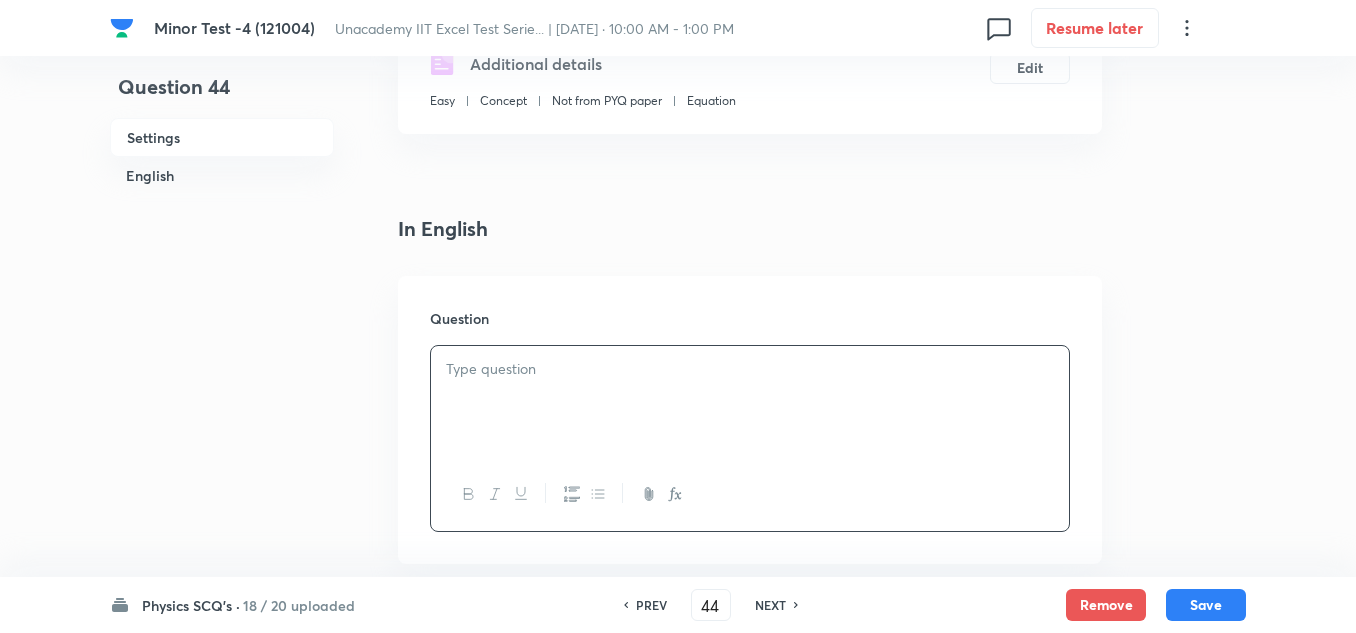 click at bounding box center (750, 369) 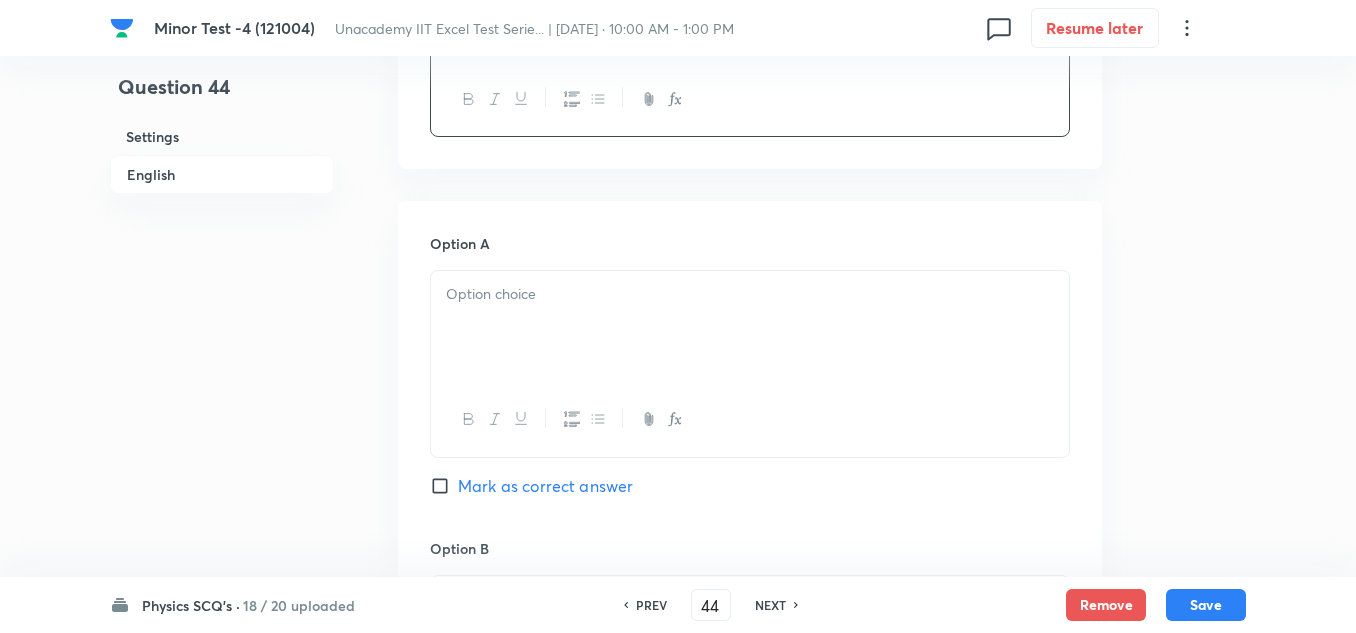 scroll, scrollTop: 900, scrollLeft: 0, axis: vertical 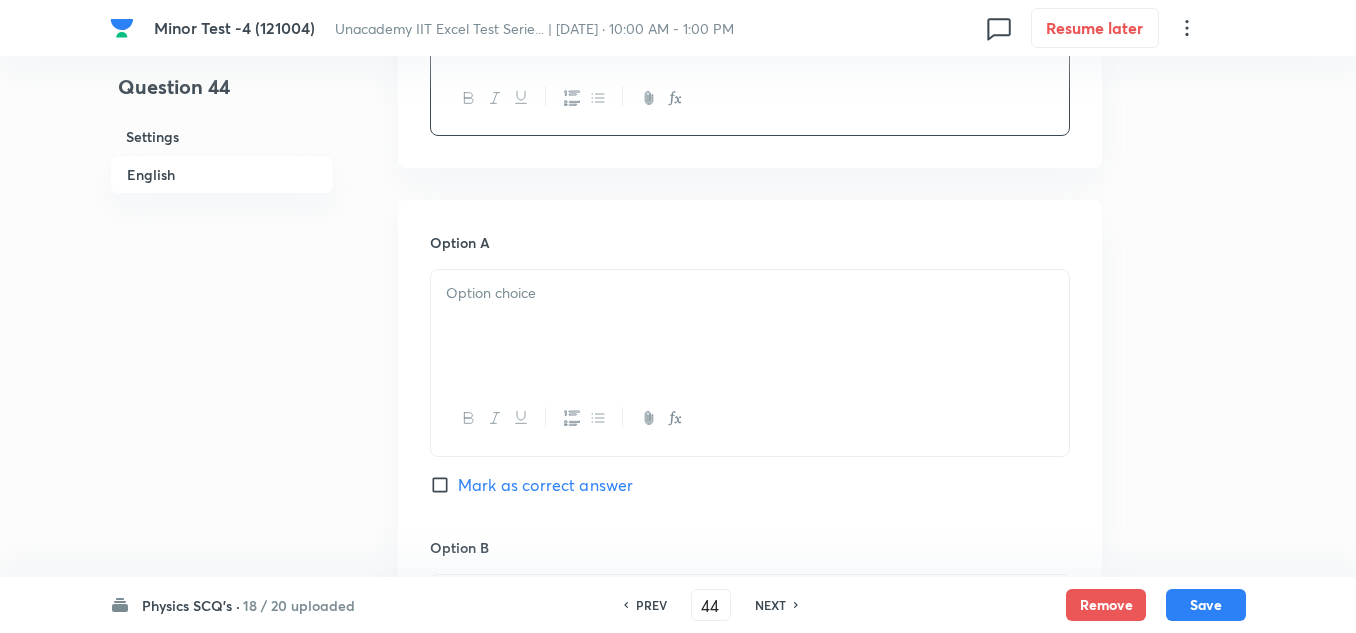 click at bounding box center (750, 326) 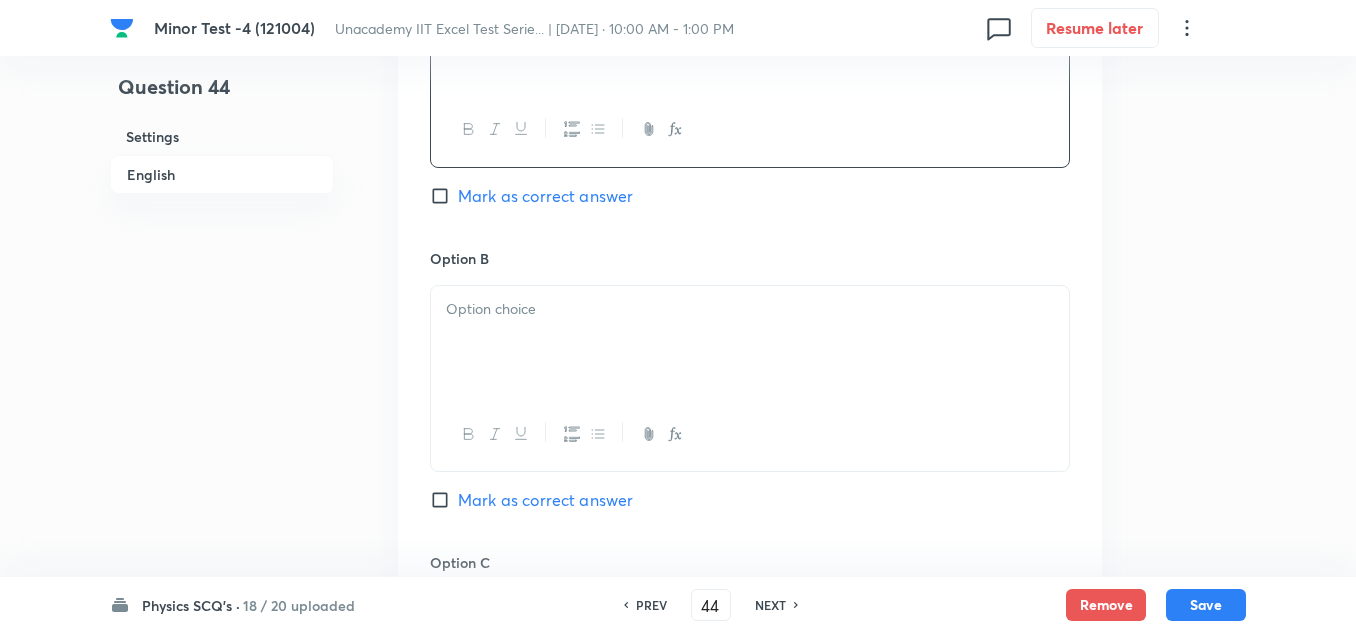 scroll, scrollTop: 1200, scrollLeft: 0, axis: vertical 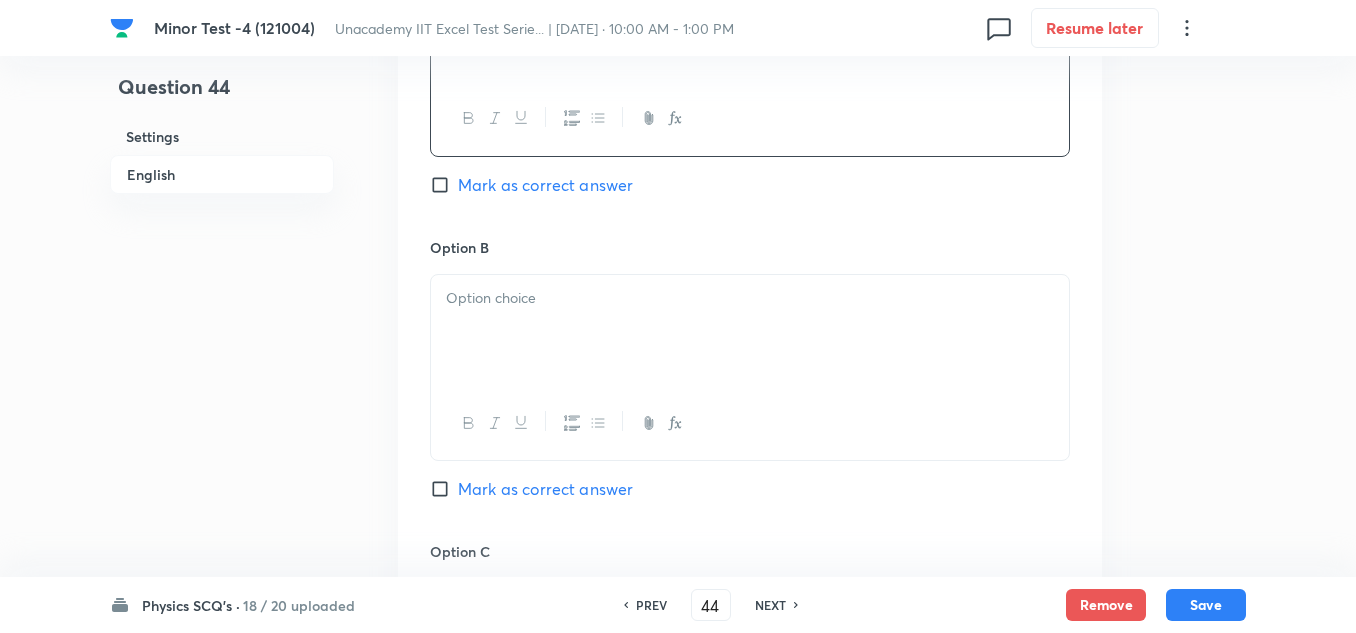 click at bounding box center (750, 331) 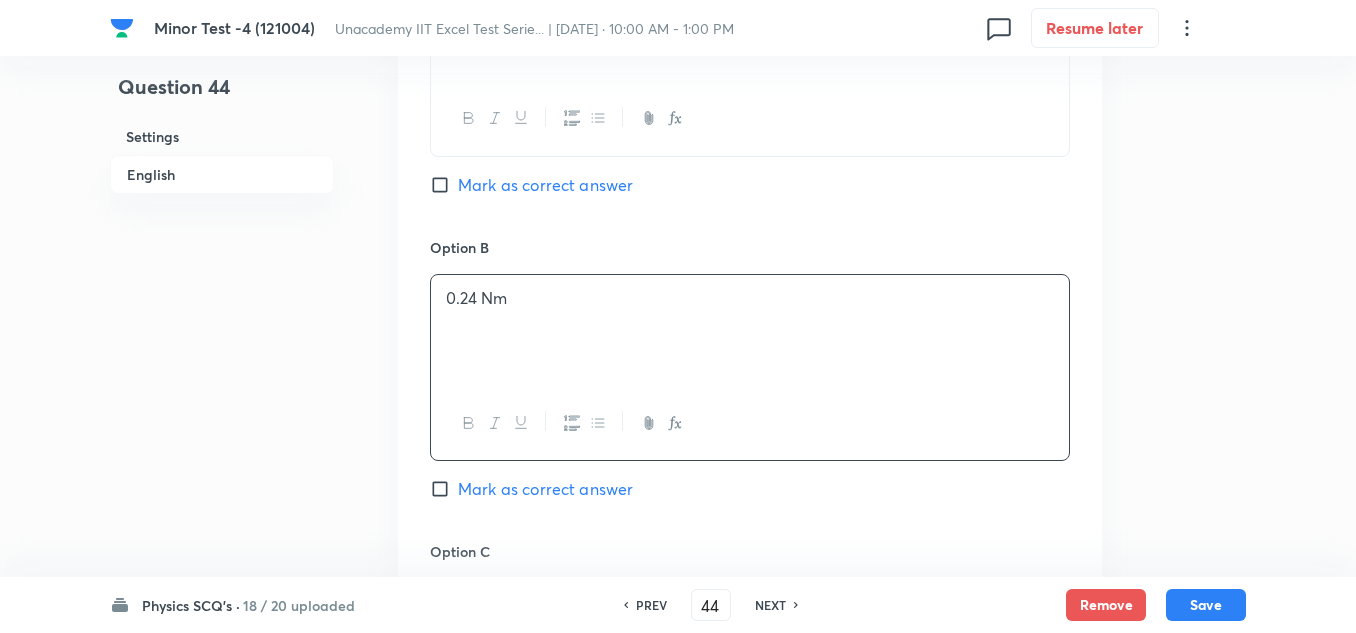 click on "Mark as correct answer" at bounding box center (545, 185) 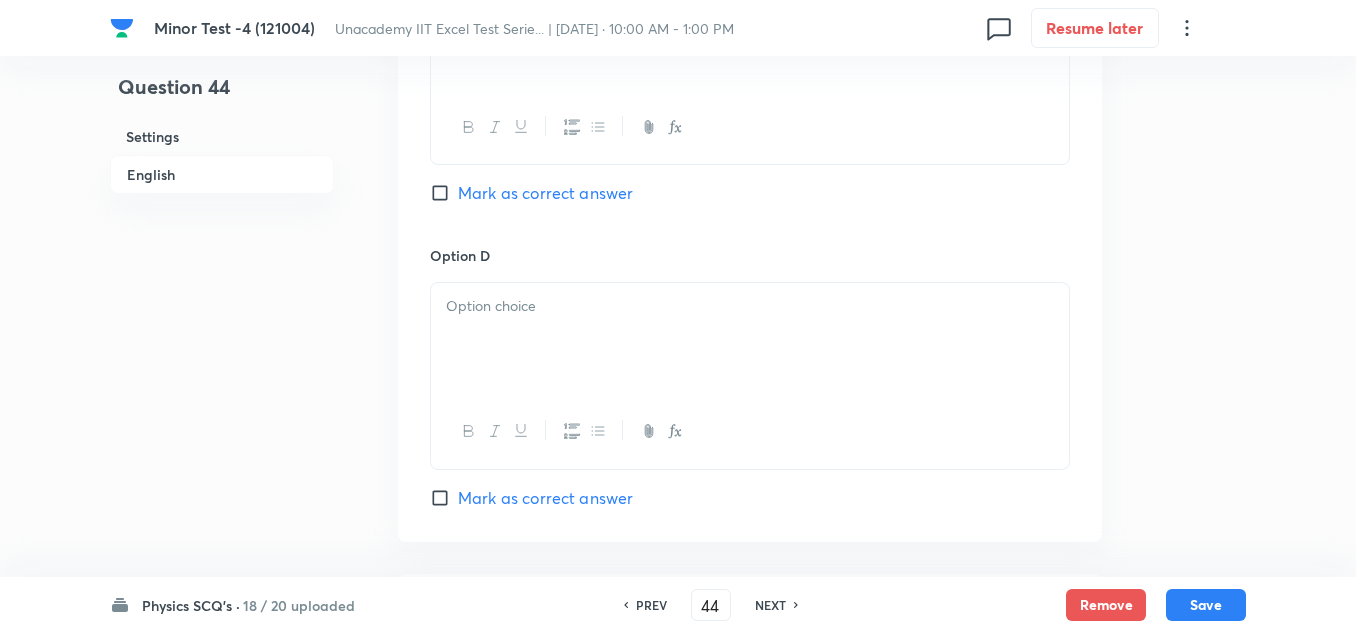 scroll, scrollTop: 1700, scrollLeft: 0, axis: vertical 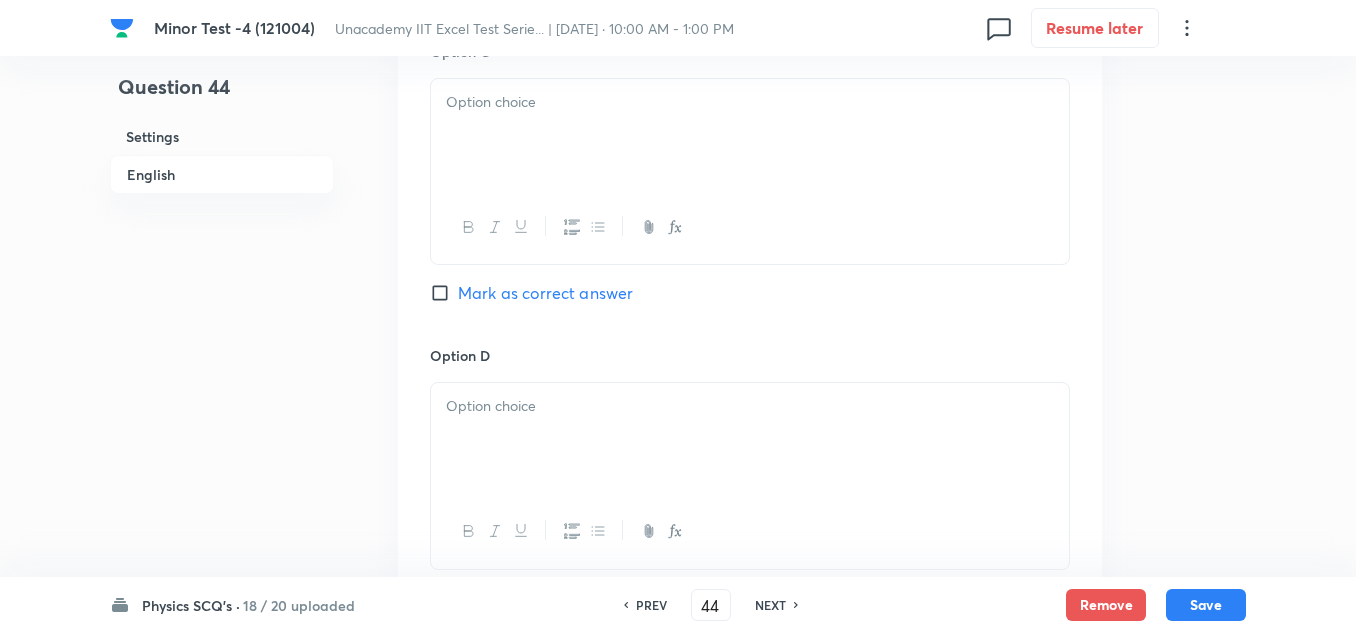 click at bounding box center [750, 135] 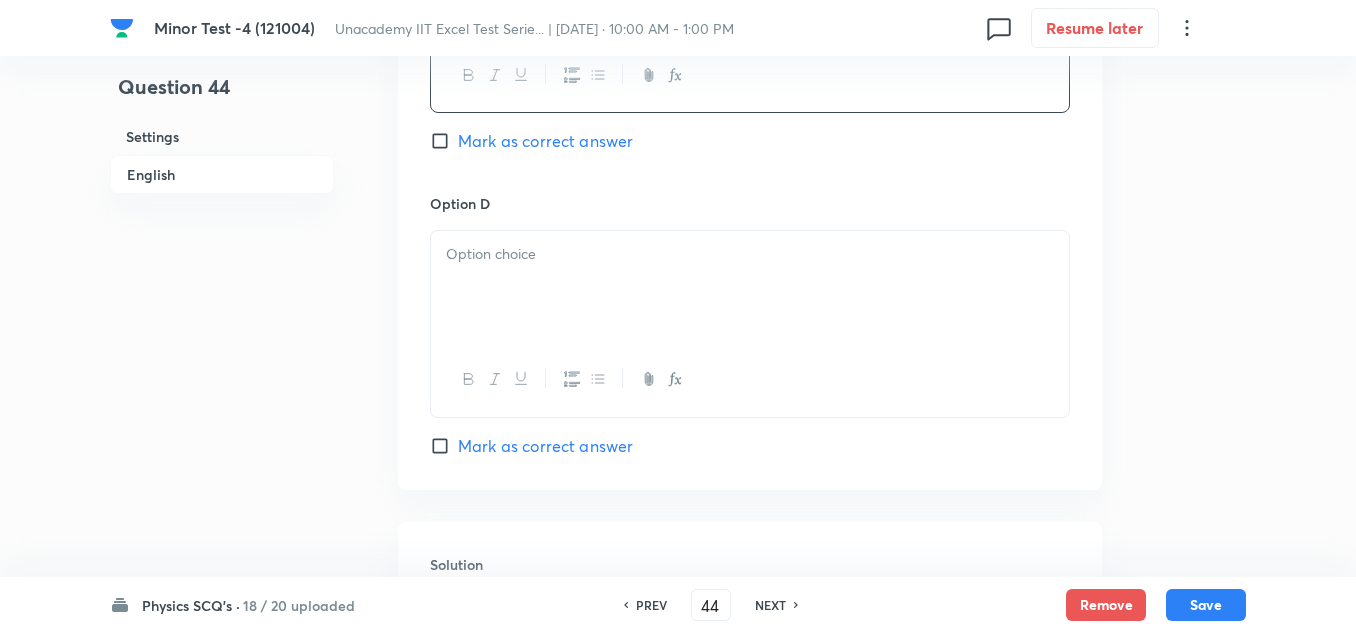 scroll, scrollTop: 1900, scrollLeft: 0, axis: vertical 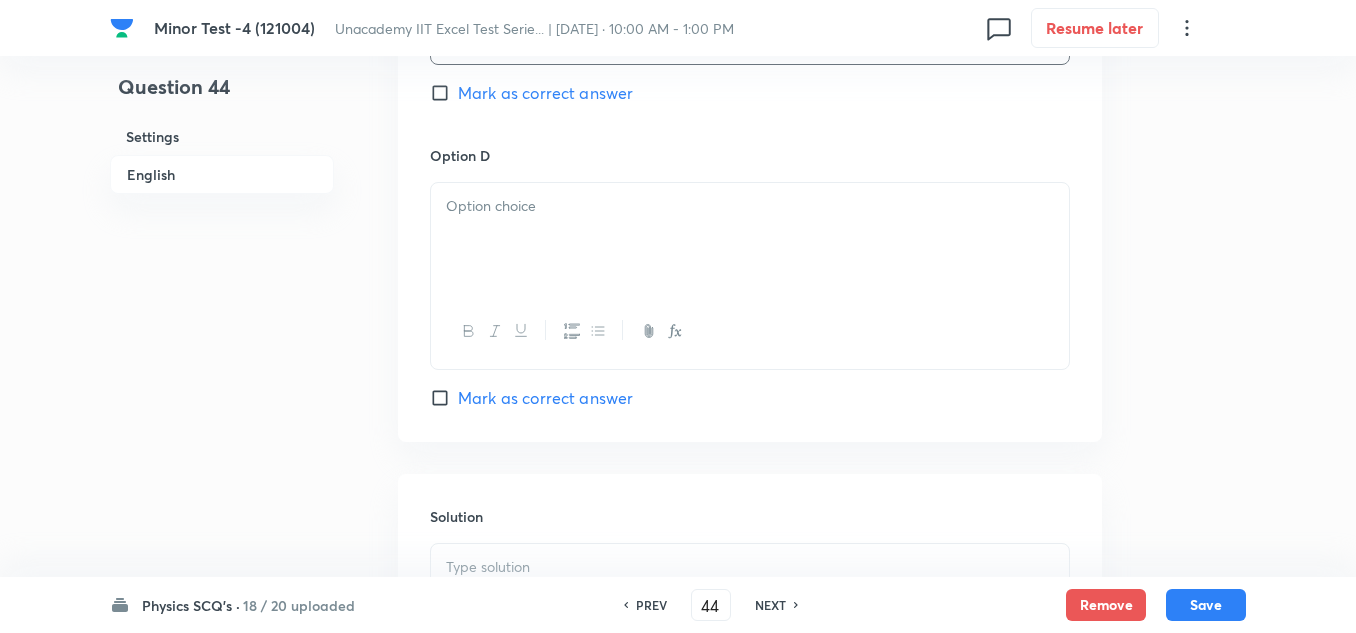click at bounding box center (750, 206) 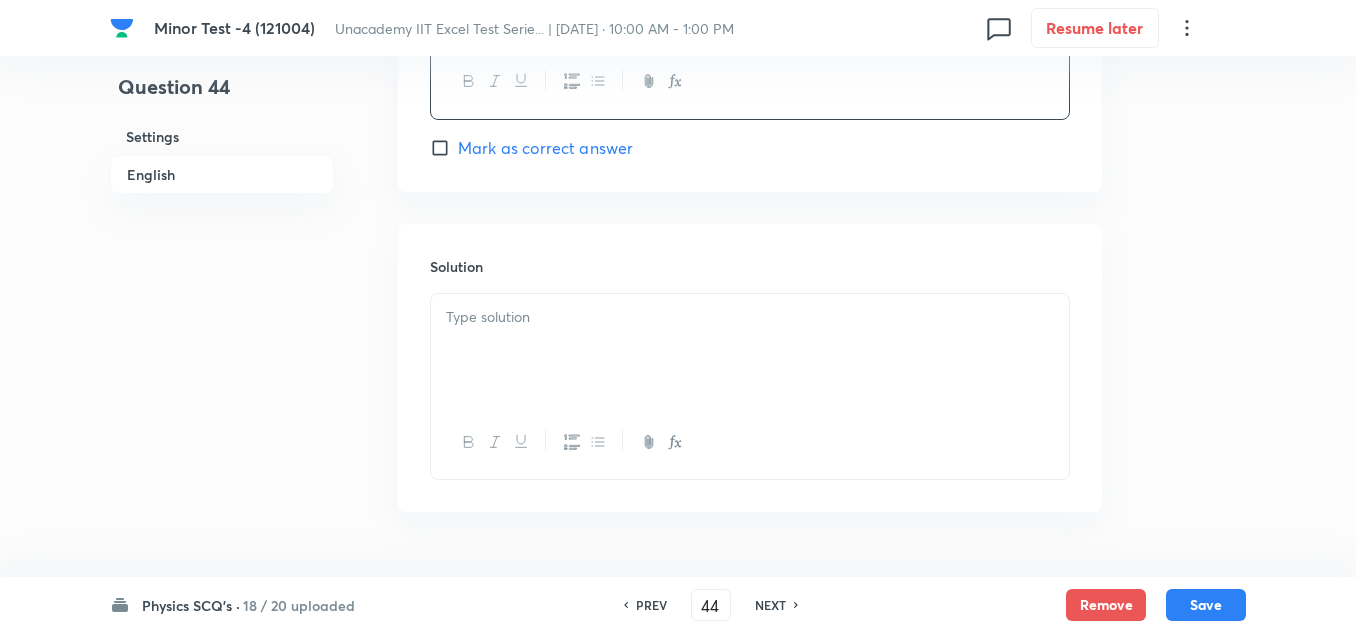 scroll, scrollTop: 2200, scrollLeft: 0, axis: vertical 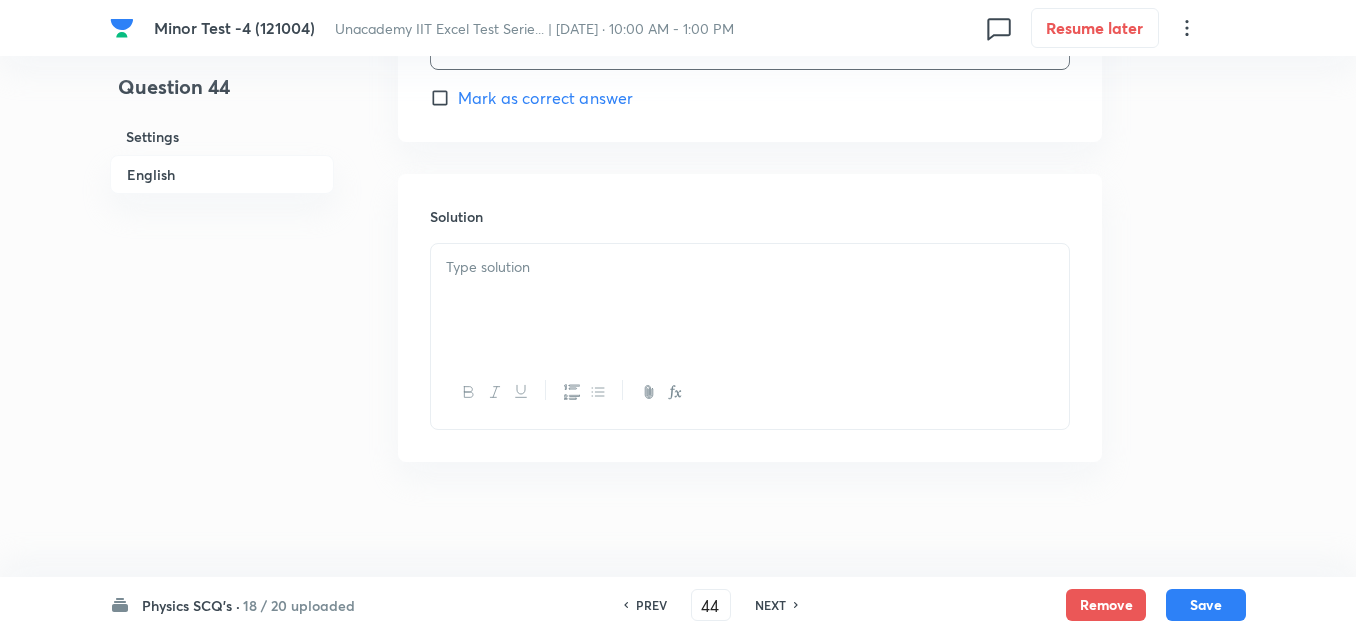 click at bounding box center (750, 300) 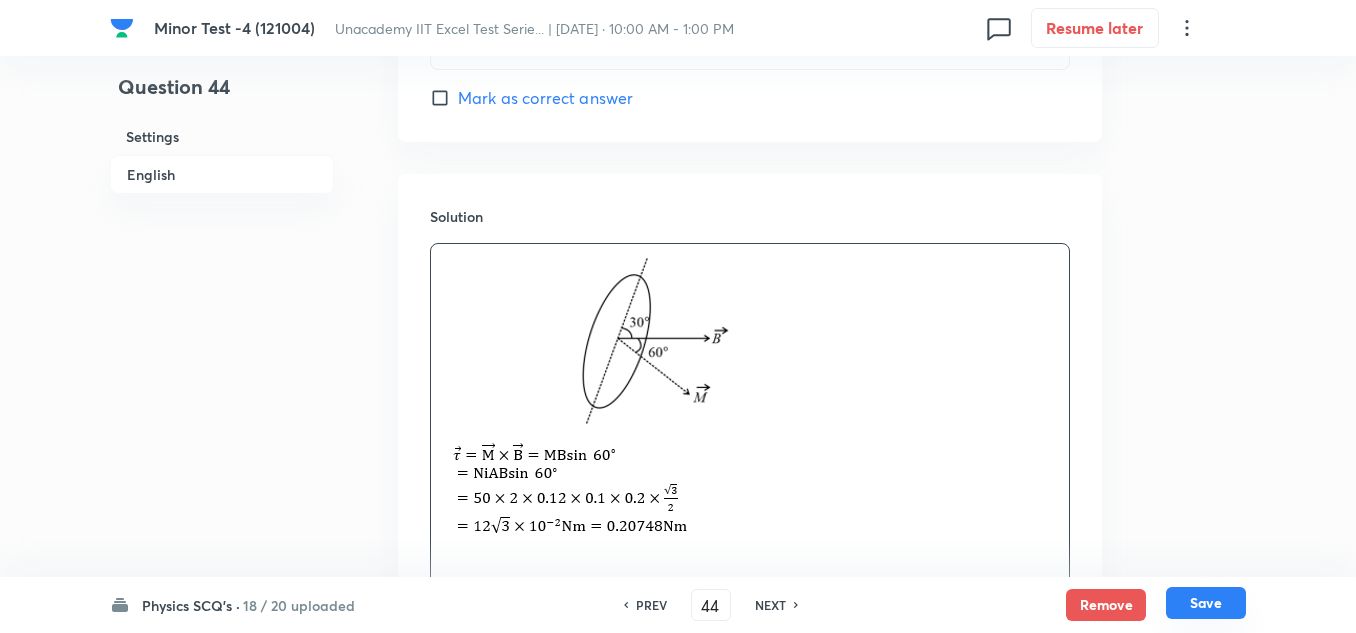 click on "Save" at bounding box center (1206, 603) 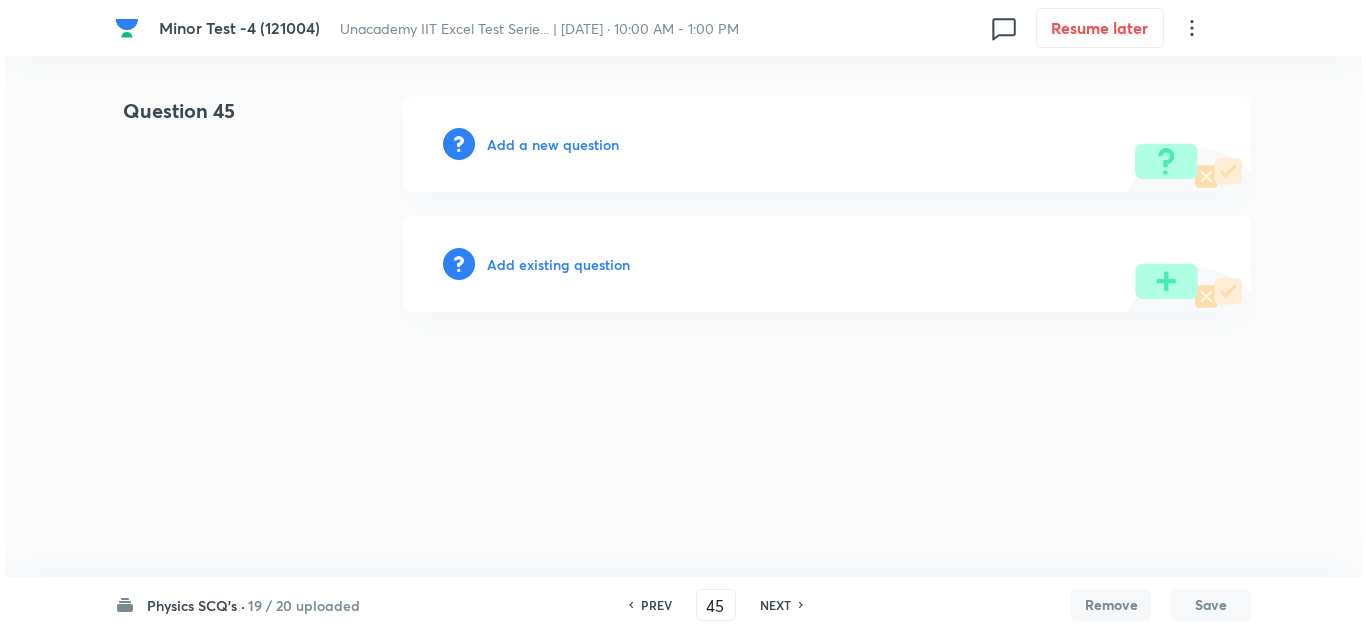 scroll, scrollTop: 0, scrollLeft: 0, axis: both 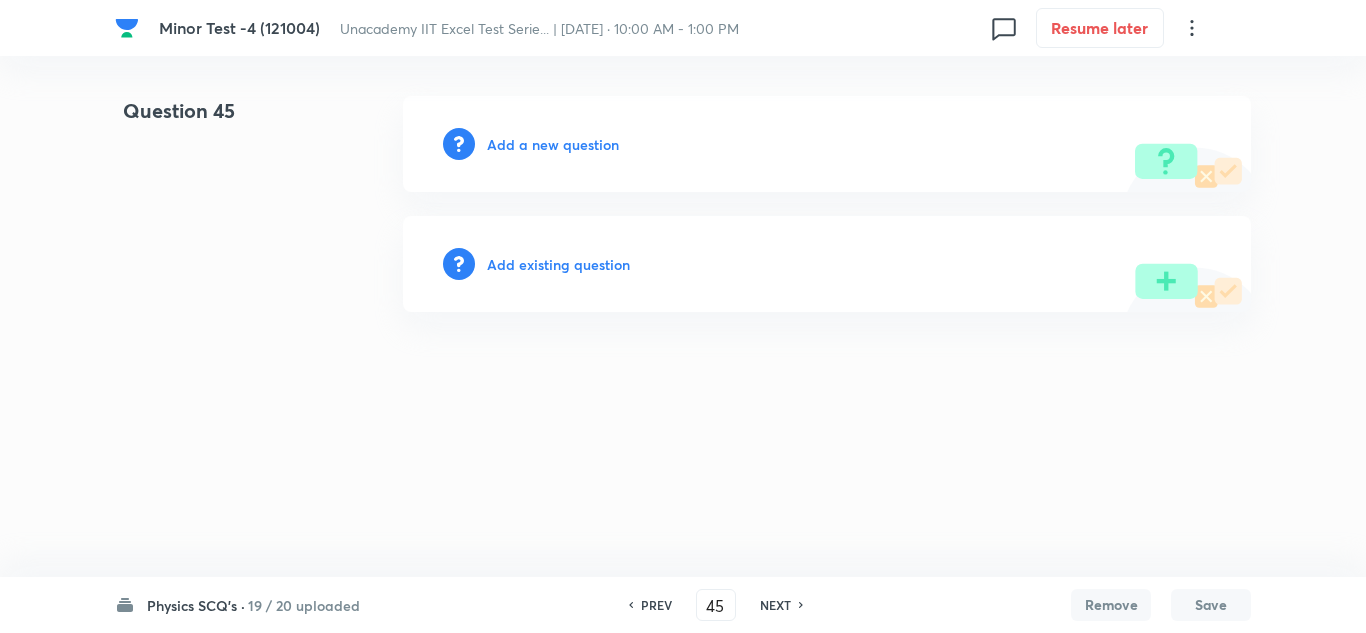click on "Add a new question" at bounding box center [553, 144] 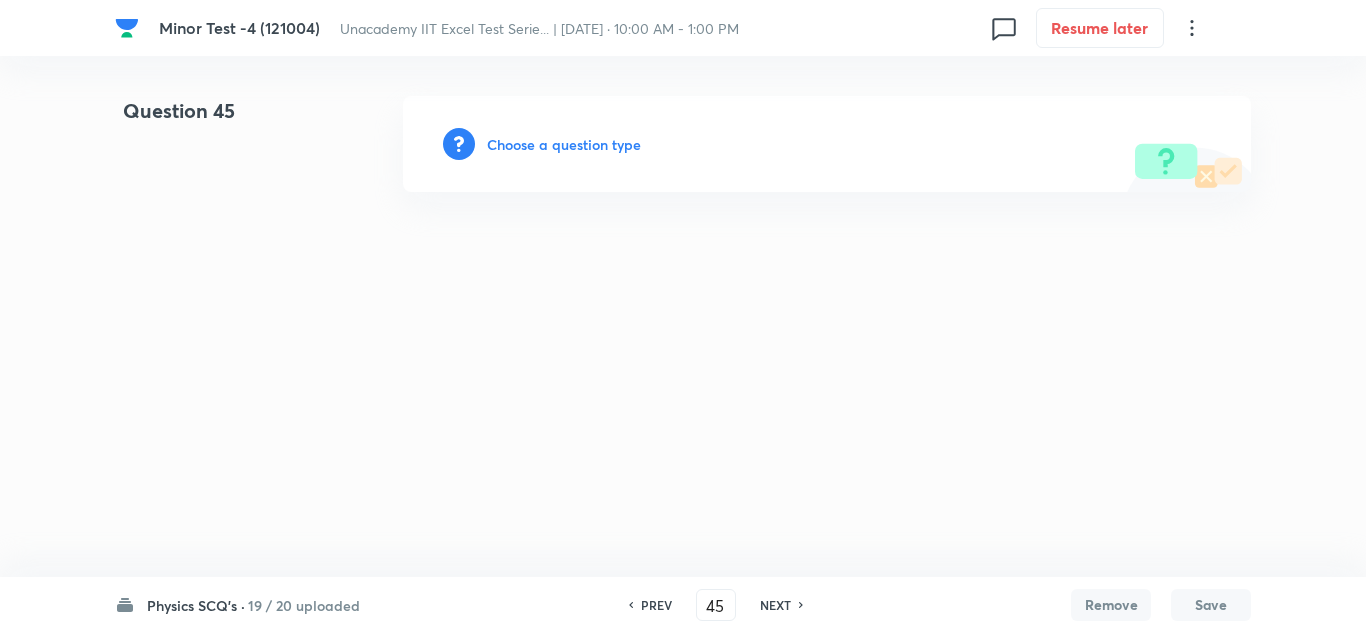 click on "Choose a question type" at bounding box center [564, 144] 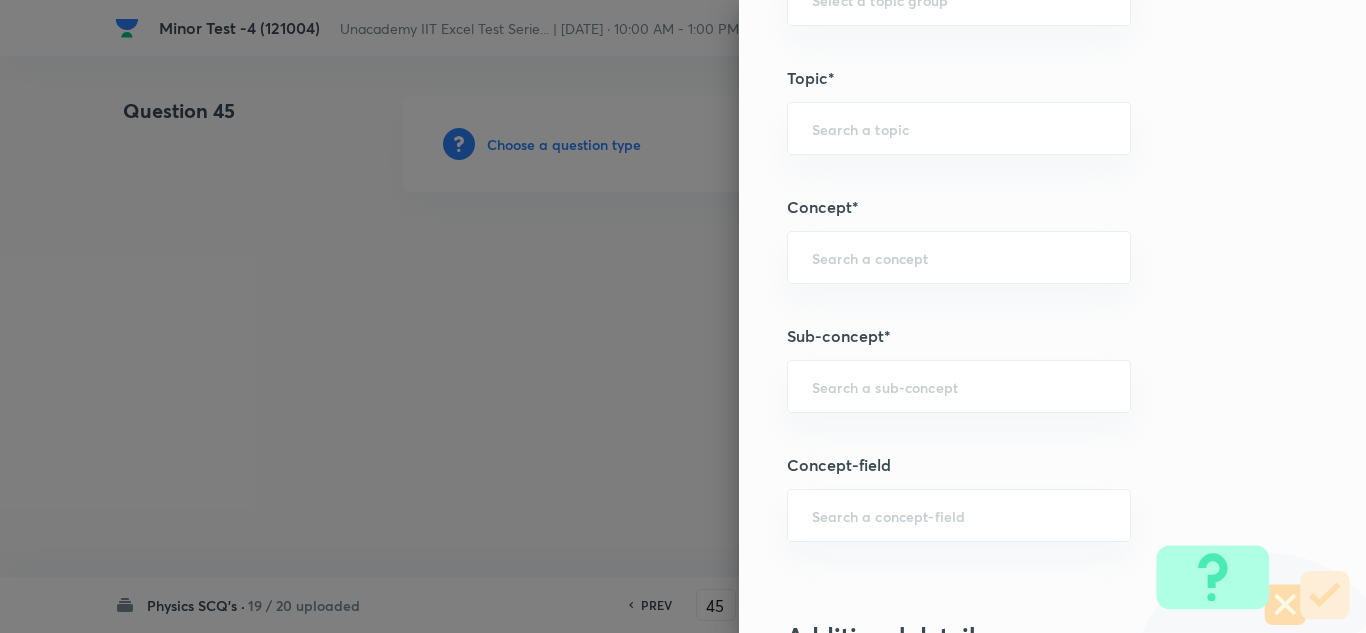 scroll, scrollTop: 1100, scrollLeft: 0, axis: vertical 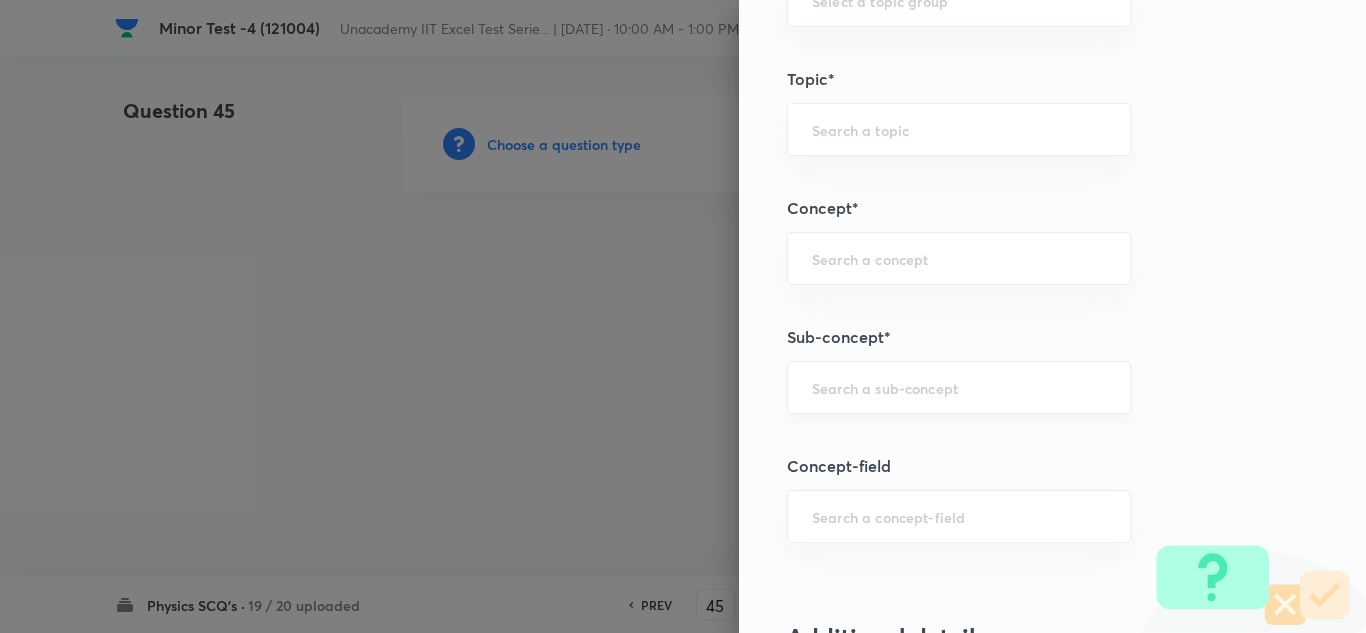 click at bounding box center [959, 387] 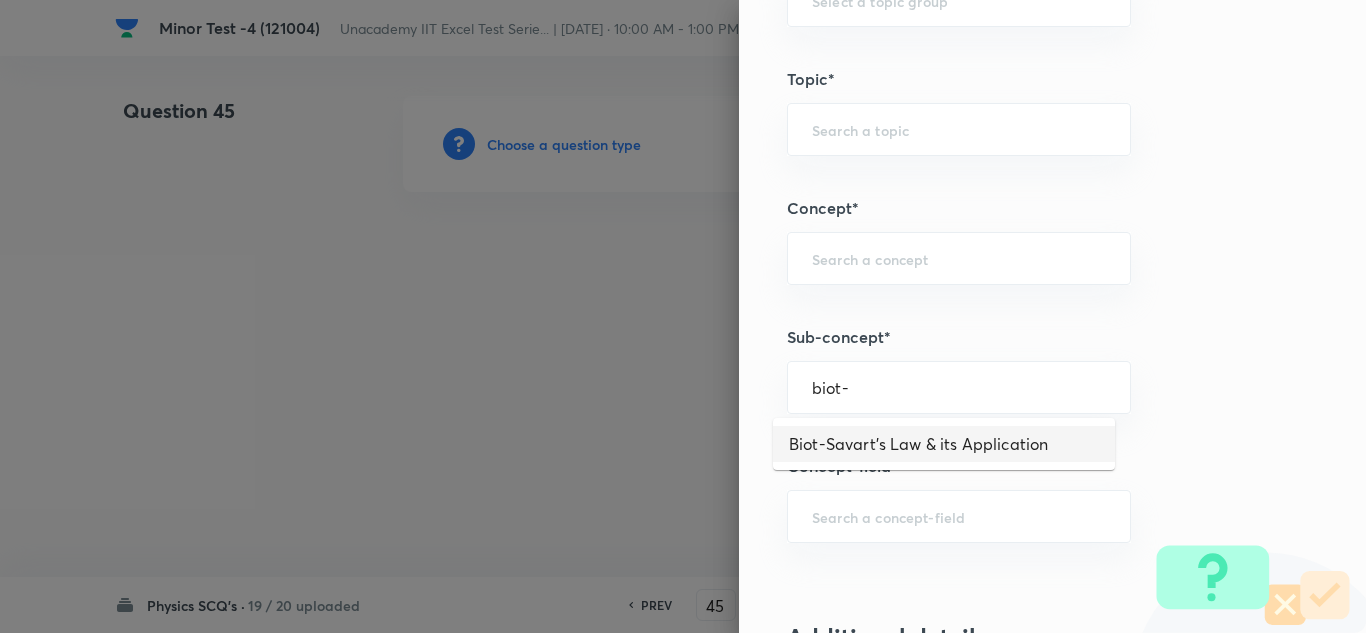 click on "Biot-Savart's Law & its Application" at bounding box center (944, 444) 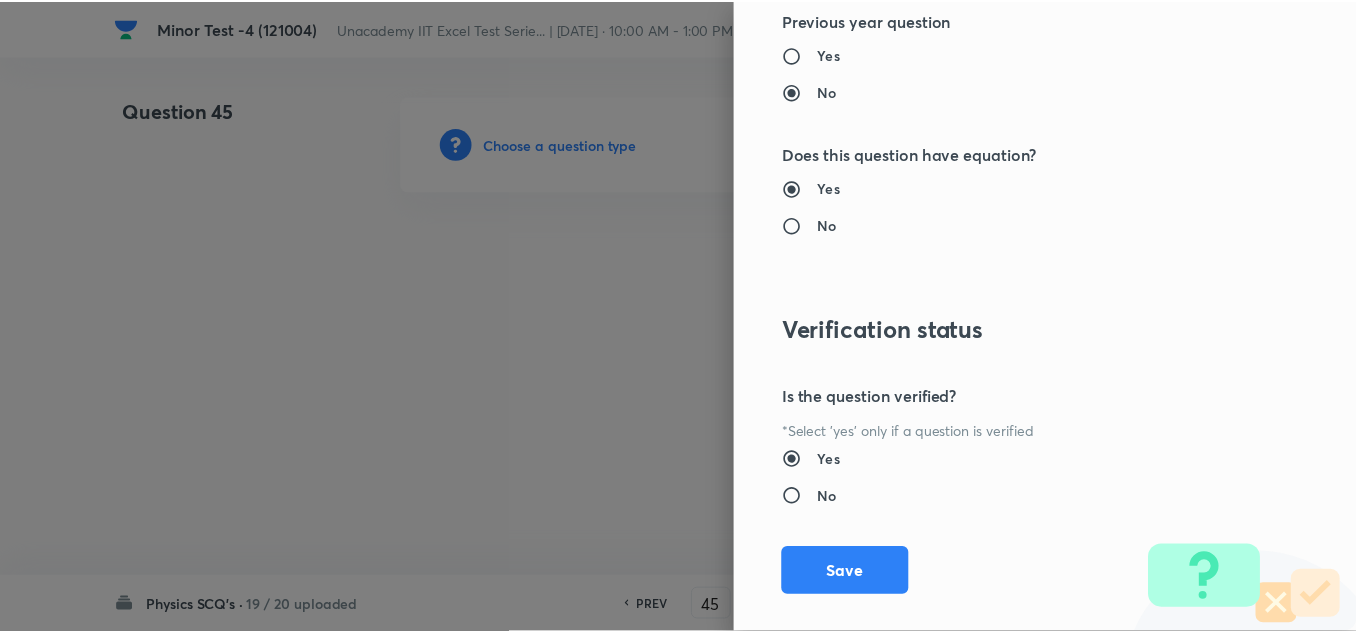 scroll, scrollTop: 2227, scrollLeft: 0, axis: vertical 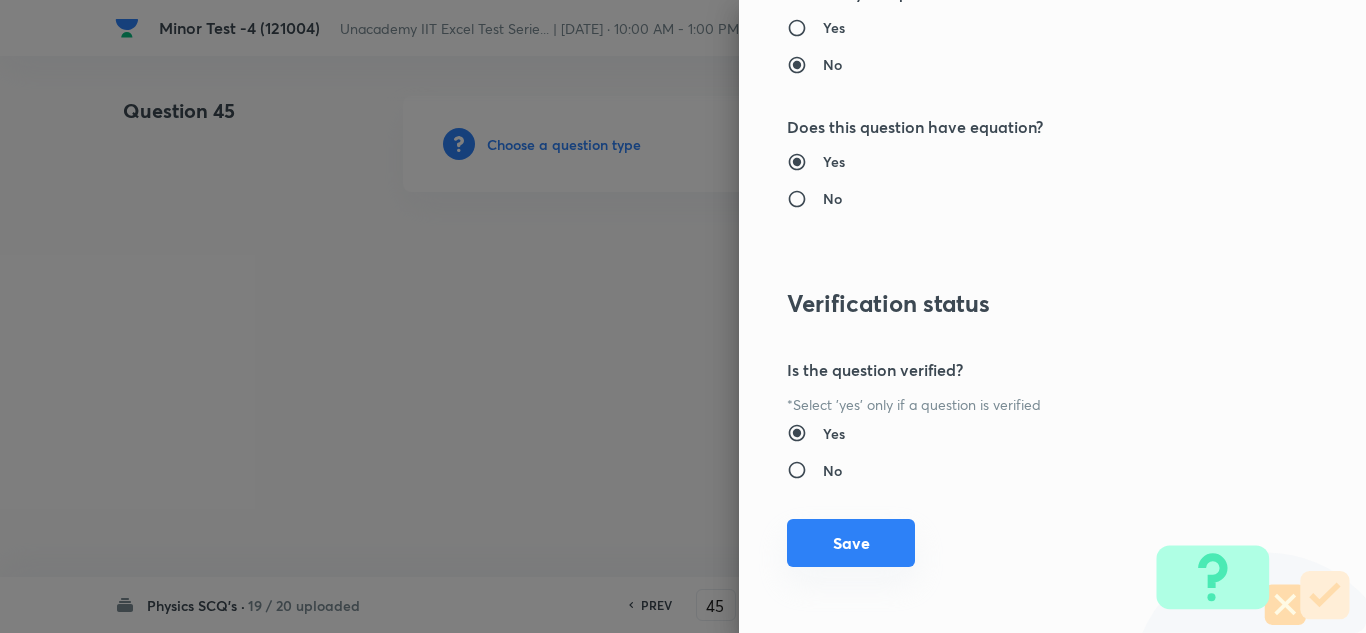 click on "Save" at bounding box center [851, 543] 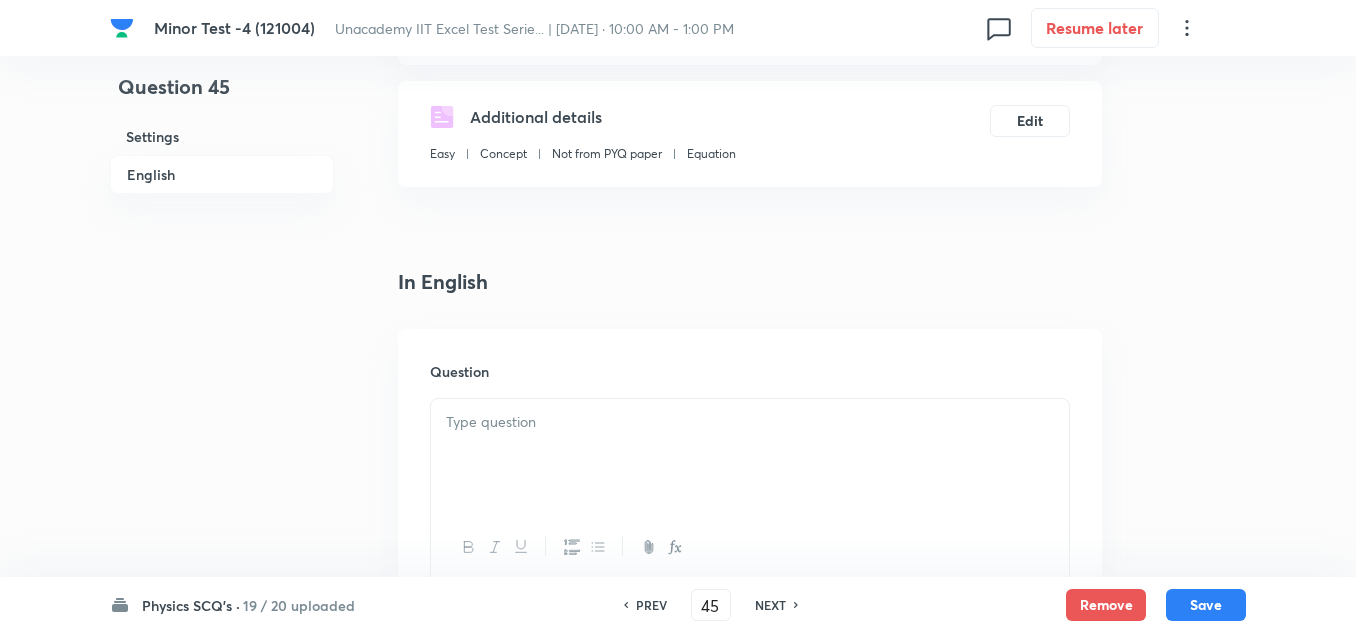 scroll, scrollTop: 500, scrollLeft: 0, axis: vertical 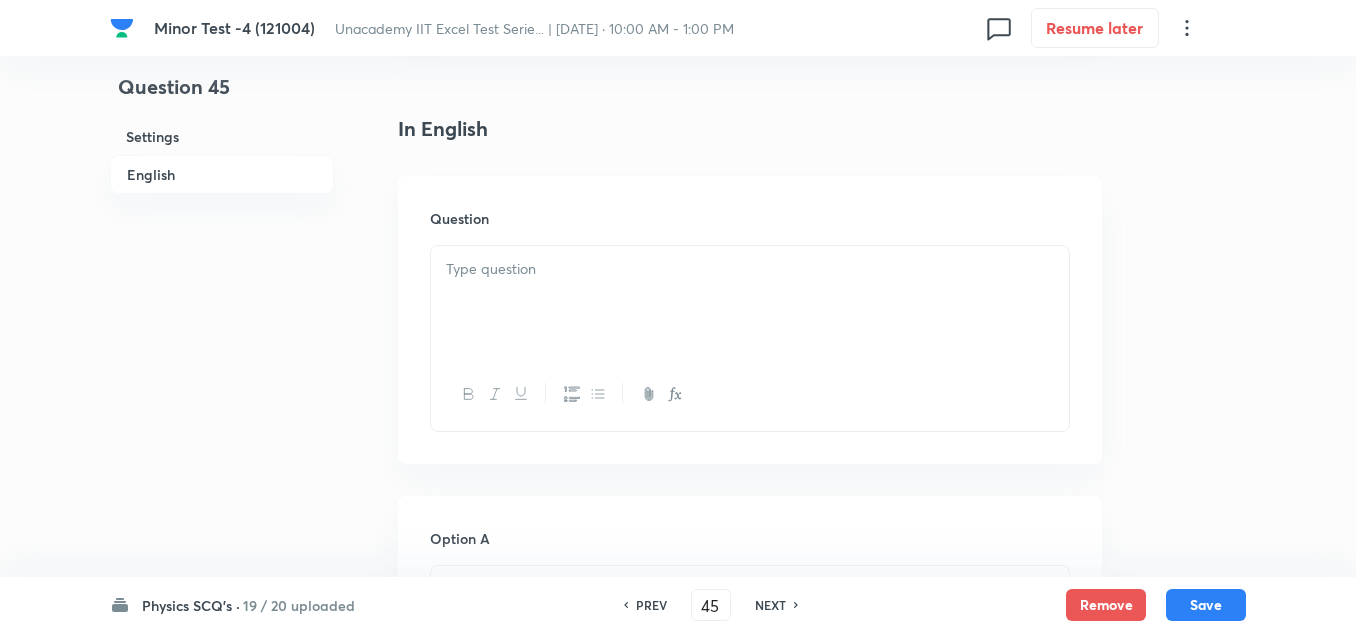 click at bounding box center (750, 302) 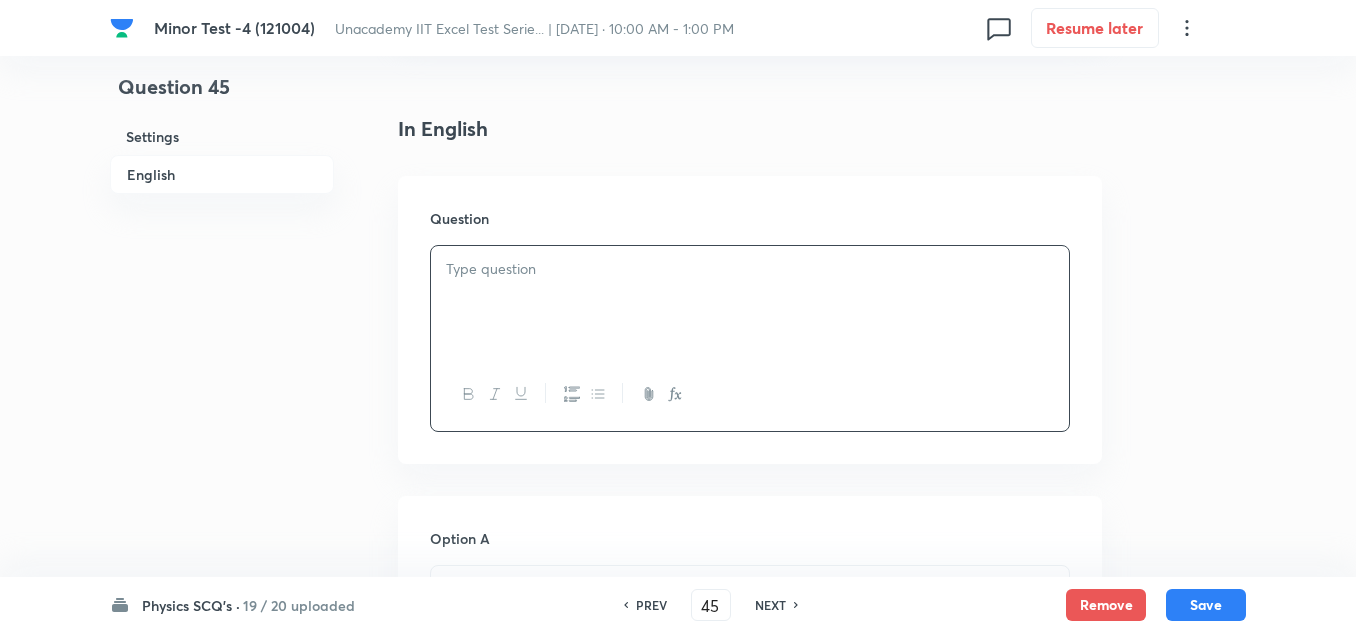 click at bounding box center [750, 302] 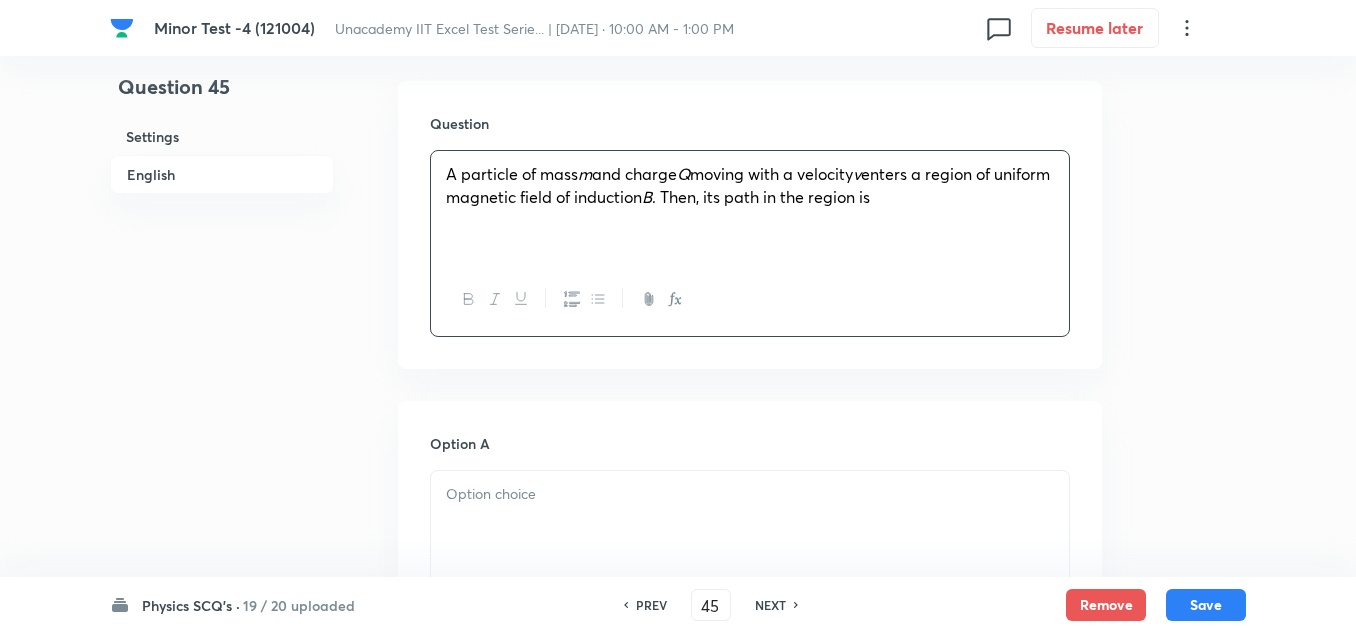 scroll, scrollTop: 900, scrollLeft: 0, axis: vertical 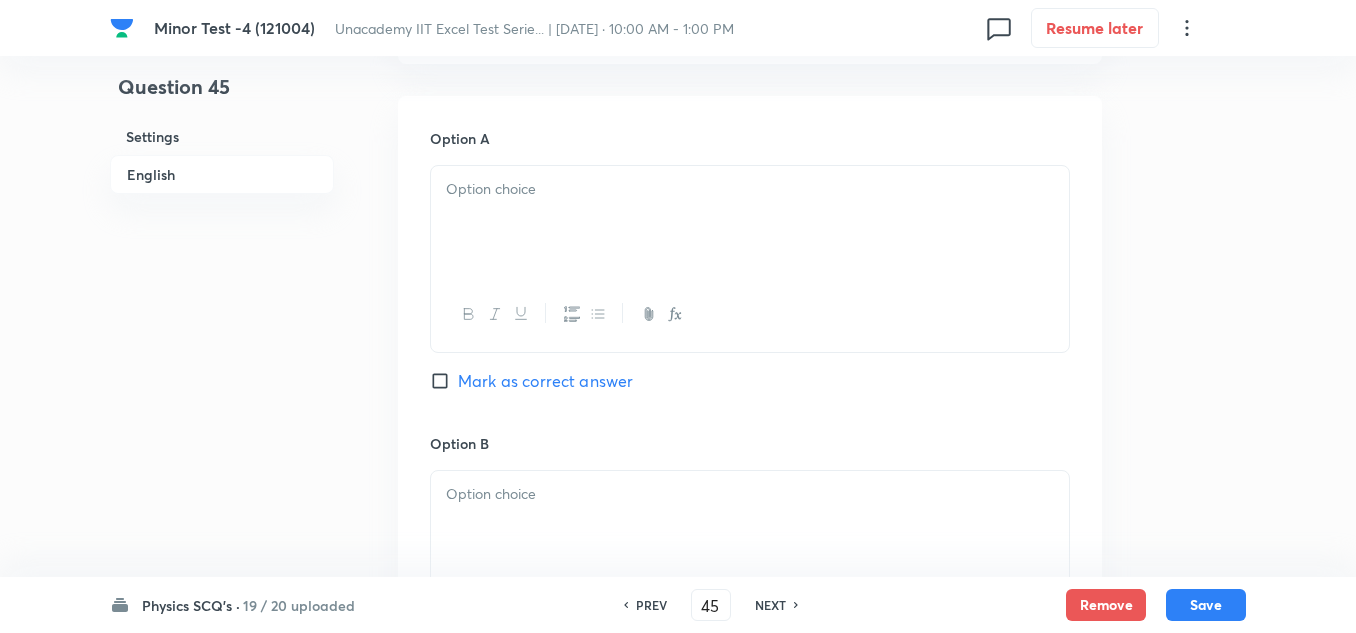 click at bounding box center (750, 222) 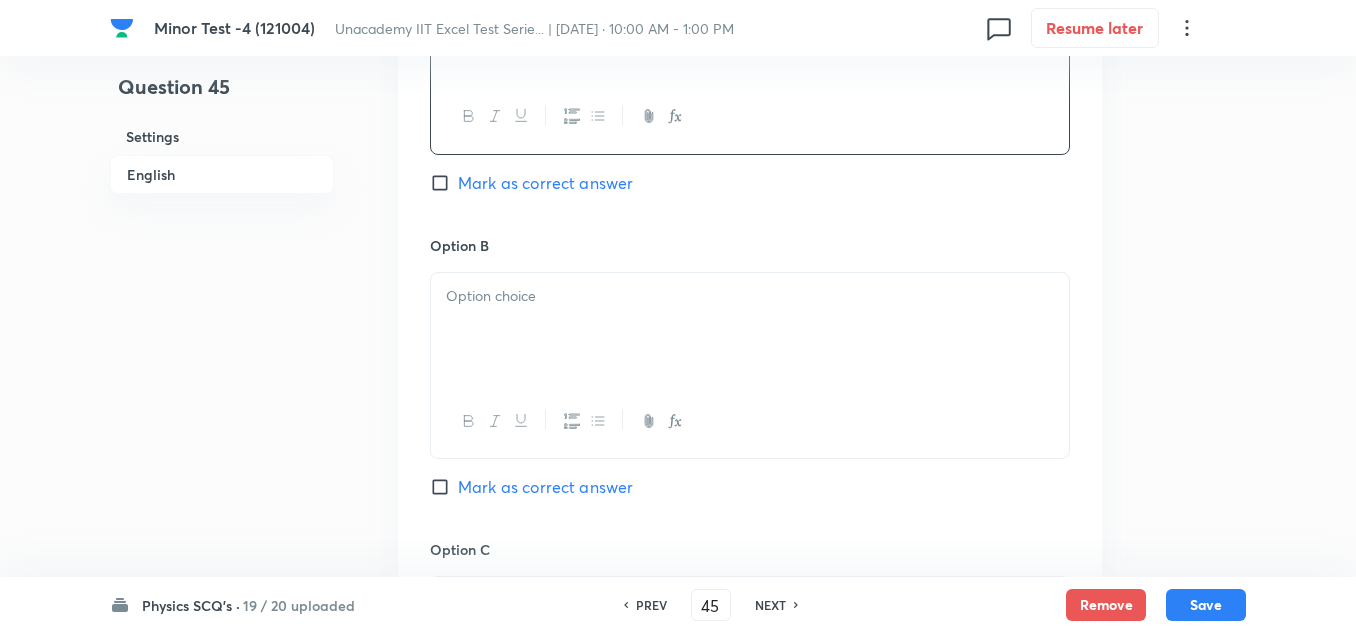 scroll, scrollTop: 1100, scrollLeft: 0, axis: vertical 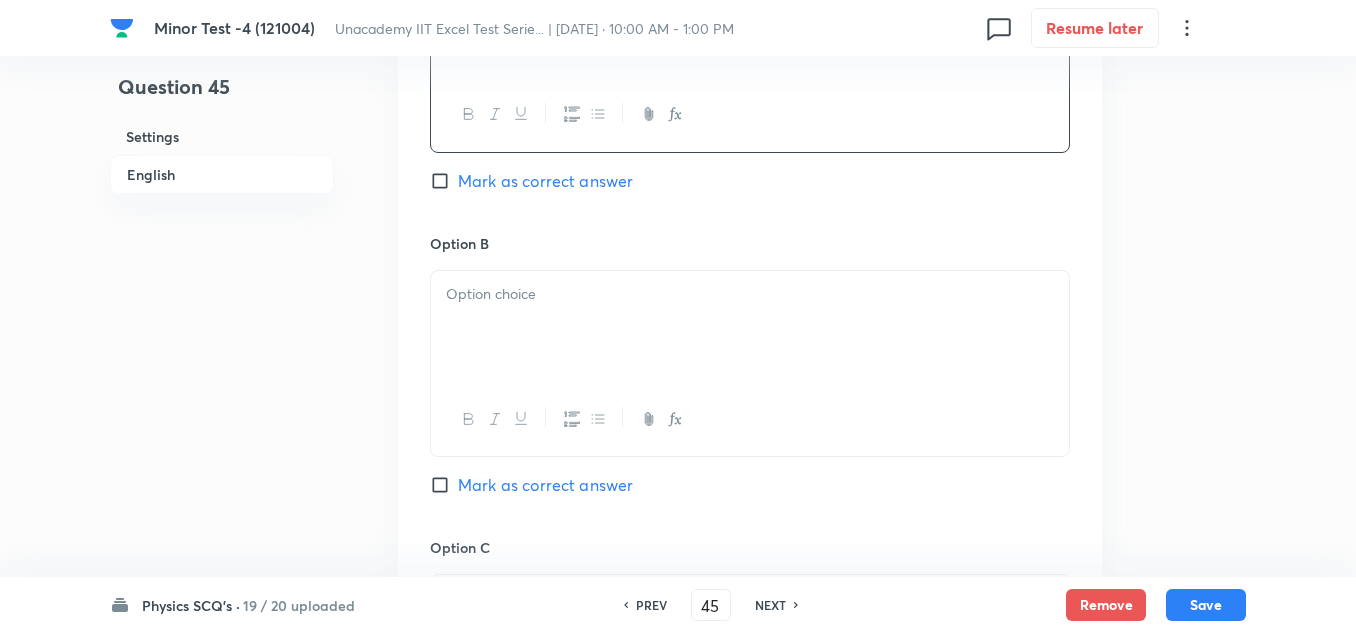 click at bounding box center [750, 327] 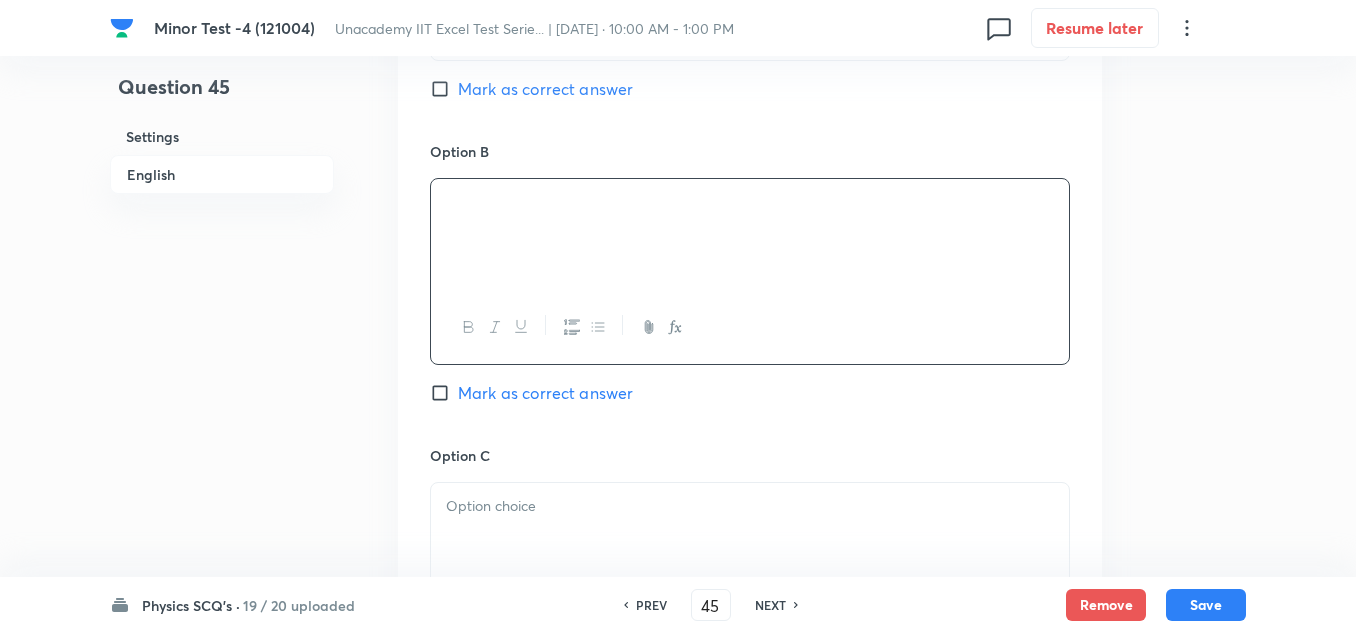 scroll, scrollTop: 1400, scrollLeft: 0, axis: vertical 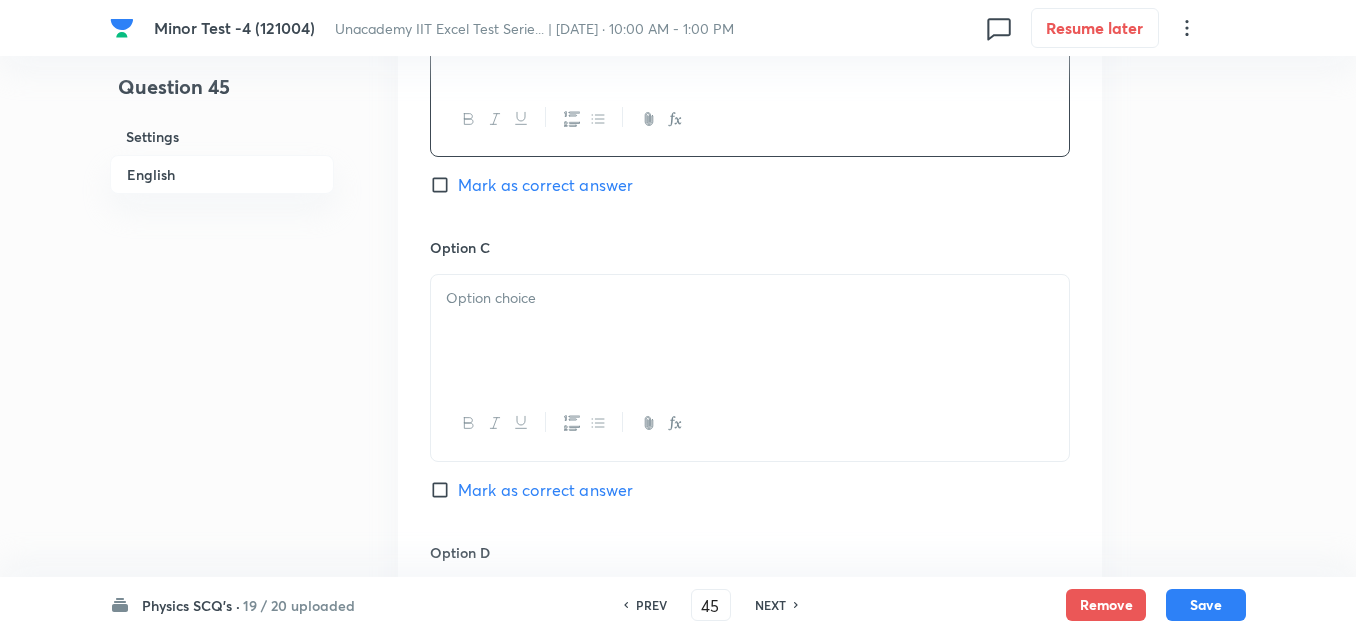drag, startPoint x: 524, startPoint y: 285, endPoint x: 522, endPoint y: 301, distance: 16.124516 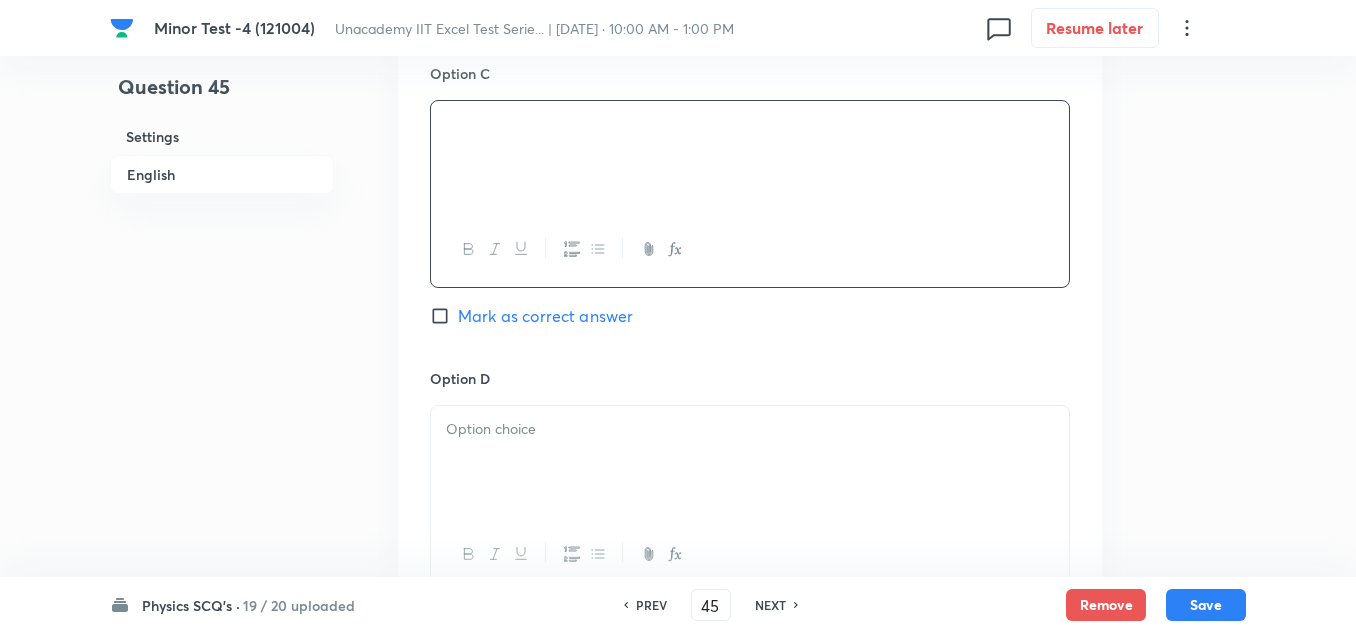 scroll, scrollTop: 1600, scrollLeft: 0, axis: vertical 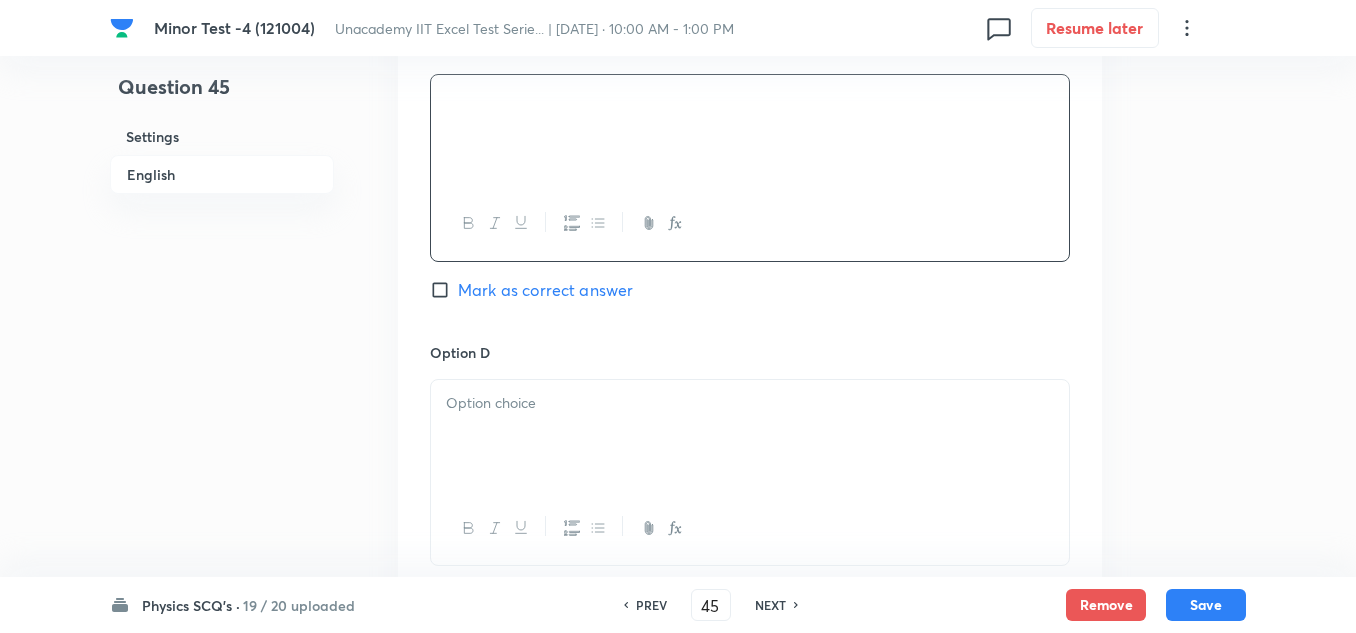 click on "Mark as correct answer" at bounding box center [545, 290] 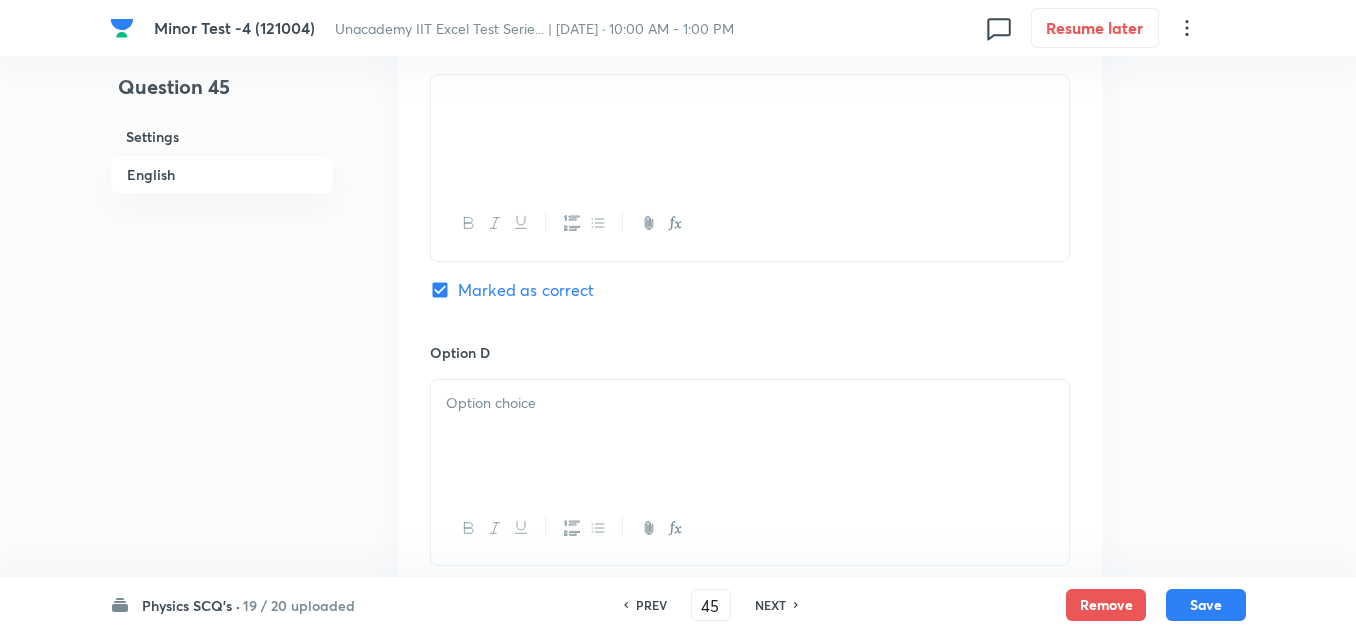 click at bounding box center [750, 436] 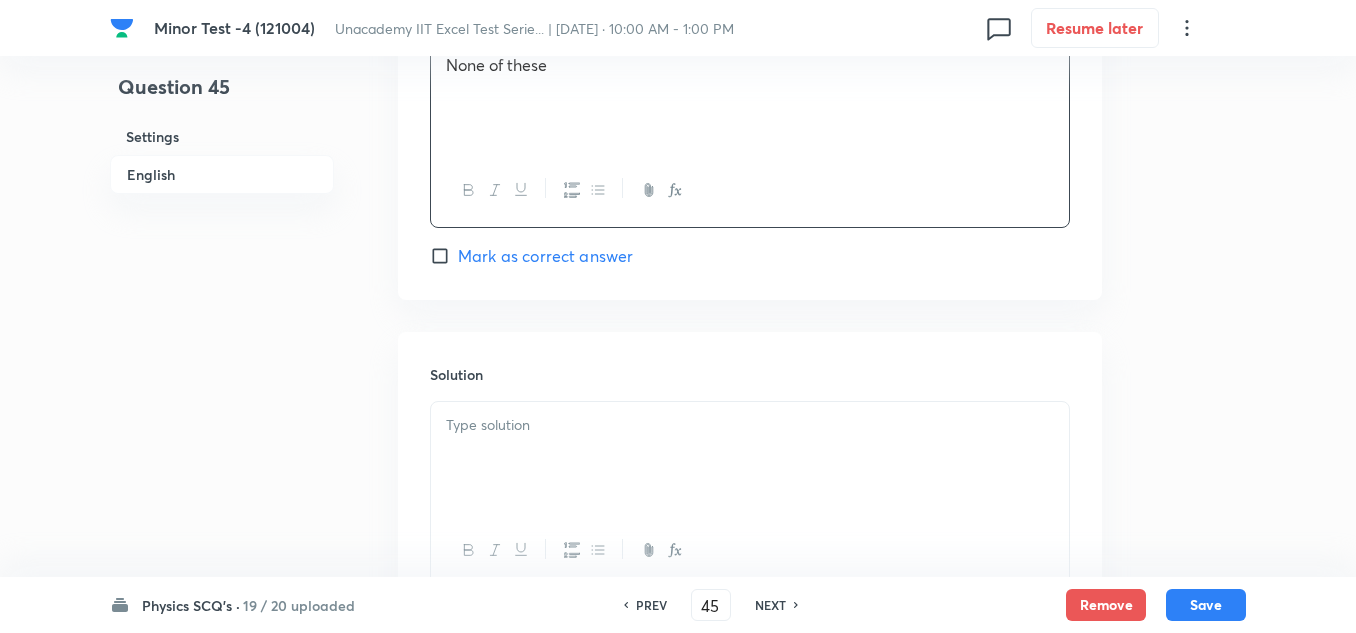 scroll, scrollTop: 2000, scrollLeft: 0, axis: vertical 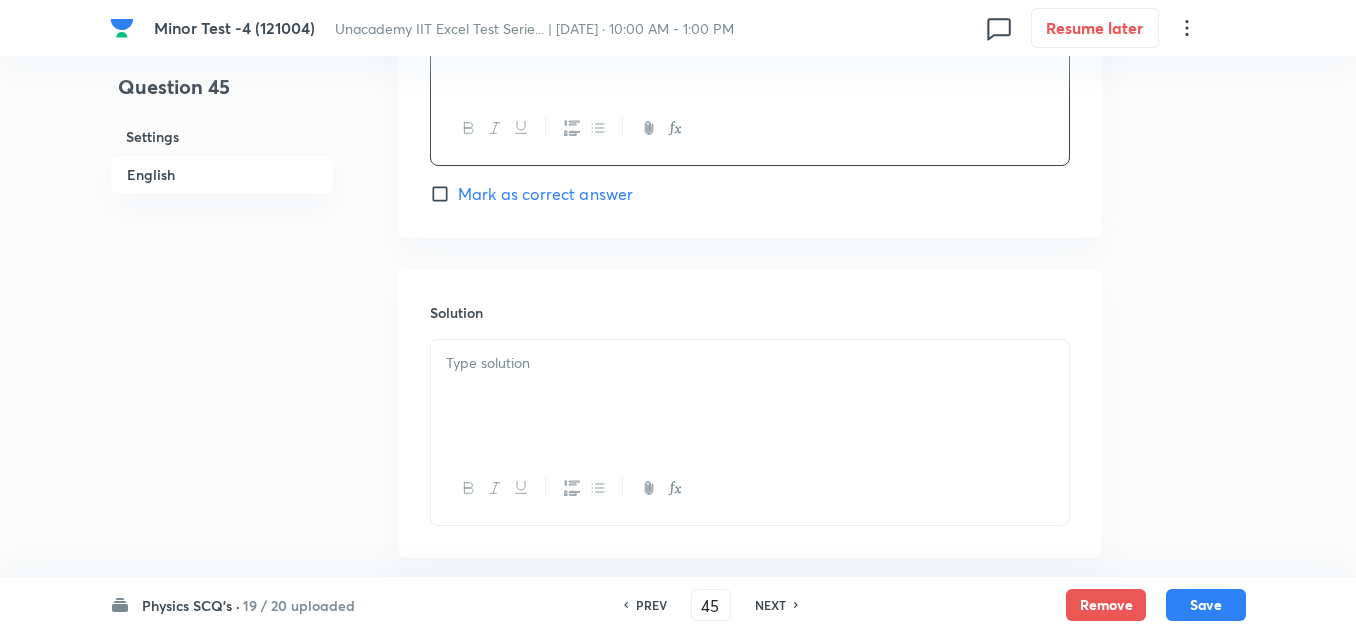 click at bounding box center [750, 363] 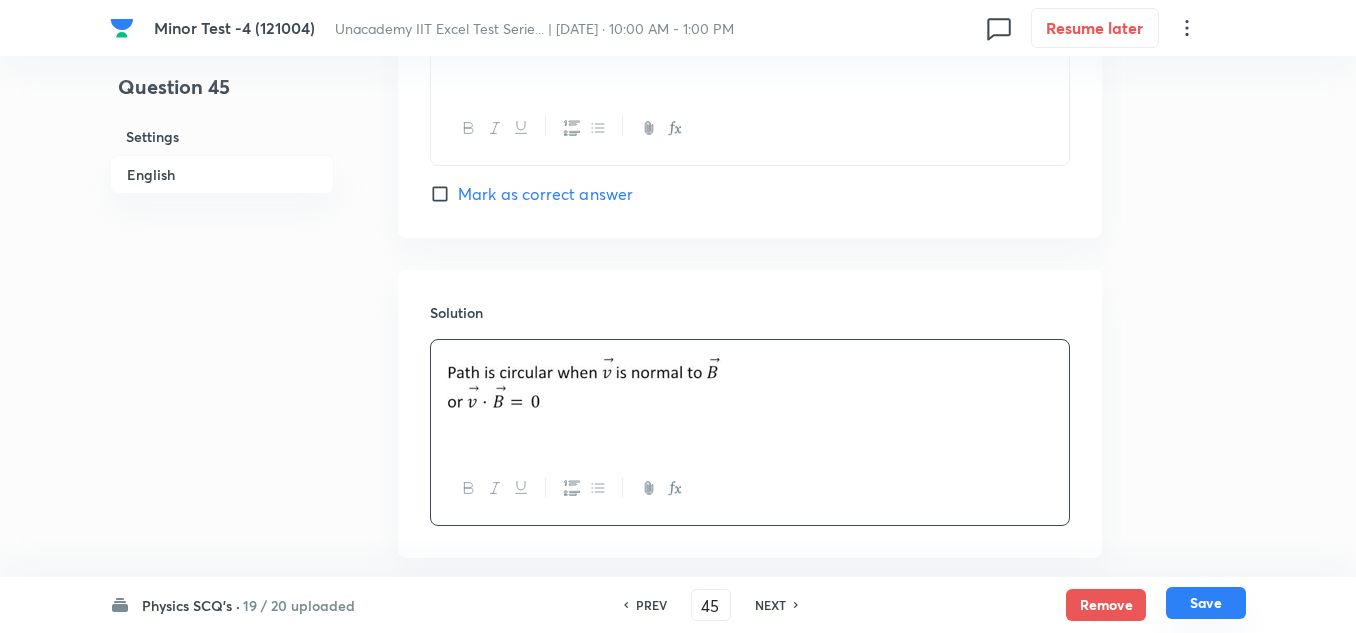 click on "Save" at bounding box center [1206, 603] 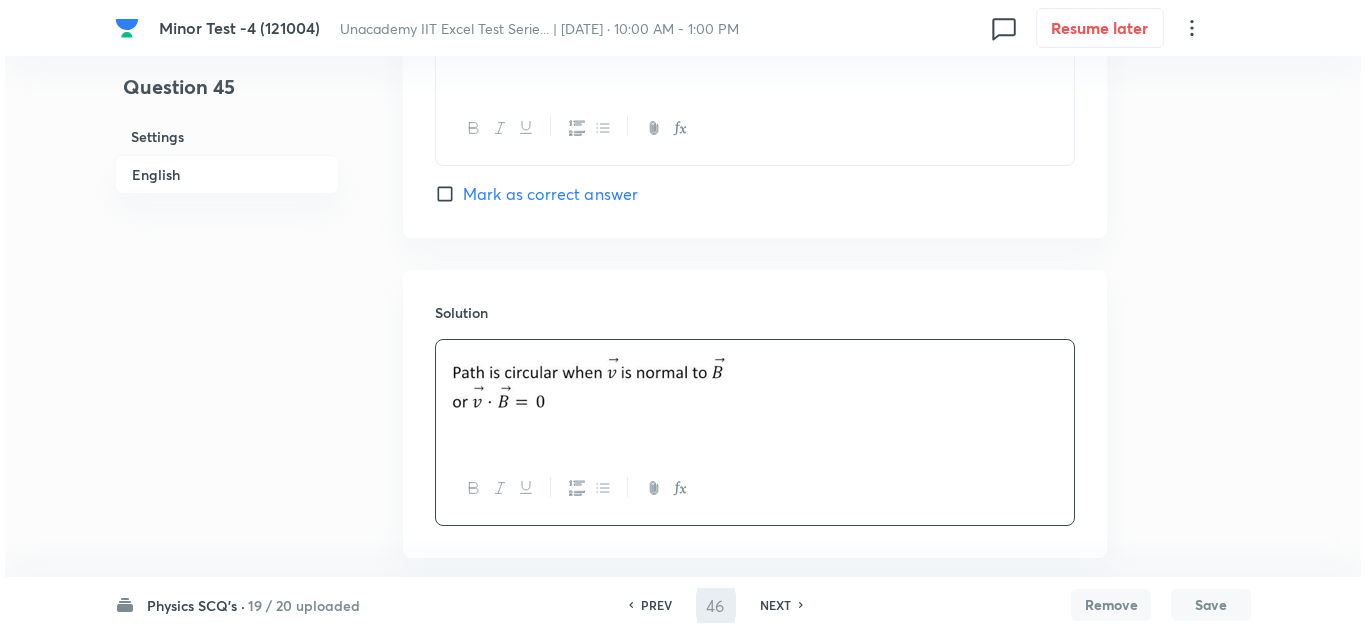 scroll, scrollTop: 0, scrollLeft: 0, axis: both 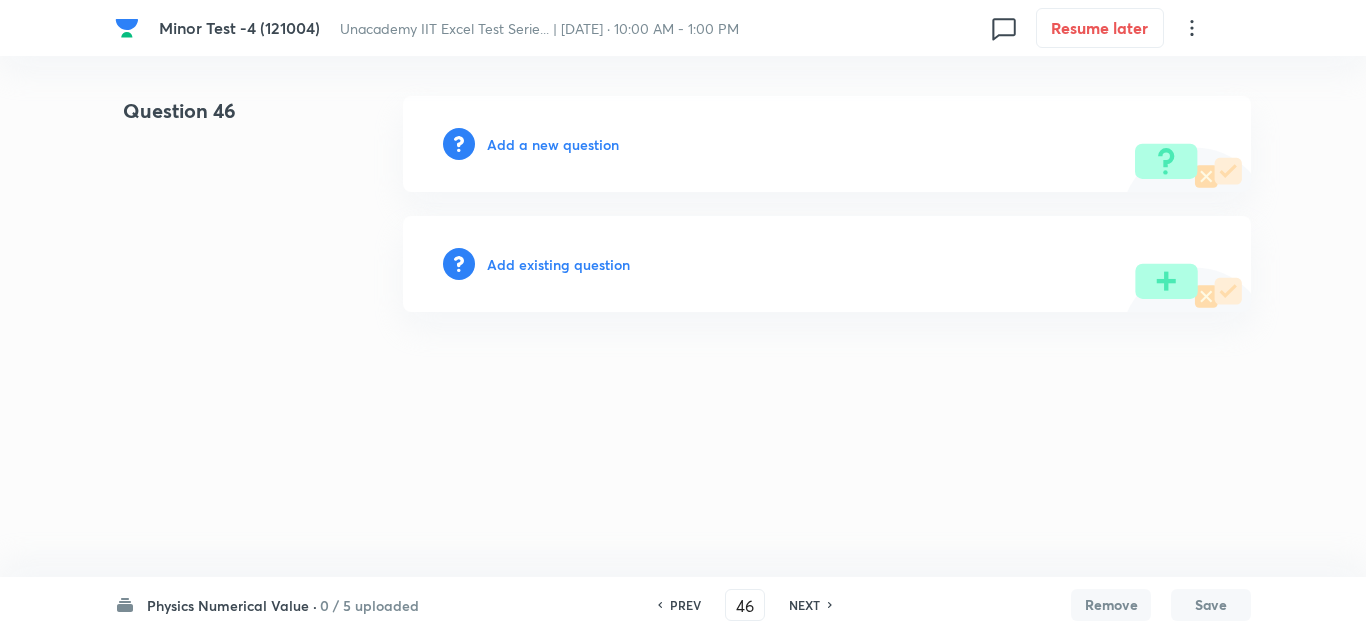 click on "Add a new question" at bounding box center (553, 144) 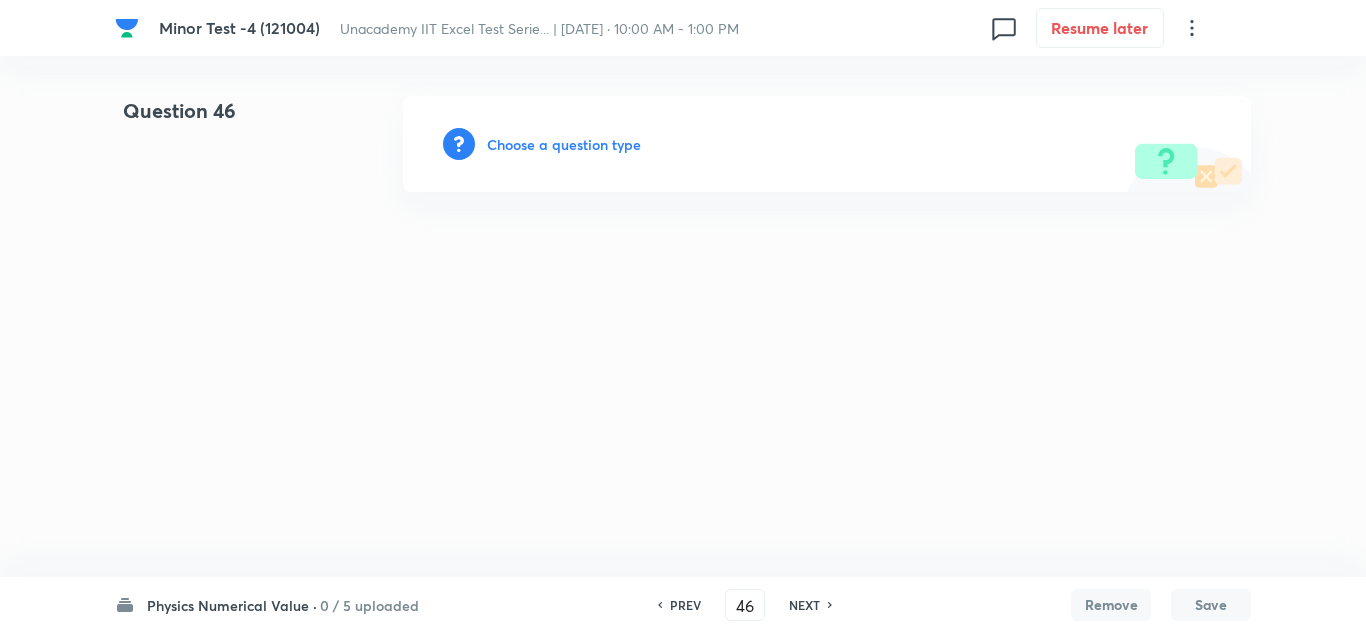 click on "Choose a question type" at bounding box center (564, 144) 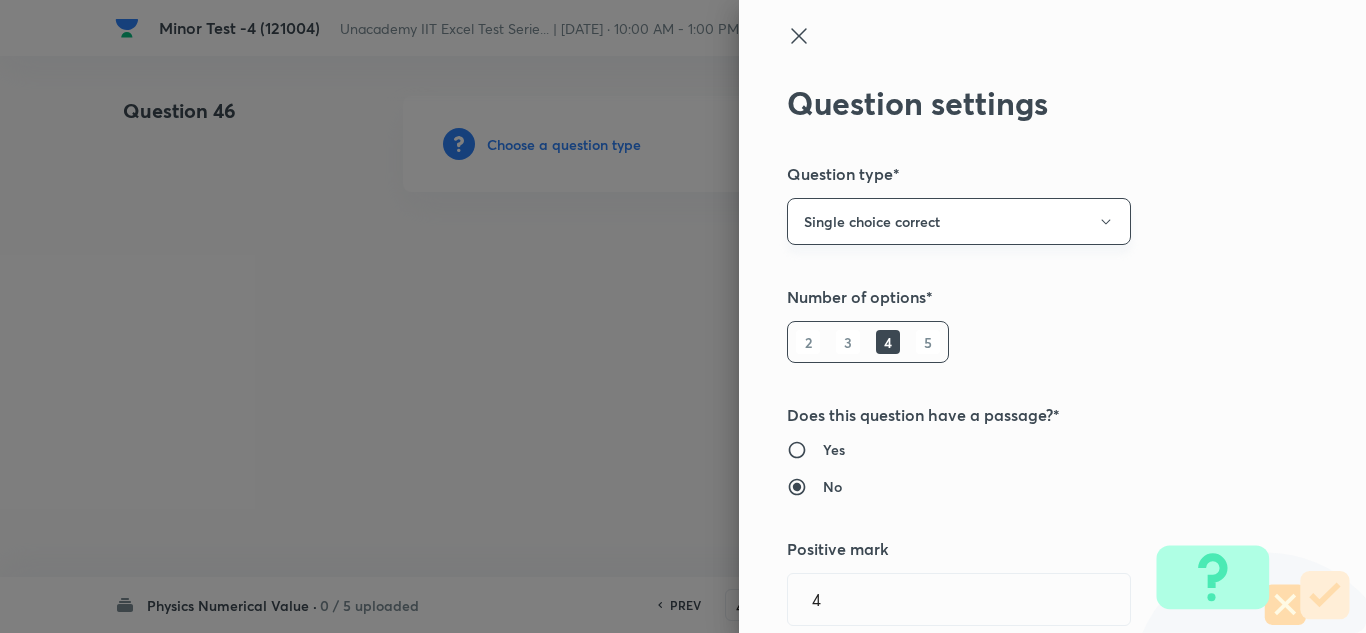 click on "Single choice correct" at bounding box center [959, 221] 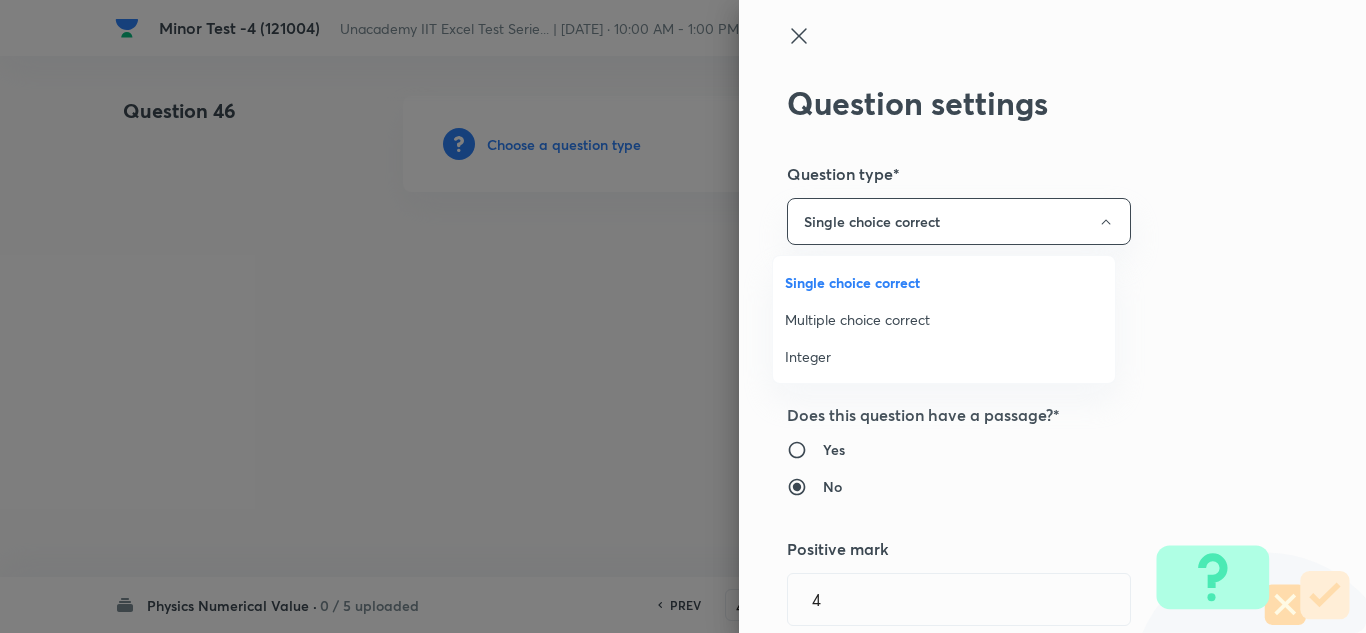 click on "Integer" at bounding box center (944, 356) 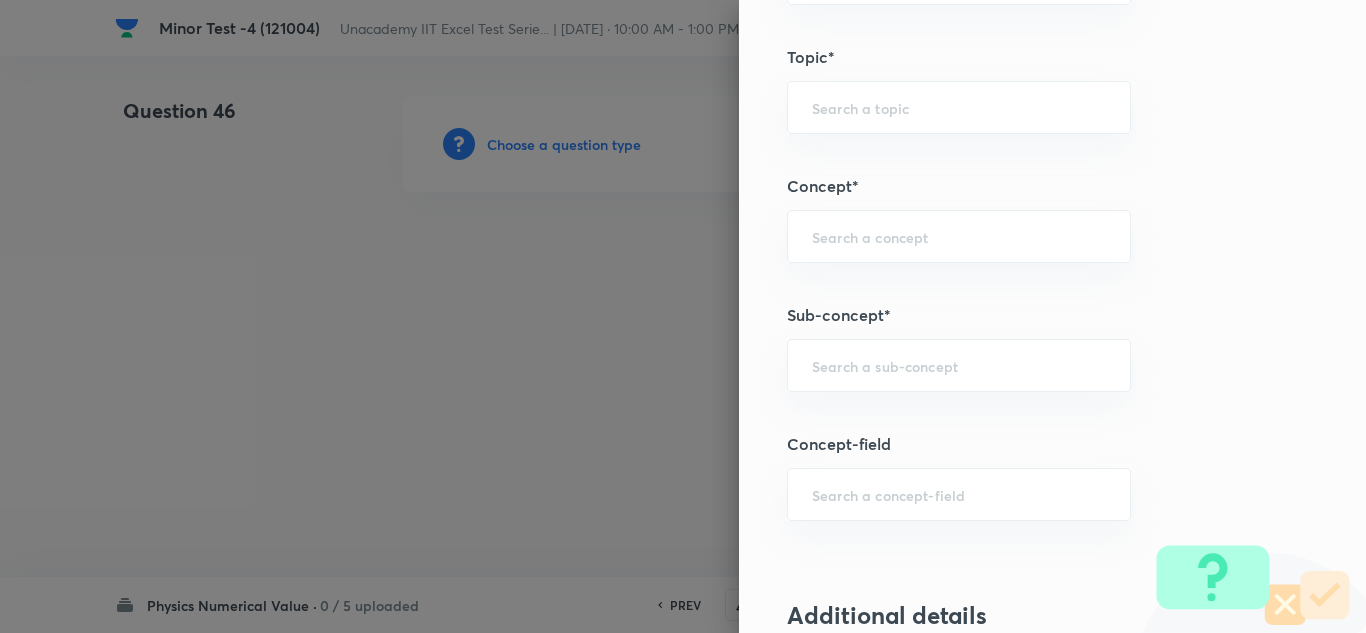 scroll, scrollTop: 1100, scrollLeft: 0, axis: vertical 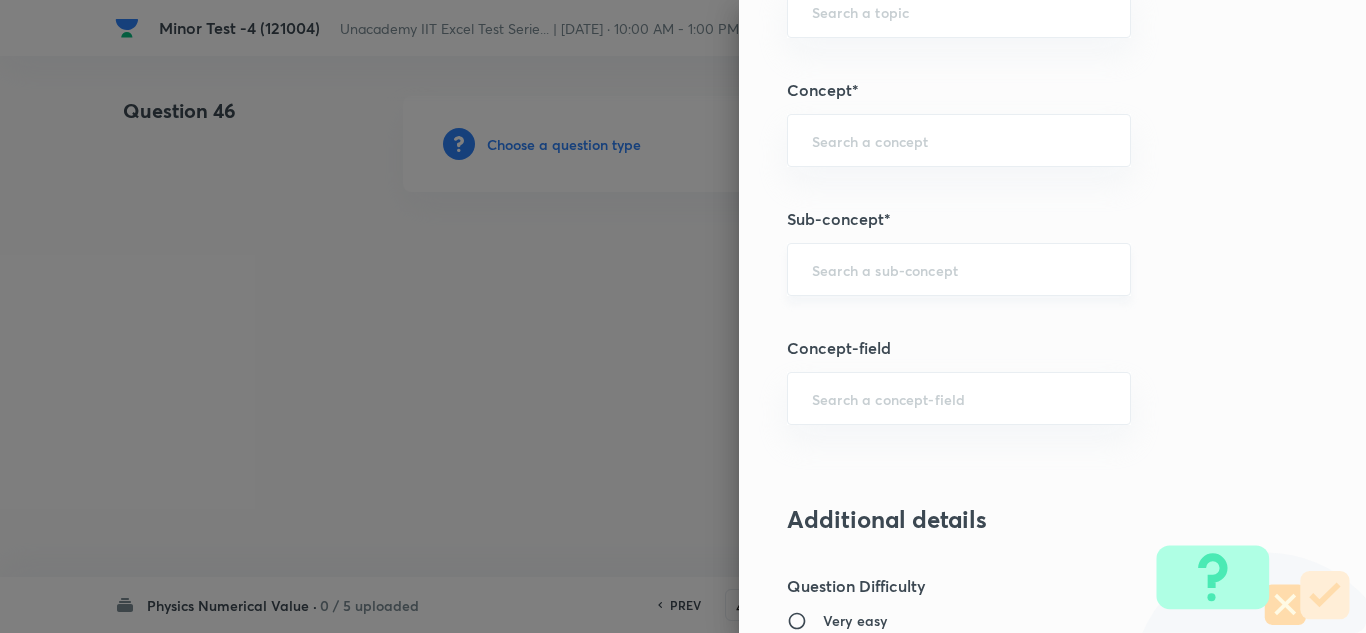 click at bounding box center (959, 269) 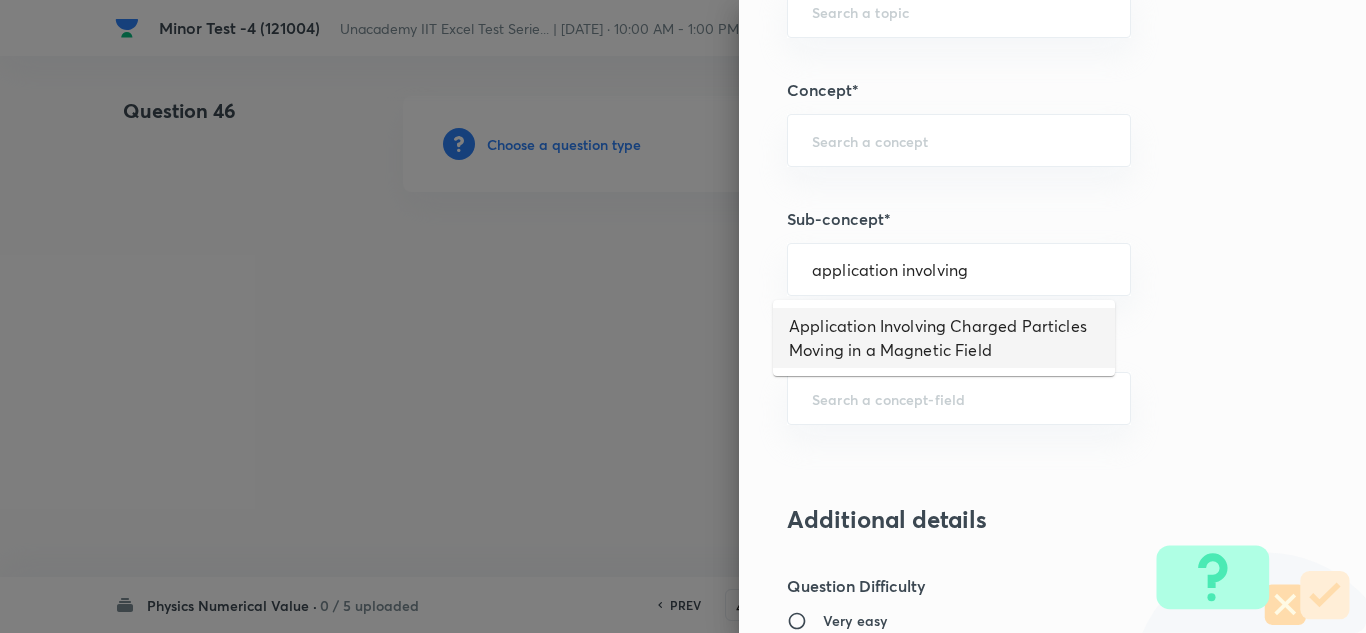 click on "Application Involving Charged Particles Moving in a Magnetic Field" at bounding box center [944, 338] 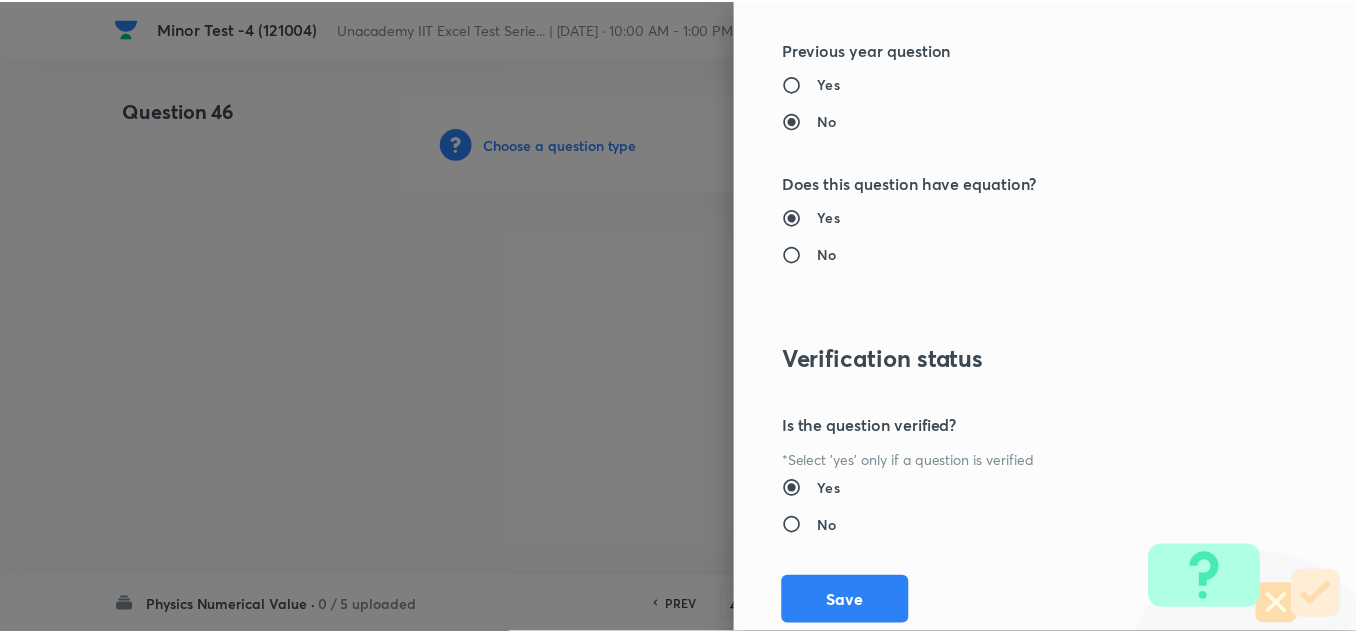 scroll, scrollTop: 2109, scrollLeft: 0, axis: vertical 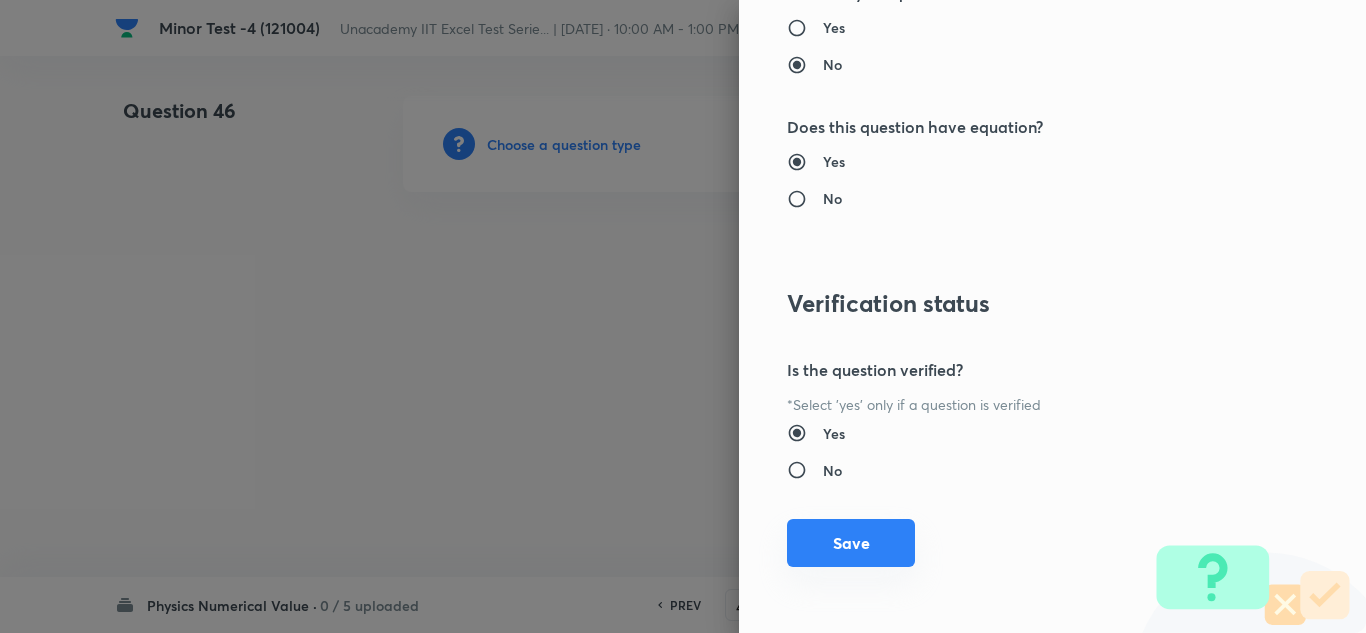 click on "Save" at bounding box center (851, 543) 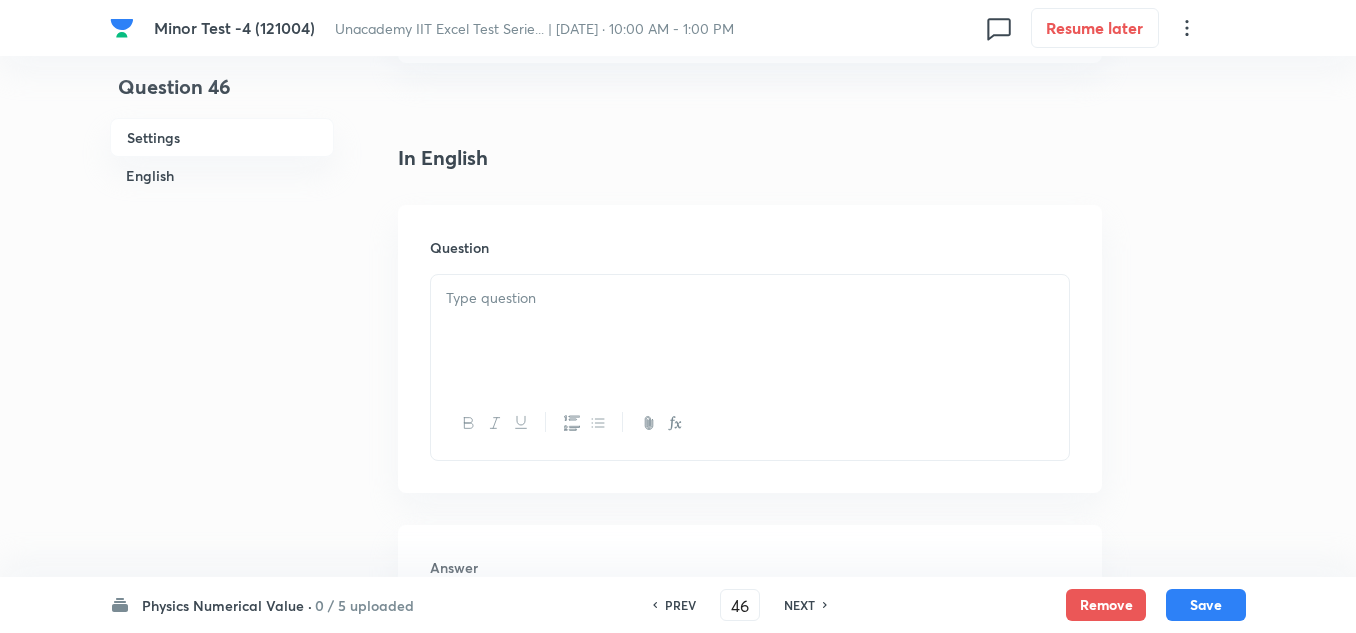 scroll, scrollTop: 500, scrollLeft: 0, axis: vertical 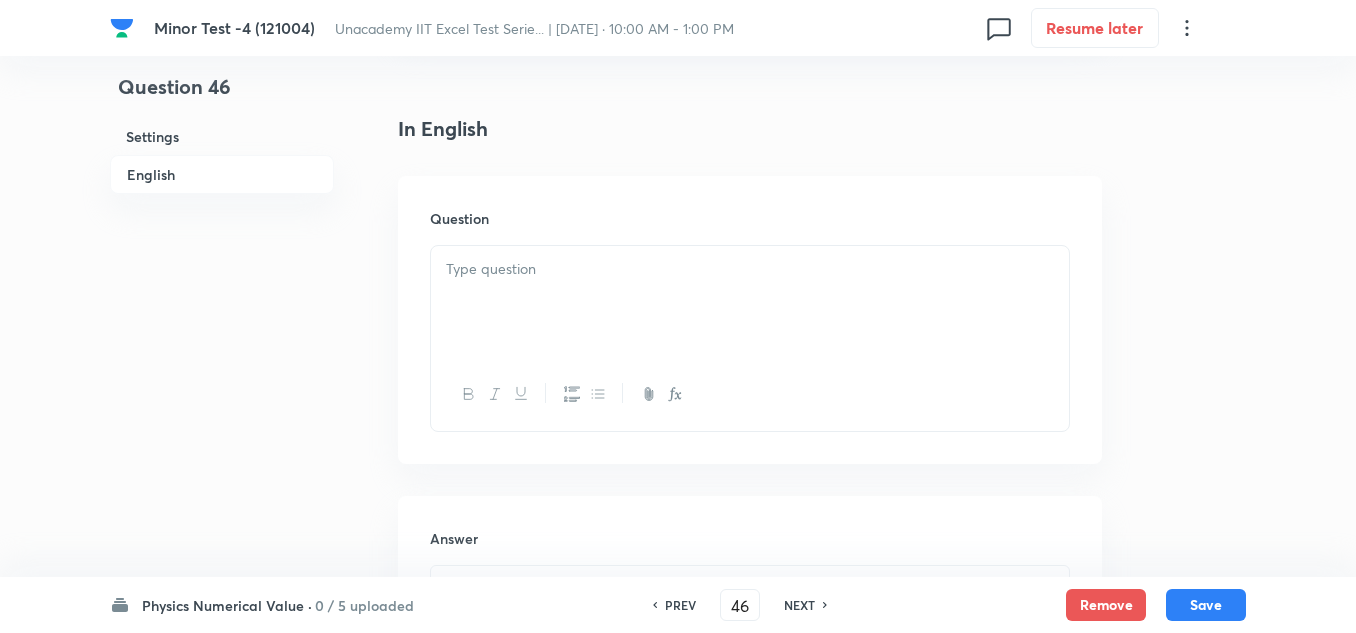 click at bounding box center [750, 269] 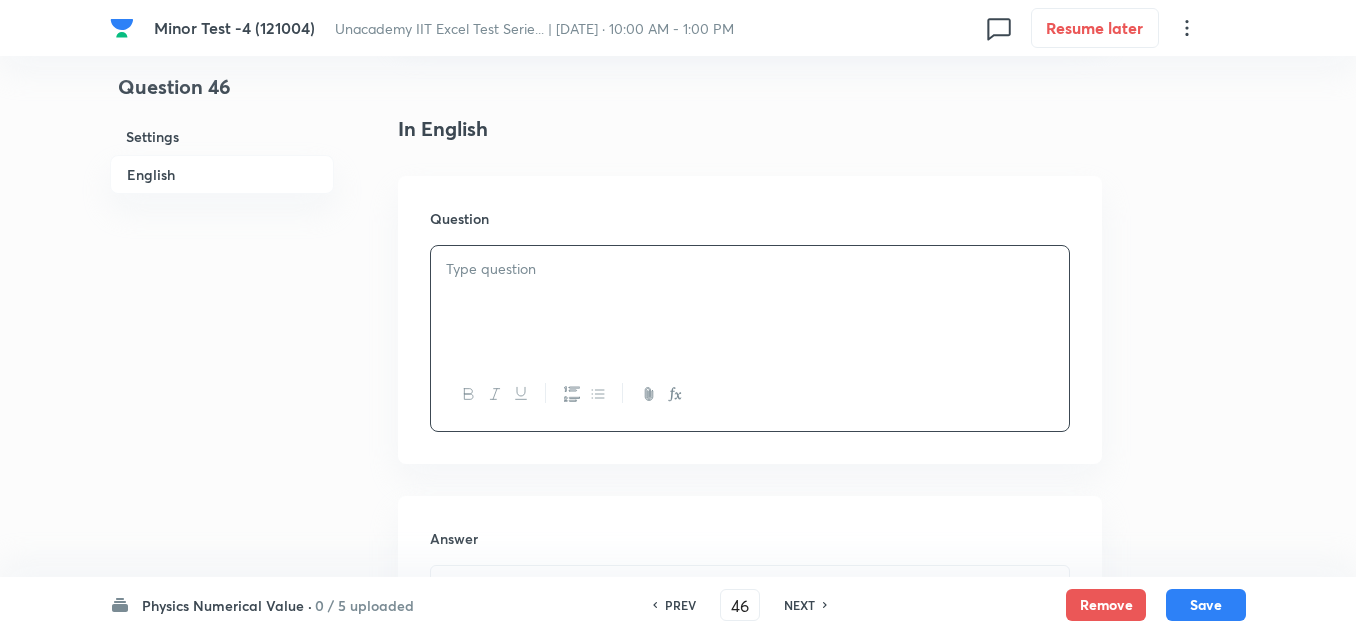click at bounding box center (750, 269) 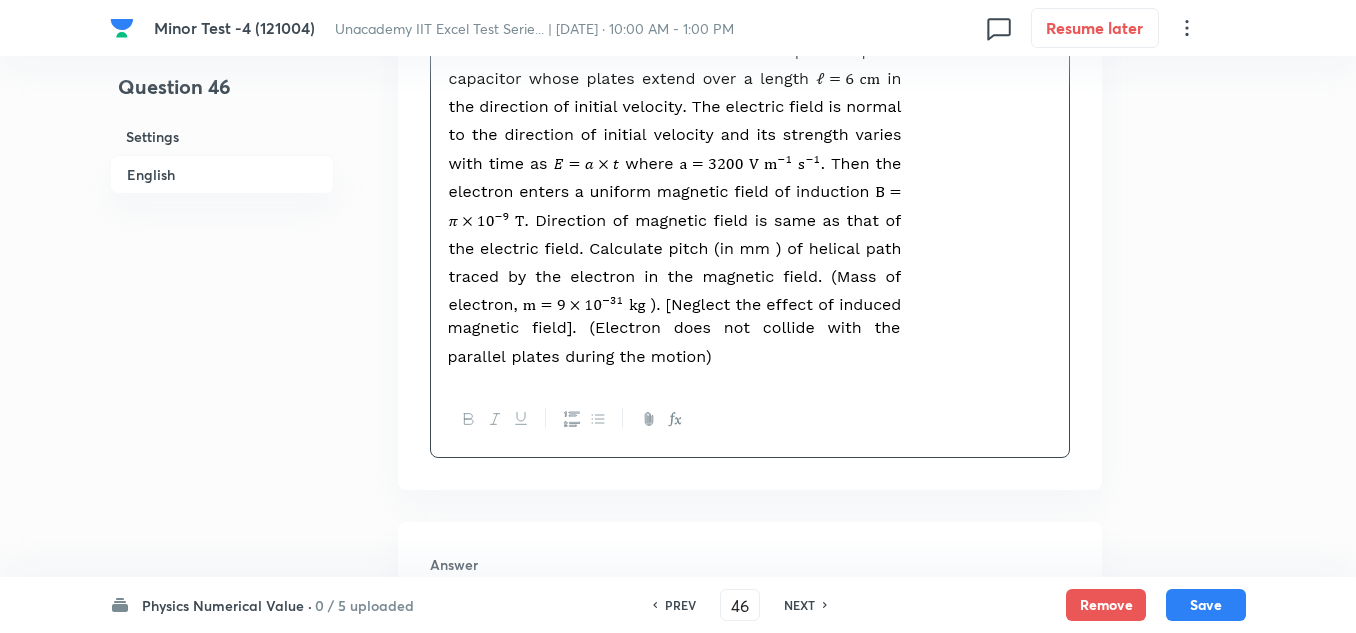 scroll, scrollTop: 800, scrollLeft: 0, axis: vertical 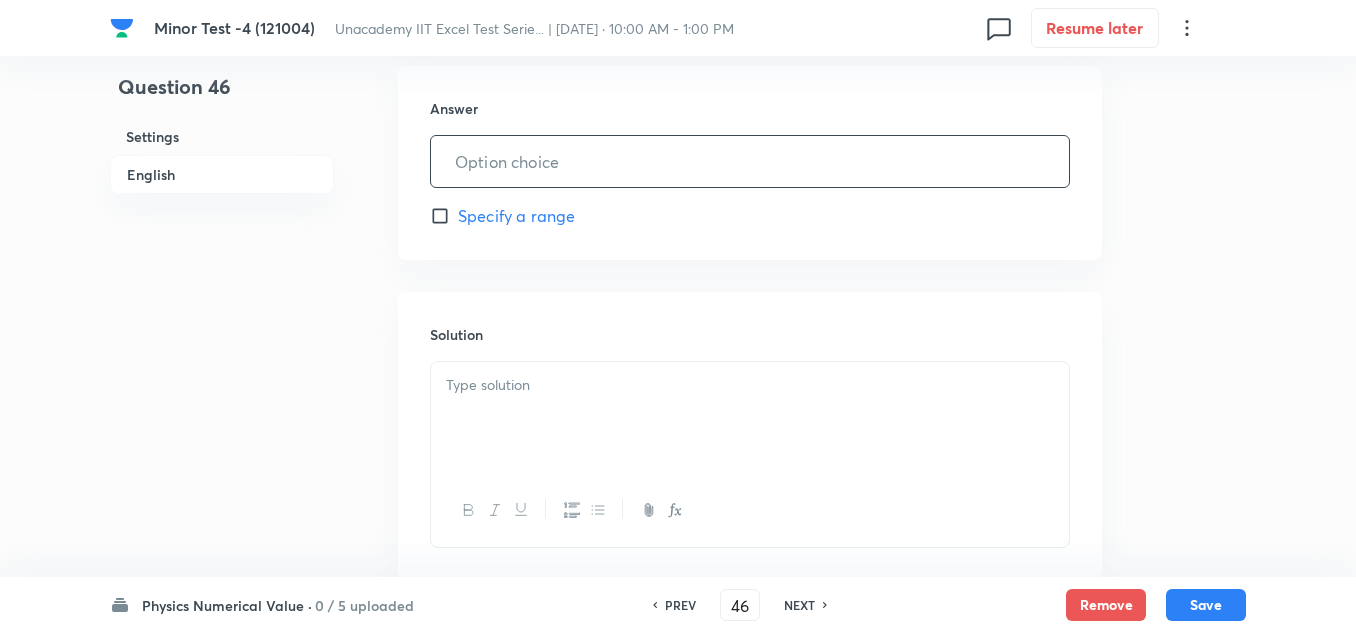 click at bounding box center [750, 161] 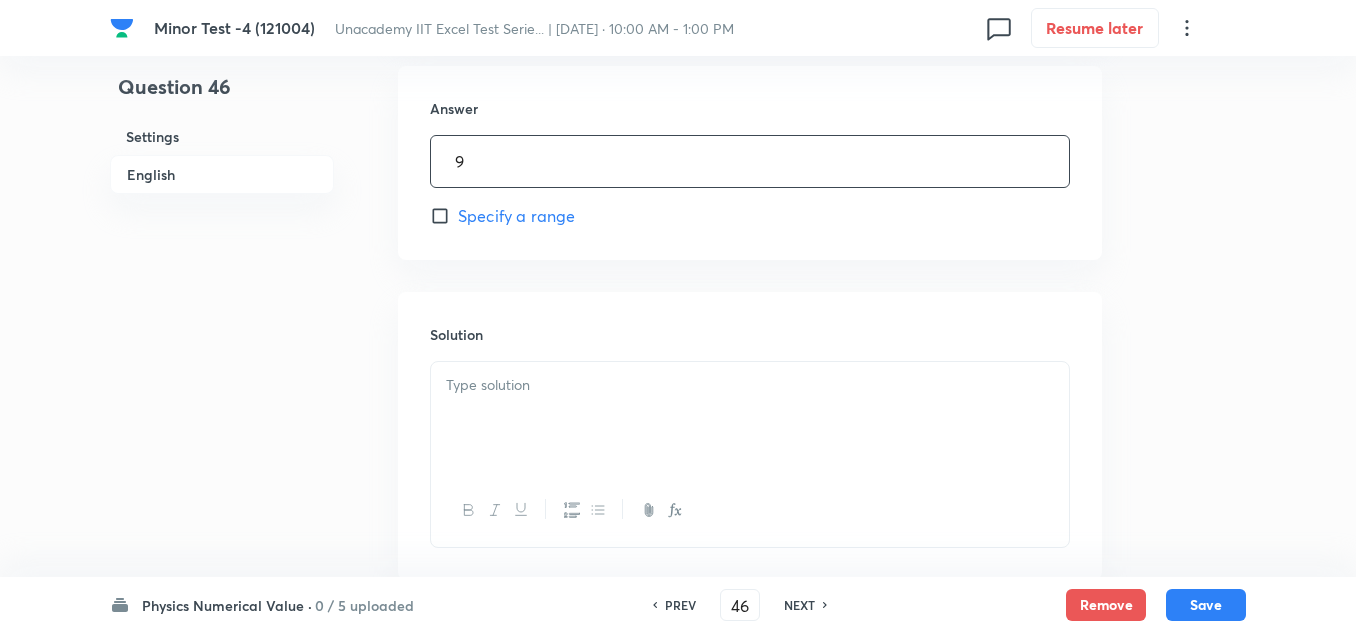 click at bounding box center (750, 418) 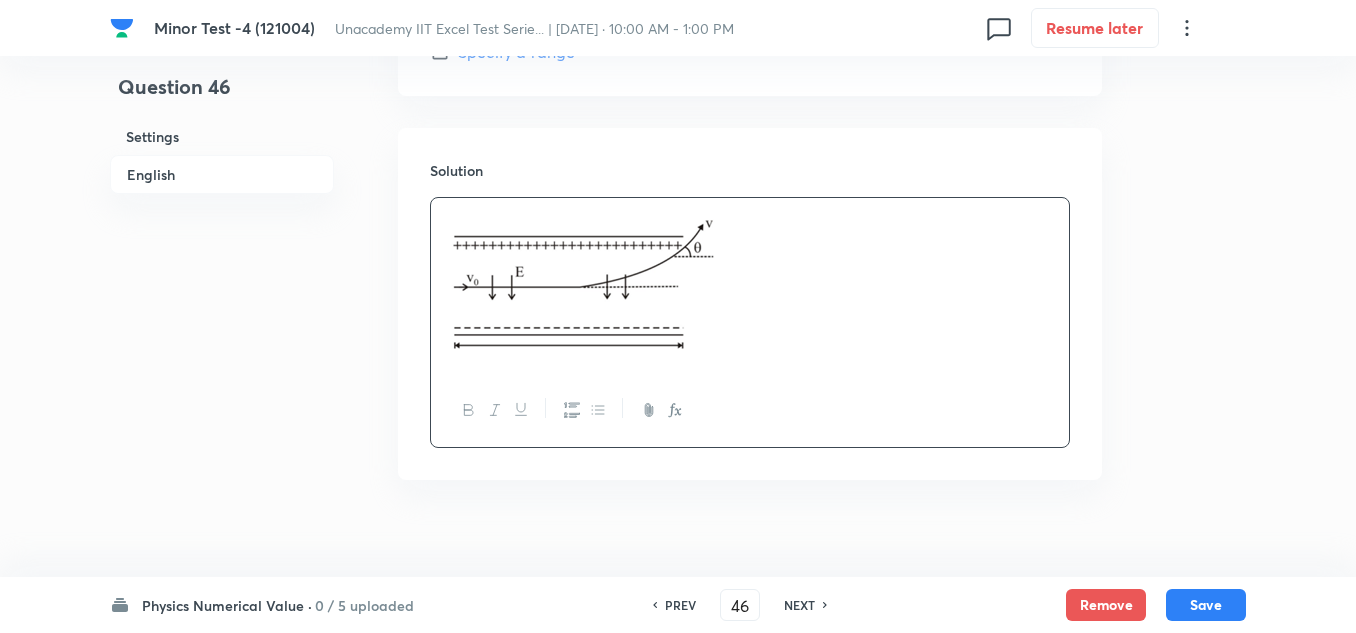 scroll, scrollTop: 1387, scrollLeft: 0, axis: vertical 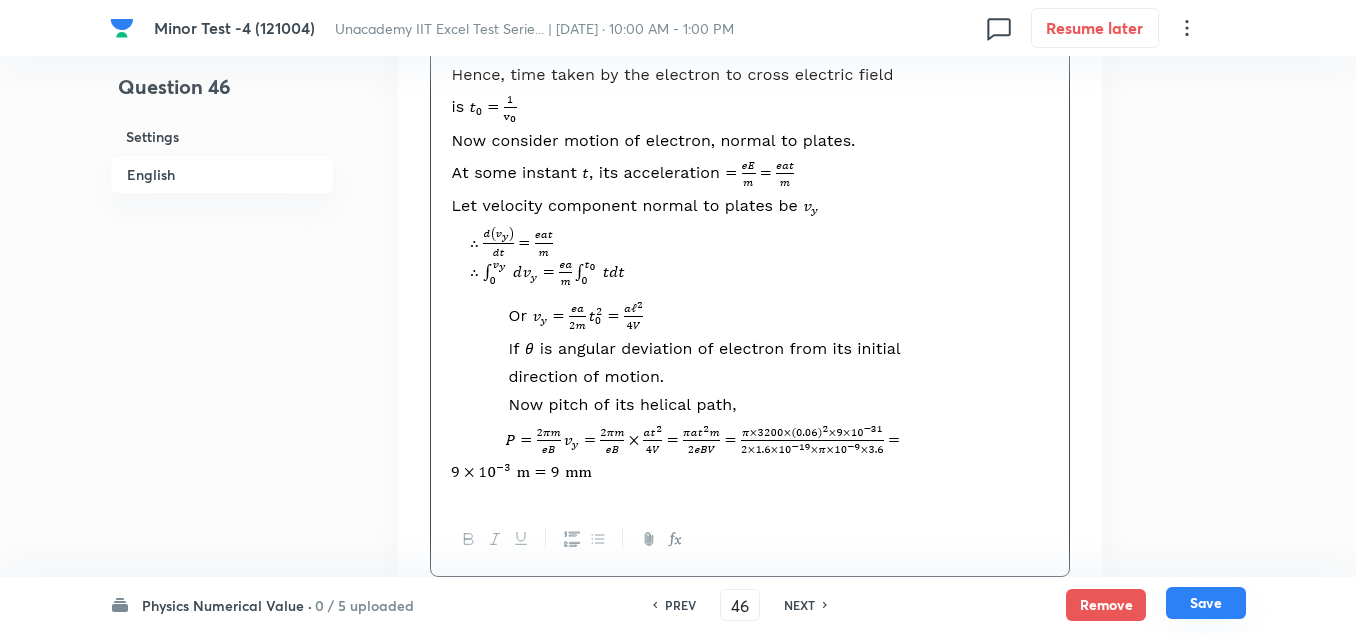 click on "Save" at bounding box center (1206, 603) 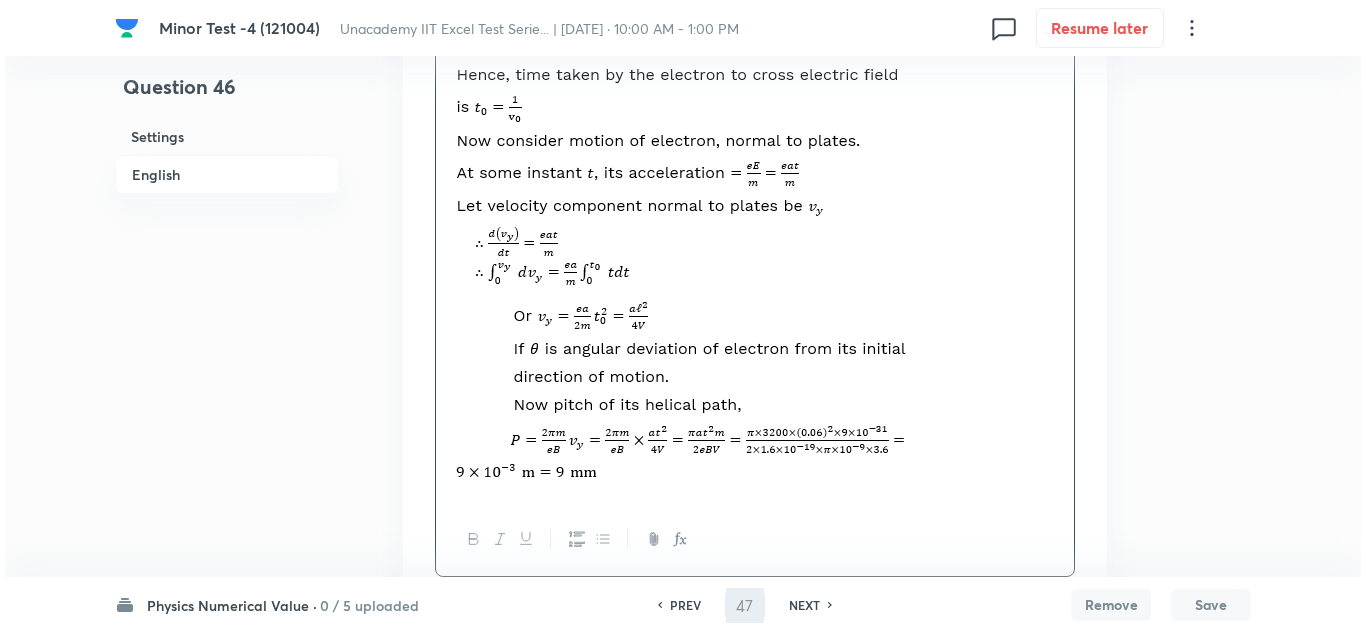 scroll, scrollTop: 0, scrollLeft: 0, axis: both 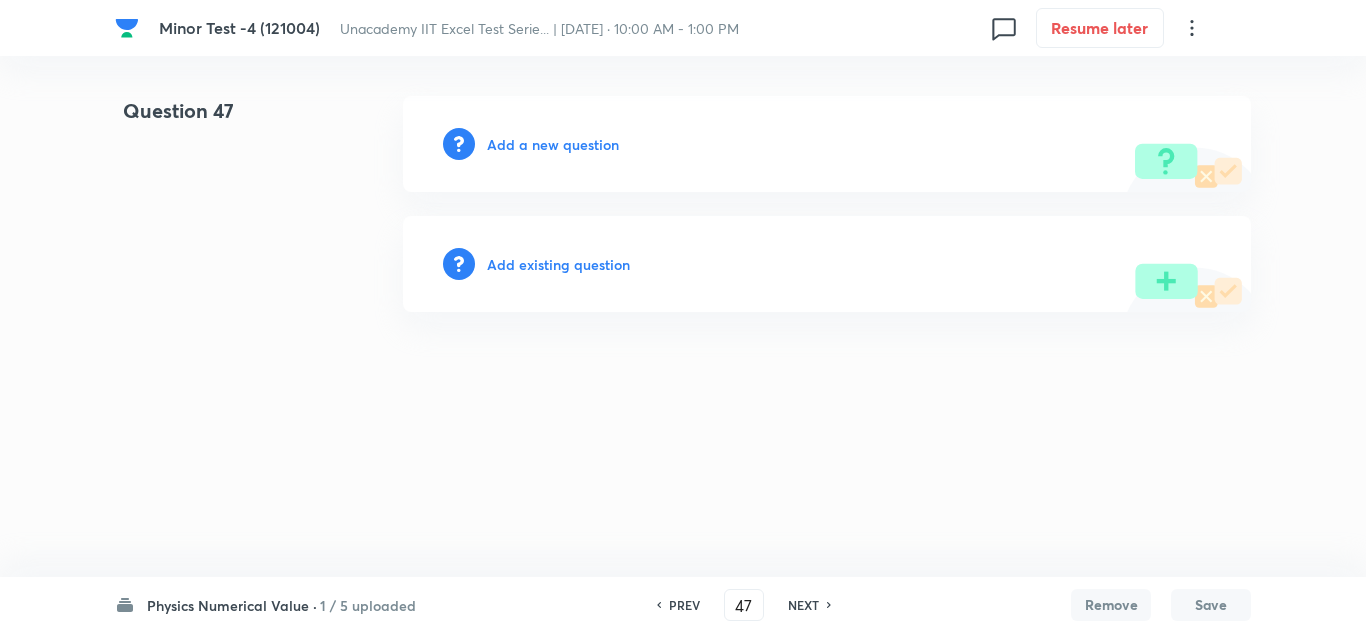 click on "Add a new question" at bounding box center (827, 144) 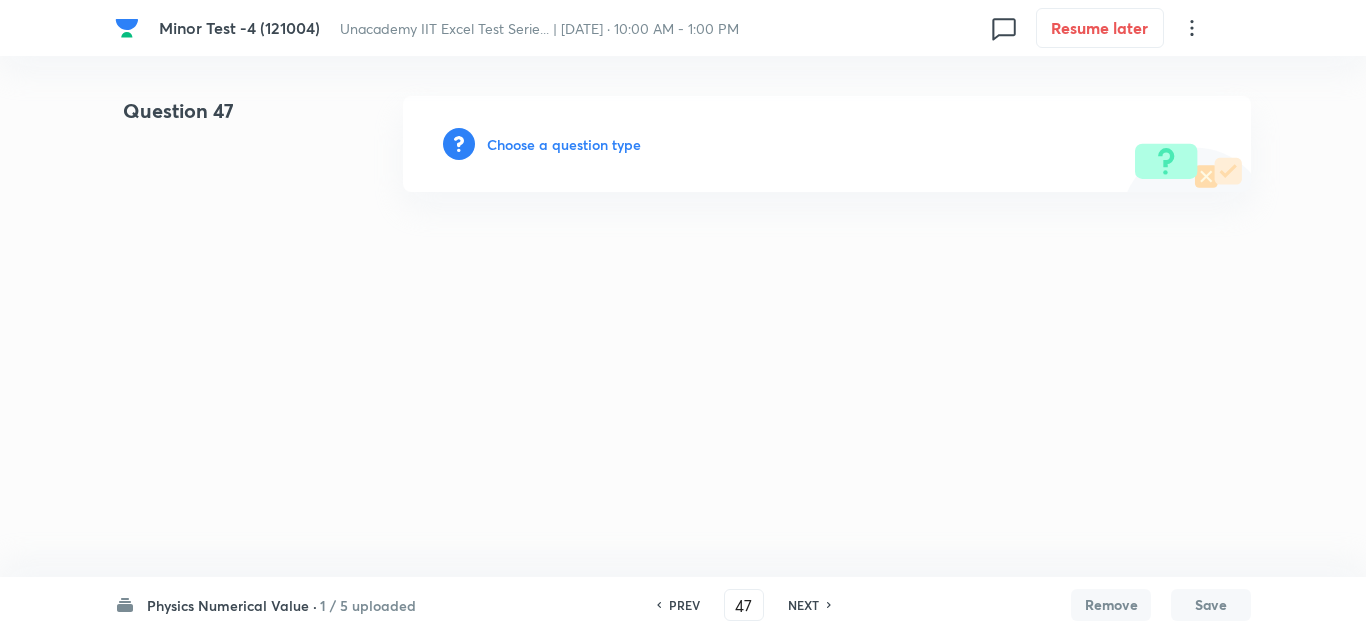 click on "Choose a question type" at bounding box center (564, 144) 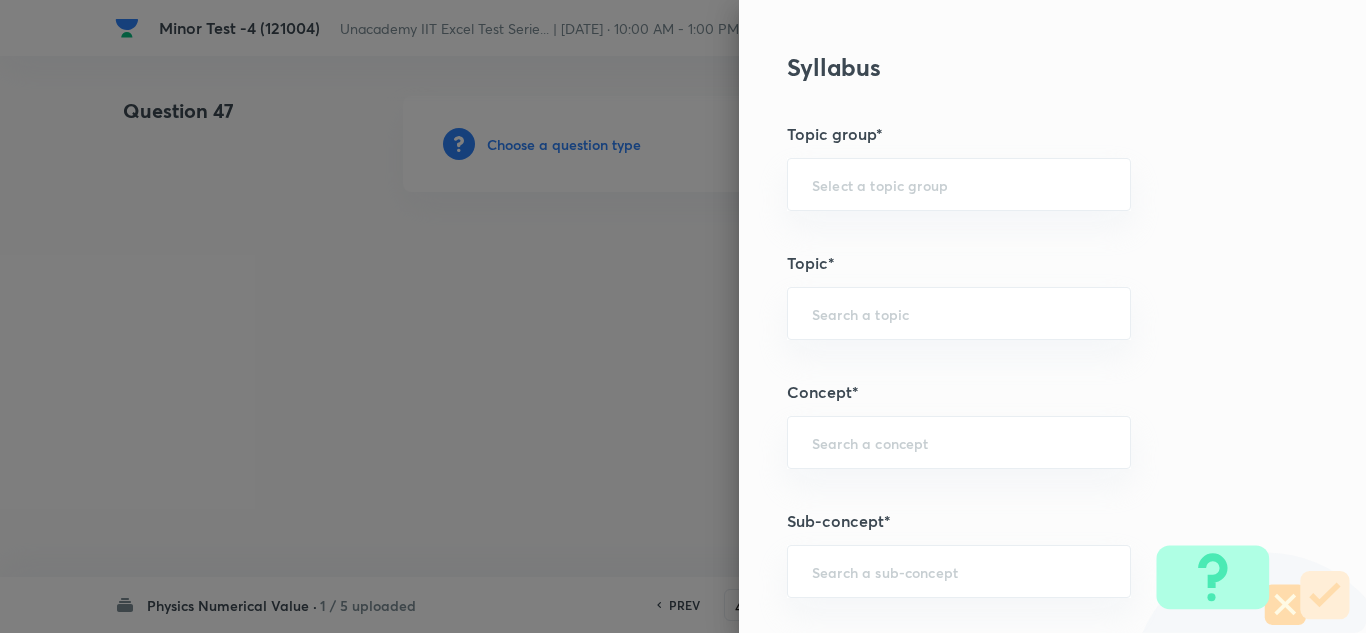 scroll, scrollTop: 1100, scrollLeft: 0, axis: vertical 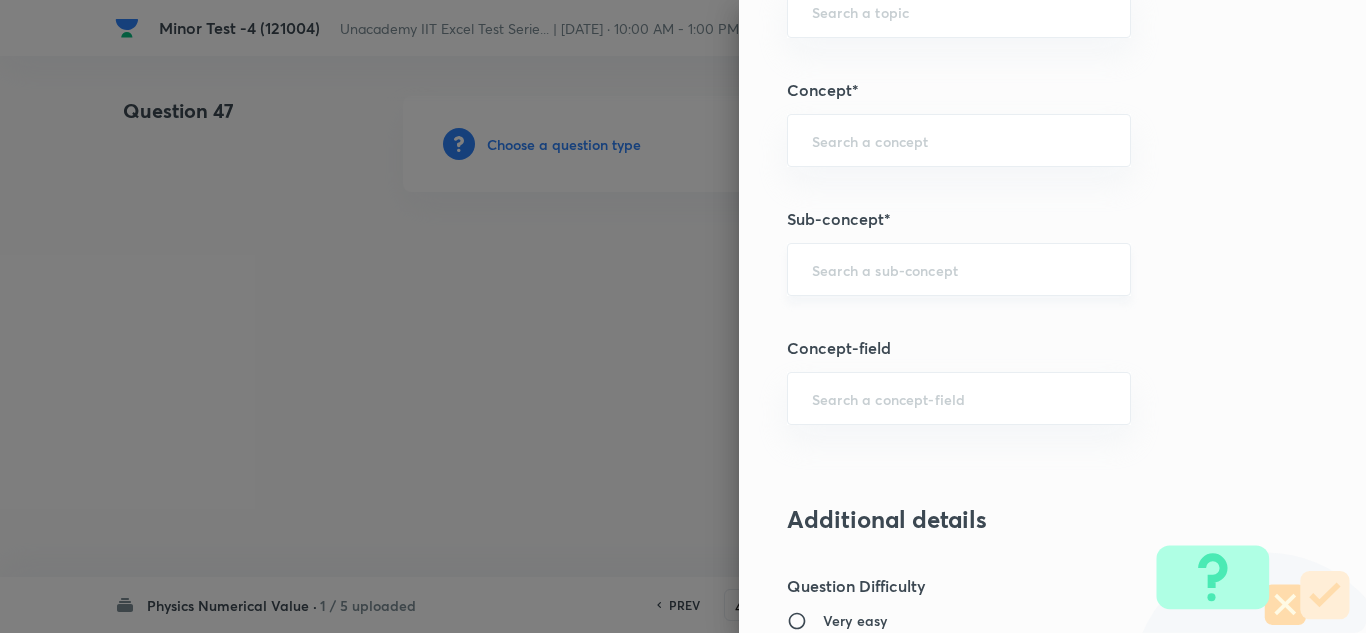 click at bounding box center (959, 269) 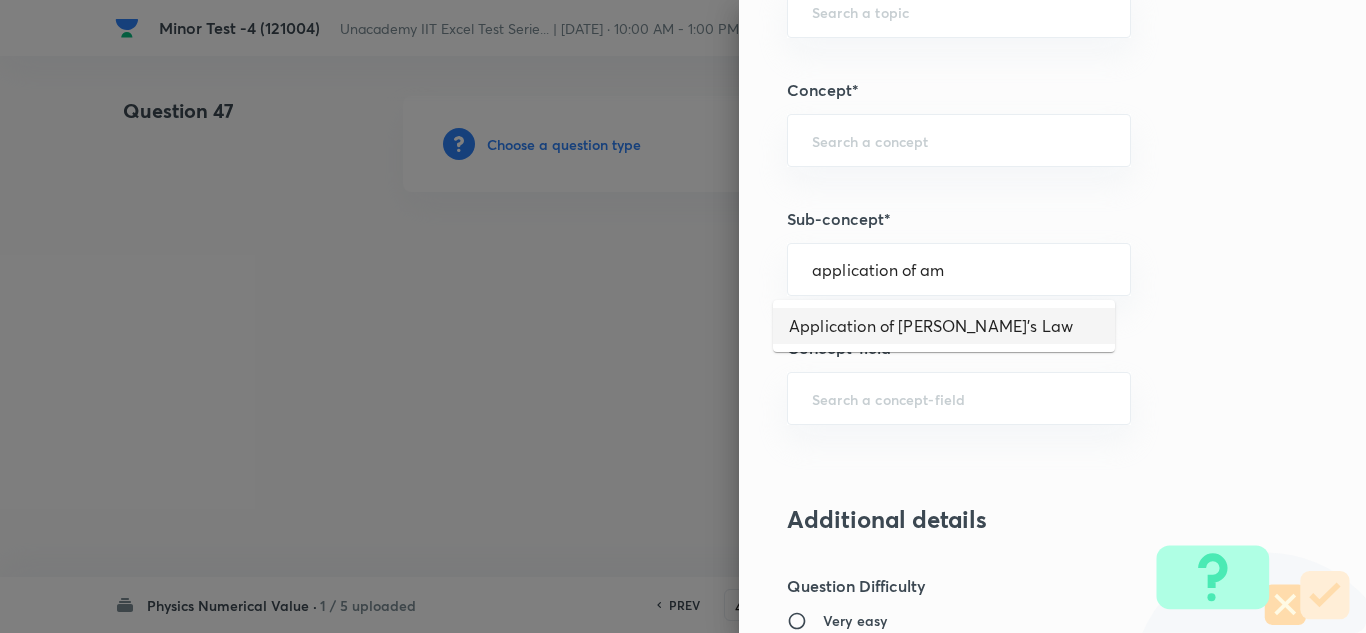 click on "Application of [PERSON_NAME]'s Law" at bounding box center (944, 326) 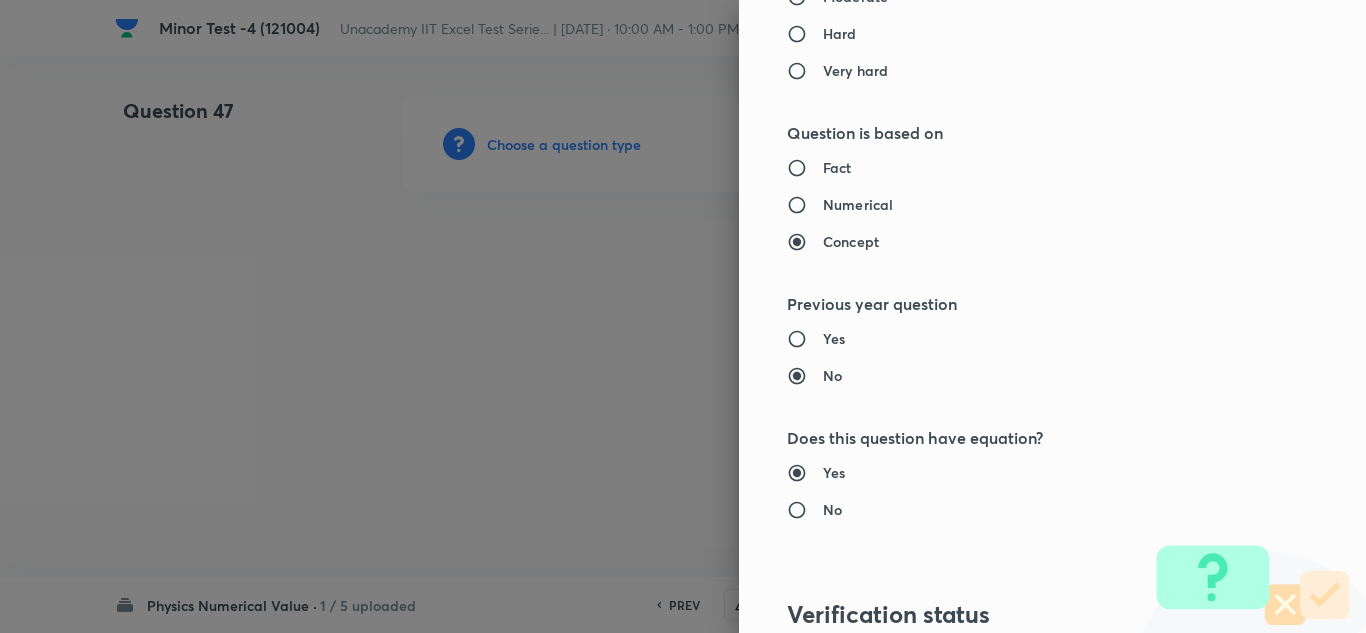 scroll, scrollTop: 1800, scrollLeft: 0, axis: vertical 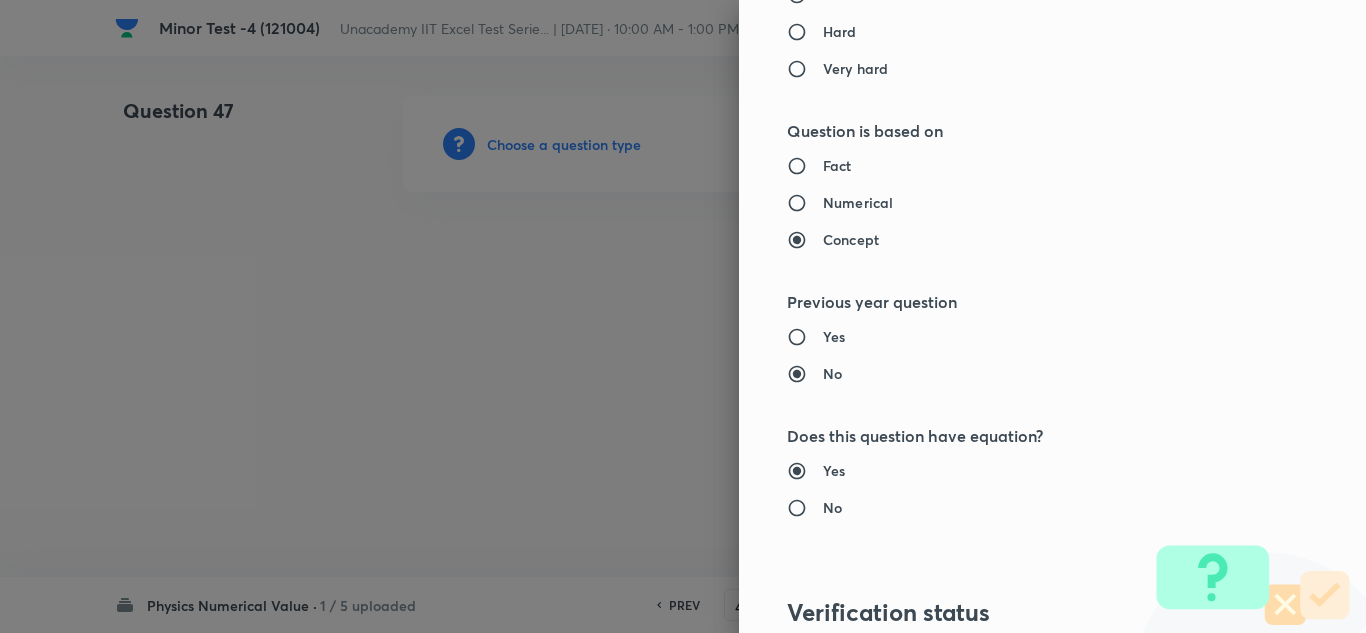 click on "Numerical" at bounding box center [858, 202] 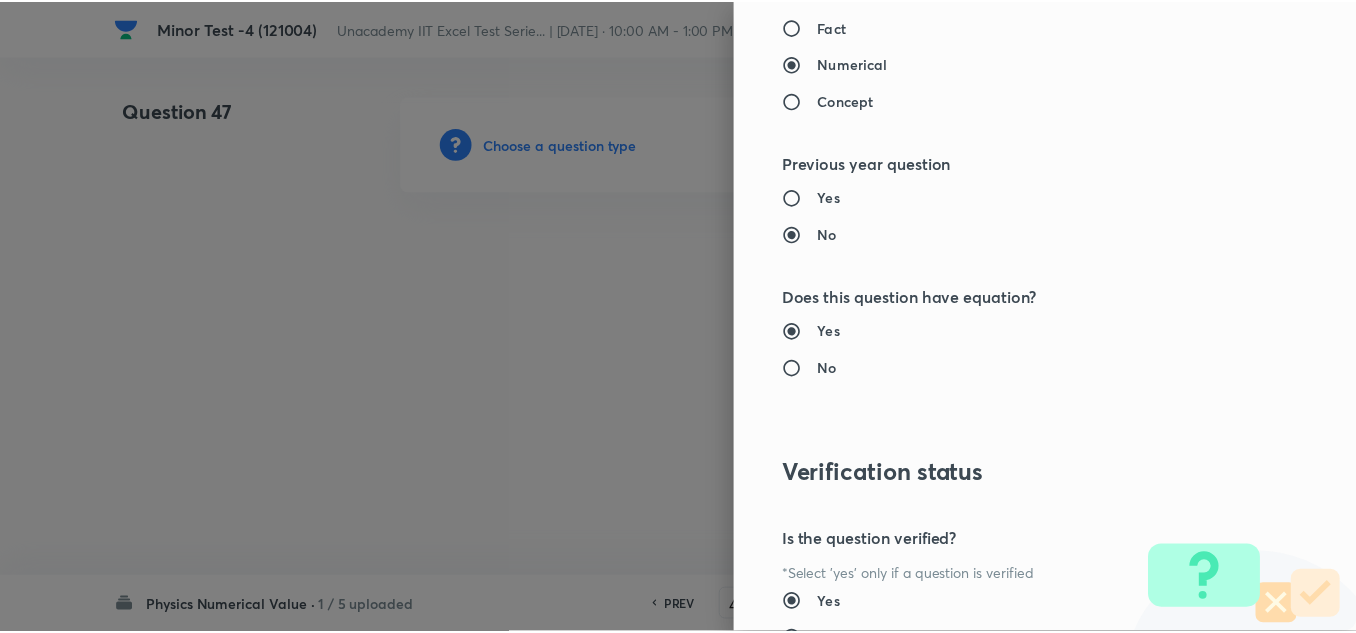 scroll, scrollTop: 2109, scrollLeft: 0, axis: vertical 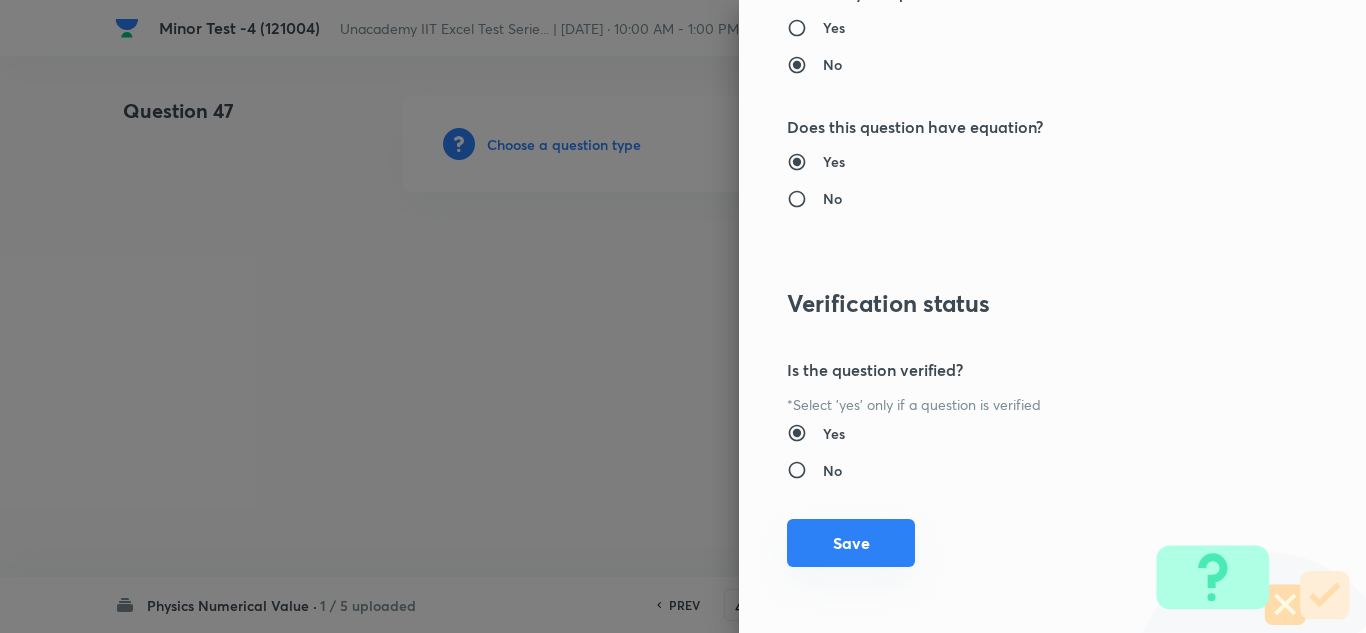 click on "Save" at bounding box center (851, 543) 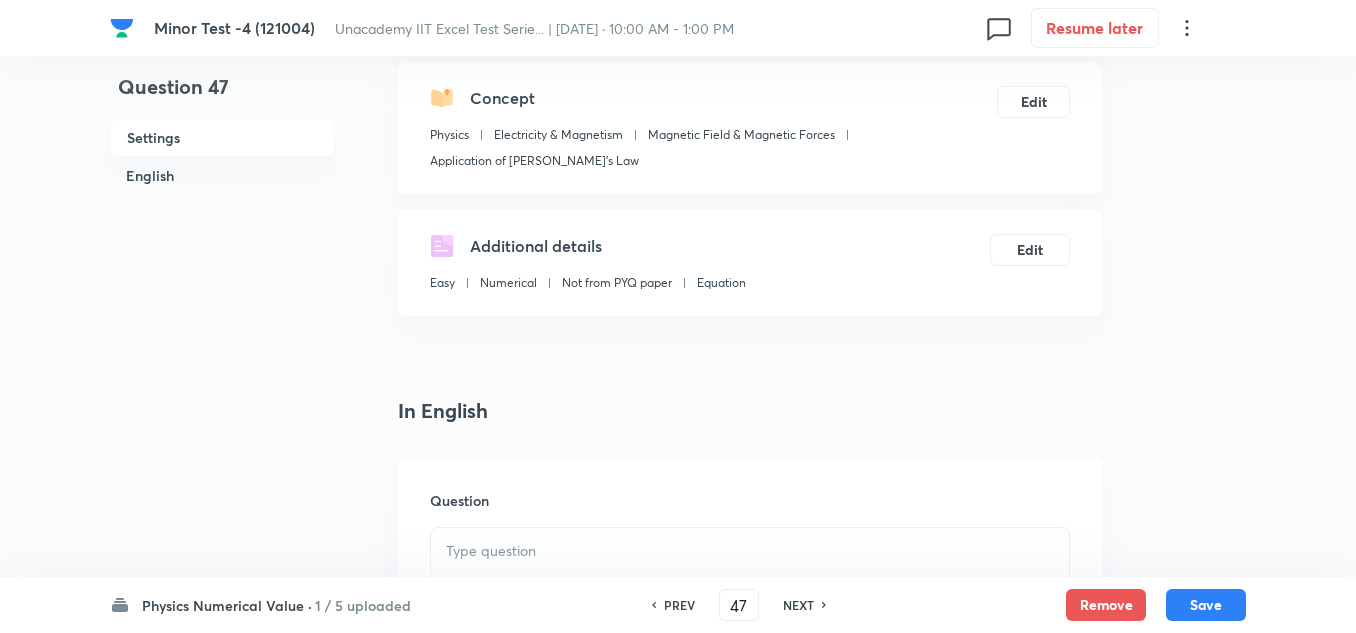 scroll, scrollTop: 400, scrollLeft: 0, axis: vertical 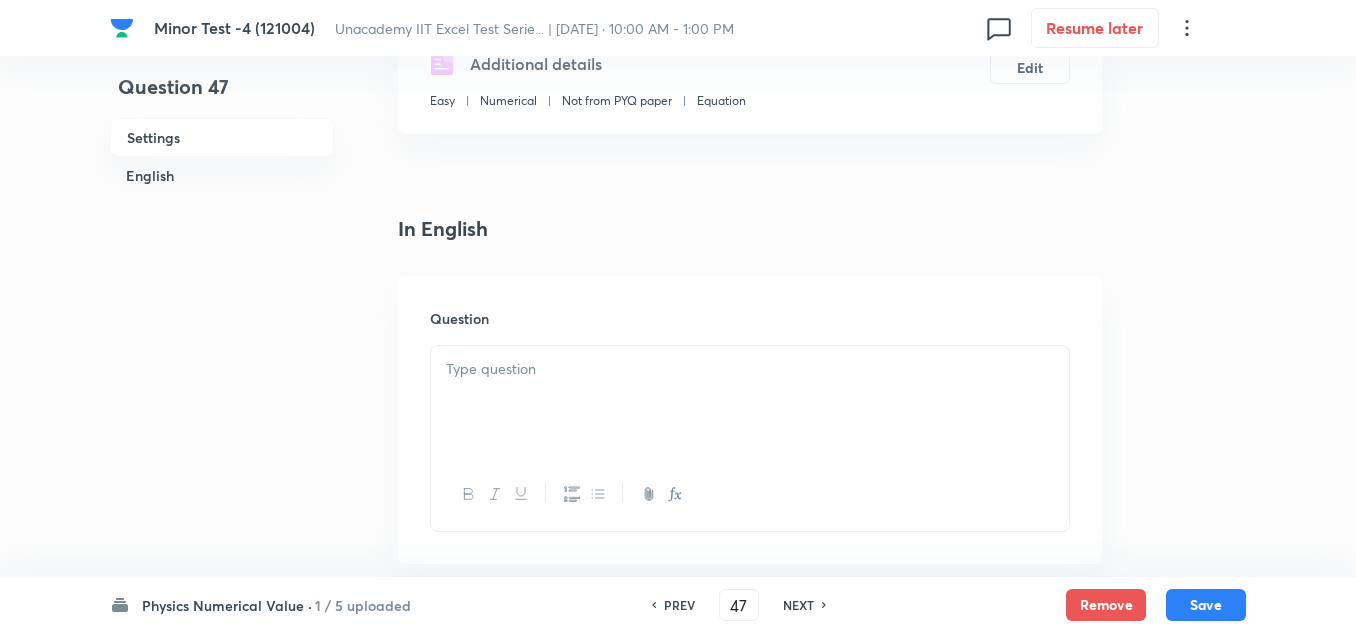 click at bounding box center (750, 369) 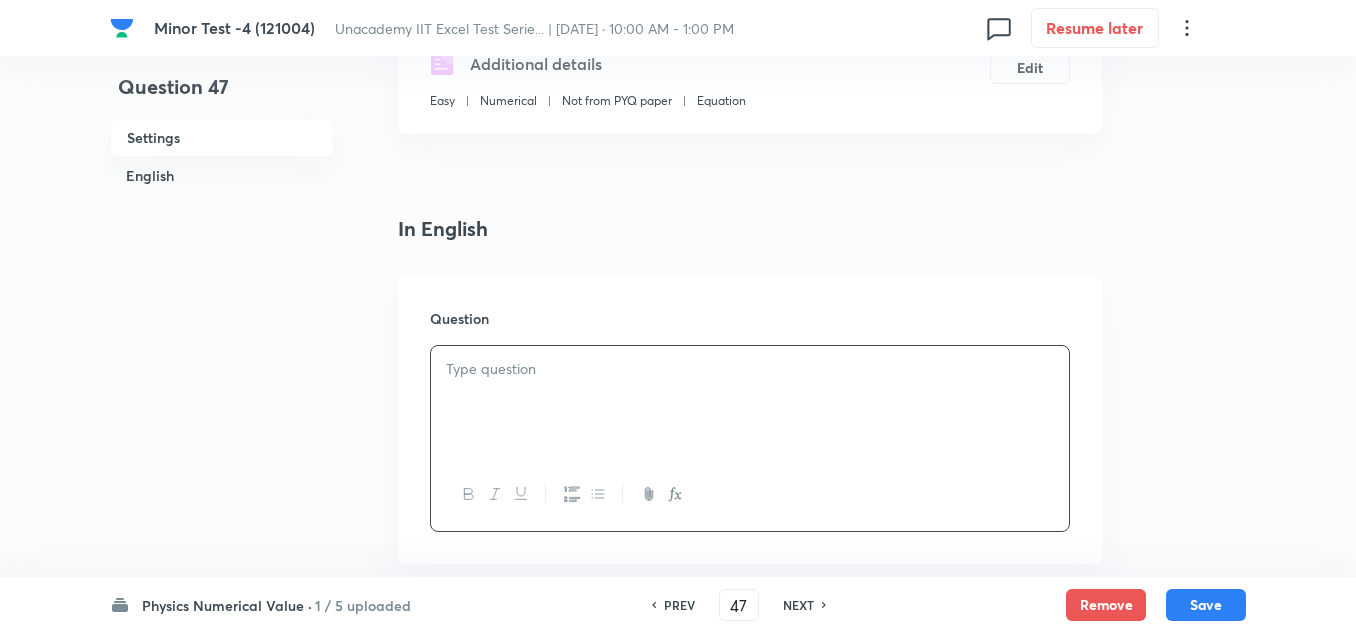 click at bounding box center [750, 369] 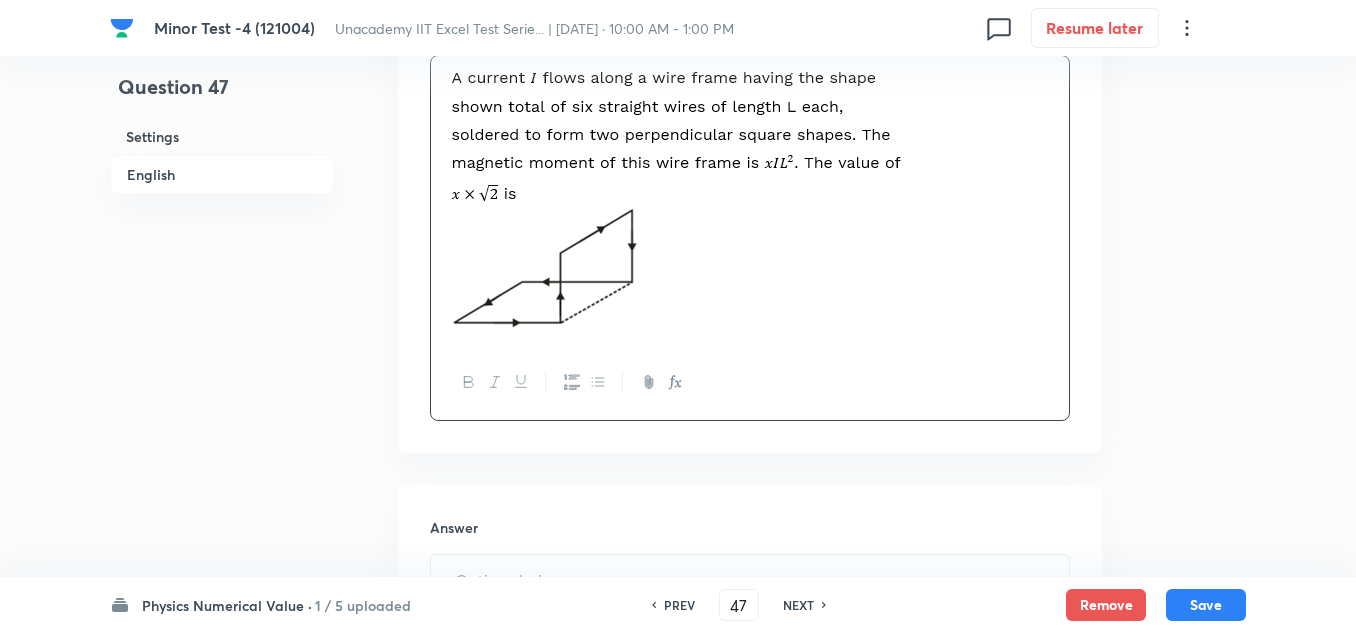 scroll, scrollTop: 800, scrollLeft: 0, axis: vertical 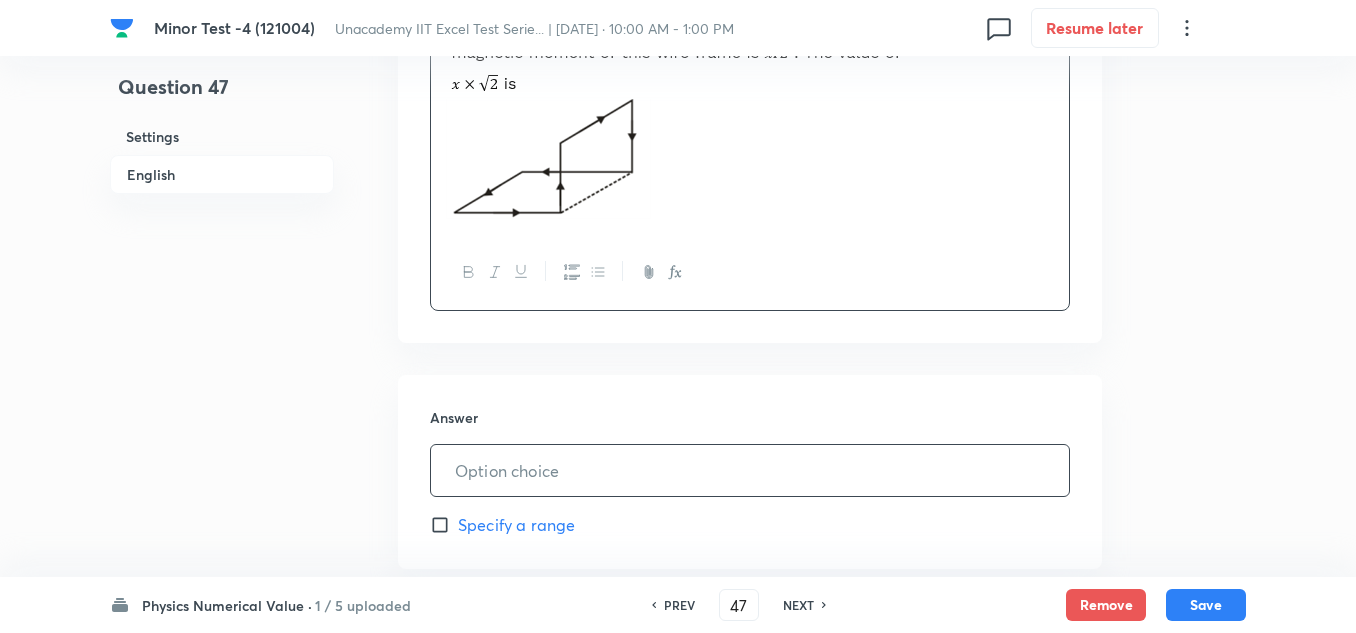 click at bounding box center [750, 470] 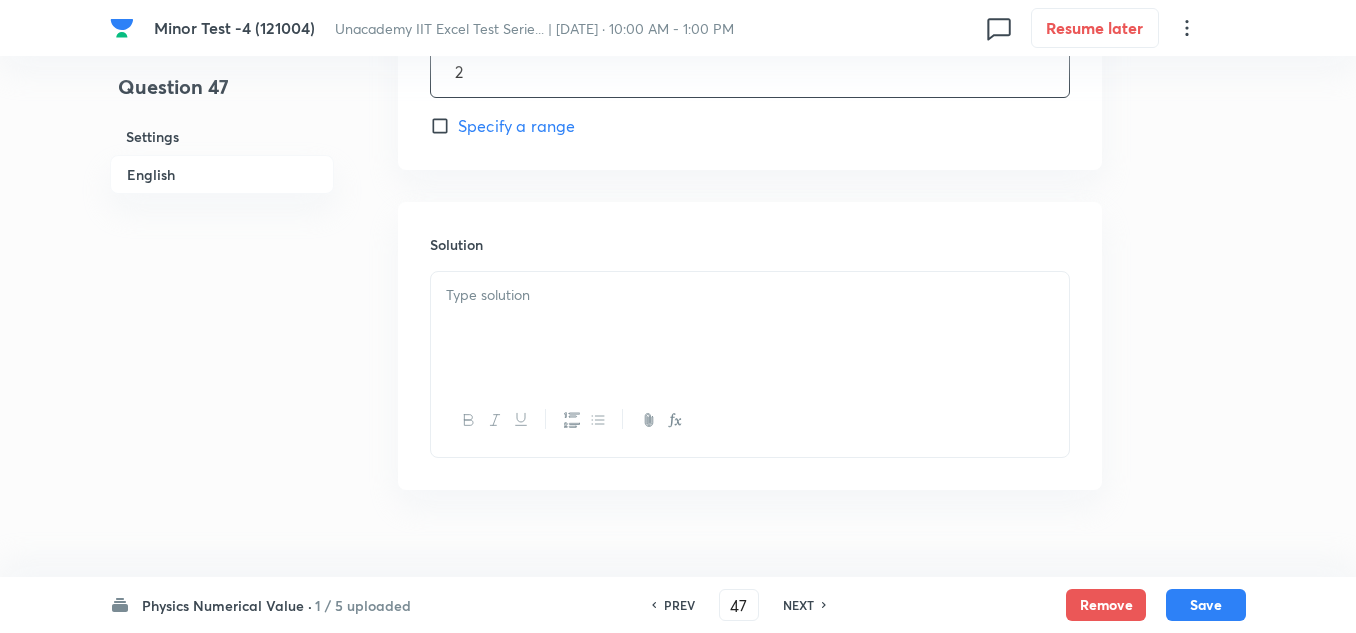 scroll, scrollTop: 1200, scrollLeft: 0, axis: vertical 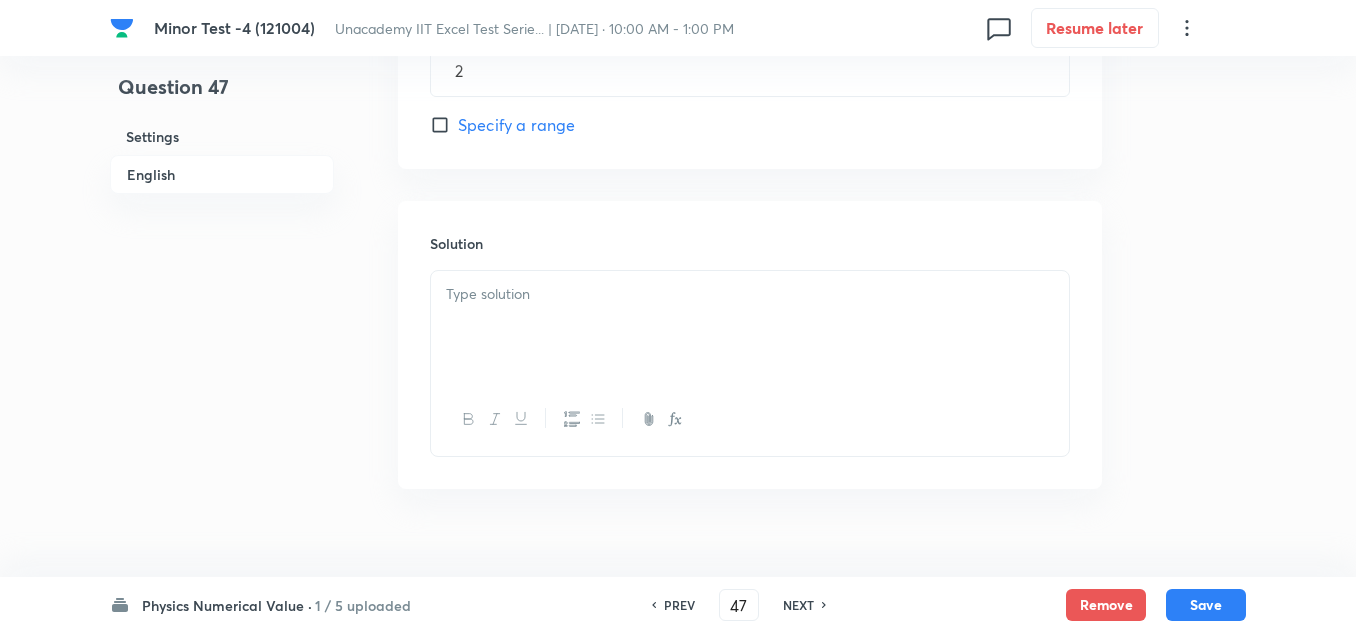click at bounding box center [750, 327] 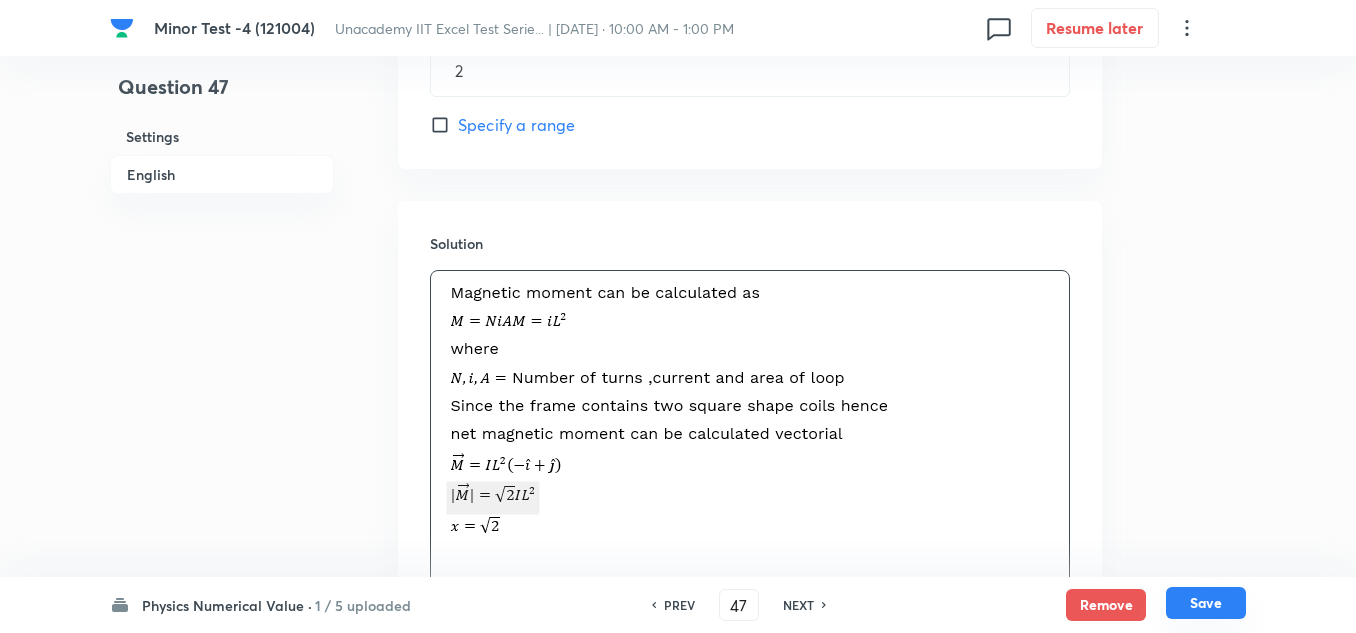 click on "Save" at bounding box center (1206, 603) 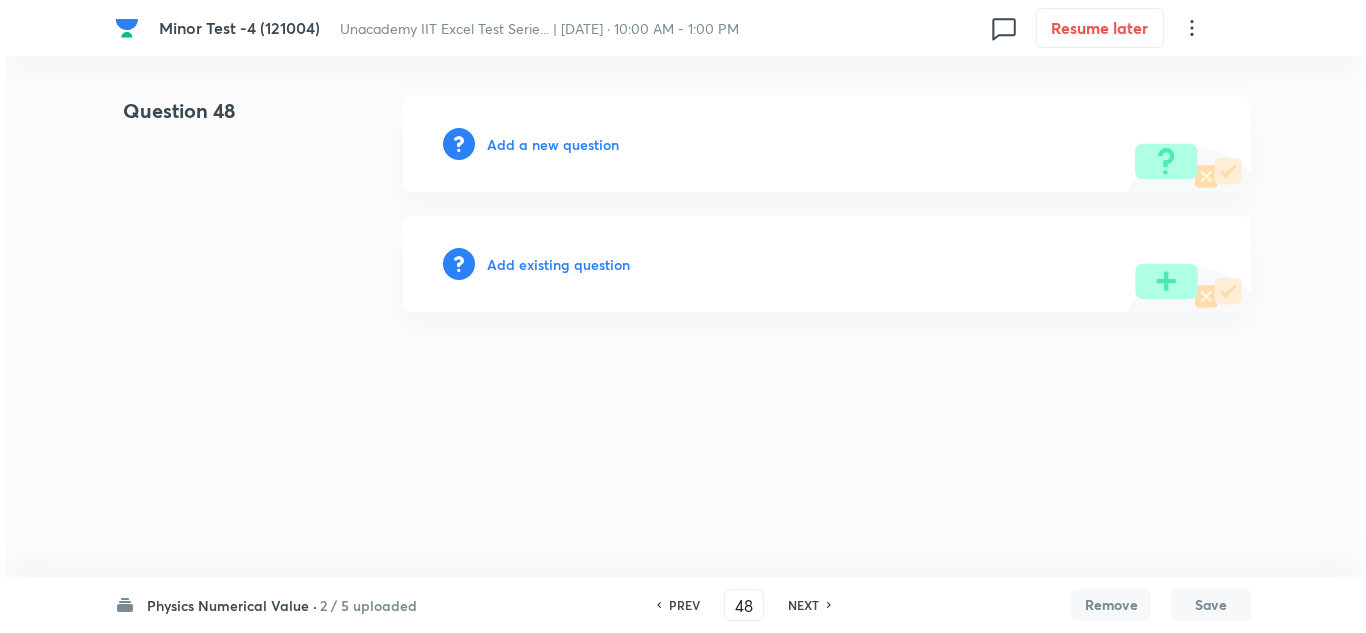 scroll, scrollTop: 0, scrollLeft: 0, axis: both 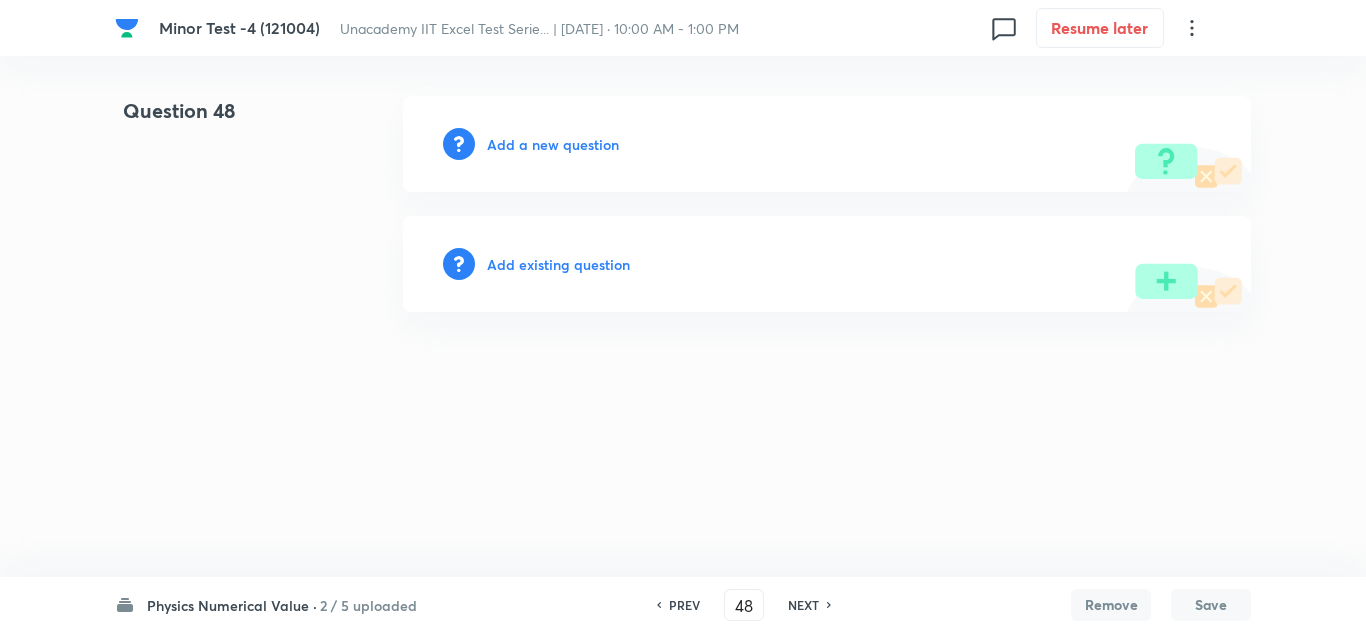 click on "Add a new question" at bounding box center (553, 144) 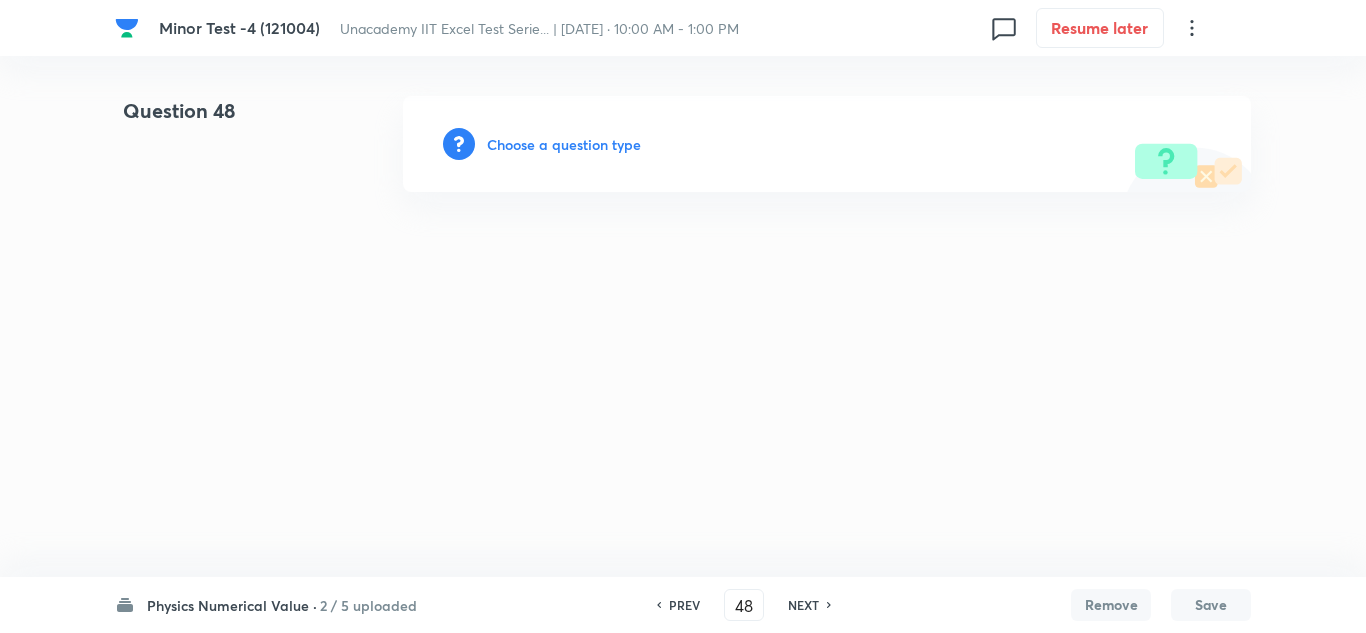 click on "Choose a question type" at bounding box center [564, 144] 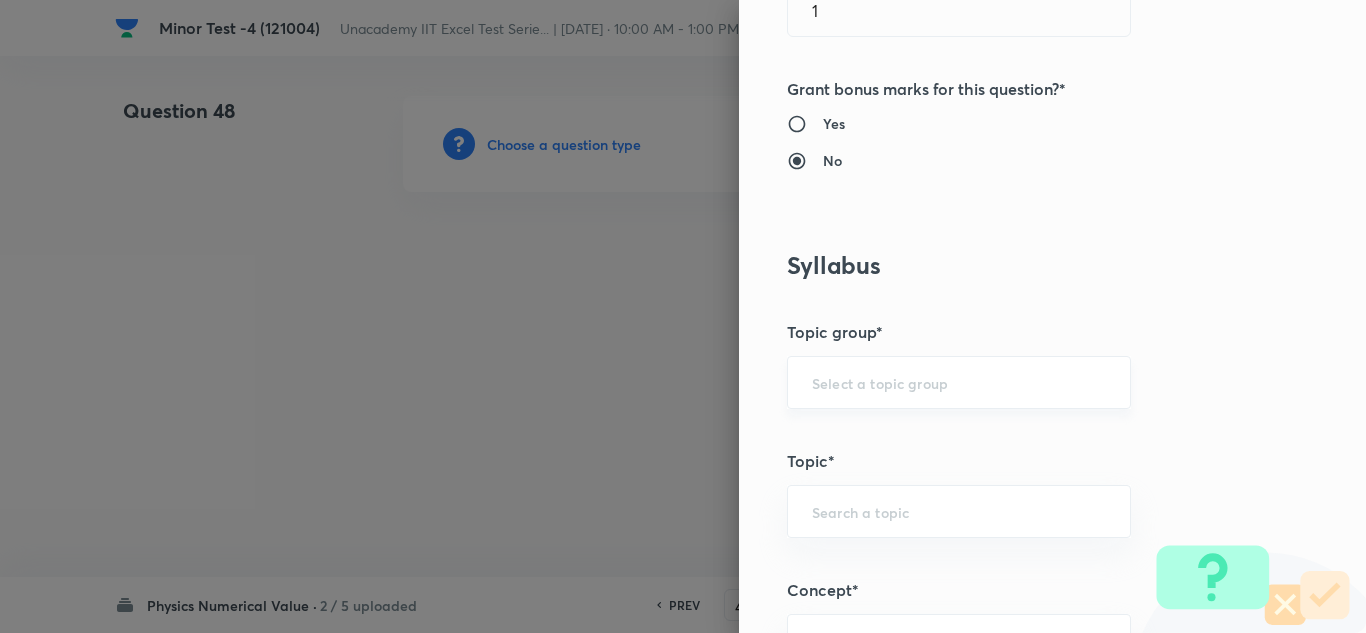 scroll, scrollTop: 900, scrollLeft: 0, axis: vertical 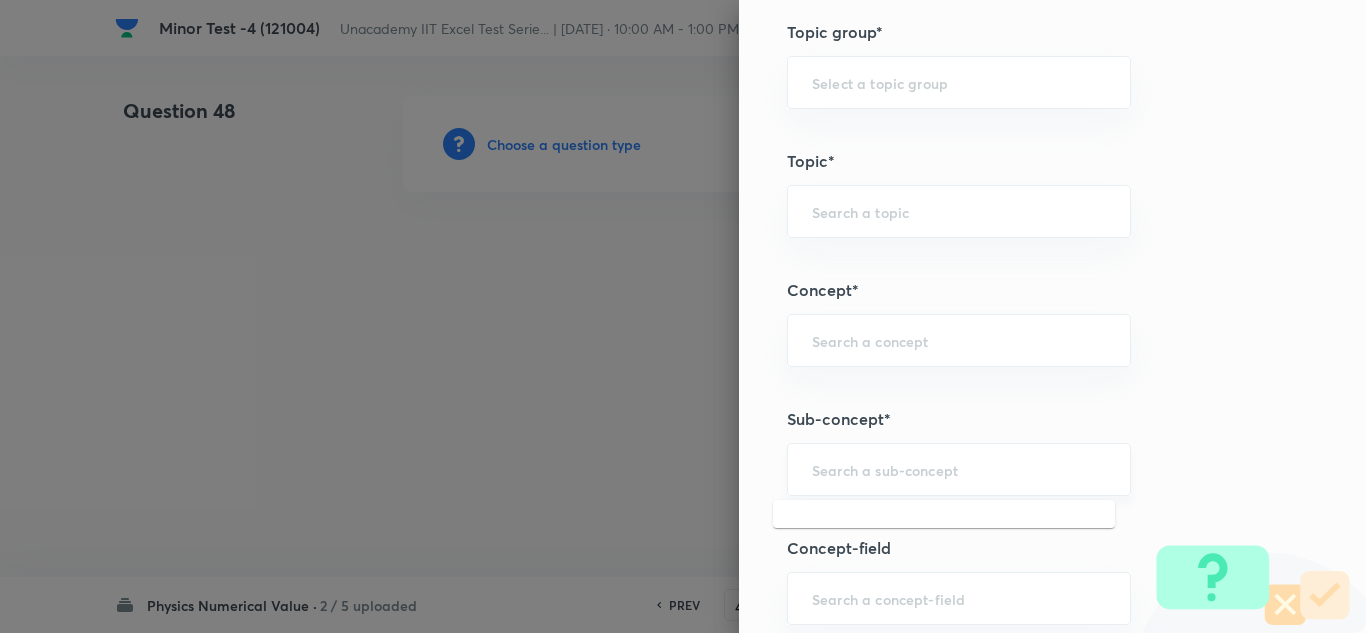 click at bounding box center [959, 469] 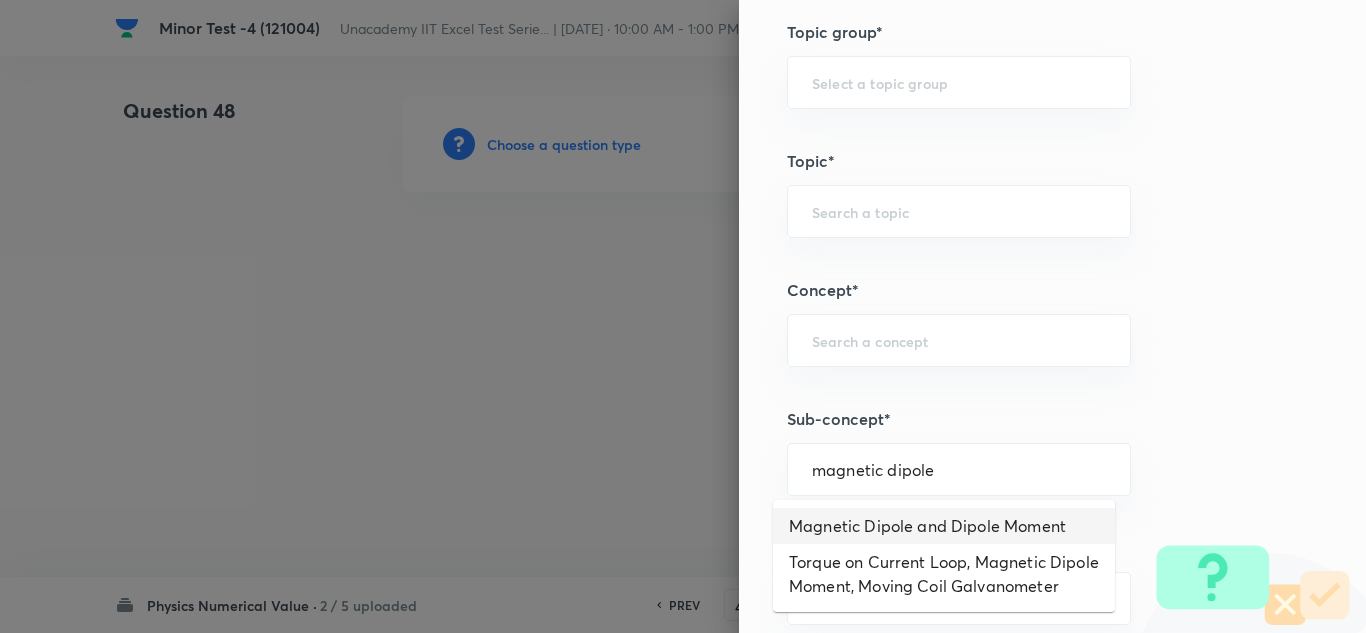 click on "Magnetic Dipole and Dipole Moment" at bounding box center (944, 526) 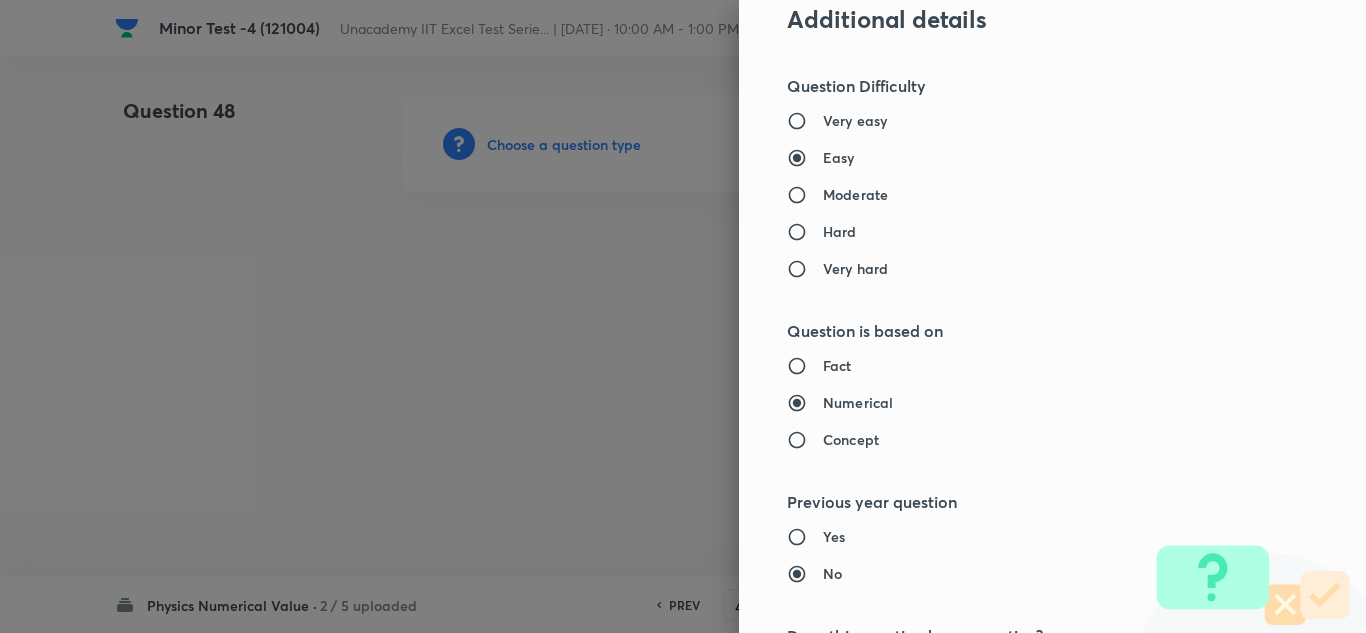 scroll, scrollTop: 1700, scrollLeft: 0, axis: vertical 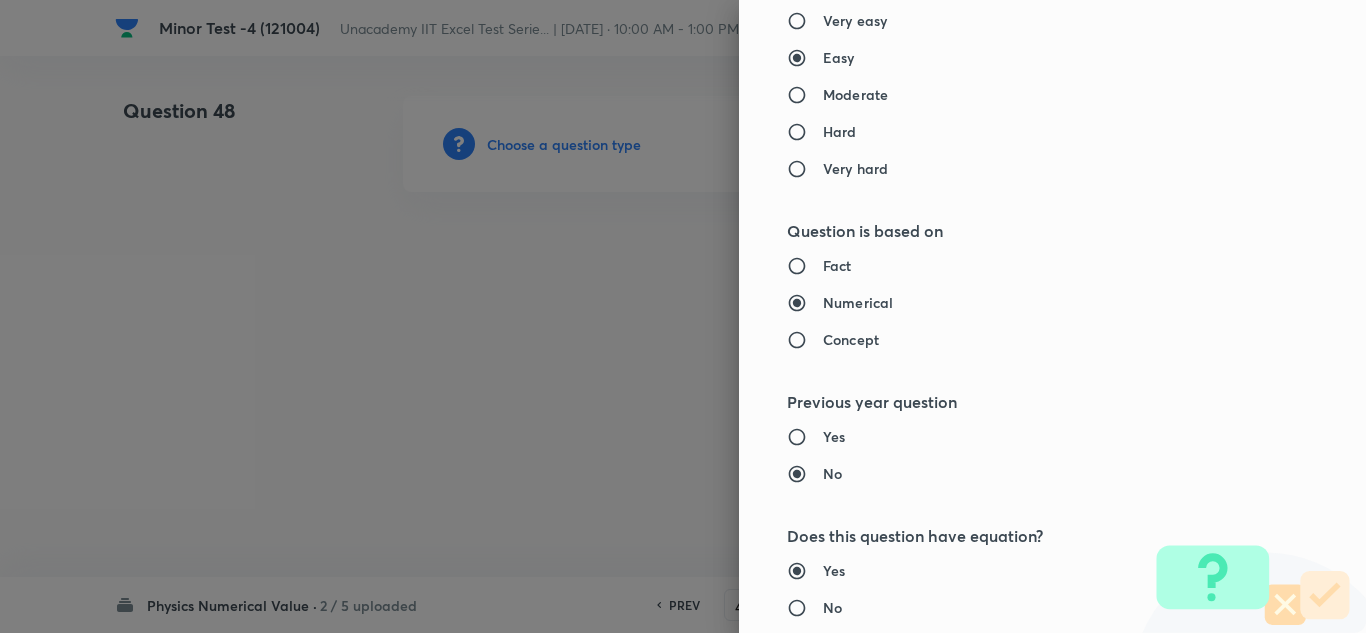 click on "Moderate" at bounding box center (855, 94) 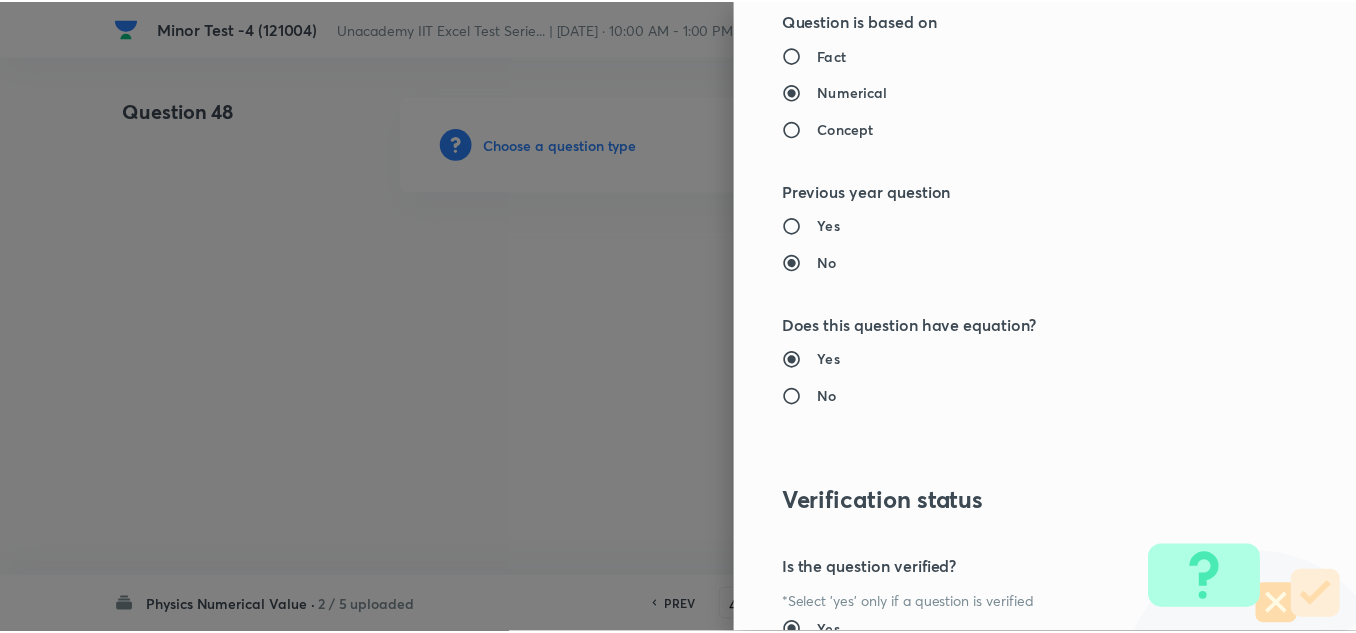 scroll, scrollTop: 2109, scrollLeft: 0, axis: vertical 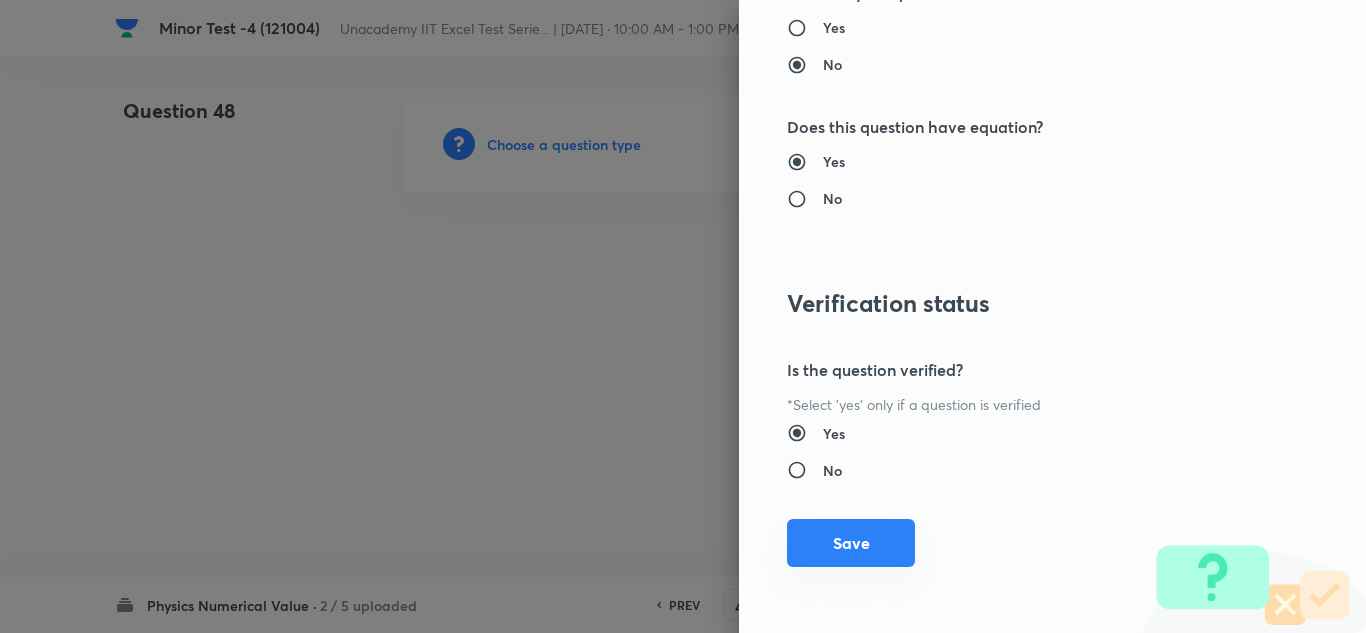 click on "Save" at bounding box center [851, 543] 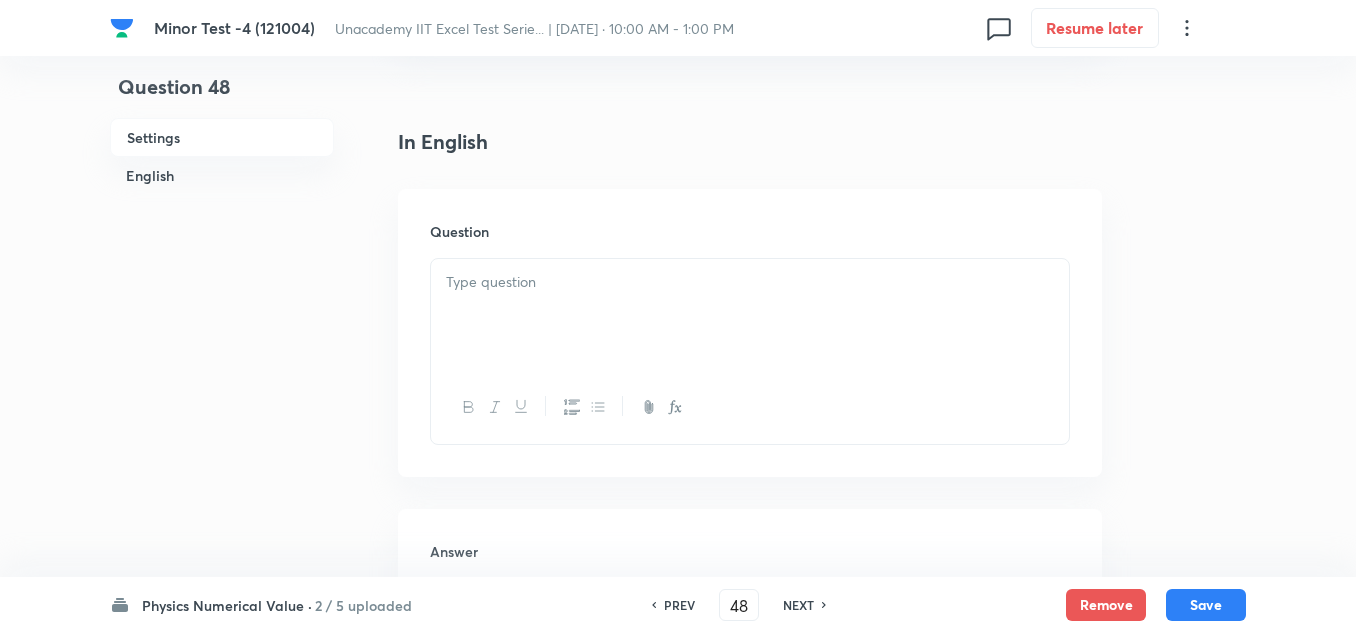 scroll, scrollTop: 500, scrollLeft: 0, axis: vertical 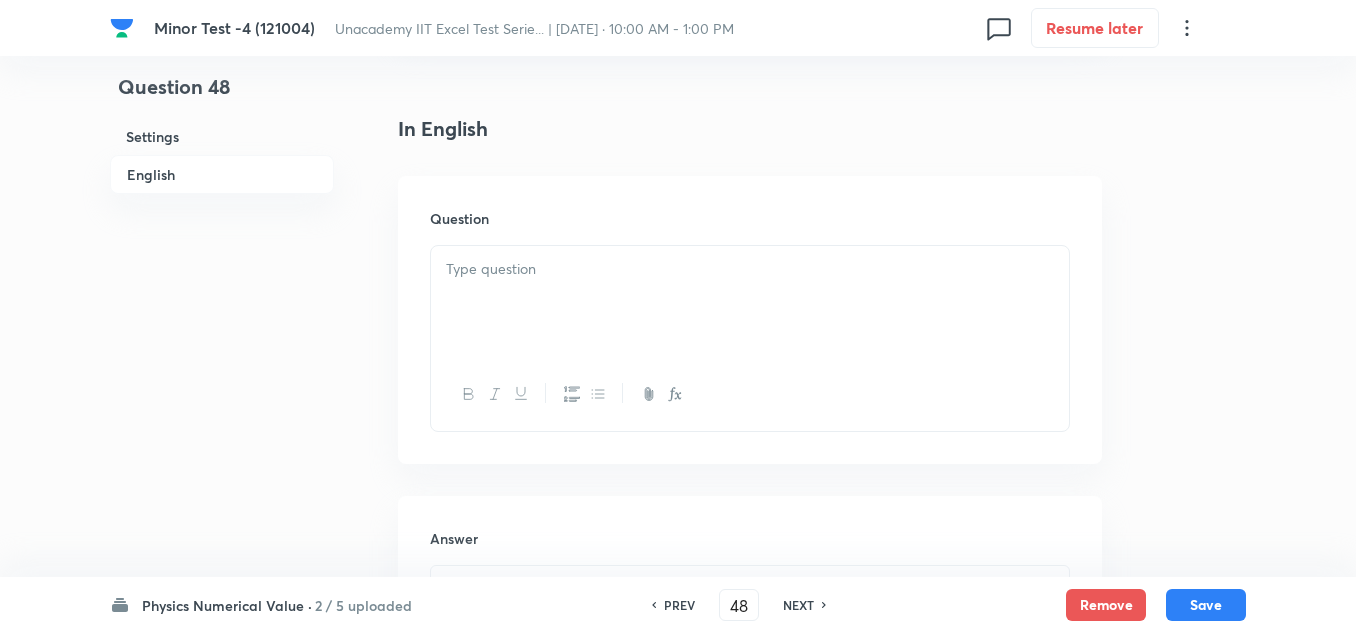 click at bounding box center [750, 302] 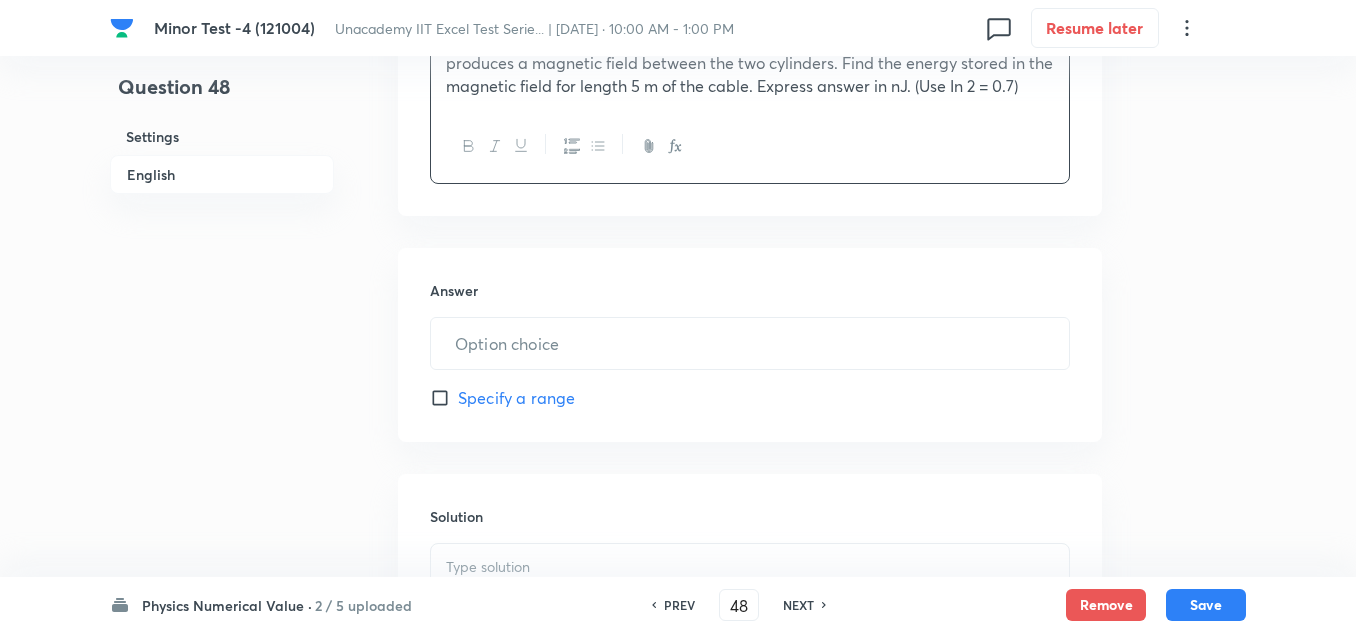 scroll, scrollTop: 800, scrollLeft: 0, axis: vertical 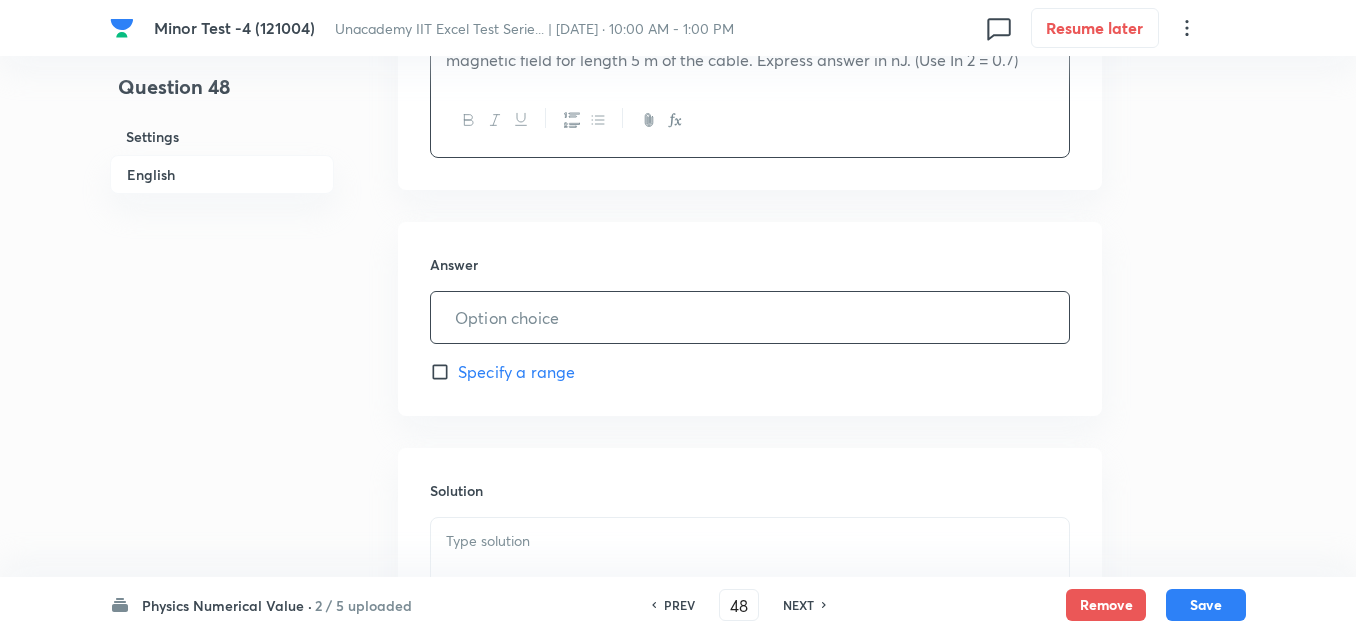 click at bounding box center [750, 317] 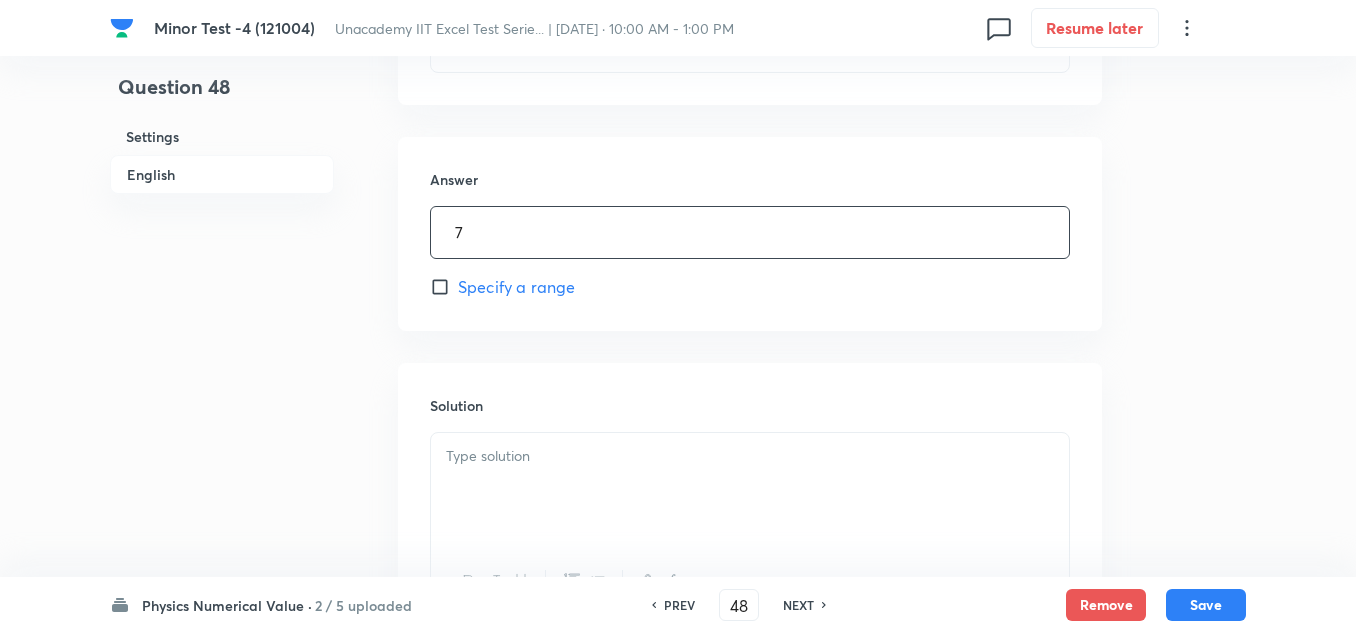 scroll, scrollTop: 1000, scrollLeft: 0, axis: vertical 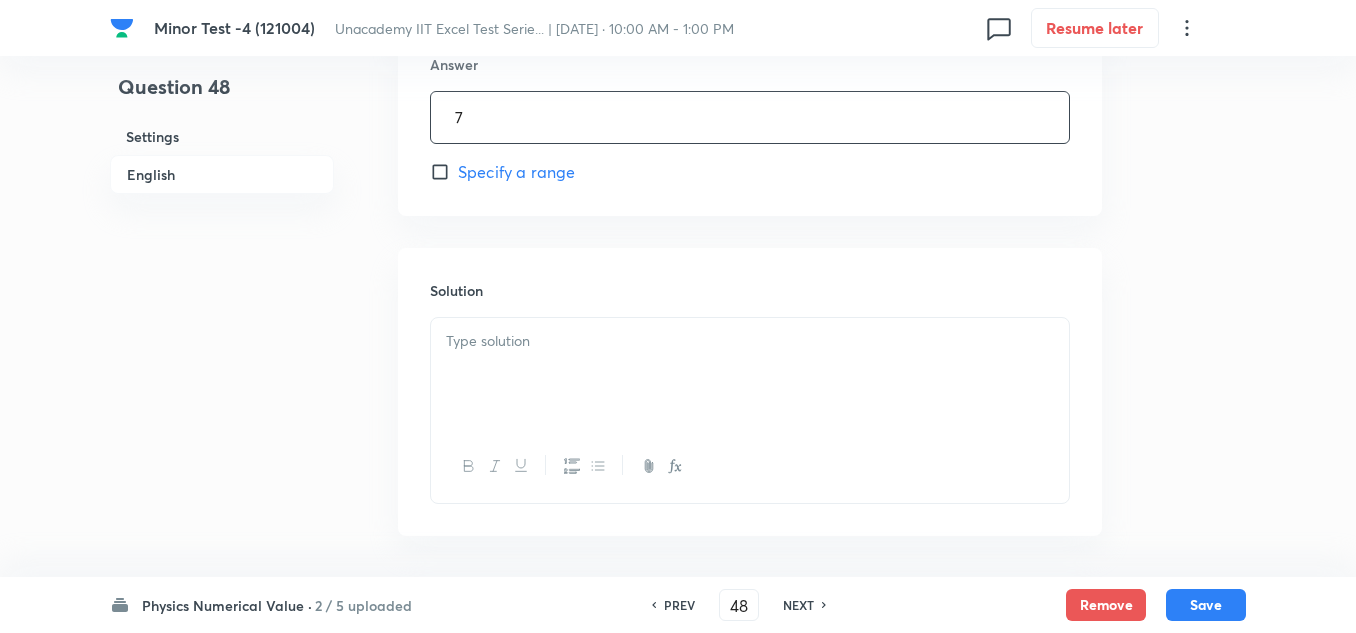 click at bounding box center [750, 374] 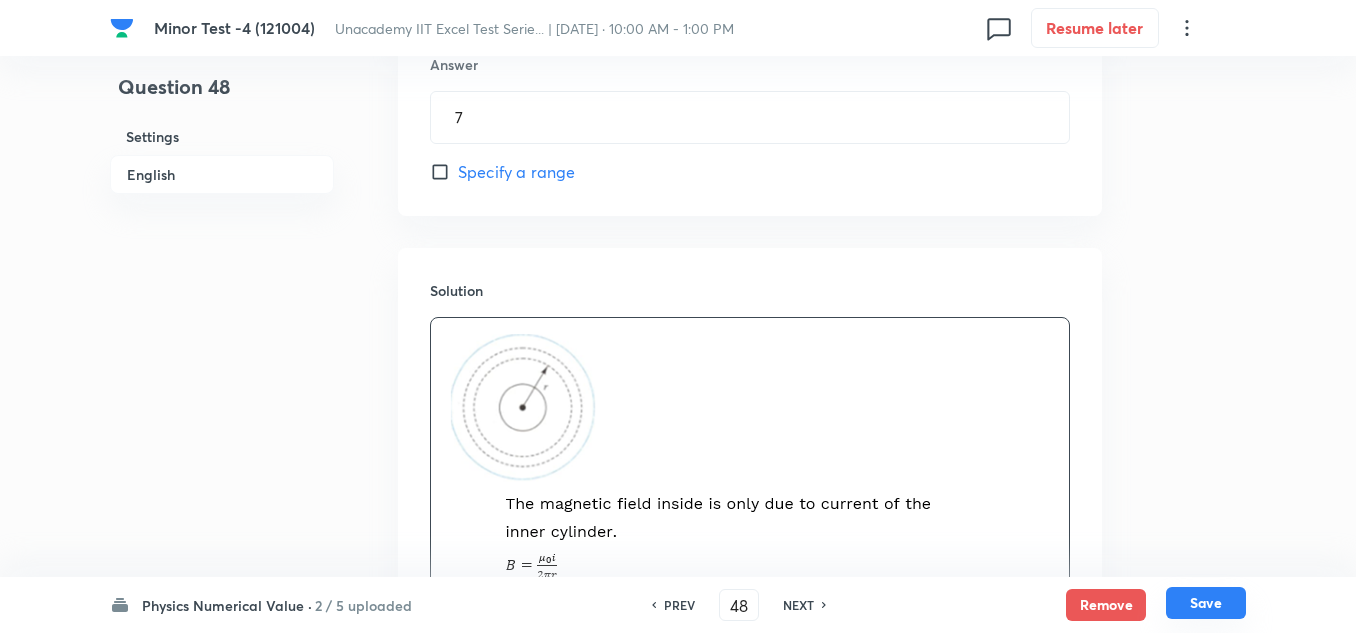 click on "Save" at bounding box center (1206, 603) 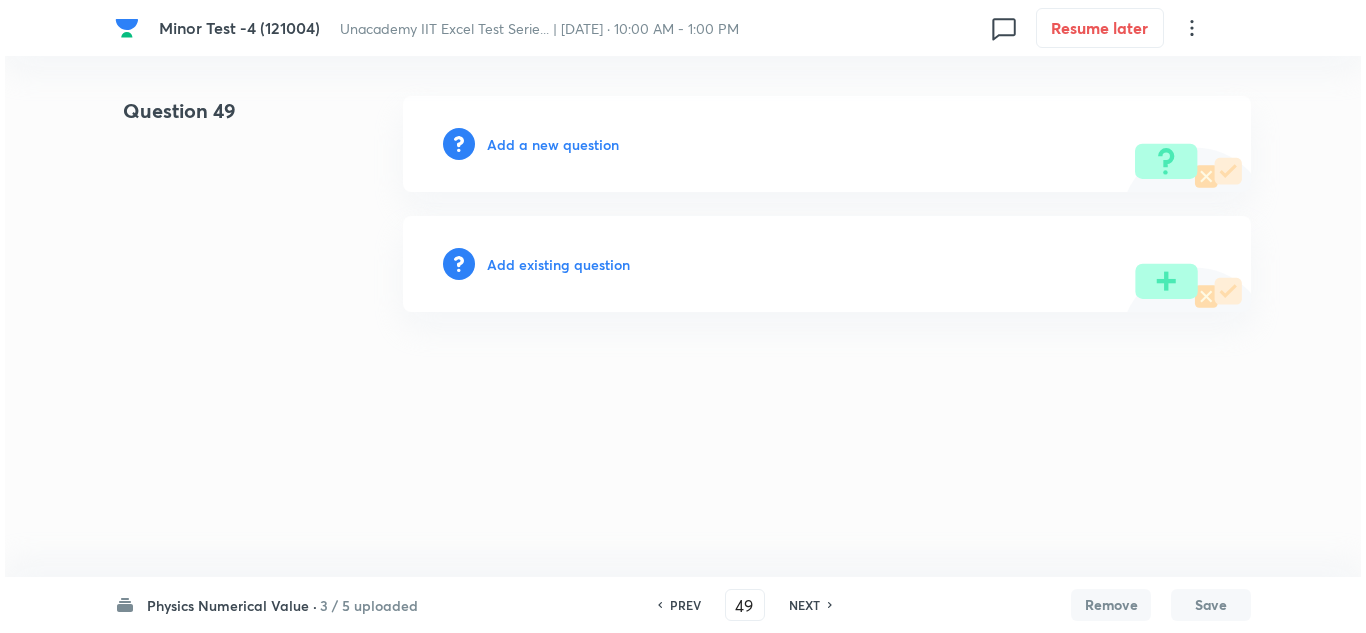 scroll, scrollTop: 0, scrollLeft: 0, axis: both 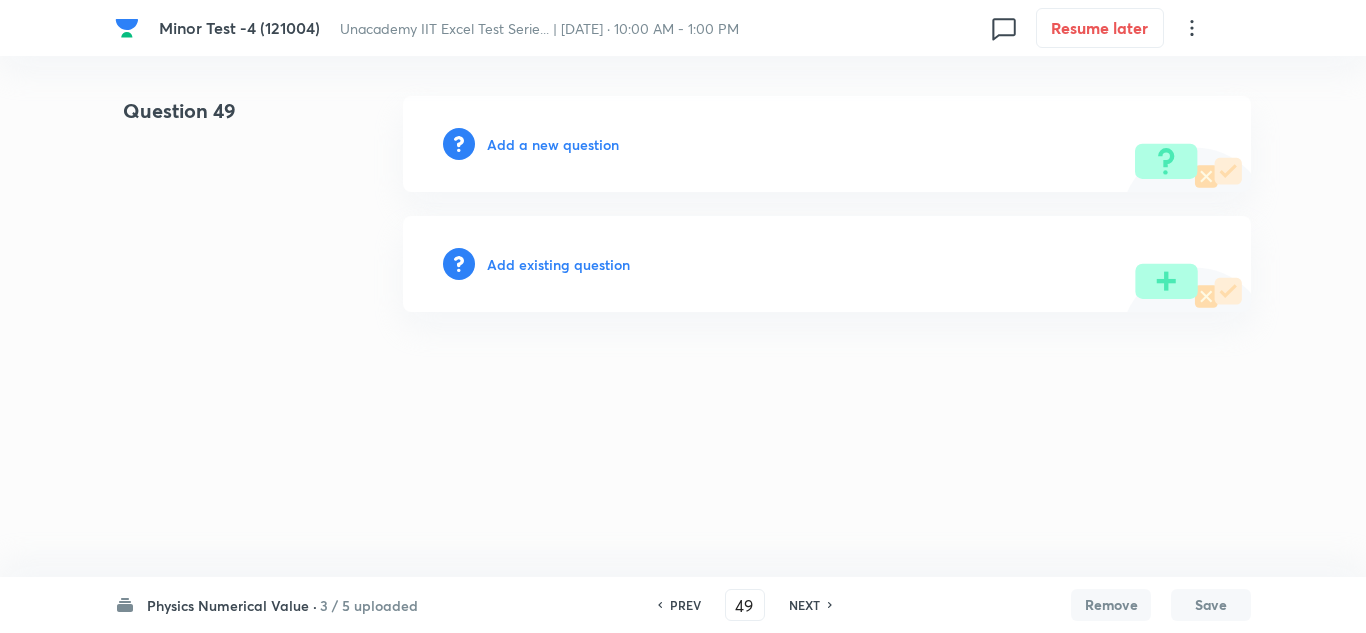 click on "Add a new question" at bounding box center (553, 144) 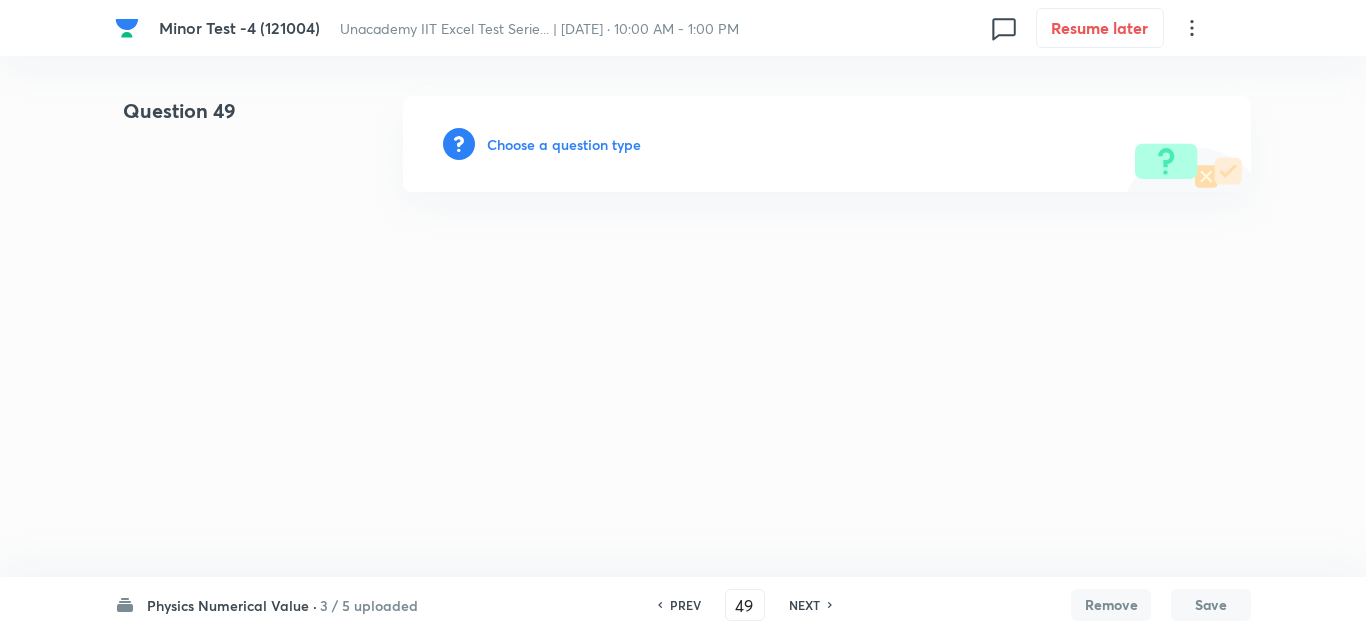 click on "Choose a question type" at bounding box center [564, 144] 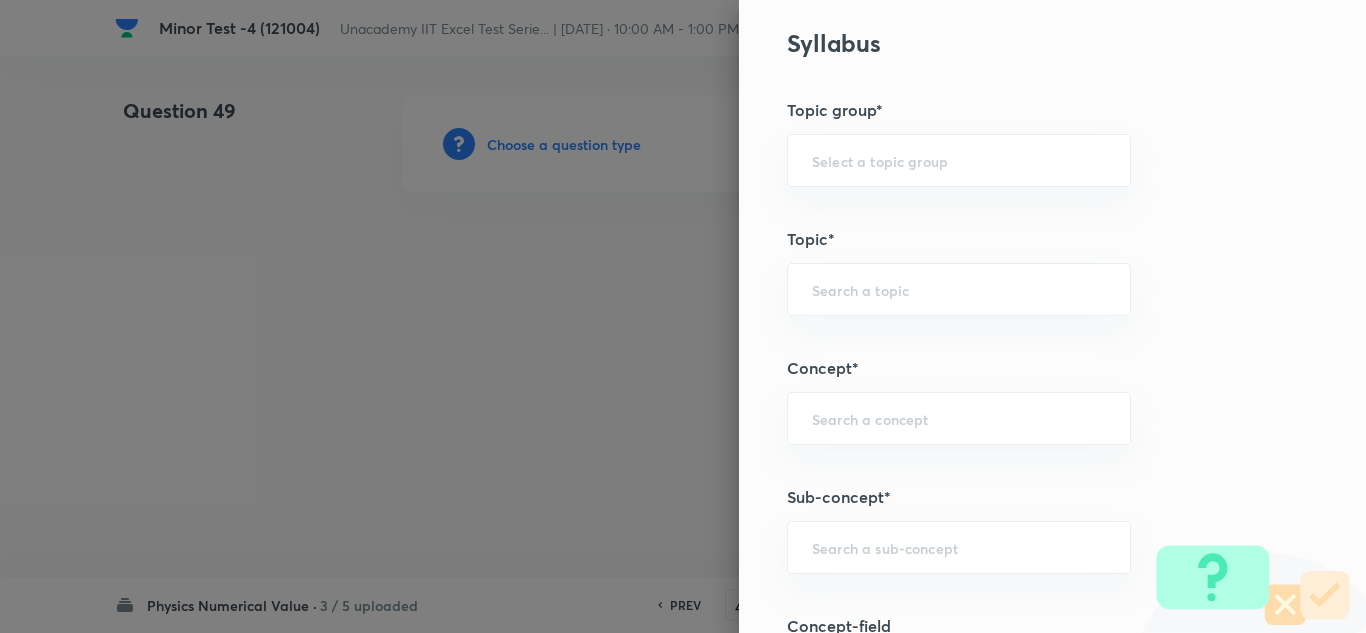scroll, scrollTop: 1100, scrollLeft: 0, axis: vertical 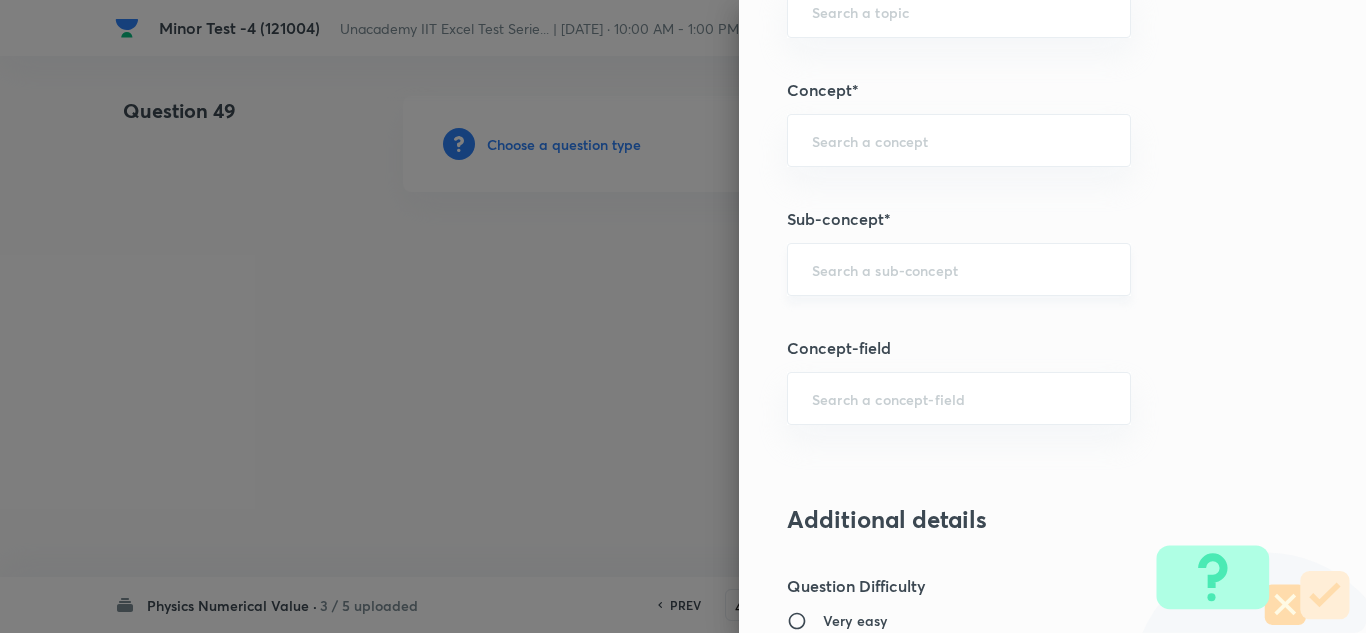 click on "​" at bounding box center (959, 269) 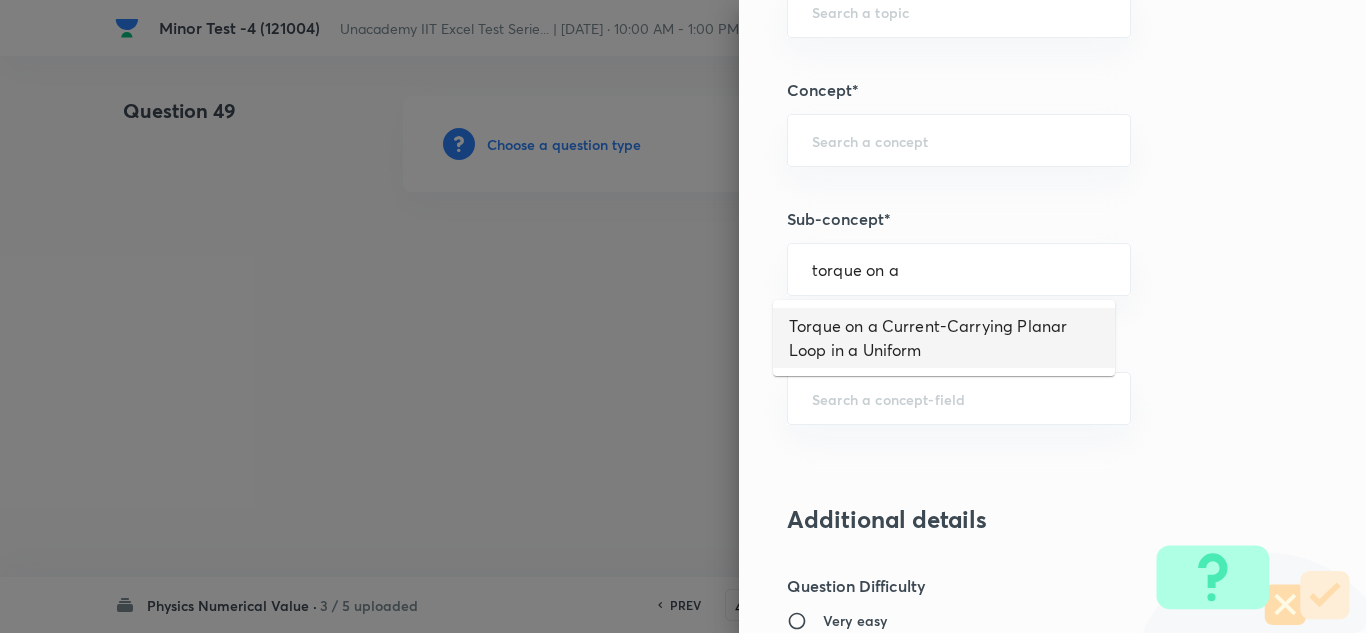 click on "Torque on a Current-Carrying Planar Loop in a Uniform" at bounding box center (944, 338) 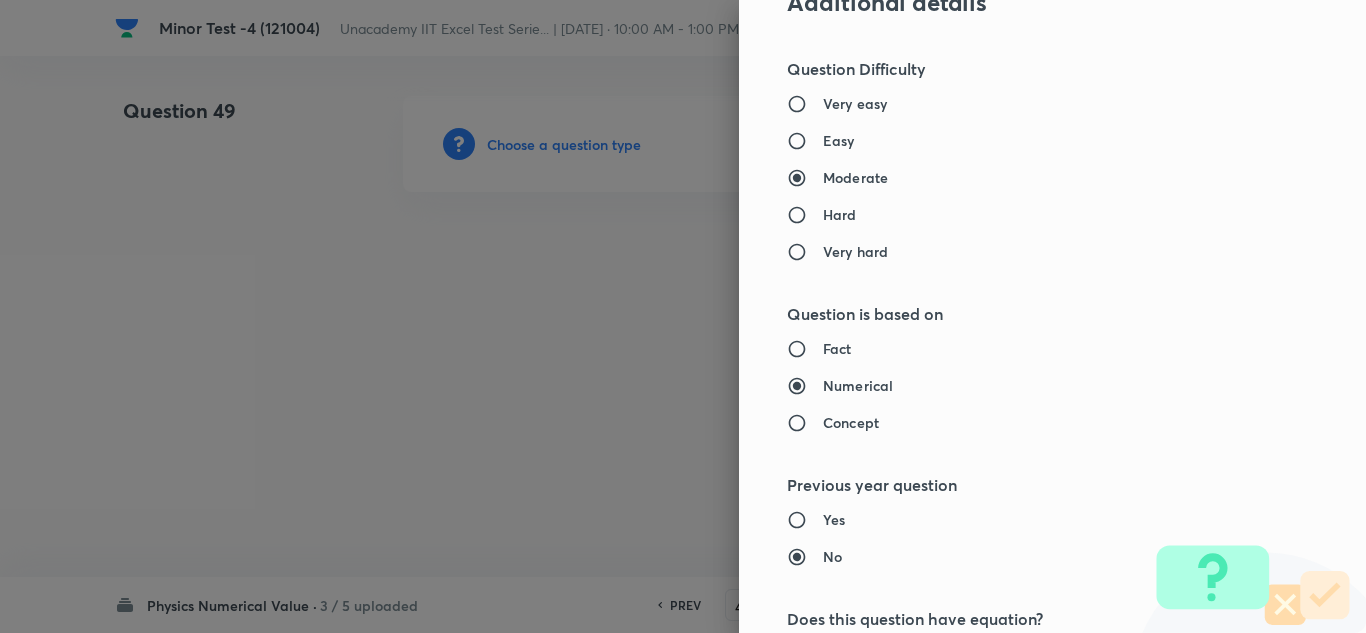 scroll, scrollTop: 1609, scrollLeft: 0, axis: vertical 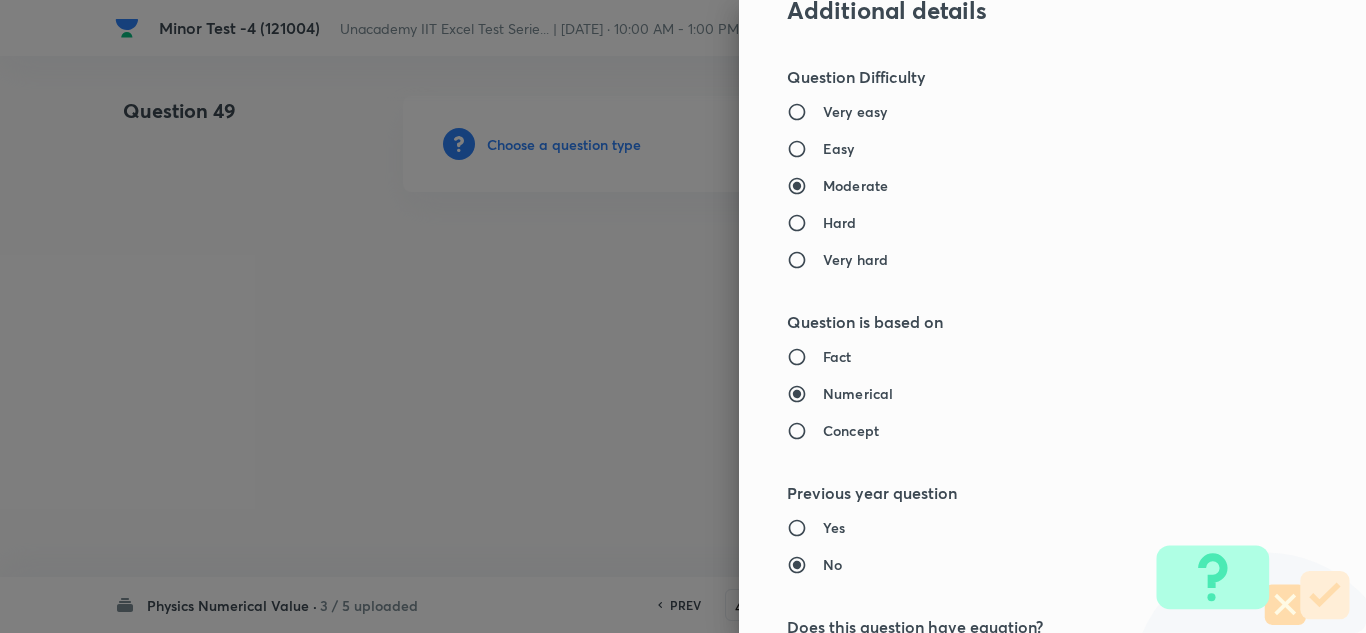 click on "Easy" at bounding box center (839, 148) 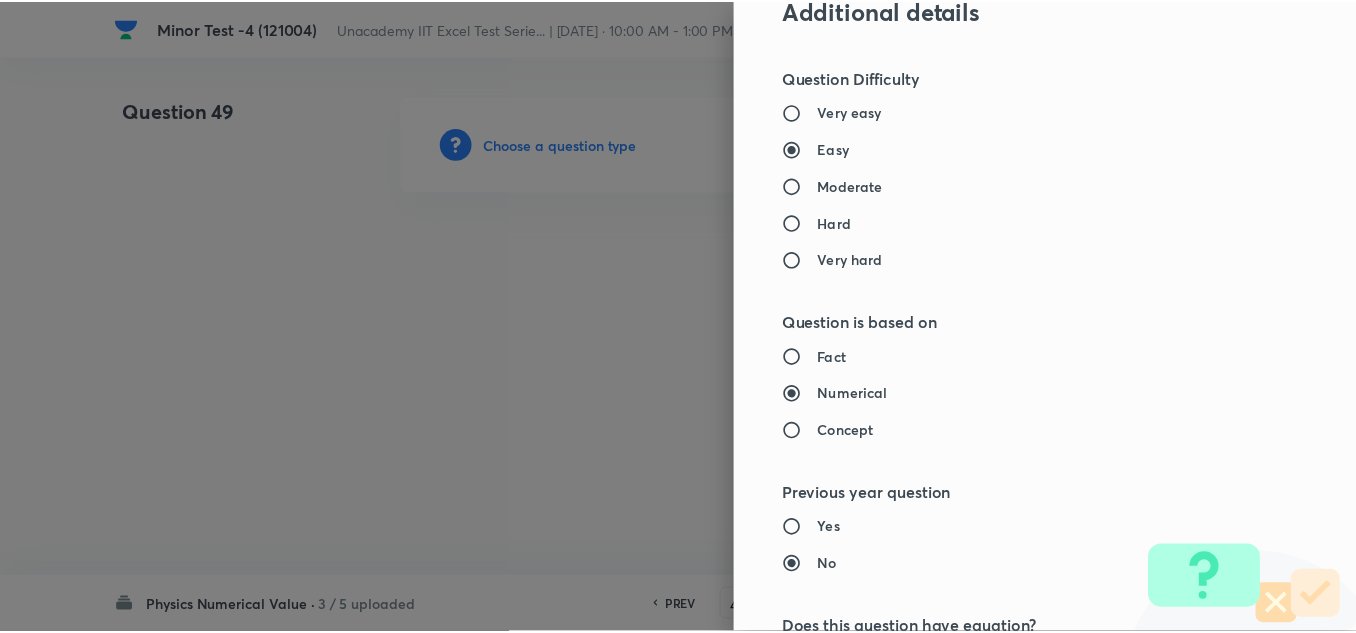 scroll, scrollTop: 2109, scrollLeft: 0, axis: vertical 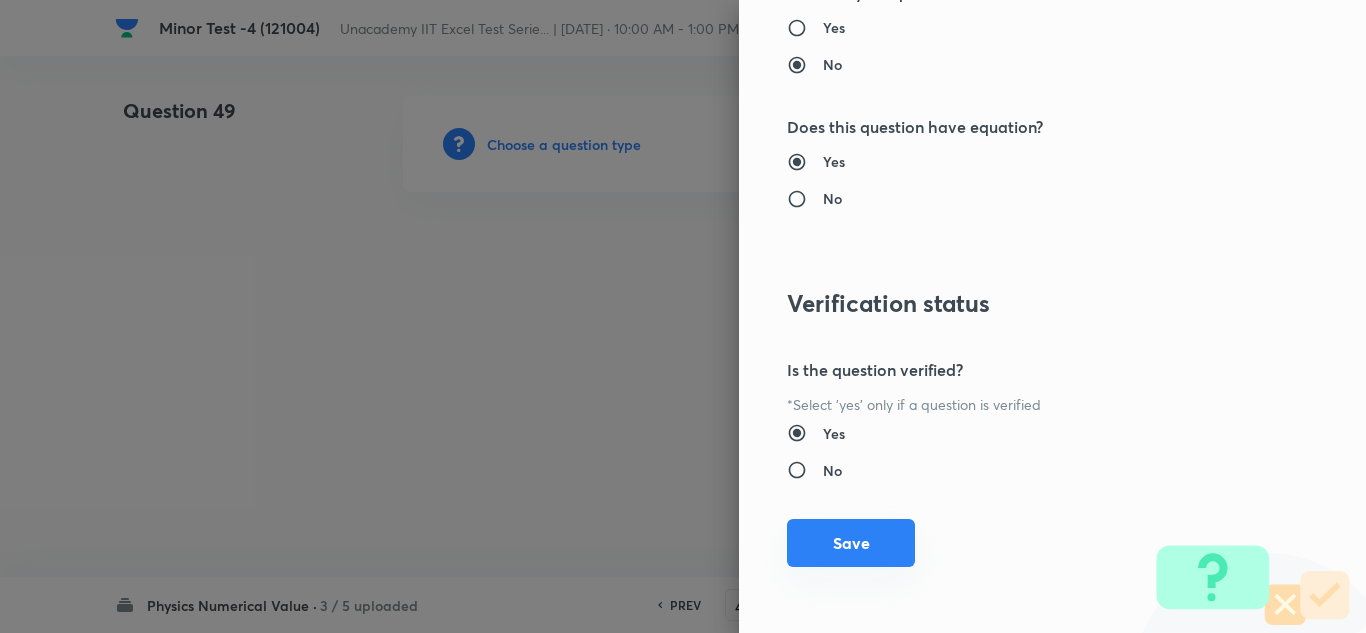 click on "Save" at bounding box center (851, 543) 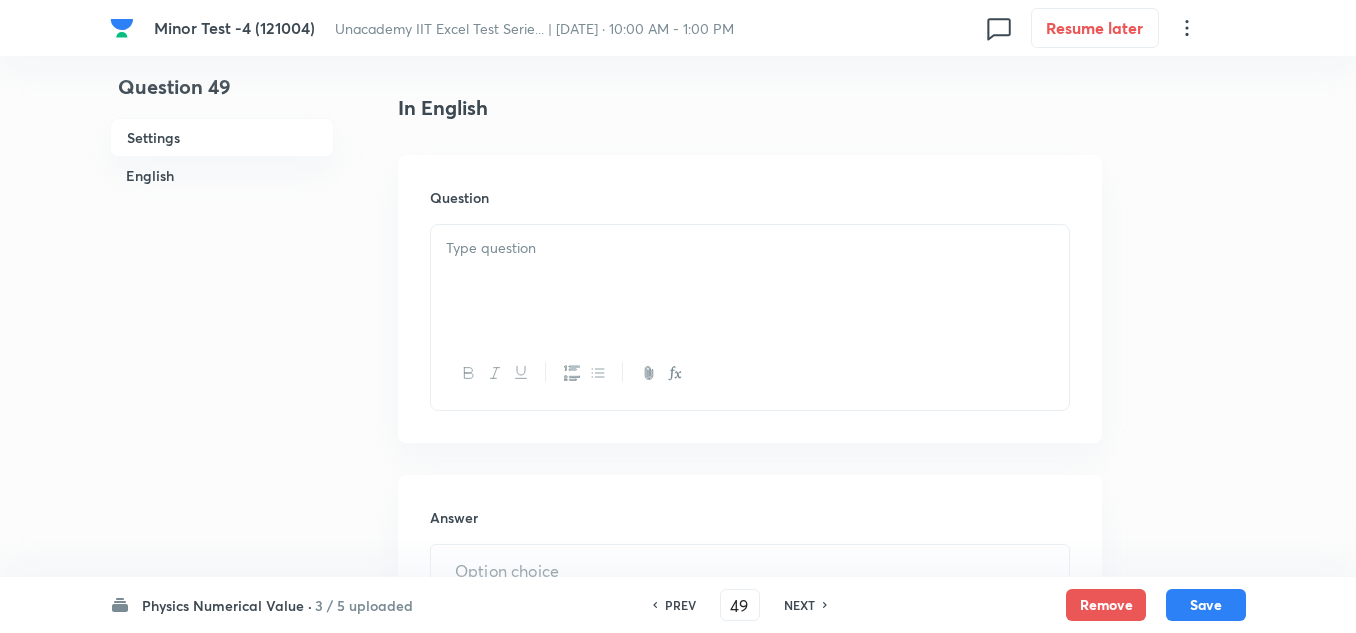 scroll, scrollTop: 600, scrollLeft: 0, axis: vertical 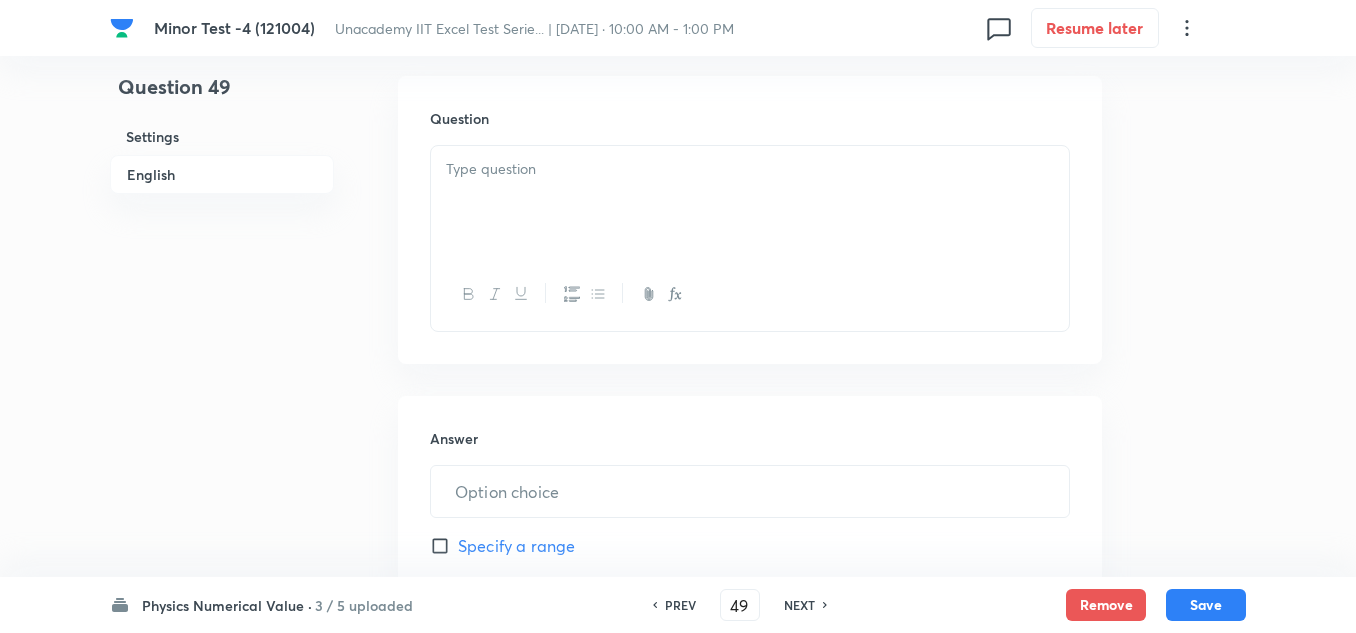 click at bounding box center [750, 202] 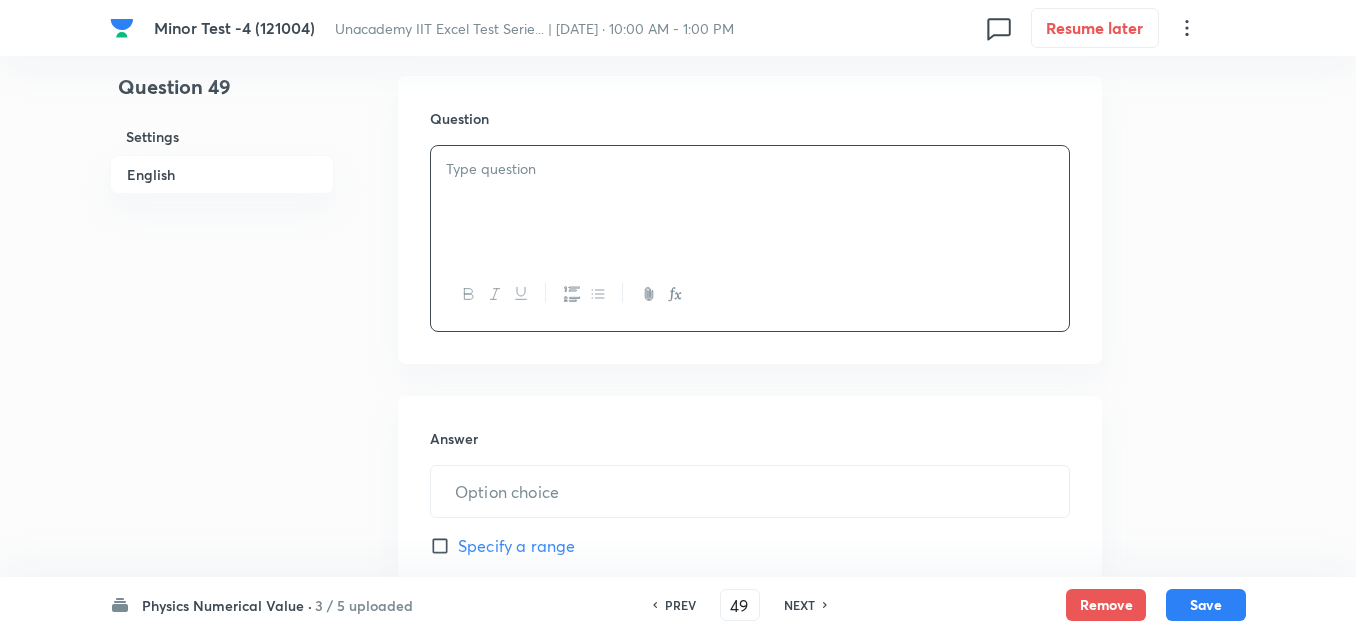 click at bounding box center (750, 202) 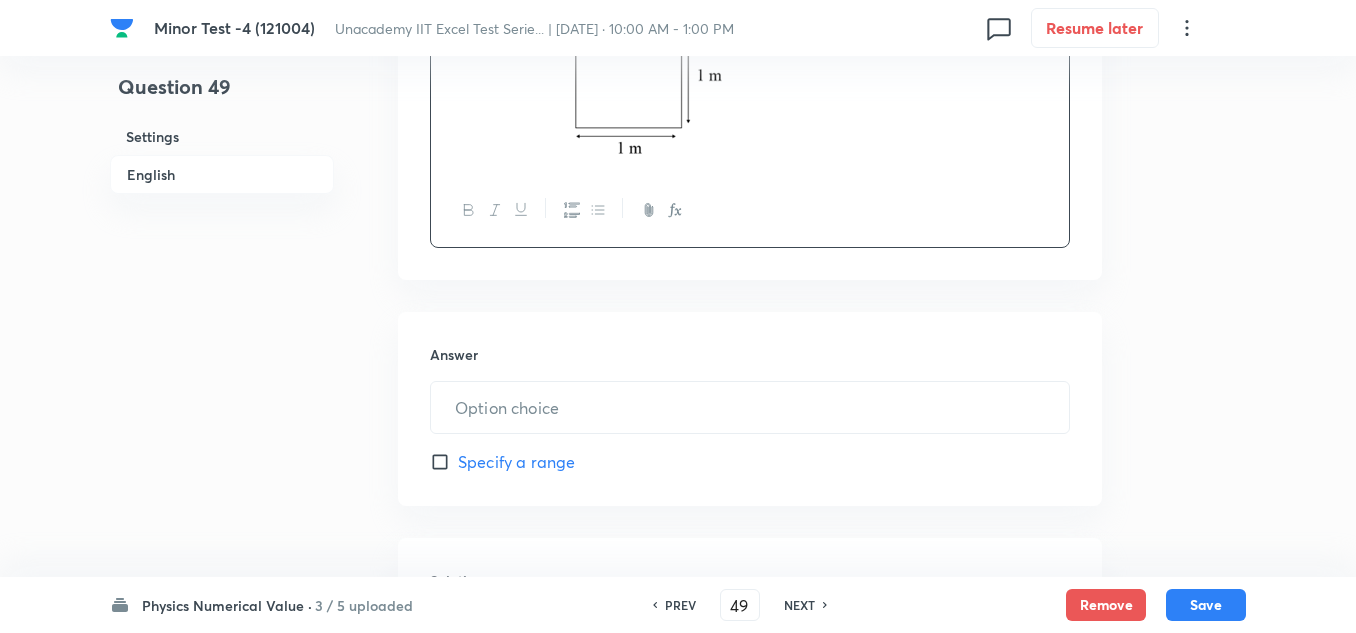 scroll, scrollTop: 900, scrollLeft: 0, axis: vertical 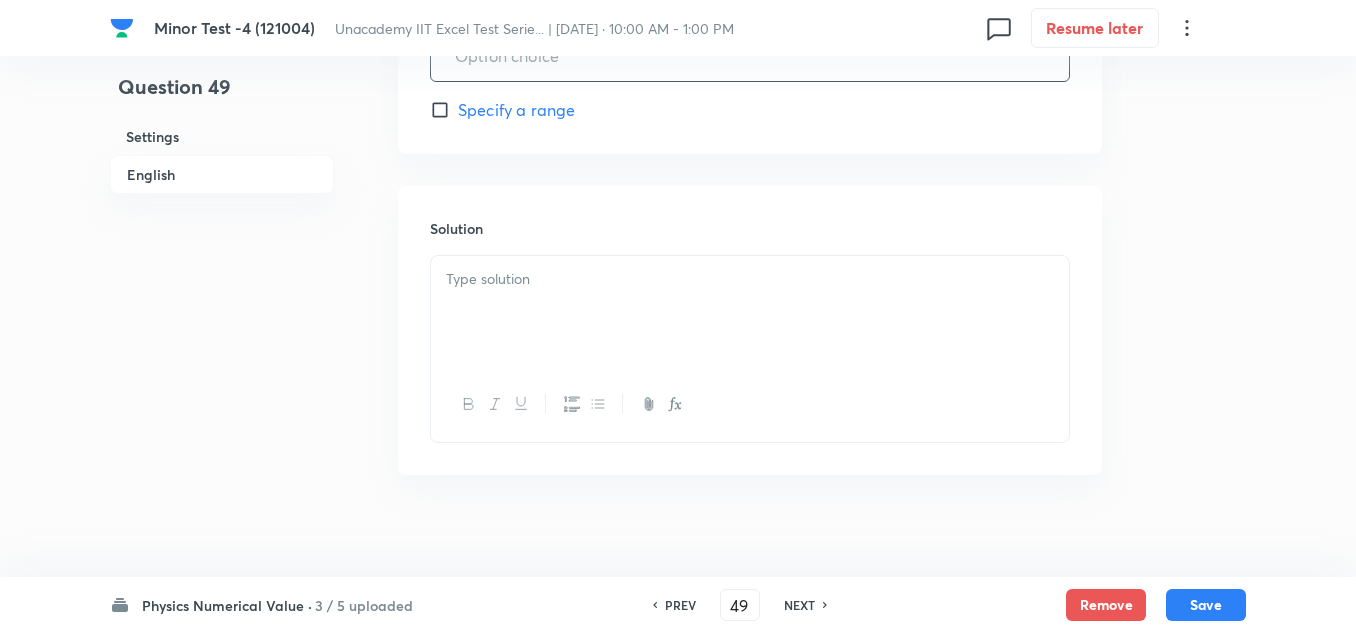 click at bounding box center (750, 55) 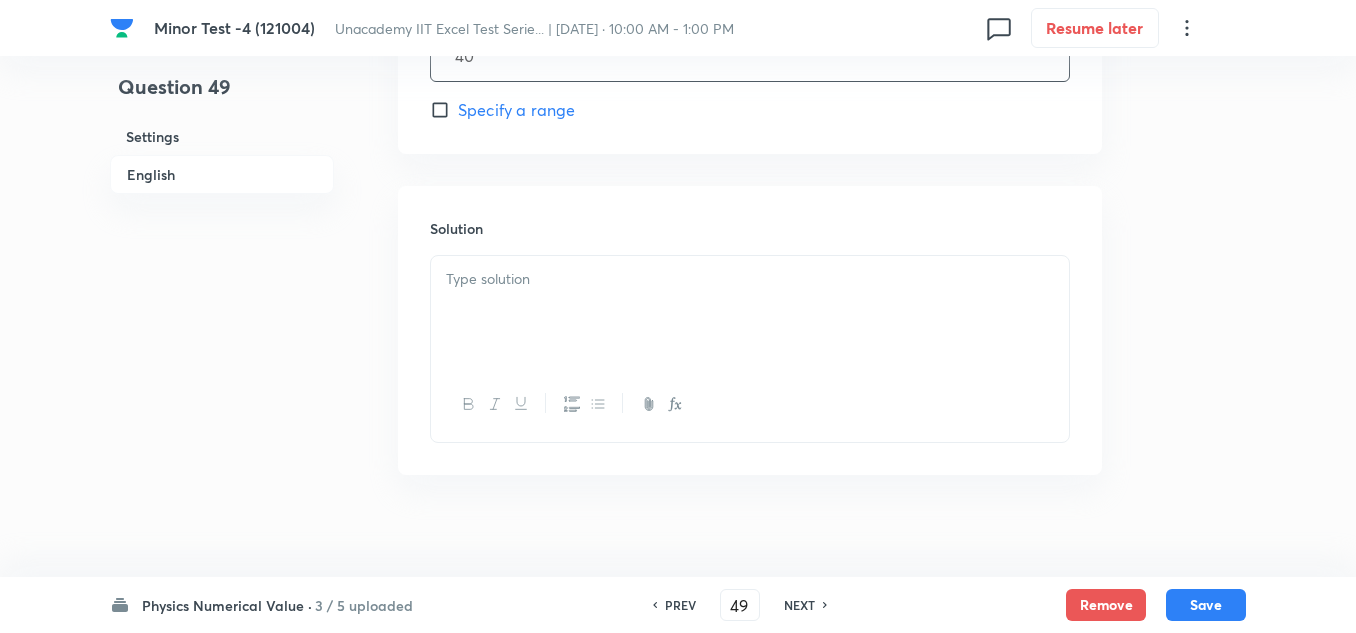click at bounding box center [750, 312] 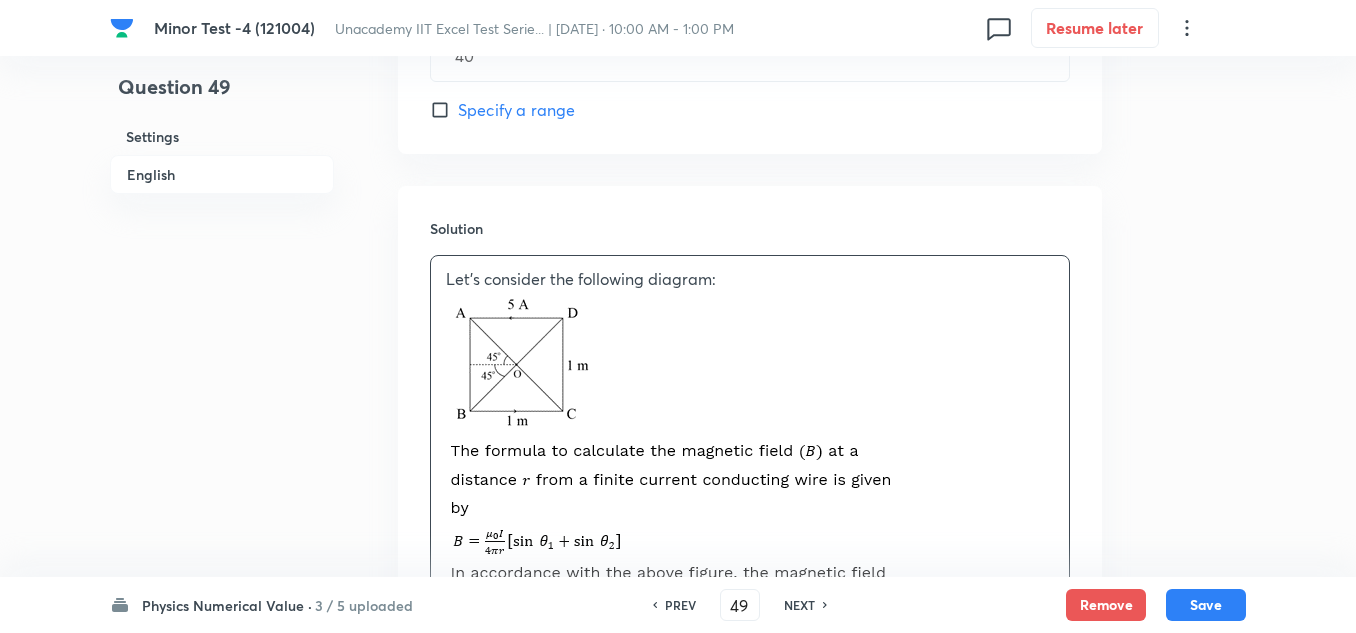 scroll, scrollTop: 1700, scrollLeft: 0, axis: vertical 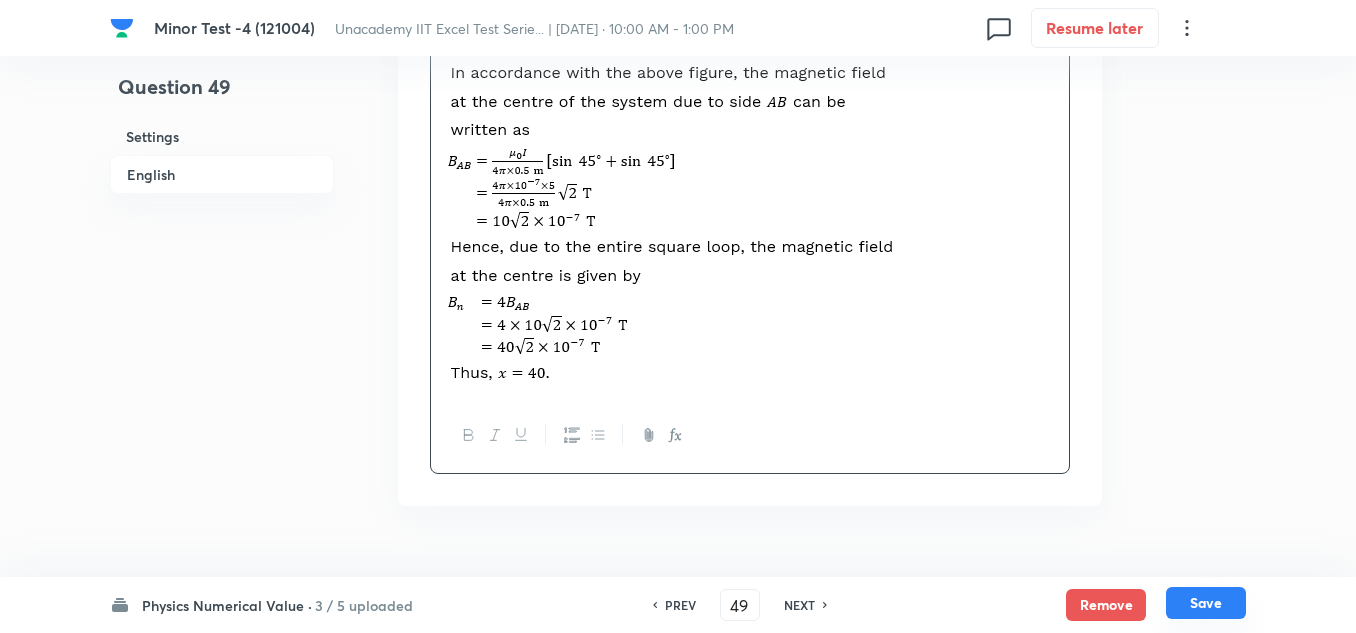 click on "Save" at bounding box center (1206, 603) 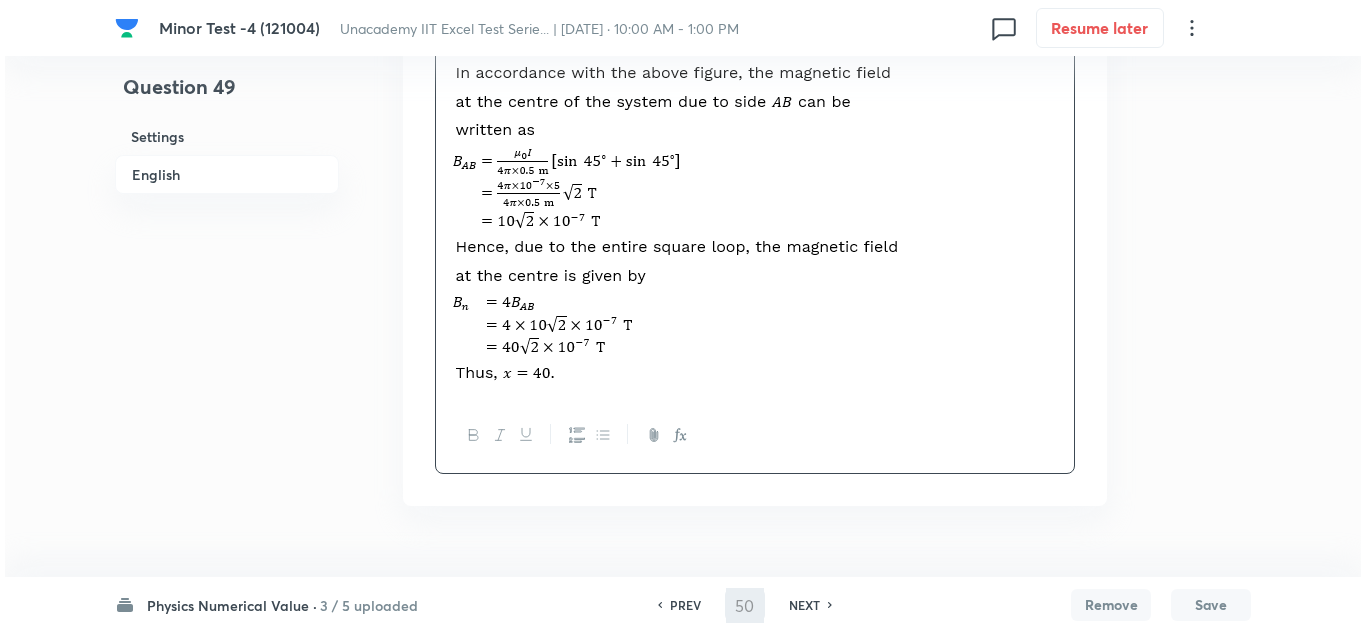 scroll, scrollTop: 0, scrollLeft: 0, axis: both 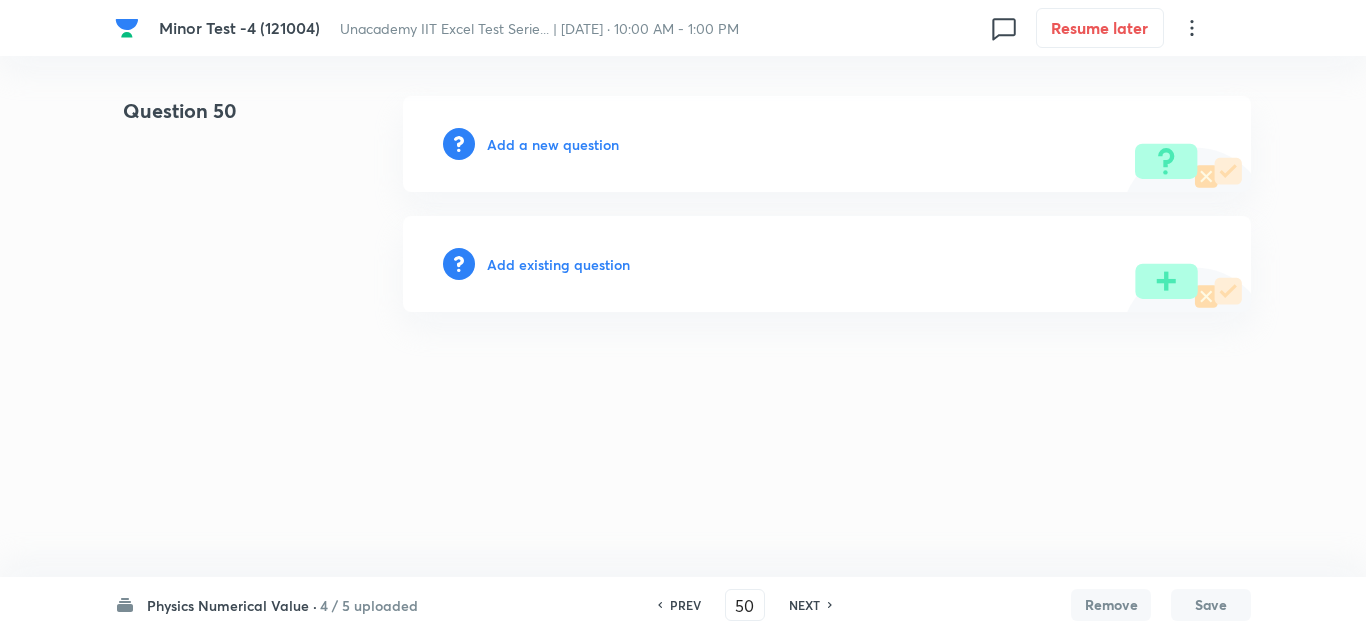 click on "Add a new question" at bounding box center (553, 144) 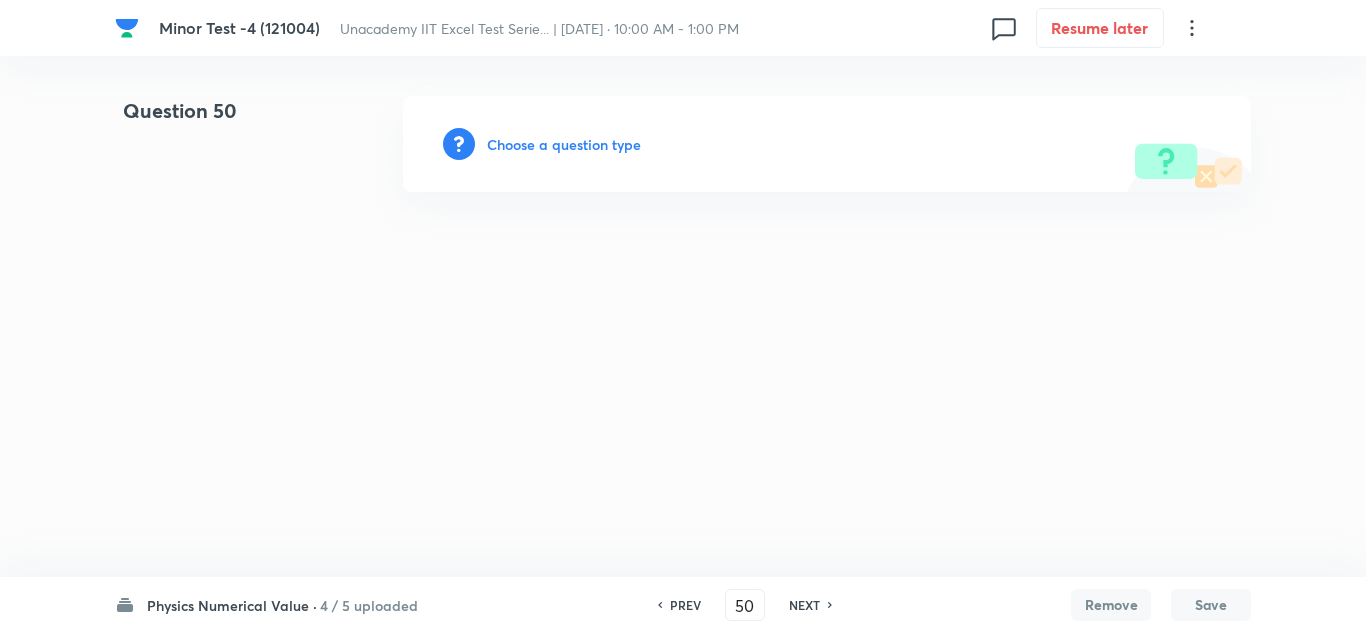 click on "Choose a question type" at bounding box center (564, 144) 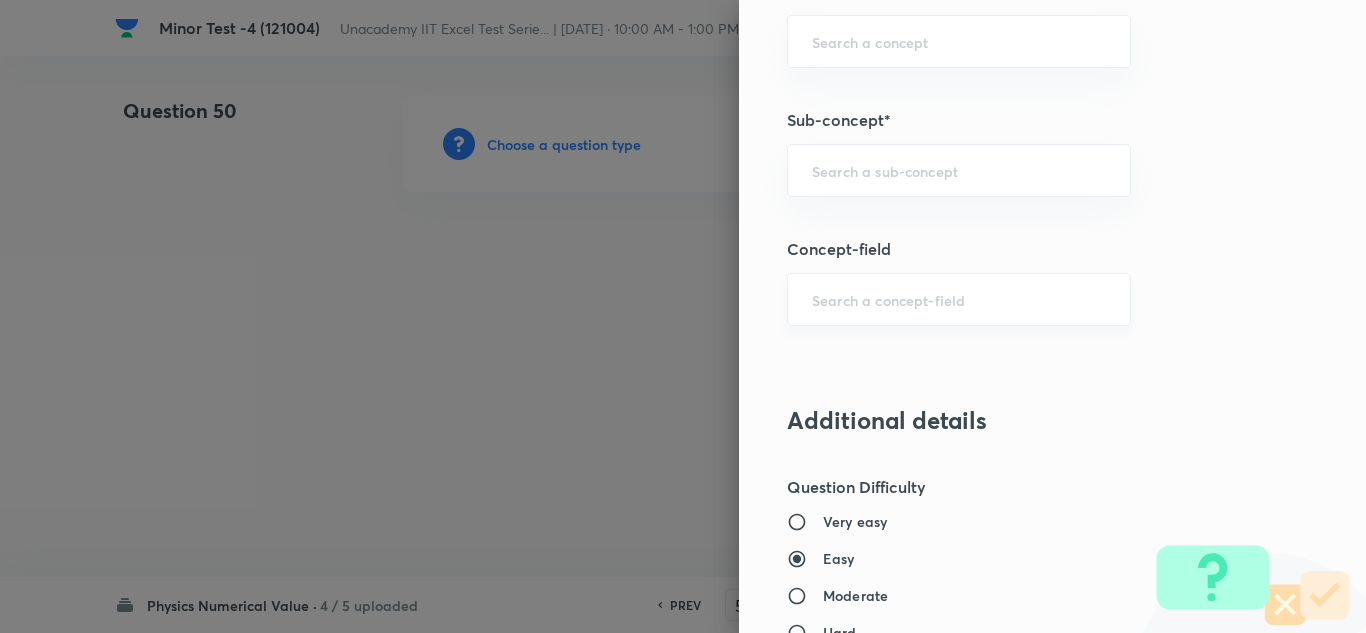 scroll, scrollTop: 1200, scrollLeft: 0, axis: vertical 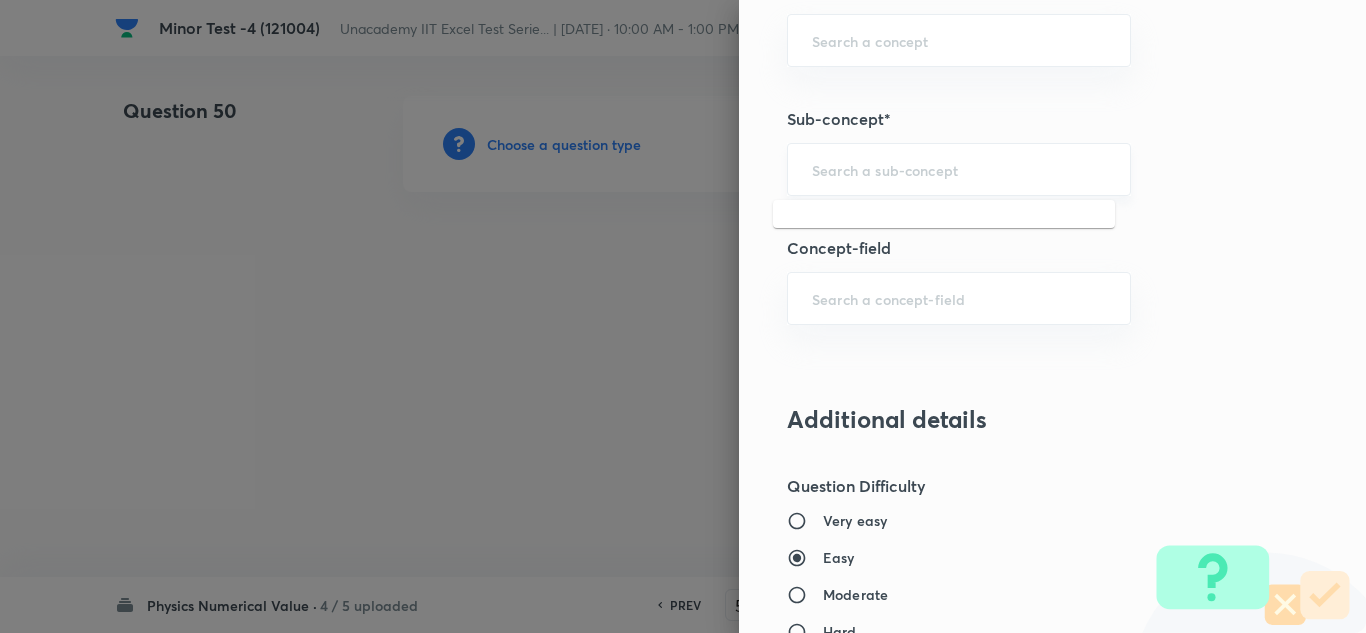 click at bounding box center [959, 169] 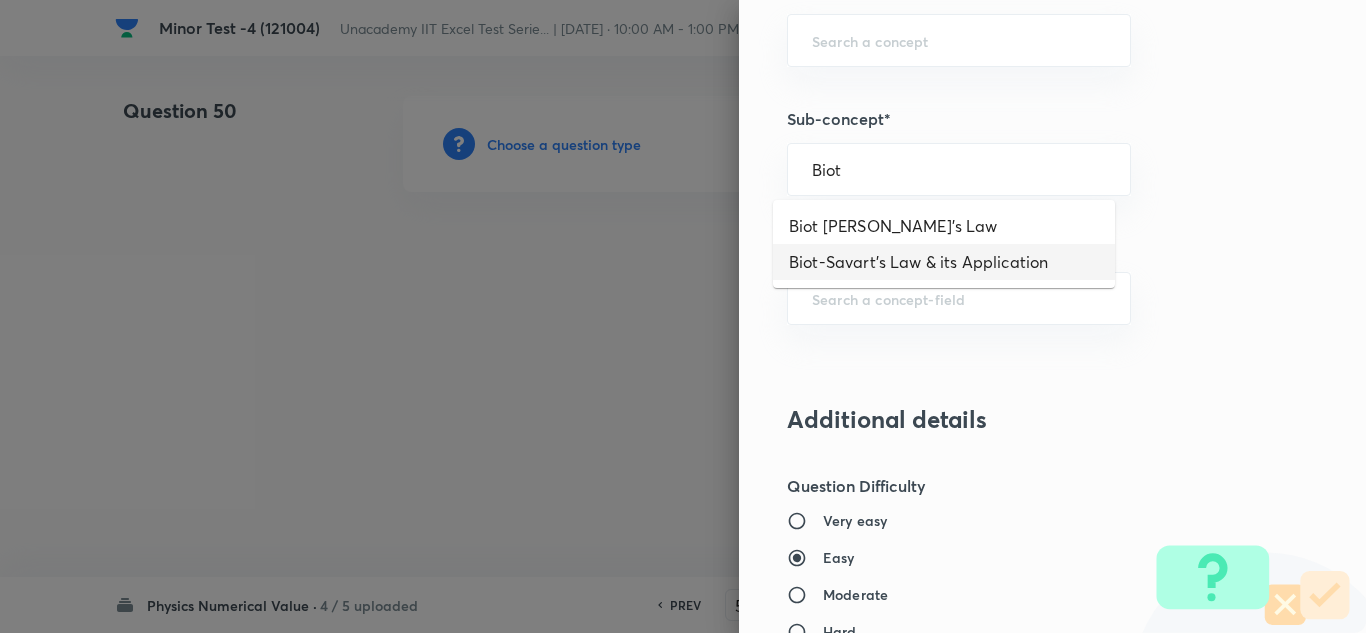 click on "Biot-Savart's Law & its Application" at bounding box center [944, 262] 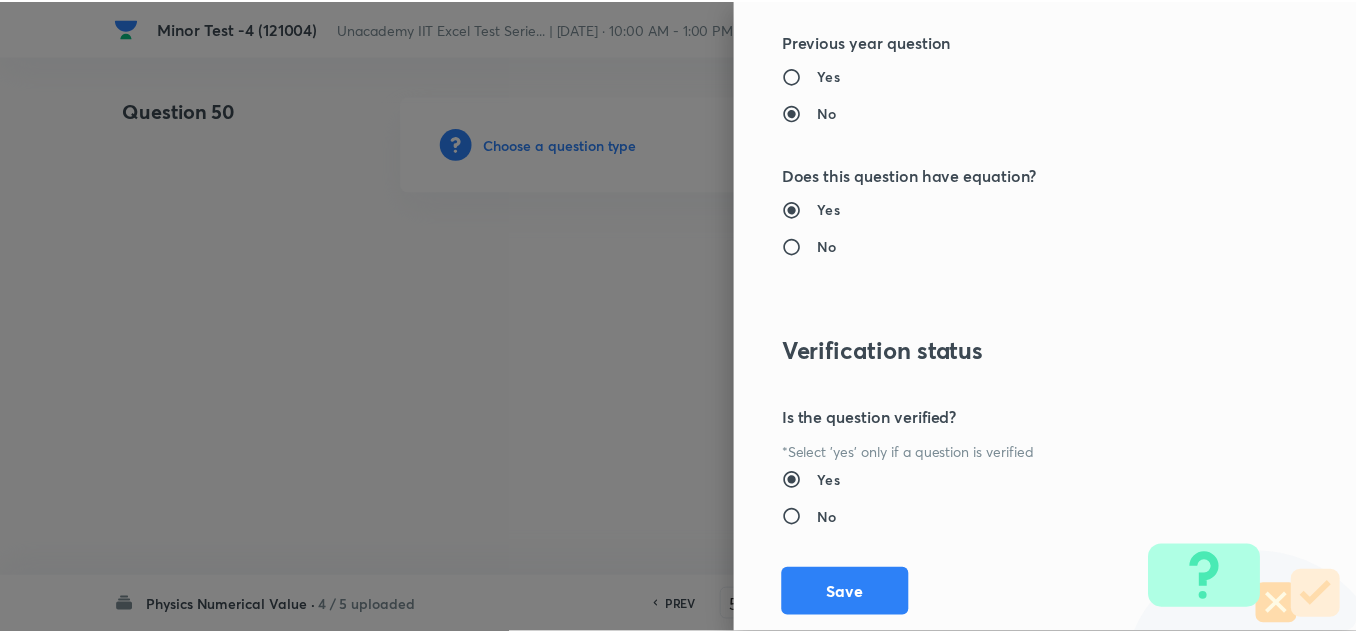 scroll, scrollTop: 2109, scrollLeft: 0, axis: vertical 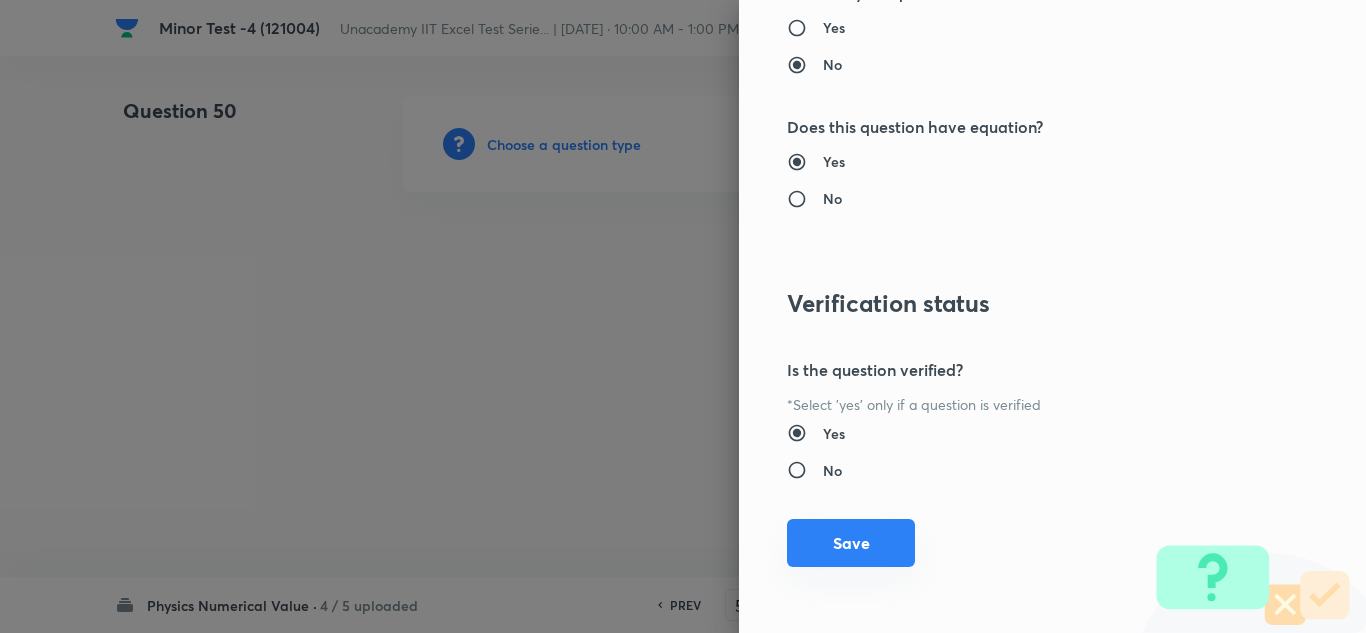 click on "Save" at bounding box center (851, 543) 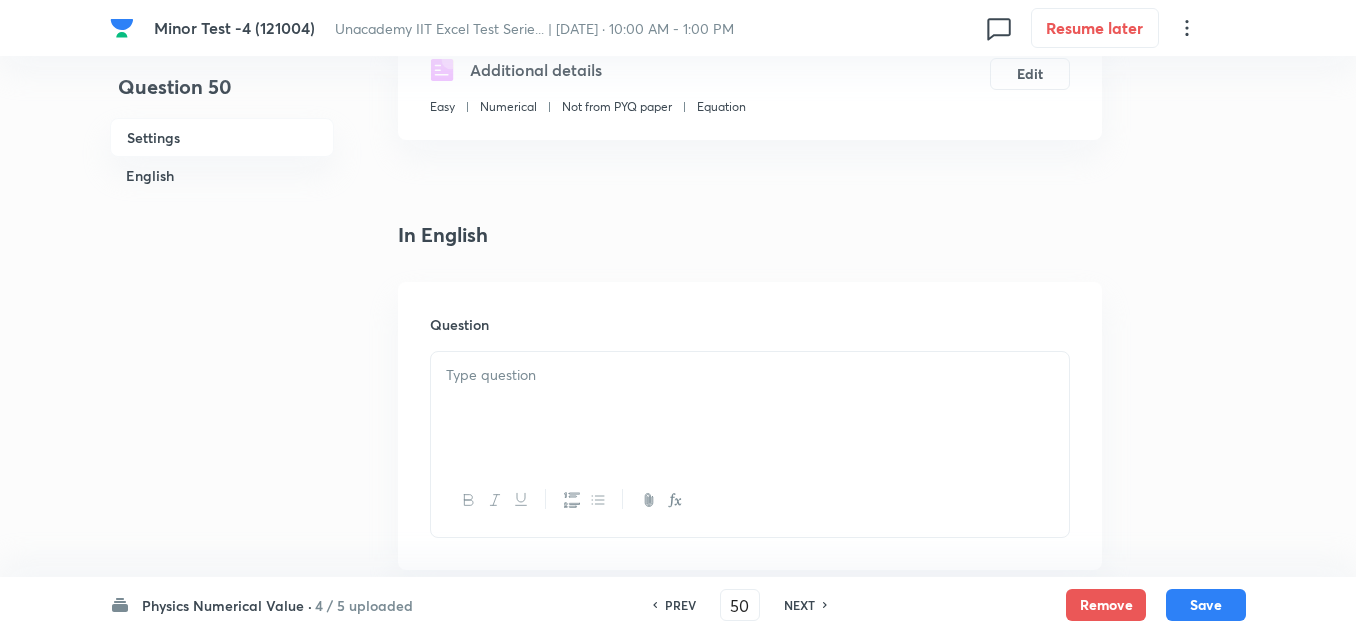 scroll, scrollTop: 400, scrollLeft: 0, axis: vertical 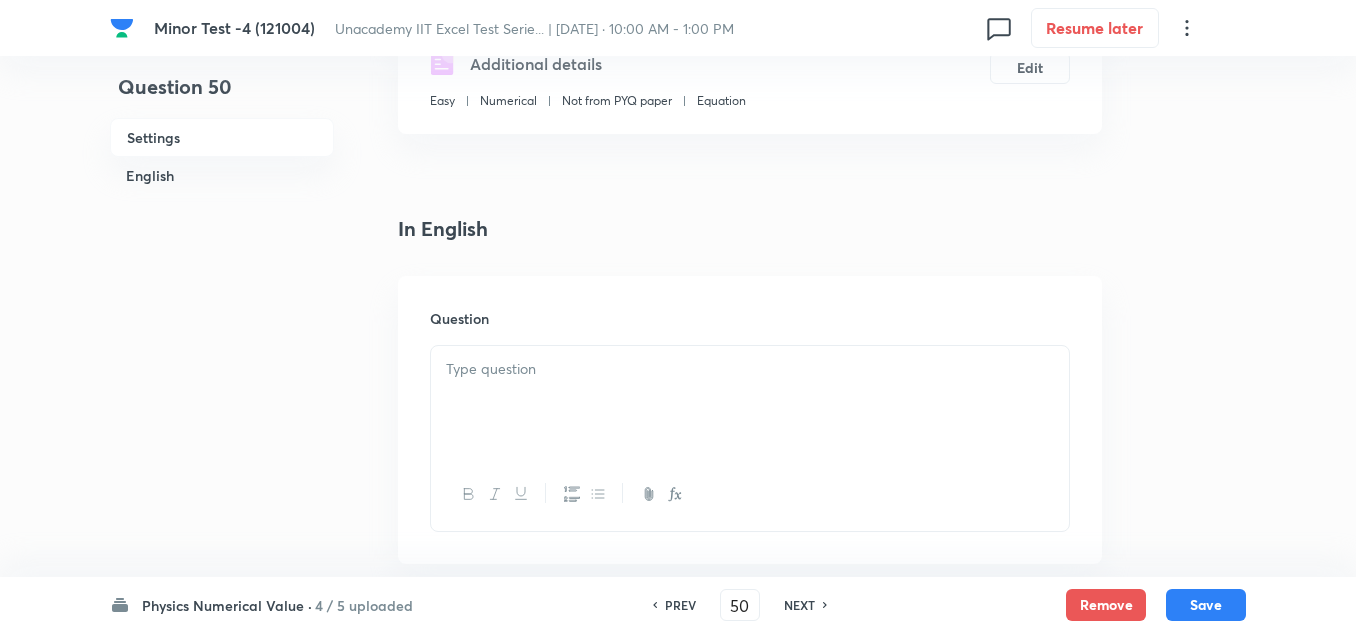 click at bounding box center [750, 402] 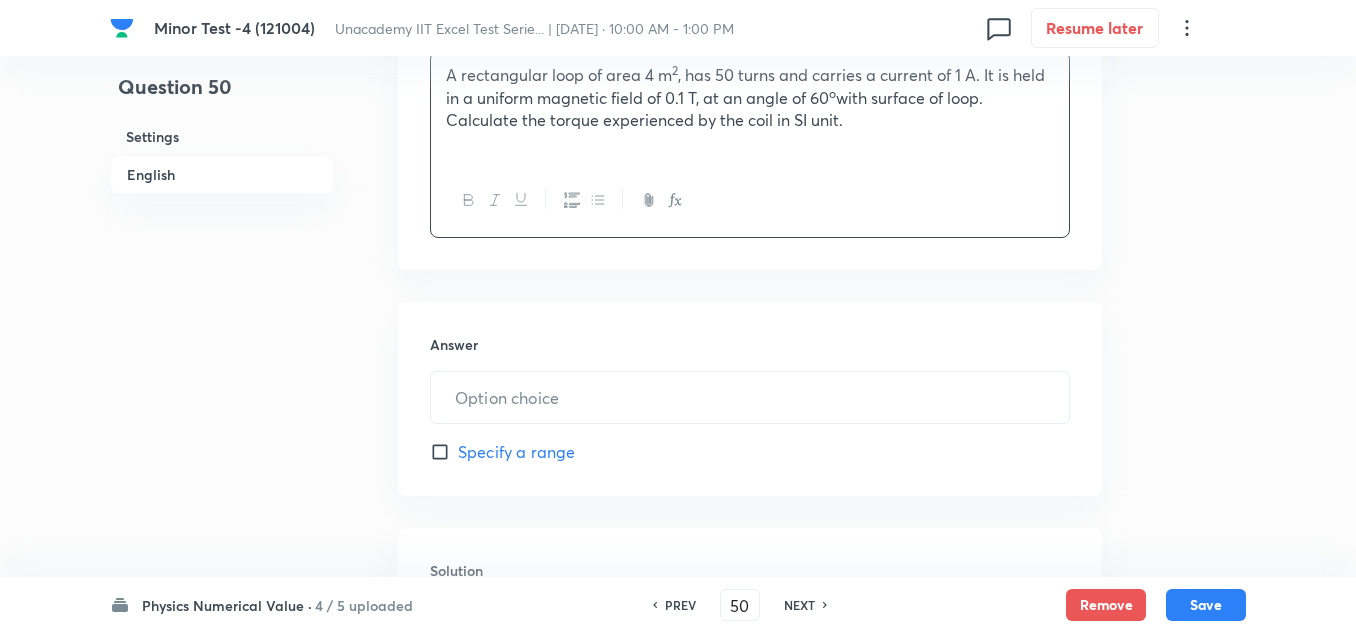 scroll, scrollTop: 700, scrollLeft: 0, axis: vertical 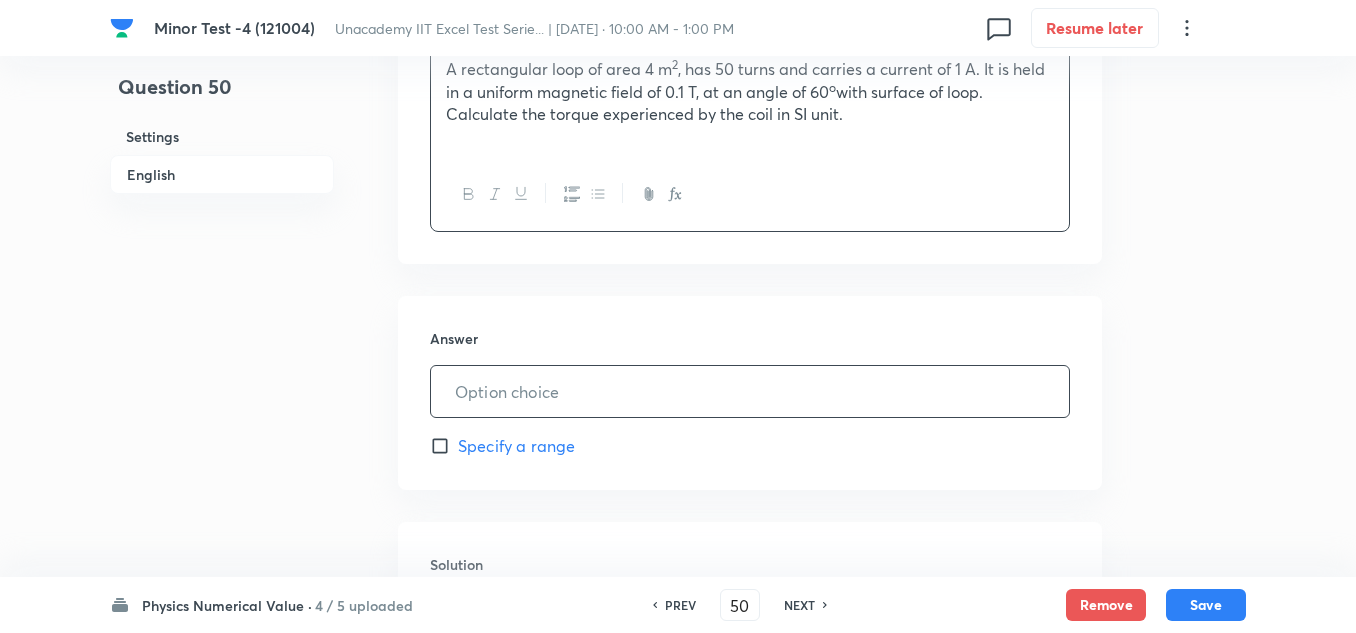 click at bounding box center [750, 391] 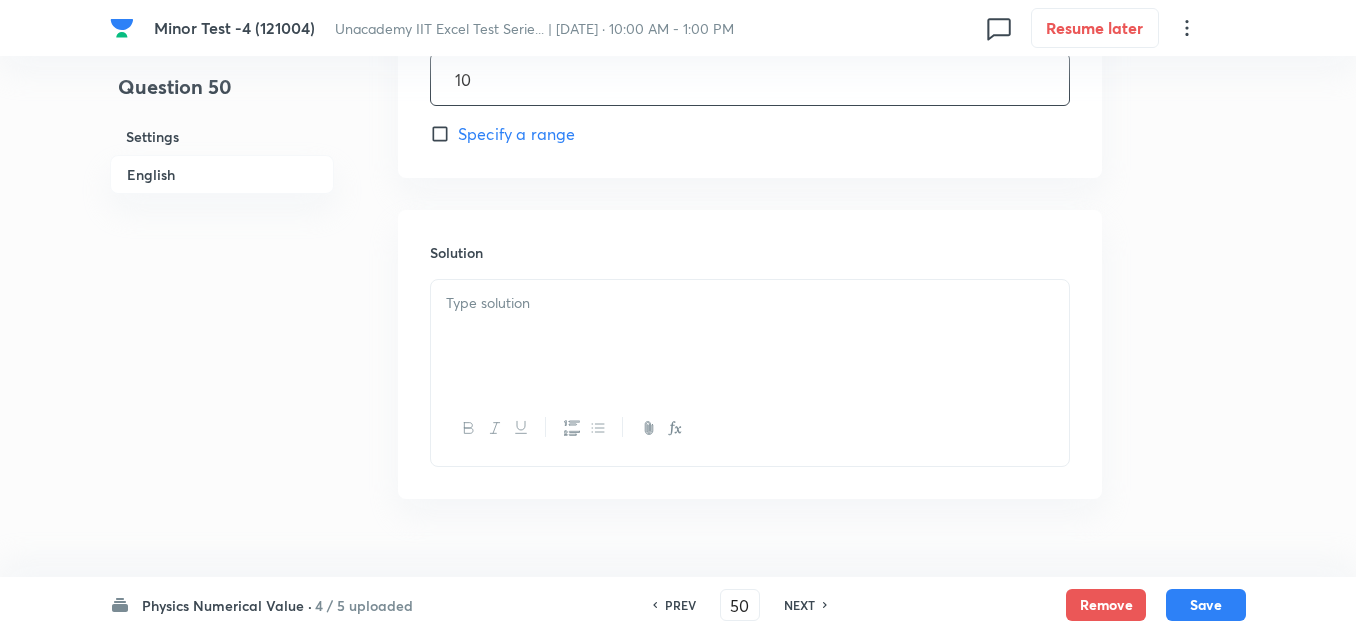 scroll, scrollTop: 1054, scrollLeft: 0, axis: vertical 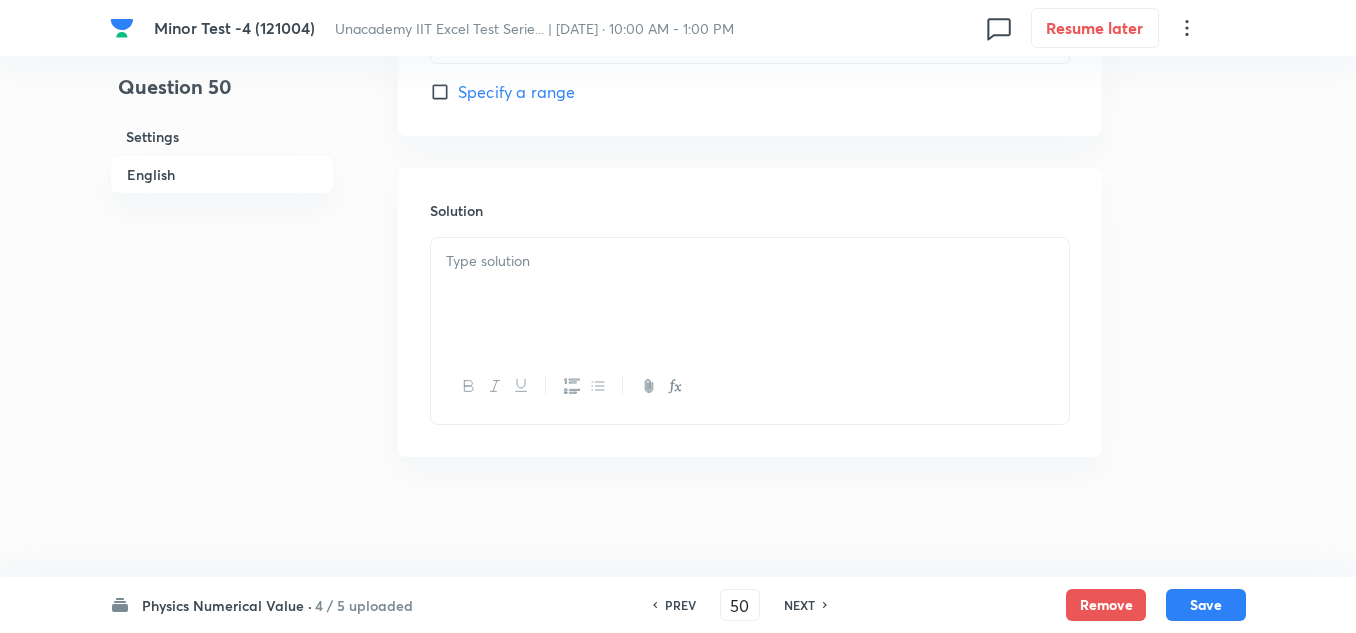 click at bounding box center [750, 294] 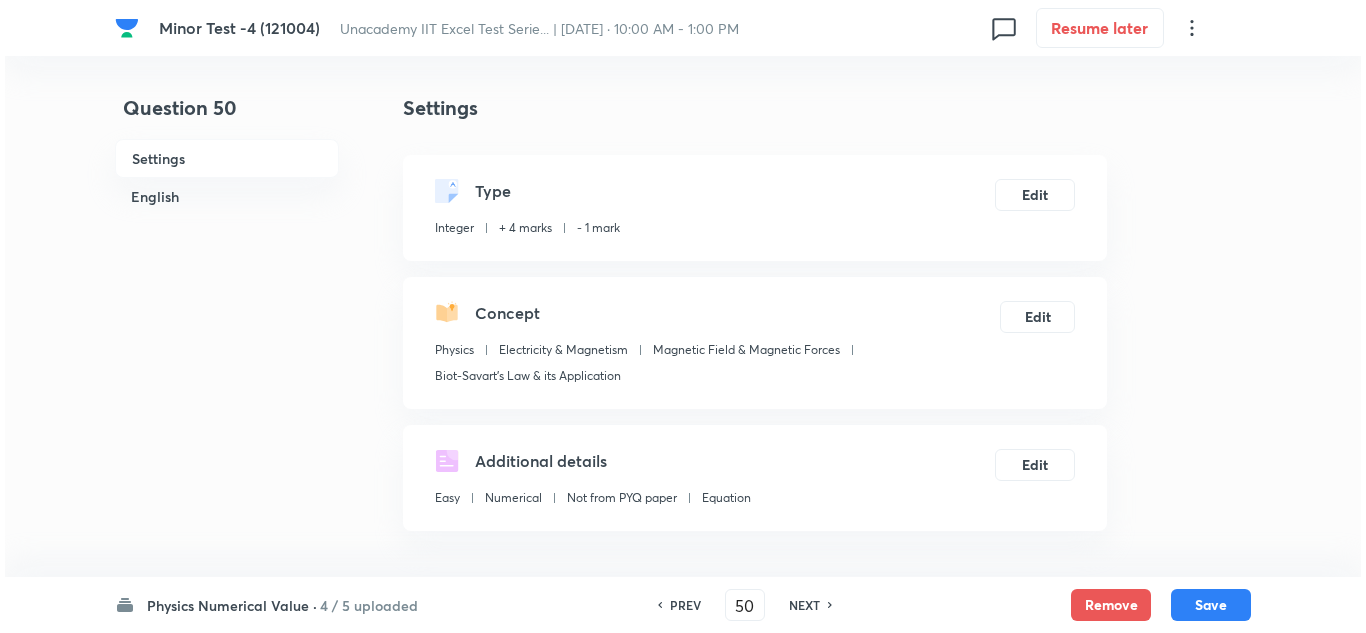 scroll, scrollTop: 0, scrollLeft: 0, axis: both 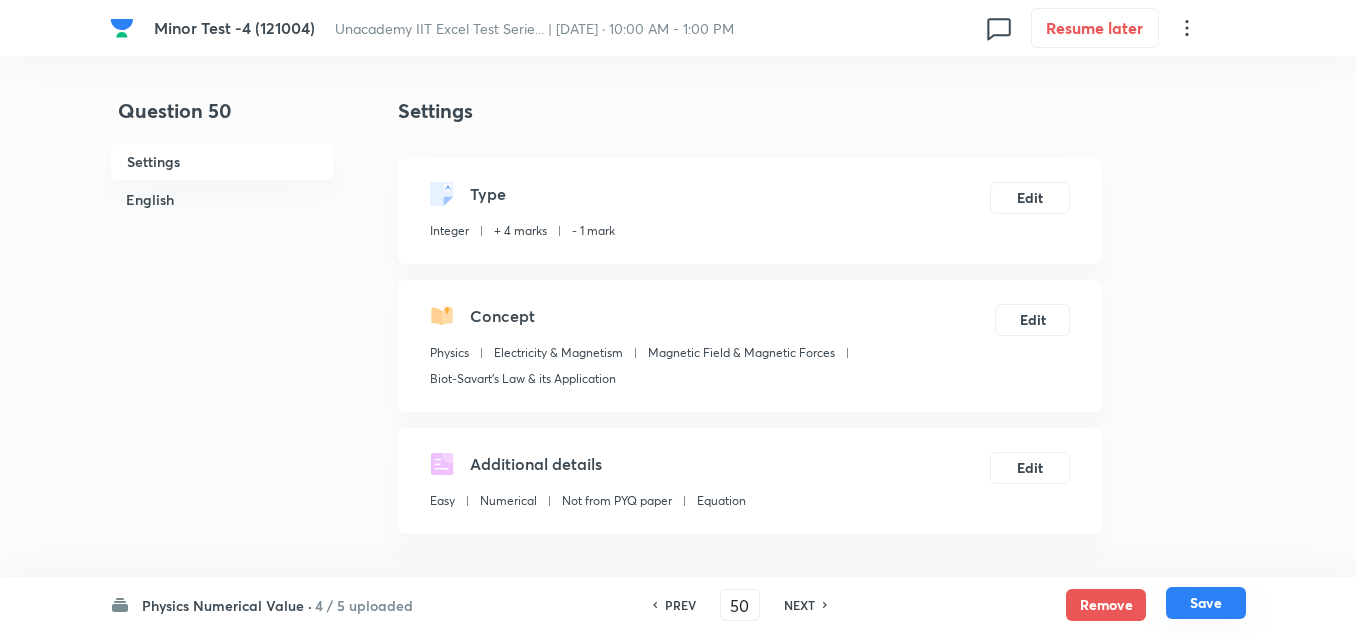 click on "Save" at bounding box center [1206, 603] 